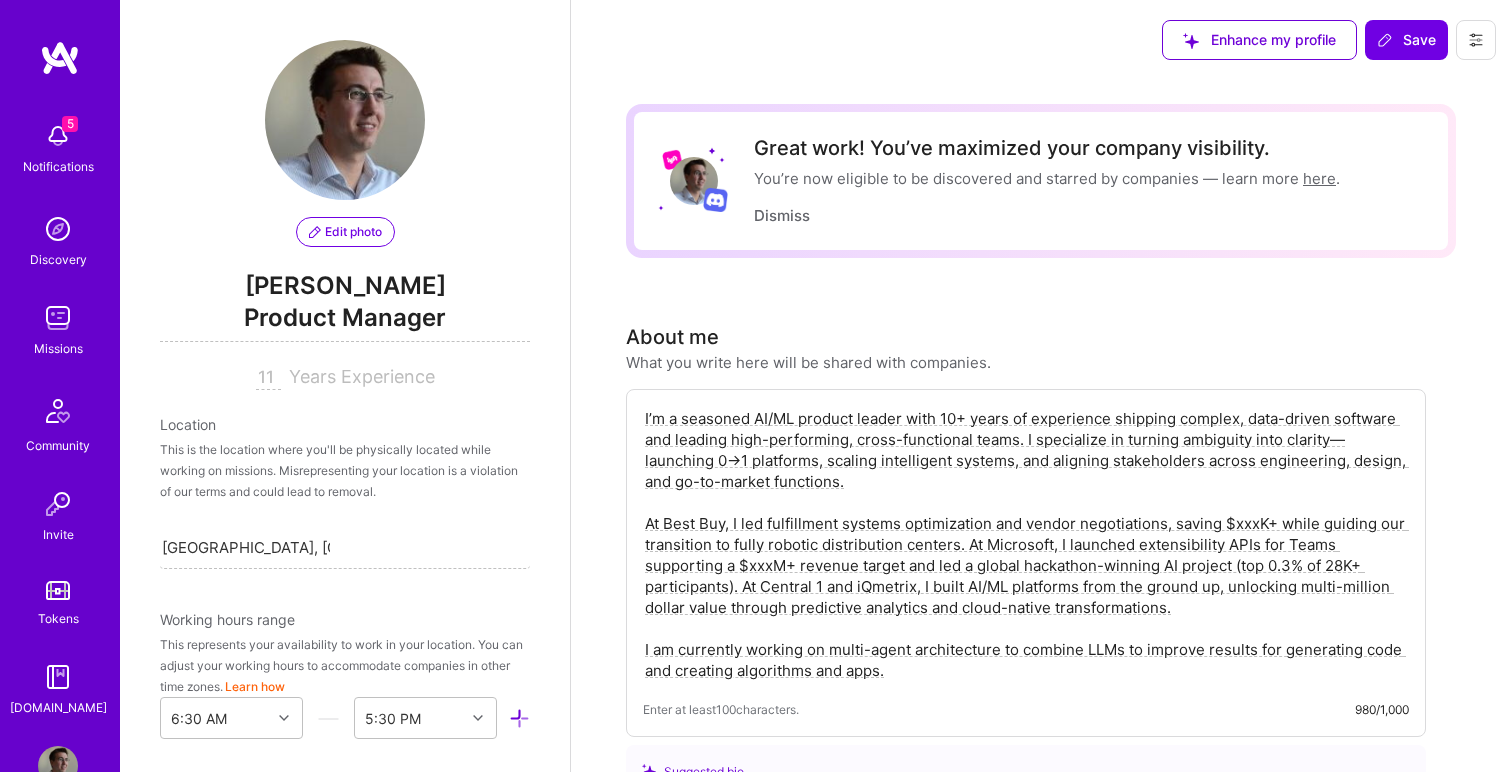 select on "CA" 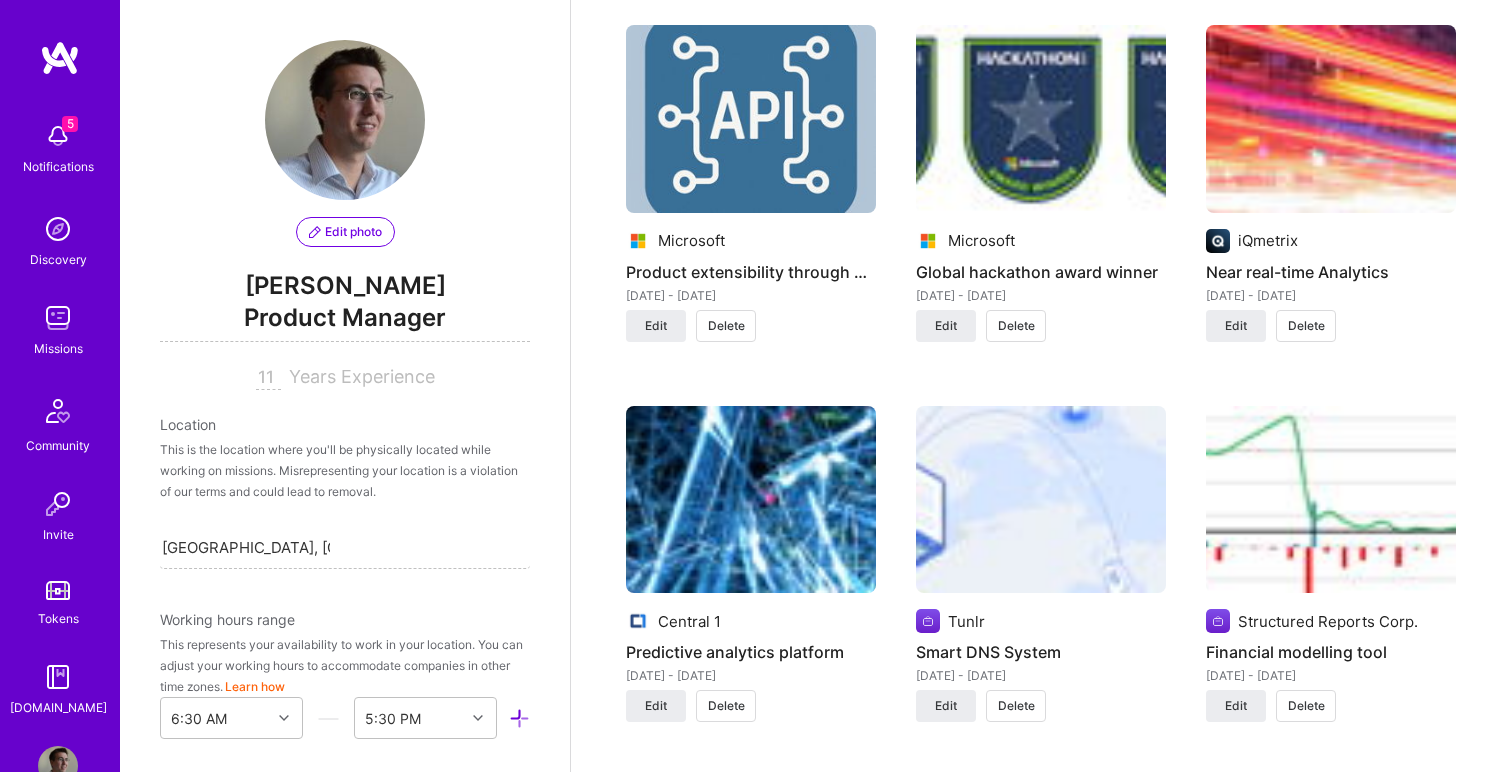 scroll, scrollTop: 821, scrollLeft: 0, axis: vertical 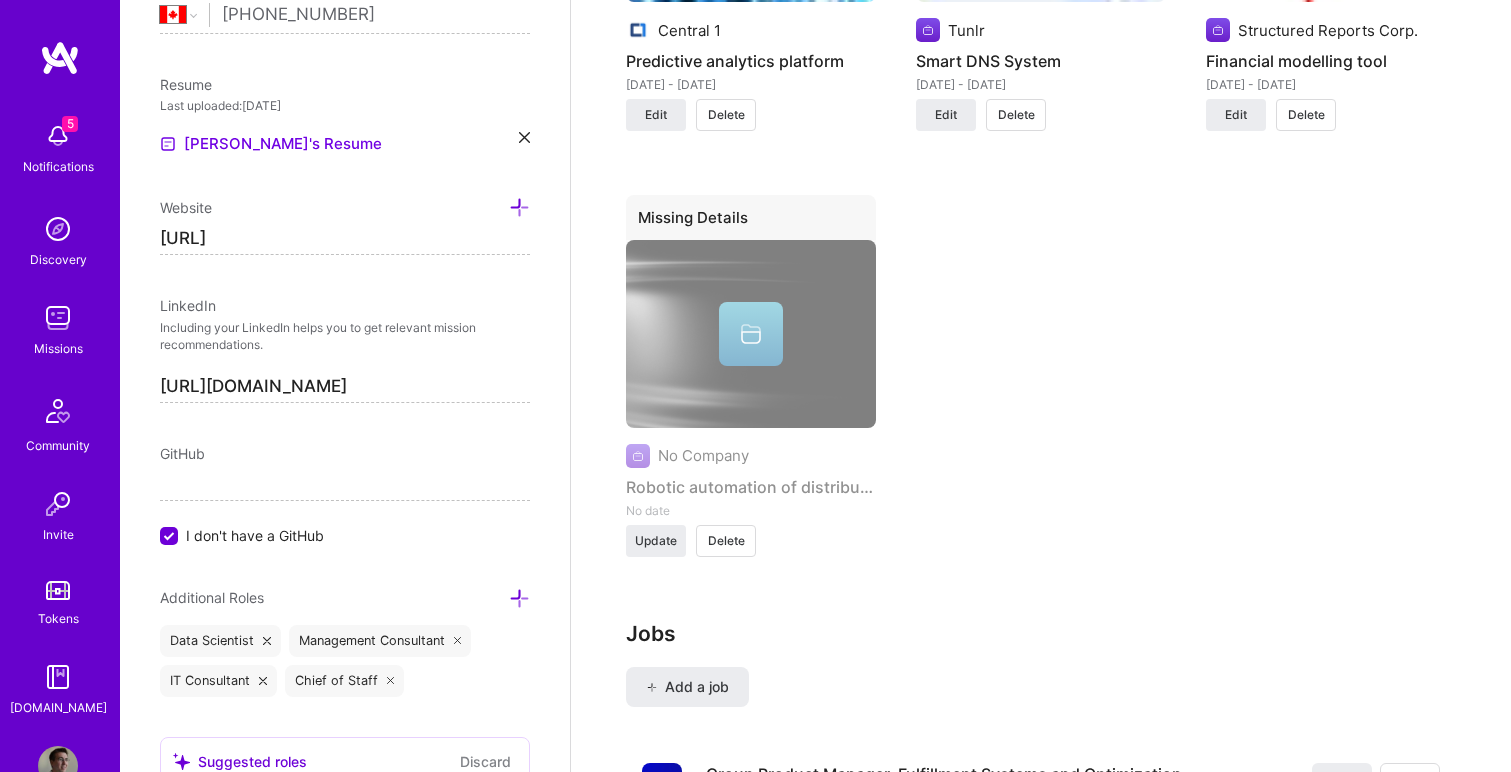 click on "No Company Robotic automation of distribution centres No date Update Delete" at bounding box center (751, 380) 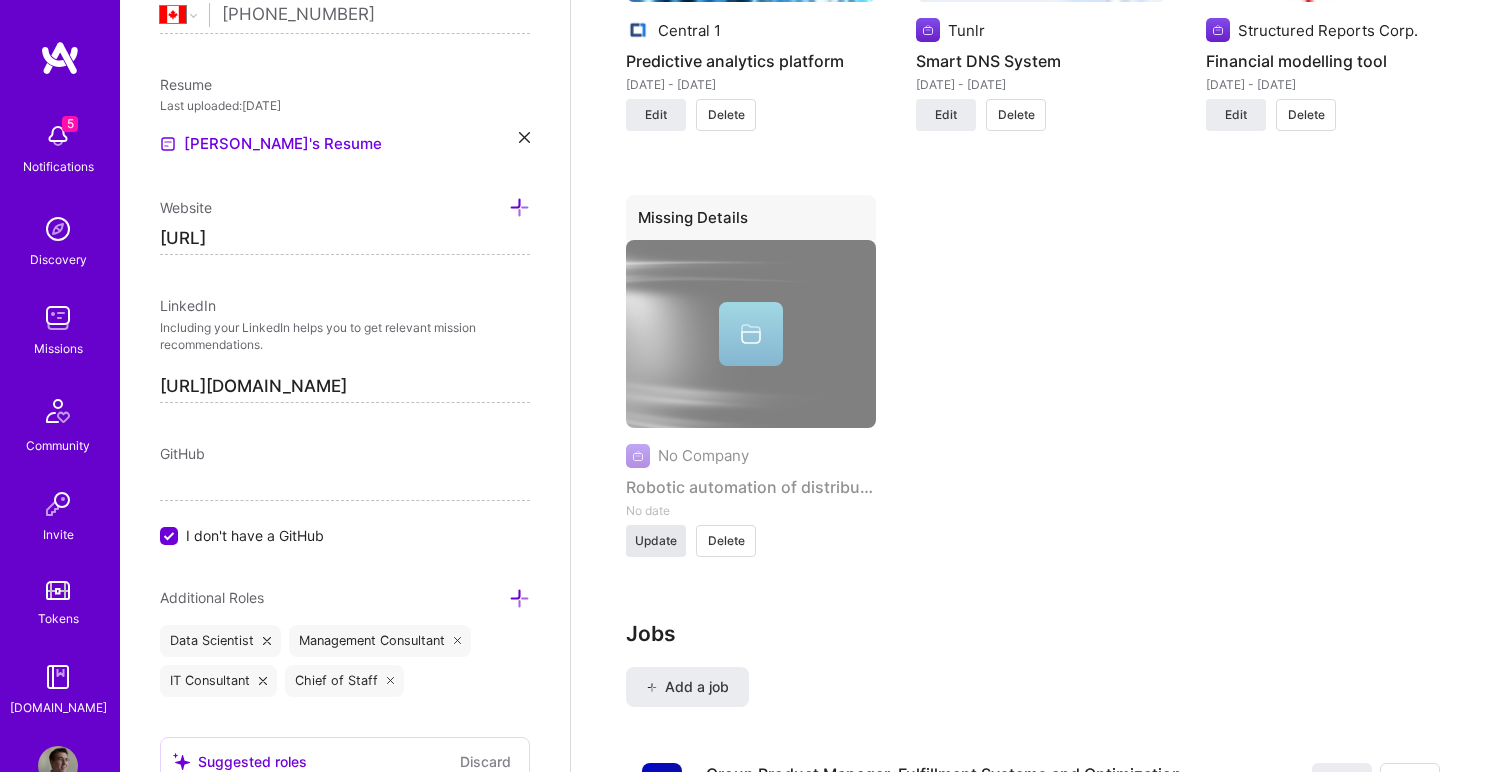 click on "Update" at bounding box center [656, 541] 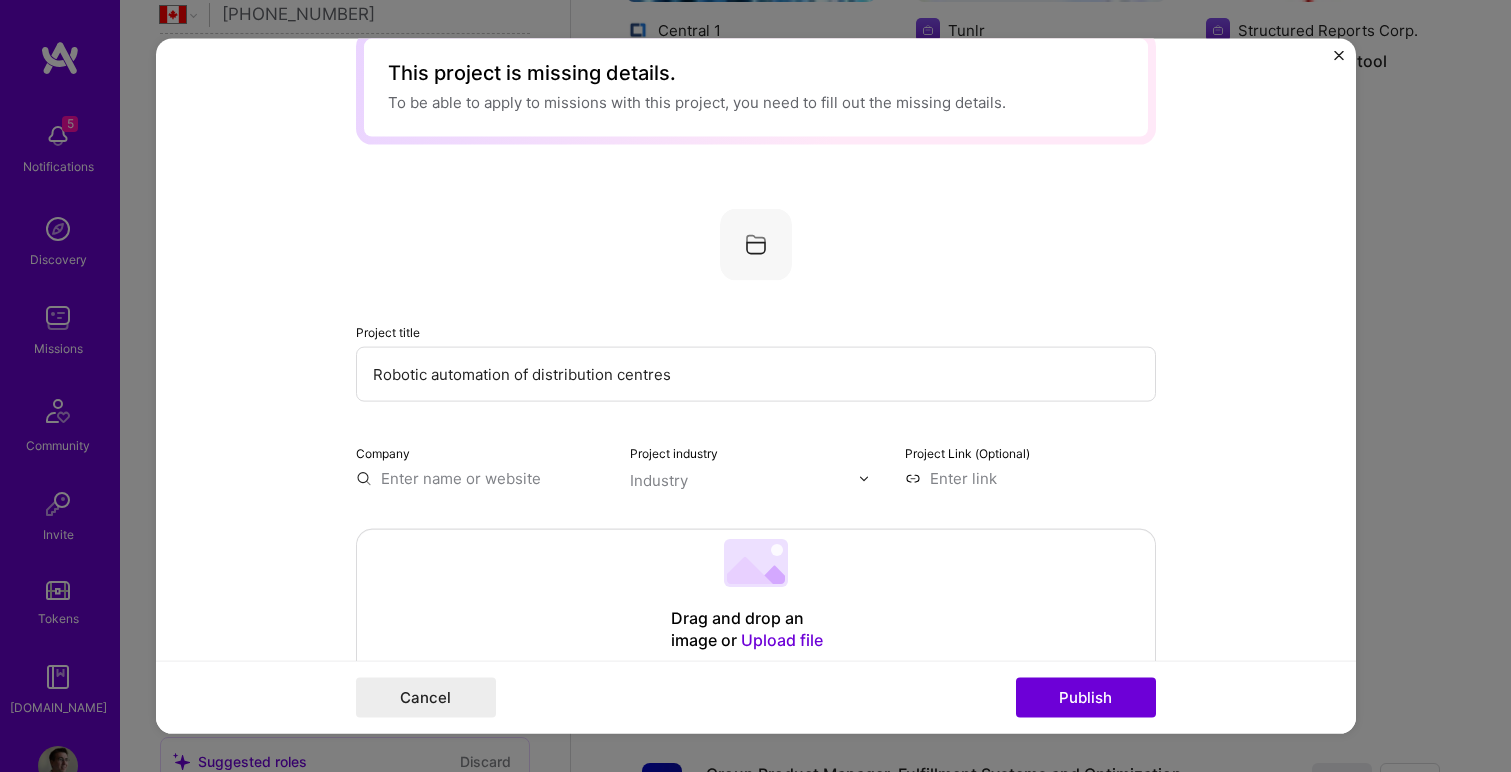 scroll, scrollTop: 0, scrollLeft: 0, axis: both 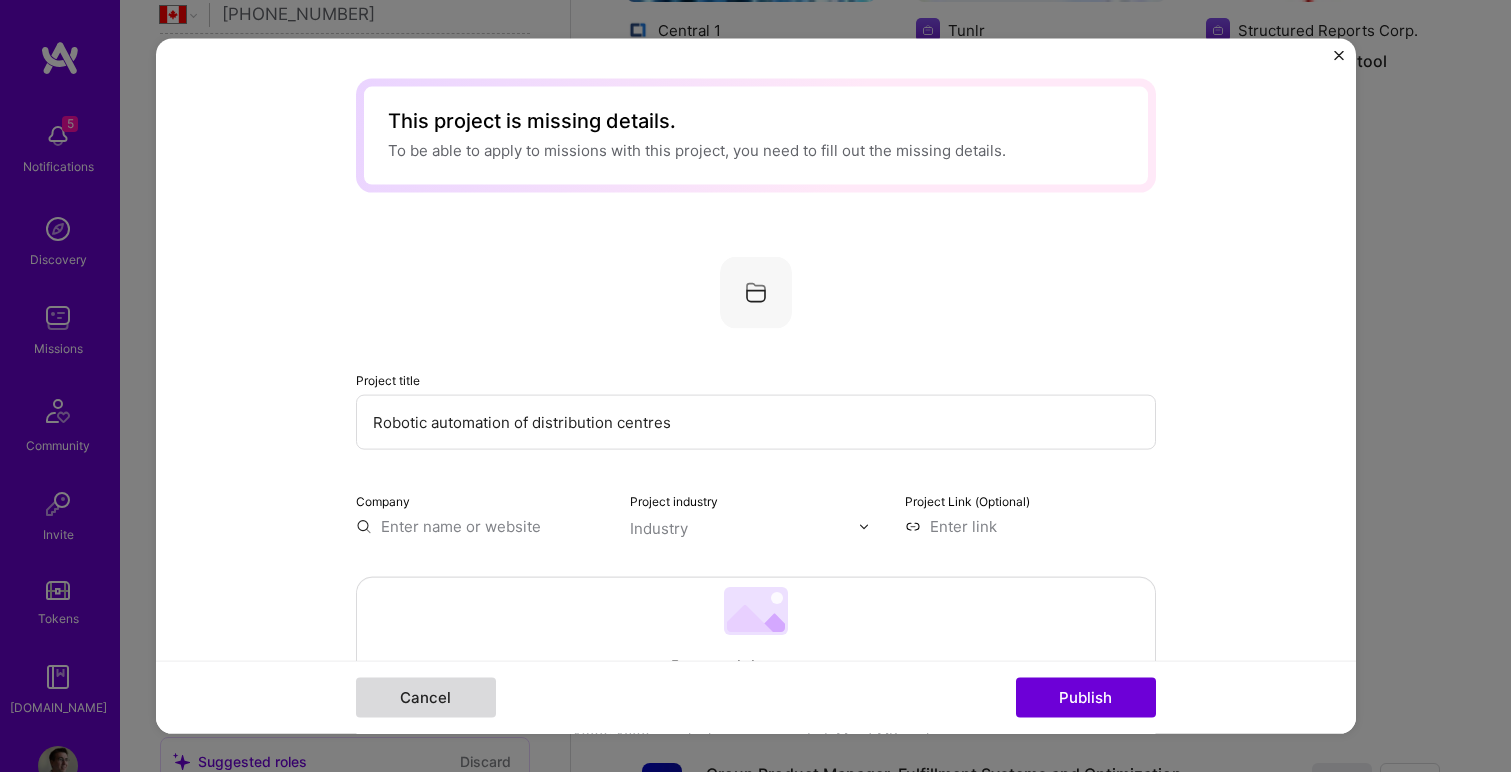 click on "Cancel" at bounding box center [426, 697] 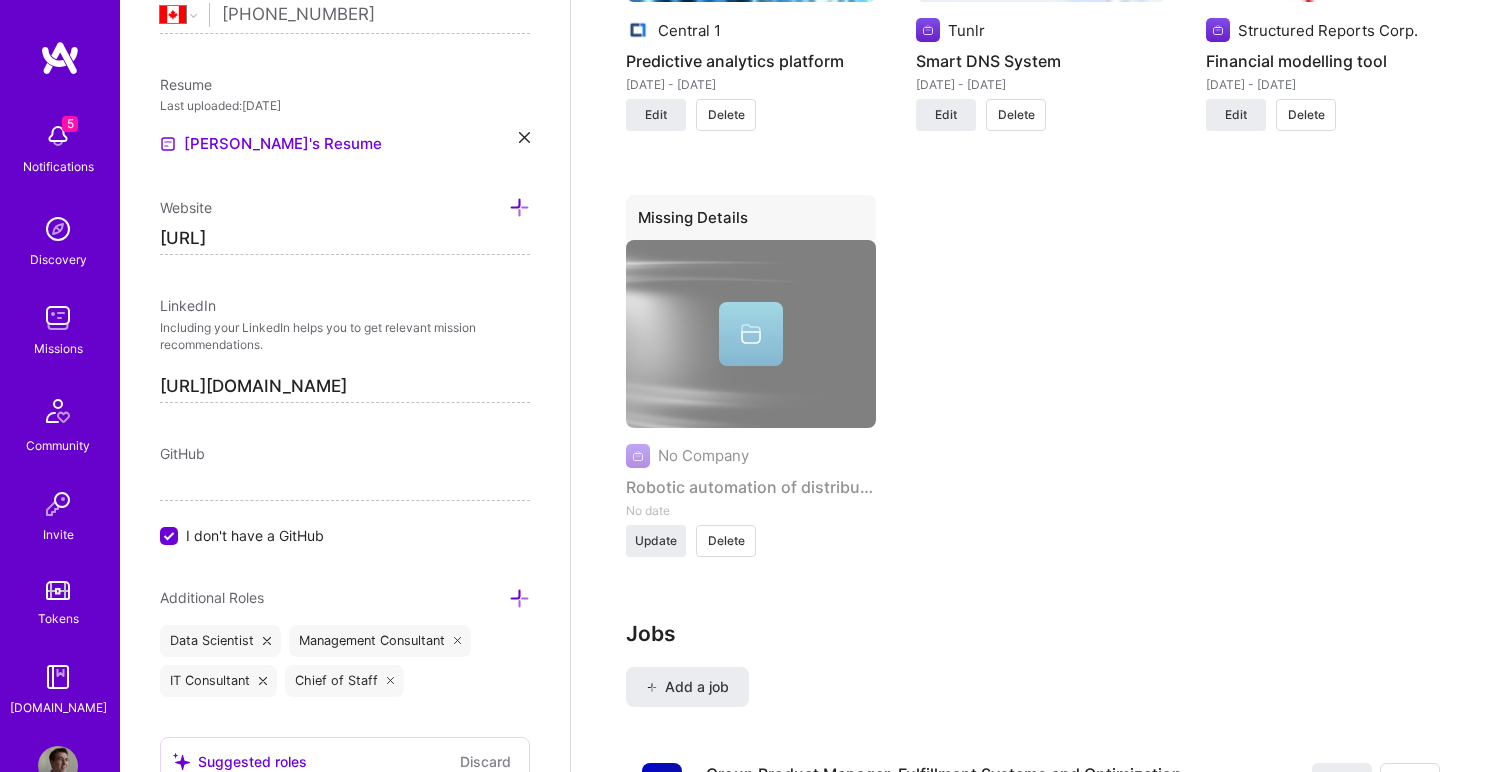 click on "Suggested Project
No Company Administrative Efficiency Enhancement Feb 2011 - Feb 2012 Review and approve Discard Suggested Project
No Company AI/ML Accessibility Initiative Jun 2018 - Present Review and approve Discard Suggested Project
No Company Cyber Security Enhancement Jun 2016 - Nov 2017 Review and approve Discard Suggested Project
No Company Data Architecture Revamp and Cloud Migration Feb 2020 - Feb 2021 Review and approve Discard Suggested Project
No Company Data Science Platform Advancement Mar 2019 - Feb 2020 Review and approve Discard Suggested Project
No Company Depreciation Reports Optimization Jan 2013 - Nov 2014 Review and approve Discard Suggested Project
No Company LEED Buildings Operational Costs Analysis May 2014 - Sep 2014 Review and approve Discard Suggested Project
No Company Microsoft Teams Virtual Events Extensibility Jun 2021 - Dec 2022 Review and approve Discard" at bounding box center [1041, -631] 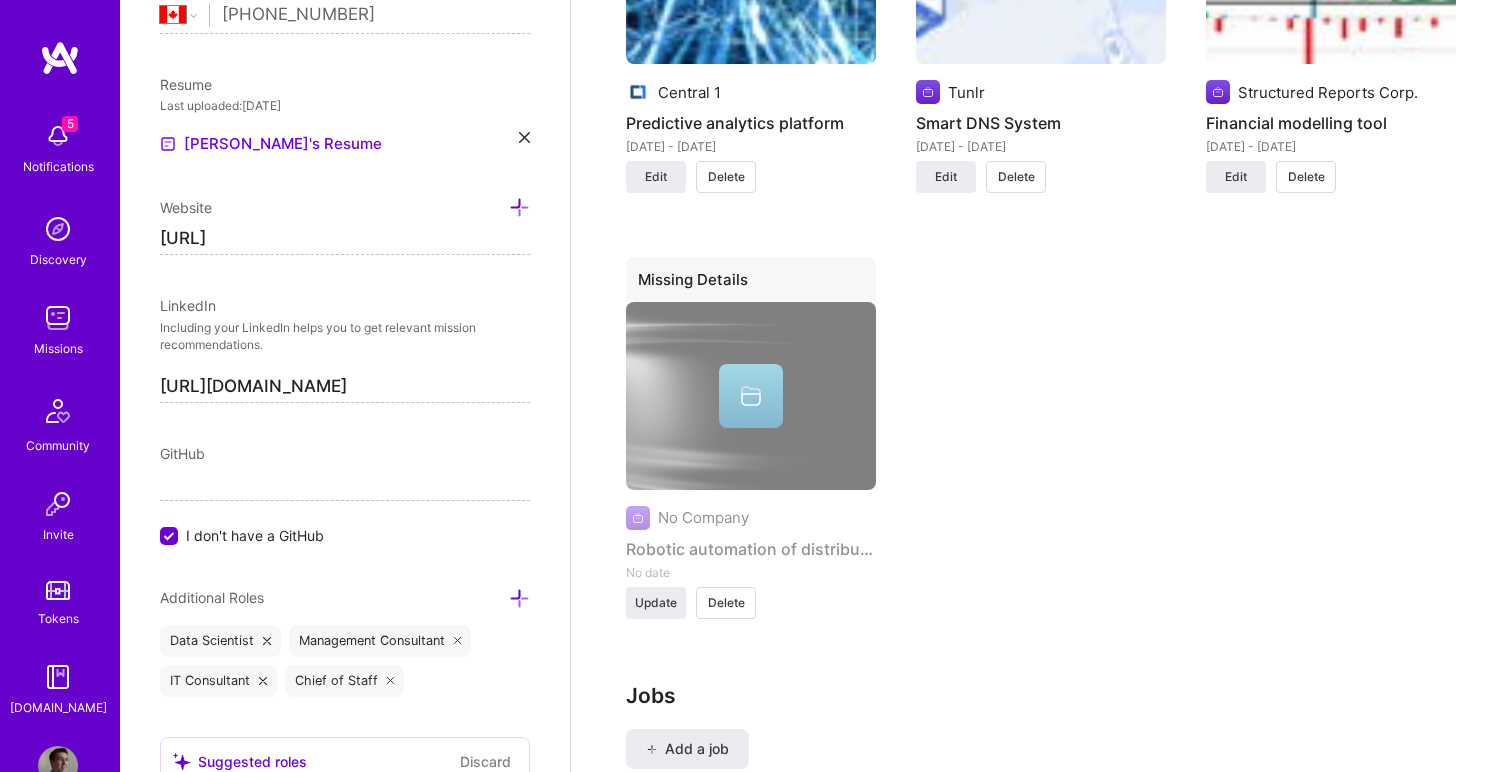 scroll, scrollTop: 3686, scrollLeft: 0, axis: vertical 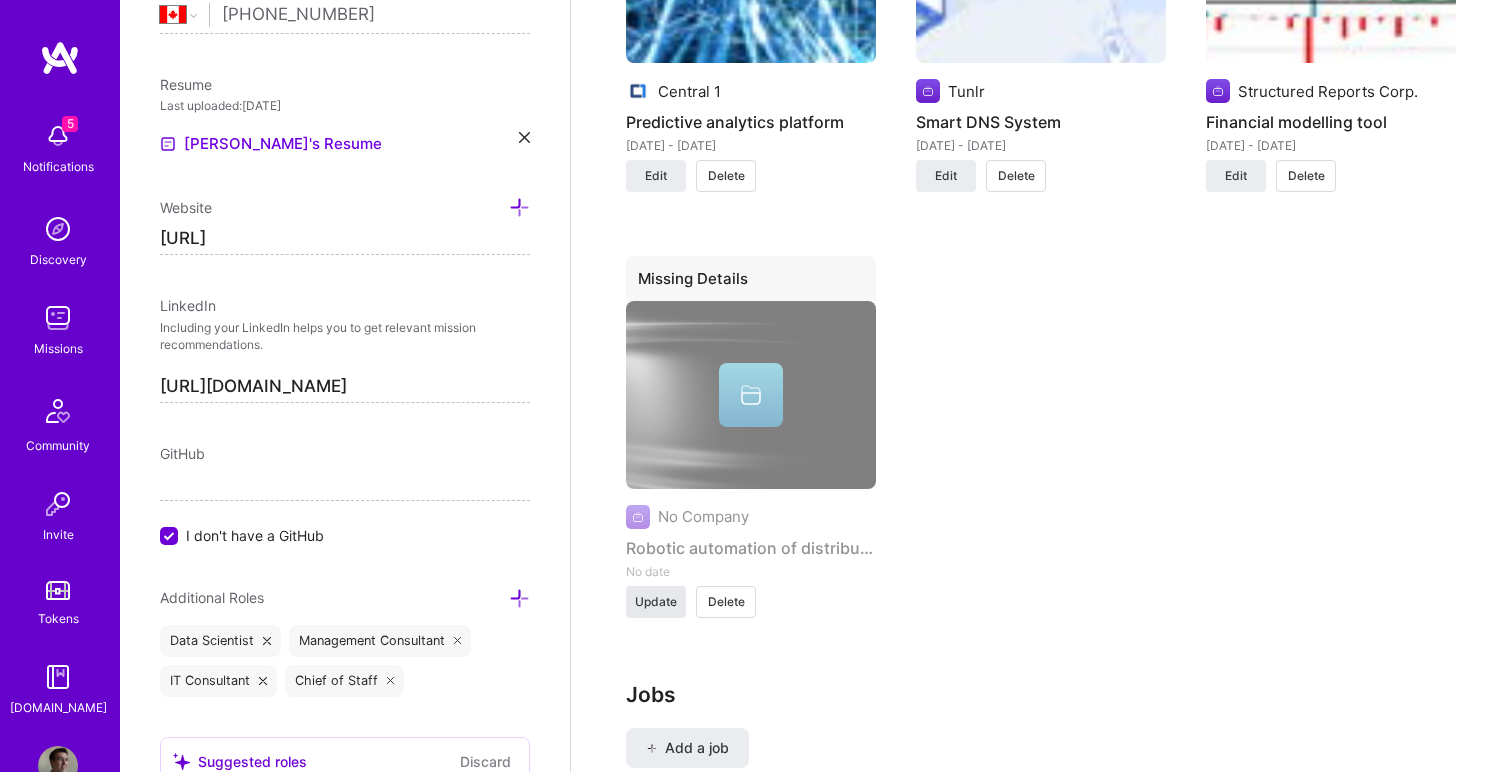 click on "Update" at bounding box center [656, 602] 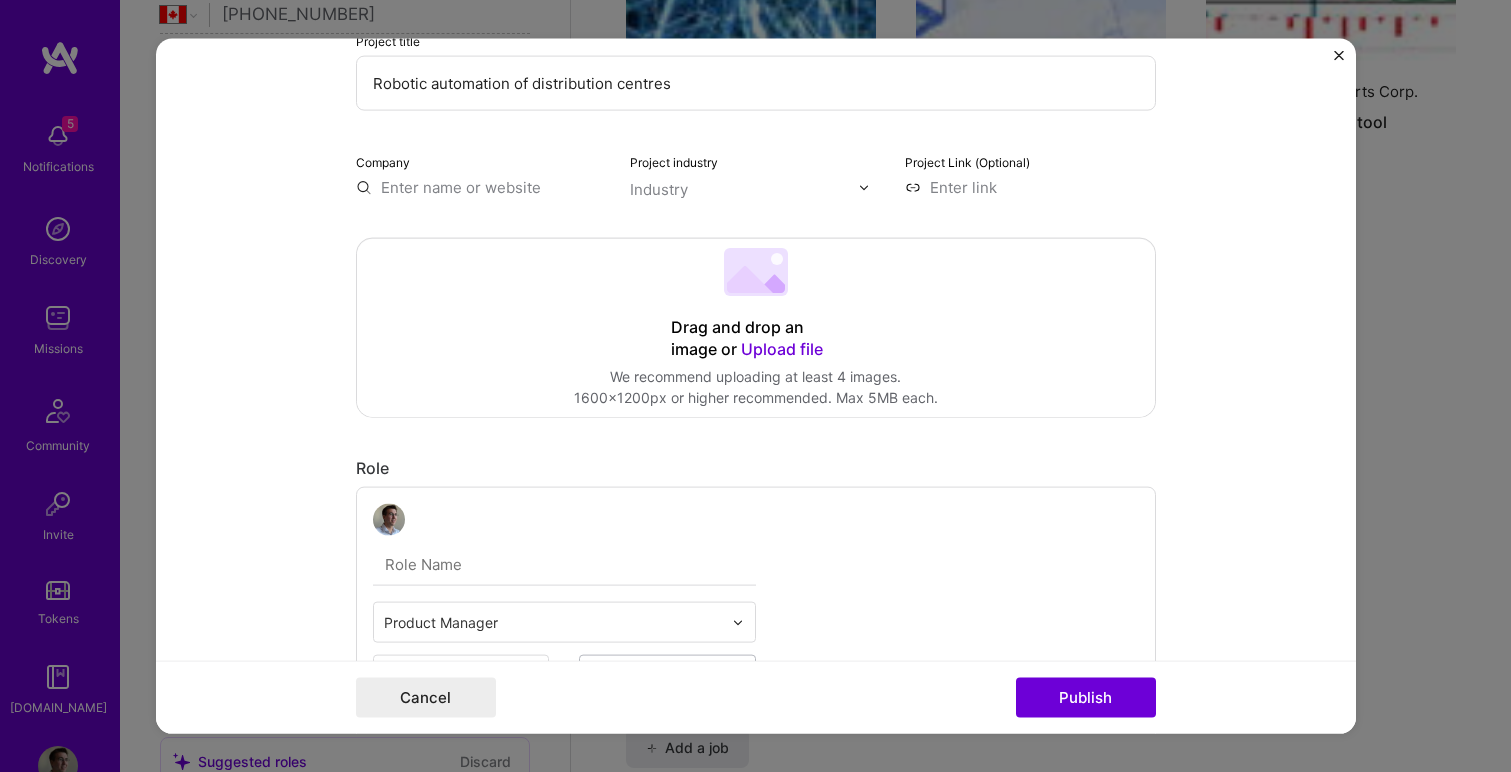 scroll, scrollTop: 371, scrollLeft: 0, axis: vertical 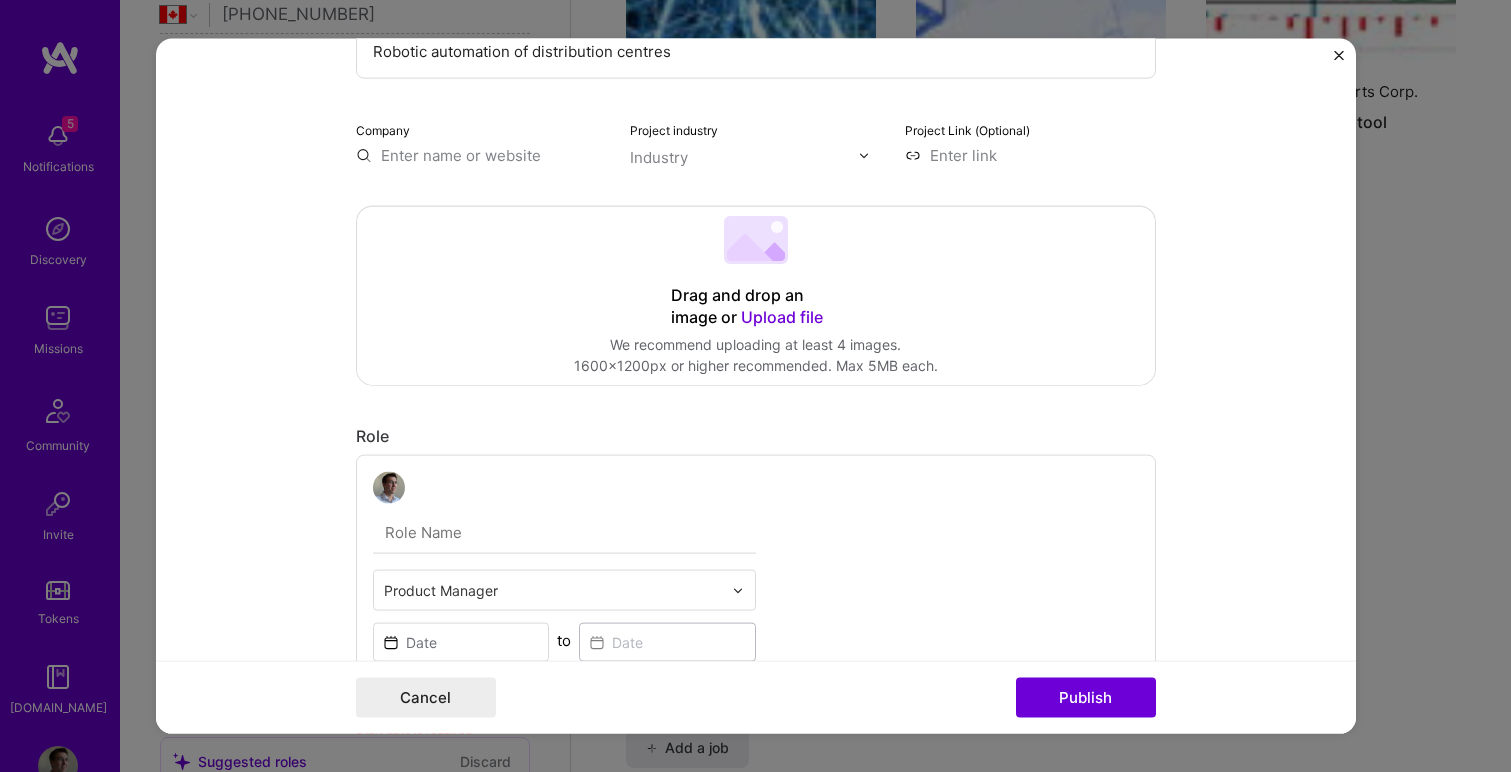 click on "Drag and drop an image or   Upload file" at bounding box center [756, 307] 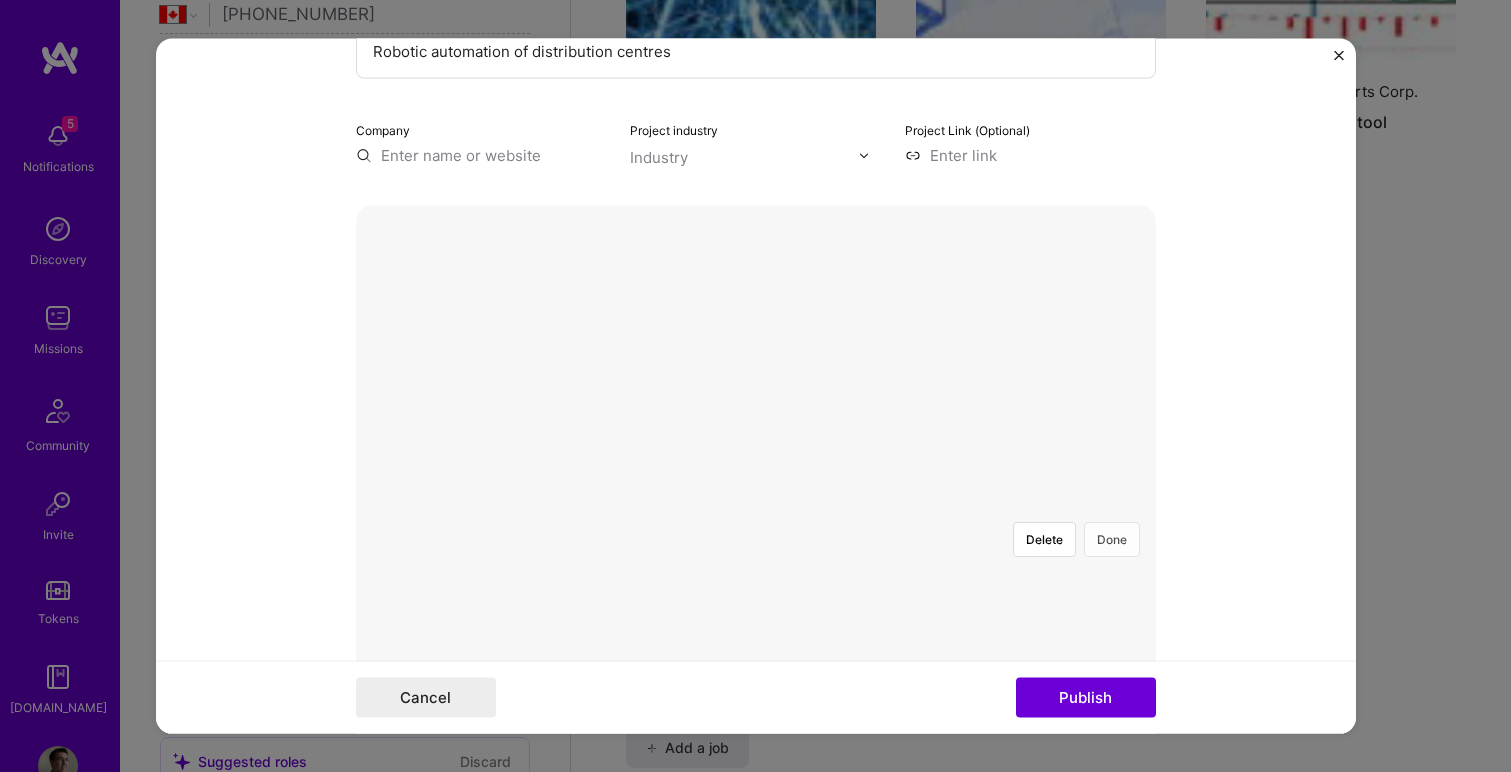 click on "Done" at bounding box center [1112, 539] 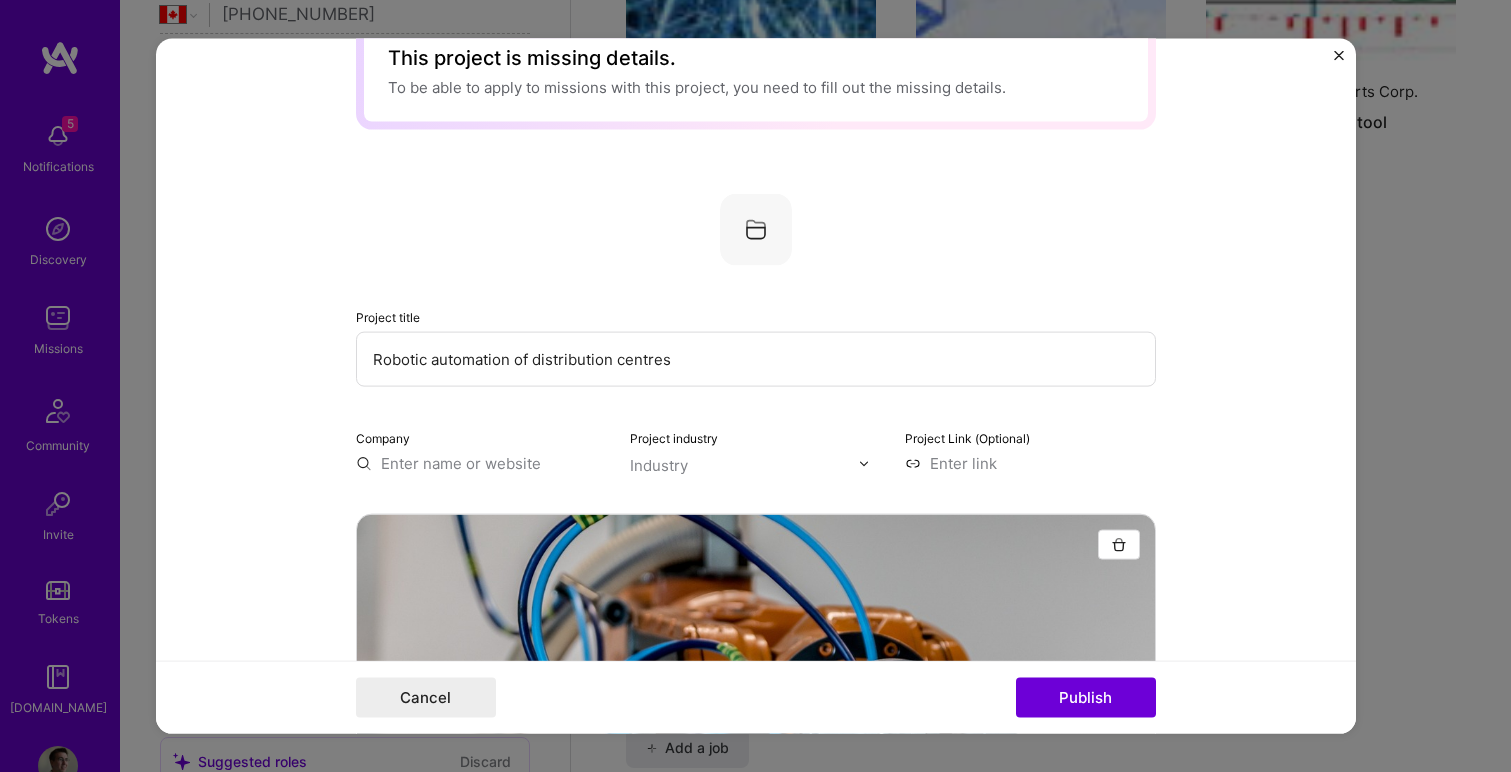 scroll, scrollTop: 66, scrollLeft: 0, axis: vertical 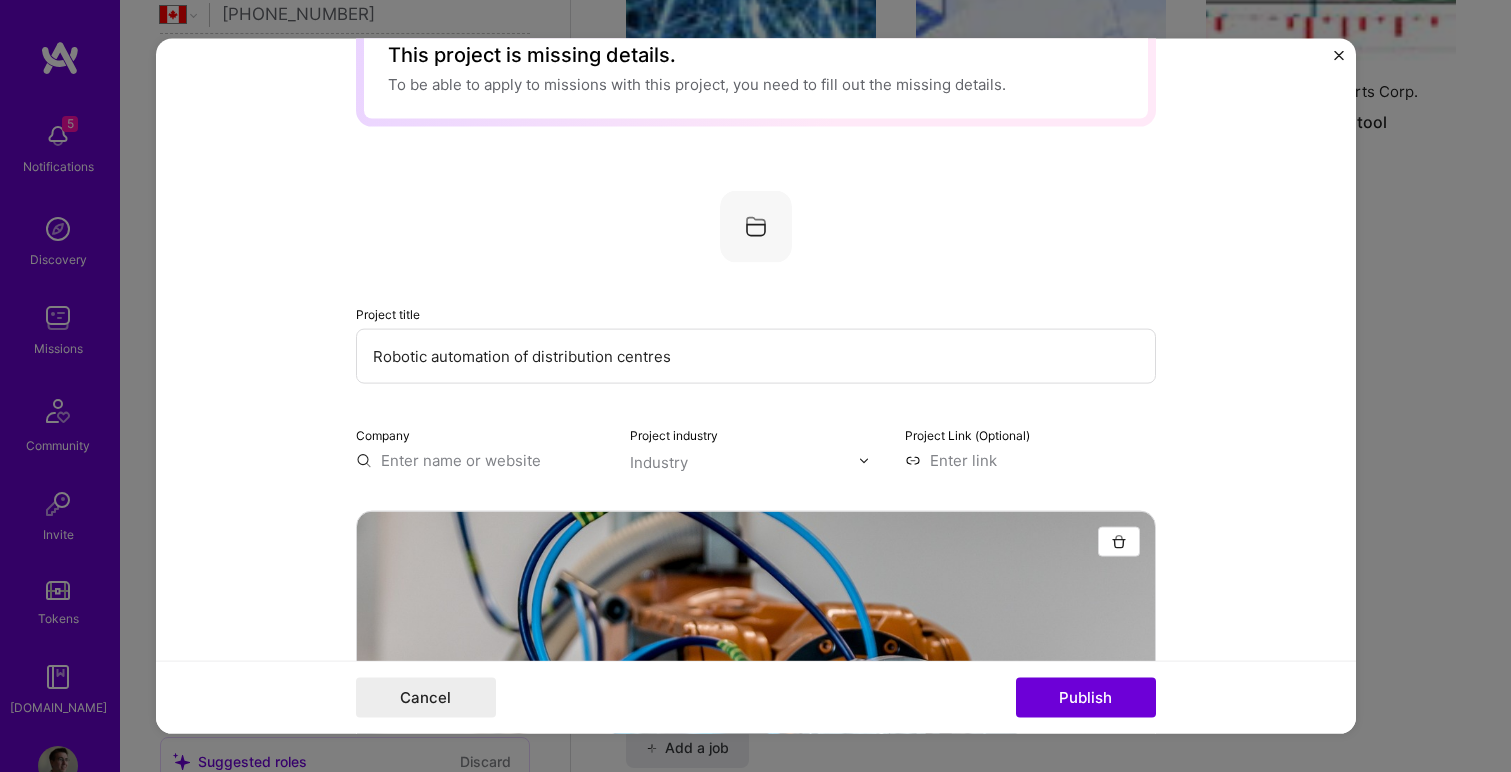 click at bounding box center (481, 460) 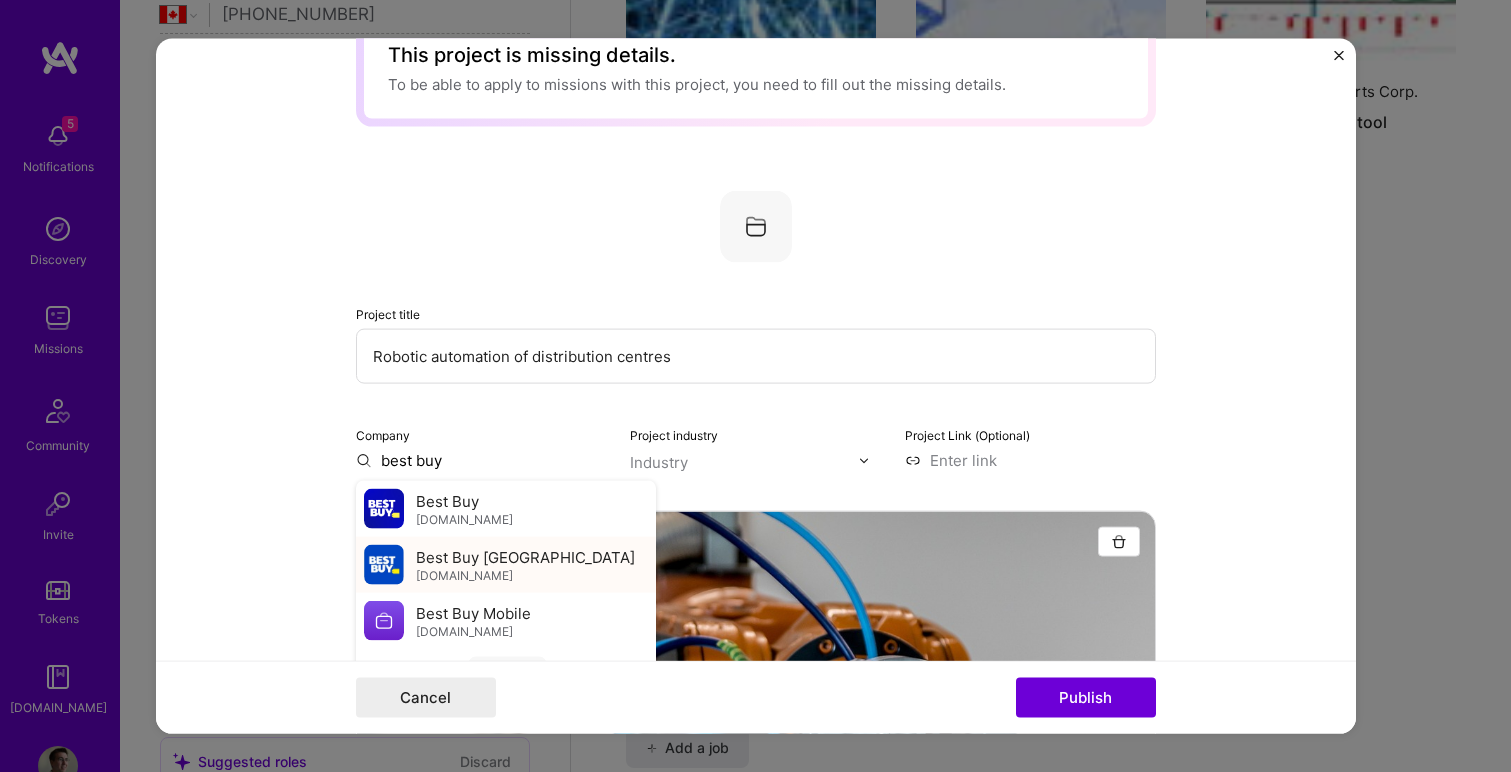click on "Best Buy [GEOGRAPHIC_DATA]" at bounding box center [525, 556] 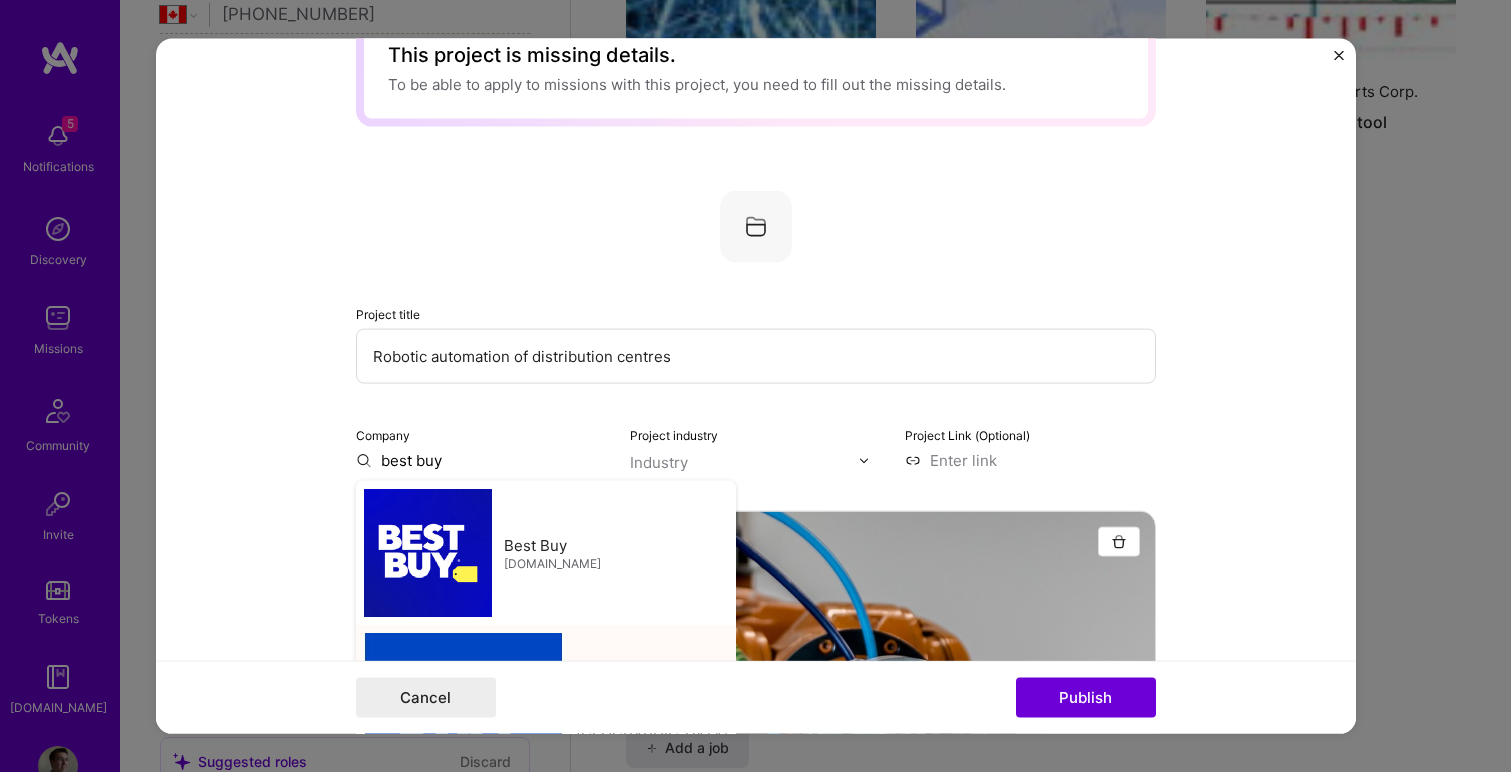 type on "Best Buy [GEOGRAPHIC_DATA]" 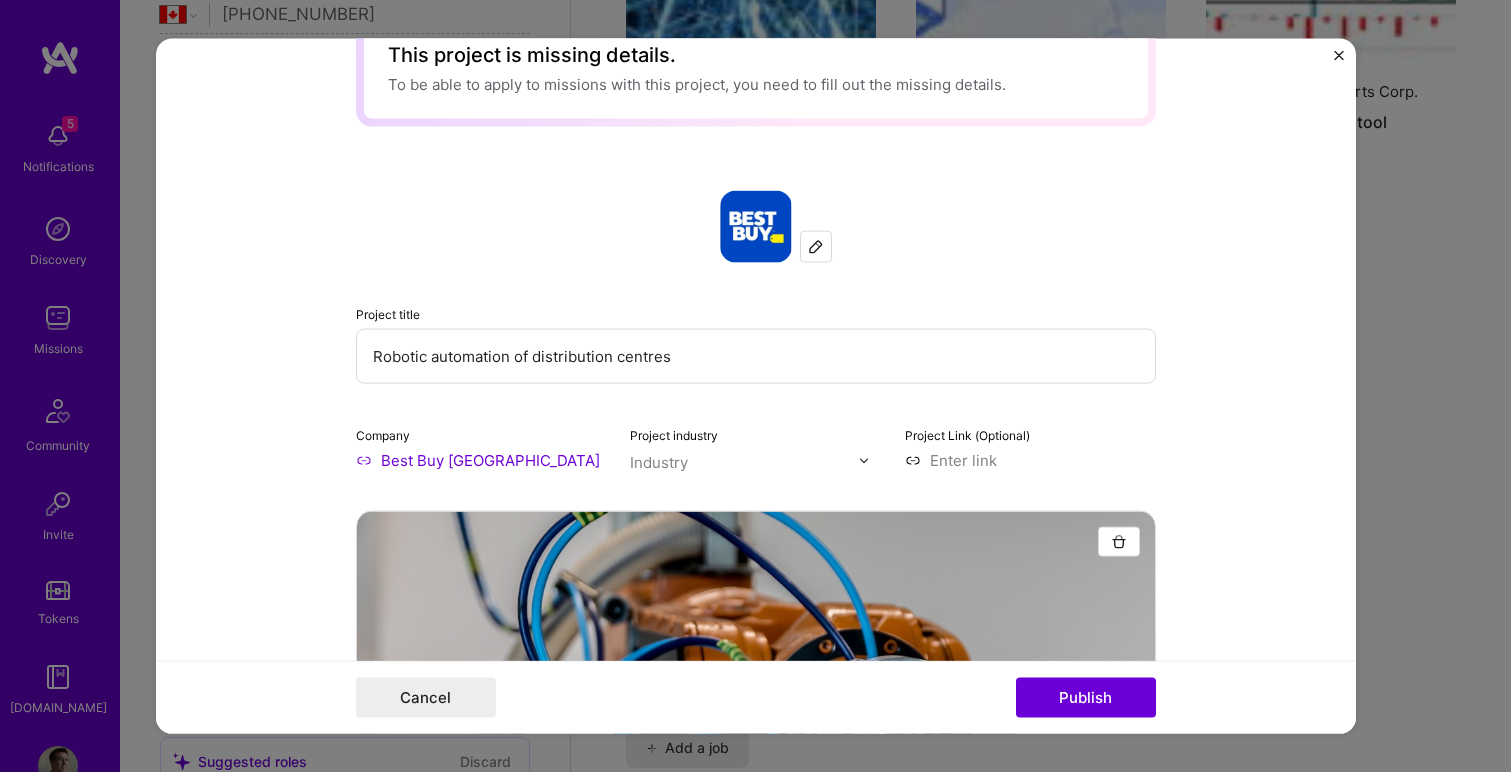 click at bounding box center (744, 462) 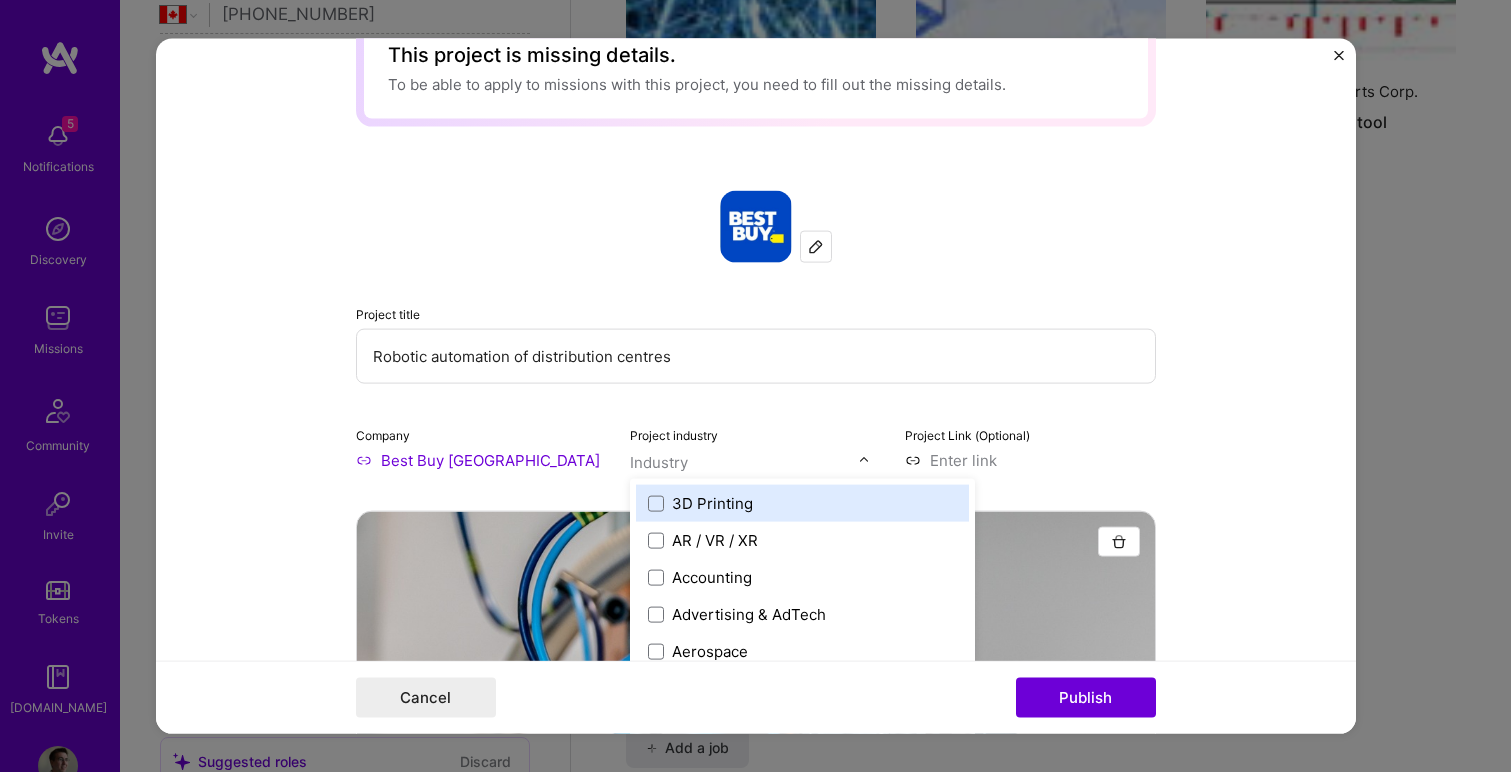 scroll, scrollTop: 3701, scrollLeft: 0, axis: vertical 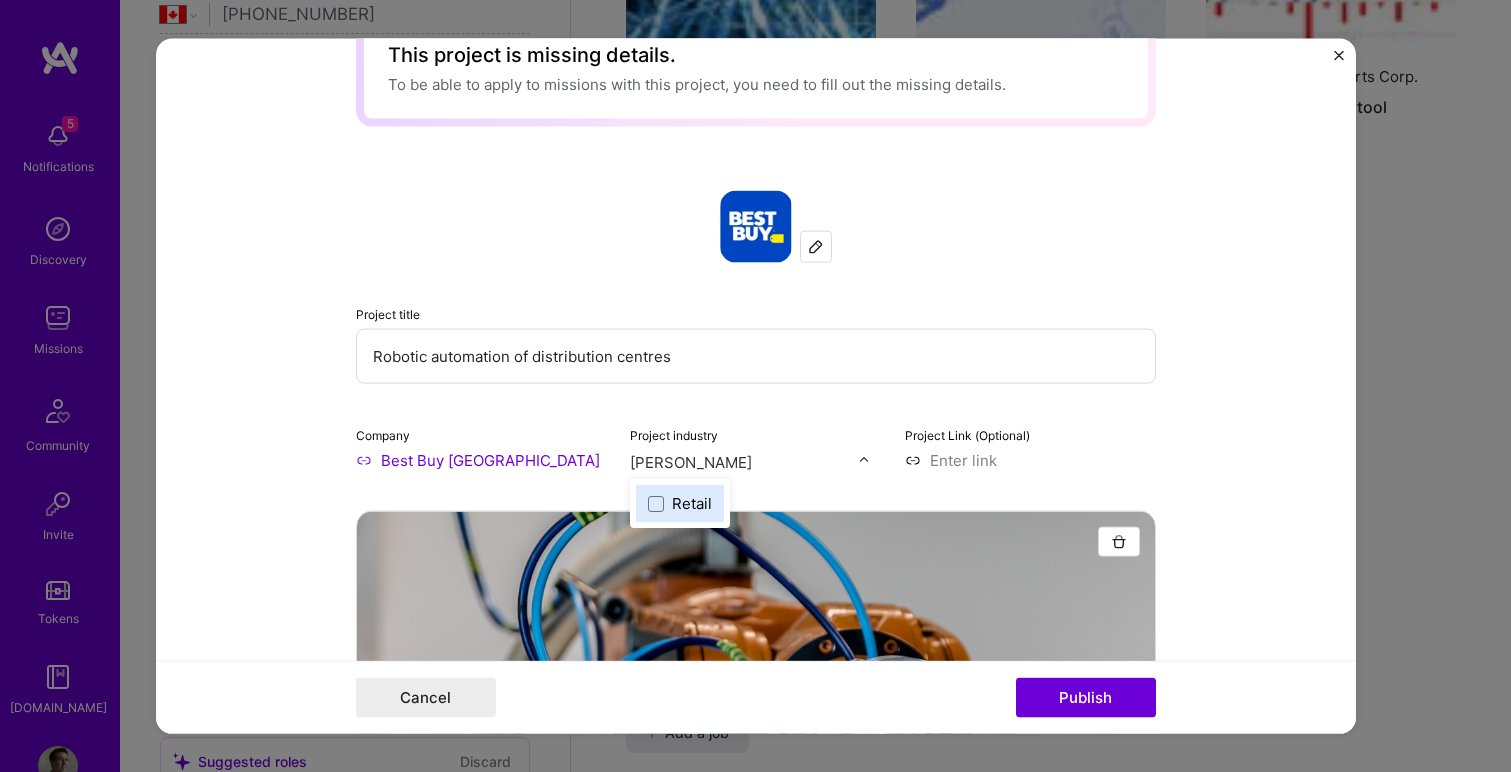 type on "retai" 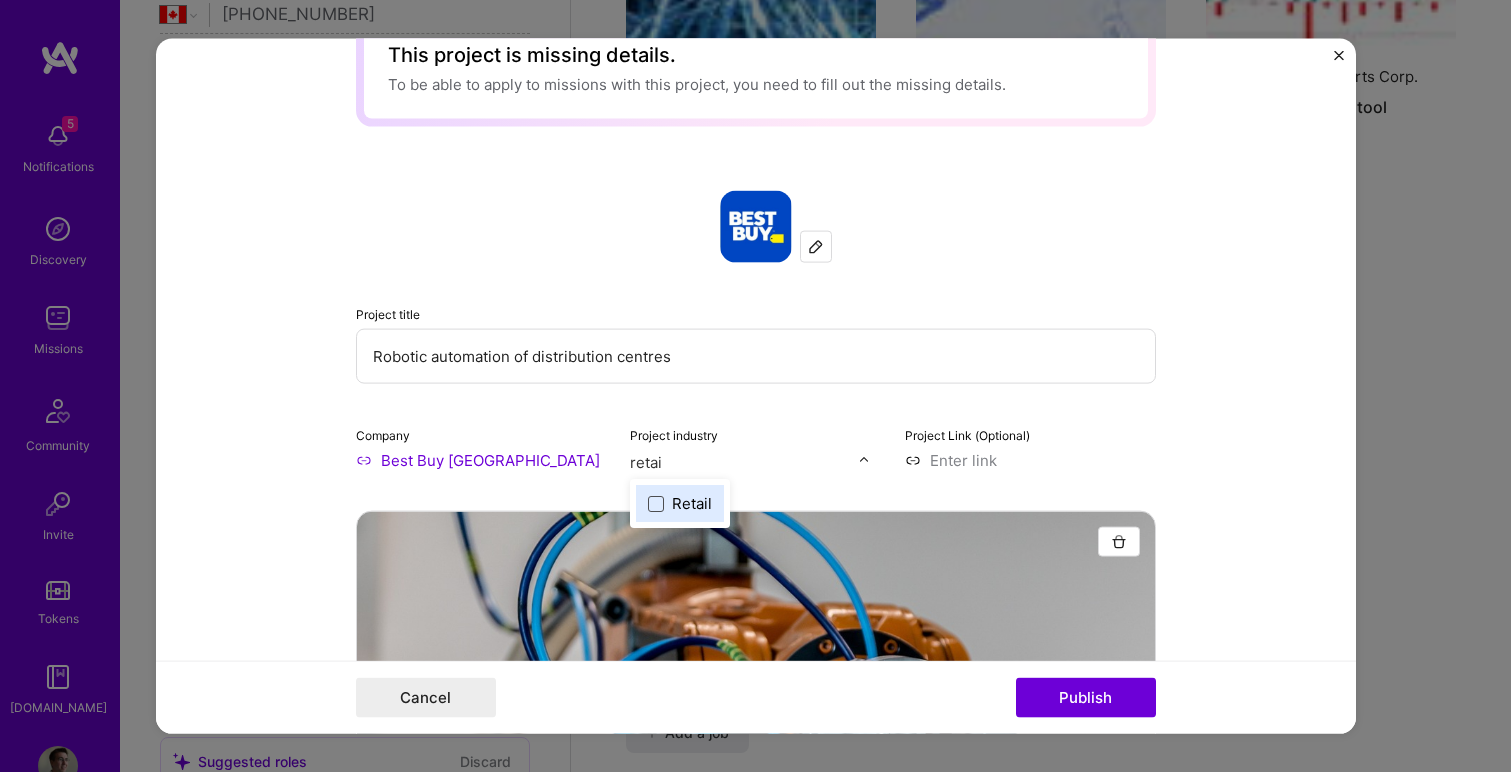 click at bounding box center (656, 503) 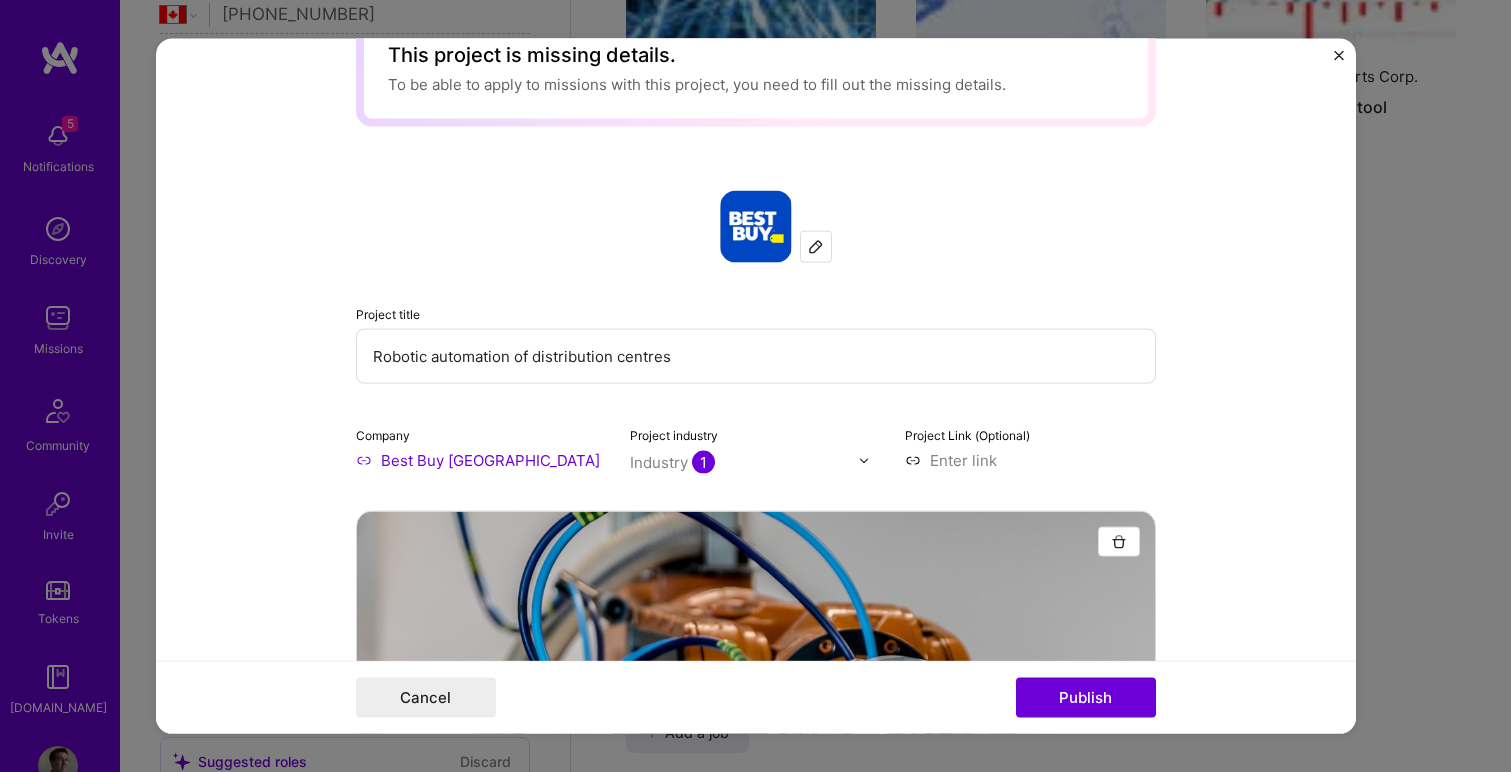 click on "Industry 1" at bounding box center (672, 462) 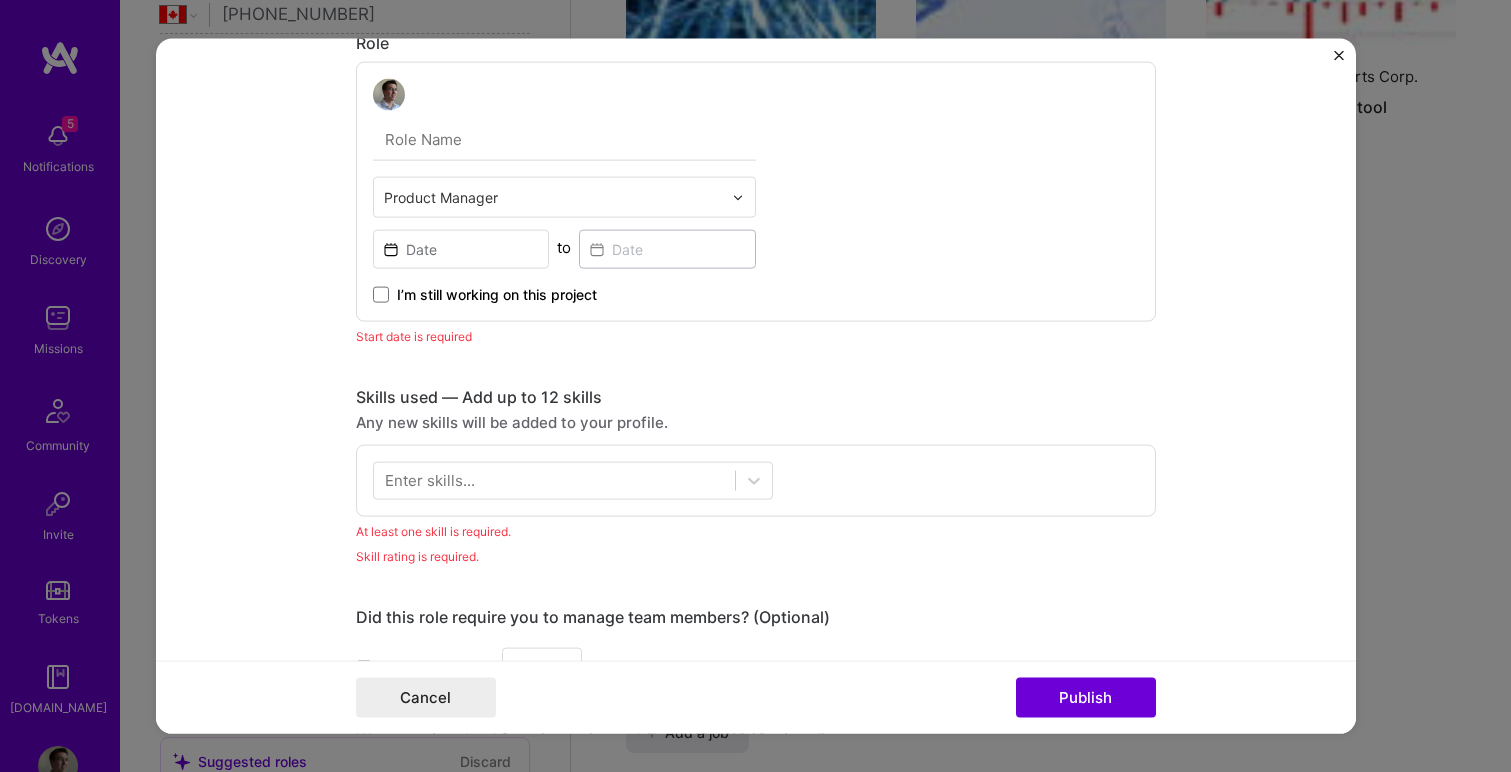 scroll, scrollTop: 1250, scrollLeft: 0, axis: vertical 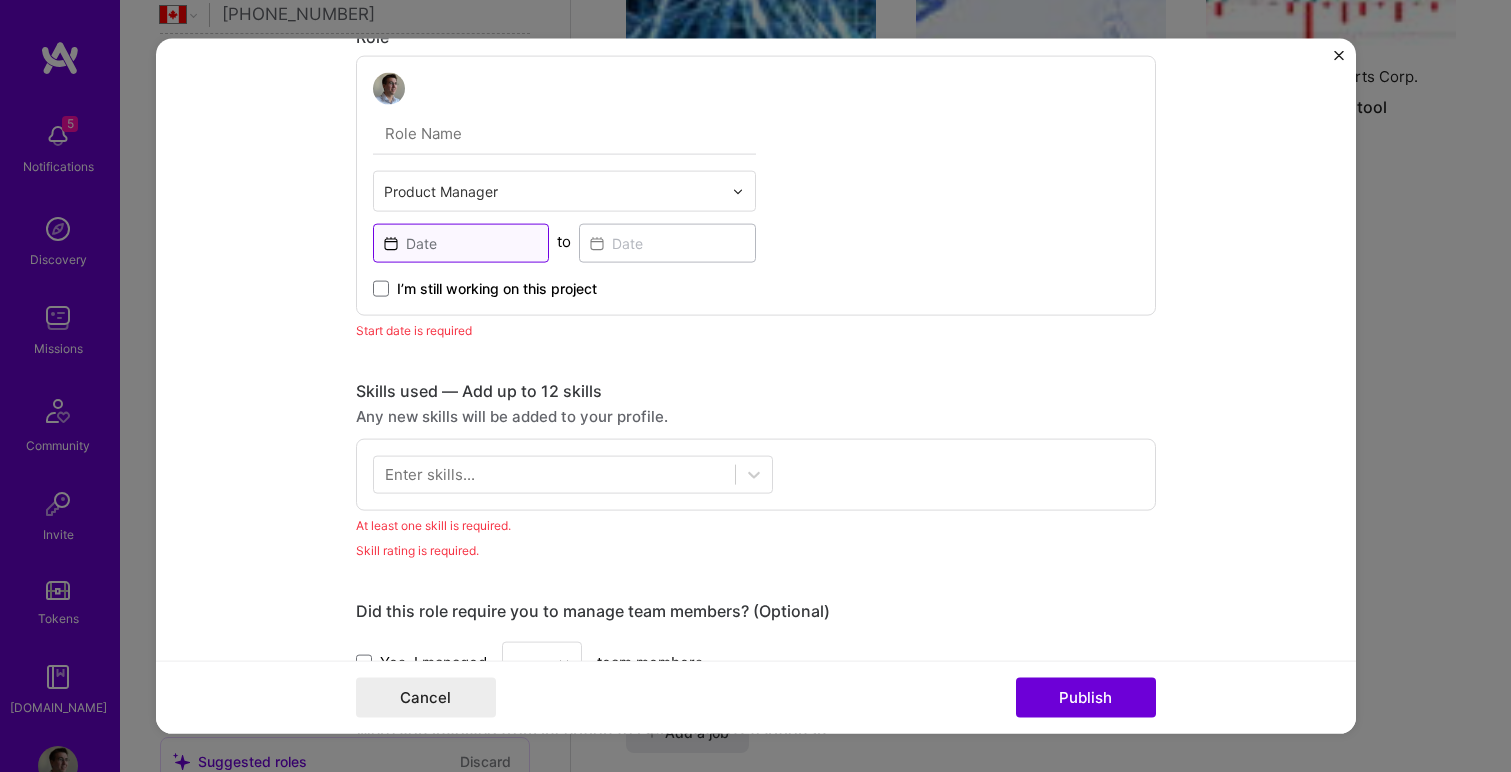 click at bounding box center (461, 243) 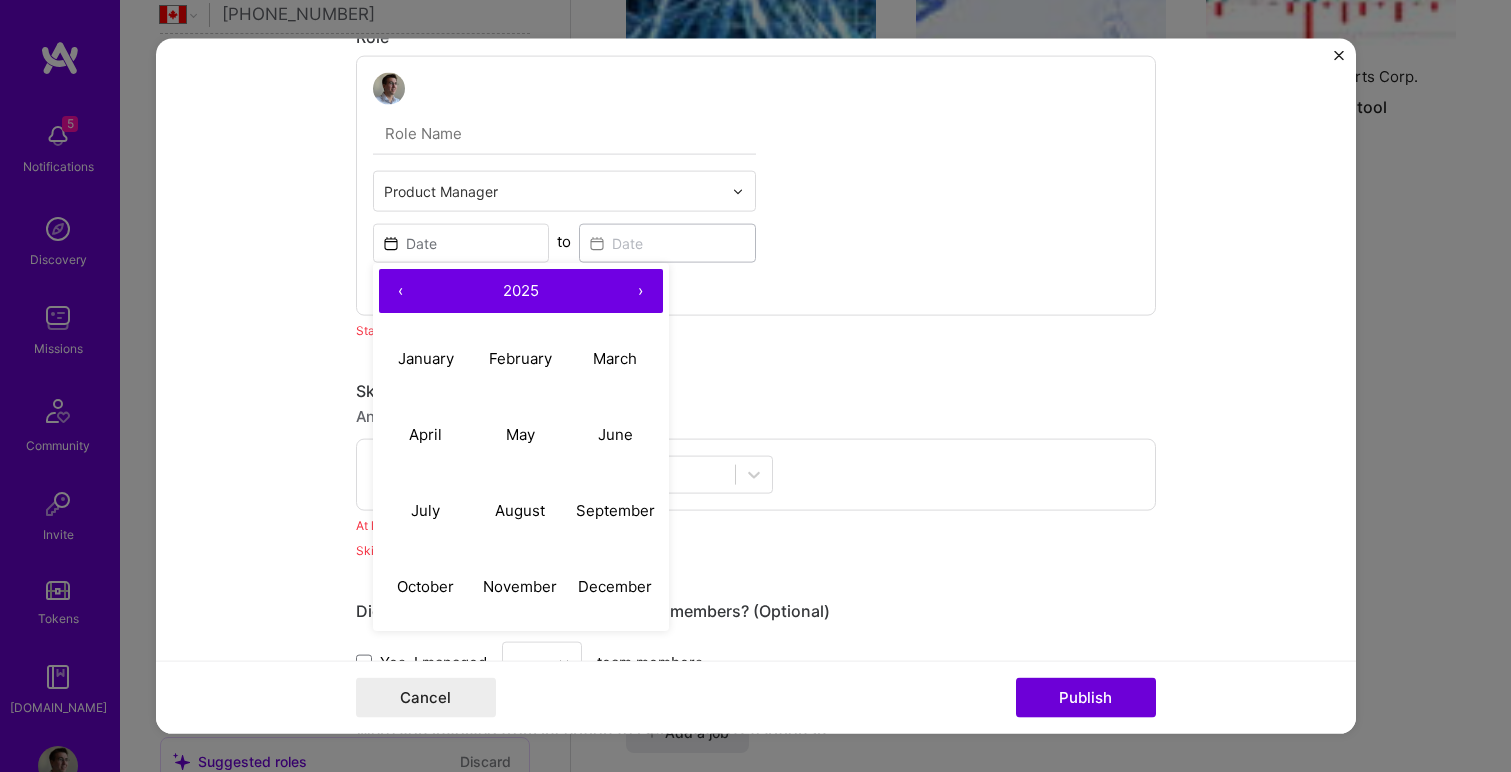 click on "‹" at bounding box center [401, 291] 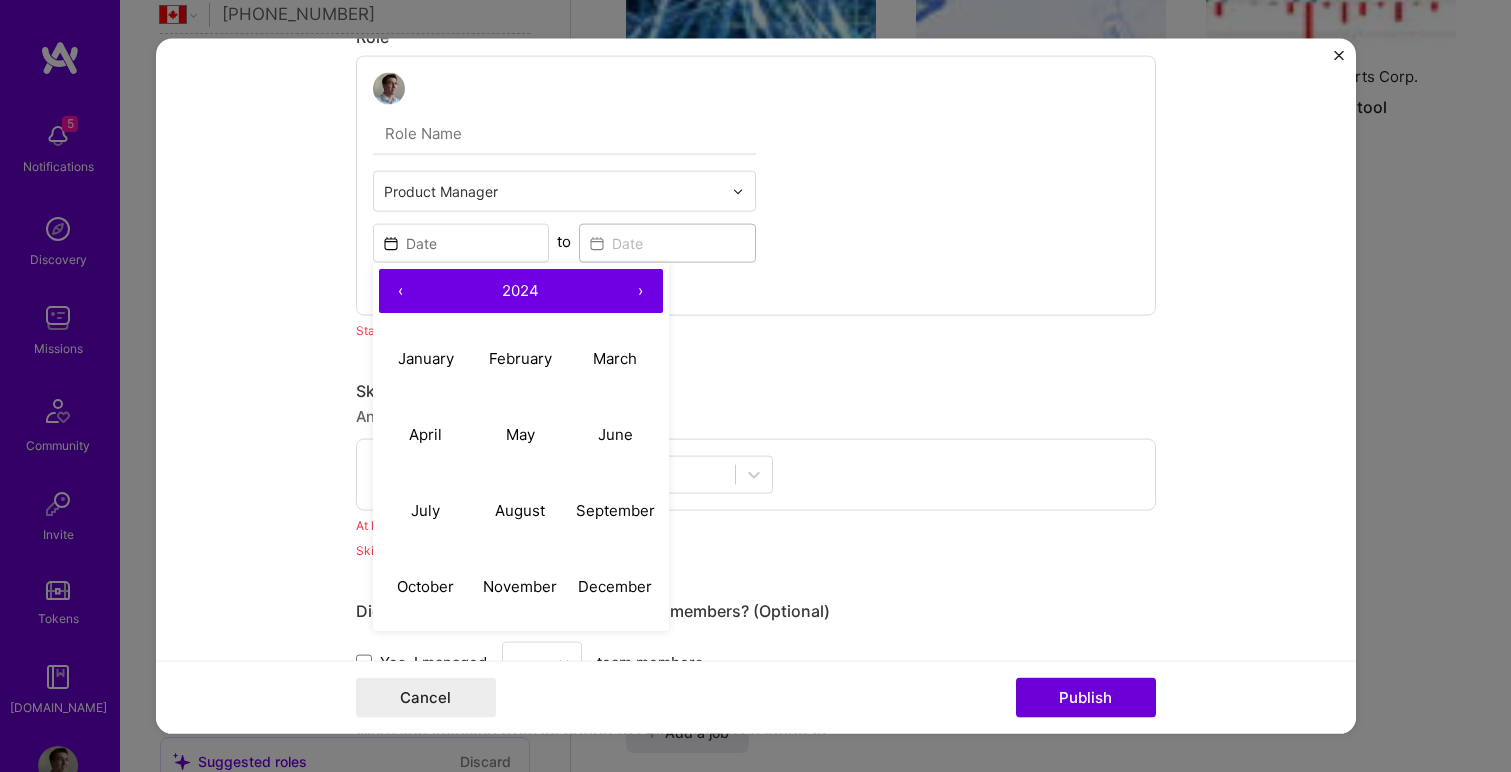 click on "‹" at bounding box center (401, 291) 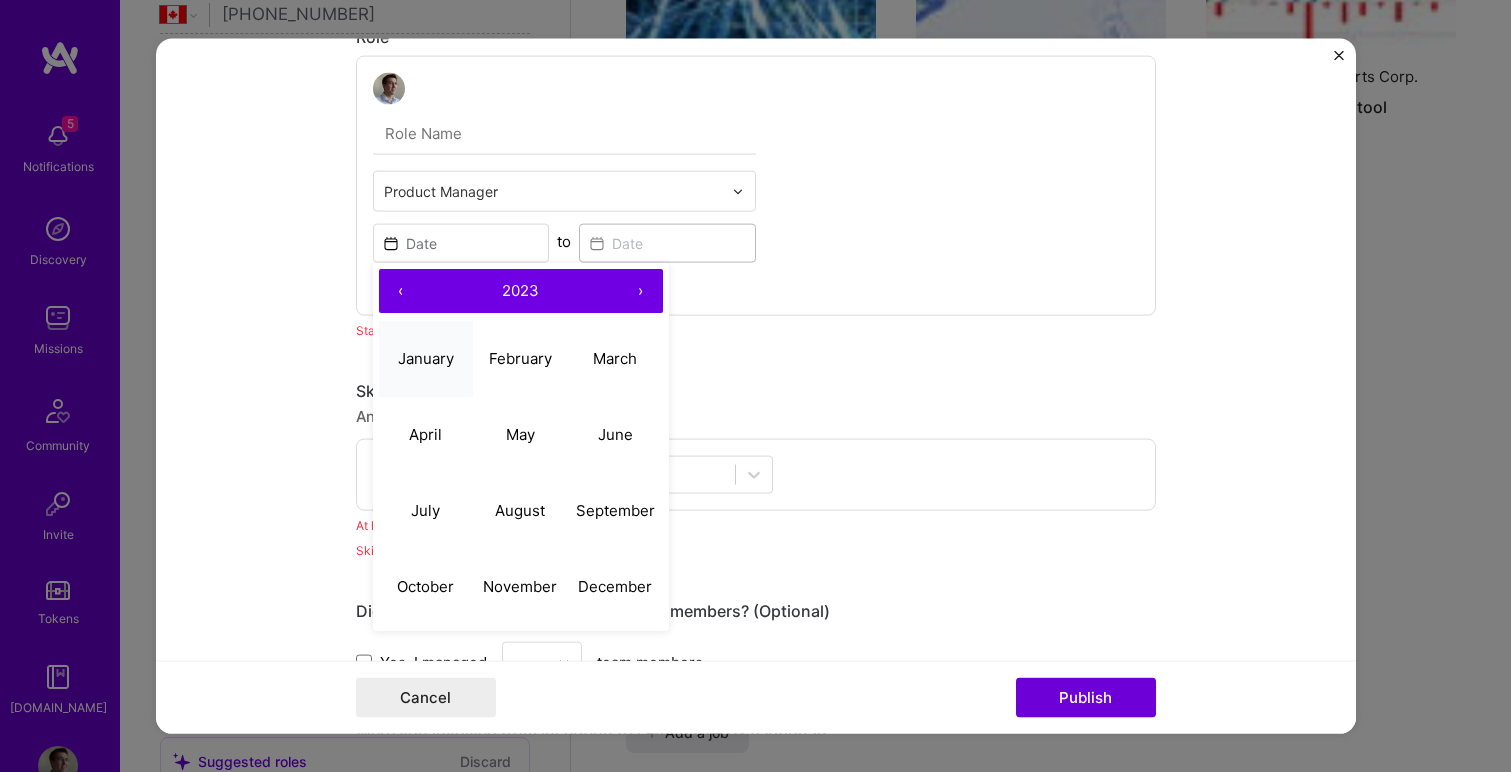 click on "January" at bounding box center (426, 358) 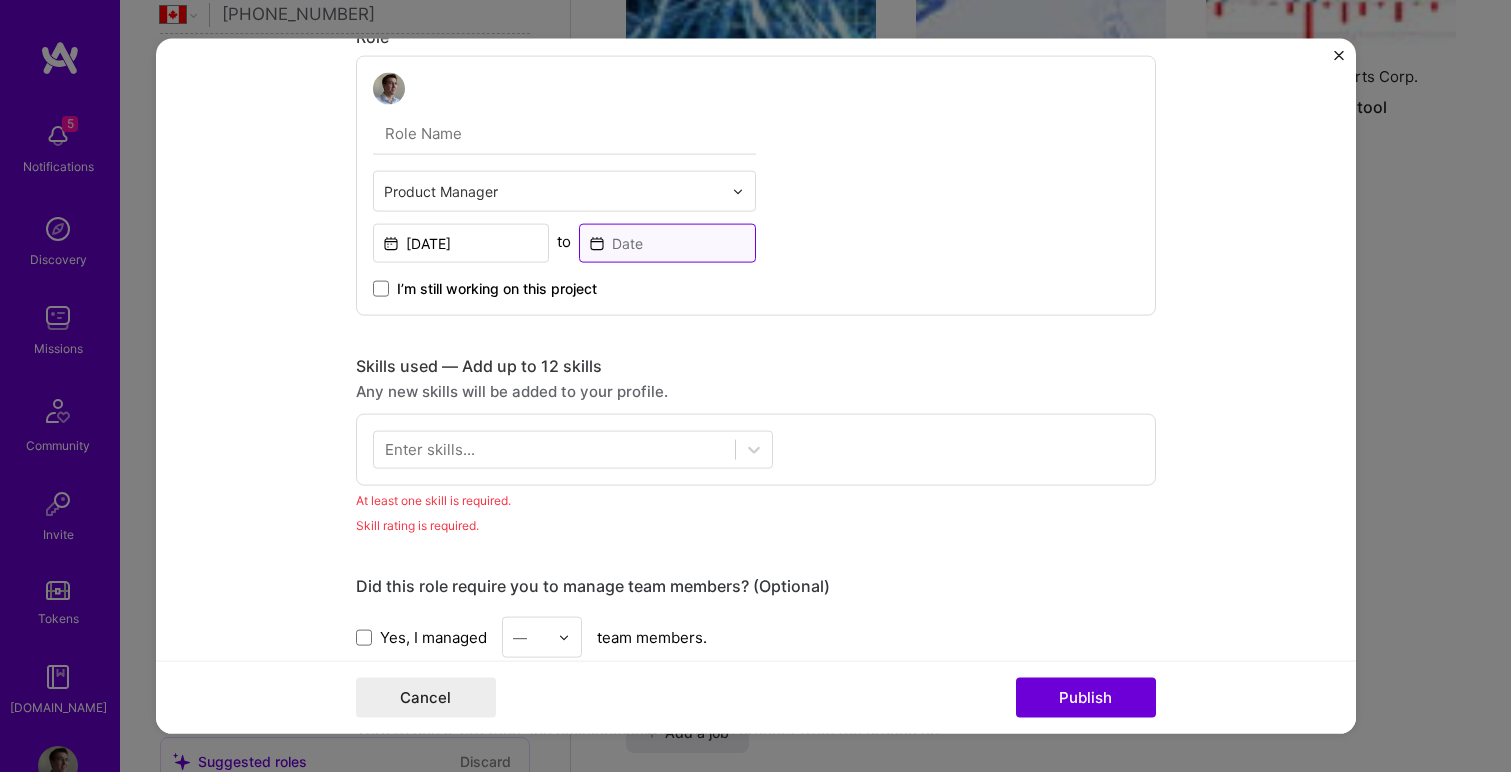 click at bounding box center [667, 243] 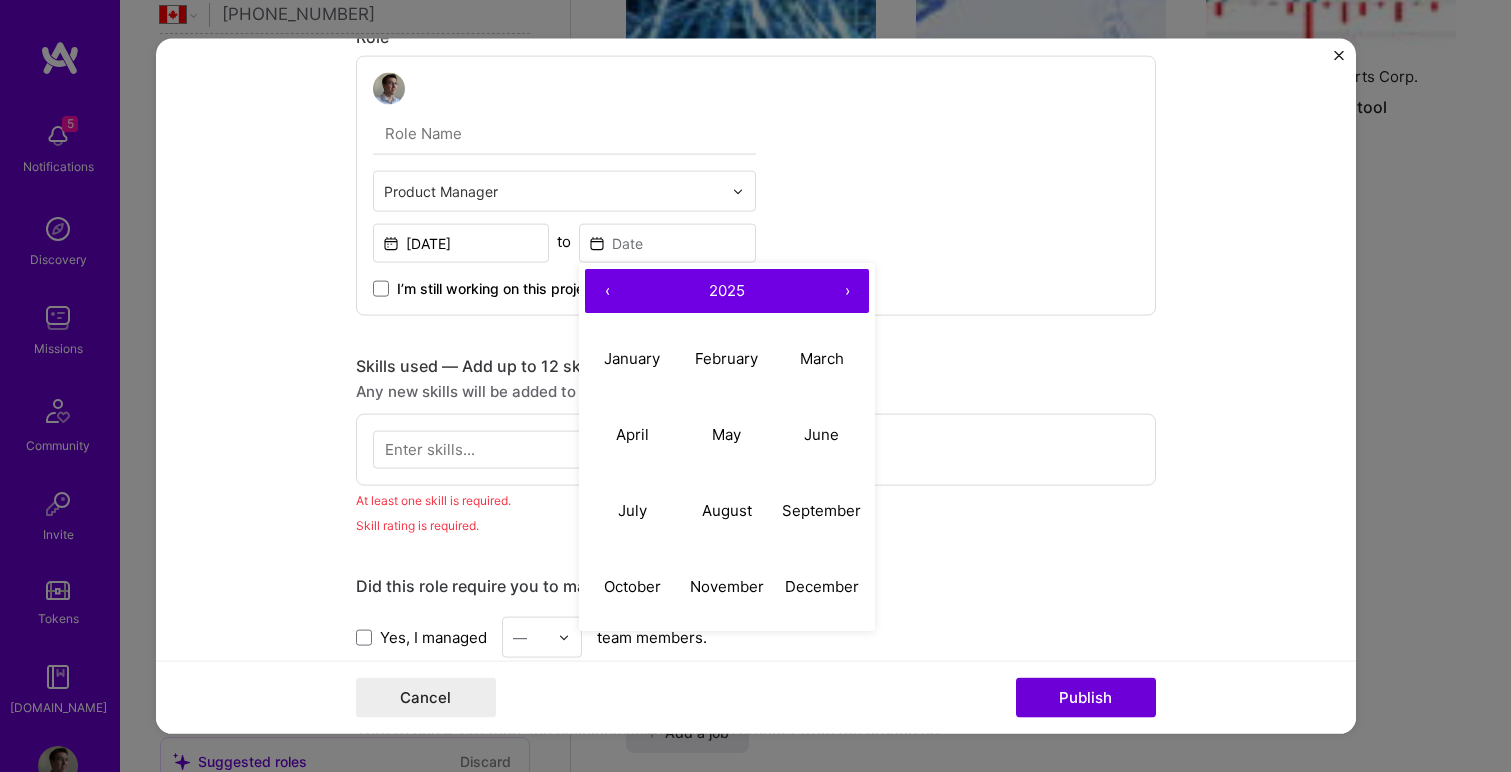 click on "‹" at bounding box center [607, 291] 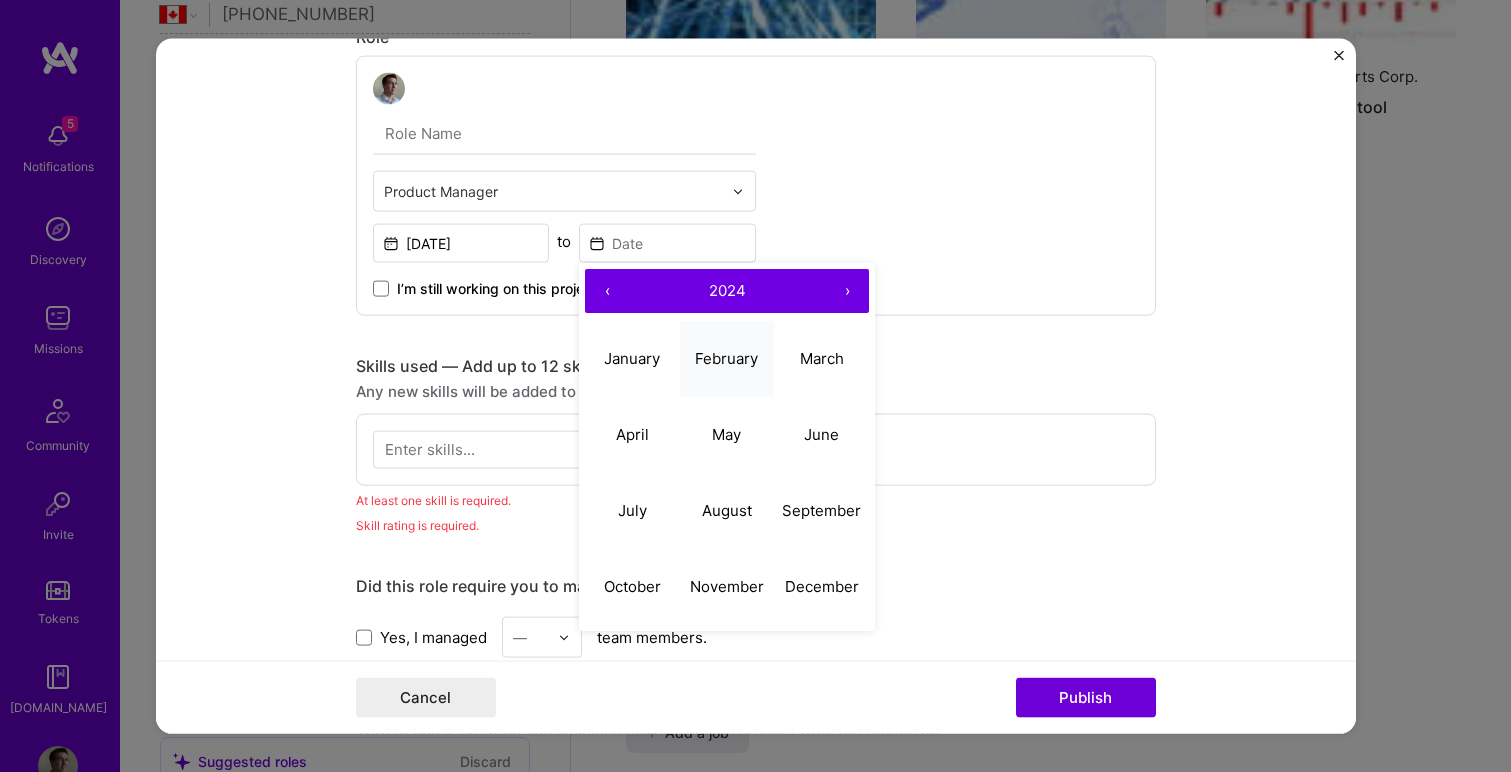 click on "February" at bounding box center [726, 357] 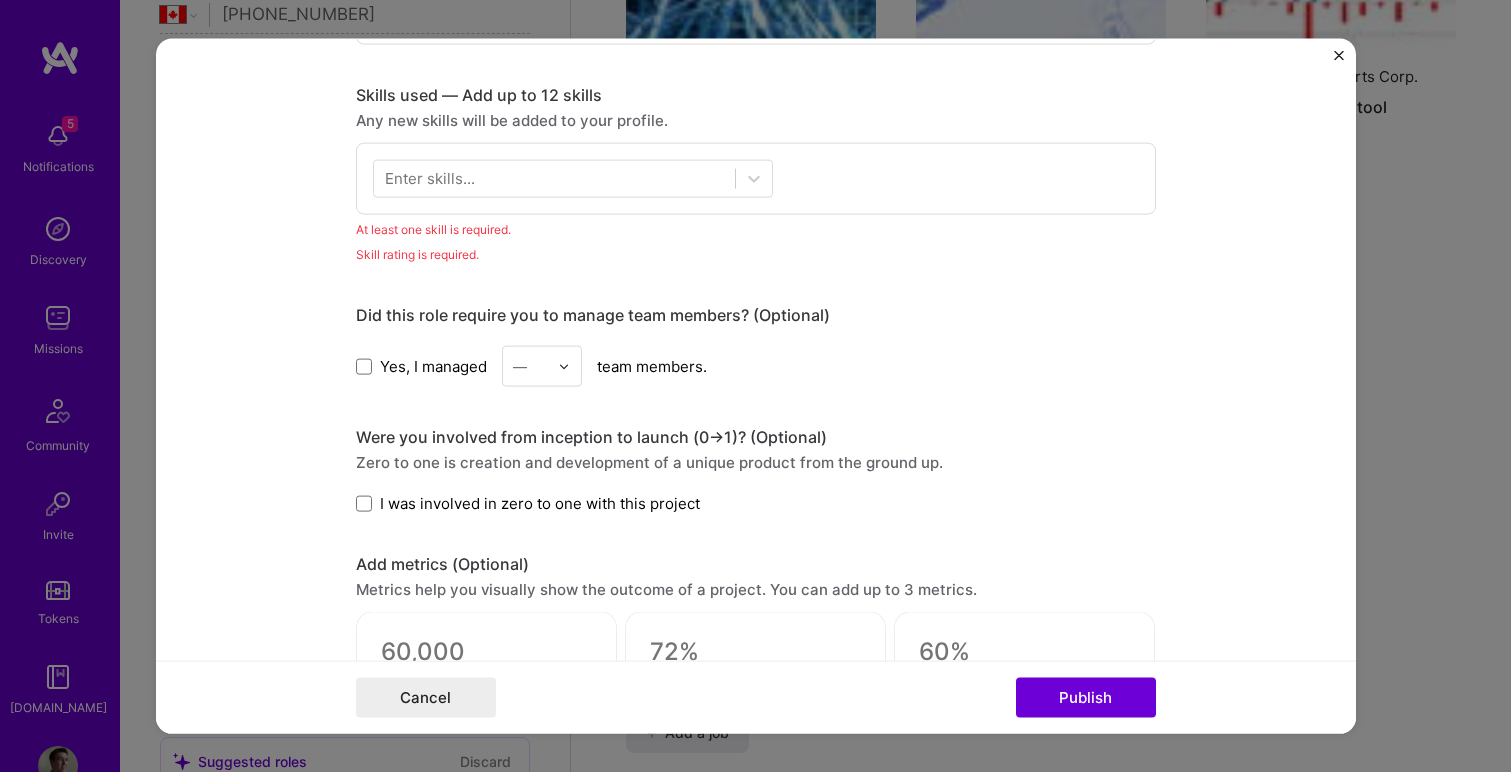 scroll, scrollTop: 1520, scrollLeft: 0, axis: vertical 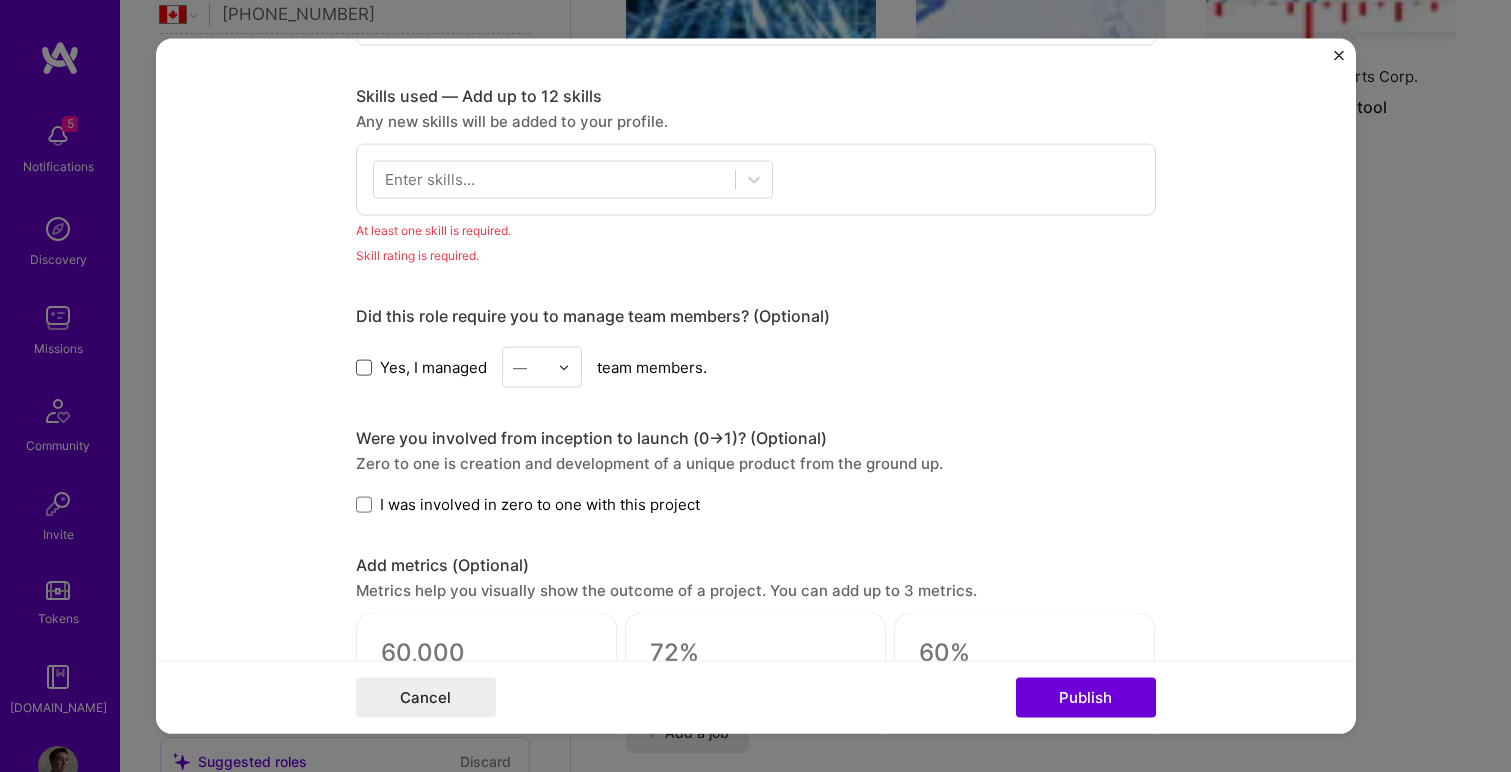 click at bounding box center [364, 367] 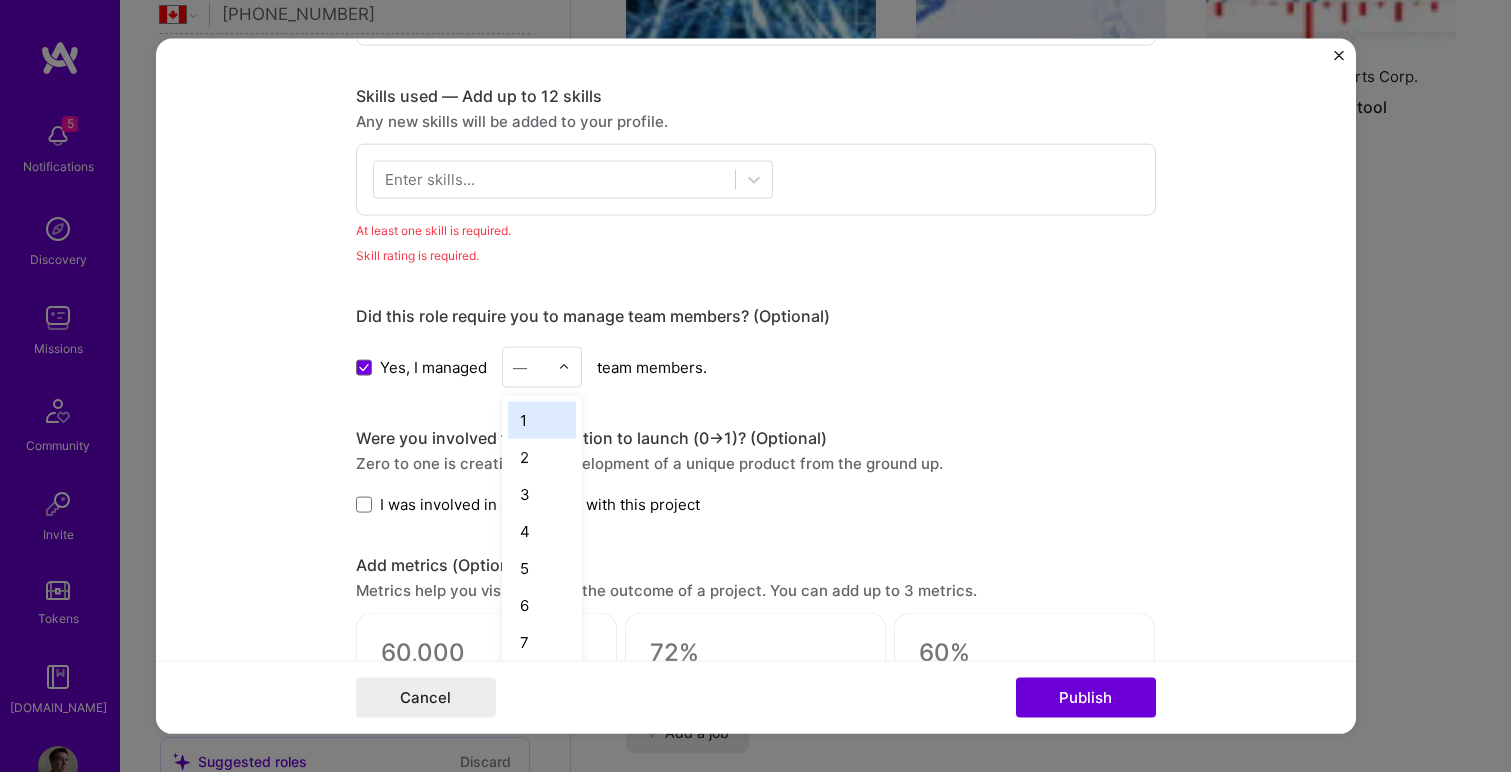 click at bounding box center (564, 367) 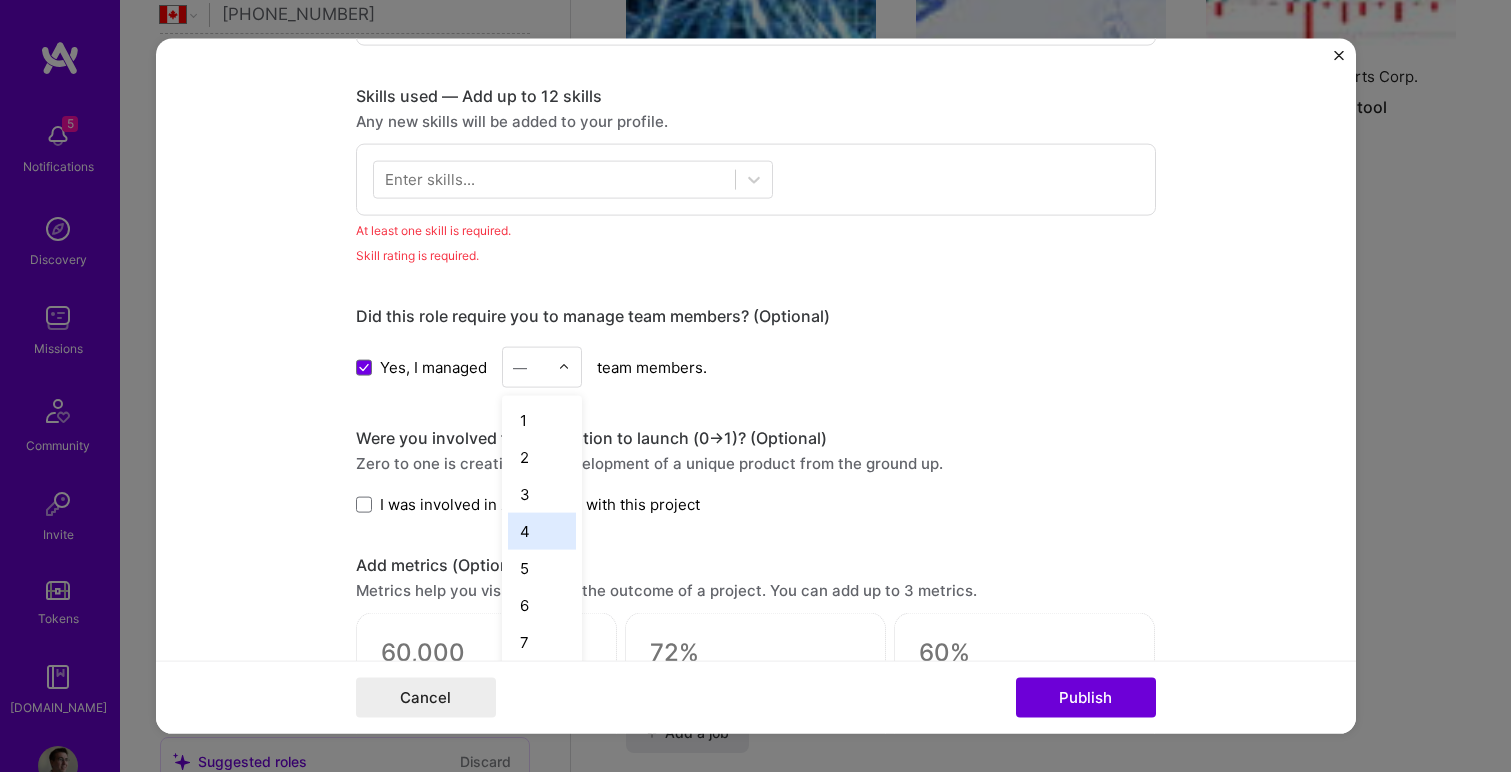 click on "4" at bounding box center (542, 531) 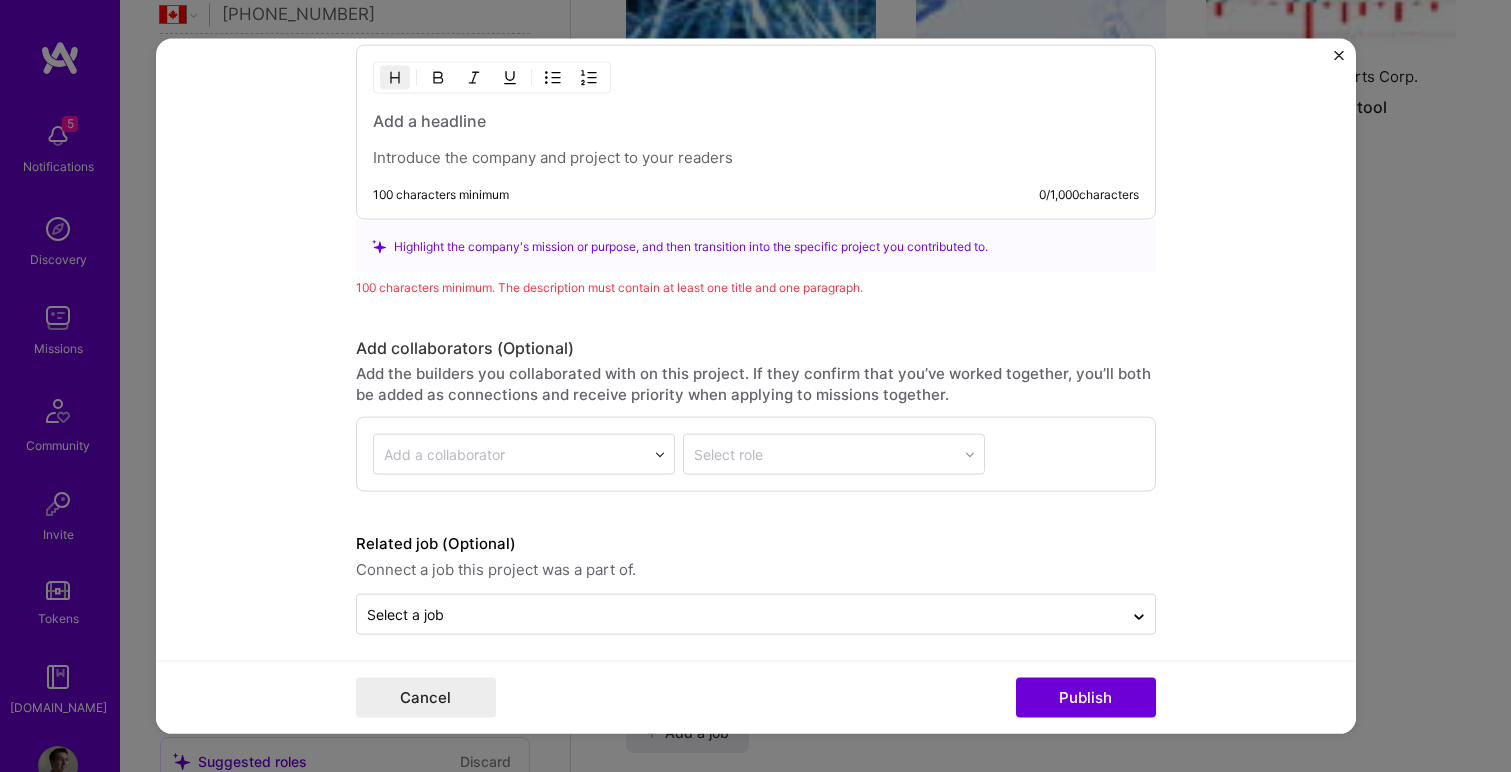 scroll, scrollTop: 2331, scrollLeft: 0, axis: vertical 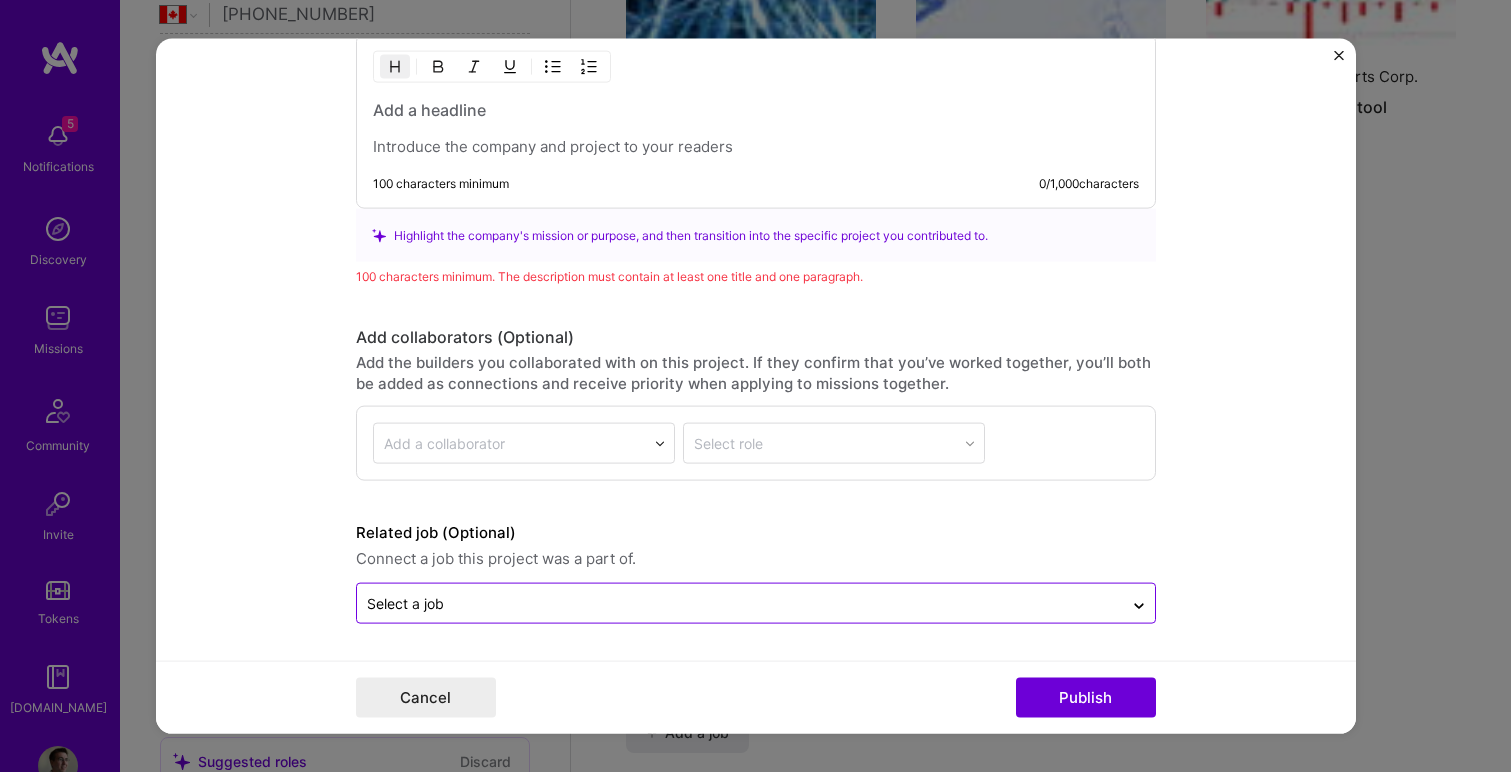 click at bounding box center (740, 603) 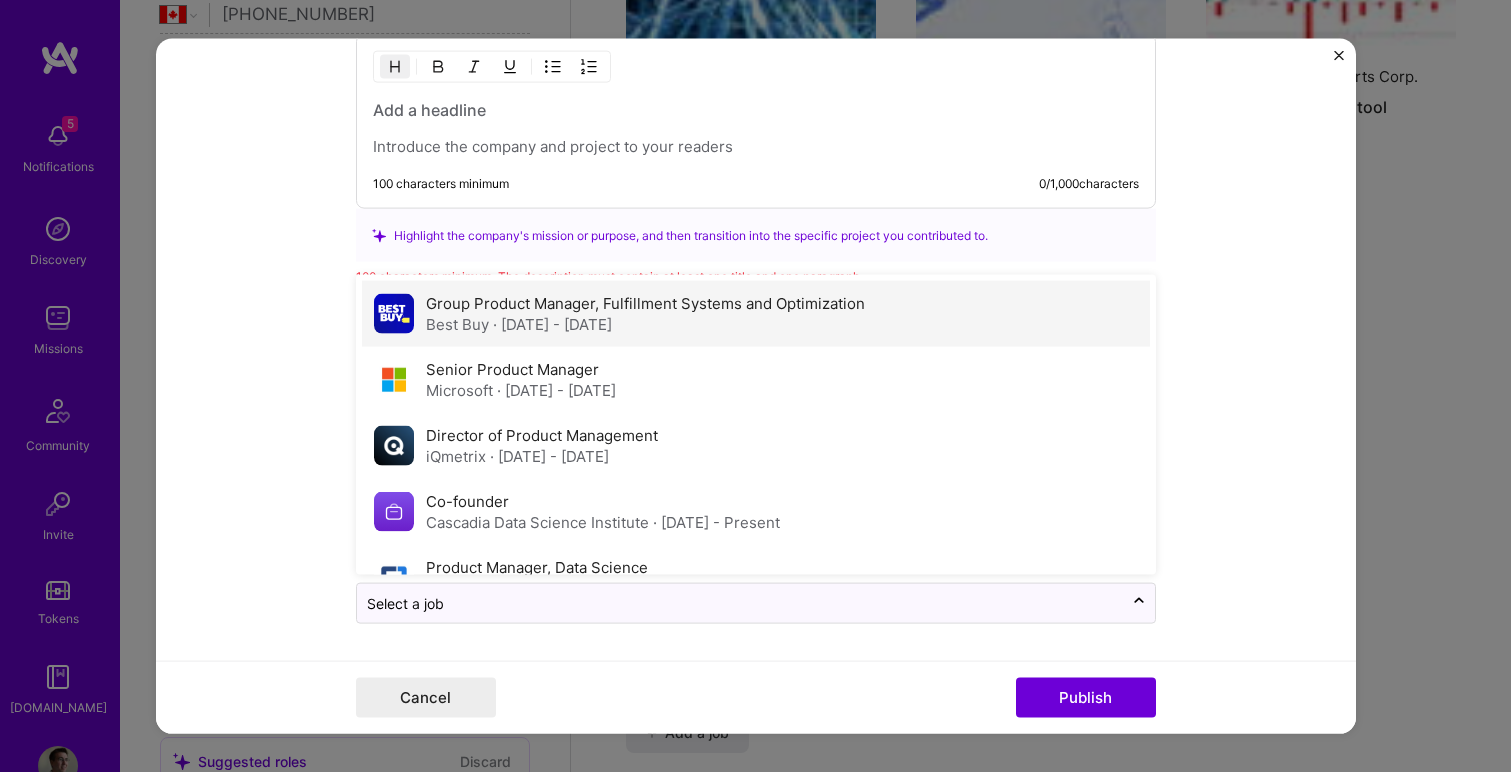 click on "Best Buy   ·   Jan 2023   -   Feb 2024" at bounding box center [645, 324] 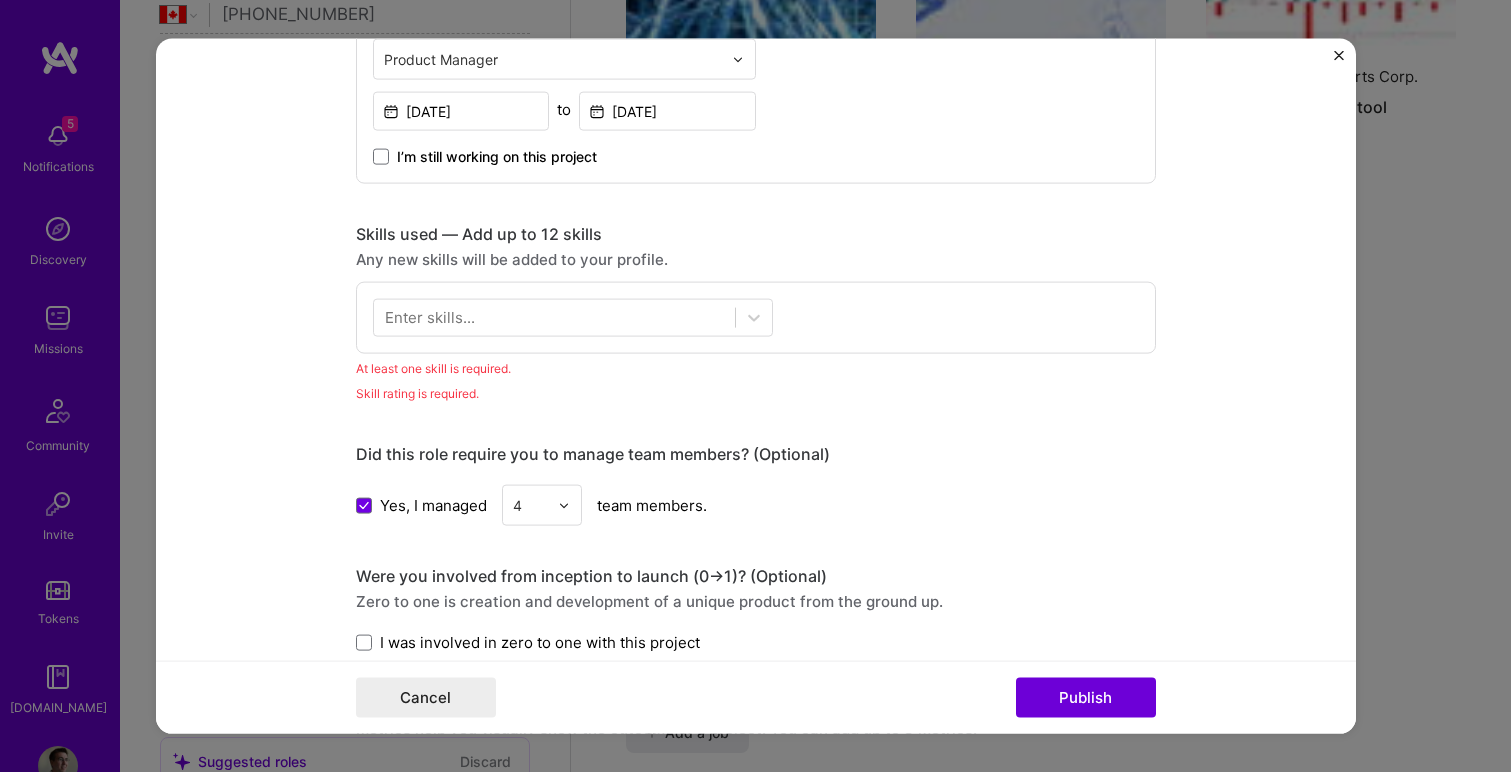 scroll, scrollTop: 1372, scrollLeft: 0, axis: vertical 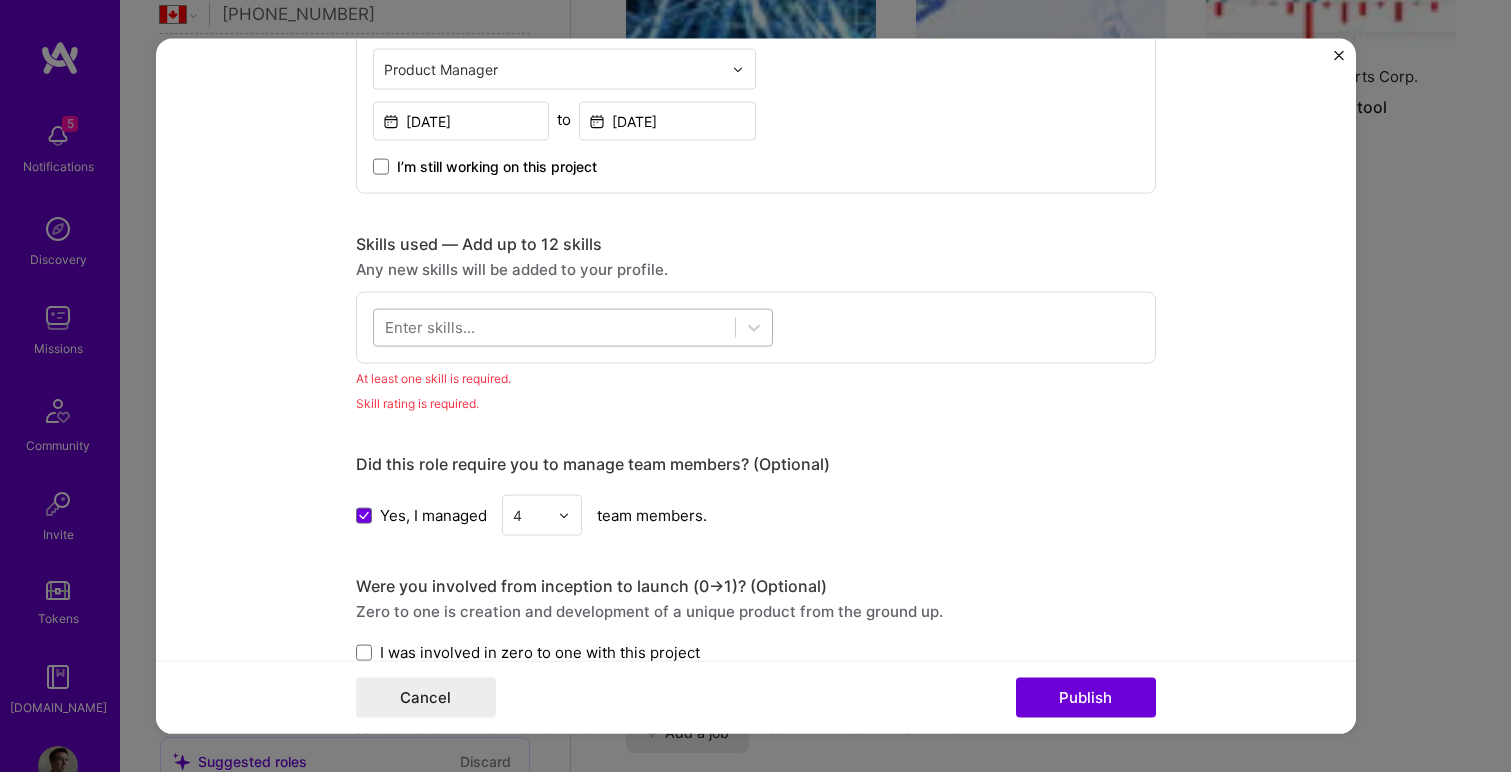 click at bounding box center [554, 327] 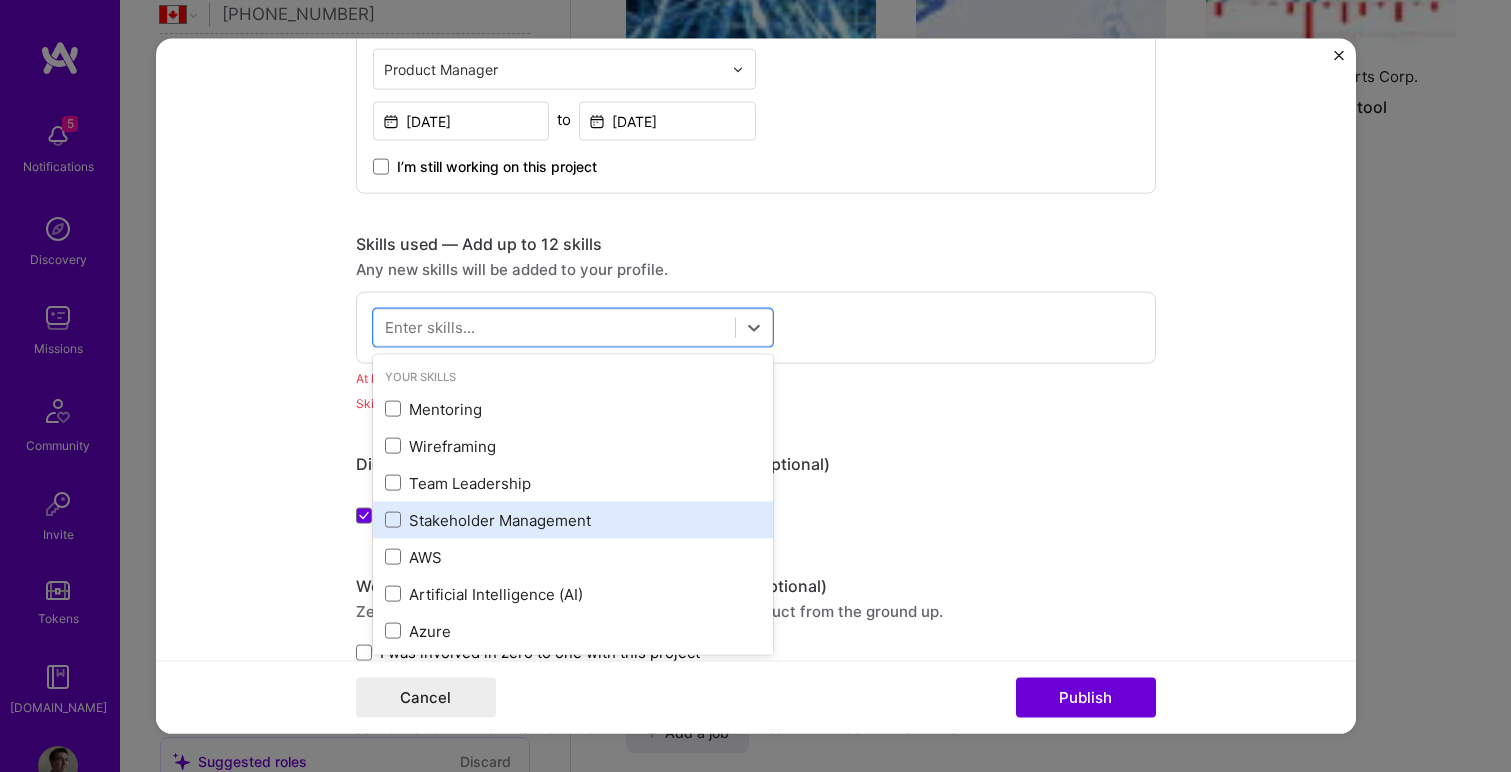 click on "Stakeholder Management" at bounding box center [573, 519] 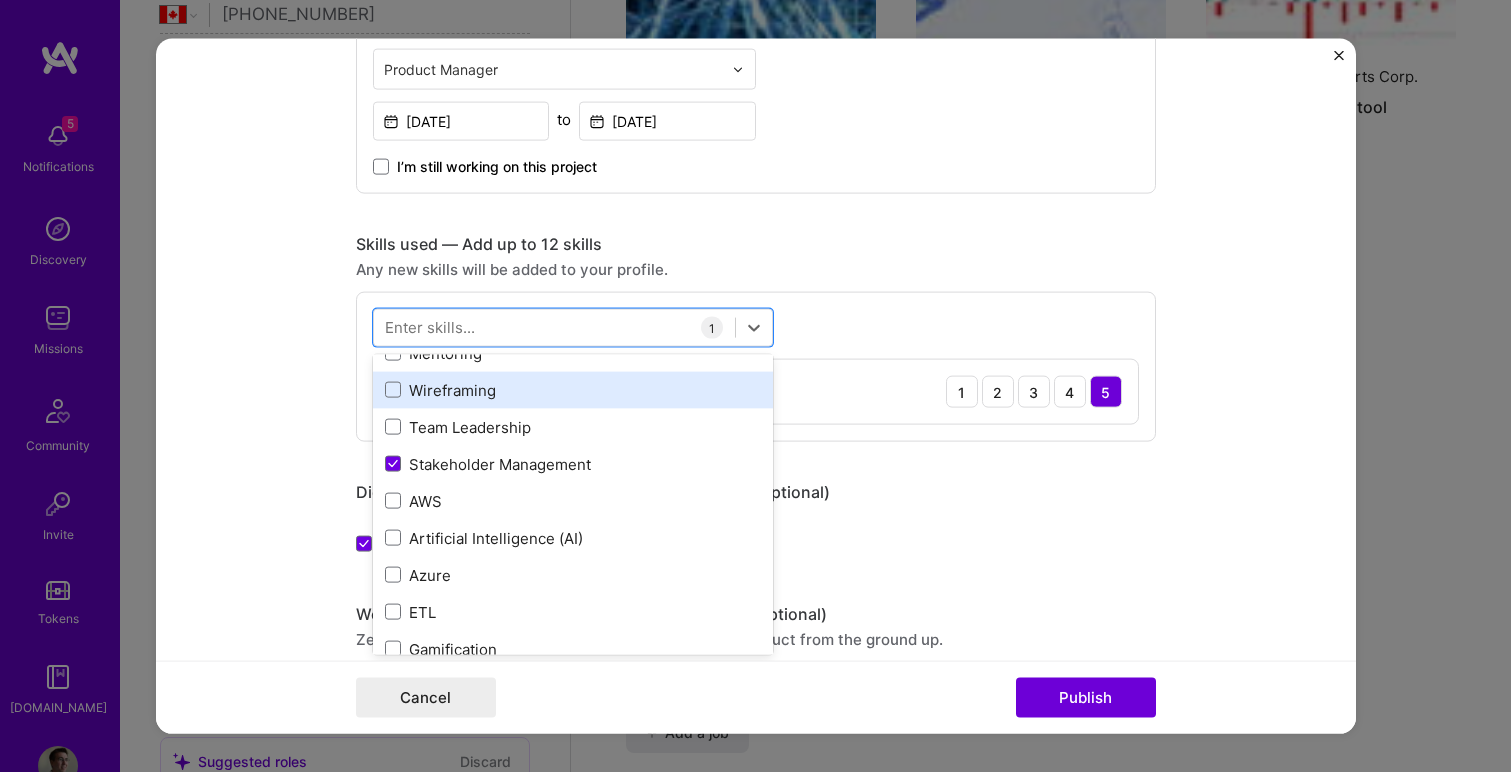scroll, scrollTop: 40, scrollLeft: 0, axis: vertical 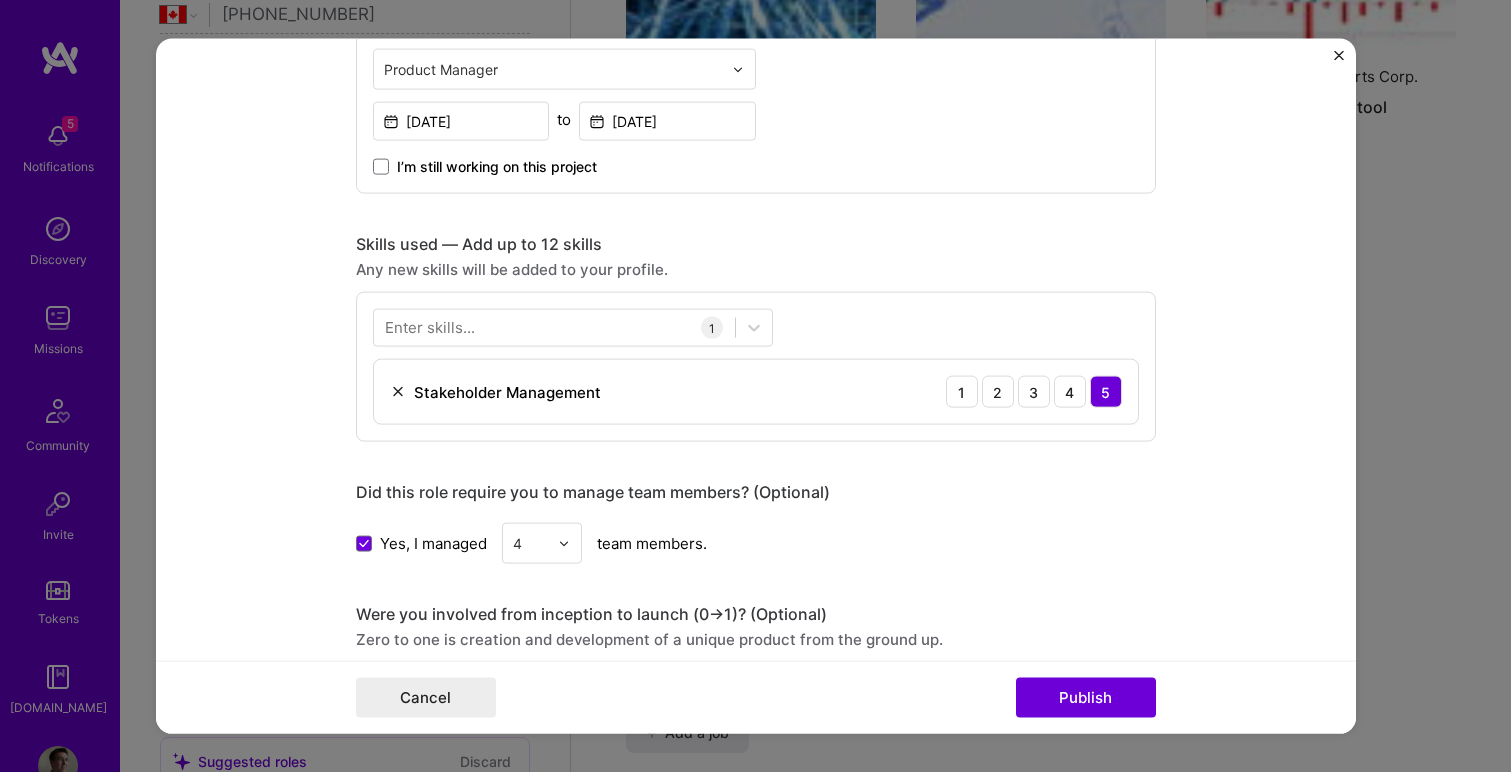 click on "Enter skills... 1 Stakeholder Management 1 2 3 4 5" at bounding box center (756, 367) 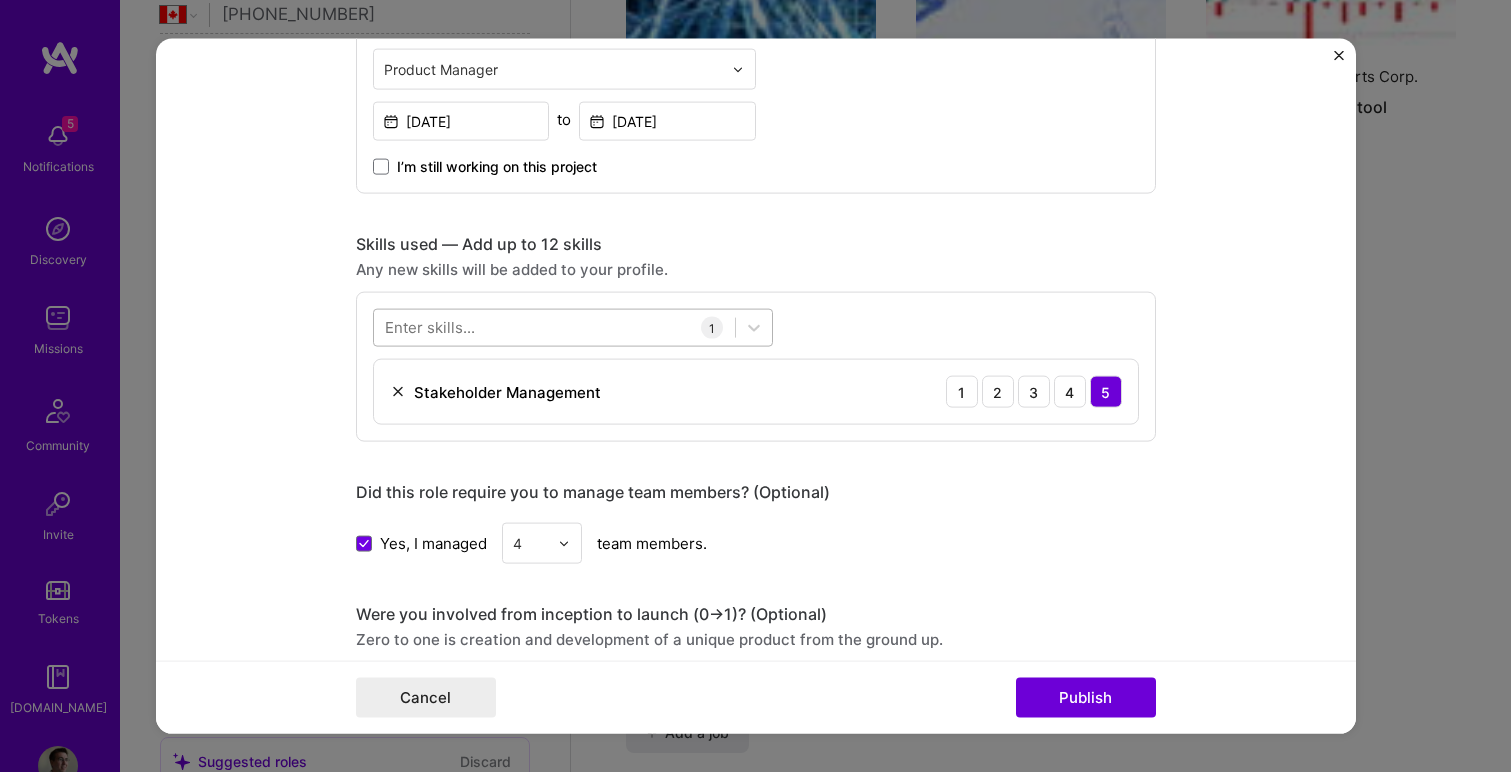 click at bounding box center (554, 327) 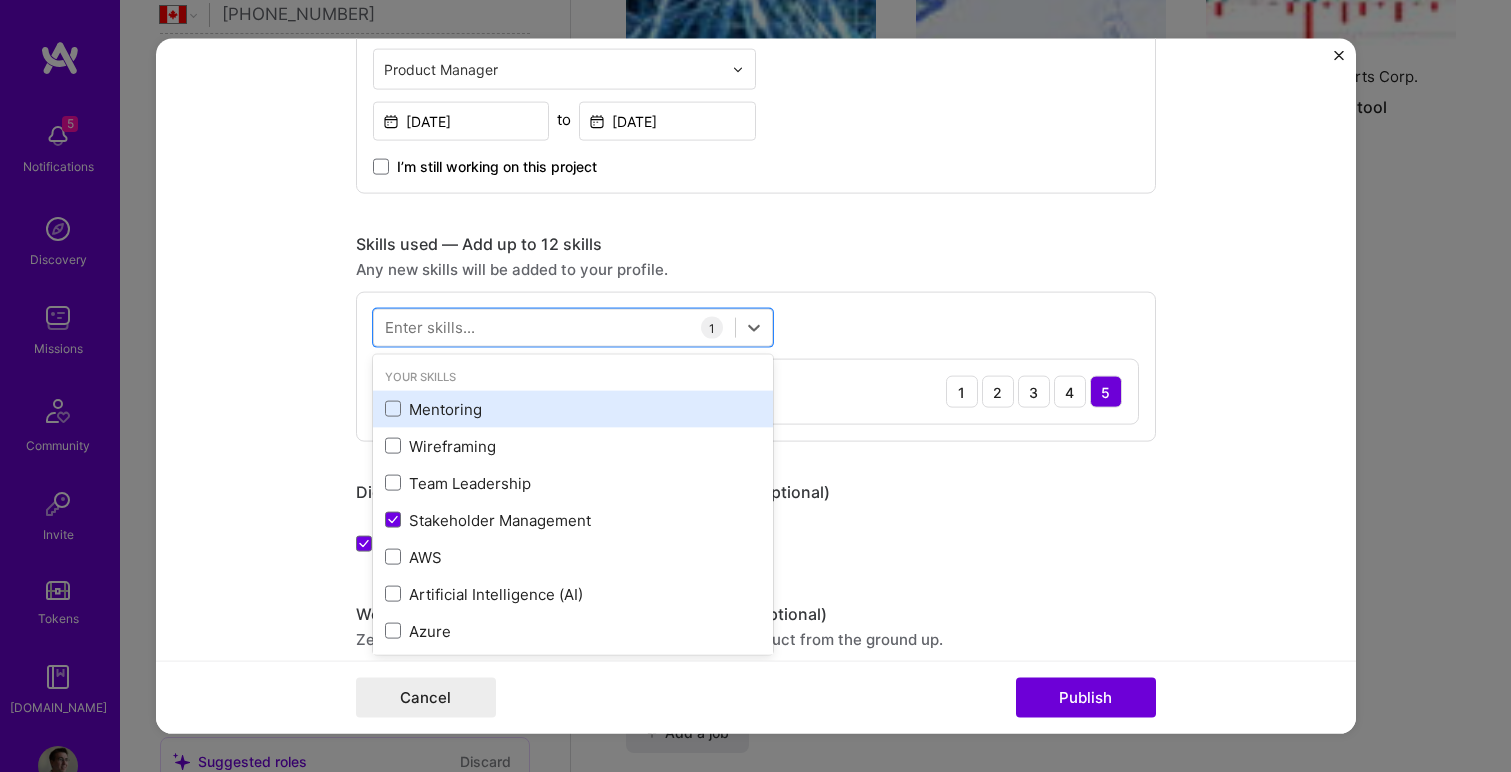 click on "Mentoring" at bounding box center (573, 408) 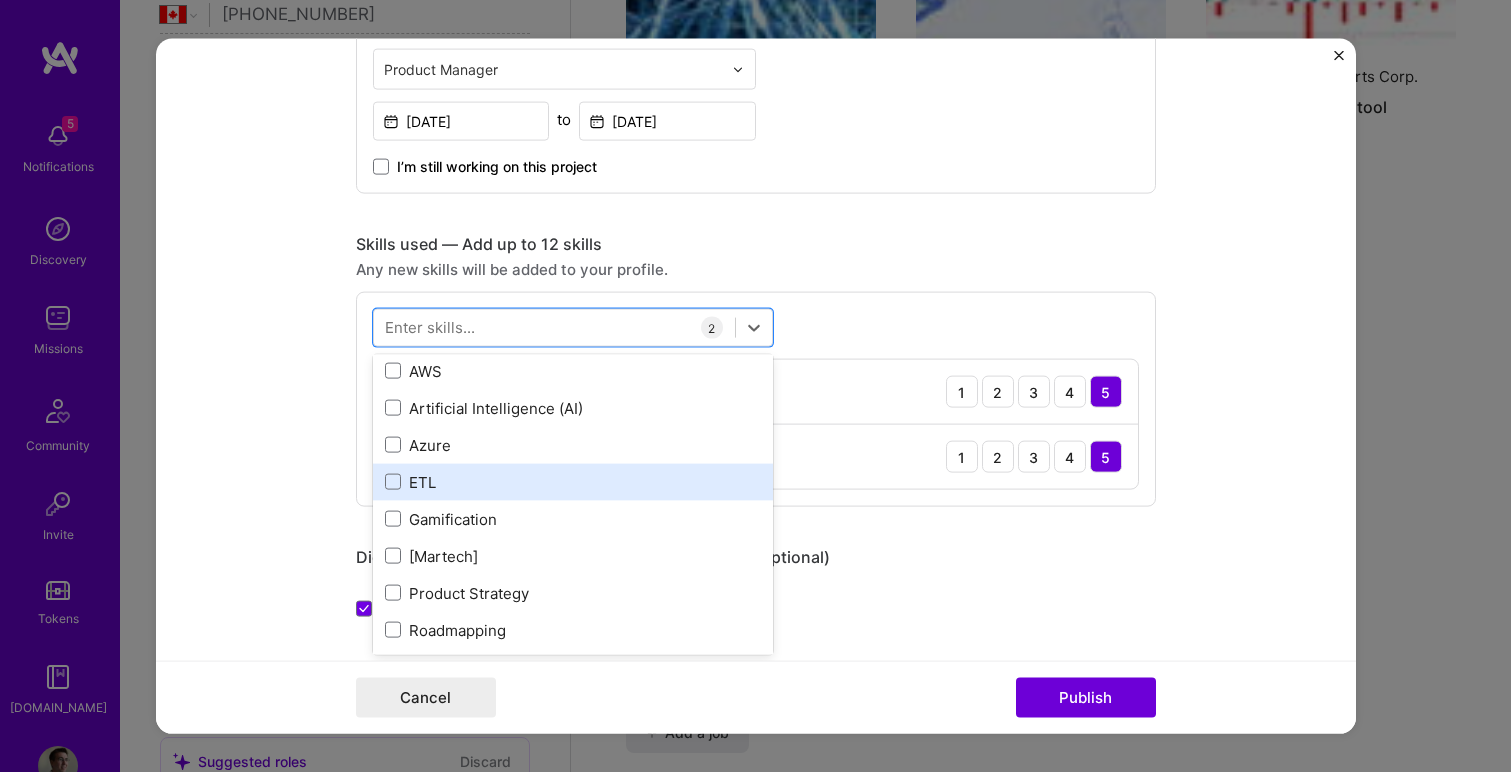 scroll, scrollTop: 164, scrollLeft: 0, axis: vertical 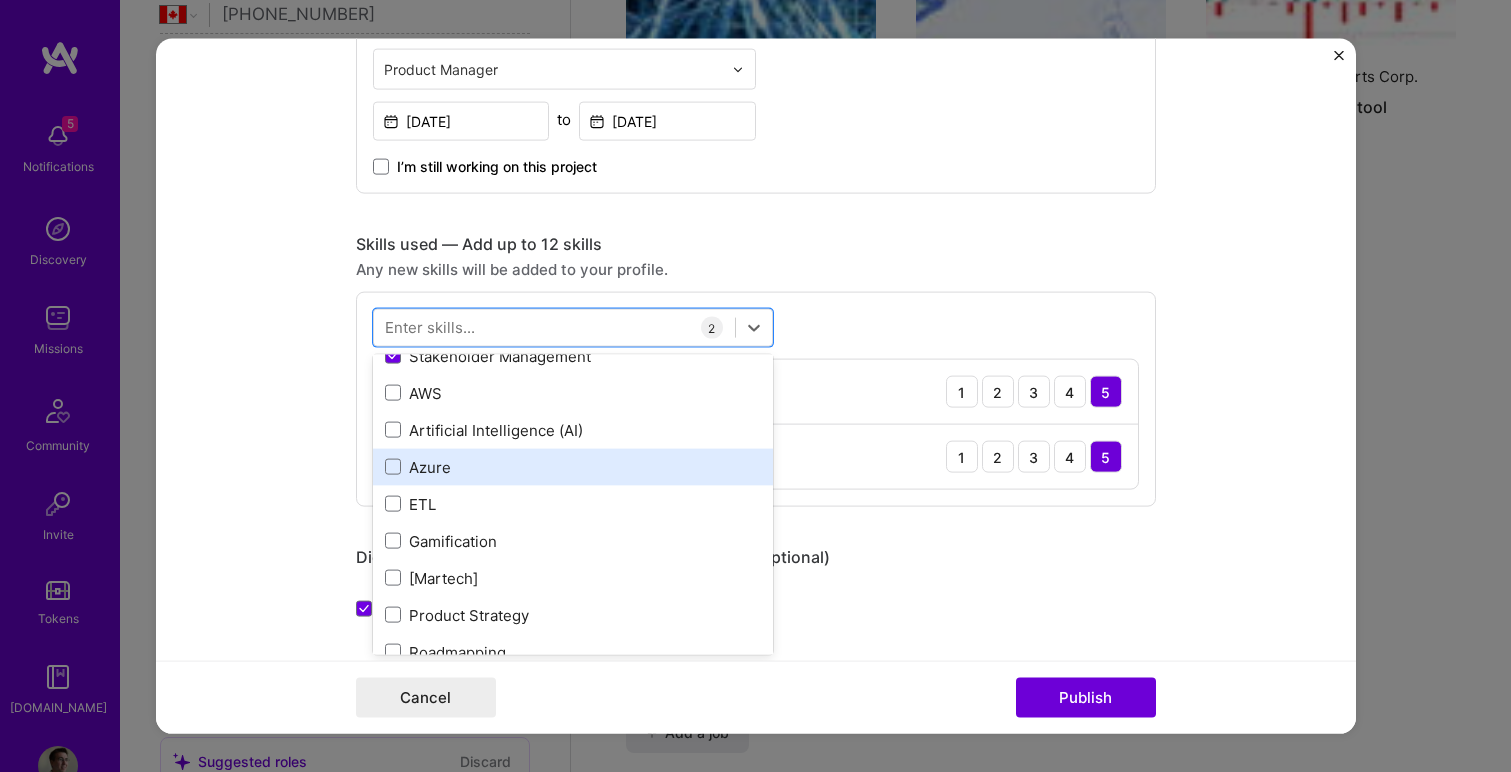 click on "Azure" at bounding box center (573, 466) 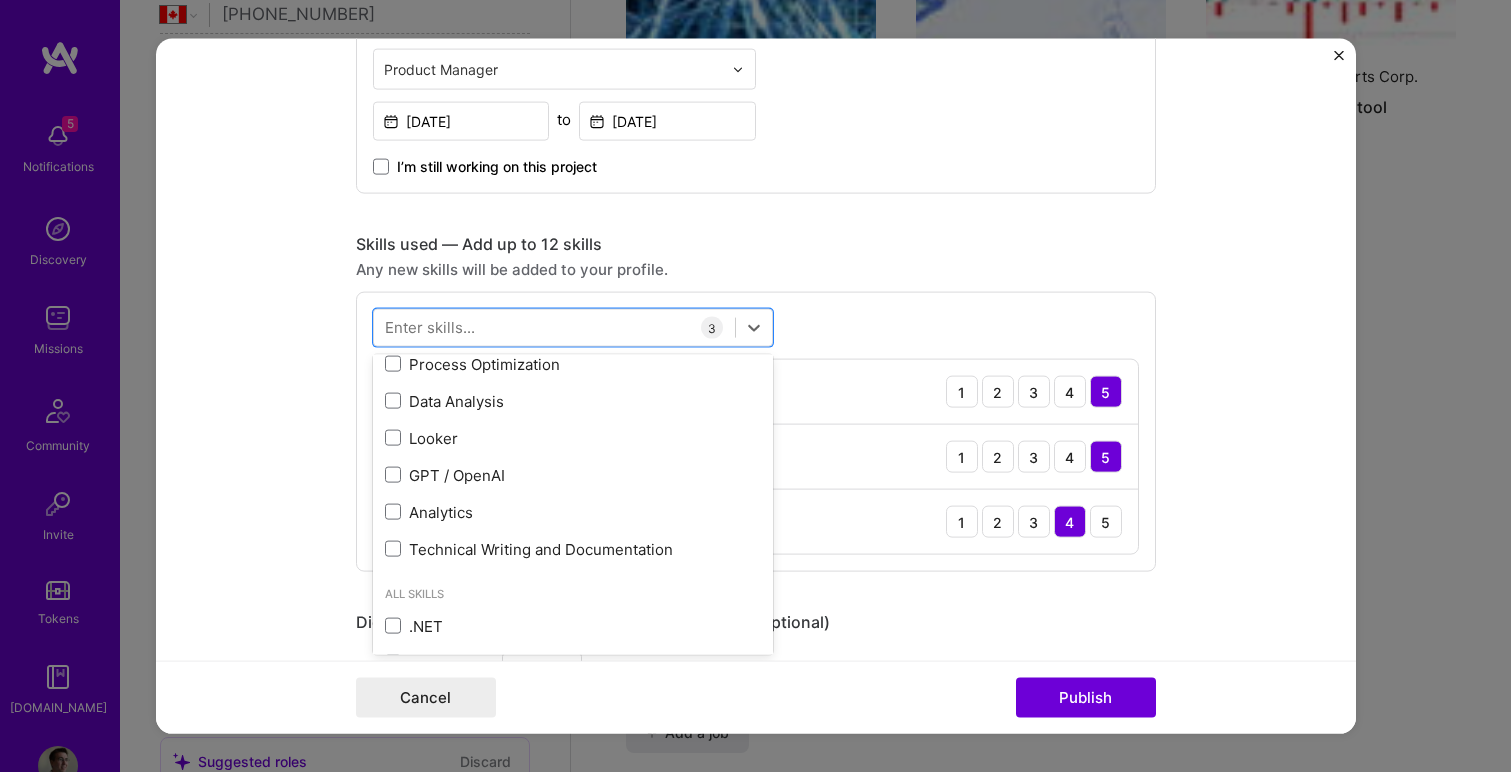scroll, scrollTop: 1244, scrollLeft: 0, axis: vertical 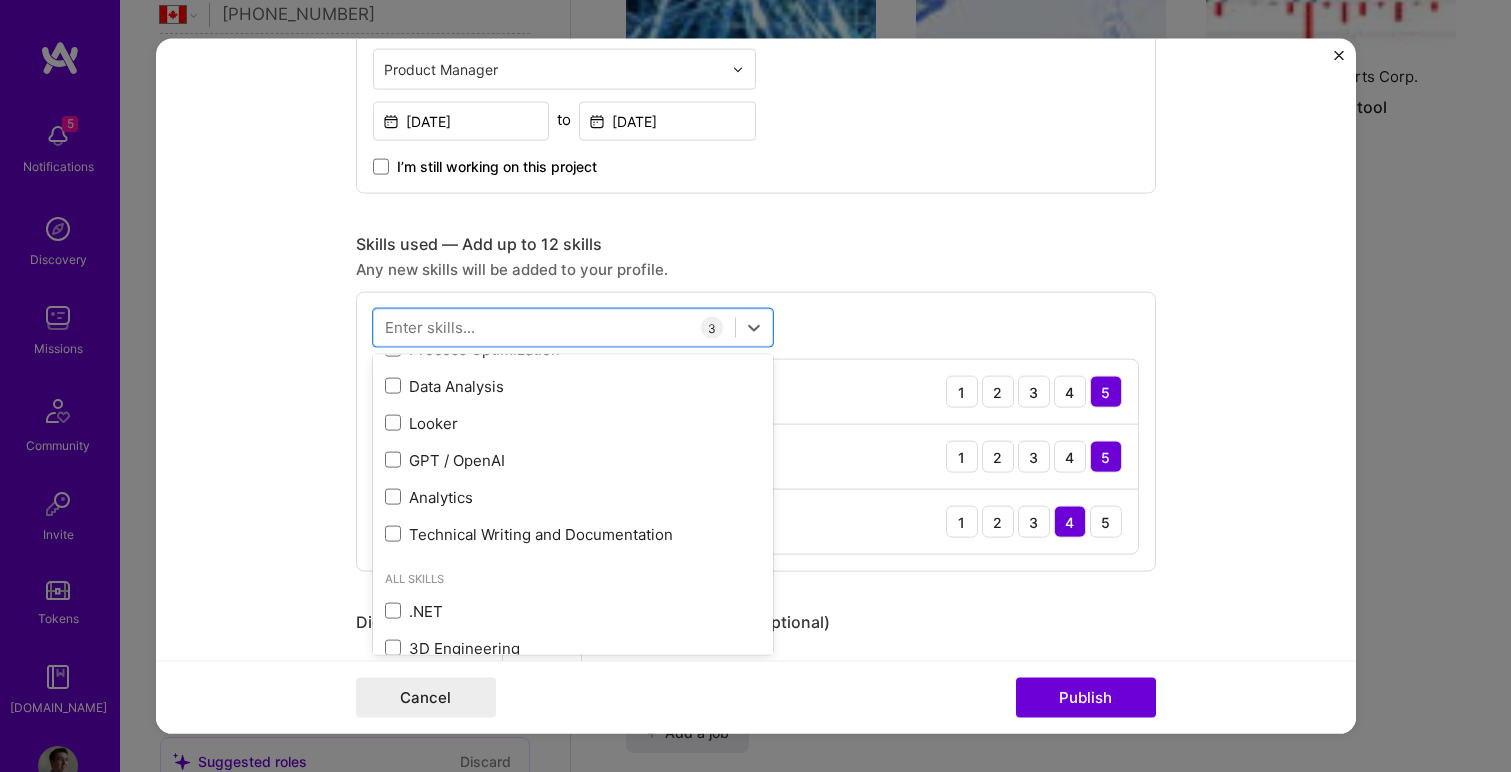 click on "Analytics" at bounding box center [573, 496] 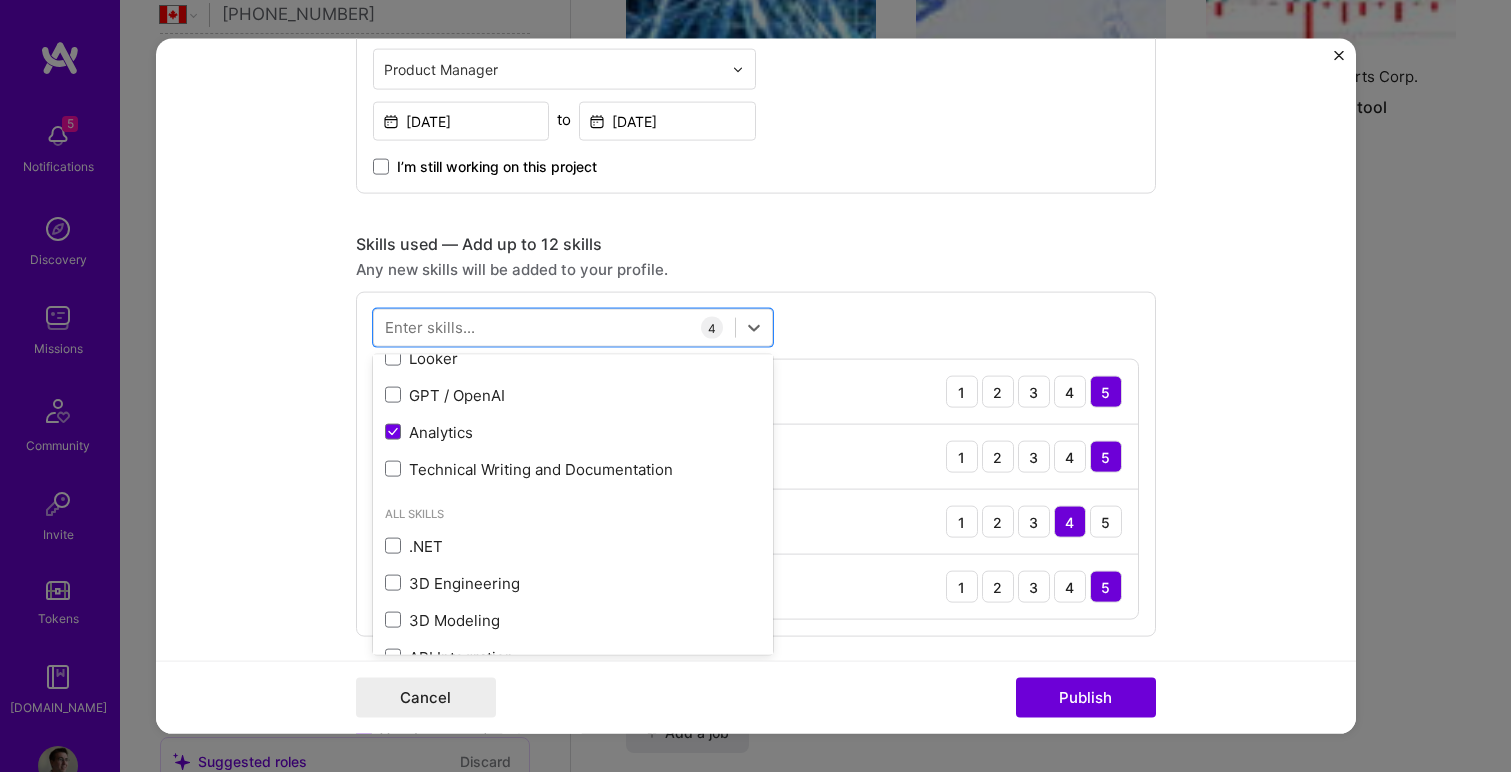 scroll, scrollTop: 1297, scrollLeft: 0, axis: vertical 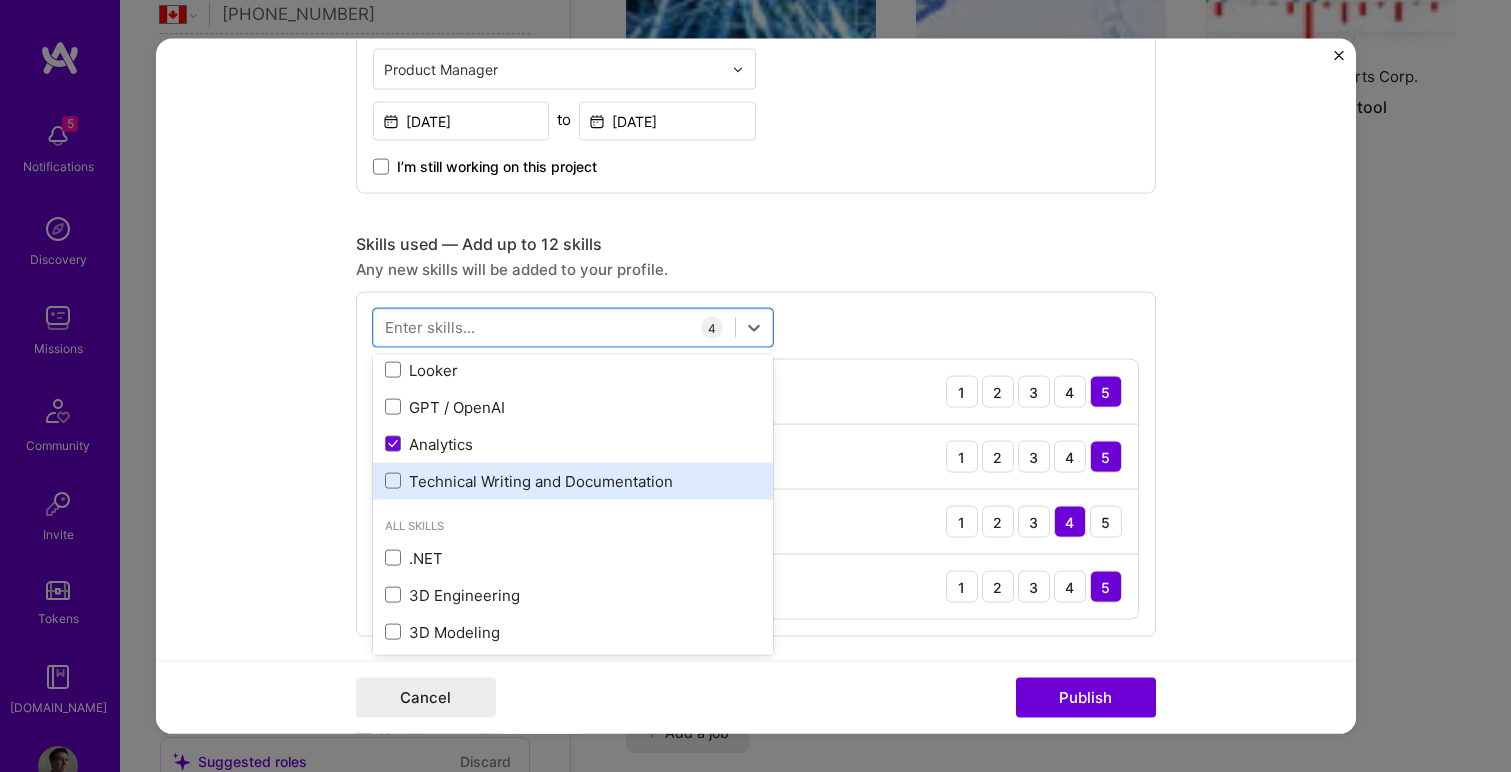 click on "Technical Writing and Documentation" at bounding box center (573, 480) 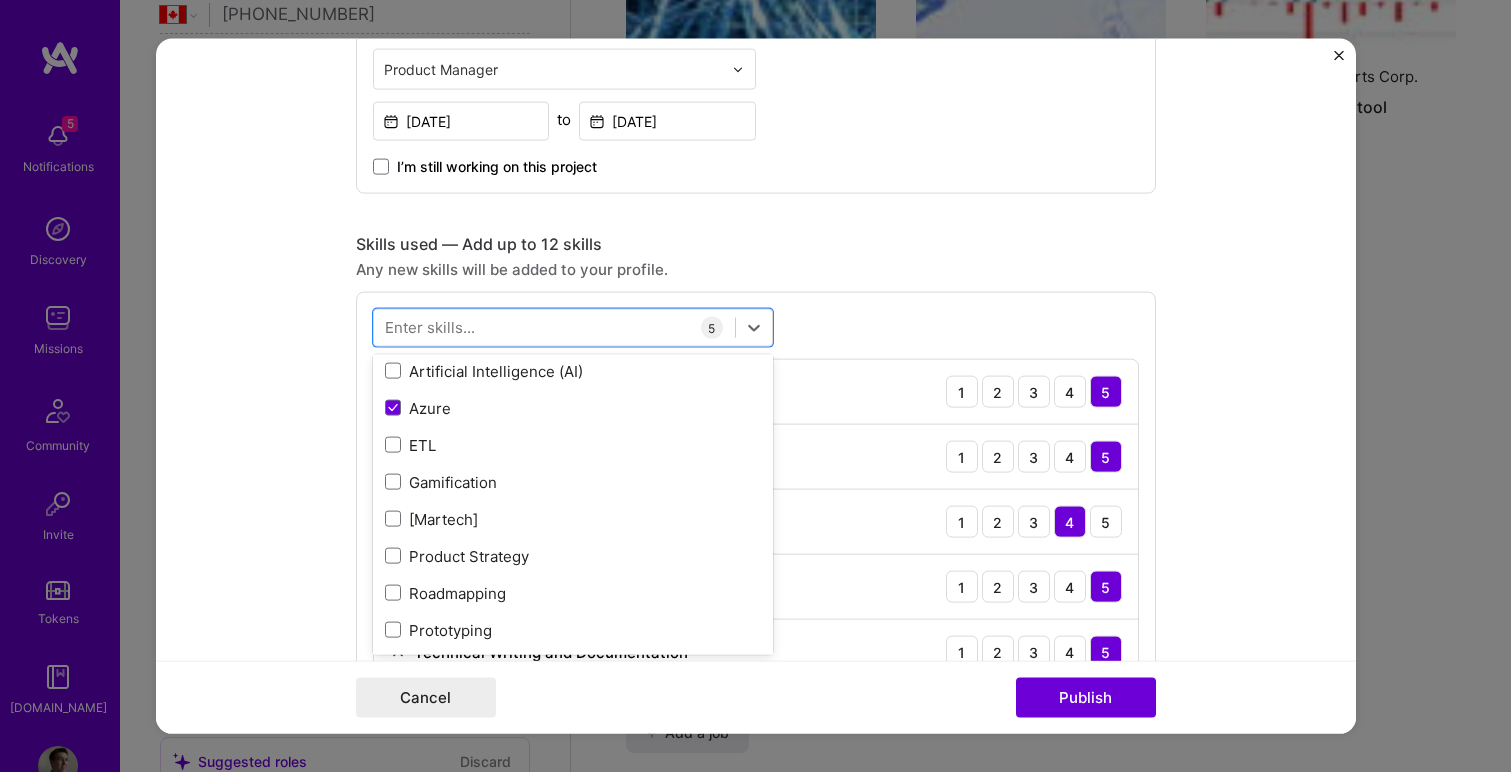 scroll, scrollTop: 0, scrollLeft: 0, axis: both 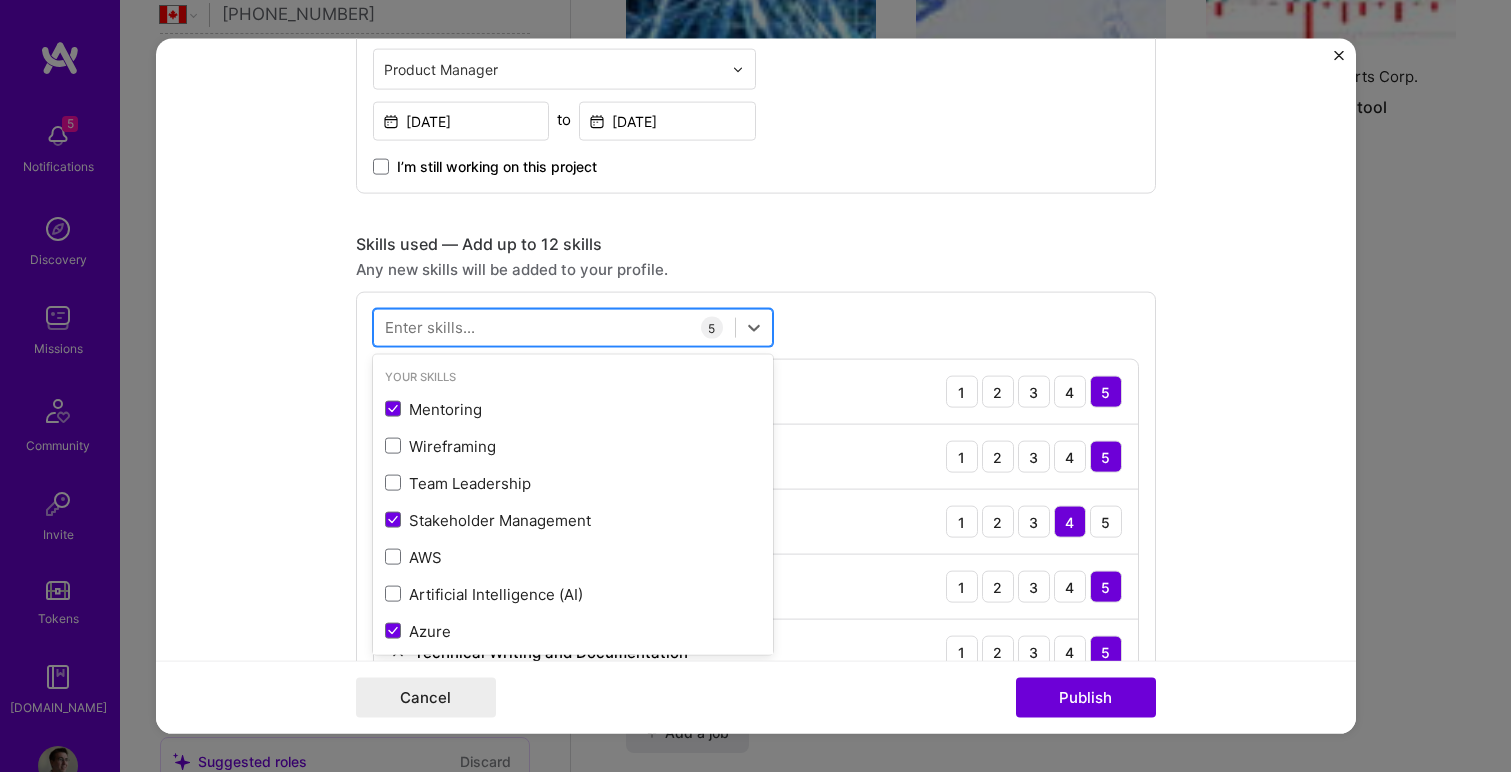 click at bounding box center (554, 327) 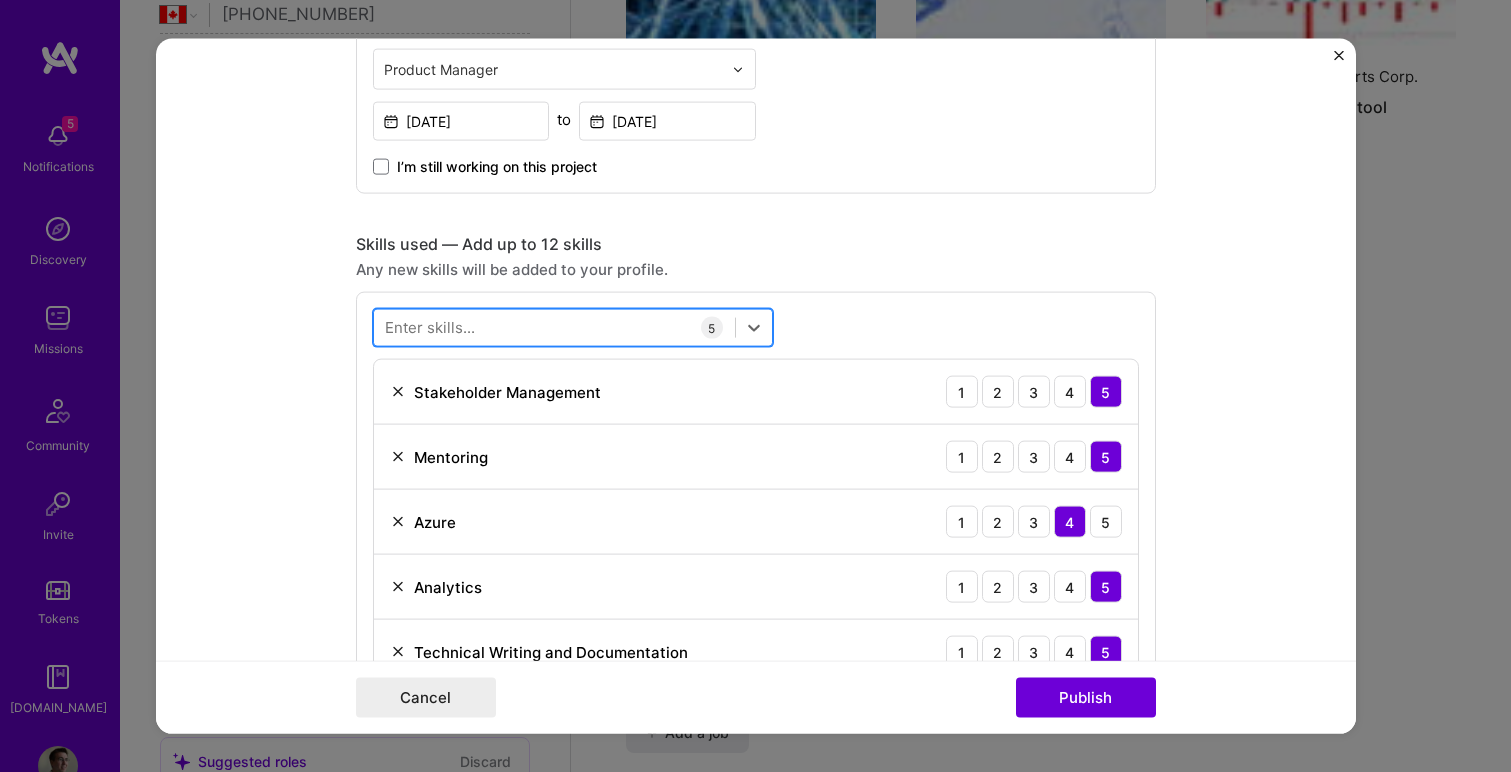 click at bounding box center [554, 327] 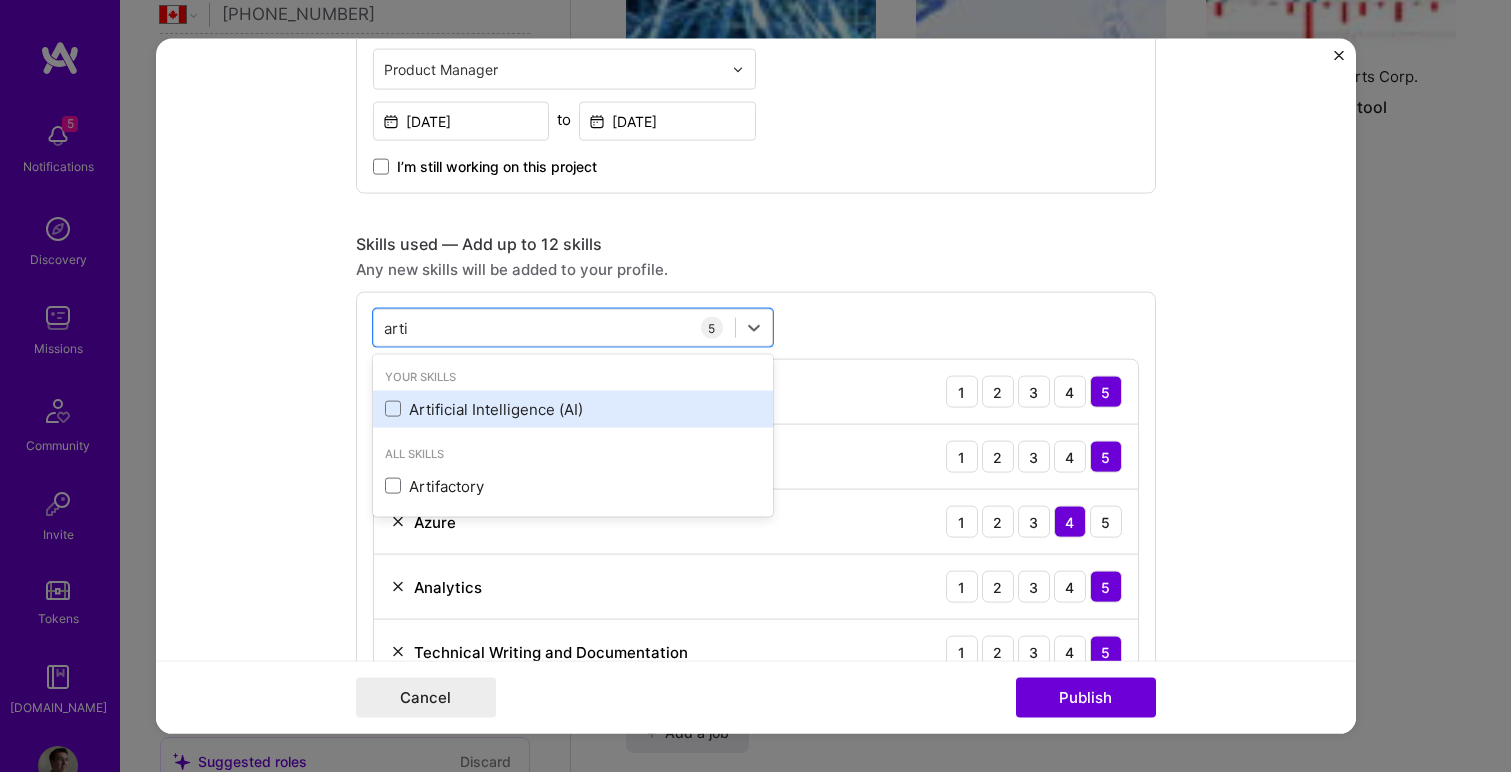 click on "Artificial Intelligence (AI)" at bounding box center [573, 408] 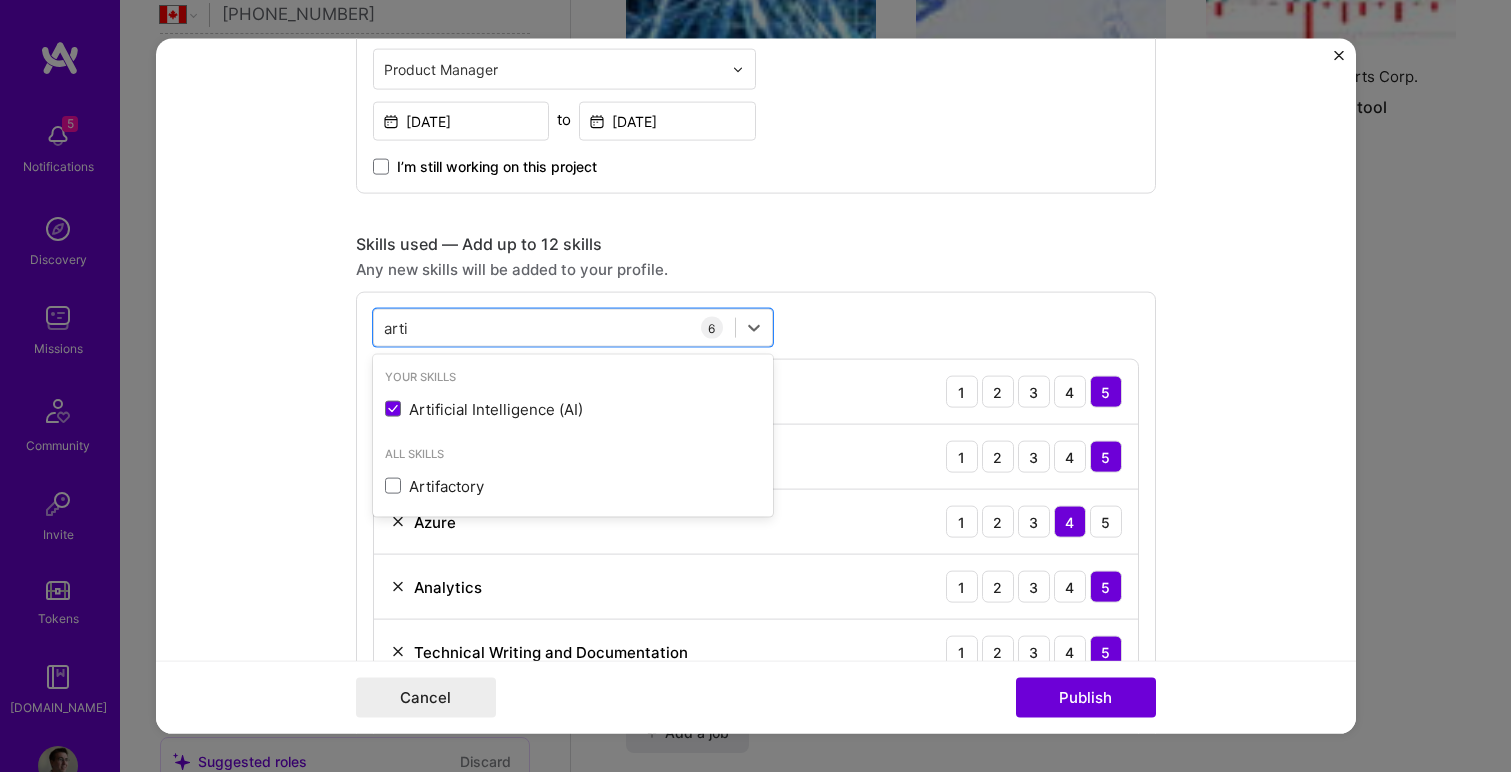 type on "arti" 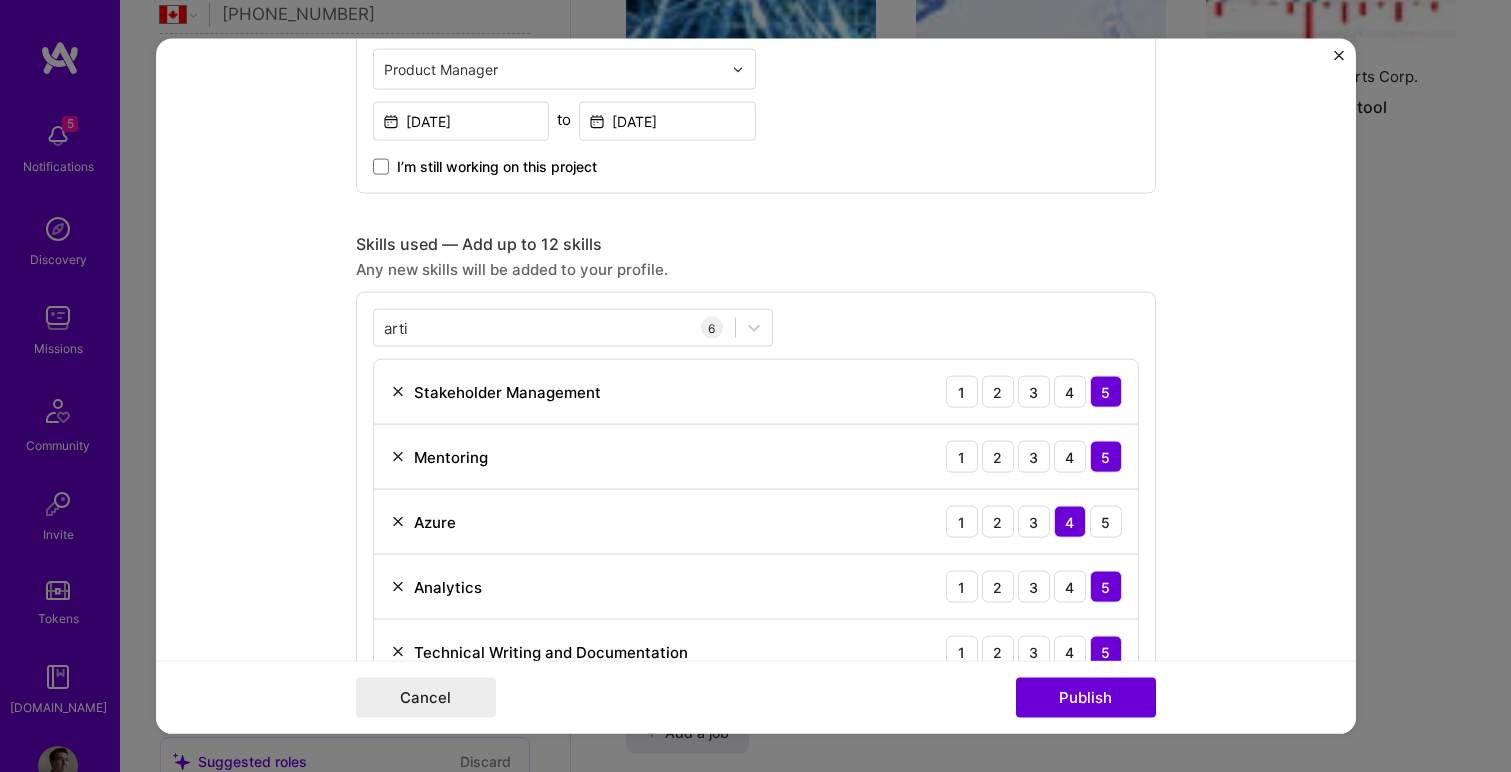 click on "arti arti 6 Stakeholder Management 1 2 3 4 5 Mentoring 1 2 3 4 5 Azure 1 2 3 4 5 Analytics 1 2 3 4 5 Technical Writing and Documentation 1 2 3 4 5 Artificial Intelligence (AI) 1 2 3 4 5" at bounding box center (756, 529) 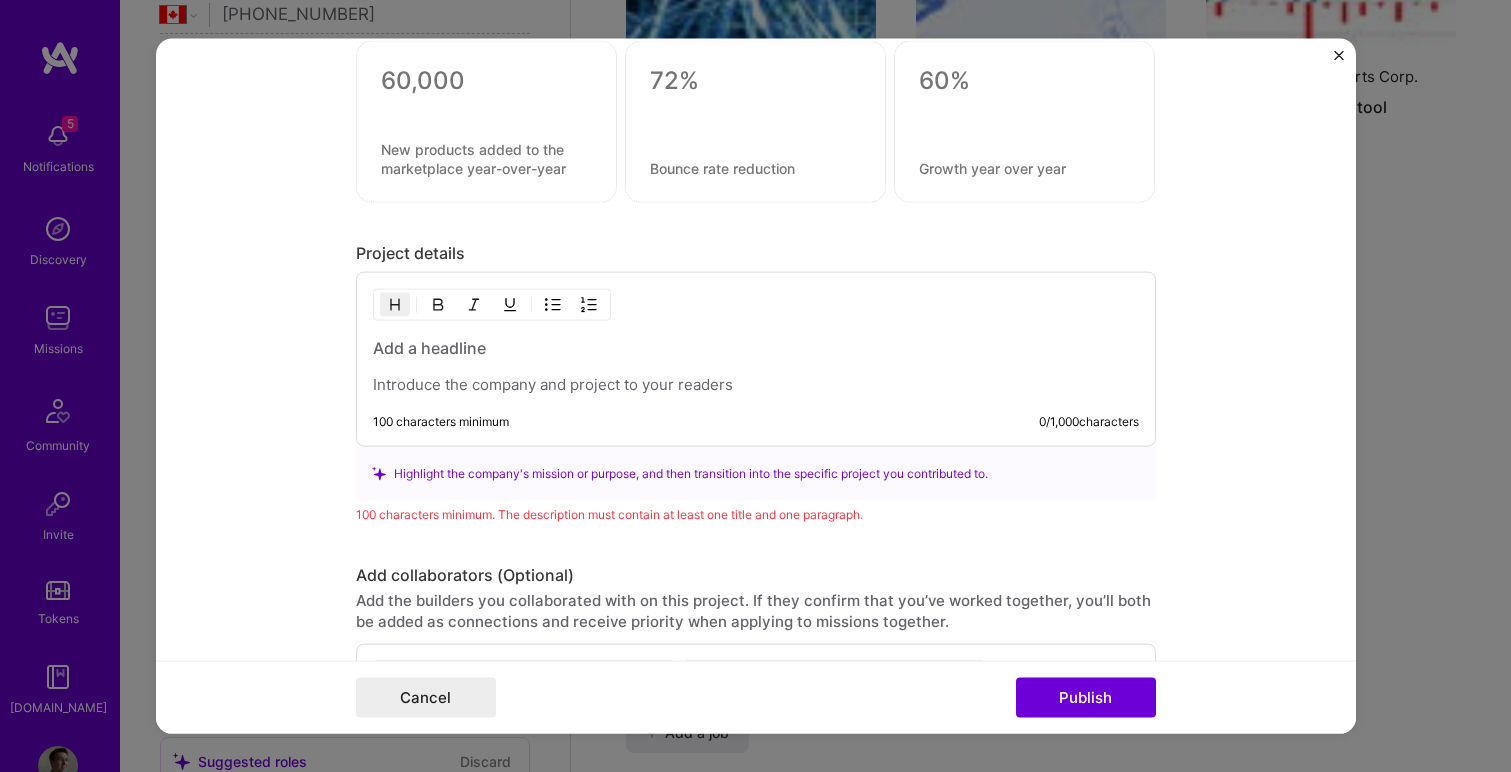 scroll, scrollTop: 2455, scrollLeft: 0, axis: vertical 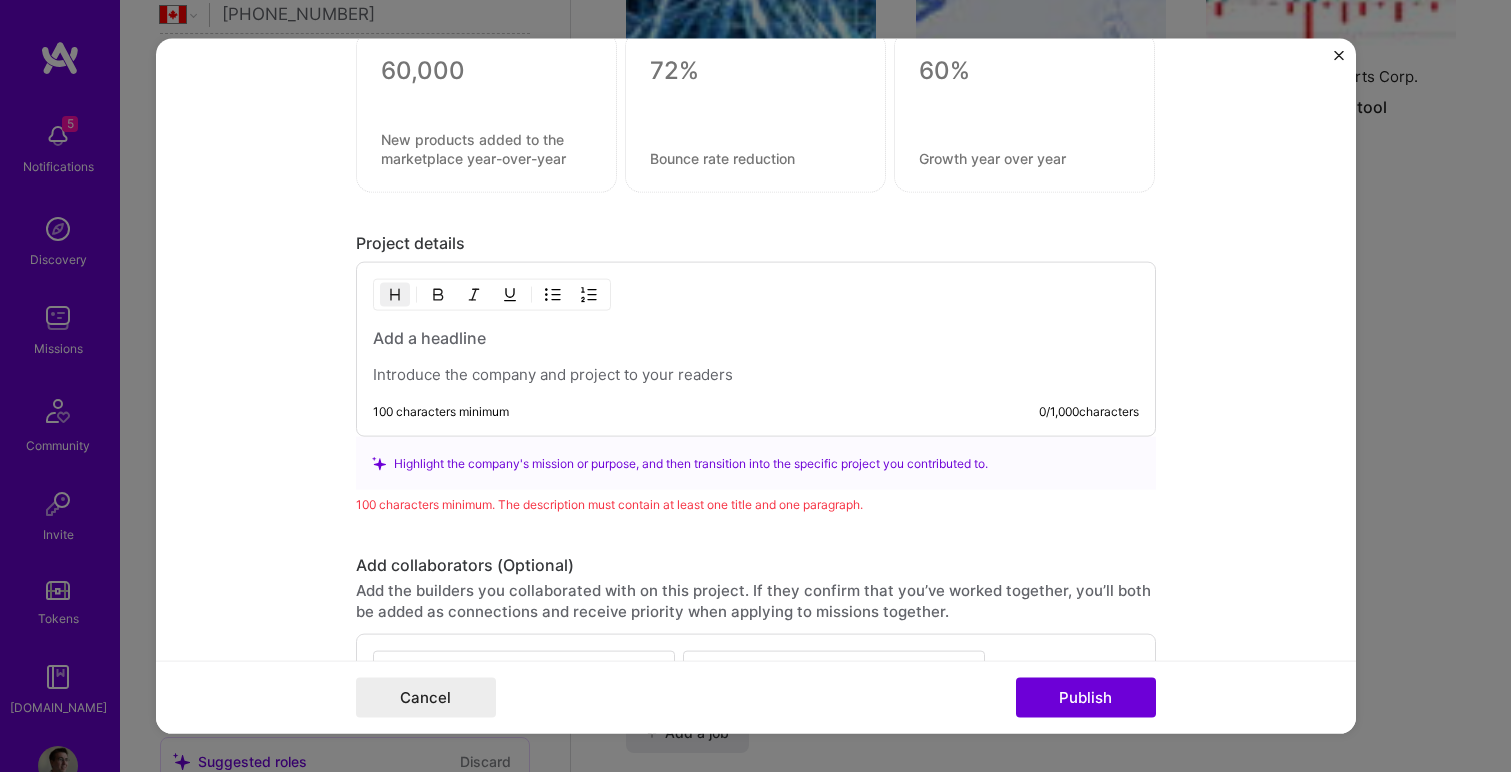 click at bounding box center (756, 338) 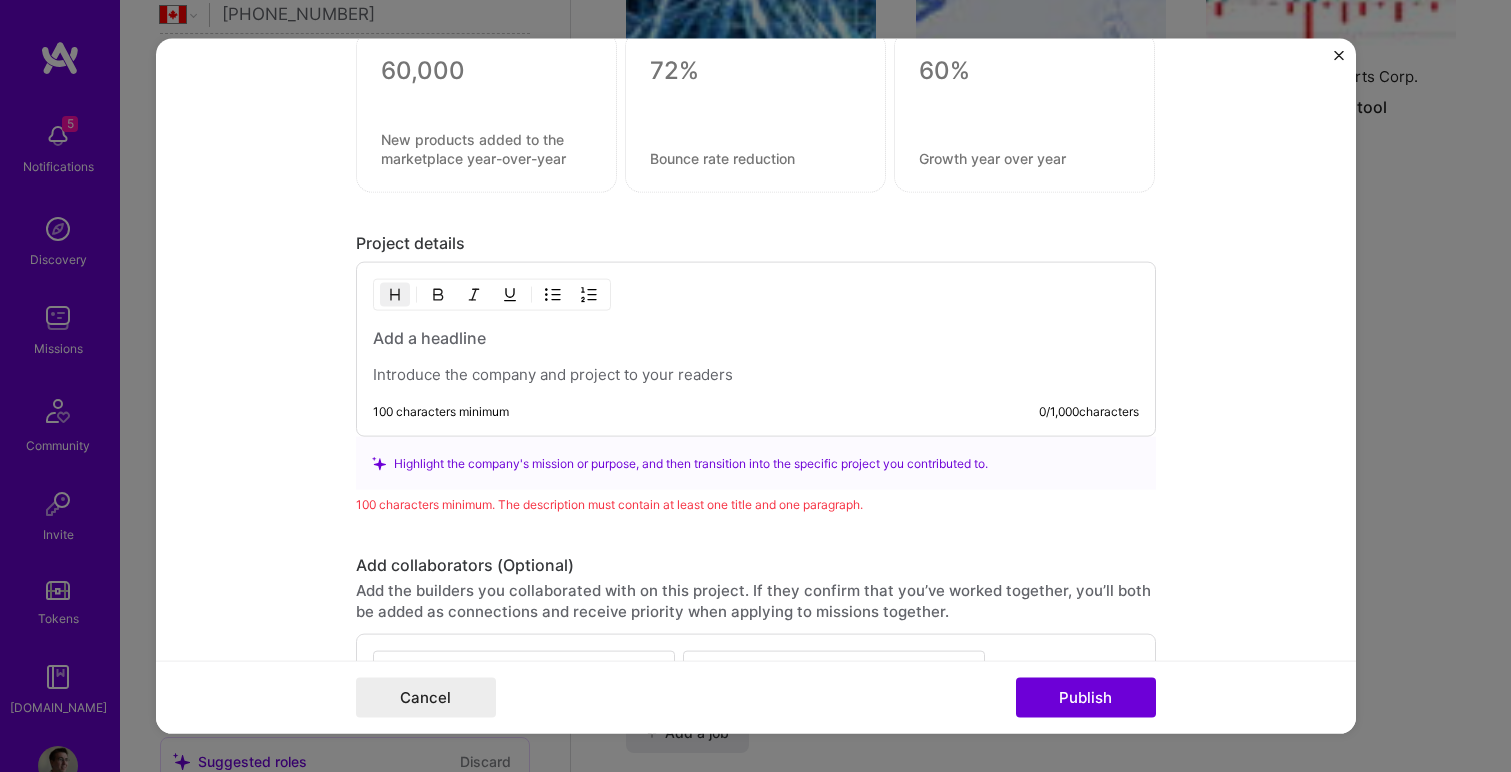 click at bounding box center [756, 375] 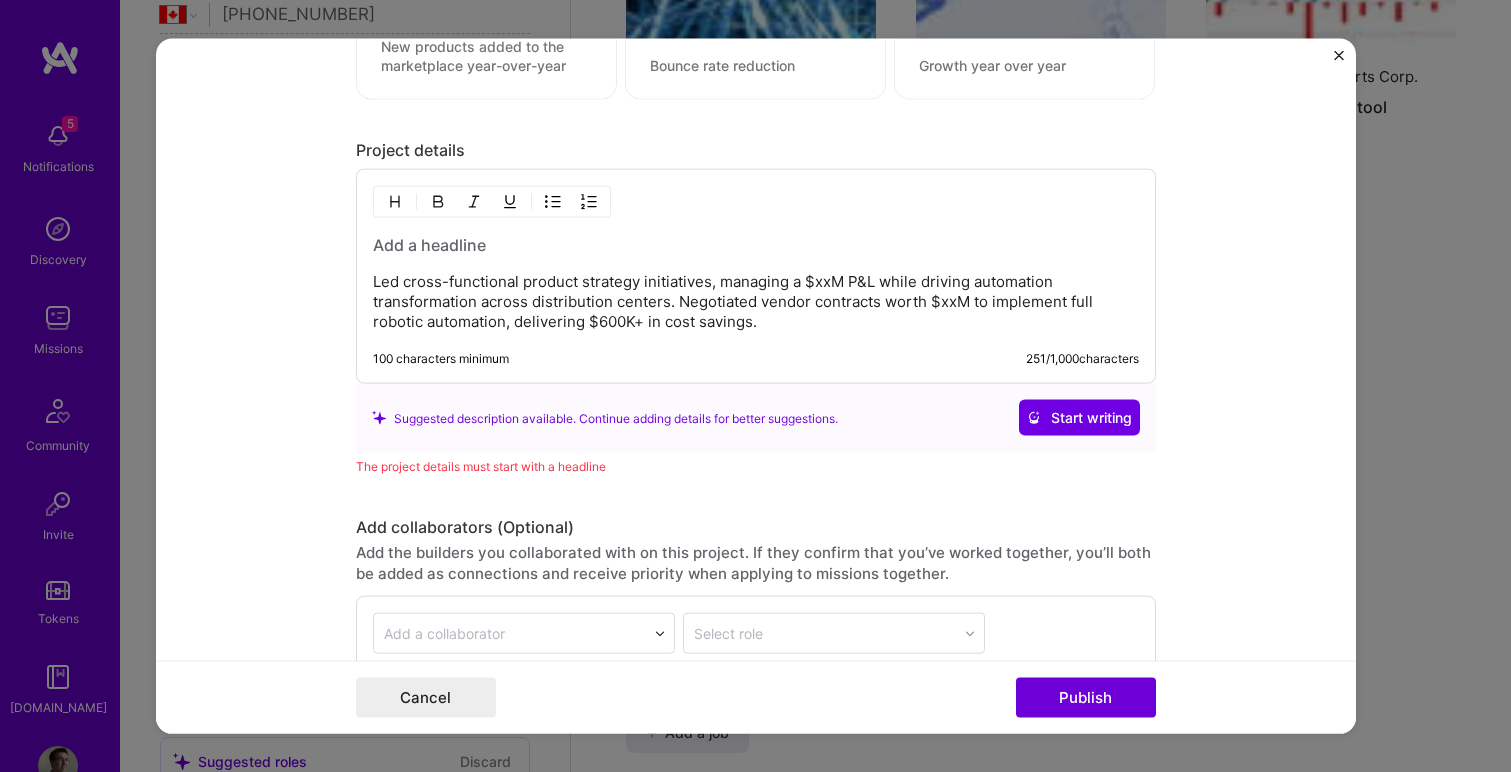 scroll, scrollTop: 2556, scrollLeft: 0, axis: vertical 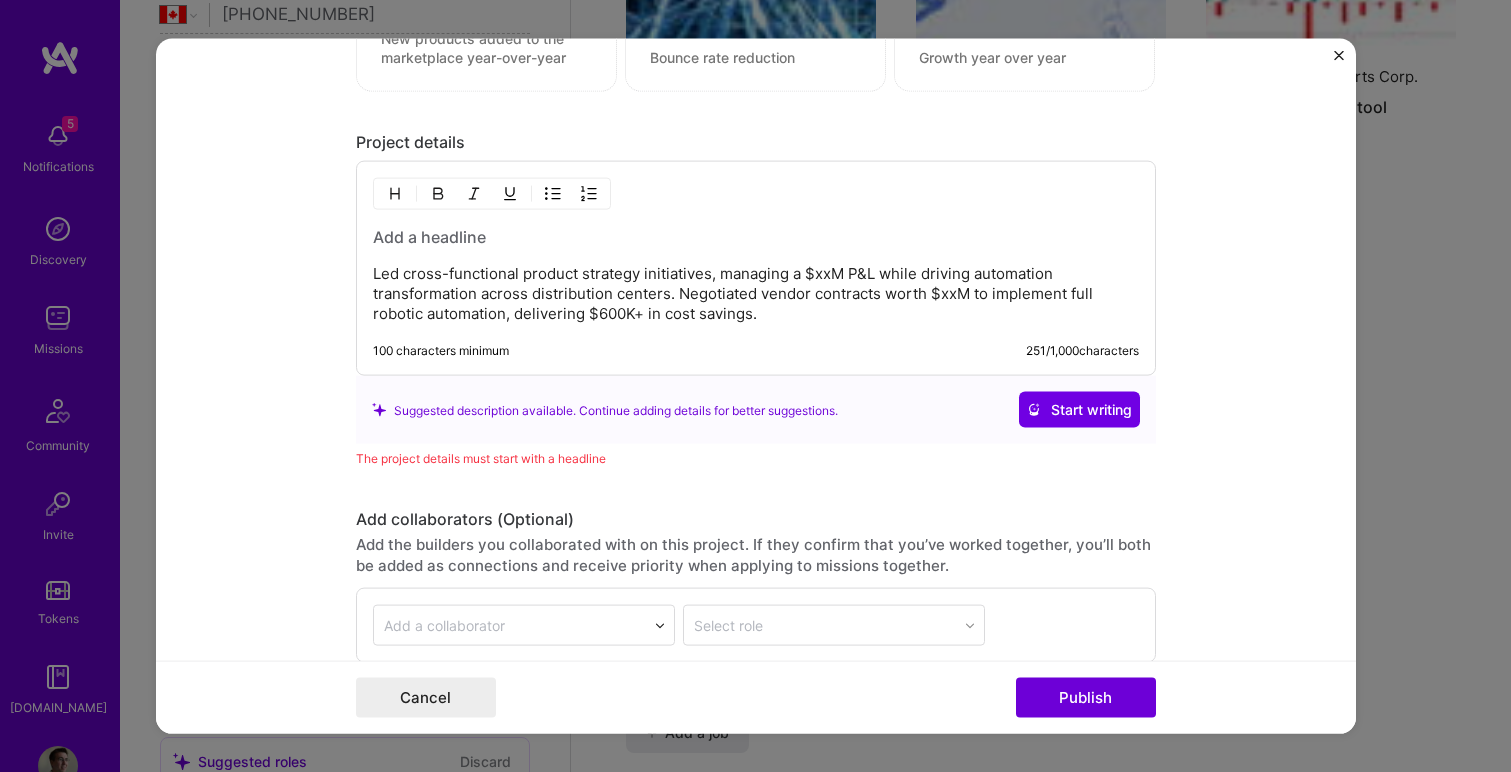 click on "Suggested description available. Continue adding details for better suggestions." at bounding box center (605, 410) 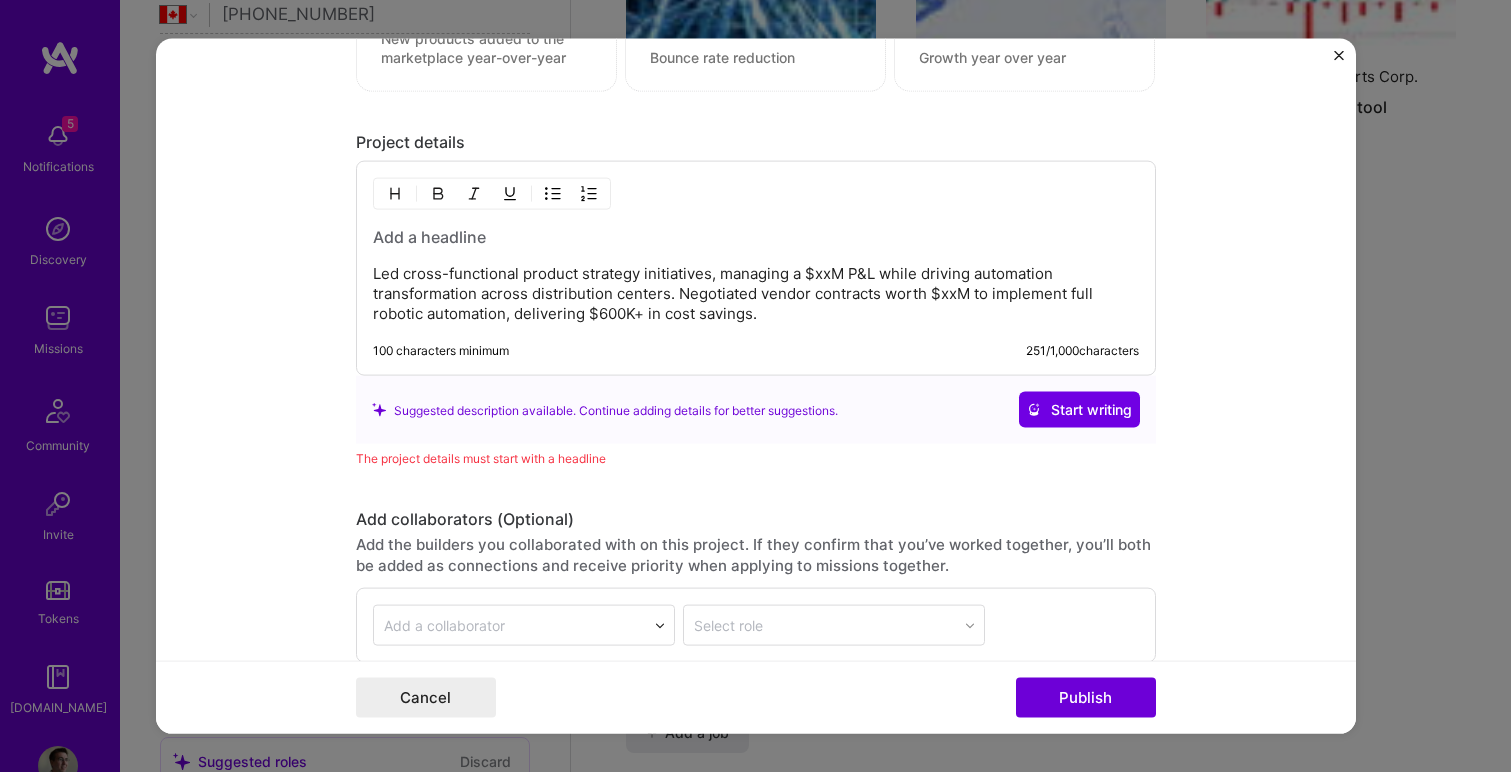 click at bounding box center [756, 237] 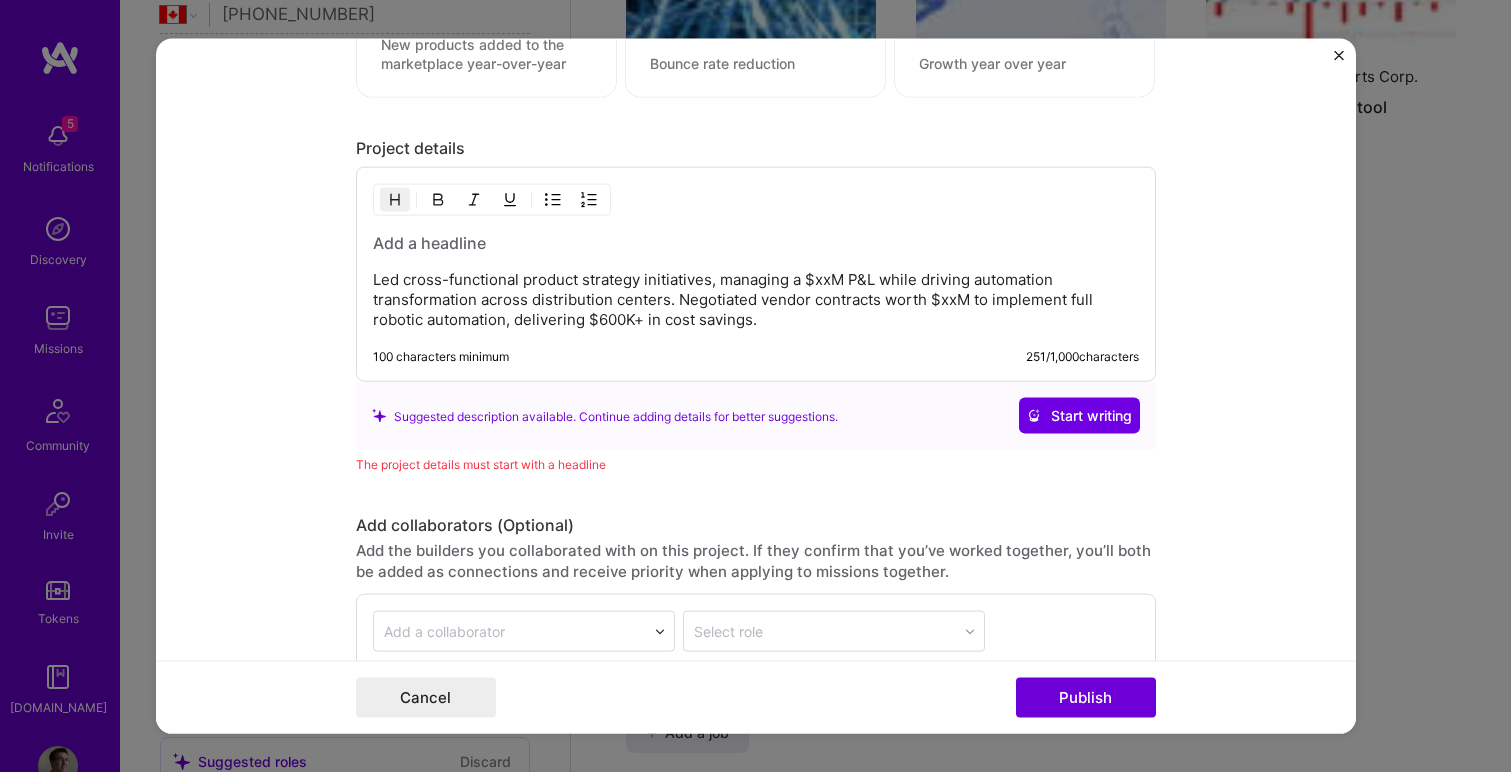 scroll, scrollTop: 2534, scrollLeft: 0, axis: vertical 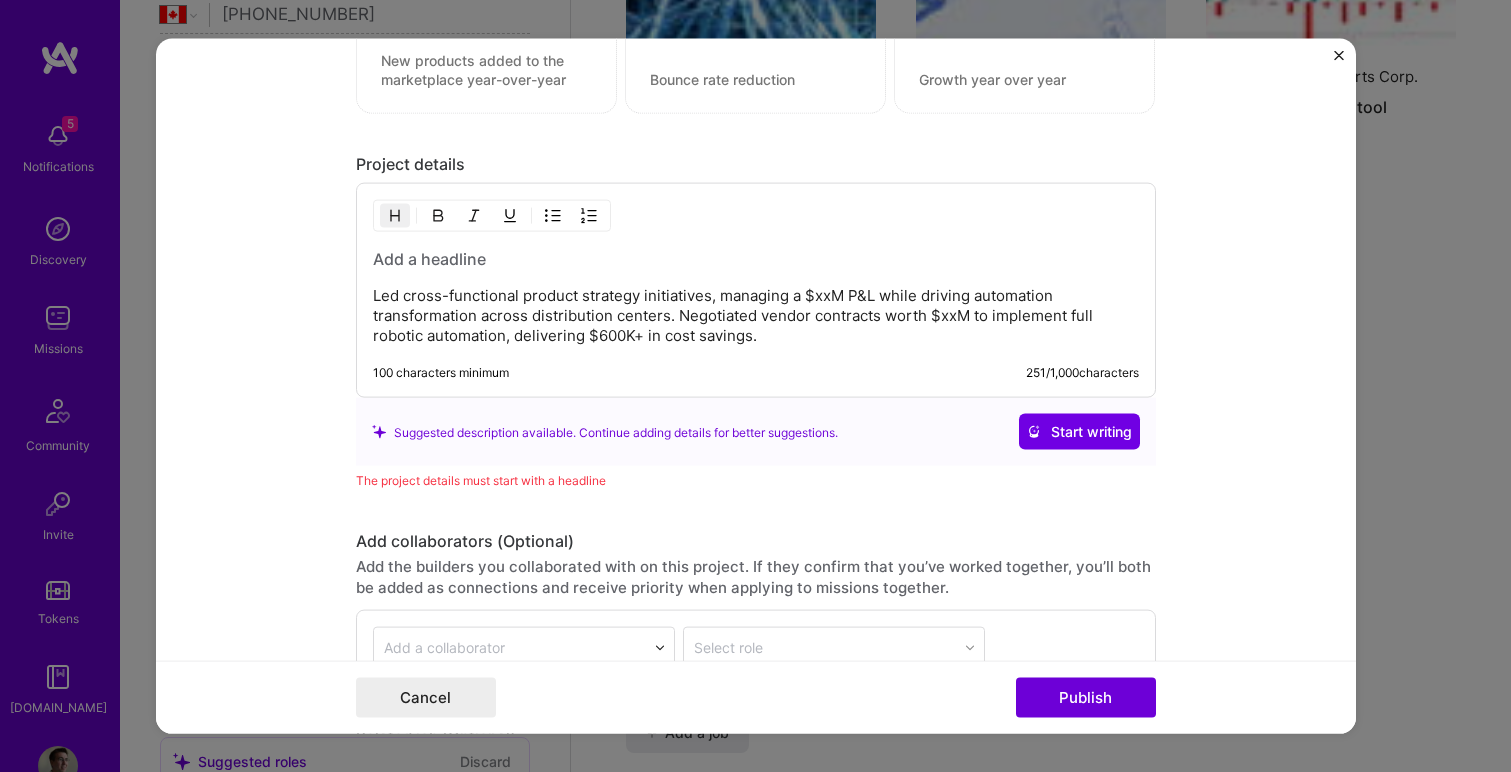click at bounding box center [756, 259] 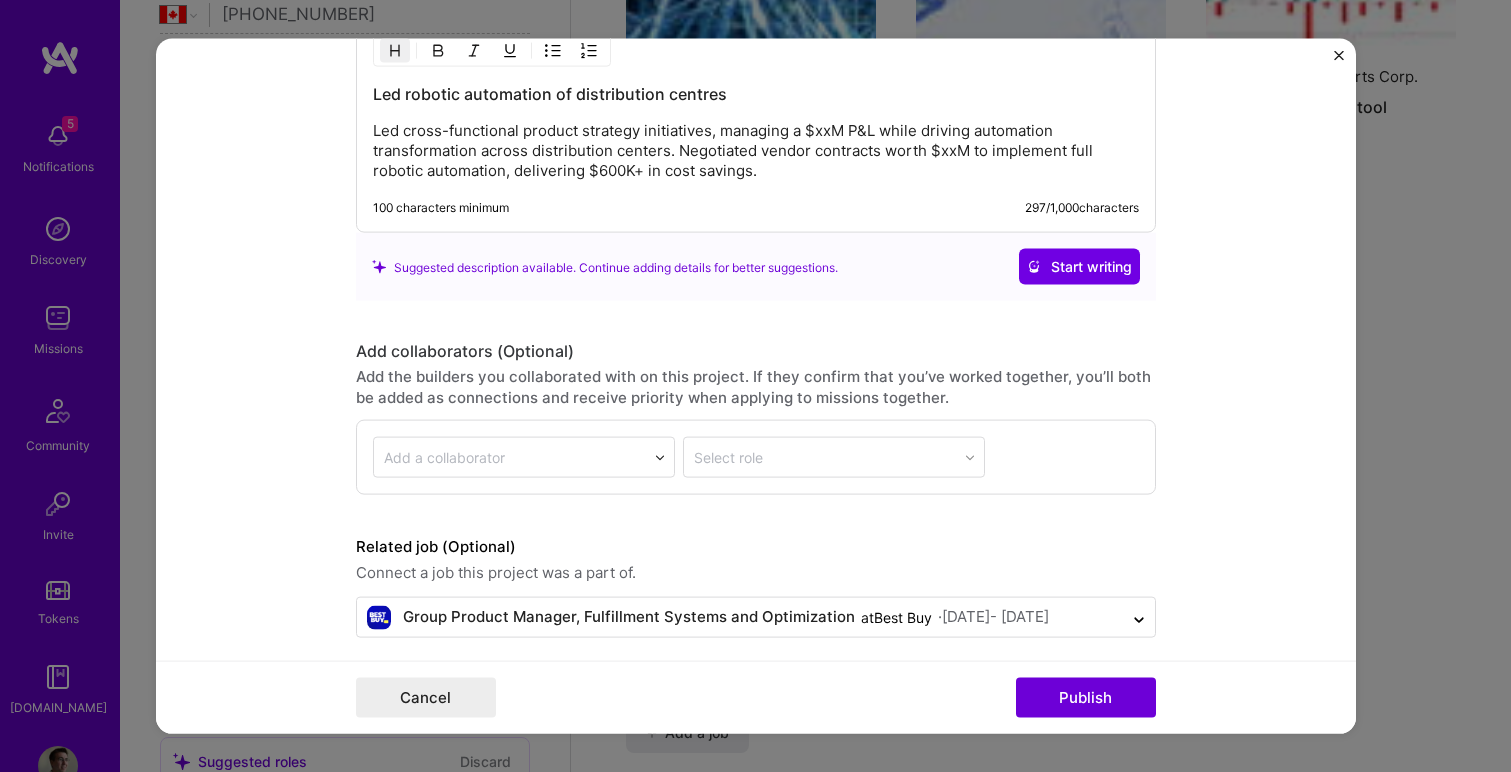 scroll, scrollTop: 2714, scrollLeft: 0, axis: vertical 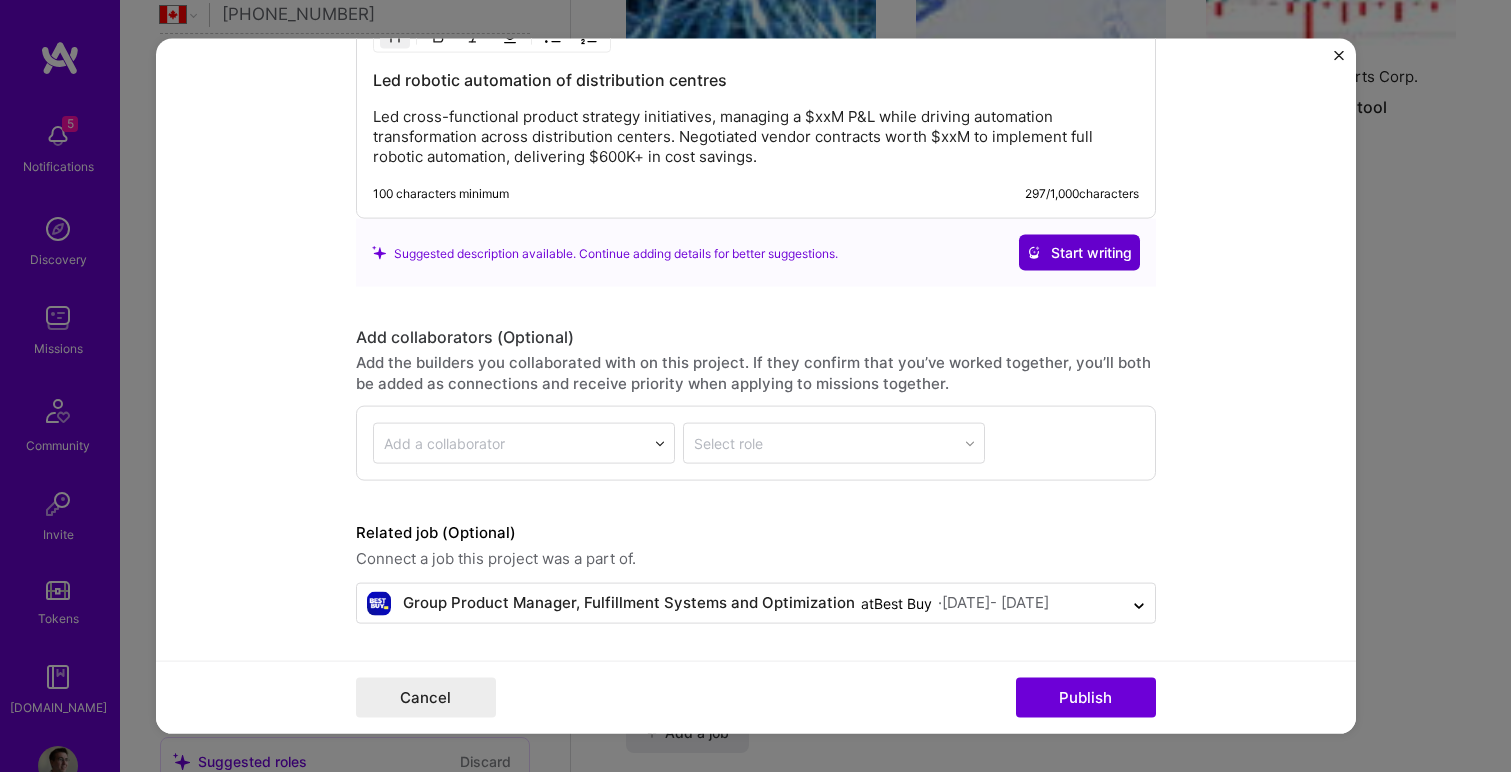 click on "Start writing" at bounding box center (1079, 253) 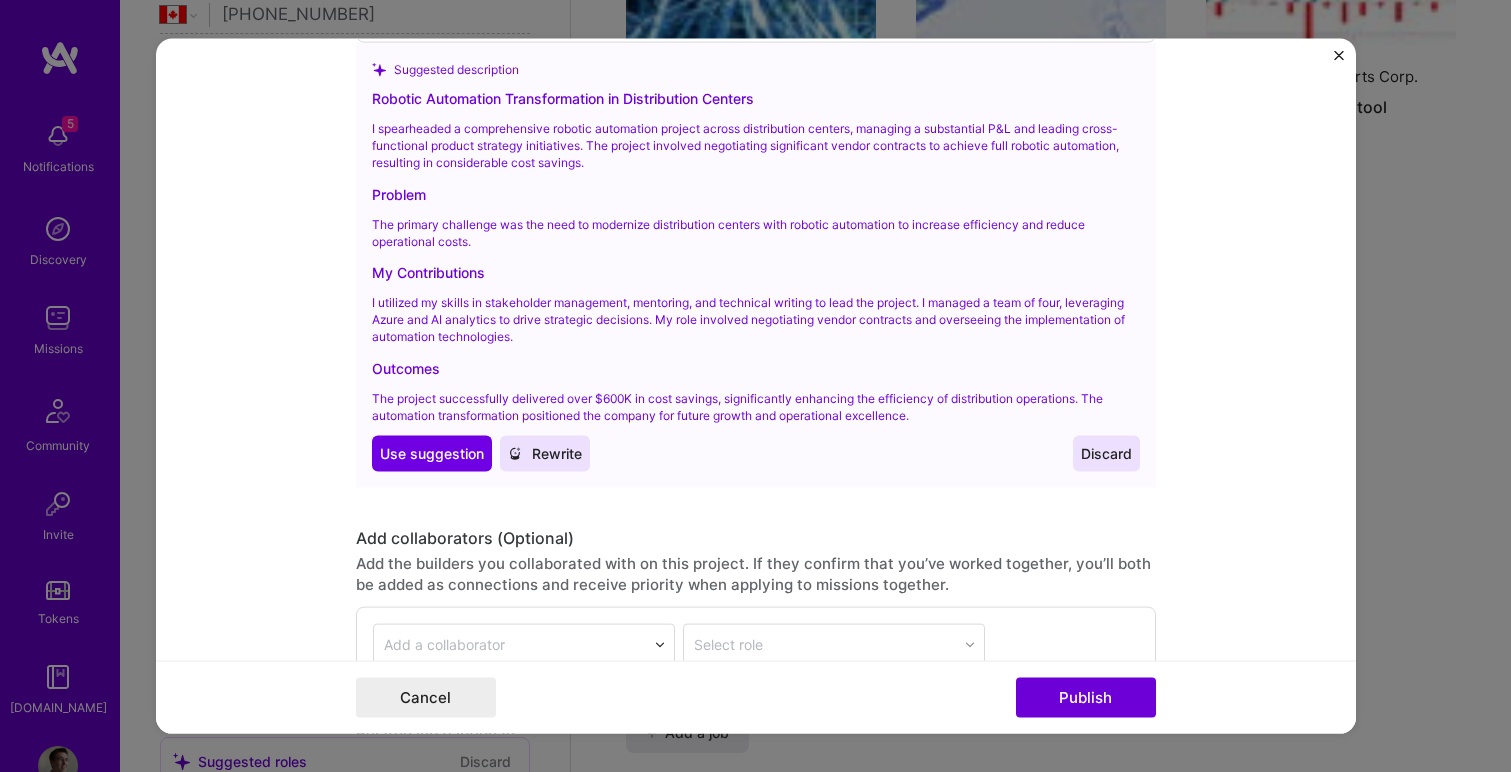 scroll, scrollTop: 2891, scrollLeft: 0, axis: vertical 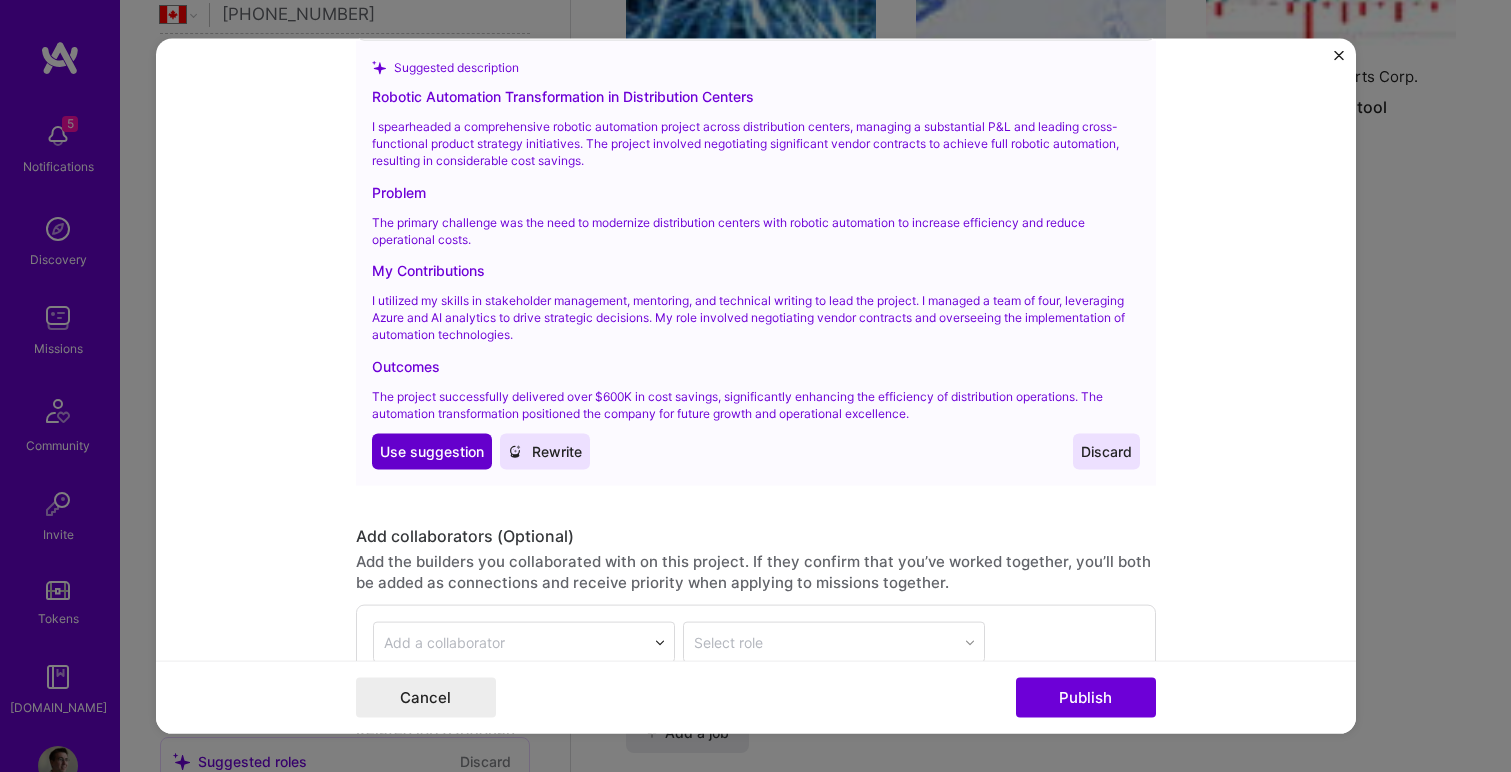 click on "Use suggestion" at bounding box center [432, 452] 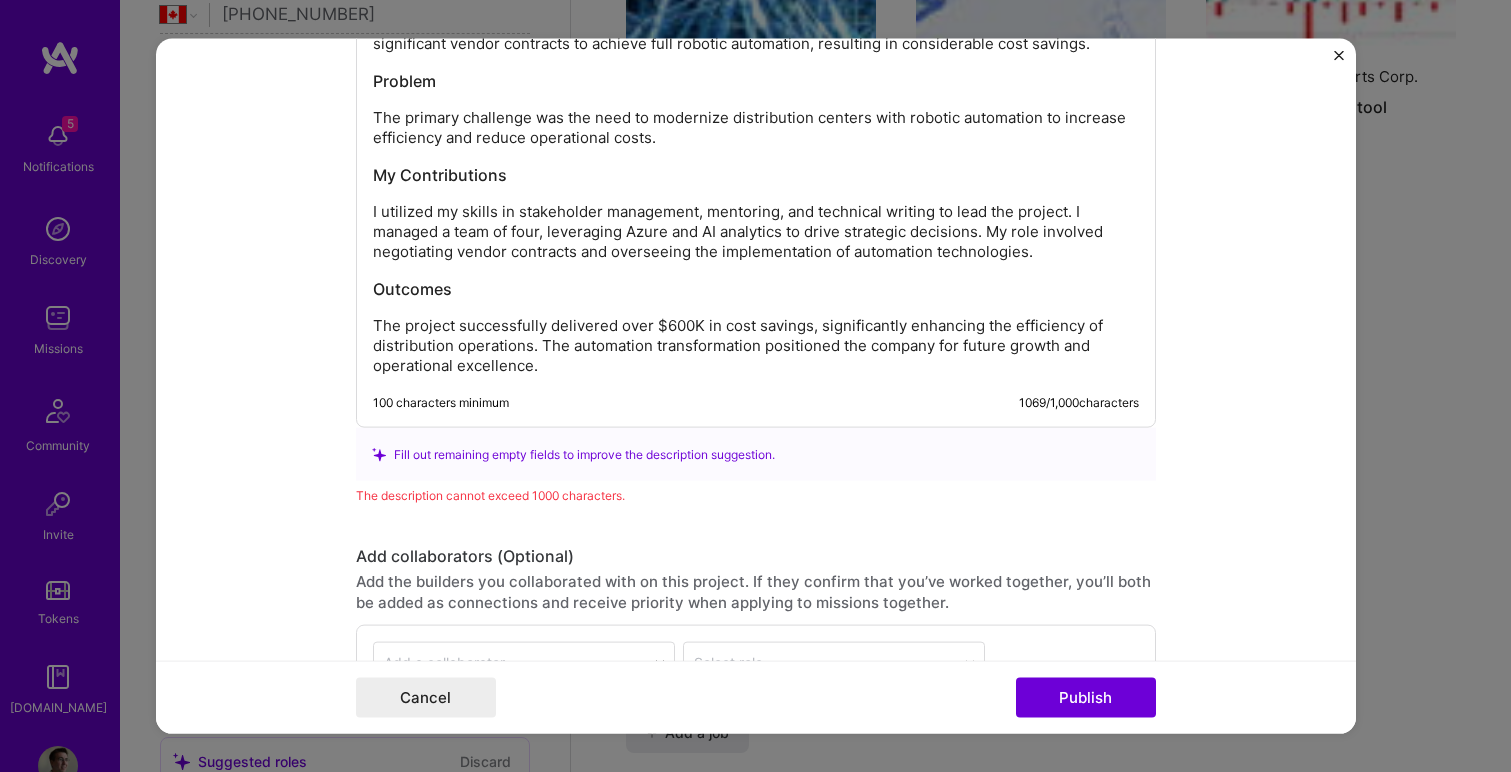 scroll, scrollTop: 2821, scrollLeft: 0, axis: vertical 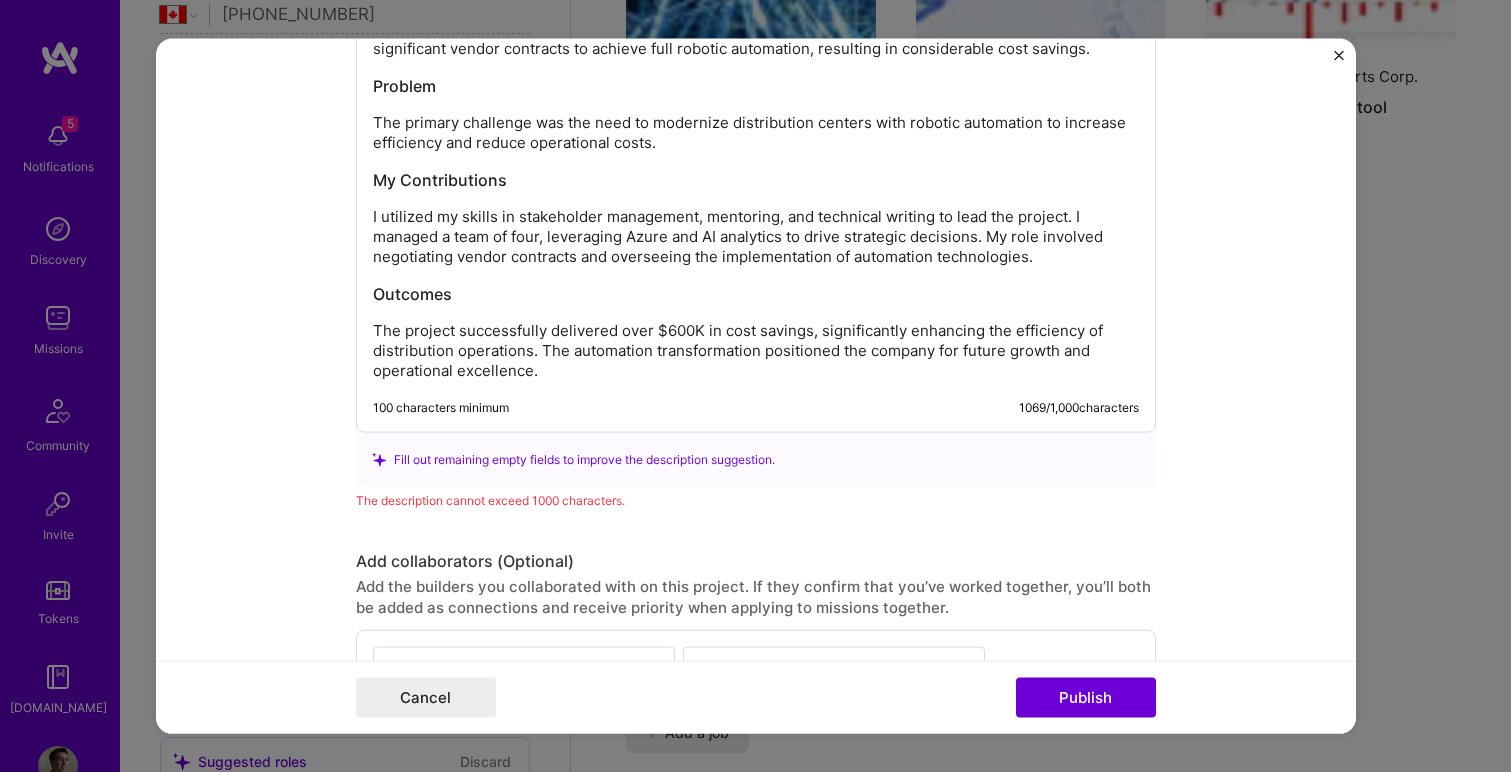 click on "The project successfully delivered over $600K in cost savings, significantly enhancing the efficiency of distribution operations. The automation transformation positioned the company for future growth and operational excellence." at bounding box center (756, 351) 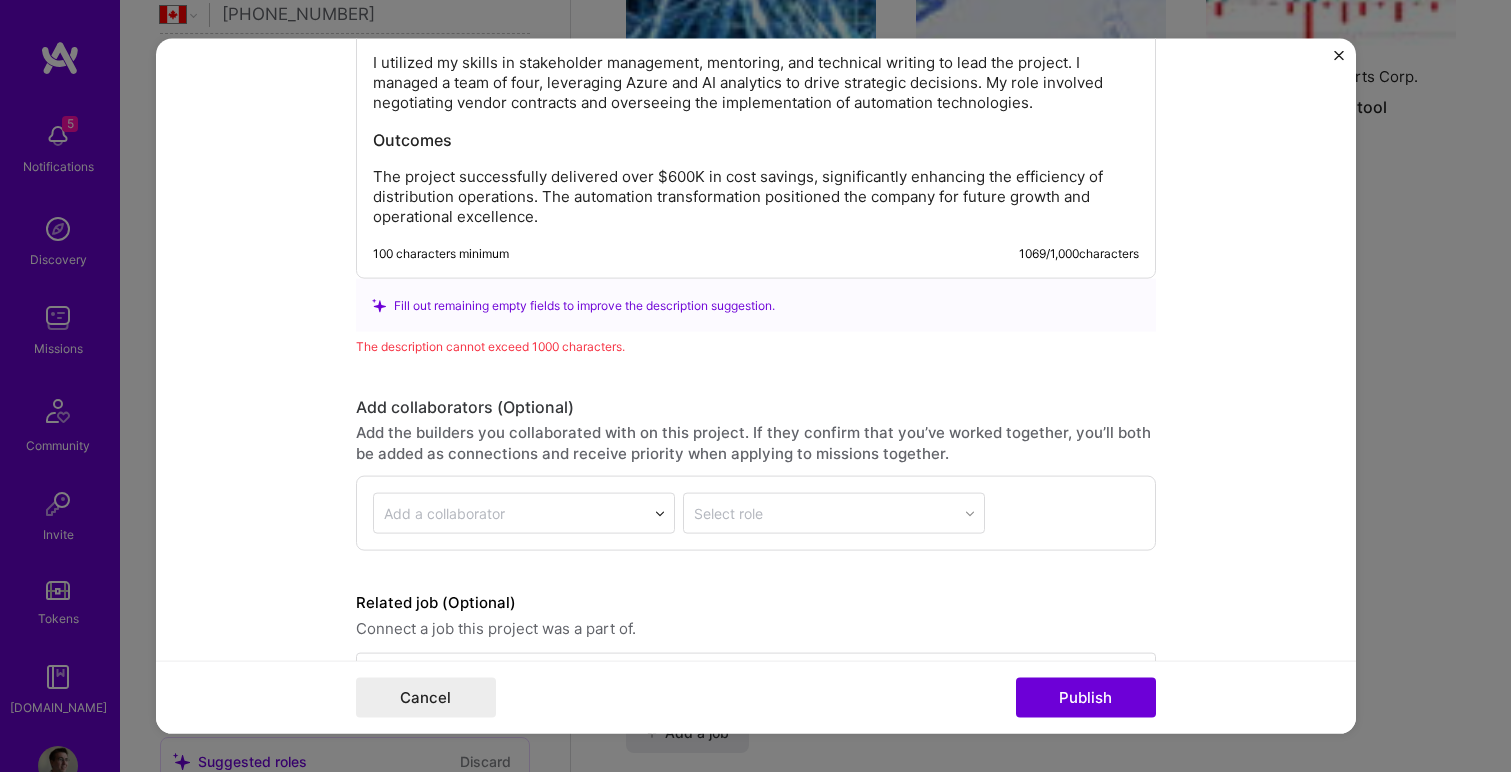 scroll, scrollTop: 3046, scrollLeft: 0, axis: vertical 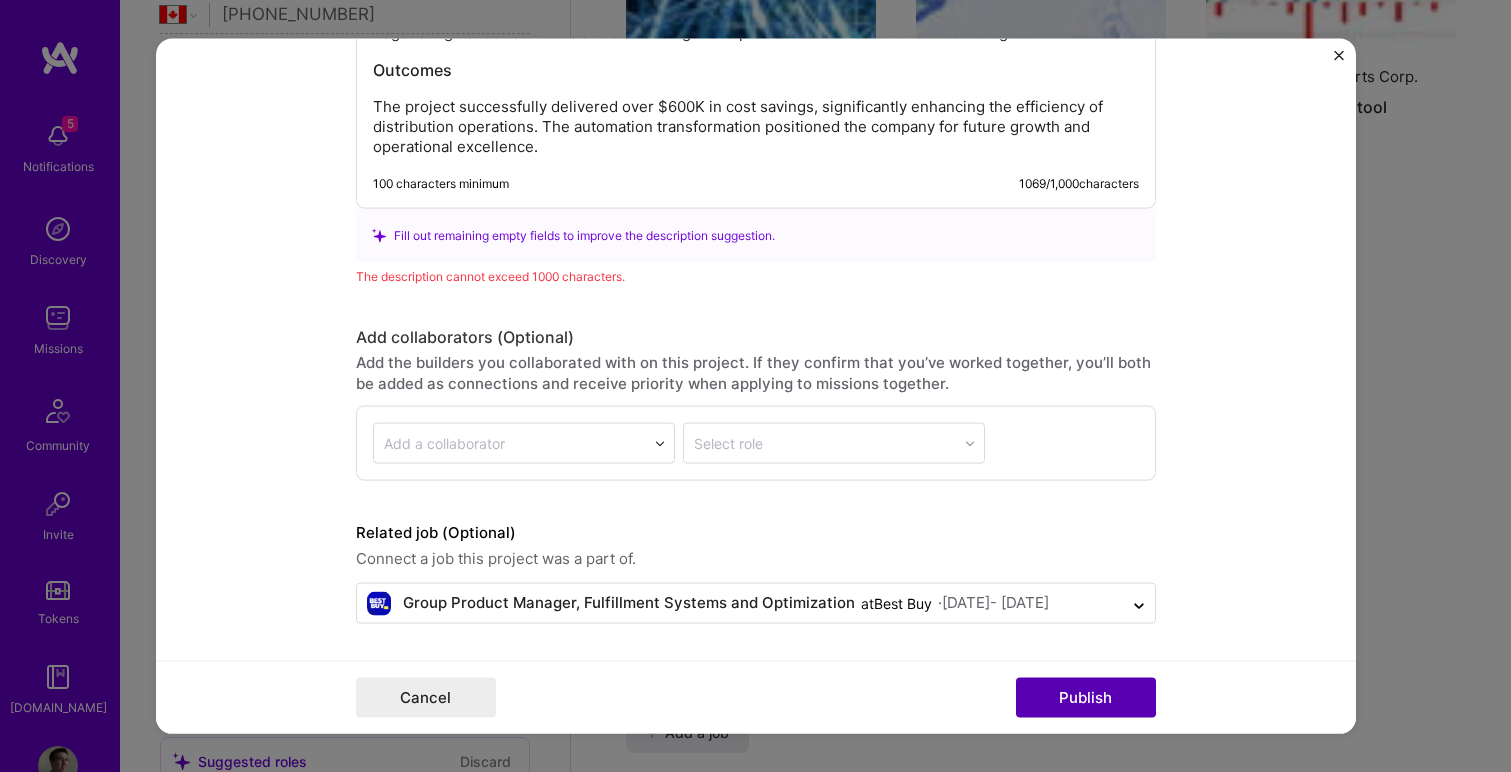 click on "Publish" at bounding box center [1086, 697] 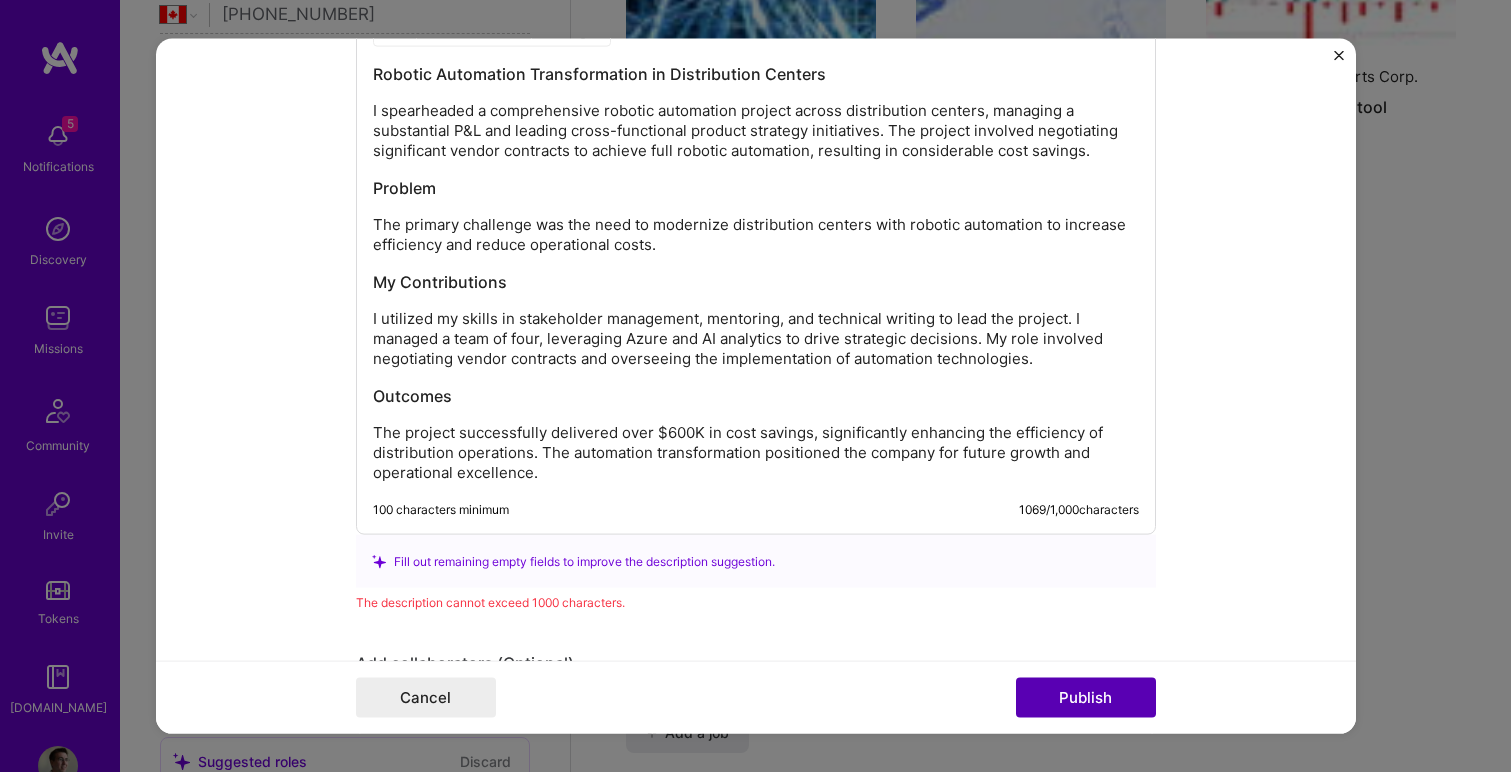 scroll, scrollTop: 2650, scrollLeft: 0, axis: vertical 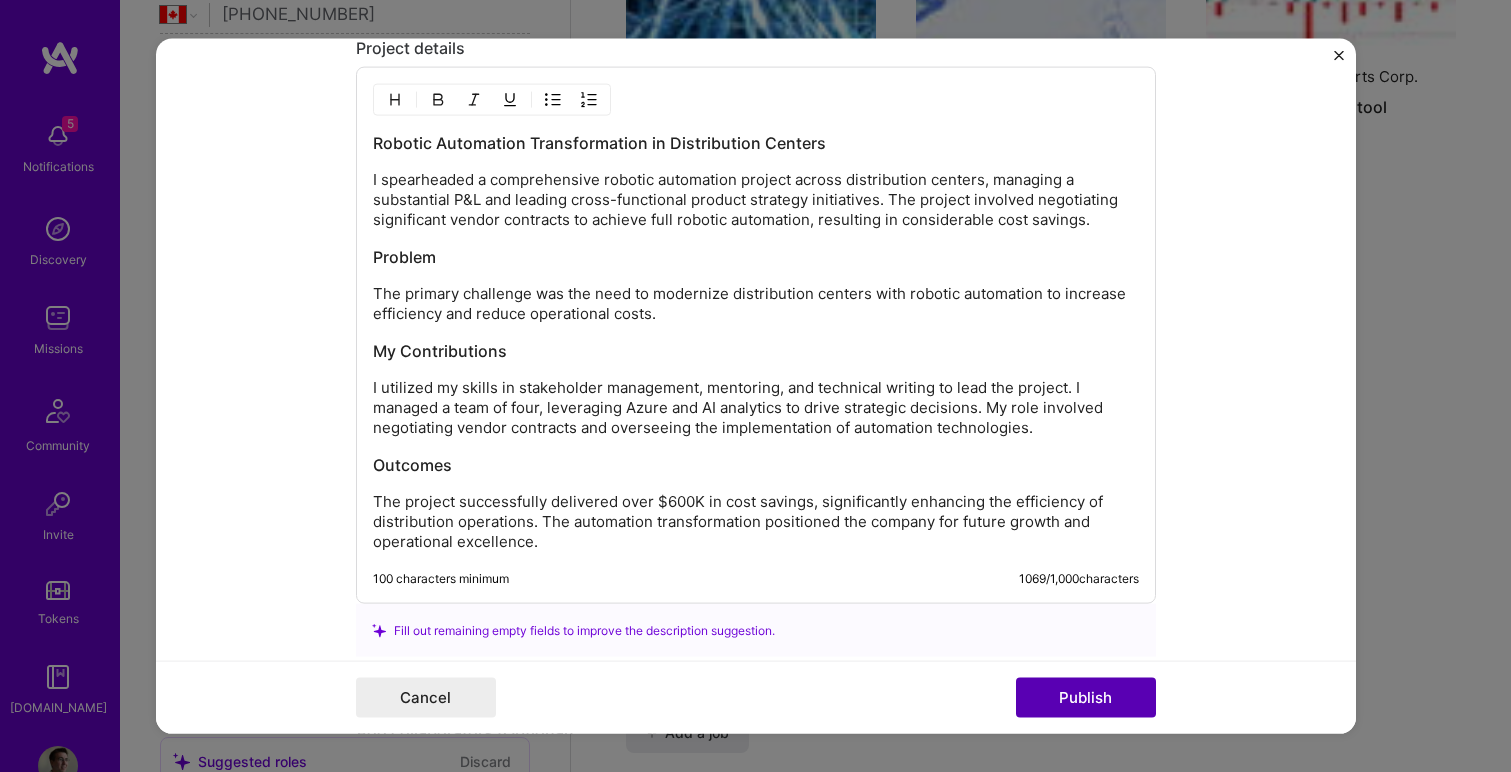 click on "Publish" at bounding box center (1086, 697) 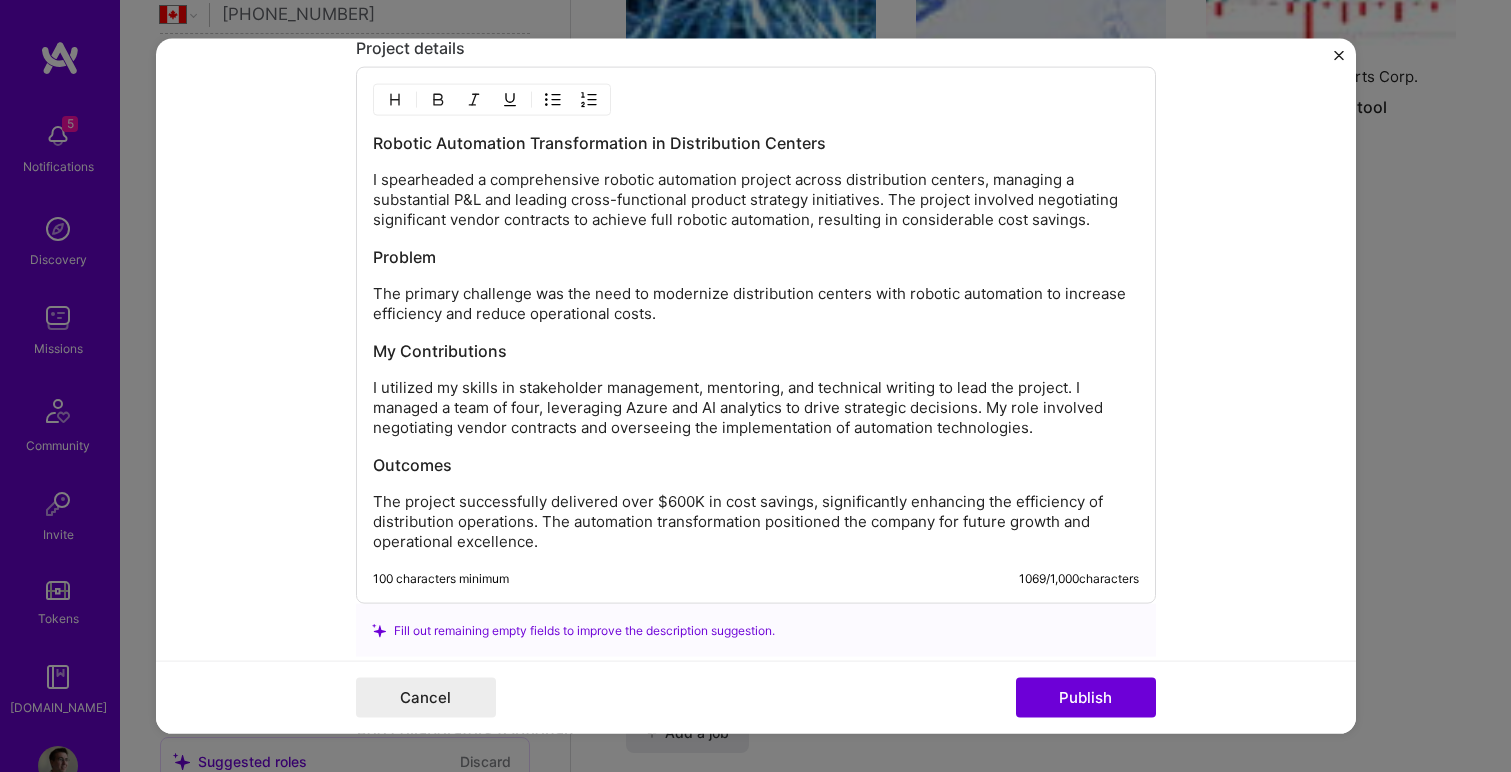click on "The project successfully delivered over $600K in cost savings, significantly enhancing the efficiency of distribution operations. The automation transformation positioned the company for future growth and operational excellence." at bounding box center [756, 522] 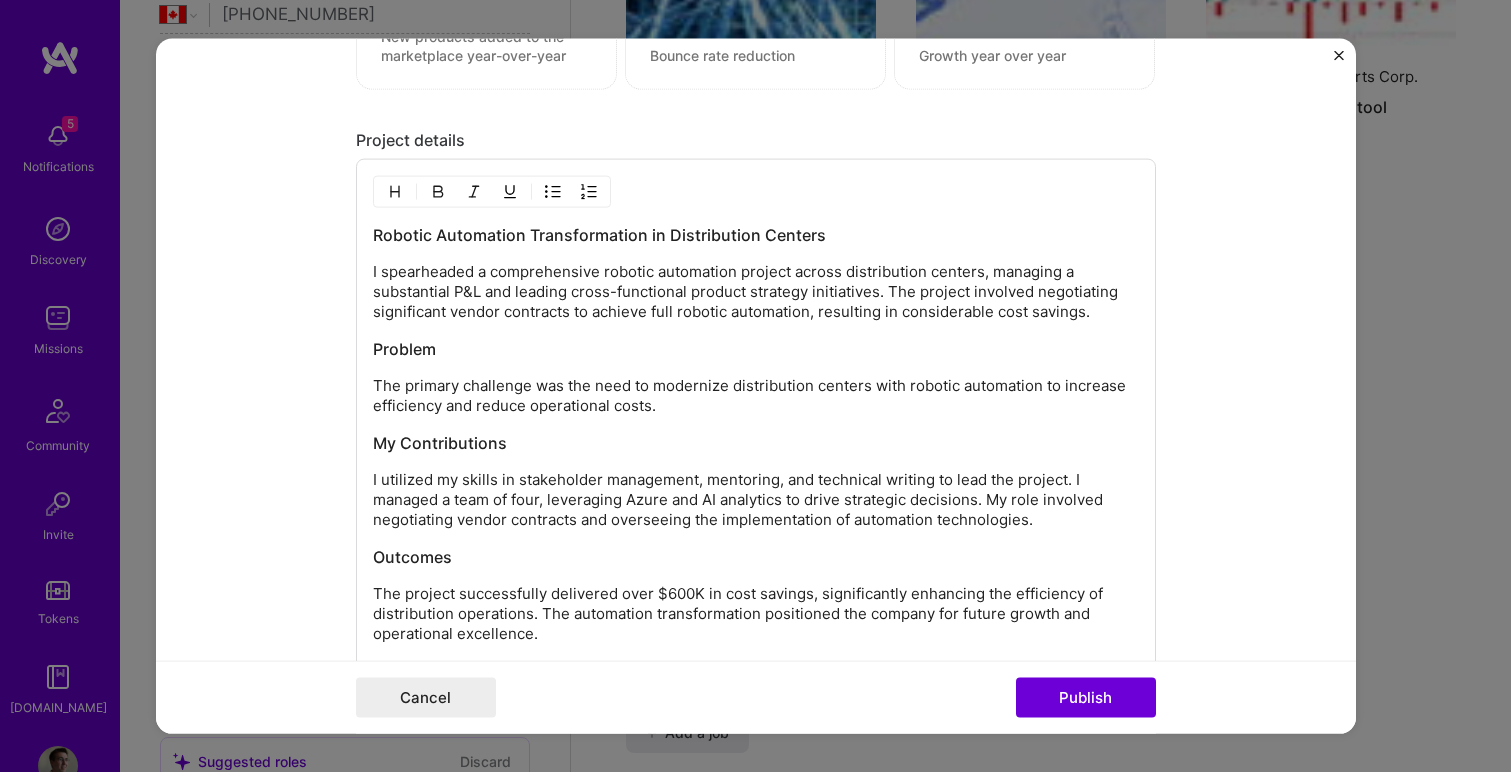 scroll, scrollTop: 2548, scrollLeft: 0, axis: vertical 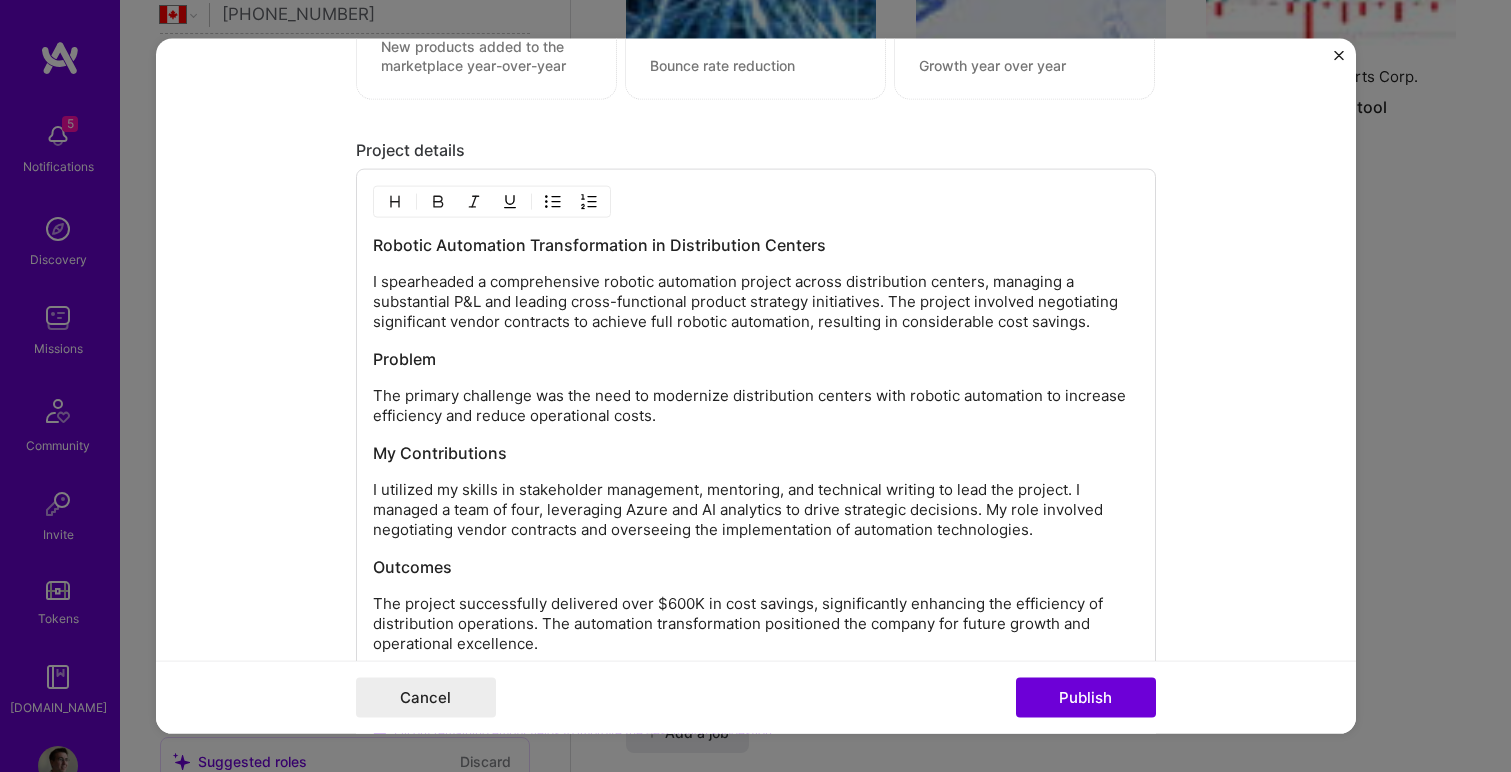 click on "I spearheaded a comprehensive robotic automation project across distribution centers, managing a substantial P&L and leading cross-functional product strategy initiatives. The project involved negotiating significant vendor contracts to achieve full robotic automation, resulting in considerable cost savings." at bounding box center (756, 302) 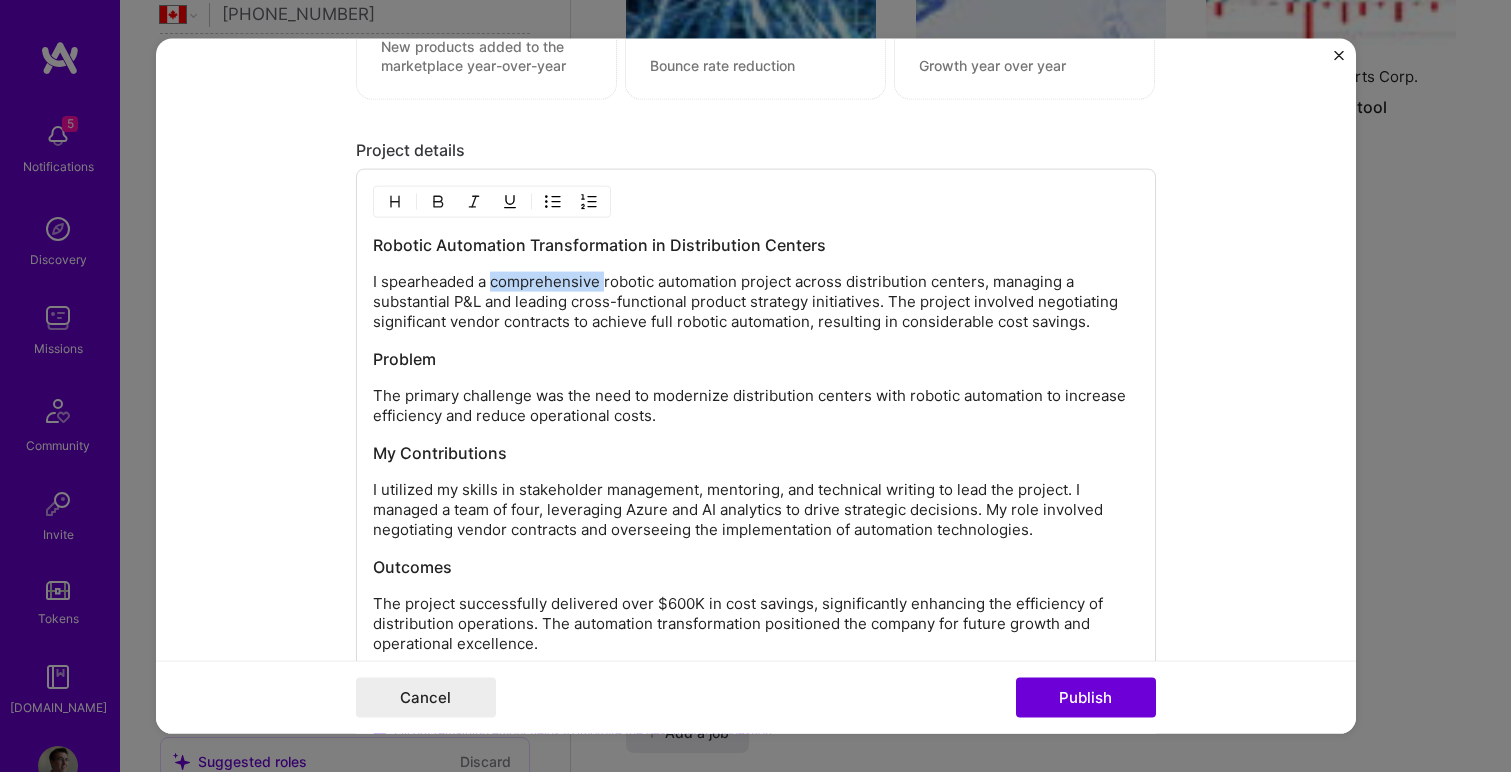 drag, startPoint x: 602, startPoint y: 283, endPoint x: 490, endPoint y: 285, distance: 112.01785 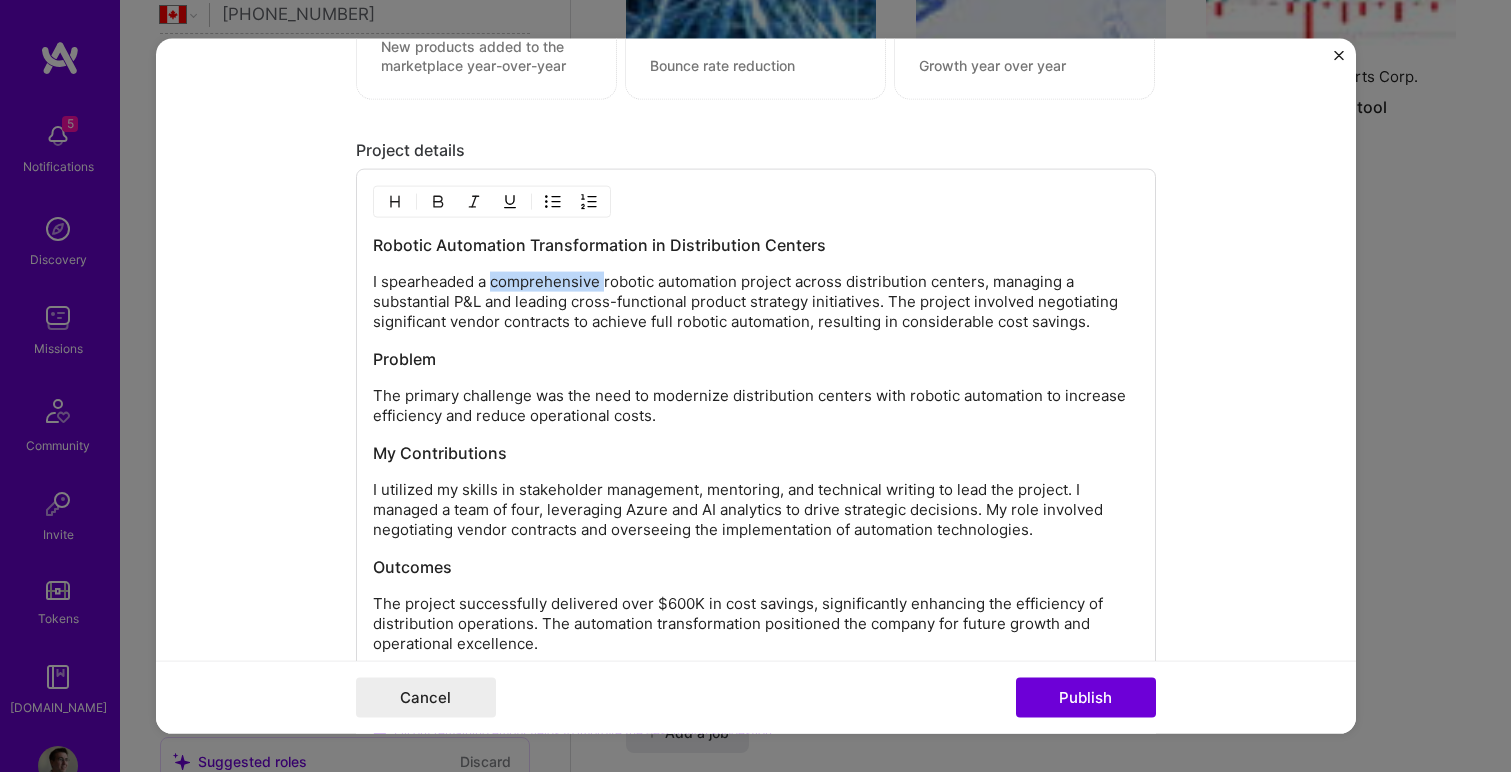 click on "I spearheaded a comprehensive robotic automation project across distribution centers, managing a substantial P&L and leading cross-functional product strategy initiatives. The project involved negotiating significant vendor contracts to achieve full robotic automation, resulting in considerable cost savings." at bounding box center (756, 302) 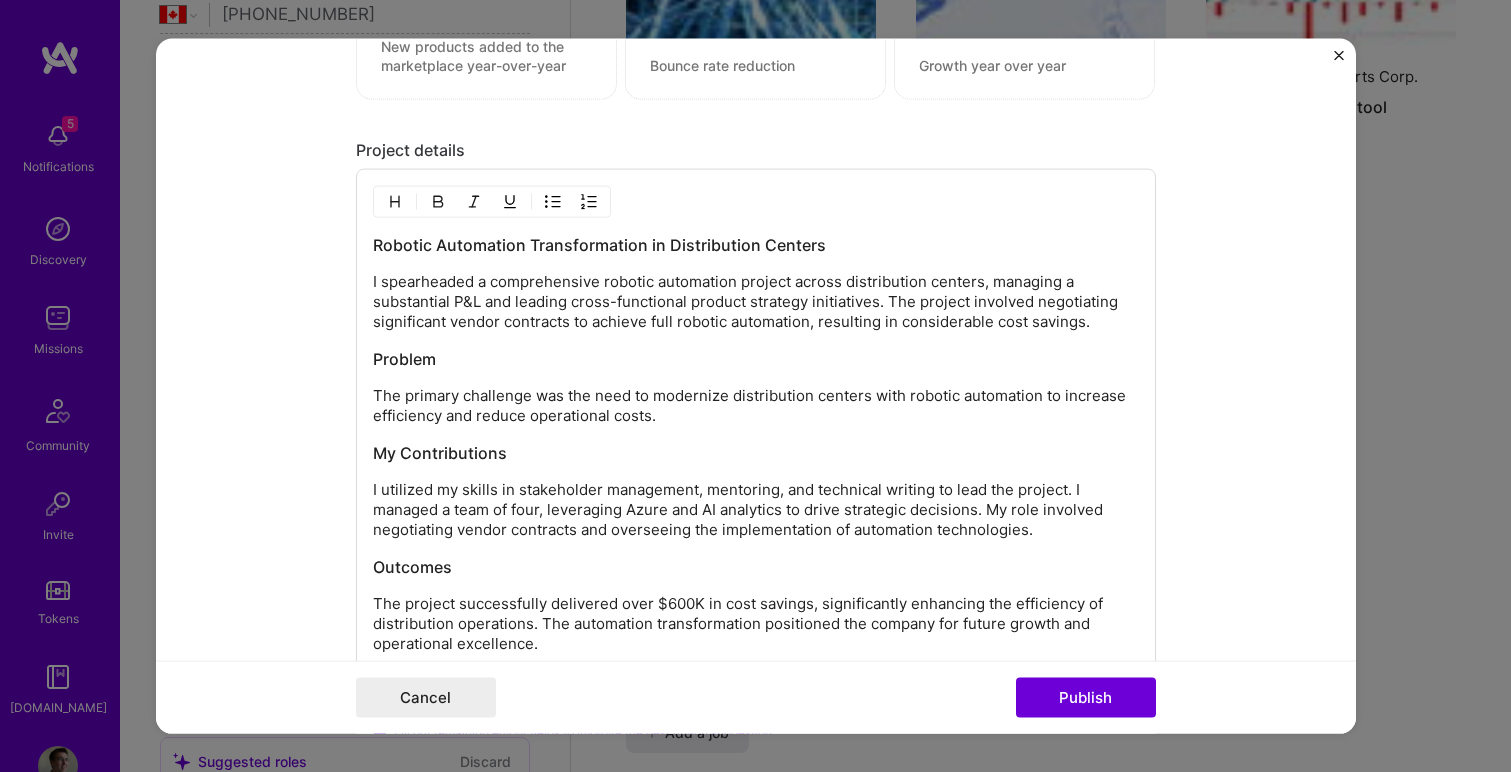 click on "I spearheaded a comprehensive robotic automation project across distribution centers, managing a substantial P&L and leading cross-functional product strategy initiatives. The project involved negotiating significant vendor contracts to achieve full robotic automation, resulting in considerable cost savings." at bounding box center (756, 302) 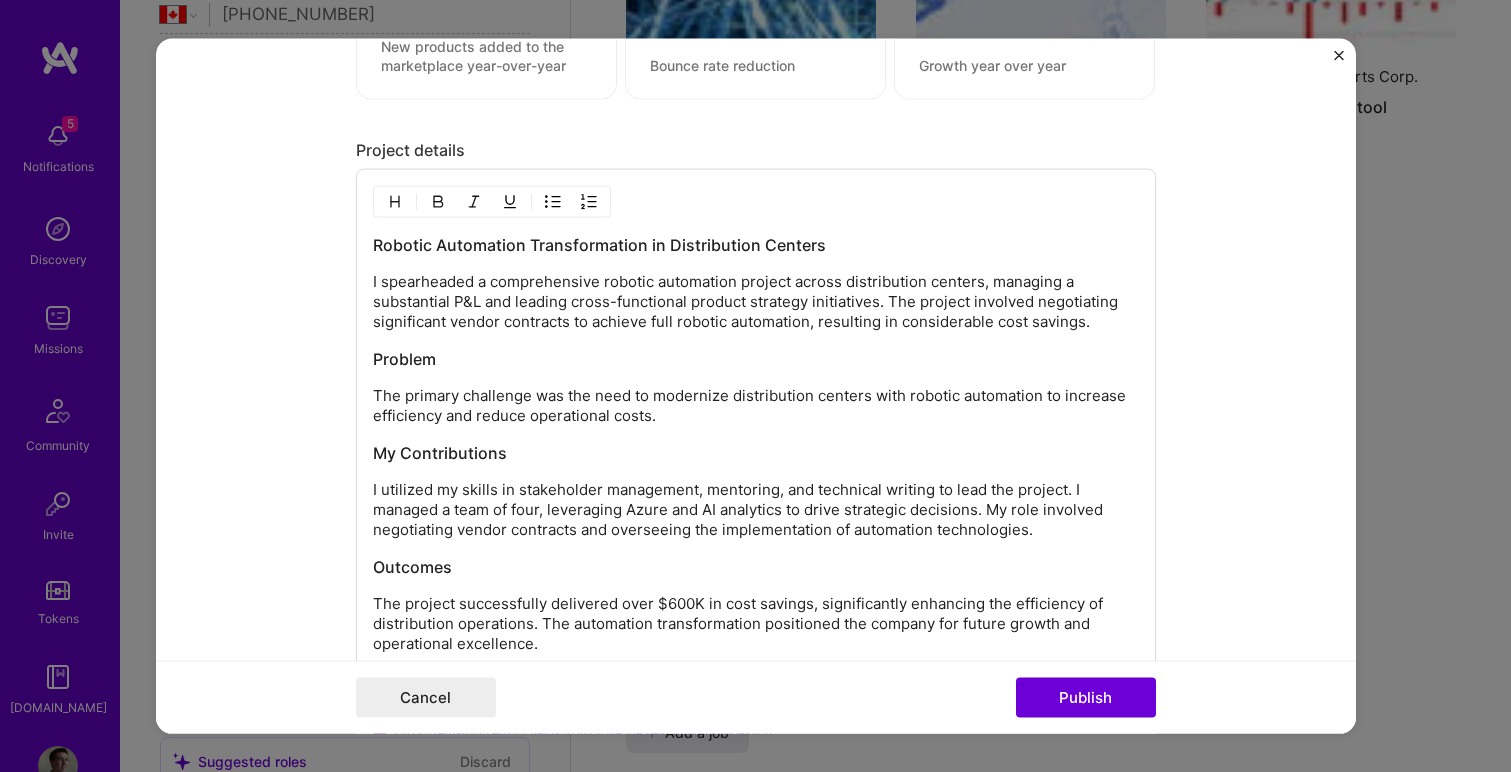 click on "The primary challenge was the need to modernize distribution centers with robotic automation to increase efficiency and reduce operational costs." at bounding box center [756, 406] 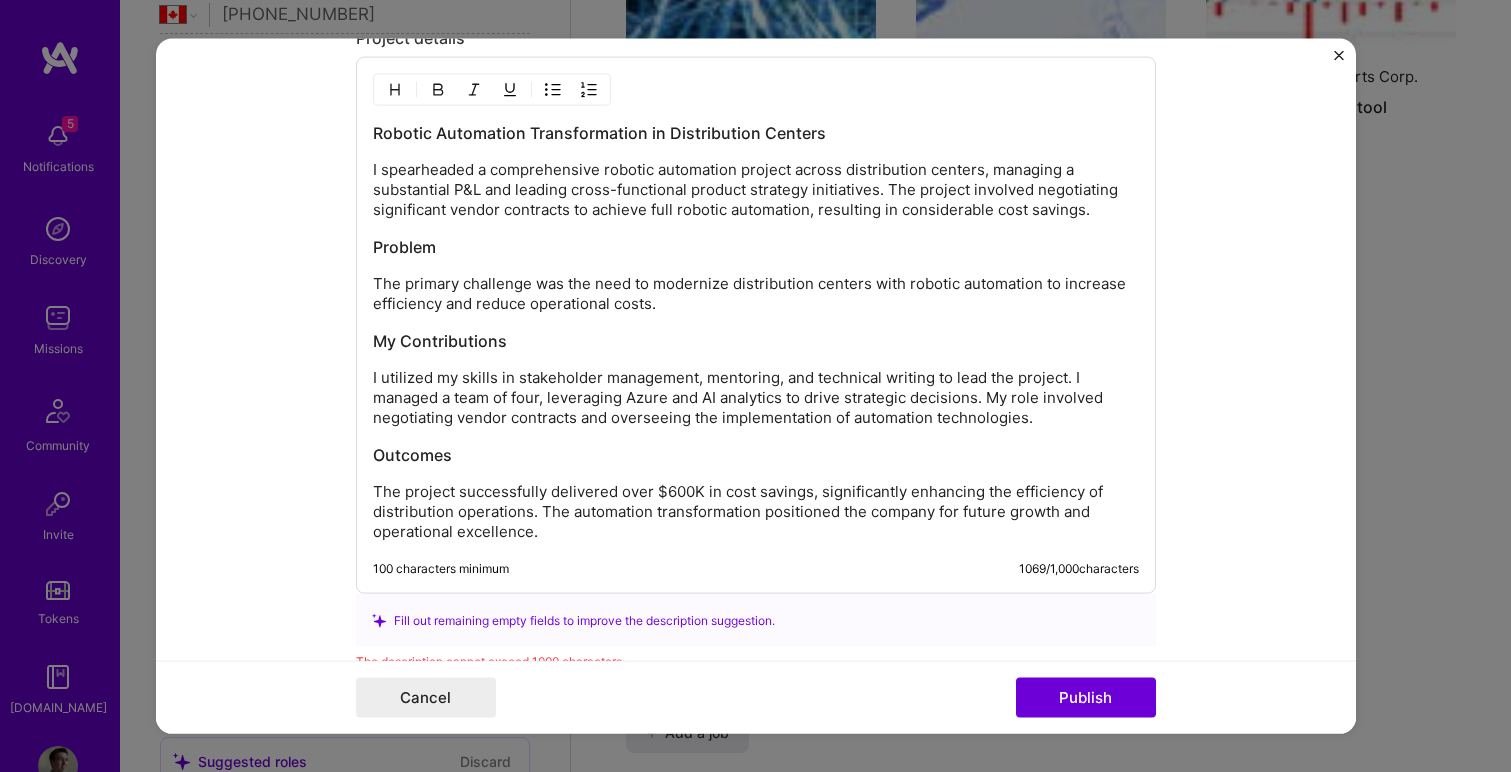 scroll, scrollTop: 2657, scrollLeft: 0, axis: vertical 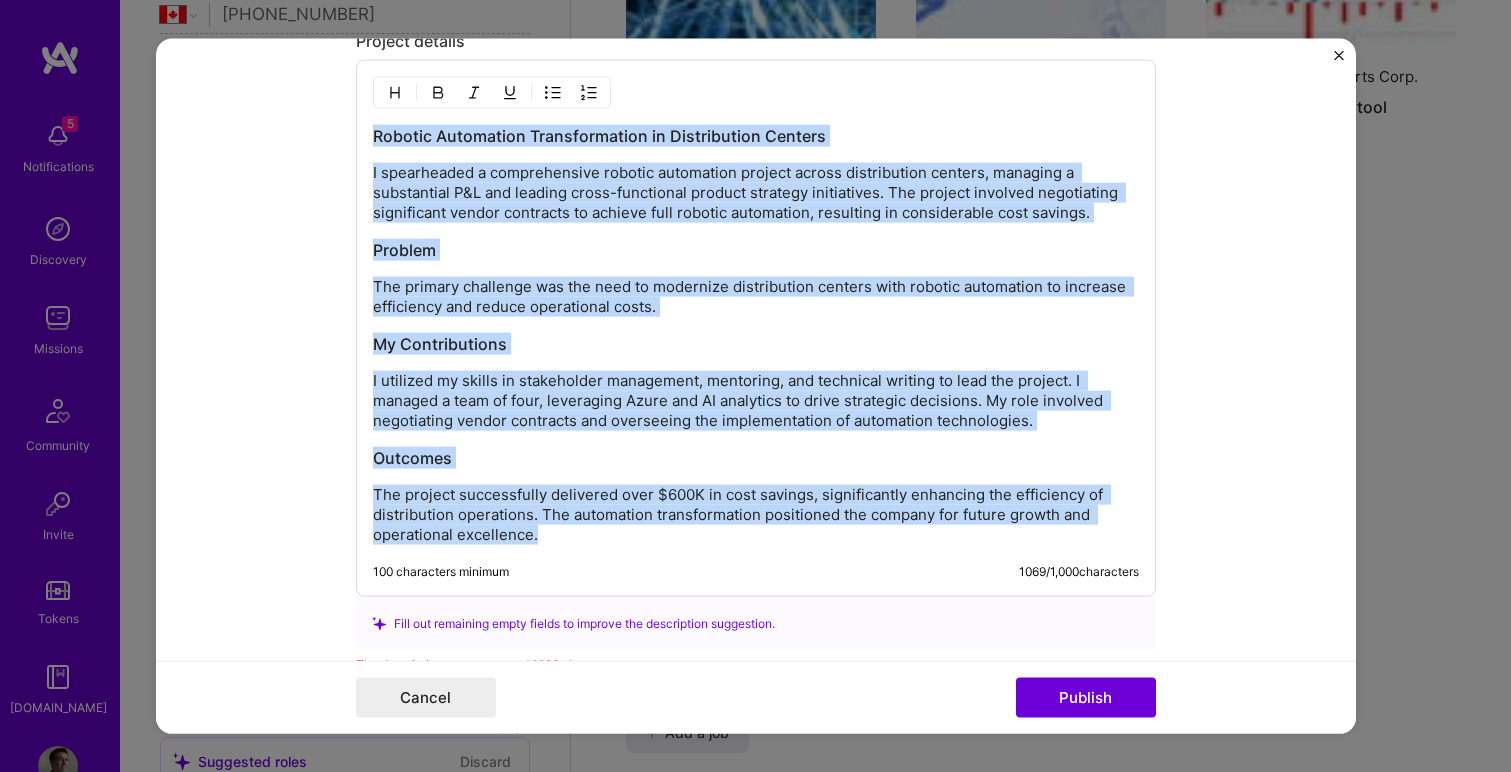 drag, startPoint x: 556, startPoint y: 528, endPoint x: 359, endPoint y: 122, distance: 451.27042 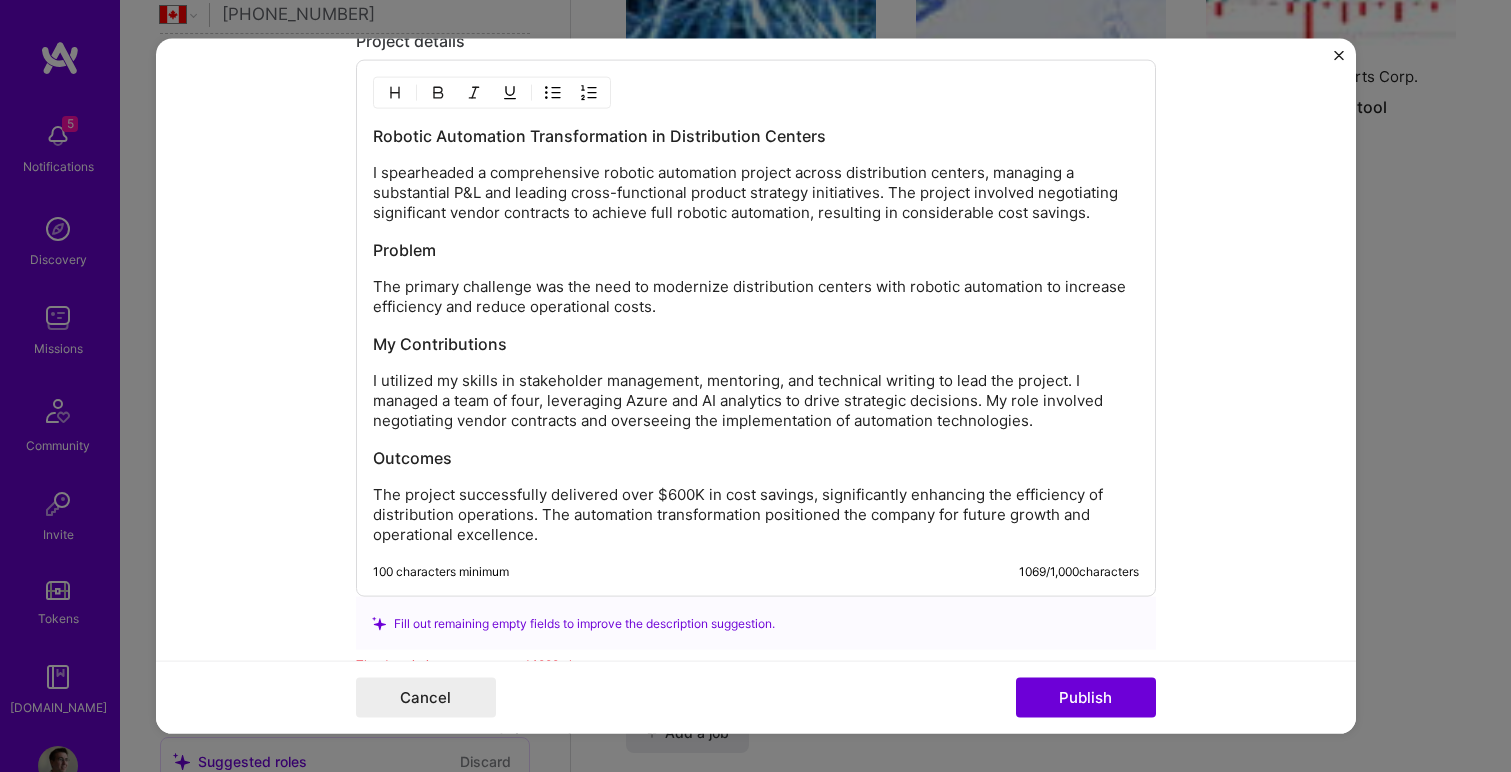 click on "I spearheaded a comprehensive robotic automation project across distribution centers, managing a substantial P&L and leading cross-functional product strategy initiatives. The project involved negotiating significant vendor contracts to achieve full robotic automation, resulting in considerable cost savings." at bounding box center [756, 193] 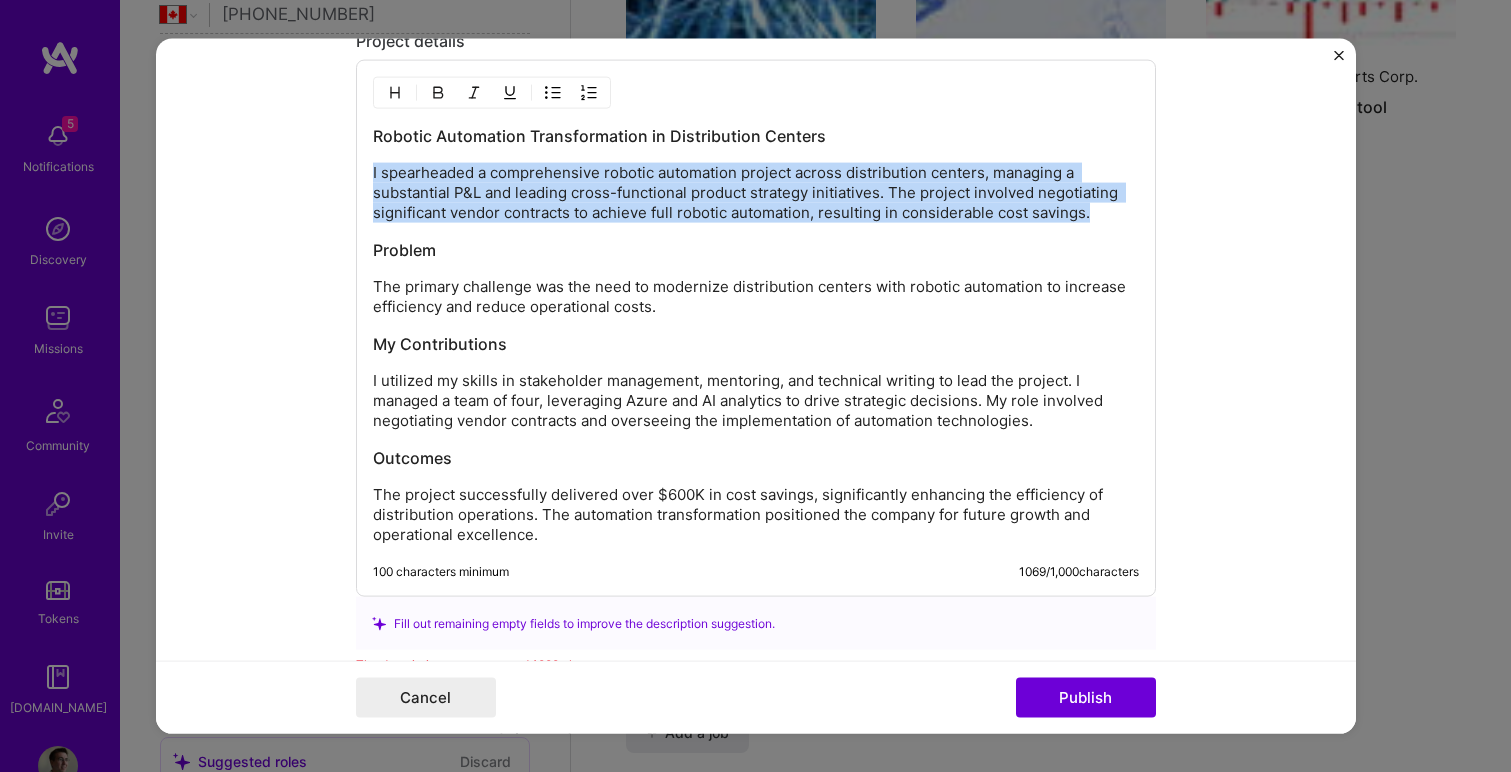 drag, startPoint x: 1092, startPoint y: 214, endPoint x: 373, endPoint y: 154, distance: 721.49915 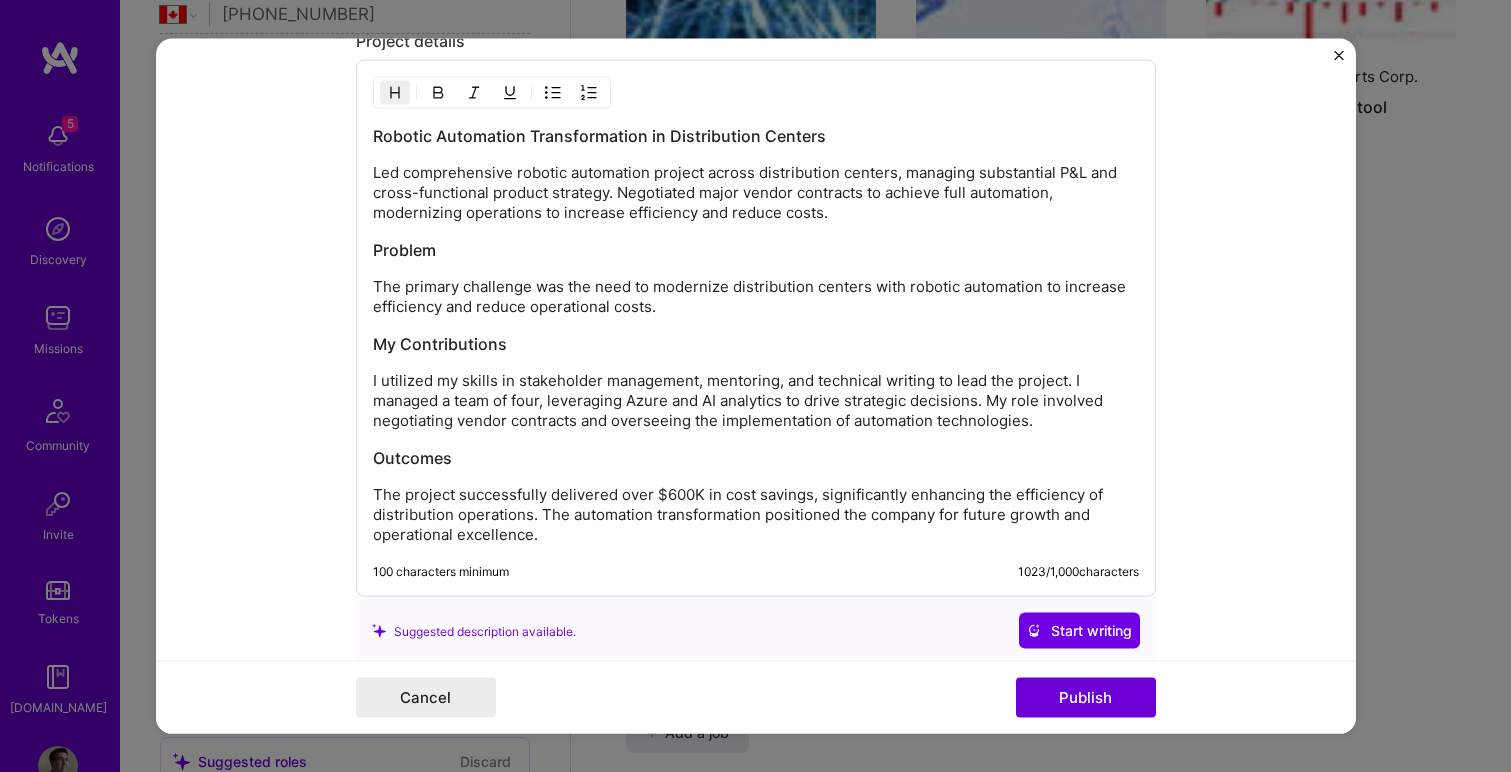 click on "The primary challenge was the need to modernize distribution centers with robotic automation to increase efficiency and reduce operational costs." at bounding box center [756, 297] 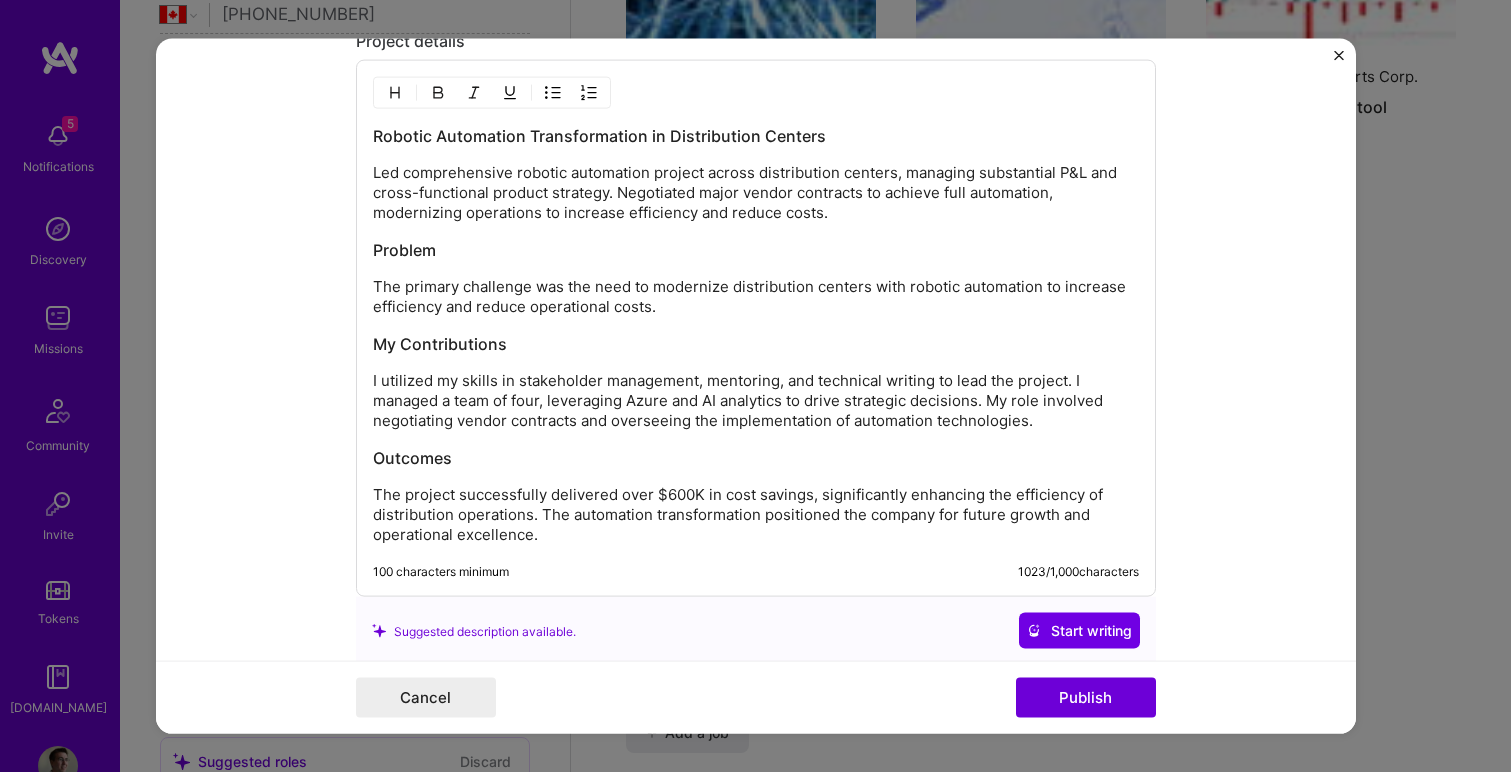 click on "Led comprehensive robotic automation project across distribution centers, managing substantial P&L and cross-functional product strategy. Negotiated major vendor contracts to achieve full automation, modernizing operations to increase efficiency and reduce costs." at bounding box center (756, 193) 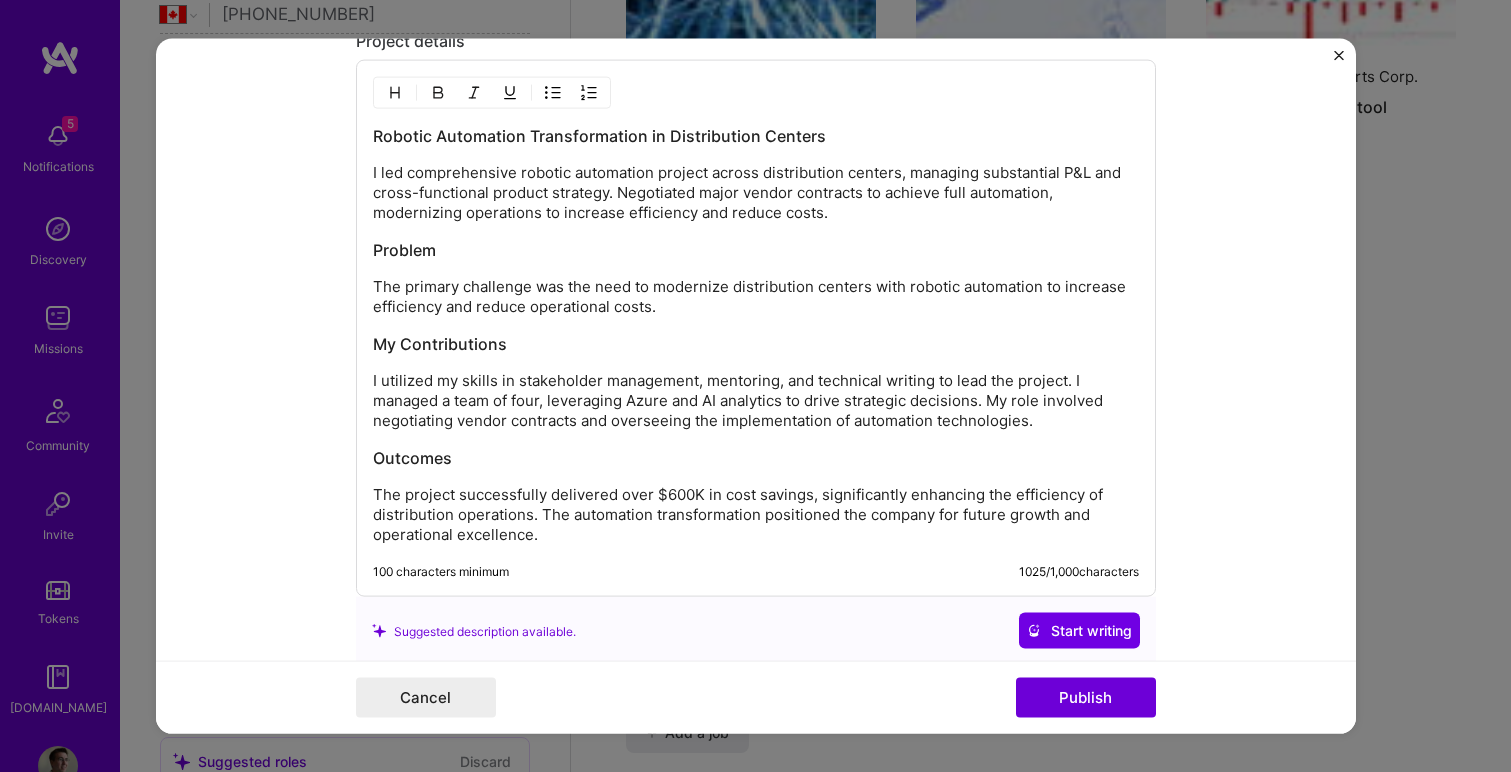 click on "I led comprehensive robotic automation project across distribution centers, managing substantial P&L and cross-functional product strategy. Negotiated major vendor contracts to achieve full automation, modernizing operations to increase efficiency and reduce costs." at bounding box center [756, 193] 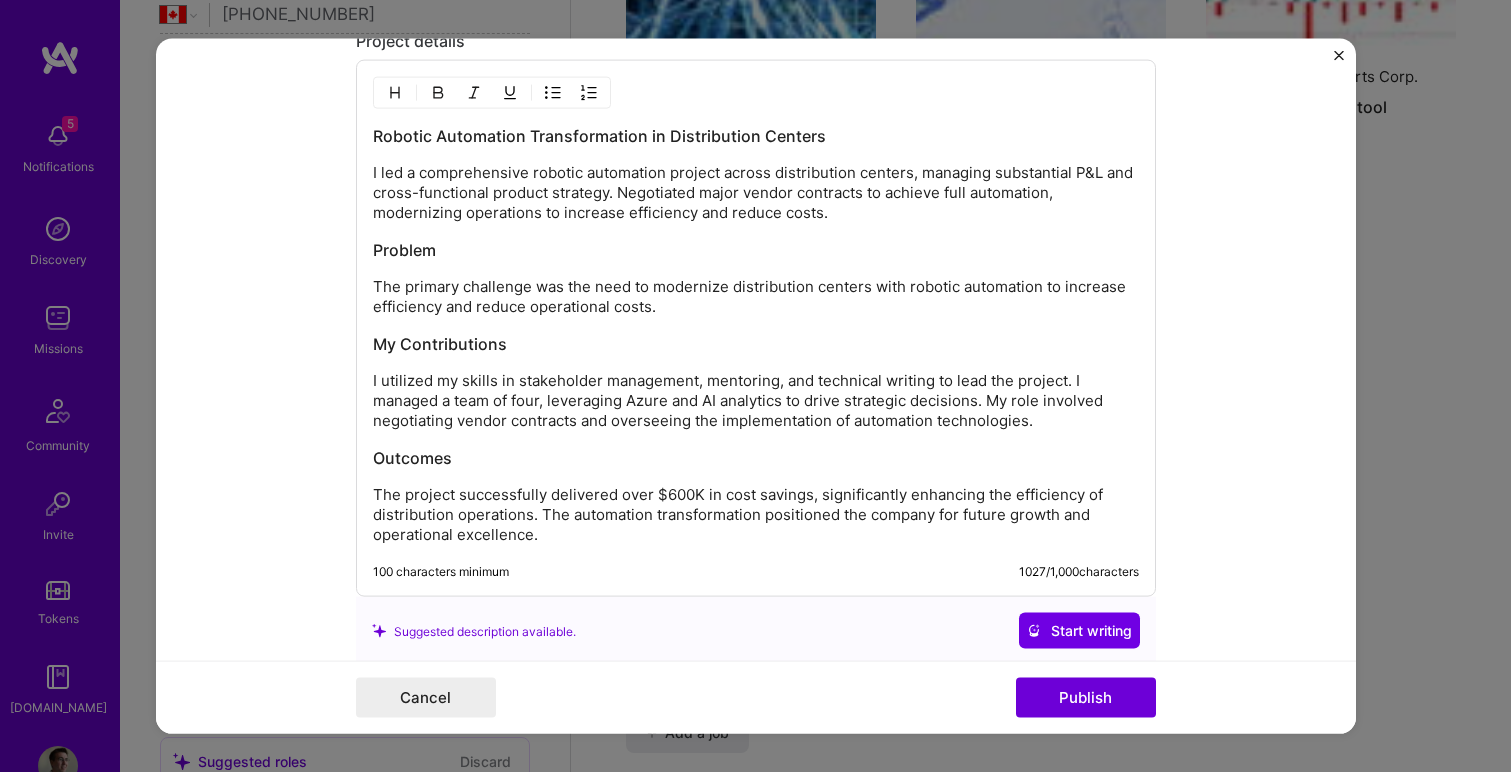 click on "I led a comprehensive robotic automation project across distribution centers, managing substantial P&L and cross-functional product strategy. Negotiated major vendor contracts to achieve full automation, modernizing operations to increase efficiency and reduce costs." at bounding box center (756, 193) 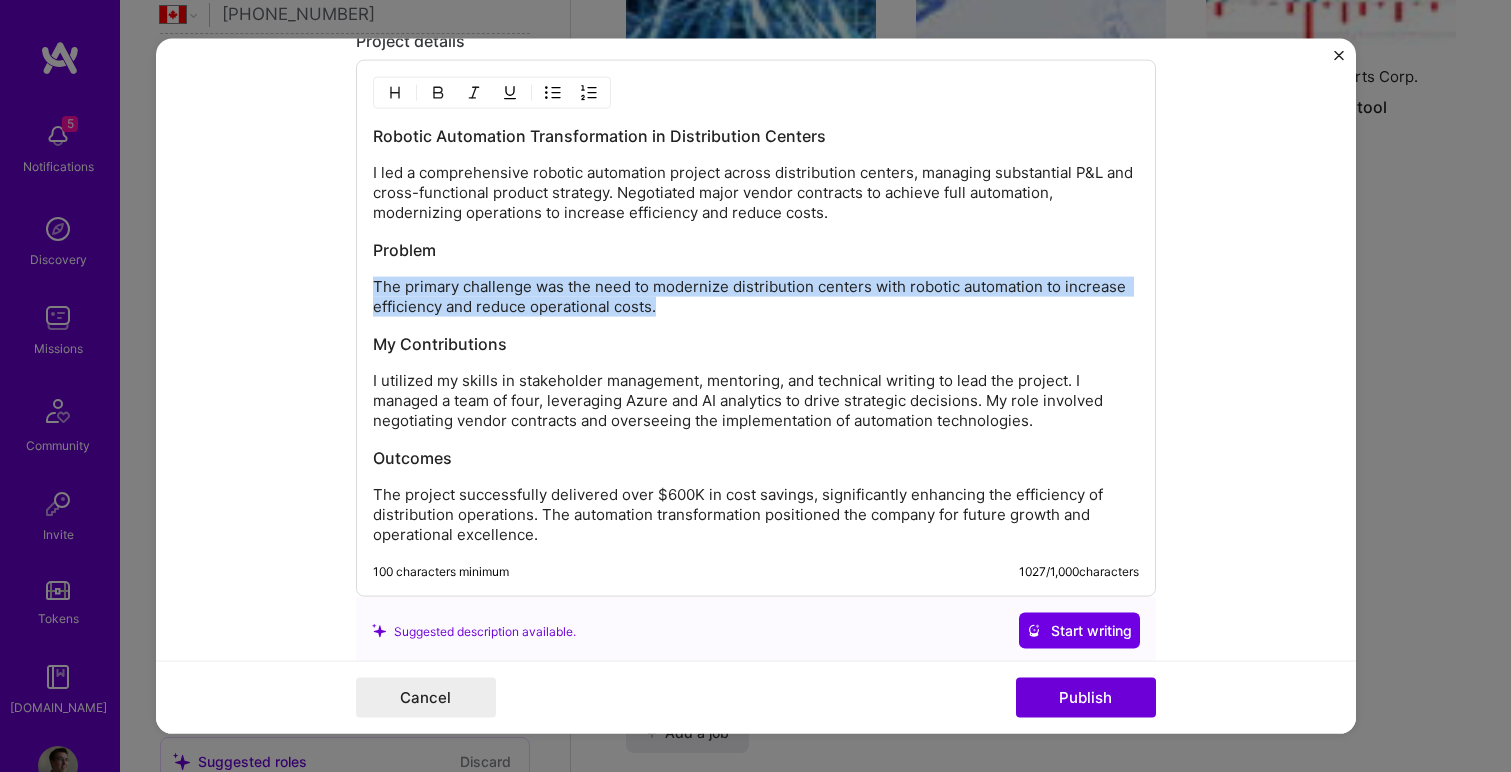 drag, startPoint x: 680, startPoint y: 308, endPoint x: 369, endPoint y: 278, distance: 312.4436 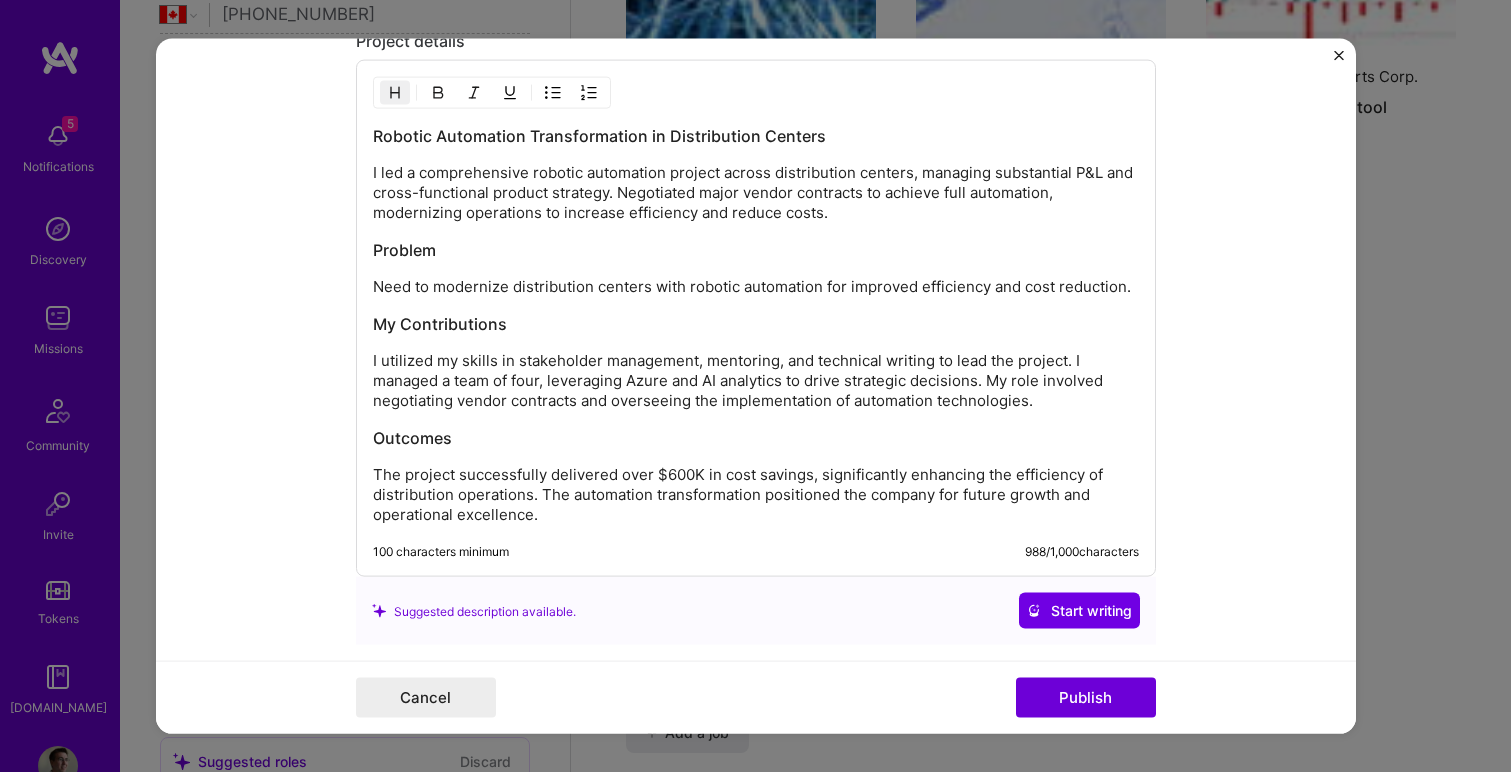 click on "I utilized my skills in stakeholder management, mentoring, and technical writing to lead the project. I managed a team of four, leveraging Azure and AI analytics to drive strategic decisions. My role involved negotiating vendor contracts and overseeing the implementation of automation technologies." at bounding box center [756, 381] 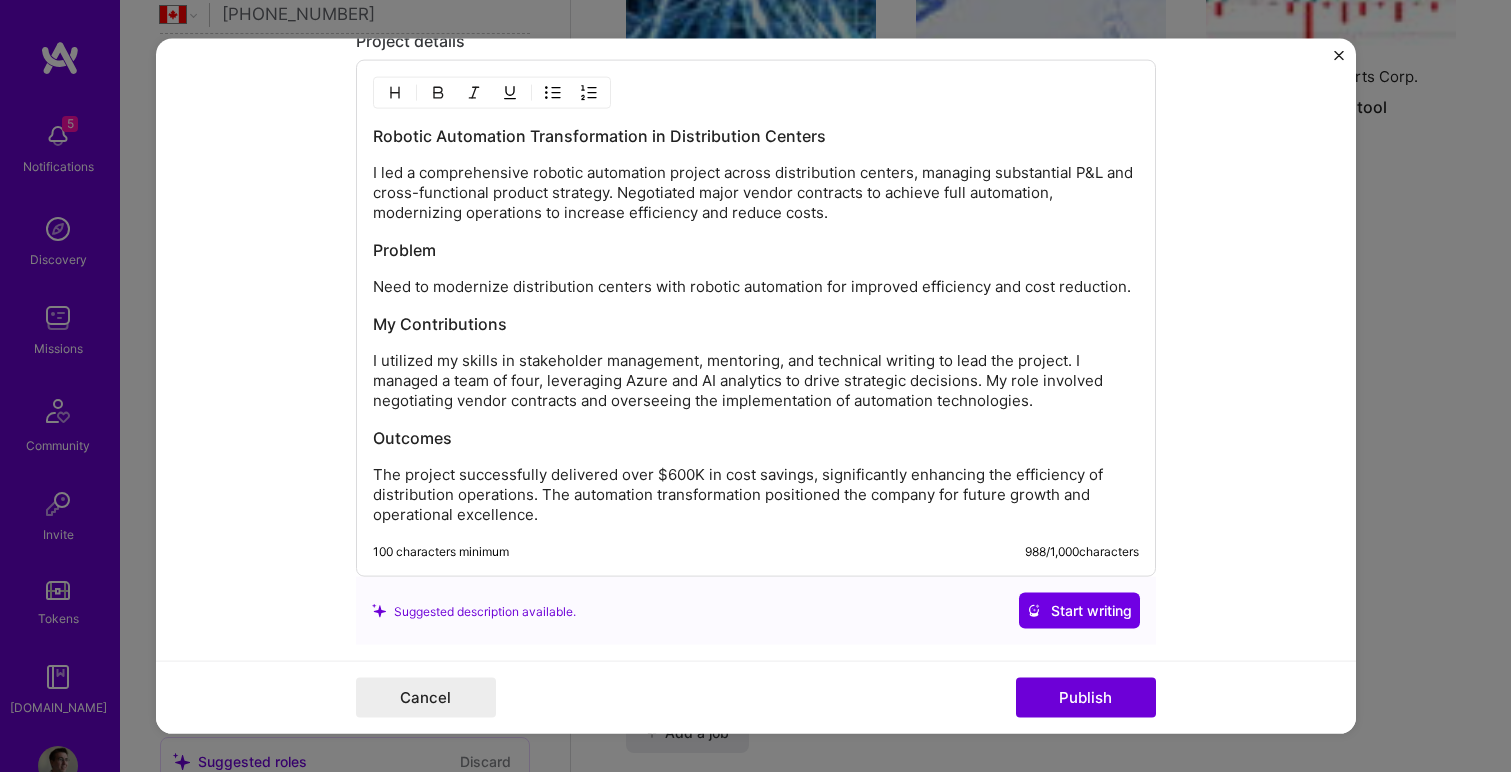click on "Need to modernize distribution centers with robotic automation for improved efficiency and cost reduction." at bounding box center [756, 287] 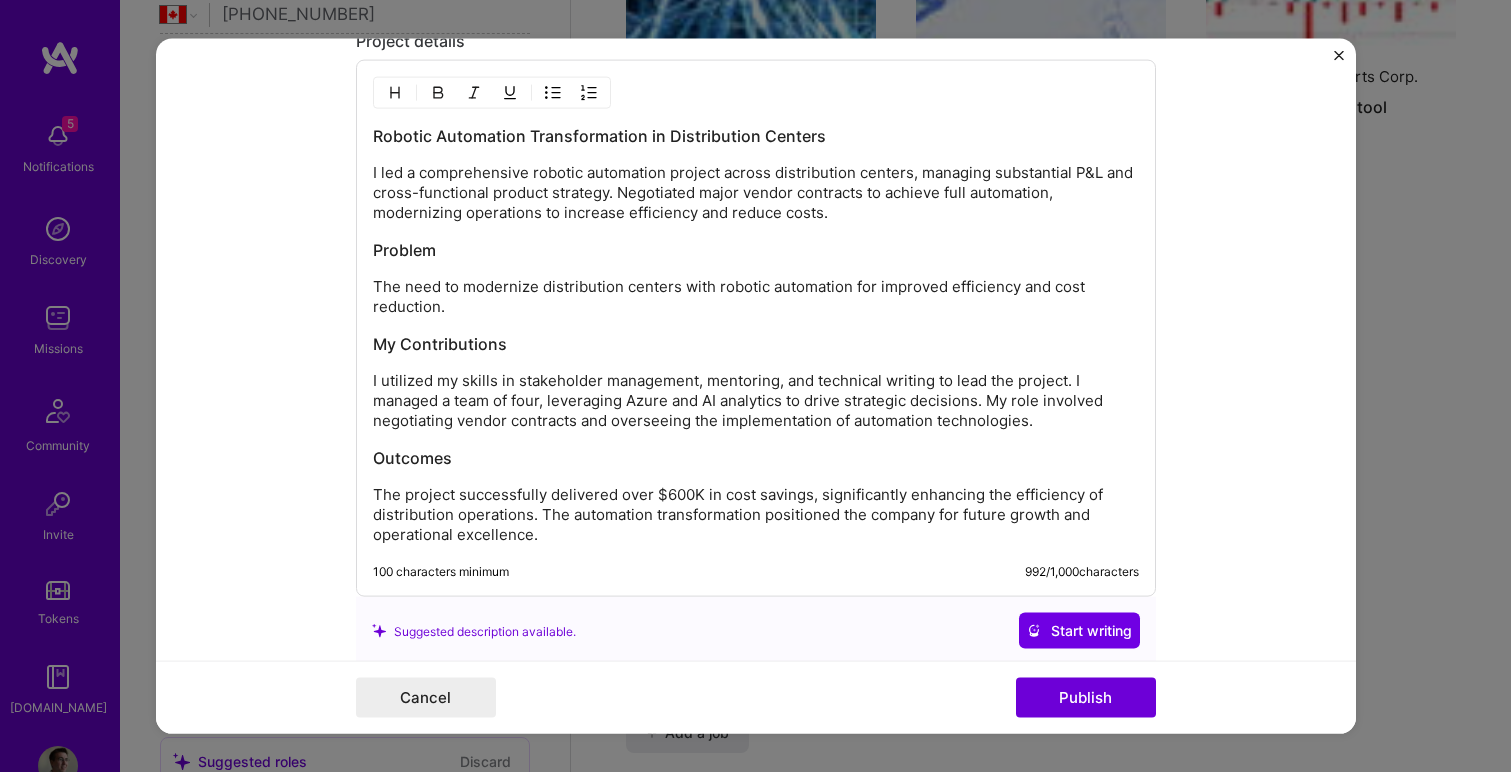 click on "I utilized my skills in stakeholder management, mentoring, and technical writing to lead the project. I managed a team of four, leveraging Azure and AI analytics to drive strategic decisions. My role involved negotiating vendor contracts and overseeing the implementation of automation technologies." at bounding box center (756, 401) 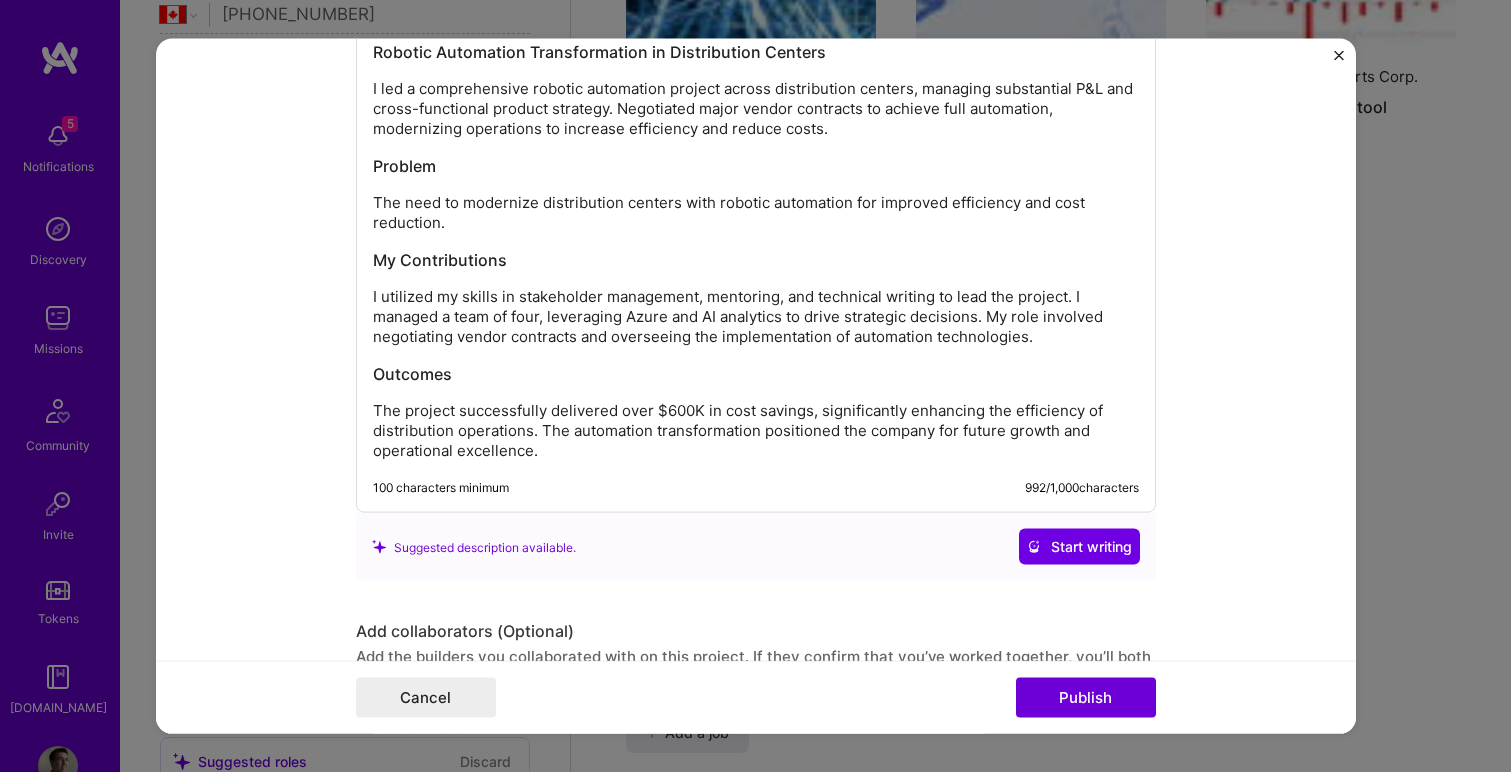scroll, scrollTop: 2762, scrollLeft: 0, axis: vertical 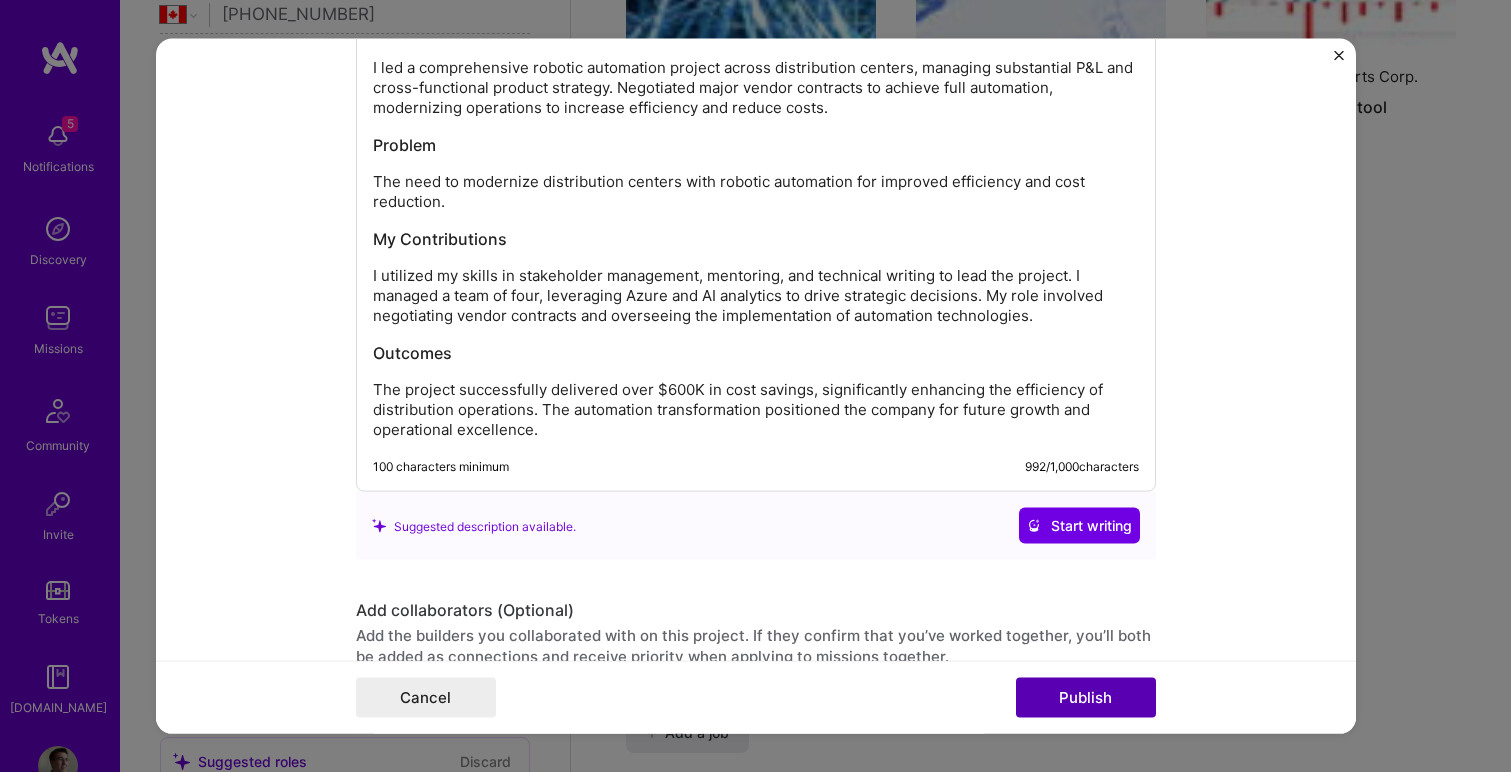 click on "Publish" at bounding box center [1086, 697] 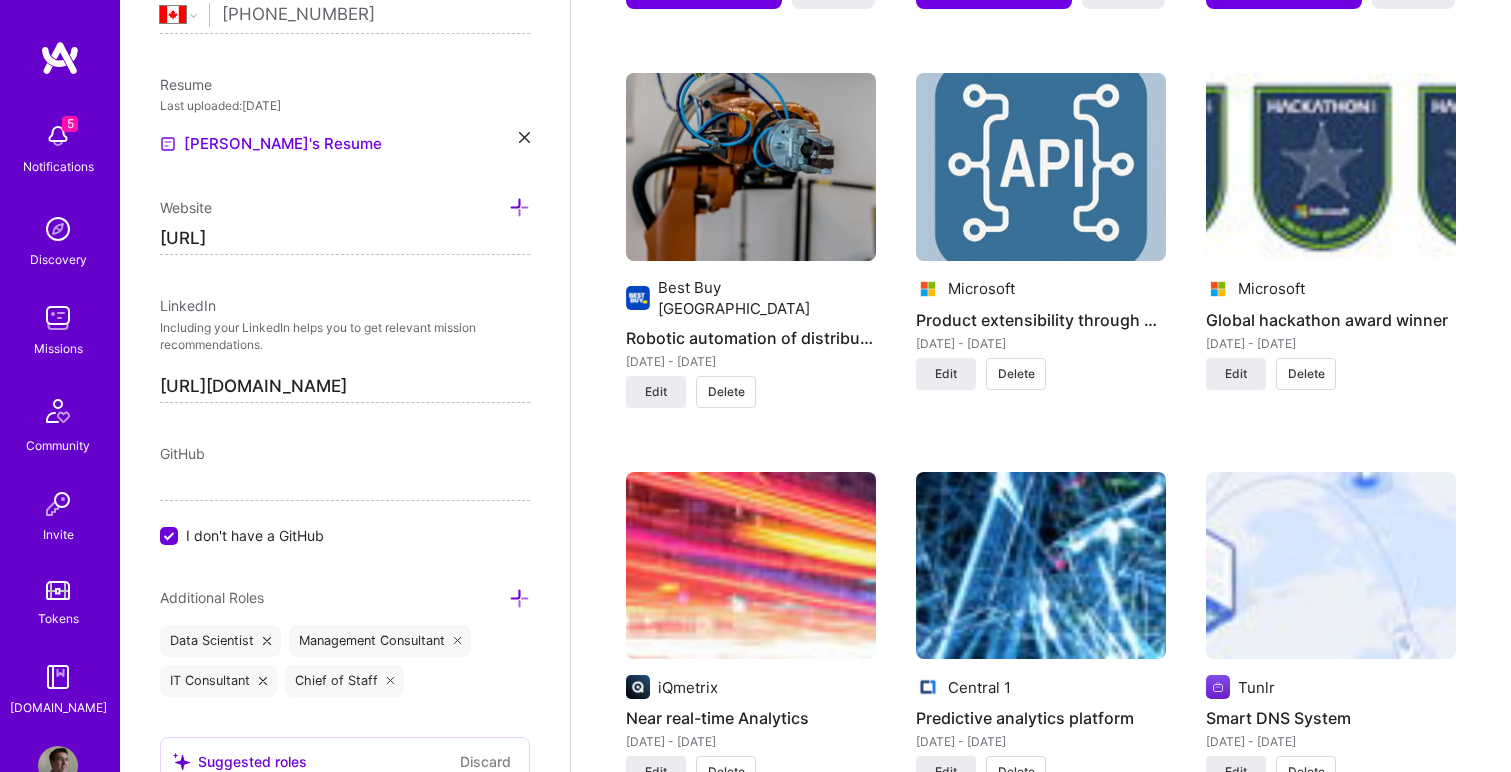 scroll, scrollTop: 3111, scrollLeft: 0, axis: vertical 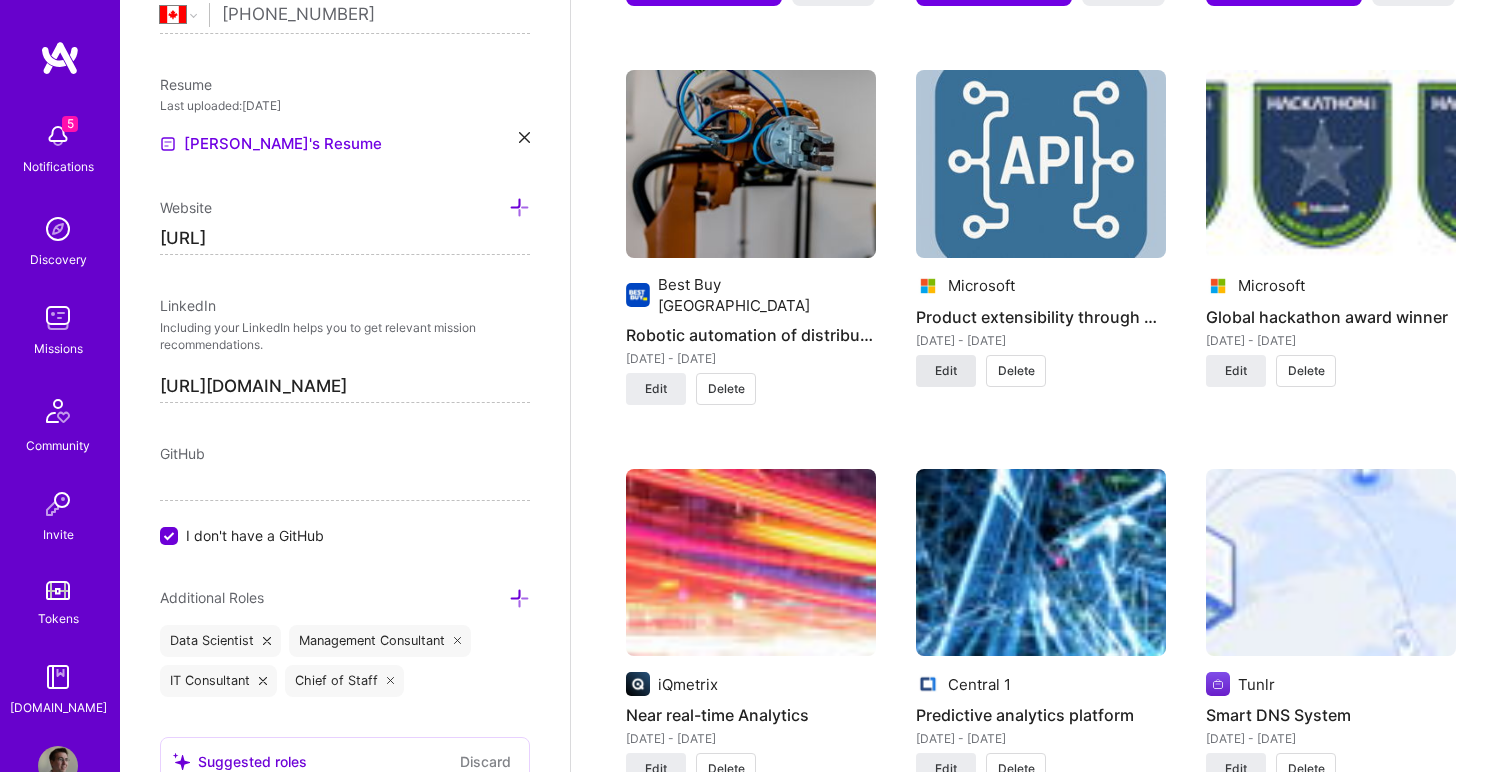 click on "Edit" at bounding box center (946, 371) 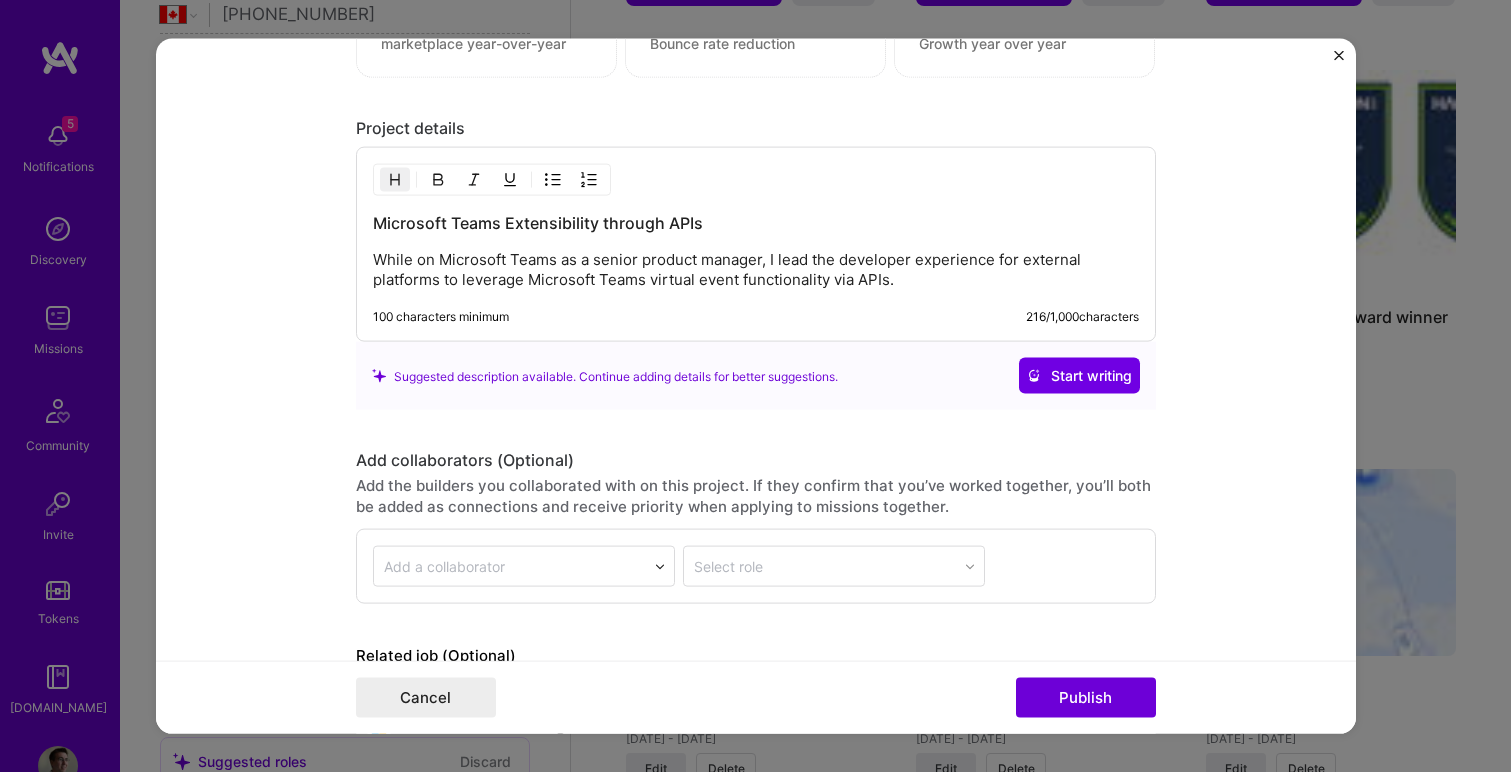 scroll, scrollTop: 2277, scrollLeft: 0, axis: vertical 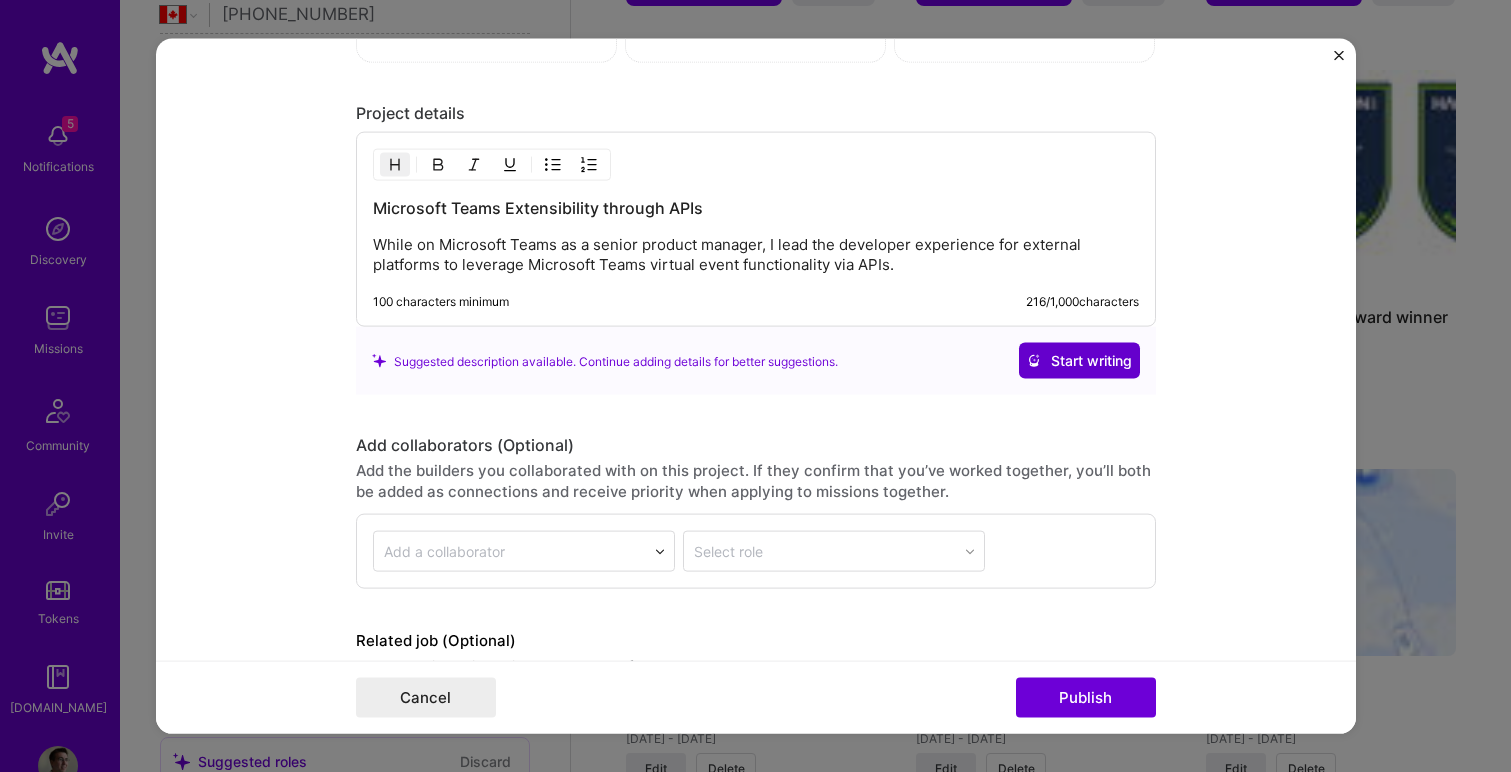 click on "Start writing" at bounding box center [1079, 361] 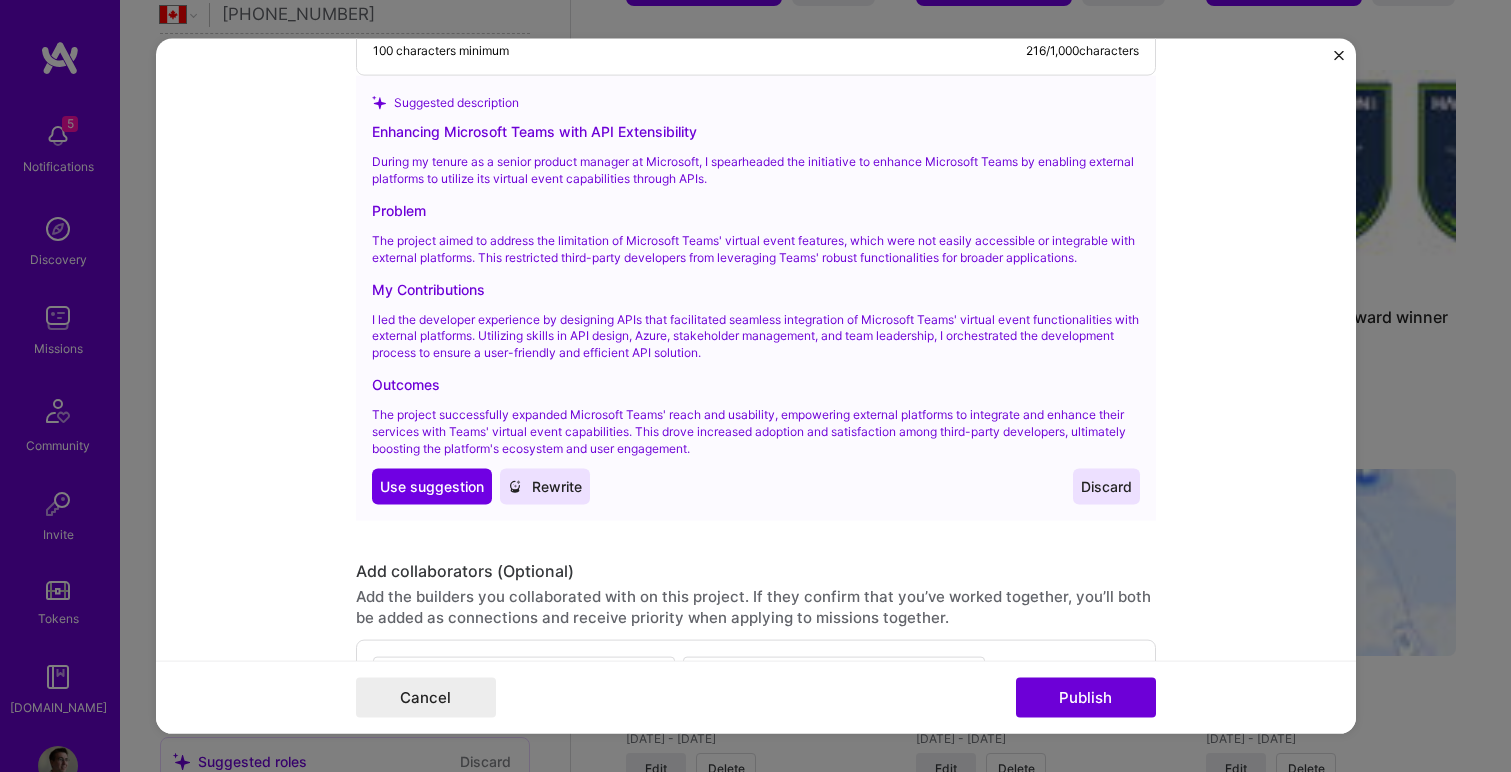 scroll, scrollTop: 2532, scrollLeft: 0, axis: vertical 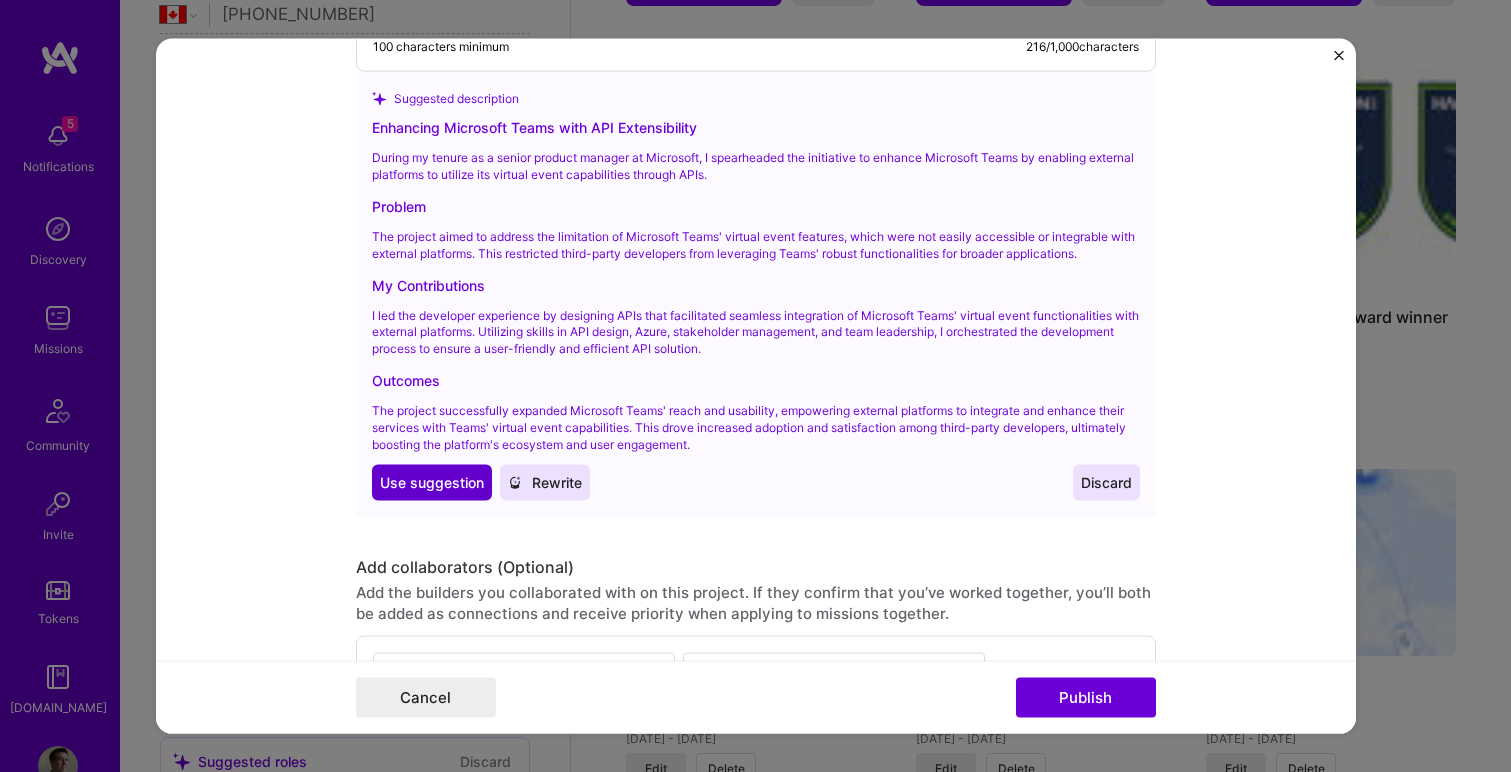 click on "Use suggestion" at bounding box center (432, 483) 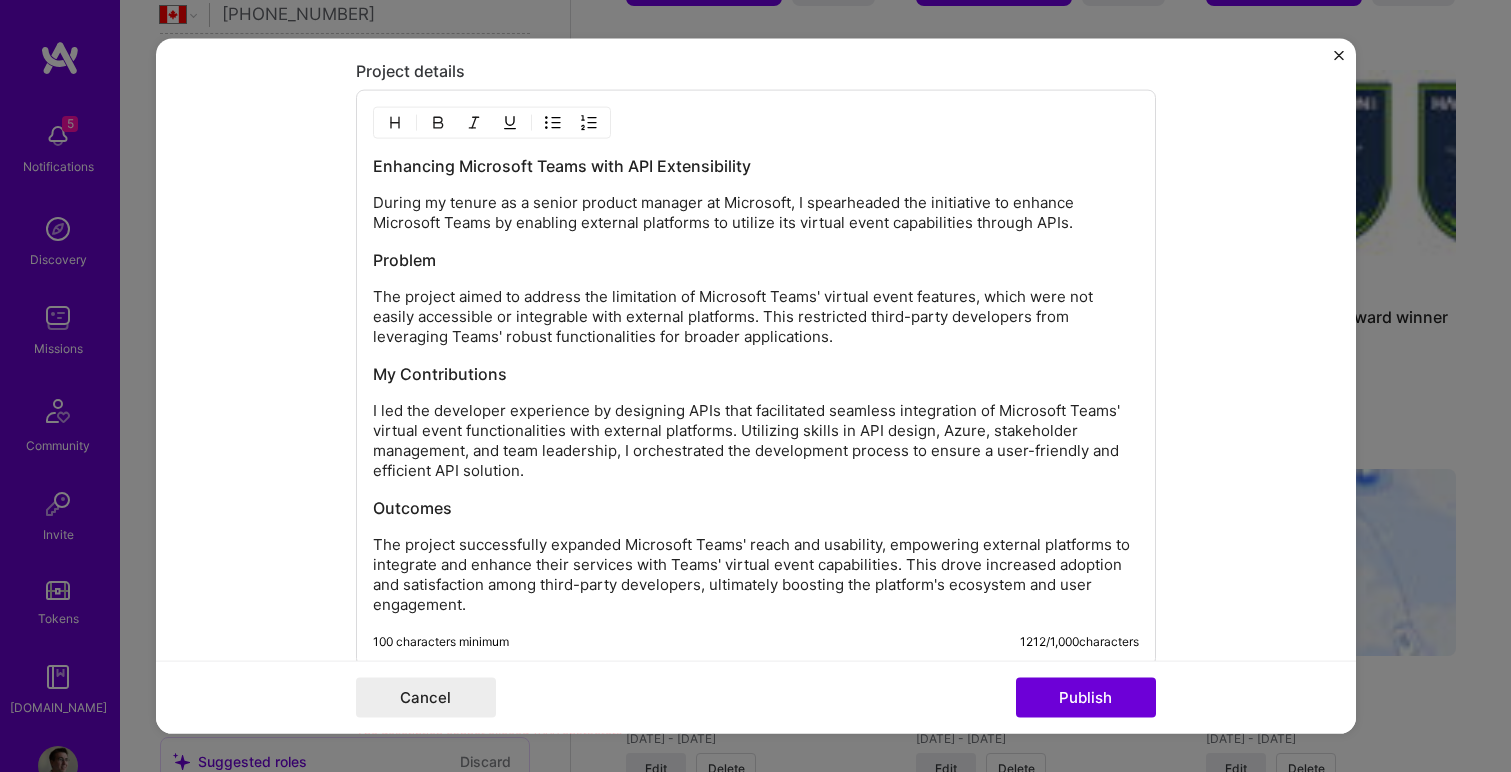 scroll, scrollTop: 2308, scrollLeft: 0, axis: vertical 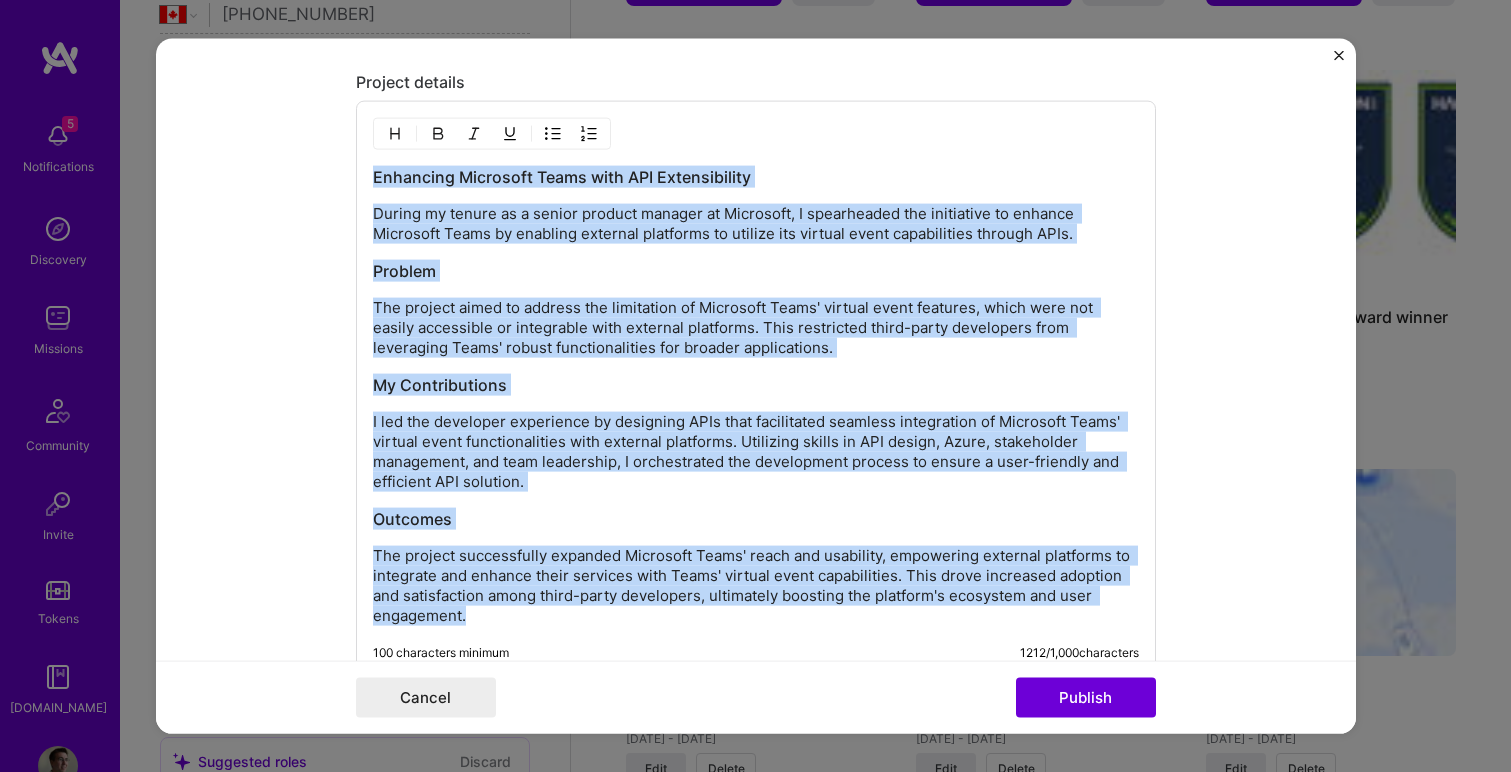 drag, startPoint x: 484, startPoint y: 617, endPoint x: 367, endPoint y: 178, distance: 454.32367 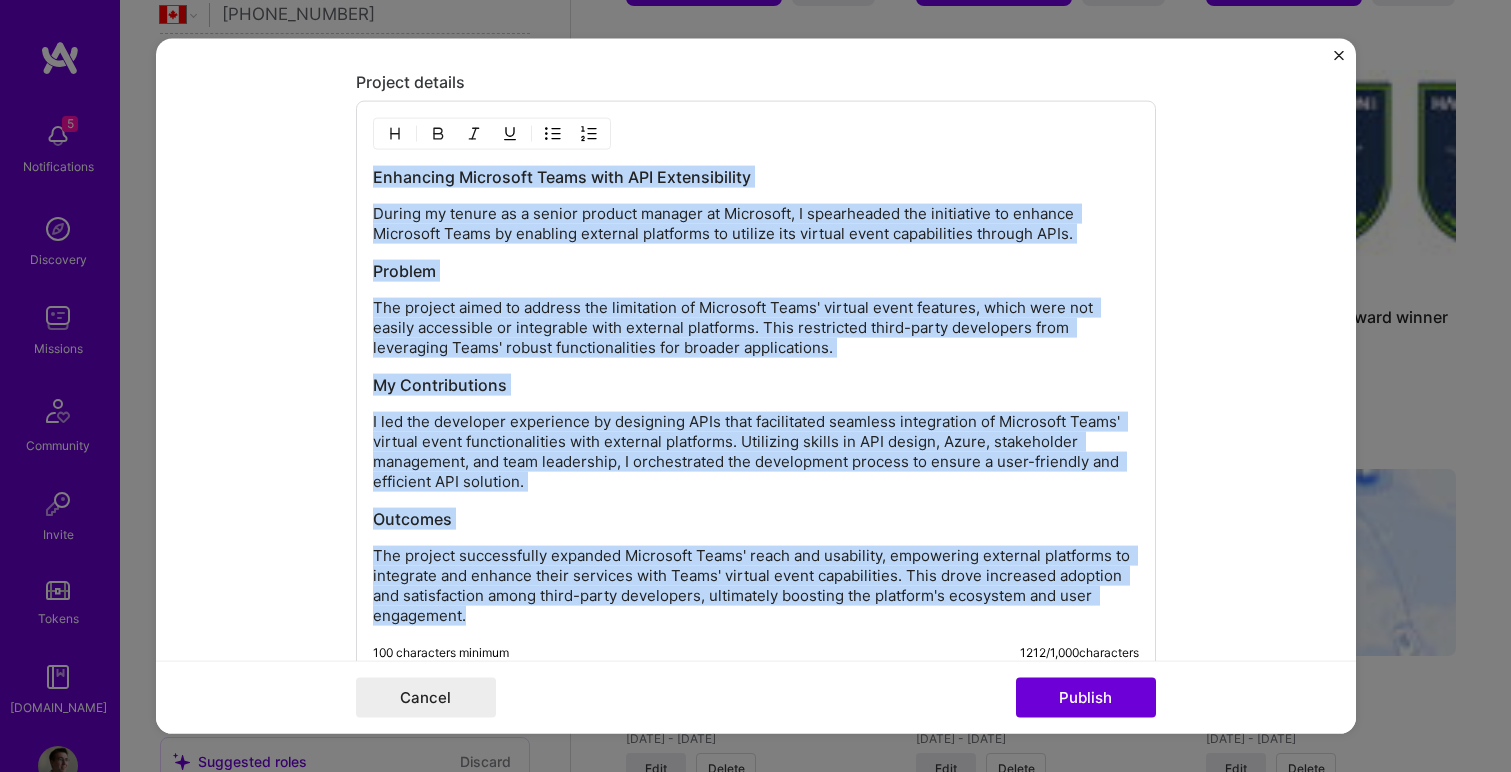 click on "During my tenure as a senior product manager at Microsoft, I spearheaded the initiative to enhance Microsoft Teams by enabling external platforms to utilize its virtual event capabilities through APIs." at bounding box center [756, 224] 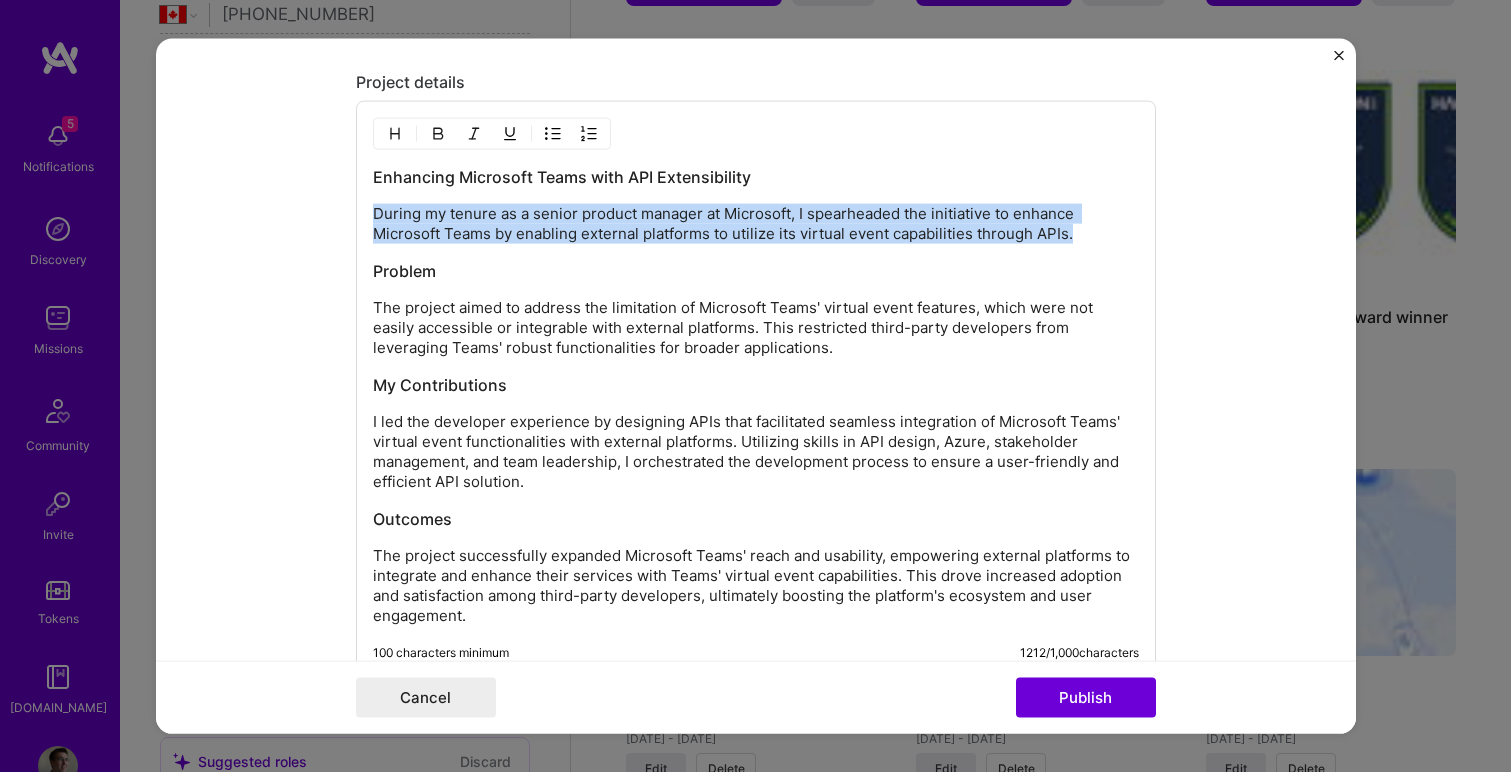 drag, startPoint x: 1072, startPoint y: 229, endPoint x: 366, endPoint y: 218, distance: 706.0857 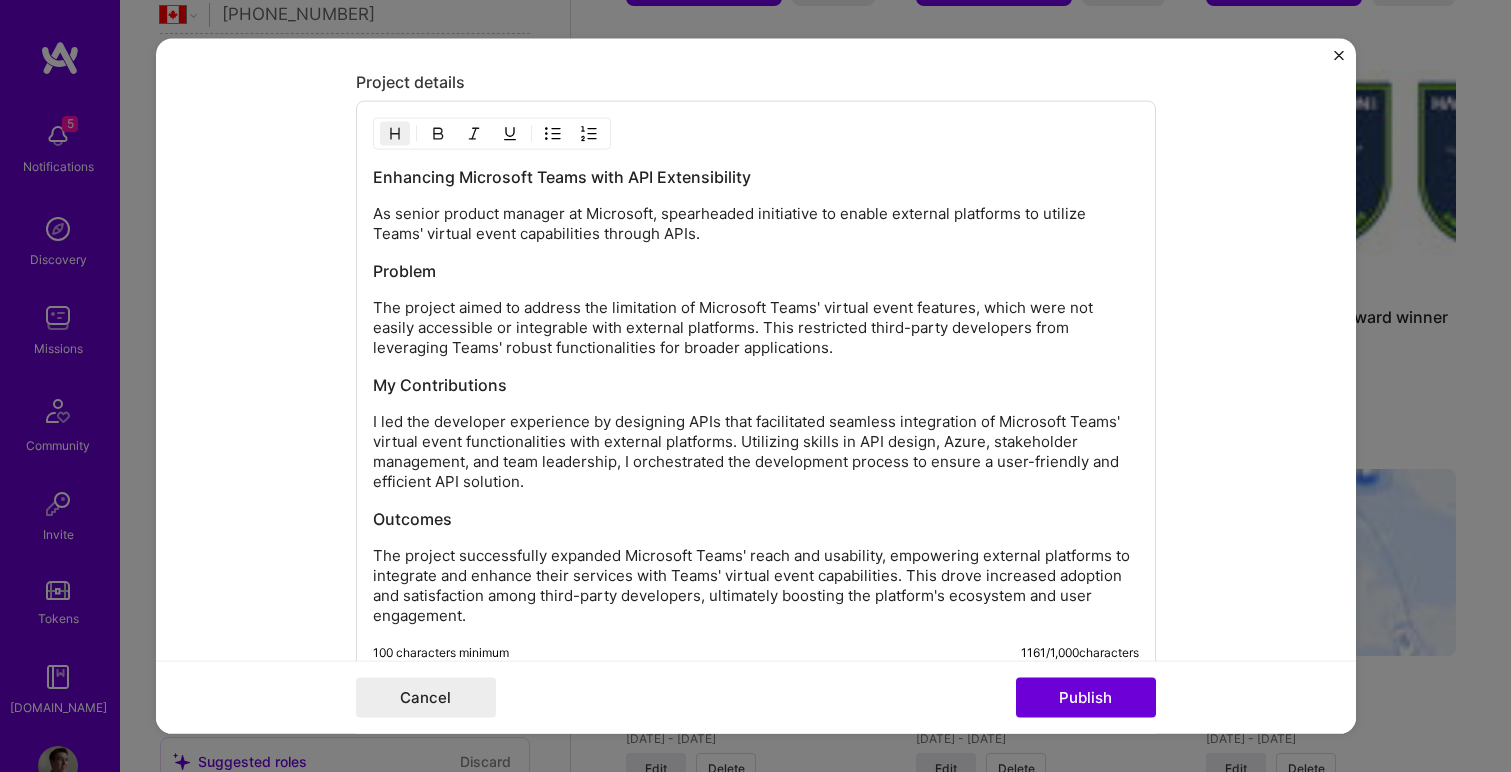 click on "The project aimed to address the limitation of Microsoft Teams' virtual event features, which were not easily accessible or integrable with external platforms. This restricted third-party developers from leveraging Teams' robust functionalities for broader applications." at bounding box center (756, 328) 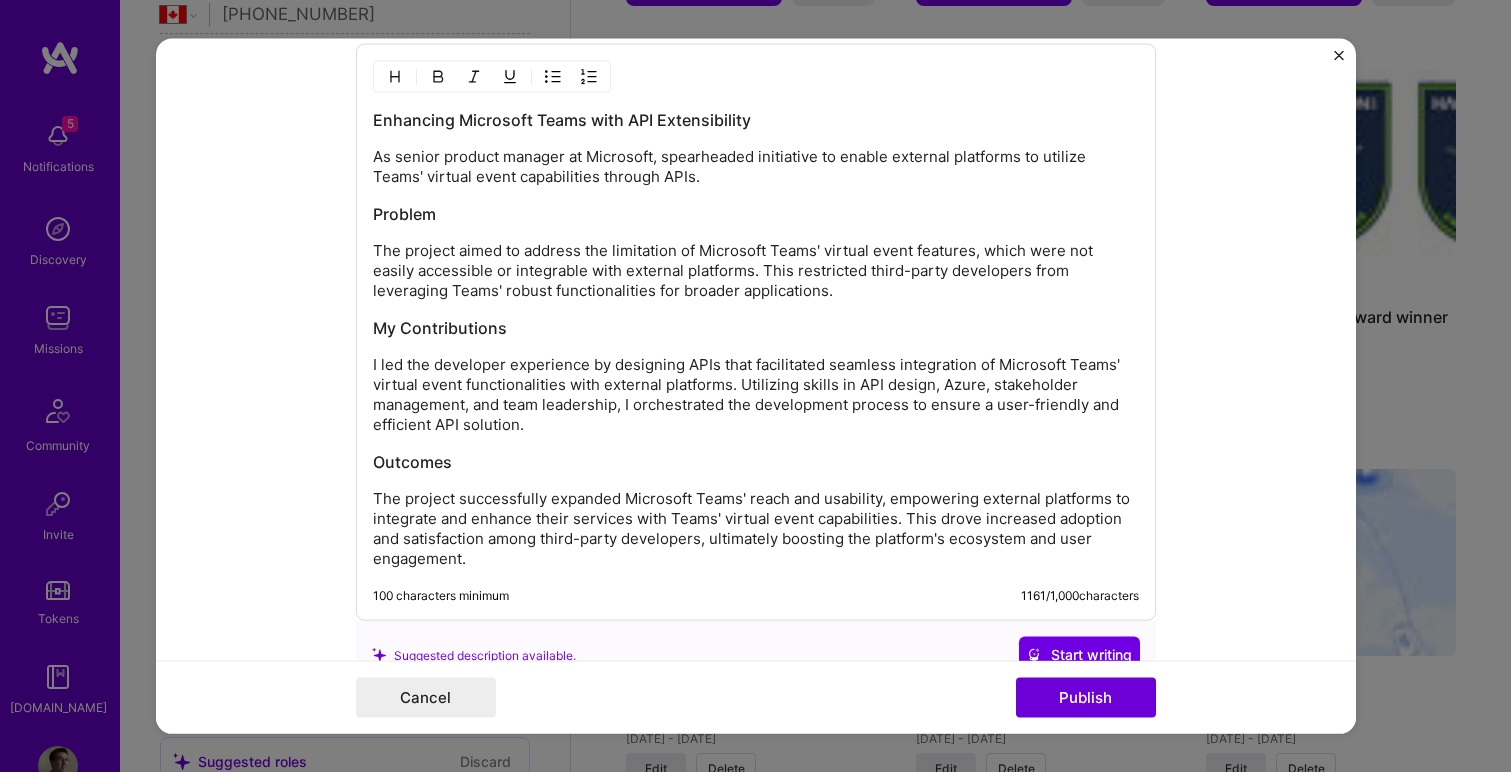 scroll, scrollTop: 2364, scrollLeft: 0, axis: vertical 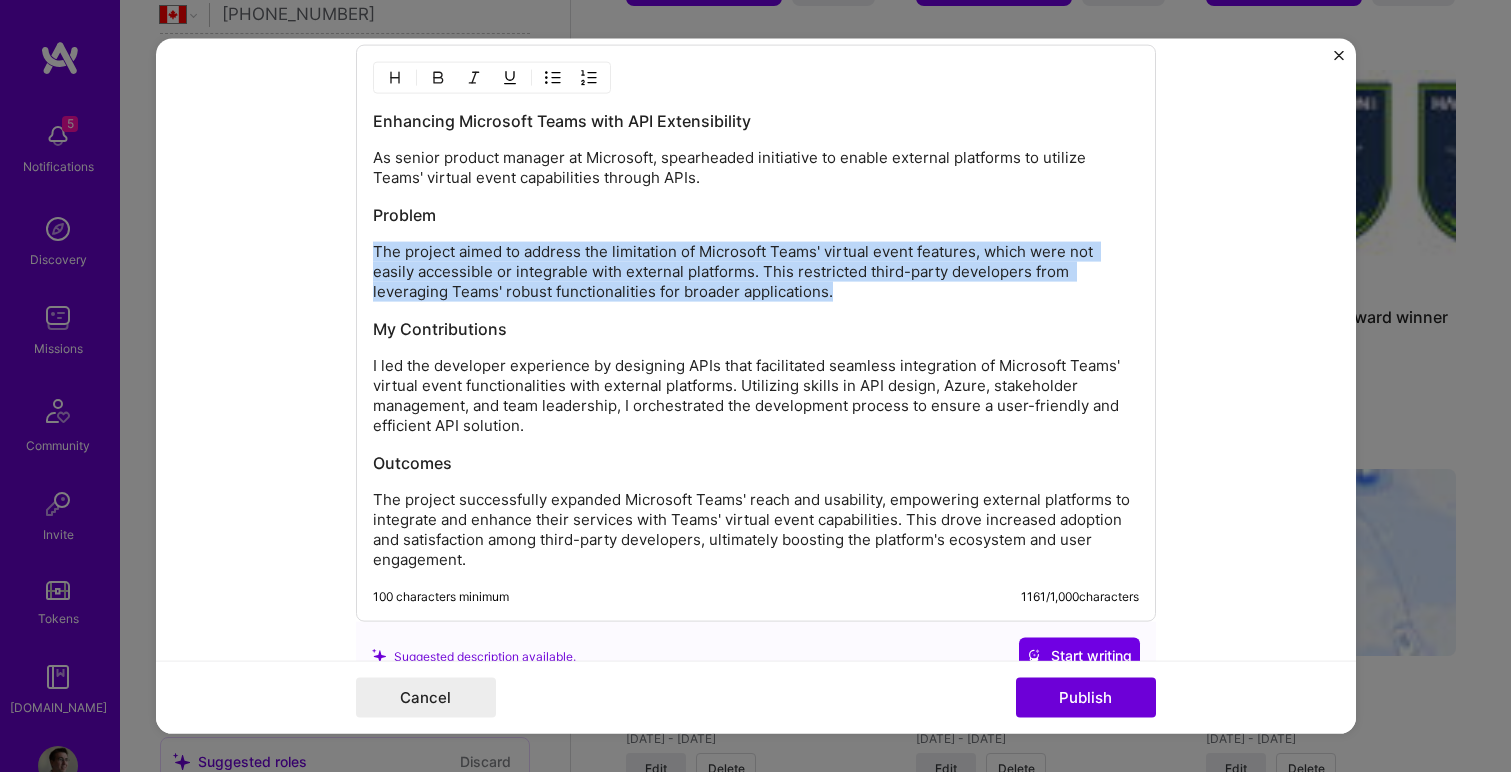 drag, startPoint x: 843, startPoint y: 296, endPoint x: 372, endPoint y: 254, distance: 472.8689 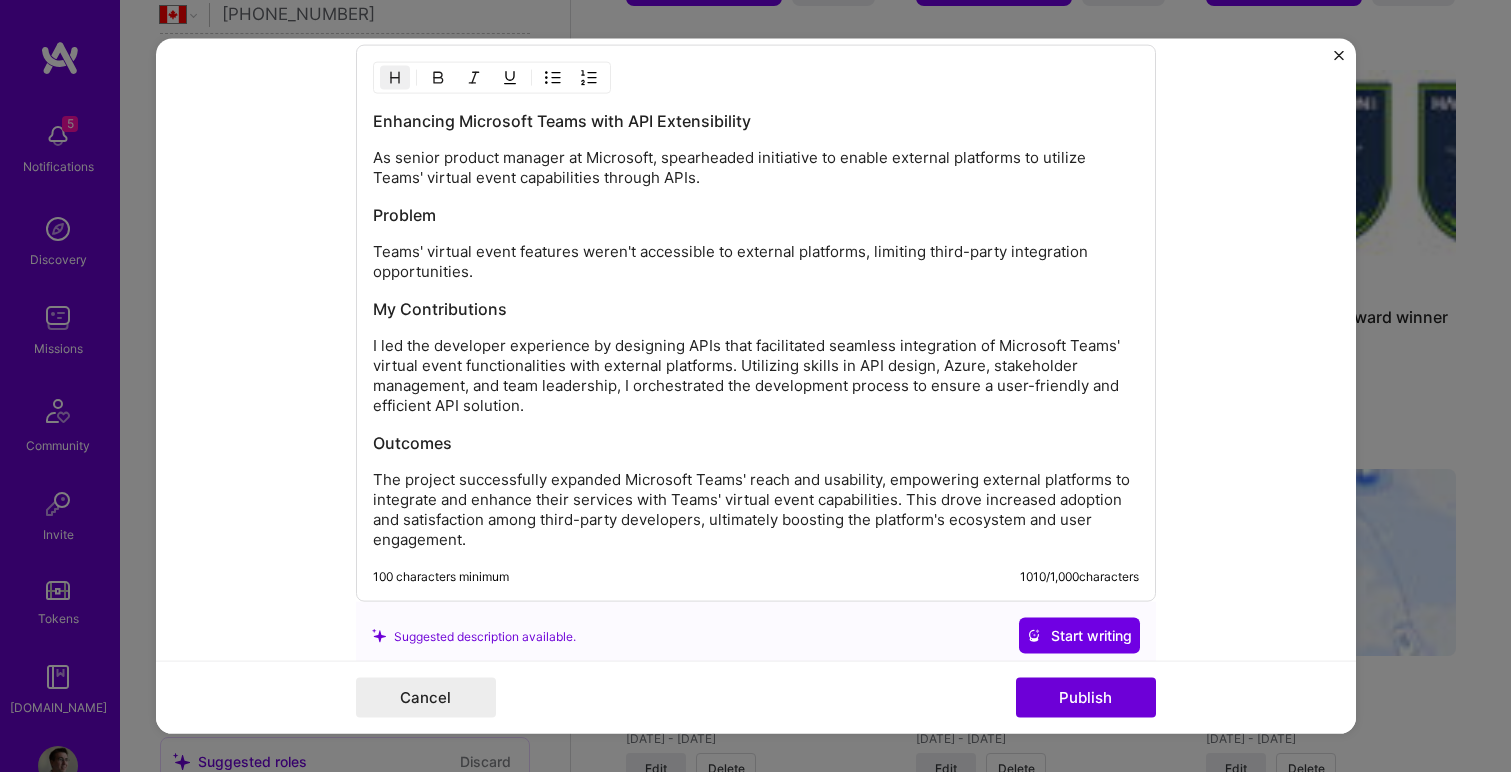 click on "Teams' virtual event features weren't accessible to external platforms, limiting third-party integration opportunities." at bounding box center (756, 262) 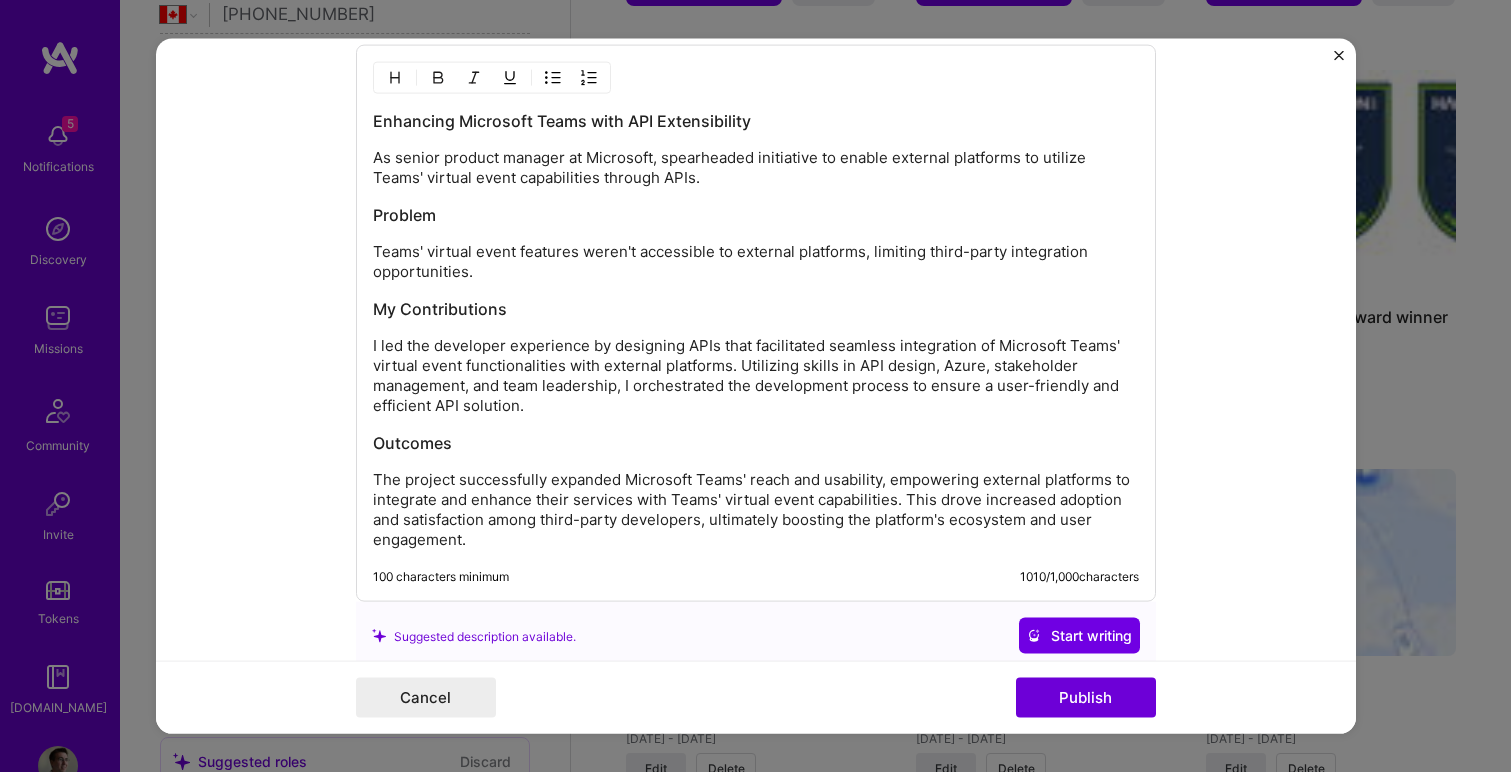 type 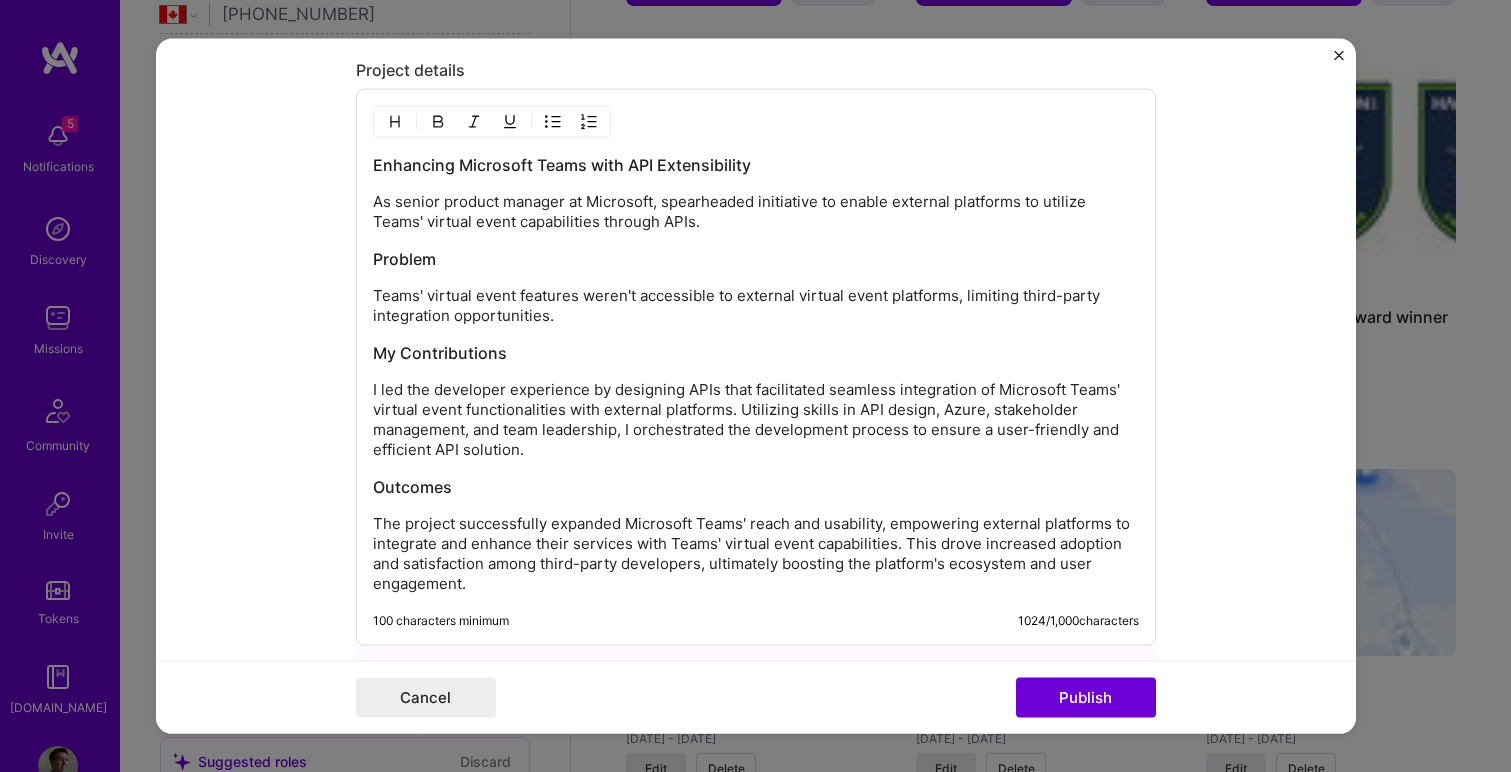 scroll, scrollTop: 2312, scrollLeft: 0, axis: vertical 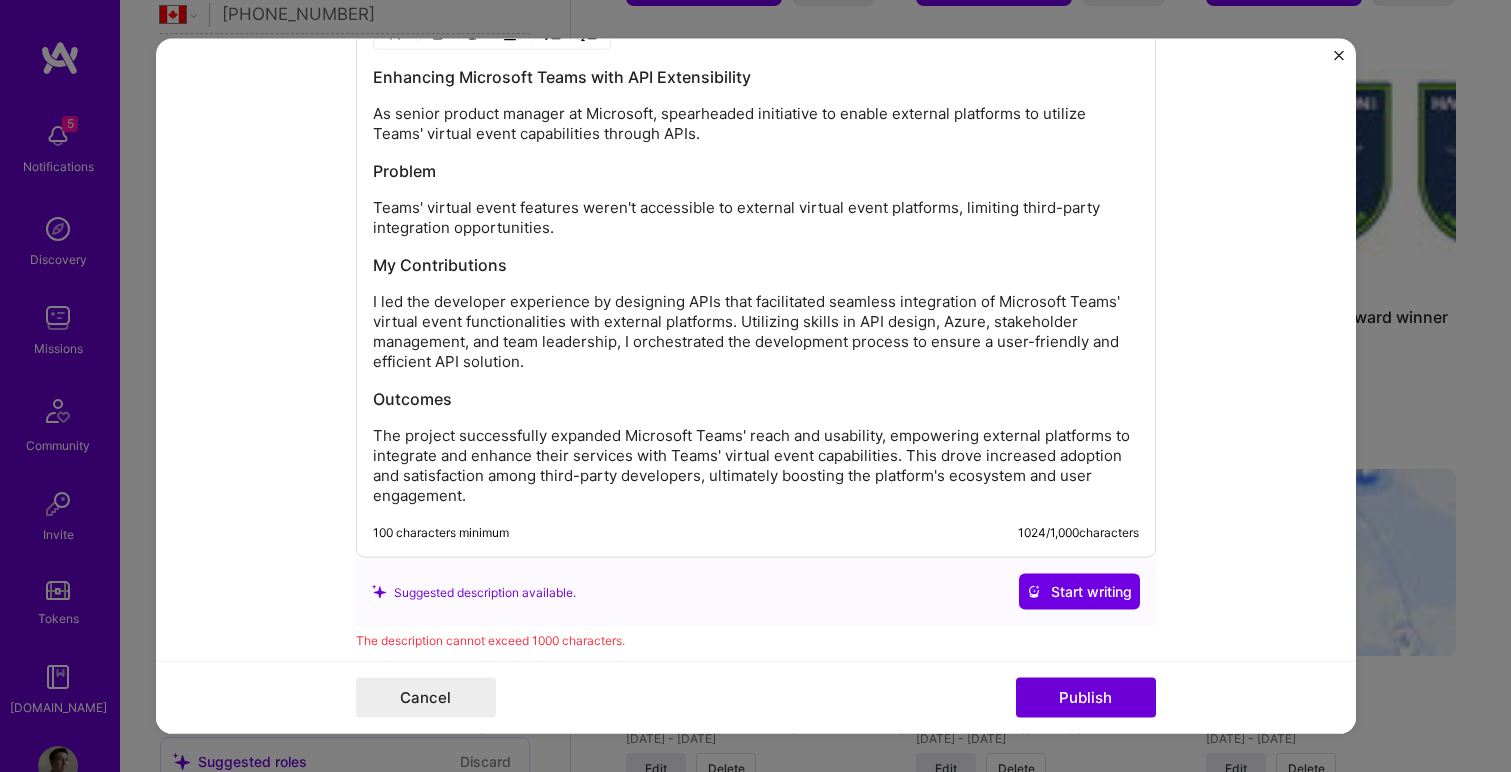 click on "The project successfully expanded Microsoft Teams' reach and usability, empowering external platforms to integrate and enhance their services with Teams' virtual event capabilities. This drove increased adoption and satisfaction among third-party developers, ultimately boosting the platform's ecosystem and user engagement." at bounding box center (756, 466) 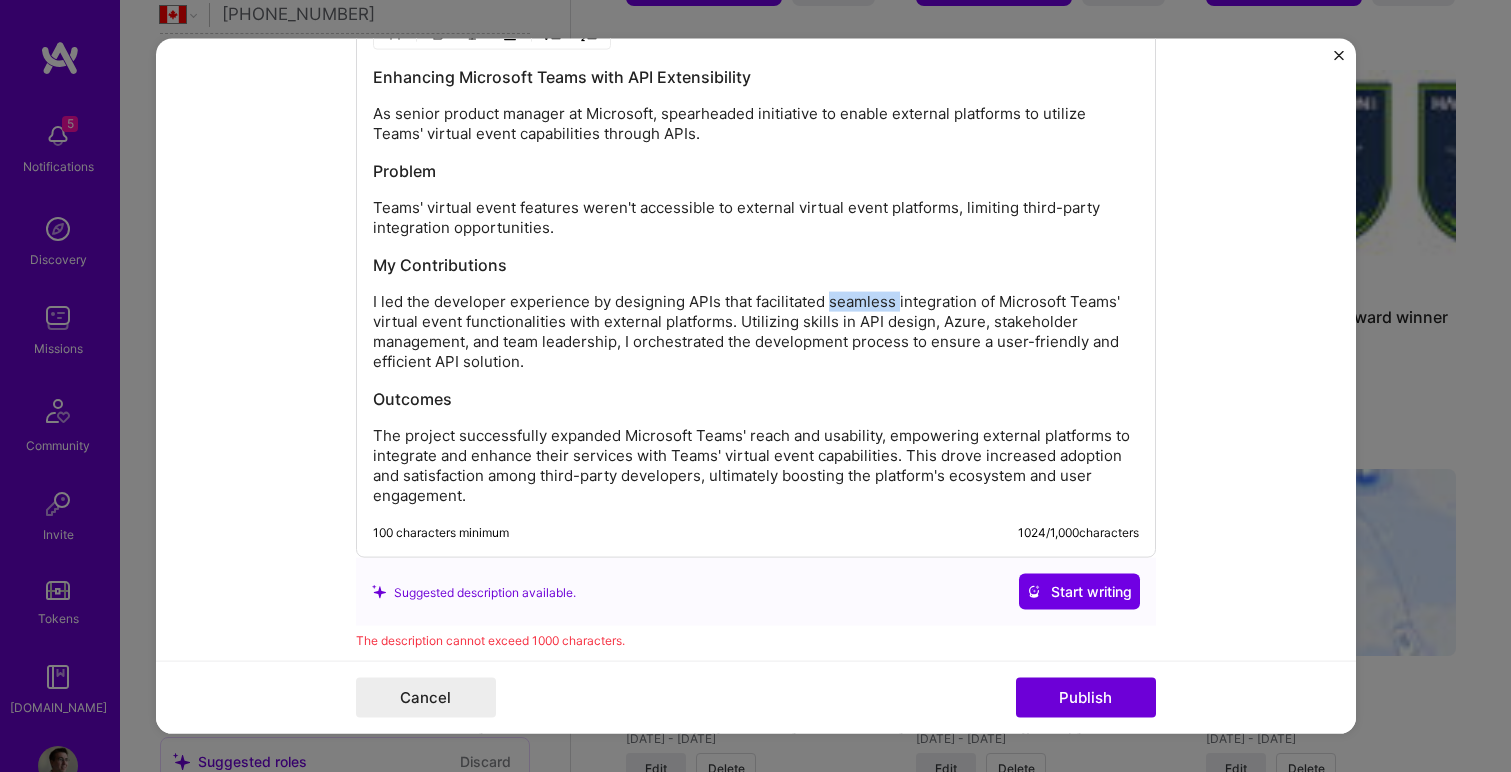 drag, startPoint x: 897, startPoint y: 301, endPoint x: 827, endPoint y: 301, distance: 70 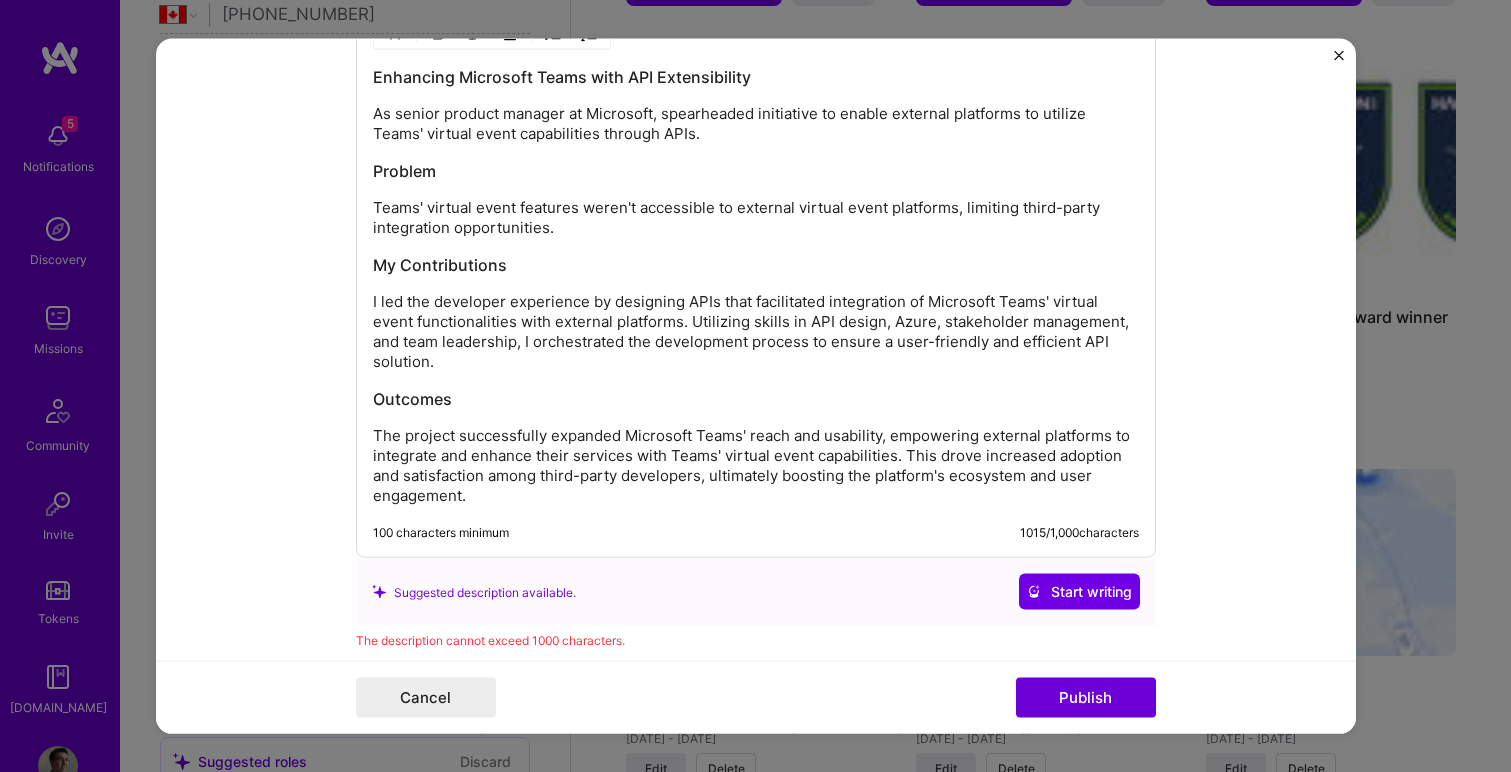 click on "I led the developer experience by designing APIs that facilitated integration of Microsoft Teams' virtual event functionalities with external platforms. Utilizing skills in API design, Azure, stakeholder management, and team leadership, I orchestrated the development process to ensure a user-friendly and efficient API solution." at bounding box center (756, 332) 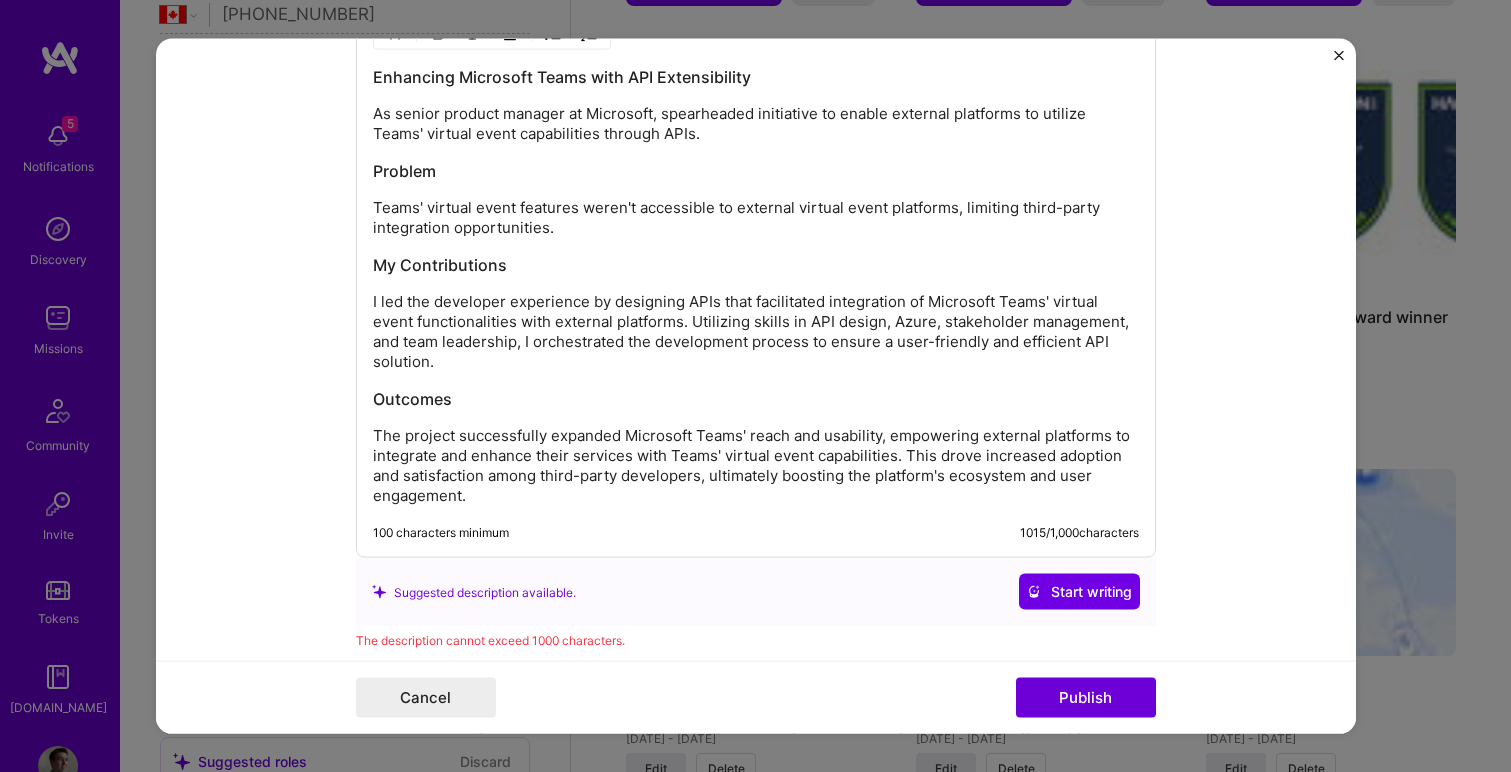click on "I led the developer experience by designing APIs that facilitated integration of Microsoft Teams' virtual event functionalities with external platforms. Utilizing skills in API design, Azure, stakeholder management, and team leadership, I orchestrated the development process to ensure a user-friendly and efficient API solution." at bounding box center (756, 332) 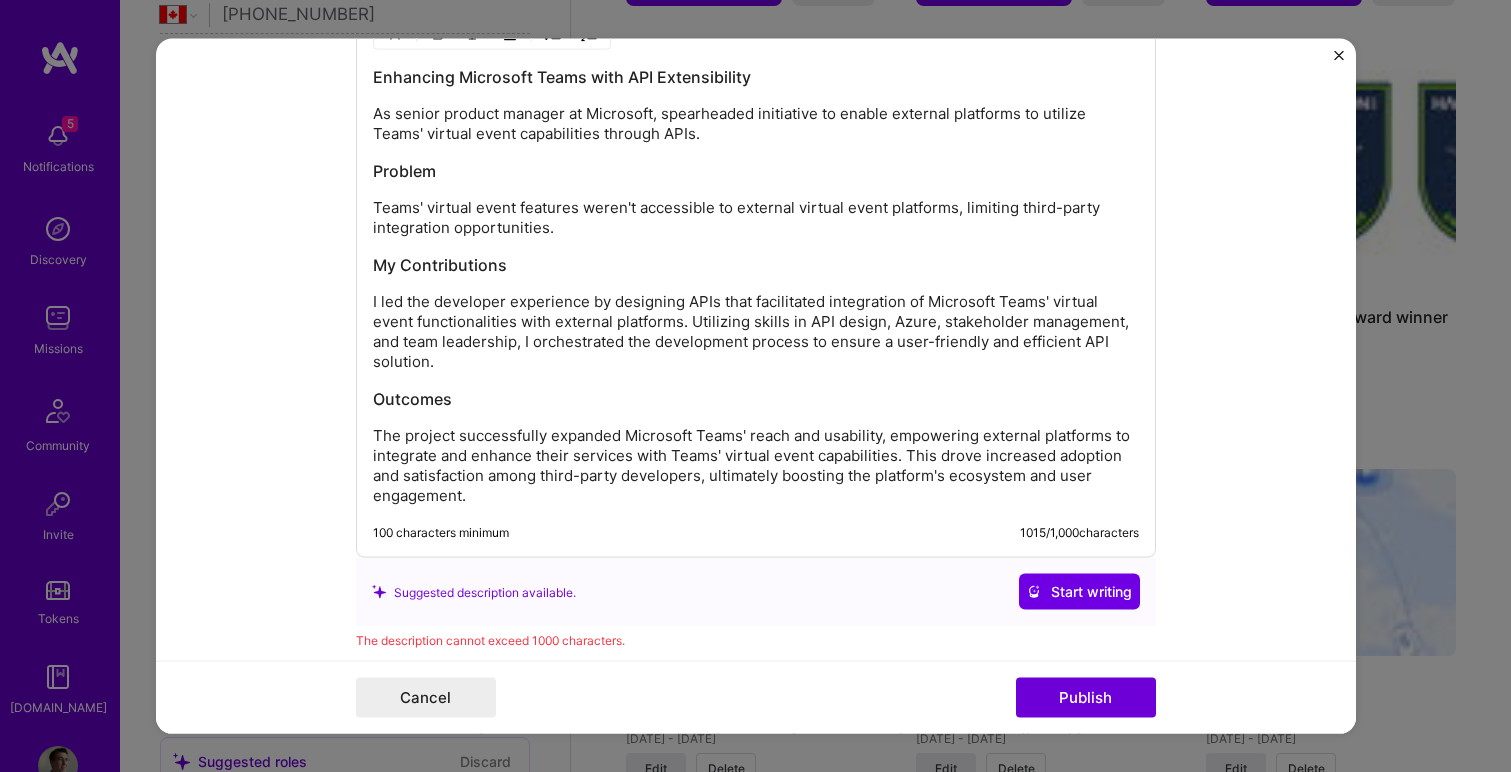 click on "I led the developer experience by designing APIs that facilitated integration of Microsoft Teams' virtual event functionalities with external platforms. Utilizing skills in API design, Azure, stakeholder management, and team leadership, I orchestrated the development process to ensure a user-friendly and efficient API solution." at bounding box center [756, 332] 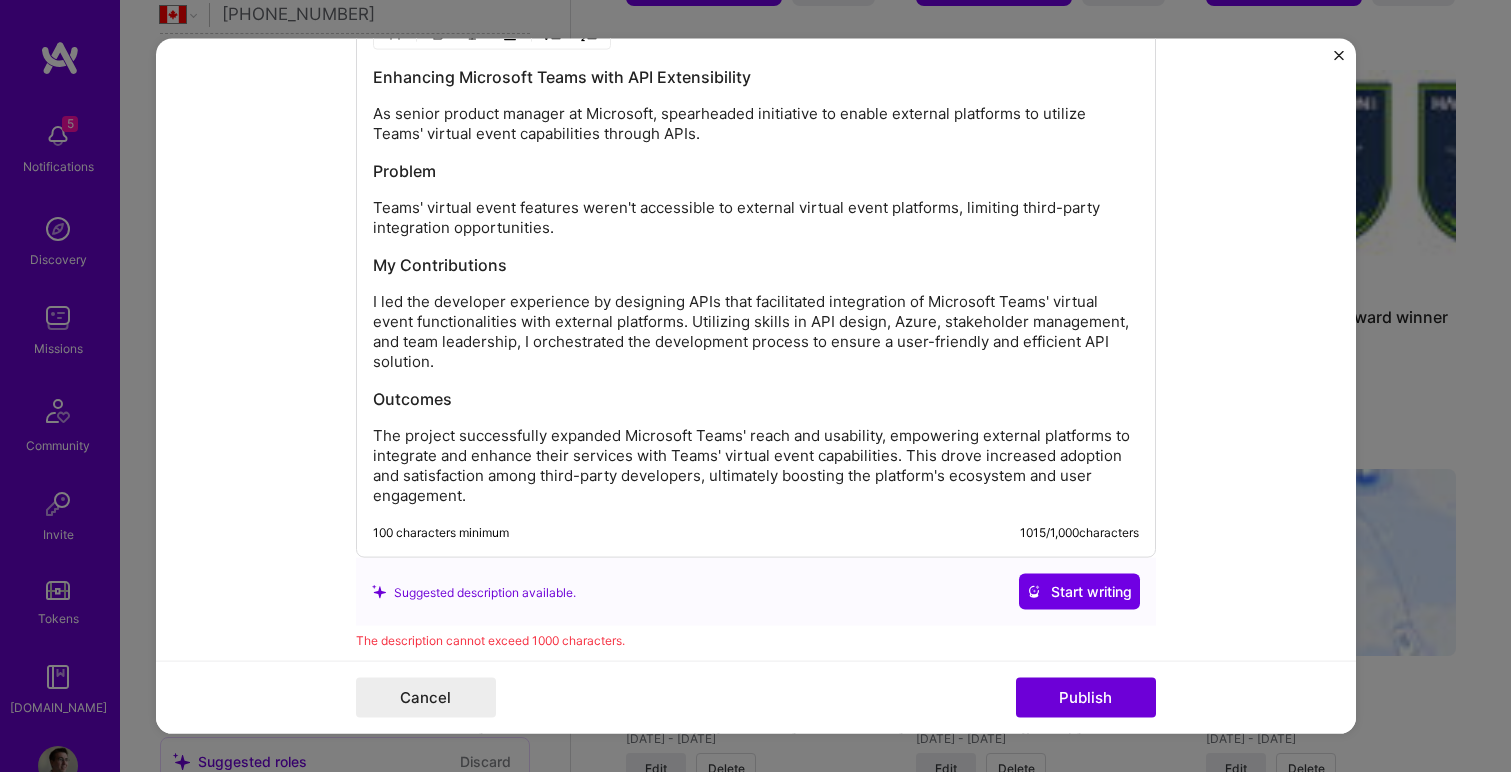 click on "I led the developer experience by designing APIs that facilitated integration of Microsoft Teams' virtual event functionalities with external platforms. Utilizing skills in API design, Azure, stakeholder management, and team leadership, I orchestrated the development process to ensure a user-friendly and efficient API solution." at bounding box center (756, 332) 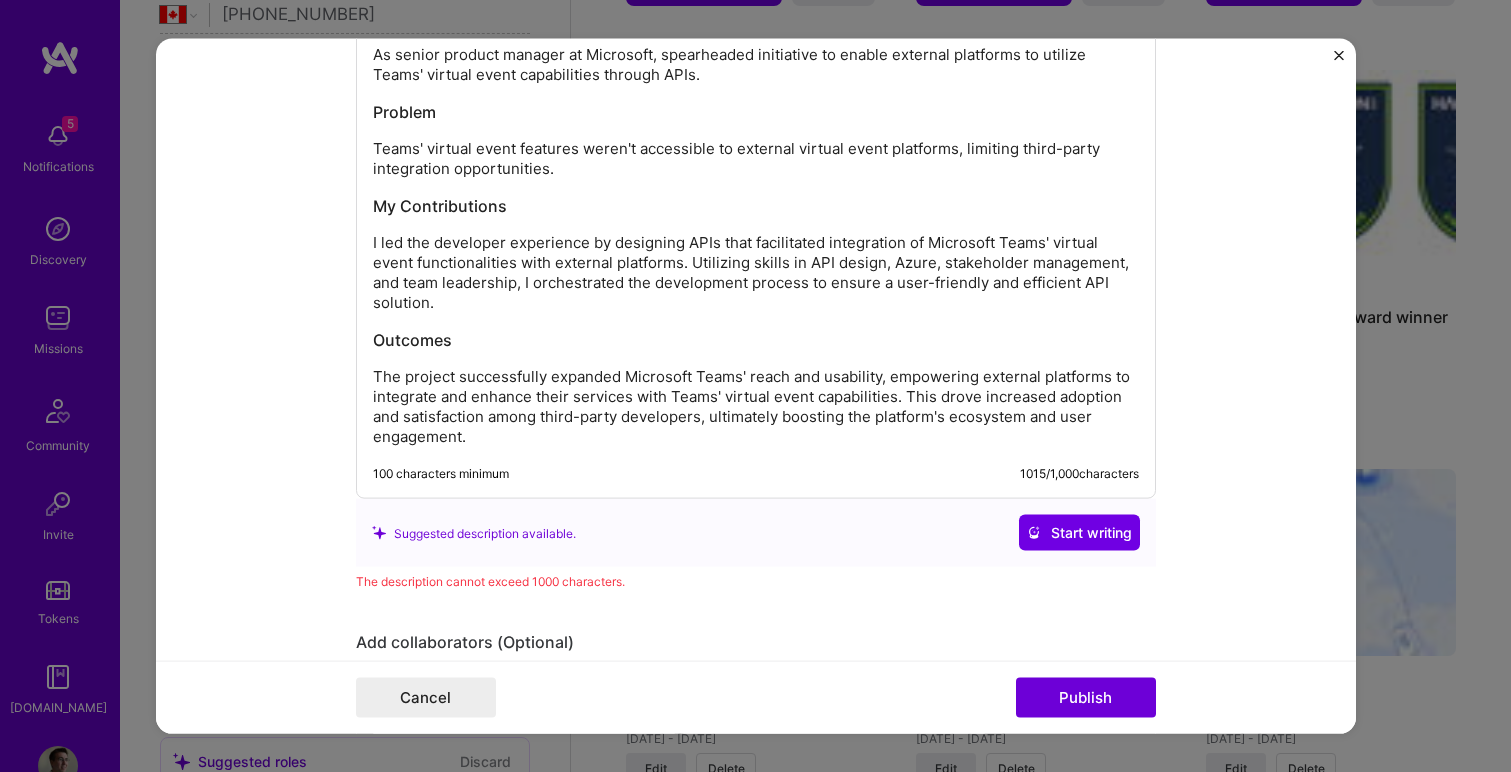 scroll, scrollTop: 2470, scrollLeft: 0, axis: vertical 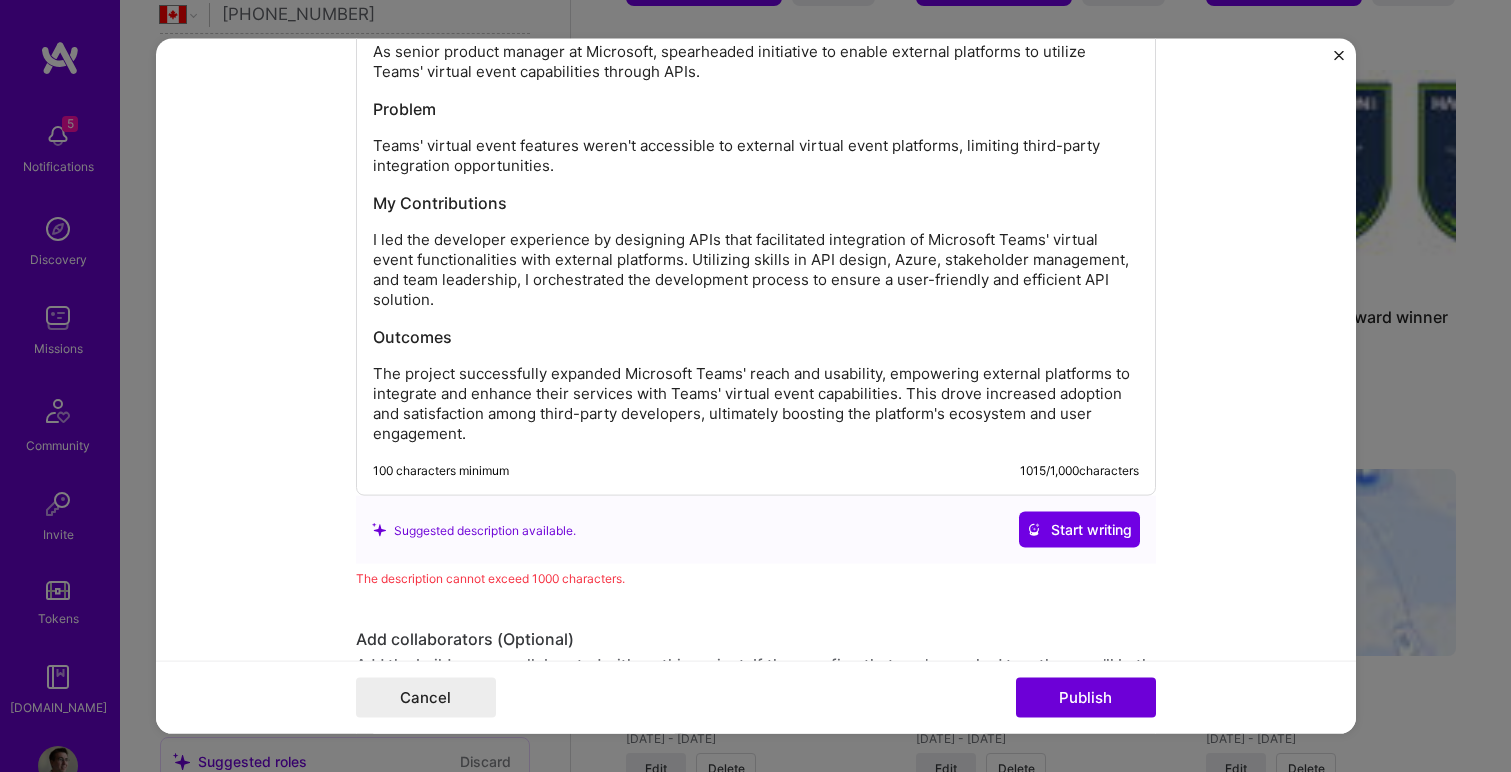 click on "The project successfully expanded Microsoft Teams' reach and usability, empowering external platforms to integrate and enhance their services with Teams' virtual event capabilities. This drove increased adoption and satisfaction among third-party developers, ultimately boosting the platform's ecosystem and user engagement." at bounding box center (756, 404) 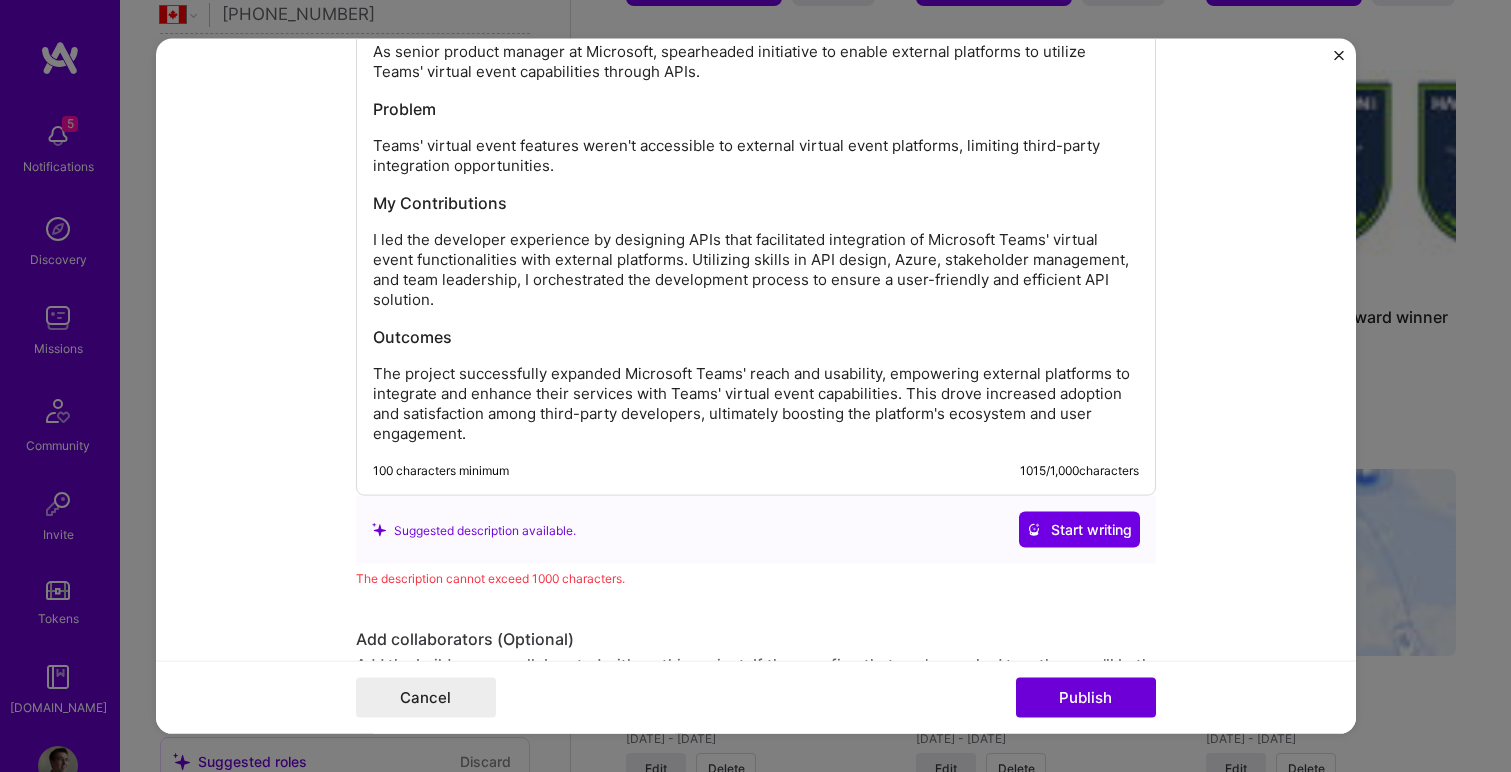 click on "The project successfully expanded Microsoft Teams' reach and usability, empowering external platforms to integrate and enhance their services with Teams' virtual event capabilities. This drove increased adoption and satisfaction among third-party developers, ultimately boosting the platform's ecosystem and user engagement." at bounding box center (756, 404) 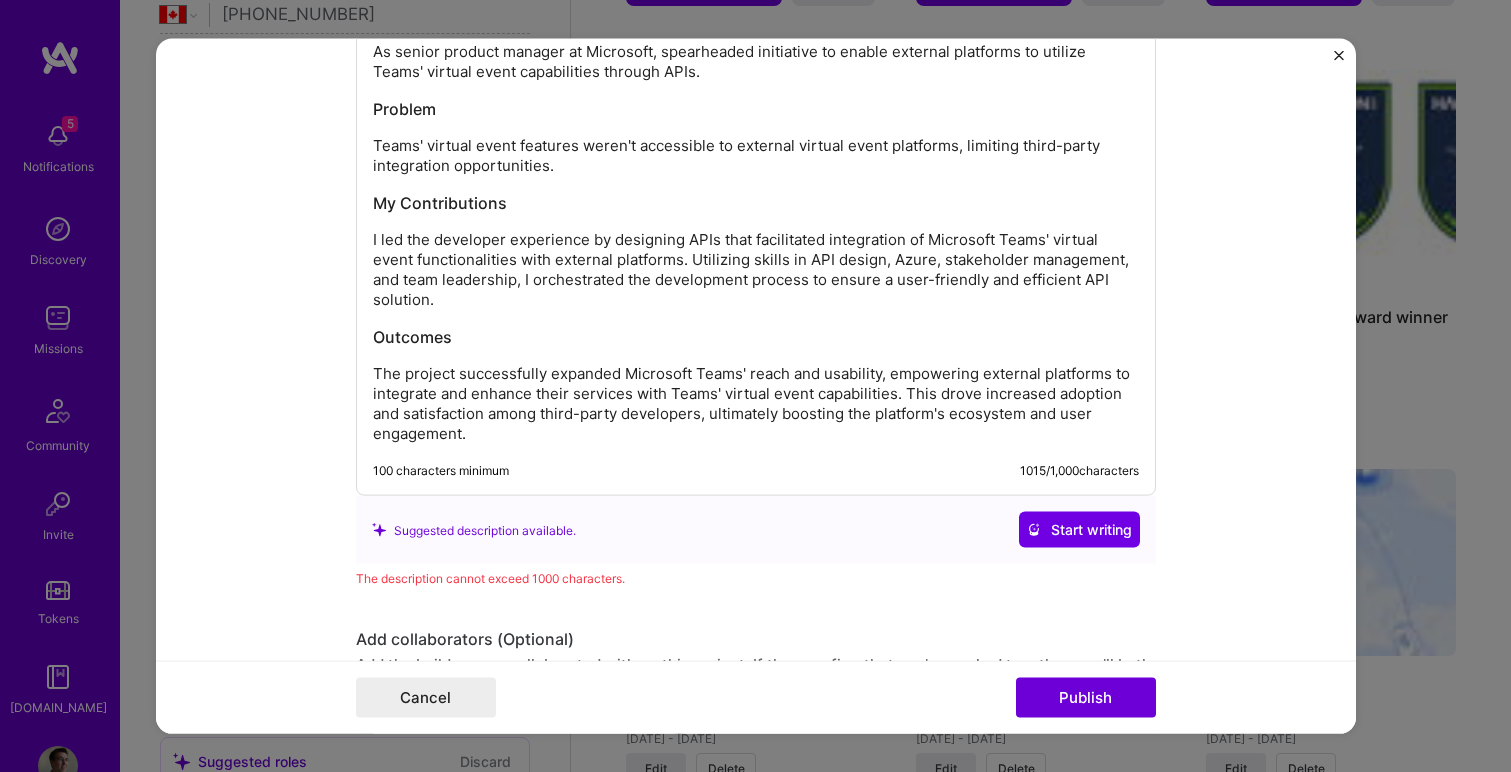 click on "The project successfully expanded Microsoft Teams' reach and usability, empowering external platforms to integrate and enhance their services with Teams' virtual event capabilities. This drove increased adoption and satisfaction among third-party developers, ultimately boosting the platform's ecosystem and user engagement." at bounding box center (756, 404) 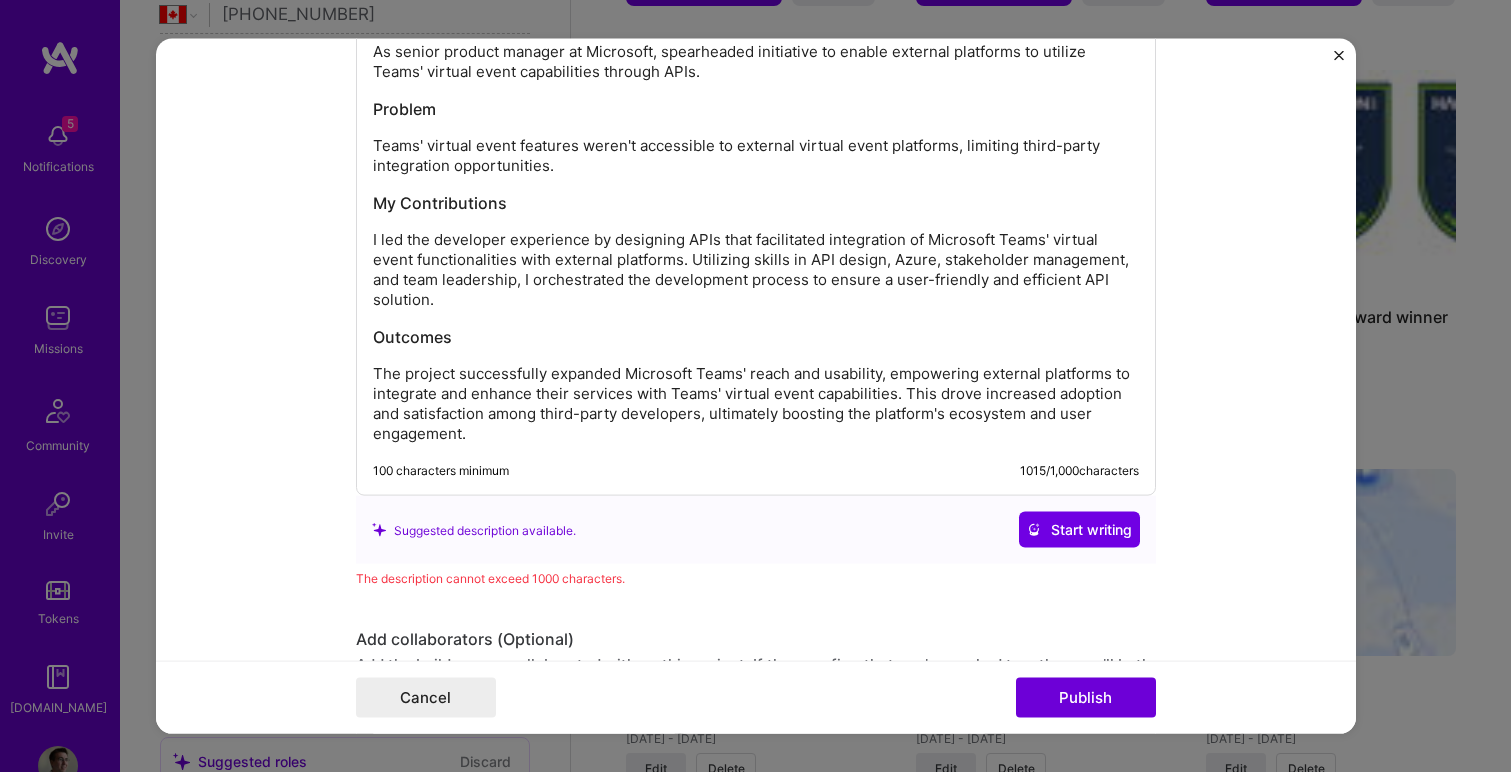 click on "The project successfully expanded Microsoft Teams' reach and usability, empowering external platforms to integrate and enhance their services with Teams' virtual event capabilities. This drove increased adoption and satisfaction among third-party developers, ultimately boosting the platform's ecosystem and user engagement." at bounding box center (756, 404) 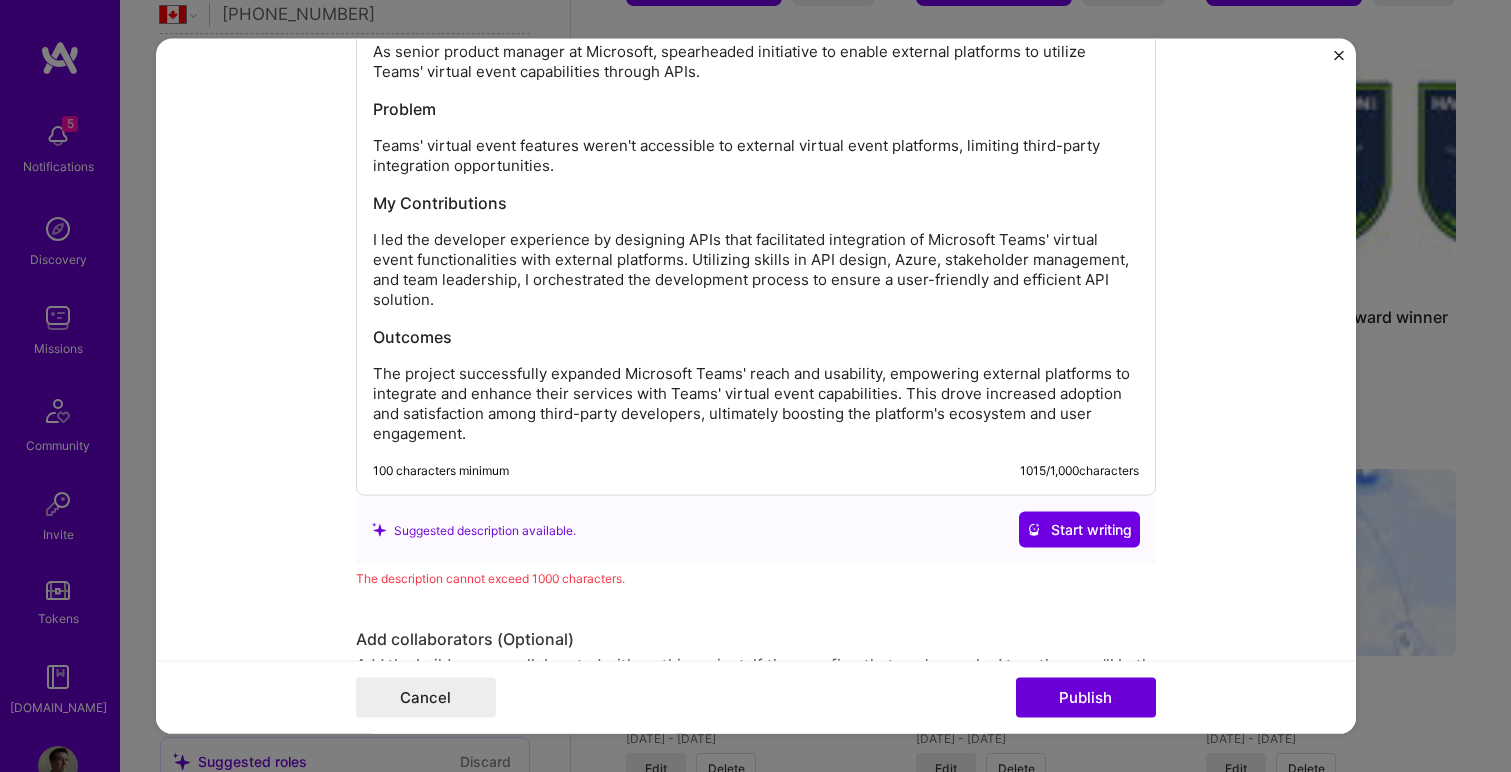 click on "The project successfully expanded Microsoft Teams' reach and usability, empowering external platforms to integrate and enhance their services with Teams' virtual event capabilities. This drove increased adoption and satisfaction among third-party developers, ultimately boosting the platform's ecosystem and user engagement." at bounding box center (756, 404) 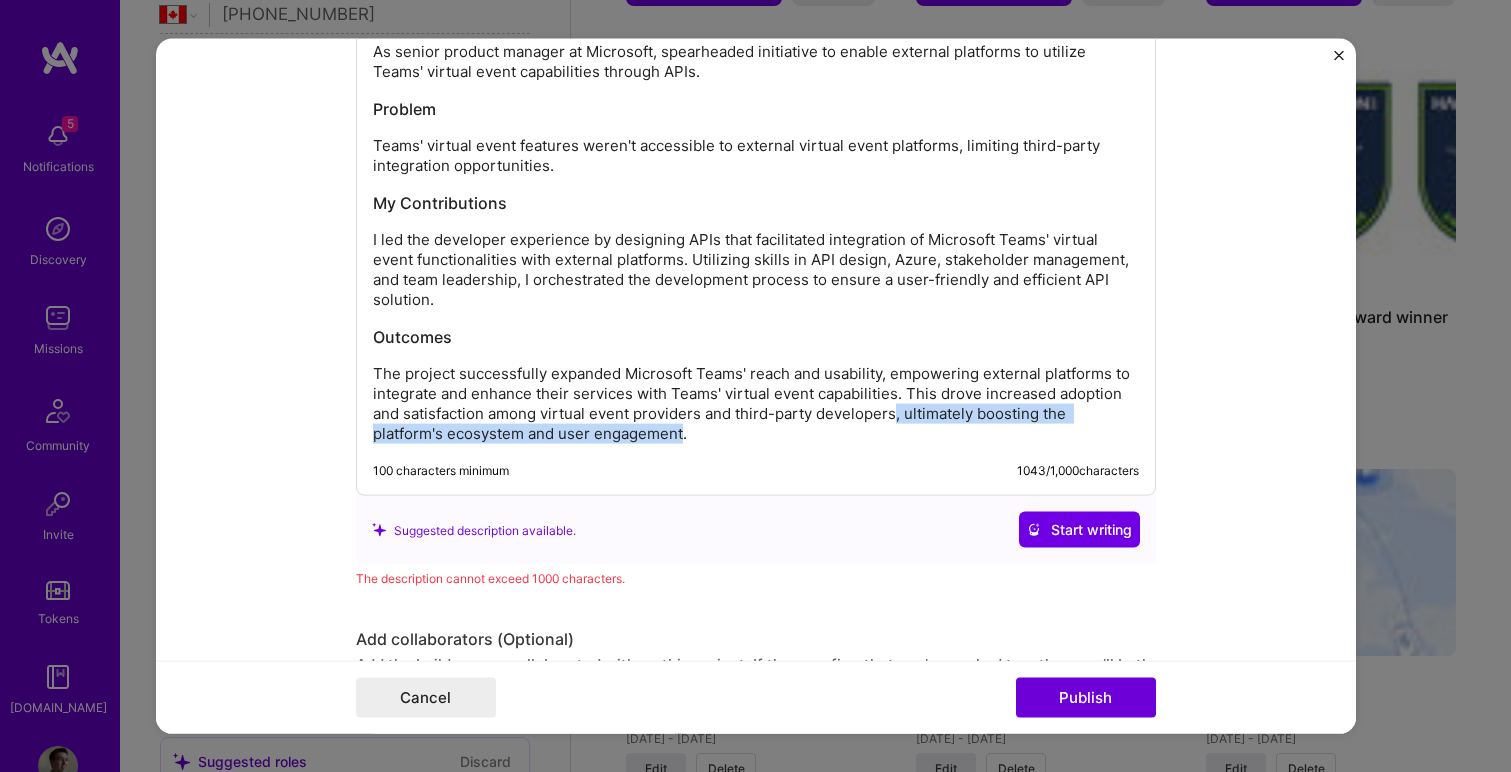drag, startPoint x: 684, startPoint y: 436, endPoint x: 892, endPoint y: 423, distance: 208.40585 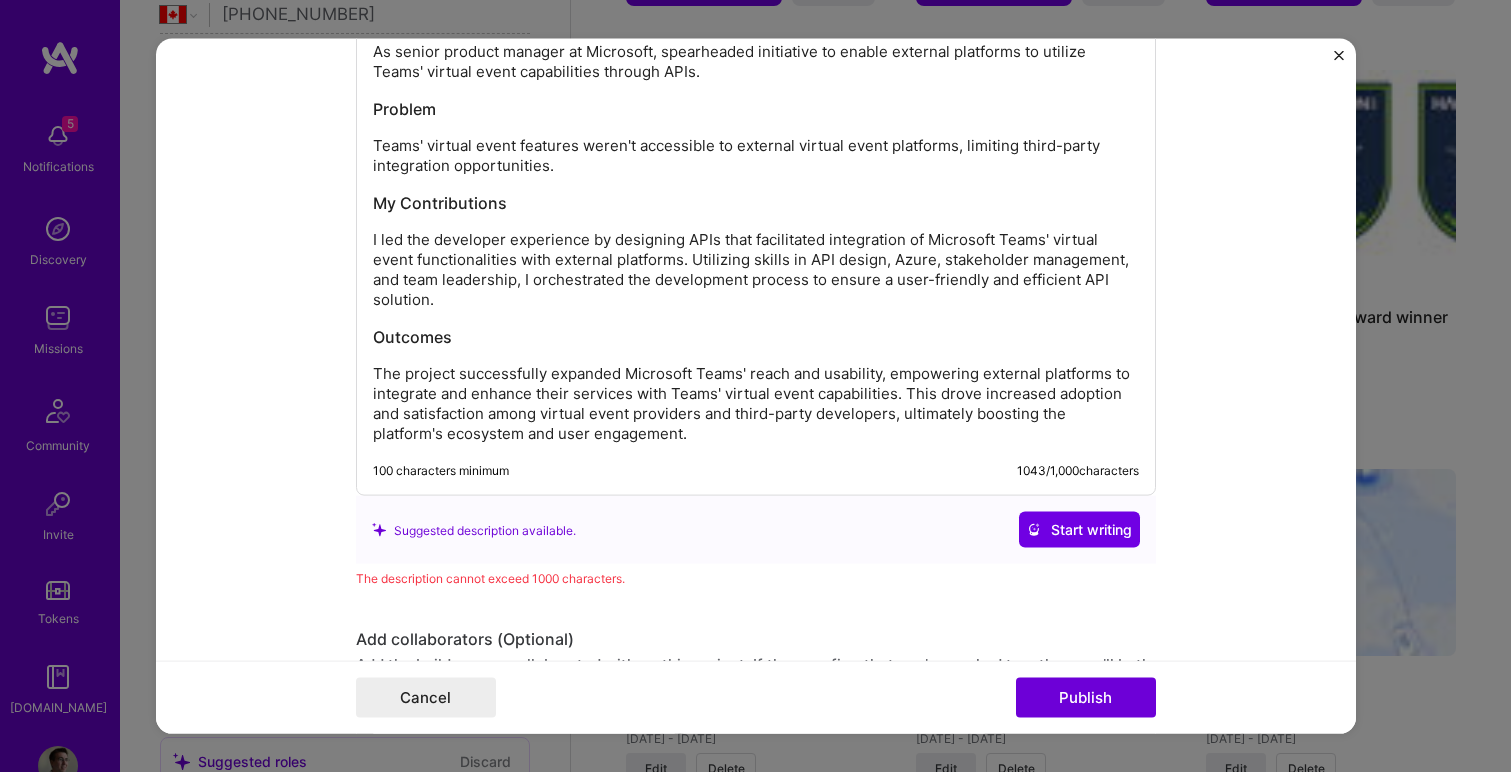 click on "The project successfully expanded Microsoft Teams' reach and usability, empowering external platforms to integrate and enhance their services with Teams' virtual event capabilities. This drove increased adoption and satisfaction among virtual event providers and third-party developers, ultimately boosting the platform's ecosystem and user engagement." at bounding box center [756, 404] 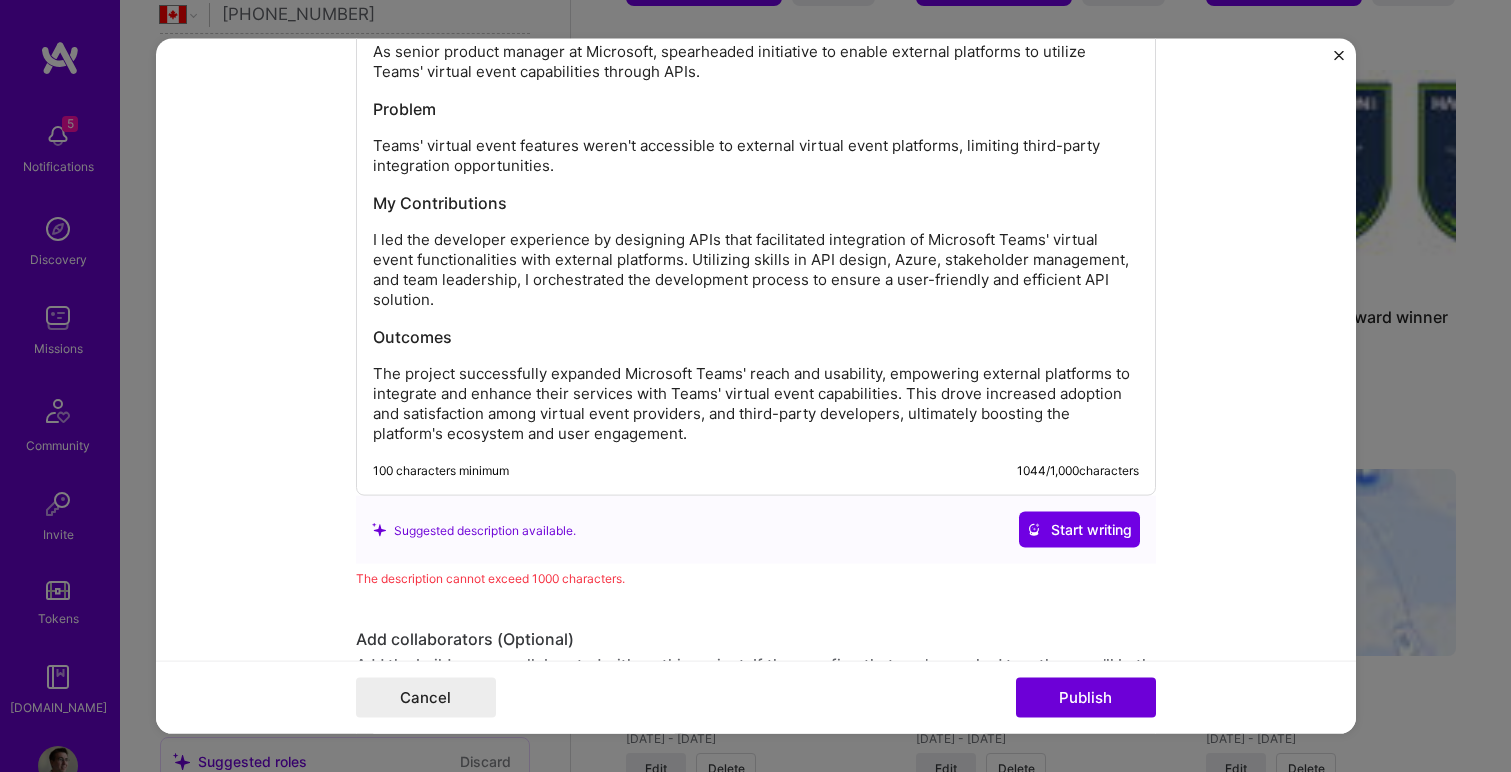 click on "The project successfully expanded Microsoft Teams' reach and usability, empowering external platforms to integrate and enhance their services with Teams' virtual event capabilities. This drove increased adoption and satisfaction among virtual event providers, and third-party developers, ultimately boosting the platform's ecosystem and user engagement." at bounding box center [756, 404] 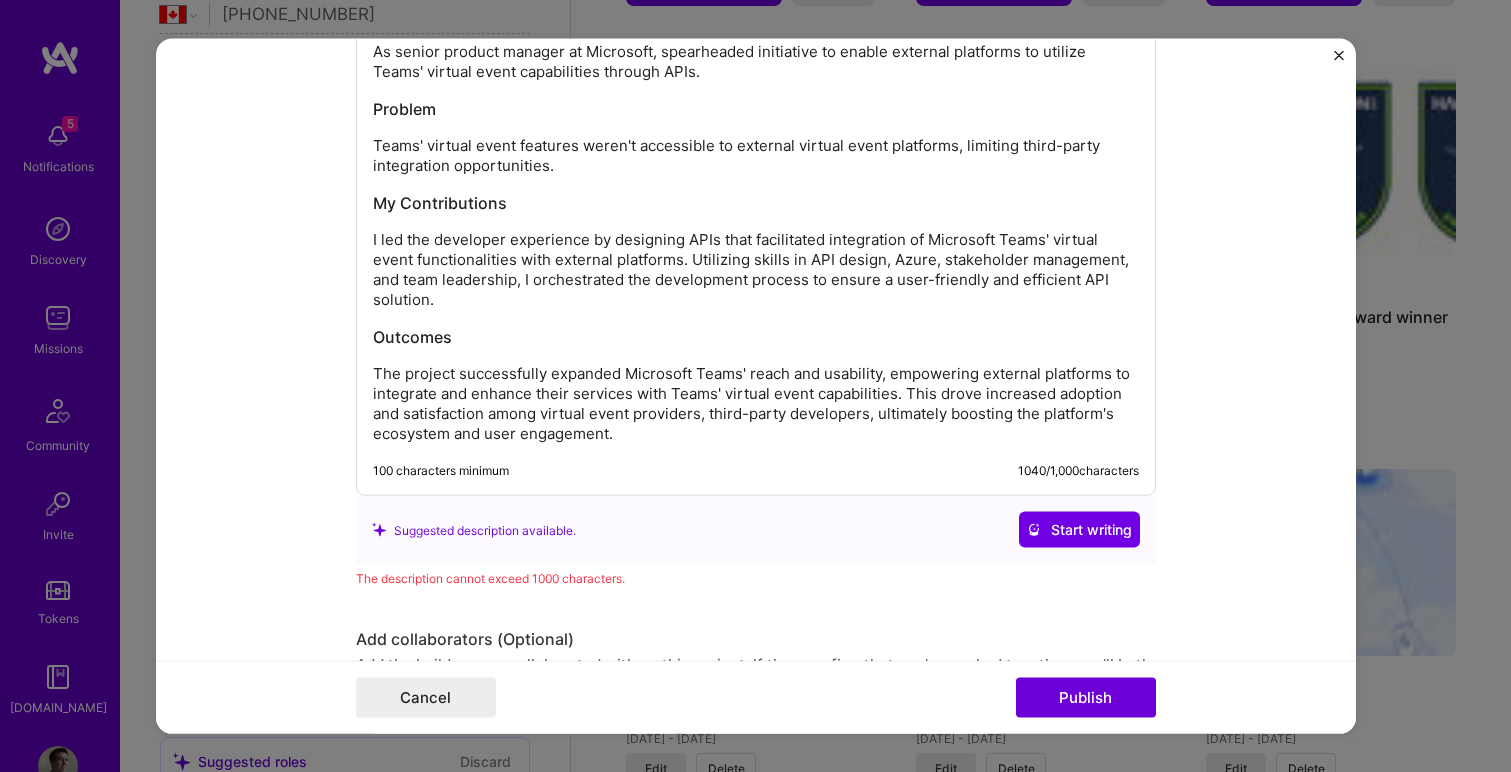 click on "The project successfully expanded Microsoft Teams' reach and usability, empowering external platforms to integrate and enhance their services with Teams' virtual event capabilities. This drove increased adoption and satisfaction among virtual event providers, third-party developers, ultimately boosting the platform's ecosystem and user engagement." at bounding box center [756, 404] 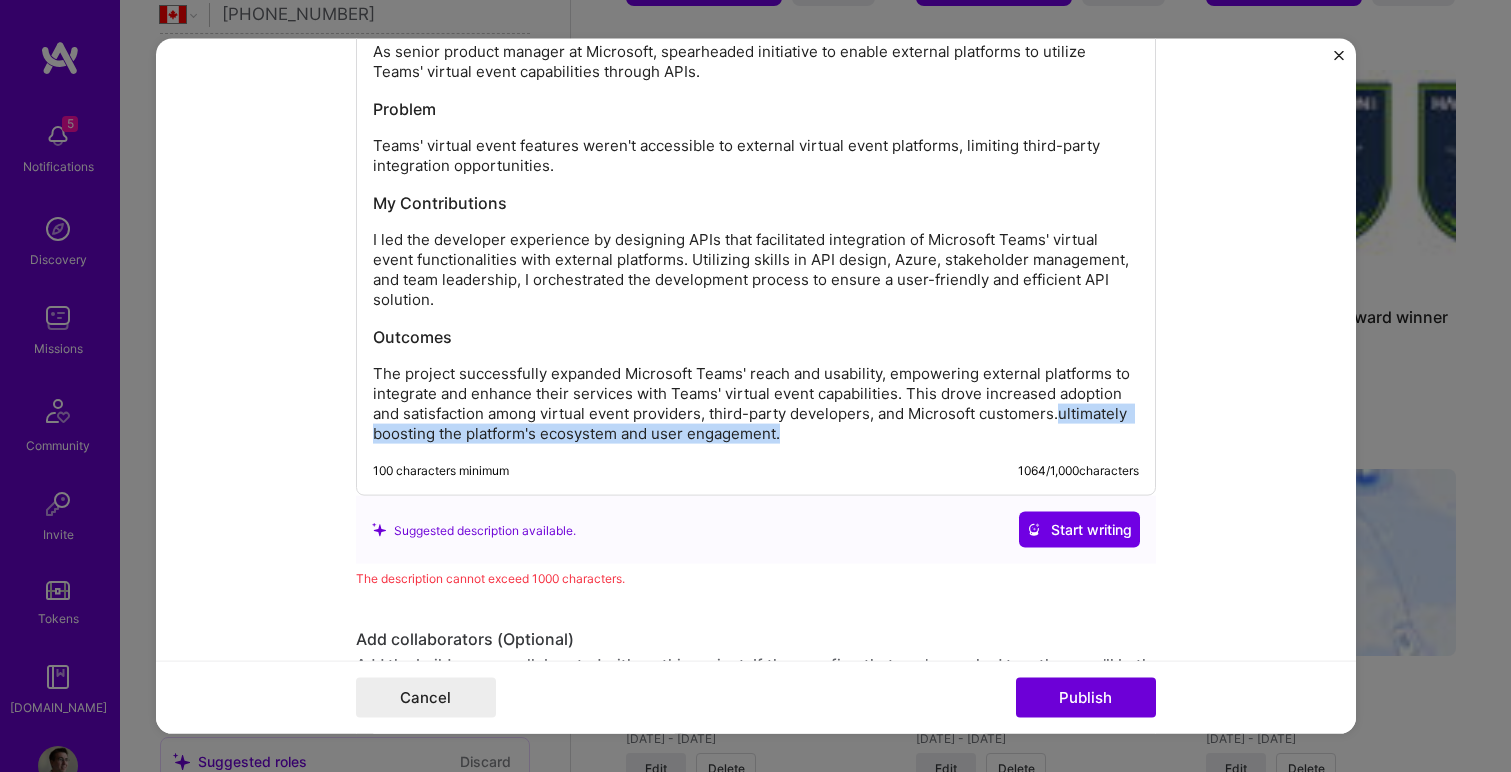 drag, startPoint x: 792, startPoint y: 436, endPoint x: 1059, endPoint y: 421, distance: 267.42102 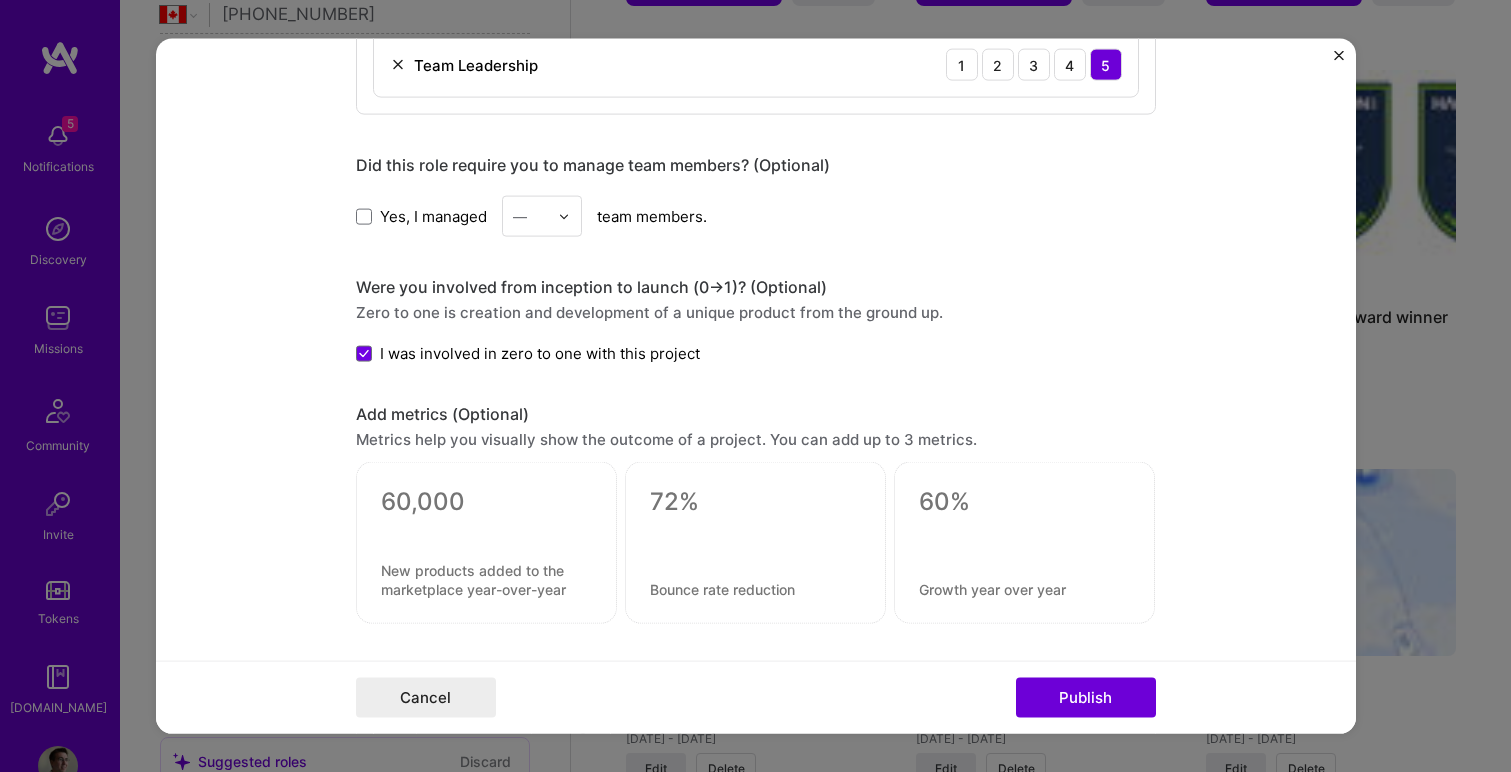 scroll, scrollTop: 1800, scrollLeft: 0, axis: vertical 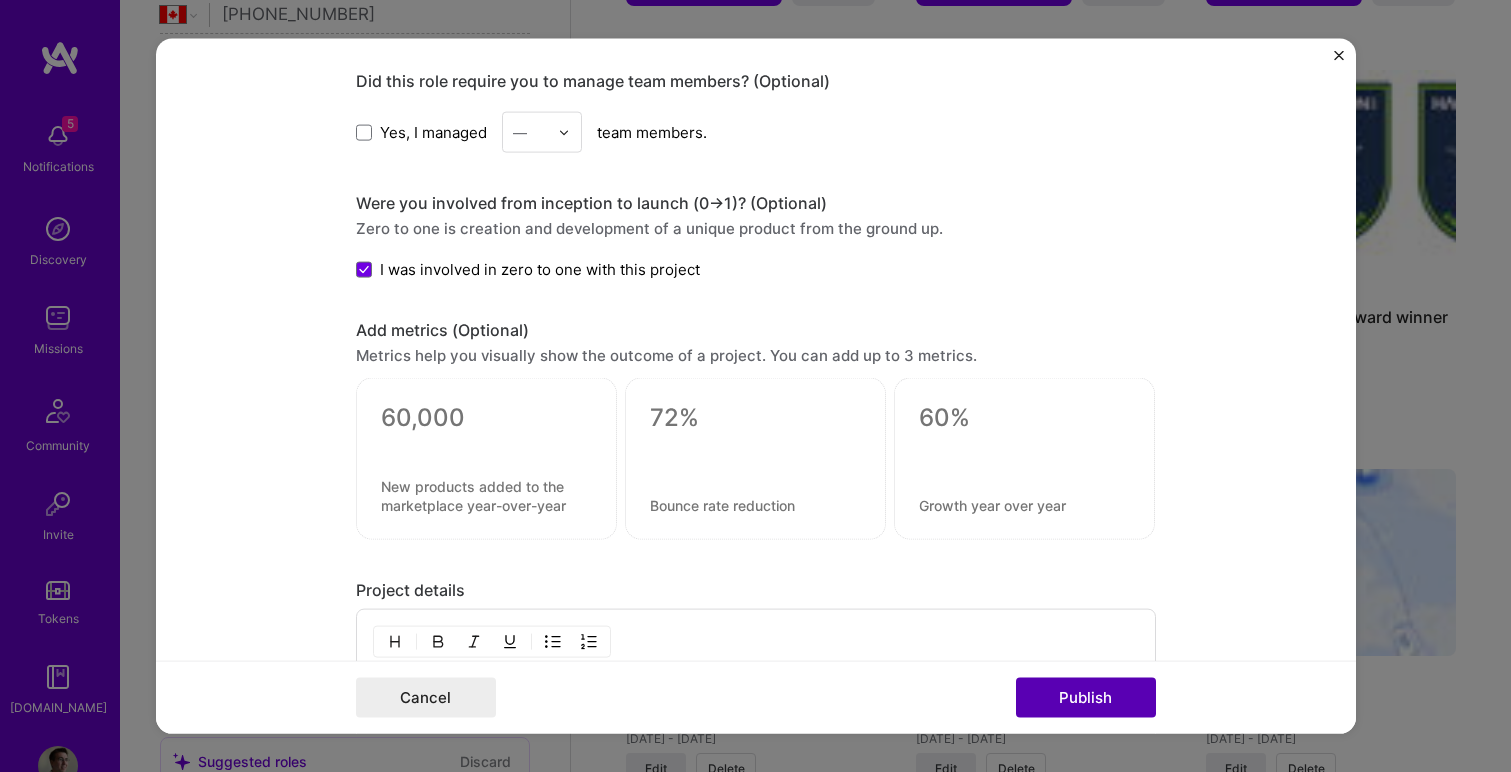 click on "Publish" at bounding box center (1086, 697) 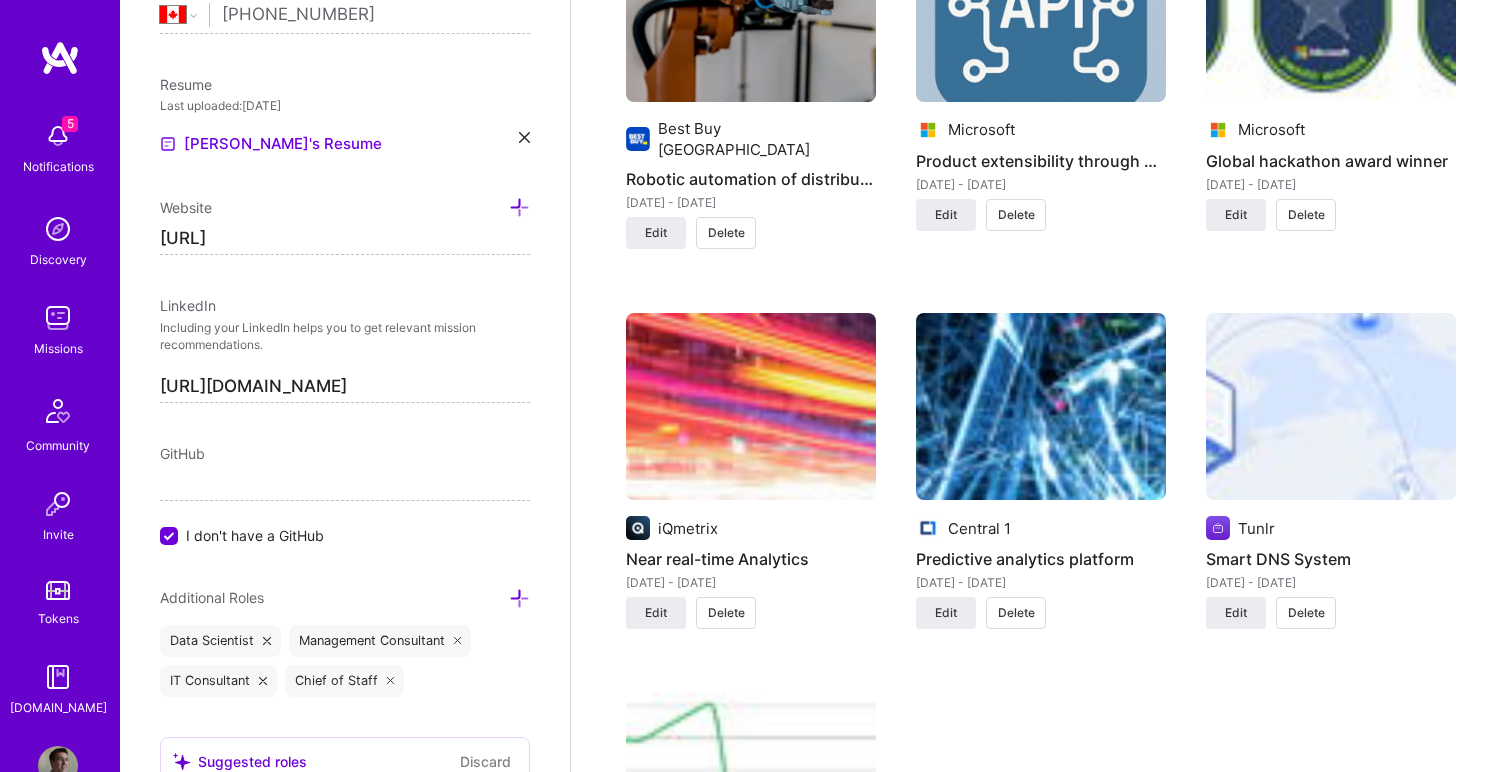 scroll, scrollTop: 3240, scrollLeft: 0, axis: vertical 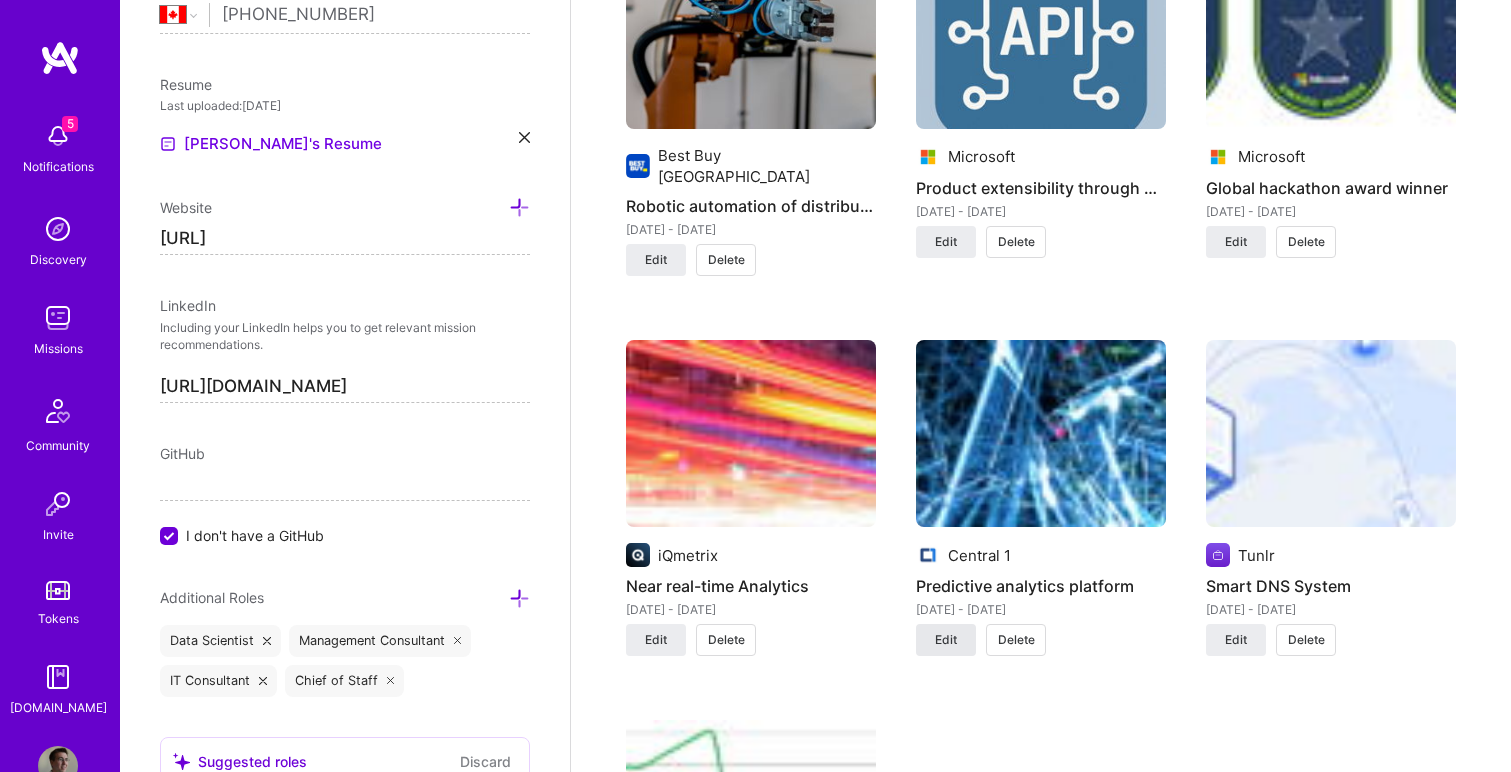 click on "Edit" at bounding box center (946, 640) 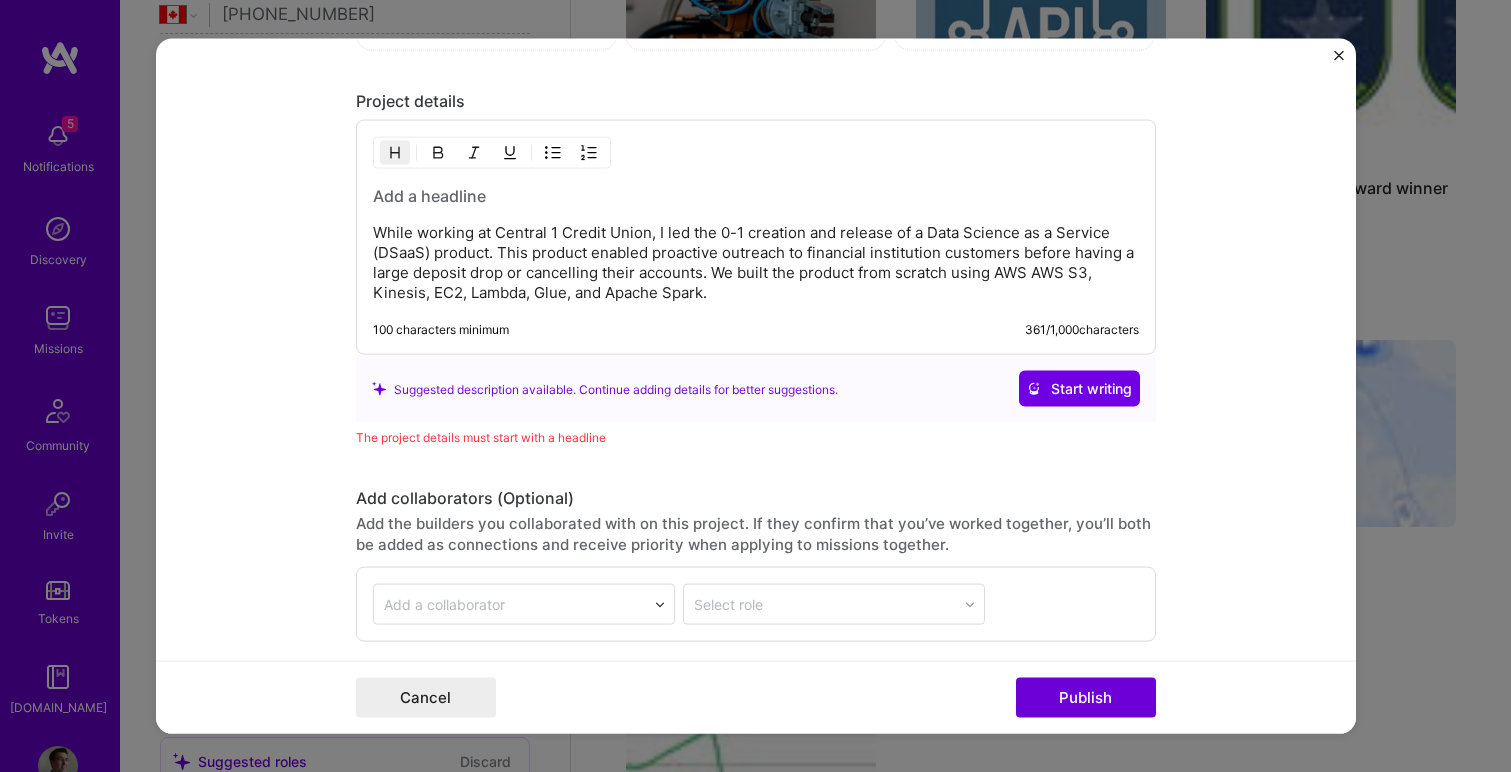 scroll, scrollTop: 2360, scrollLeft: 0, axis: vertical 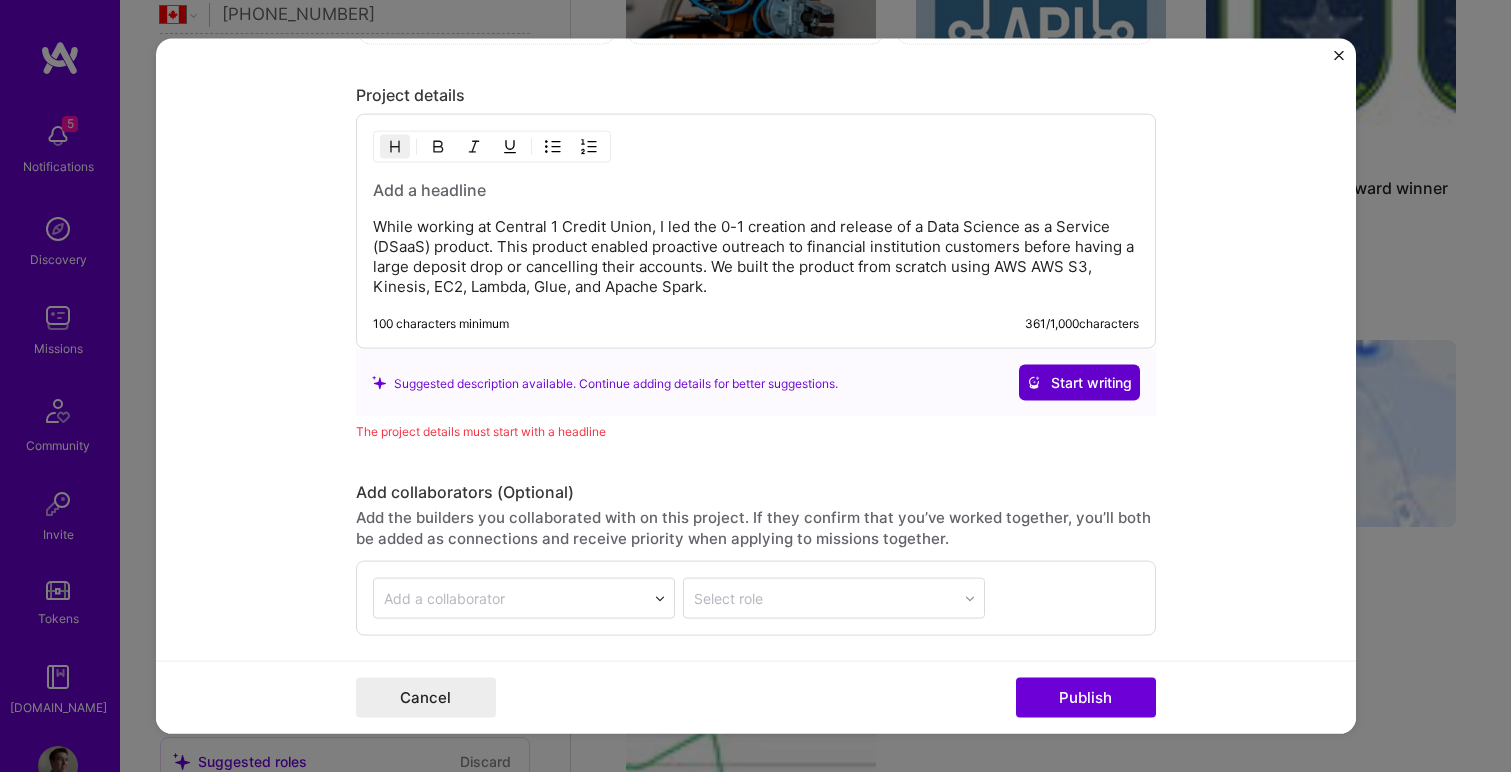 click on "Start writing" at bounding box center (1079, 383) 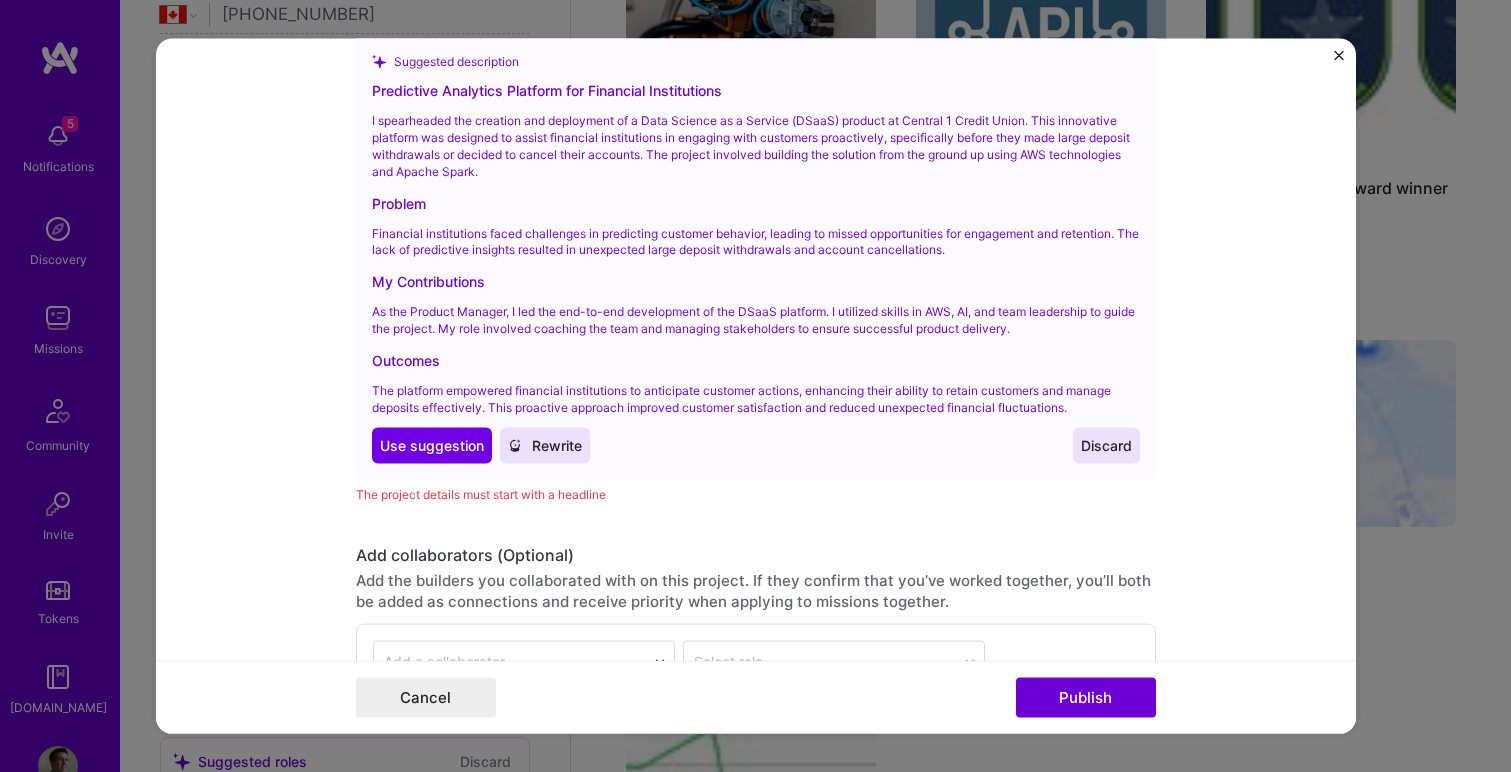 scroll, scrollTop: 2716, scrollLeft: 0, axis: vertical 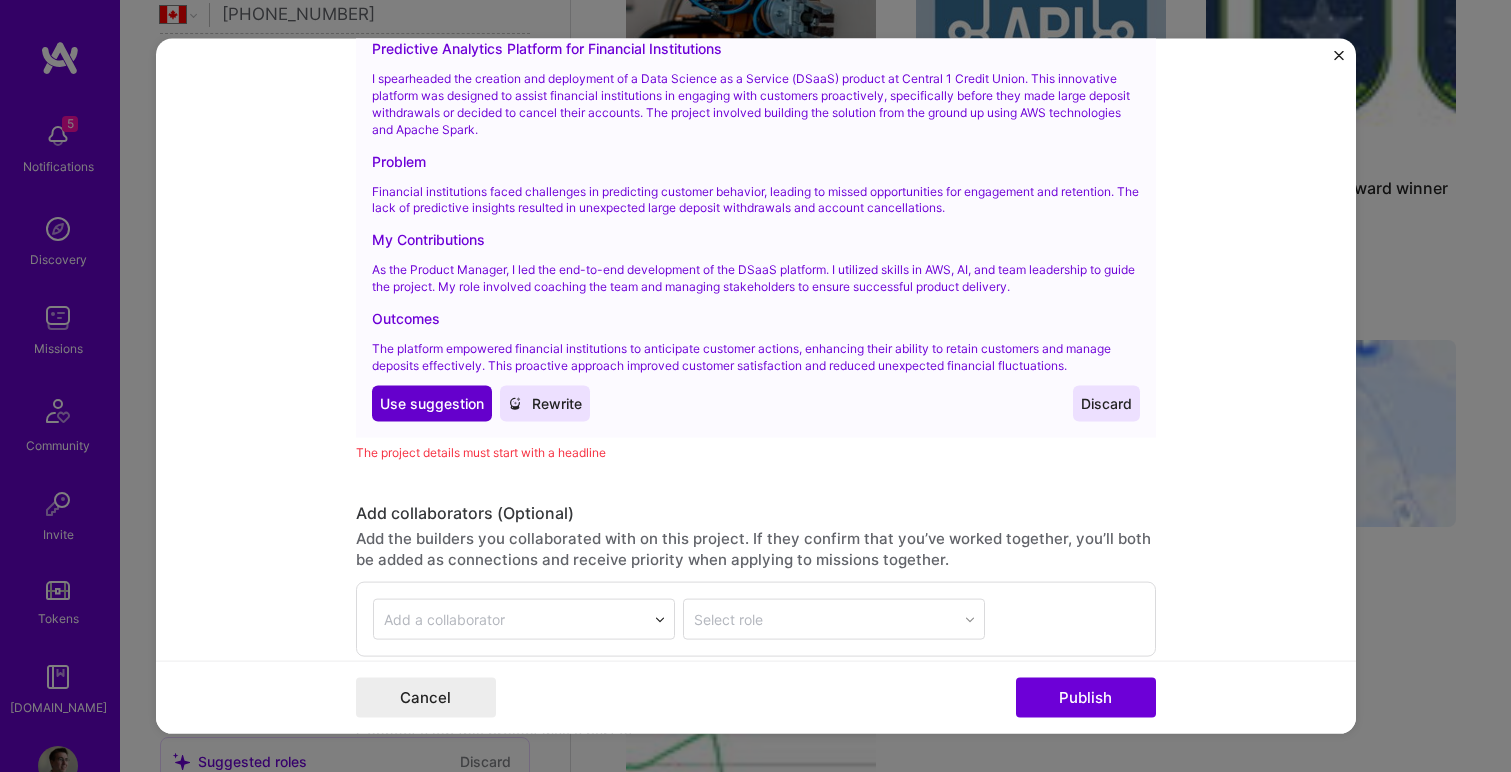 click on "Use suggestion" at bounding box center (432, 404) 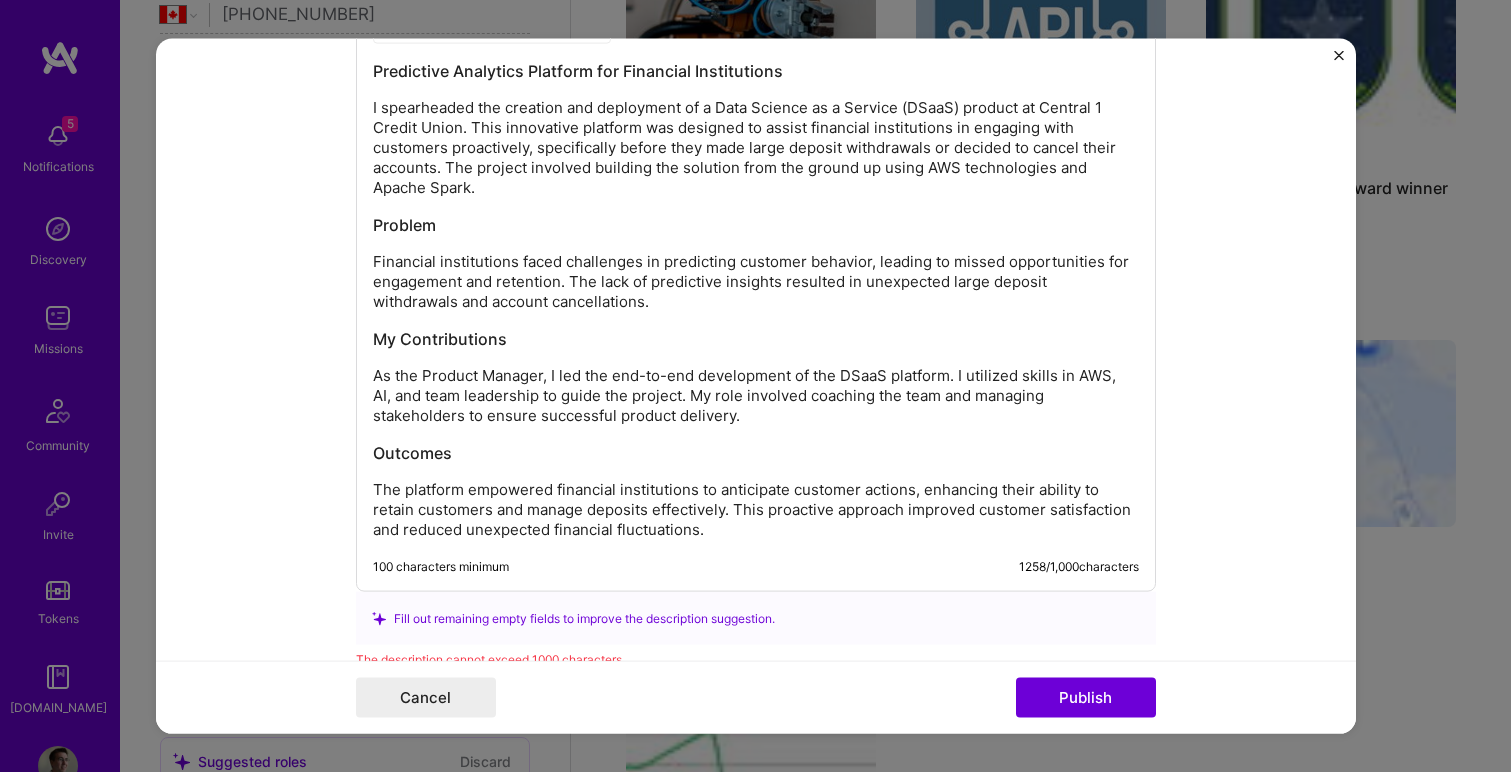 scroll, scrollTop: 2449, scrollLeft: 0, axis: vertical 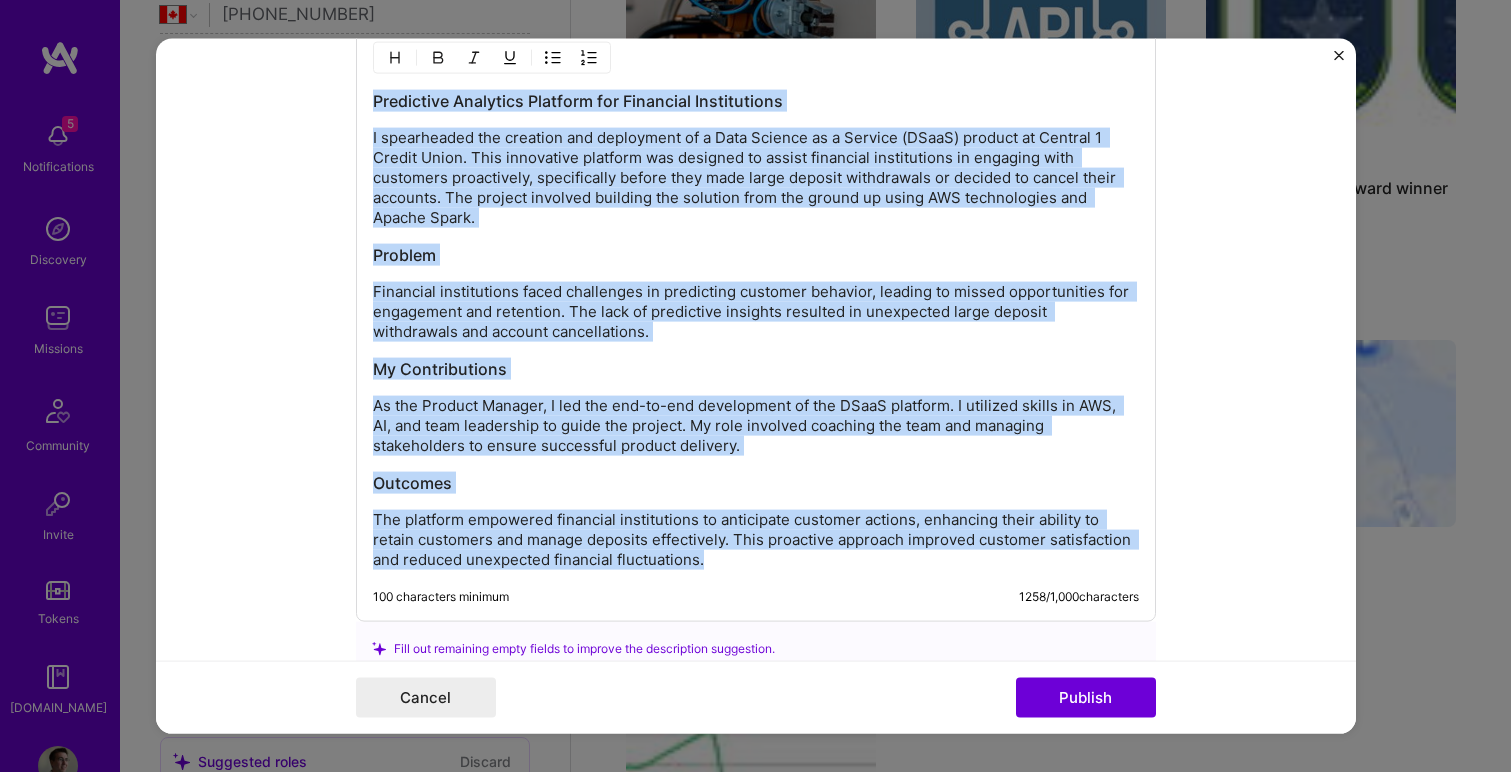 drag, startPoint x: 716, startPoint y: 567, endPoint x: 372, endPoint y: 104, distance: 576.80585 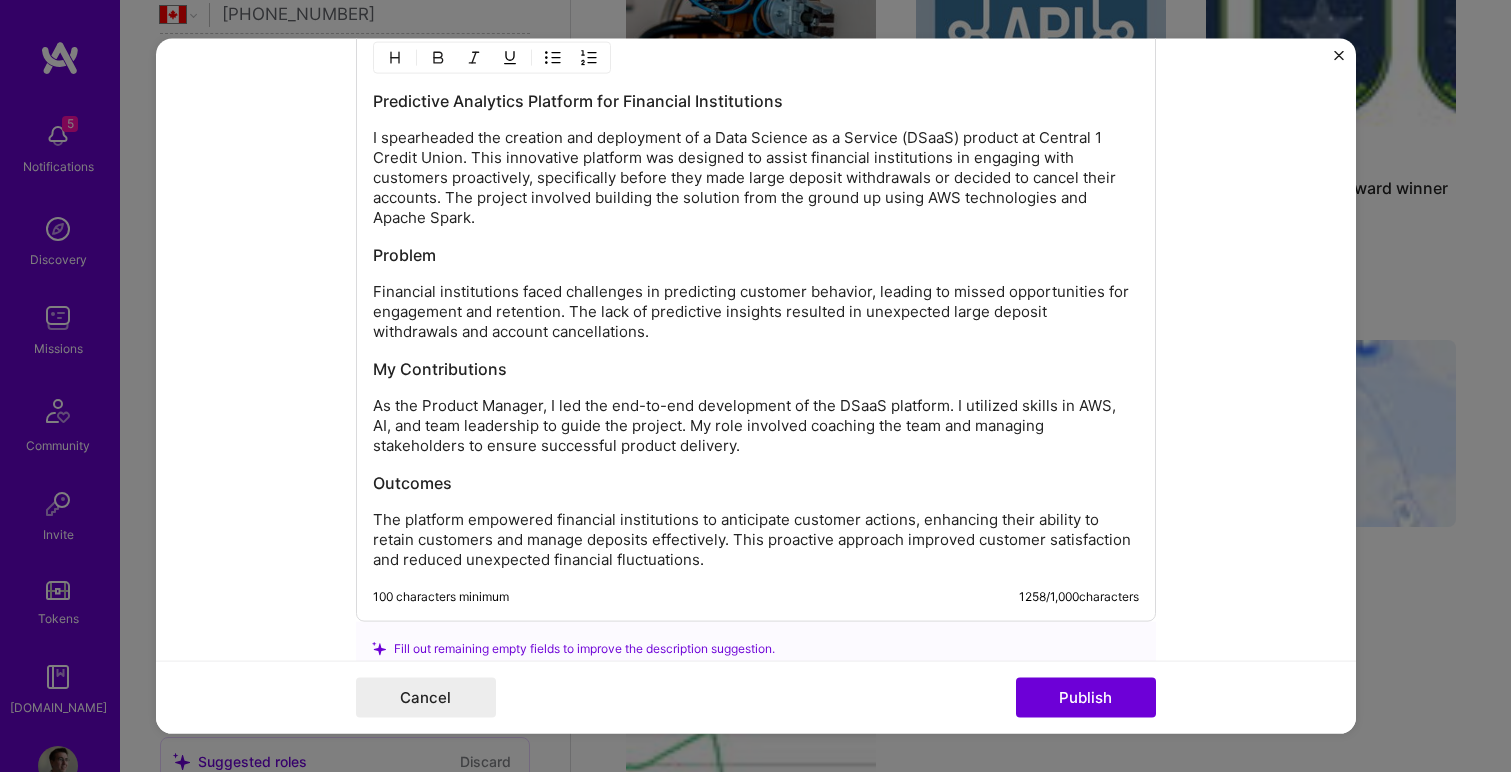 click on "Predictive Analytics Platform for Financial Institutions I spearheaded the creation and deployment of a Data Science as a Service (DSaaS) product at Central 1 Credit Union. This innovative platform was designed to assist financial institutions in engaging with customers proactively, specifically before they made large deposit withdrawals or decided to cancel their accounts. The project involved building the solution from the ground up using AWS technologies and Apache Spark. Problem Financial institutions faced challenges in predicting customer behavior, leading to missed opportunities for engagement and retention. The lack of predictive insights resulted in unexpected large deposit withdrawals and account cancellations. My Contributions As the Product Manager, I led the end-to-end development of the DSaaS platform. I utilized skills in AWS, AI, and team leadership to guide the project. My role involved coaching the team and managing stakeholders to ensure successful product delivery. Outcomes" at bounding box center (756, 330) 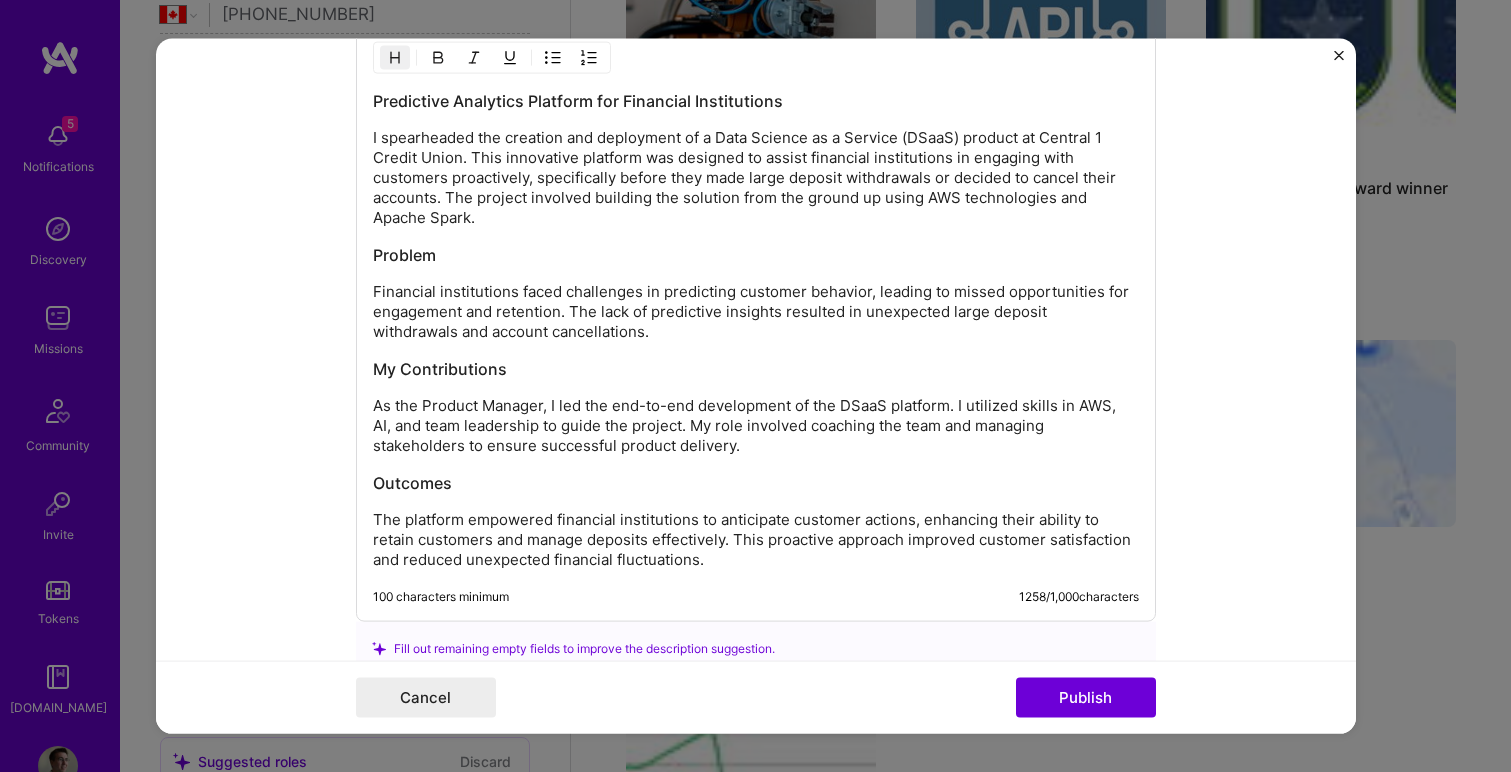 click on "I spearheaded the creation and deployment of a Data Science as a Service (DSaaS) product at Central 1 Credit Union. This innovative platform was designed to assist financial institutions in engaging with customers proactively, specifically before they made large deposit withdrawals or decided to cancel their accounts. The project involved building the solution from the ground up using AWS technologies and Apache Spark." at bounding box center (756, 178) 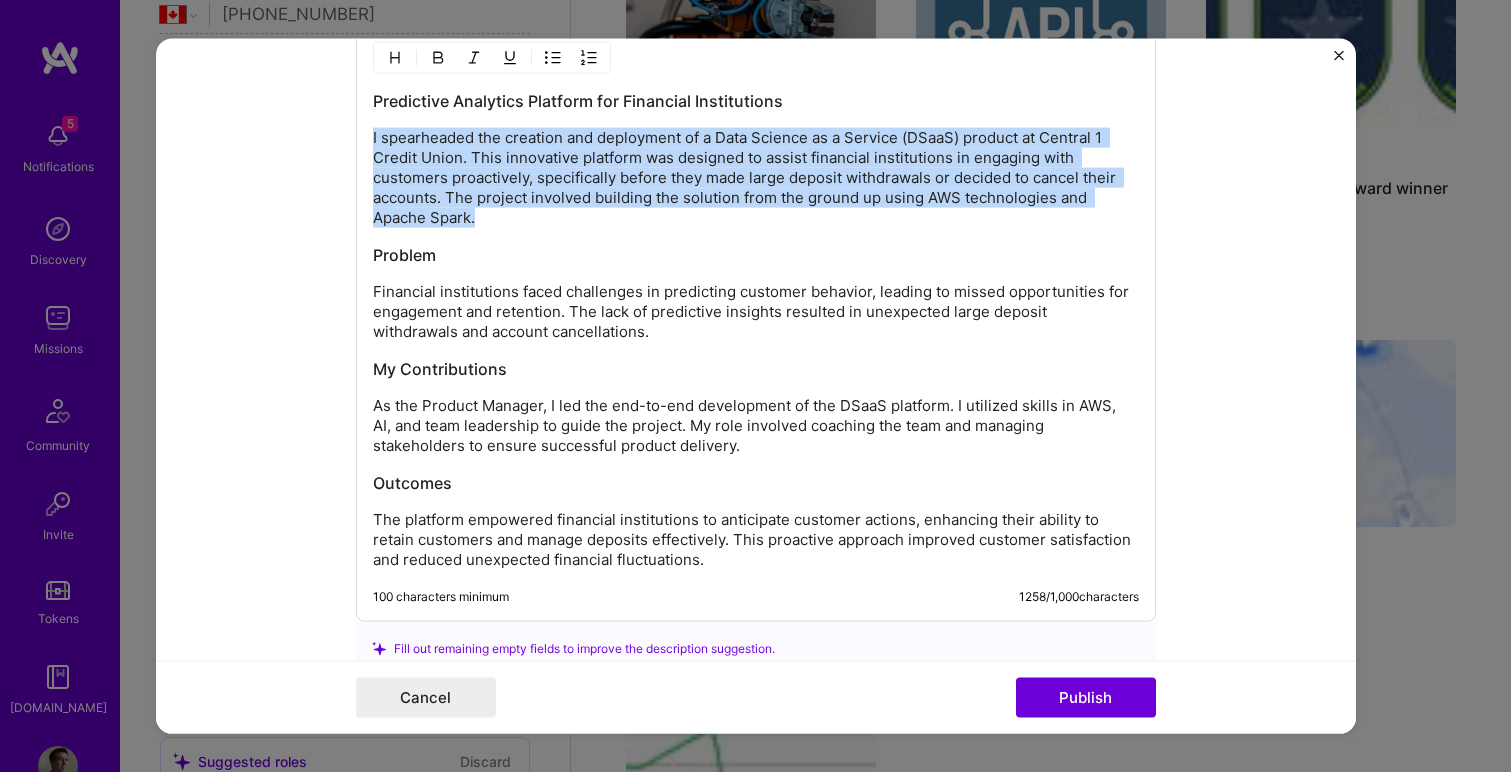 drag, startPoint x: 477, startPoint y: 224, endPoint x: 365, endPoint y: 138, distance: 141.20906 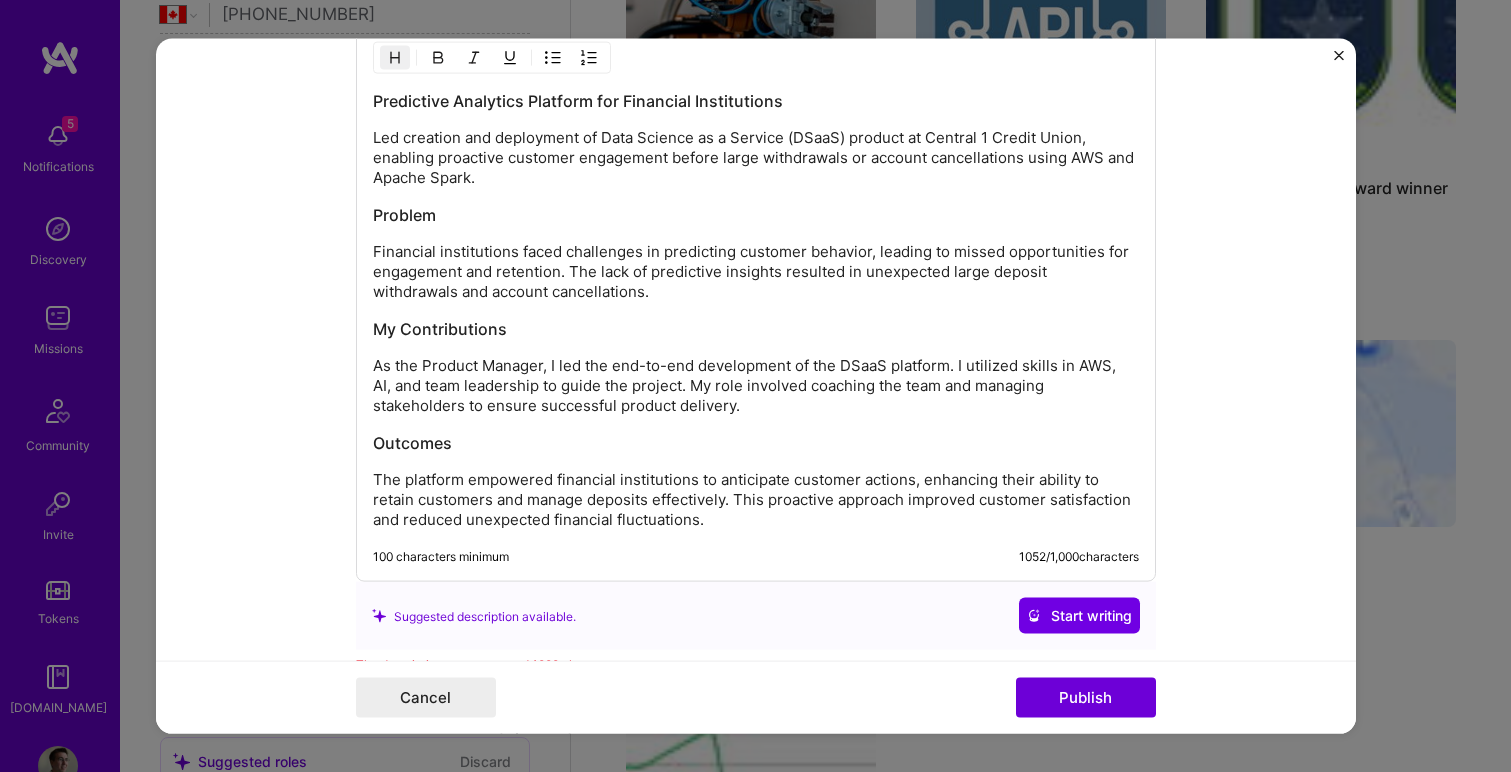 click on "Led creation and deployment of Data Science as a Service (DSaaS) product at Central 1 Credit Union, enabling proactive customer engagement before large withdrawals or account cancellations using AWS and Apache Spark." at bounding box center (756, 158) 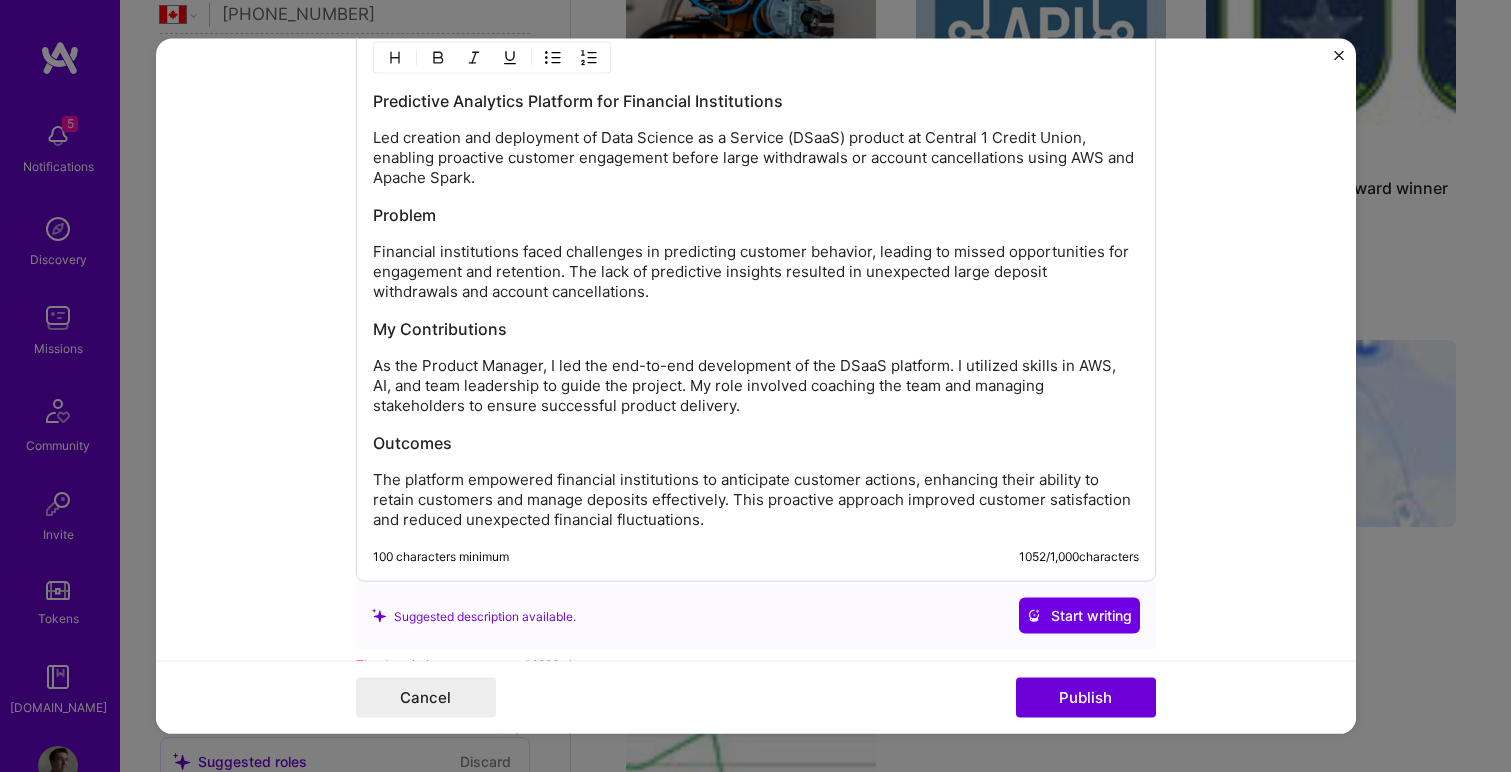 type 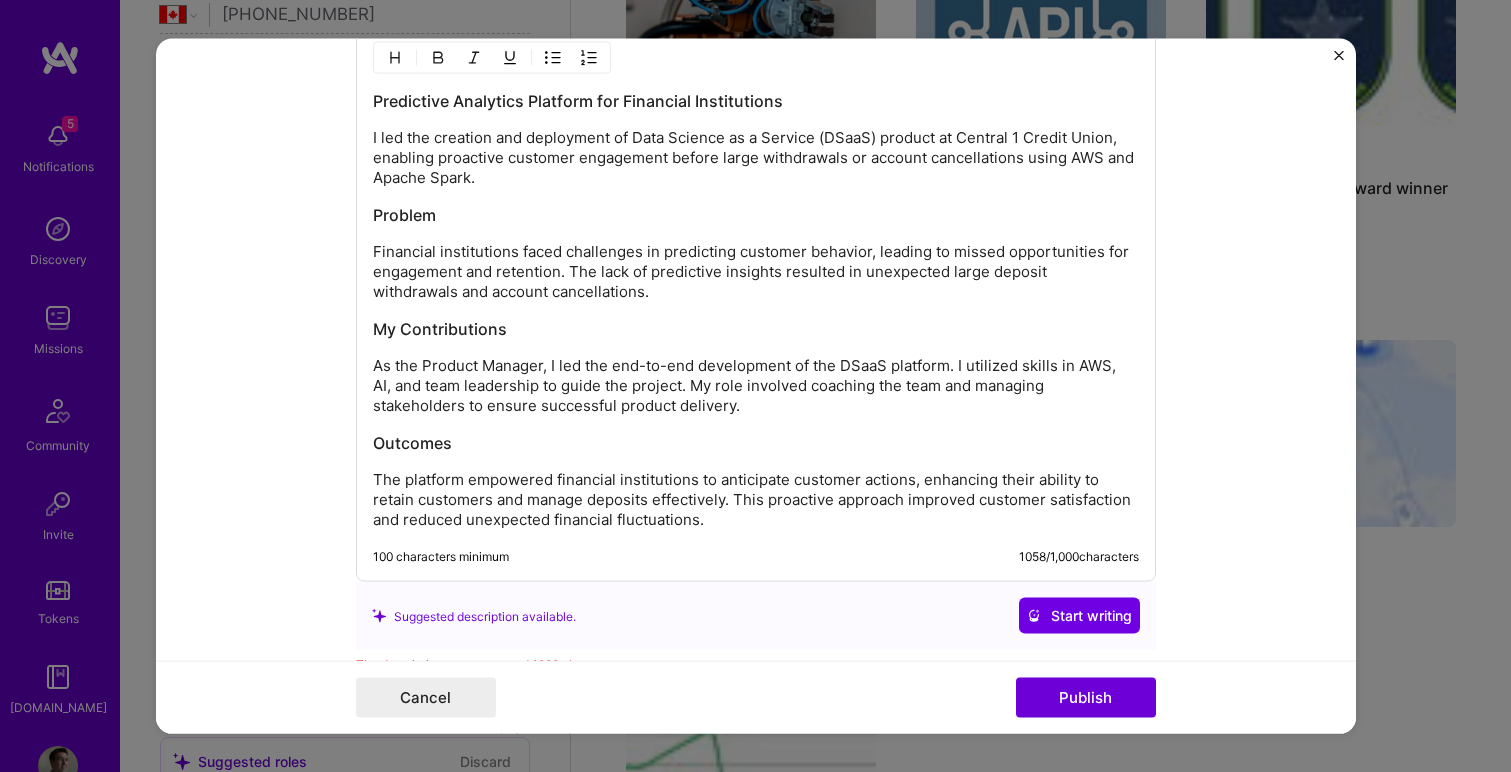 click on "I led the creation and deployment of Data Science as a Service (DSaaS) product at Central 1 Credit Union, enabling proactive customer engagement before large withdrawals or account cancellations using AWS and Apache Spark." at bounding box center (756, 158) 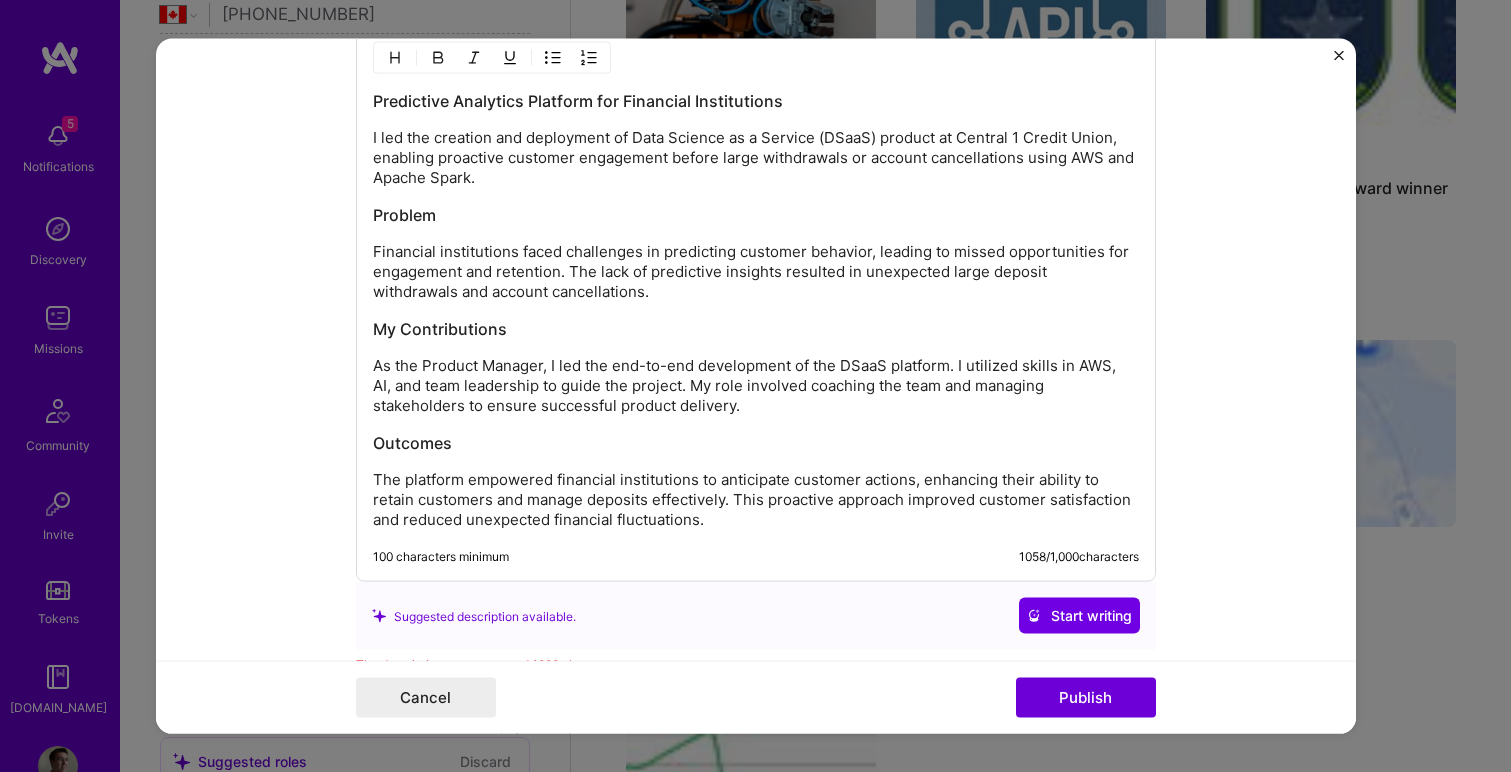 click on "Financial institutions faced challenges in predicting customer behavior, leading to missed opportunities for engagement and retention. The lack of predictive insights resulted in unexpected large deposit withdrawals and account cancellations." at bounding box center (756, 272) 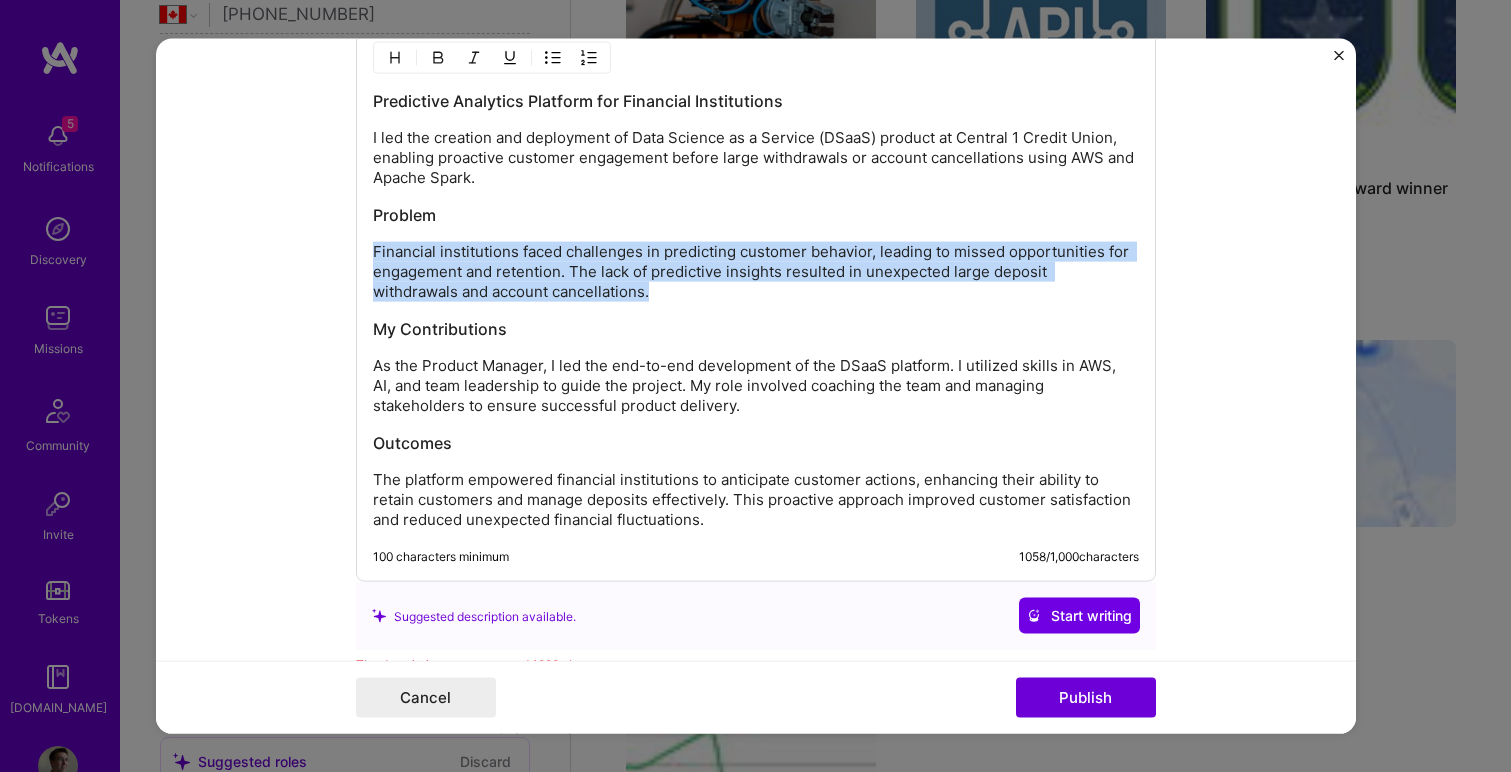 drag, startPoint x: 568, startPoint y: 291, endPoint x: 373, endPoint y: 251, distance: 199.06029 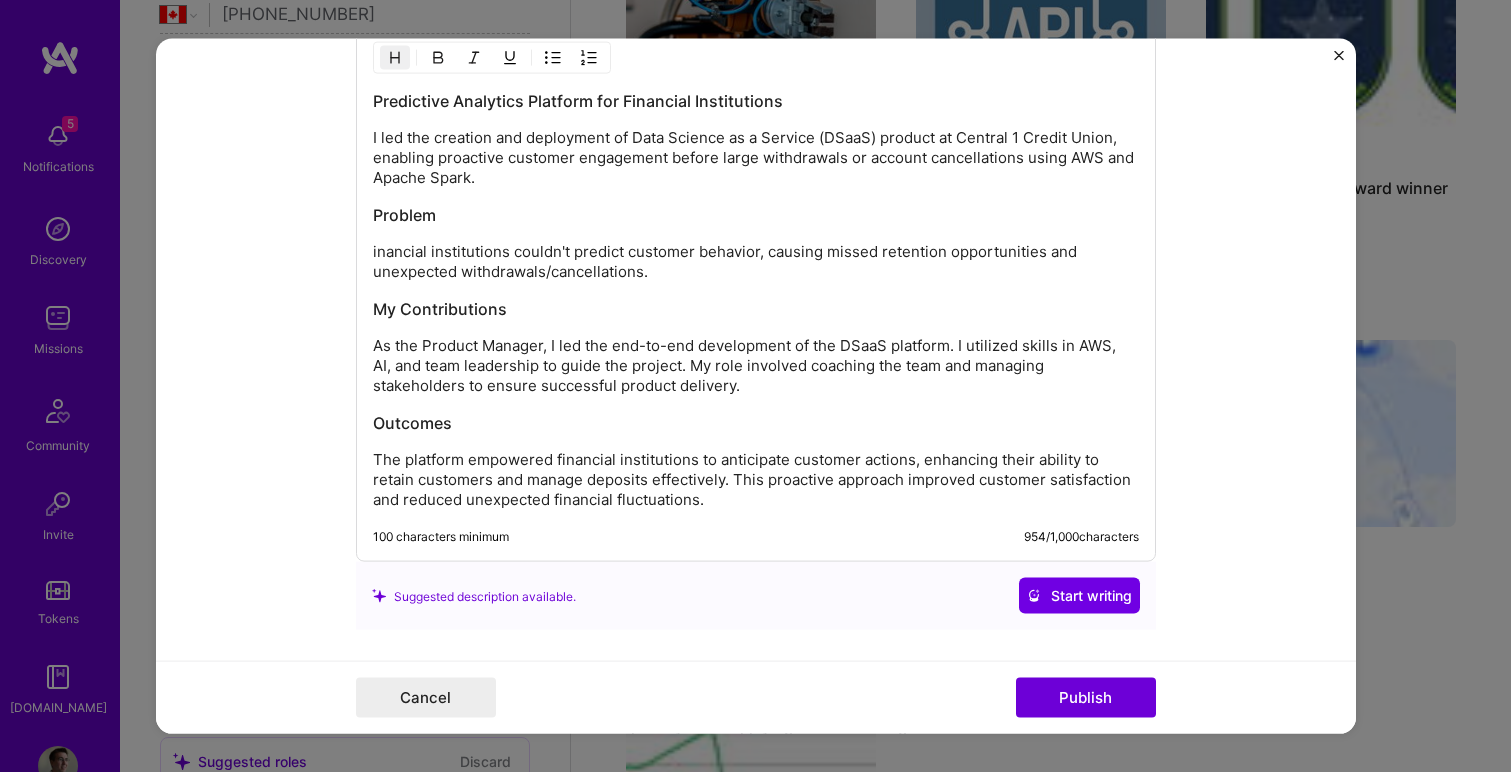 click on "inancial institutions couldn't predict customer behavior, causing missed retention opportunities and unexpected withdrawals/cancellations." at bounding box center (756, 262) 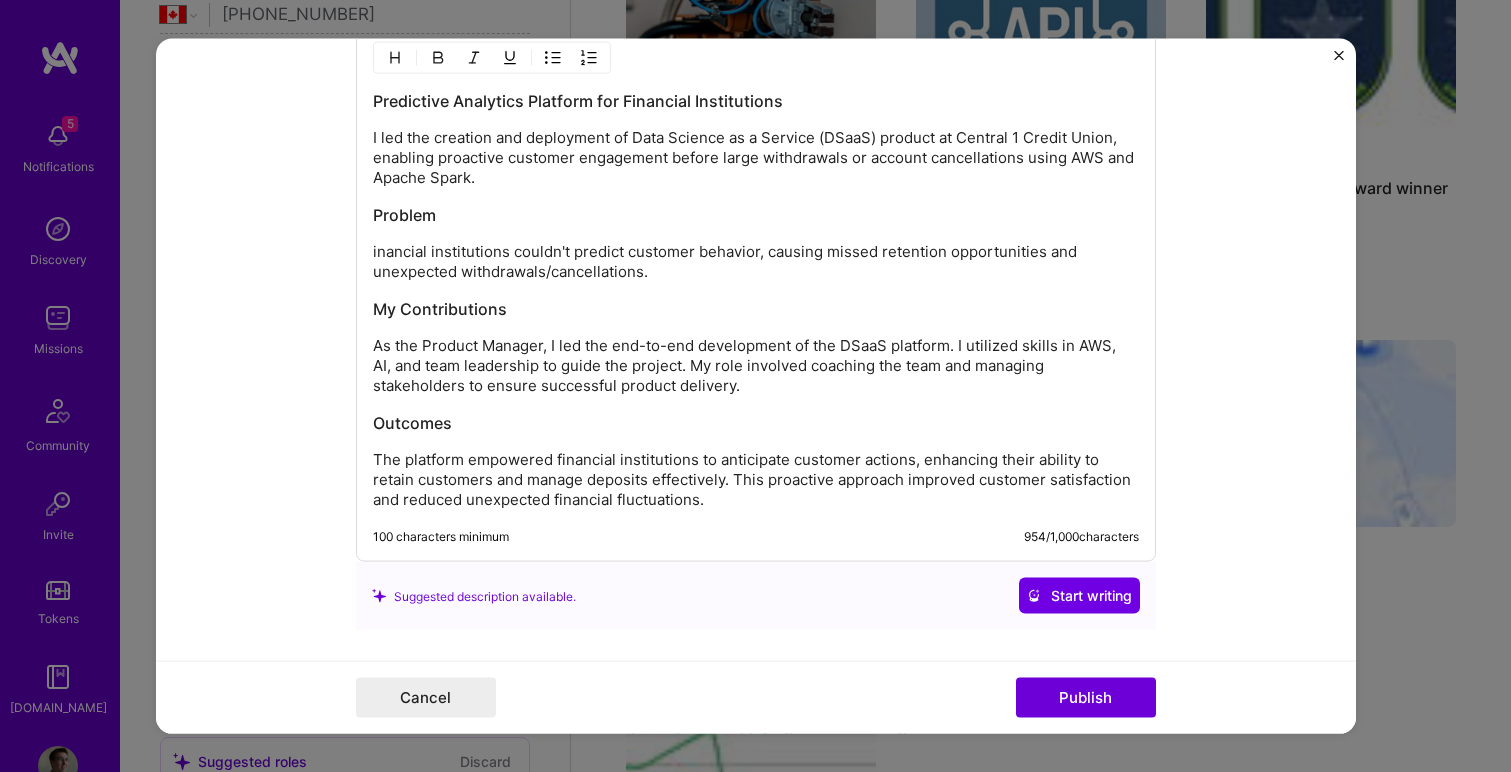 click on "inancial institutions couldn't predict customer behavior, causing missed retention opportunities and unexpected withdrawals/cancellations." at bounding box center (756, 262) 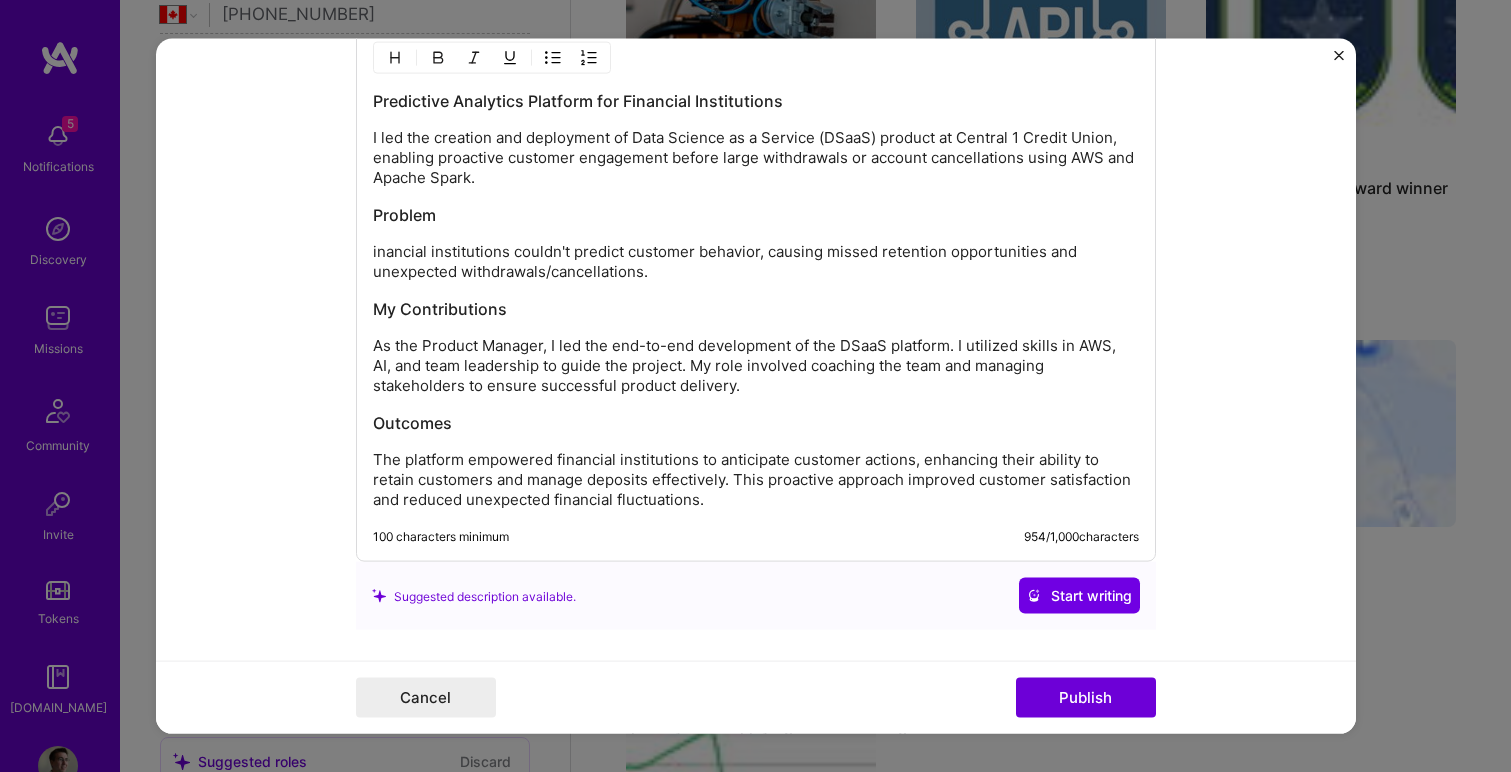 click on "inancial institutions couldn't predict customer behavior, causing missed retention opportunities and unexpected withdrawals/cancellations." at bounding box center (756, 262) 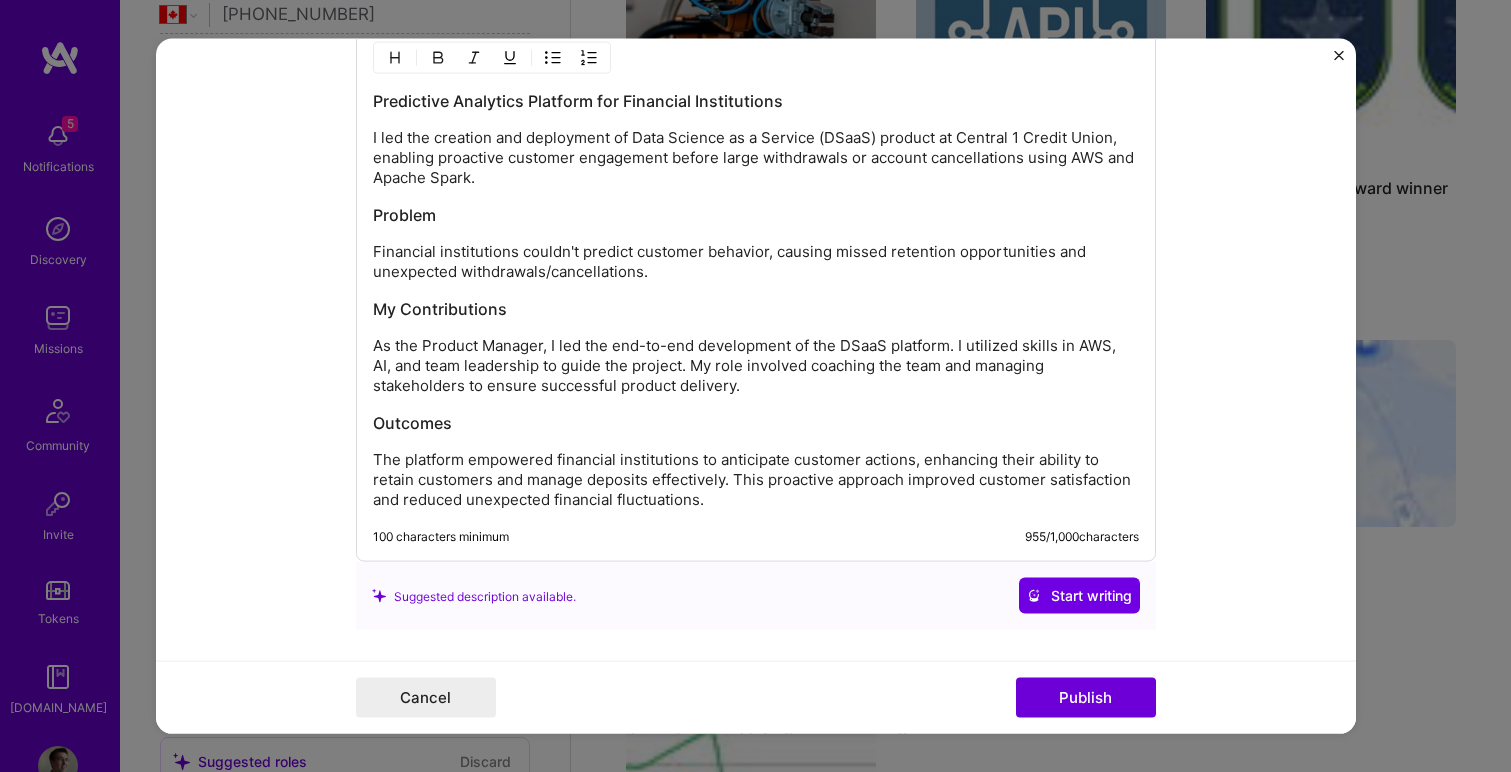 click on "Financial institutions couldn't predict customer behavior, causing missed retention opportunities and unexpected withdrawals/cancellations." at bounding box center (756, 262) 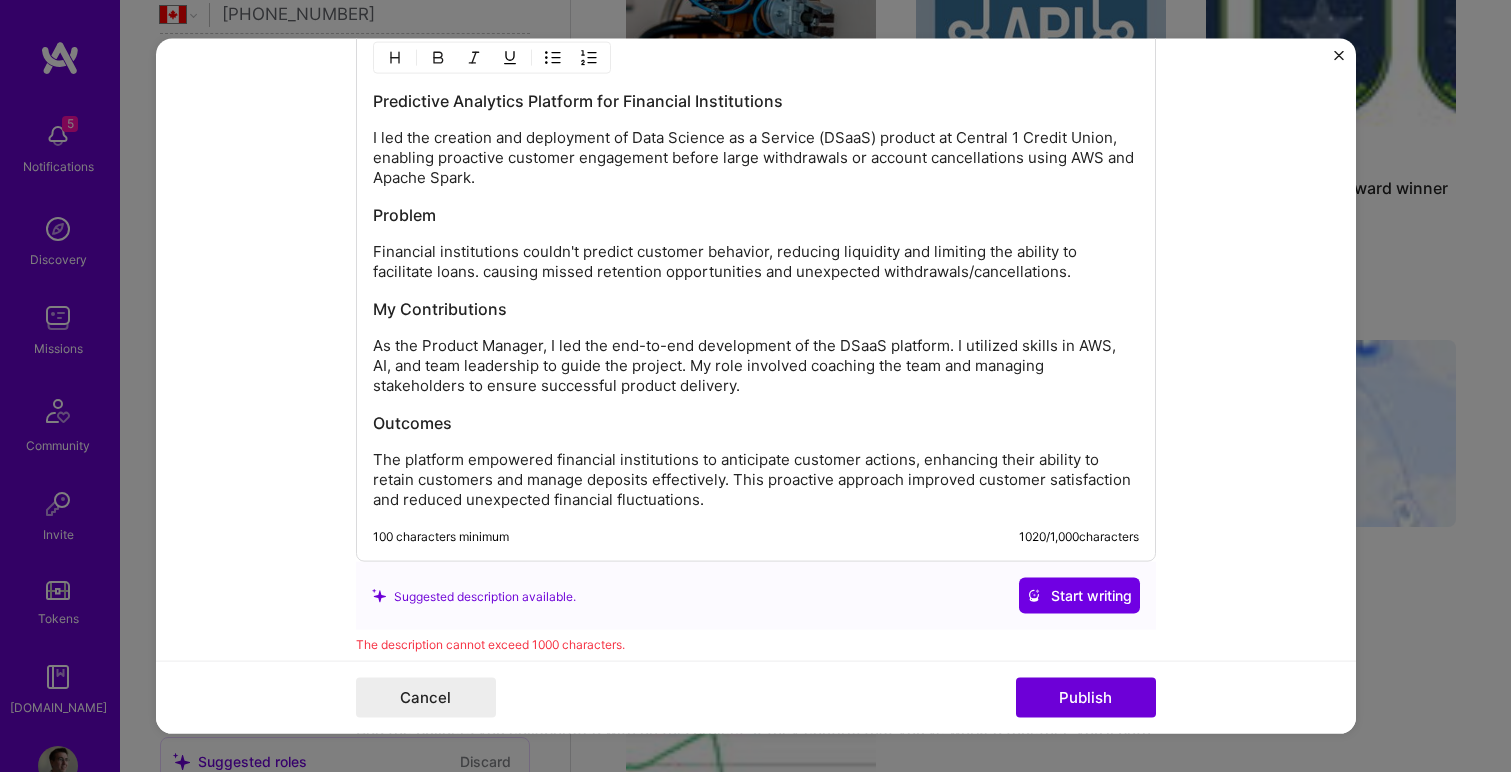 click on "Financial institutions couldn't predict customer behavior, reducing liquidity and limiting the ability to facilitate loans. causing missed retention opportunities and unexpected withdrawals/cancellations." at bounding box center (756, 262) 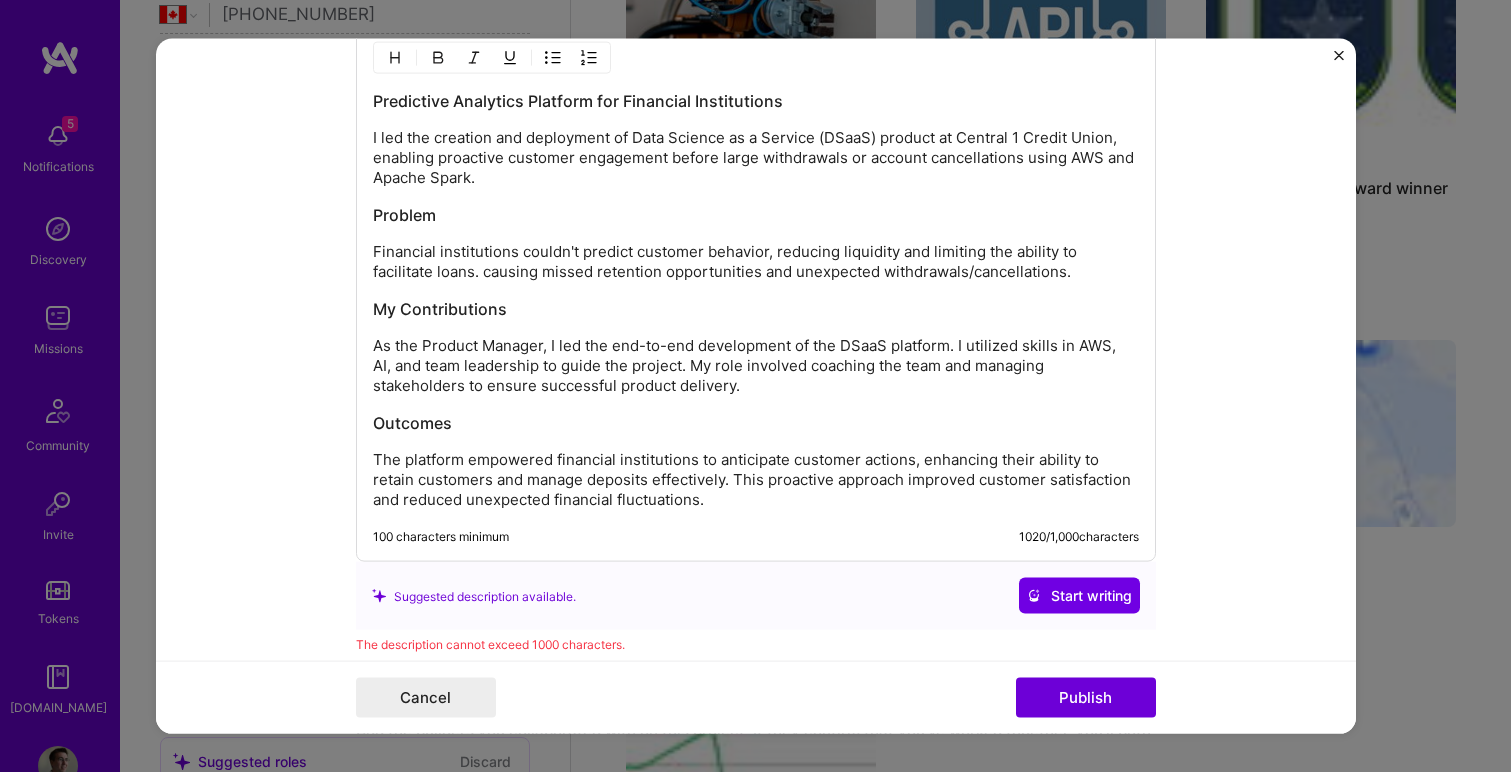 click on "Financial institutions couldn't predict customer behavior, reducing liquidity and limiting the ability to facilitate loans. causing missed retention opportunities and unexpected withdrawals/cancellations." at bounding box center (756, 262) 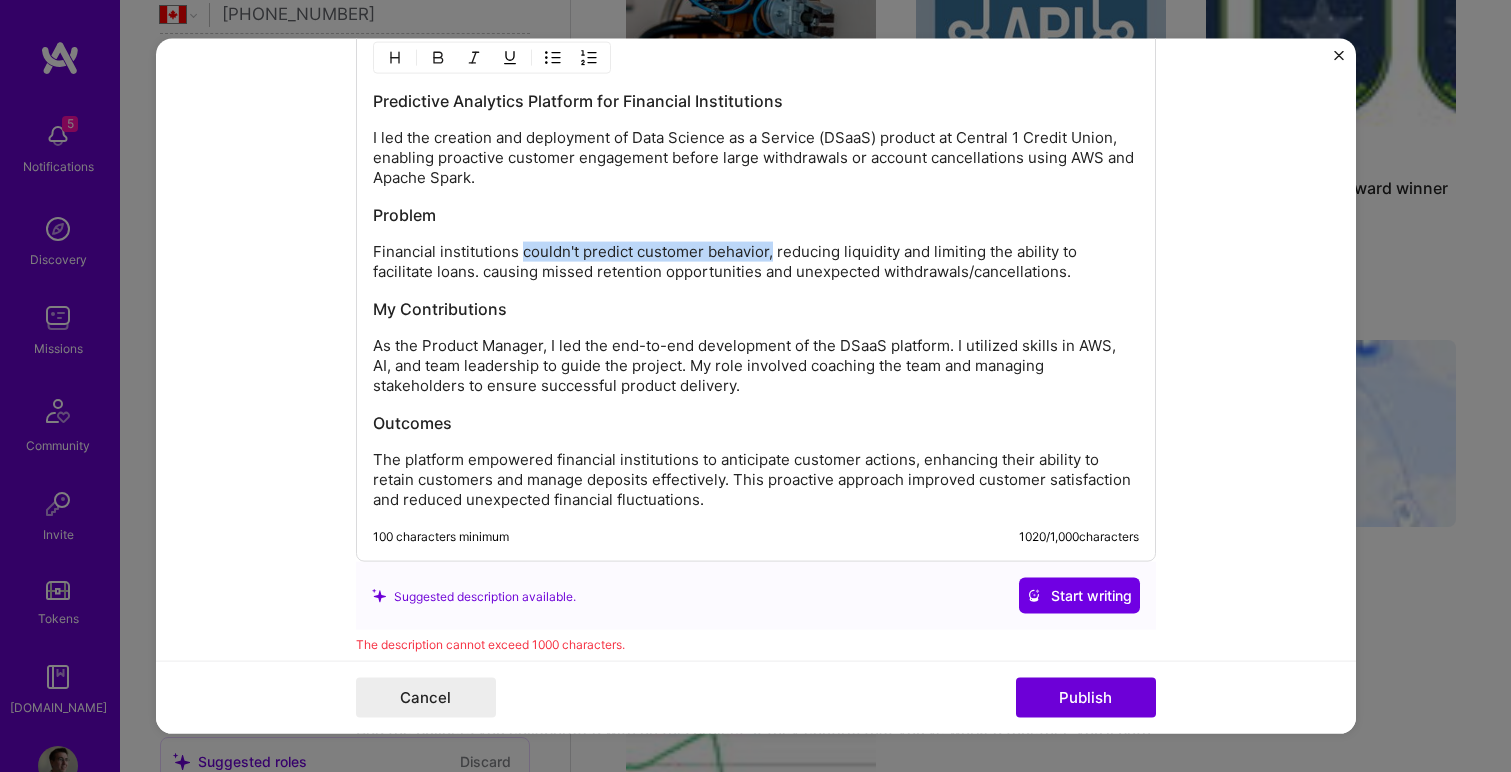 drag, startPoint x: 770, startPoint y: 251, endPoint x: 523, endPoint y: 256, distance: 247.0506 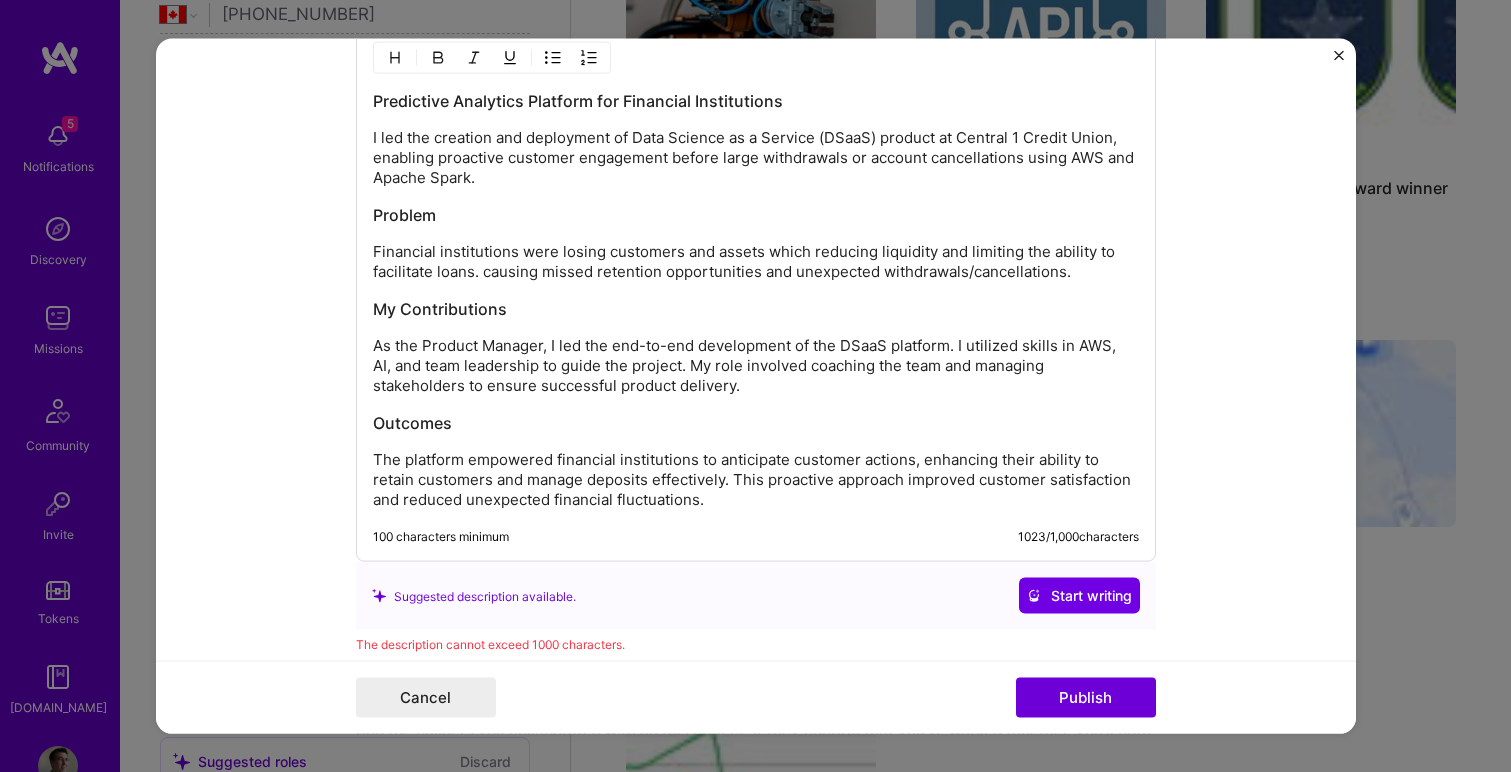 click on "Financial institutions were losing customers and assets which reducing liquidity and limiting the ability to facilitate loans. causing missed retention opportunities and unexpected withdrawals/cancellations." at bounding box center (756, 262) 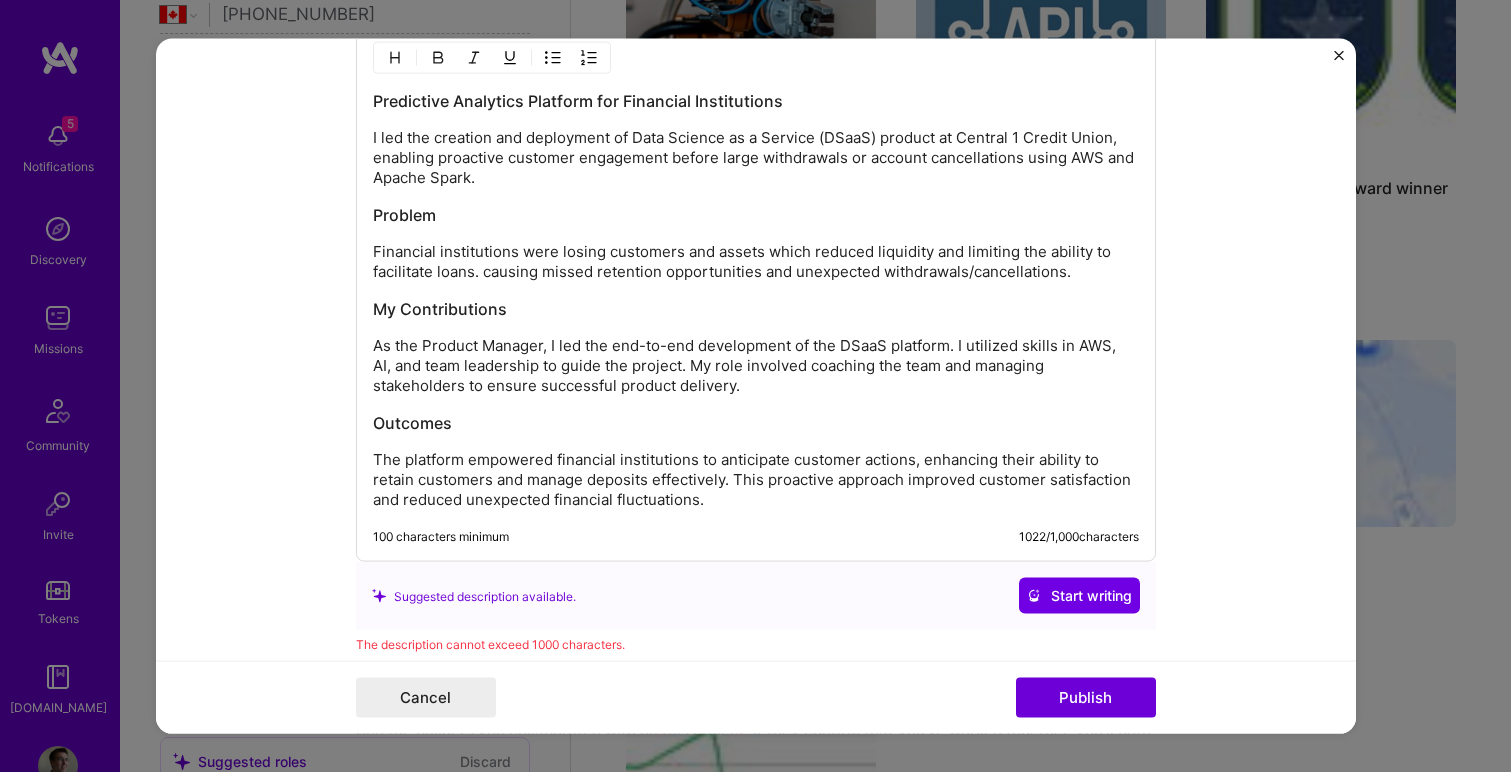 click on "Financial institutions were losing customers and assets which reduced liquidity and limiting the ability to facilitate loans. causing missed retention opportunities and unexpected withdrawals/cancellations." at bounding box center (756, 262) 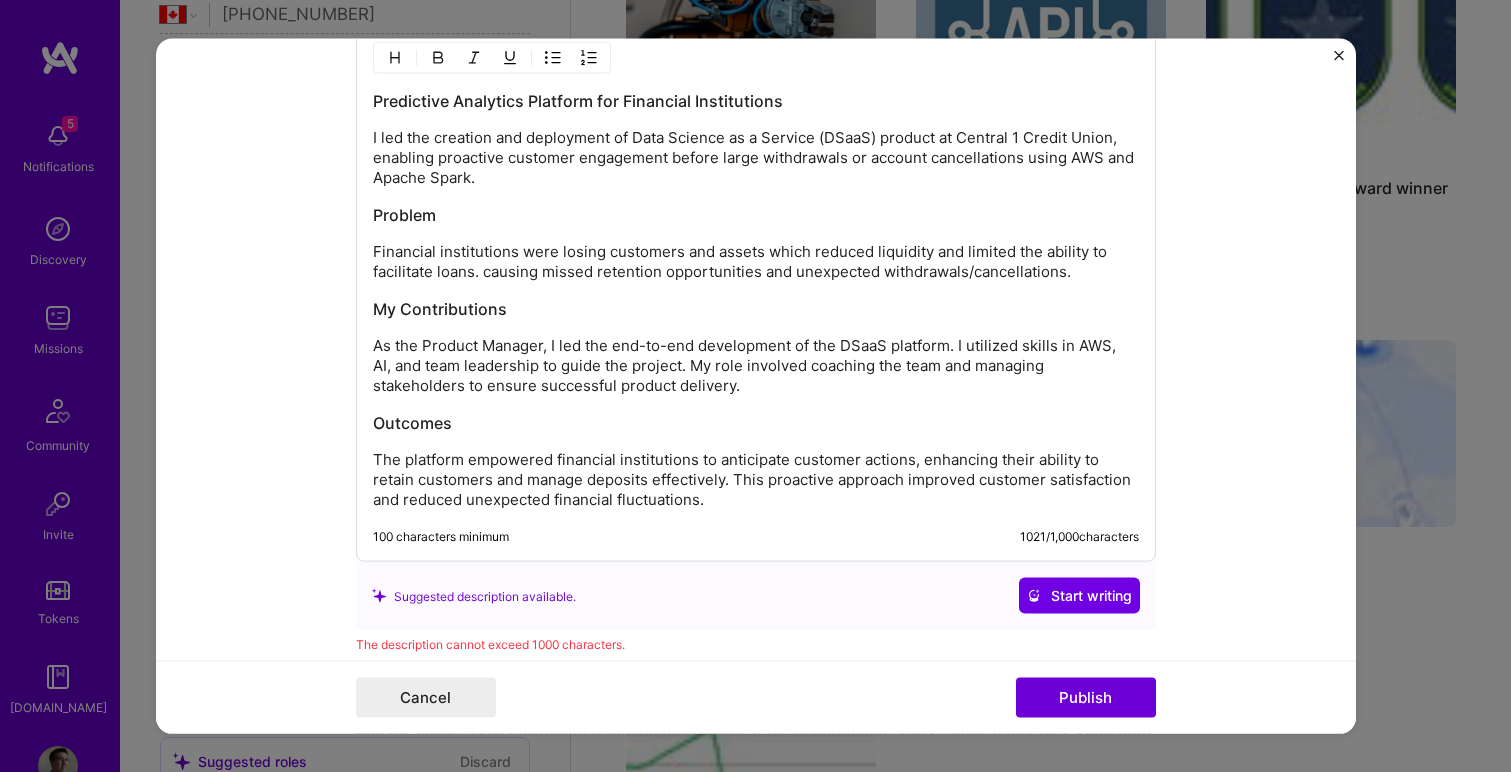 click on "Financial institutions were losing customers and assets which reduced liquidity and limited the ability to facilitate loans. causing missed retention opportunities and unexpected withdrawals/cancellations." at bounding box center (756, 262) 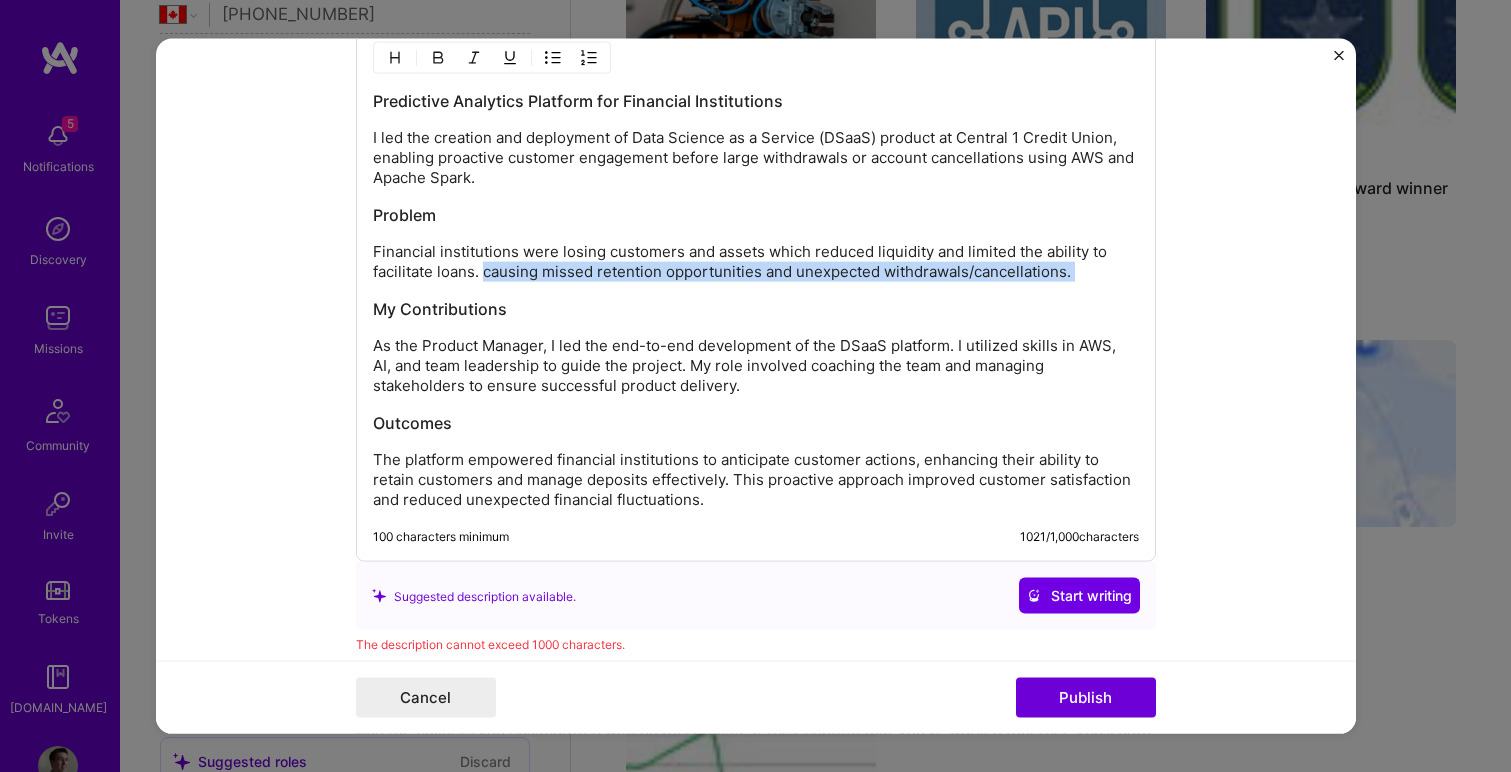 drag, startPoint x: 486, startPoint y: 275, endPoint x: 1048, endPoint y: 289, distance: 562.1744 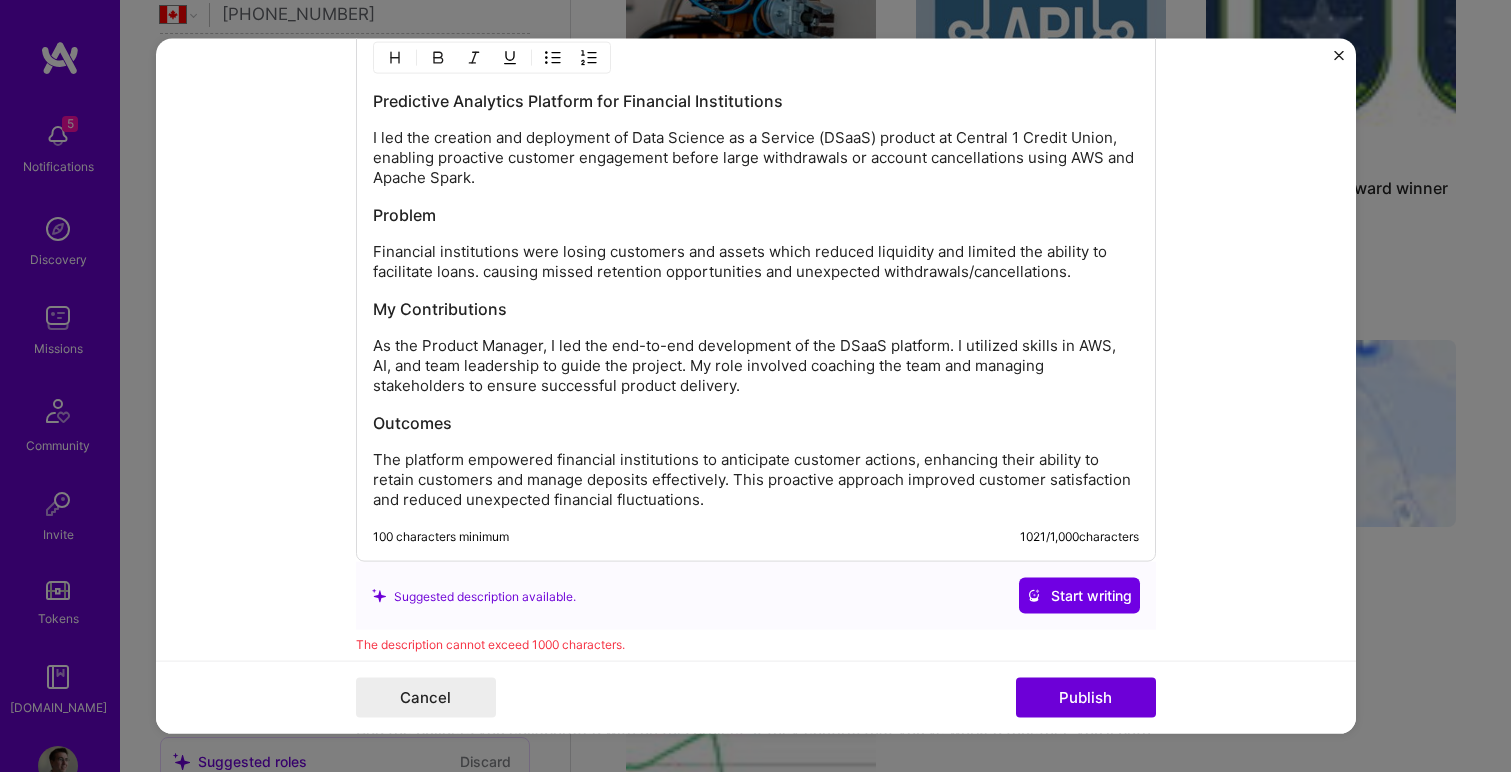 click on "Financial institutions were losing customers and assets which reduced liquidity and limited the ability to facilitate loans. causing missed retention opportunities and unexpected withdrawals/cancellations." at bounding box center (756, 262) 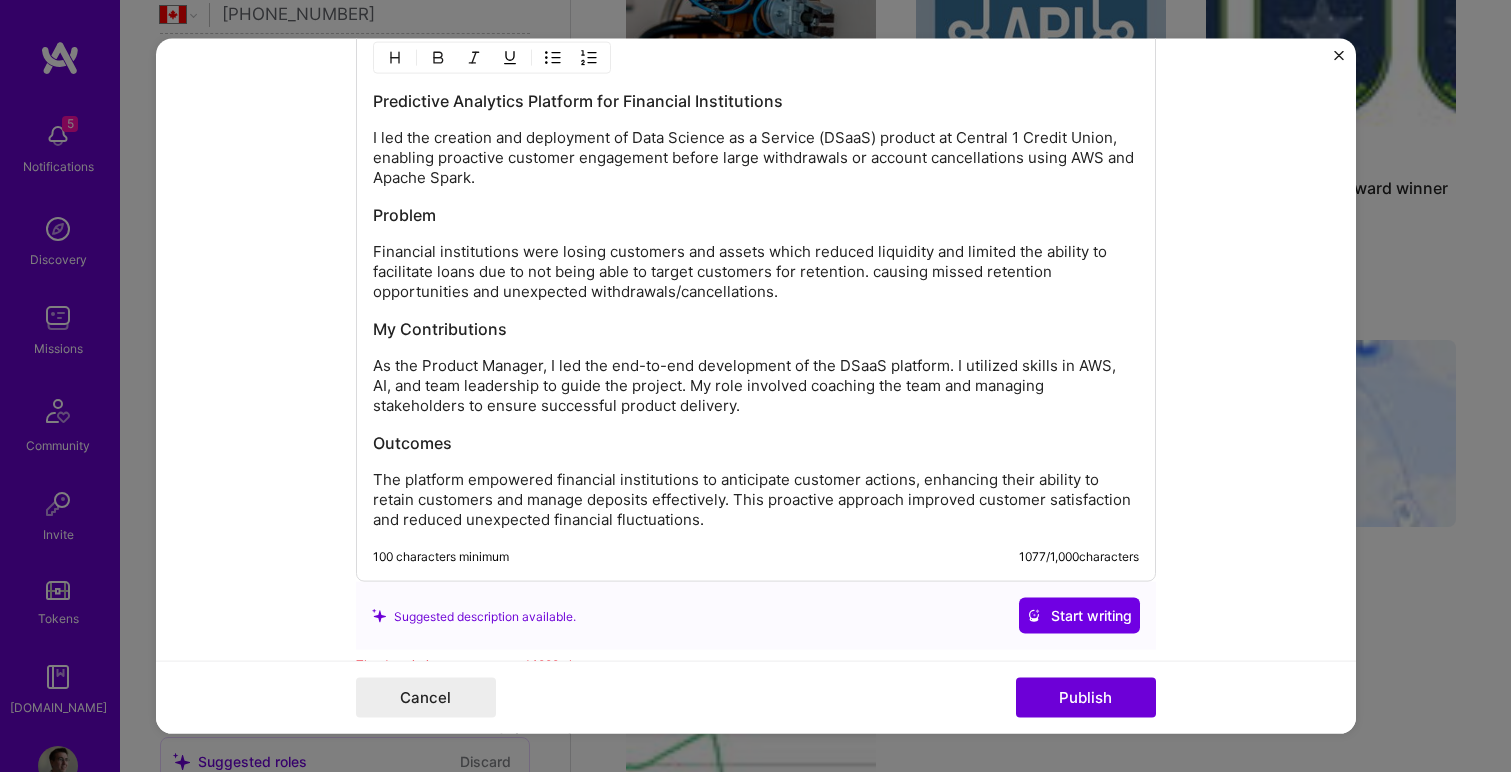 drag, startPoint x: 791, startPoint y: 297, endPoint x: 892, endPoint y: 276, distance: 103.16007 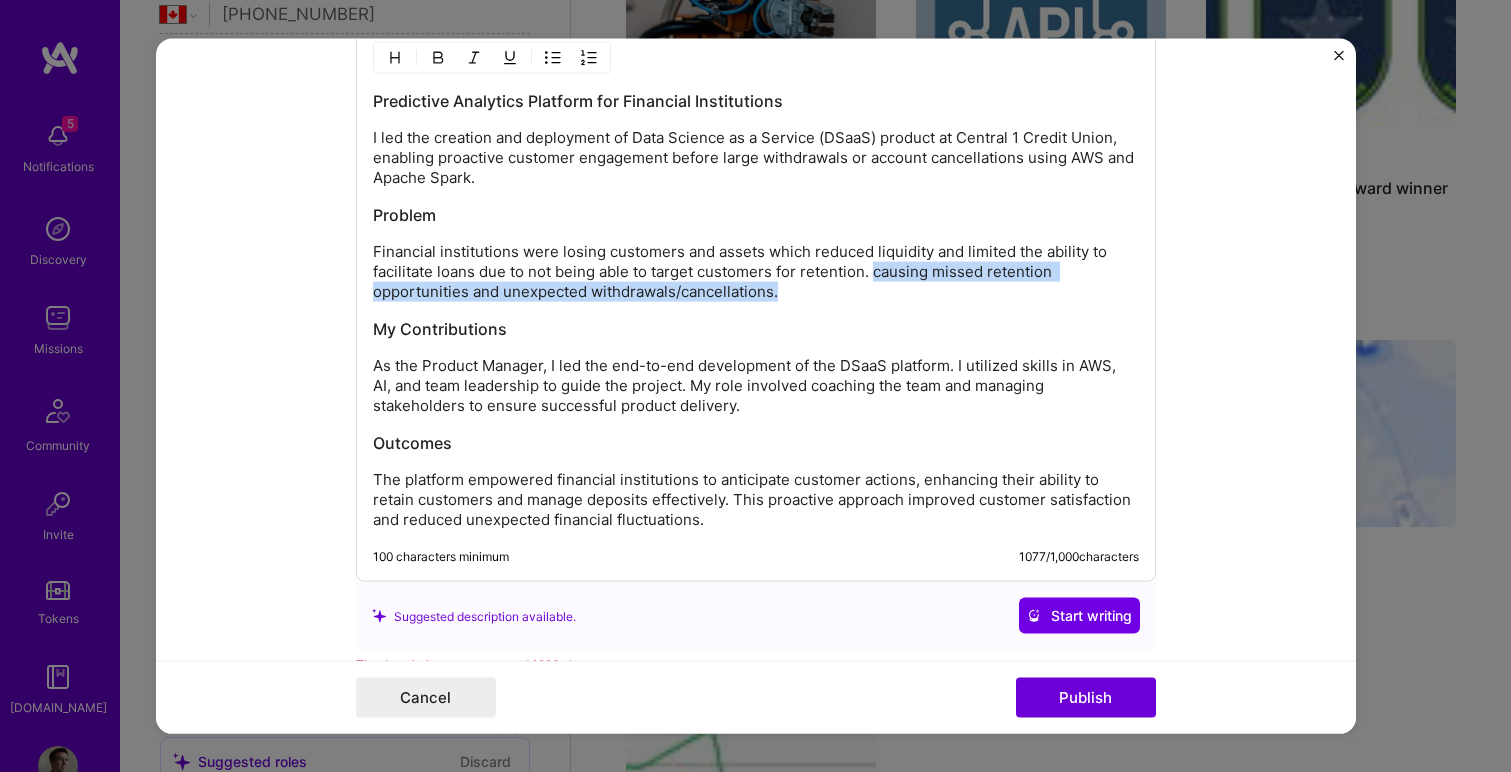 drag, startPoint x: 795, startPoint y: 291, endPoint x: 873, endPoint y: 271, distance: 80.523285 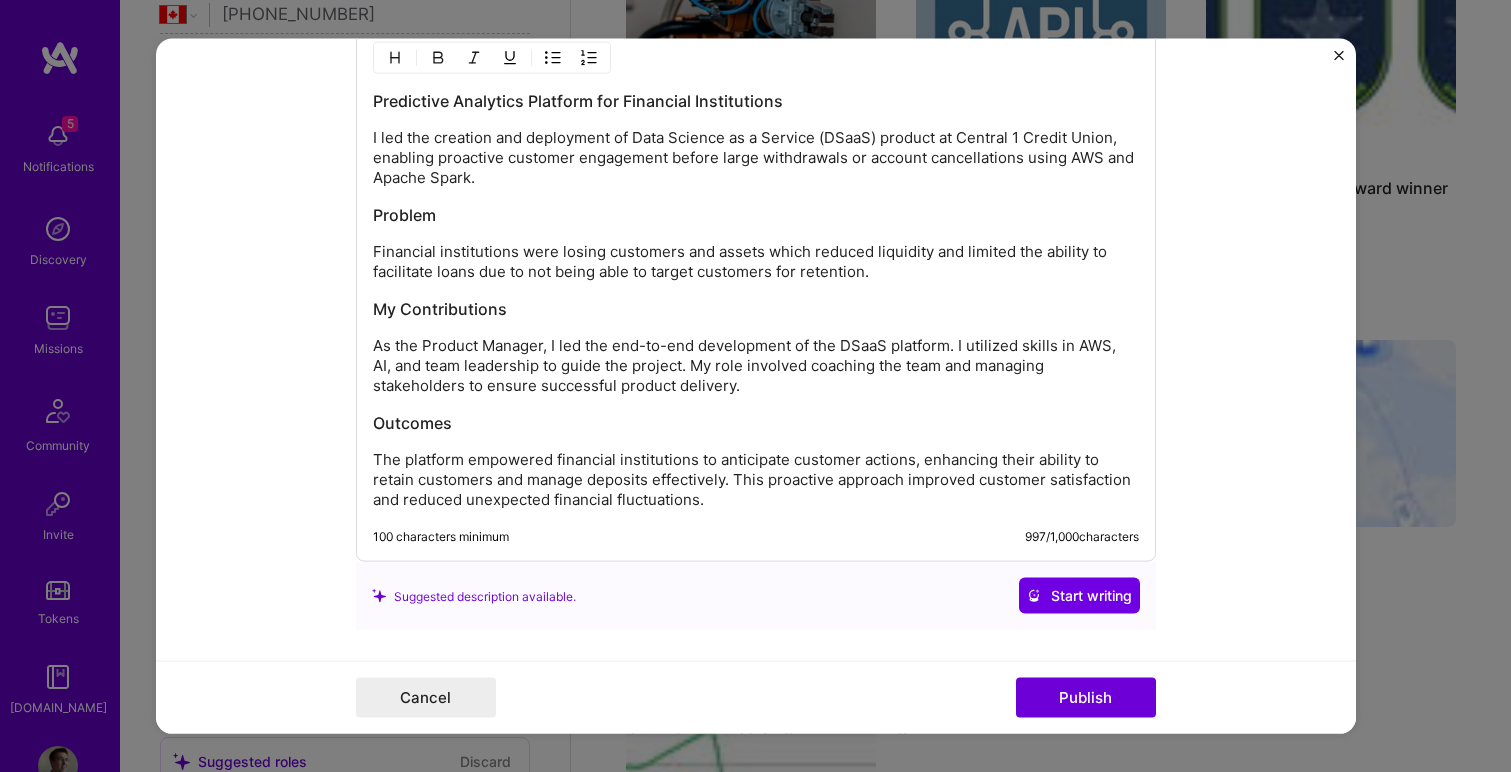 click on "As the Product Manager, I led the end-to-end development of the DSaaS platform. I utilized skills in AWS, AI, and team leadership to guide the project. My role involved coaching the team and managing stakeholders to ensure successful product delivery." at bounding box center [756, 366] 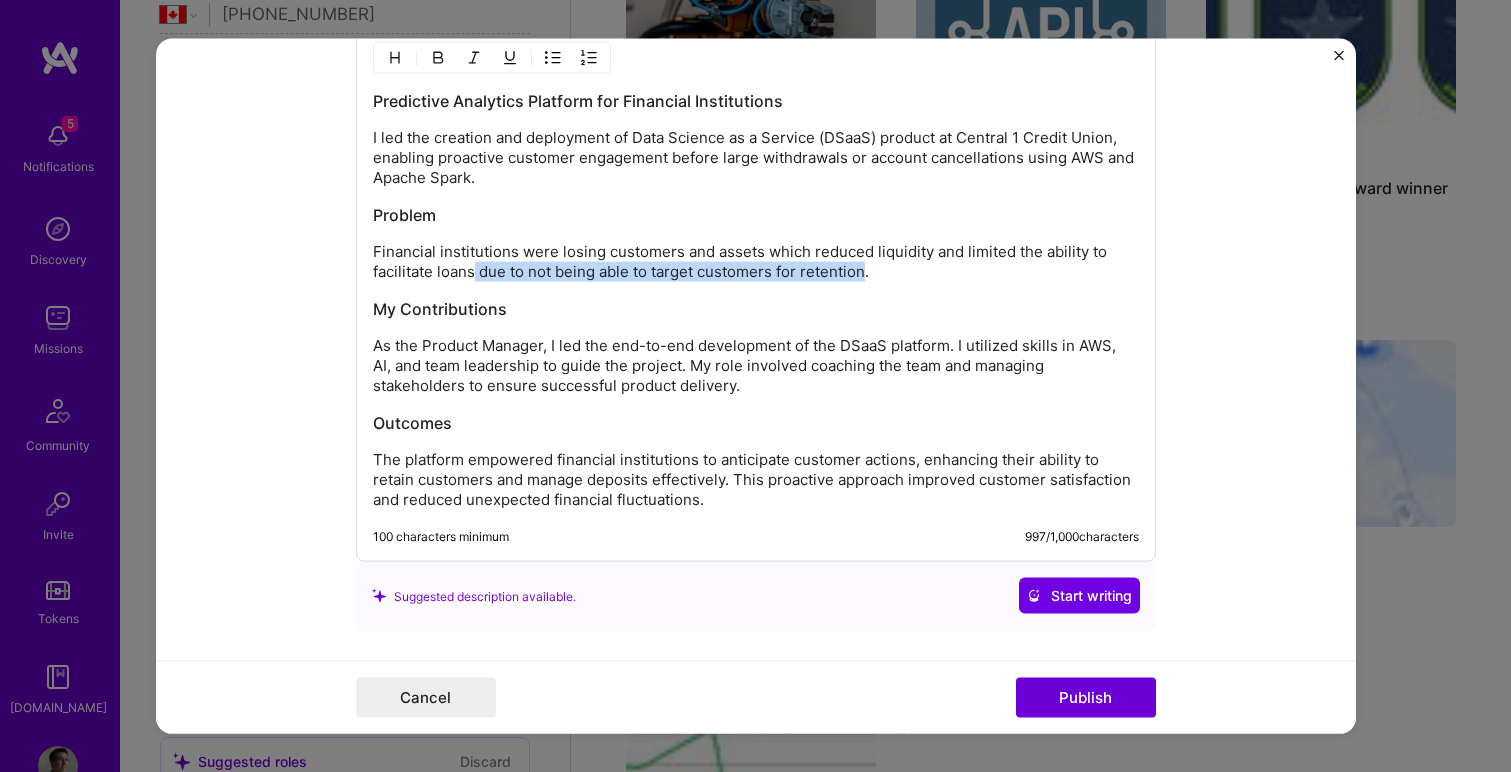 drag, startPoint x: 867, startPoint y: 272, endPoint x: 476, endPoint y: 274, distance: 391.00513 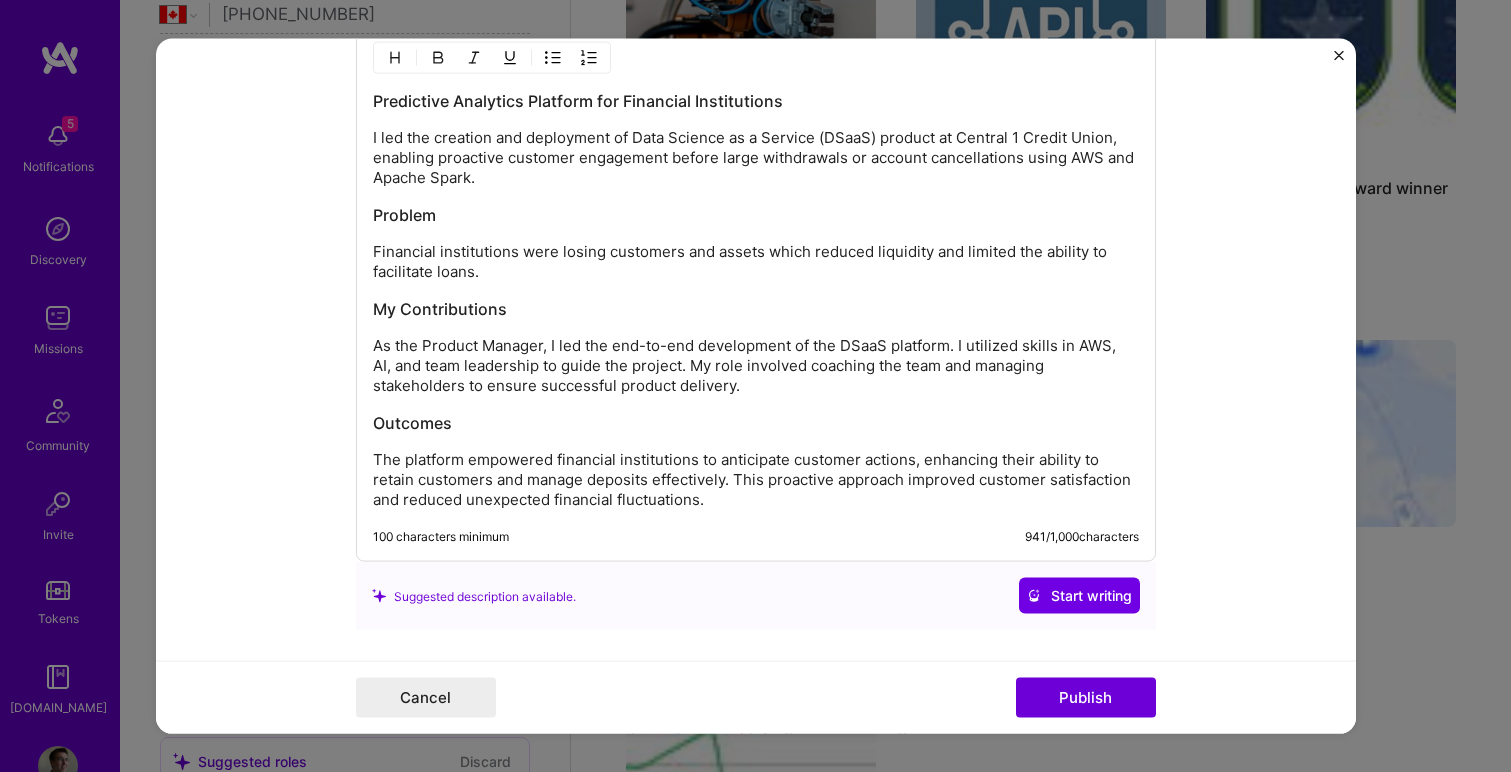 click on "As the Product Manager, I led the end-to-end development of the DSaaS platform. I utilized skills in AWS, AI, and team leadership to guide the project. My role involved coaching the team and managing stakeholders to ensure successful product delivery." at bounding box center (756, 366) 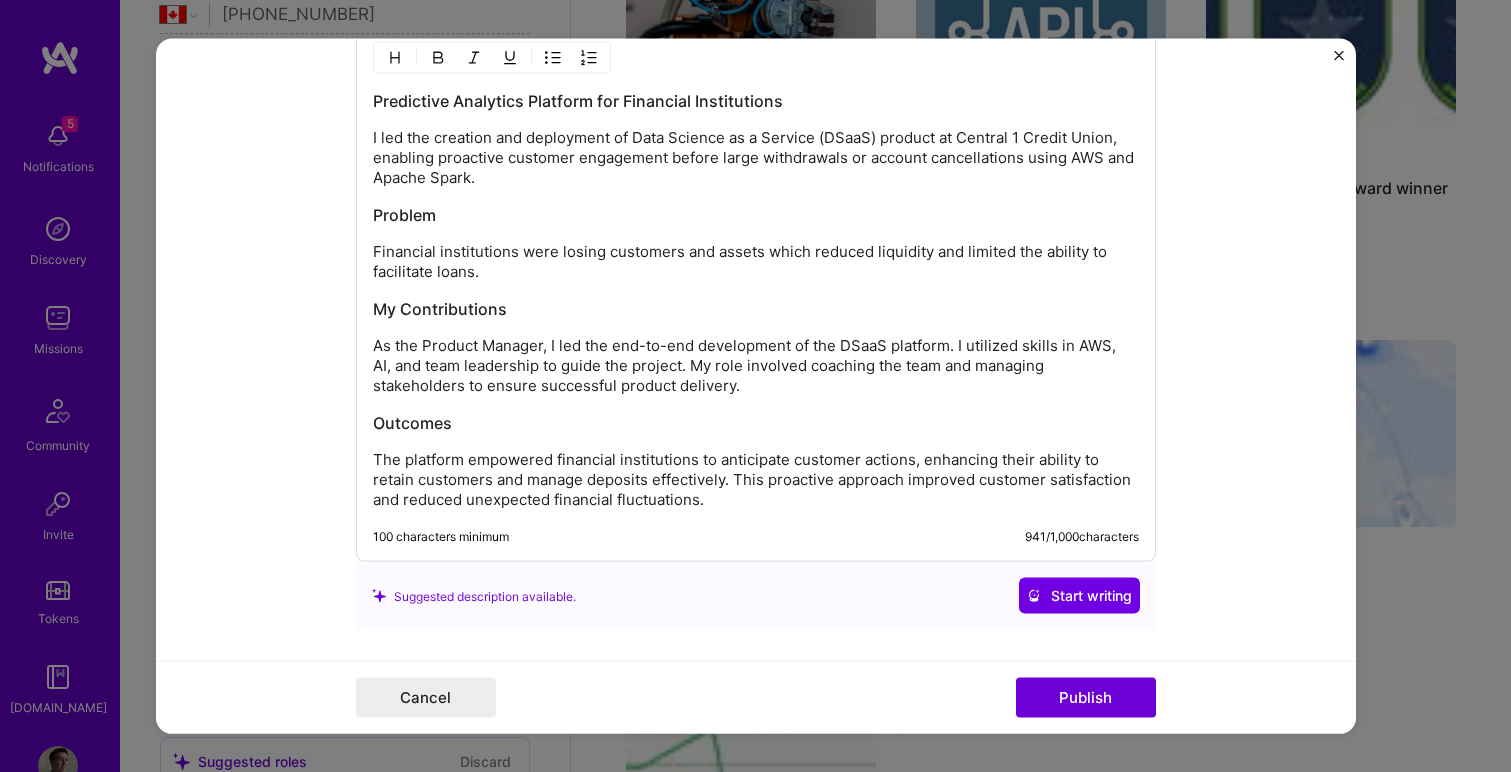 click on "As the Product Manager, I led the end-to-end development of the DSaaS platform. I utilized skills in AWS, AI, and team leadership to guide the project. My role involved coaching the team and managing stakeholders to ensure successful product delivery." at bounding box center [756, 366] 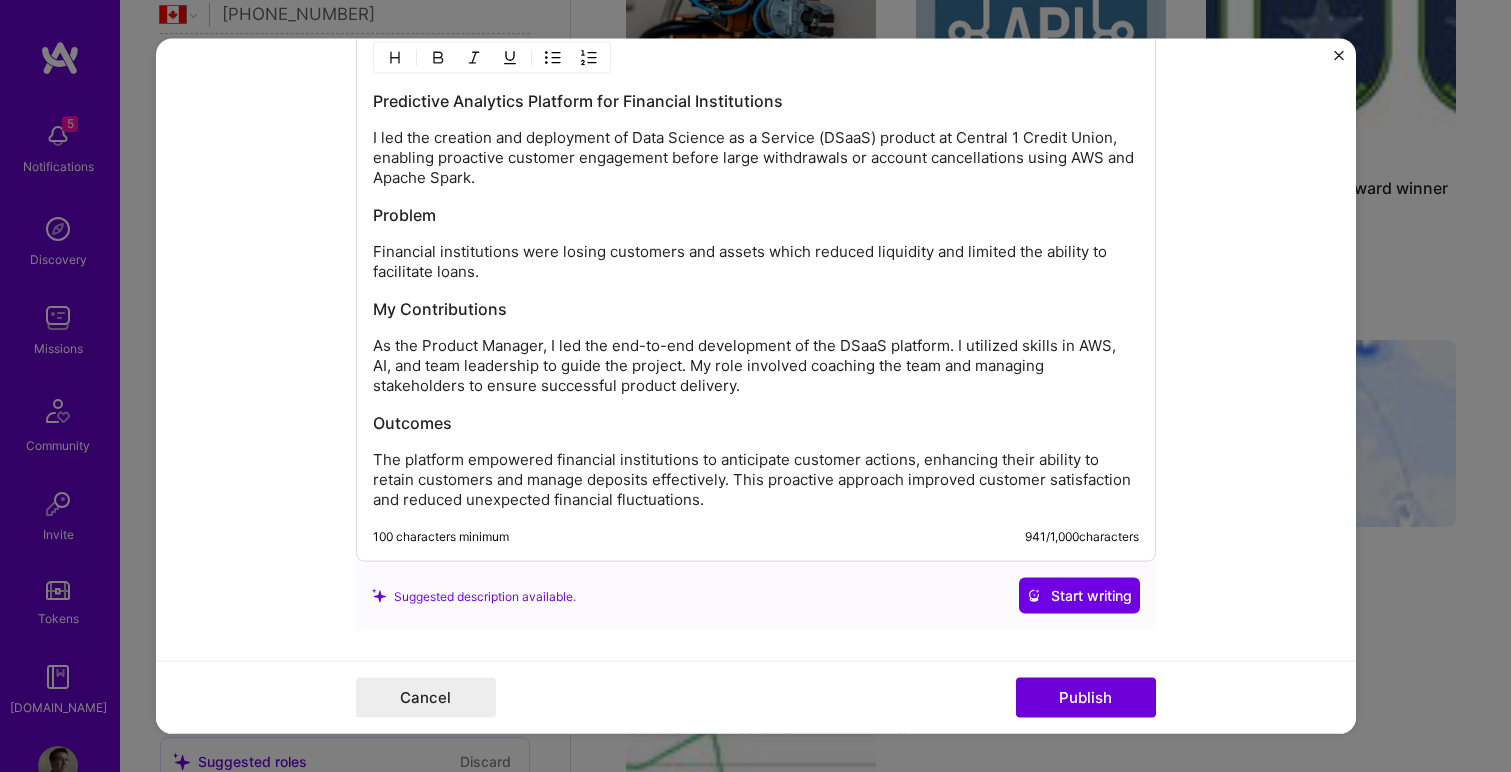 click on "As the Product Manager, I led the end-to-end development of the DSaaS platform. I utilized skills in AWS, AI, and team leadership to guide the project. My role involved coaching the team and managing stakeholders to ensure successful product delivery." at bounding box center (756, 366) 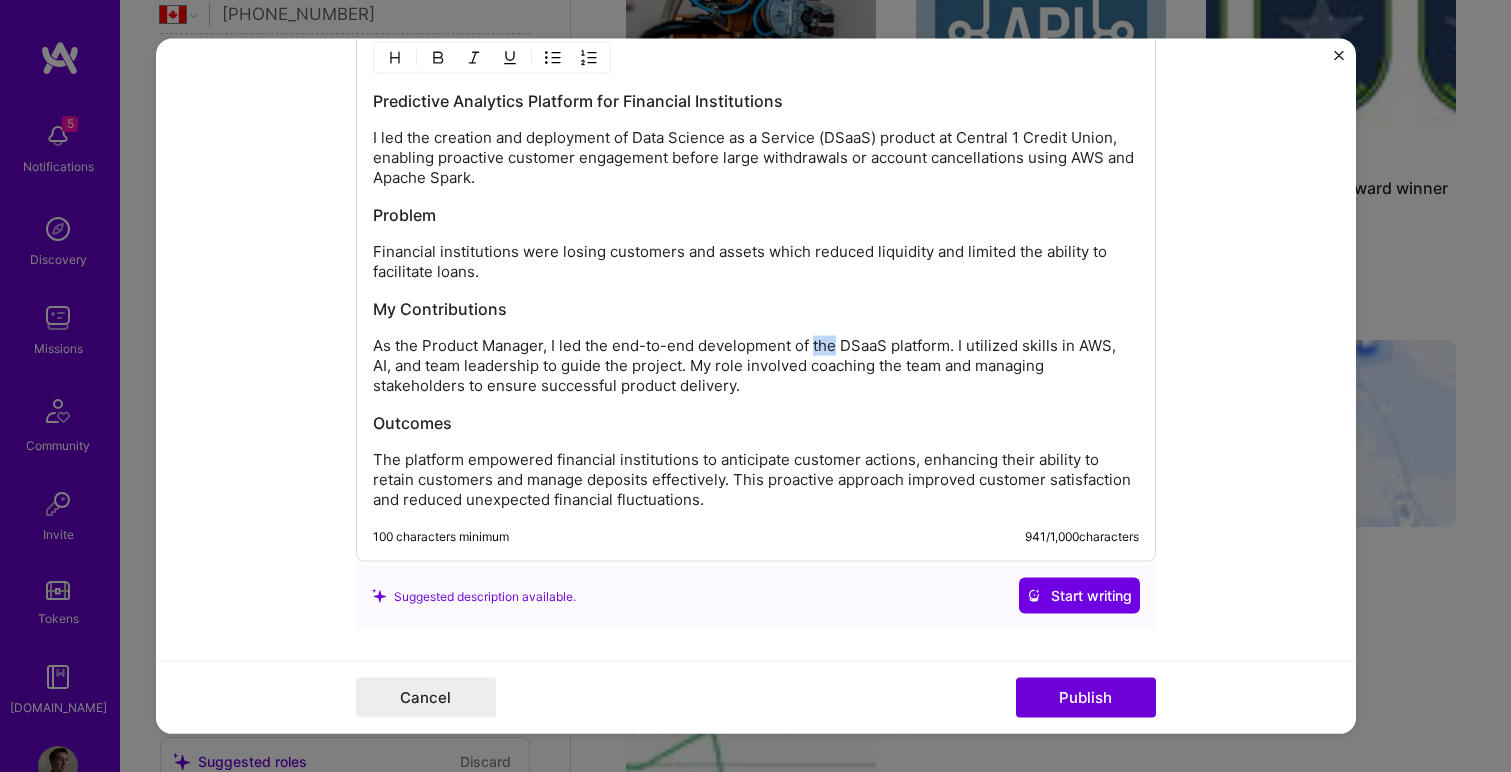 drag, startPoint x: 836, startPoint y: 344, endPoint x: 814, endPoint y: 343, distance: 22.022715 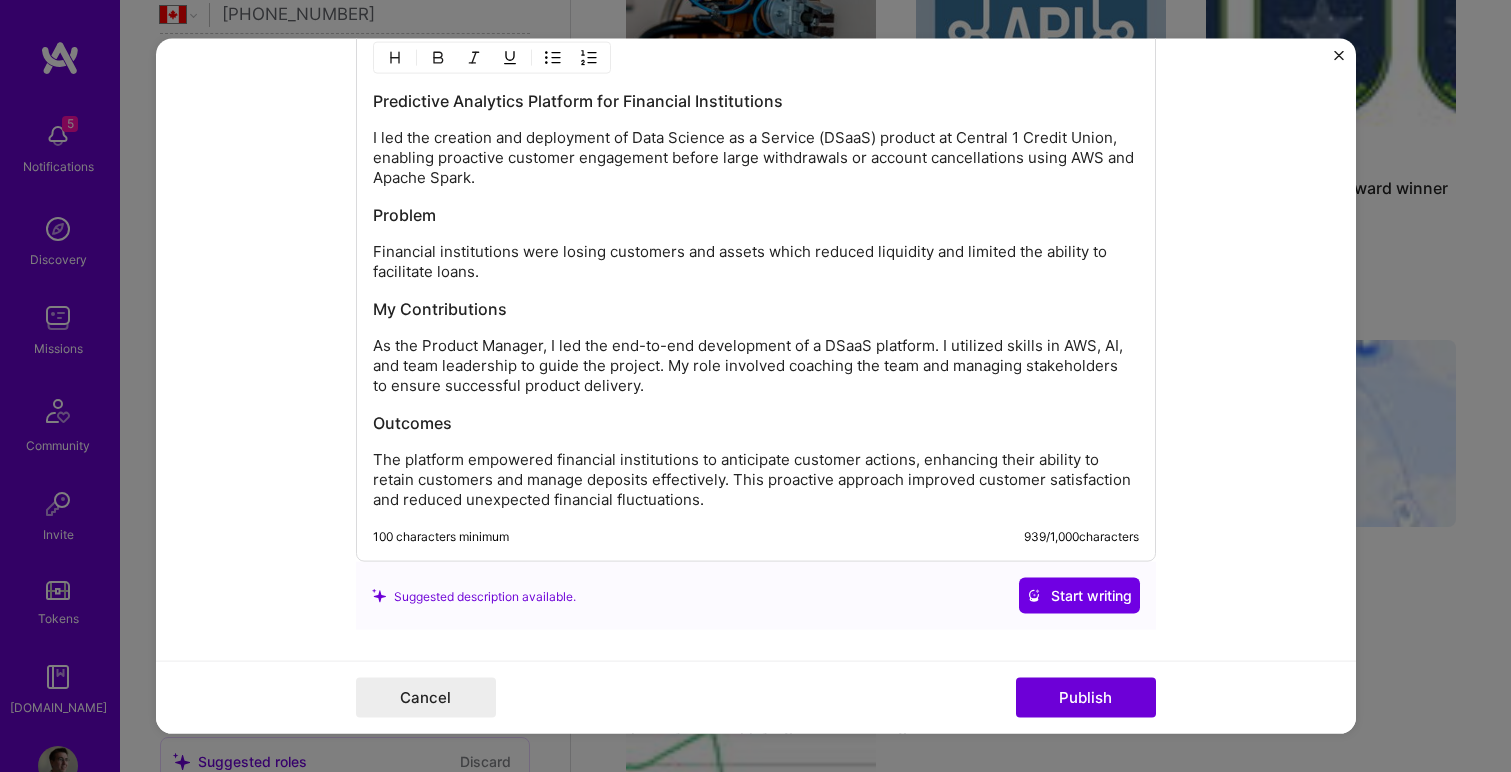 click on "As the Product Manager, I led the end-to-end development of a DSaaS platform. I utilized skills in AWS, AI, and team leadership to guide the project. My role involved coaching the team and managing stakeholders to ensure successful product delivery." at bounding box center [756, 366] 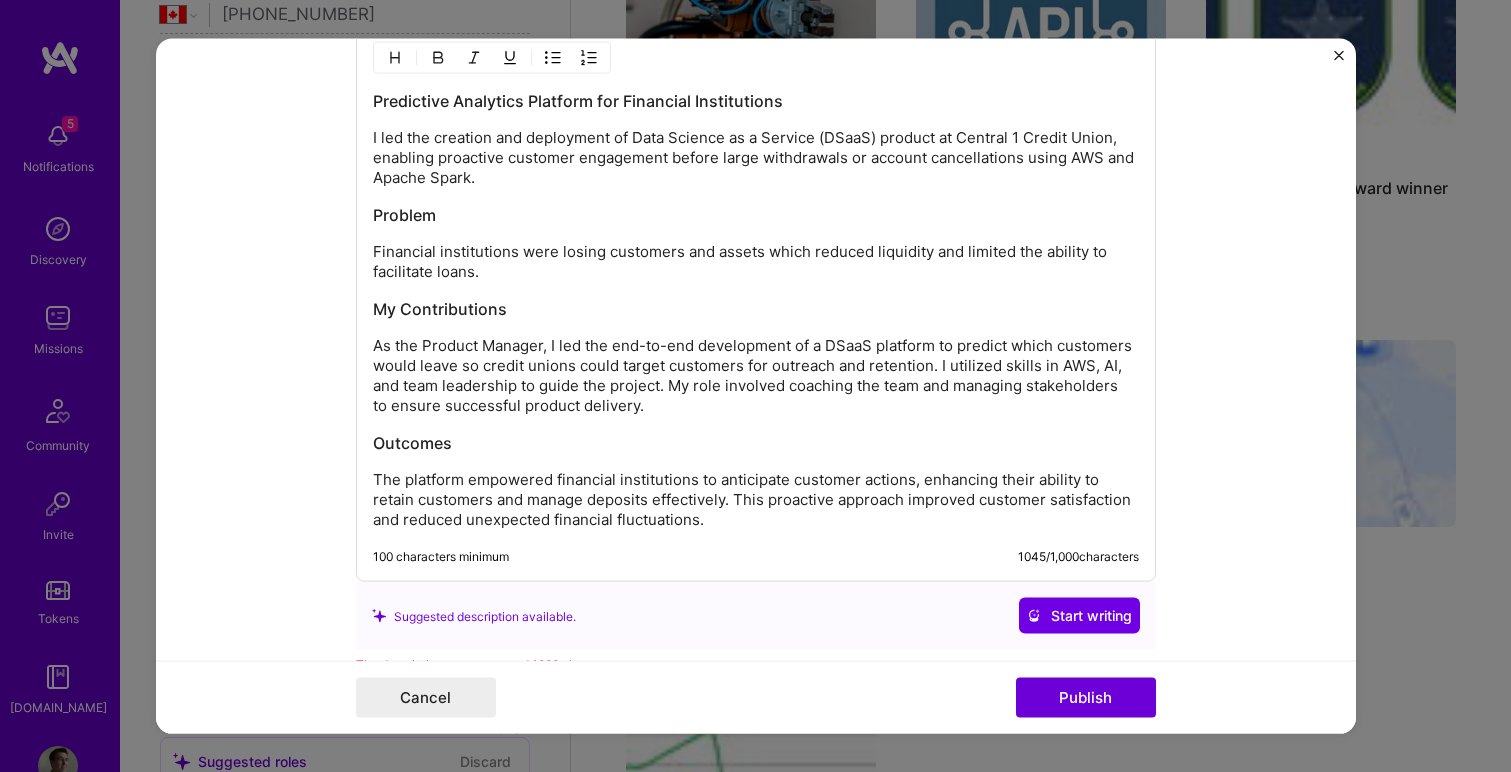 click on "As the Product Manager, I led the end-to-end development of a DSaaS platform to predict which customers would leave so credit unions could target customers for outreach and retention. I utilized skills in AWS, AI, and team leadership to guide the project. My role involved coaching the team and managing stakeholders to ensure successful product delivery." at bounding box center (756, 376) 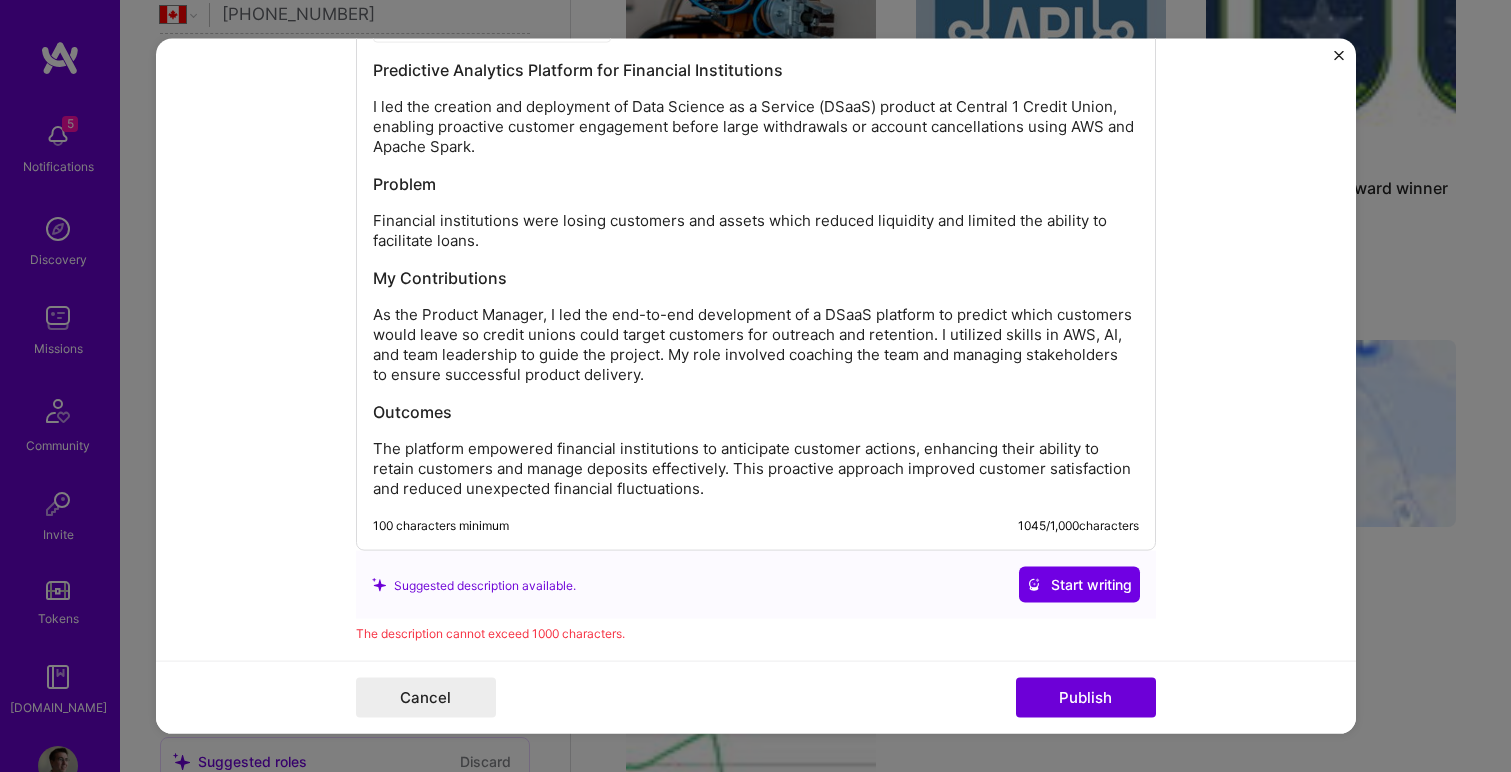 scroll, scrollTop: 2484, scrollLeft: 0, axis: vertical 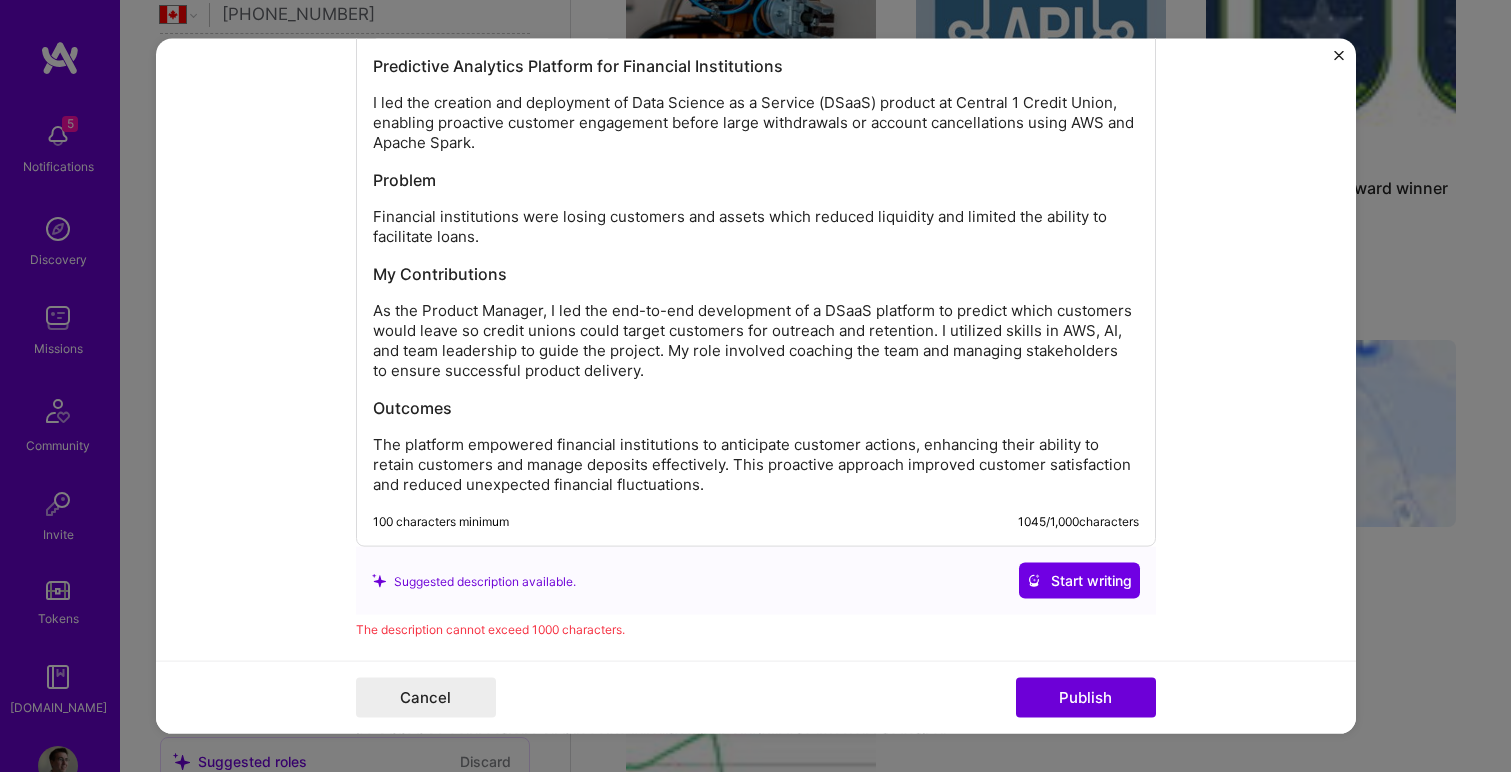 click on "The platform empowered financial institutions to anticipate customer actions, enhancing their ability to retain customers and manage deposits effectively. This proactive approach improved customer satisfaction and reduced unexpected financial fluctuations." at bounding box center [756, 465] 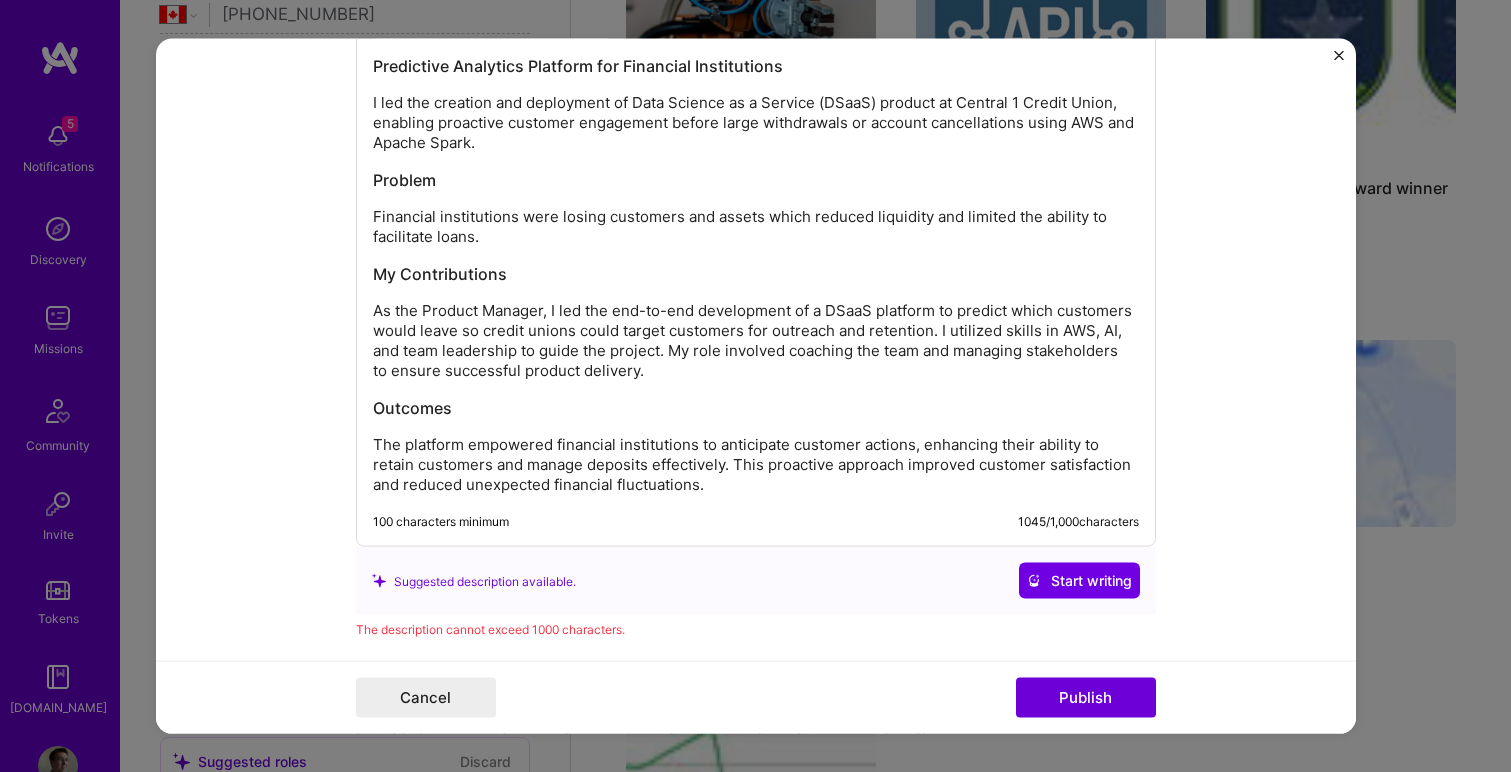 click on "The platform empowered financial institutions to anticipate customer actions, enhancing their ability to retain customers and manage deposits effectively. This proactive approach improved customer satisfaction and reduced unexpected financial fluctuations." at bounding box center [756, 465] 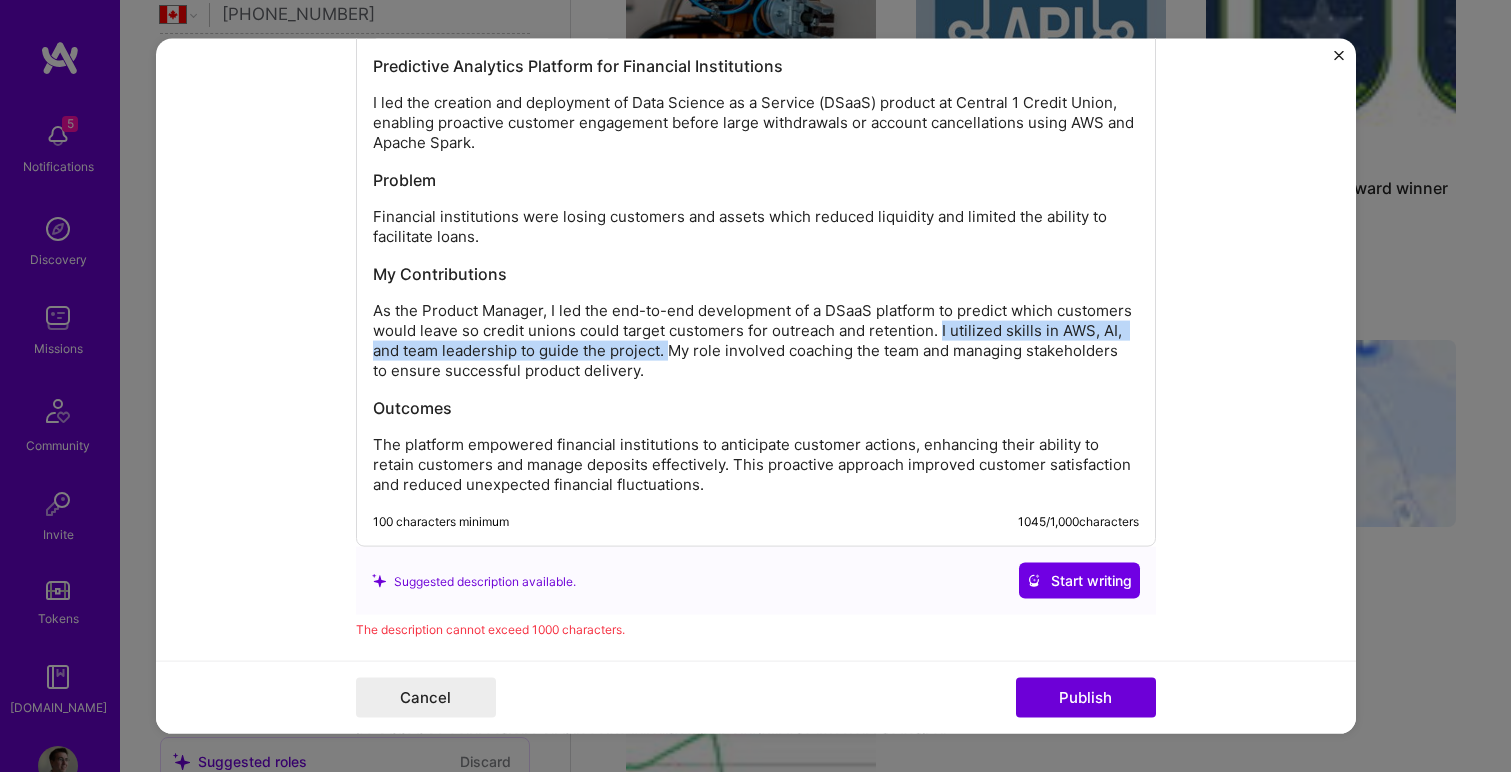drag, startPoint x: 1018, startPoint y: 332, endPoint x: 732, endPoint y: 346, distance: 286.34244 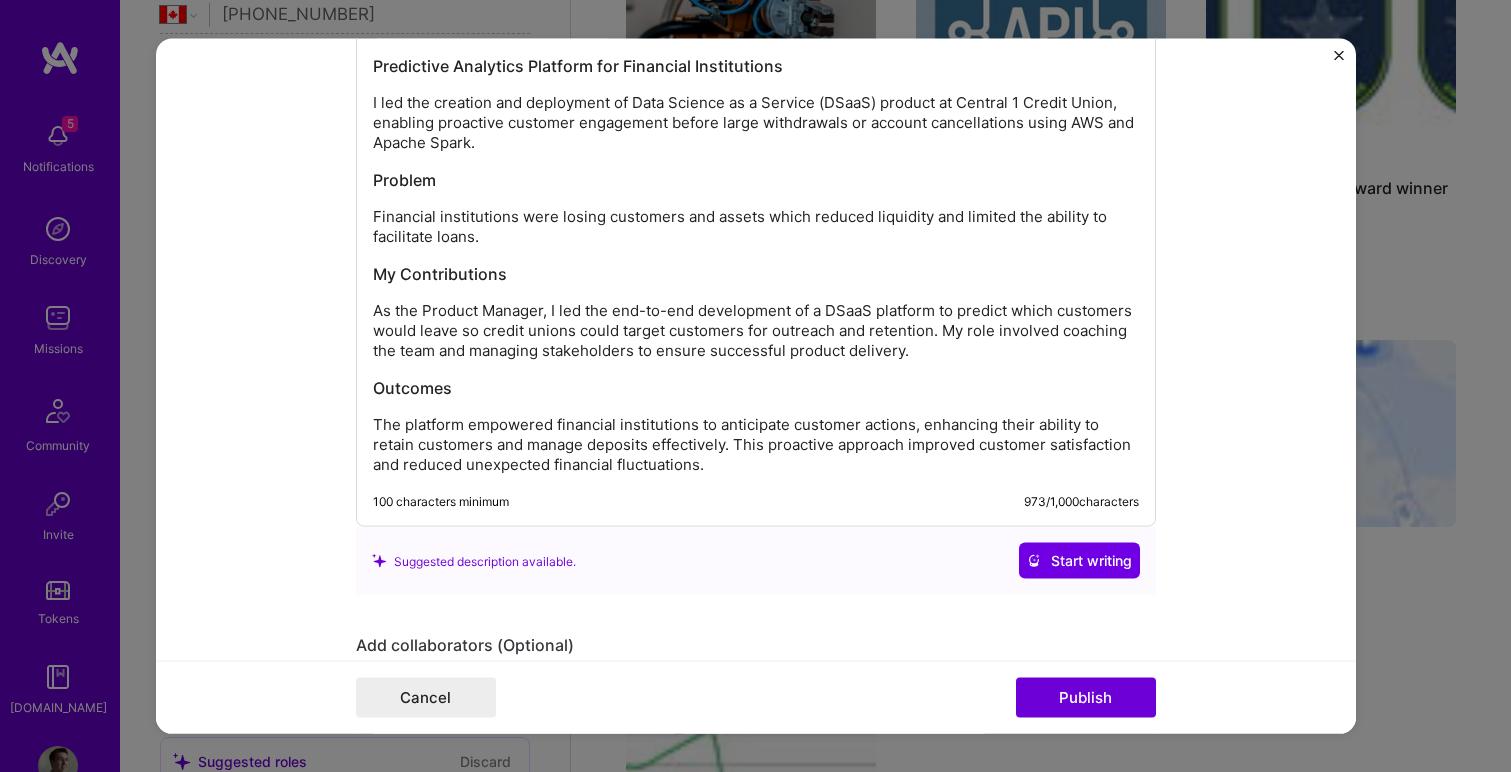 click on "As the Product Manager, I led the end-to-end development of a DSaaS platform to predict which customers would leave so credit unions could target customers for outreach and retention. My role involved coaching the team and managing stakeholders to ensure successful product delivery." at bounding box center [756, 331] 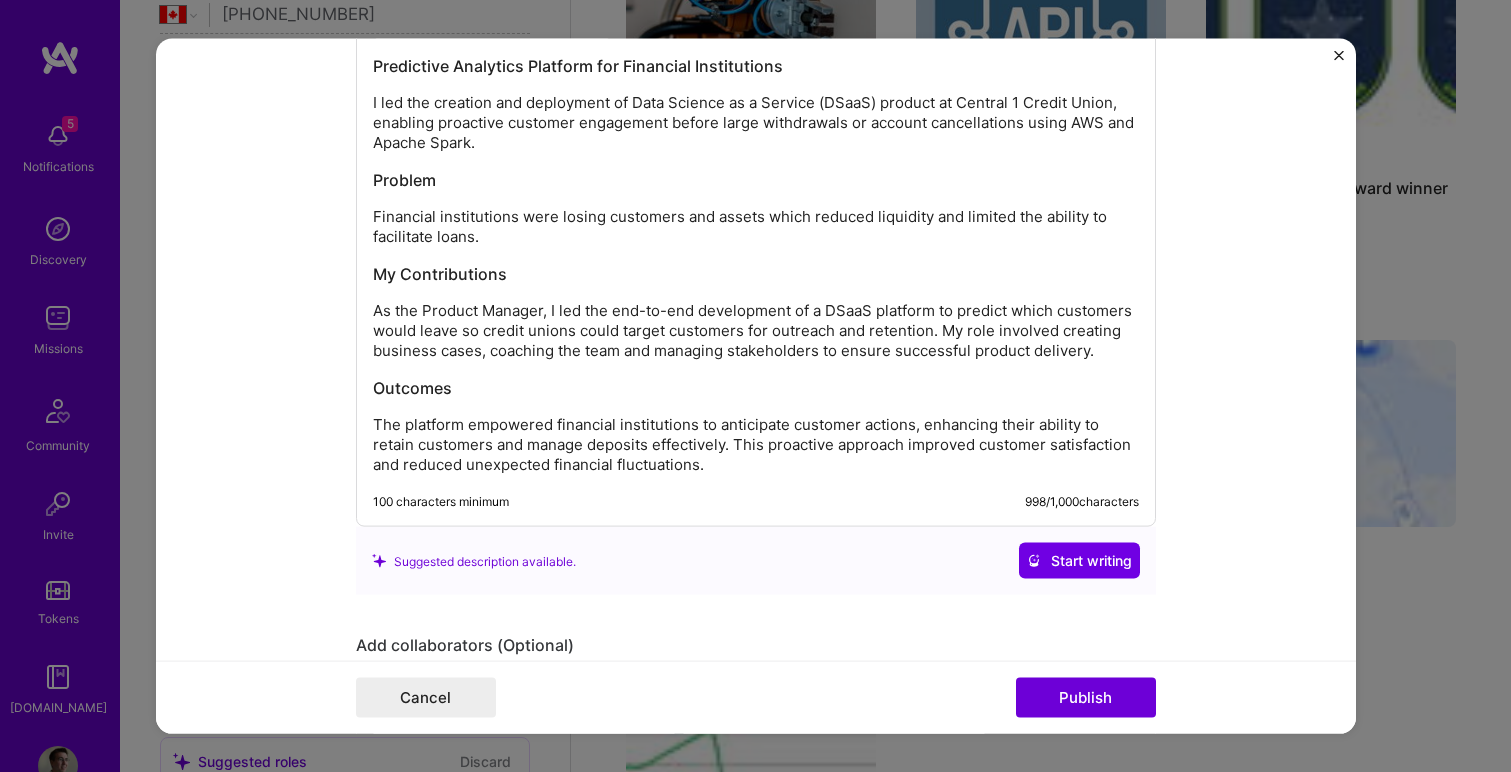click on "As the Product Manager, I led the end-to-end development of a DSaaS platform to predict which customers would leave so credit unions could target customers for outreach and retention. My role involved creating business cases, coaching the team and managing stakeholders to ensure successful product delivery." at bounding box center (756, 331) 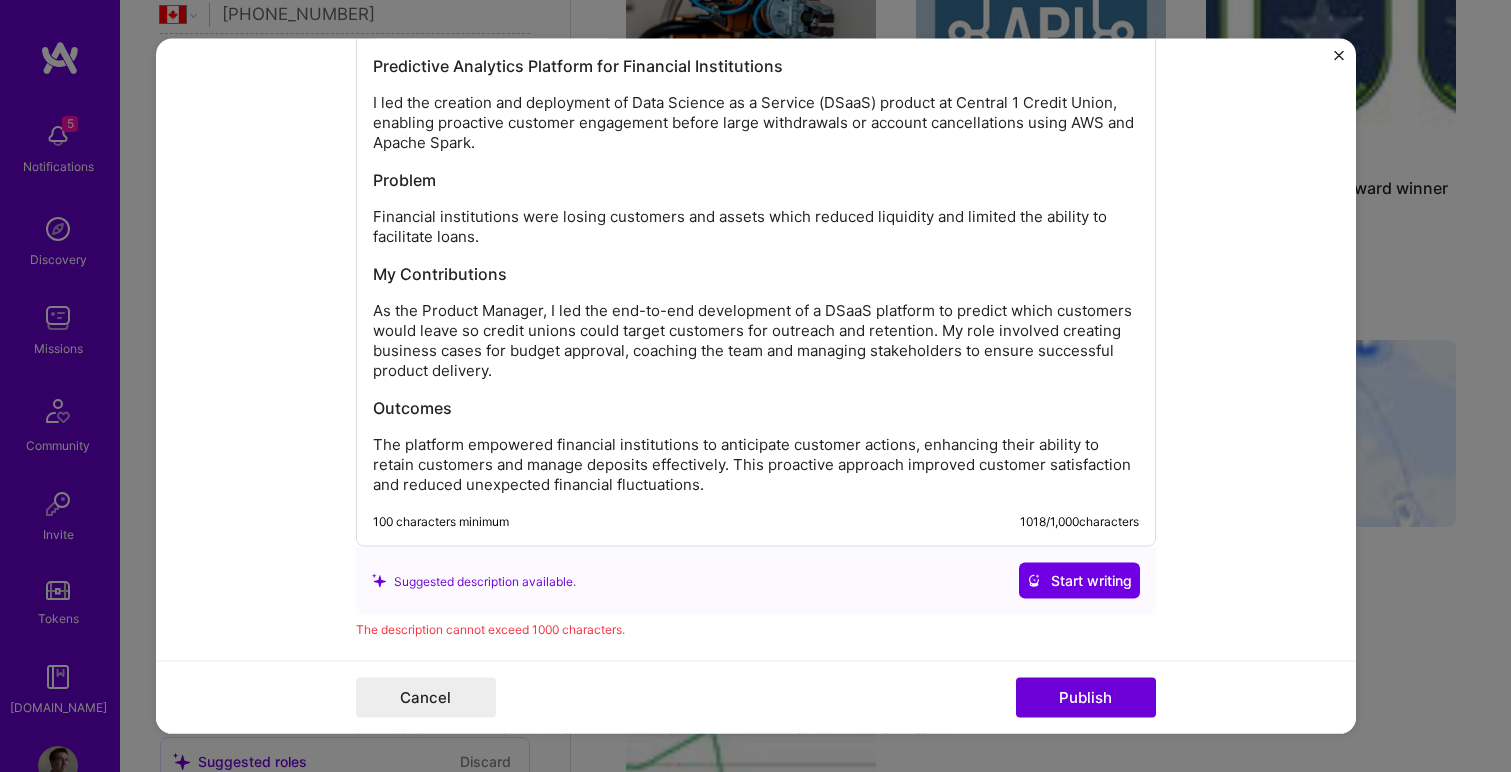 click on "As the Product Manager, I led the end-to-end development of a DSaaS platform to predict which customers would leave so credit unions could target customers for outreach and retention. My role involved creating business cases for budget approval, coaching the team and managing stakeholders to ensure successful product delivery." at bounding box center [756, 341] 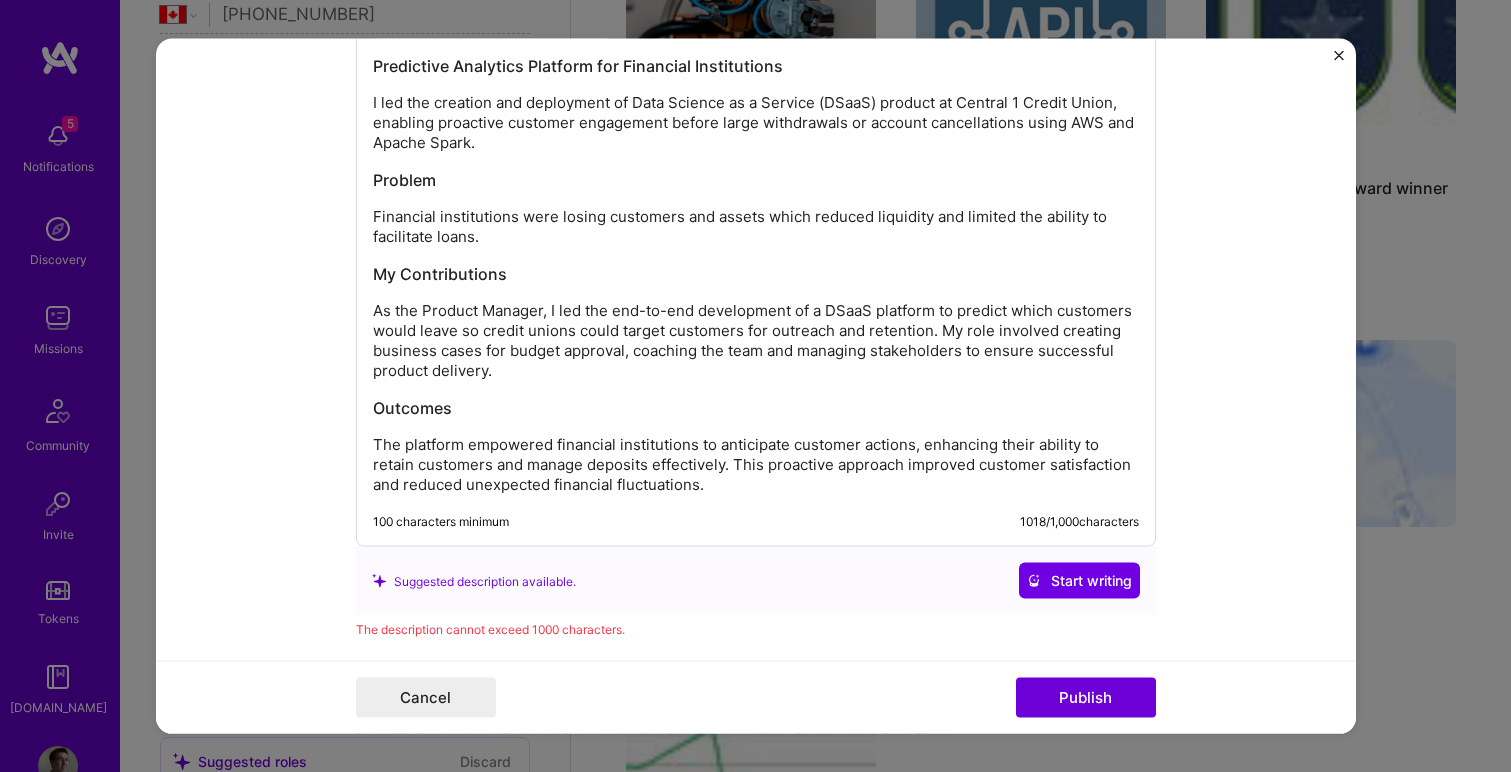 click on "As the Product Manager, I led the end-to-end development of a DSaaS platform to predict which customers would leave so credit unions could target customers for outreach and retention. My role involved creating business cases for budget approval, coaching the team and managing stakeholders to ensure successful product delivery." at bounding box center (756, 341) 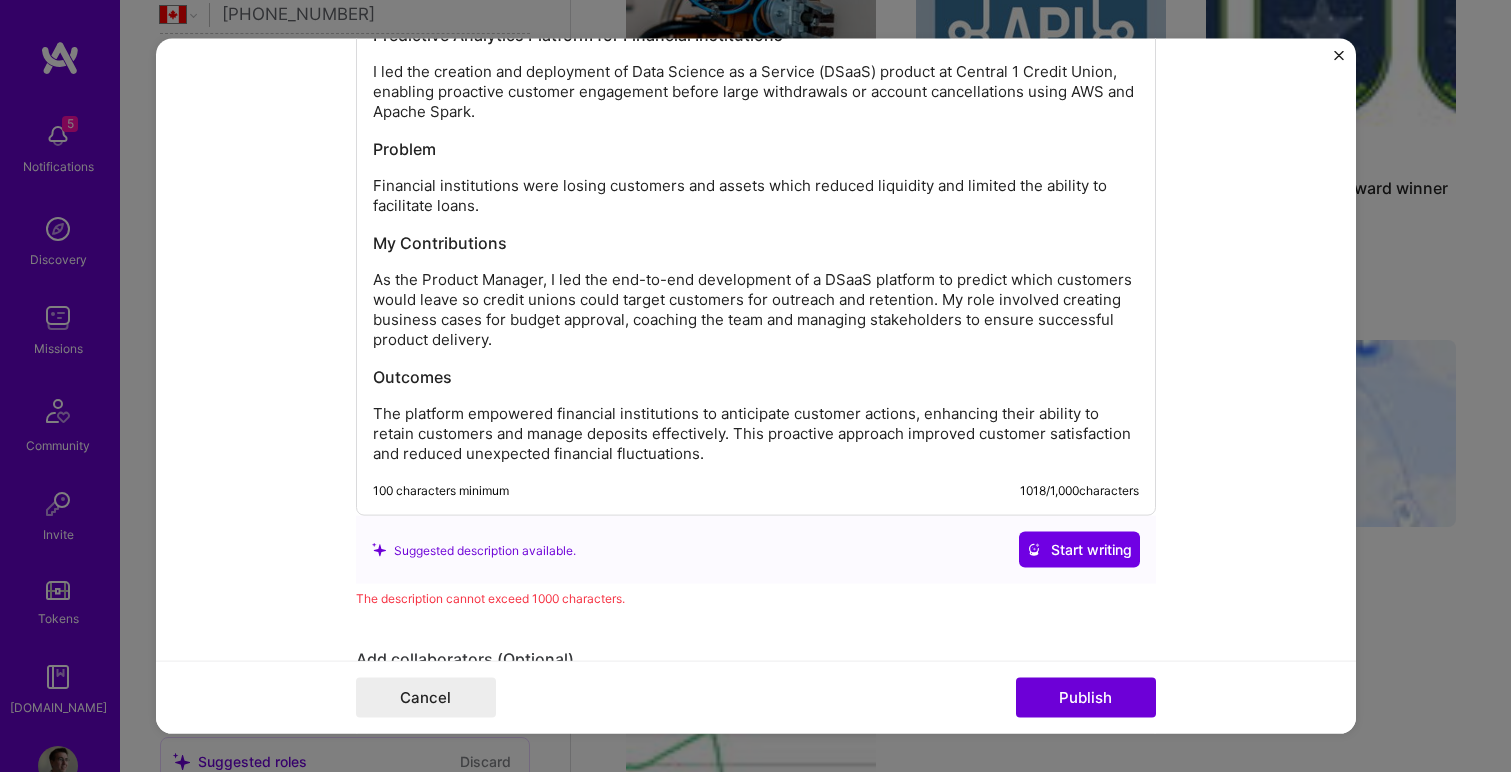 scroll, scrollTop: 2523, scrollLeft: 0, axis: vertical 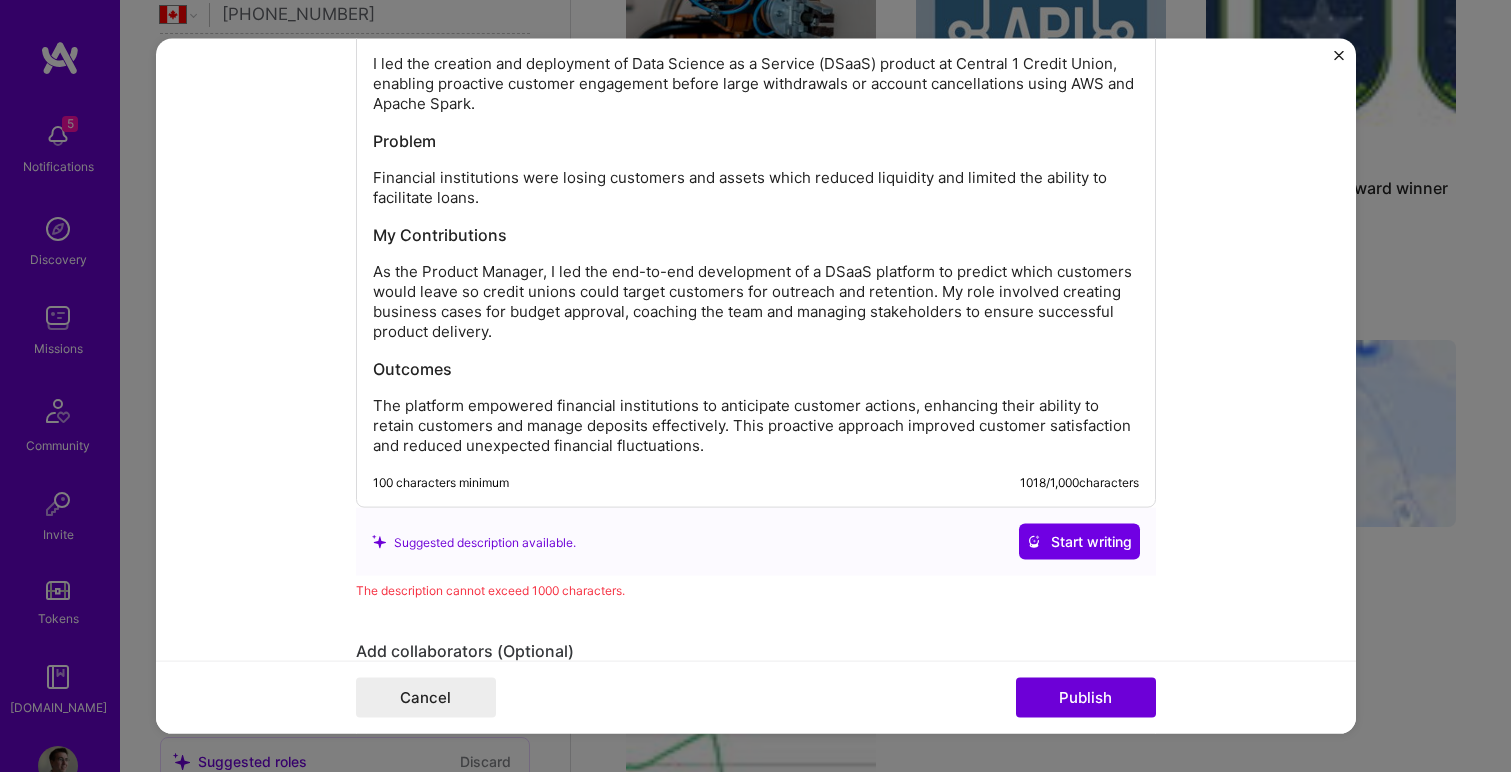 click on "The platform empowered financial institutions to anticipate customer actions, enhancing their ability to retain customers and manage deposits effectively. This proactive approach improved customer satisfaction and reduced unexpected financial fluctuations." at bounding box center (756, 426) 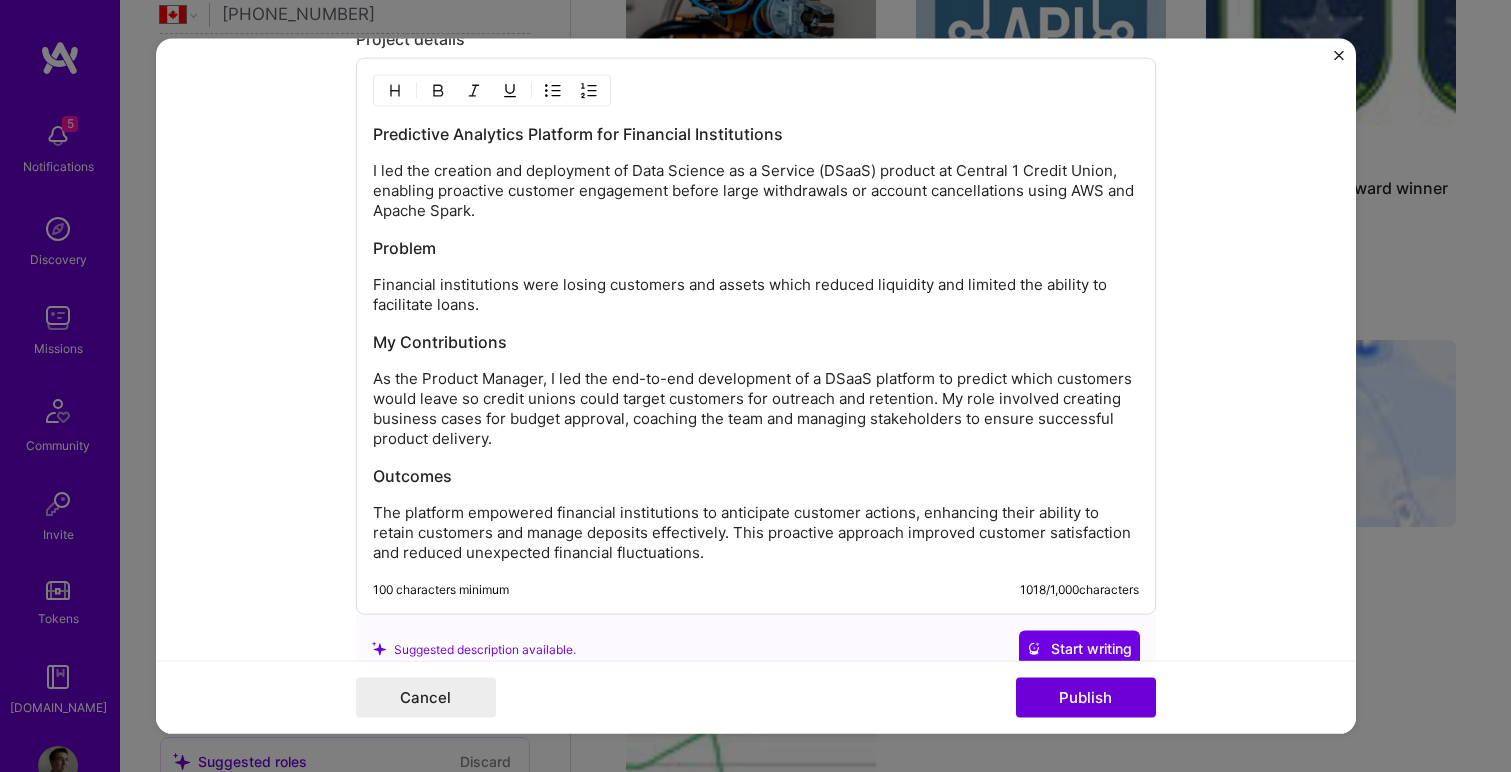 scroll, scrollTop: 2411, scrollLeft: 0, axis: vertical 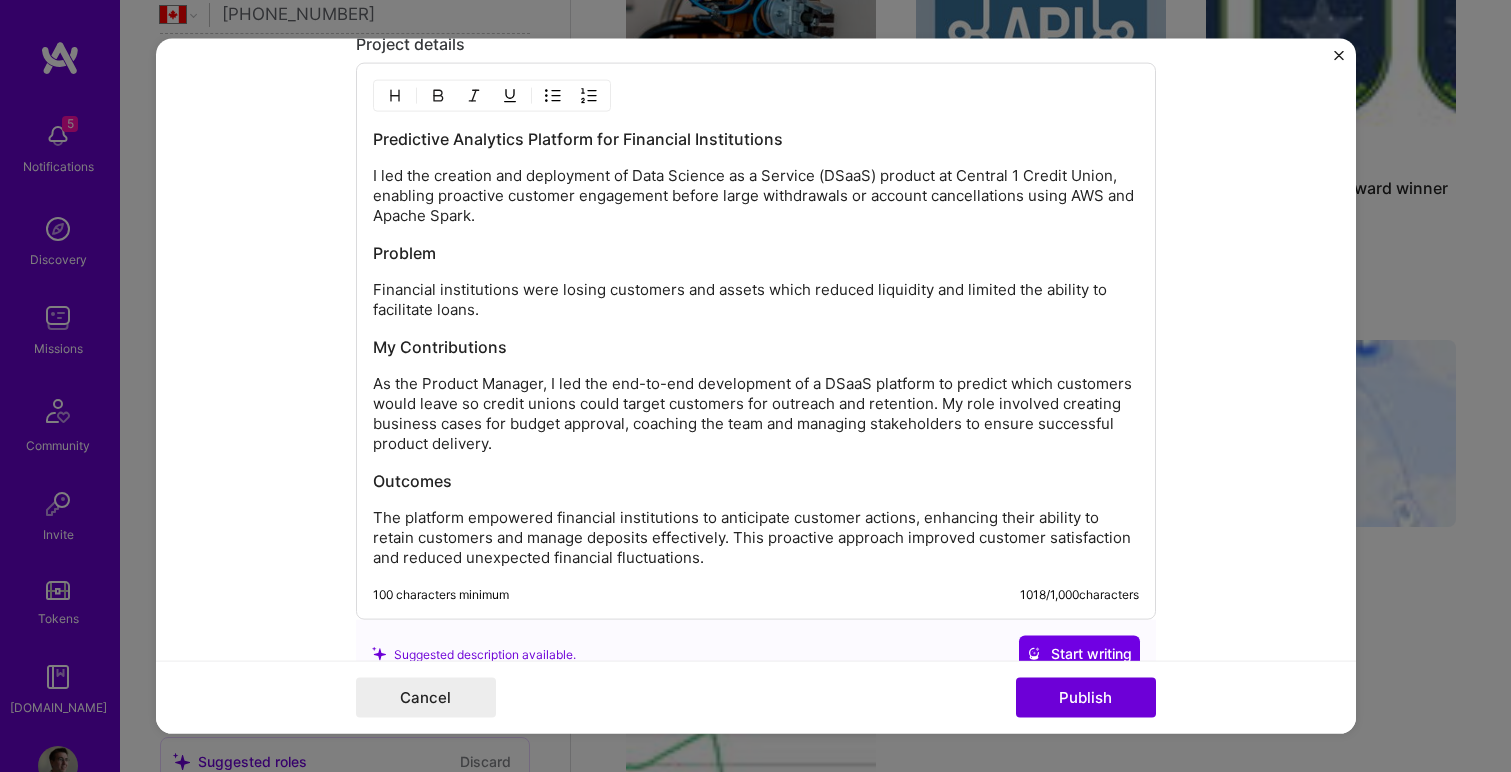 click on "As the Product Manager, I led the end-to-end development of a DSaaS platform to predict which customers would leave so credit unions could target customers for outreach and retention. My role involved creating business cases for budget approval, coaching the team and managing stakeholders to ensure successful product delivery." at bounding box center [756, 414] 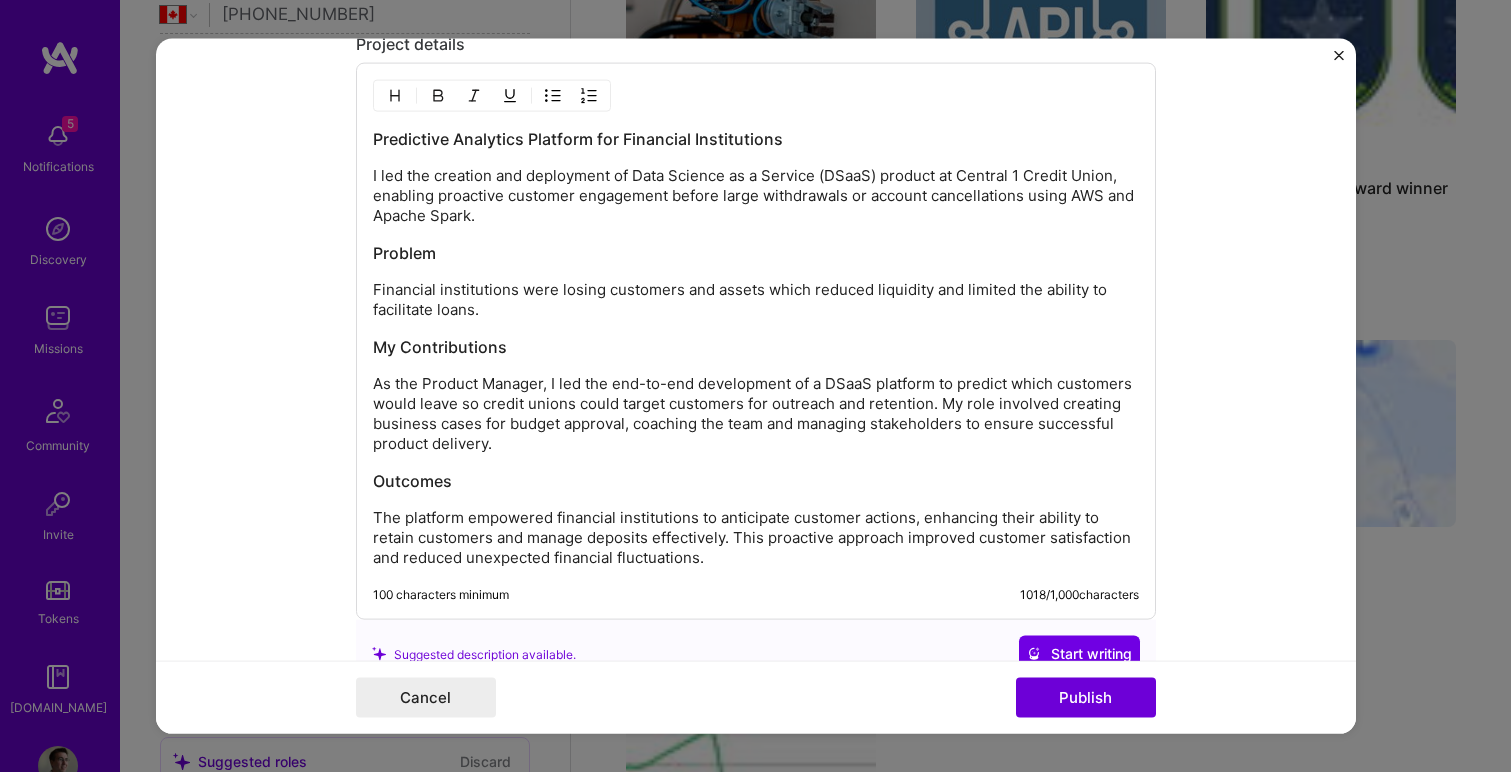 click on "I led the creation and deployment of Data Science as a Service (DSaaS) product at Central 1 Credit Union, enabling proactive customer engagement before large withdrawals or account cancellations using AWS and Apache Spark." at bounding box center [756, 196] 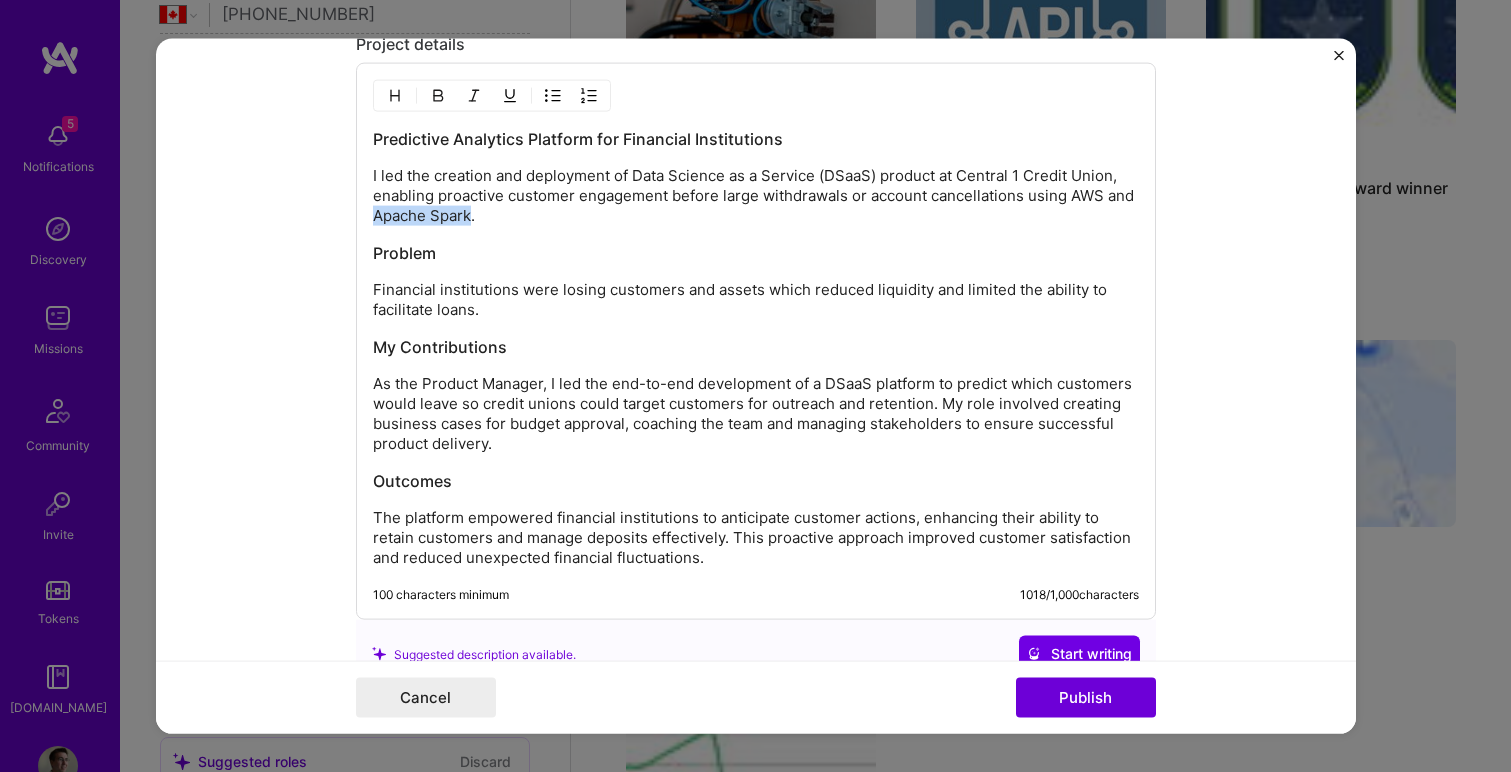 drag, startPoint x: 473, startPoint y: 216, endPoint x: 373, endPoint y: 213, distance: 100.04499 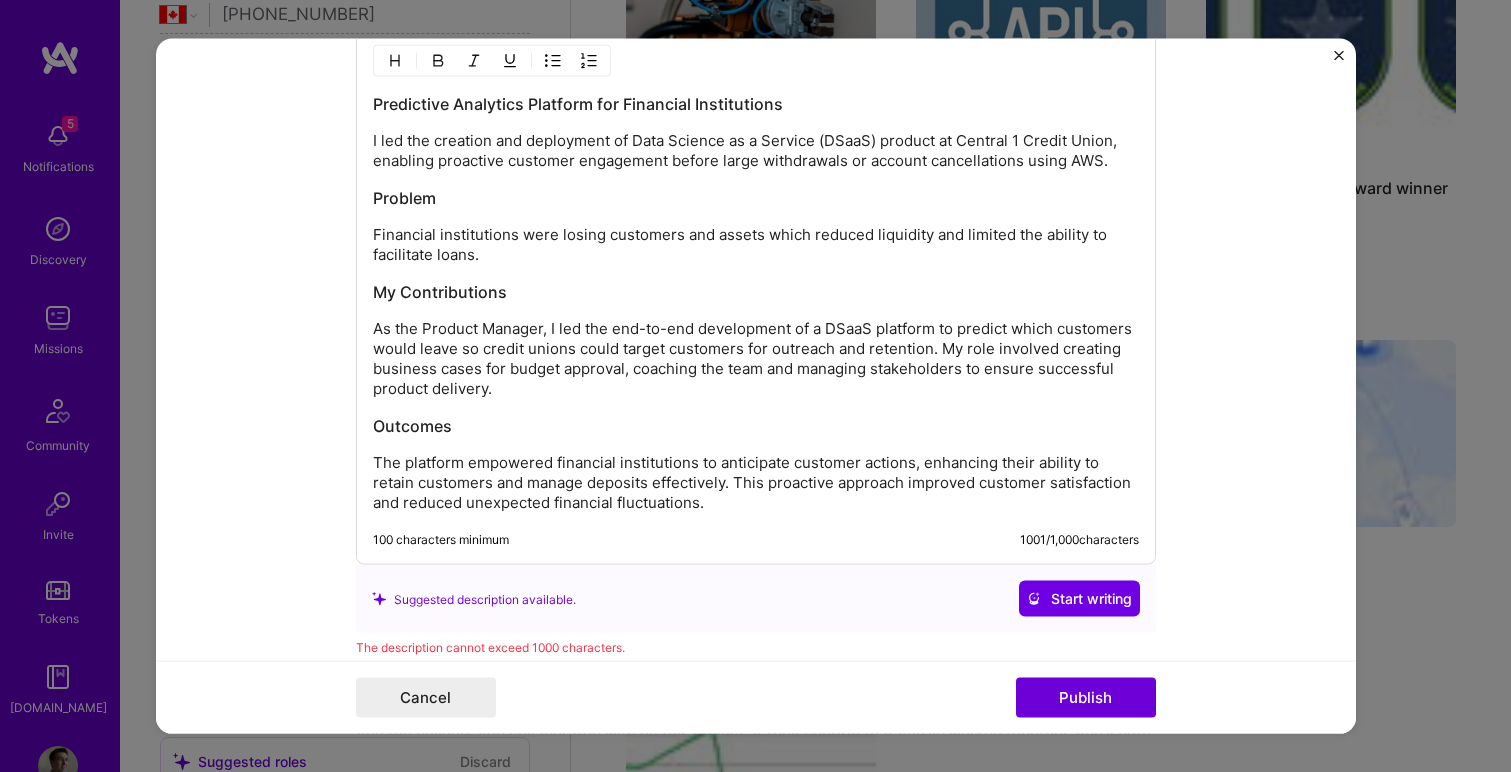 scroll, scrollTop: 2450, scrollLeft: 0, axis: vertical 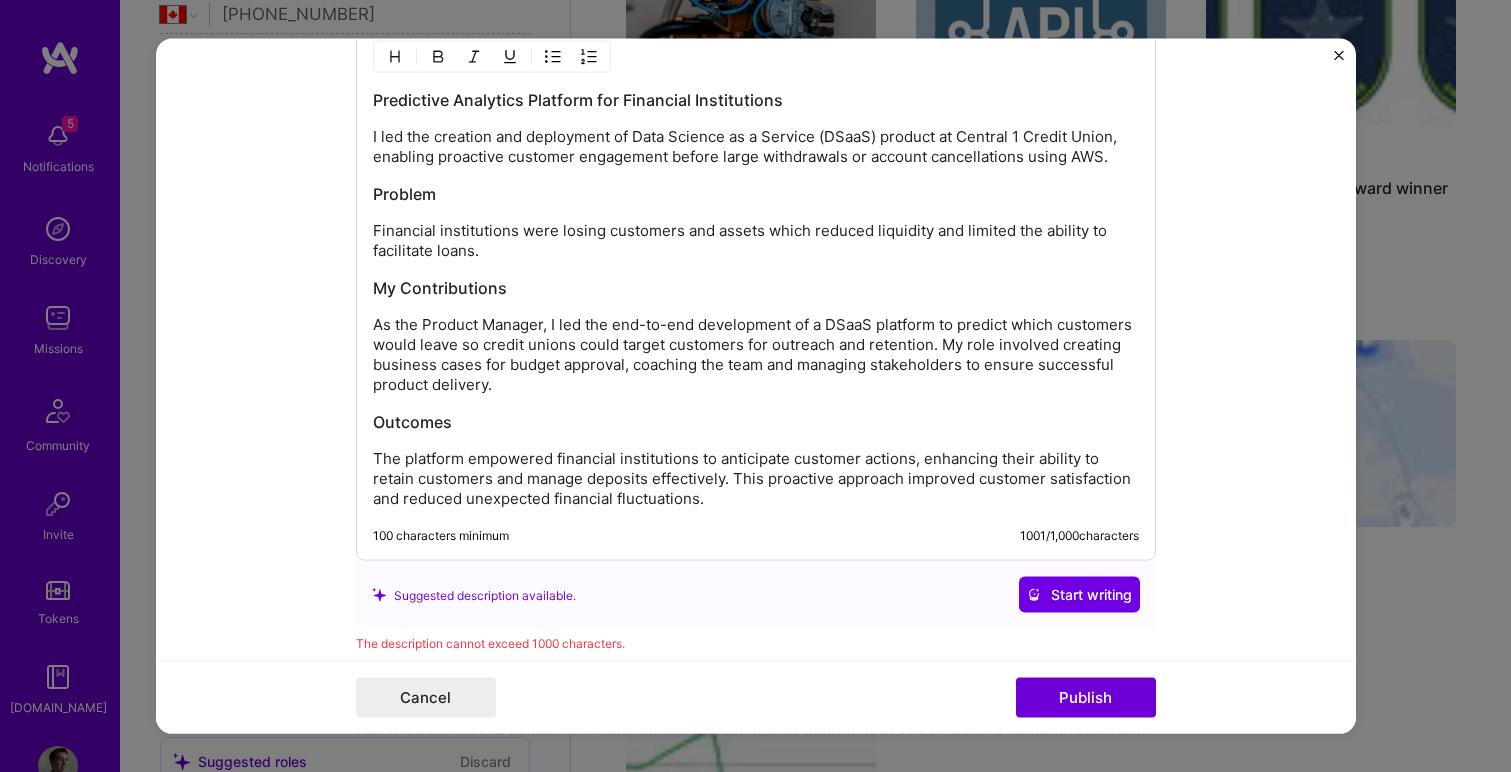 click on "As the Product Manager, I led the end-to-end development of a DSaaS platform to predict which customers would leave so credit unions could target customers for outreach and retention. My role involved creating business cases for budget approval, coaching the team and managing stakeholders to ensure successful product delivery." at bounding box center [756, 355] 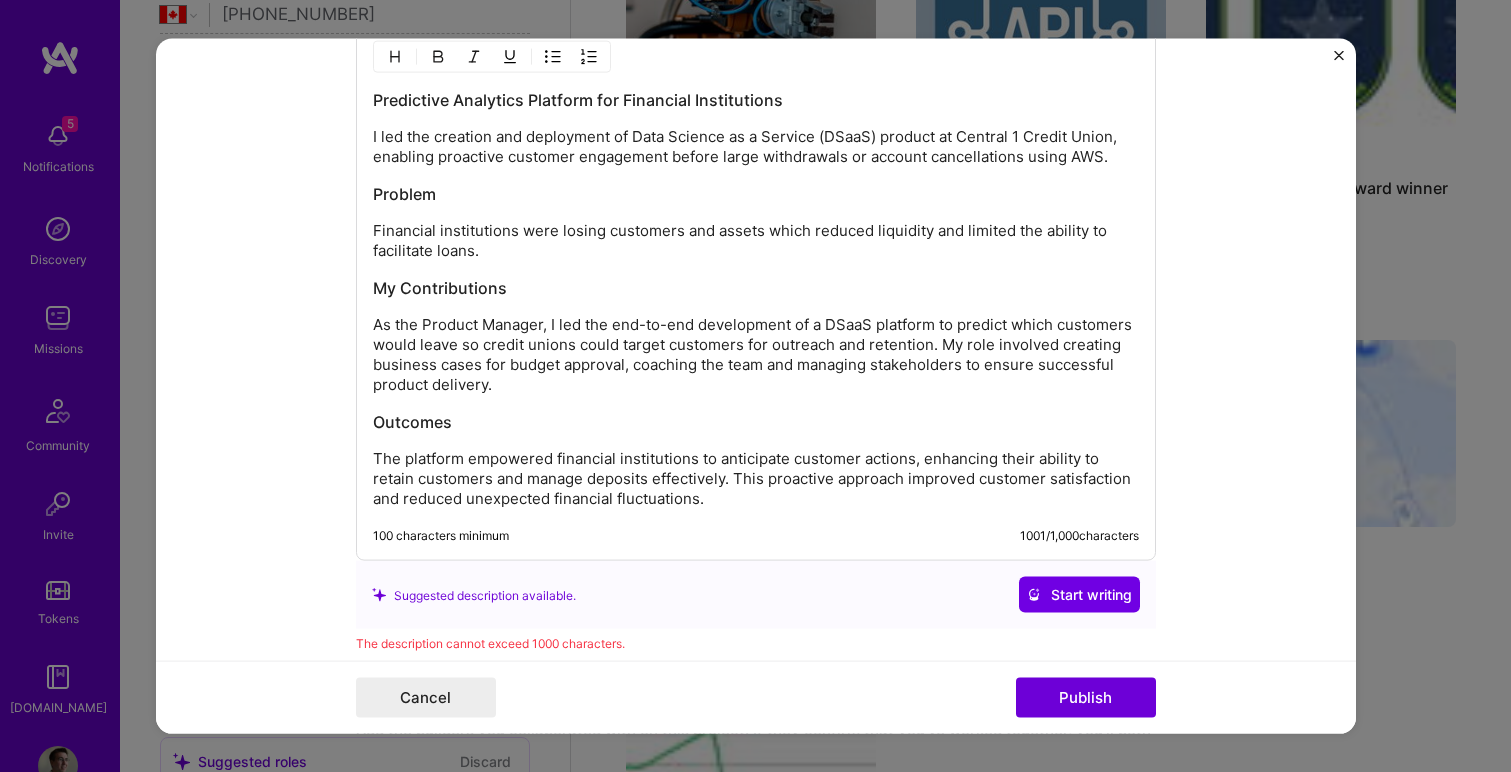 click on "As the Product Manager, I led the end-to-end development of a DSaaS platform to predict which customers would leave so credit unions could target customers for outreach and retention. My role involved creating business cases for budget approval, coaching the team and managing stakeholders to ensure successful product delivery." at bounding box center (756, 355) 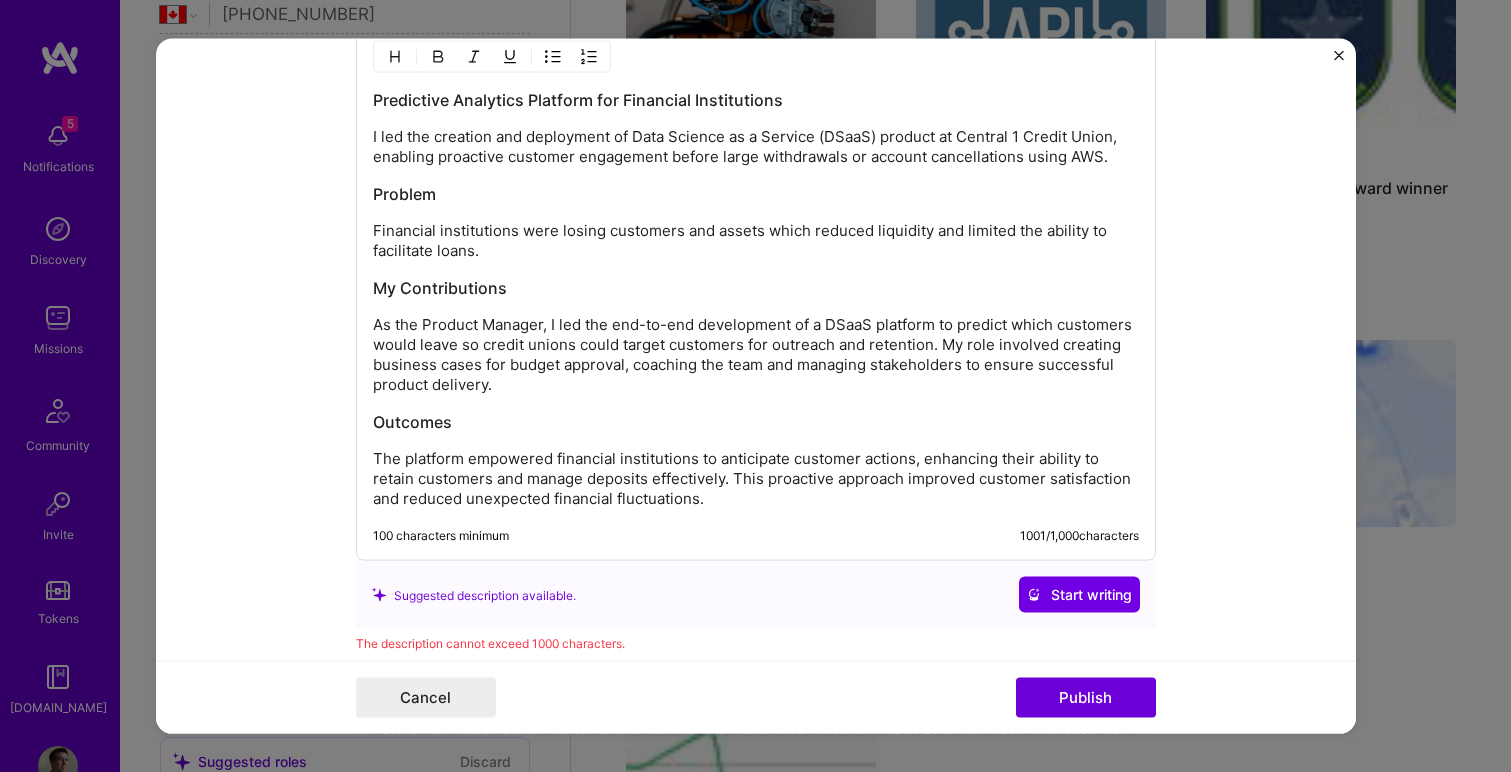 click on "As the Product Manager, I led the end-to-end development of a DSaaS platform to predict which customers would leave so credit unions could target customers for outreach and retention. My role involved creating business cases for budget approval, coaching the team and managing stakeholders to ensure successful product delivery." at bounding box center (756, 355) 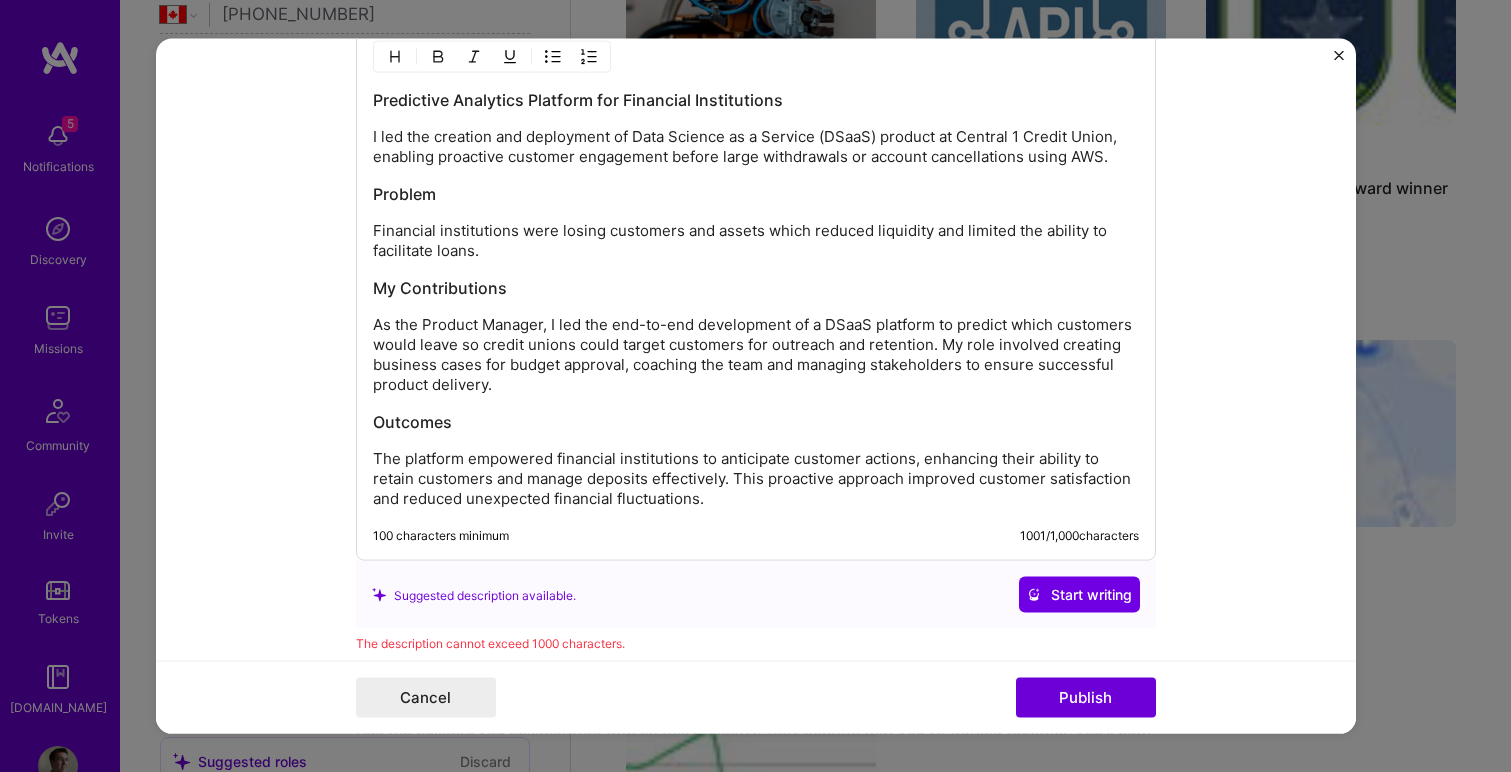click on "As the Product Manager, I led the end-to-end development of a DSaaS platform to predict which customers would leave so credit unions could target customers for outreach and retention. My role involved creating business cases for budget approval, coaching the team and managing stakeholders to ensure successful product delivery." at bounding box center [756, 355] 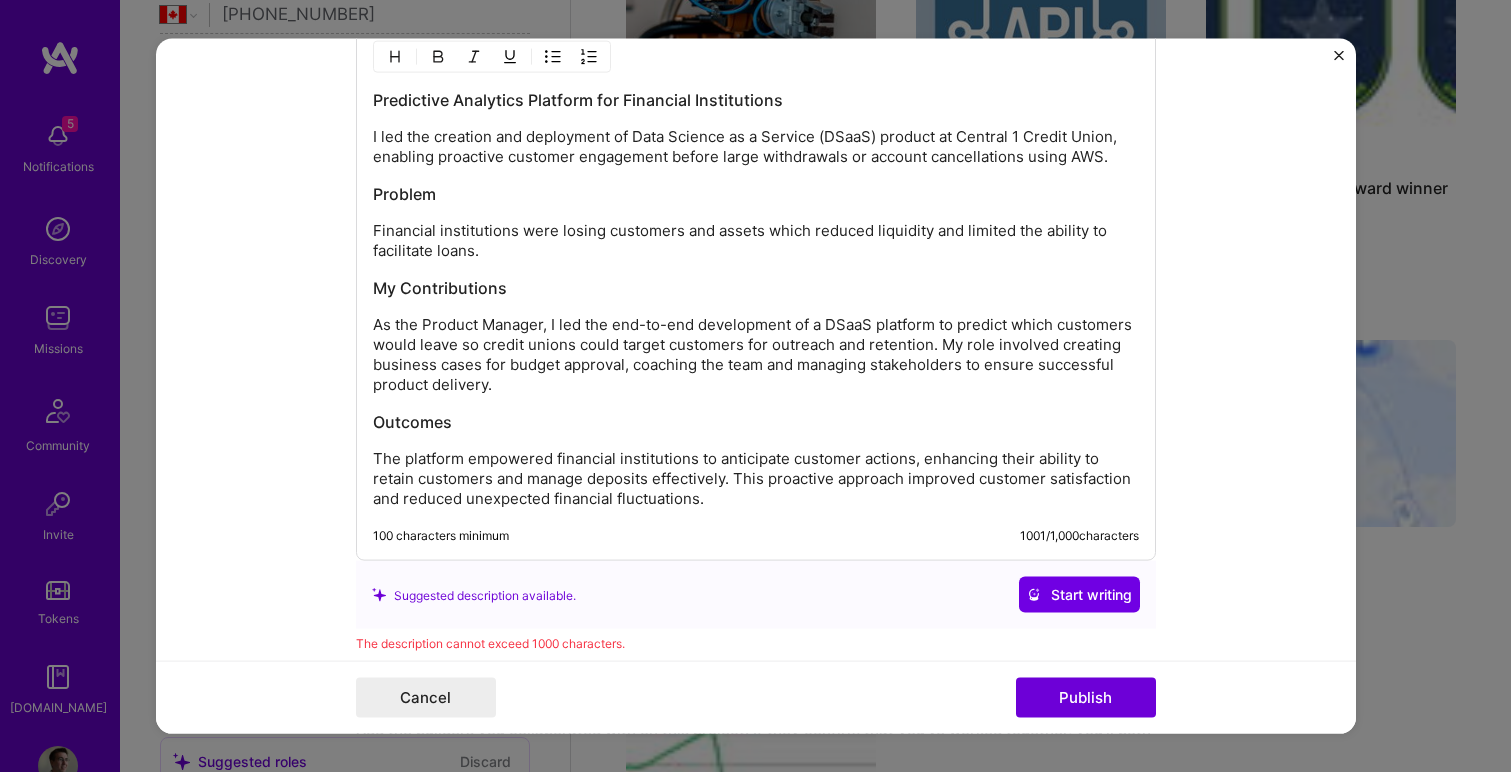 click on "As the Product Manager, I led the end-to-end development of a DSaaS platform to predict which customers would leave so credit unions could target customers for outreach and retention. My role involved creating business cases for budget approval, coaching the team and managing stakeholders to ensure successful product delivery." at bounding box center (756, 355) 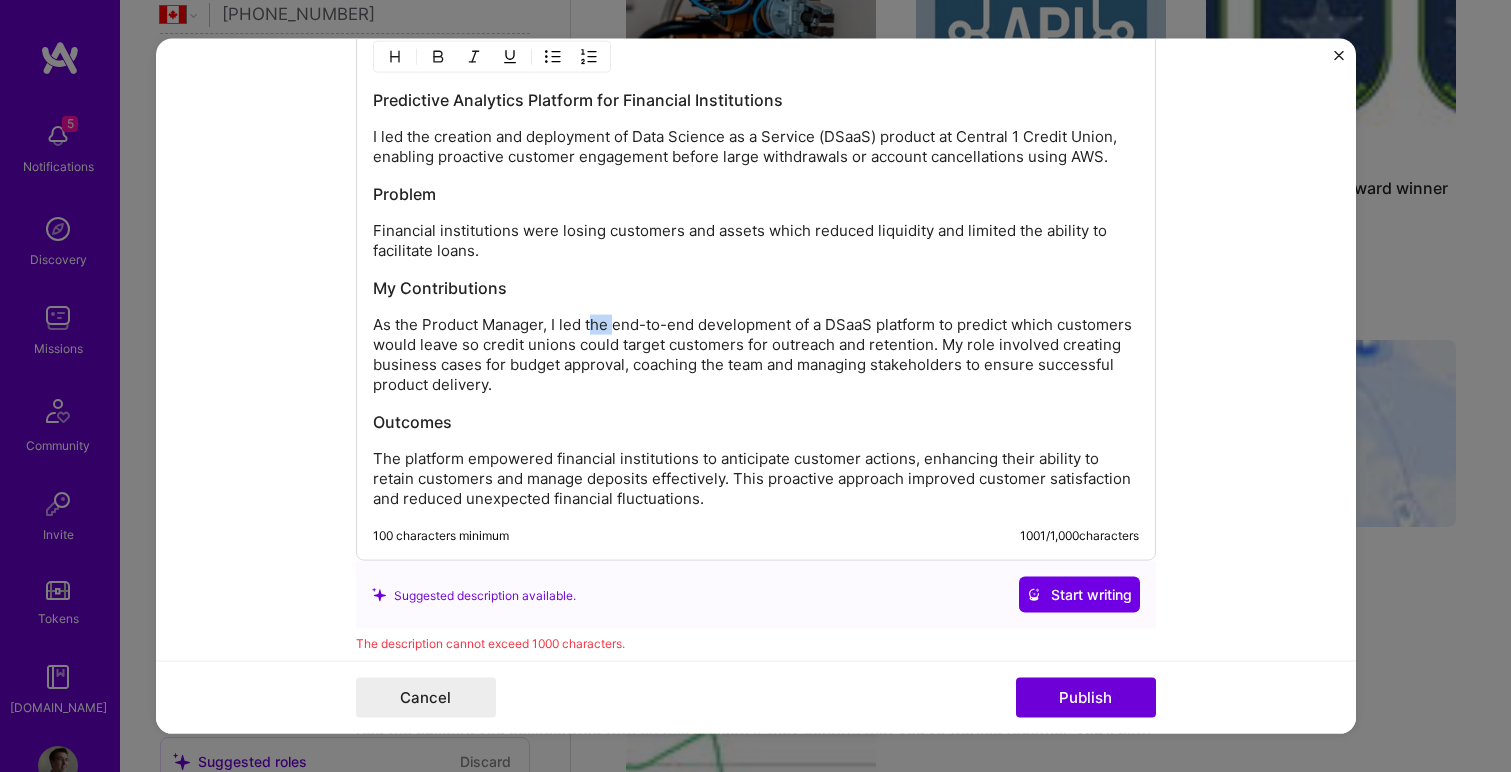 drag, startPoint x: 615, startPoint y: 327, endPoint x: 589, endPoint y: 326, distance: 26.019224 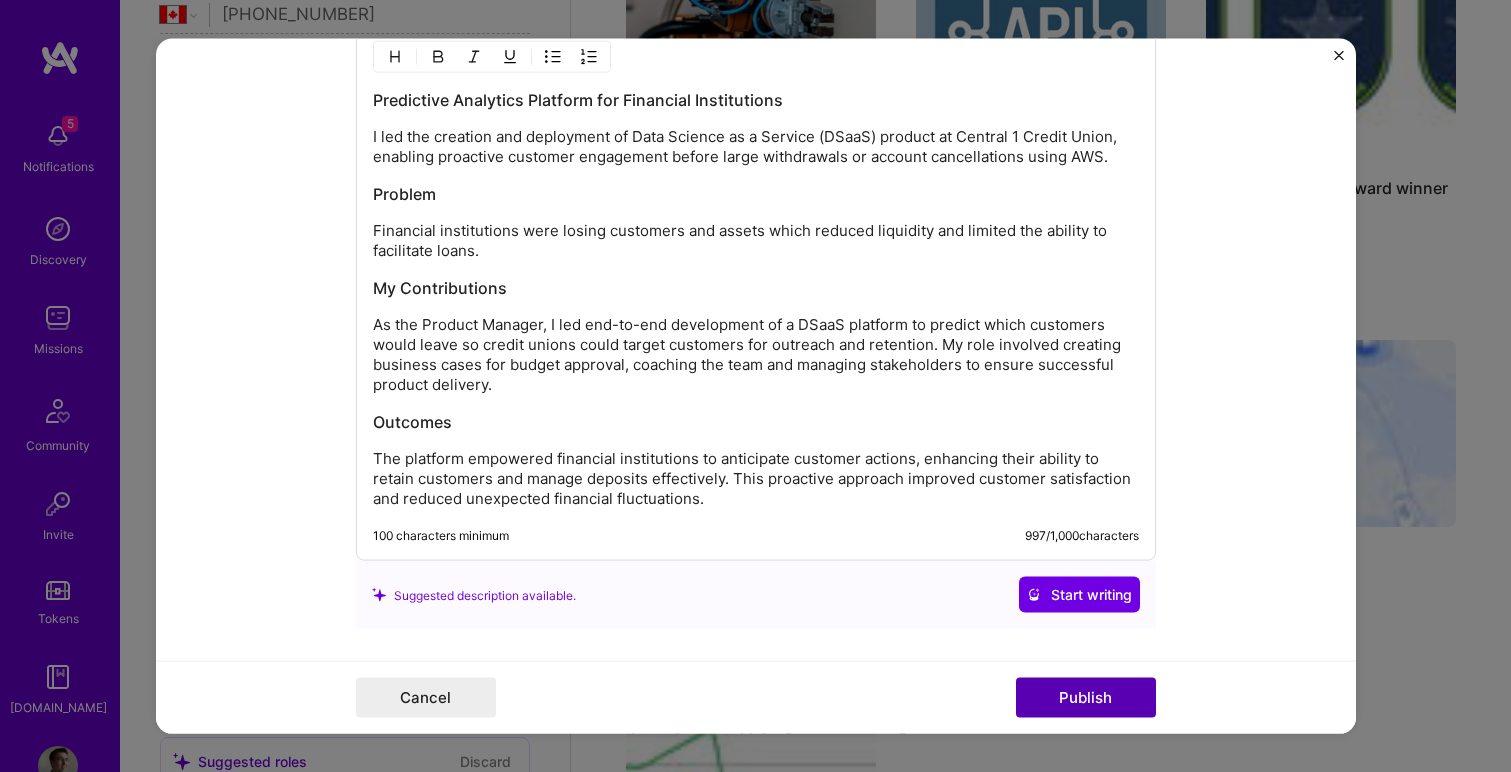 click on "Publish" at bounding box center (1086, 697) 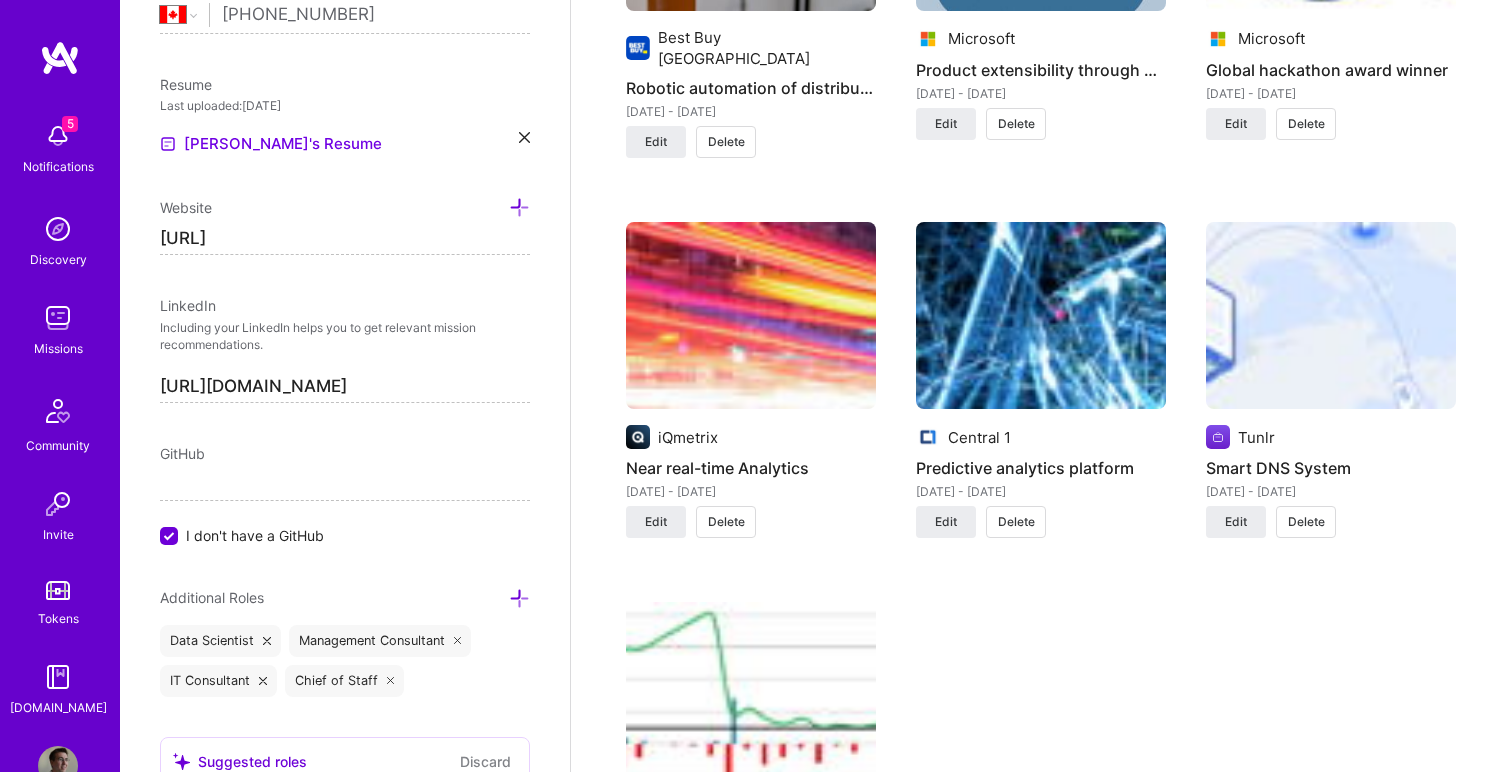 scroll, scrollTop: 3370, scrollLeft: 0, axis: vertical 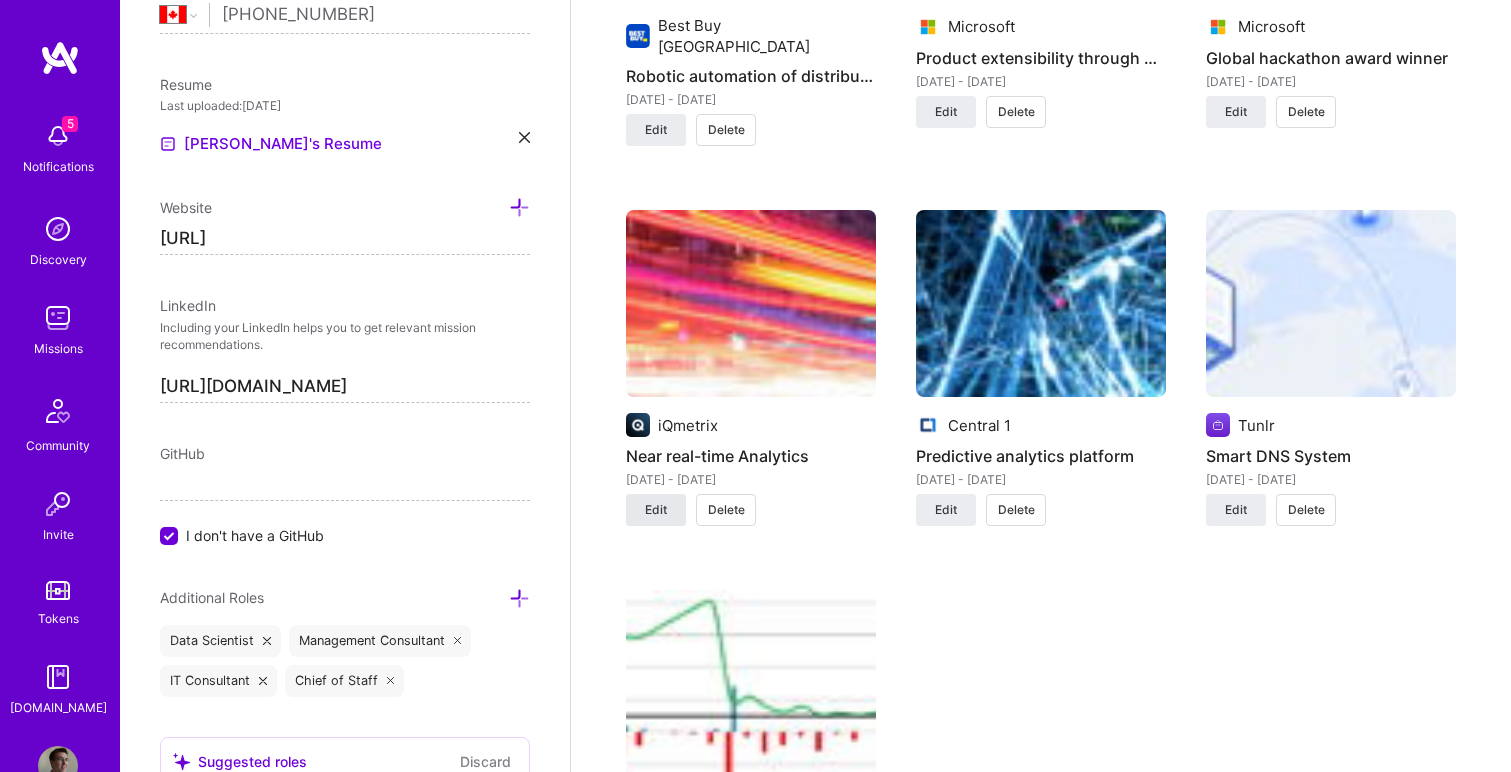 click on "Edit" at bounding box center [656, 510] 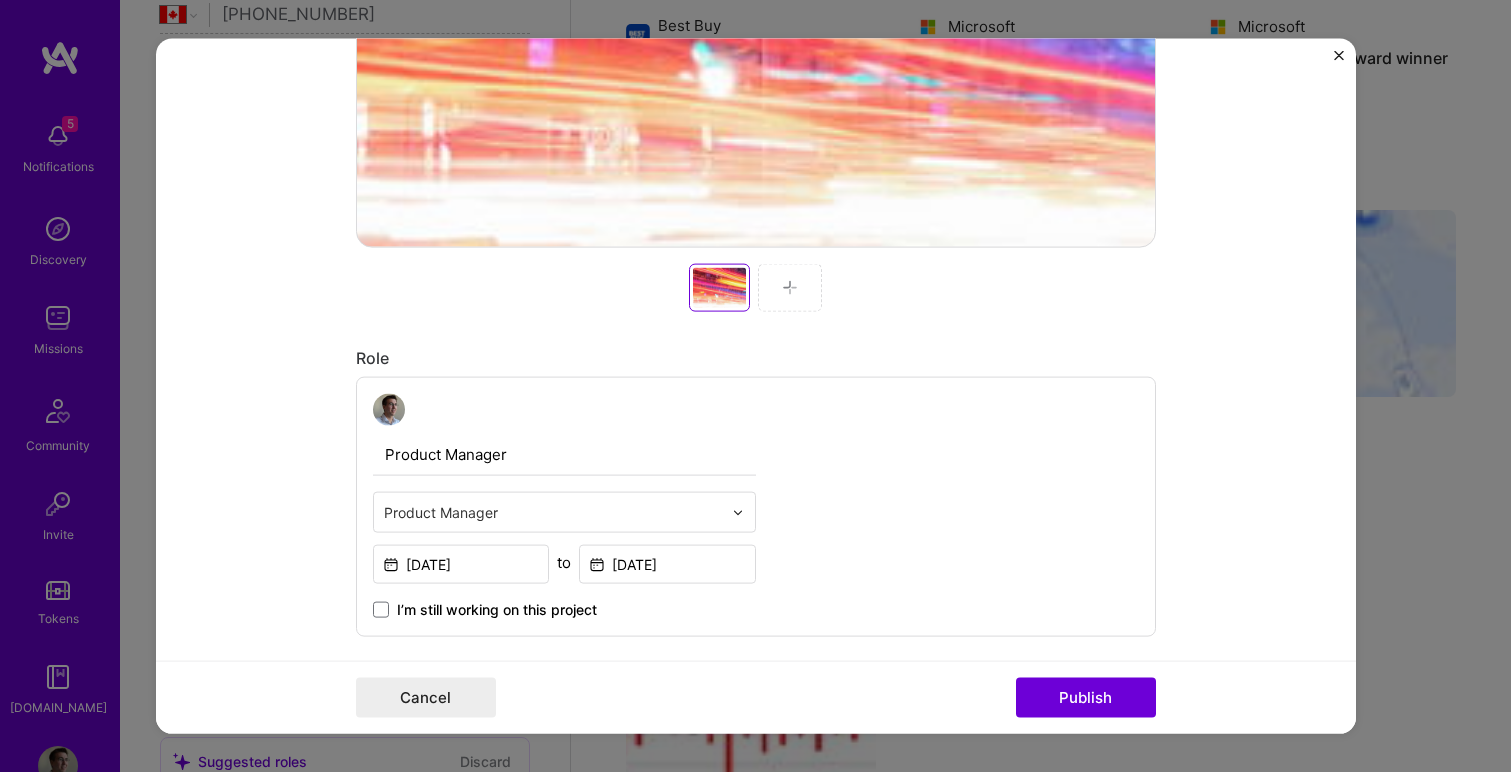 scroll, scrollTop: 752, scrollLeft: 0, axis: vertical 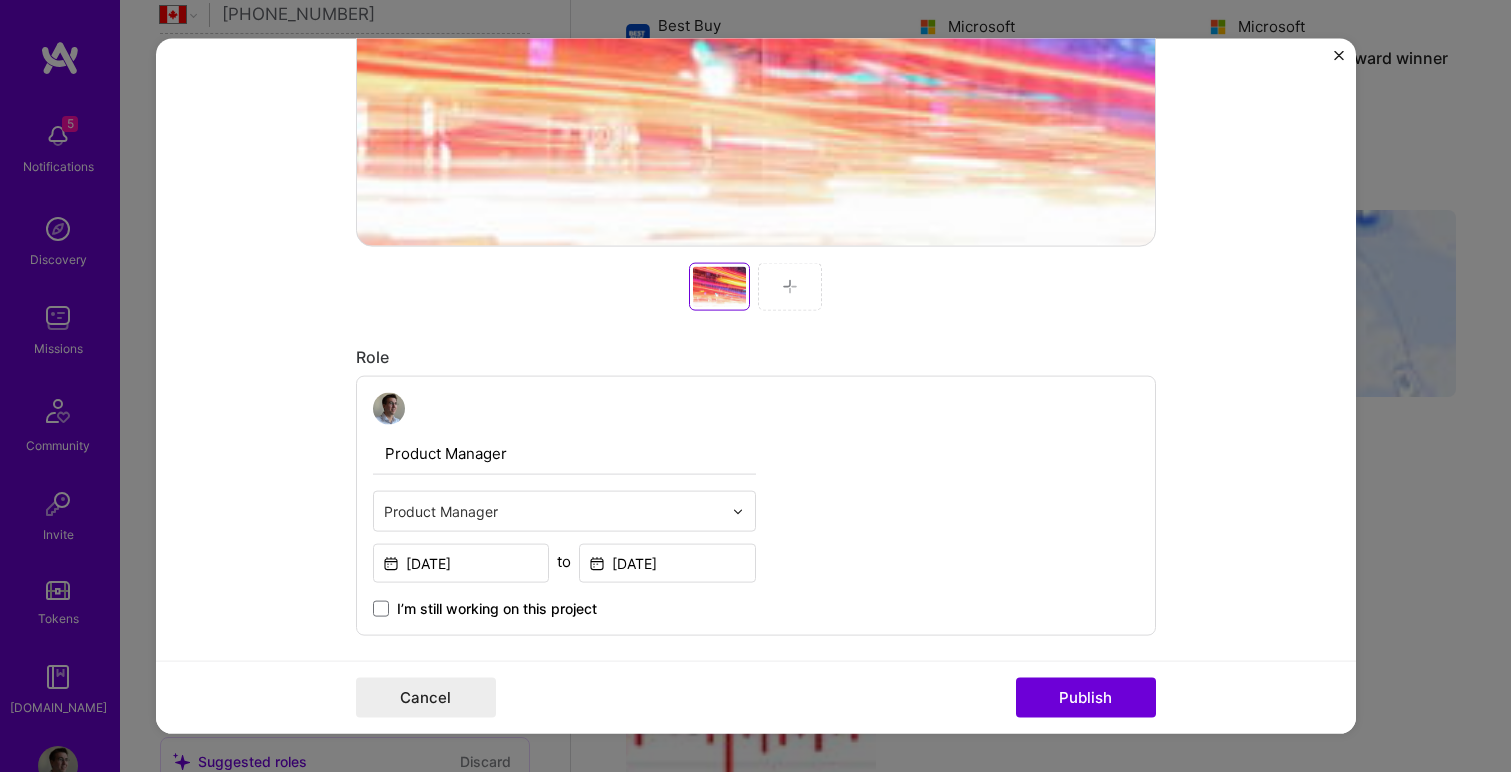 click at bounding box center [719, 287] 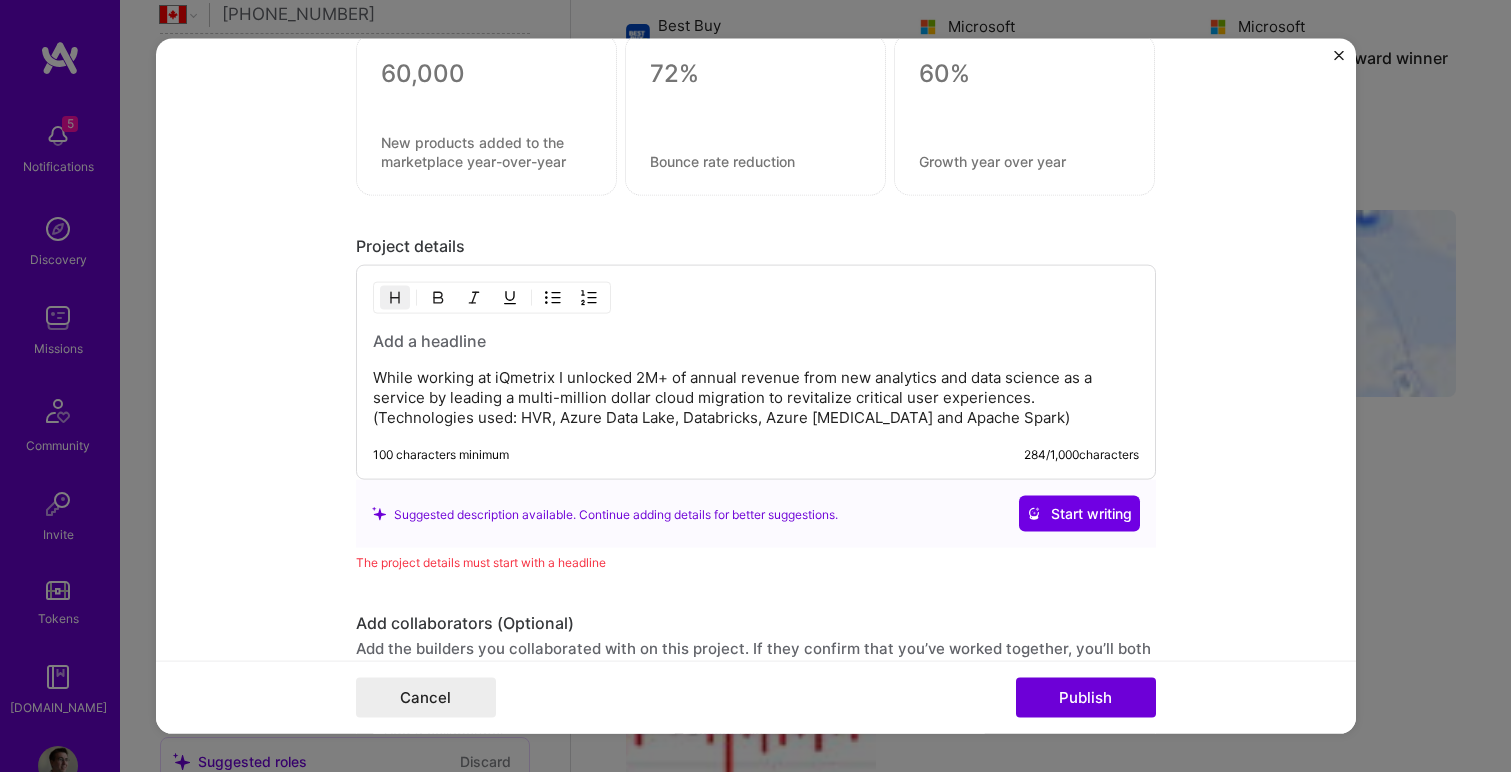scroll, scrollTop: 2357, scrollLeft: 0, axis: vertical 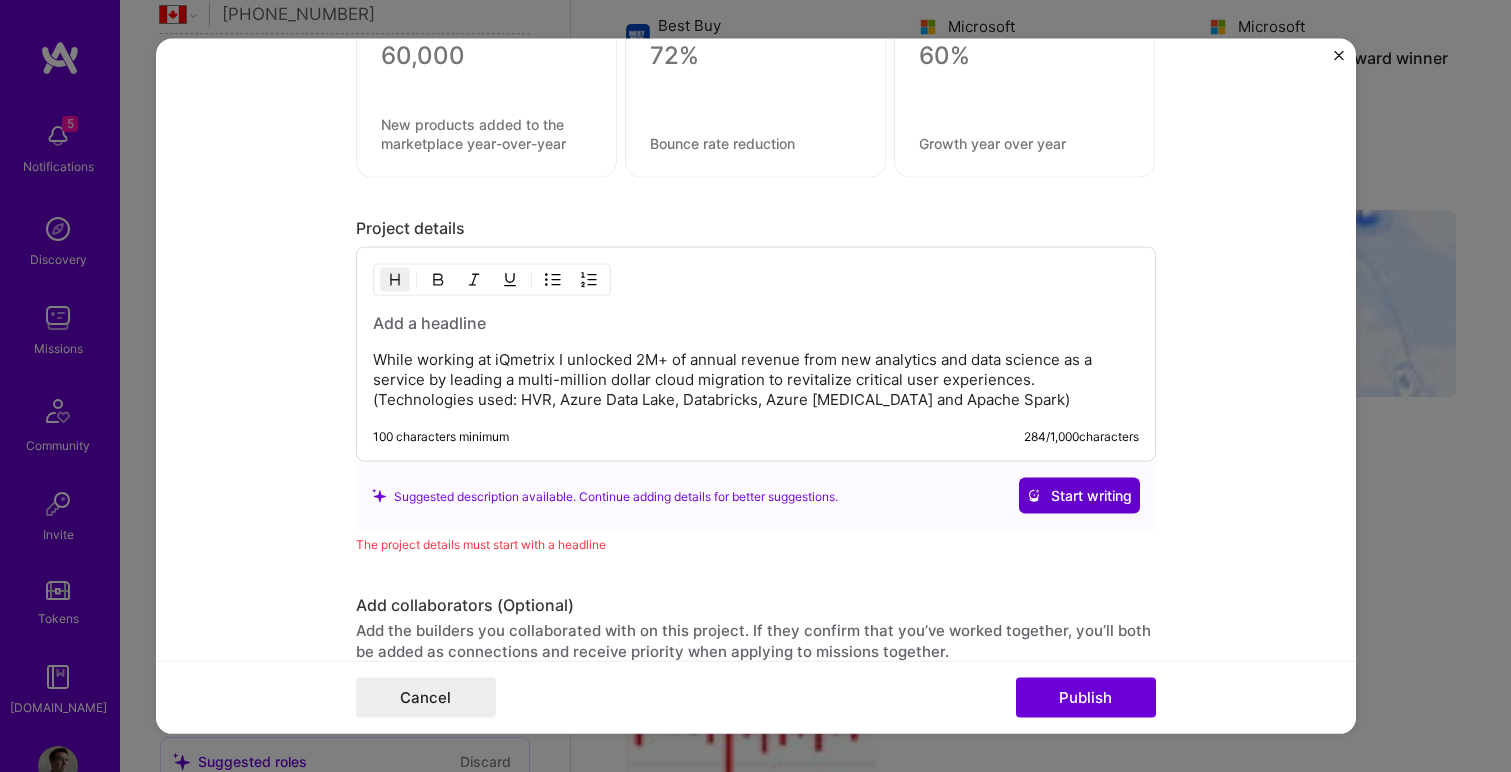 click on "Start writing" at bounding box center [1079, 496] 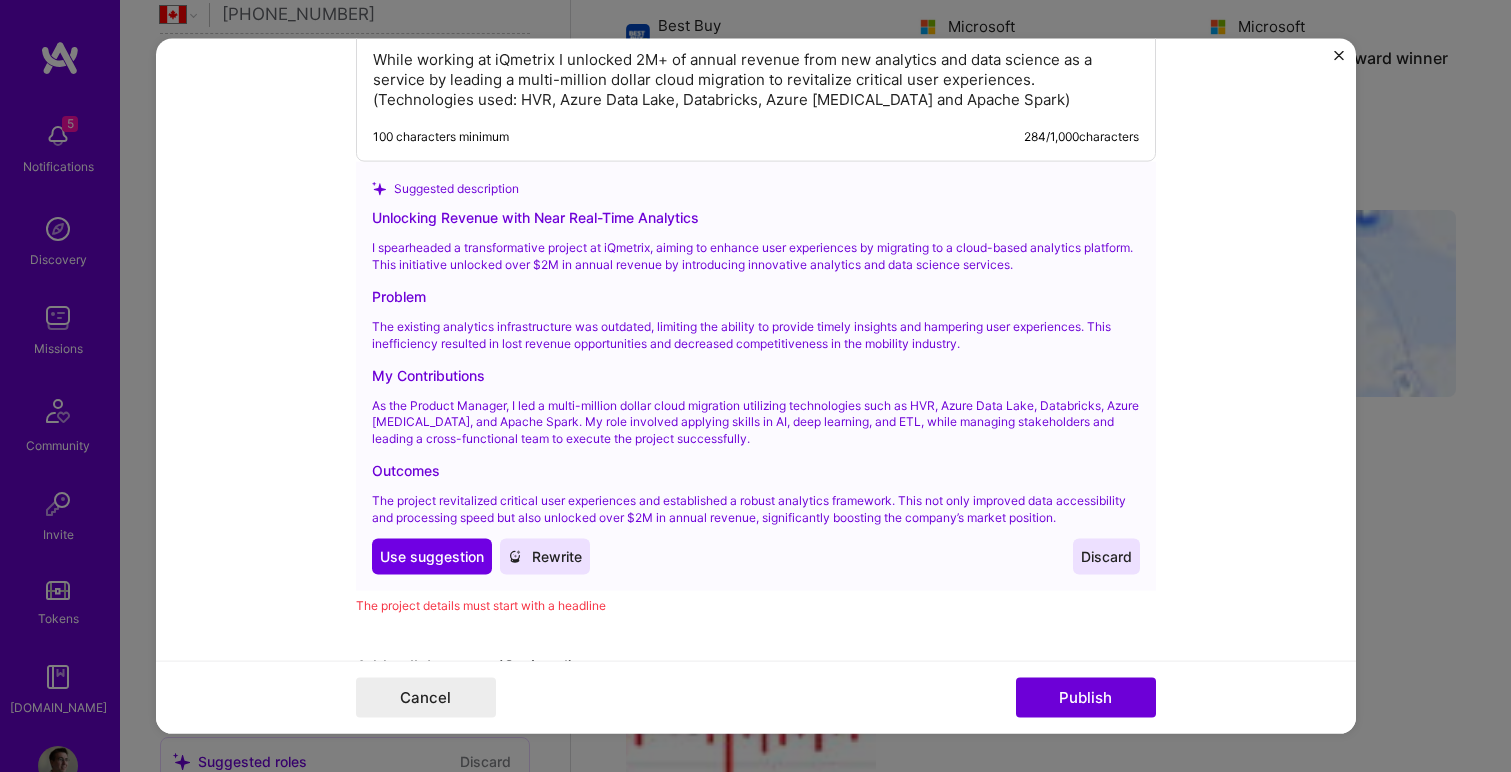 scroll, scrollTop: 2691, scrollLeft: 0, axis: vertical 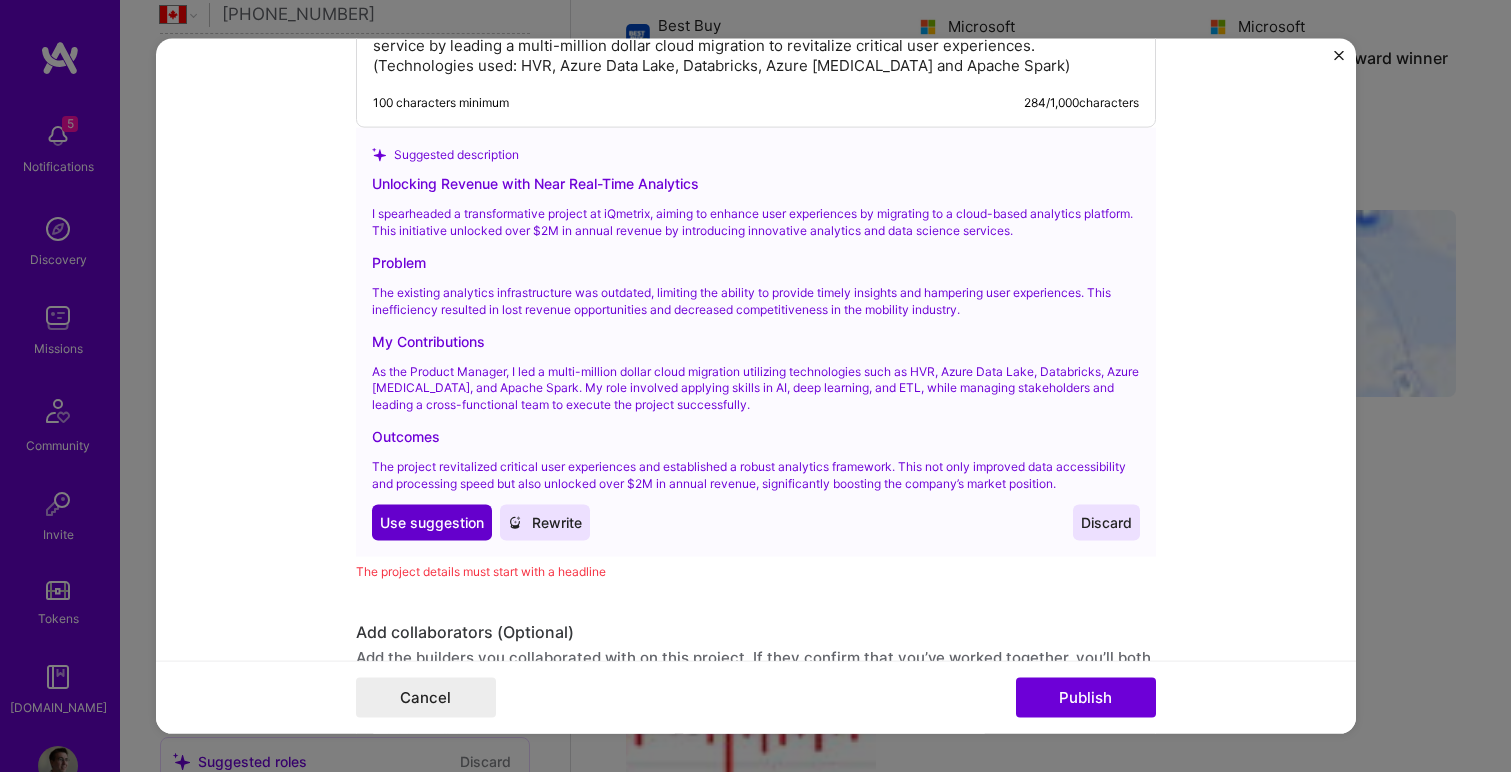 click on "Use suggestion" at bounding box center (432, 522) 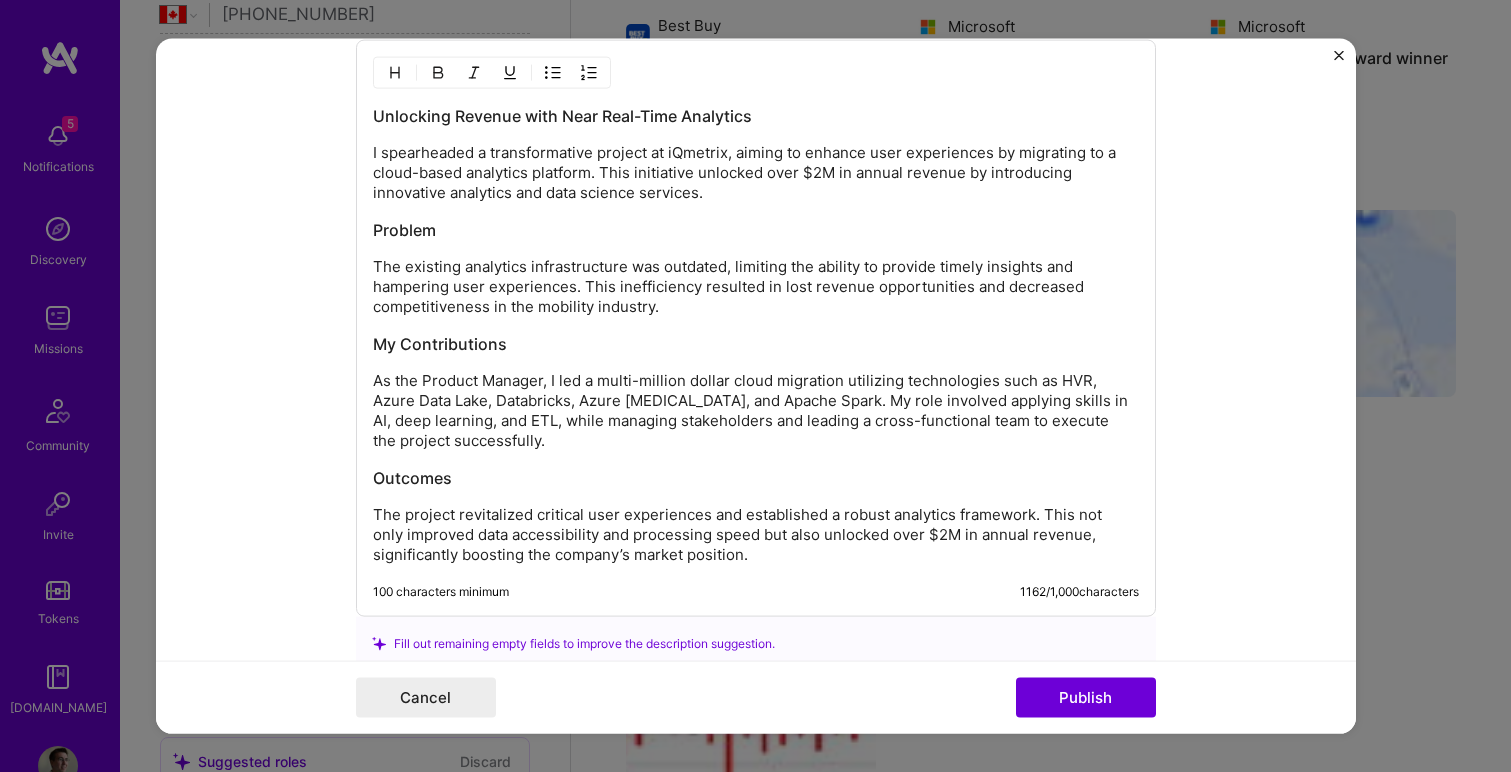 scroll, scrollTop: 2558, scrollLeft: 0, axis: vertical 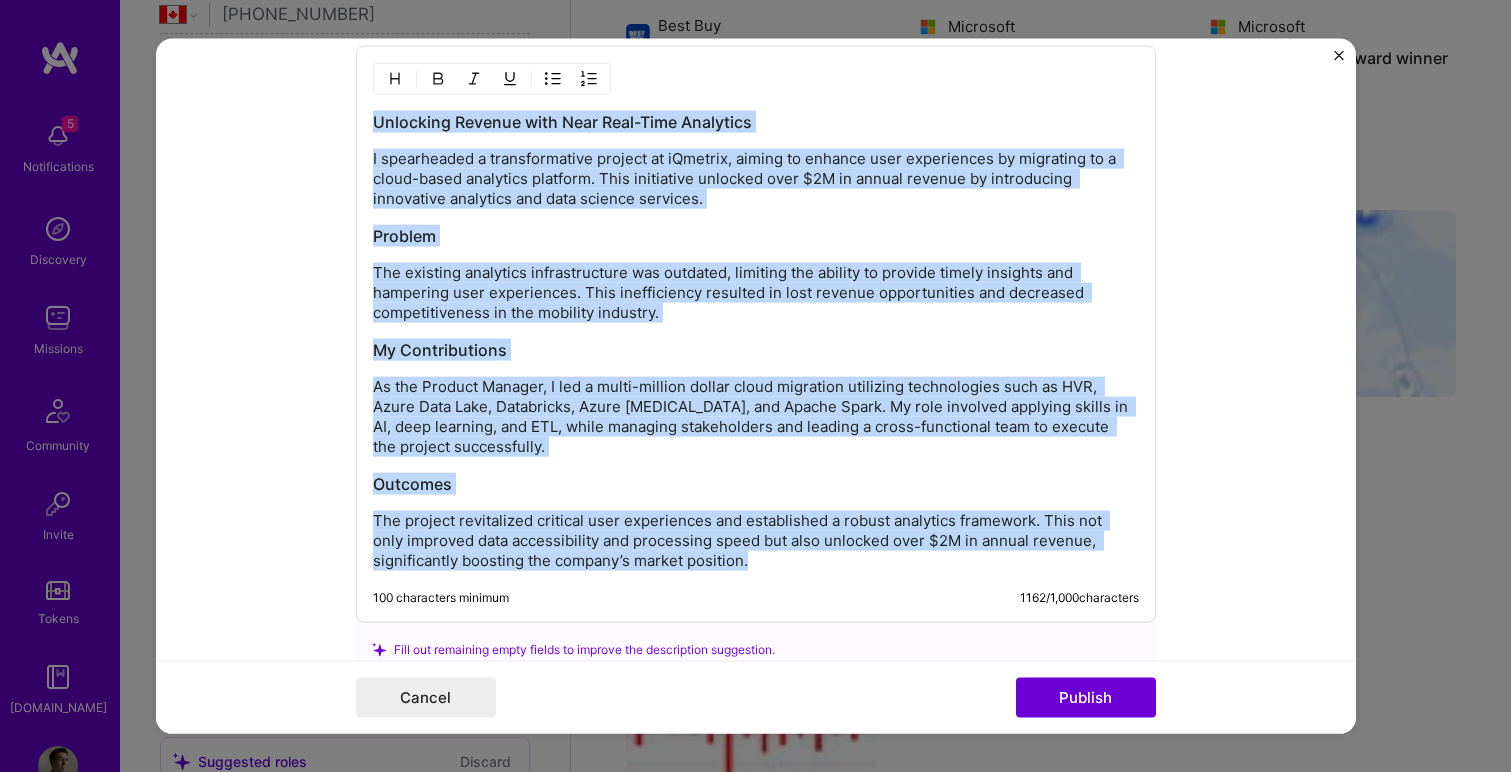 drag, startPoint x: 753, startPoint y: 562, endPoint x: 324, endPoint y: 117, distance: 618.11487 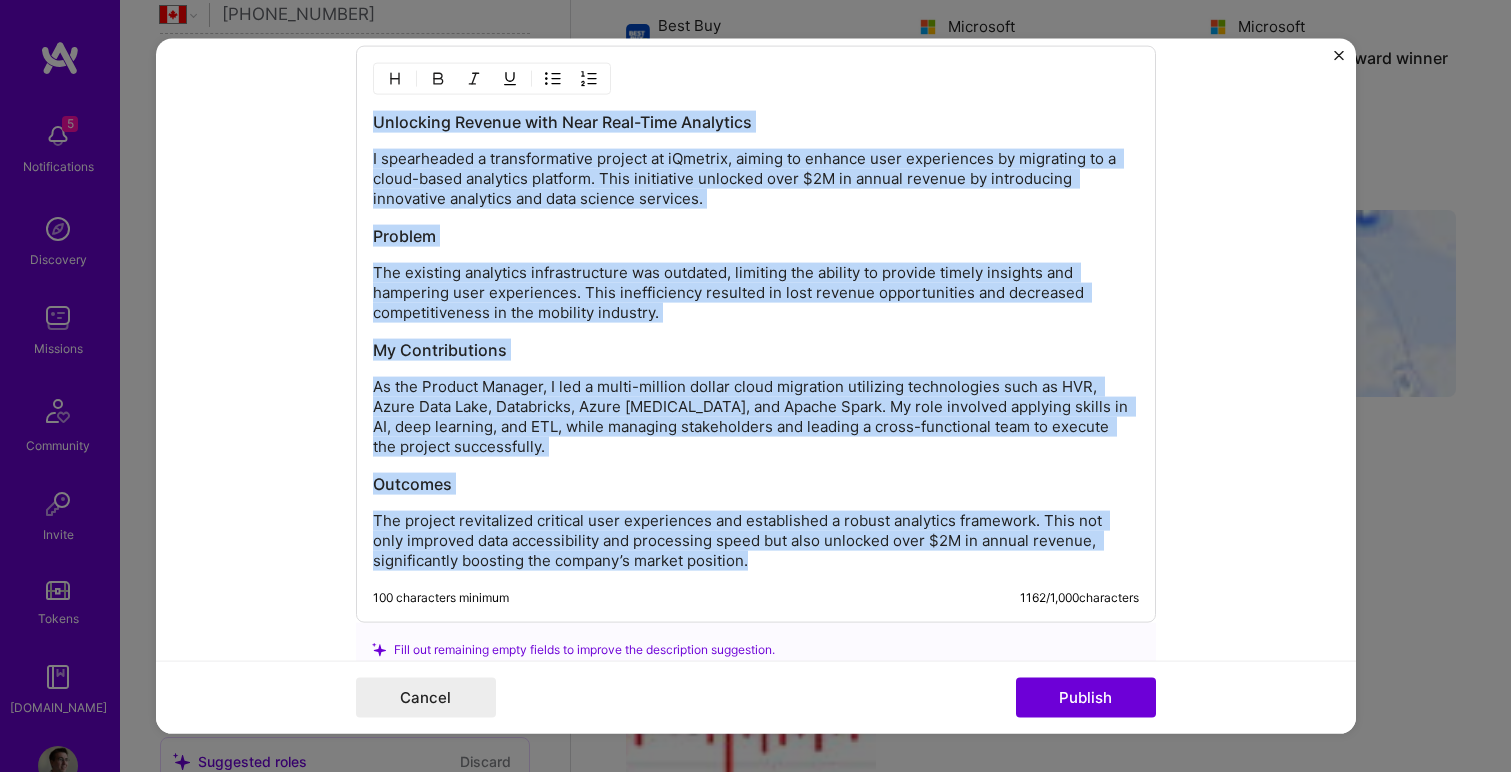 click on "I spearheaded a transformative project at iQmetrix, aiming to enhance user experiences by migrating to a cloud-based analytics platform. This initiative unlocked over $2M in annual revenue by introducing innovative analytics and data science services." at bounding box center (756, 179) 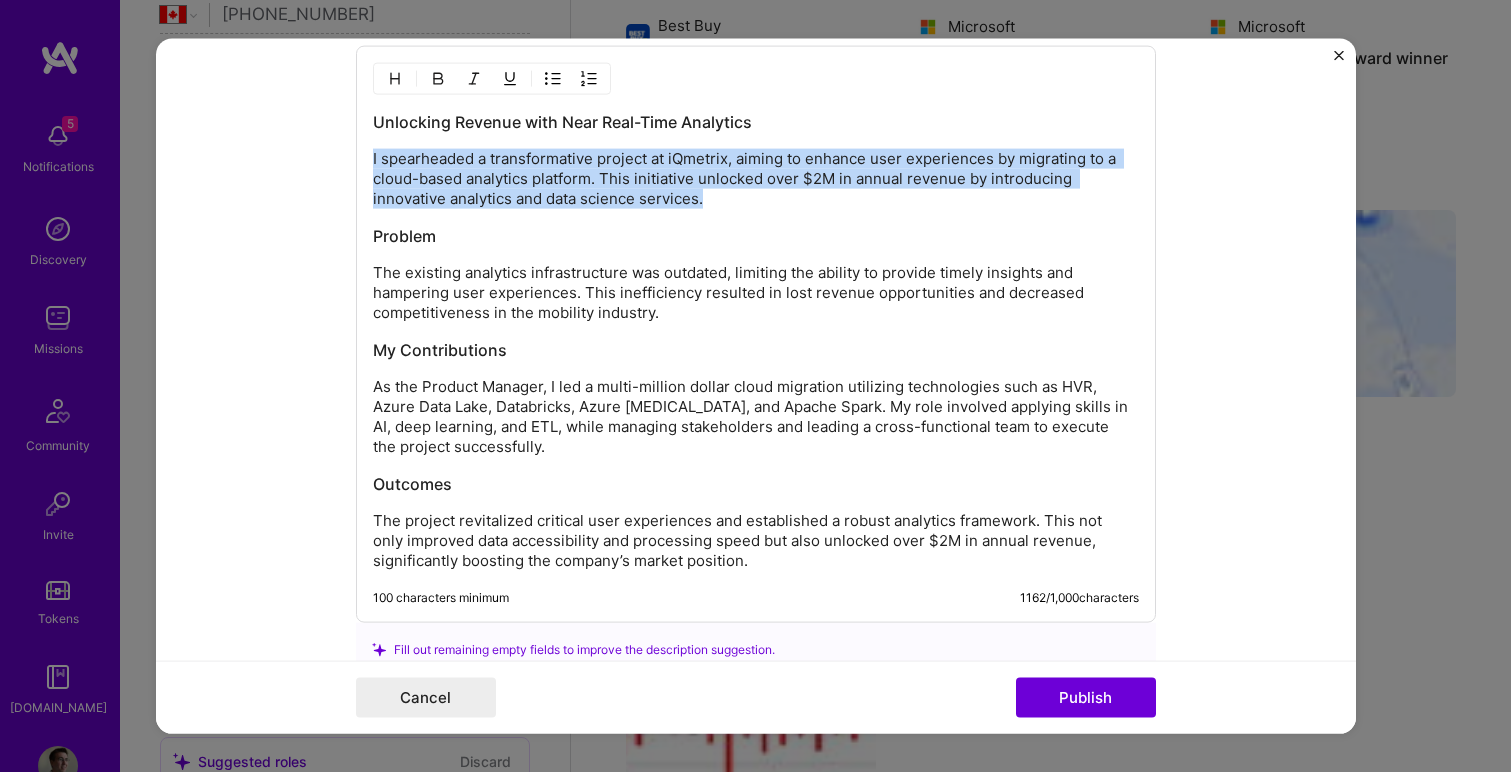 drag, startPoint x: 713, startPoint y: 200, endPoint x: 355, endPoint y: 160, distance: 360.2277 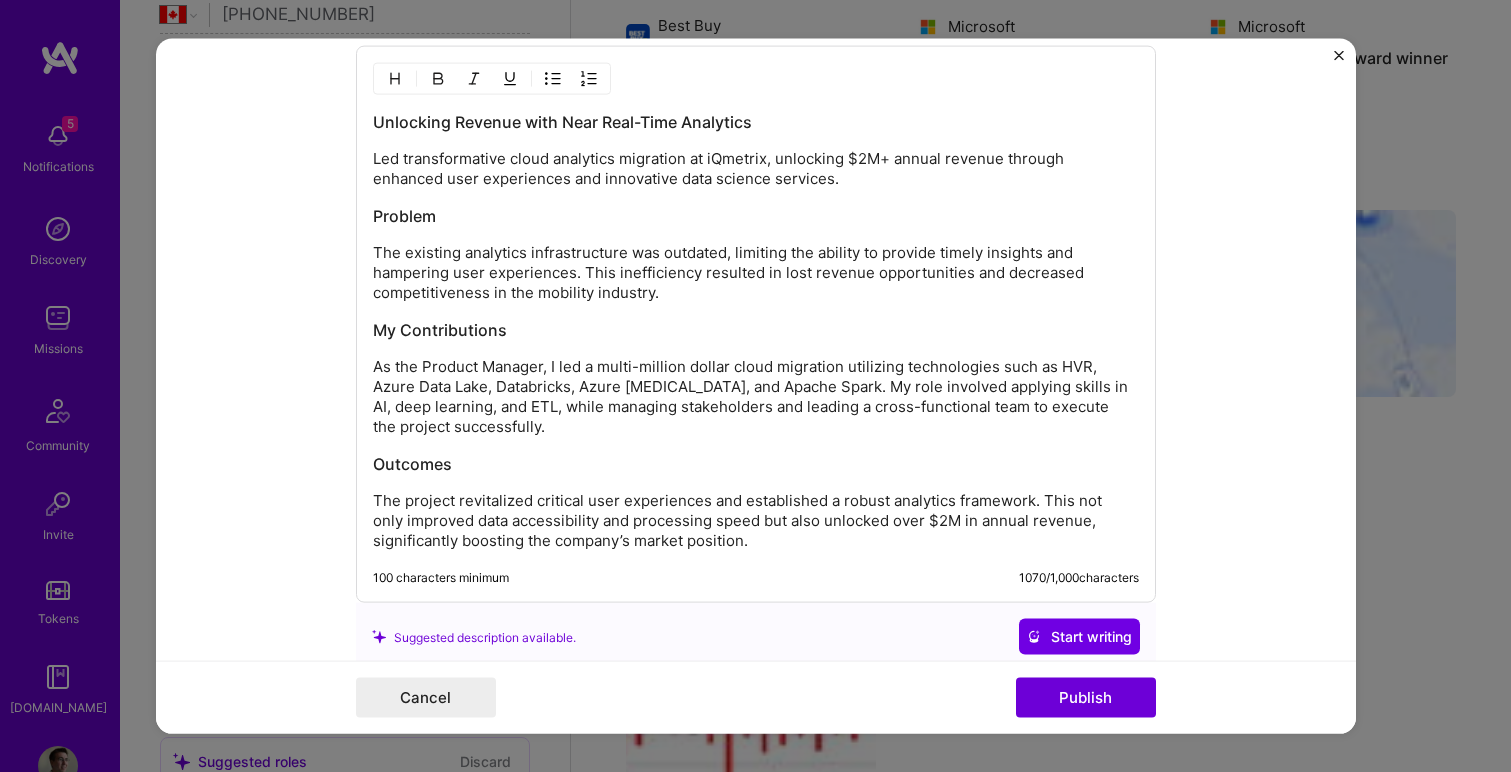 click on "Led transformative cloud analytics migration at iQmetrix, unlocking $2M+ annual revenue through enhanced user experiences and innovative data science services." at bounding box center [756, 169] 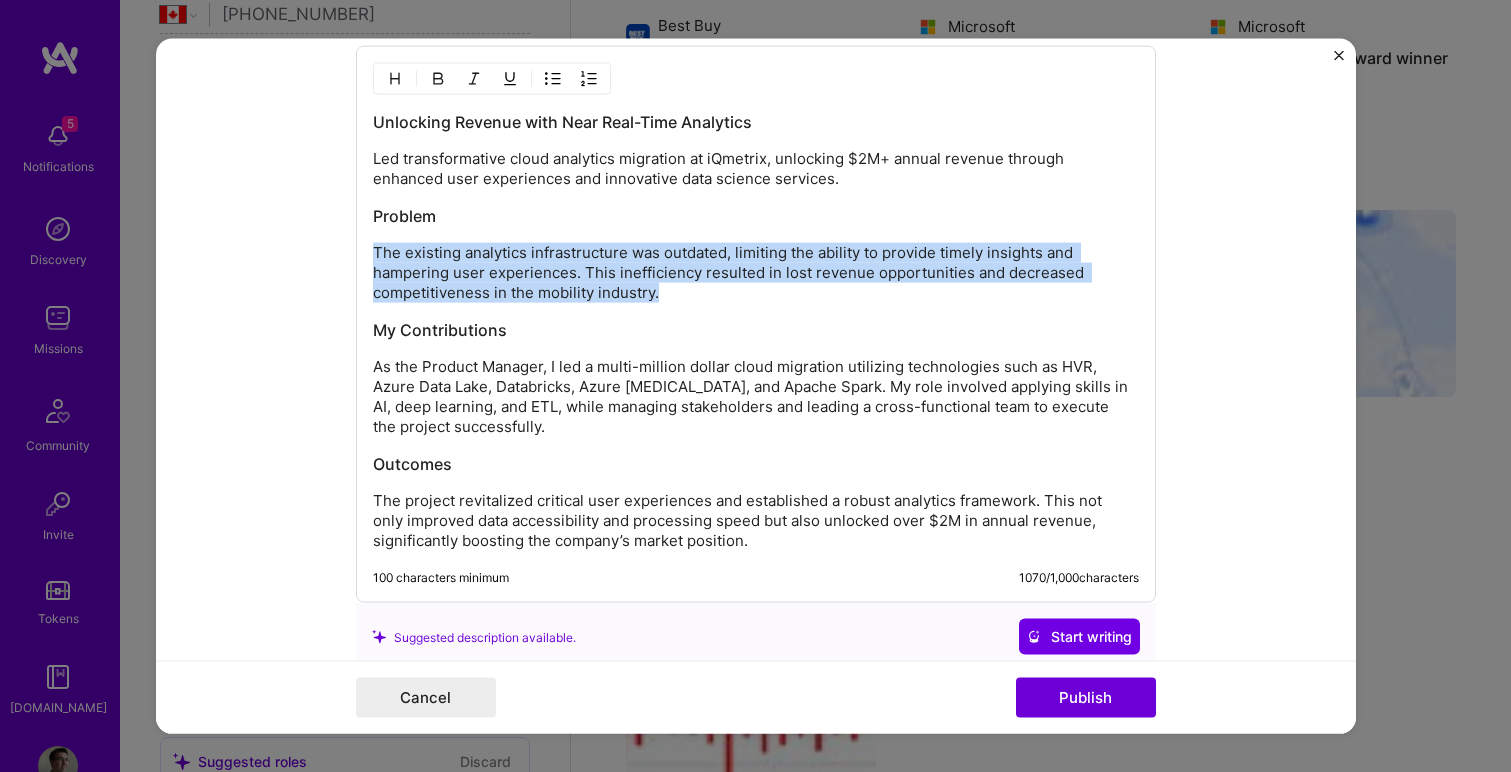 drag, startPoint x: 664, startPoint y: 297, endPoint x: 370, endPoint y: 256, distance: 296.84506 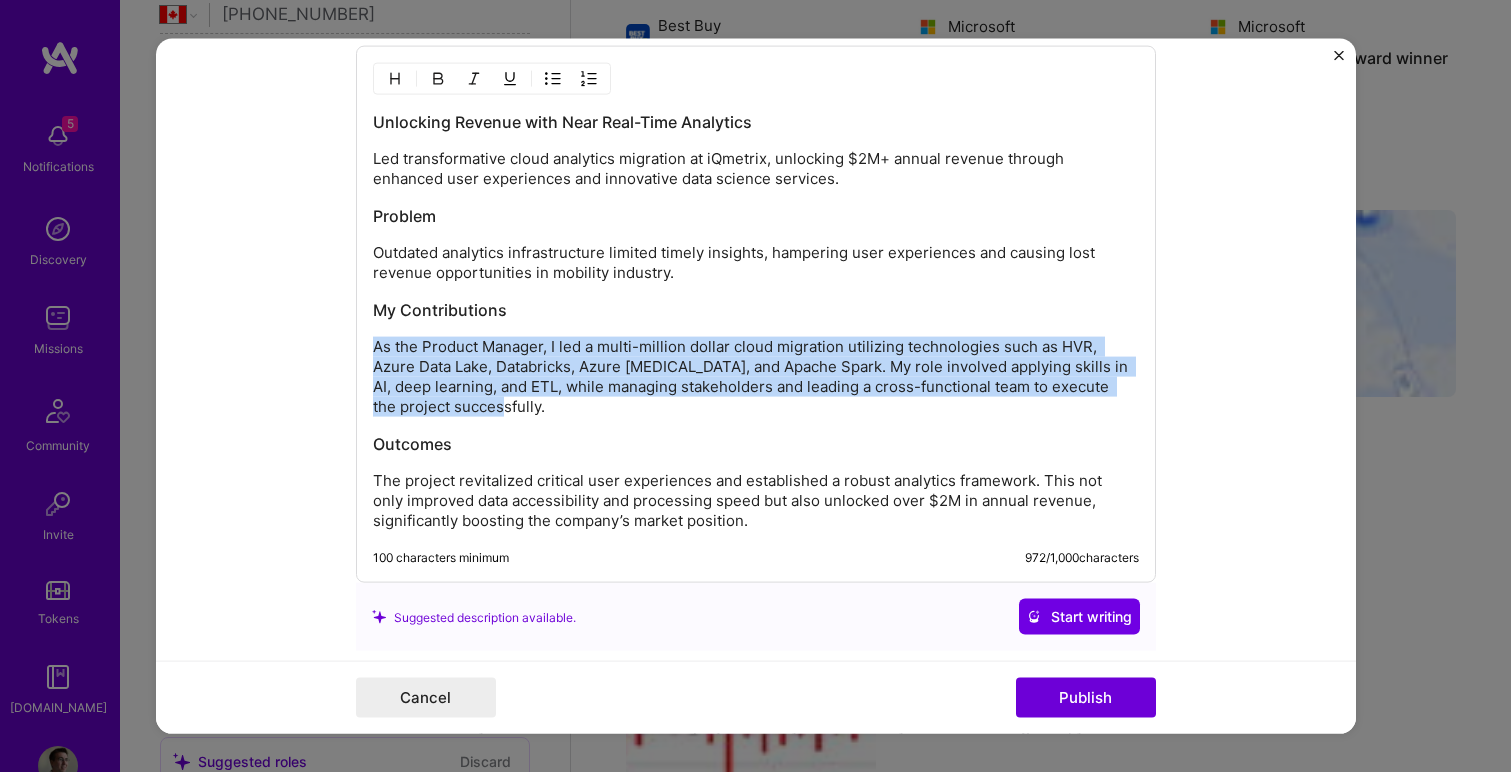 drag, startPoint x: 478, startPoint y: 407, endPoint x: 377, endPoint y: 345, distance: 118.511604 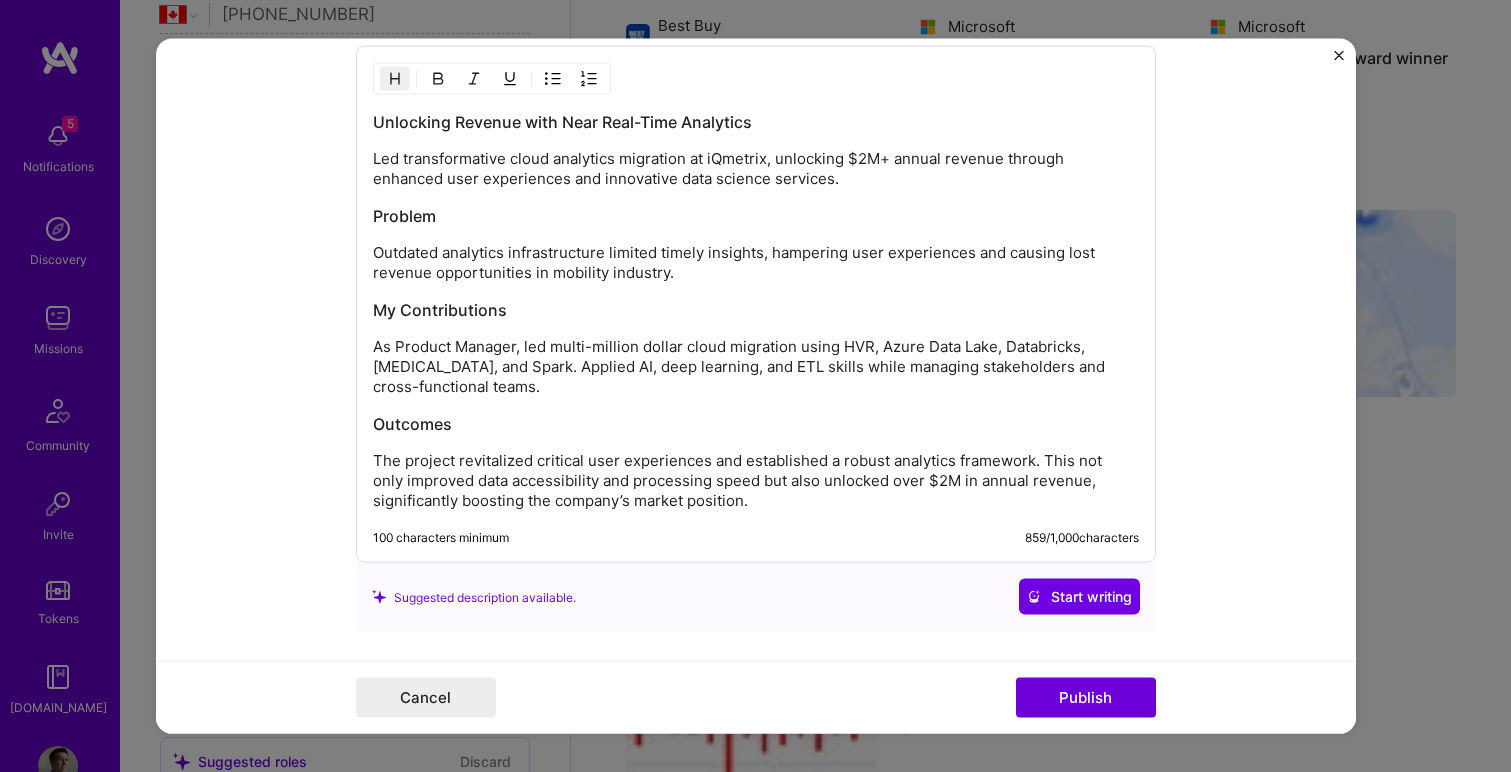 click on "The project revitalized critical user experiences and established a robust analytics framework. This not only improved data accessibility and processing speed but also unlocked over $2M in annual revenue, significantly boosting the company’s market position." at bounding box center [756, 481] 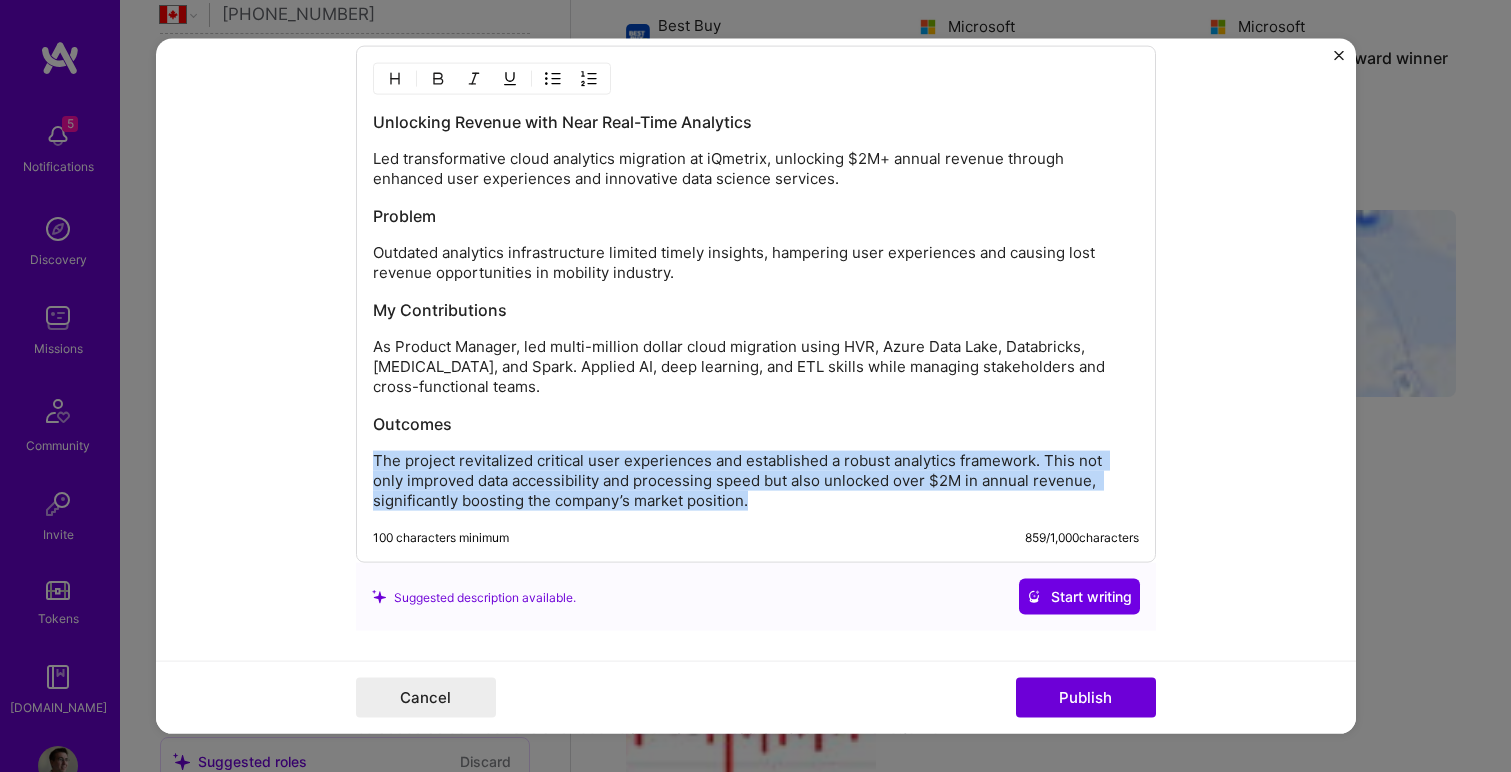 drag, startPoint x: 757, startPoint y: 504, endPoint x: 362, endPoint y: 471, distance: 396.3761 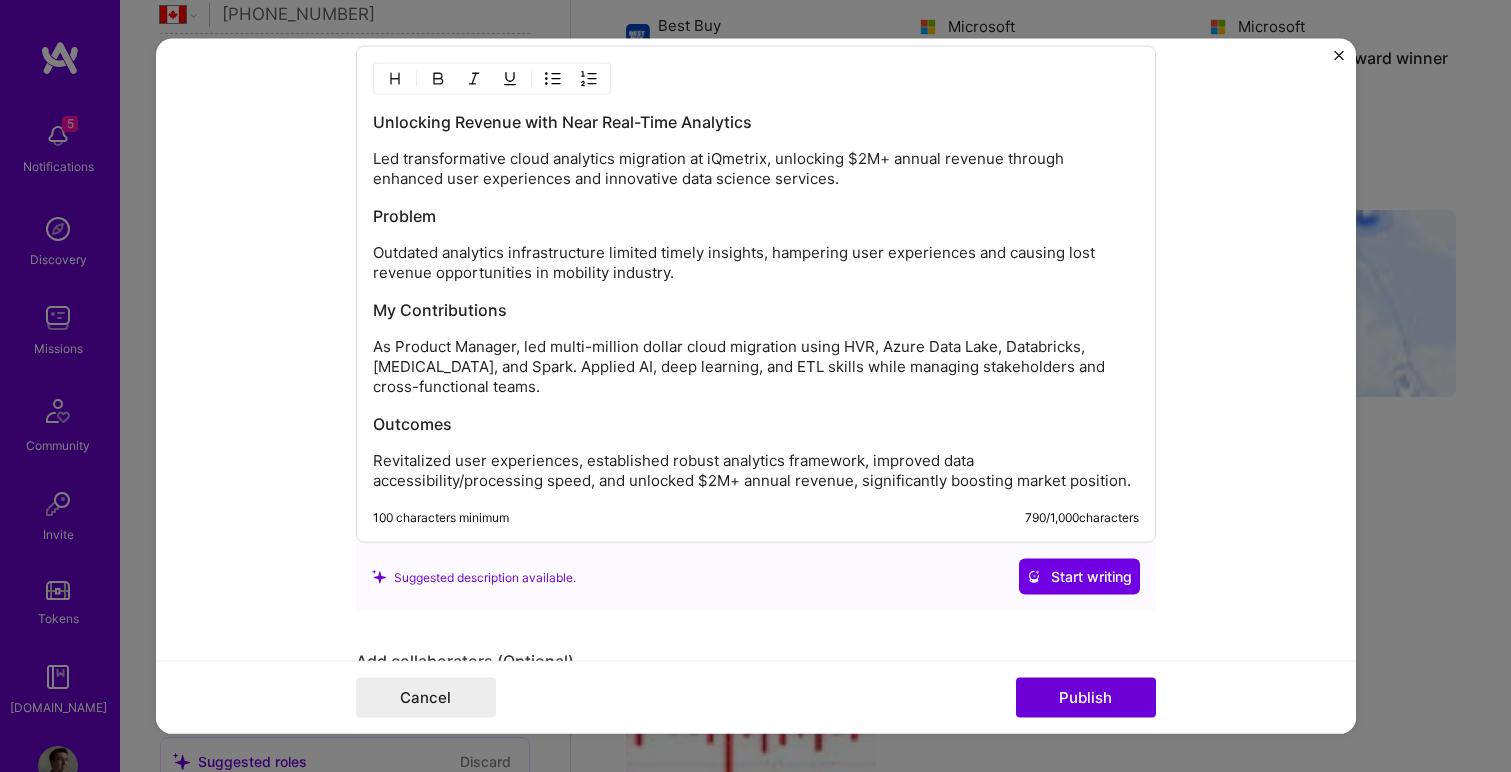 click on "Revitalized user experiences, established robust analytics framework, improved data accessibility/processing speed, and unlocked $2M+ annual revenue, significantly boosting market position." at bounding box center [756, 471] 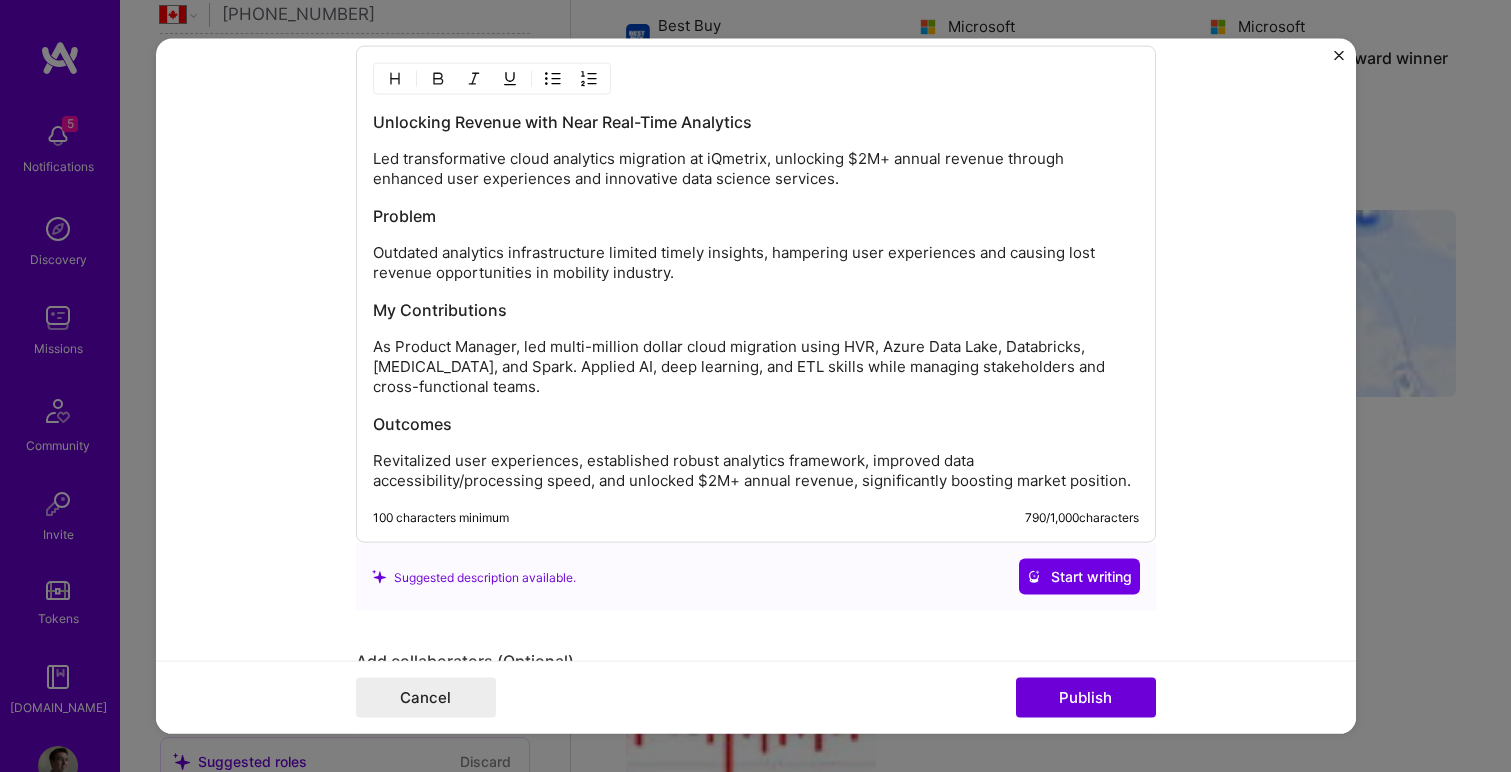 click on "As Product Manager, led multi-million dollar cloud migration using HVR, Azure Data Lake, Databricks, Synapse, and Spark. Applied AI, deep learning, and ETL skills while managing stakeholders and cross-functional teams." at bounding box center (756, 367) 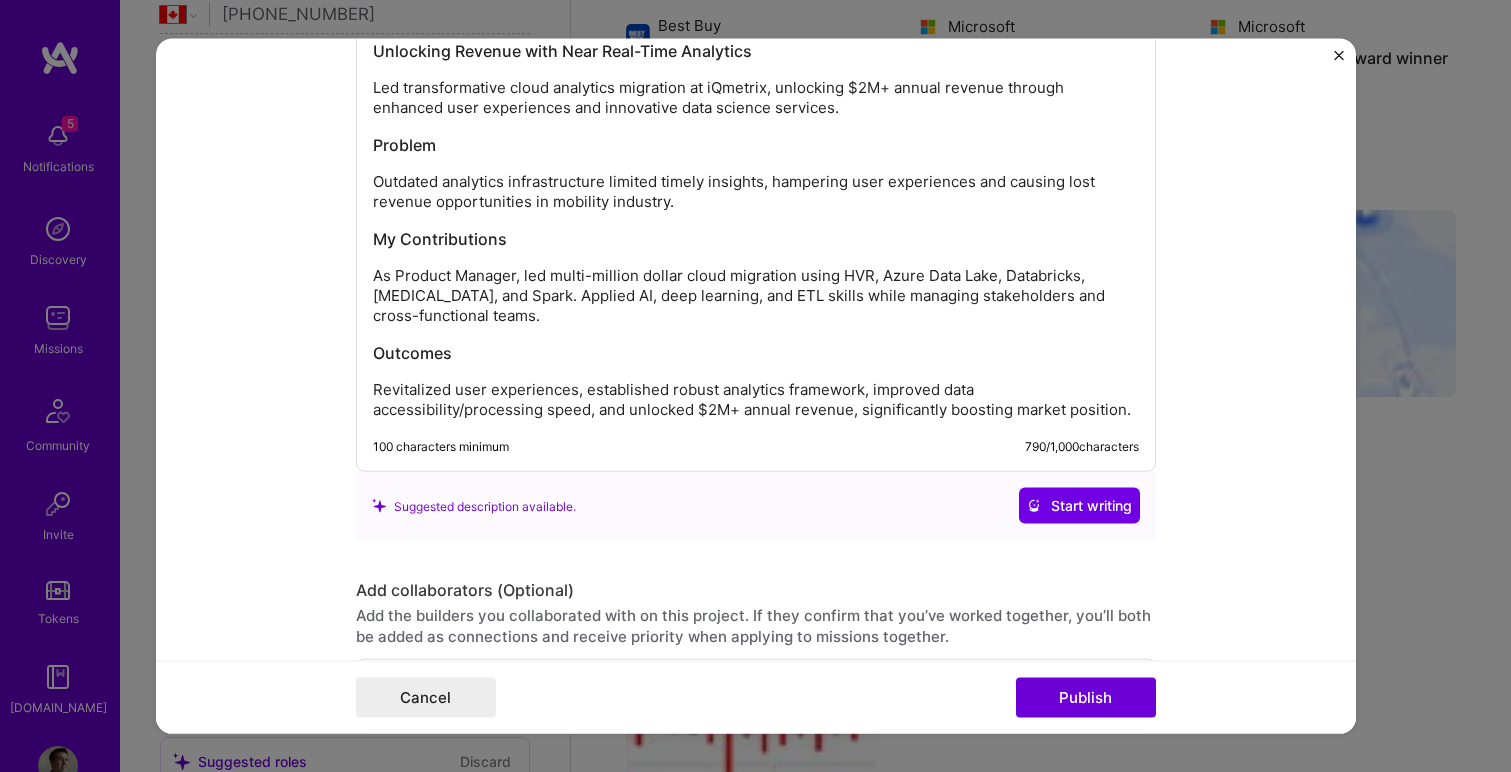 scroll, scrollTop: 2654, scrollLeft: 0, axis: vertical 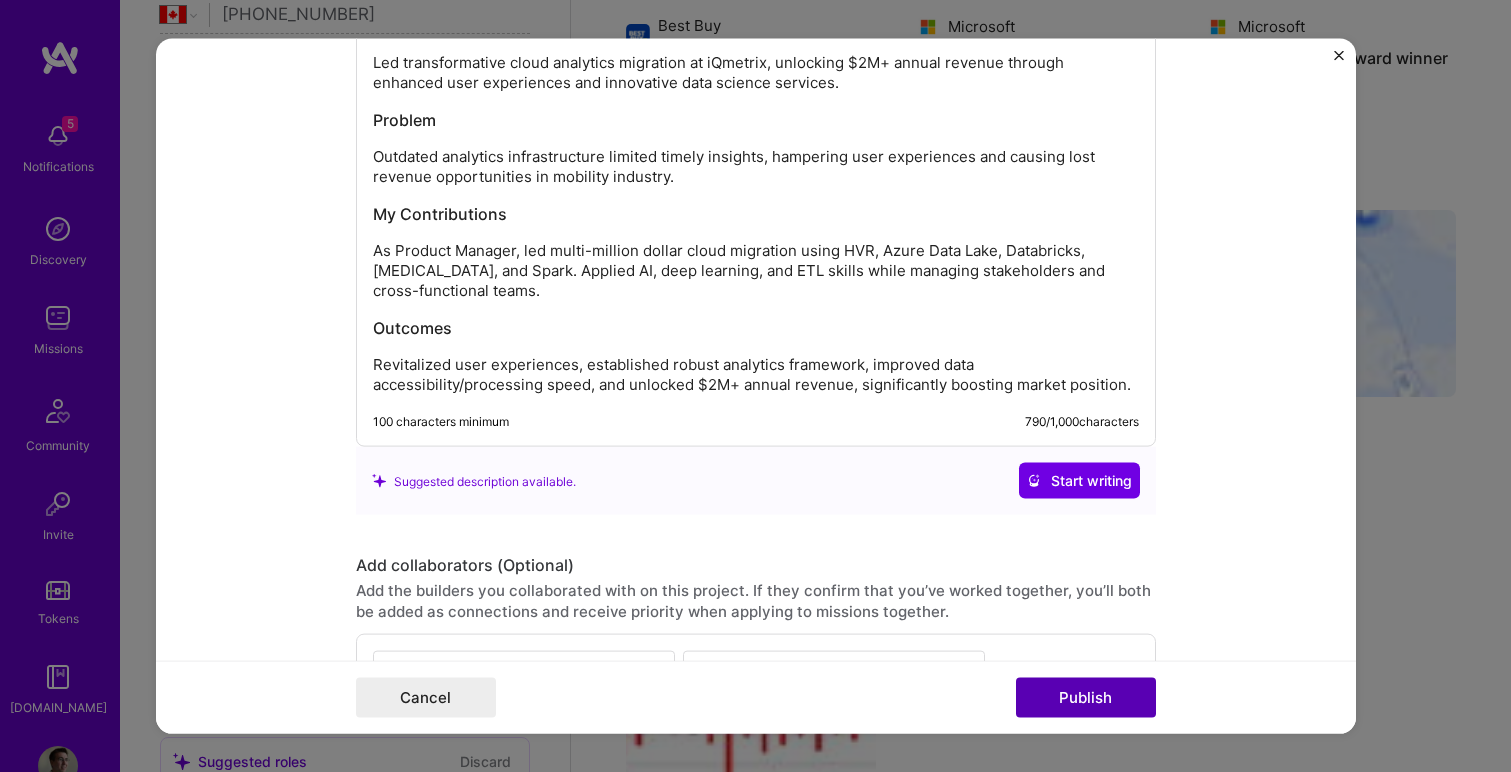 click on "Publish" at bounding box center [1086, 697] 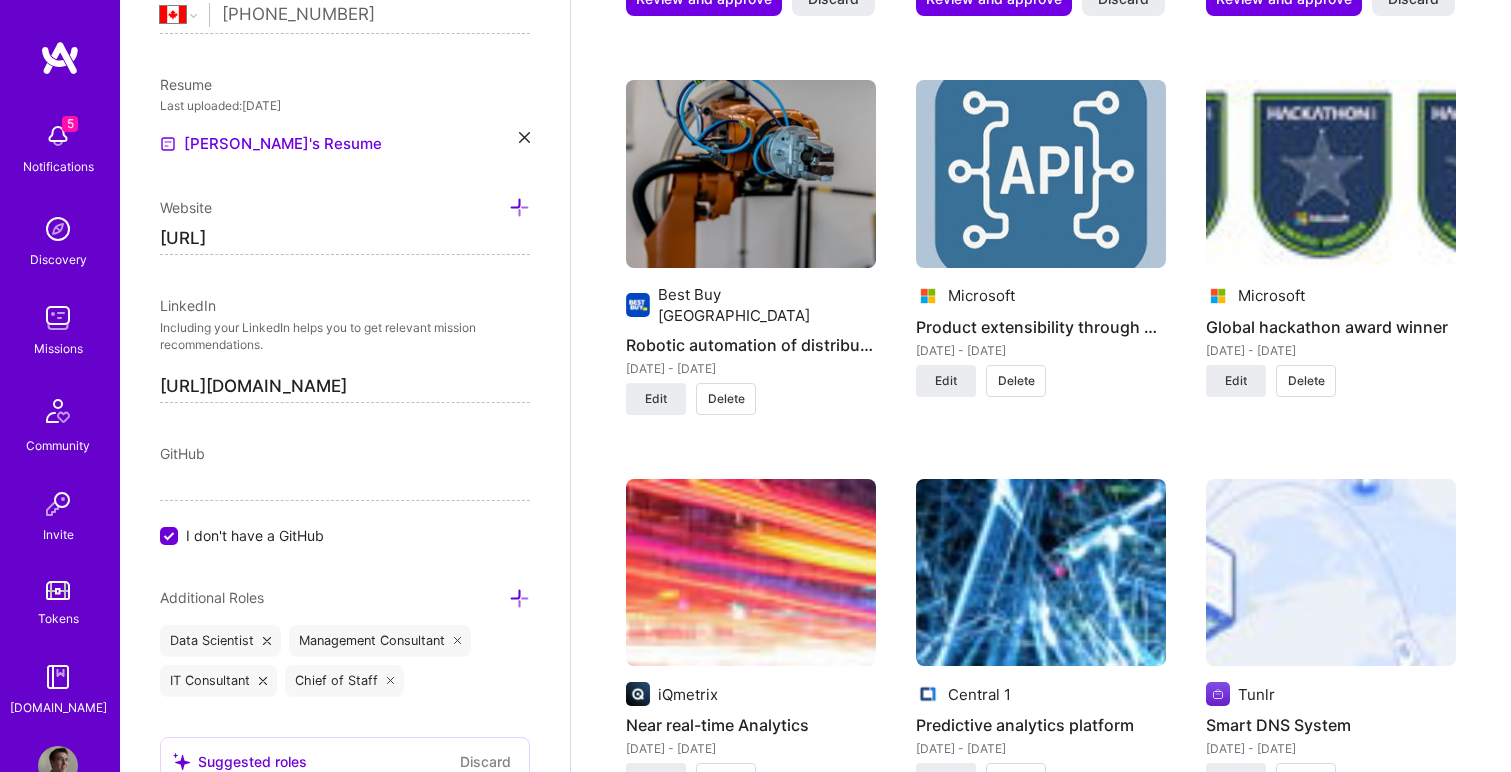 scroll, scrollTop: 3080, scrollLeft: 0, axis: vertical 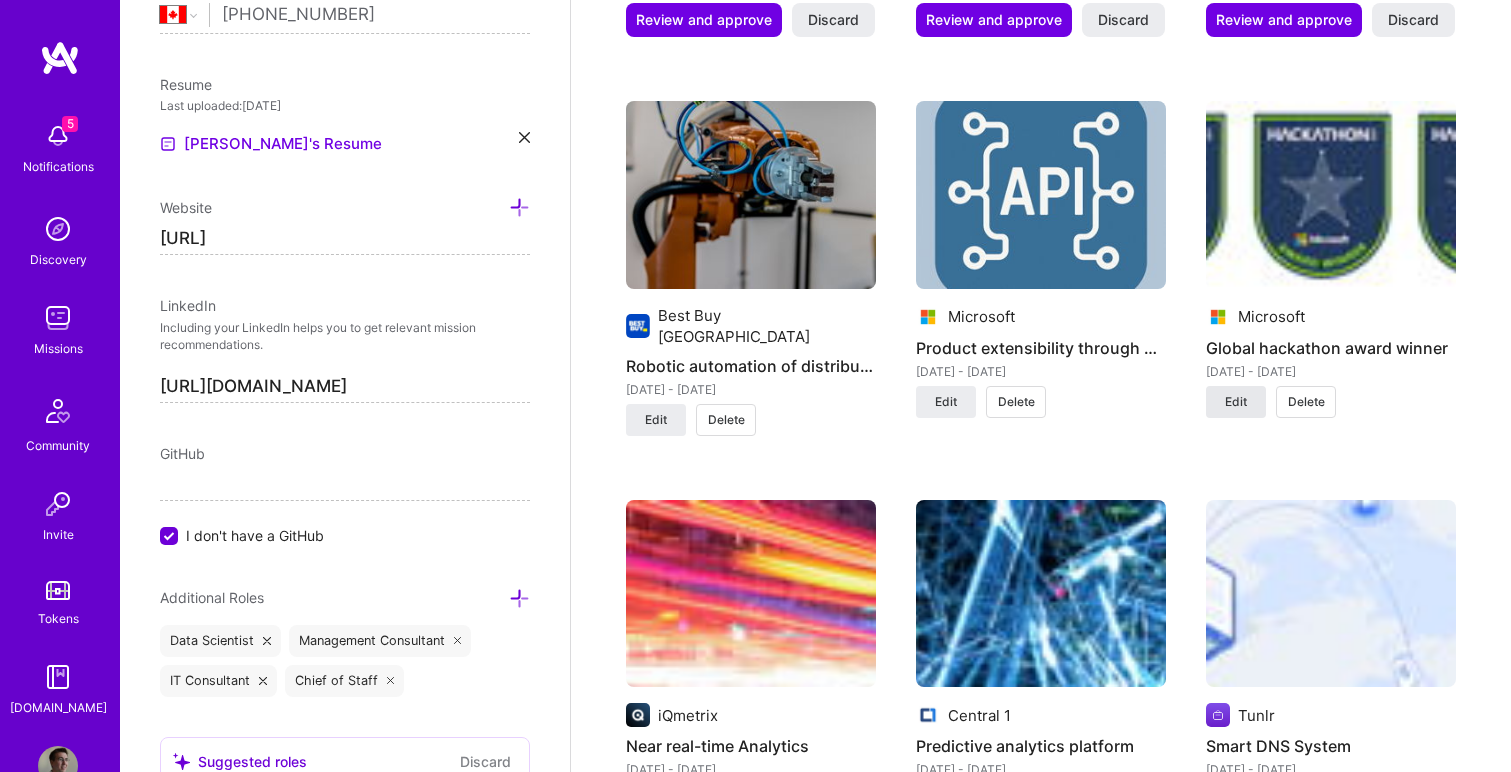 click on "Edit" at bounding box center [1236, 402] 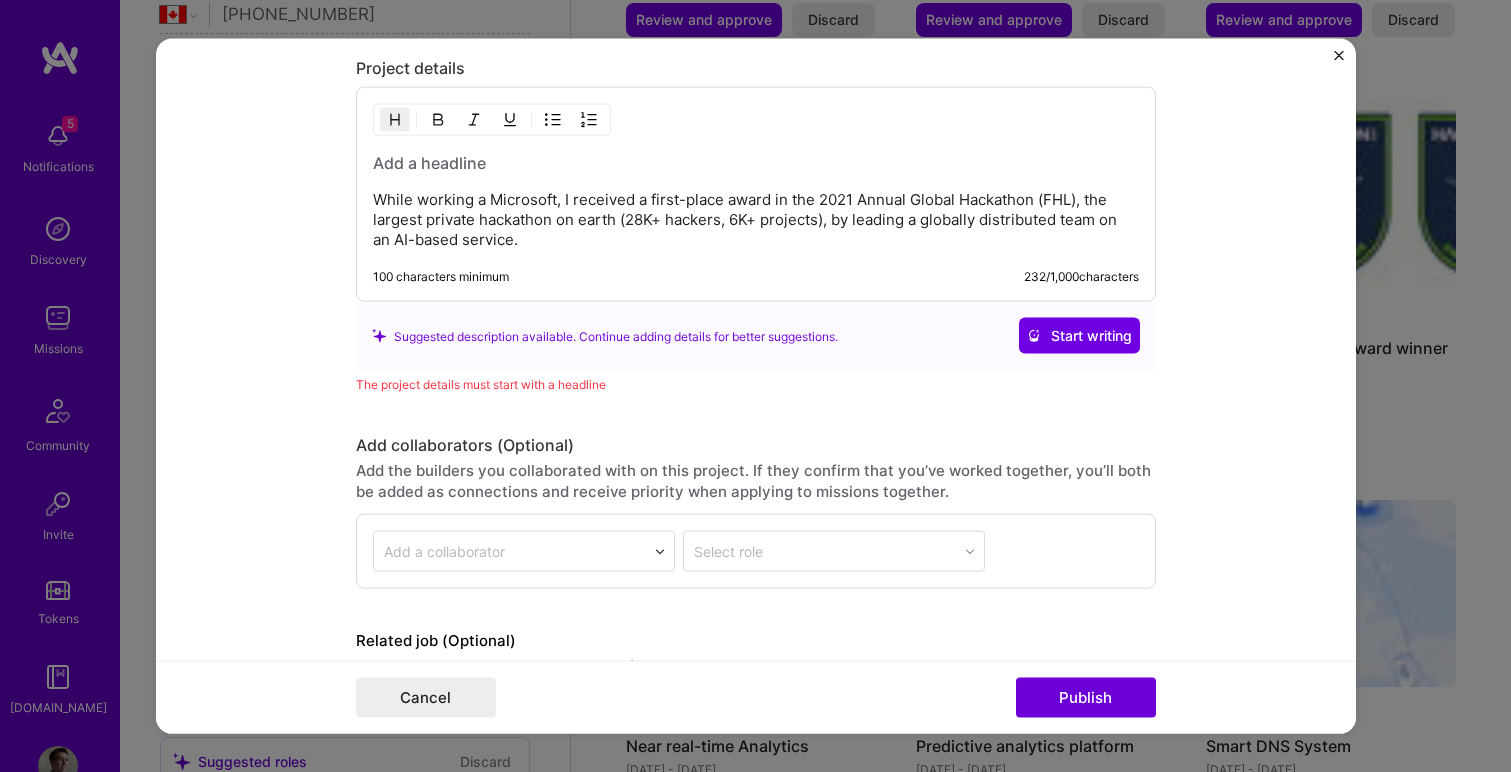 scroll, scrollTop: 2456, scrollLeft: 0, axis: vertical 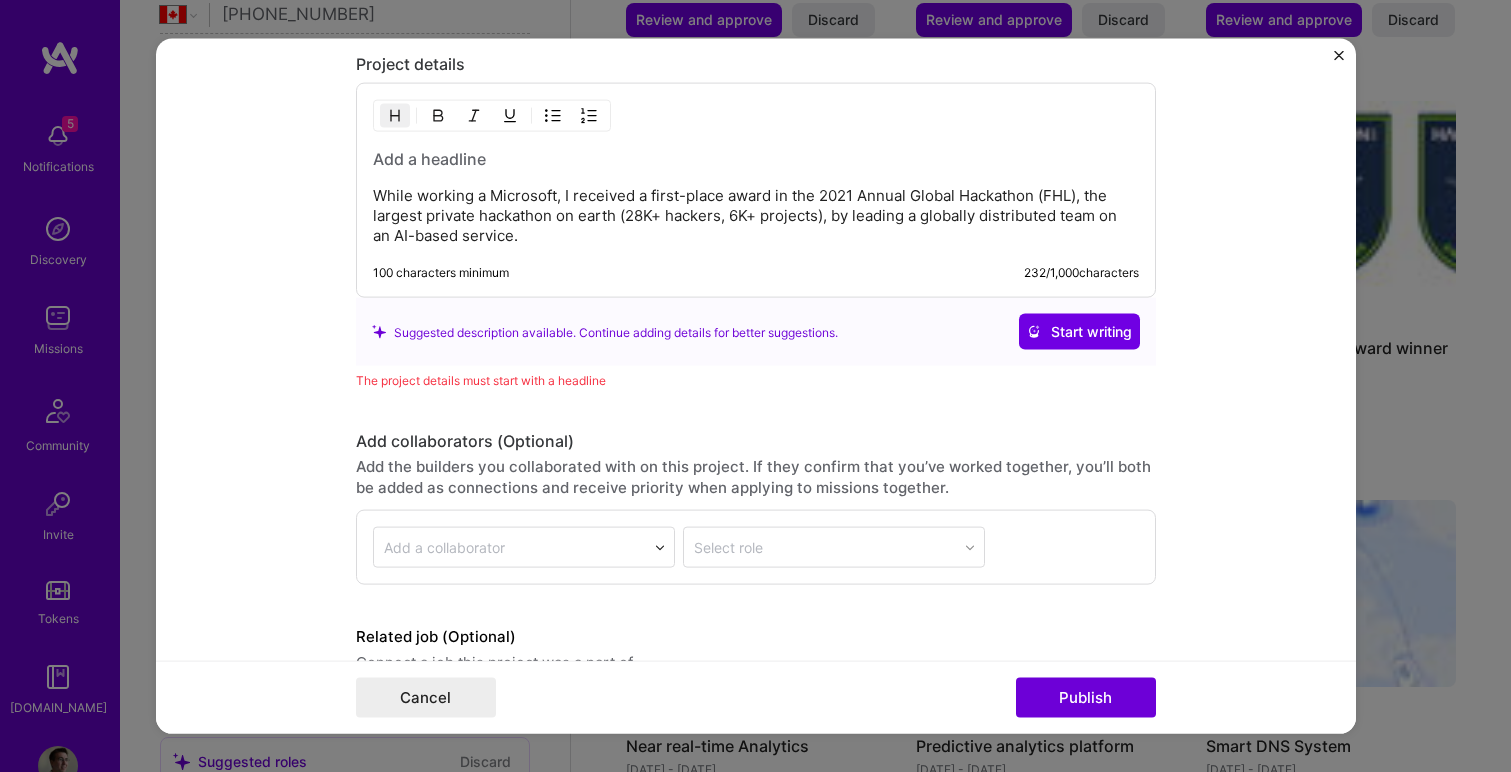 click at bounding box center (756, 159) 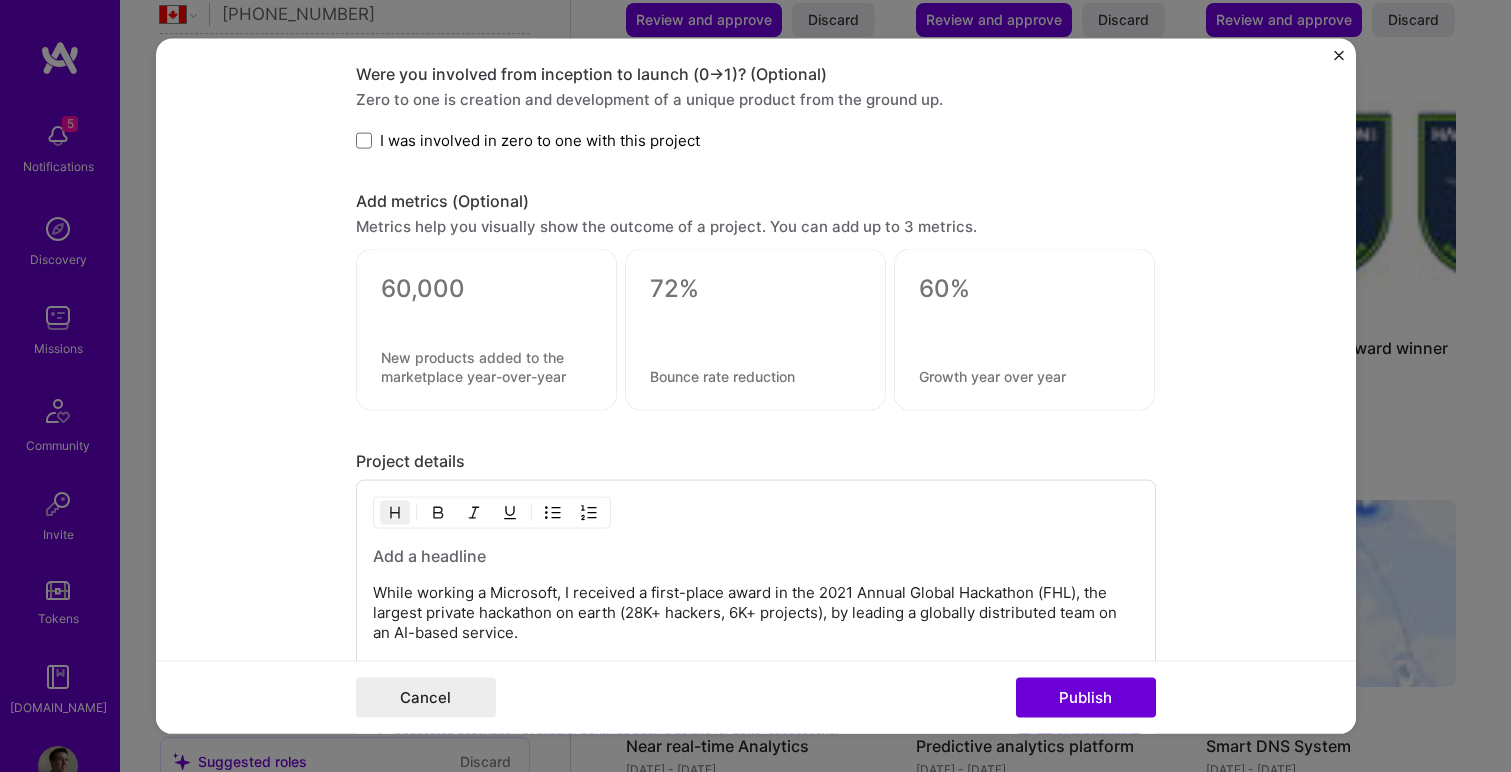 scroll, scrollTop: 2168, scrollLeft: 0, axis: vertical 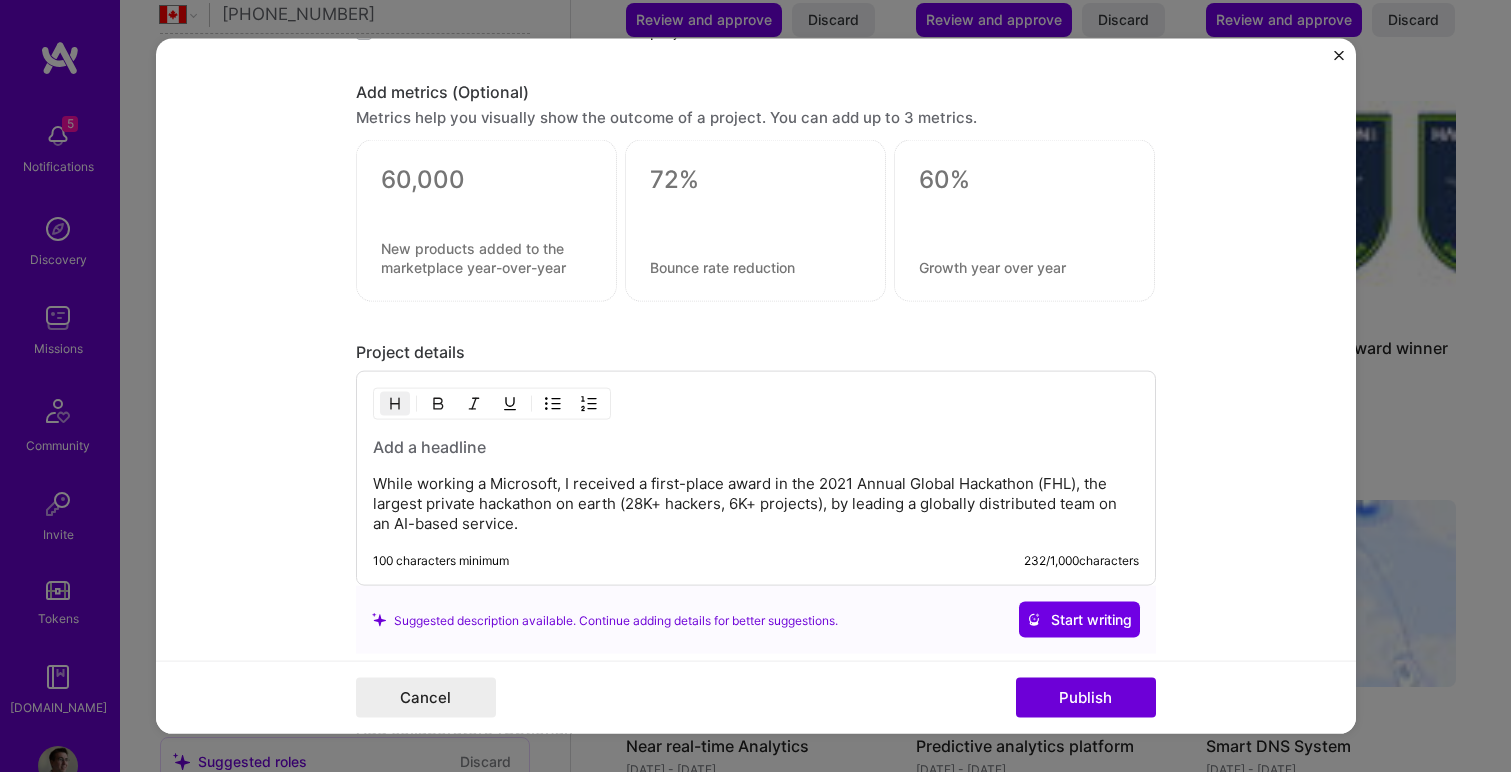 type 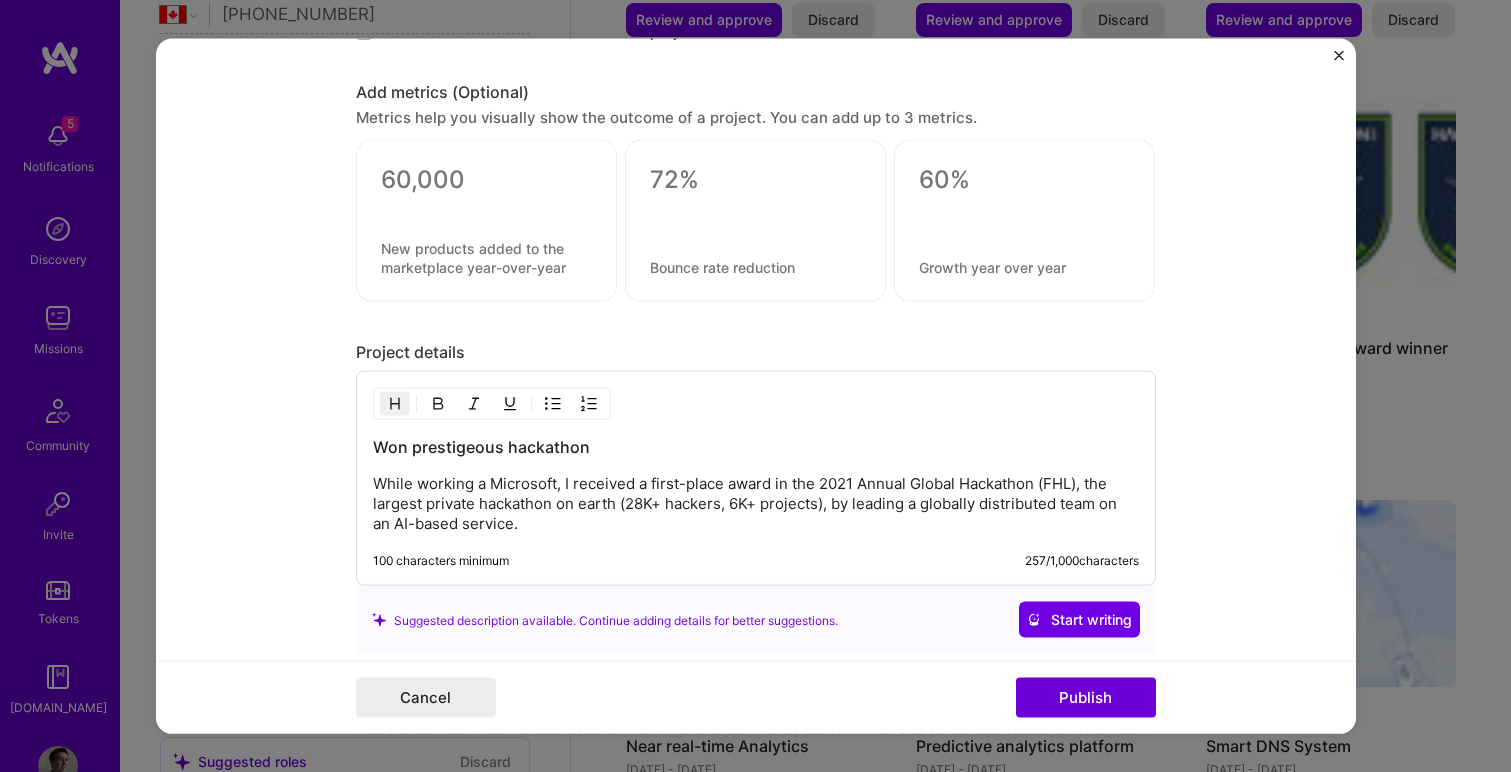 click on "Won prestigeous hackathon" at bounding box center [756, 447] 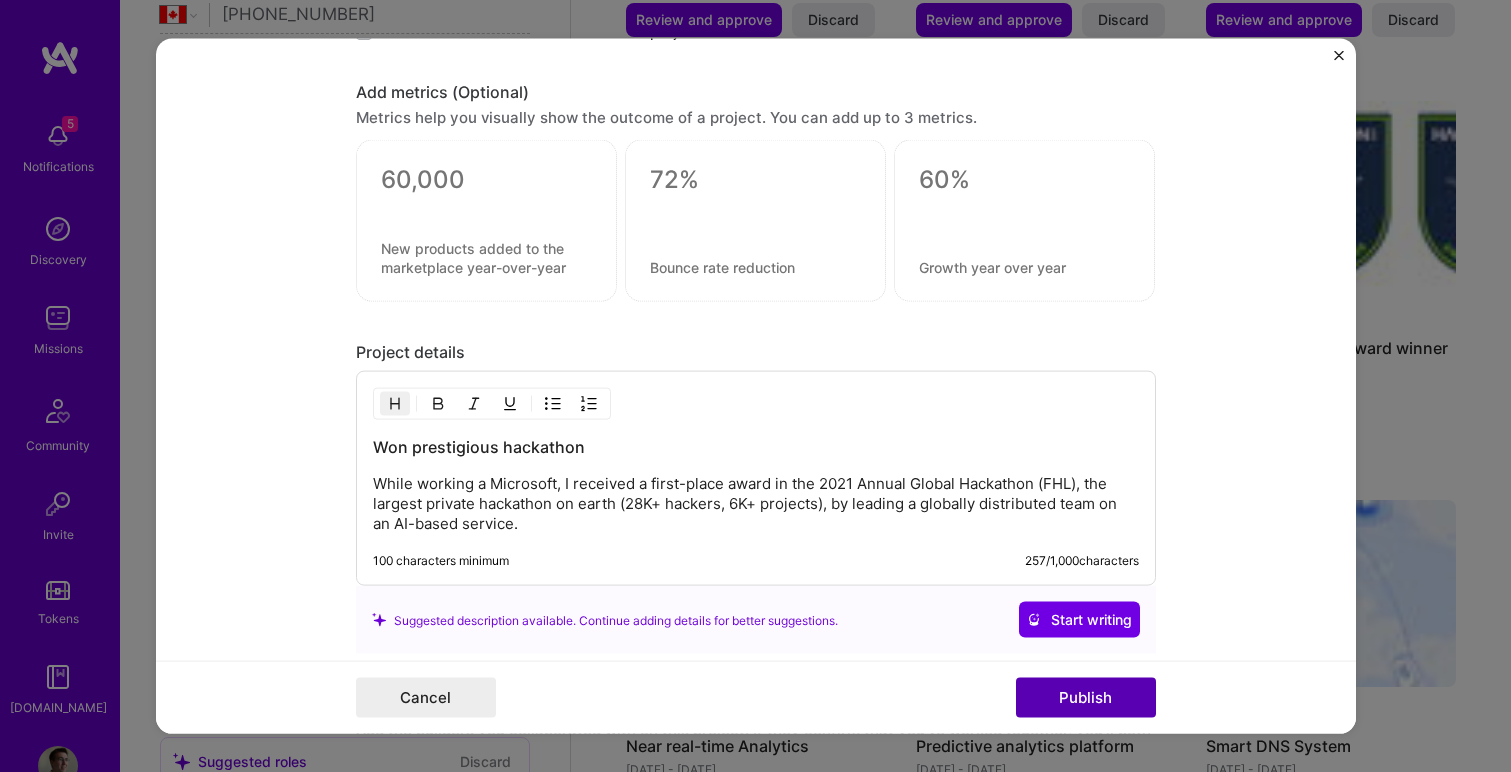 click on "Publish" at bounding box center [1086, 697] 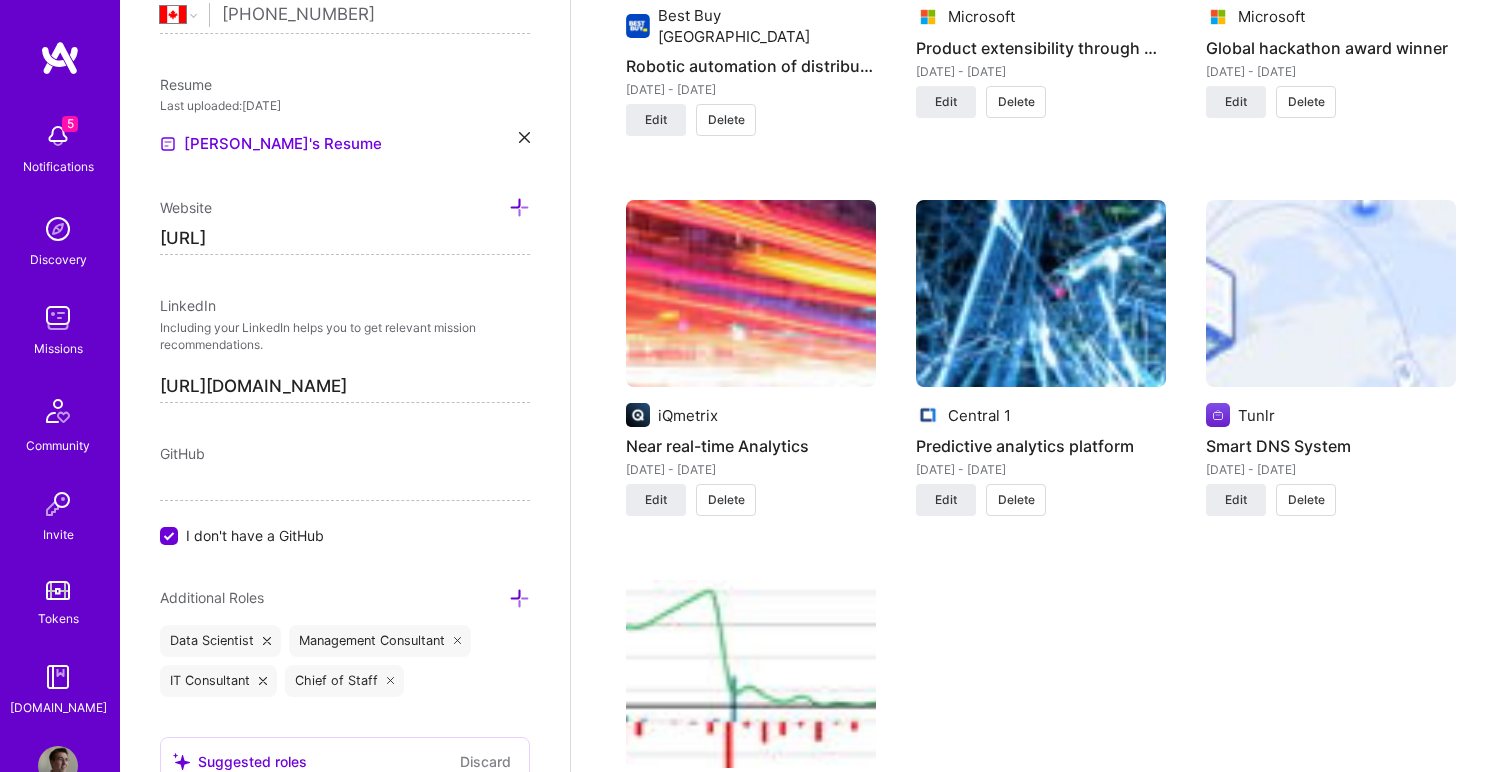 scroll, scrollTop: 3389, scrollLeft: 0, axis: vertical 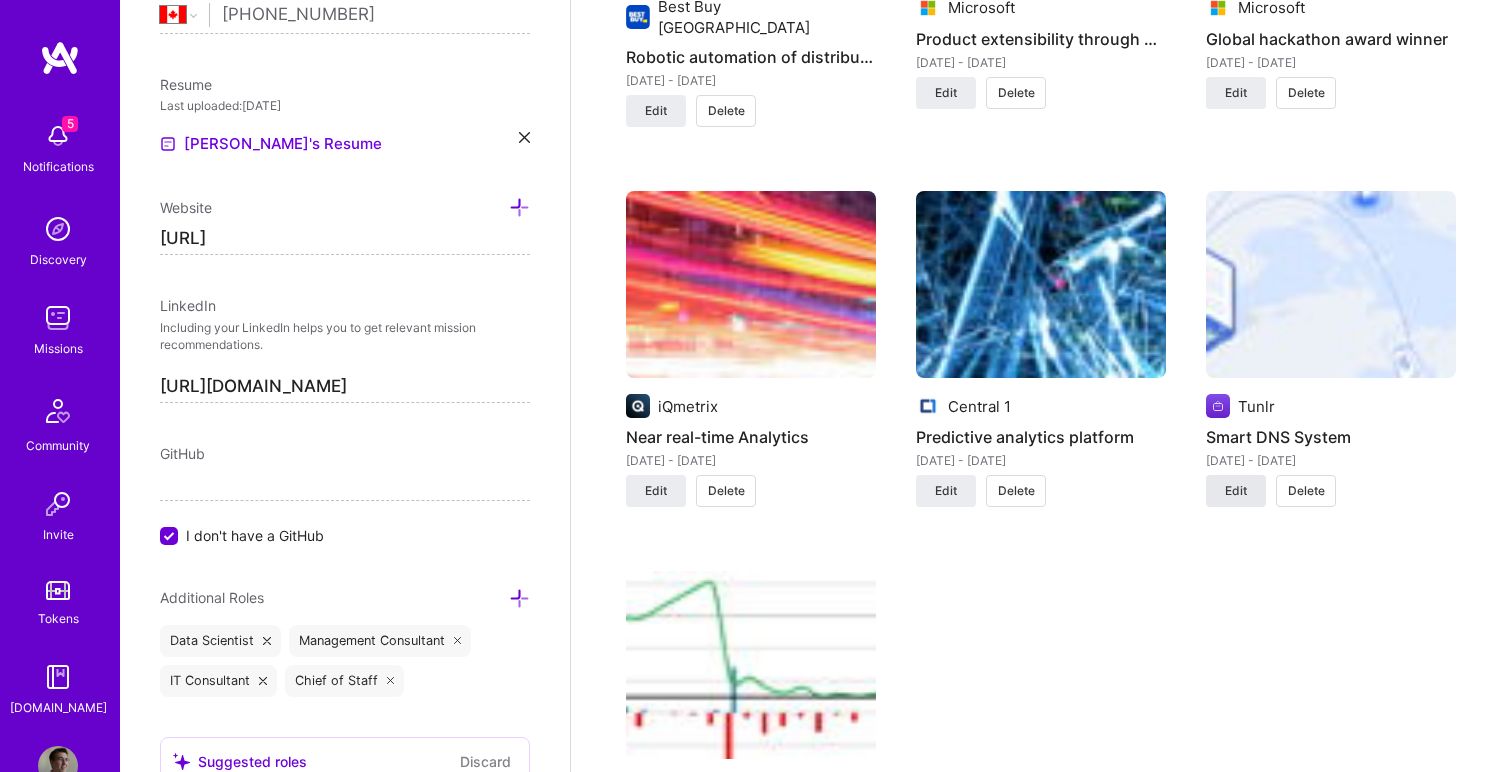 click on "Edit" at bounding box center (1236, 491) 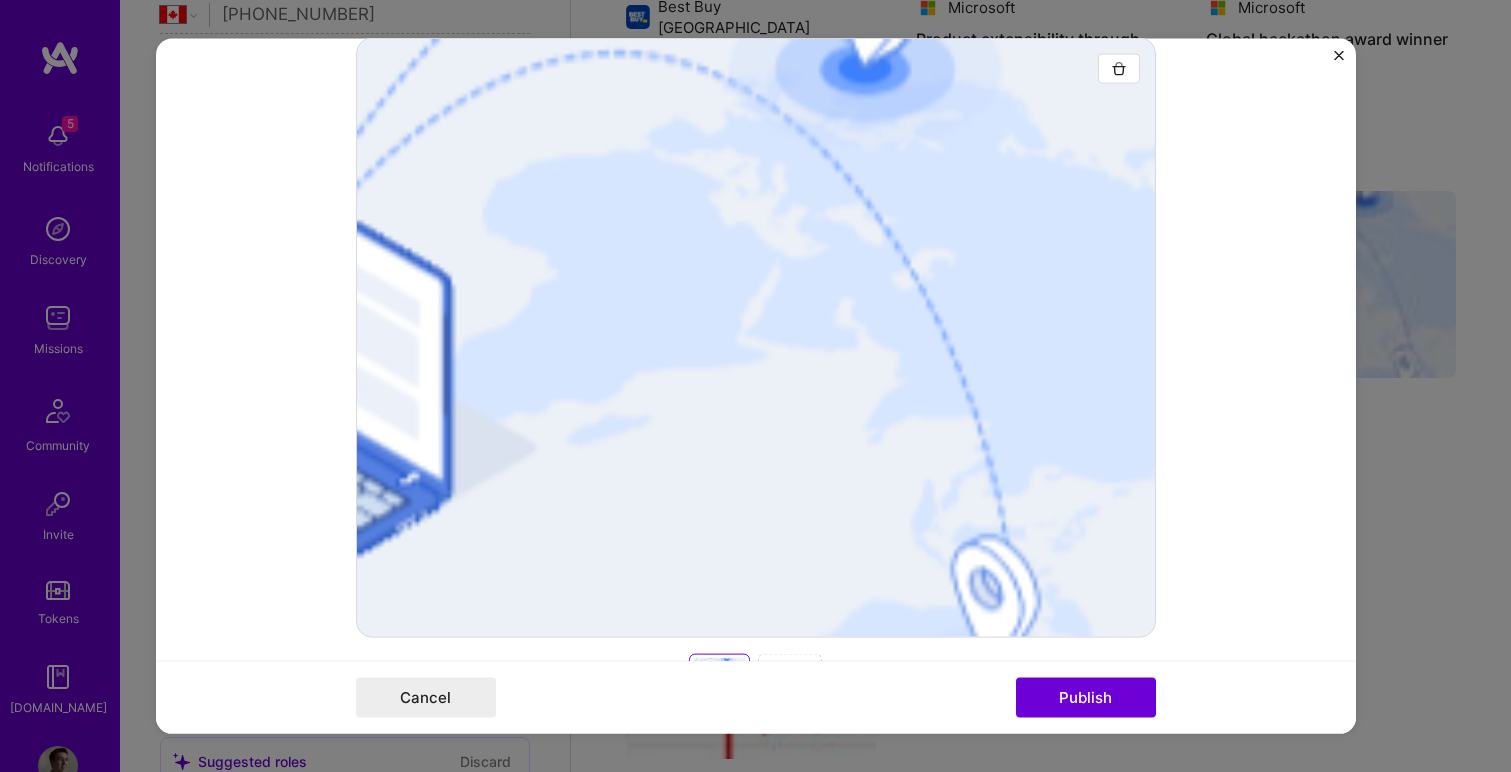 scroll, scrollTop: 498, scrollLeft: 0, axis: vertical 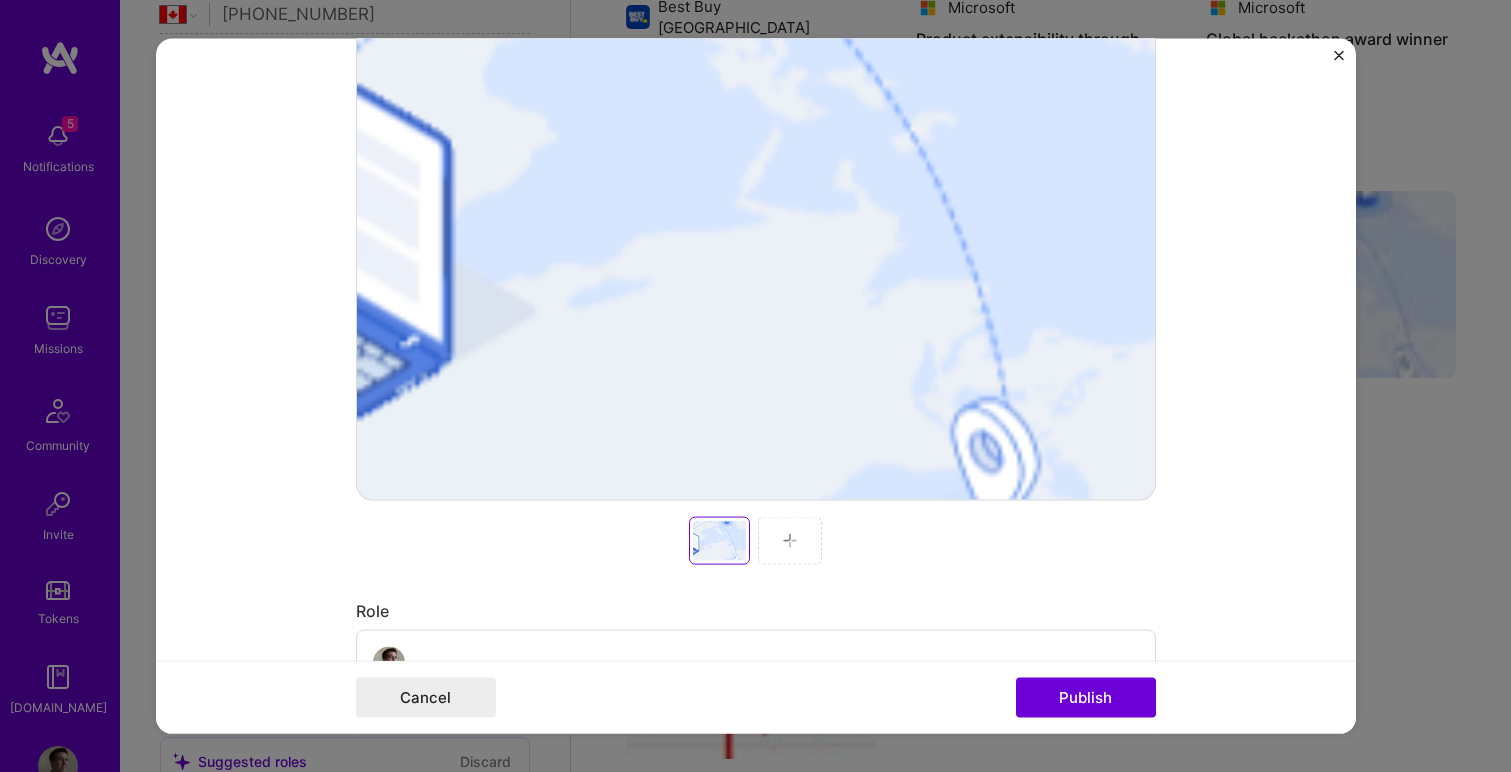 click at bounding box center (719, 541) 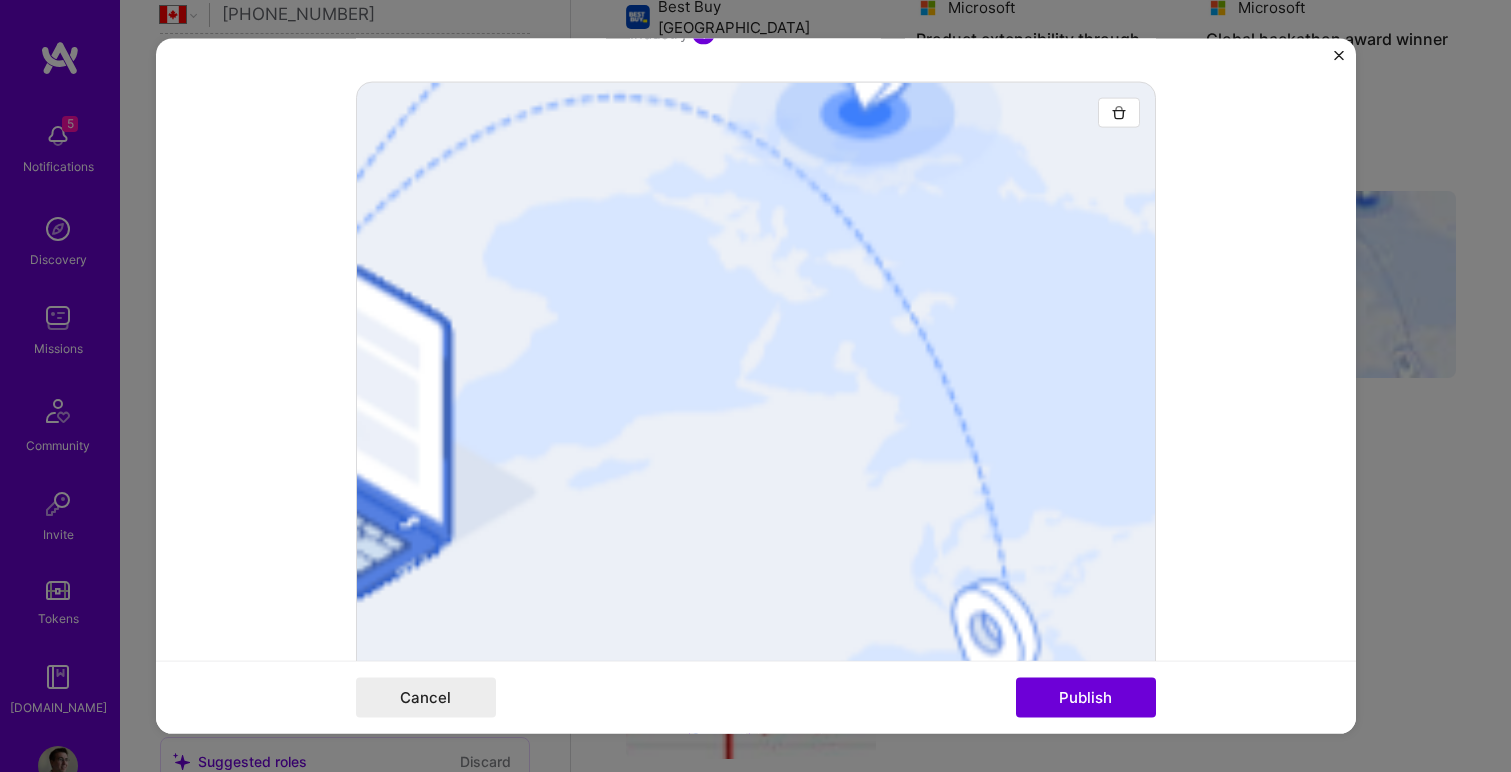 scroll, scrollTop: 0, scrollLeft: 0, axis: both 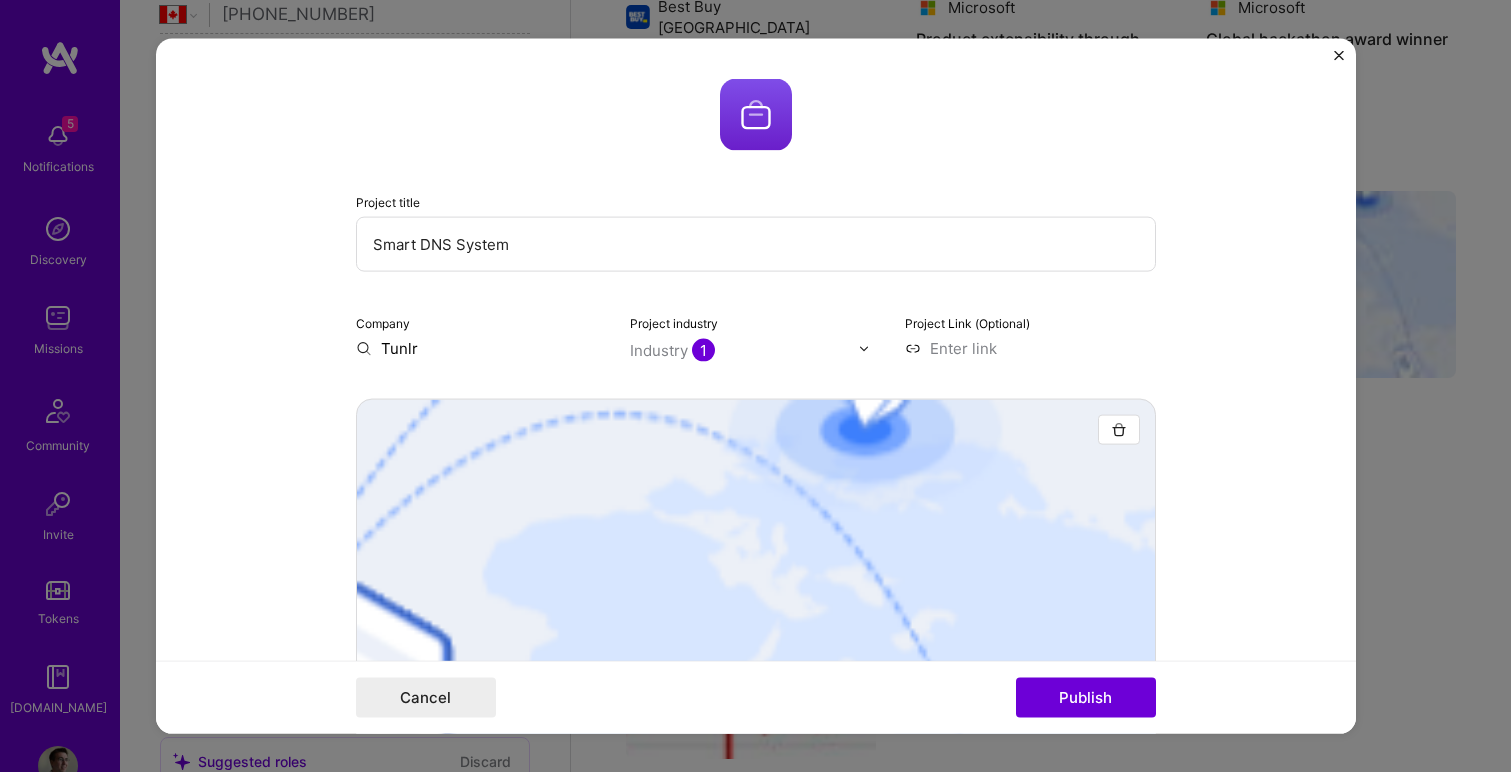 click at bounding box center [1339, 56] 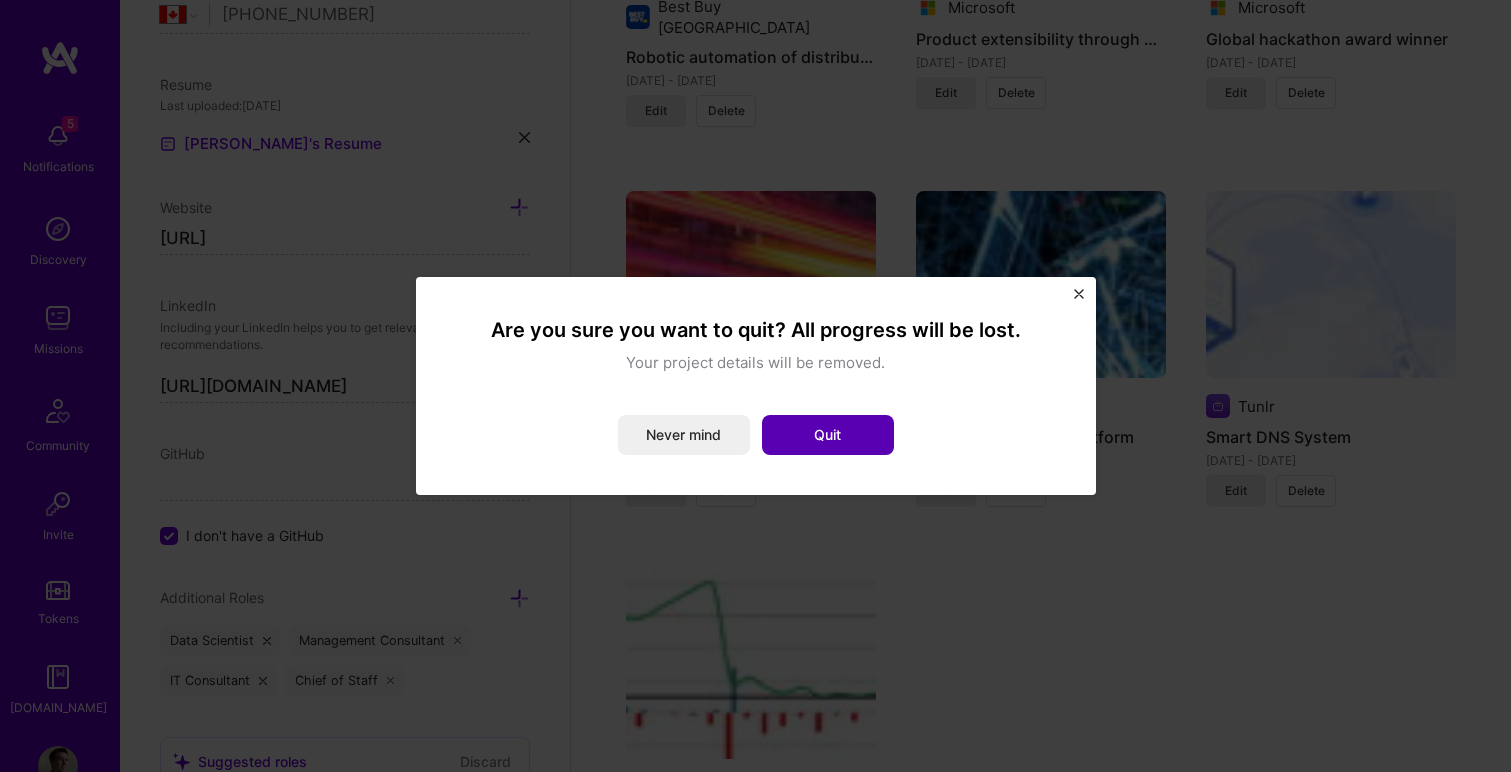 click on "Quit" at bounding box center (828, 435) 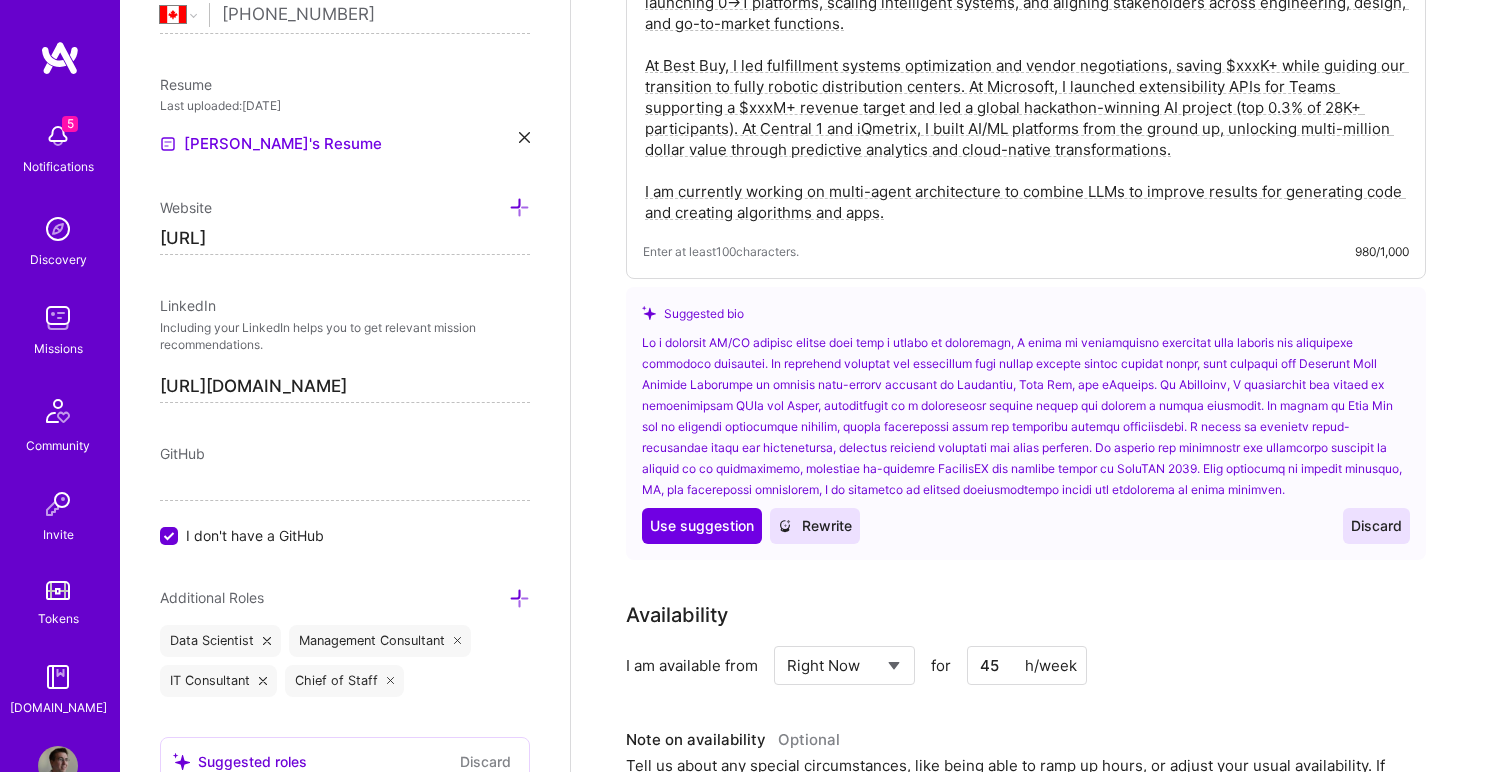 scroll, scrollTop: 0, scrollLeft: 0, axis: both 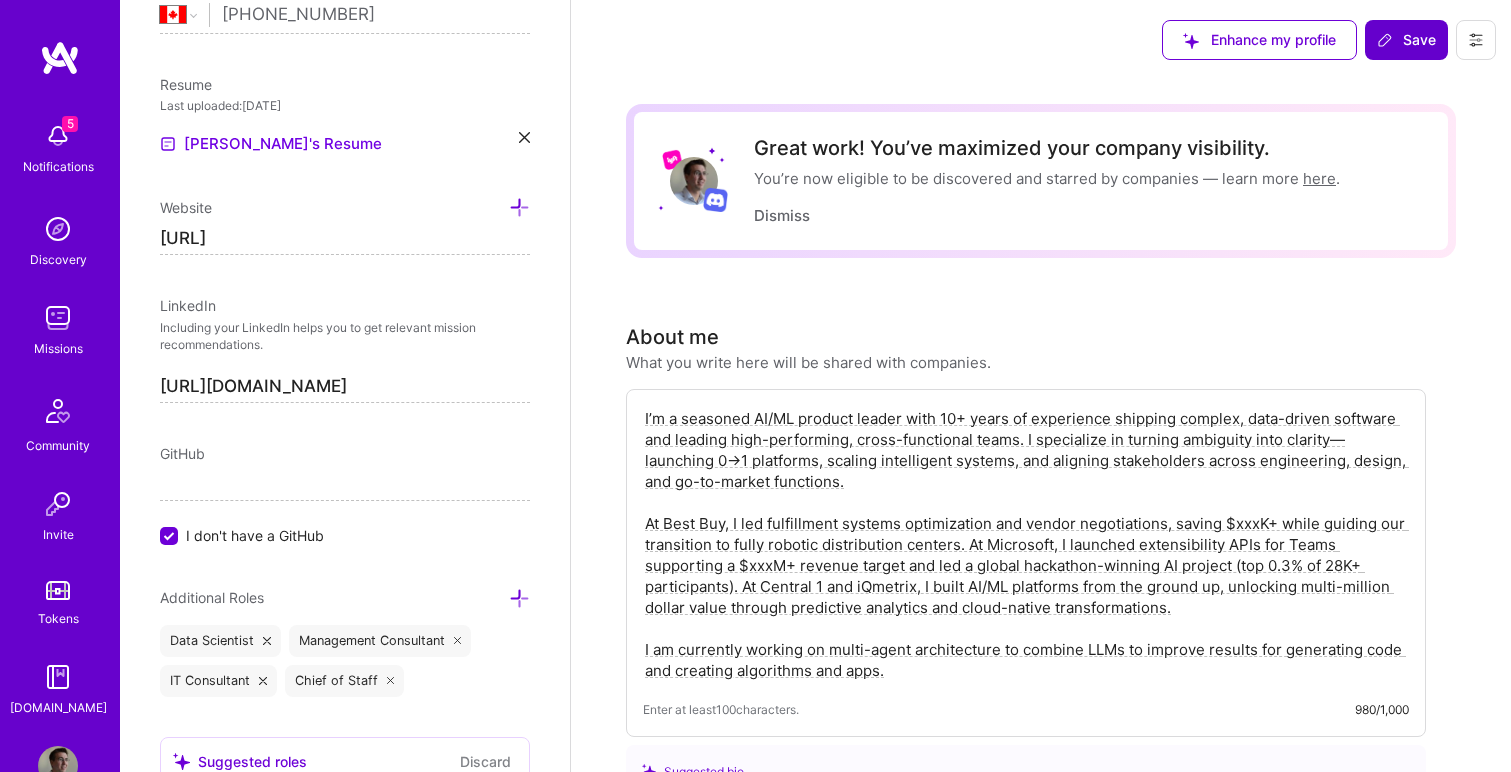 click on "Save" at bounding box center (1406, 40) 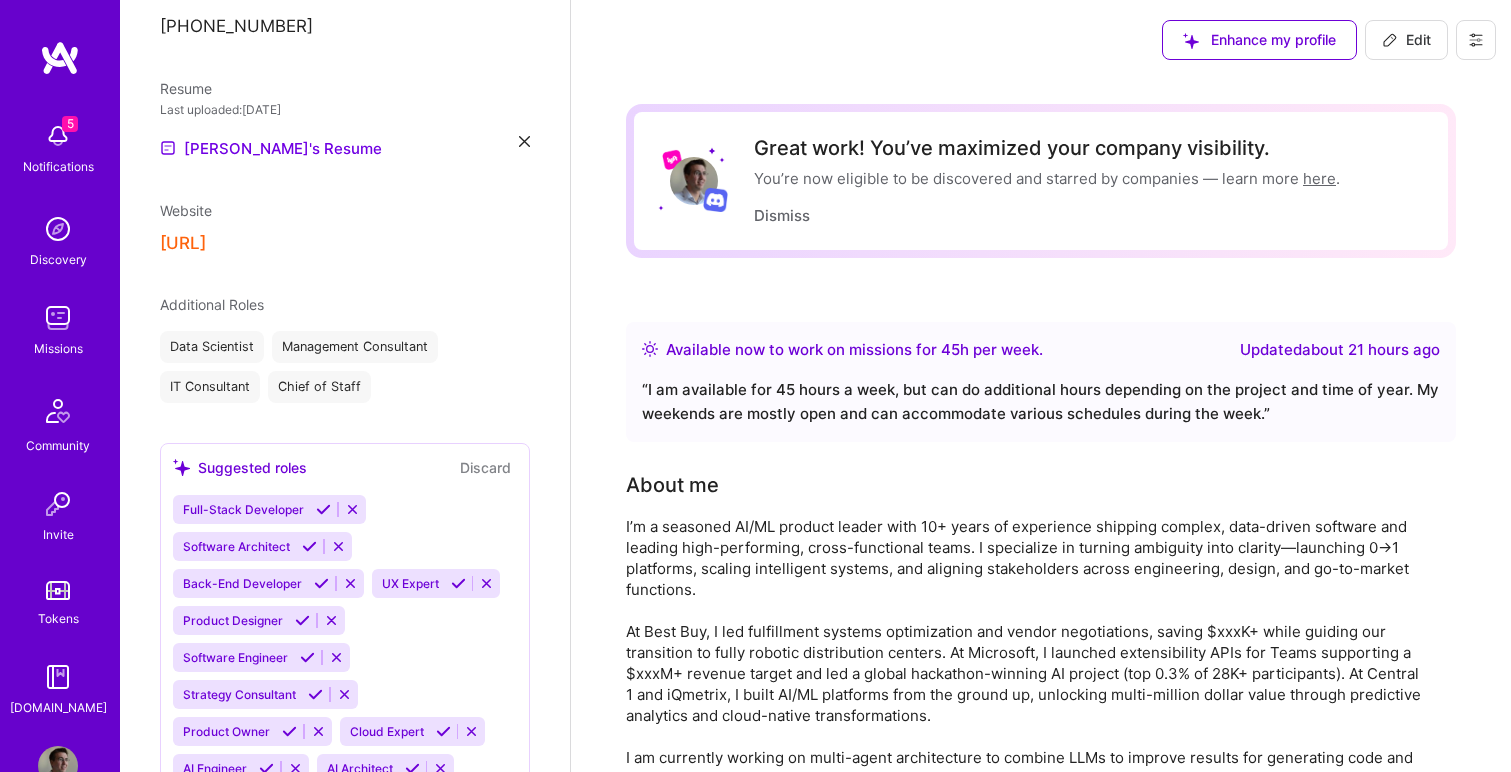 scroll, scrollTop: 732, scrollLeft: 0, axis: vertical 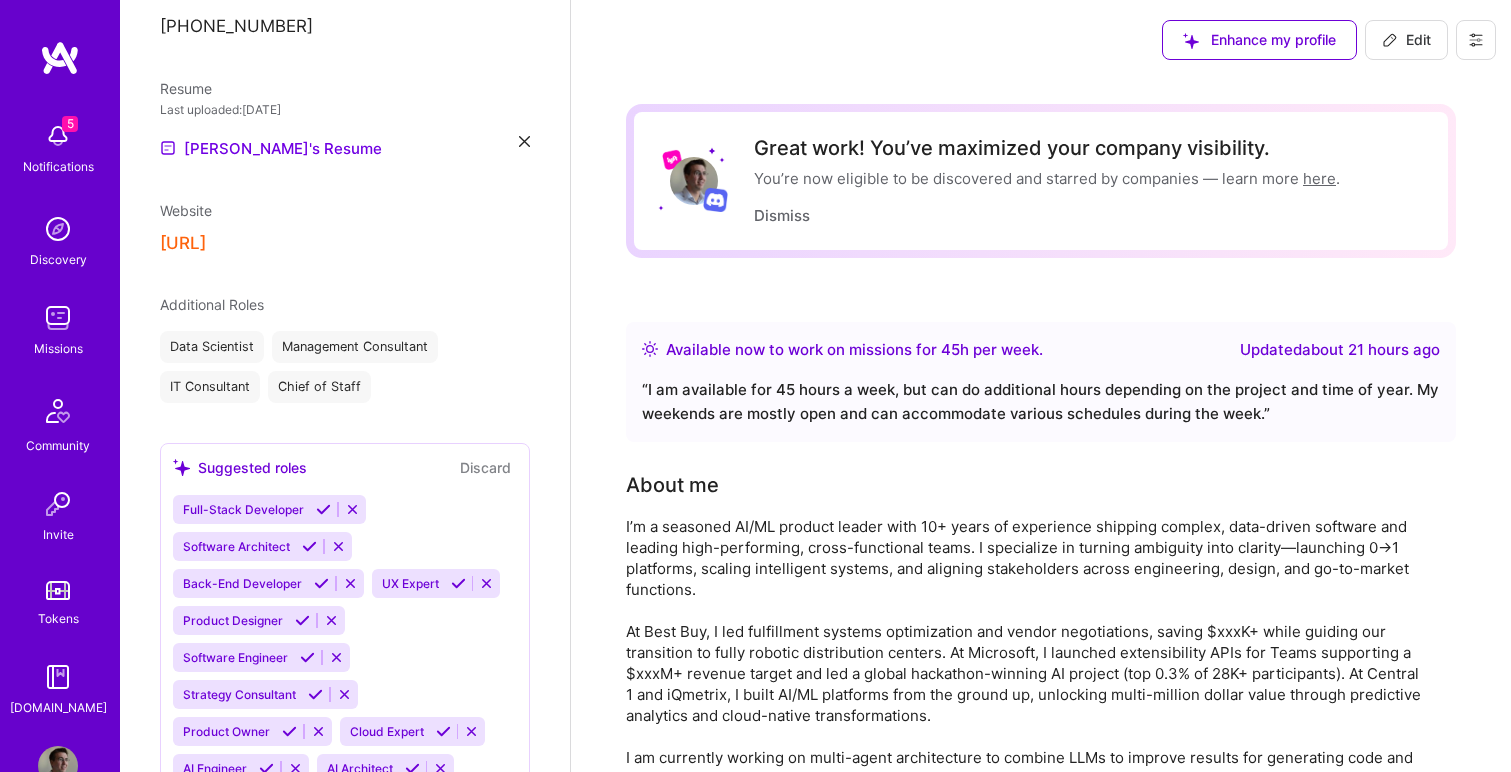 click 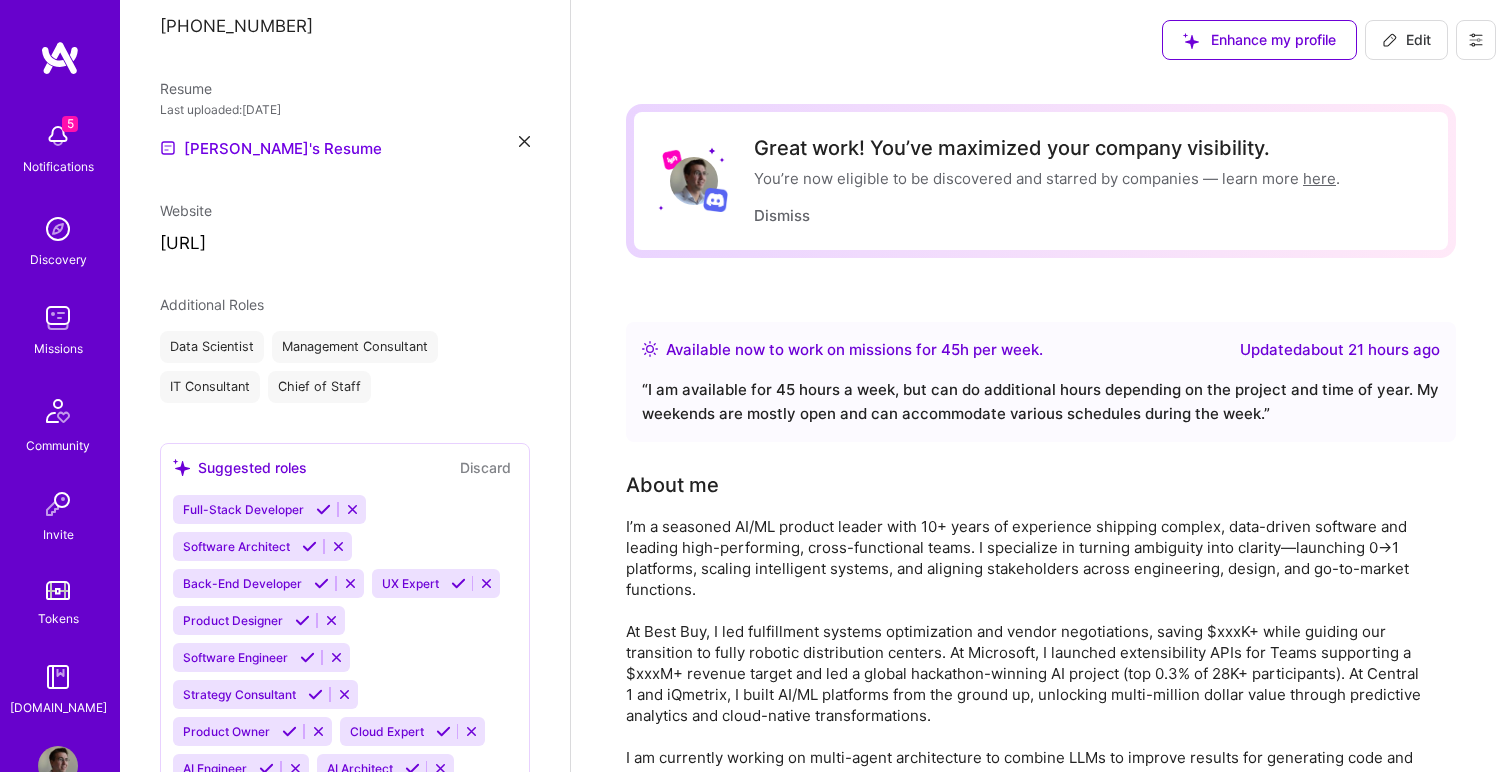 scroll, scrollTop: 821, scrollLeft: 0, axis: vertical 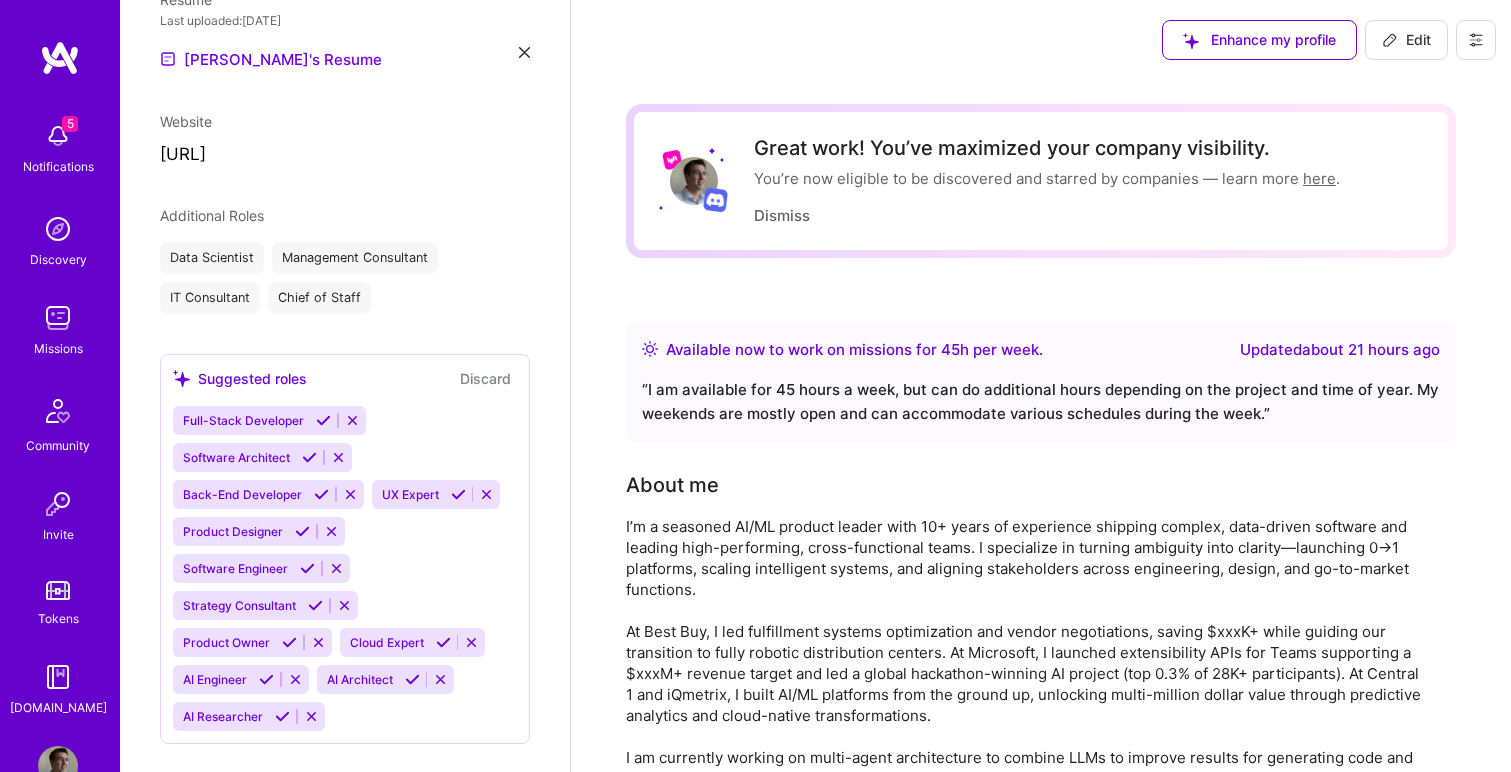 select on "CA" 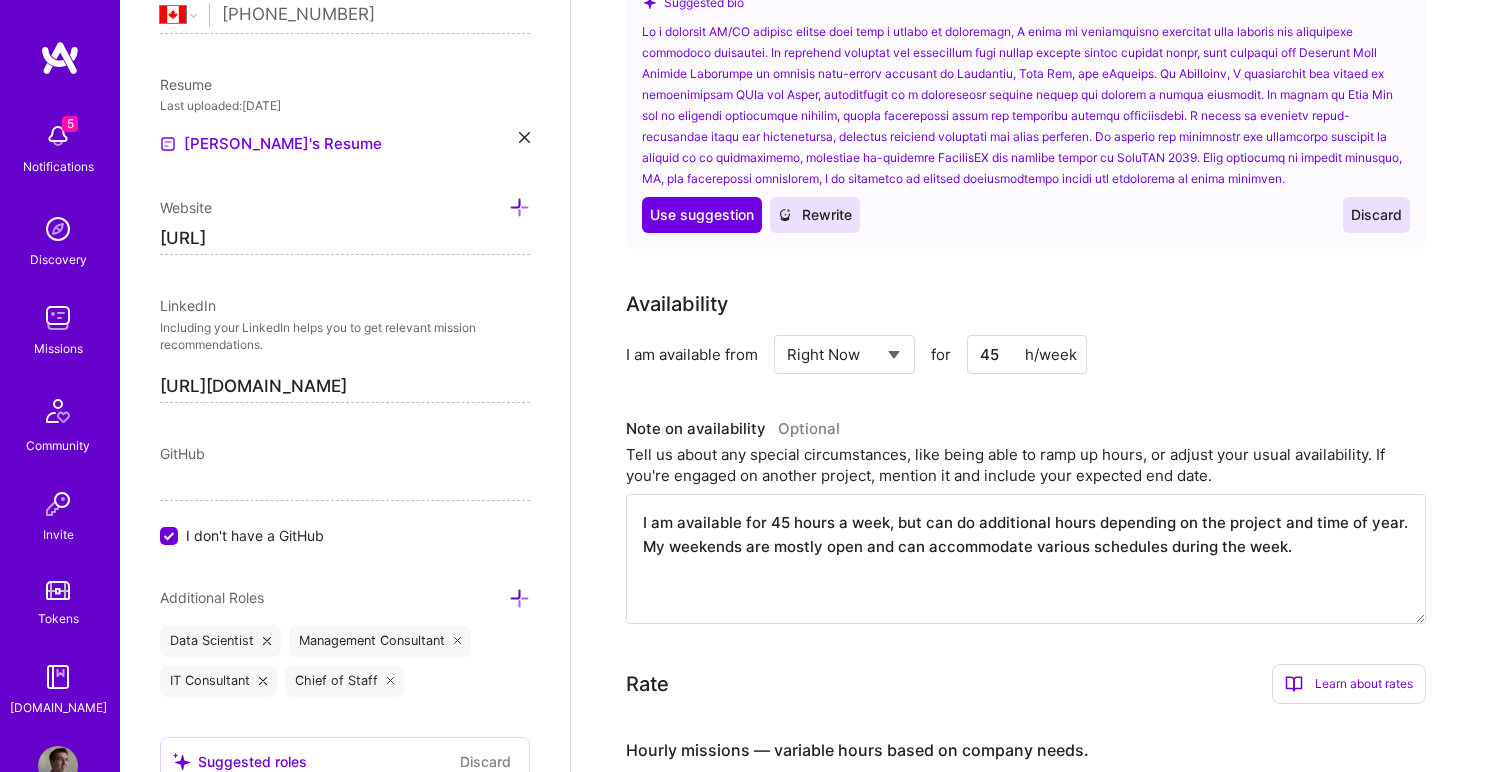 scroll, scrollTop: 0, scrollLeft: 0, axis: both 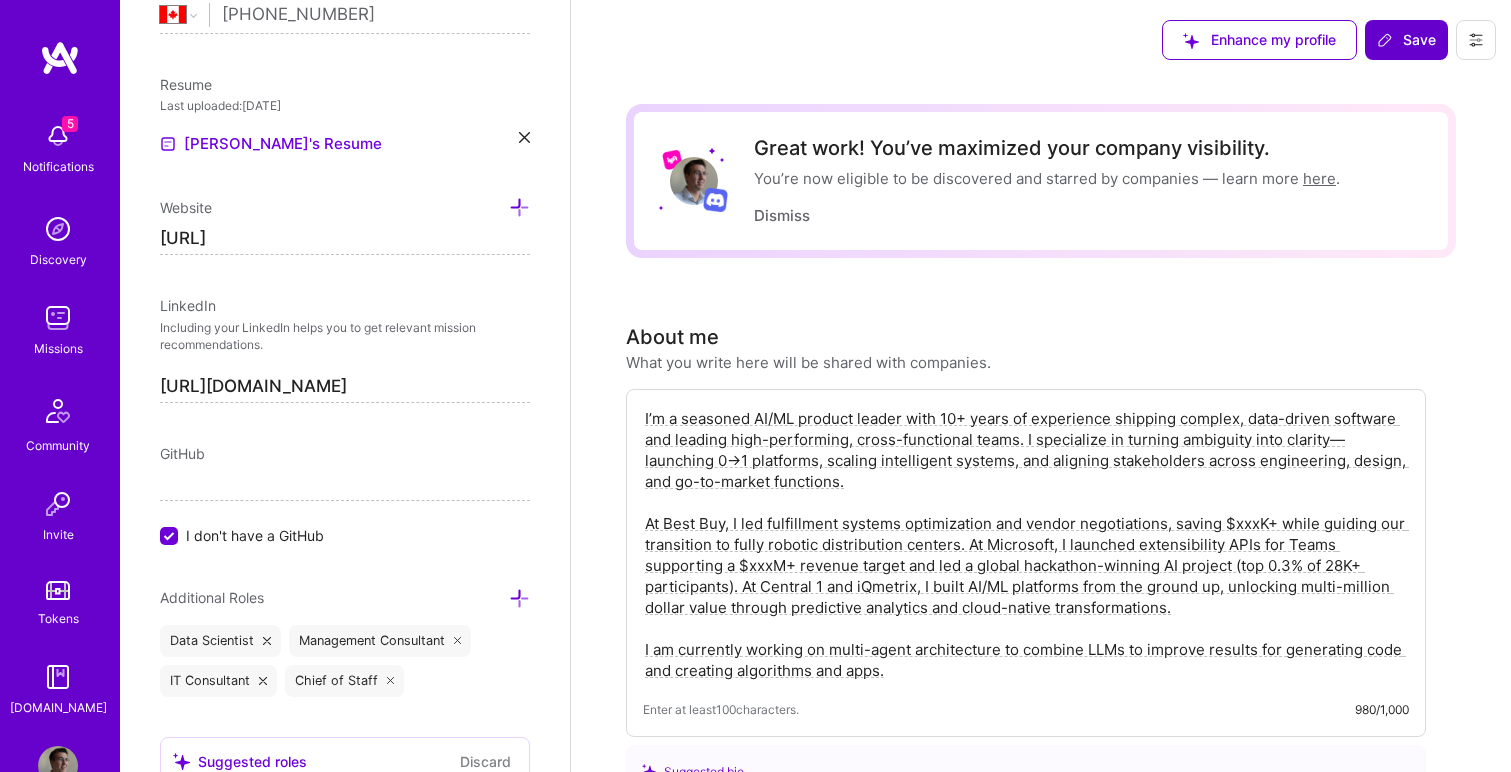 click on "Save" at bounding box center [1406, 40] 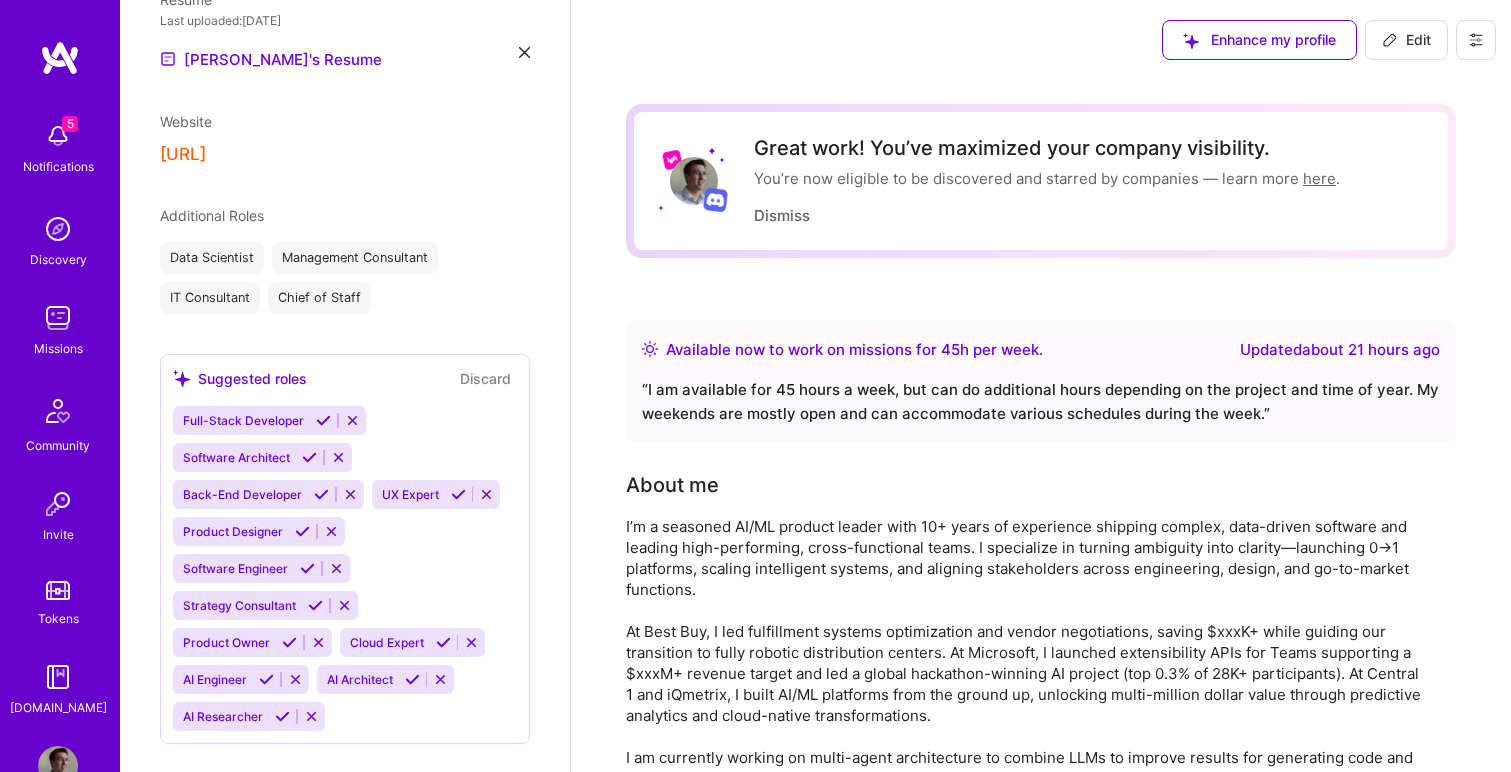 scroll, scrollTop: 732, scrollLeft: 0, axis: vertical 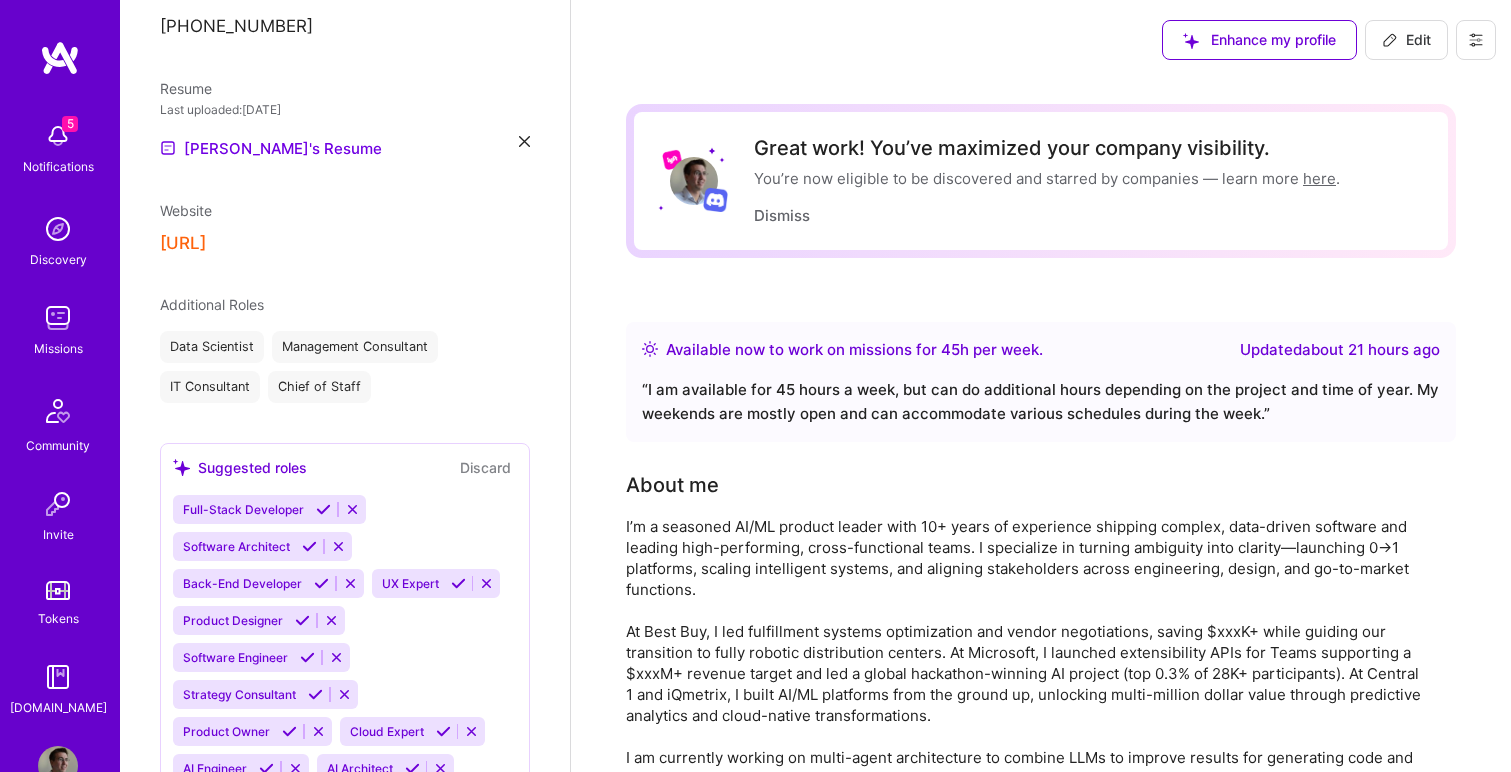 click on "Edit" at bounding box center (1406, 40) 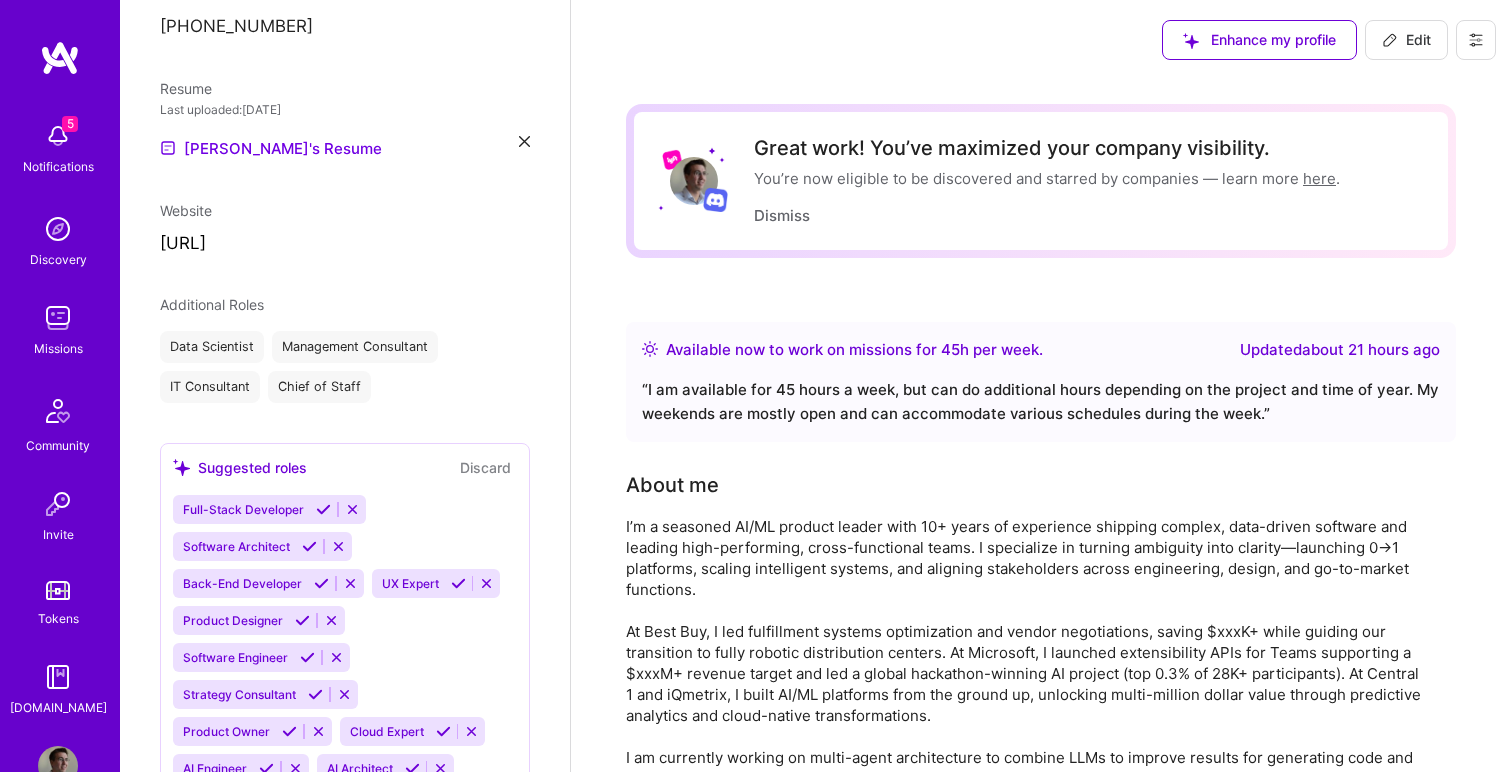 select on "CA" 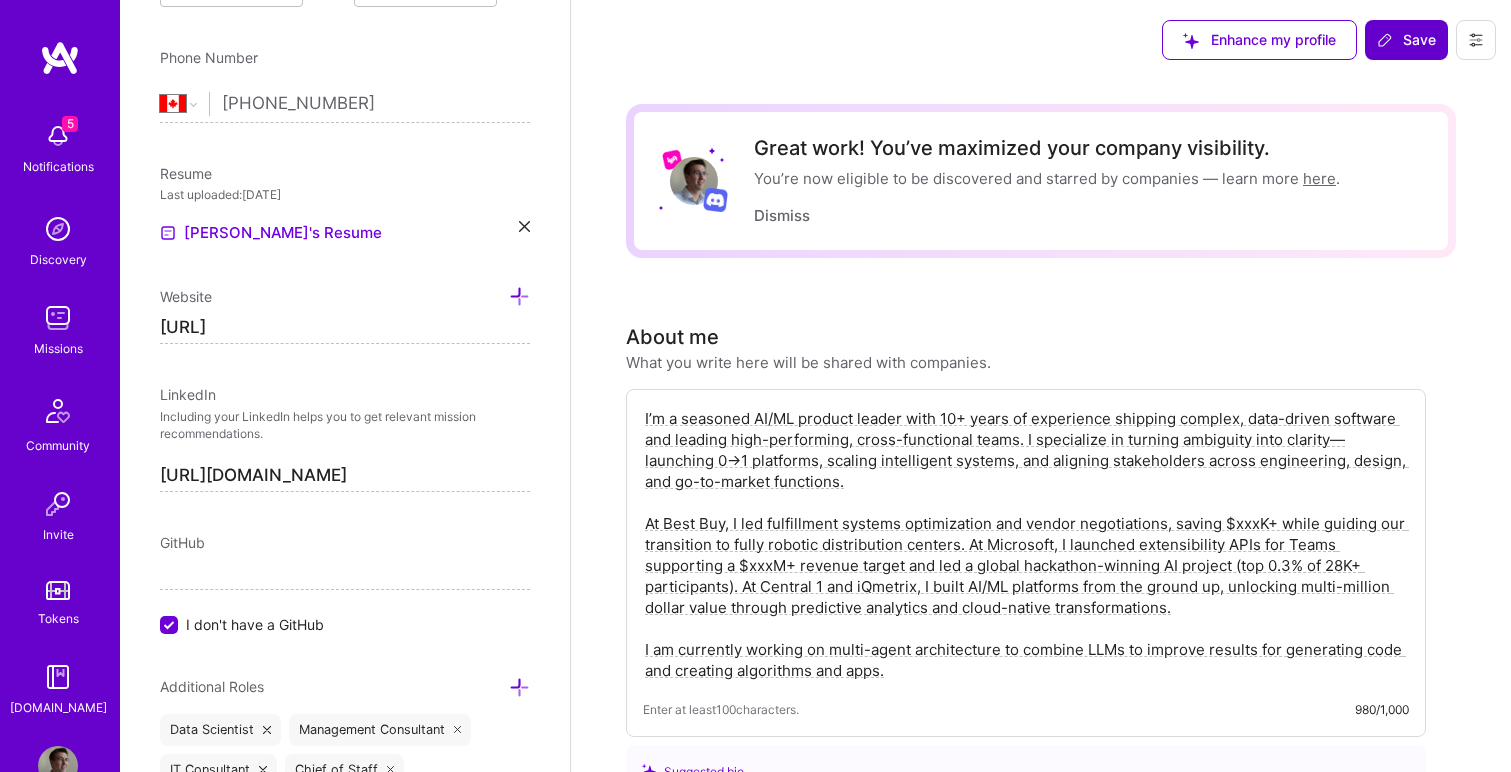 scroll, scrollTop: 821, scrollLeft: 0, axis: vertical 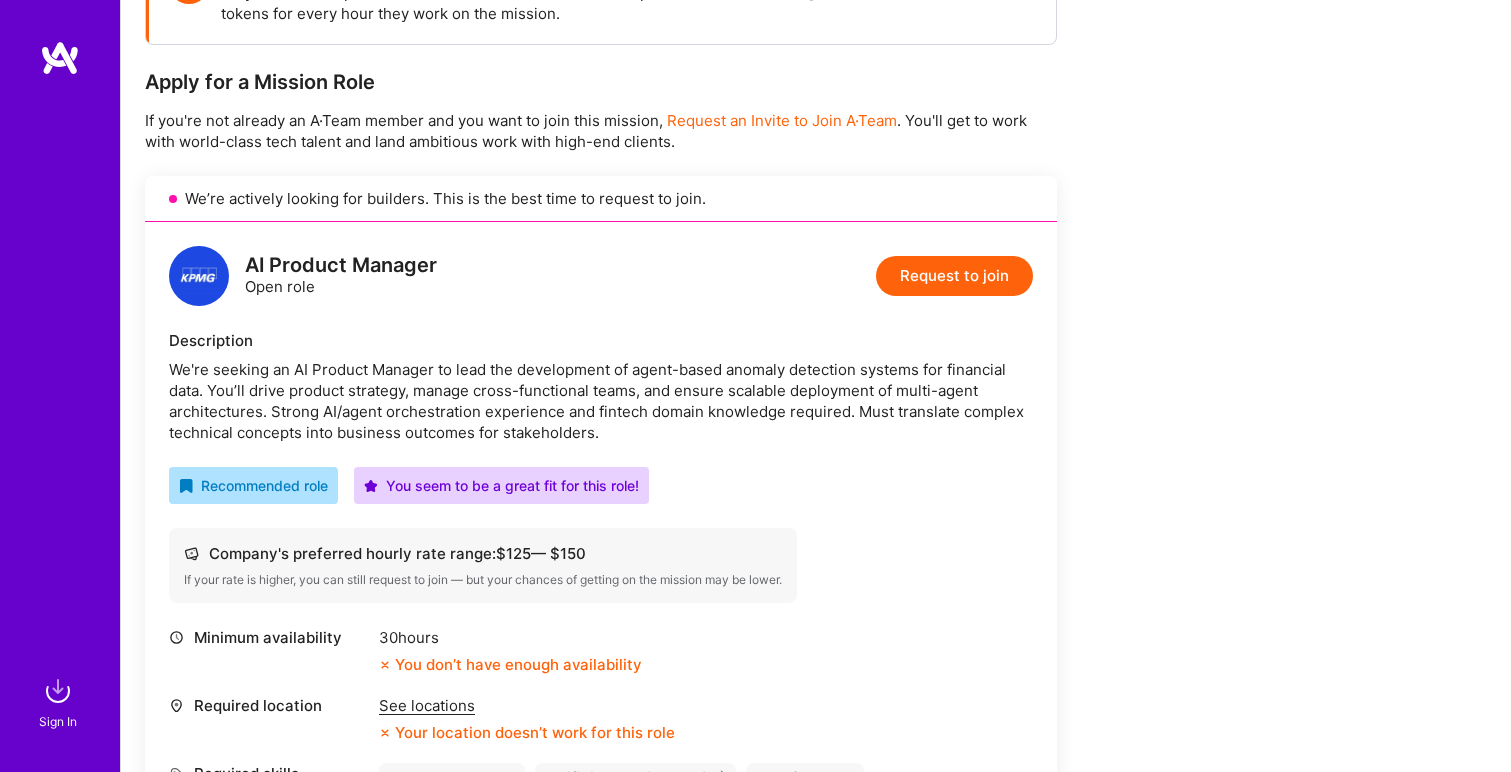 click on "Request to join" at bounding box center (954, 276) 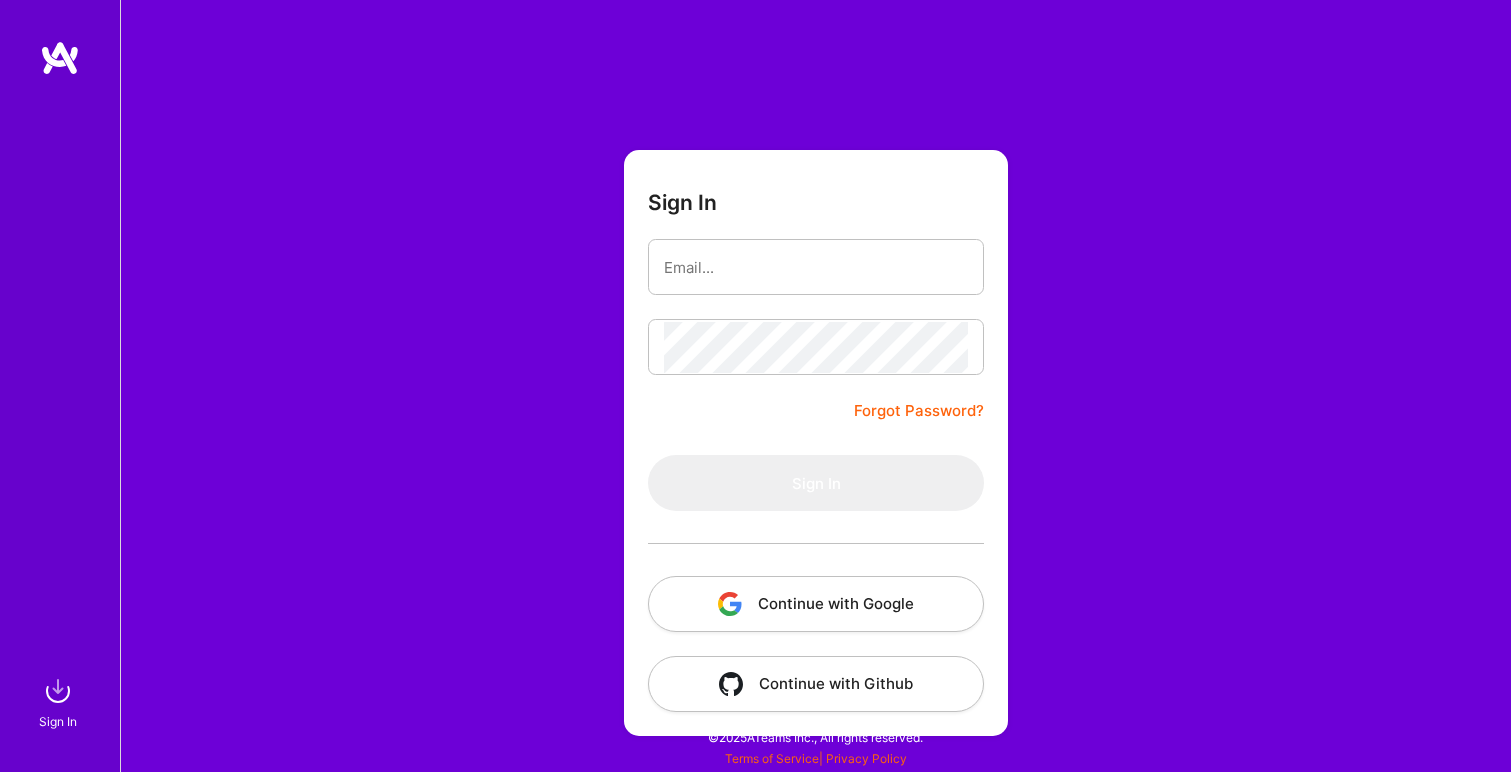 scroll, scrollTop: 0, scrollLeft: 0, axis: both 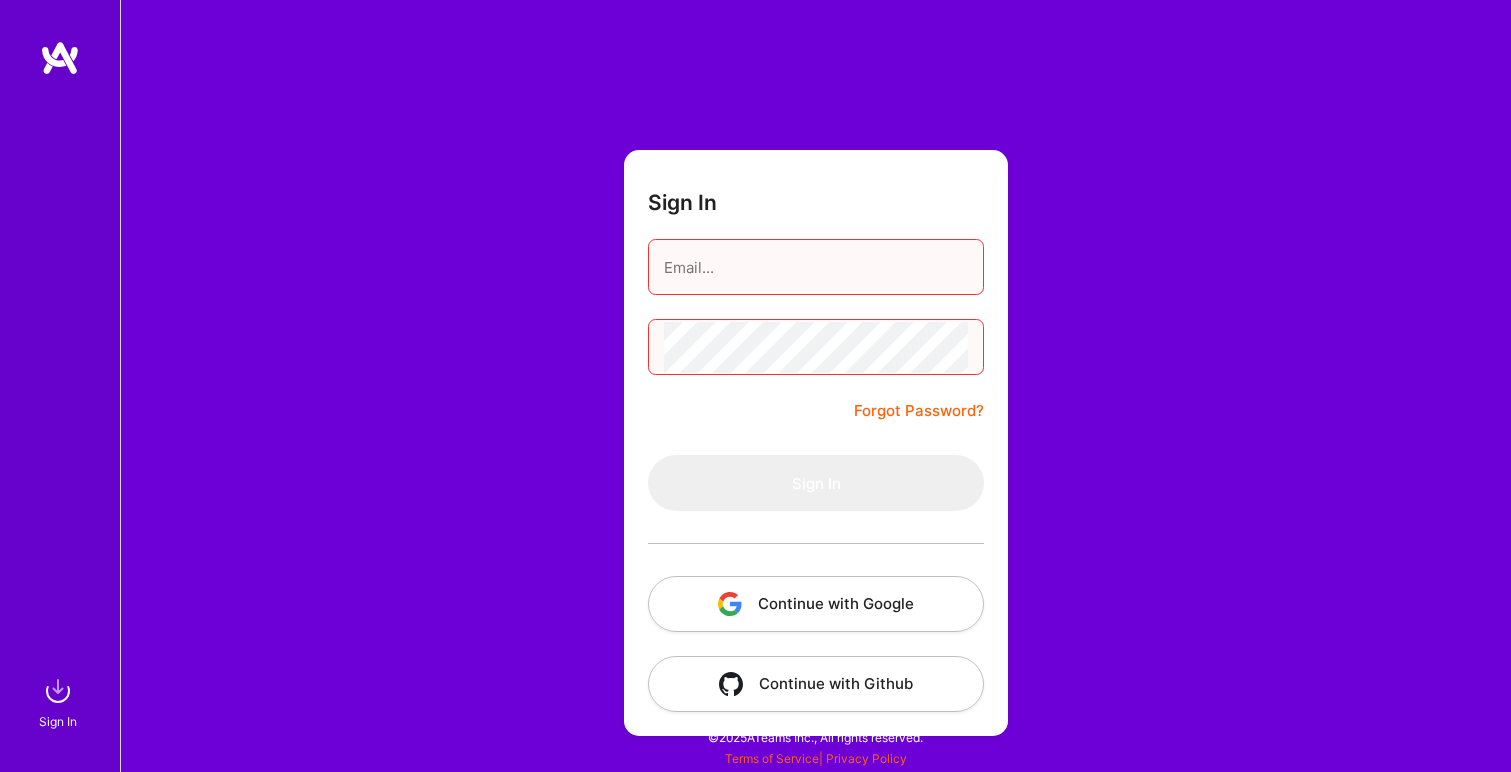 click on "Continue with Google" at bounding box center (816, 604) 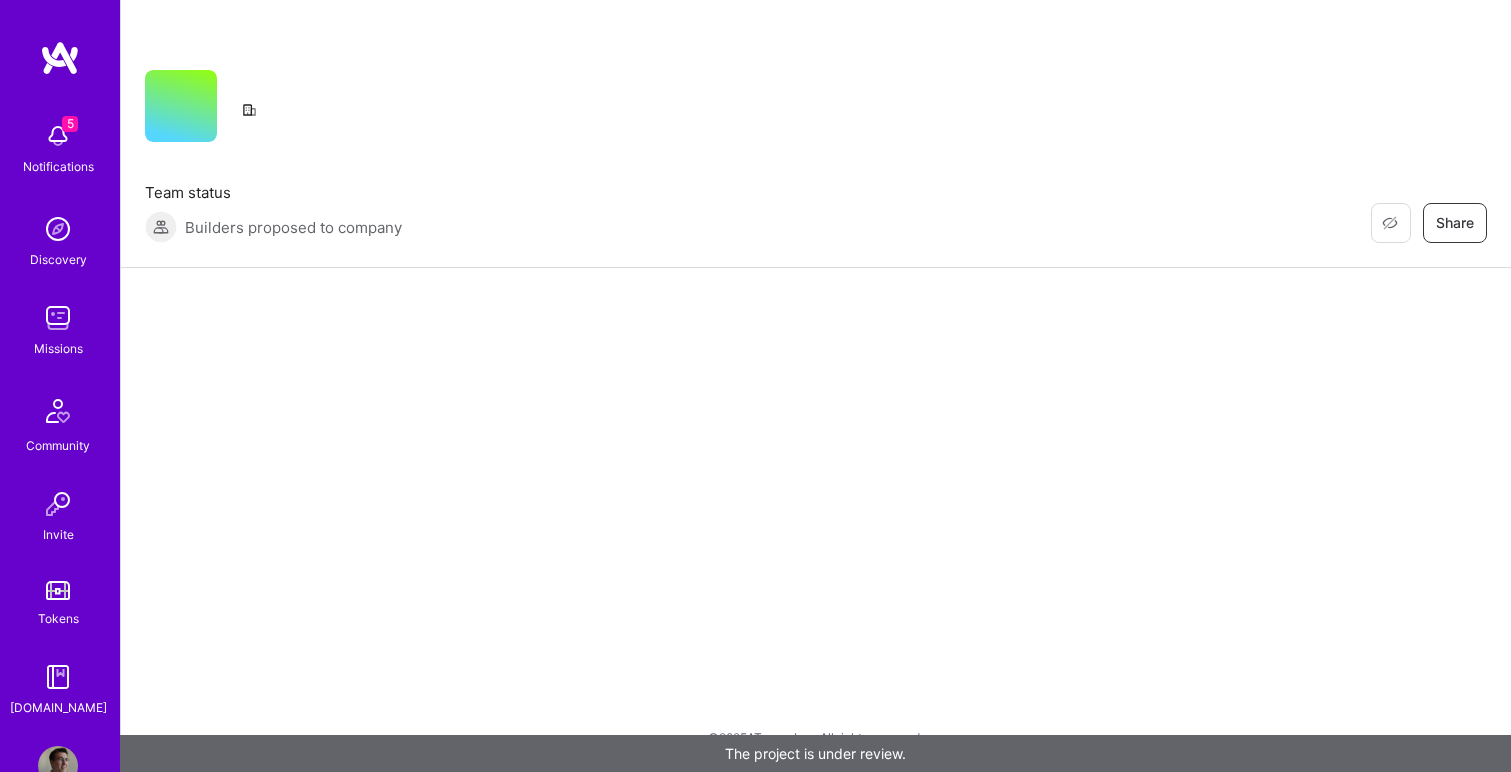 click at bounding box center (181, 106) 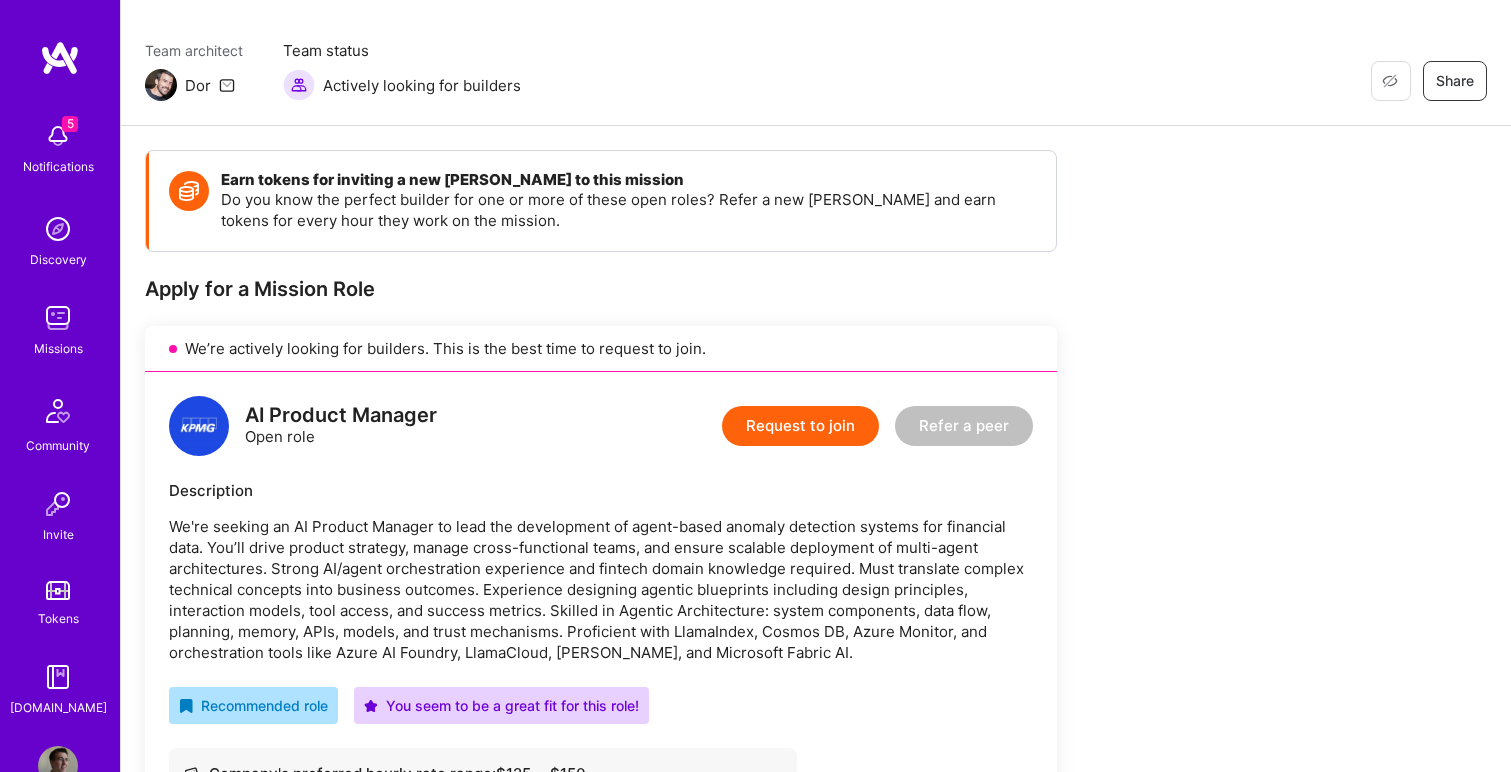 scroll, scrollTop: 140, scrollLeft: 0, axis: vertical 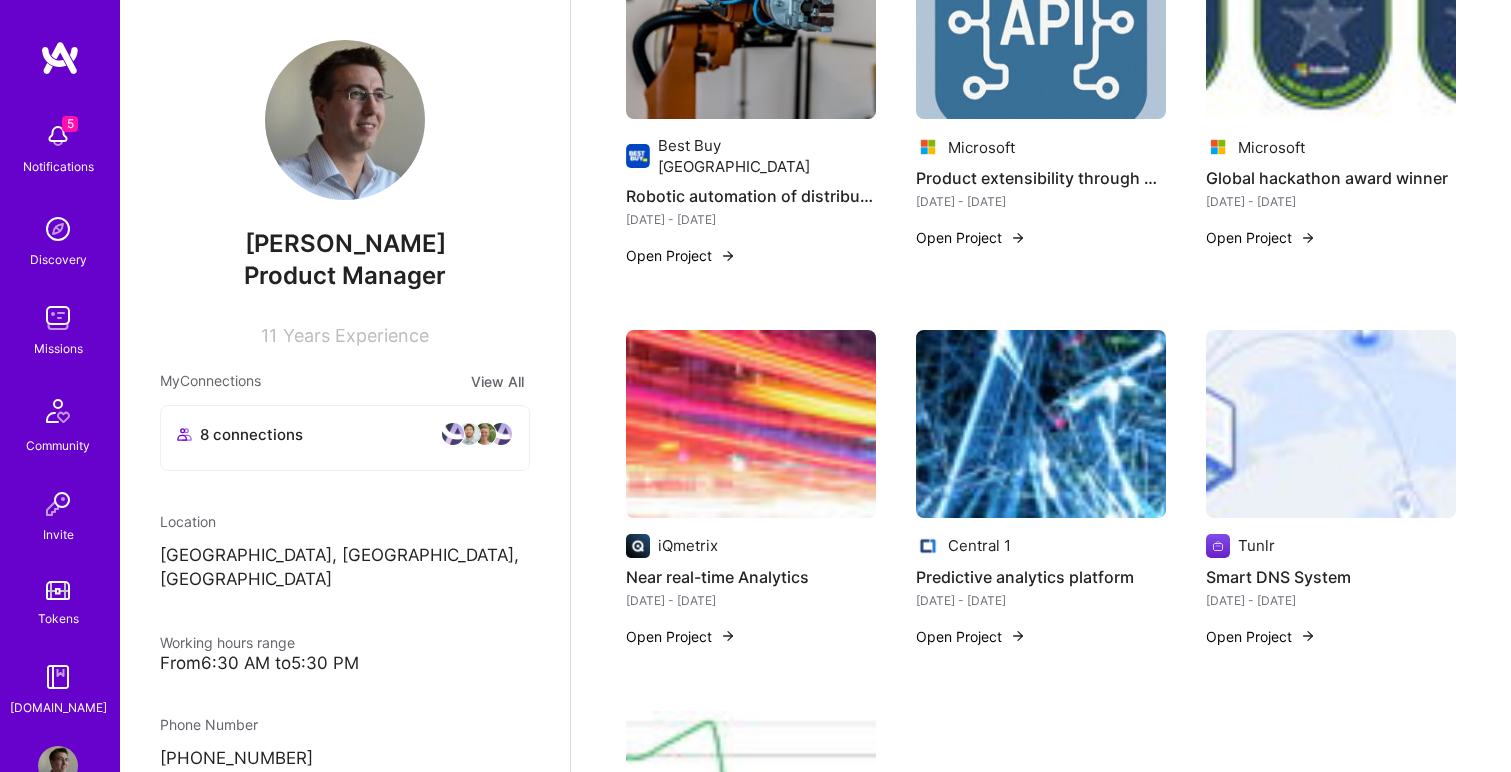 click at bounding box center (751, 424) 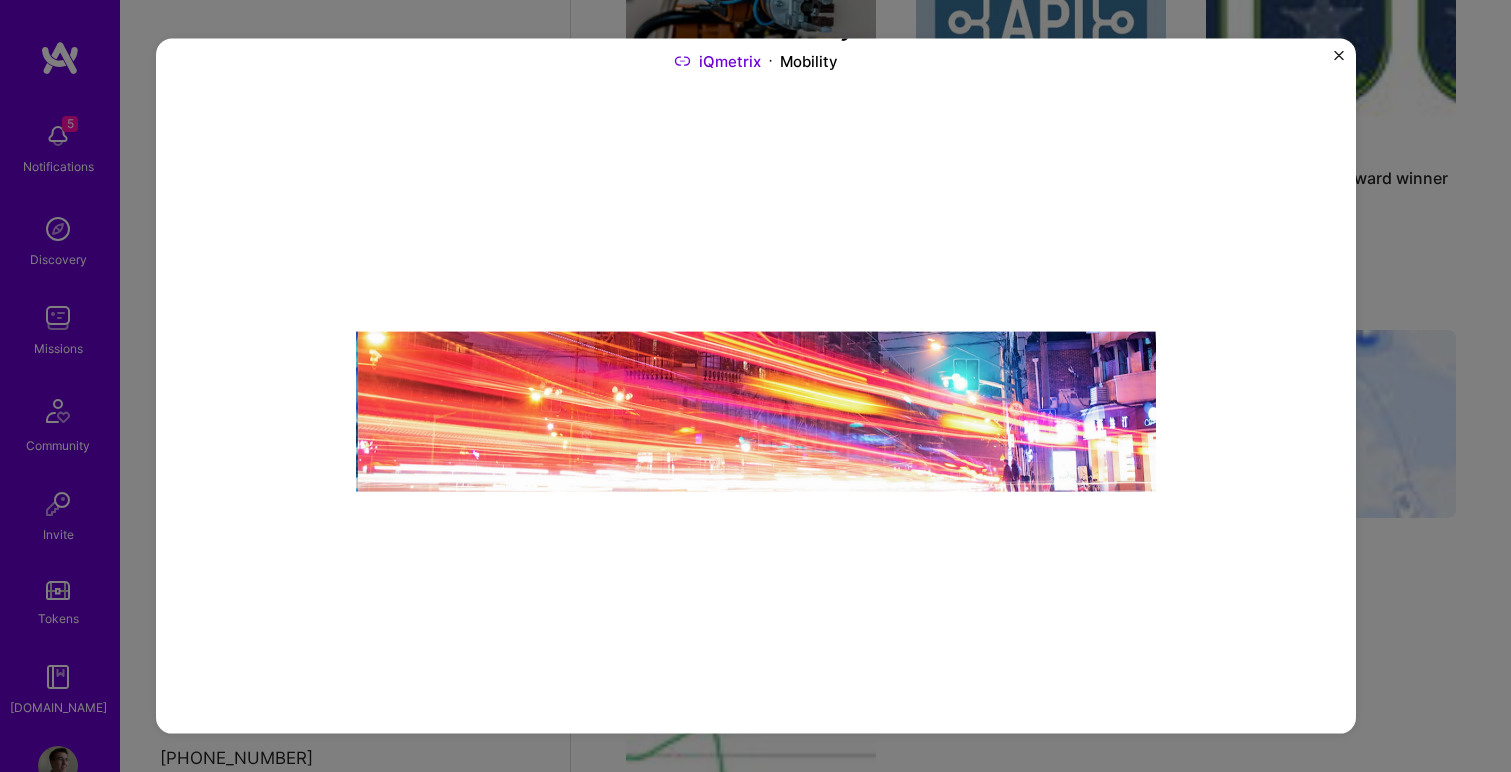 scroll, scrollTop: 0, scrollLeft: 0, axis: both 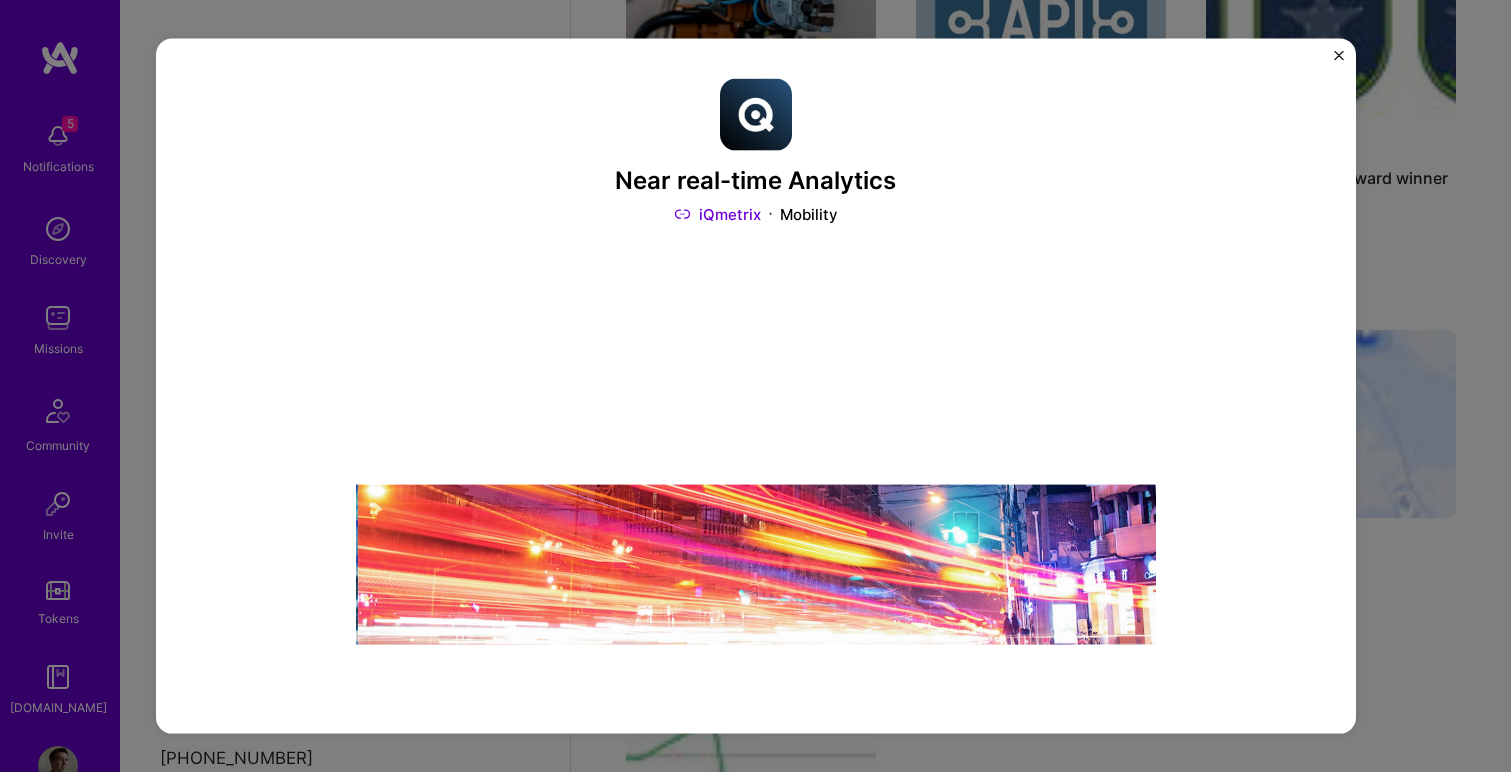 click at bounding box center (1339, 56) 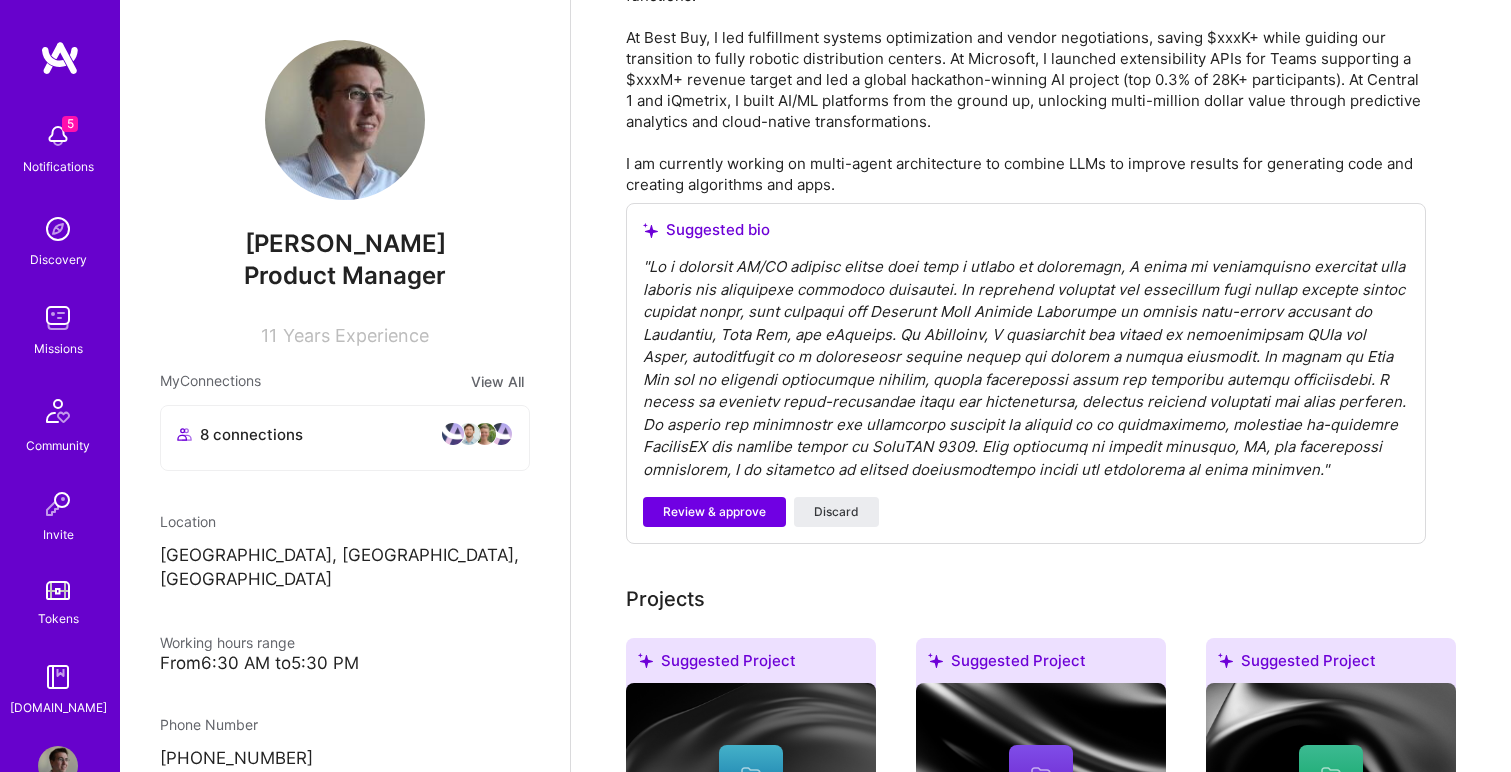 scroll, scrollTop: 0, scrollLeft: 0, axis: both 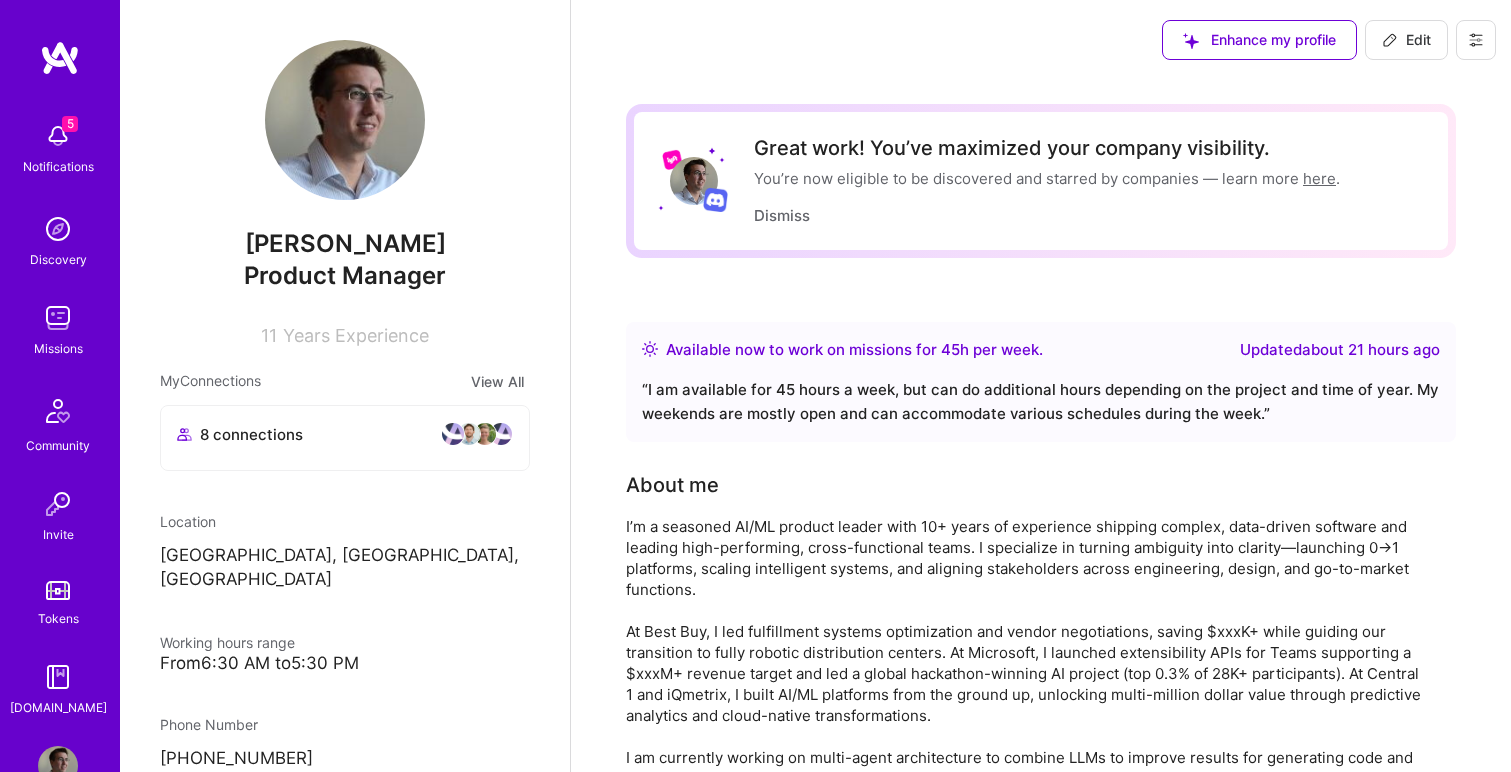 click on "Edit" at bounding box center (1406, 40) 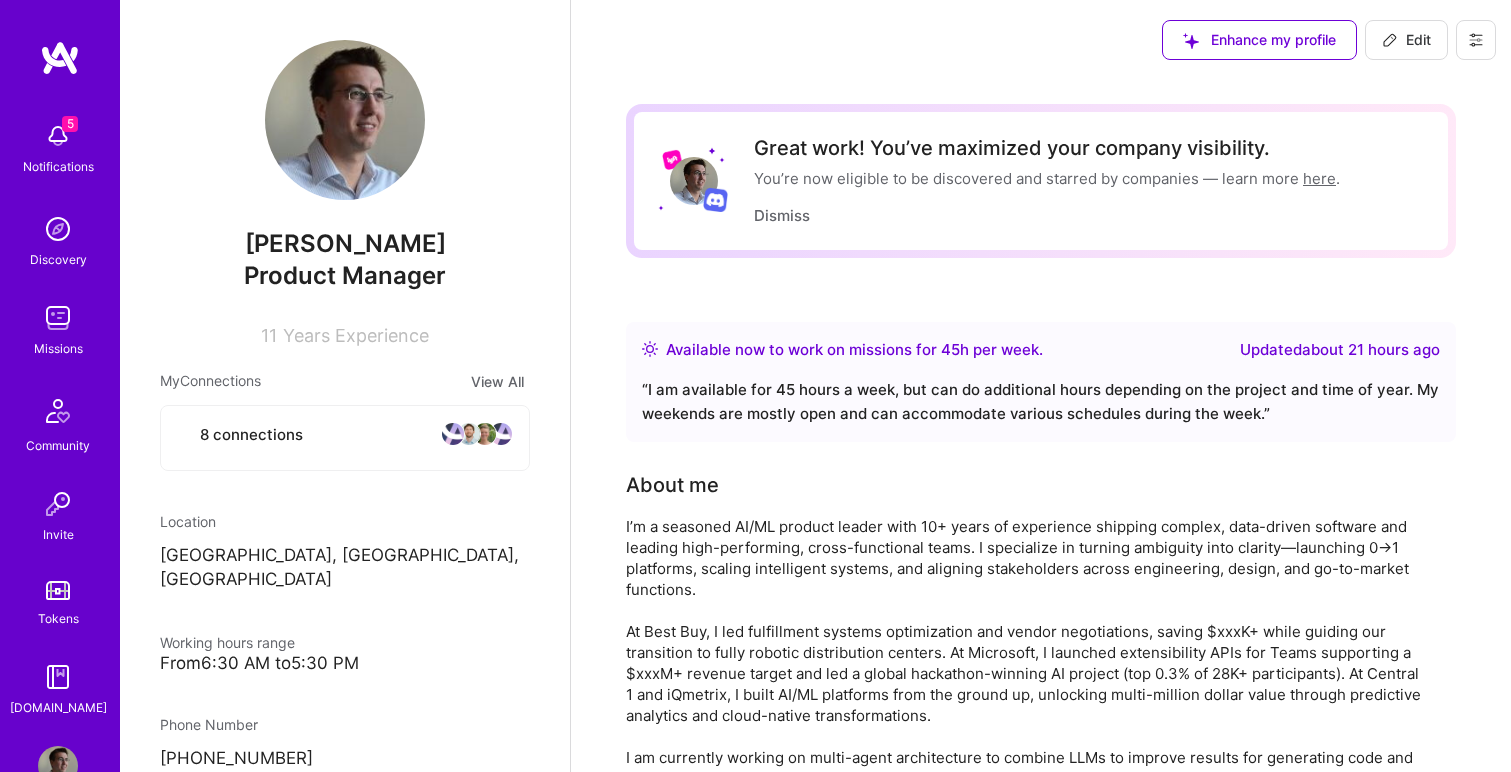 select on "CA" 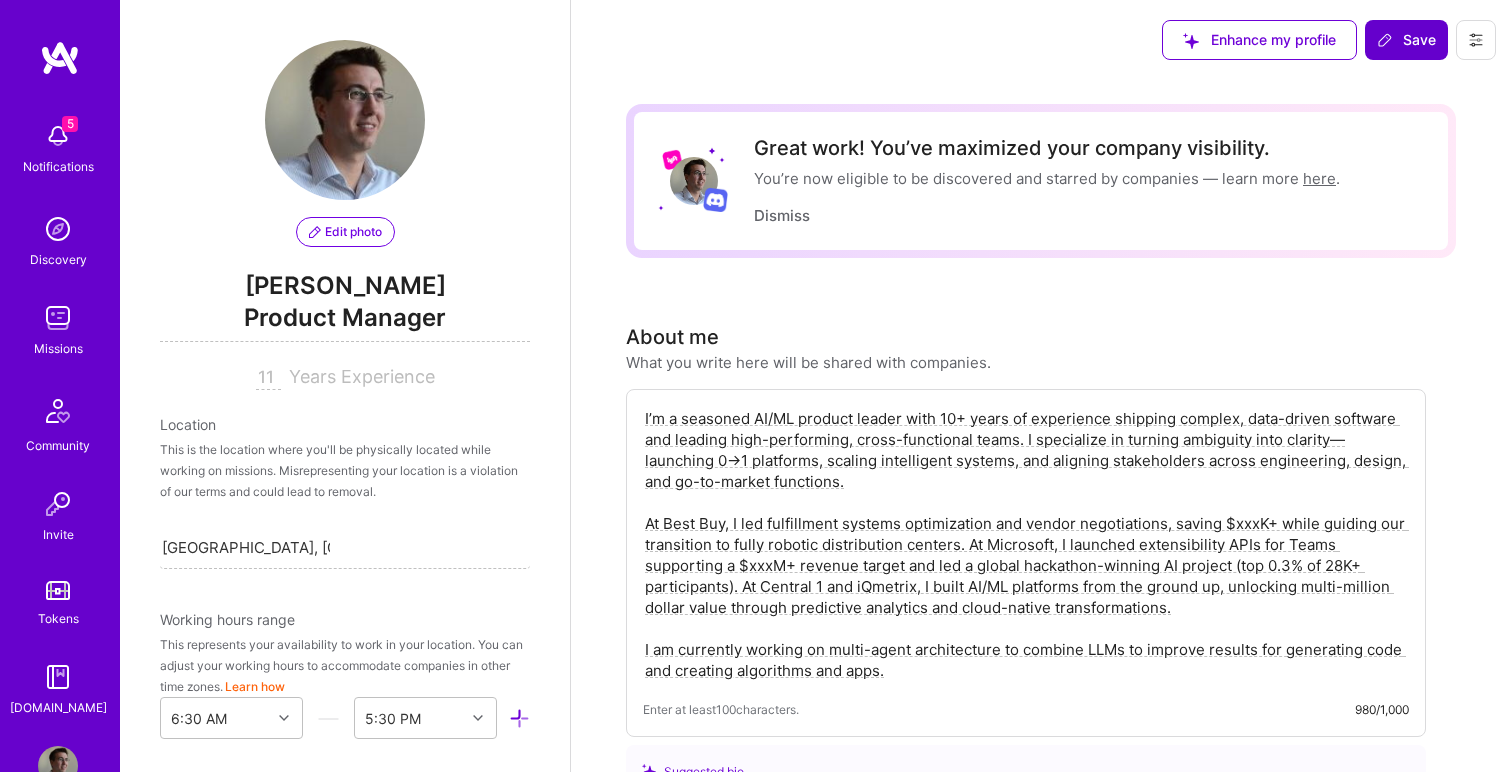 scroll, scrollTop: 821, scrollLeft: 0, axis: vertical 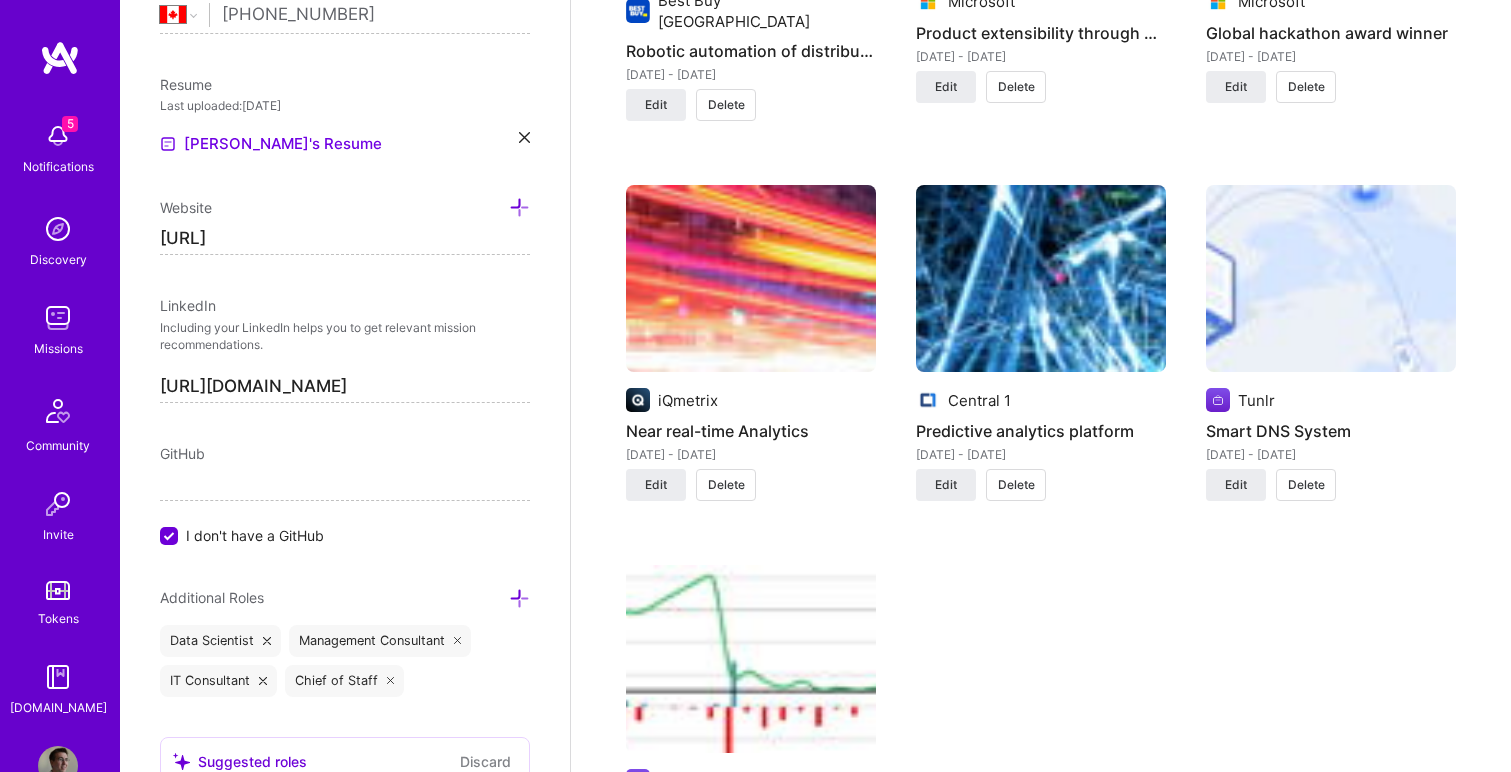 click at bounding box center [751, 279] 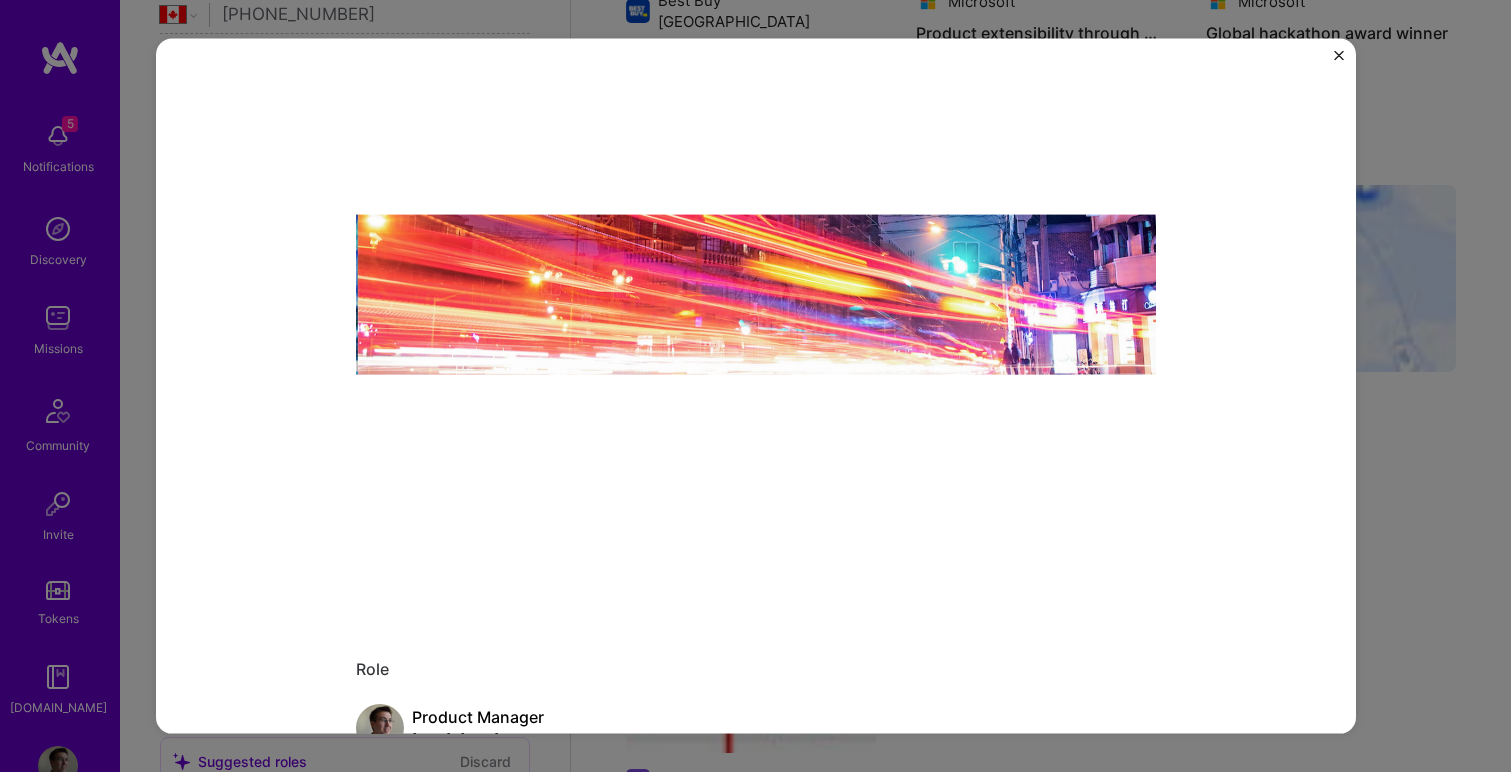 scroll, scrollTop: 0, scrollLeft: 0, axis: both 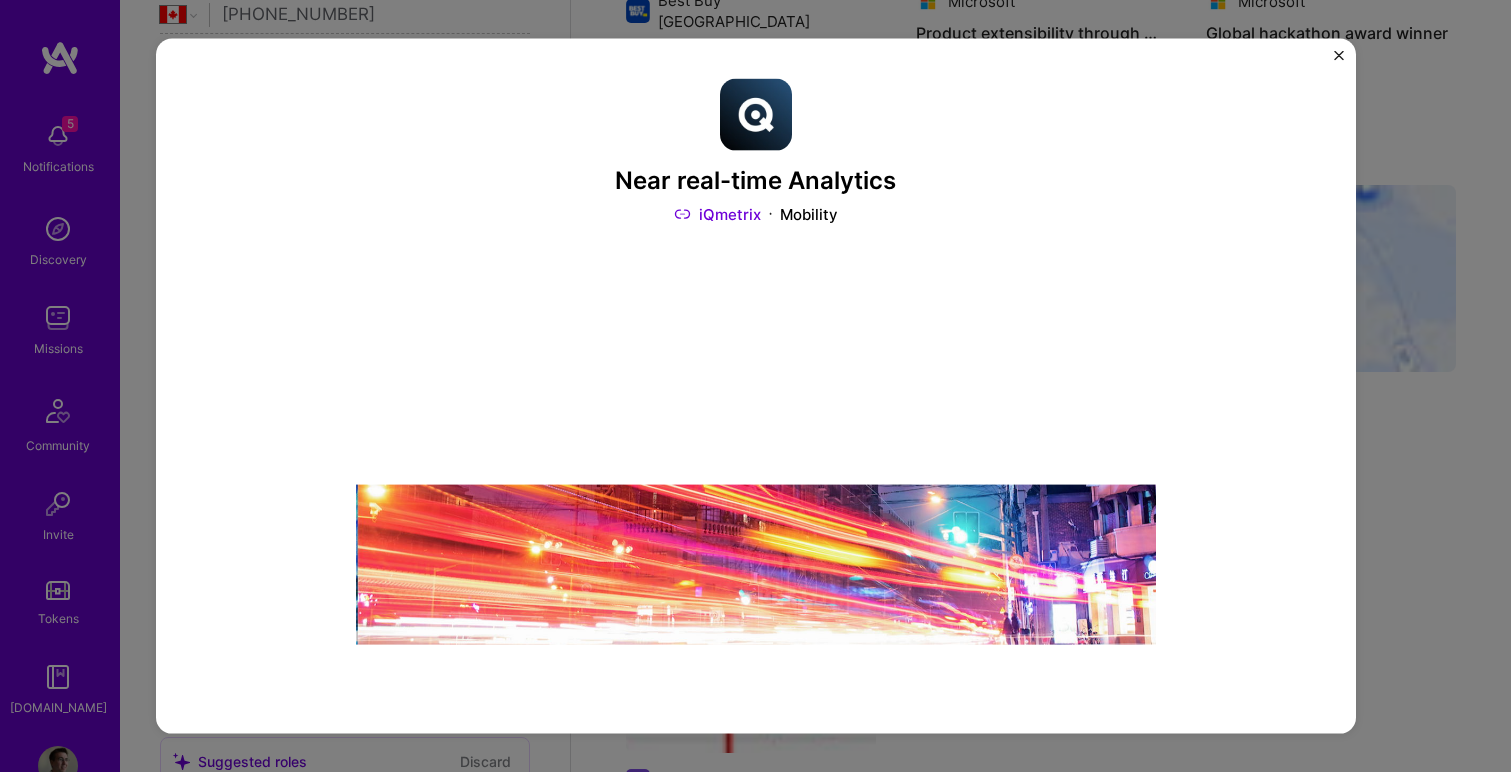 click at bounding box center [1339, 56] 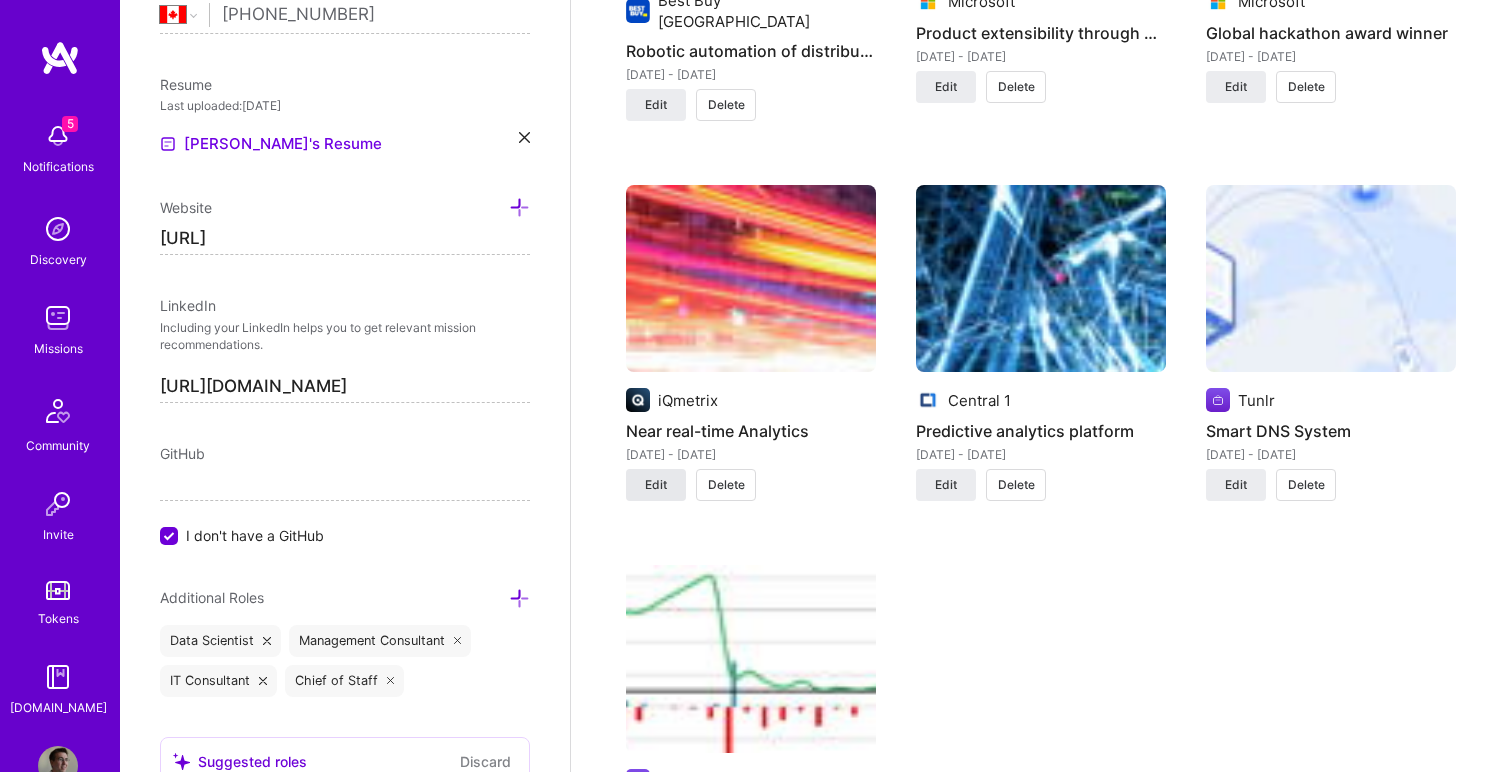 click on "Edit" at bounding box center (656, 485) 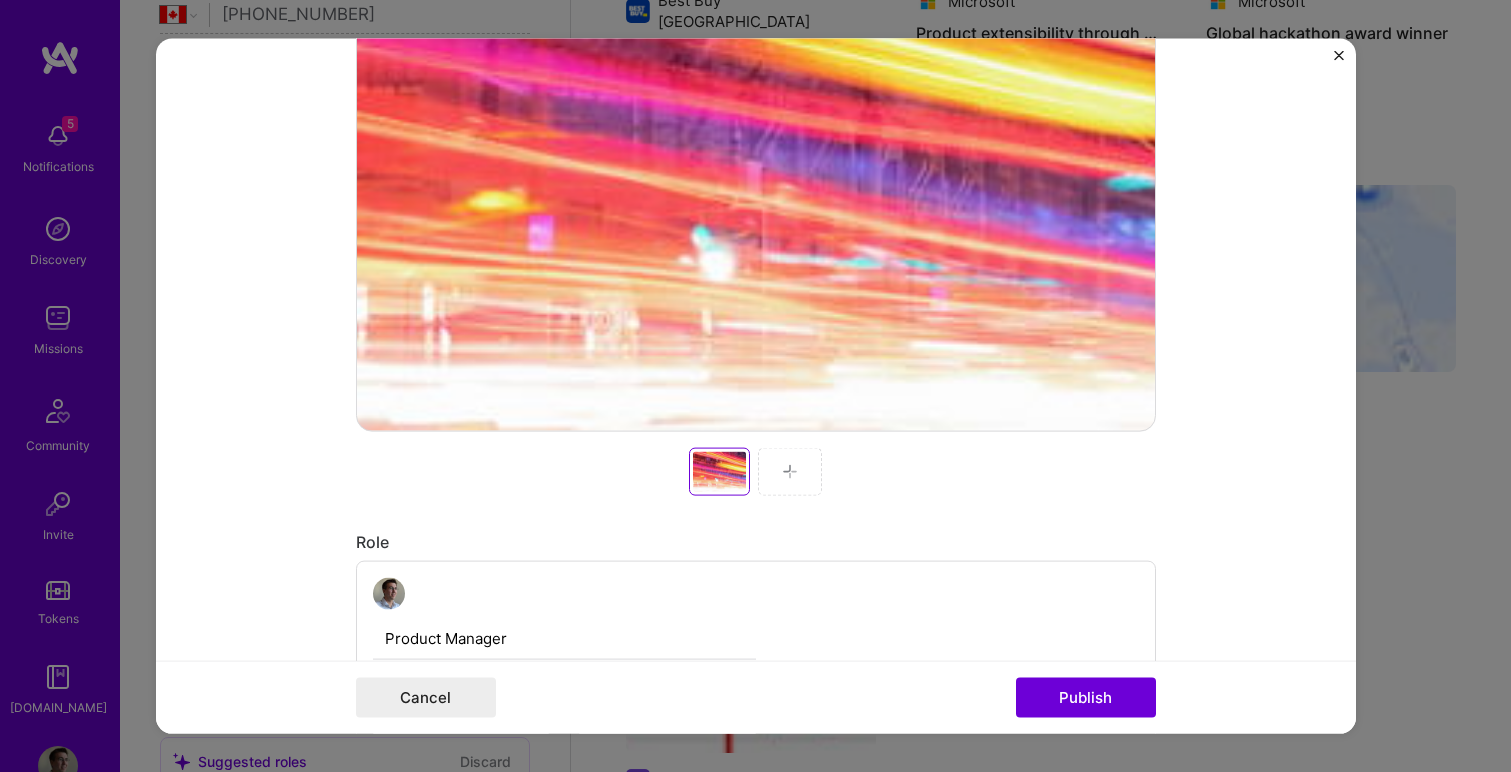 scroll, scrollTop: 631, scrollLeft: 0, axis: vertical 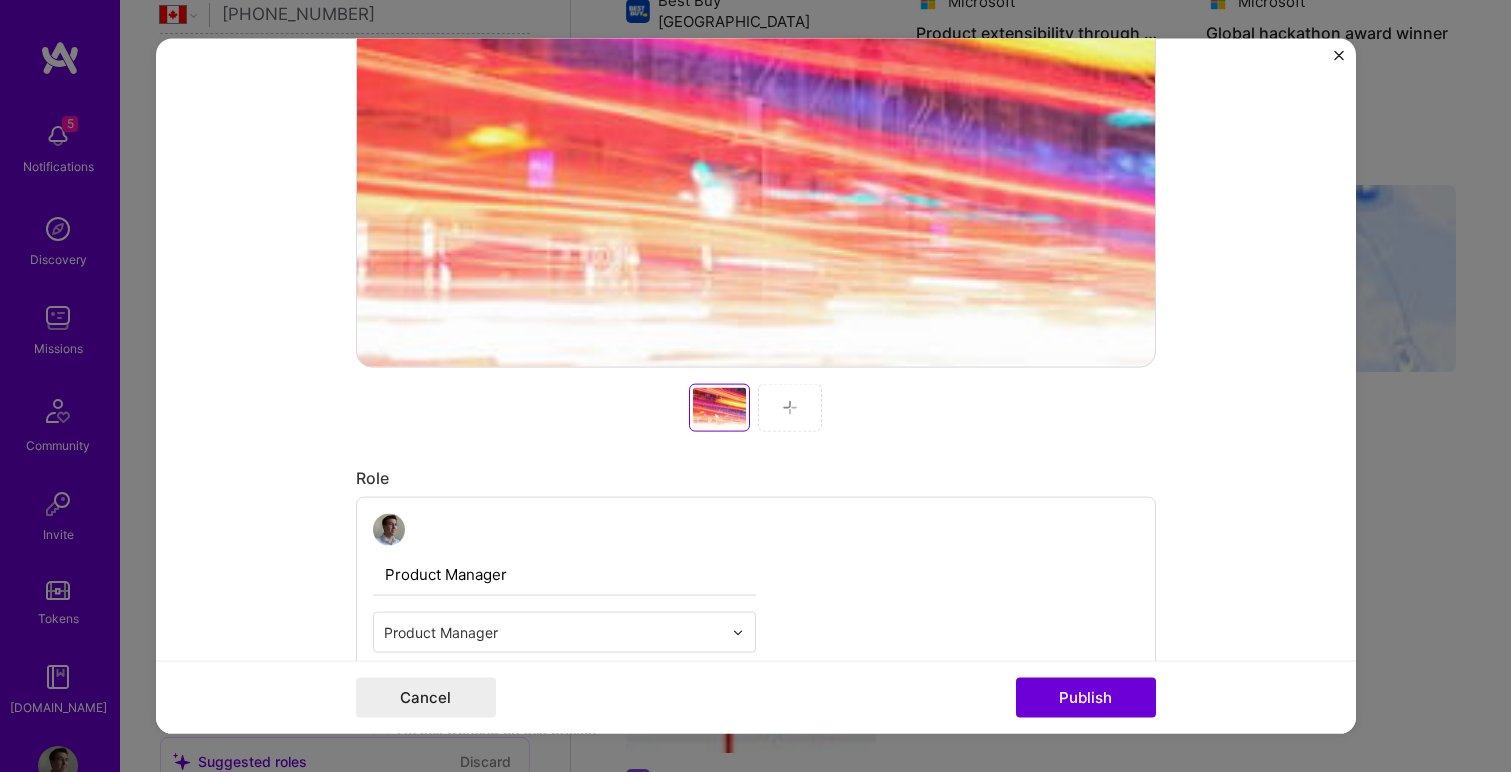 click at bounding box center [790, 408] 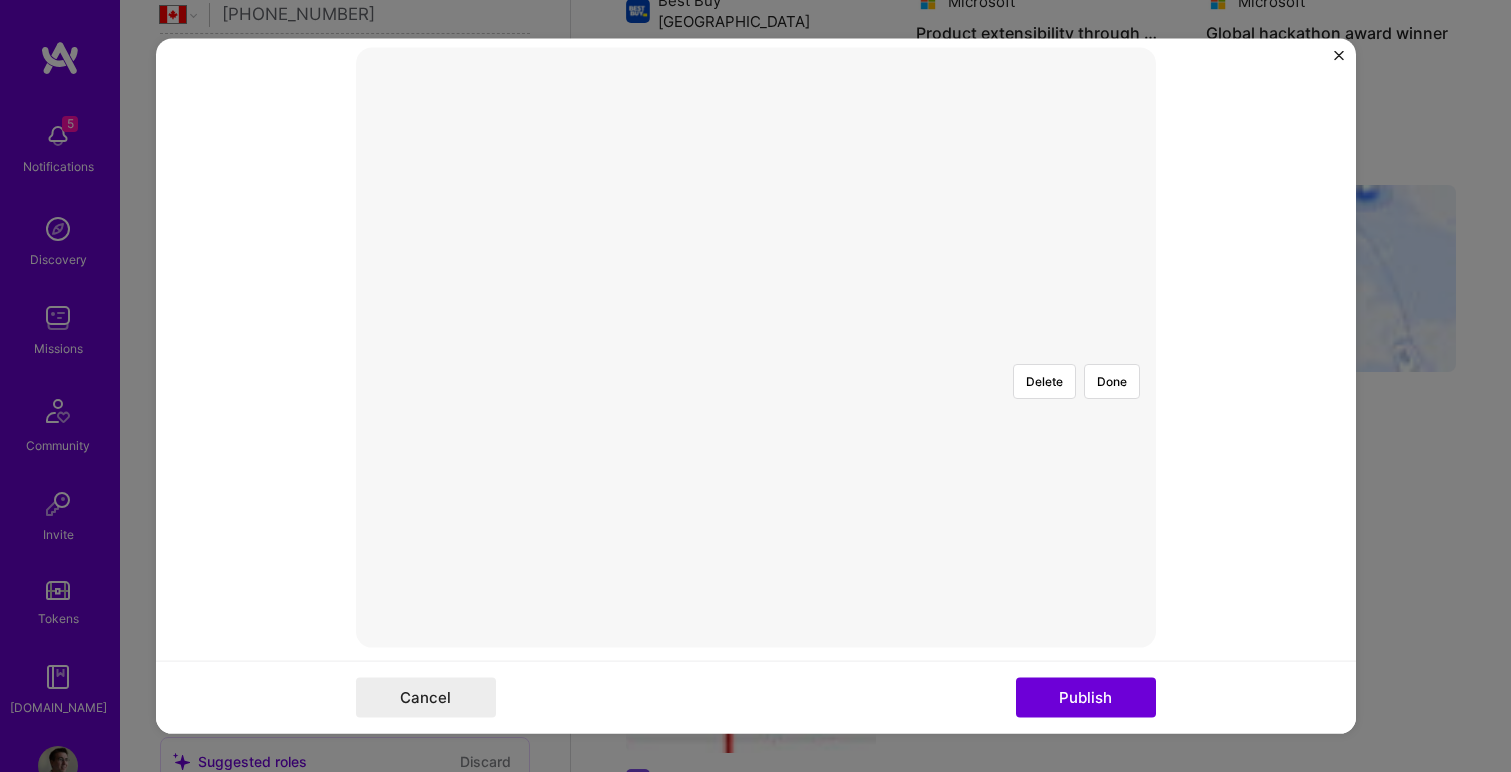 scroll, scrollTop: 363, scrollLeft: 0, axis: vertical 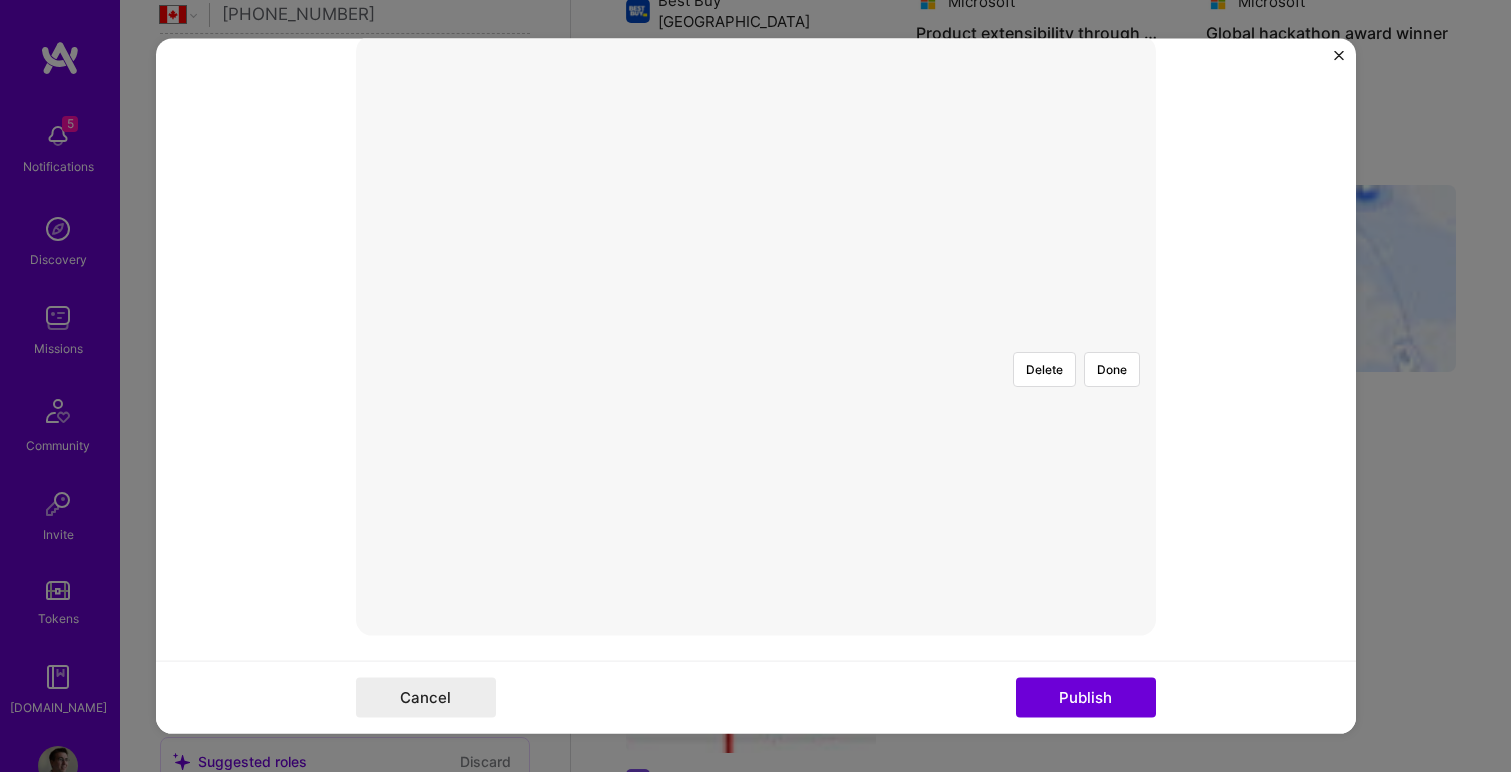 click at bounding box center (1110, 602) 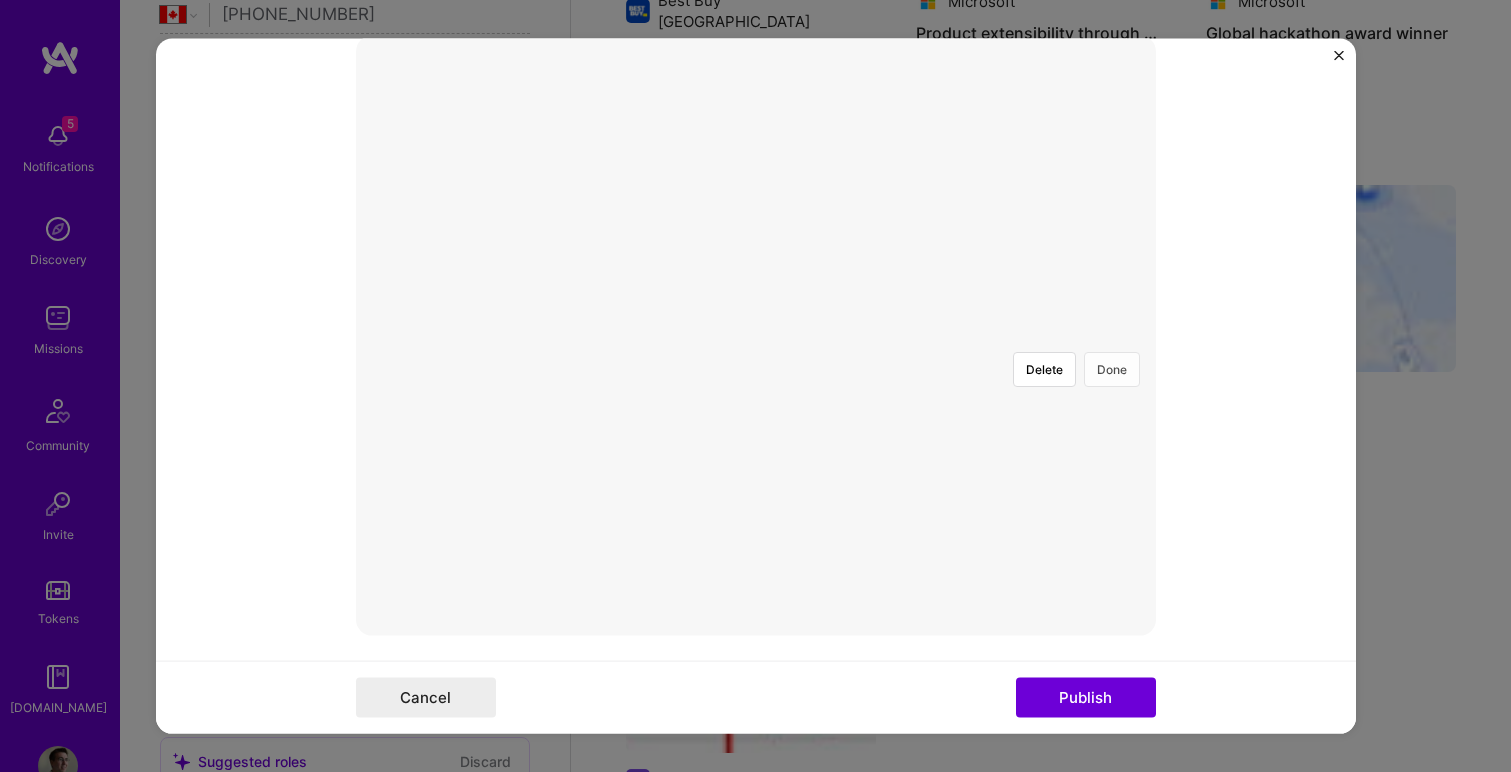 click on "Done" at bounding box center [1112, 369] 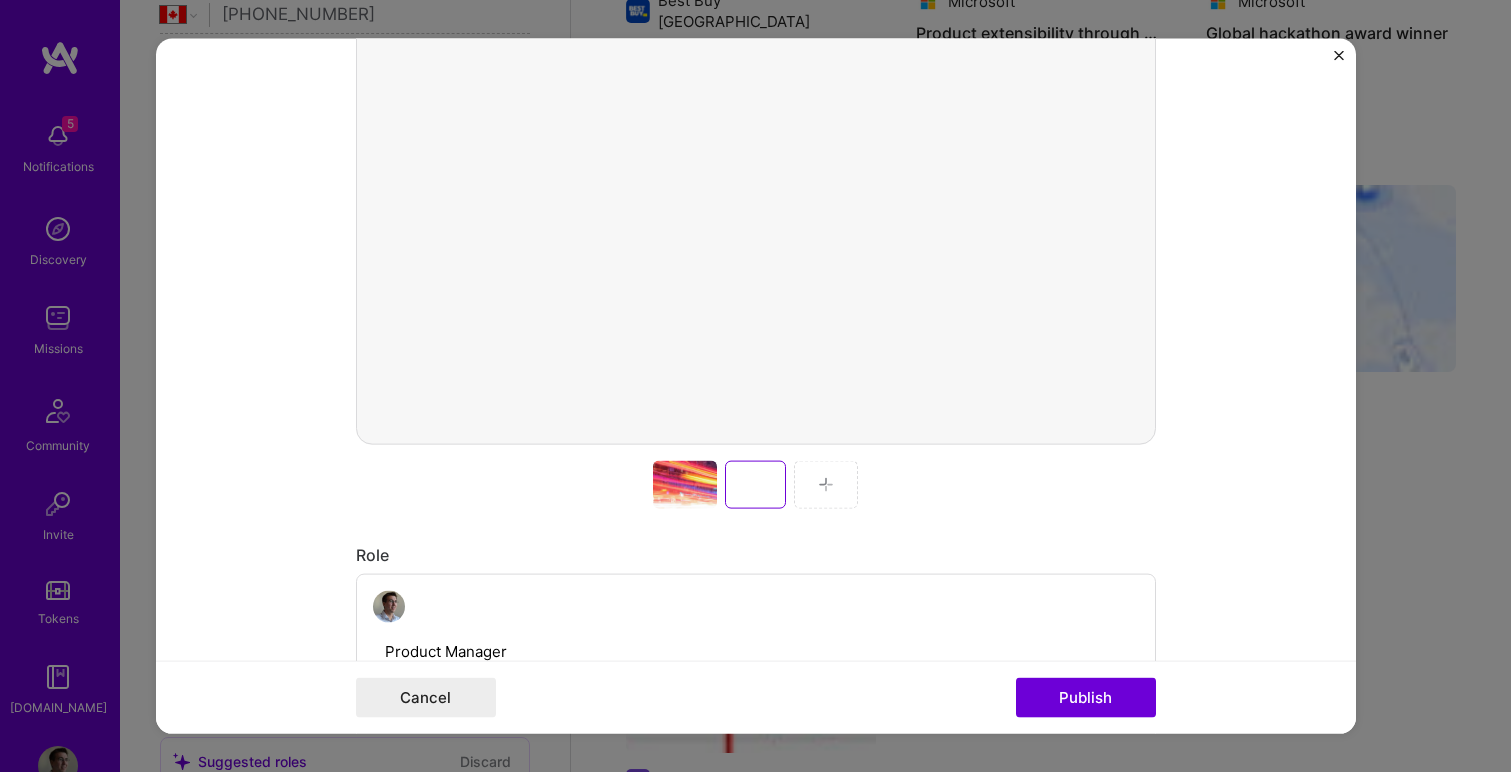 scroll, scrollTop: 571, scrollLeft: 0, axis: vertical 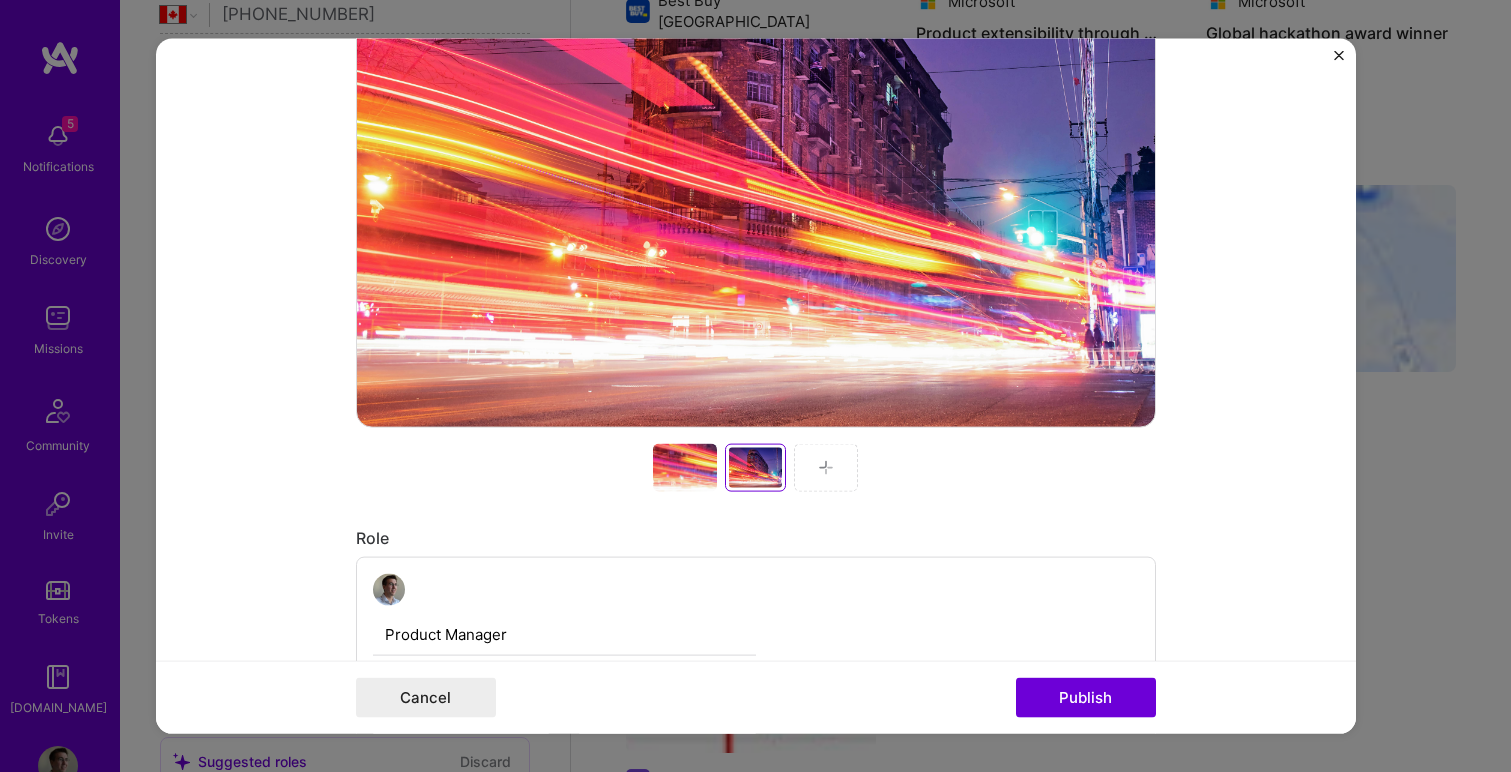 click at bounding box center [685, 468] 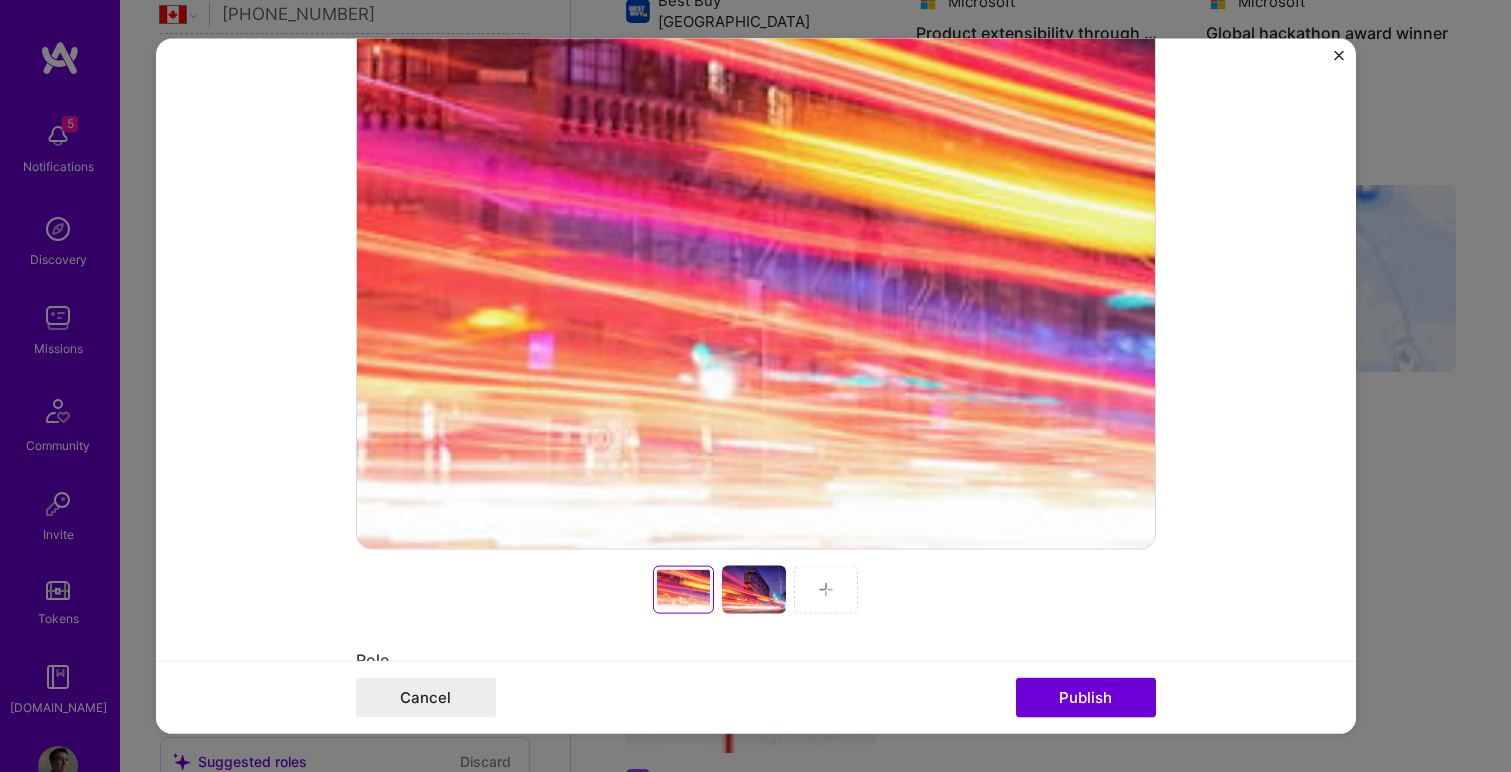 scroll, scrollTop: 241, scrollLeft: 0, axis: vertical 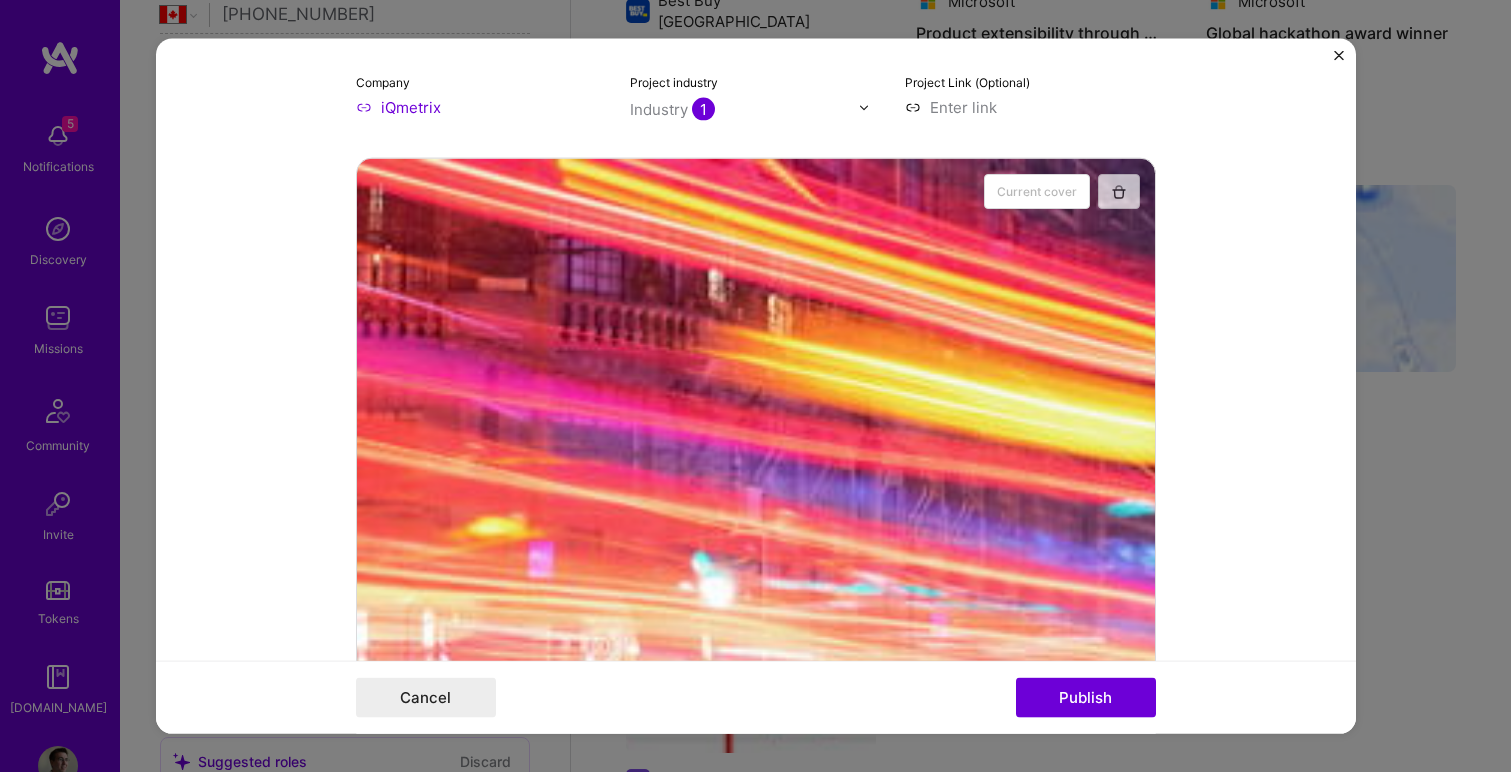click at bounding box center [1119, 191] 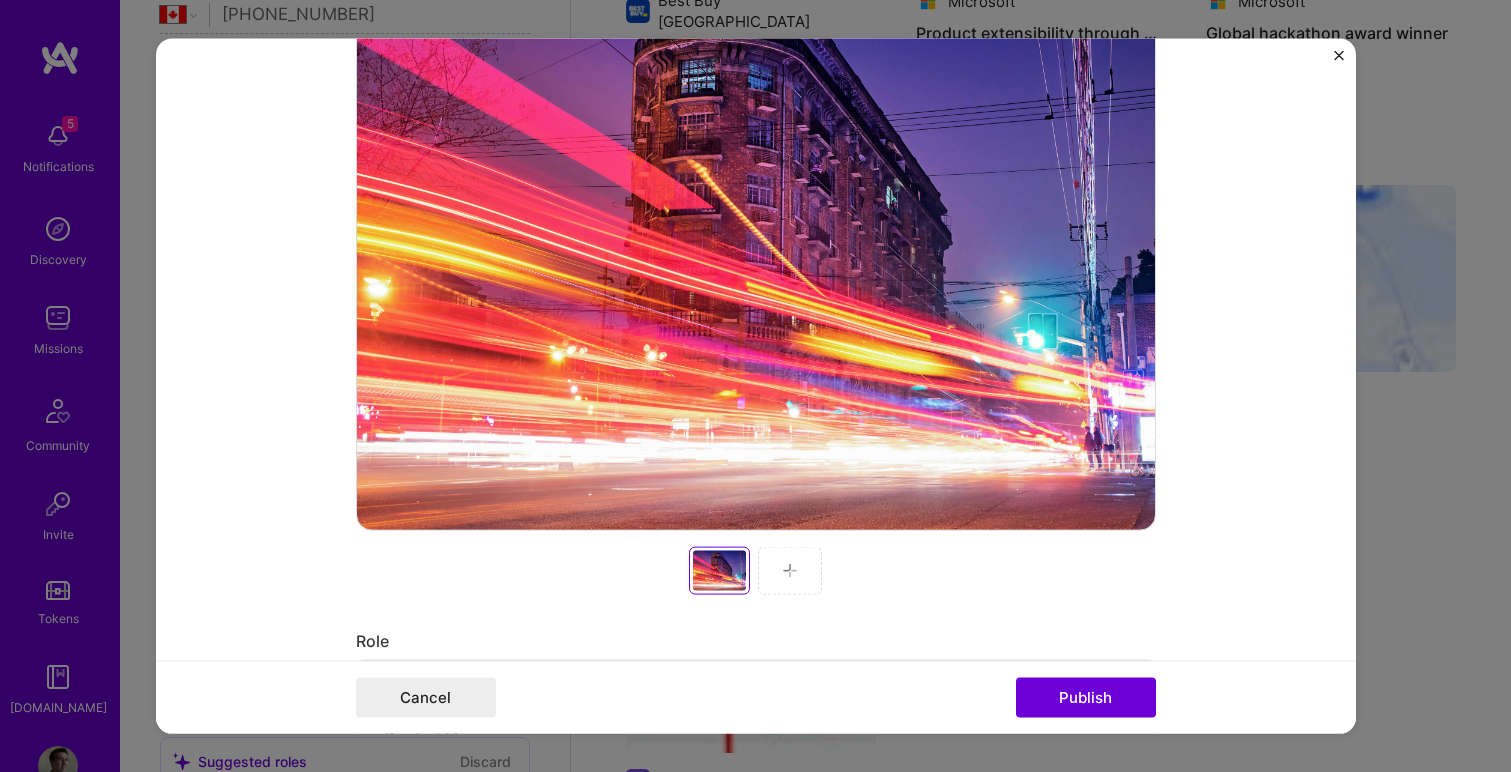 scroll, scrollTop: 500, scrollLeft: 0, axis: vertical 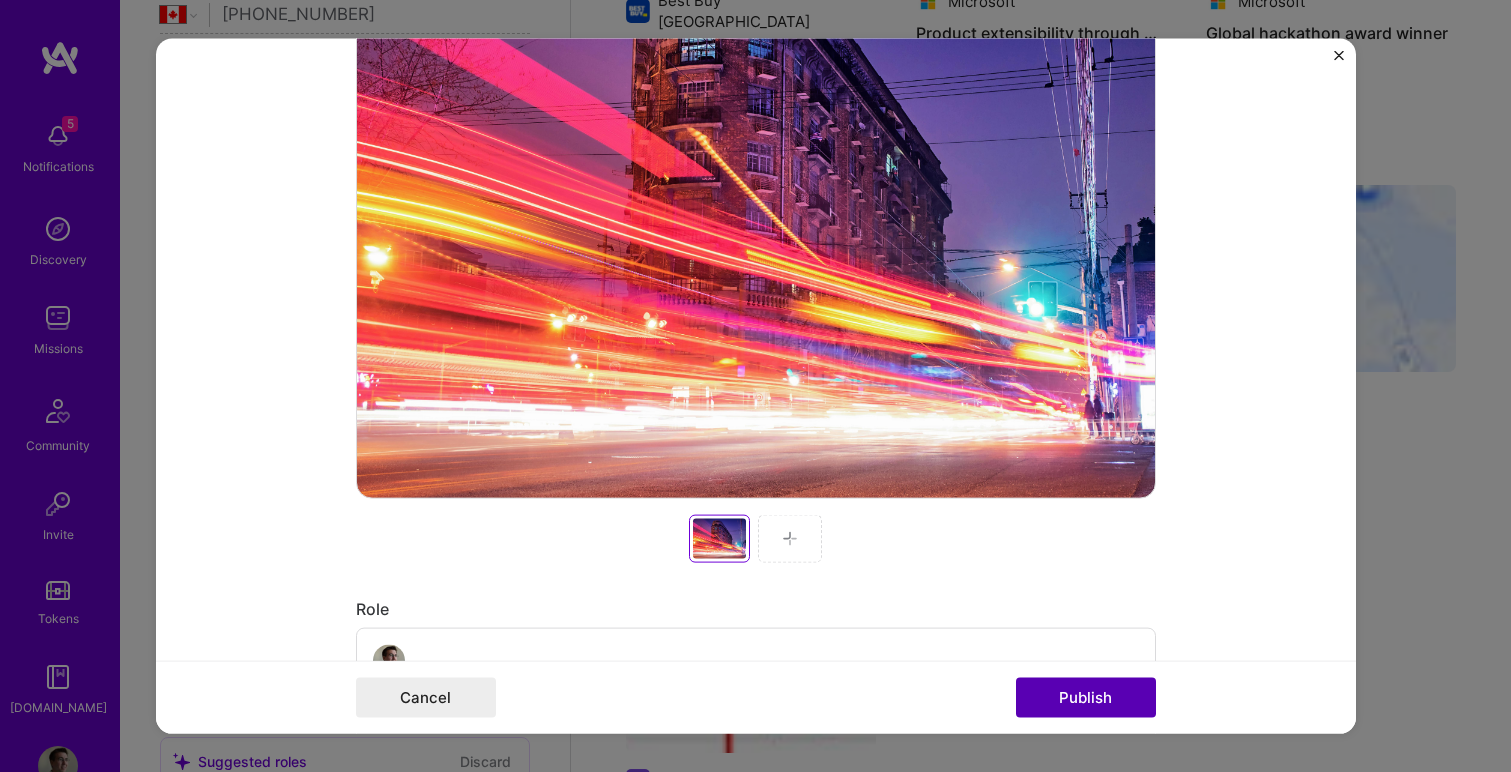 click on "Publish" at bounding box center [1086, 697] 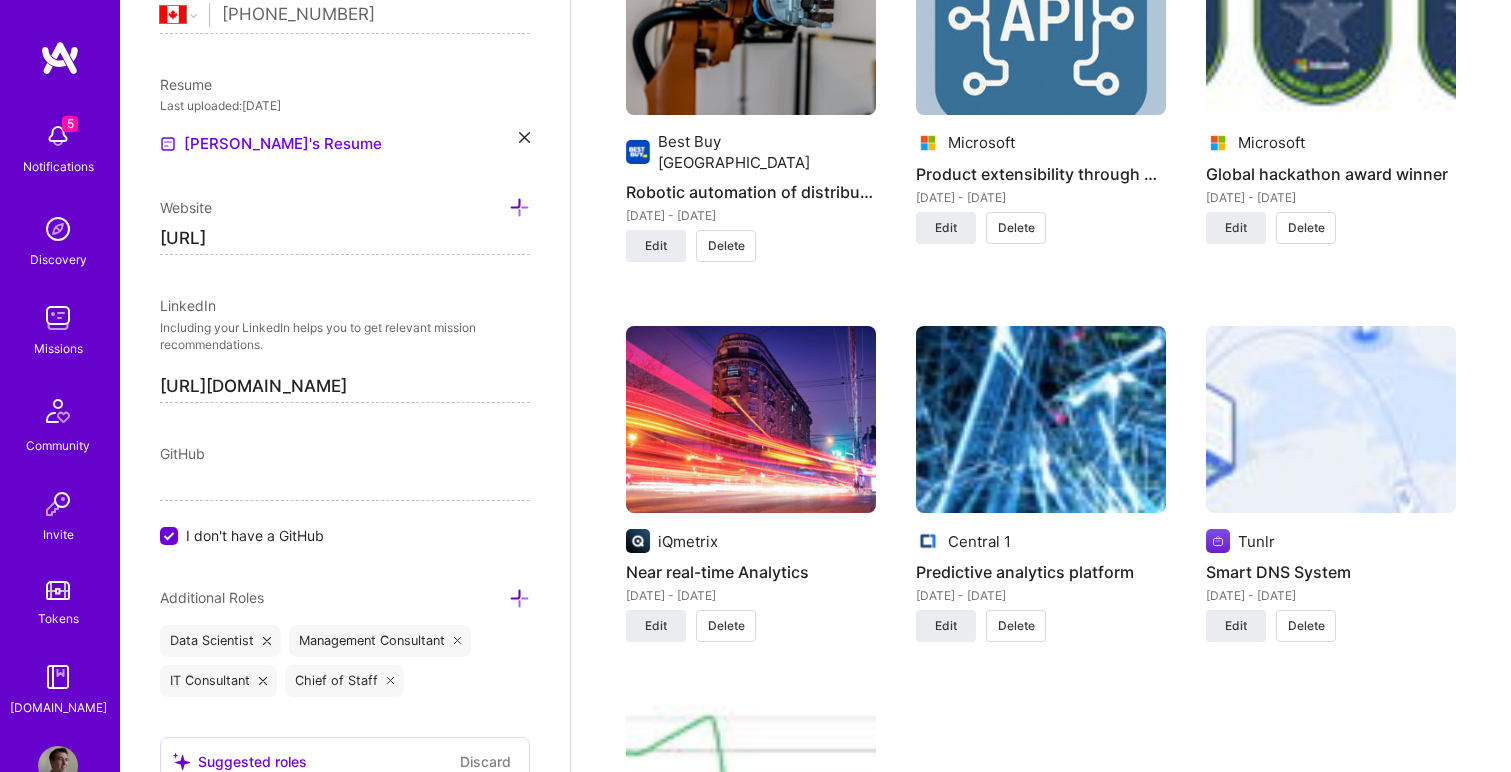 scroll, scrollTop: 3231, scrollLeft: 0, axis: vertical 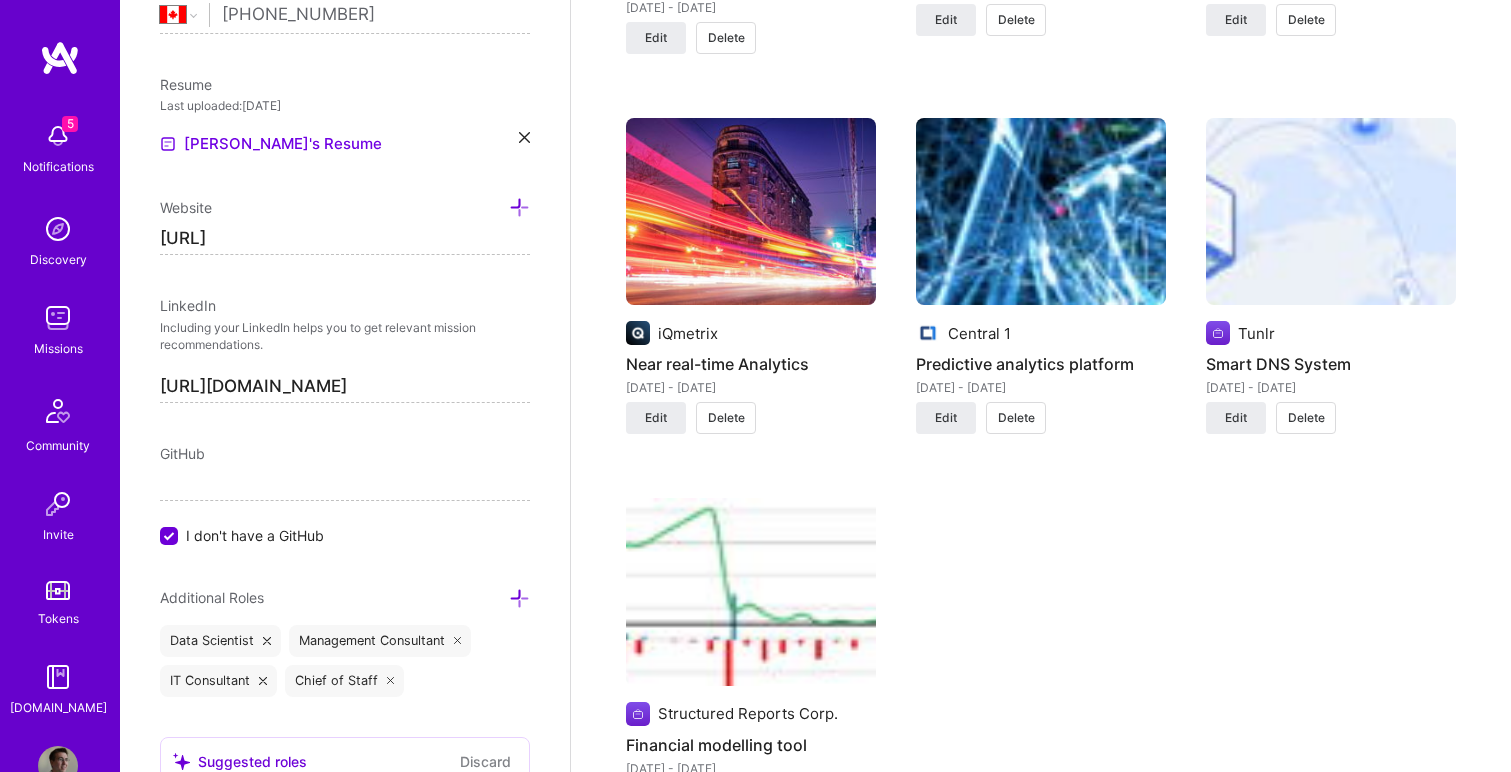 click at bounding box center (1041, 212) 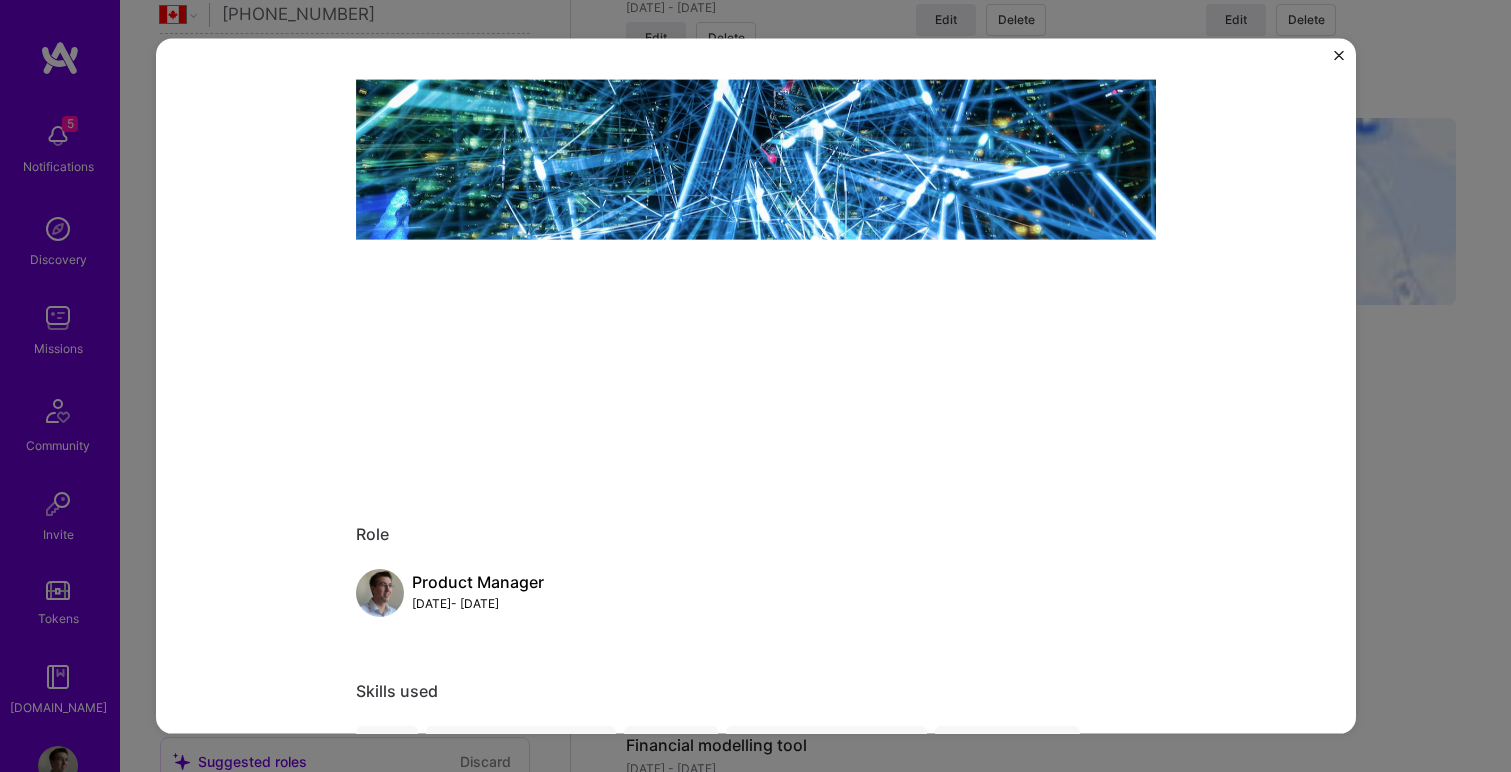 scroll, scrollTop: 377, scrollLeft: 0, axis: vertical 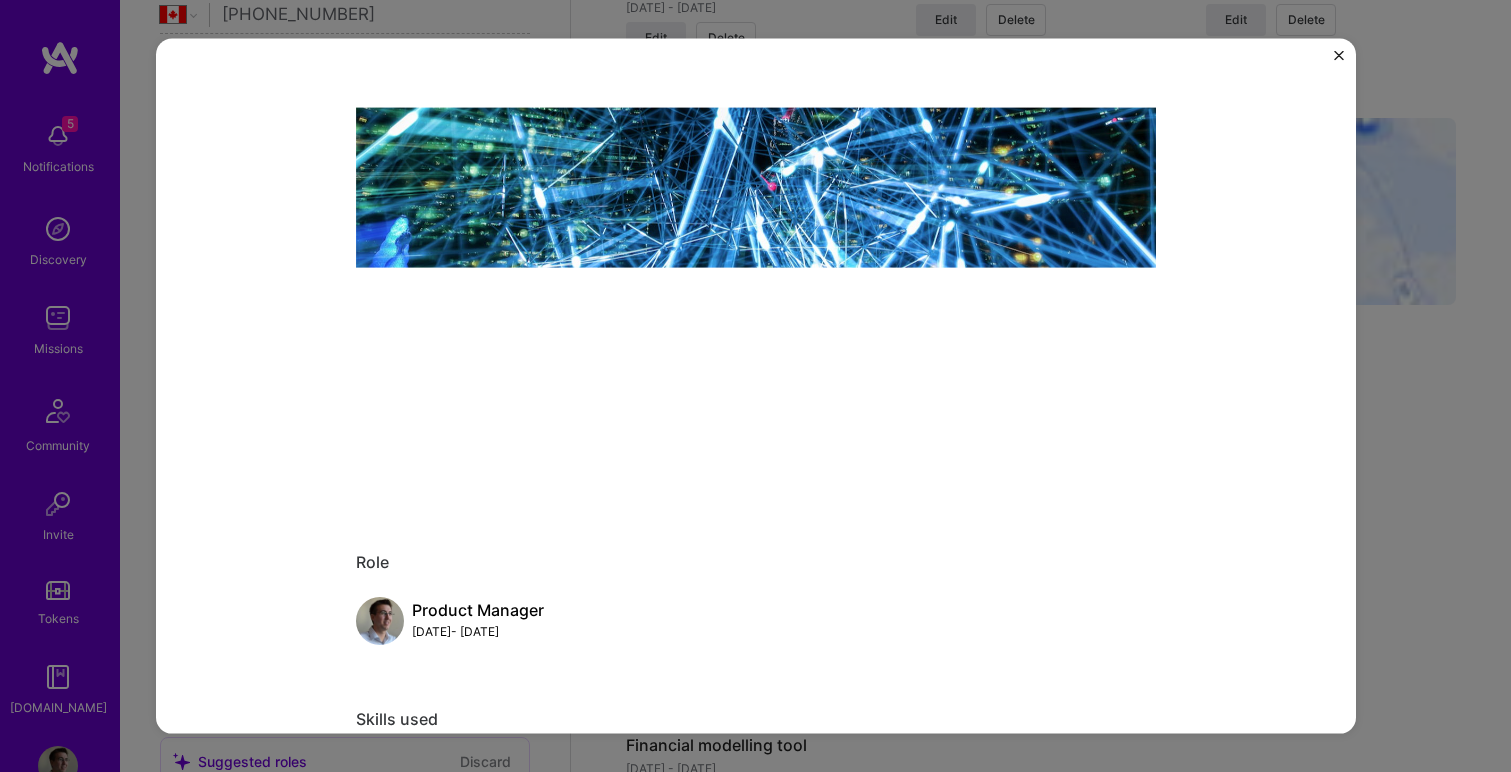 click at bounding box center [1339, 56] 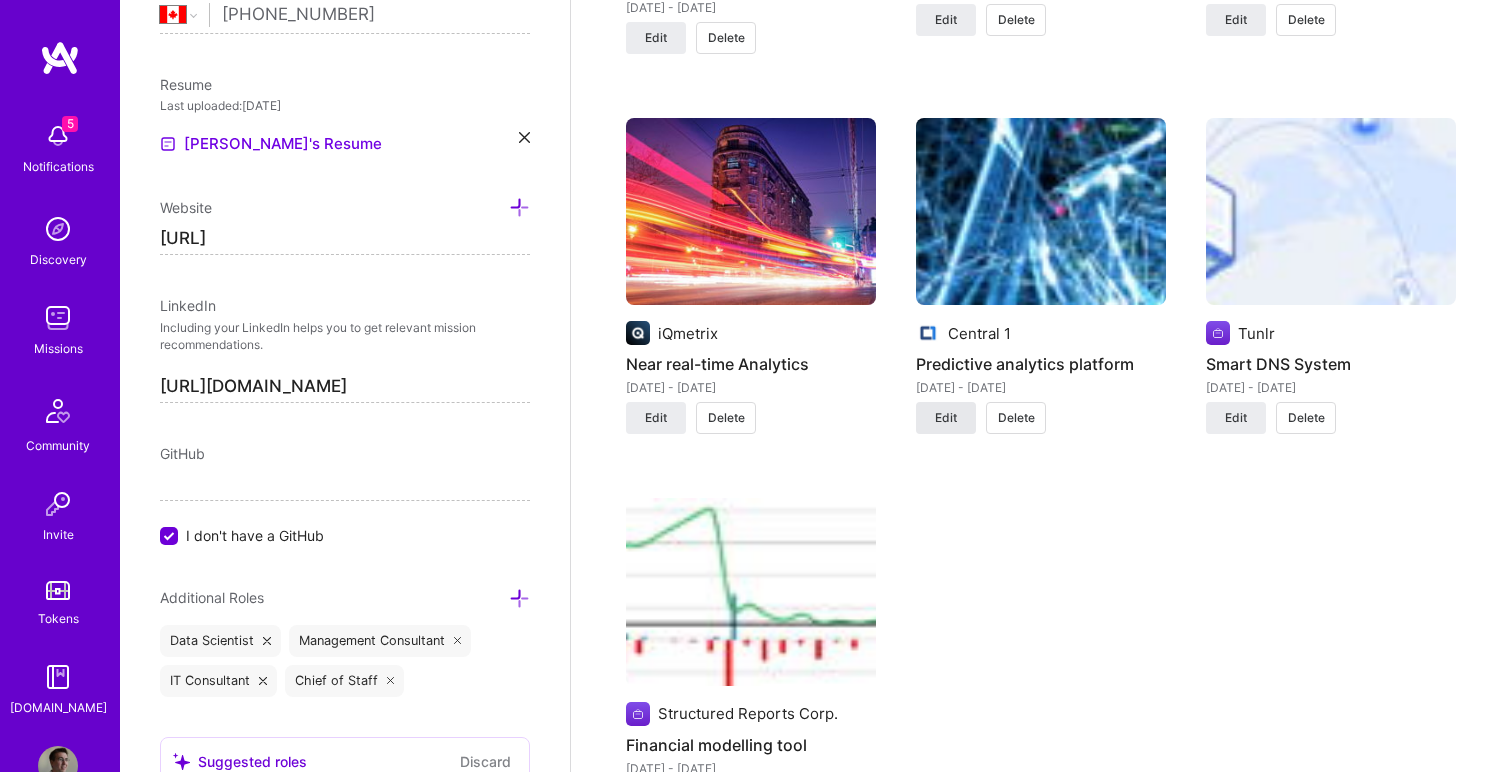 click on "Edit" at bounding box center [946, 418] 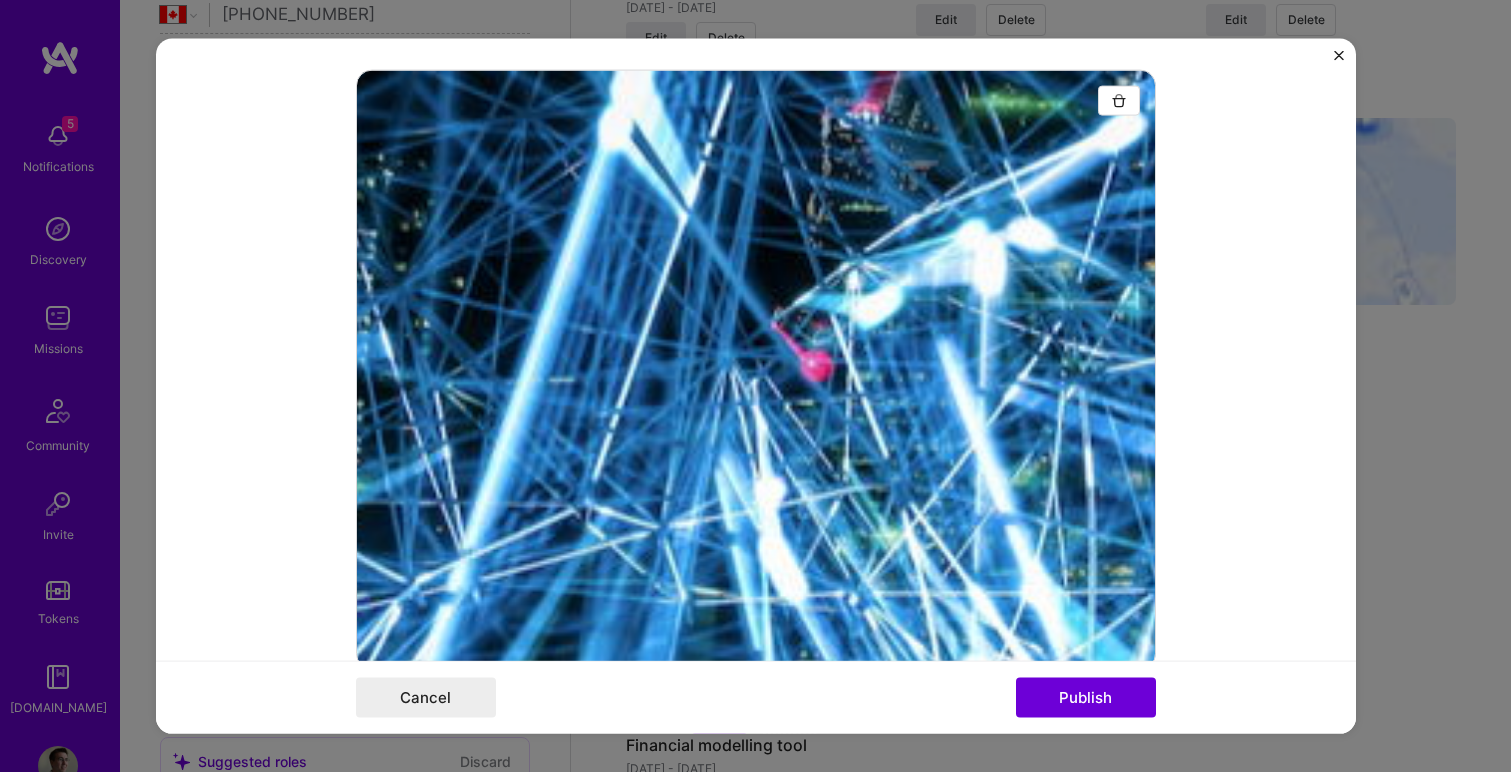 scroll, scrollTop: 266, scrollLeft: 0, axis: vertical 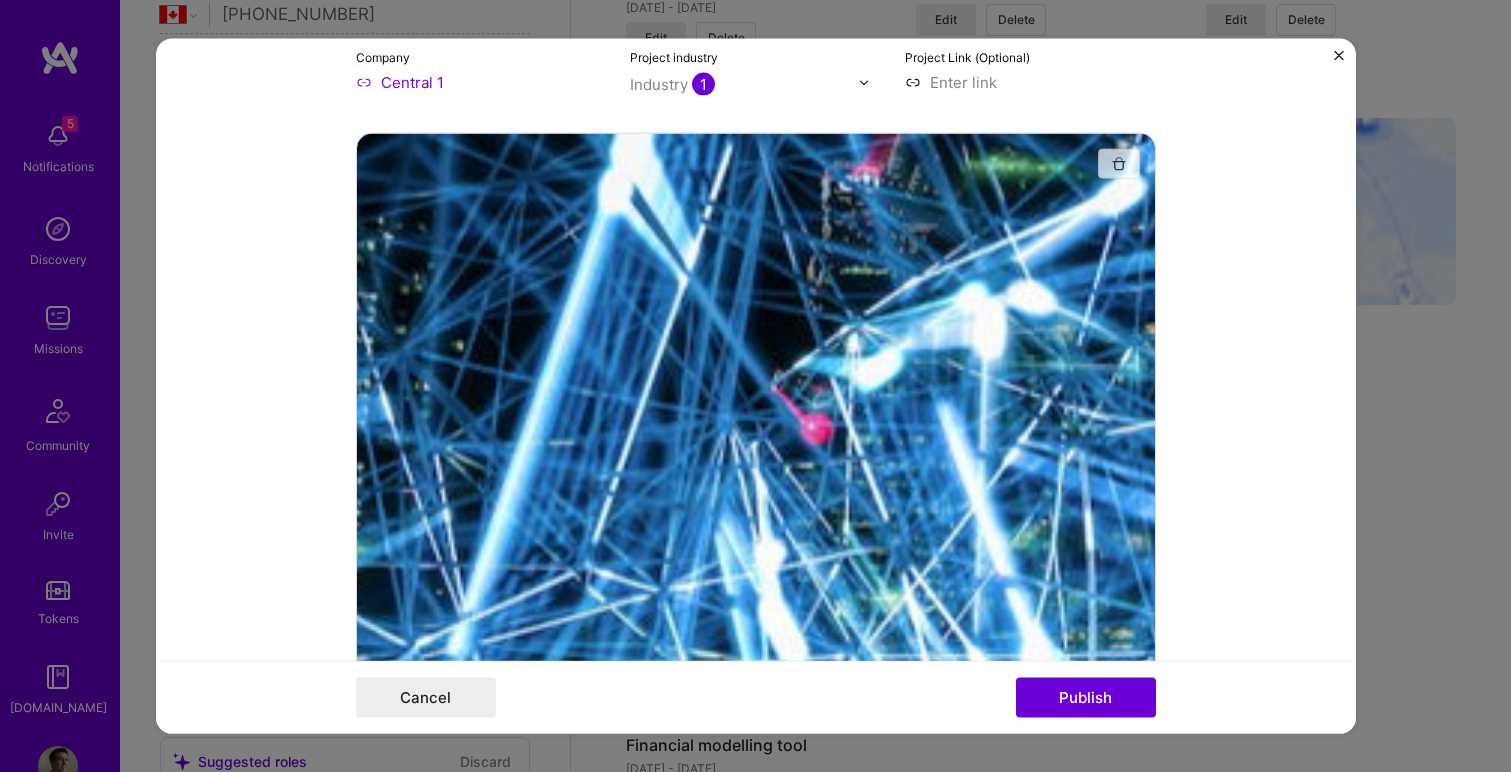click at bounding box center [1119, 164] 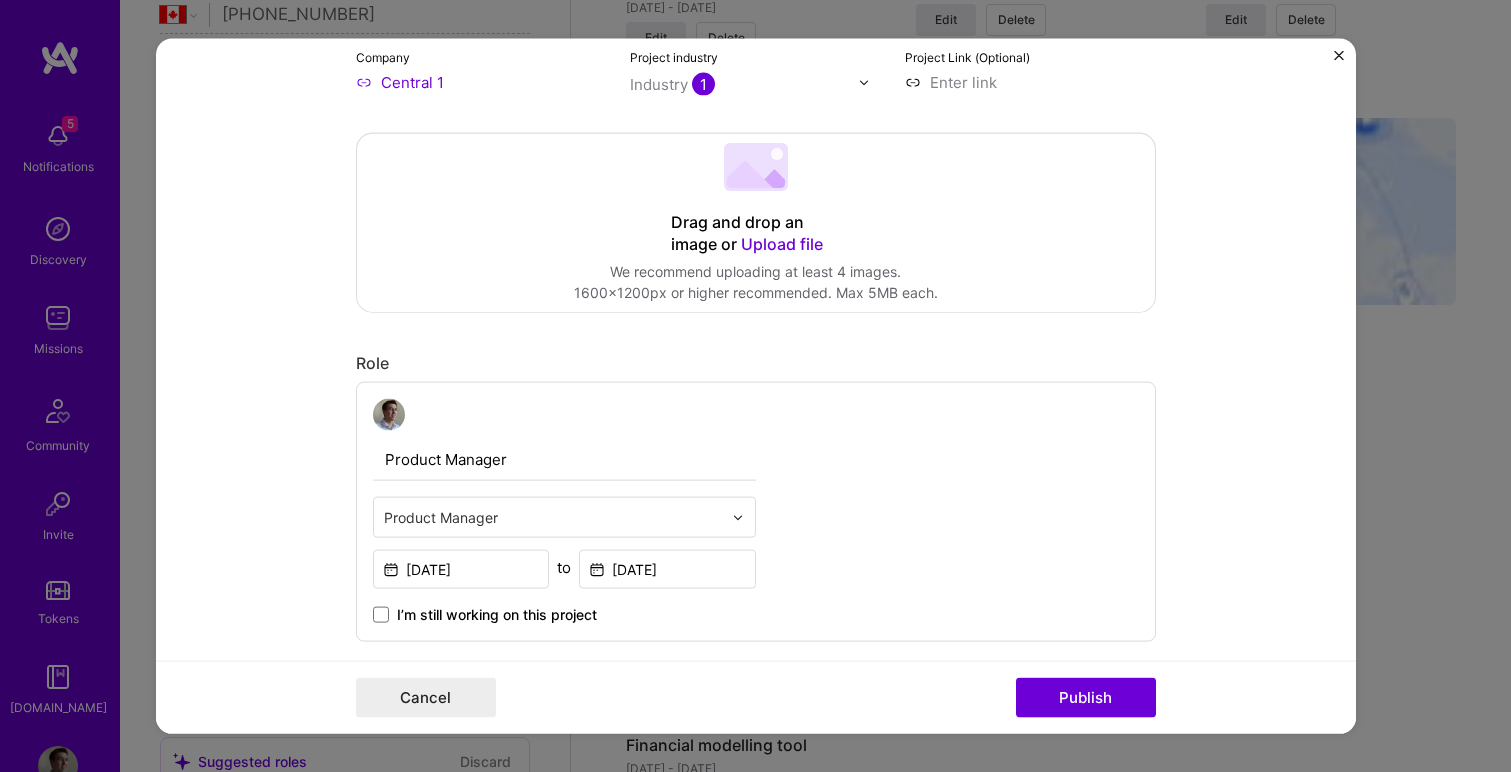 click 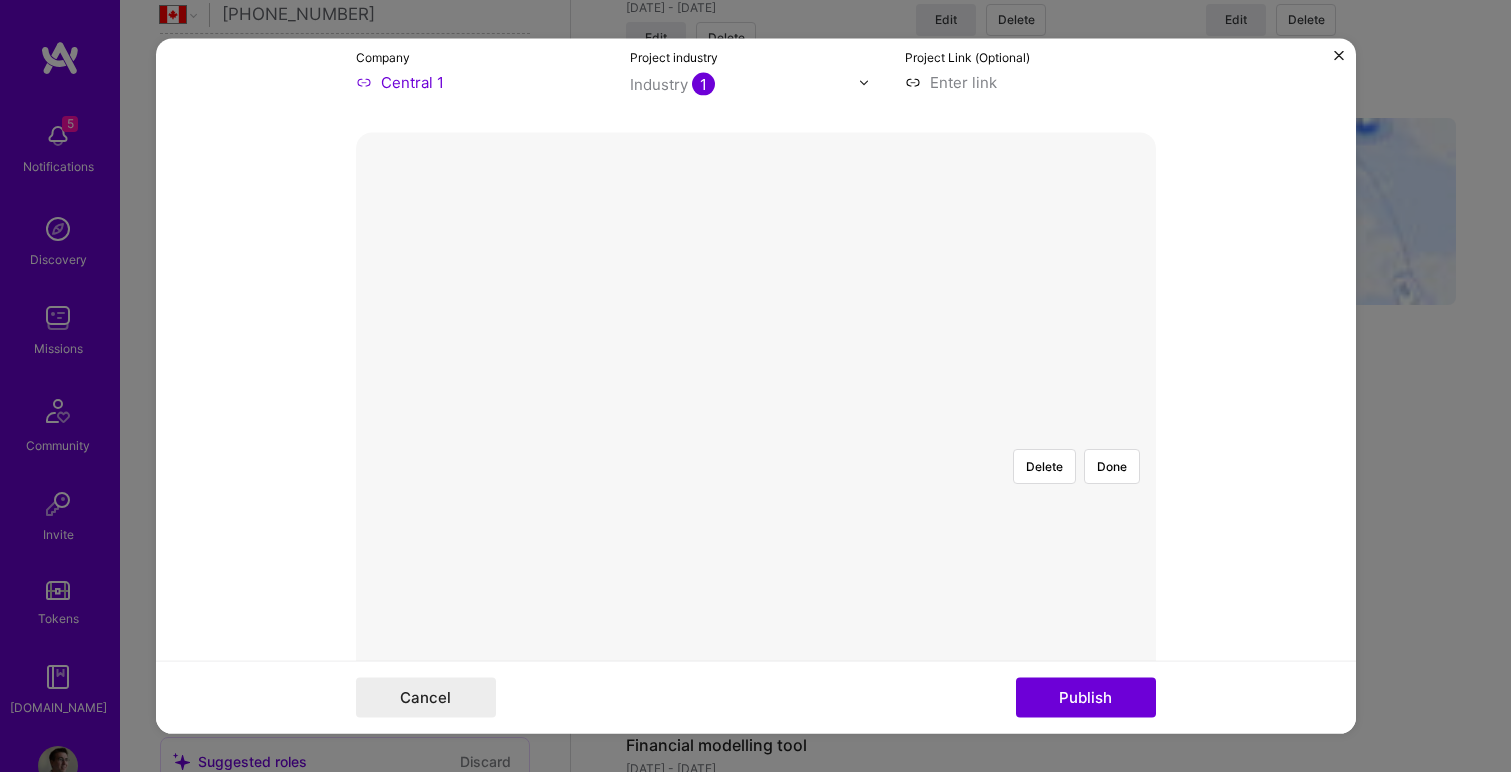 click at bounding box center [1159, 699] 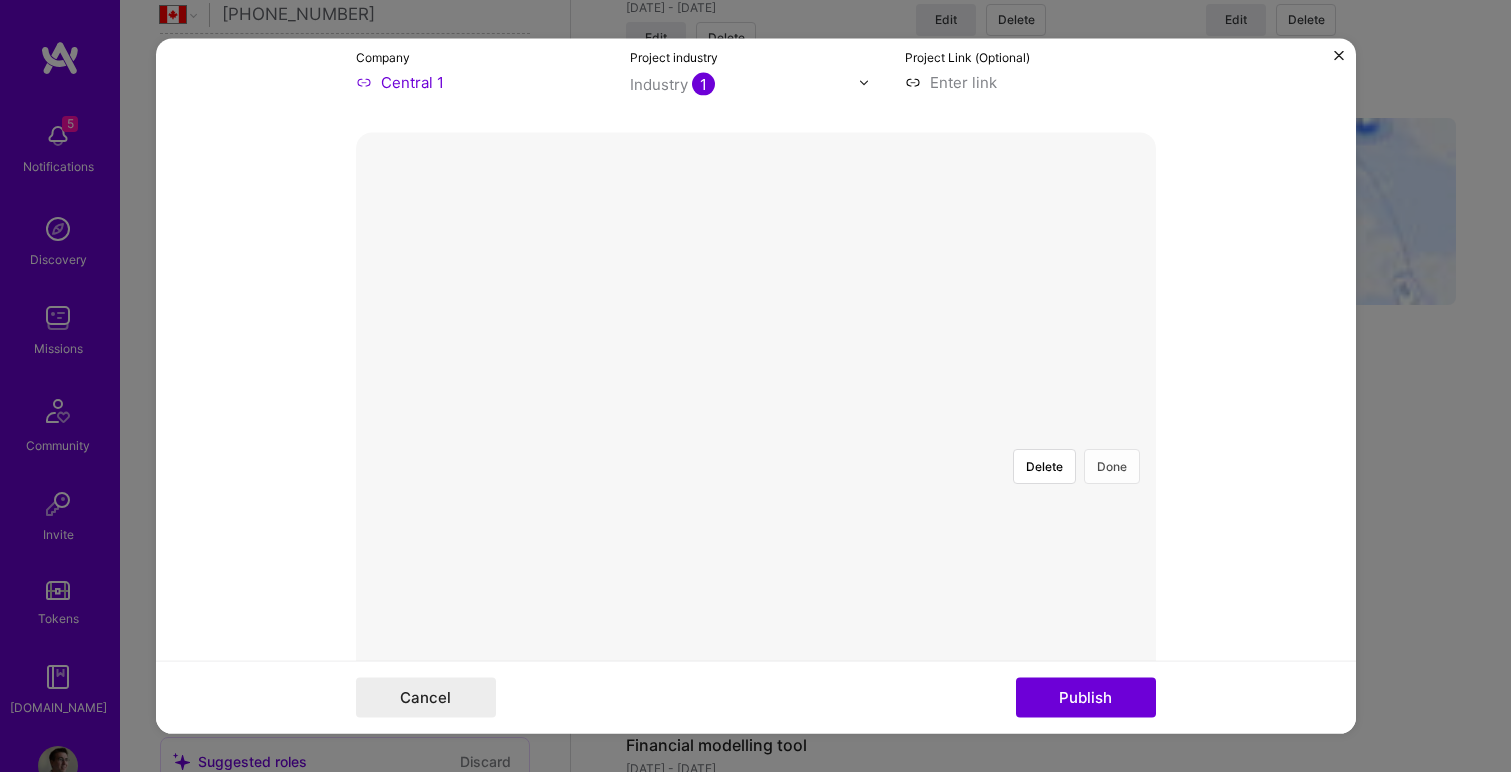 click on "Done" at bounding box center [1112, 466] 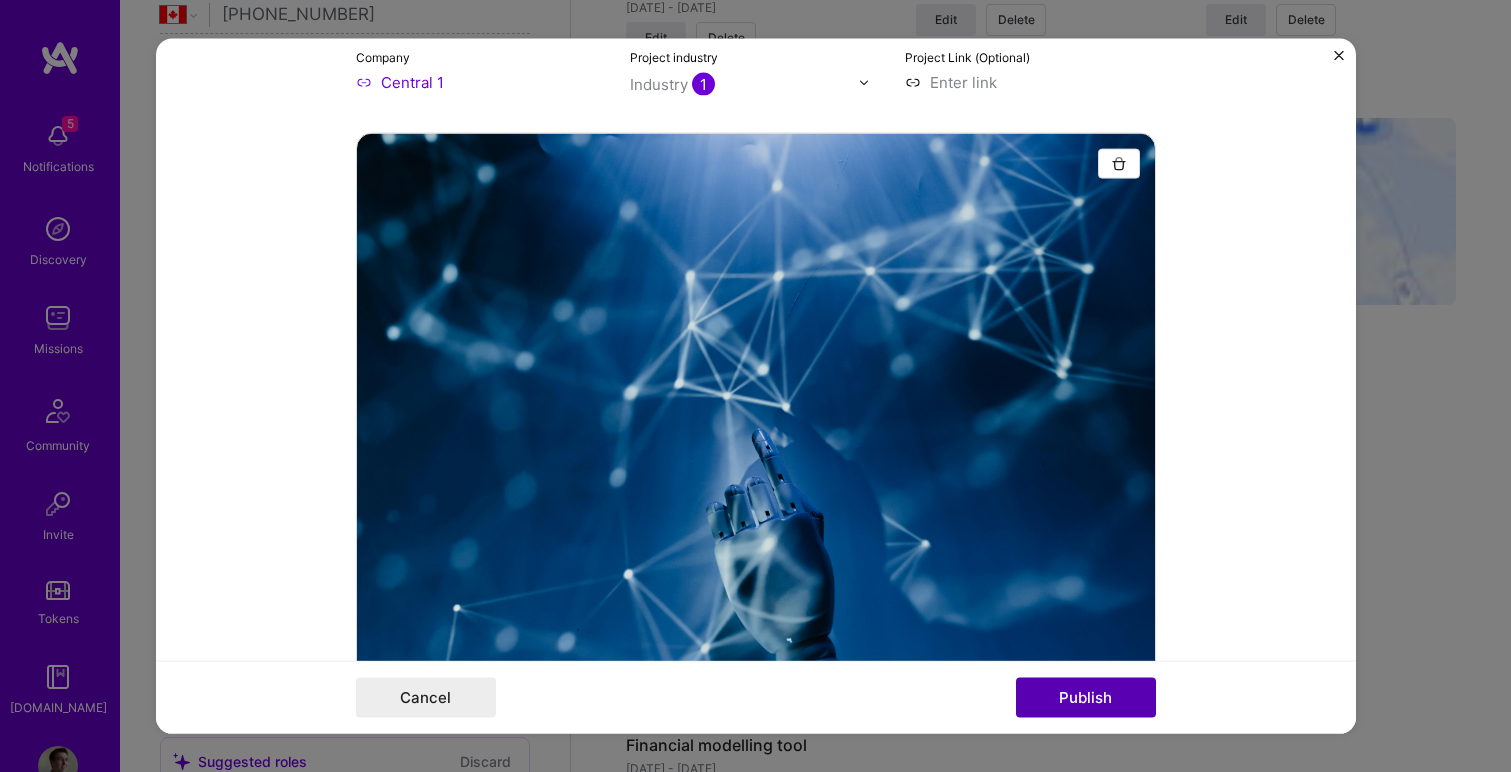click on "Publish" at bounding box center [1086, 697] 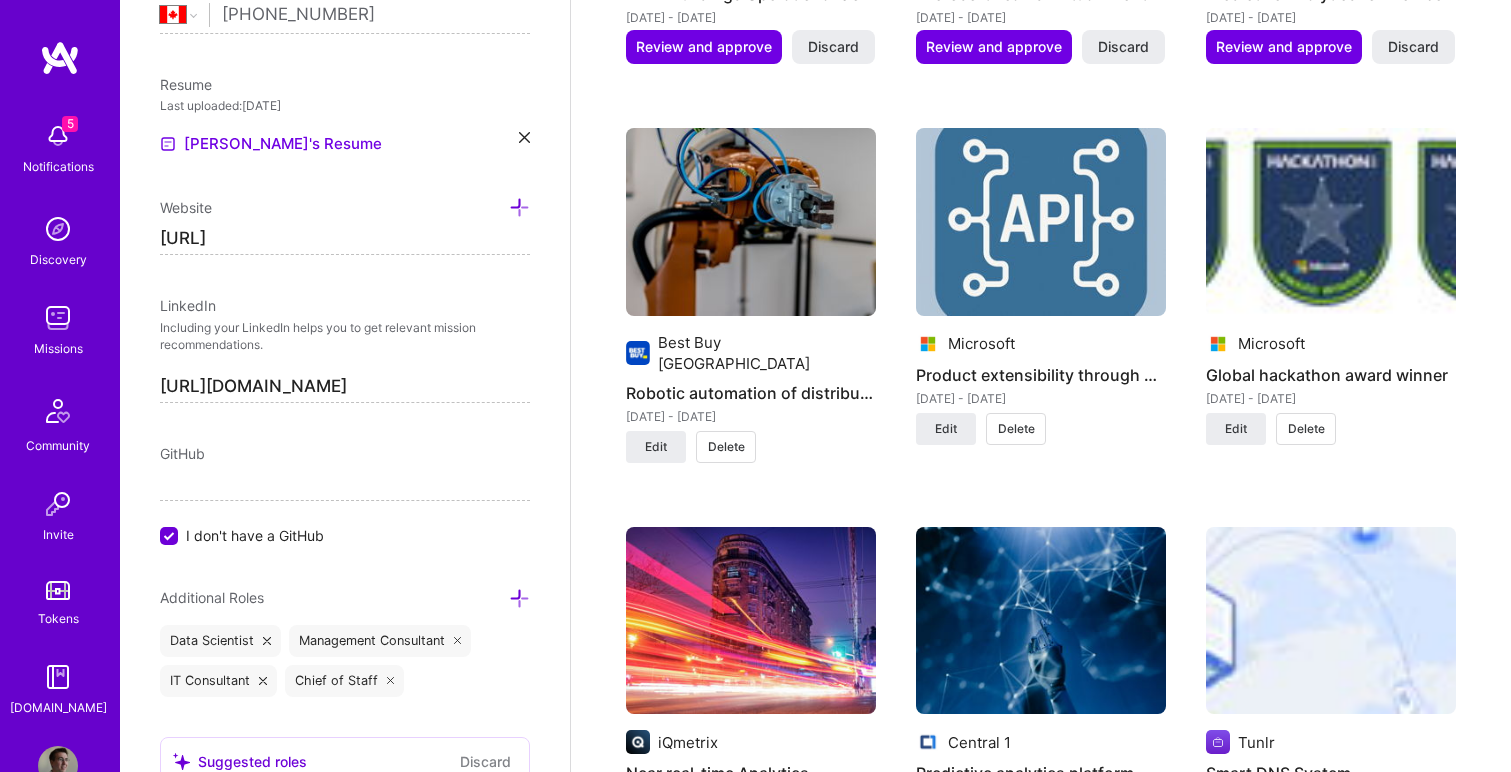 scroll, scrollTop: 3048, scrollLeft: 0, axis: vertical 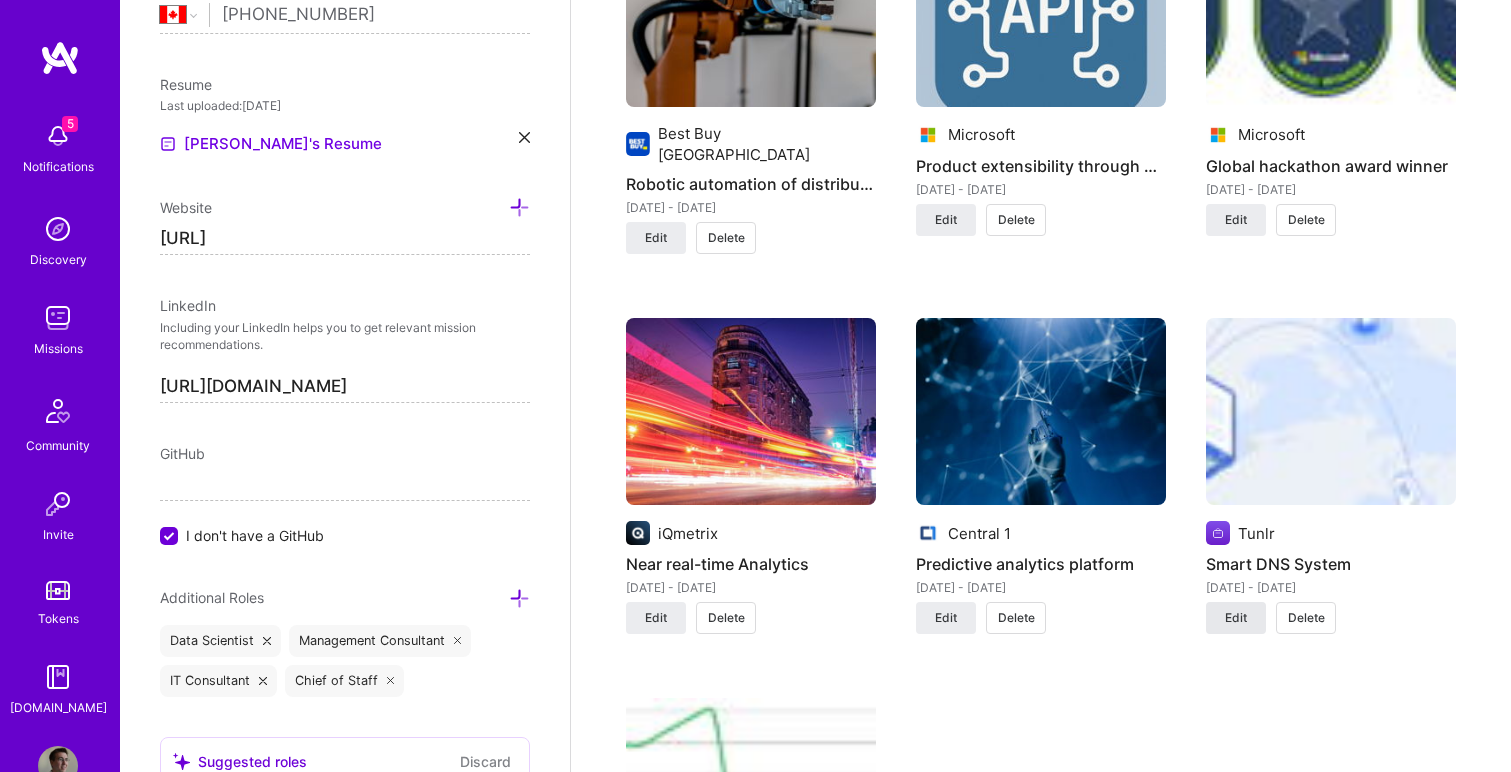click on "Edit" at bounding box center (1236, 618) 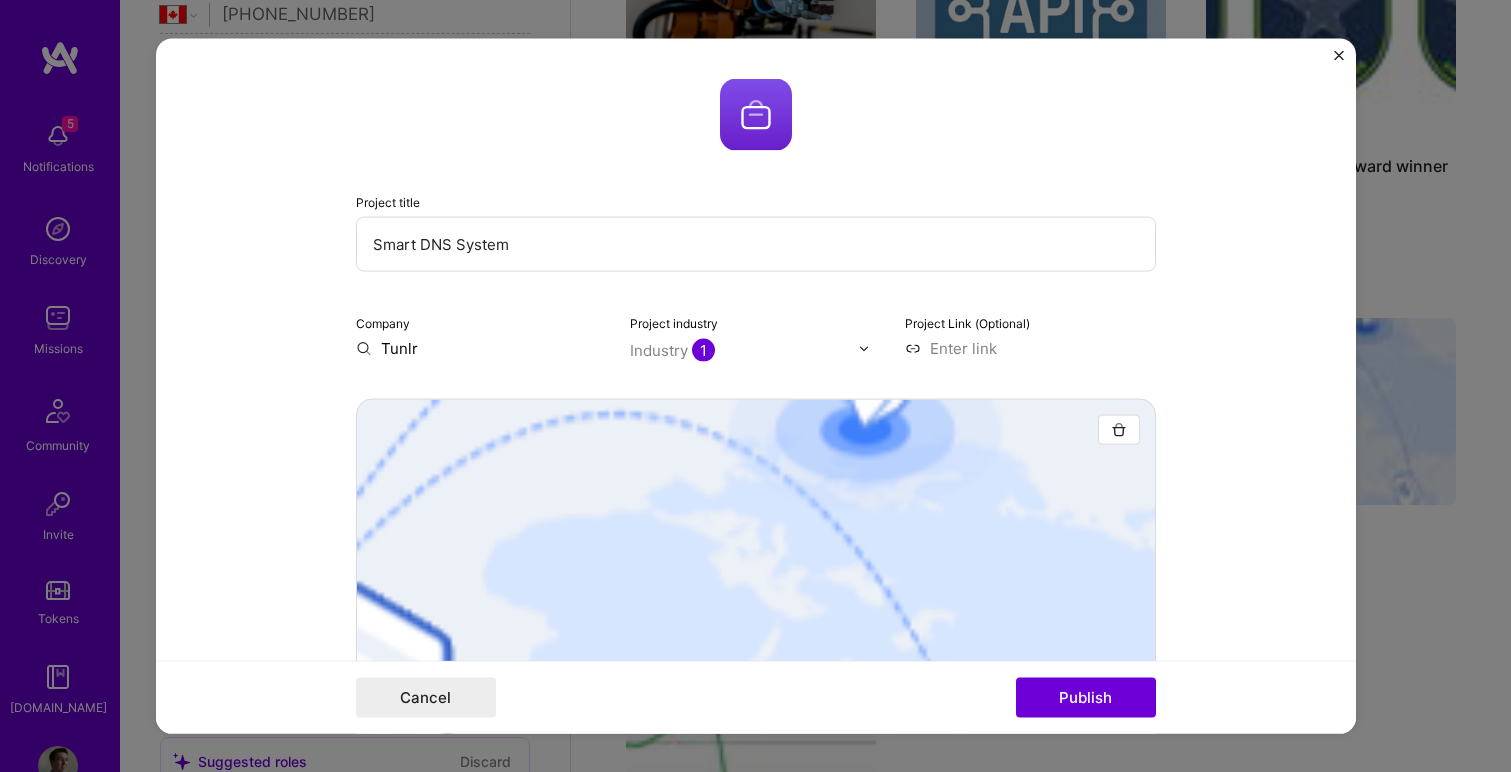 scroll, scrollTop: 62, scrollLeft: 0, axis: vertical 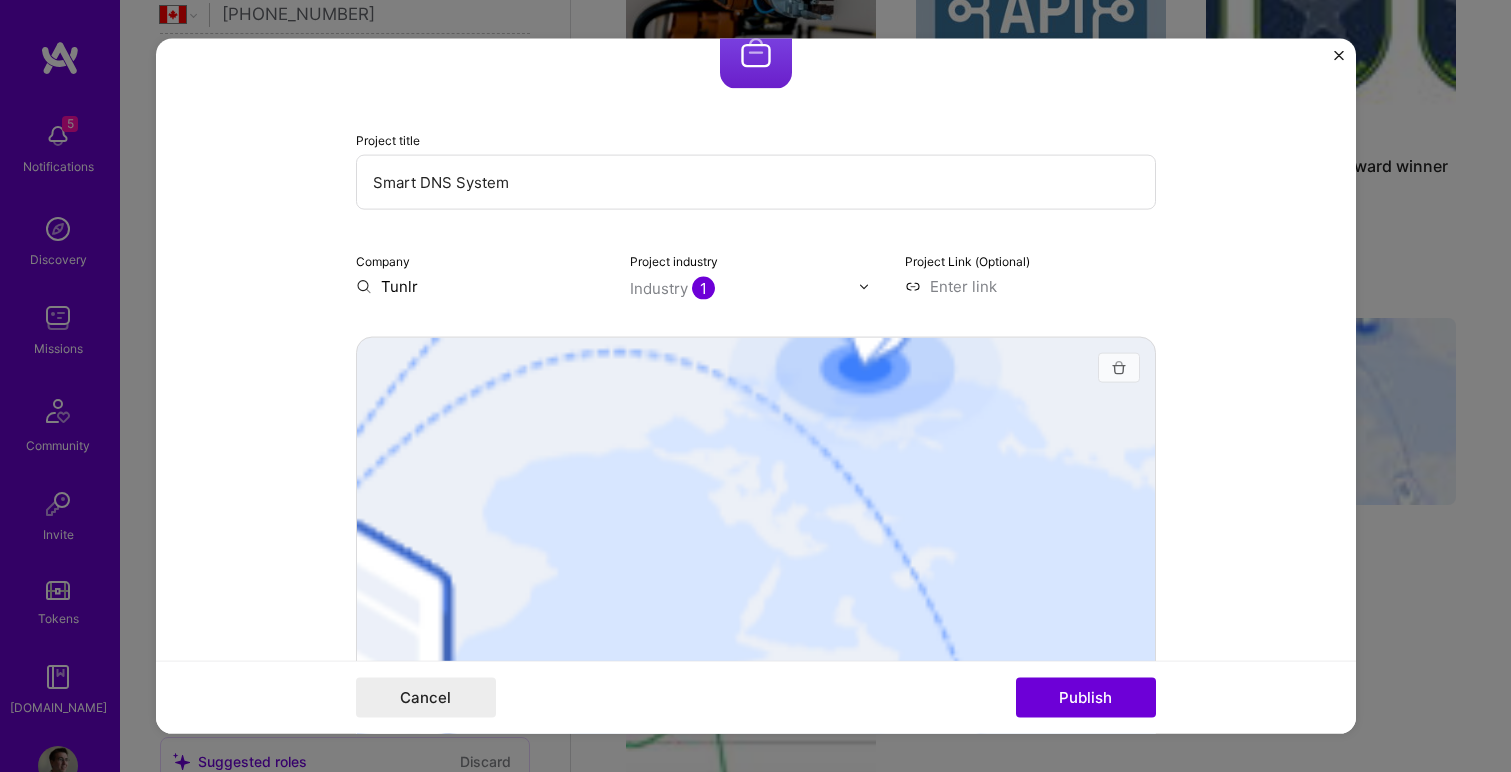click at bounding box center [1119, 368] 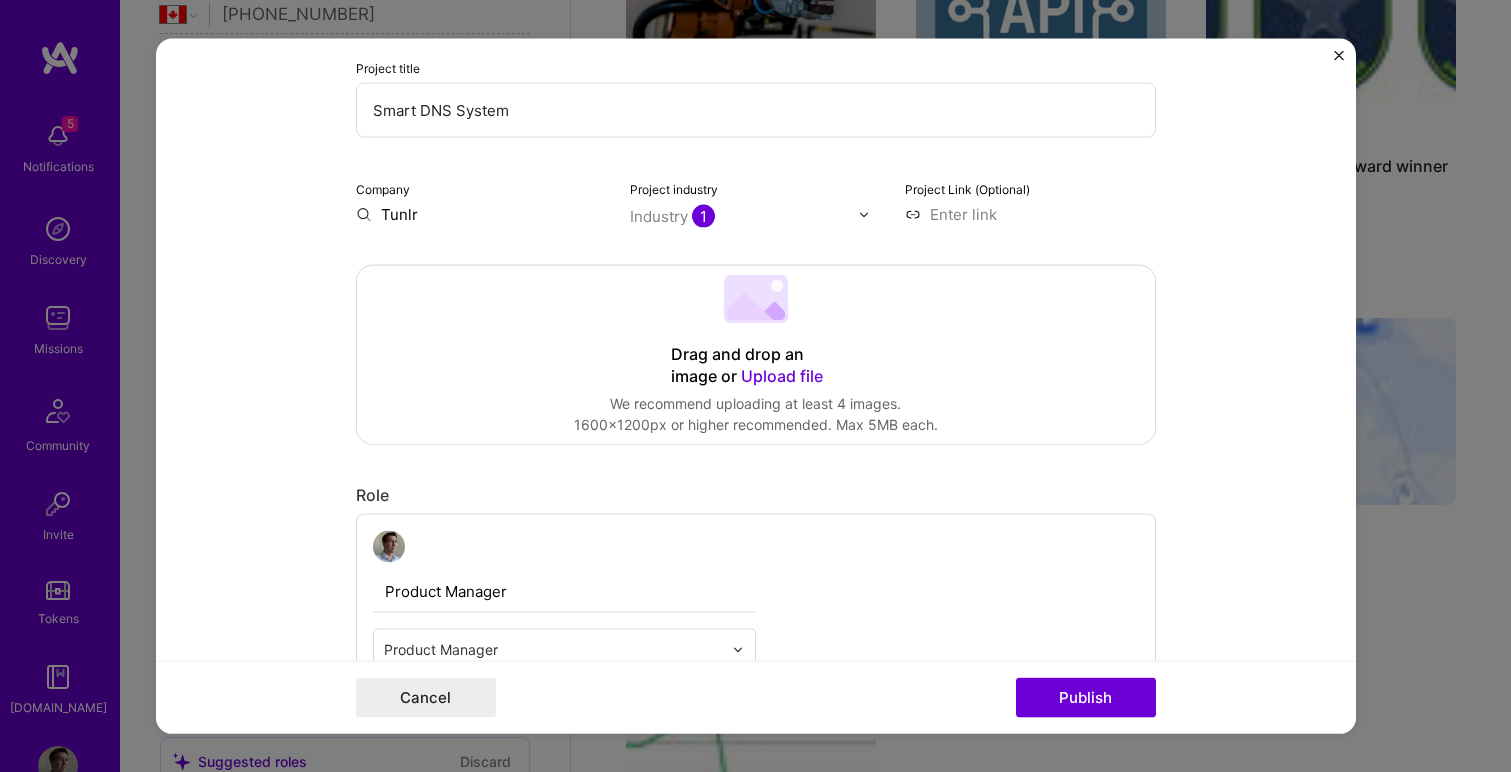 scroll, scrollTop: 149, scrollLeft: 0, axis: vertical 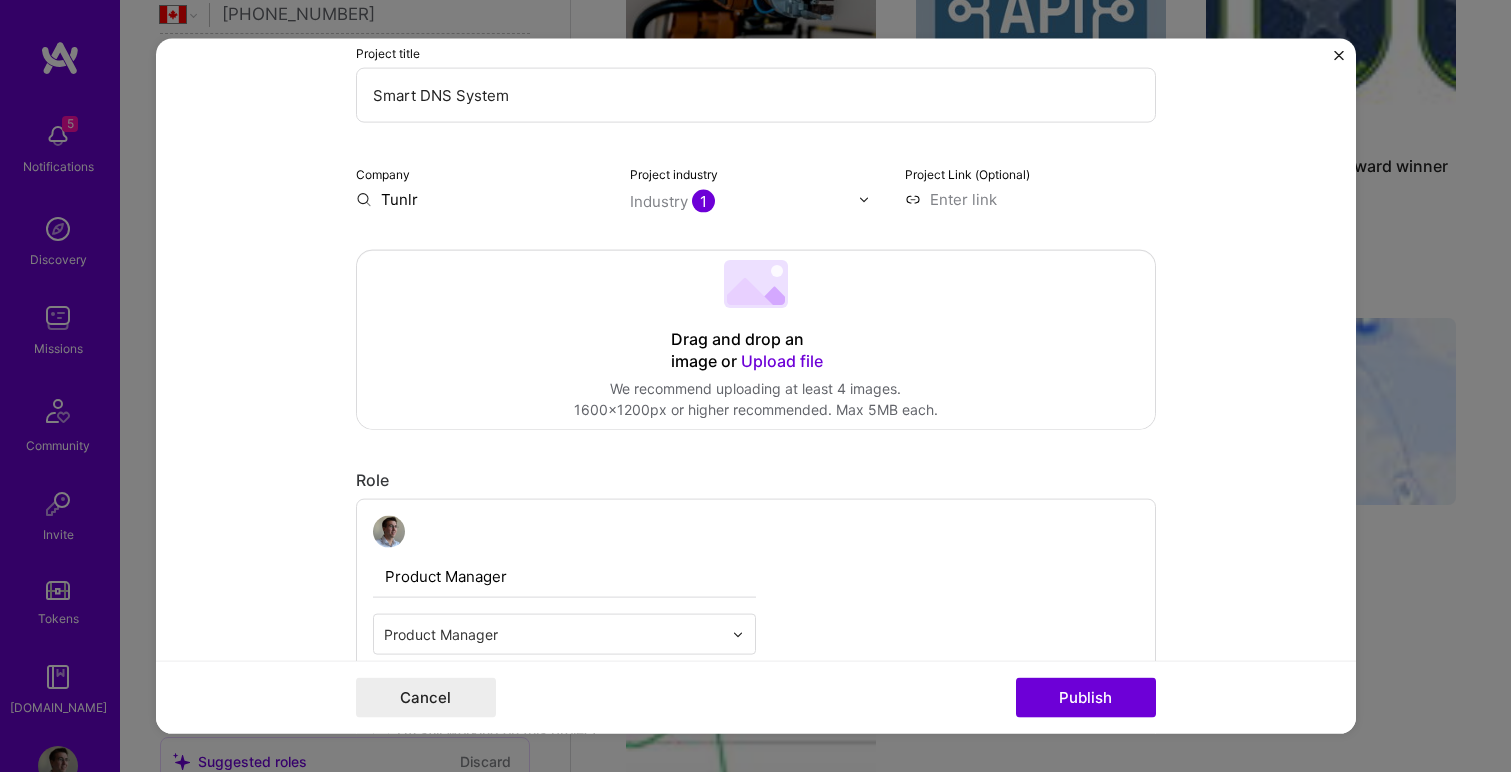 click on "Drag and drop an image or   Upload file Upload file We recommend uploading at least 4 images. 1600x1200px or higher recommended. Max 5MB each." at bounding box center [756, 340] 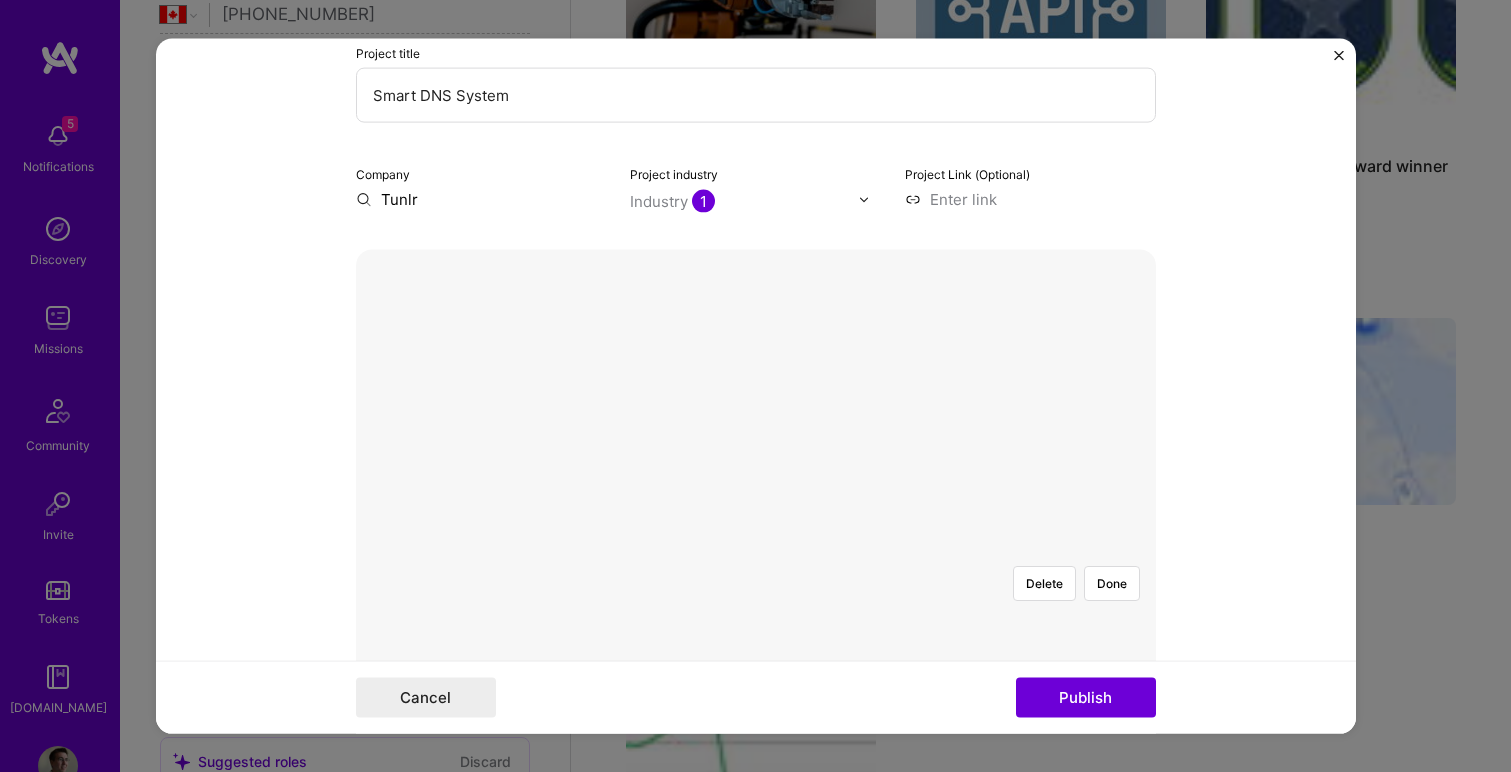 click at bounding box center [1166, 817] 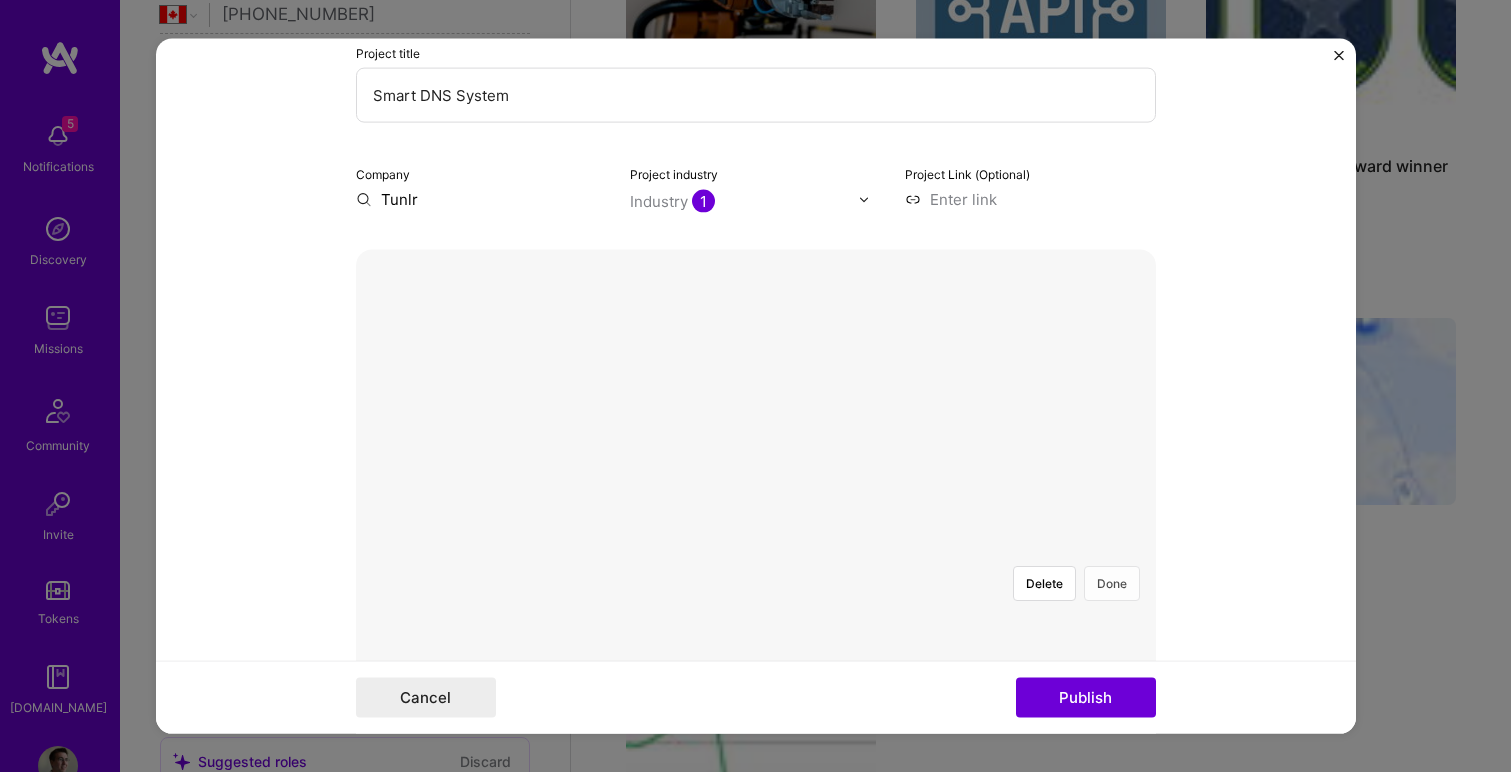click on "Done" at bounding box center (1112, 583) 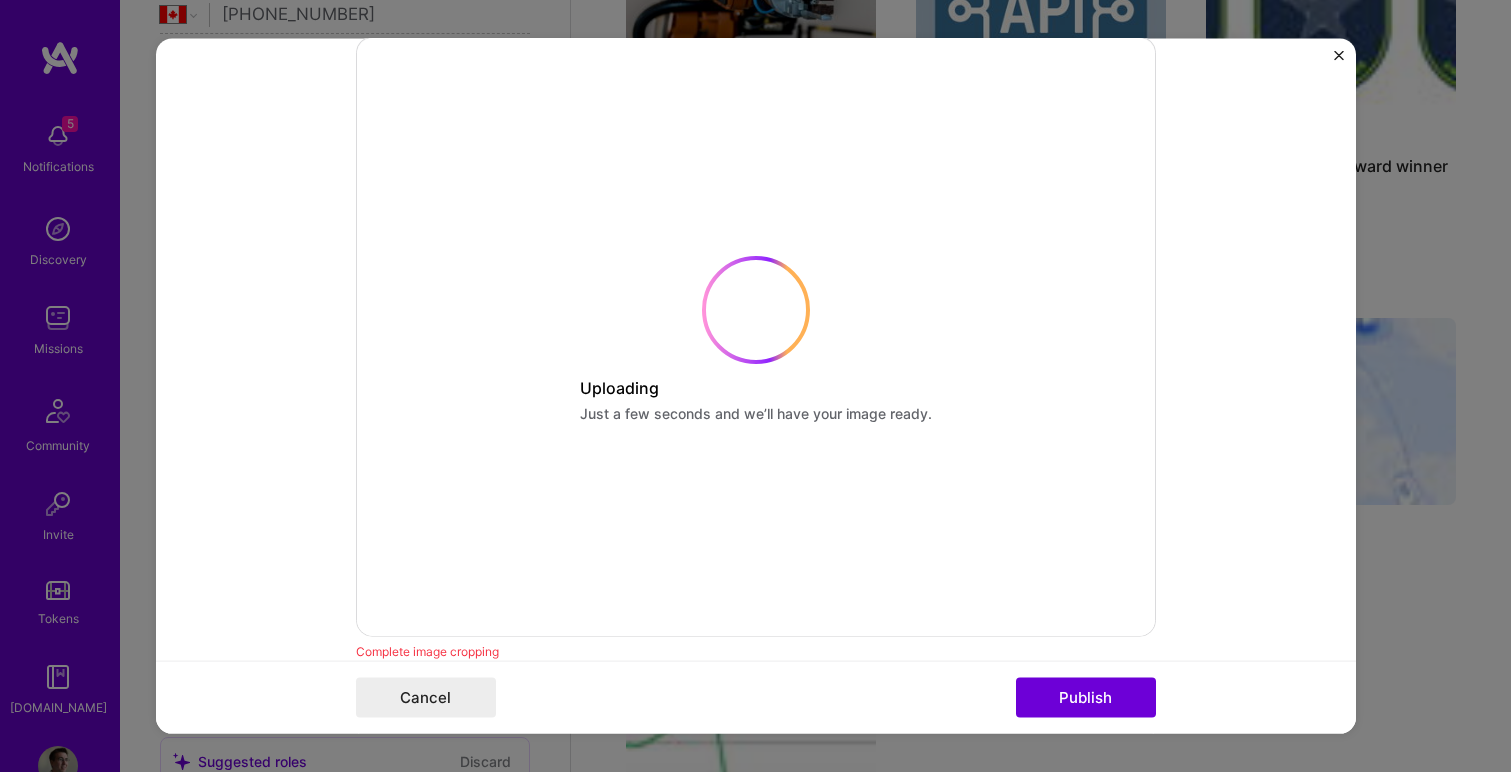 scroll, scrollTop: 363, scrollLeft: 0, axis: vertical 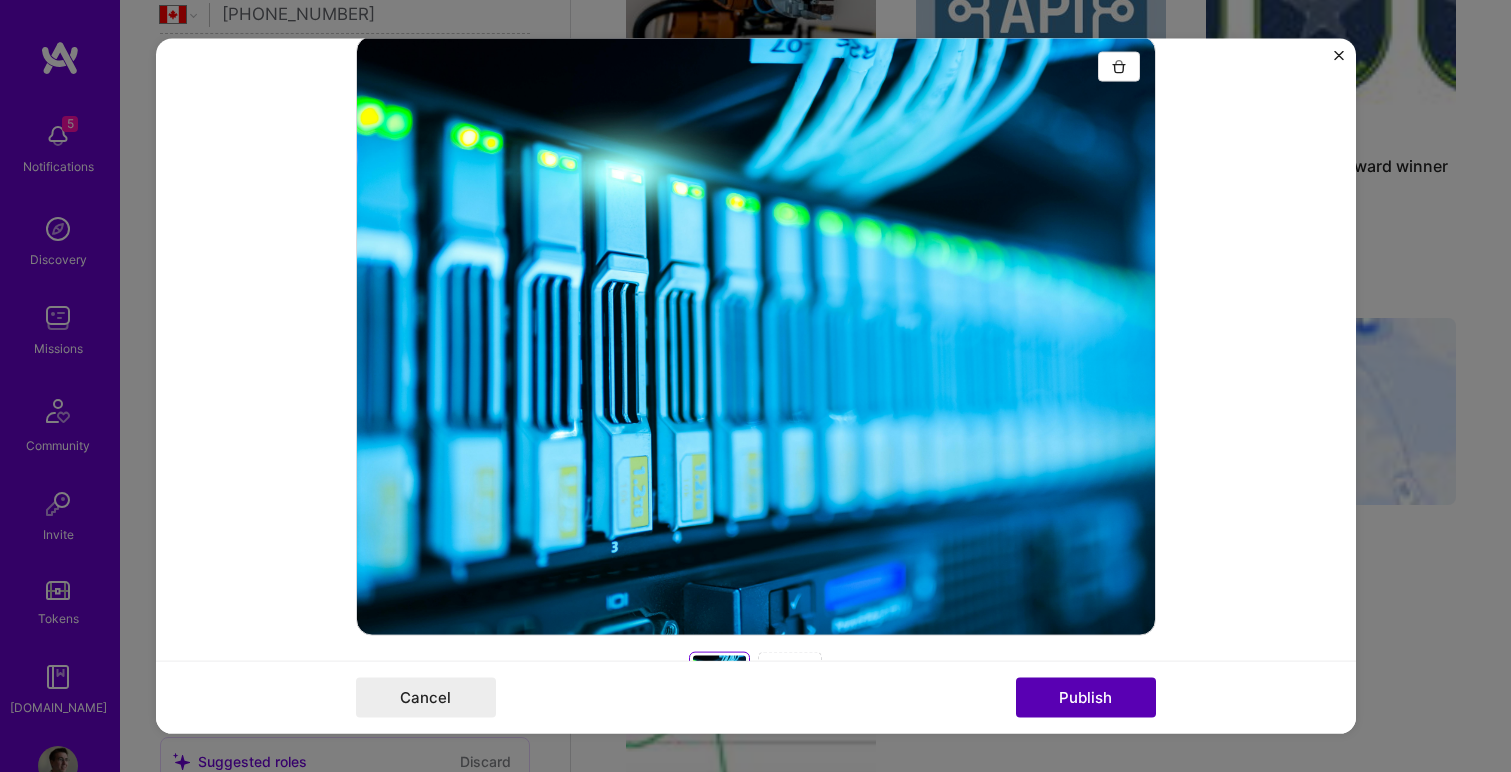 click on "Publish" at bounding box center (1086, 697) 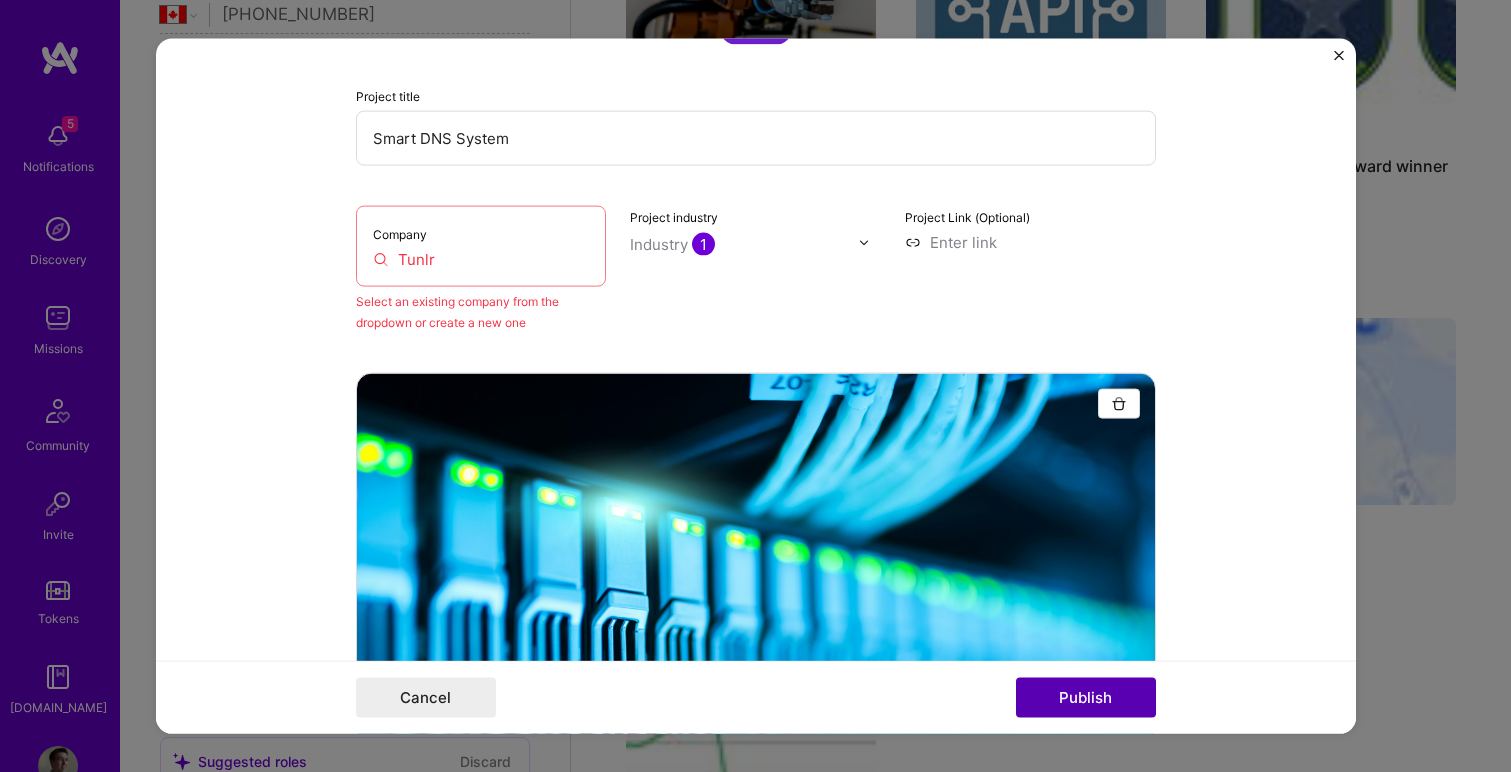 scroll, scrollTop: 40, scrollLeft: 0, axis: vertical 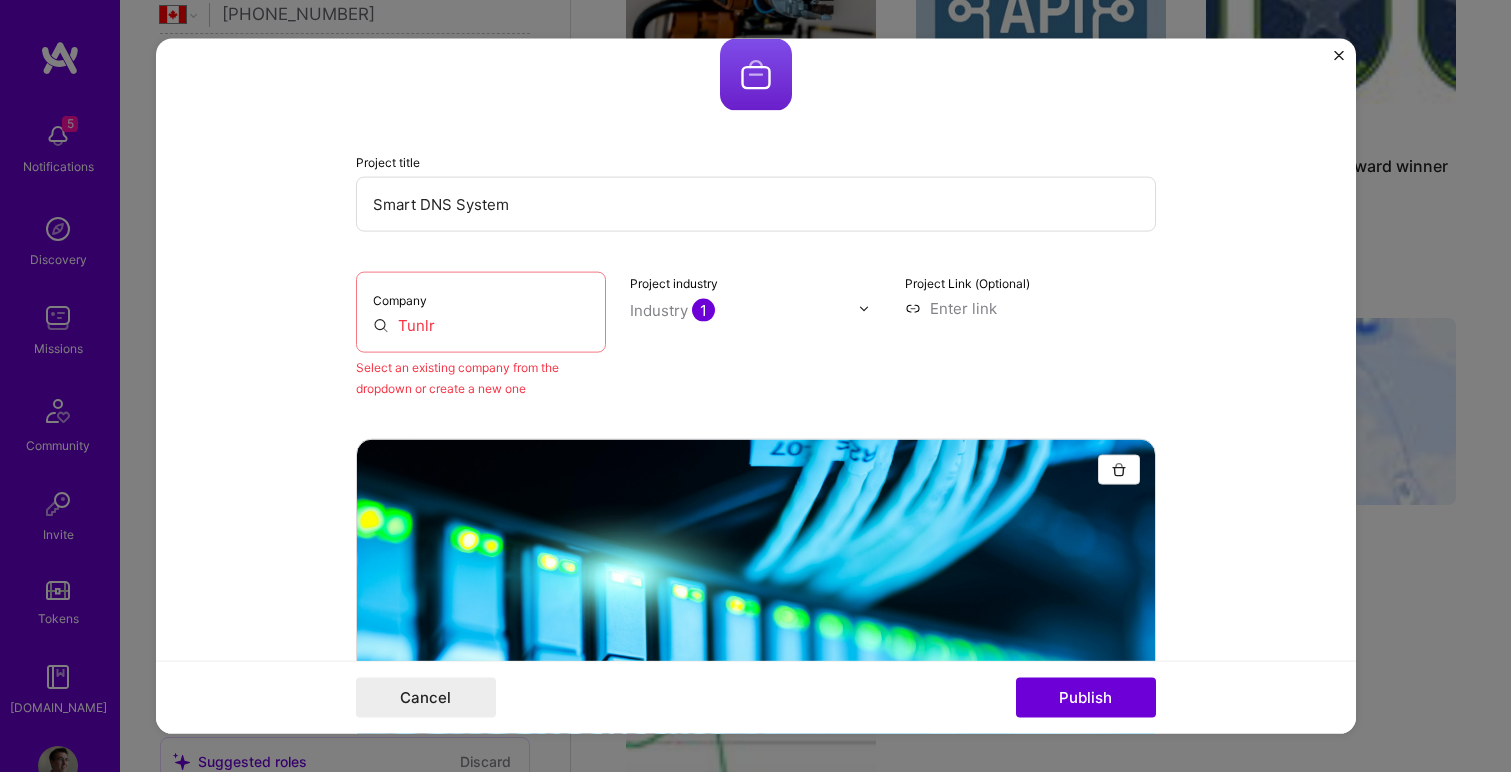 click on "Tunlr" at bounding box center [481, 325] 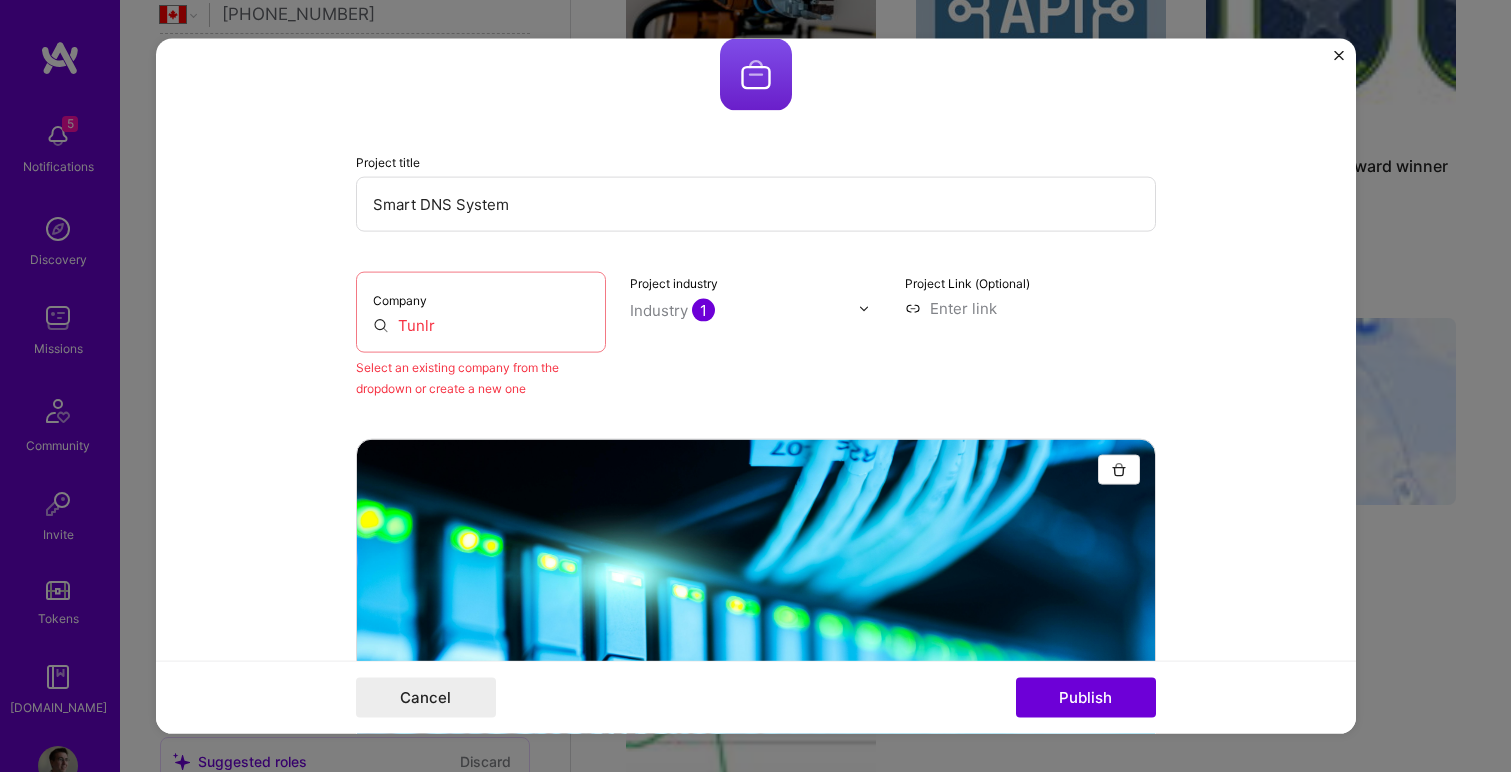 click on "Tunlr" at bounding box center [481, 325] 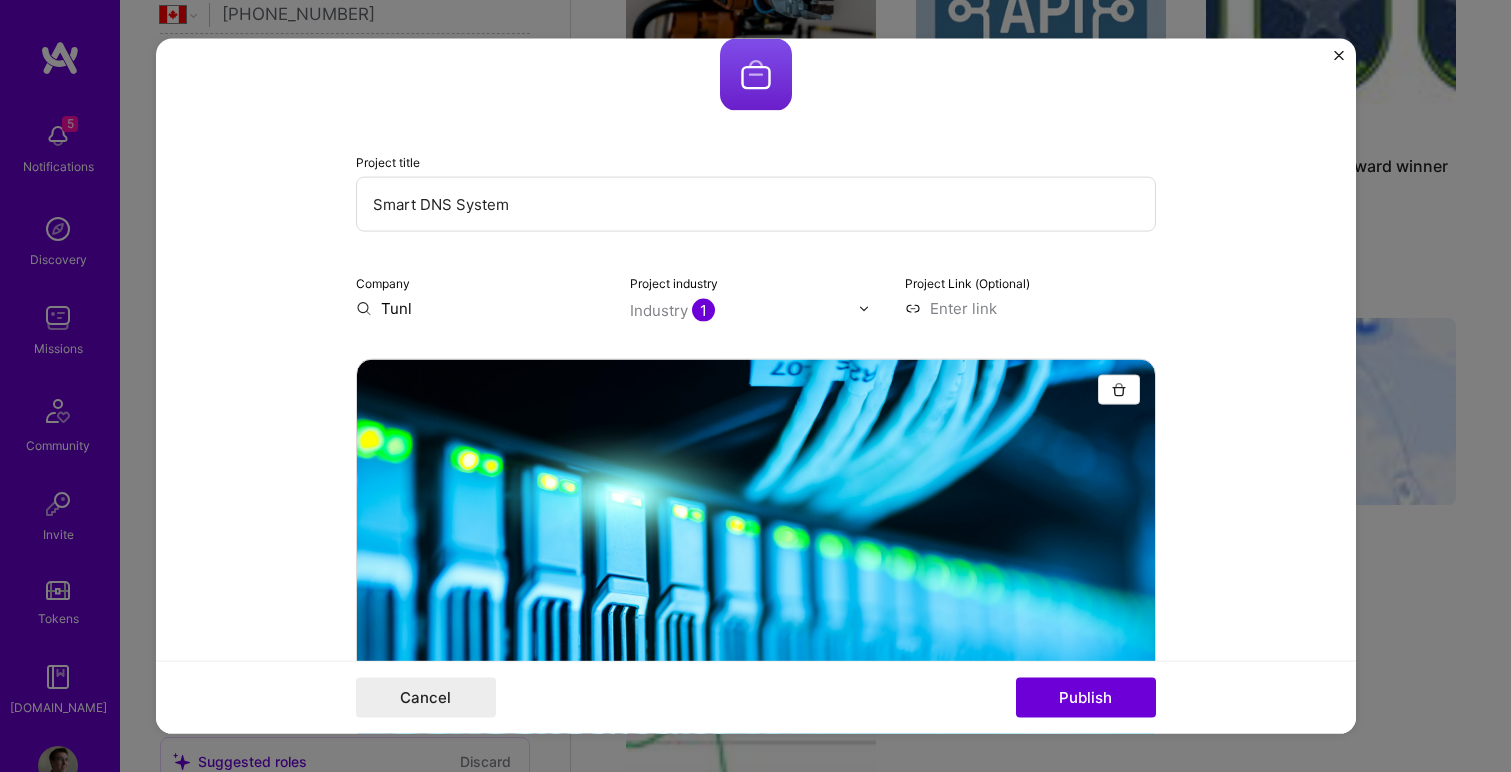 type on "Tunlr" 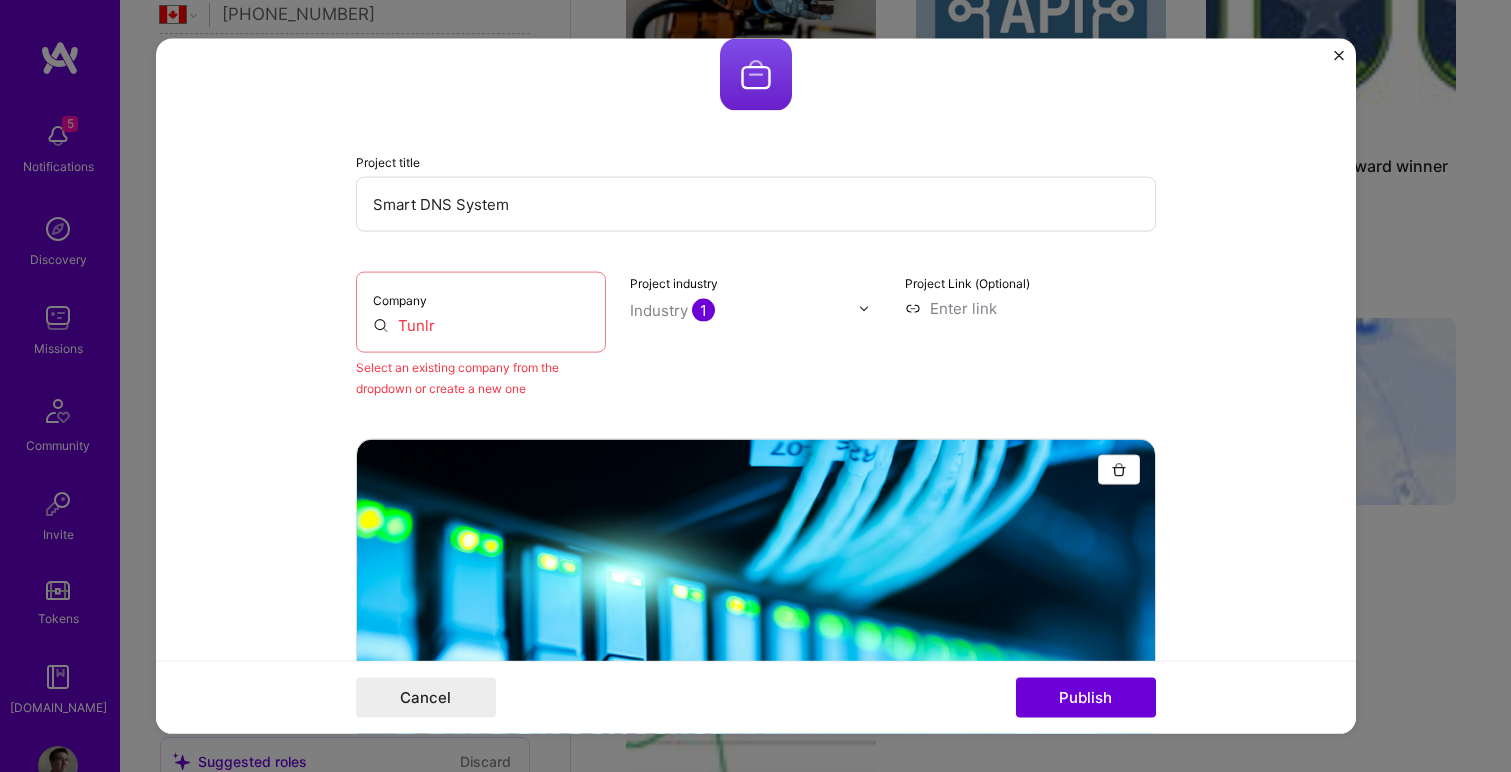 click on "Tunlr" at bounding box center [481, 325] 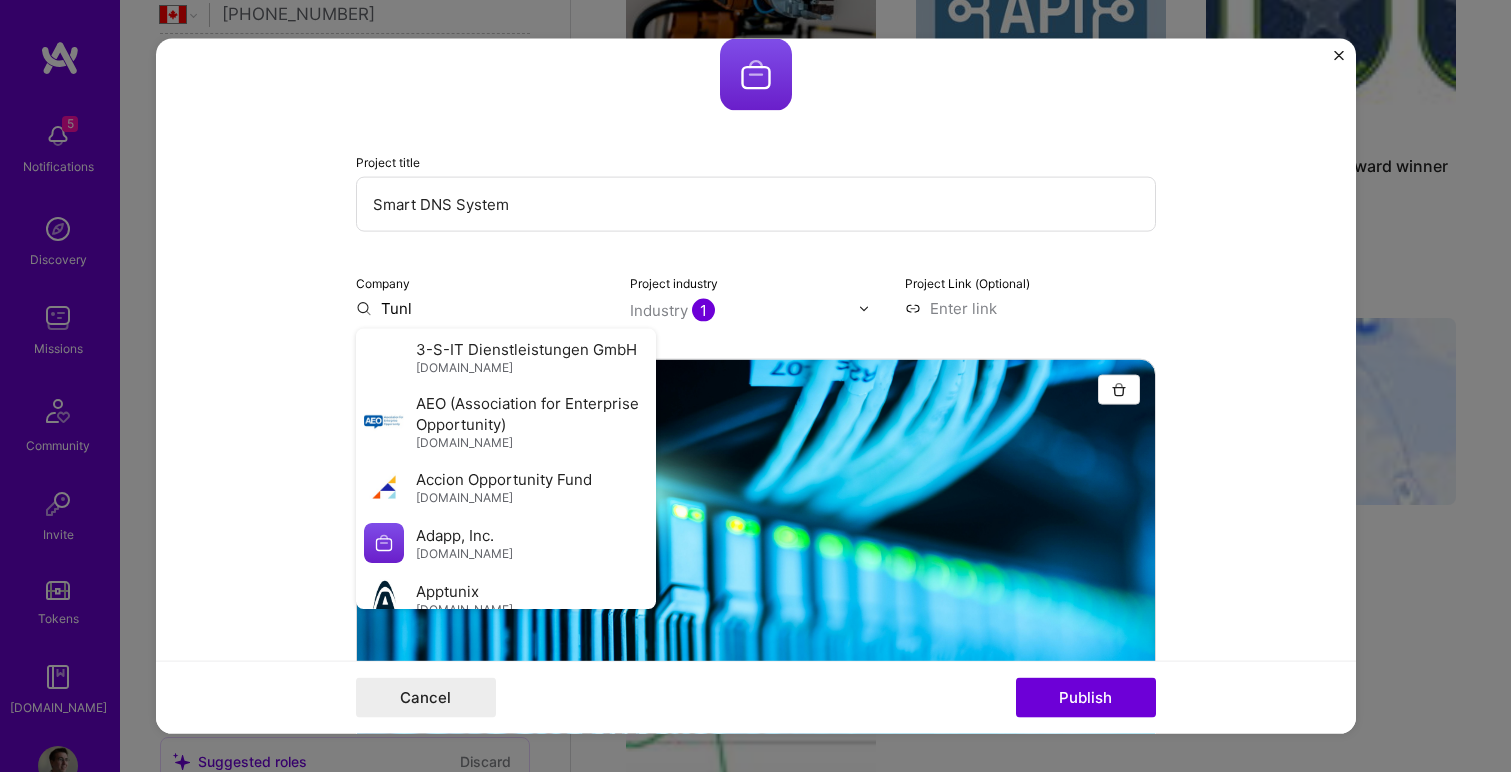 type on "Tunlr" 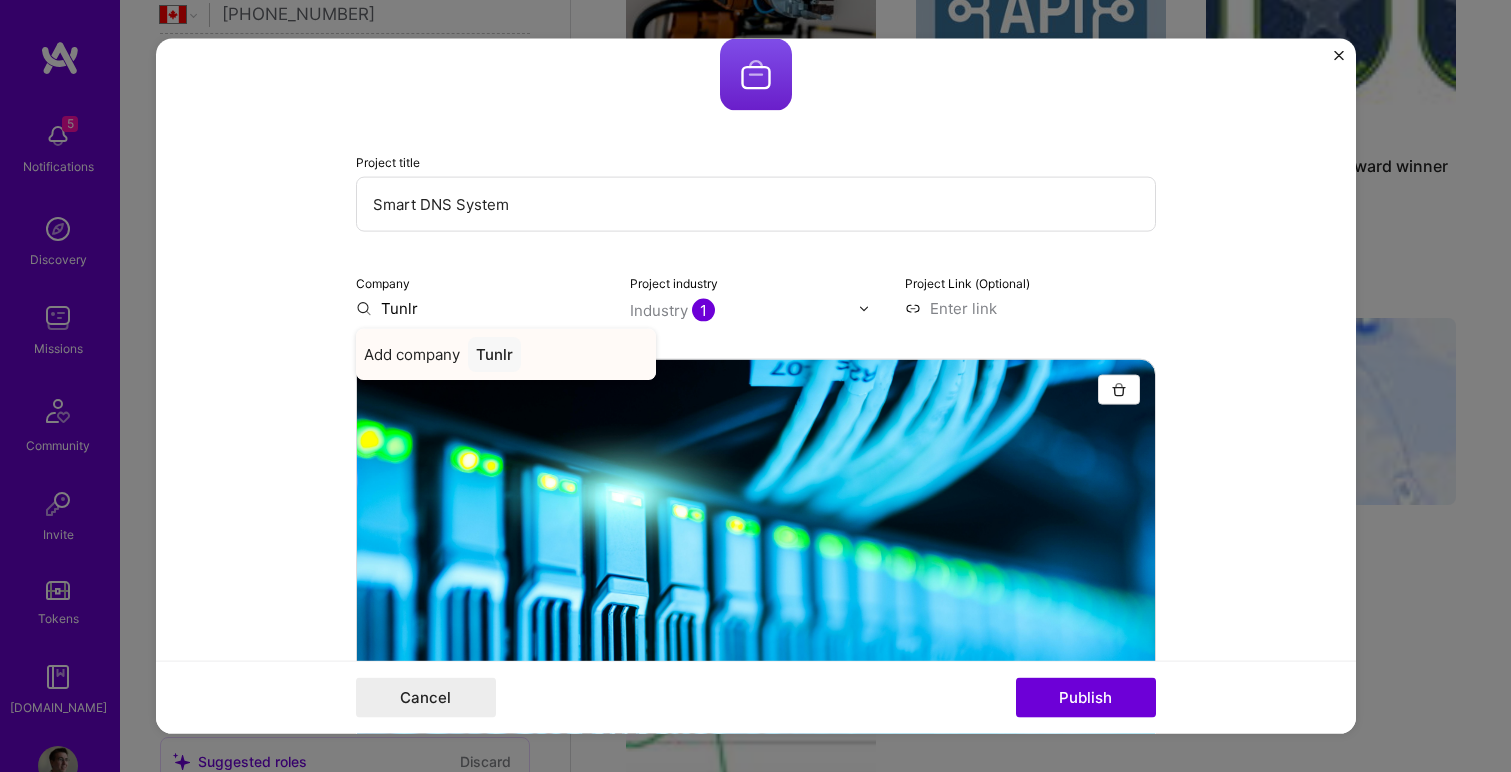click on "Add company" at bounding box center (412, 354) 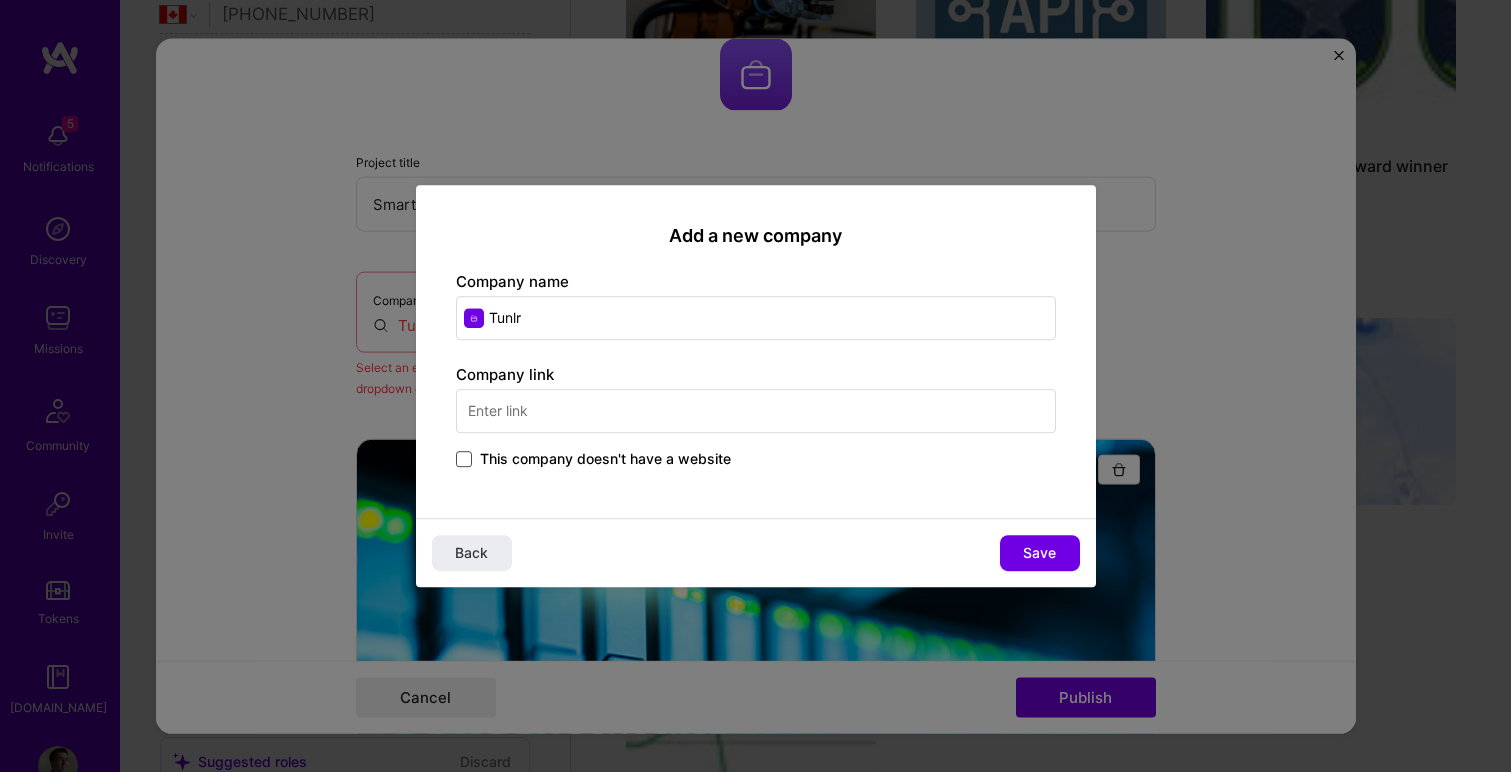 click at bounding box center [464, 459] 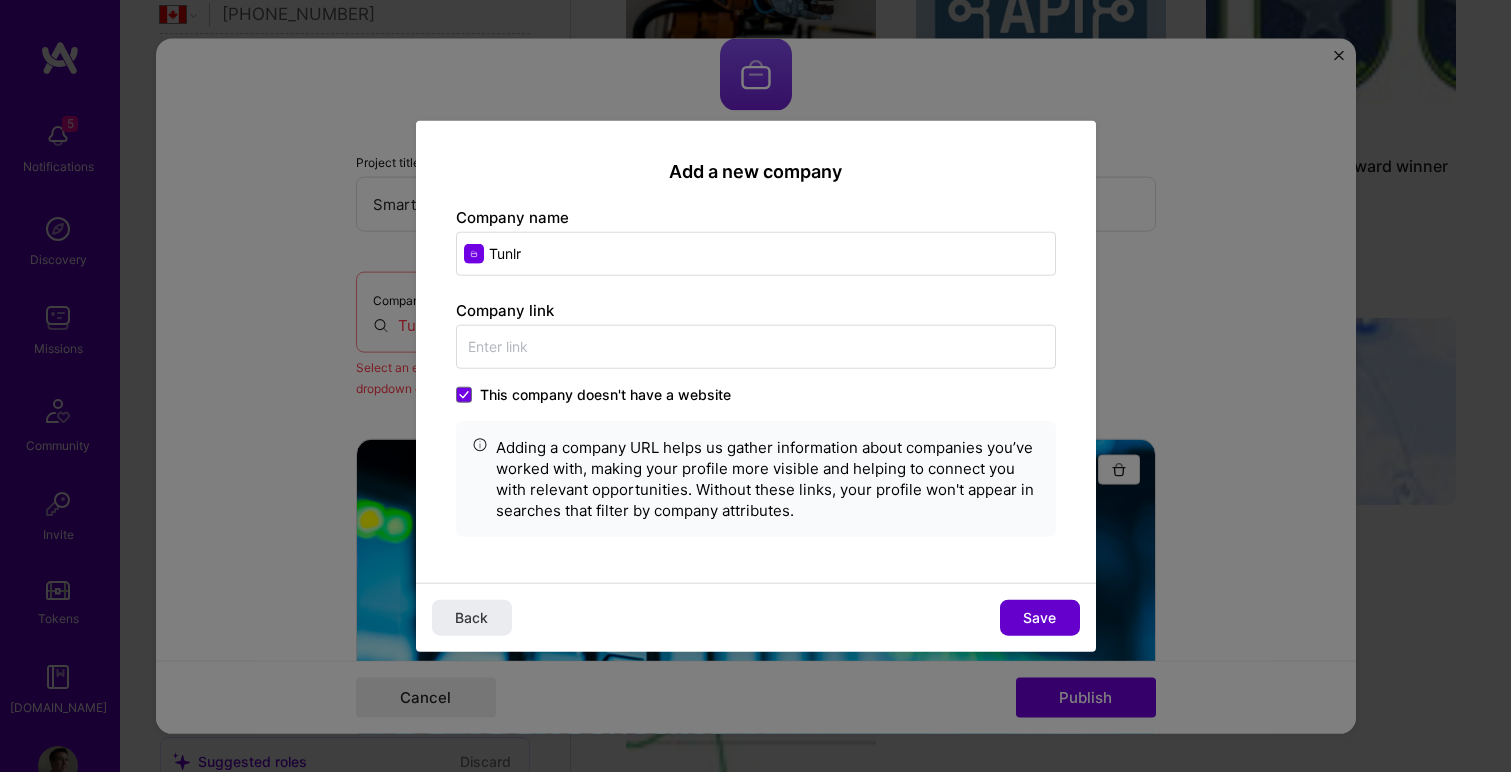 click on "Save" at bounding box center (1039, 617) 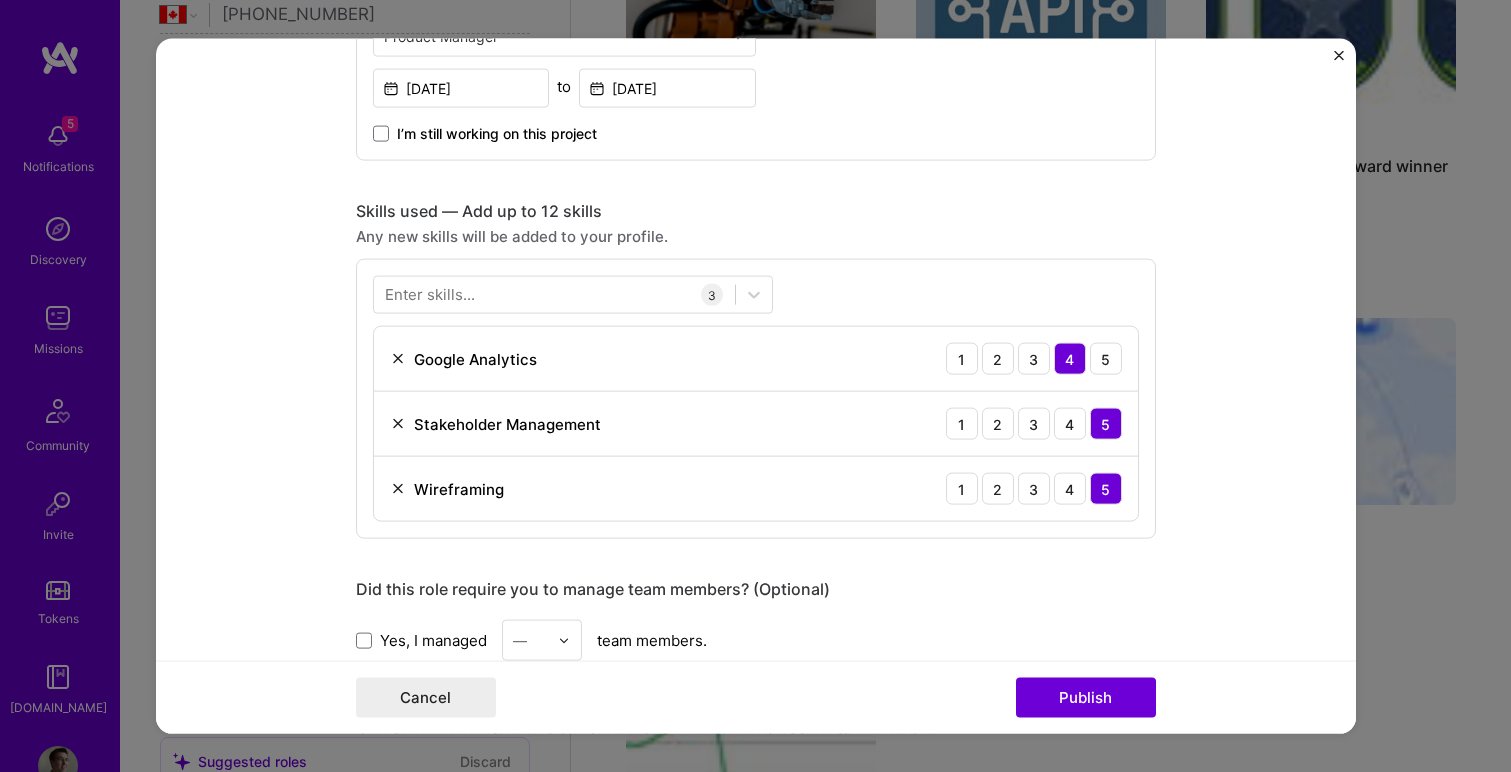 scroll, scrollTop: 1230, scrollLeft: 0, axis: vertical 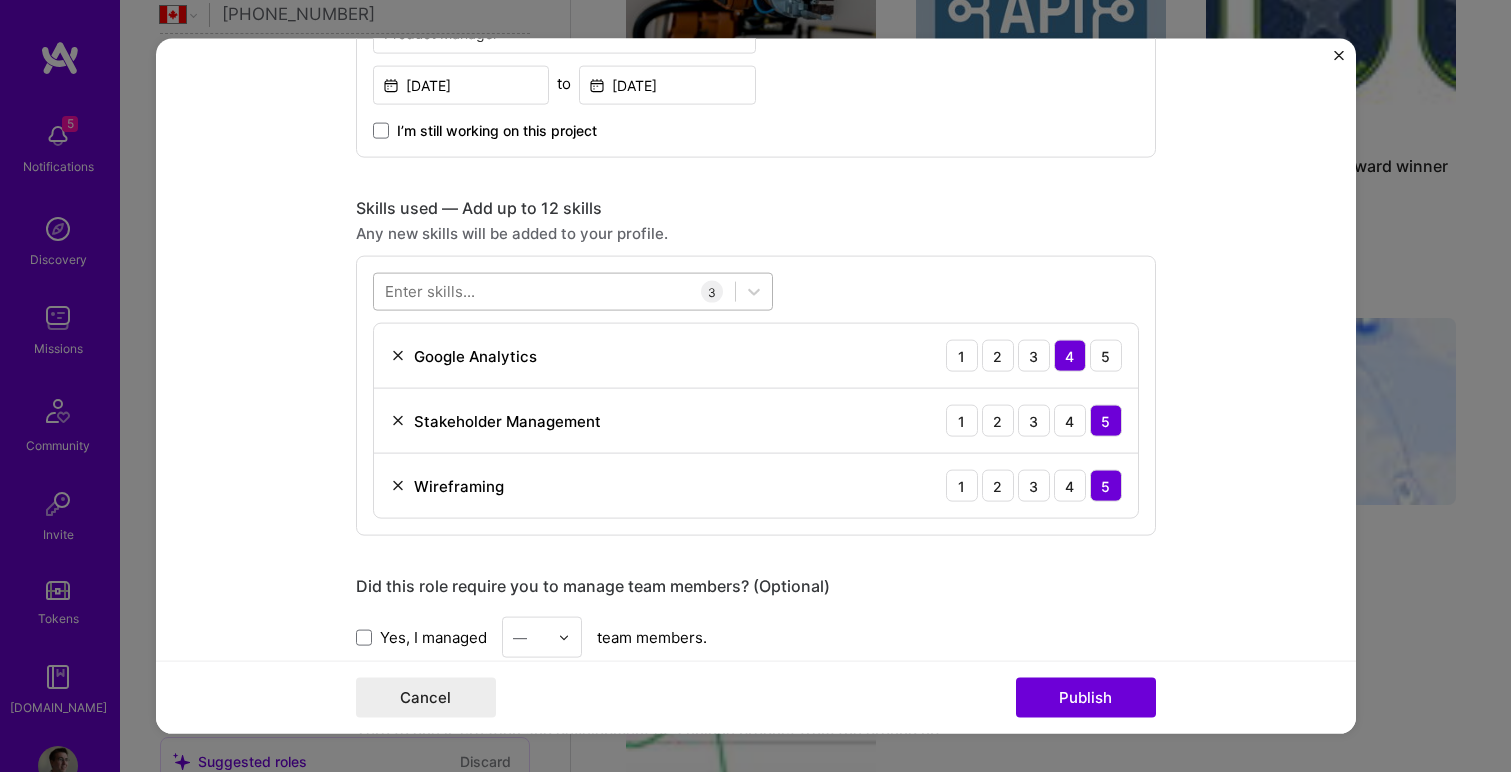 click at bounding box center [554, 291] 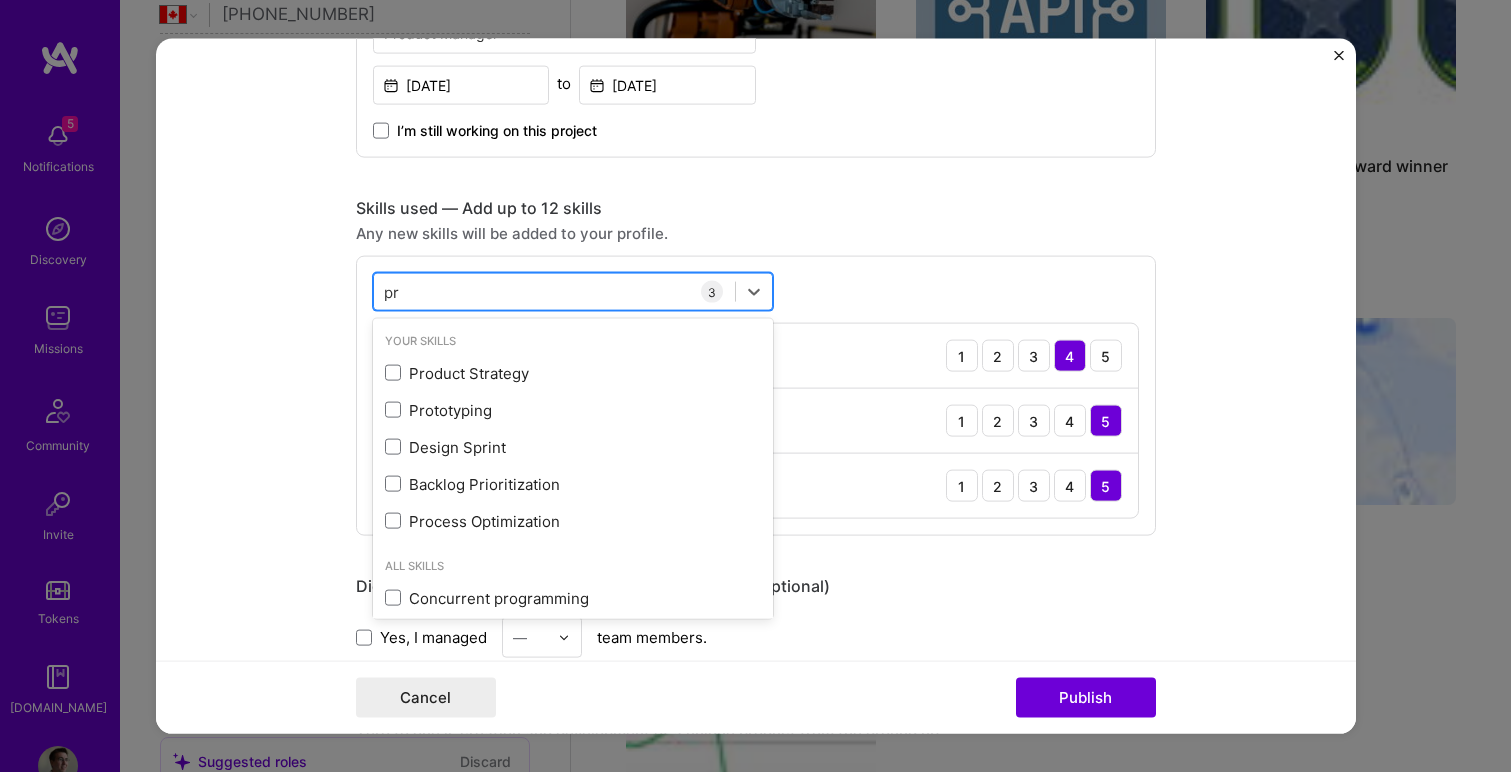 type on "p" 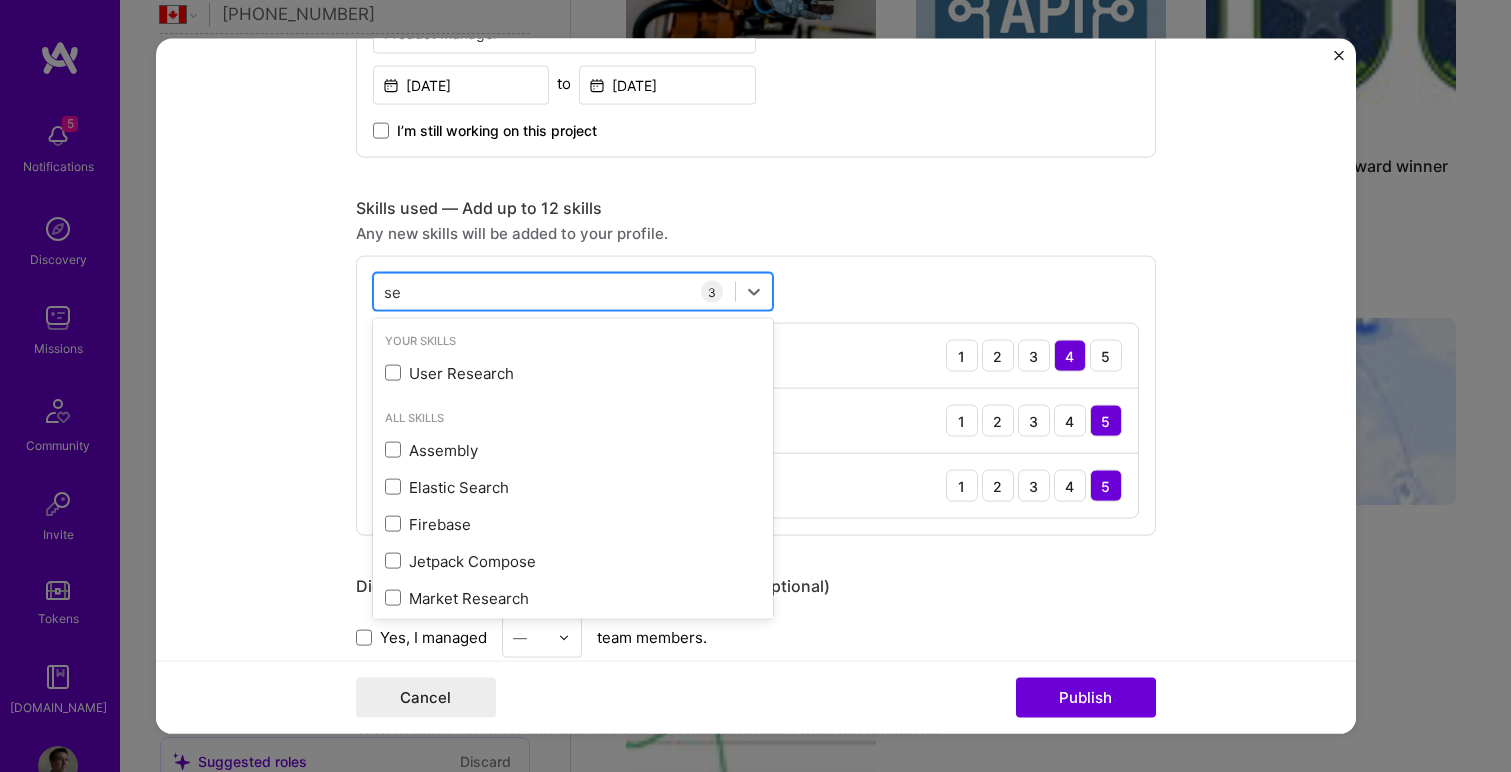 type on "s" 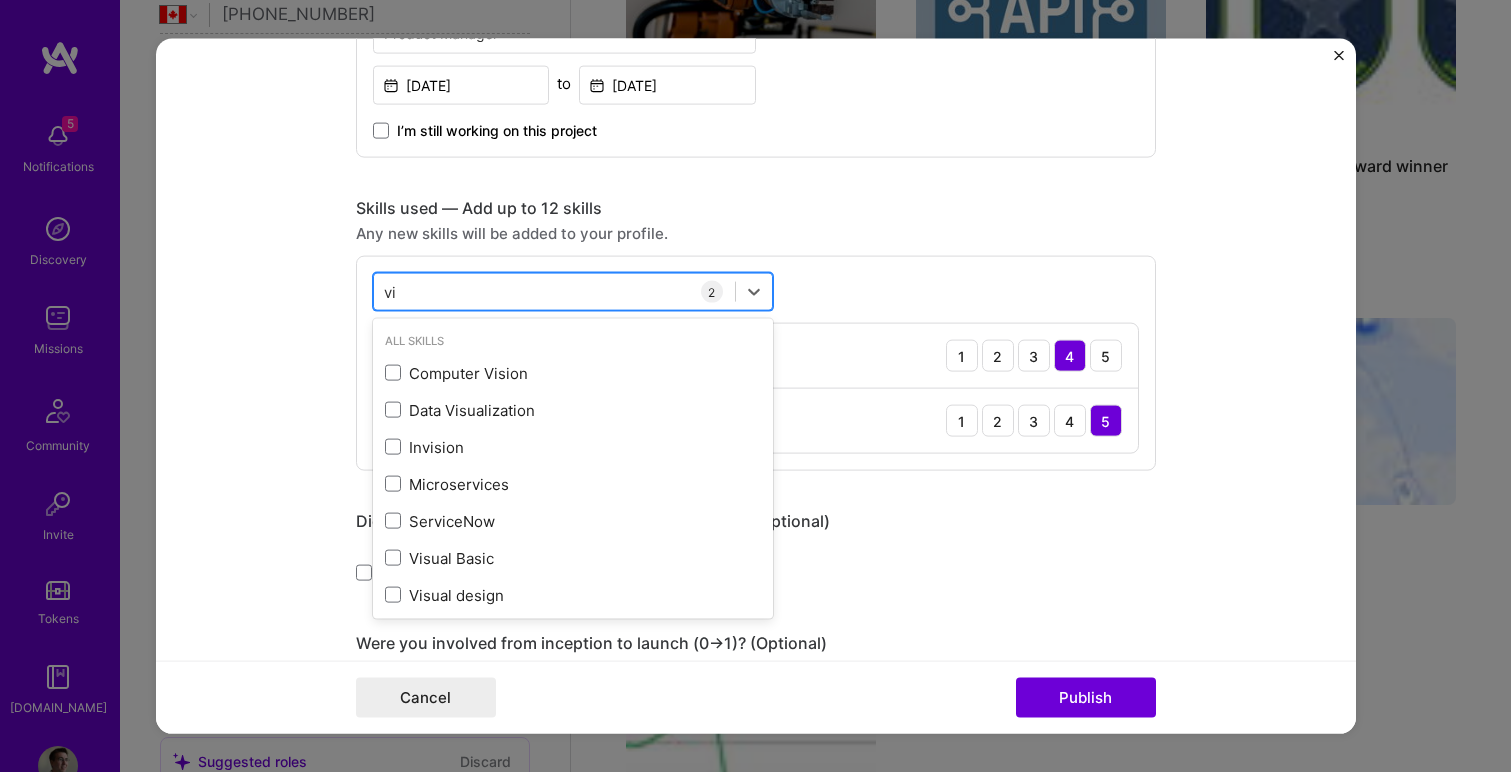 type on "v" 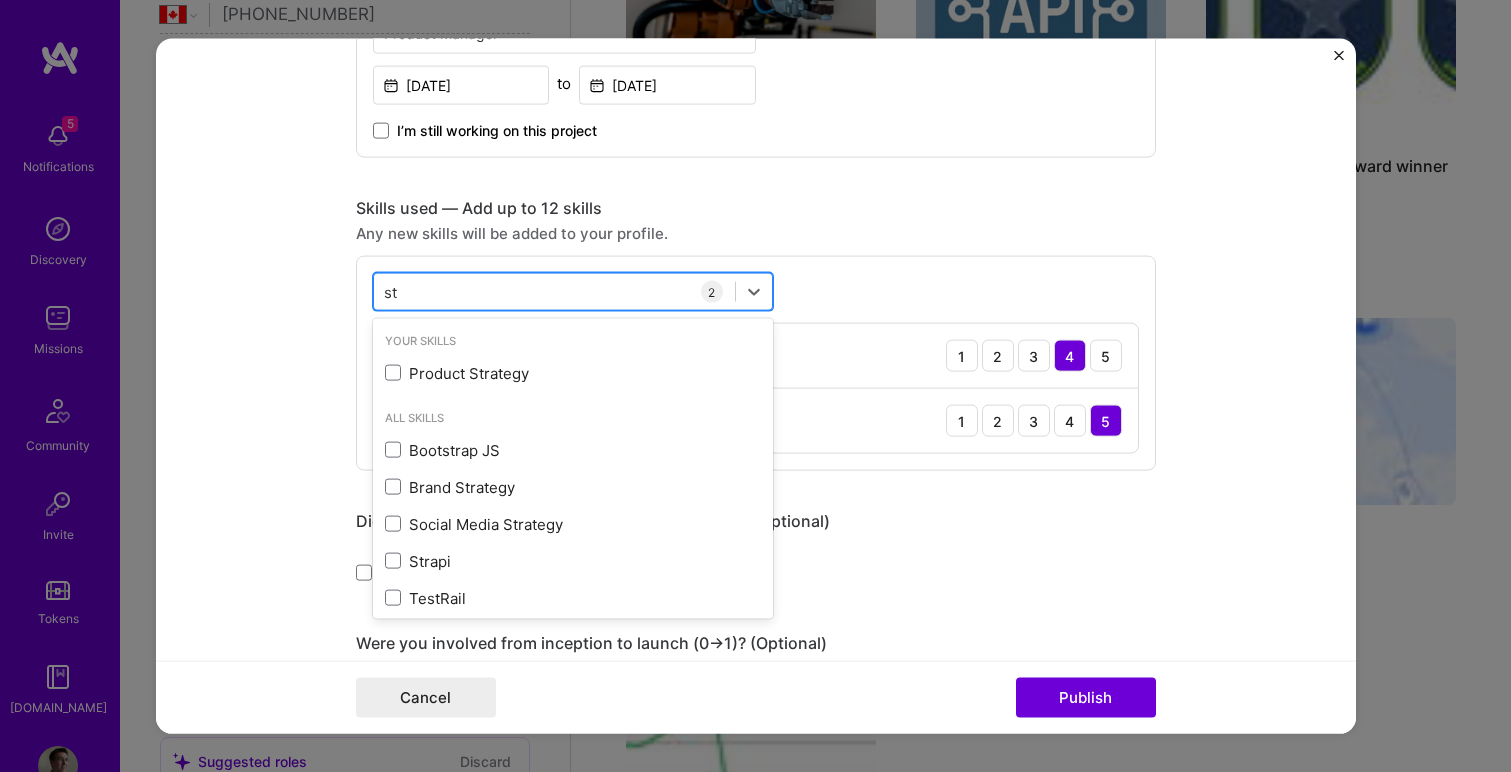 type on "s" 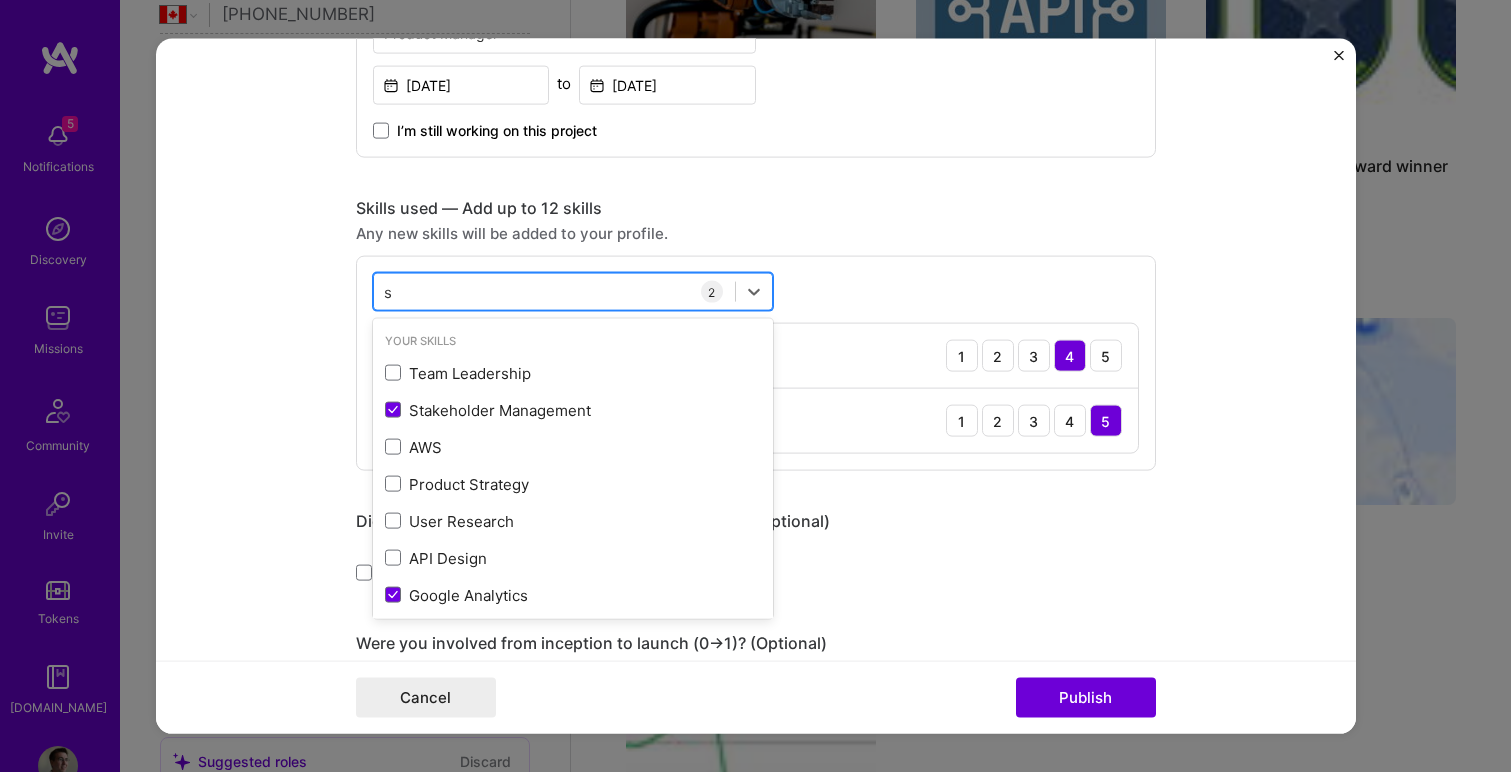 type 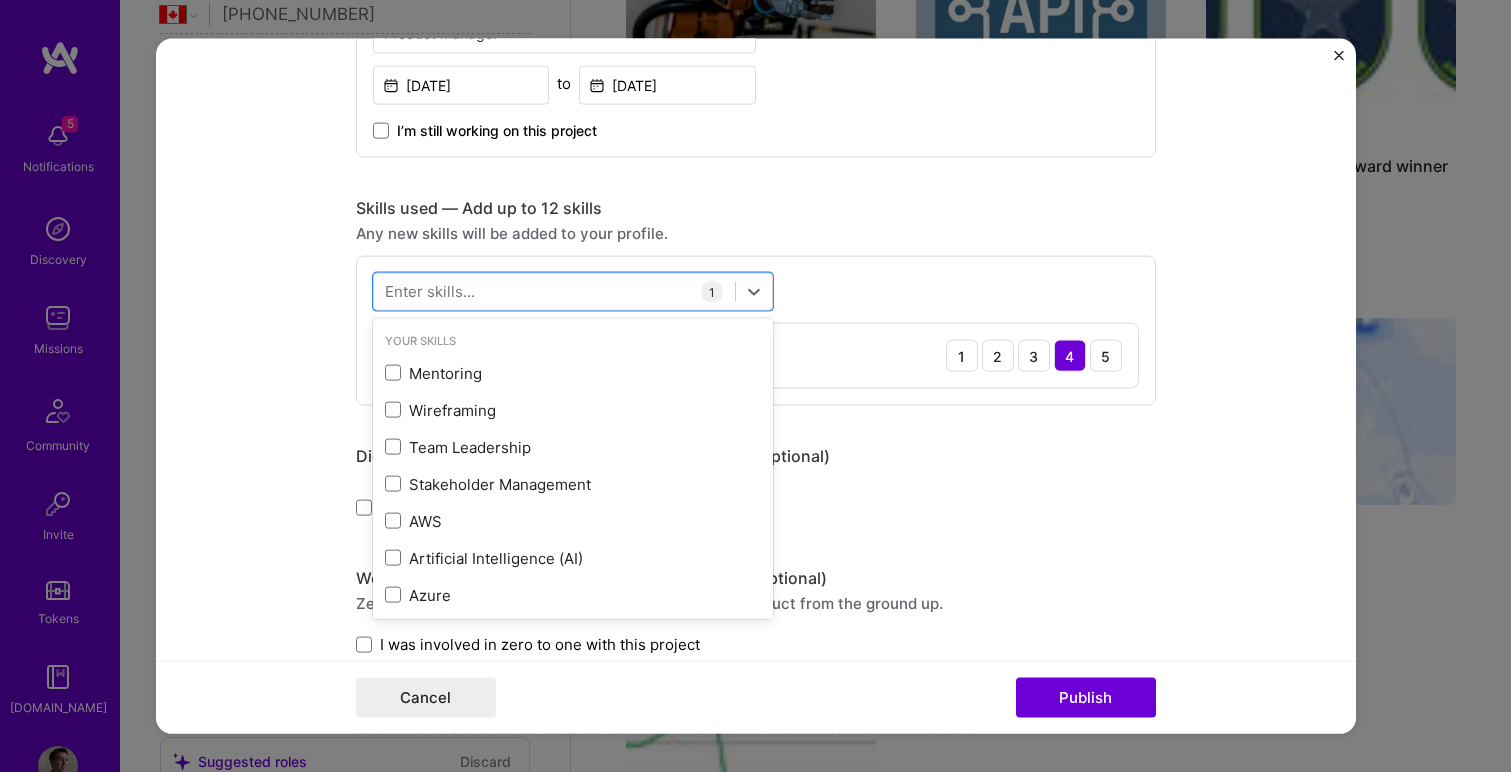 click on "Project title Smart DNS System Company Tunlr Project industry Industry 1 Project Link (Optional)
Add New Image Remove Image Role Product Manager Product Manager May, 2015
to Jan, 2016
I’m still working on this project Skills used — Add up to 12 skills Any new skills will be added to your profile. option Stakeholder Management, deselected. option Product Strategy focused, 0 of 2. 380 results available. Use Up and Down to choose options, press Enter to select the currently focused option, press Escape to exit the menu, press Tab to select the option and exit the menu. Your Skills Mentoring Wireframing Team Leadership Stakeholder Management AWS Artificial Intelligence (AI) Azure ETL Gamification [Martech] Product Strategy Roadmapping Prototyping User Research Agile Web3 Cryptography API Design Coaching Google Analytics [Fintech] Tableau SQL Pandas Spark Deep learning Design Sprint Fast.ai Figma C" at bounding box center (756, 386) 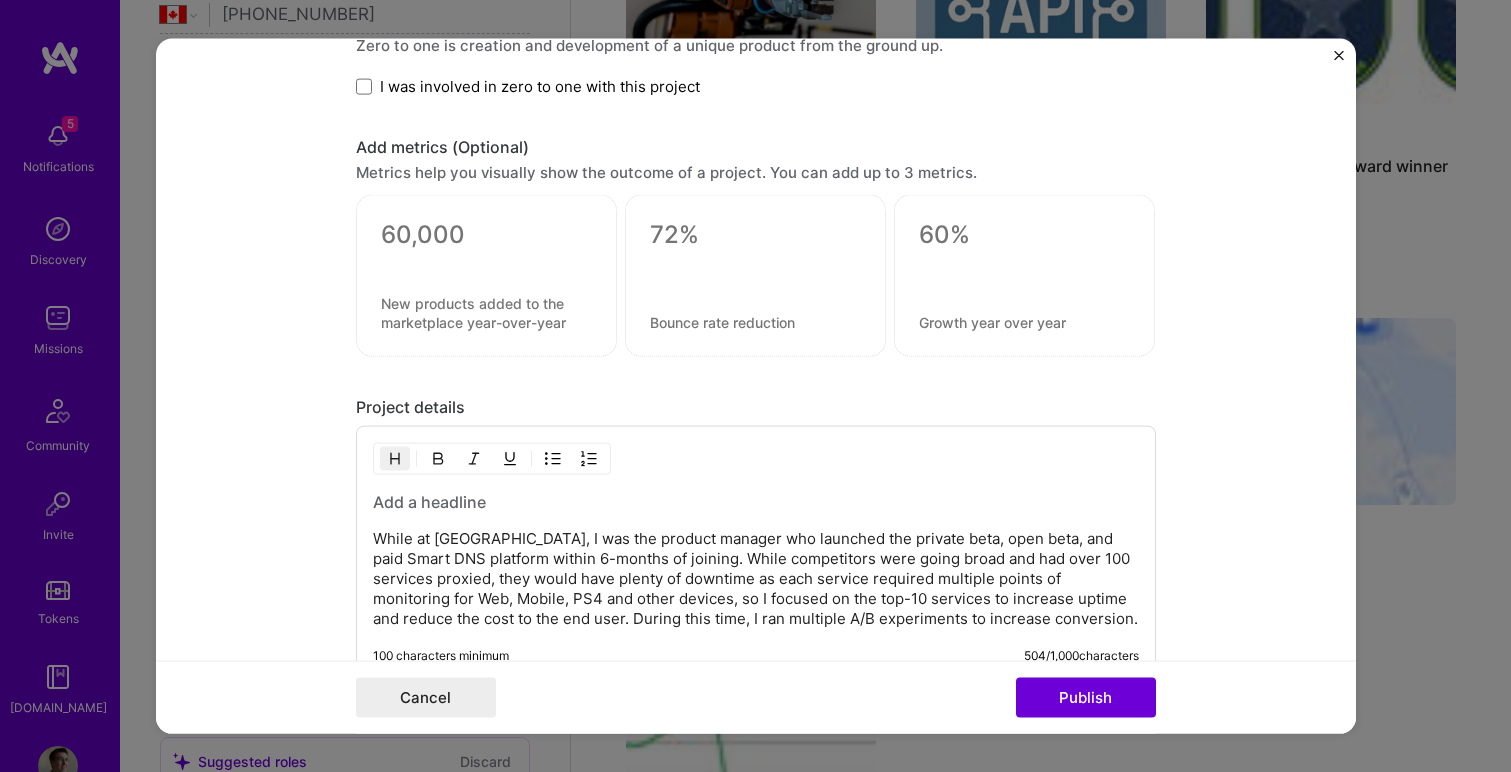 scroll, scrollTop: 1790, scrollLeft: 0, axis: vertical 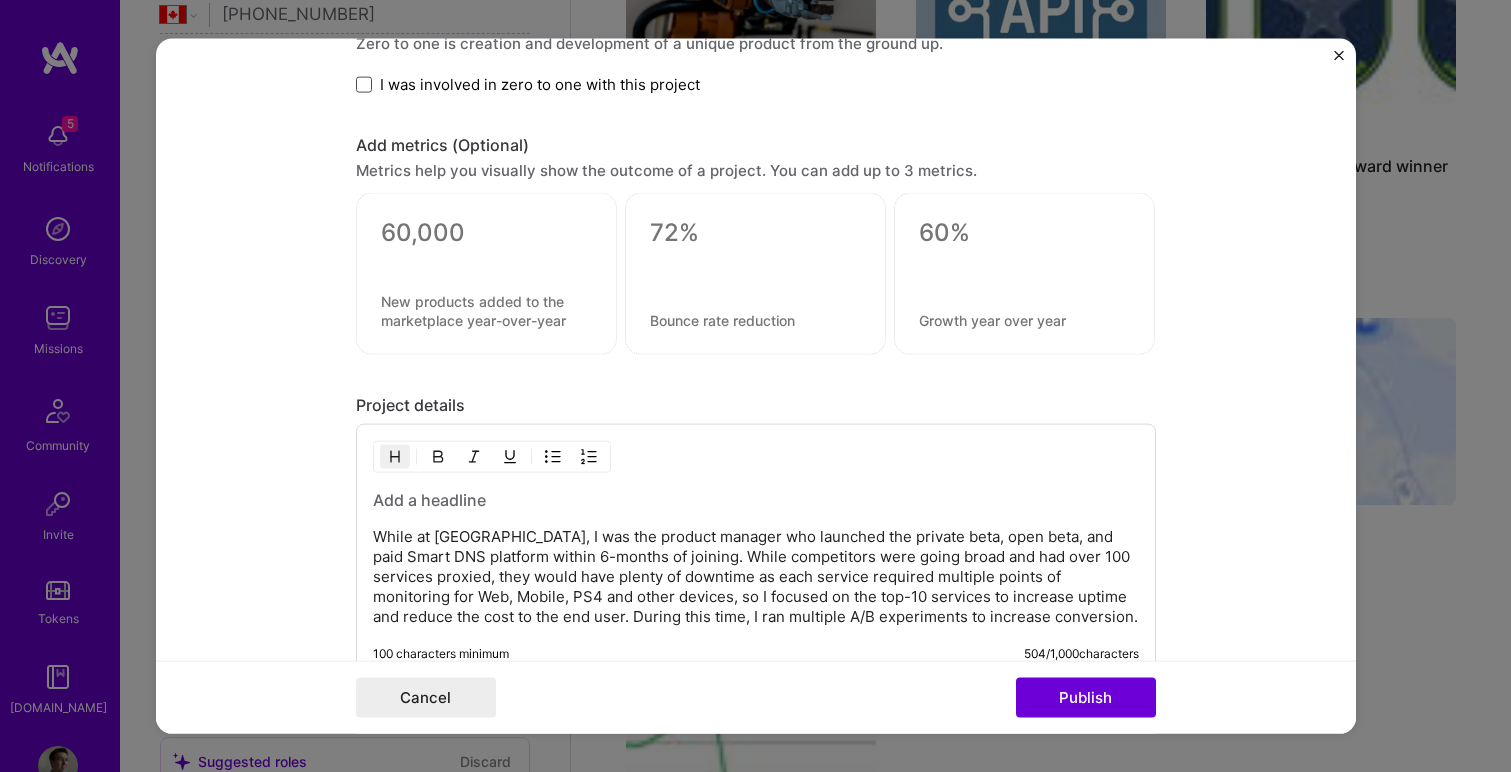 click at bounding box center (364, 84) 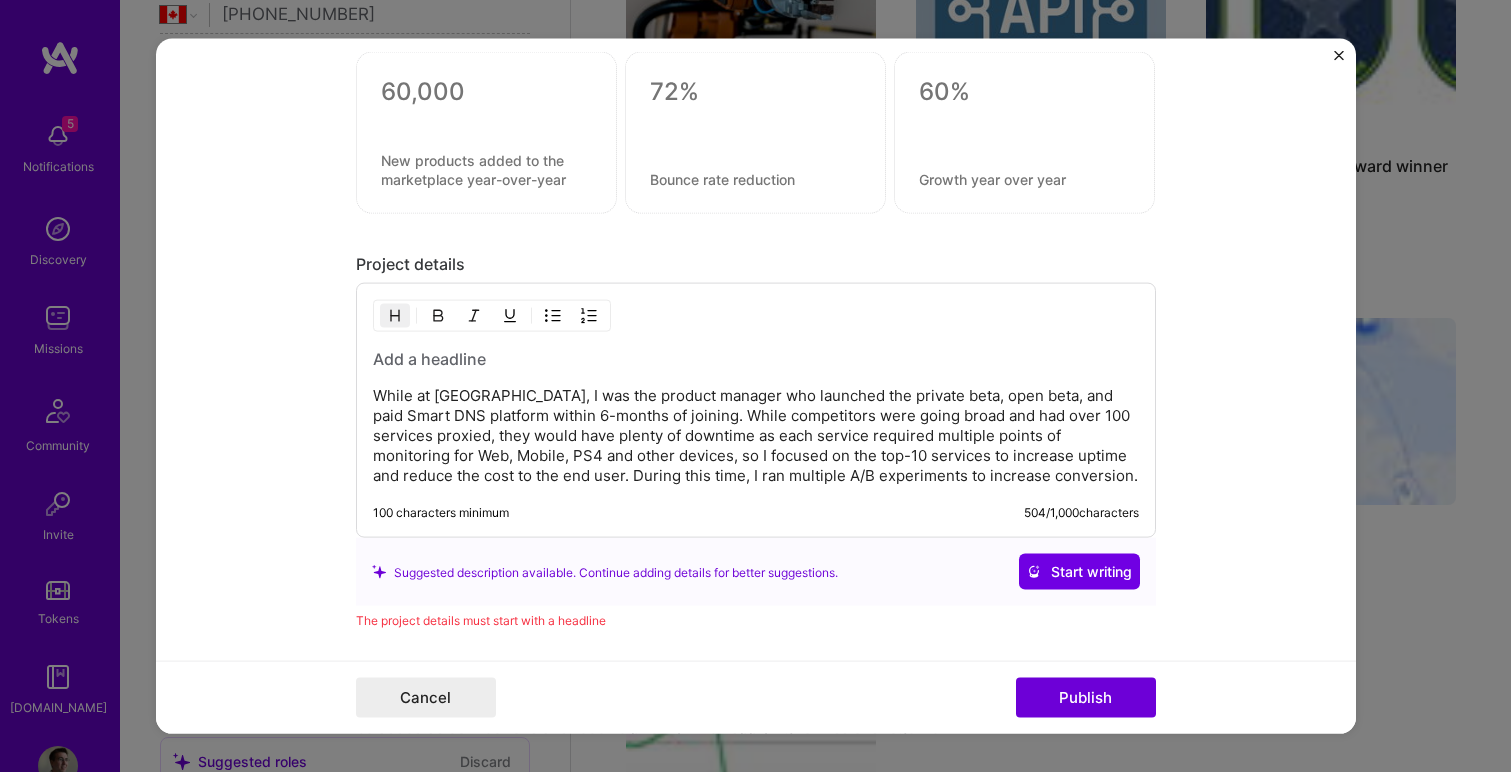 scroll, scrollTop: 1962, scrollLeft: 0, axis: vertical 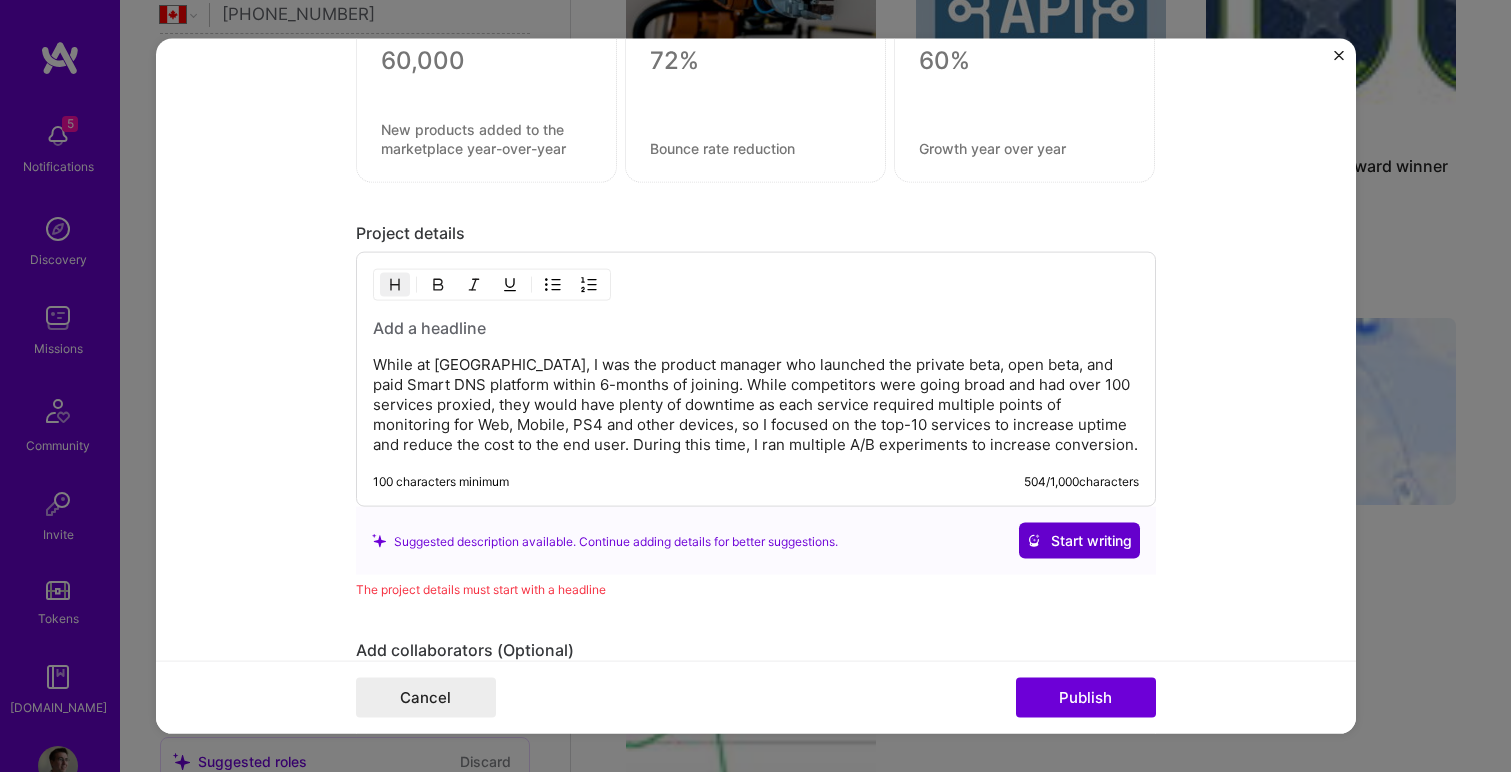 click on "Start writing" at bounding box center (1079, 541) 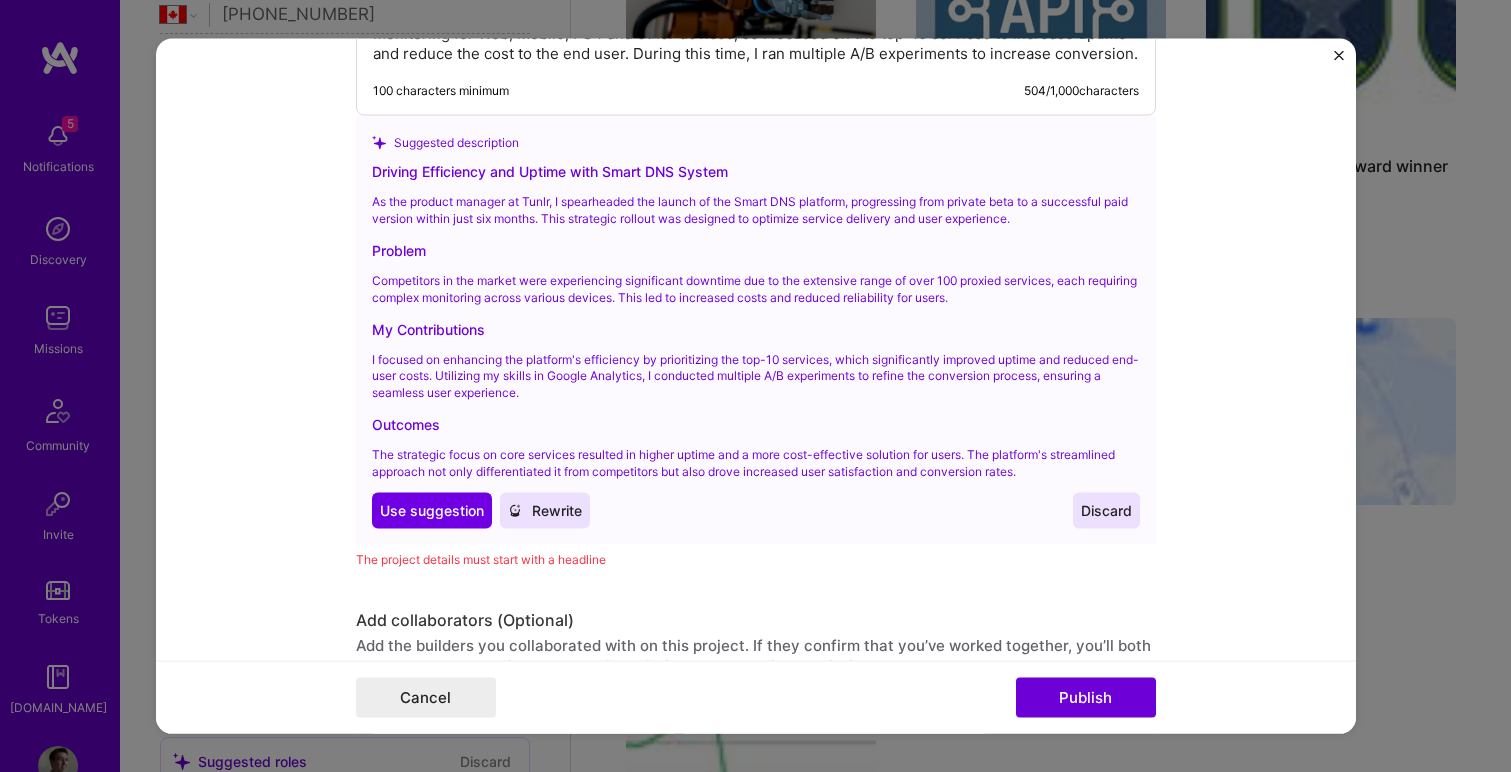 scroll, scrollTop: 2354, scrollLeft: 0, axis: vertical 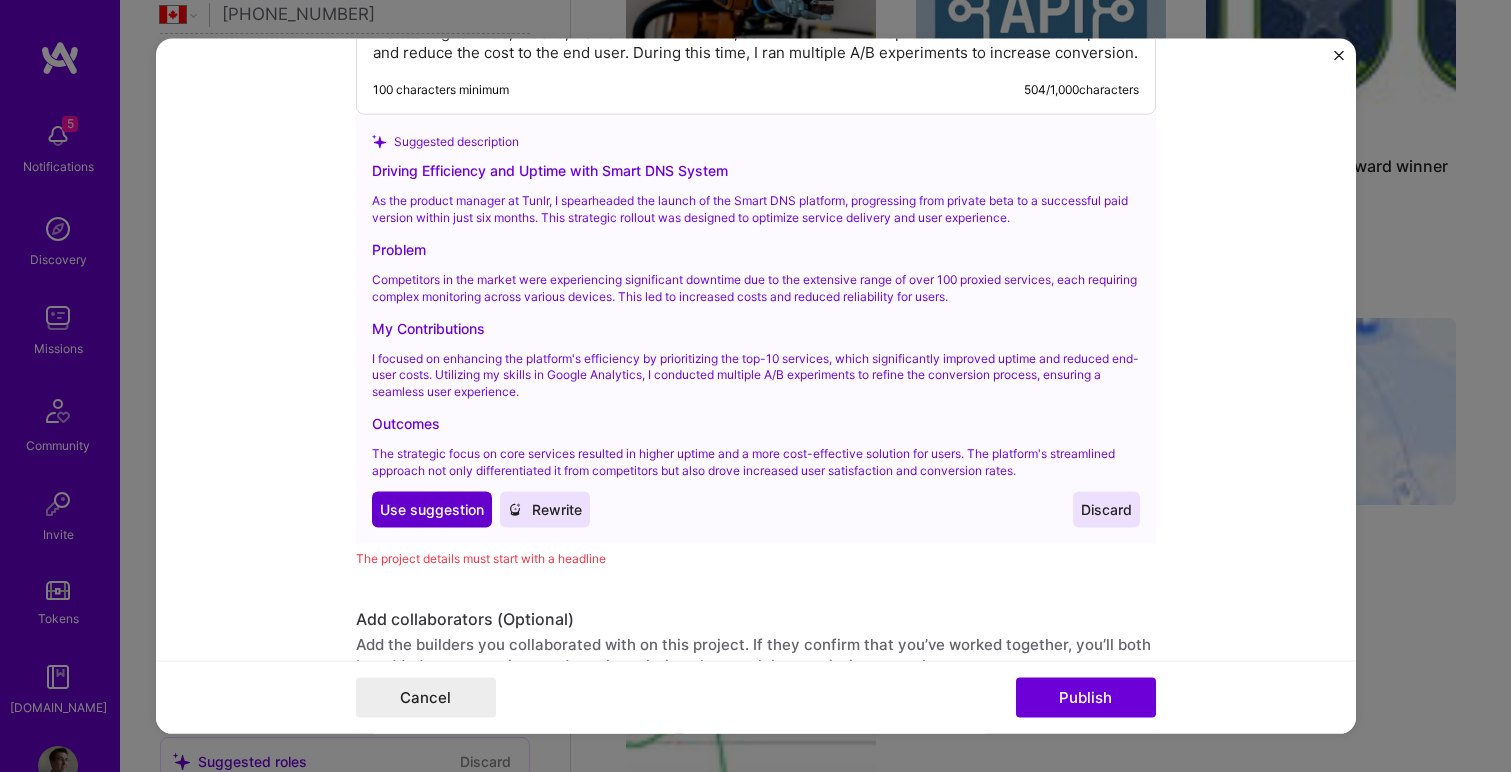 click on "Use suggestion" at bounding box center (432, 509) 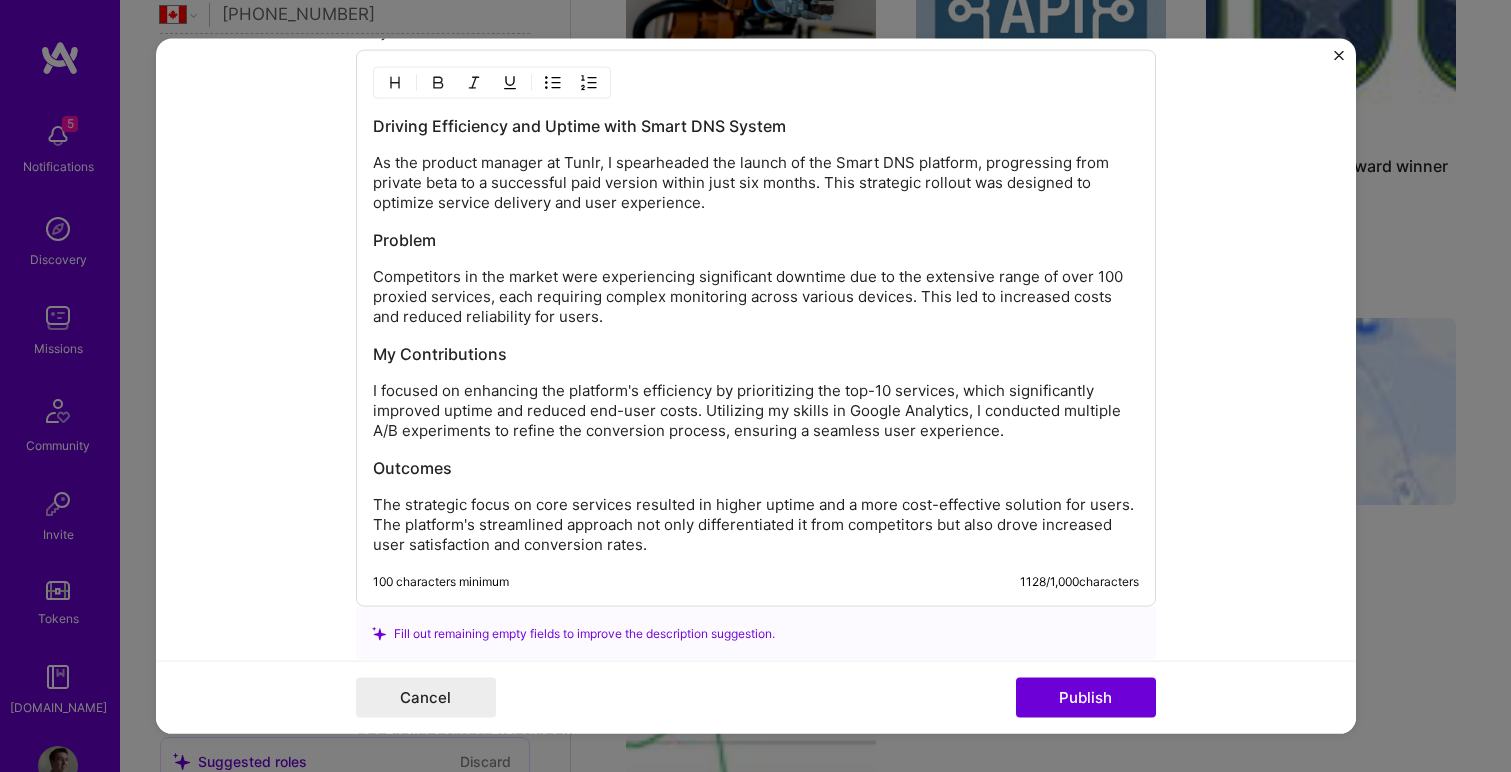 scroll, scrollTop: 2126, scrollLeft: 0, axis: vertical 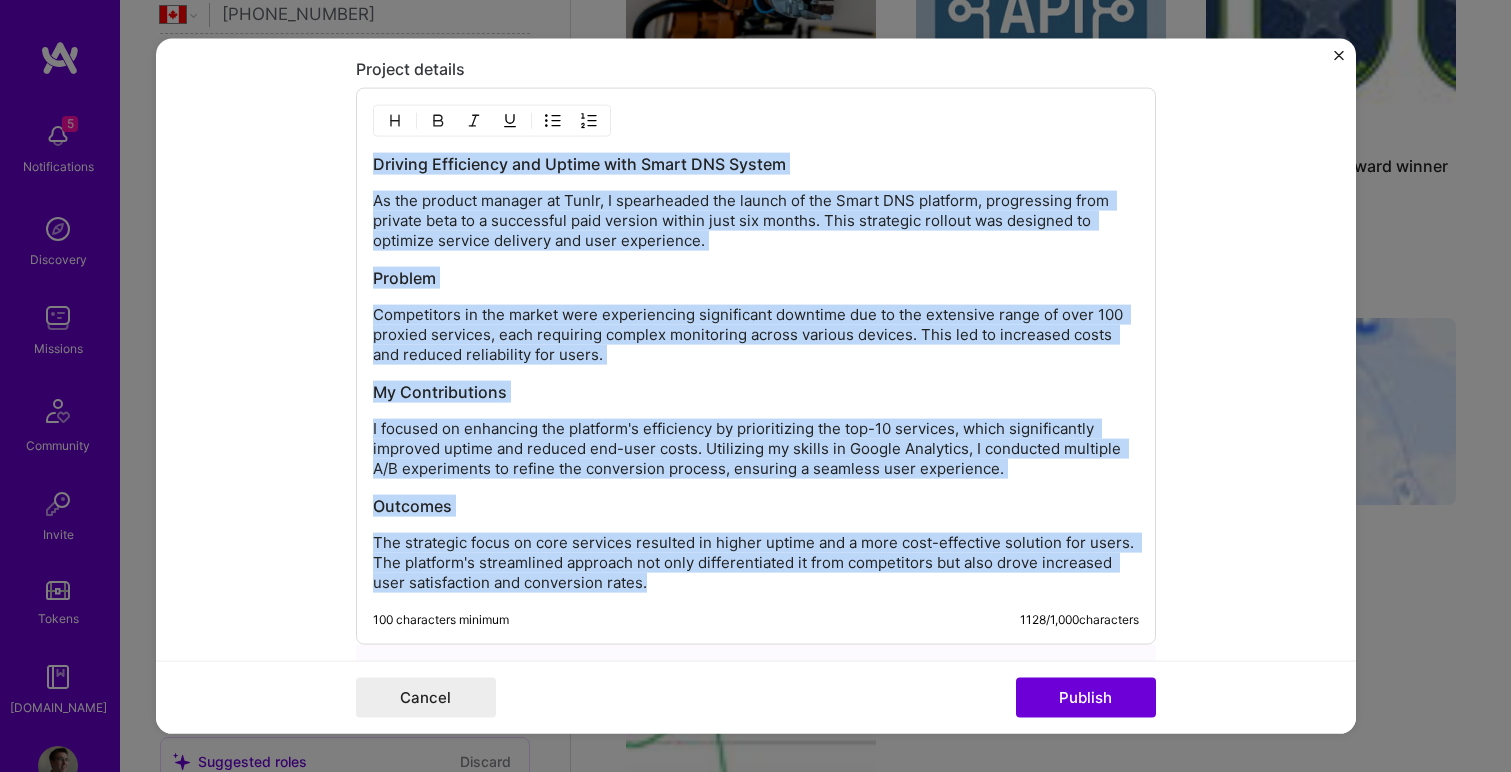drag, startPoint x: 655, startPoint y: 582, endPoint x: 346, endPoint y: 152, distance: 529.51013 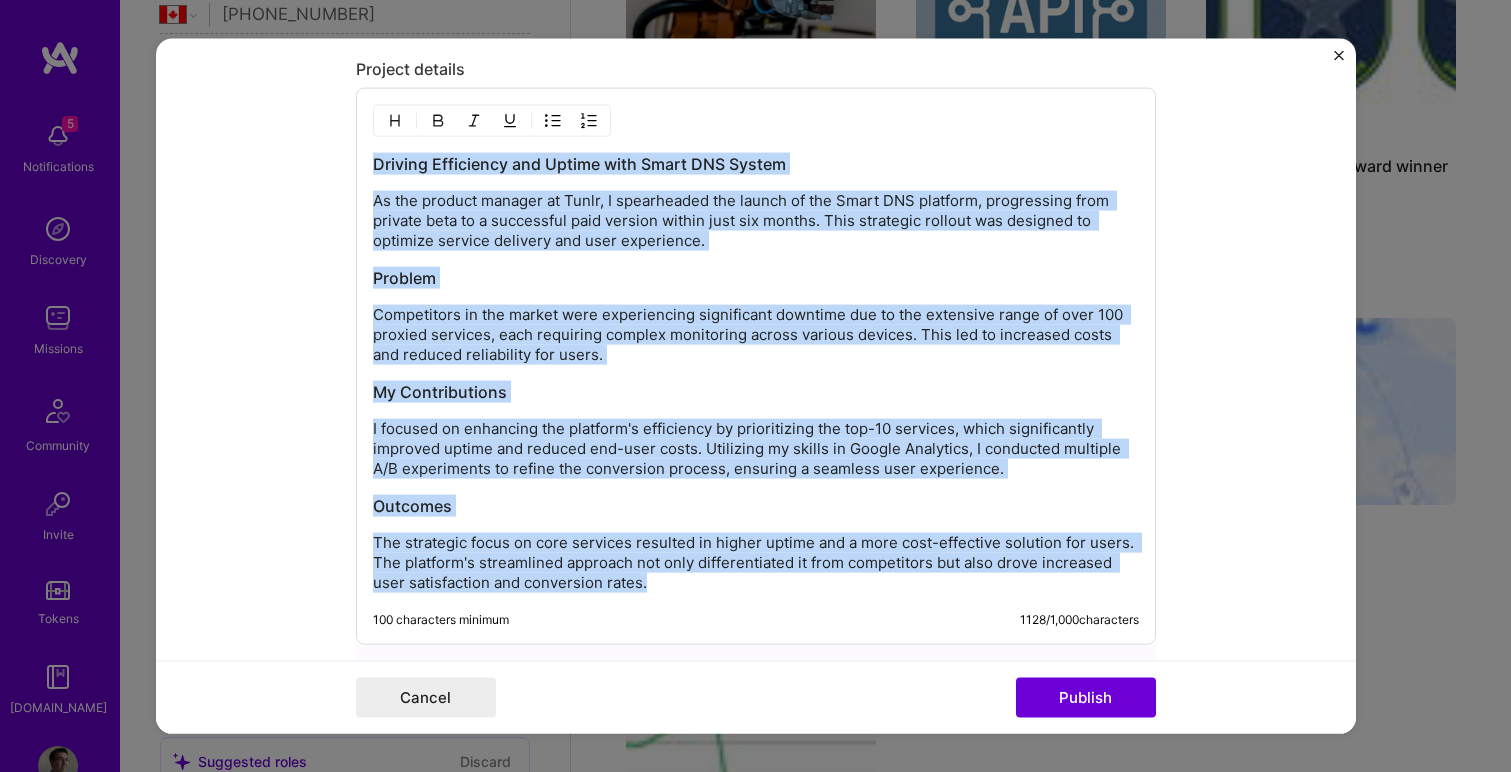 click on "As the product manager at Tunlr, I spearheaded the launch of the Smart DNS platform, progressing from private beta to a successful paid version within just six months. This strategic rollout was designed to optimize service delivery and user experience." at bounding box center [756, 221] 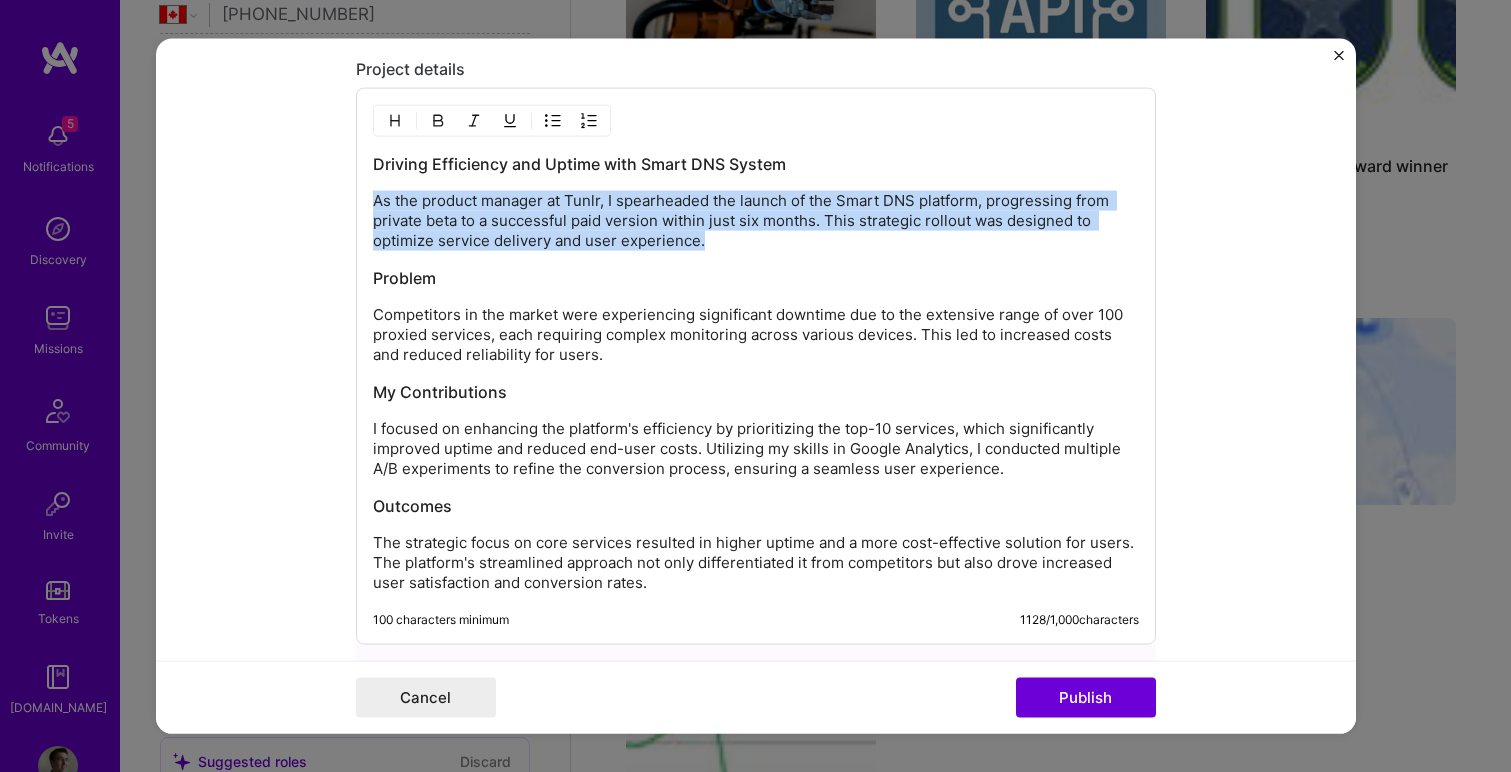 drag, startPoint x: 714, startPoint y: 240, endPoint x: 366, endPoint y: 189, distance: 351.71722 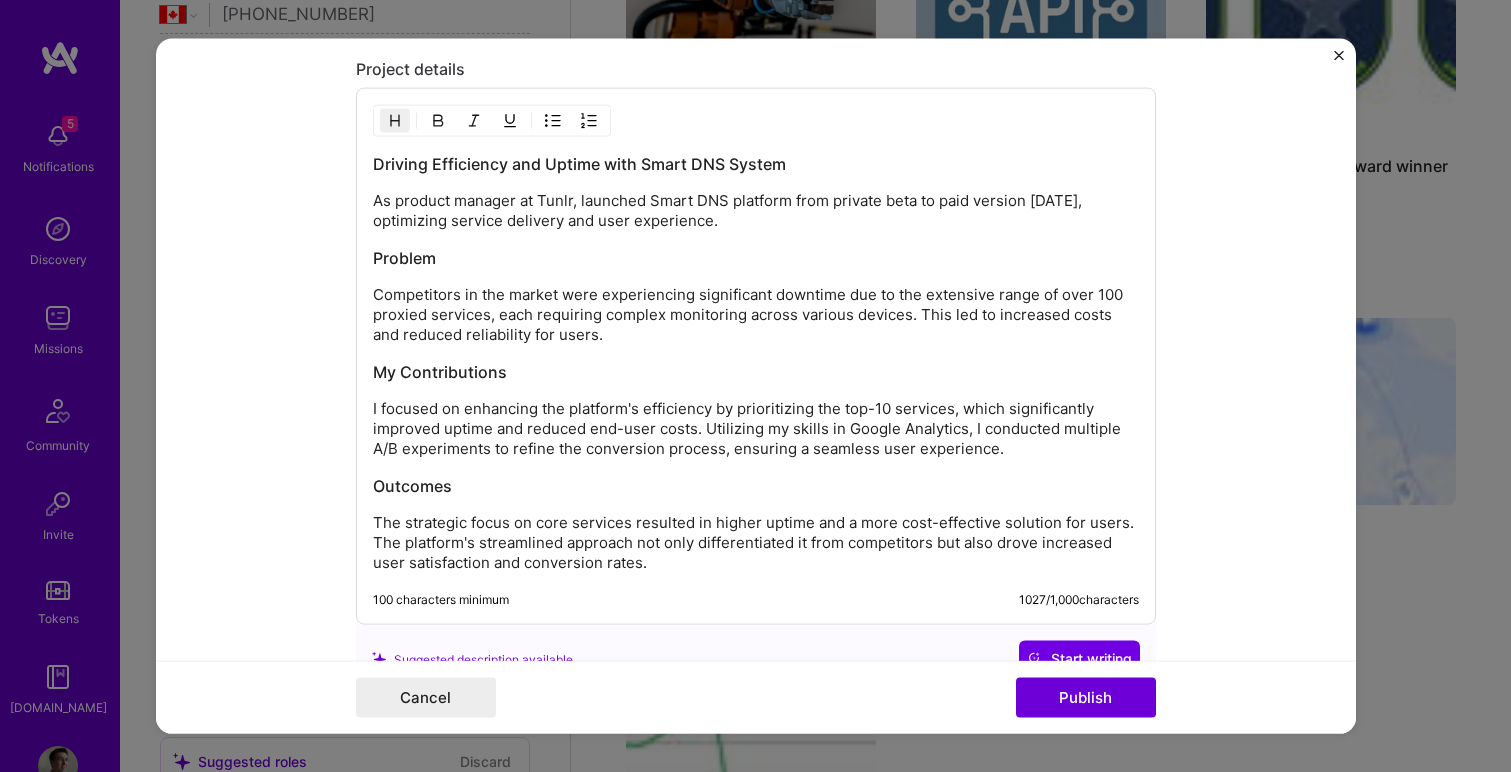 click on "As product manager at Tunlr, launched Smart DNS platform from private beta to paid version in 6 months, optimizing service delivery and user experience." at bounding box center [756, 211] 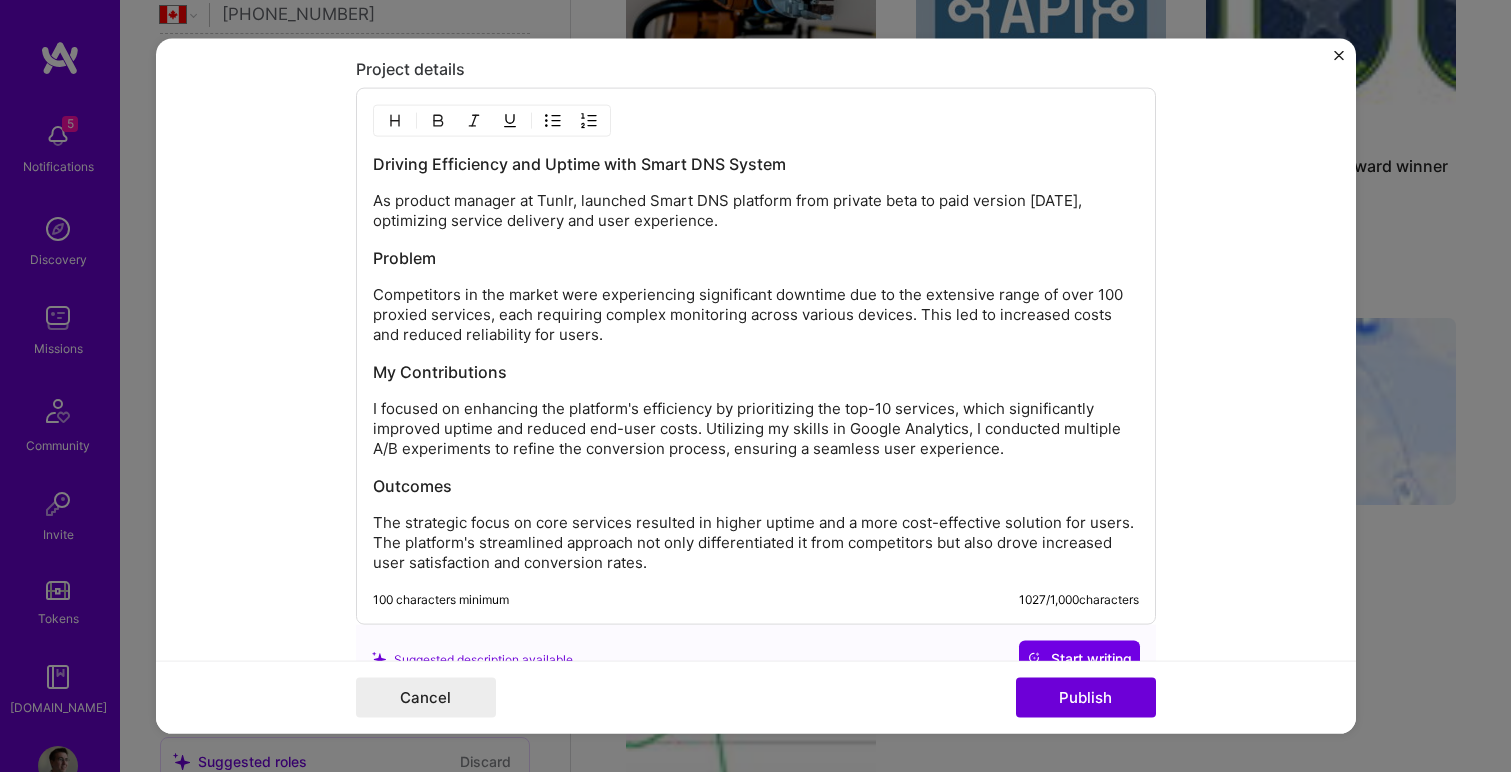click on "Competitors in the market were experiencing significant downtime due to the extensive range of over 100 proxied services, each requiring complex monitoring across various devices. This led to increased costs and reduced reliability for users." at bounding box center (756, 315) 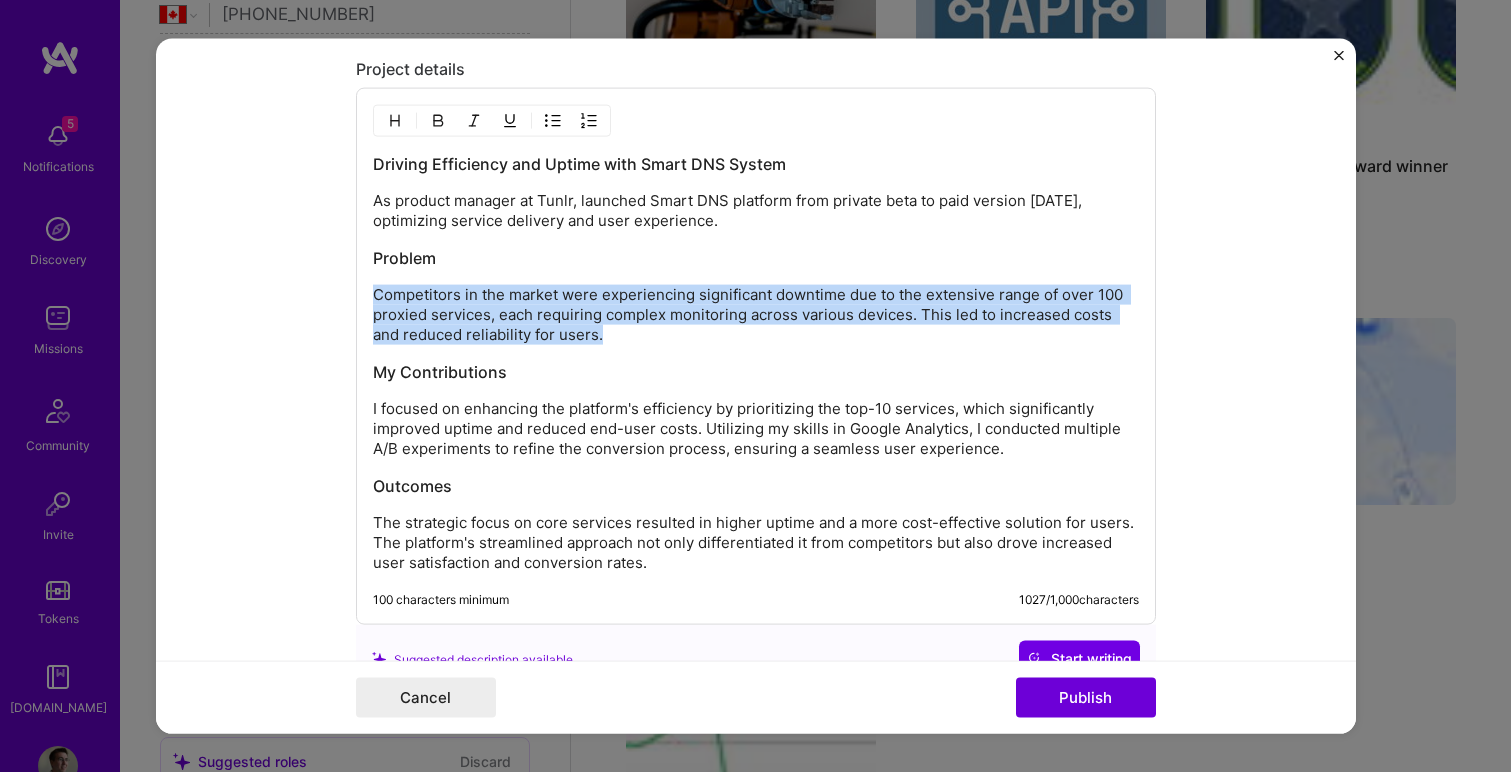 drag, startPoint x: 612, startPoint y: 339, endPoint x: 373, endPoint y: 295, distance: 243.01646 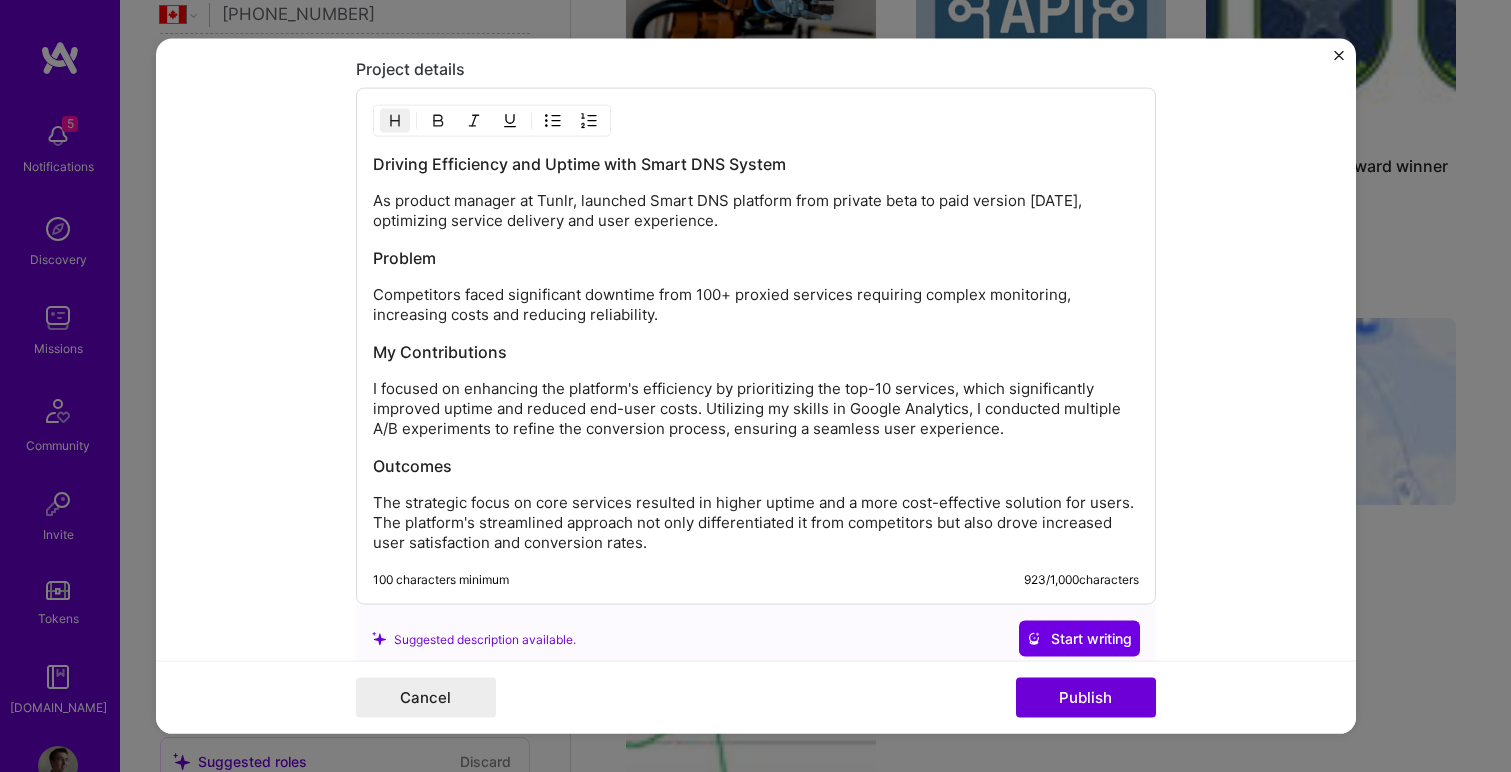 click on "I focused on enhancing the platform's efficiency by prioritizing the top-10 services, which significantly improved uptime and reduced end-user costs. Utilizing my skills in Google Analytics, I conducted multiple A/B experiments to refine the conversion process, ensuring a seamless user experience." at bounding box center (756, 409) 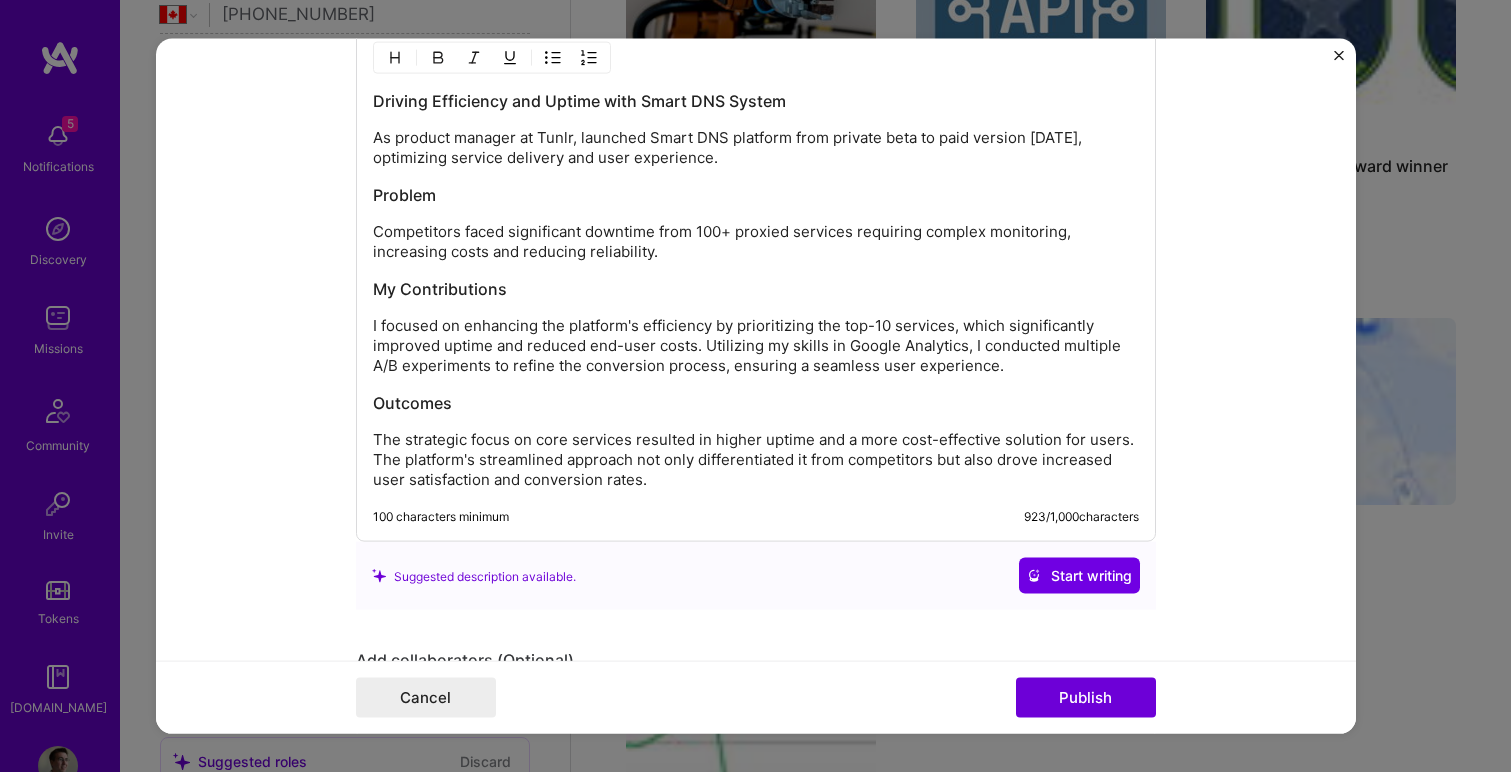scroll, scrollTop: 2190, scrollLeft: 0, axis: vertical 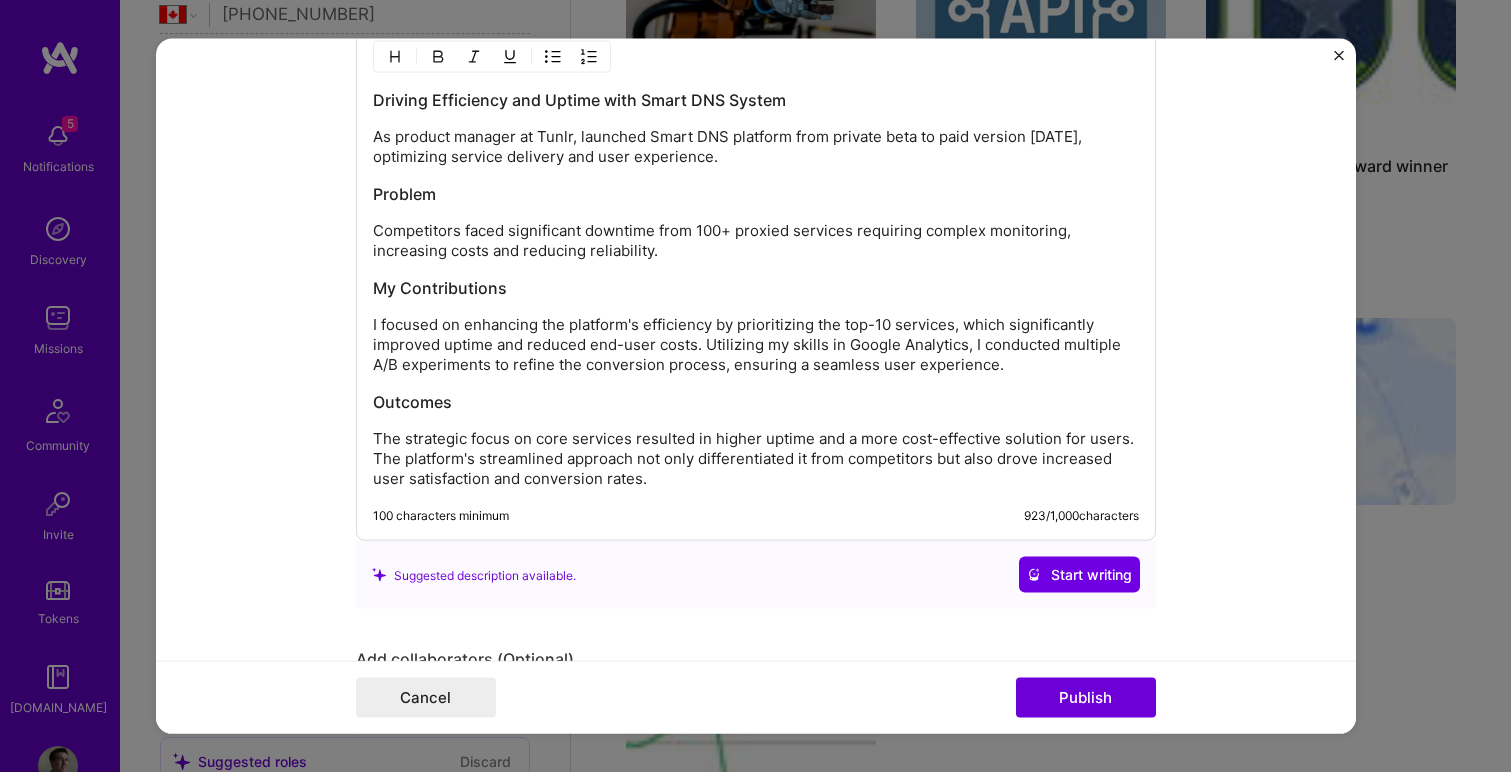 click on "The strategic focus on core services resulted in higher uptime and a more cost-effective solution for users. The platform's streamlined approach not only differentiated it from competitors but also drove increased user satisfaction and conversion rates." at bounding box center [756, 459] 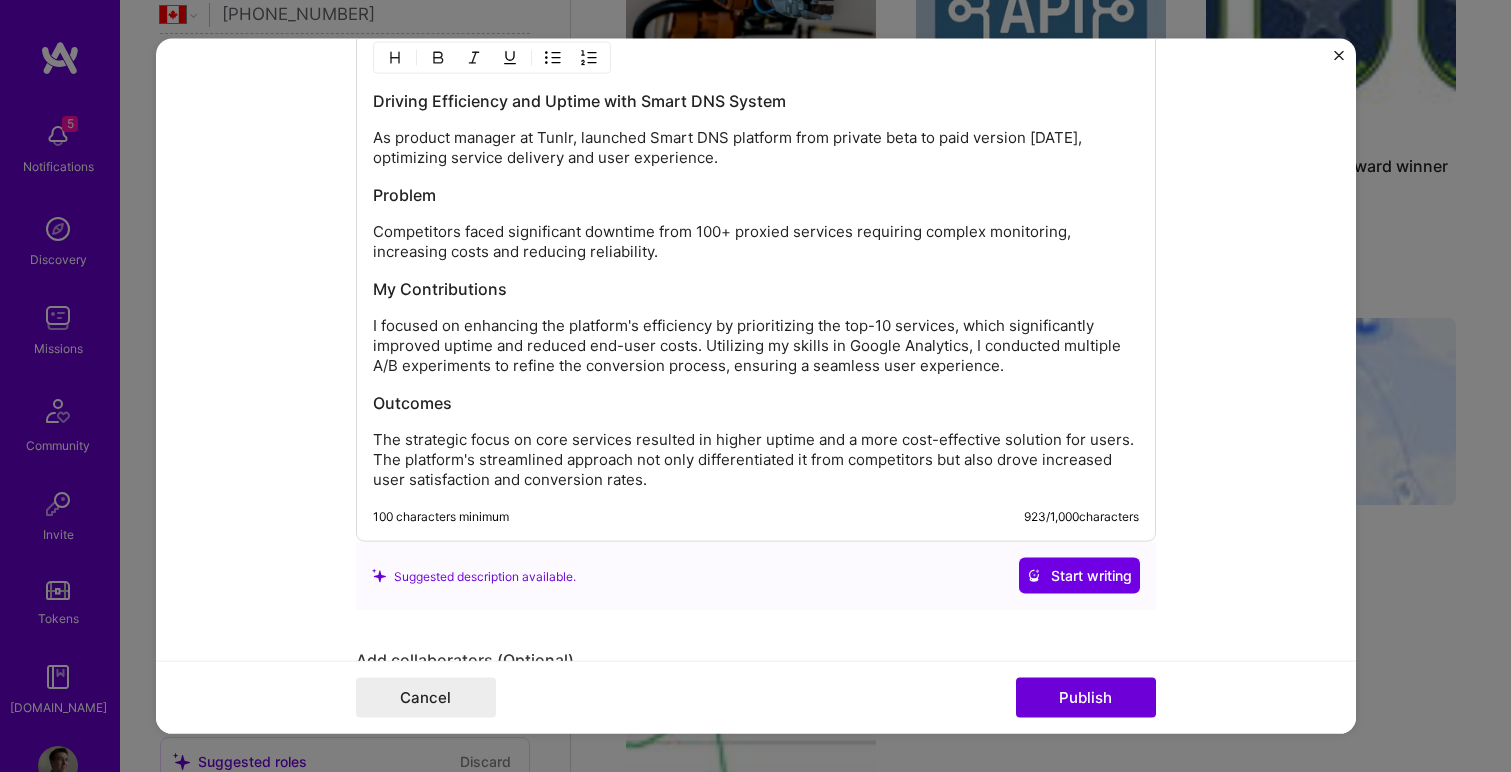scroll, scrollTop: 2213, scrollLeft: 0, axis: vertical 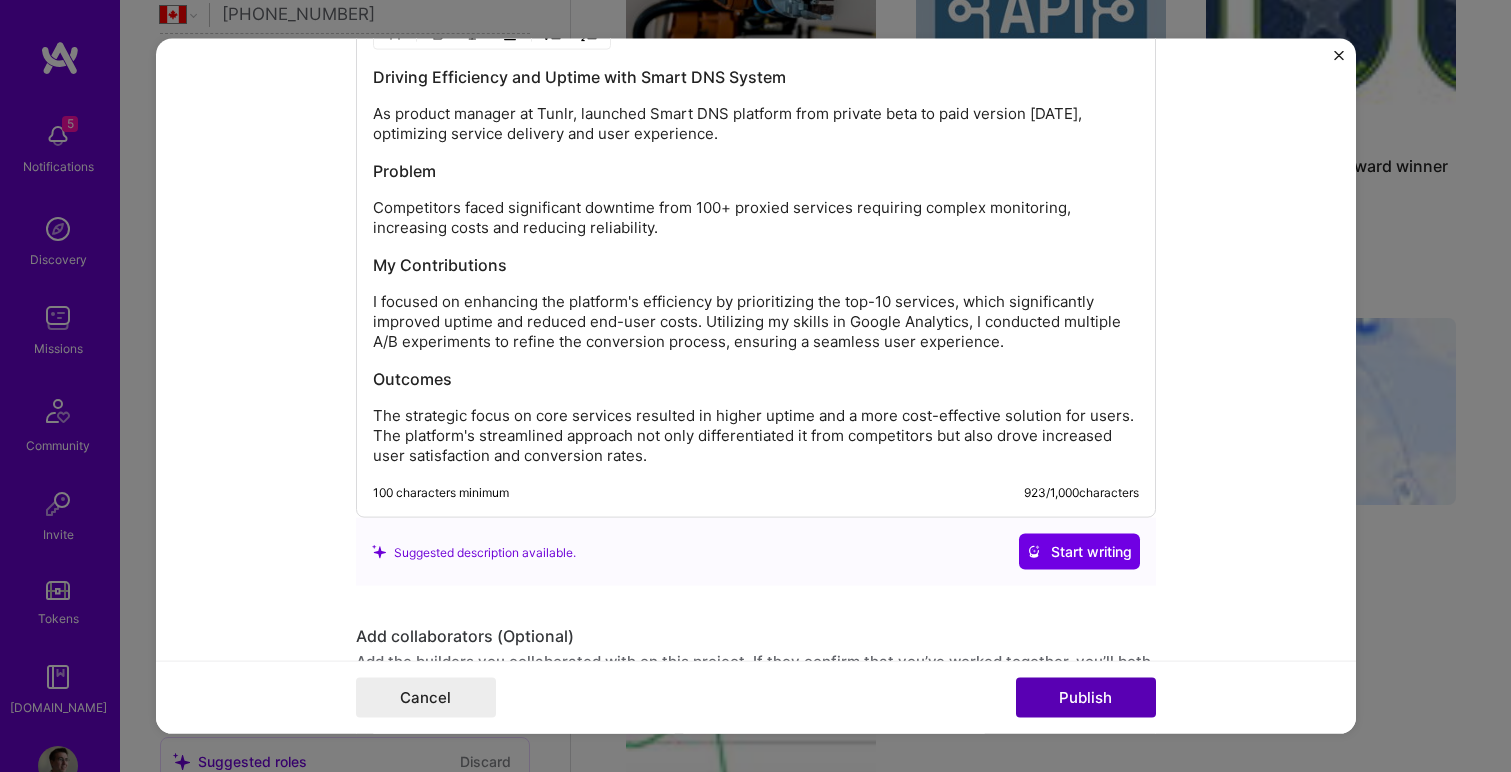 click on "Publish" at bounding box center (1086, 697) 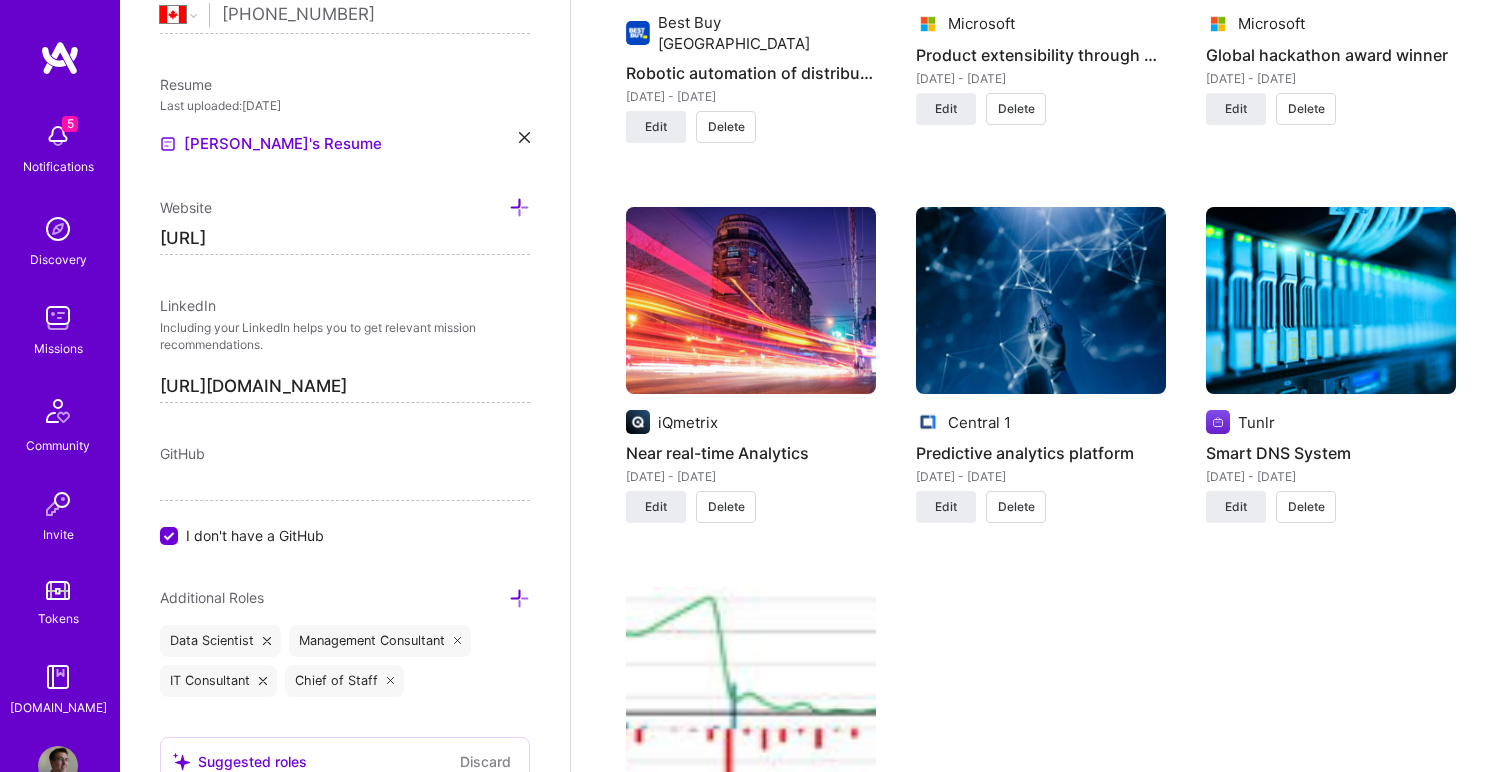 scroll, scrollTop: 3383, scrollLeft: 0, axis: vertical 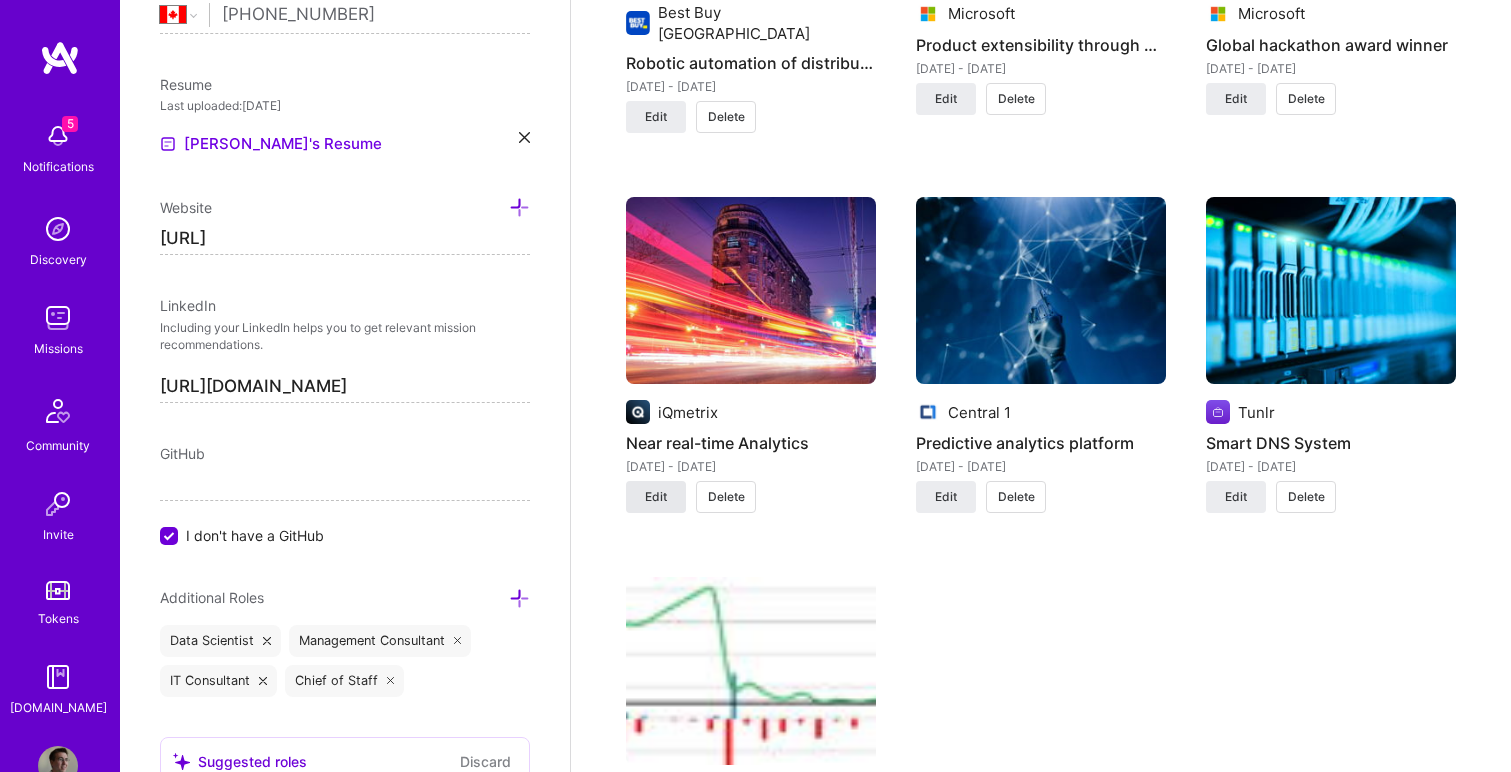 click on "Edit" at bounding box center [656, 497] 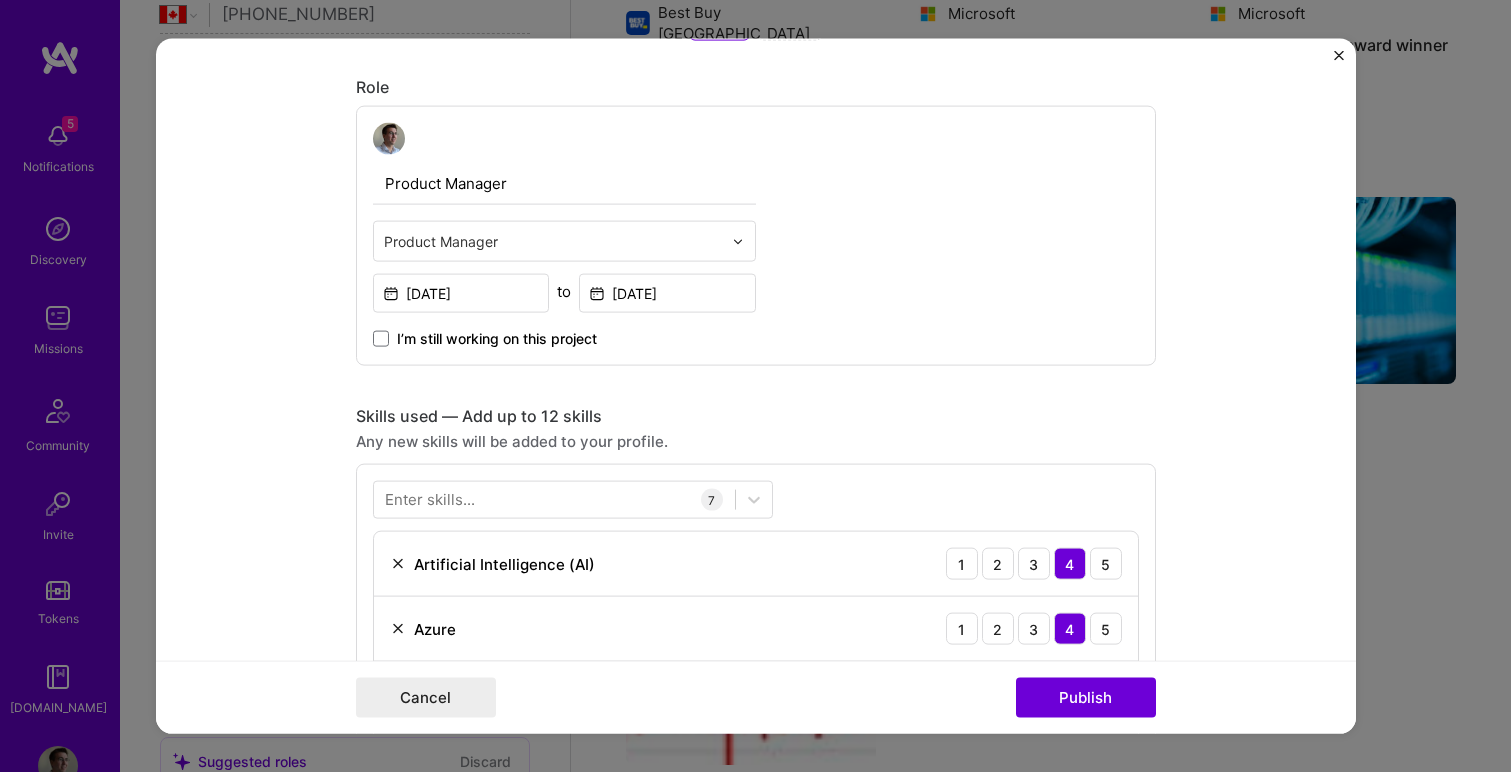 scroll, scrollTop: 347, scrollLeft: 0, axis: vertical 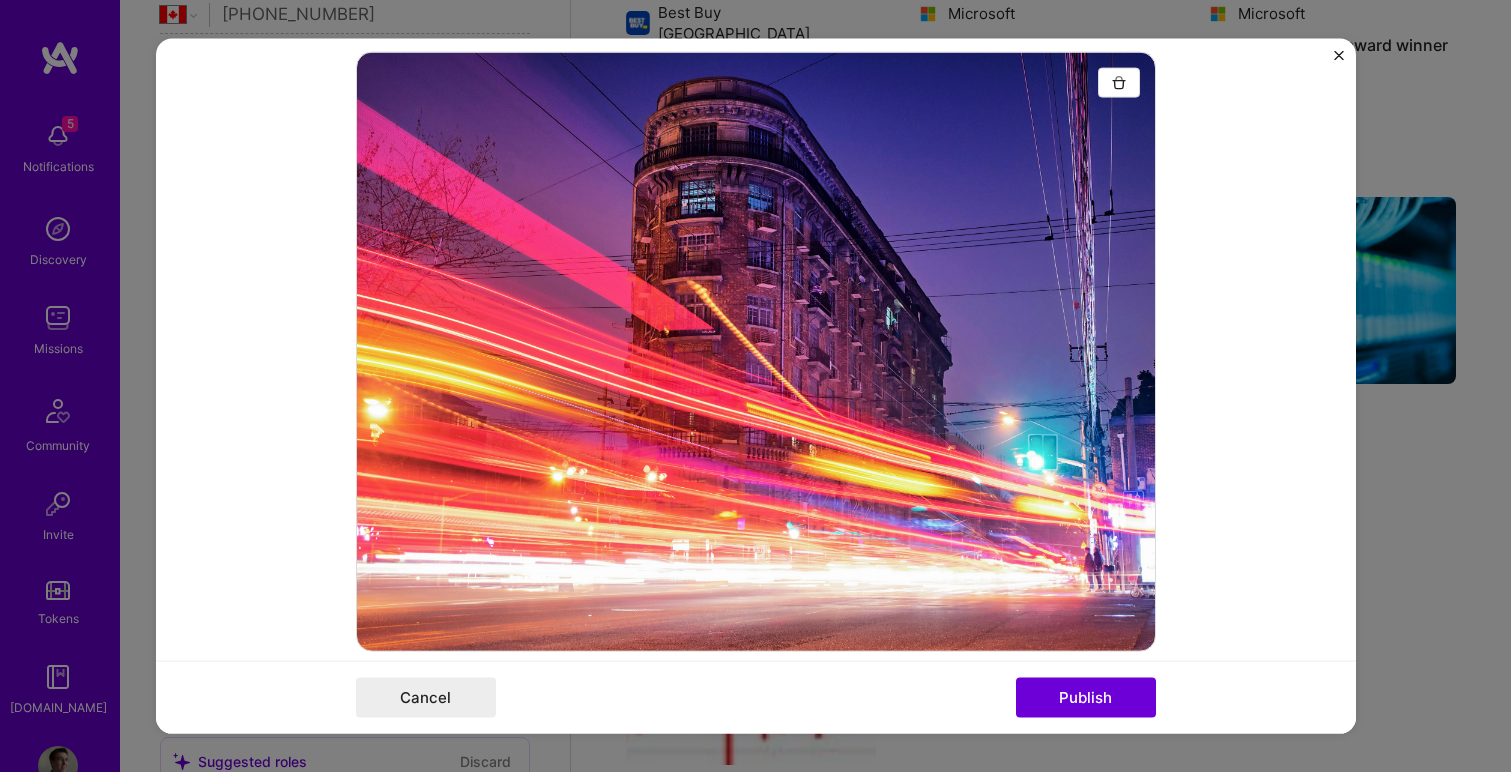 click at bounding box center (1339, 56) 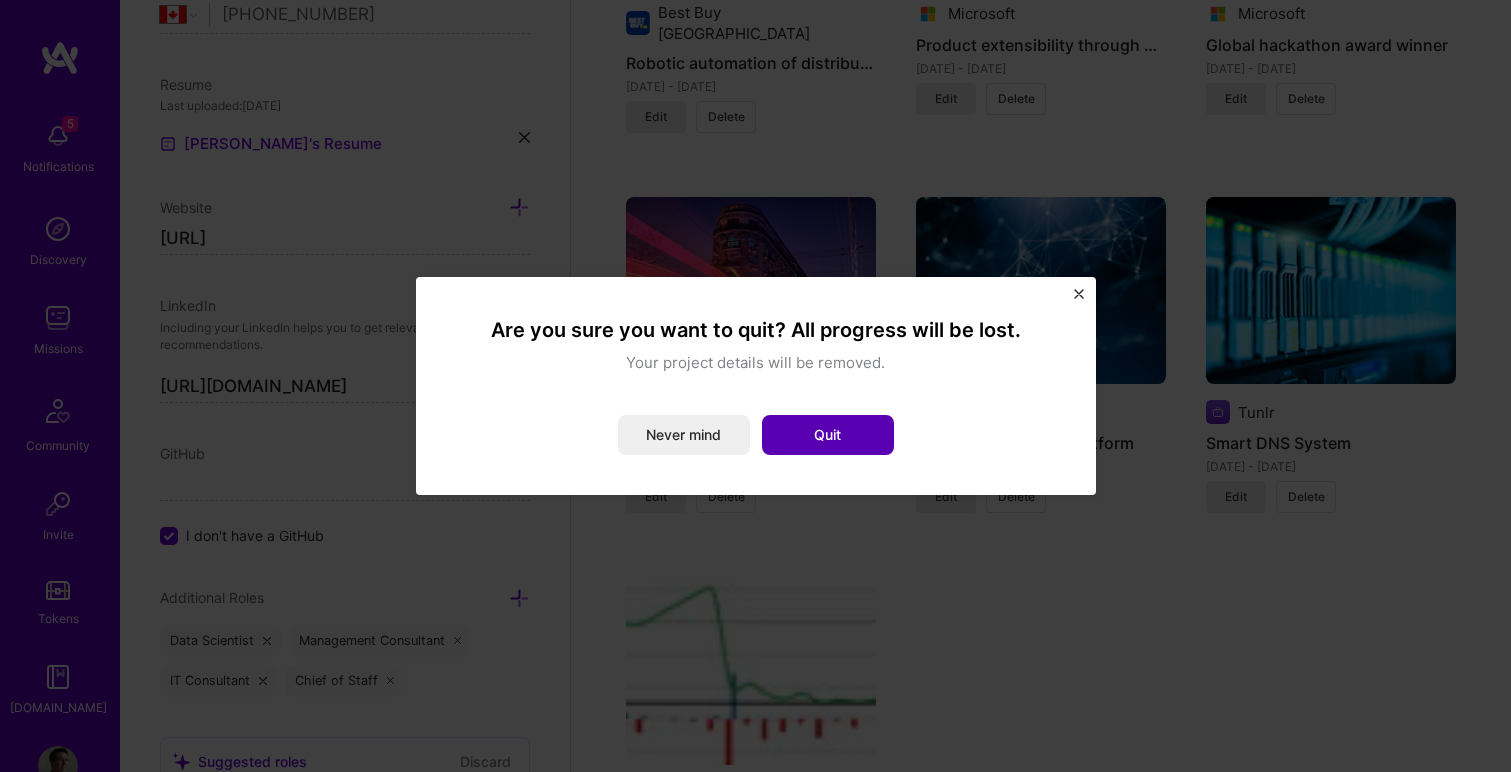 click on "Quit" at bounding box center (828, 435) 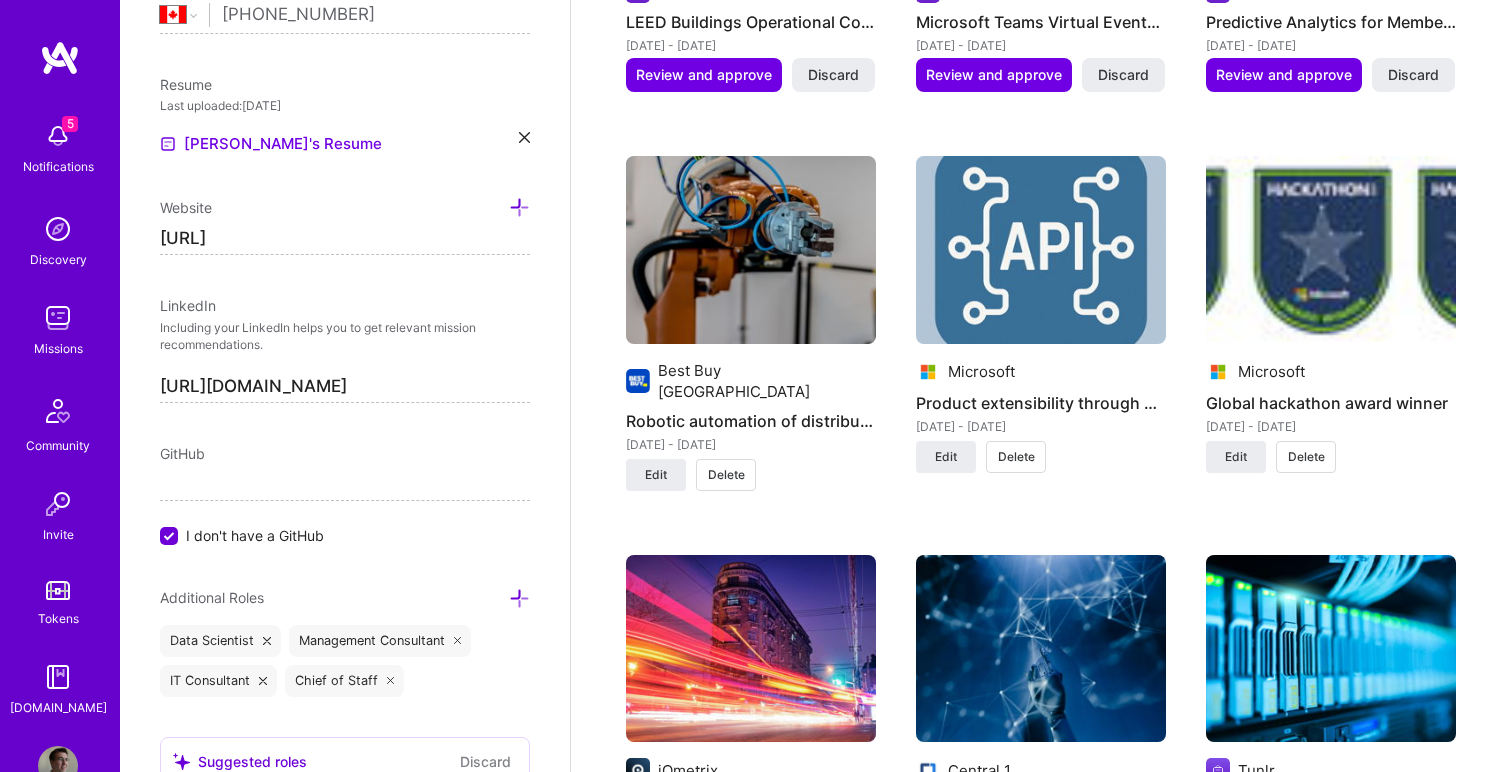 scroll, scrollTop: 3013, scrollLeft: 0, axis: vertical 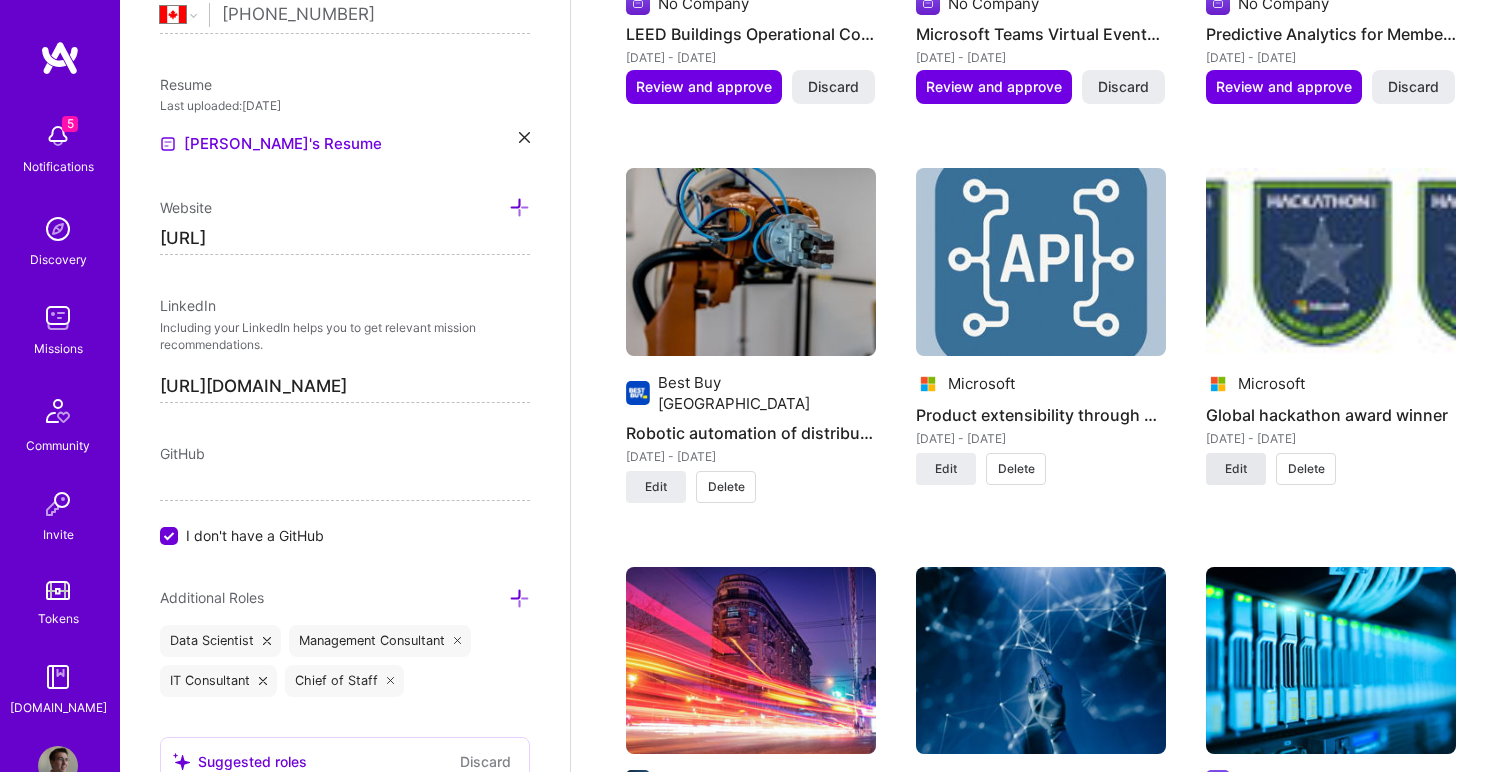 click on "Edit" at bounding box center [1236, 469] 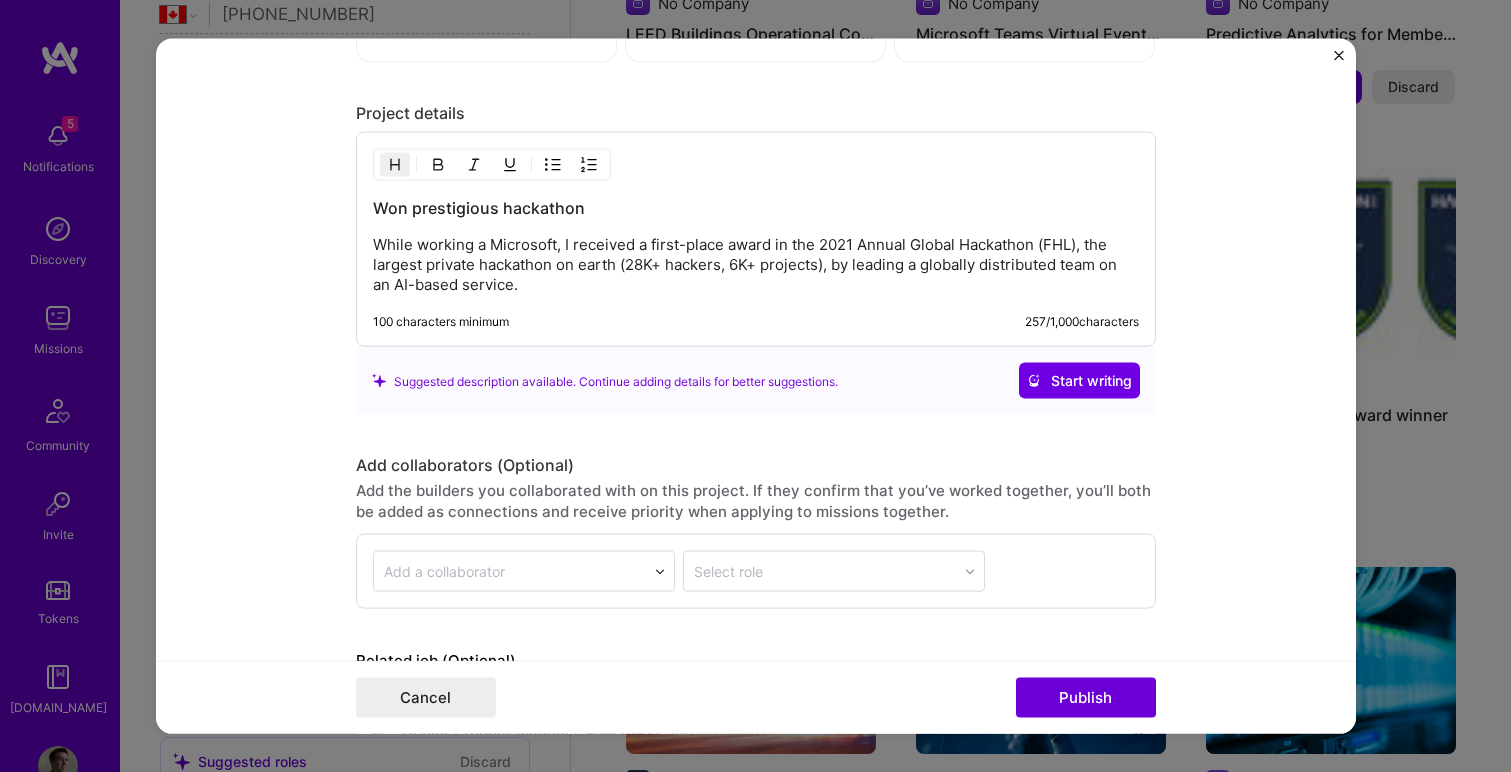 scroll, scrollTop: 2436, scrollLeft: 0, axis: vertical 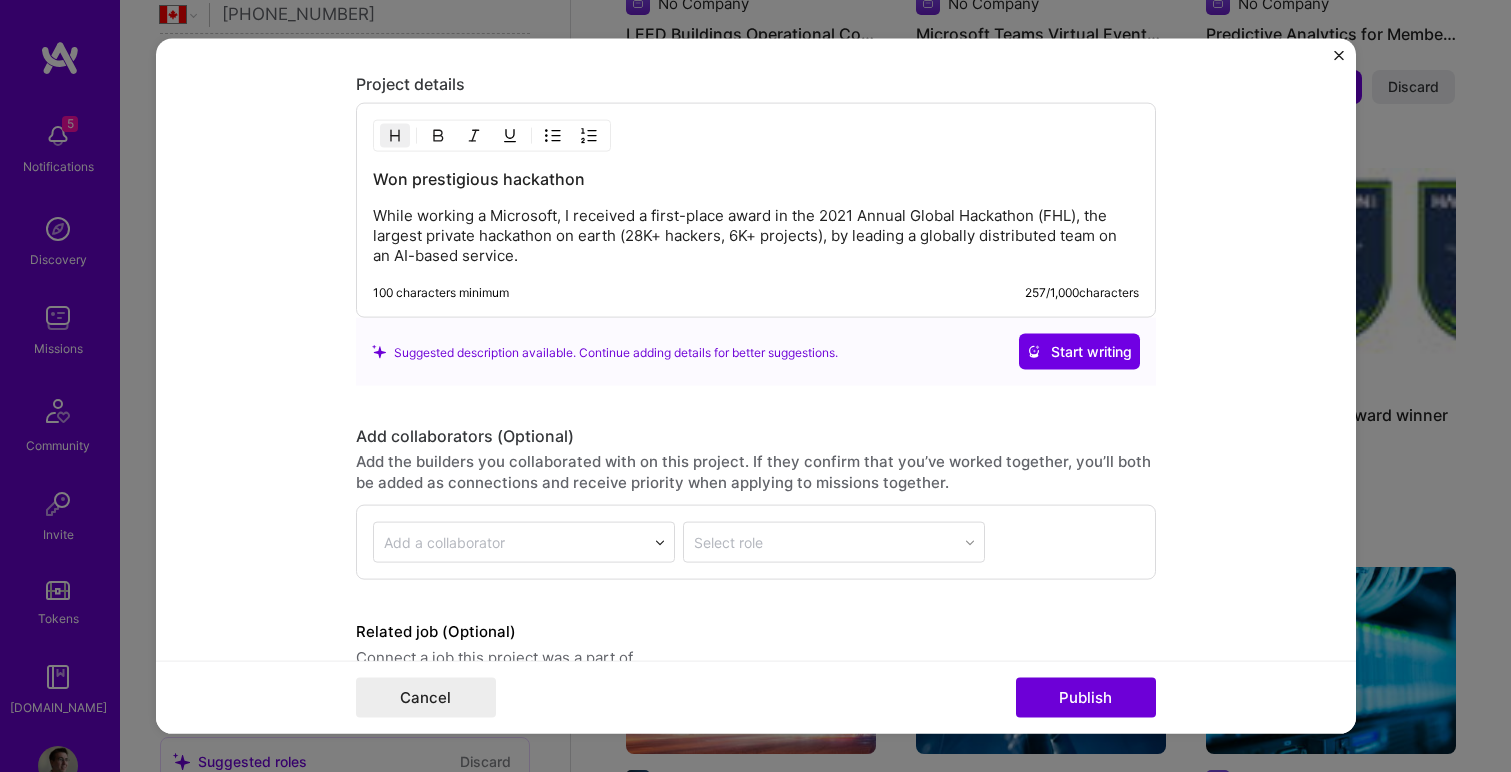 click at bounding box center (1339, 56) 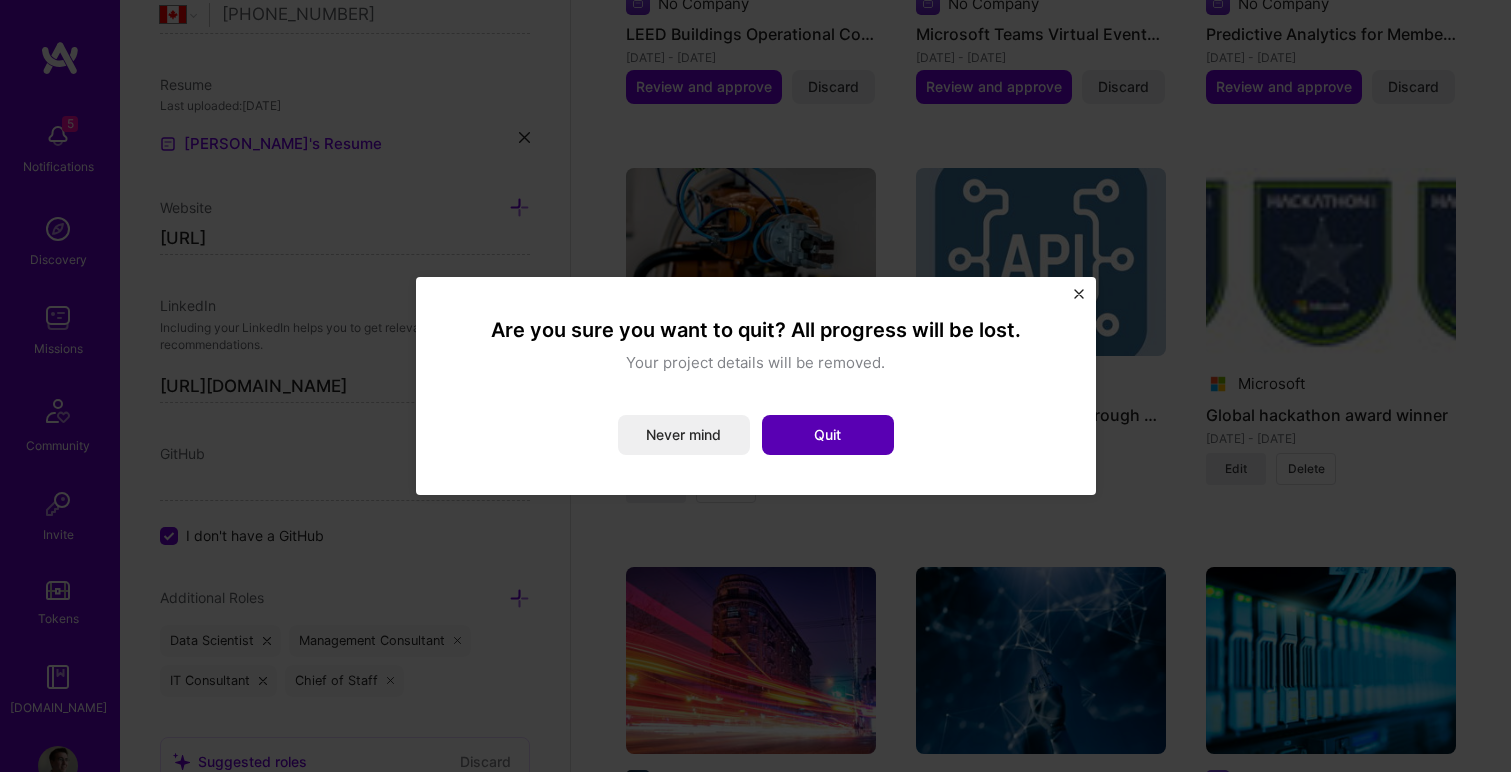 click on "Quit" at bounding box center [828, 435] 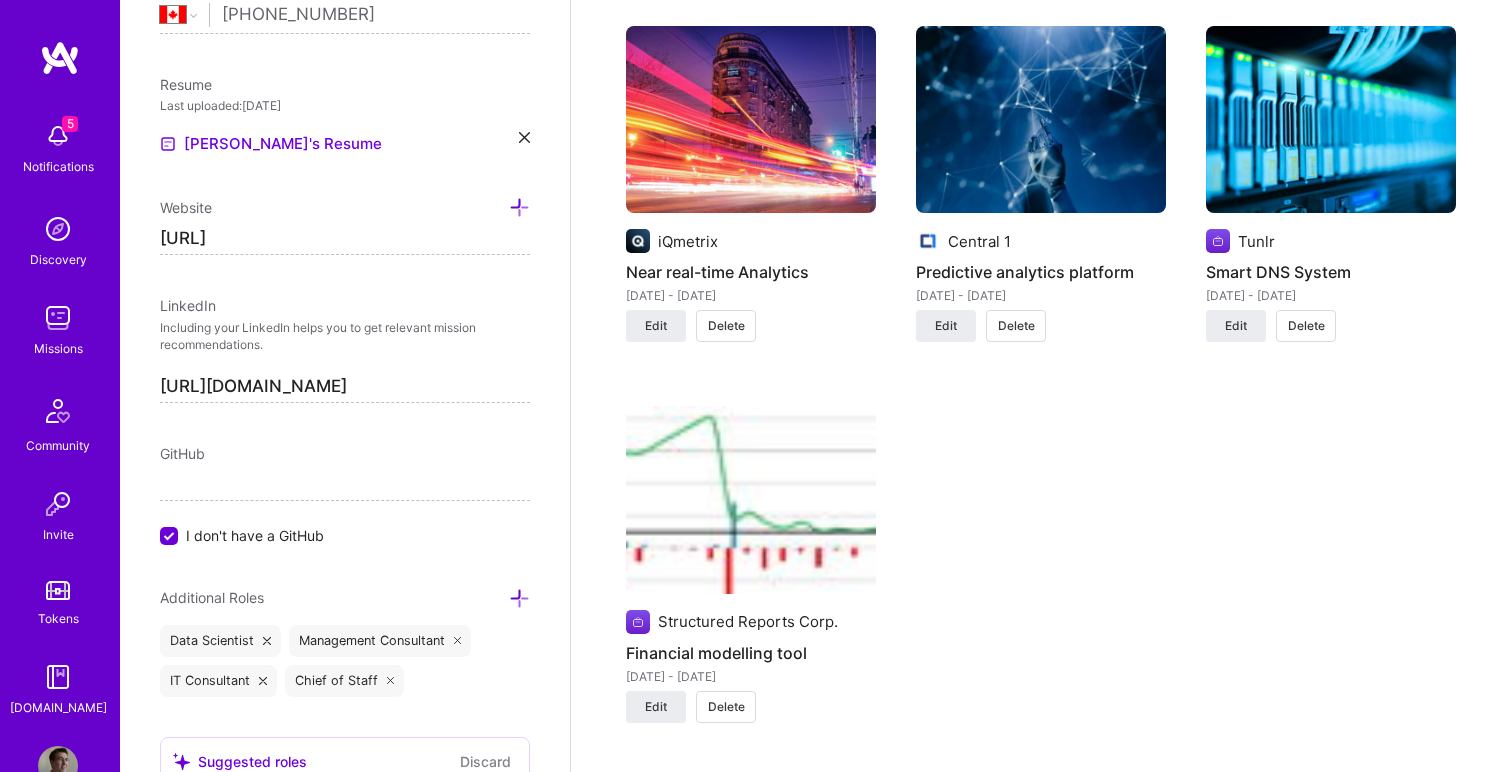 scroll, scrollTop: 3563, scrollLeft: 0, axis: vertical 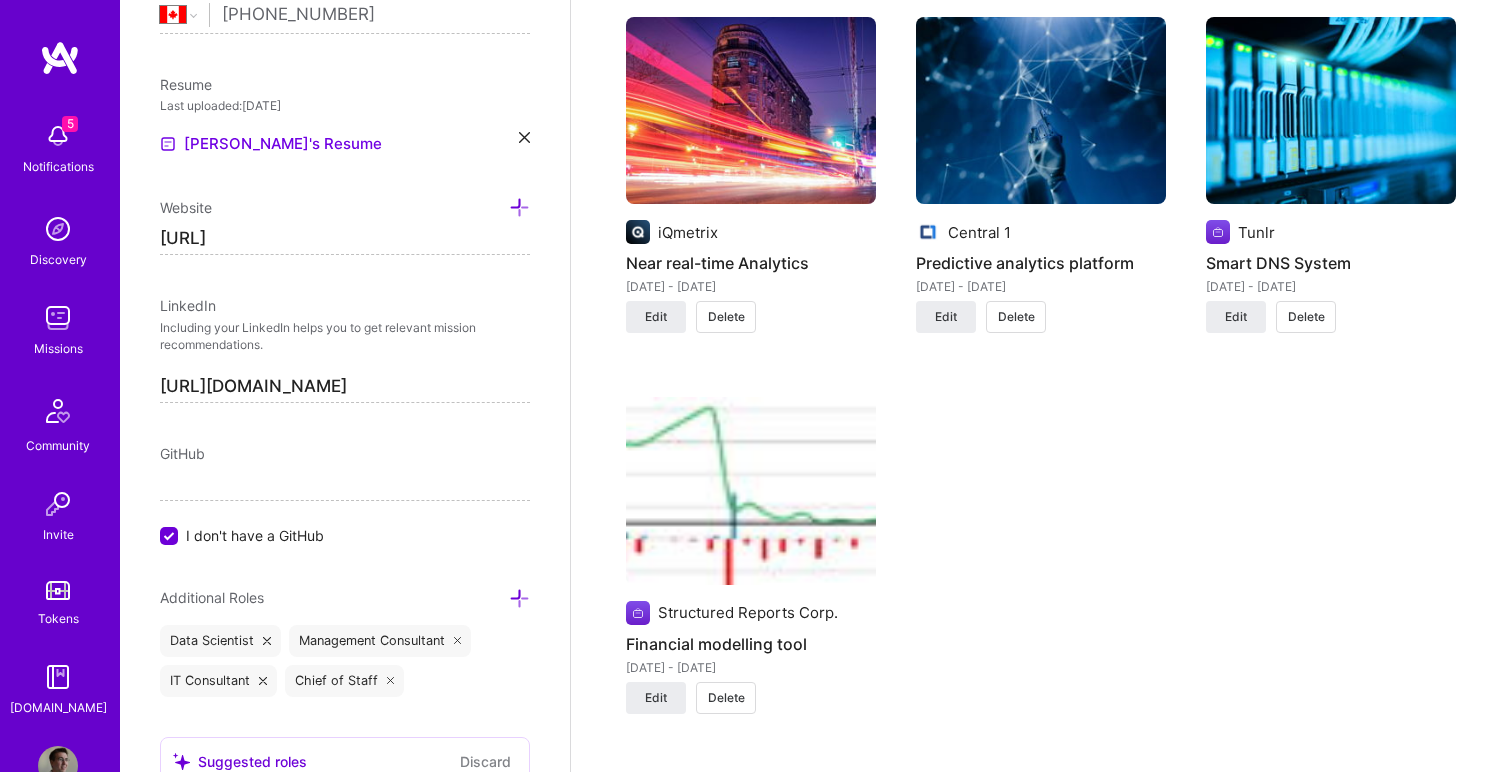 click at bounding box center [751, 491] 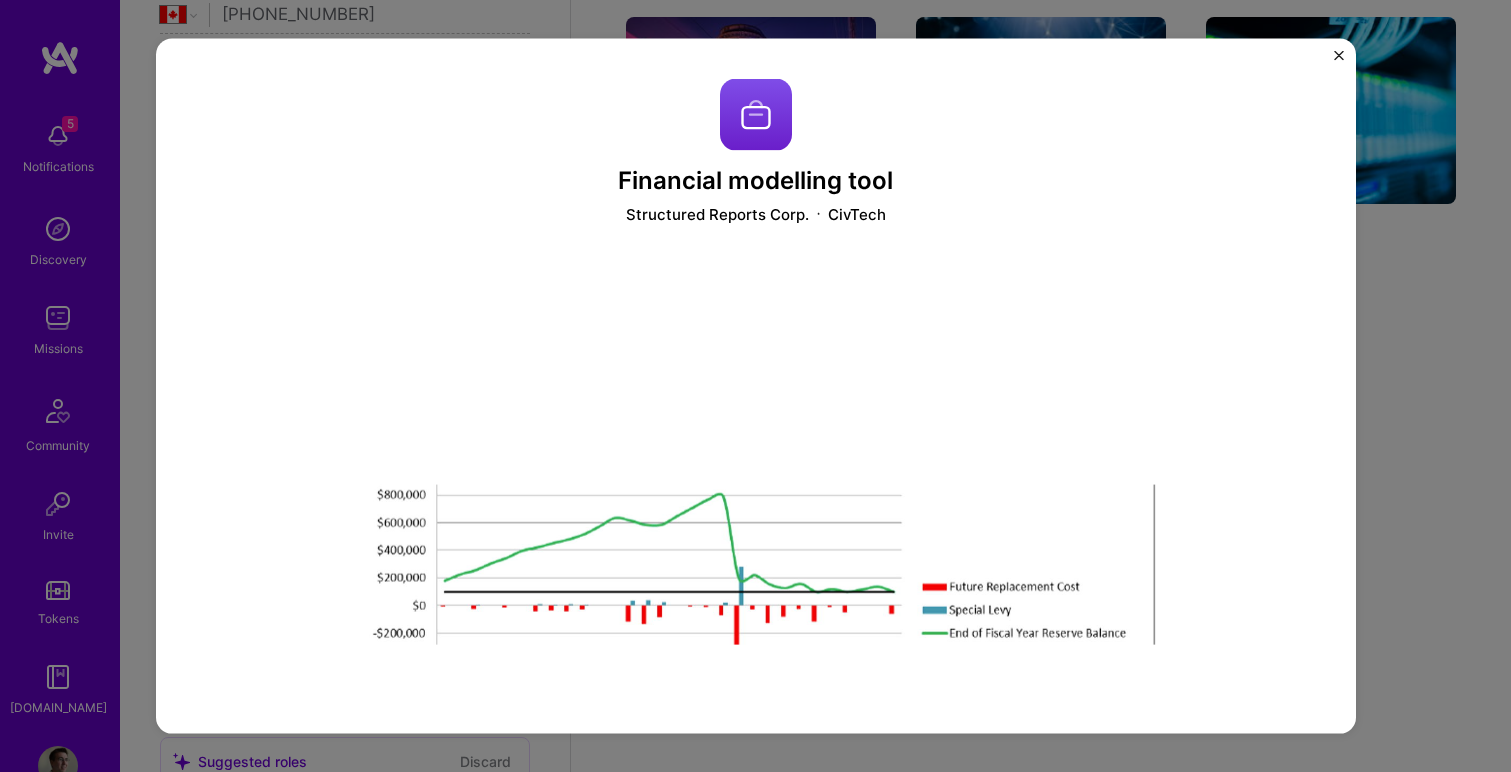 click at bounding box center (756, 564) 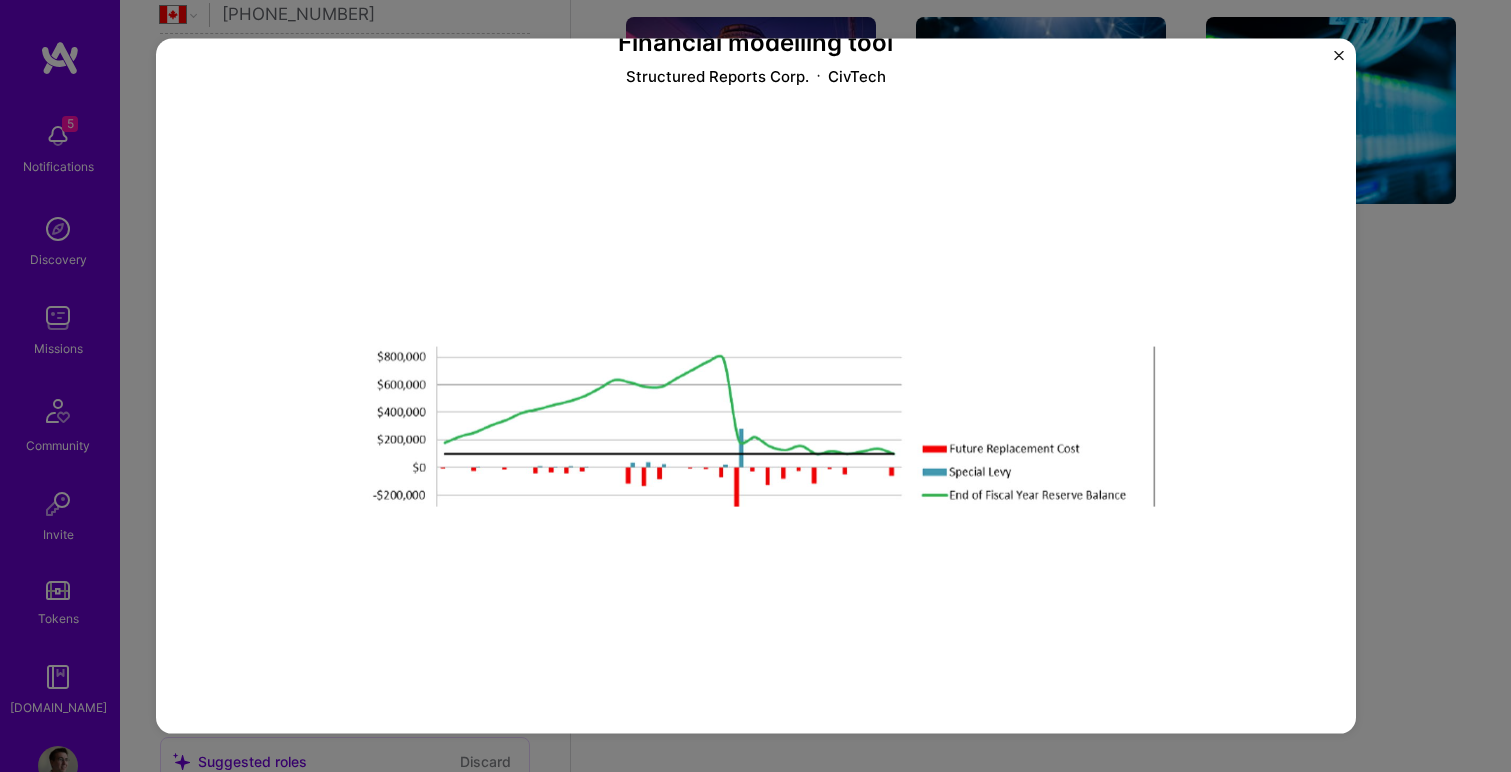 scroll, scrollTop: 146, scrollLeft: 0, axis: vertical 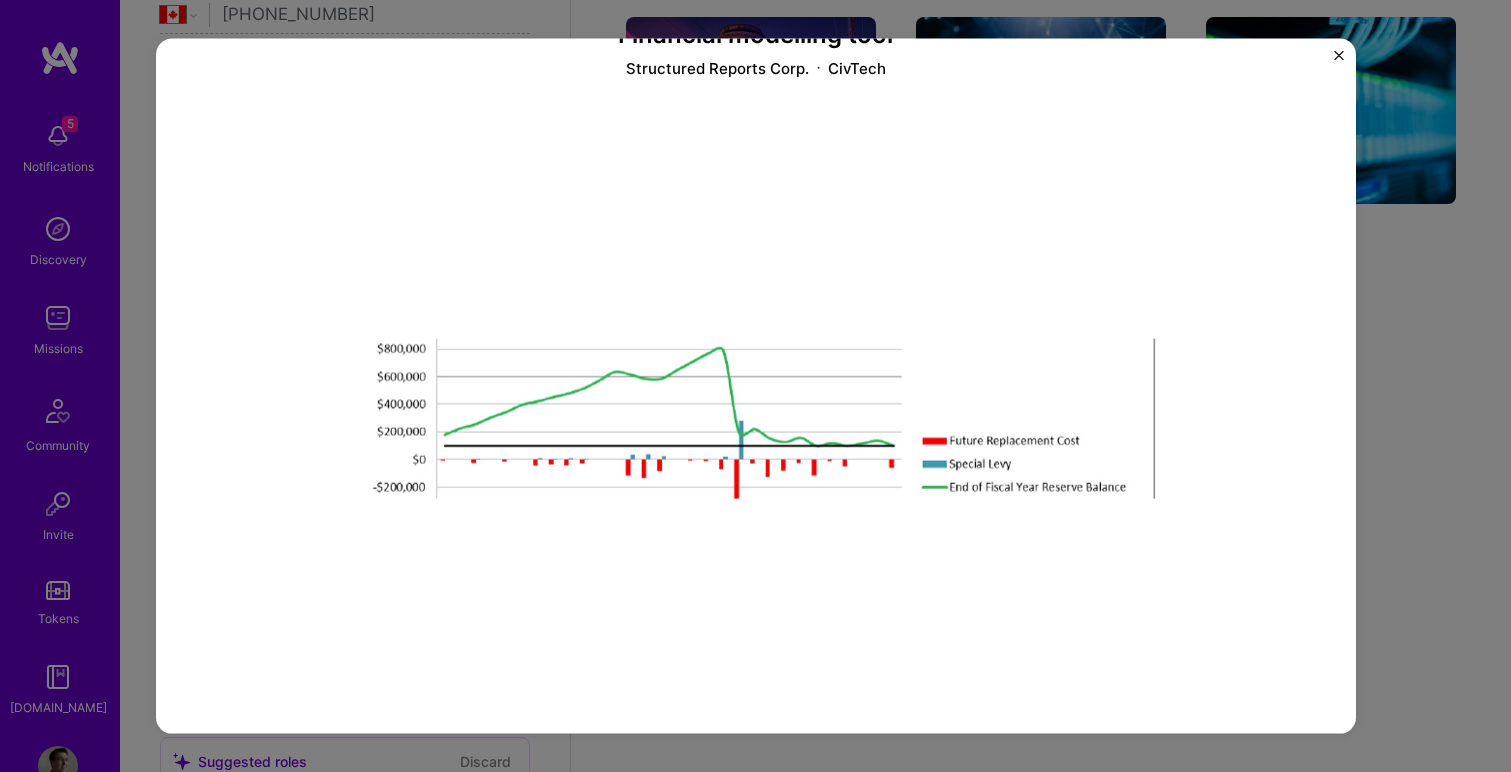 click at bounding box center [756, 418] 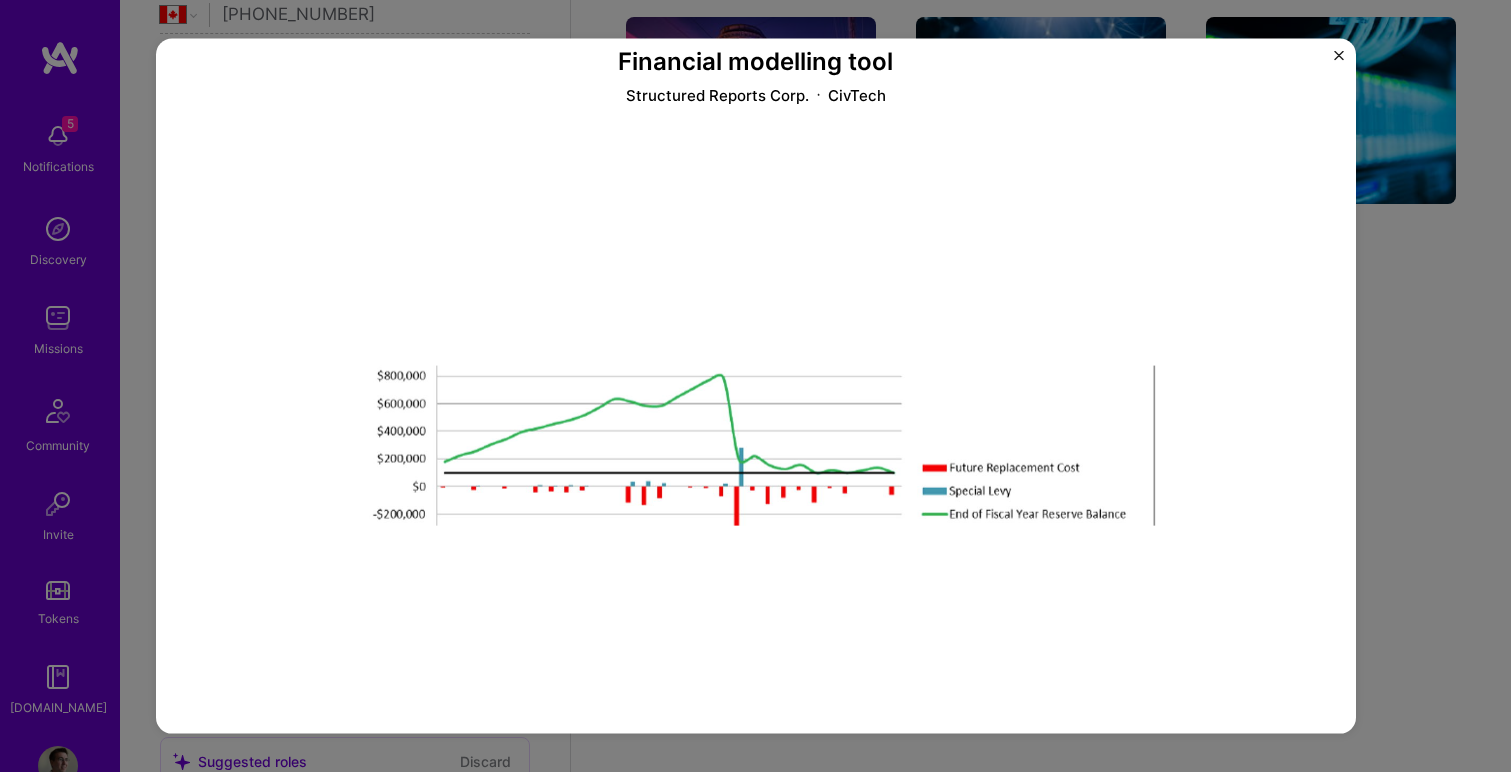 scroll, scrollTop: 117, scrollLeft: 0, axis: vertical 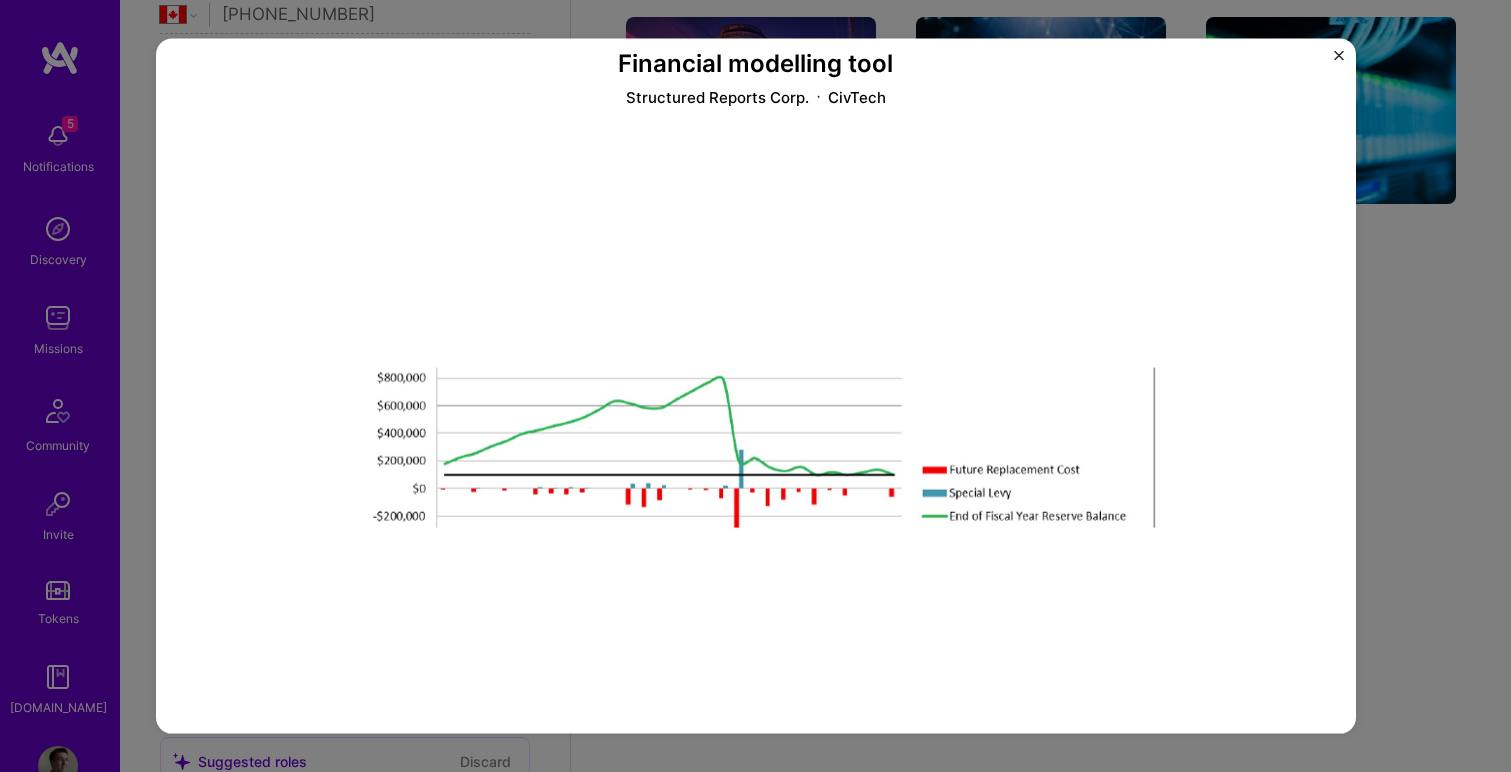 click at bounding box center (1339, 56) 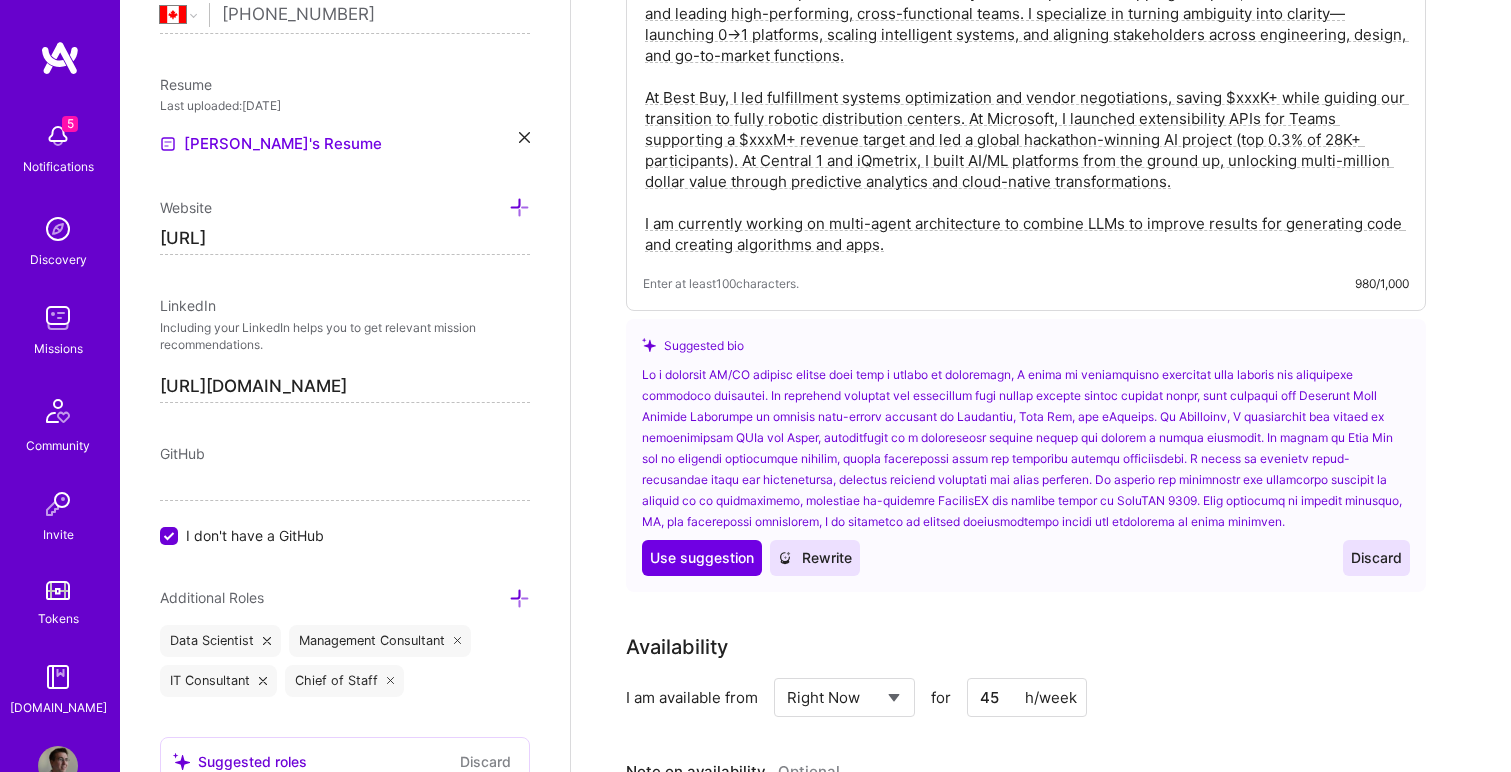 scroll, scrollTop: 0, scrollLeft: 0, axis: both 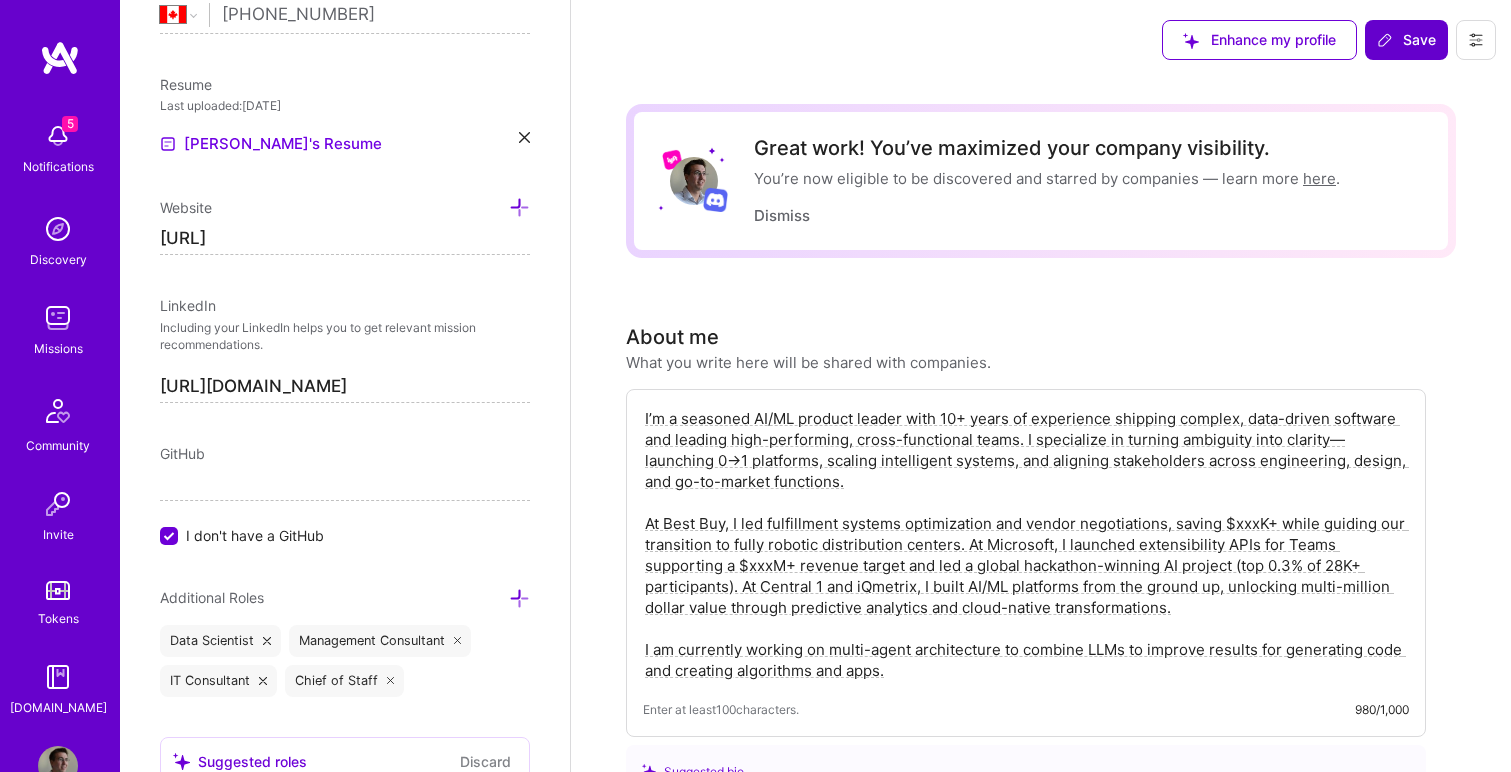 click on "Save" at bounding box center [1406, 40] 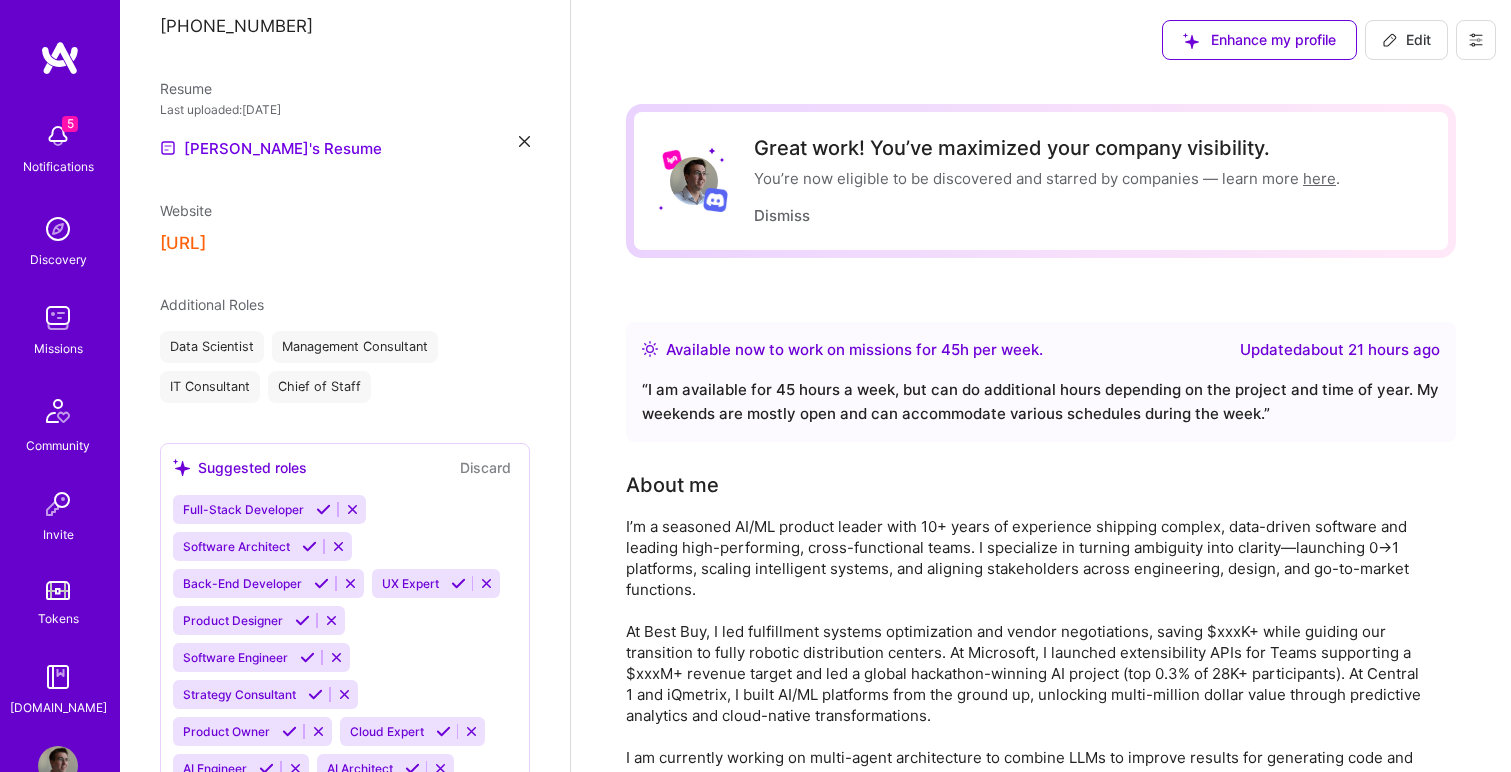 scroll, scrollTop: 732, scrollLeft: 0, axis: vertical 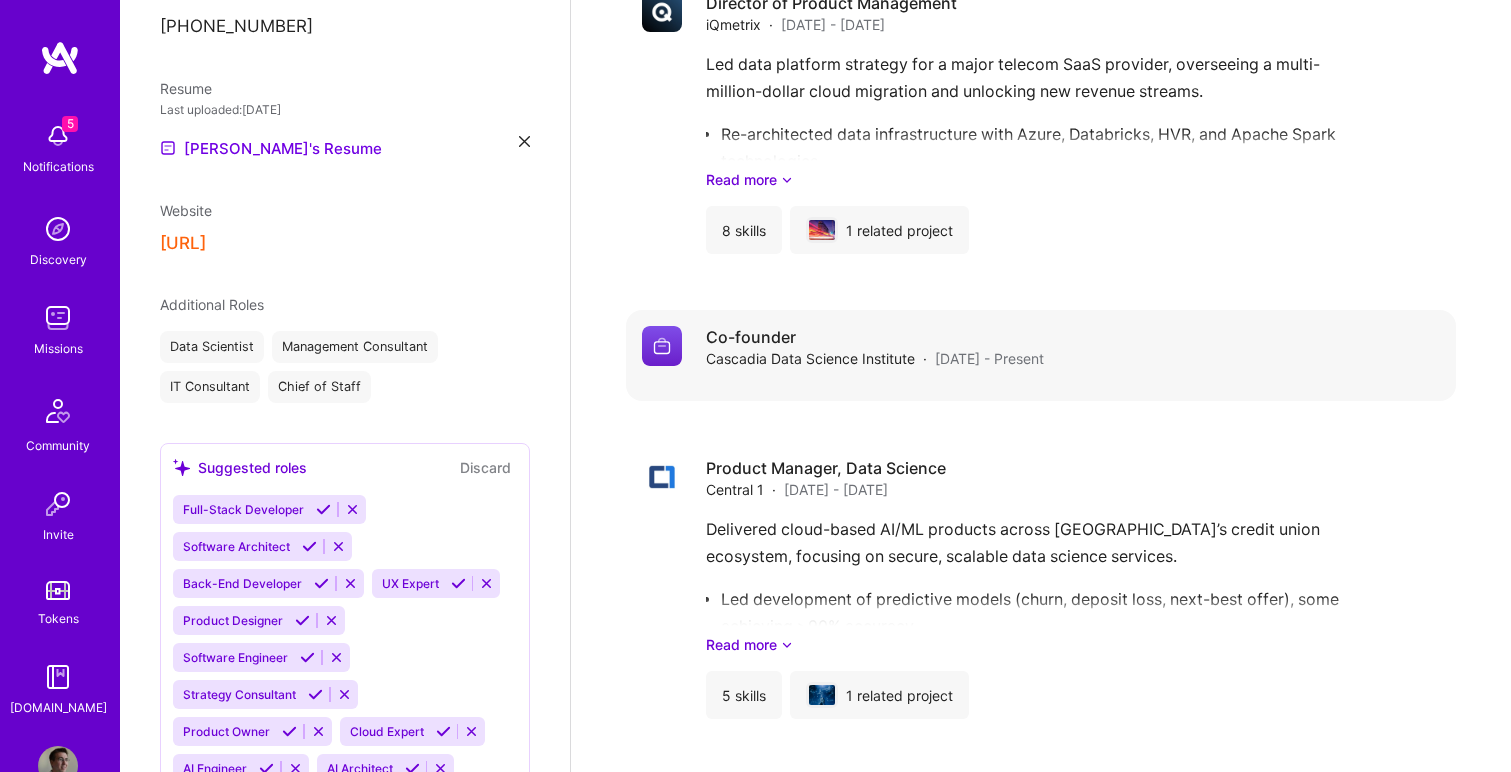 click on "Cascadia Data Science Institute" at bounding box center (810, 358) 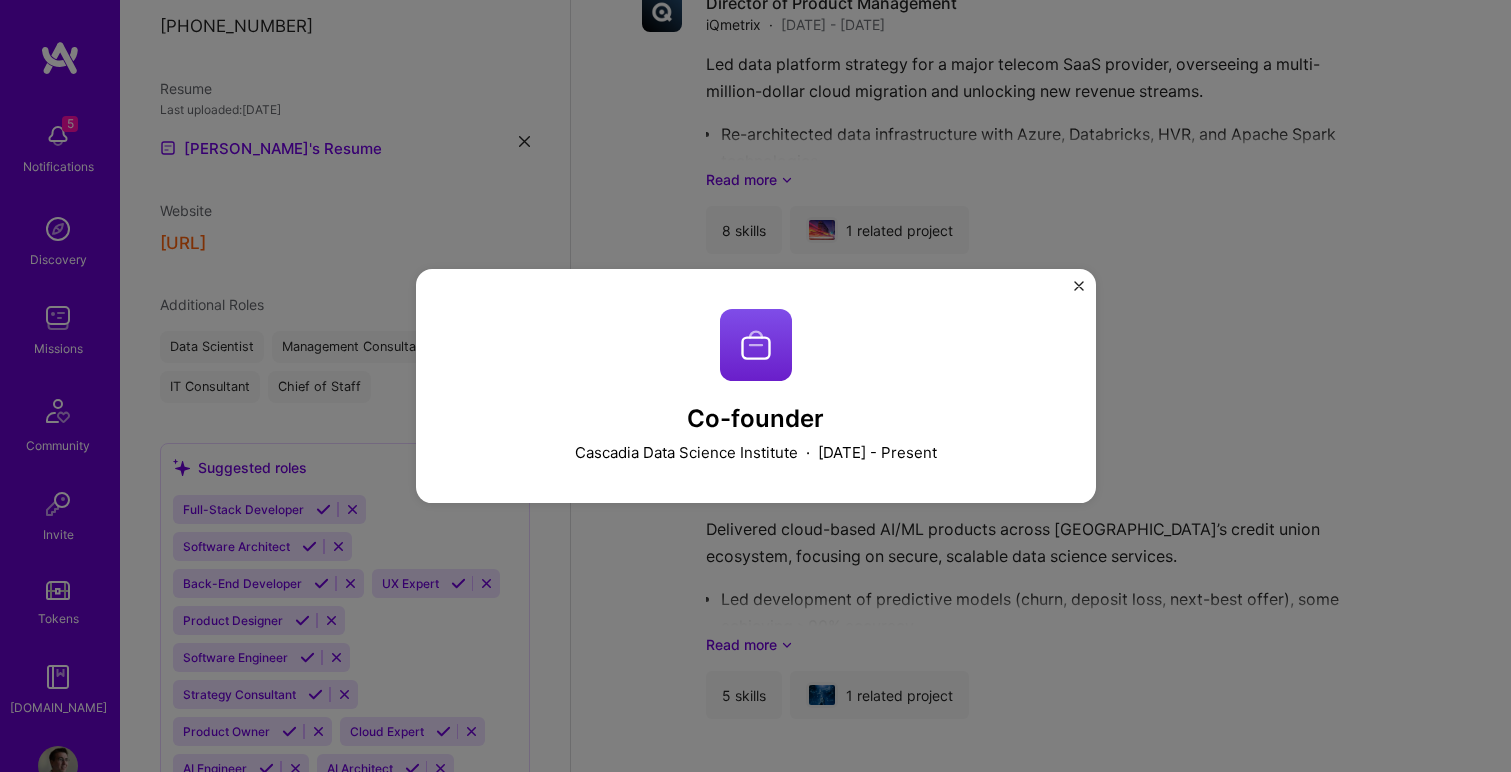 click on "Co-founder Cascadia Data Science Institute   ·       July 2018 - Present" at bounding box center [756, 386] 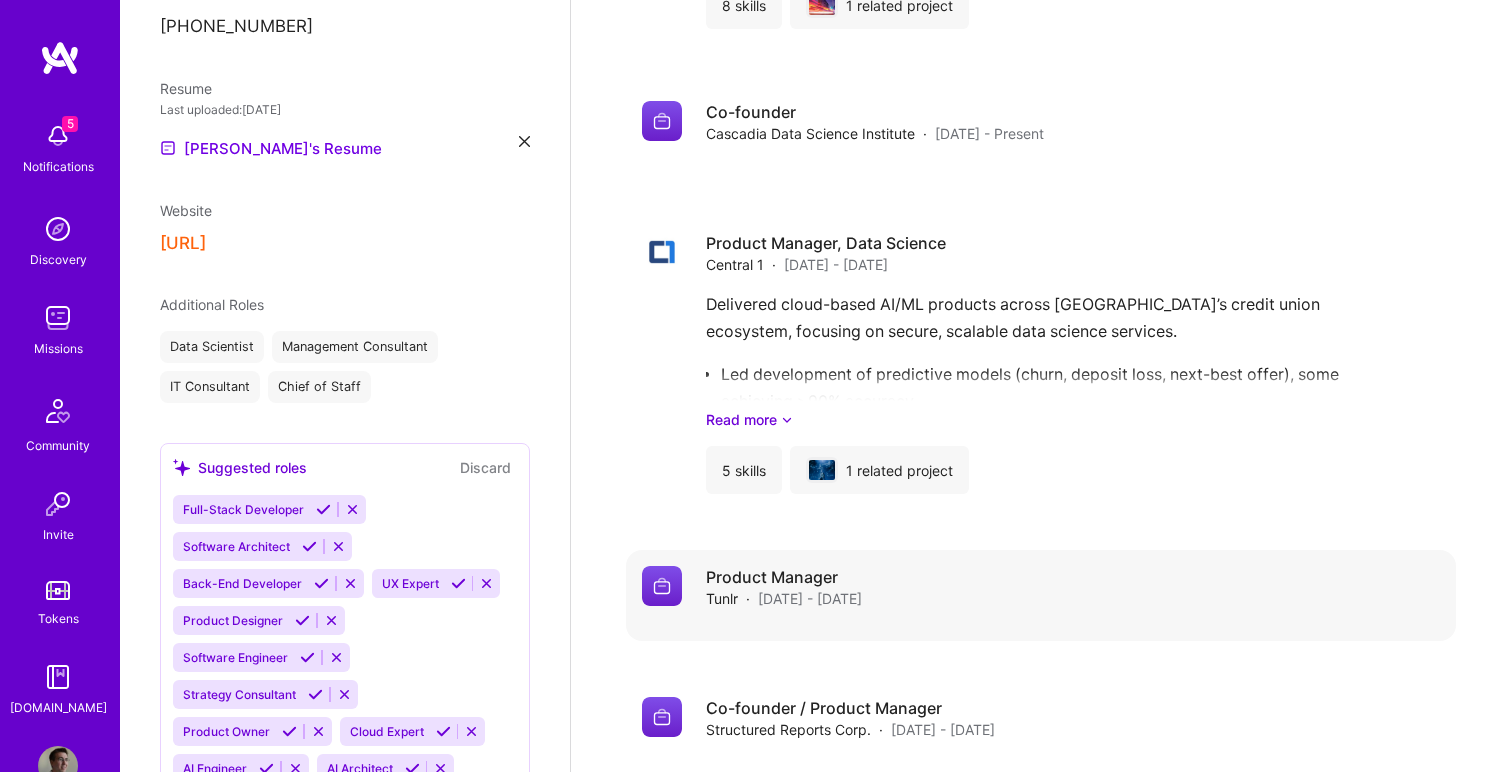 scroll, scrollTop: 4649, scrollLeft: 0, axis: vertical 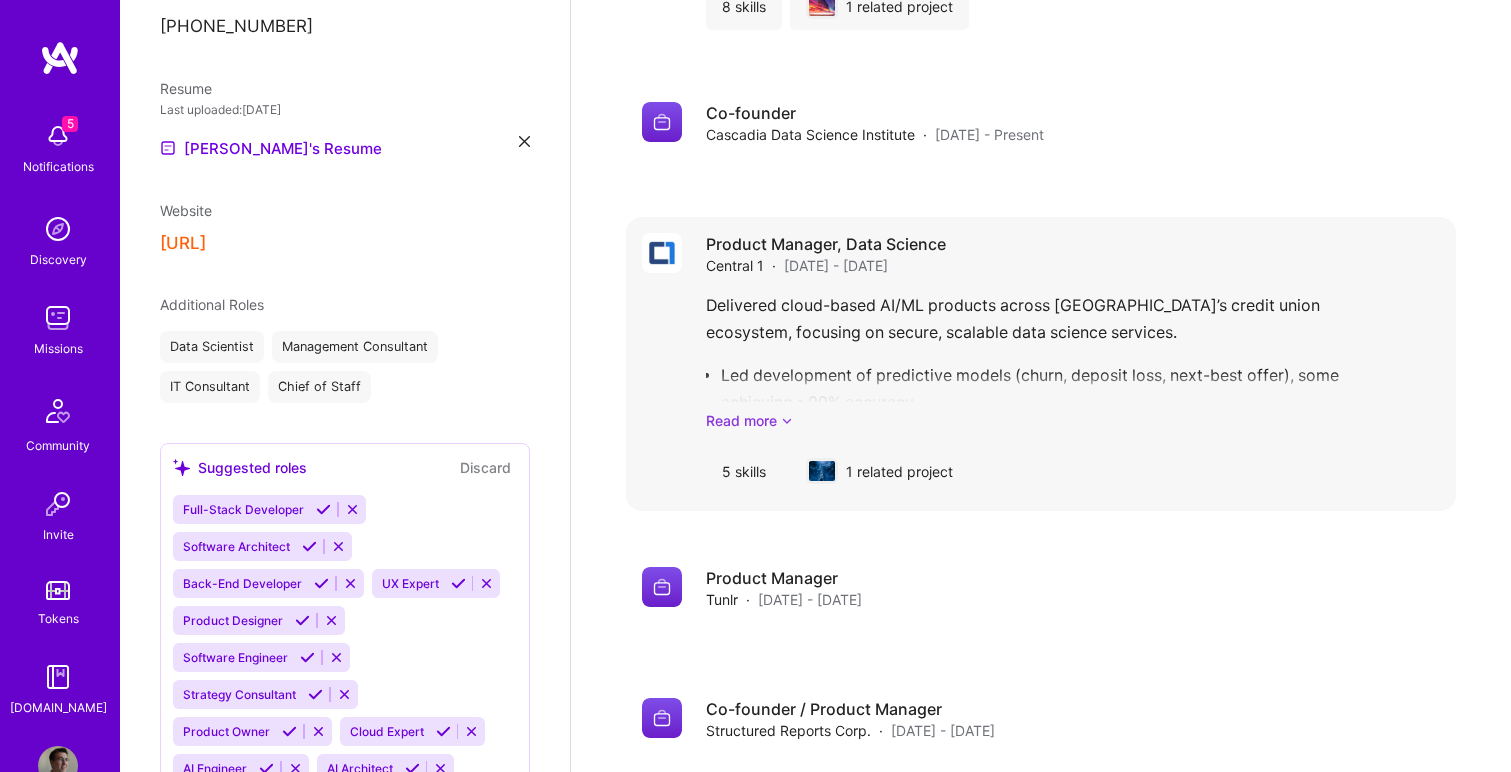 click on "Read more" at bounding box center [1073, 420] 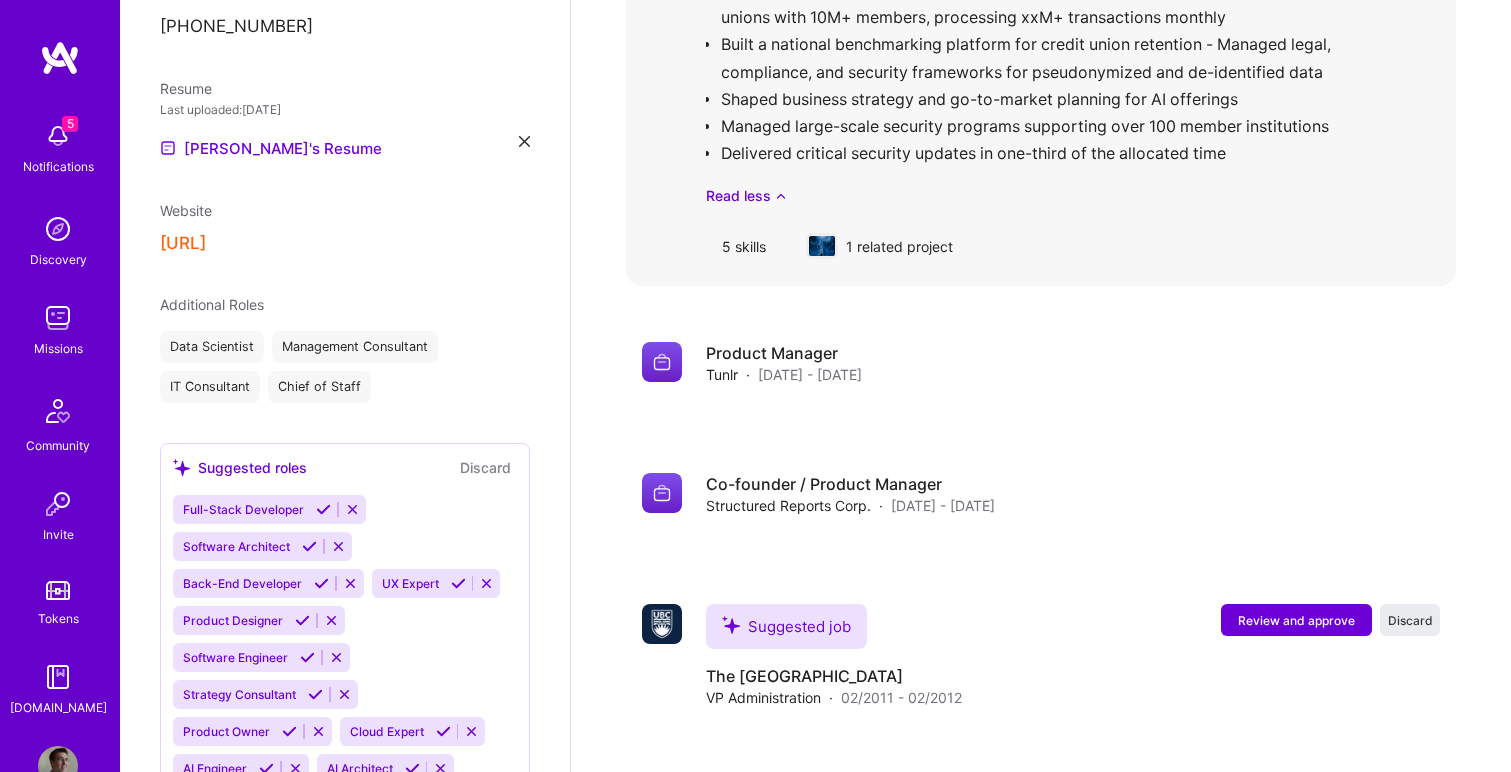 scroll, scrollTop: 5100, scrollLeft: 0, axis: vertical 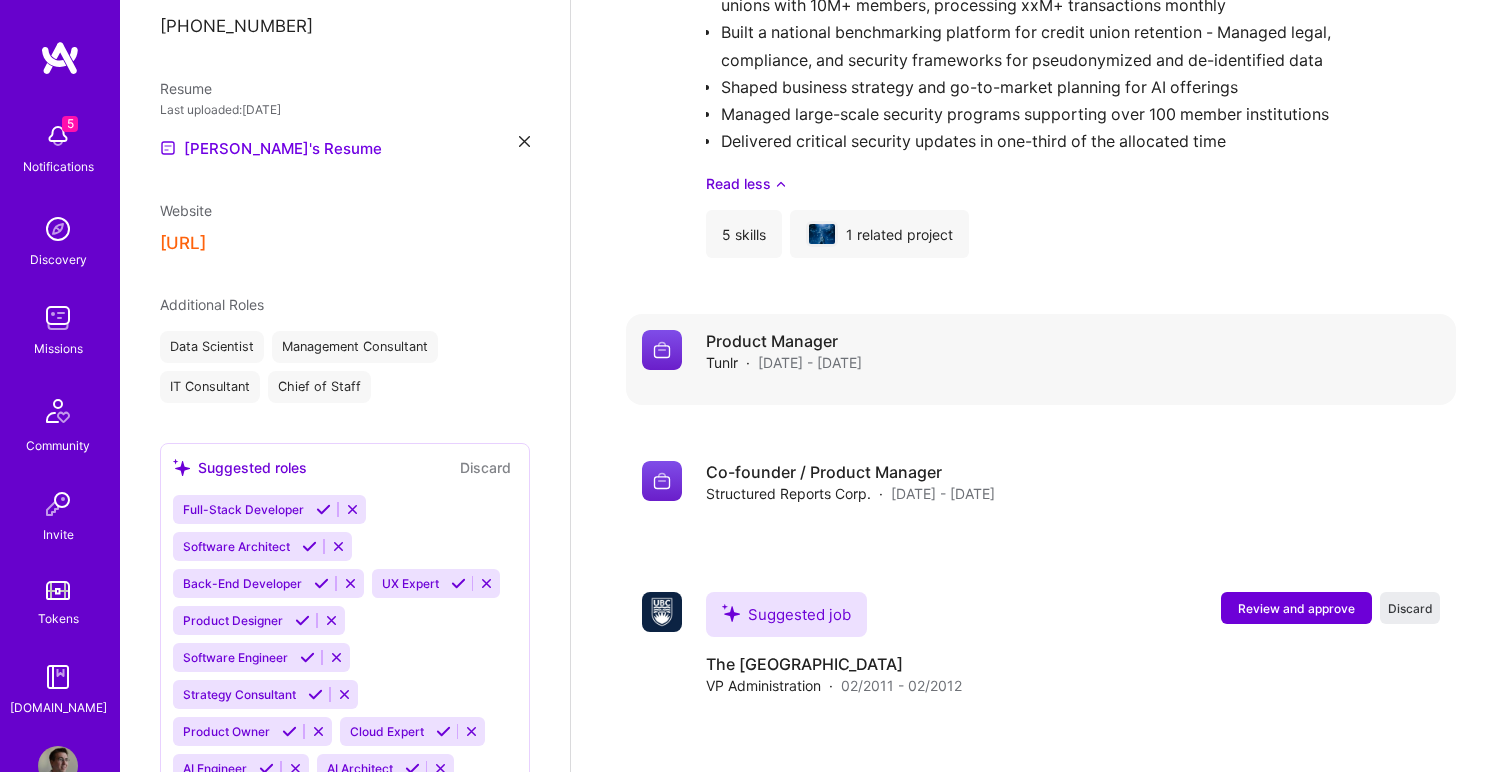 click on "Product Manager Tunlr · May 2015 - Jan 2016" at bounding box center [1073, 351] 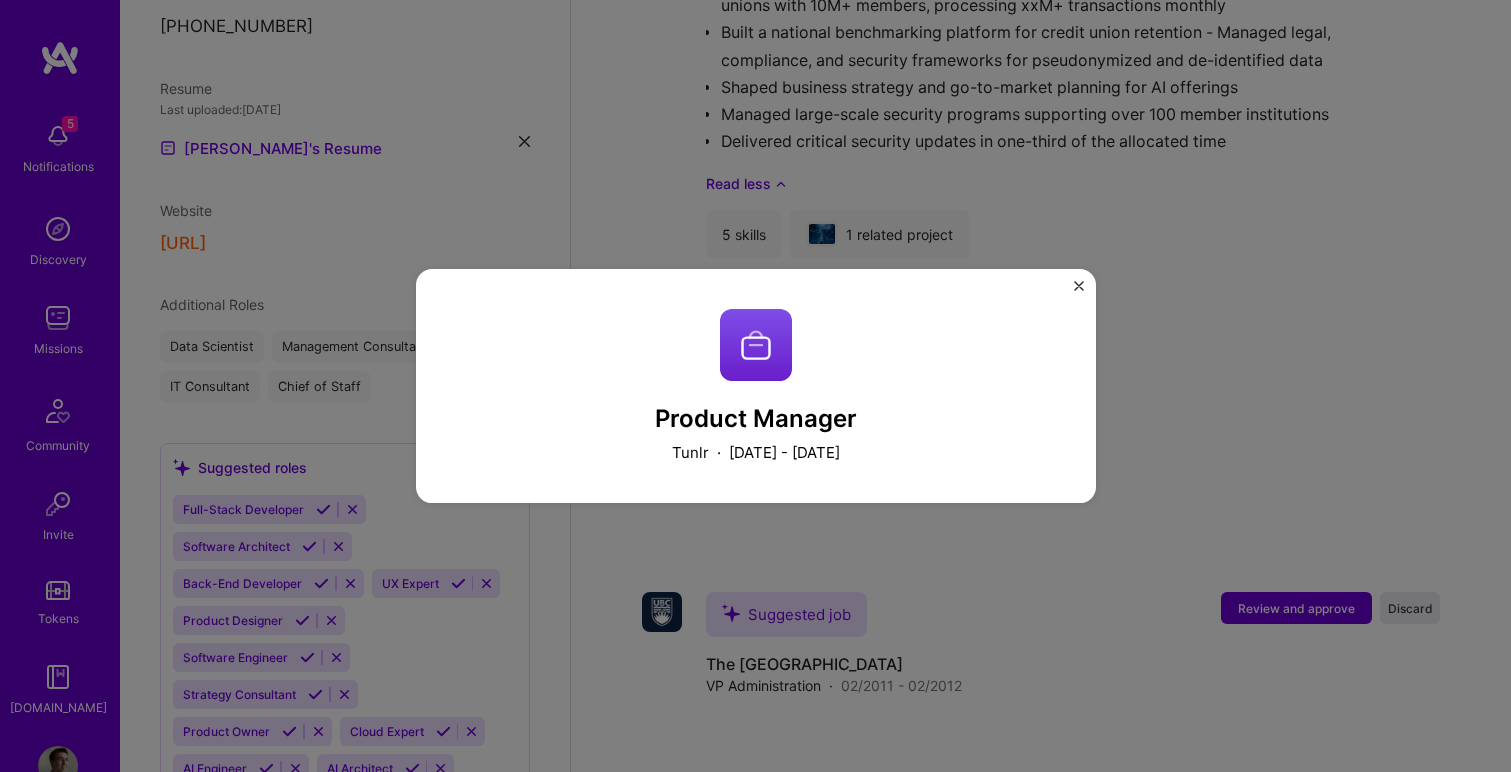click on "Product Manager Tunlr   ·       May 2015 - January 2016" at bounding box center [756, 386] 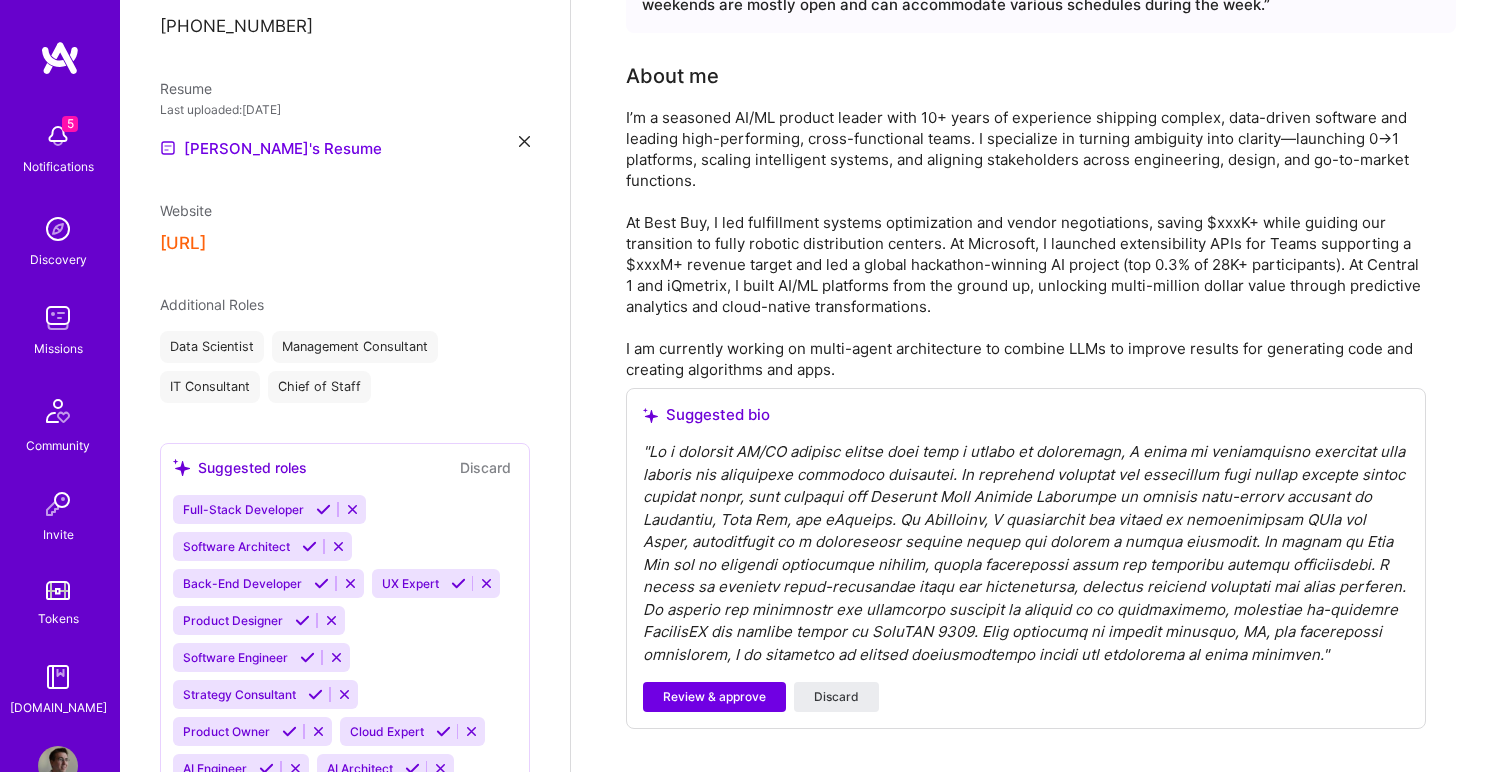scroll, scrollTop: 0, scrollLeft: 0, axis: both 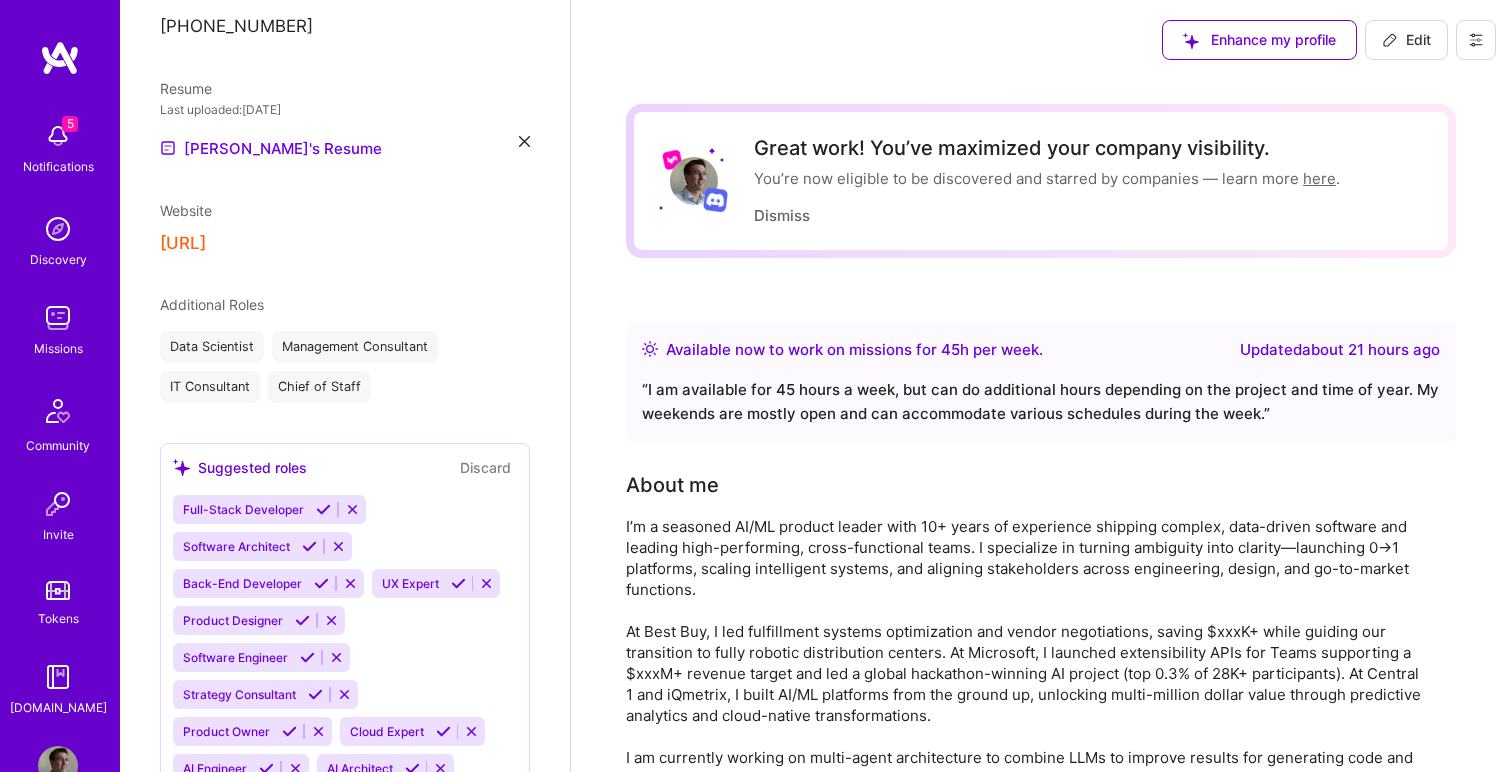 click on "Edit" at bounding box center (1406, 40) 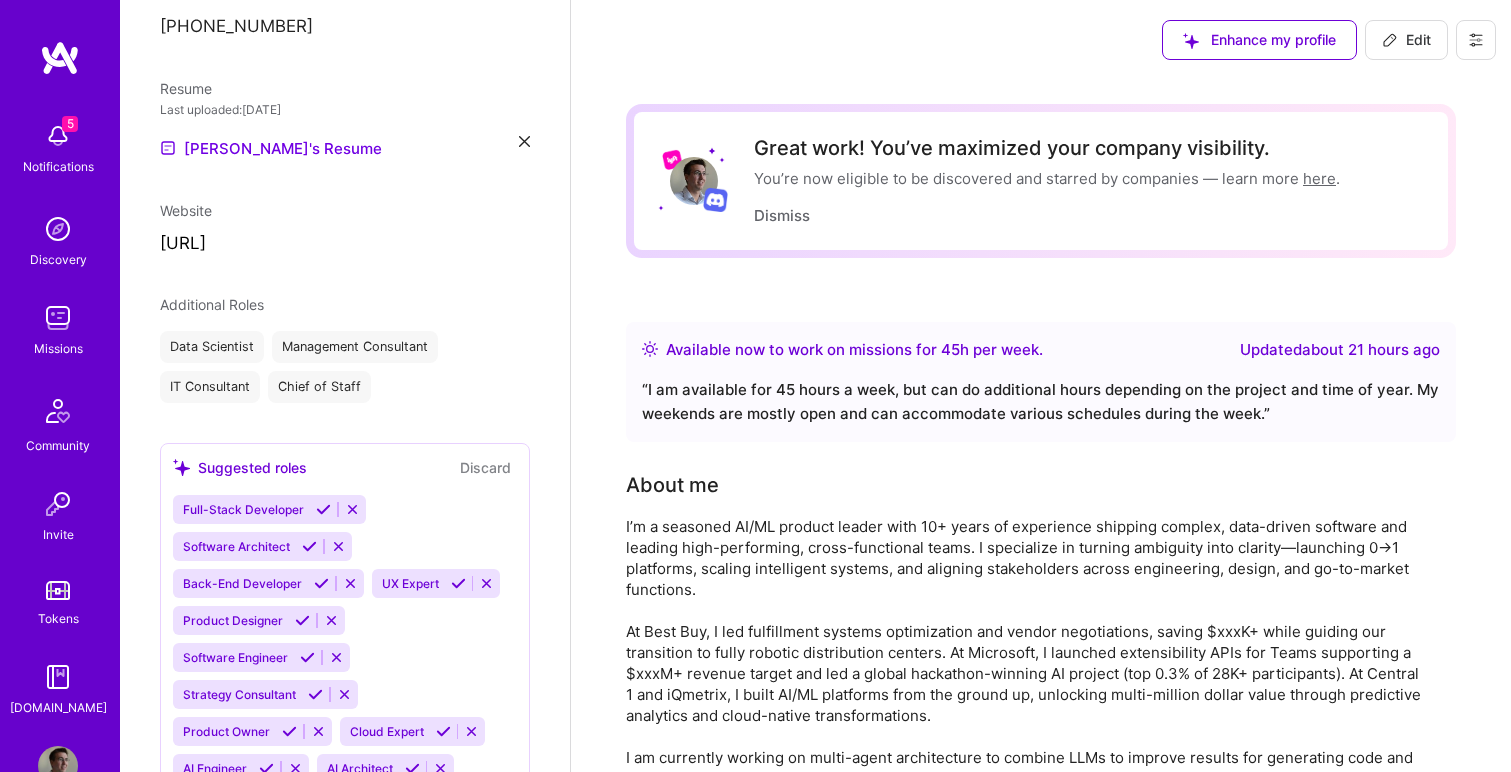 select on "CA" 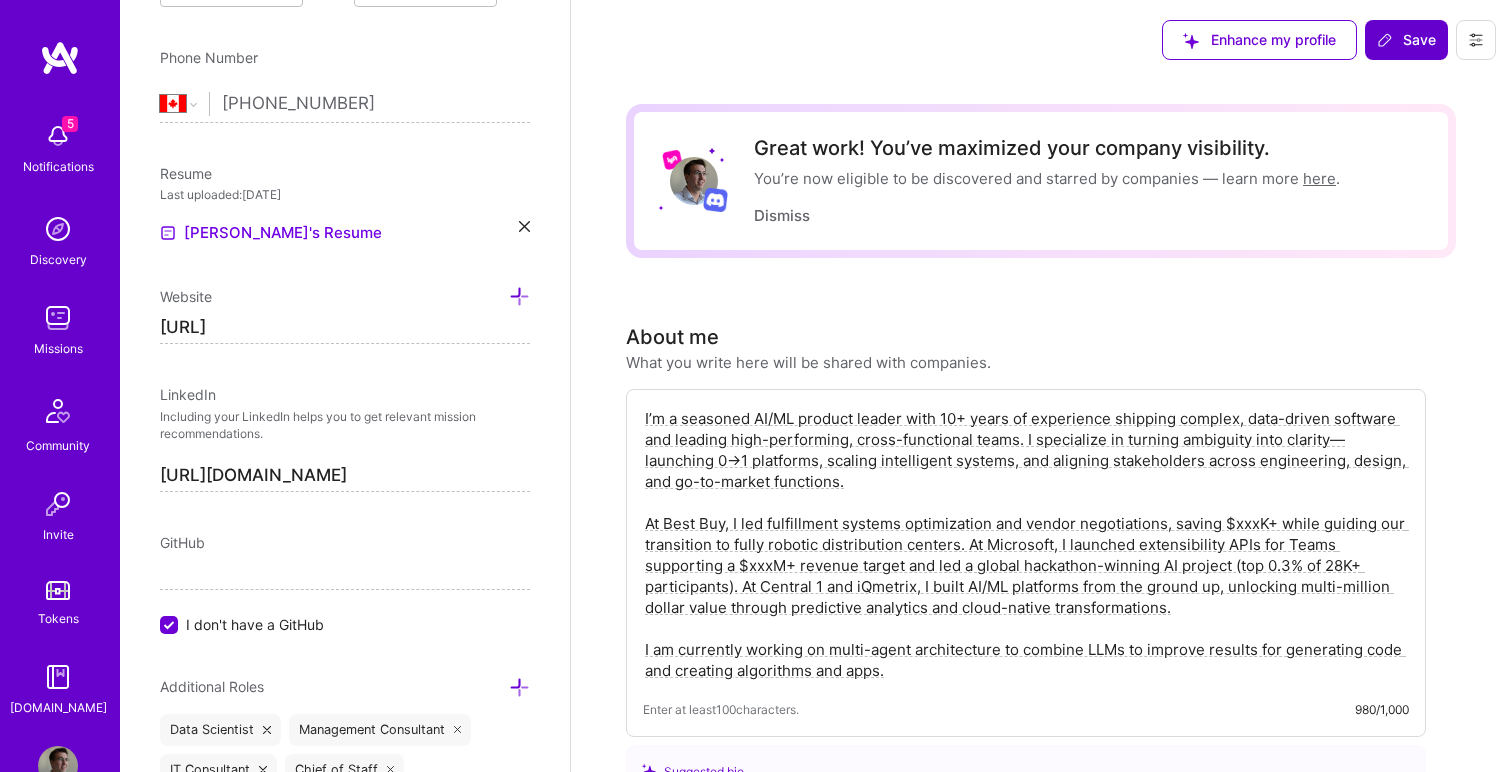 scroll, scrollTop: 821, scrollLeft: 0, axis: vertical 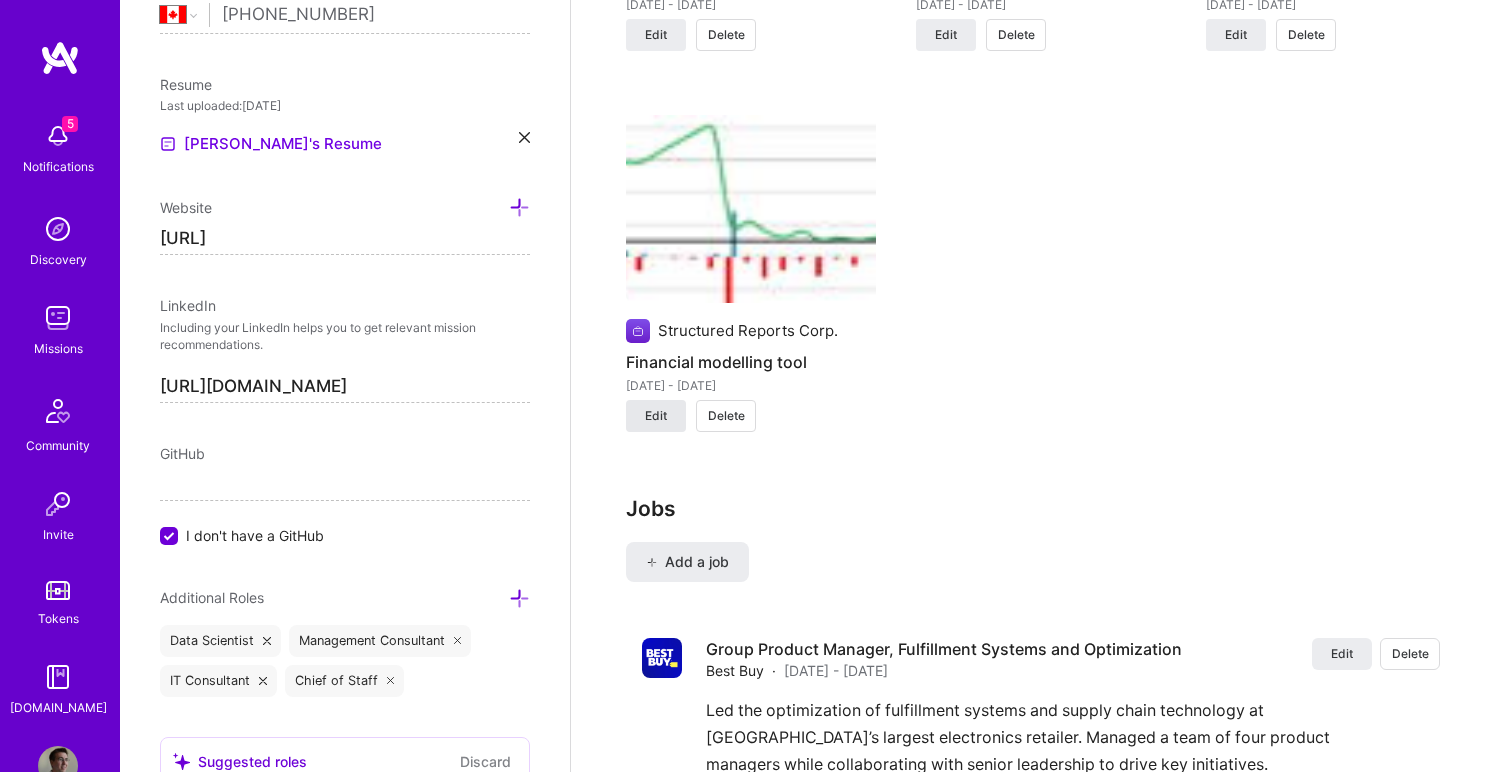 click on "Edit" at bounding box center (656, 416) 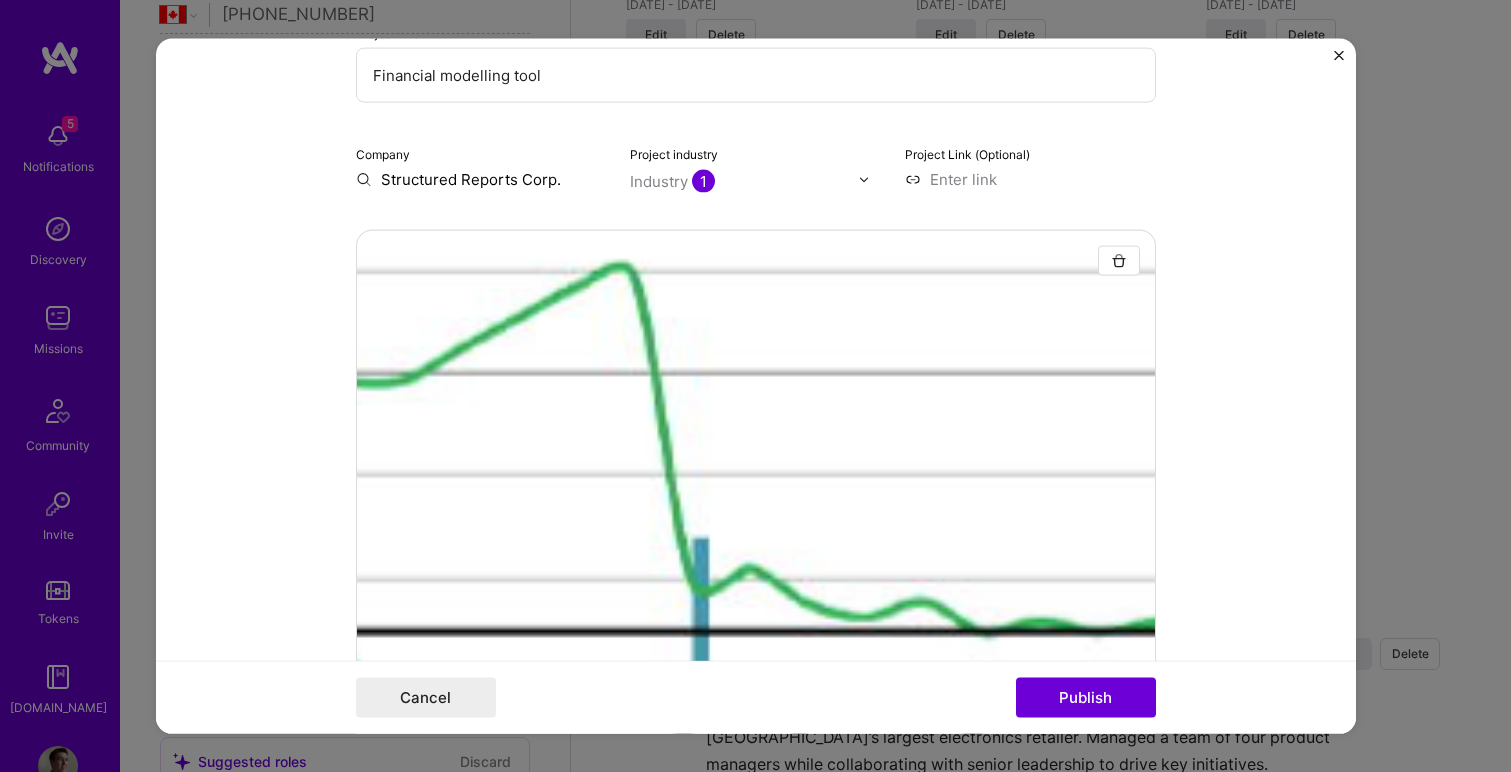 scroll, scrollTop: 237, scrollLeft: 0, axis: vertical 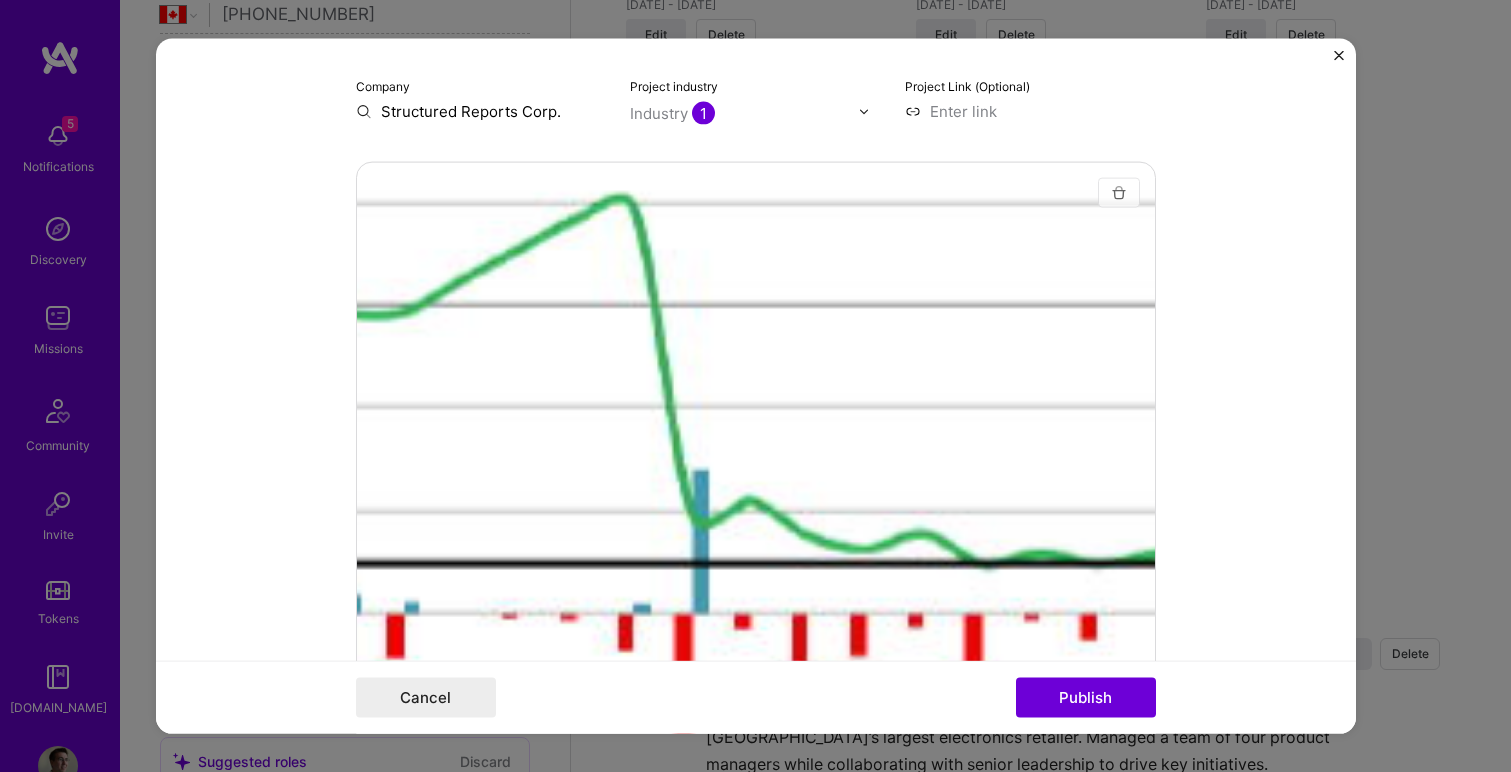 click at bounding box center [1119, 193] 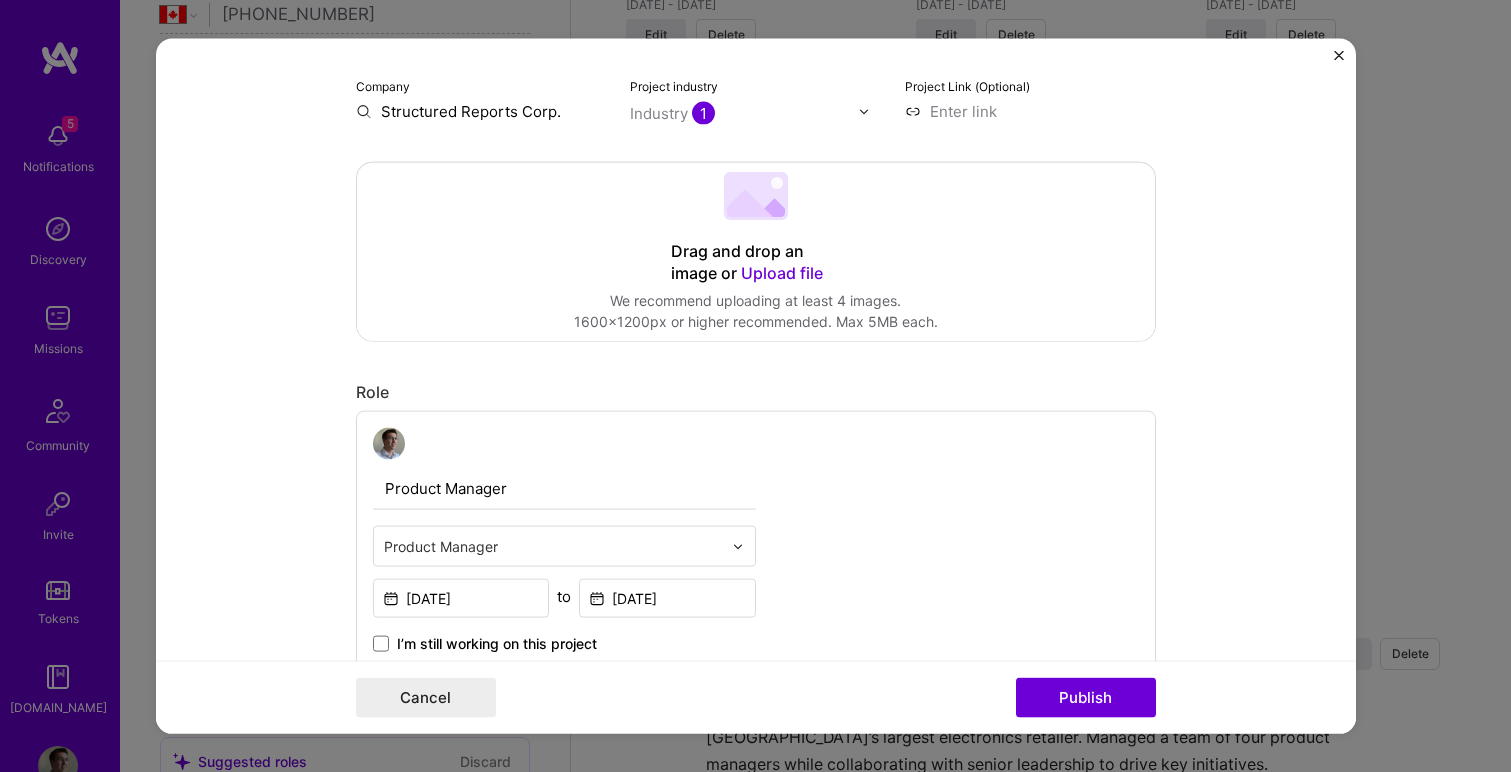 click on "Upload file" at bounding box center (782, 273) 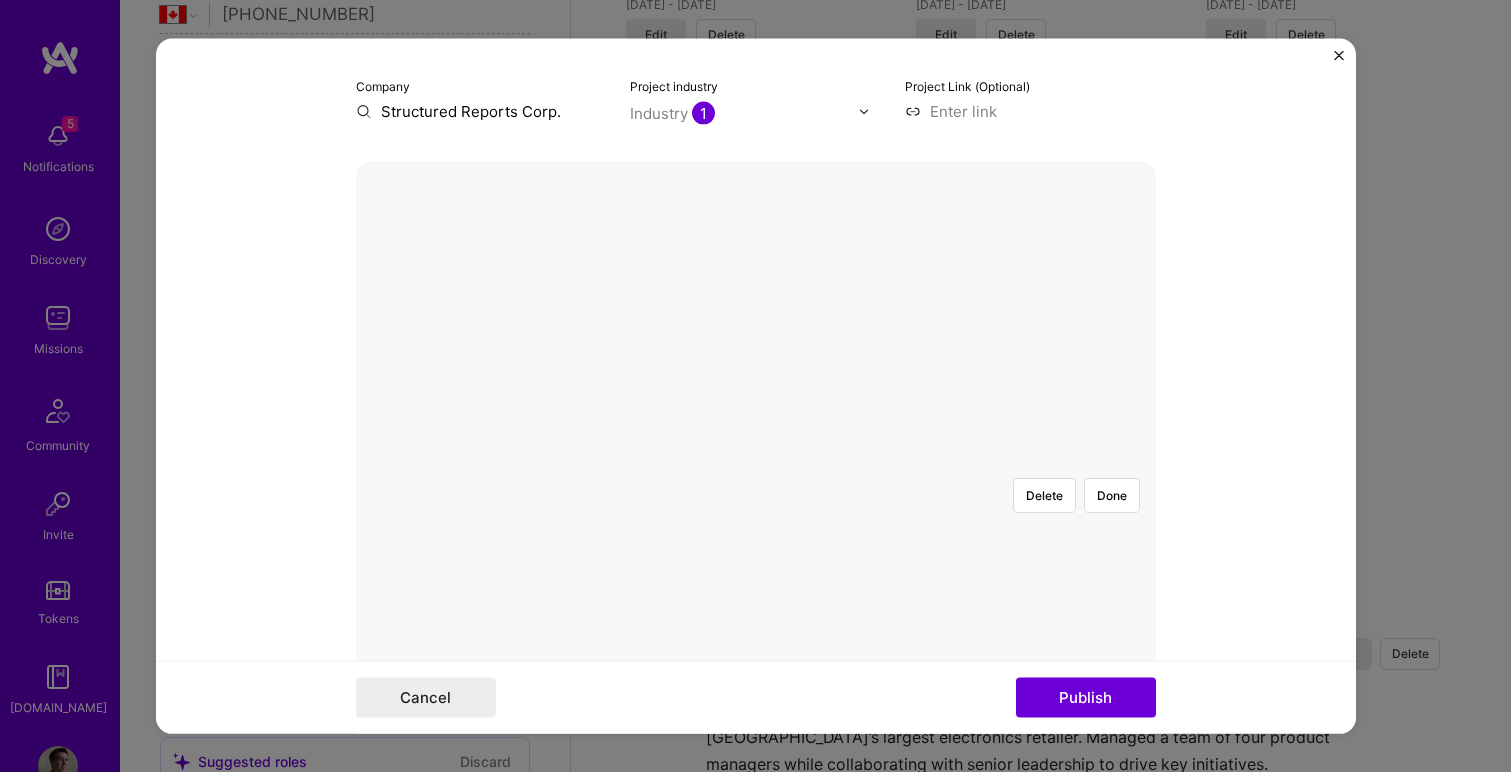 click at bounding box center (1286, 654) 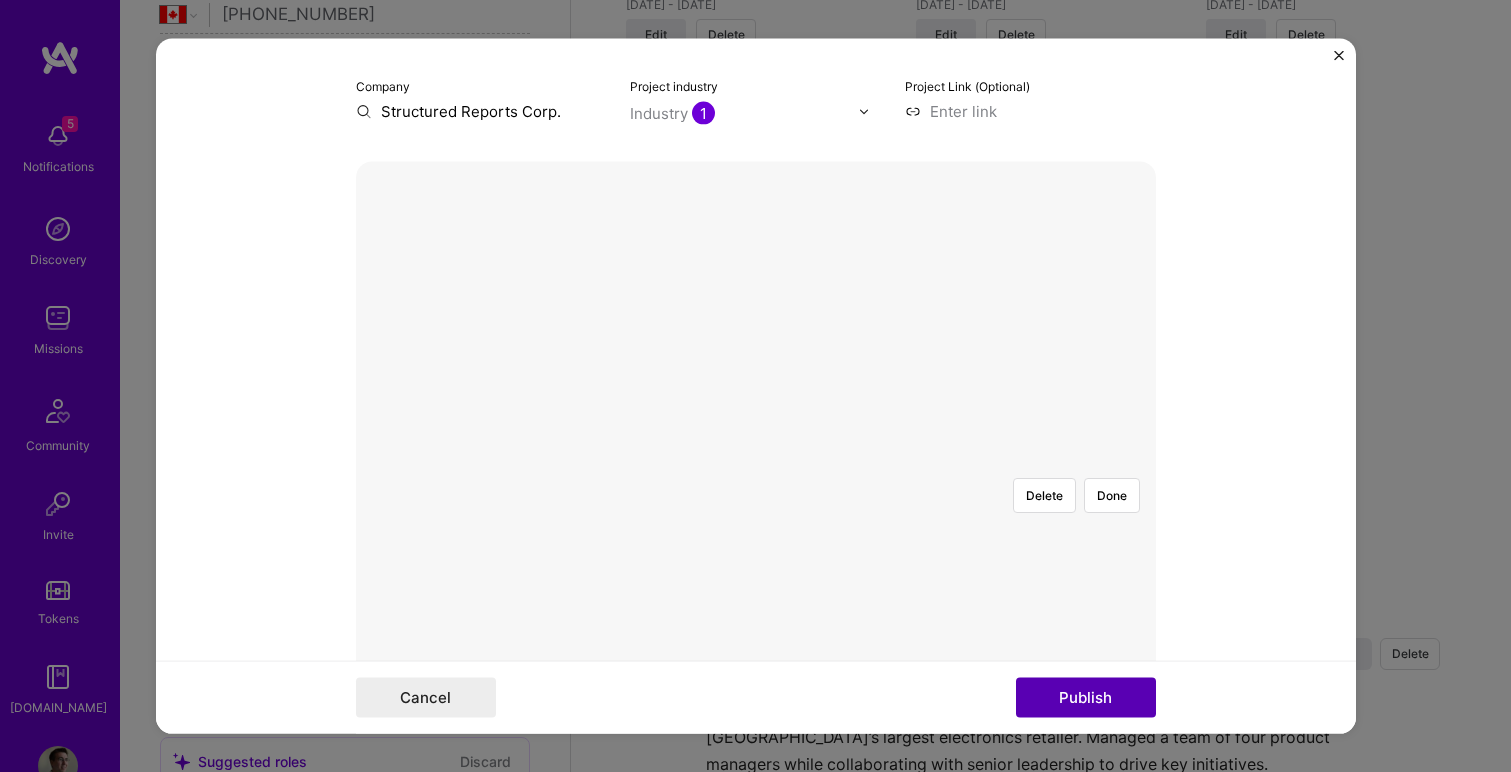click on "Publish" at bounding box center (1086, 697) 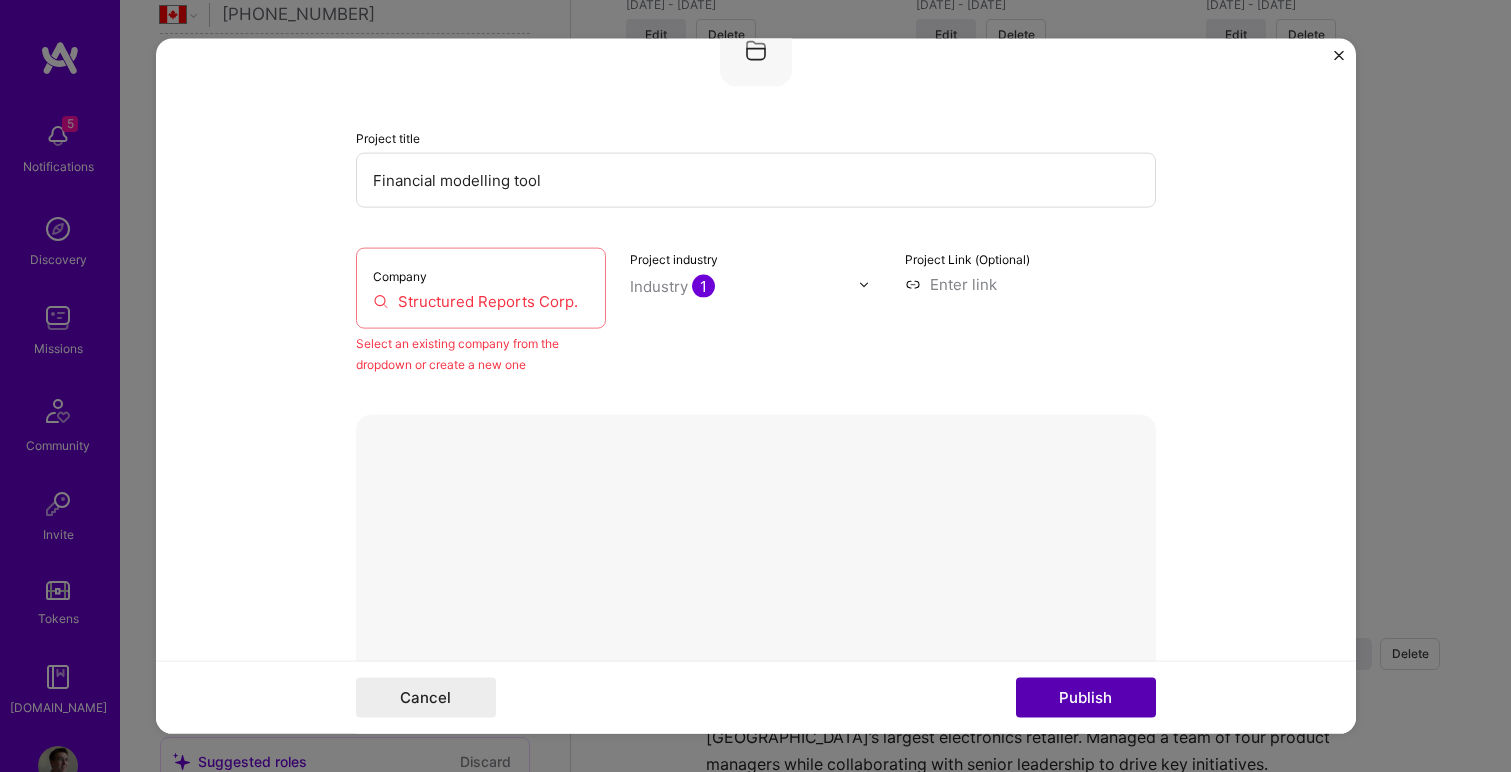 scroll, scrollTop: 40, scrollLeft: 0, axis: vertical 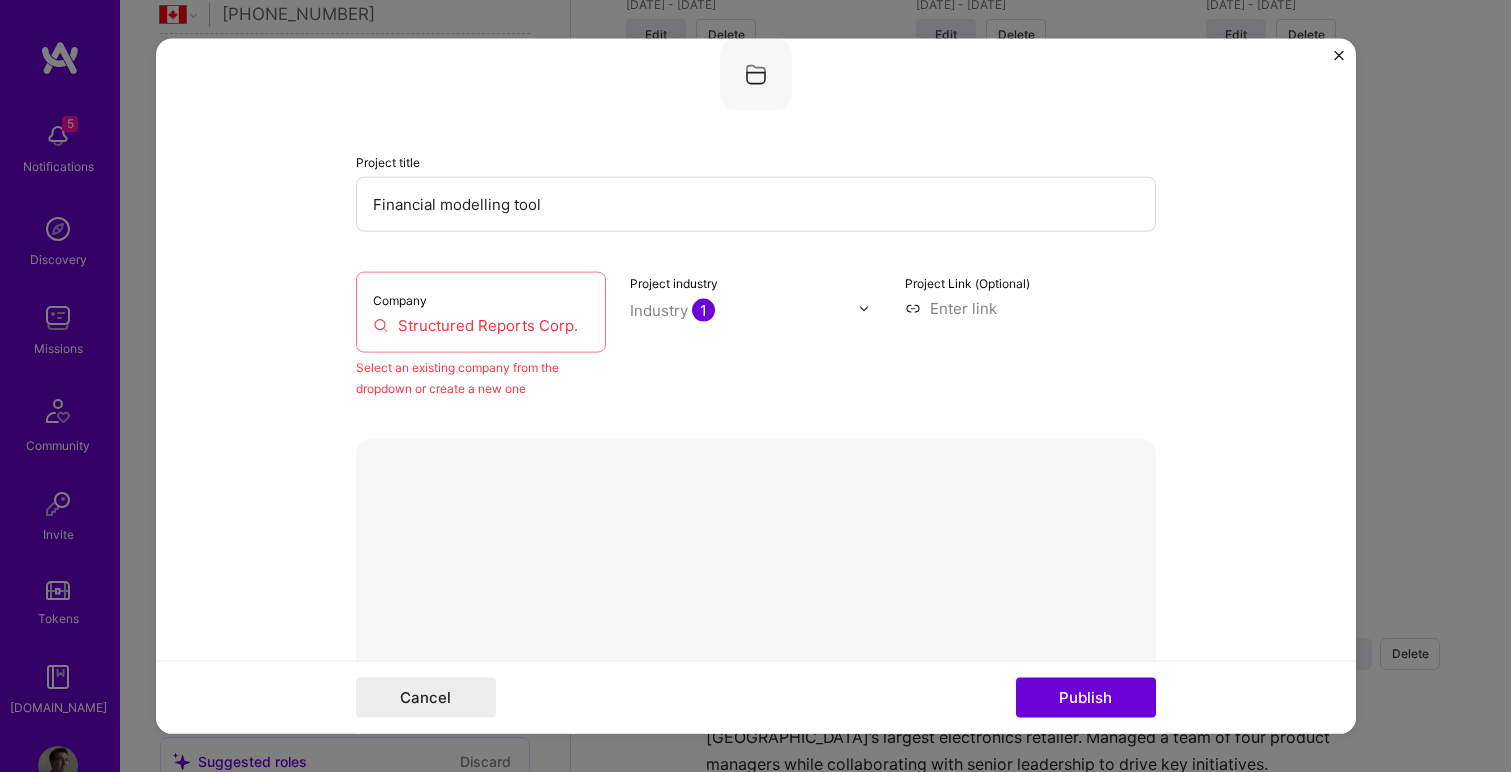click on "Company Structured Reports Corp." at bounding box center (481, 312) 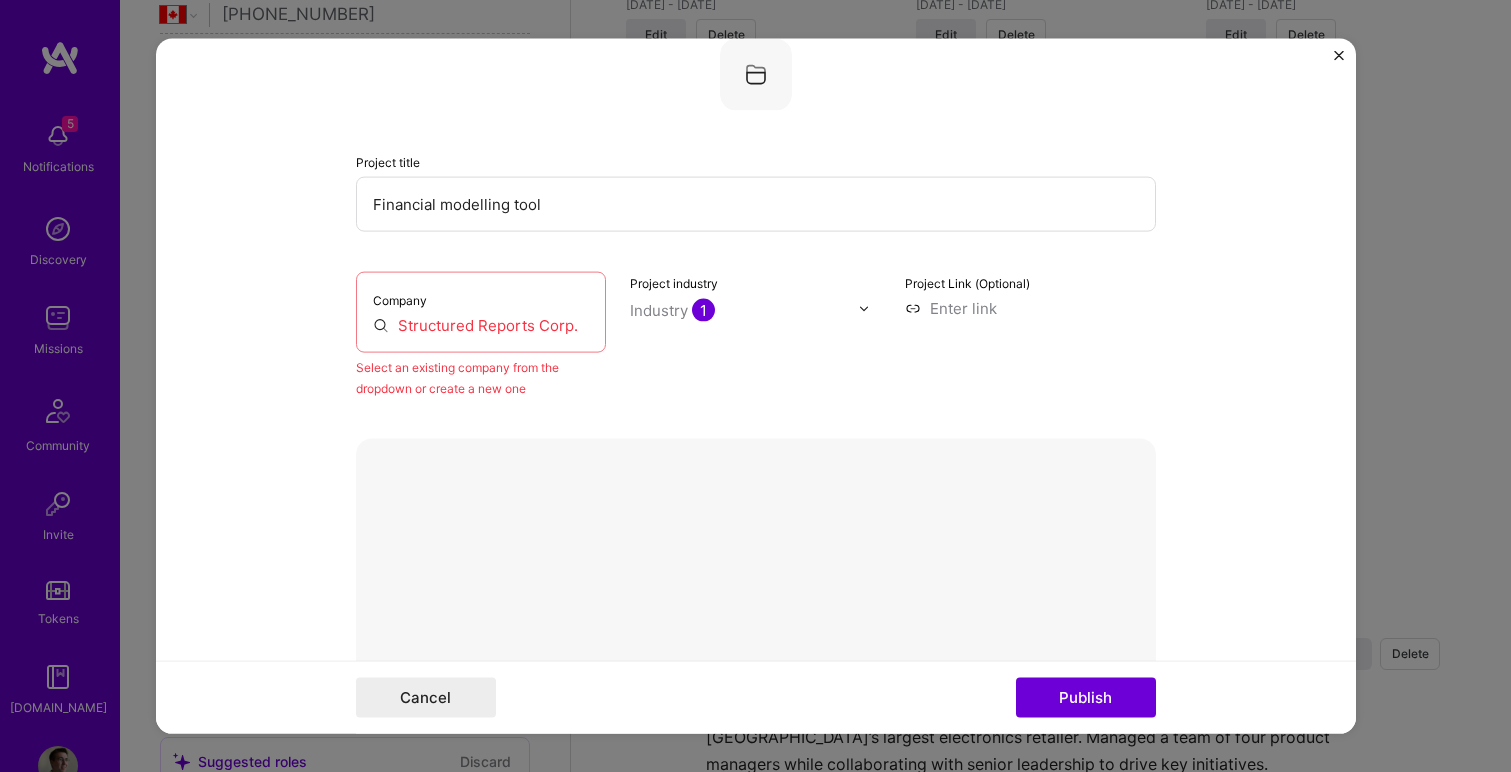 click on "Structured Reports Corp." at bounding box center (481, 325) 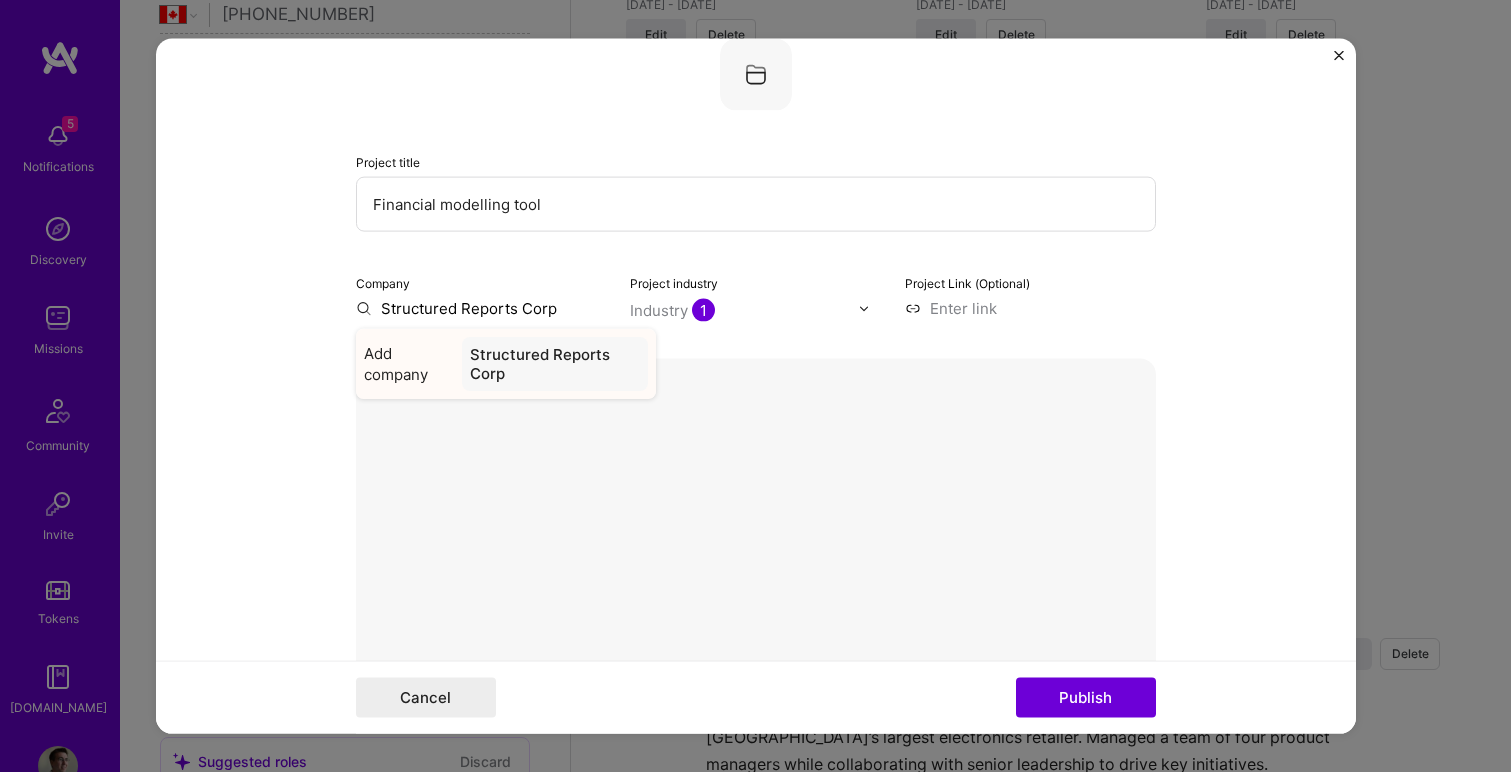 type on "Structured Reports Corp" 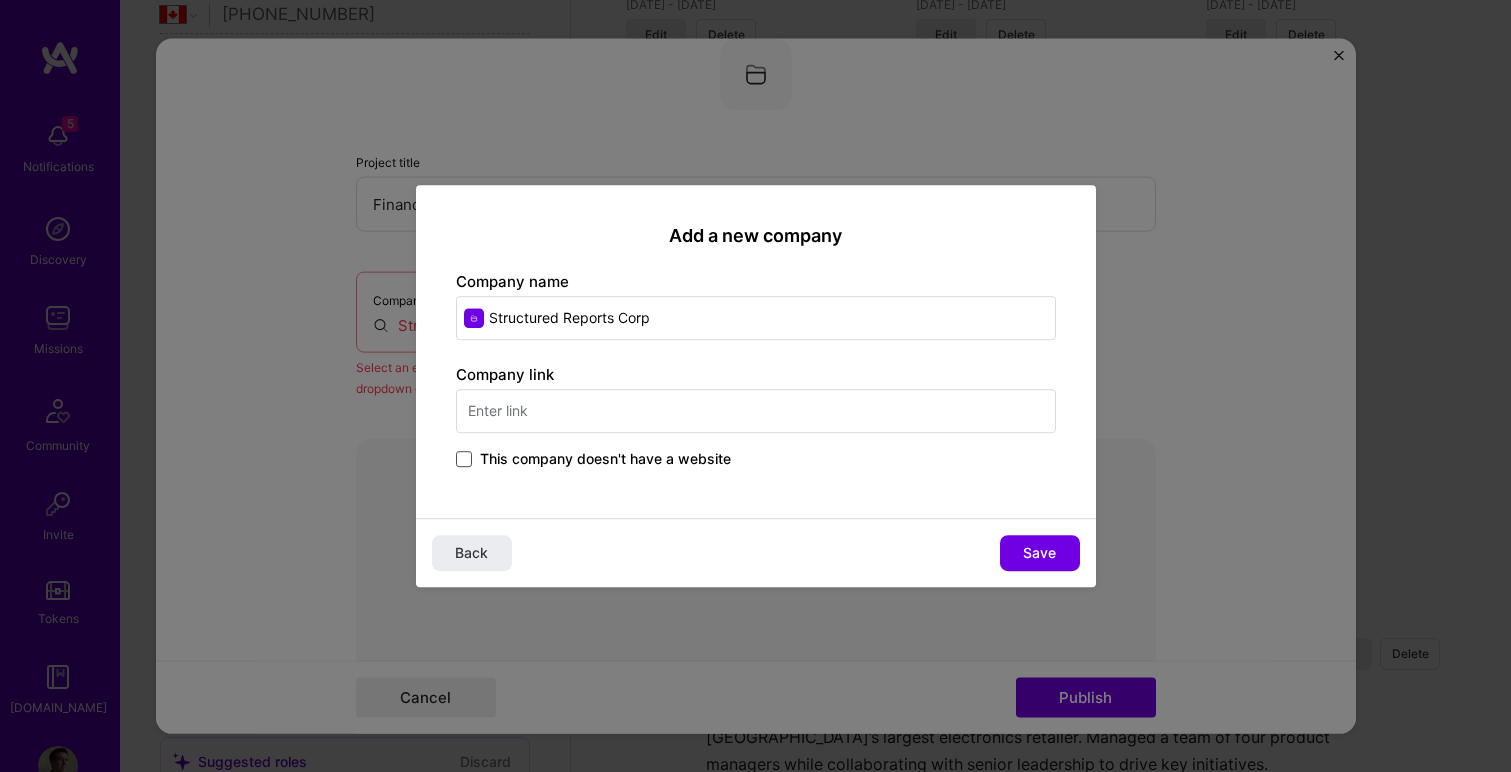 click at bounding box center [464, 459] 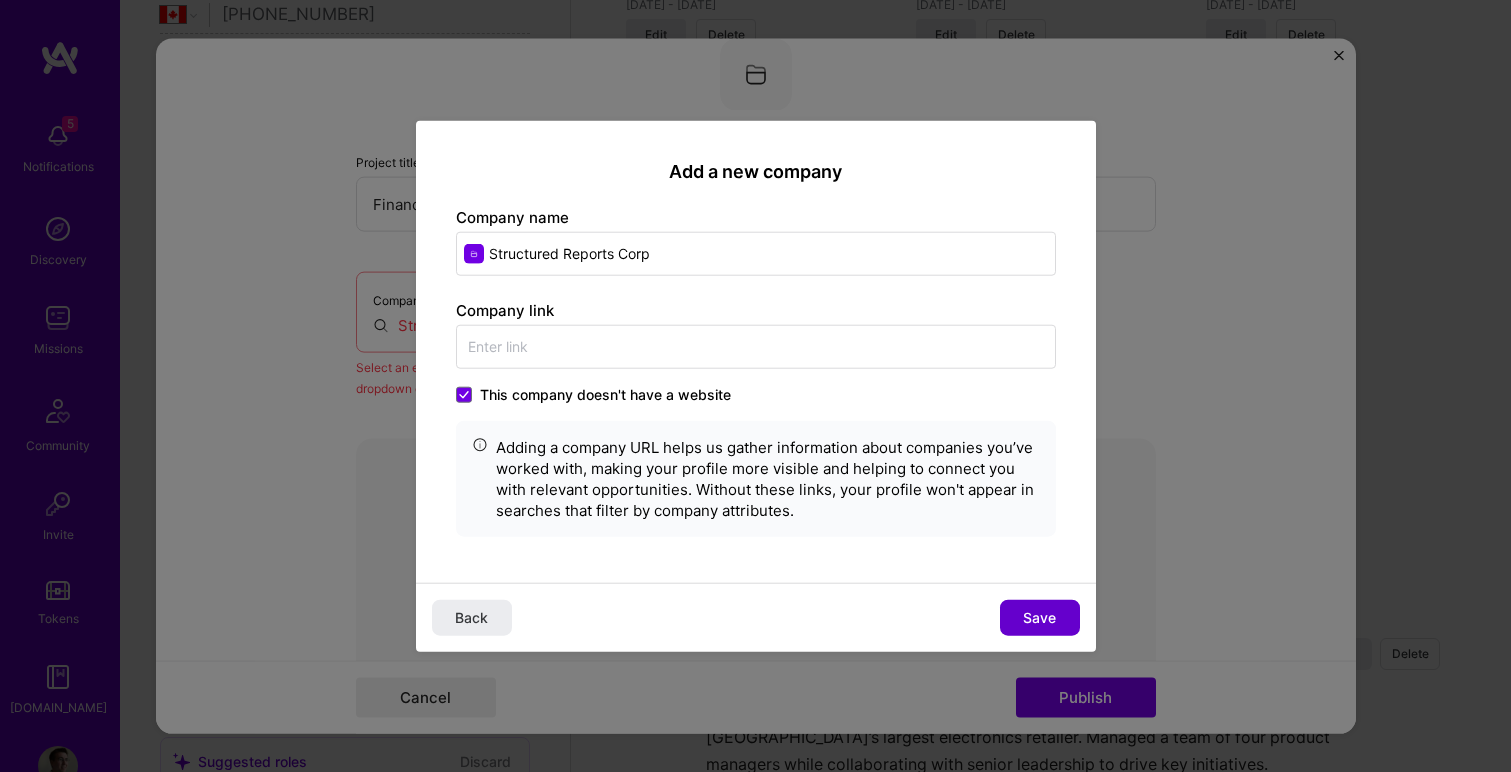 click on "Save" at bounding box center (1039, 617) 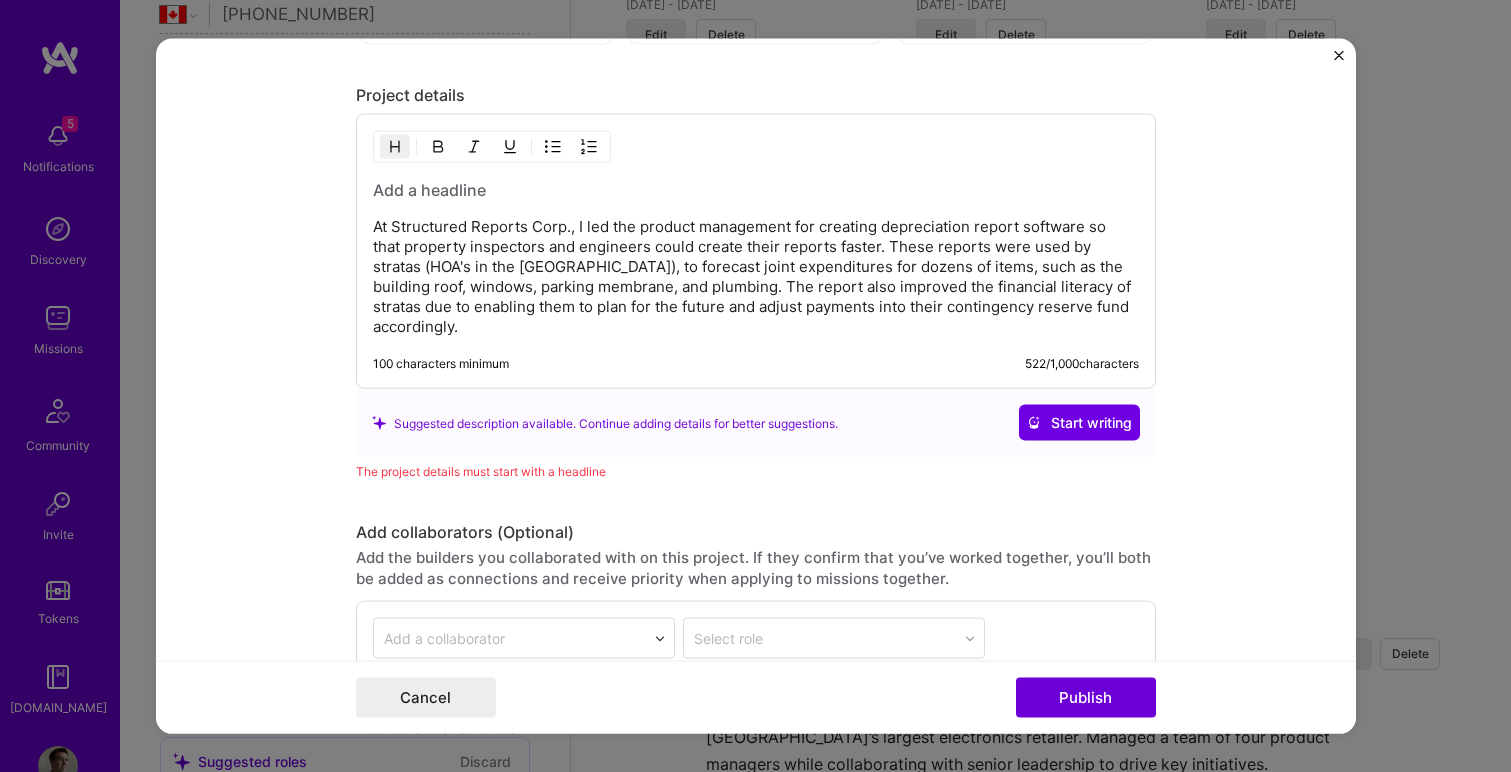 scroll, scrollTop: 2219, scrollLeft: 0, axis: vertical 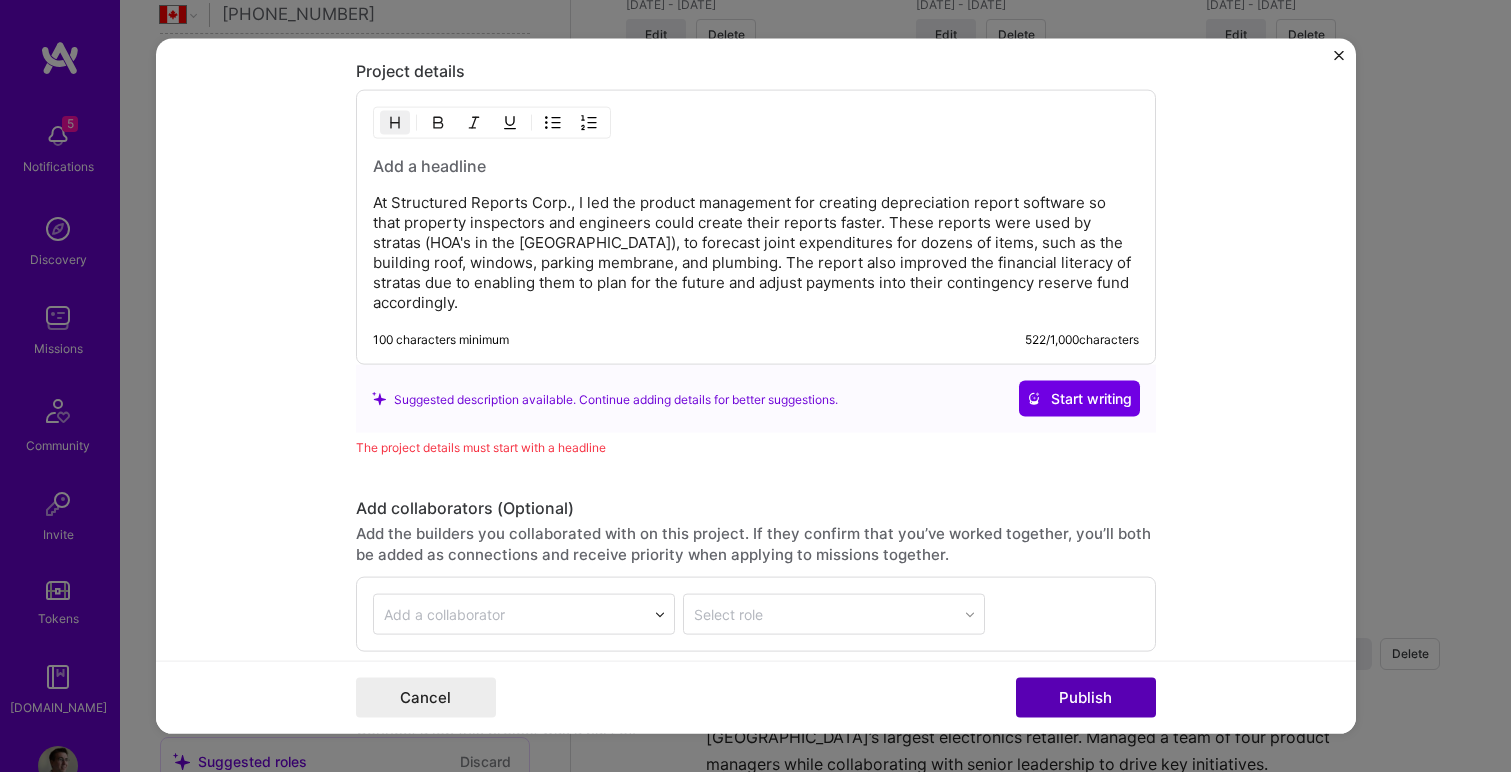 click on "Publish" at bounding box center (1086, 697) 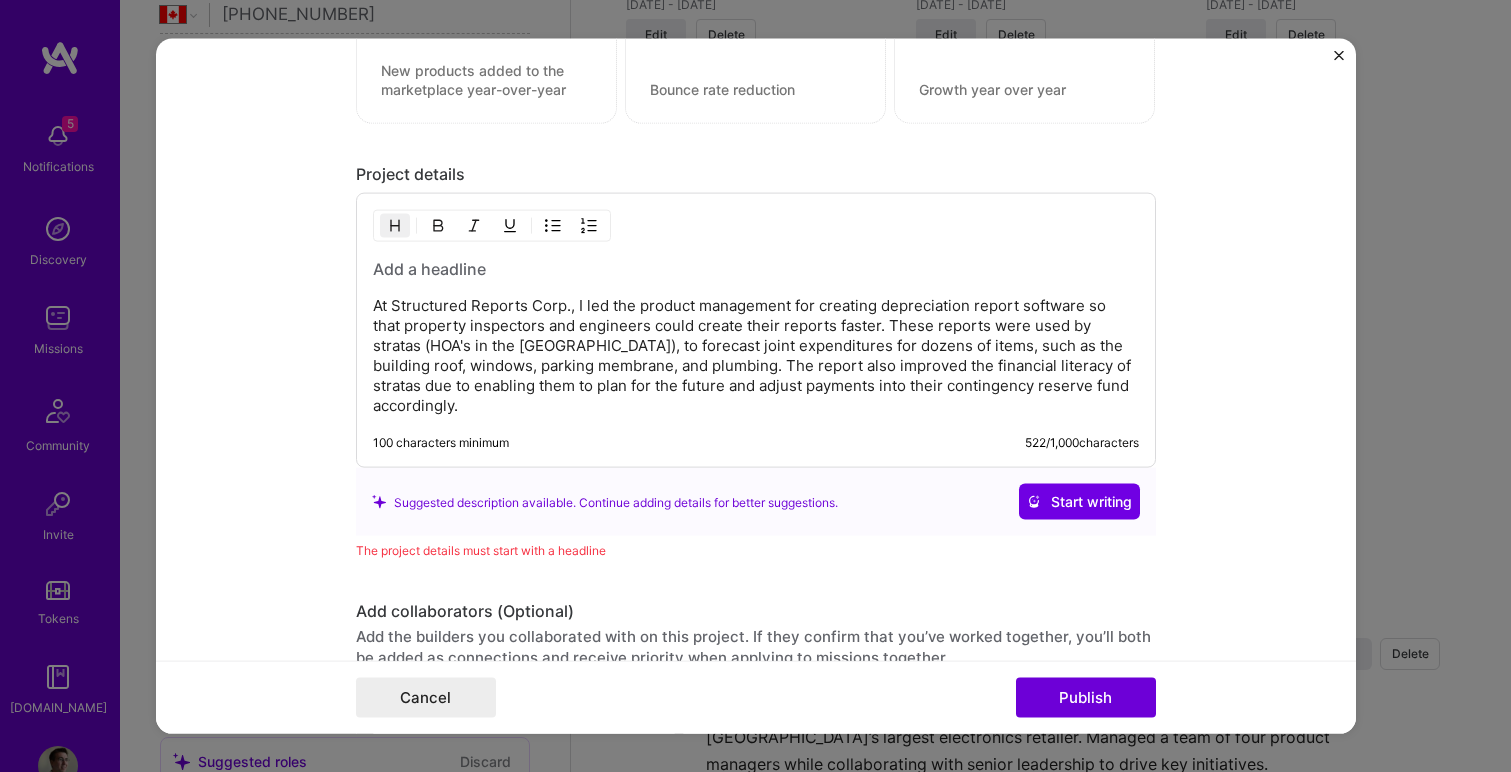 scroll, scrollTop: 2108, scrollLeft: 0, axis: vertical 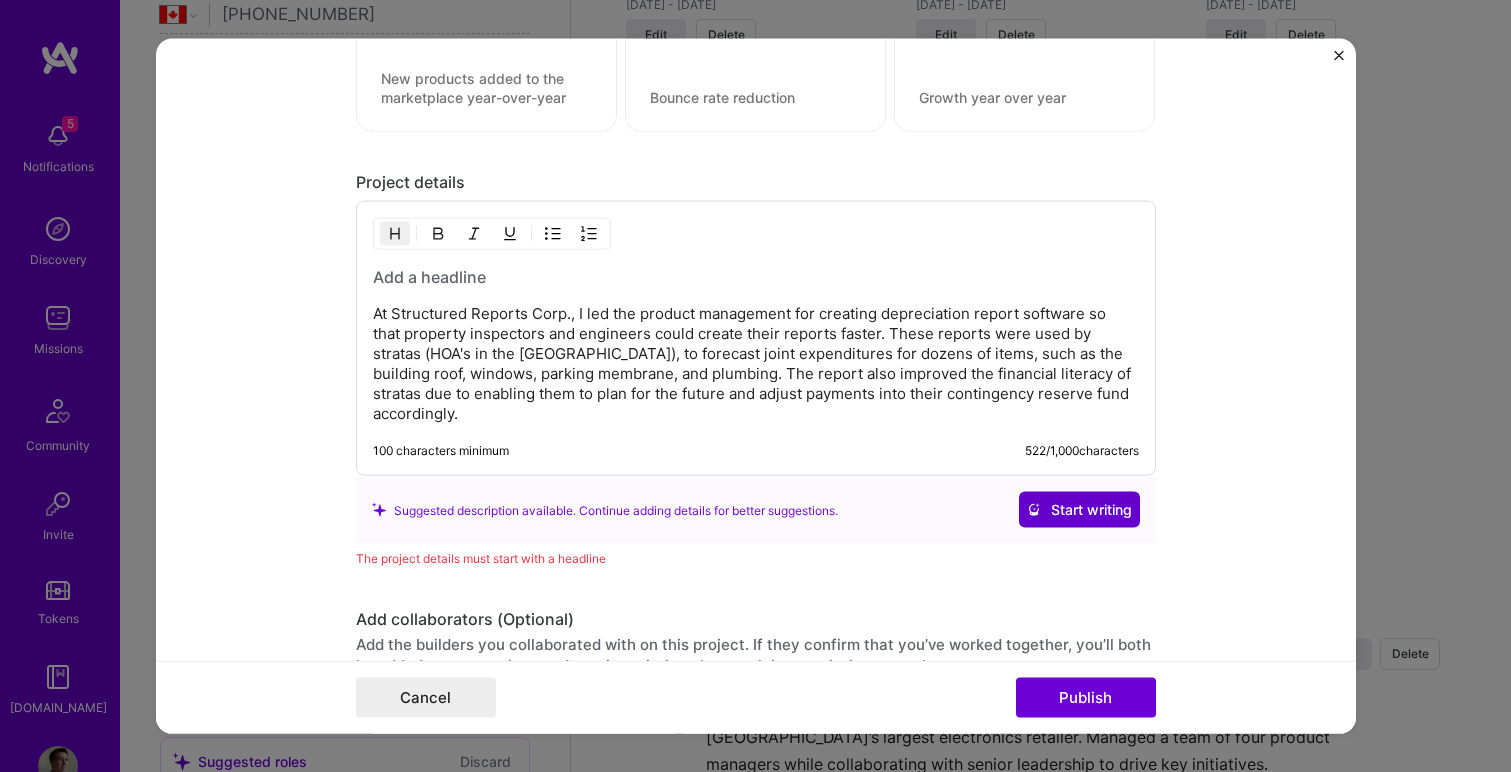 click on "Start writing" at bounding box center [1079, 510] 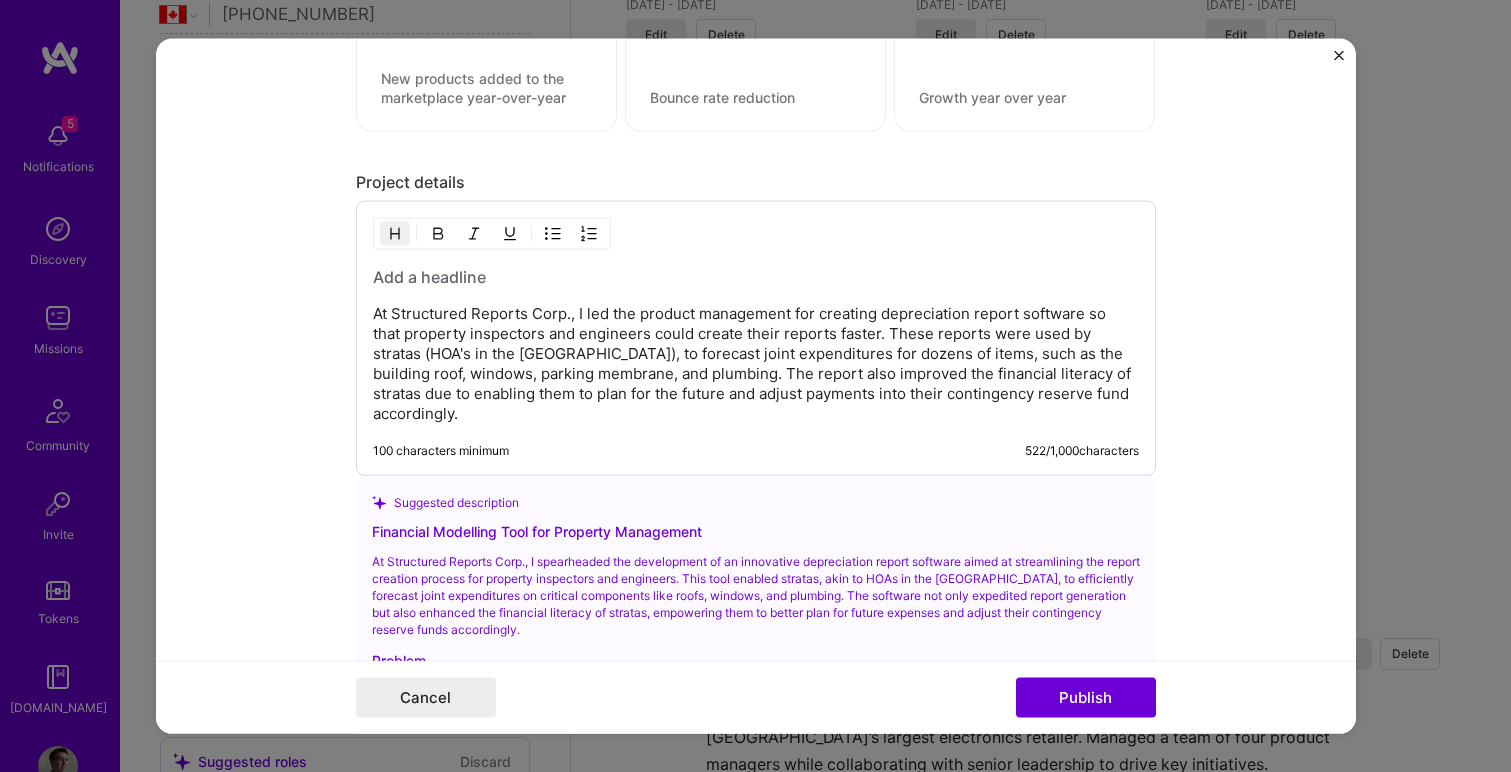 click on "Financial Modelling Tool for Property Management" at bounding box center (756, 531) 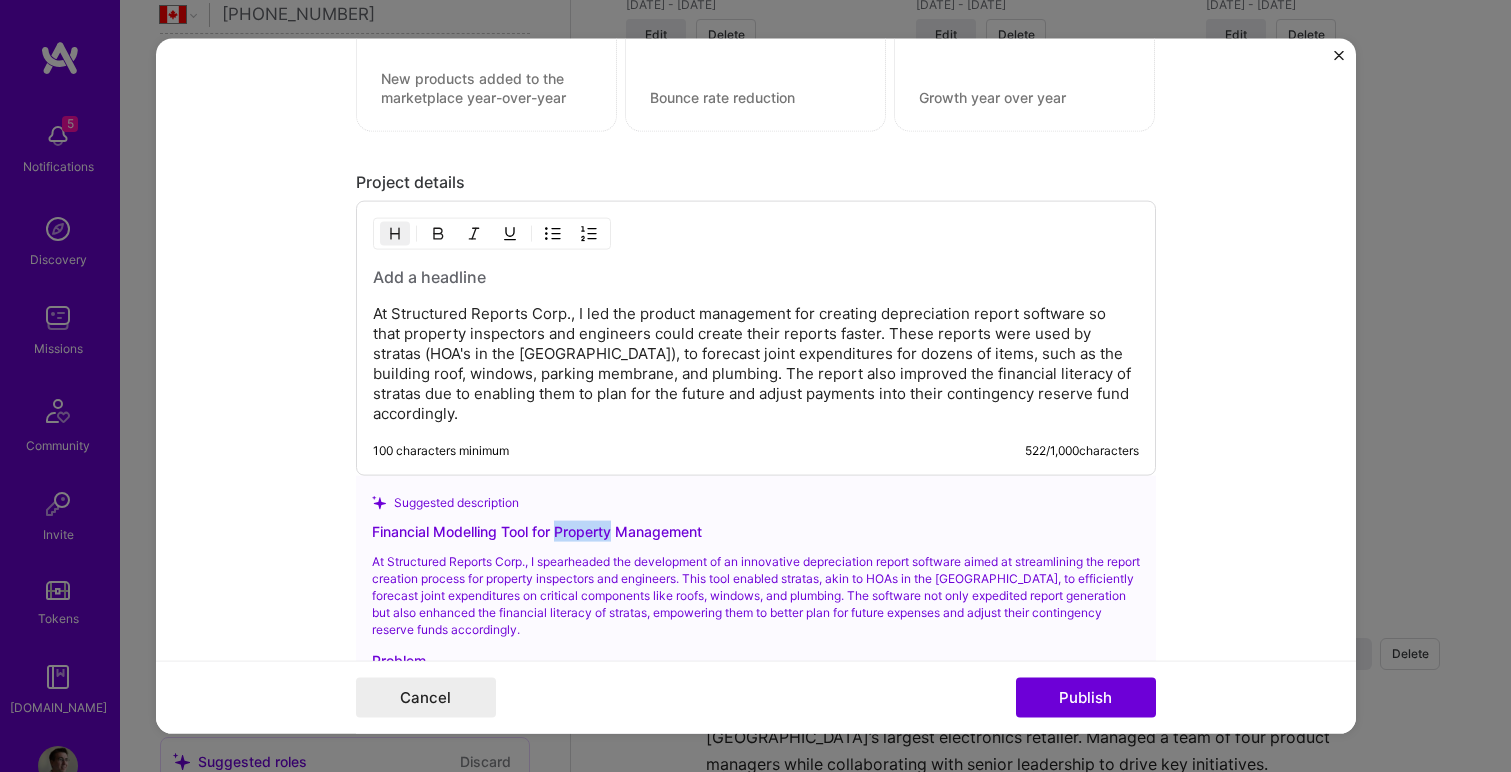 click on "Financial Modelling Tool for Property Management" at bounding box center (756, 531) 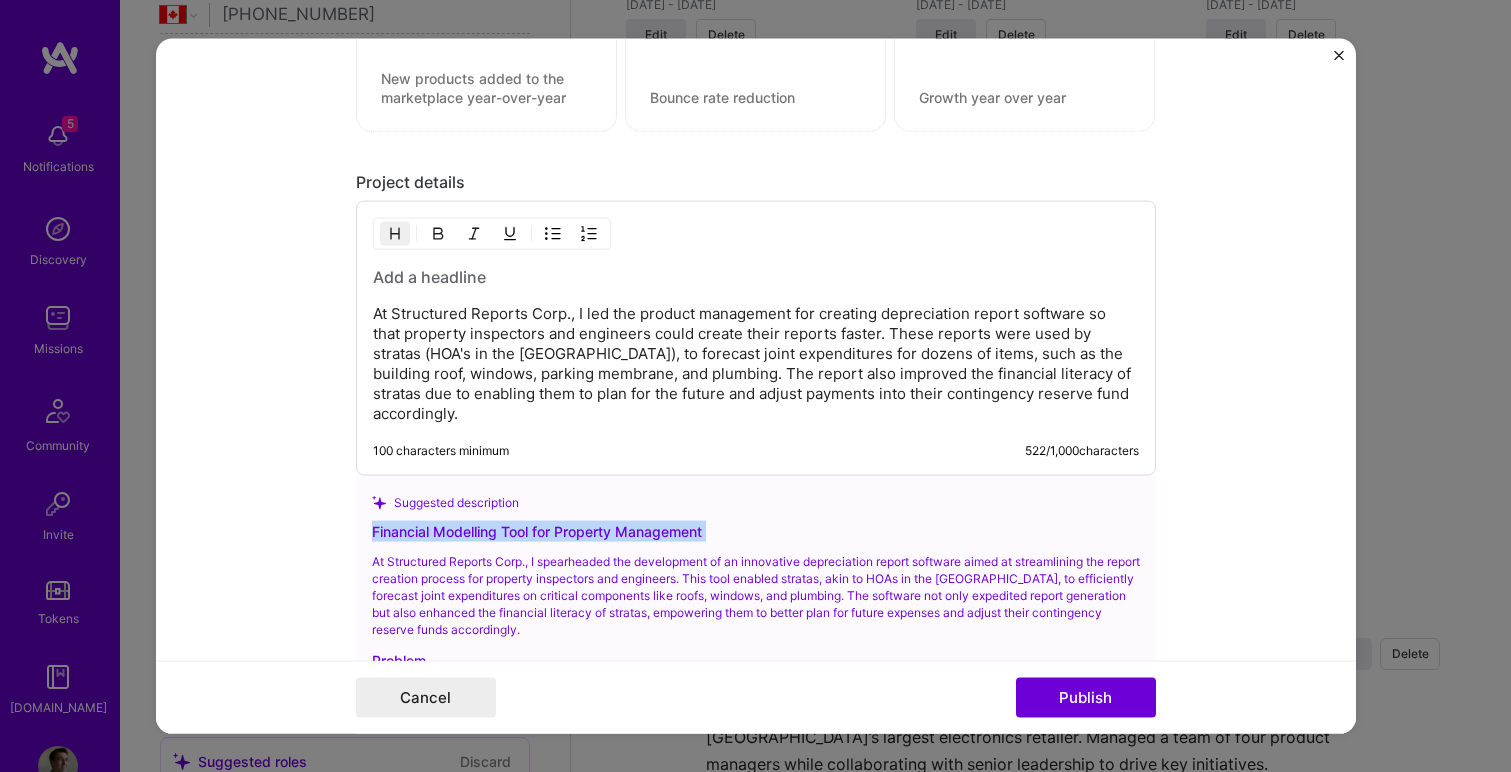 click on "Financial Modelling Tool for Property Management" at bounding box center (756, 531) 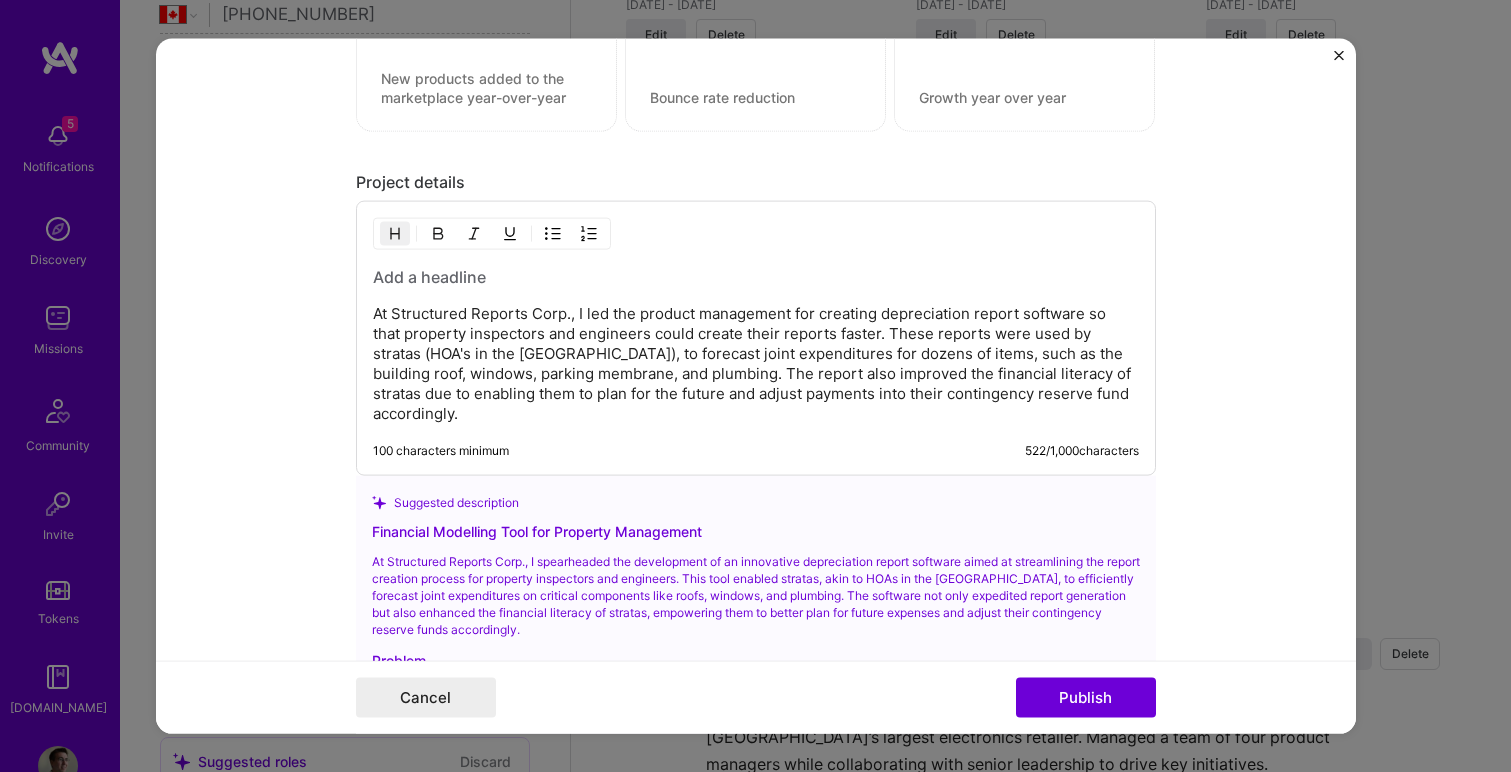 click at bounding box center [756, 277] 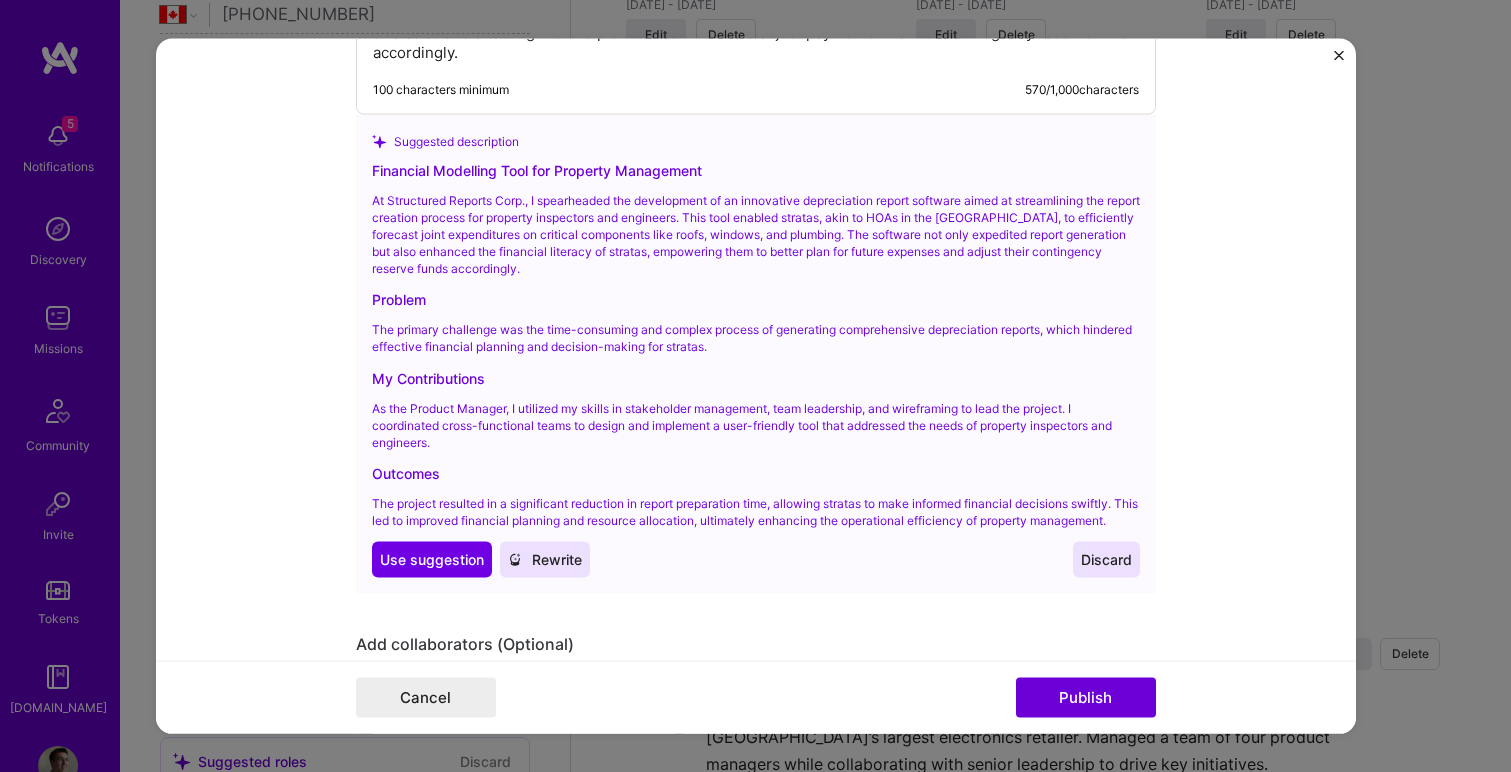 scroll, scrollTop: 2470, scrollLeft: 0, axis: vertical 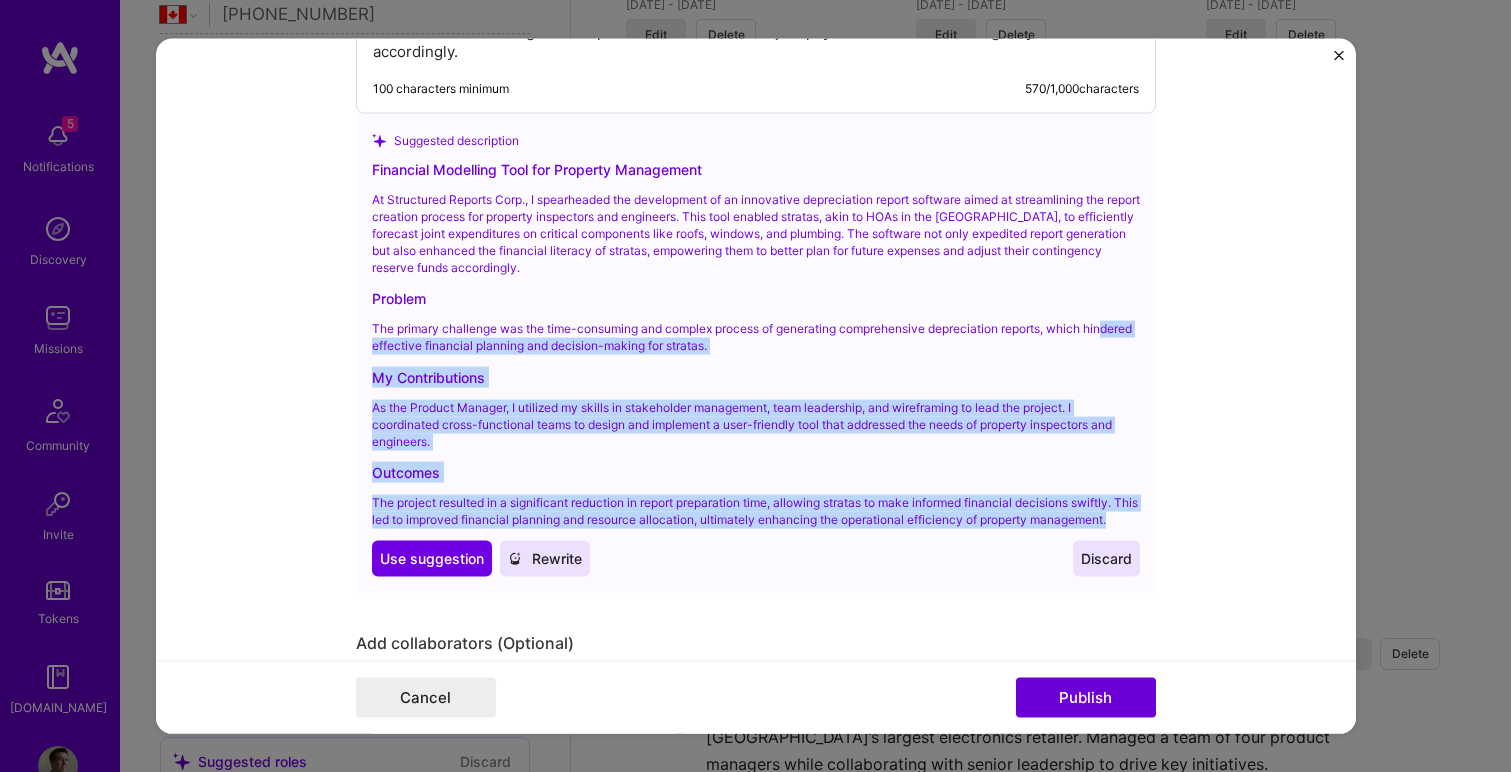 drag, startPoint x: 457, startPoint y: 515, endPoint x: 387, endPoint y: 330, distance: 197.8004 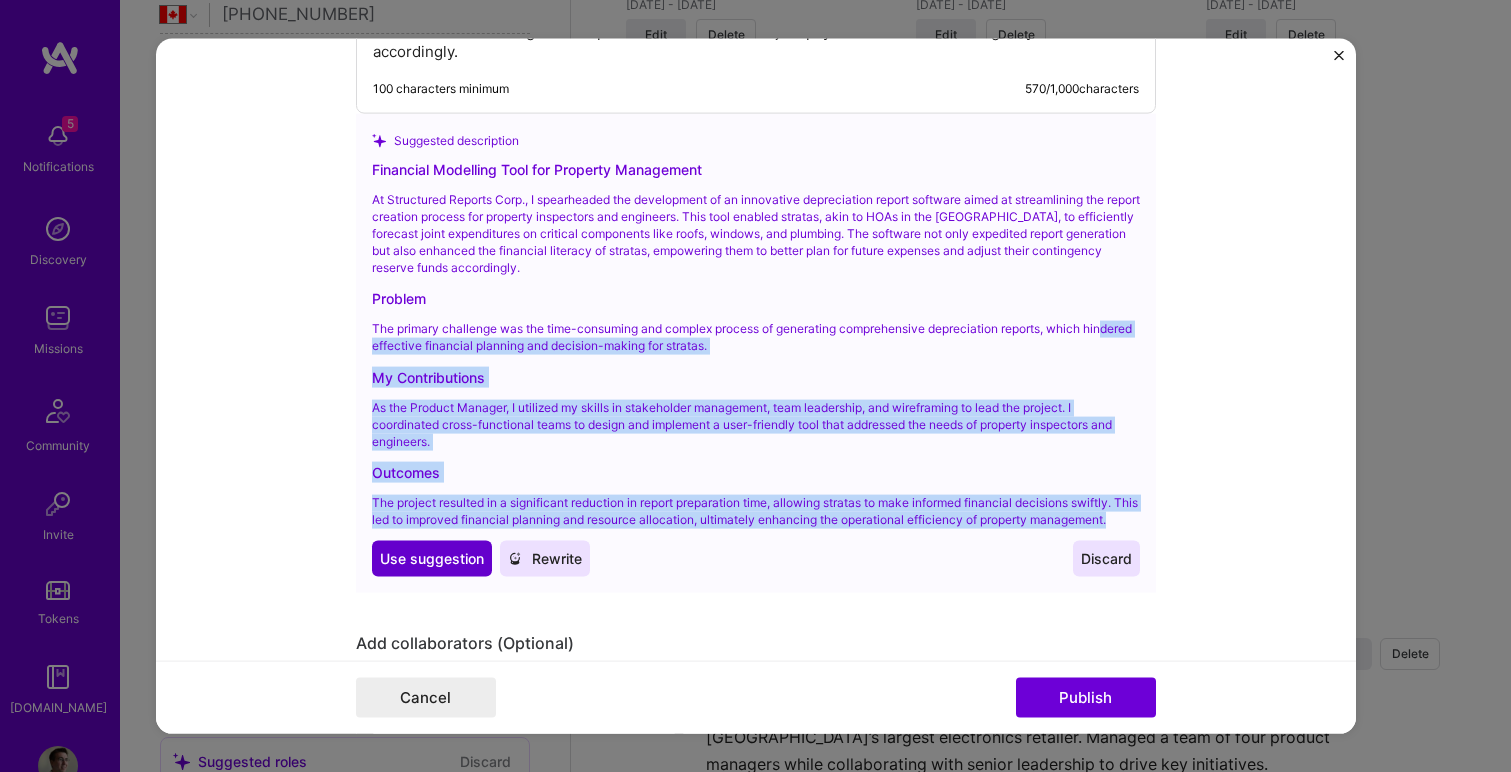 click on "Use suggestion" at bounding box center [432, 559] 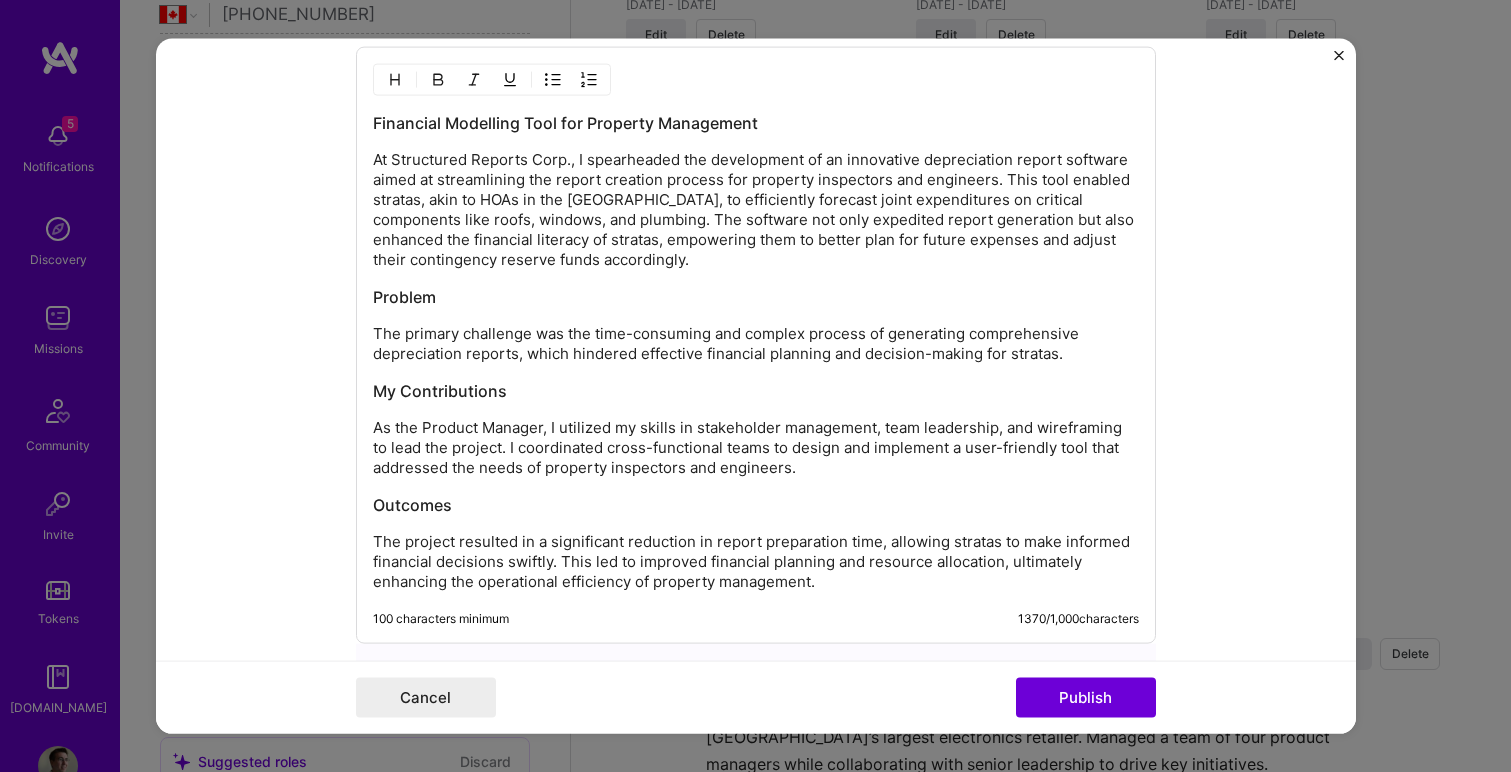scroll, scrollTop: 2259, scrollLeft: 0, axis: vertical 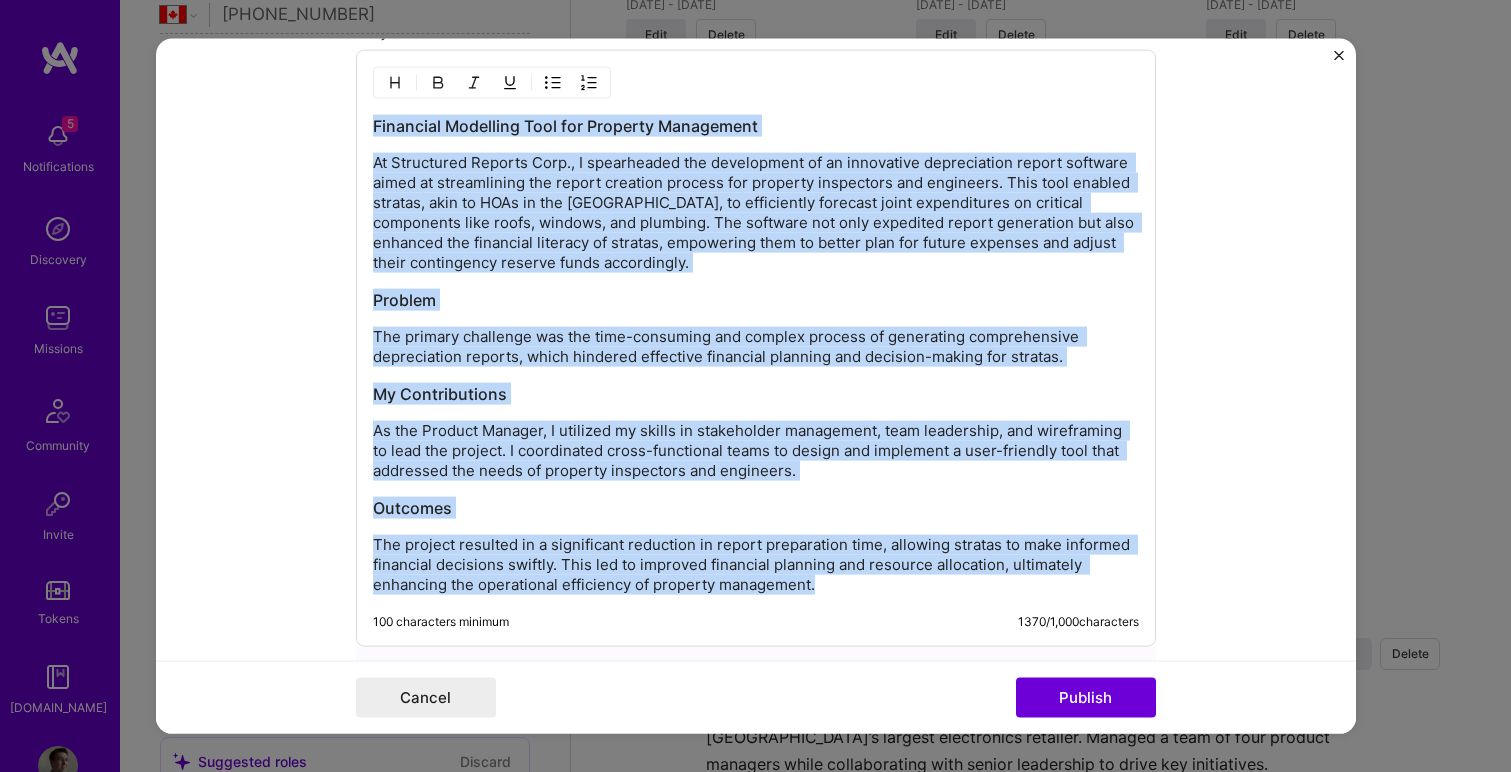 drag, startPoint x: 828, startPoint y: 587, endPoint x: 352, endPoint y: 123, distance: 664.73456 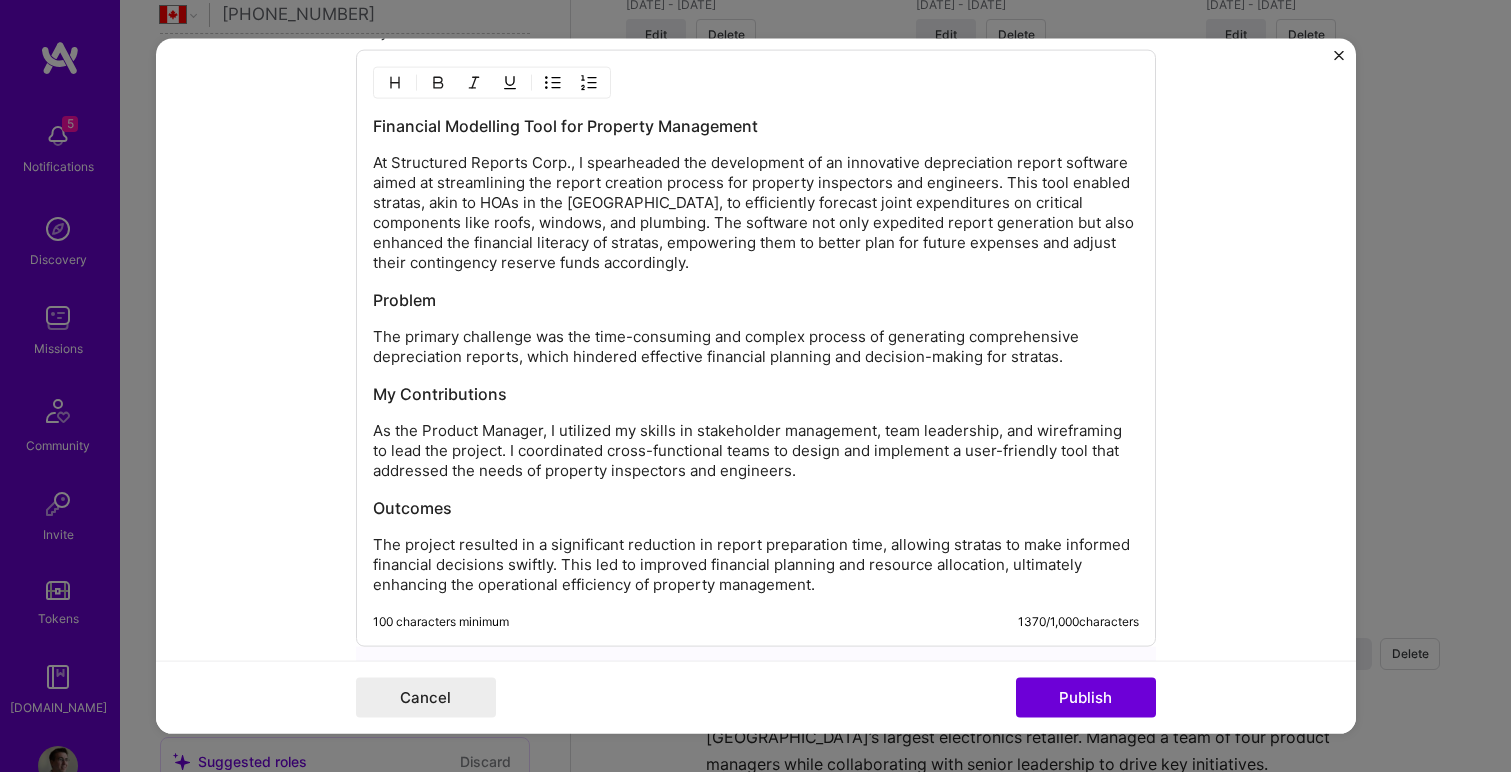 click on "At Structured Reports Corp., I spearheaded the development of an innovative depreciation report software aimed at streamlining the report creation process for property inspectors and engineers. This tool enabled stratas, akin to HOAs in the US, to efficiently forecast joint expenditures on critical components like roofs, windows, and plumbing. The software not only expedited report generation but also enhanced the financial literacy of stratas, empowering them to better plan for future expenses and adjust their contingency reserve funds accordingly." at bounding box center [756, 213] 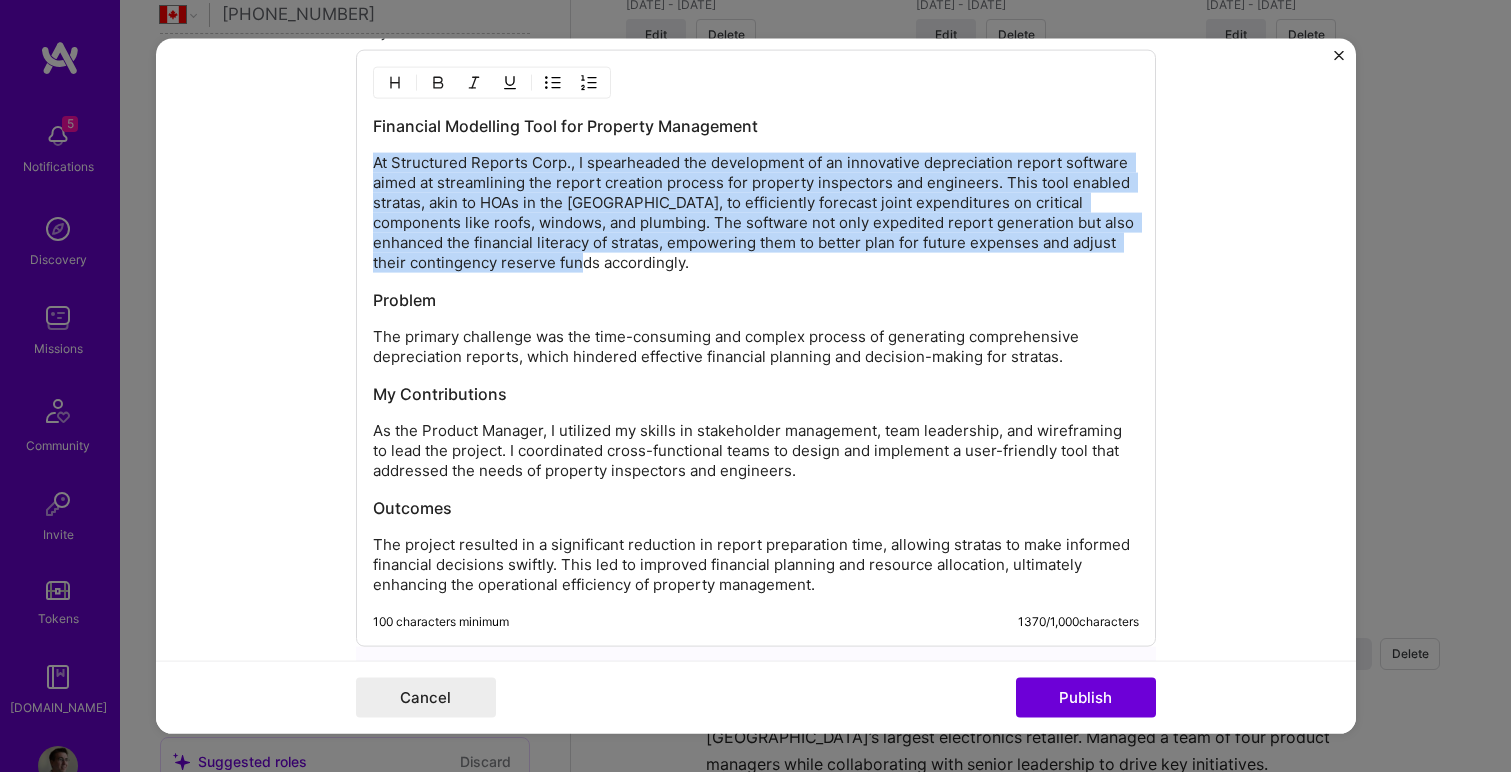 drag, startPoint x: 586, startPoint y: 268, endPoint x: 365, endPoint y: 172, distance: 240.9502 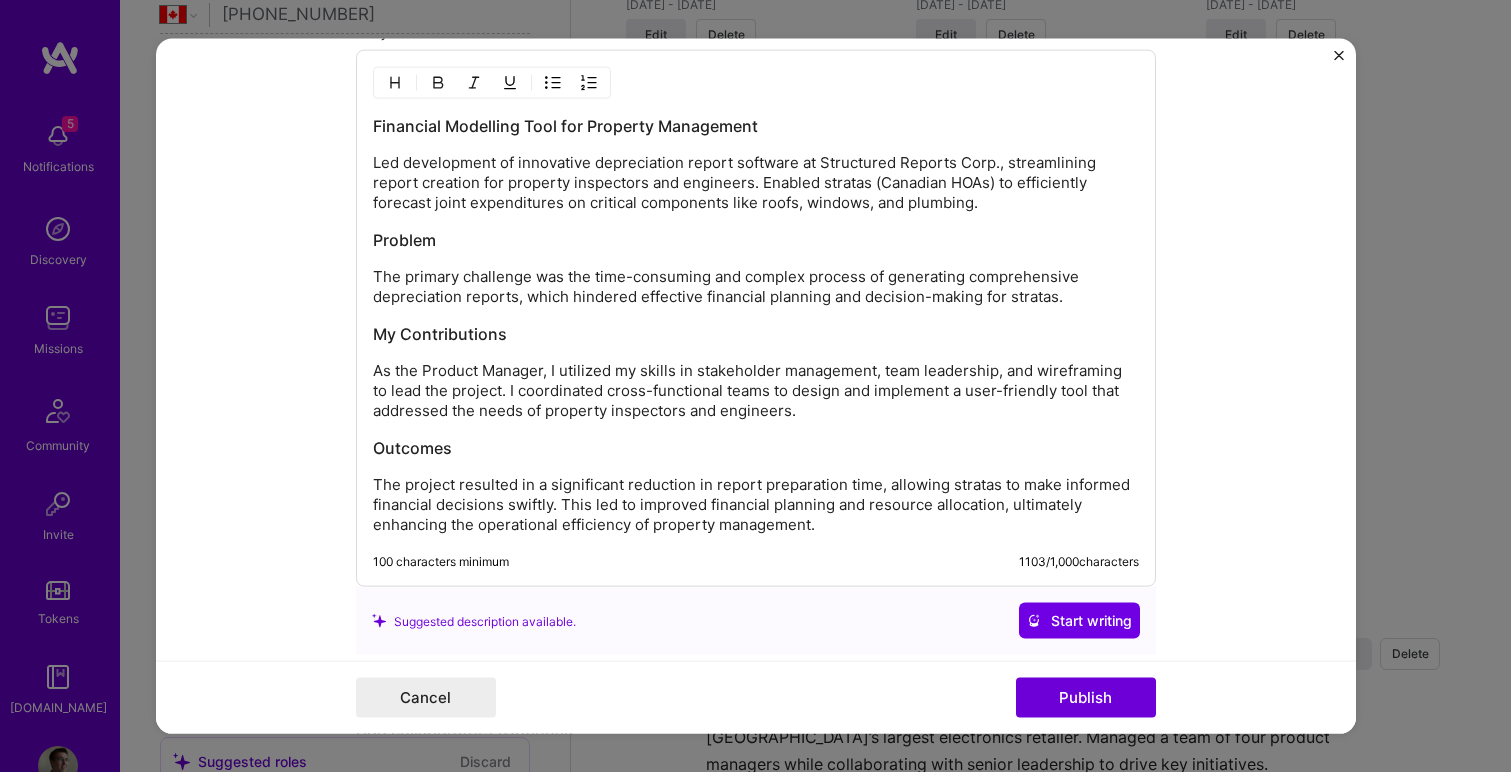 click on "The primary challenge was the time-consuming and complex process of generating comprehensive depreciation reports, which hindered effective financial planning and decision-making for stratas." at bounding box center [756, 287] 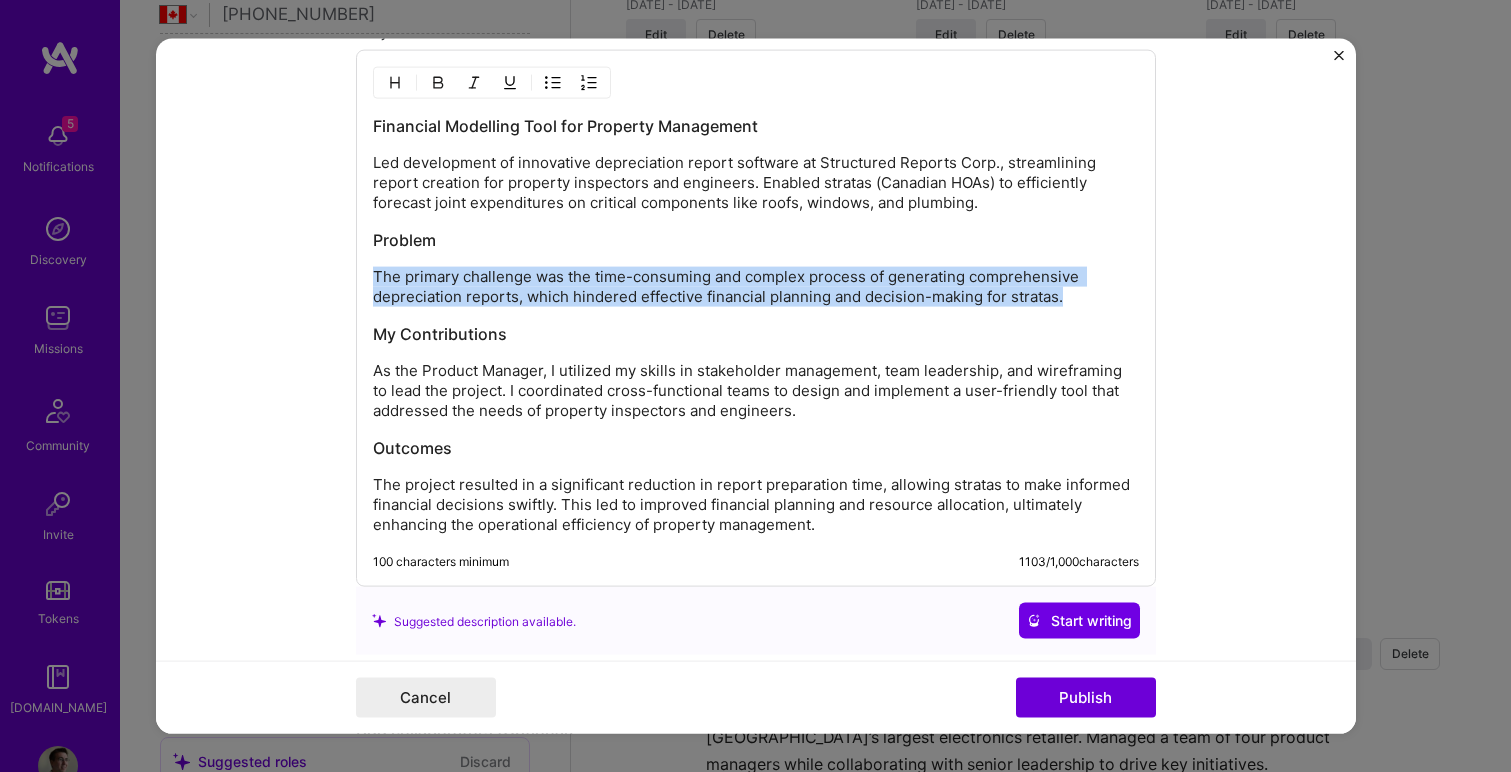 drag, startPoint x: 1069, startPoint y: 296, endPoint x: 365, endPoint y: 277, distance: 704.25635 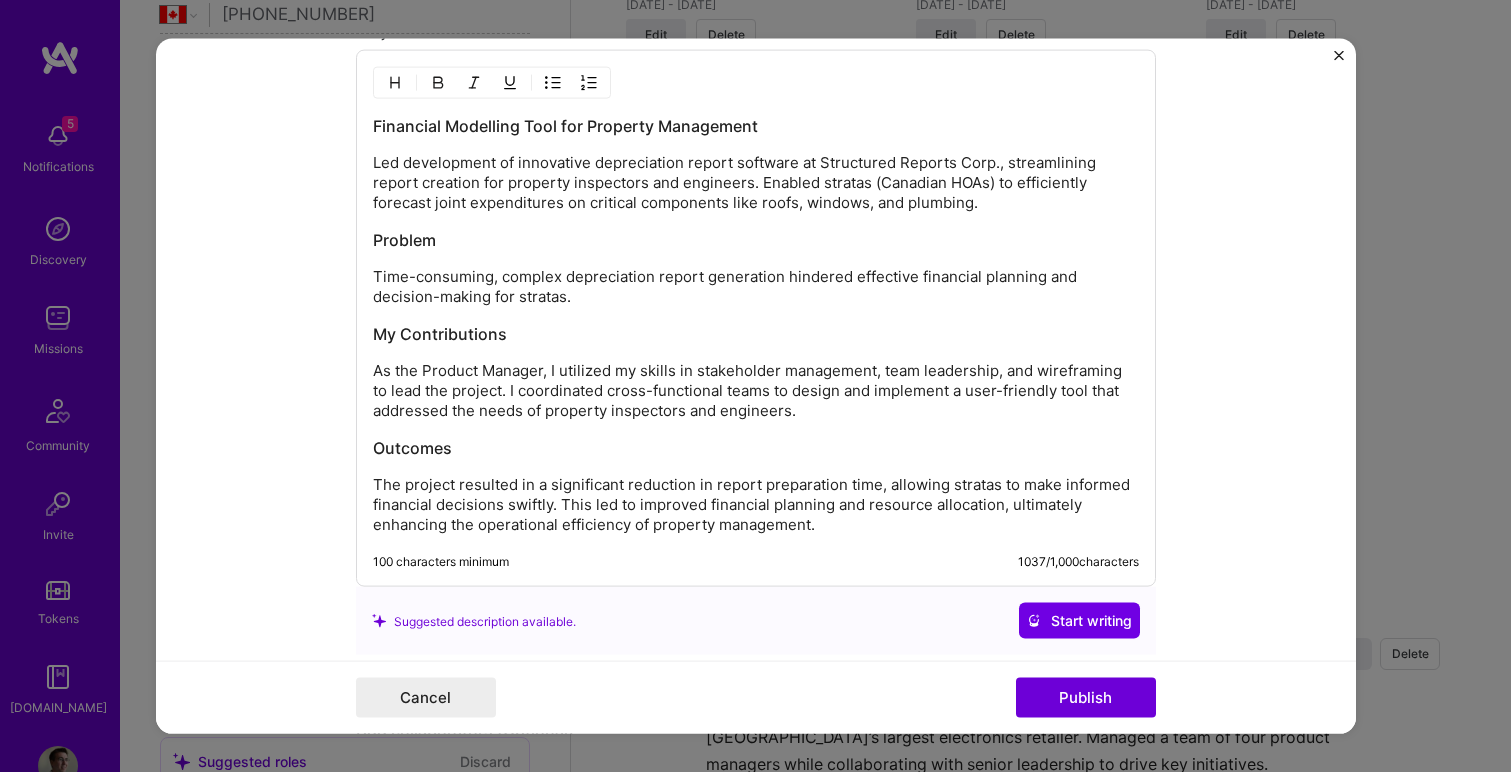 click on "As the Product Manager, I utilized my skills in stakeholder management, team leadership, and wireframing to lead the project. I coordinated cross-functional teams to design and implement a user-friendly tool that addressed the needs of property inspectors and engineers." at bounding box center [756, 391] 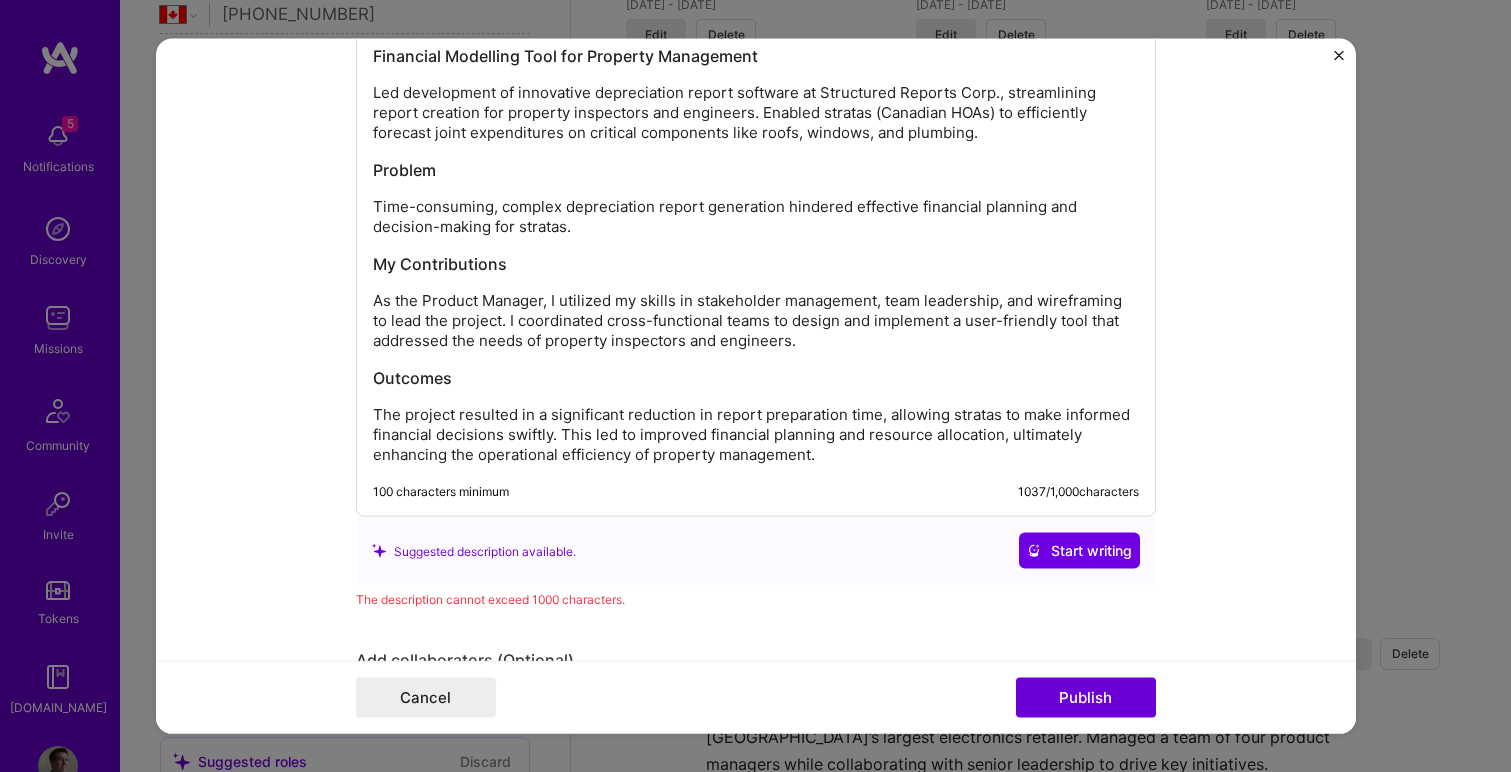 scroll, scrollTop: 2336, scrollLeft: 0, axis: vertical 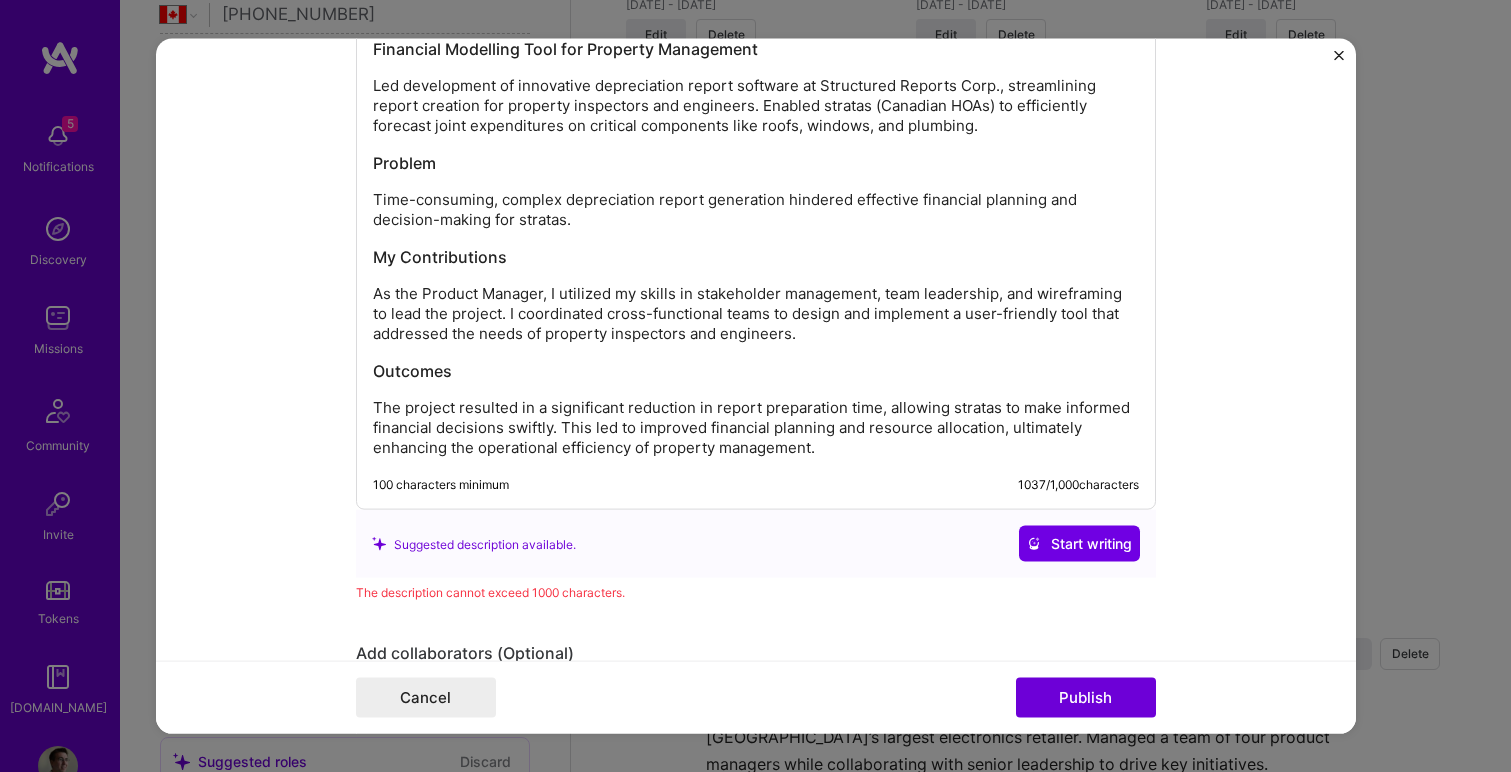 click on "Time-consuming, complex depreciation report generation hindered effective financial planning and decision-making for stratas." at bounding box center (756, 210) 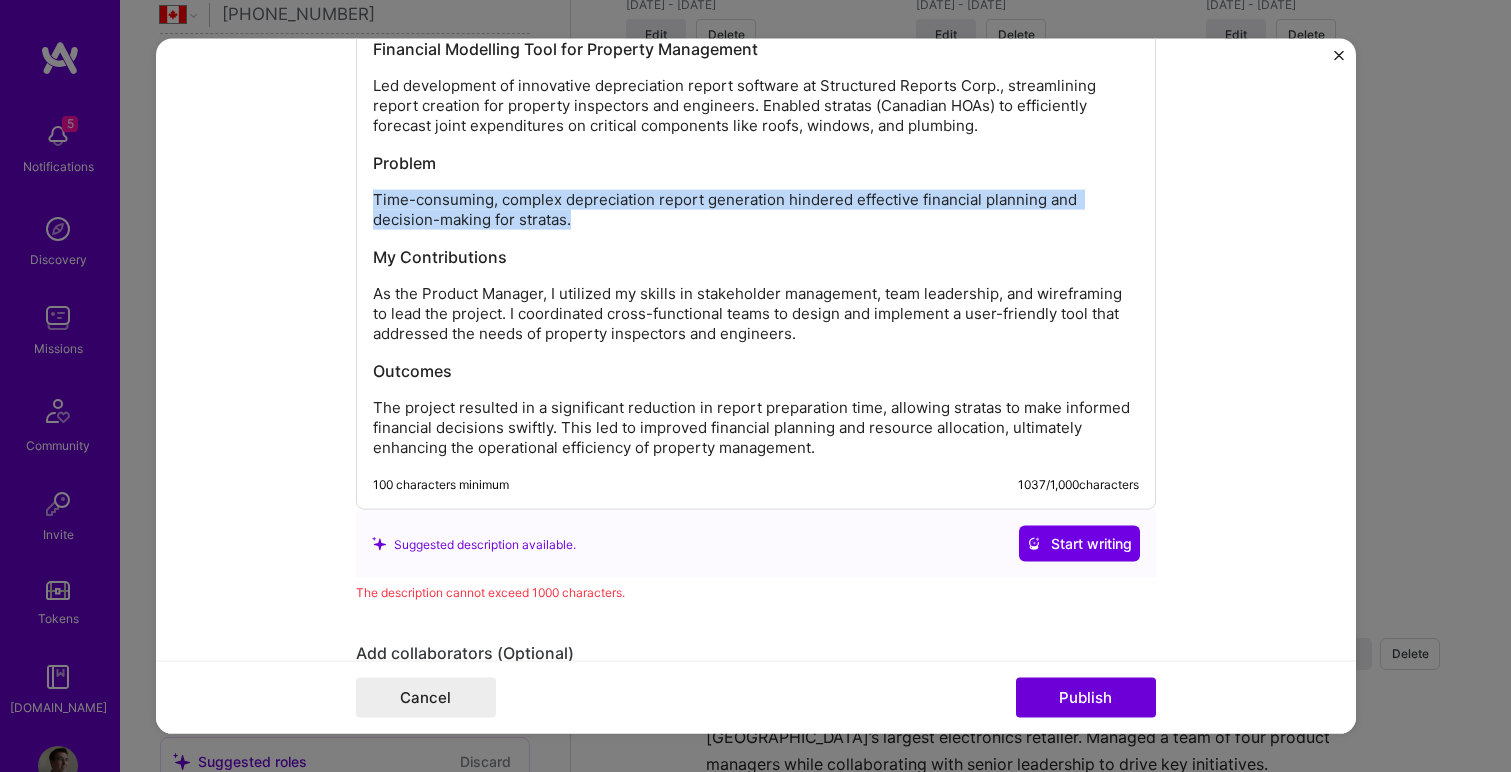 drag, startPoint x: 584, startPoint y: 219, endPoint x: 369, endPoint y: 204, distance: 215.52261 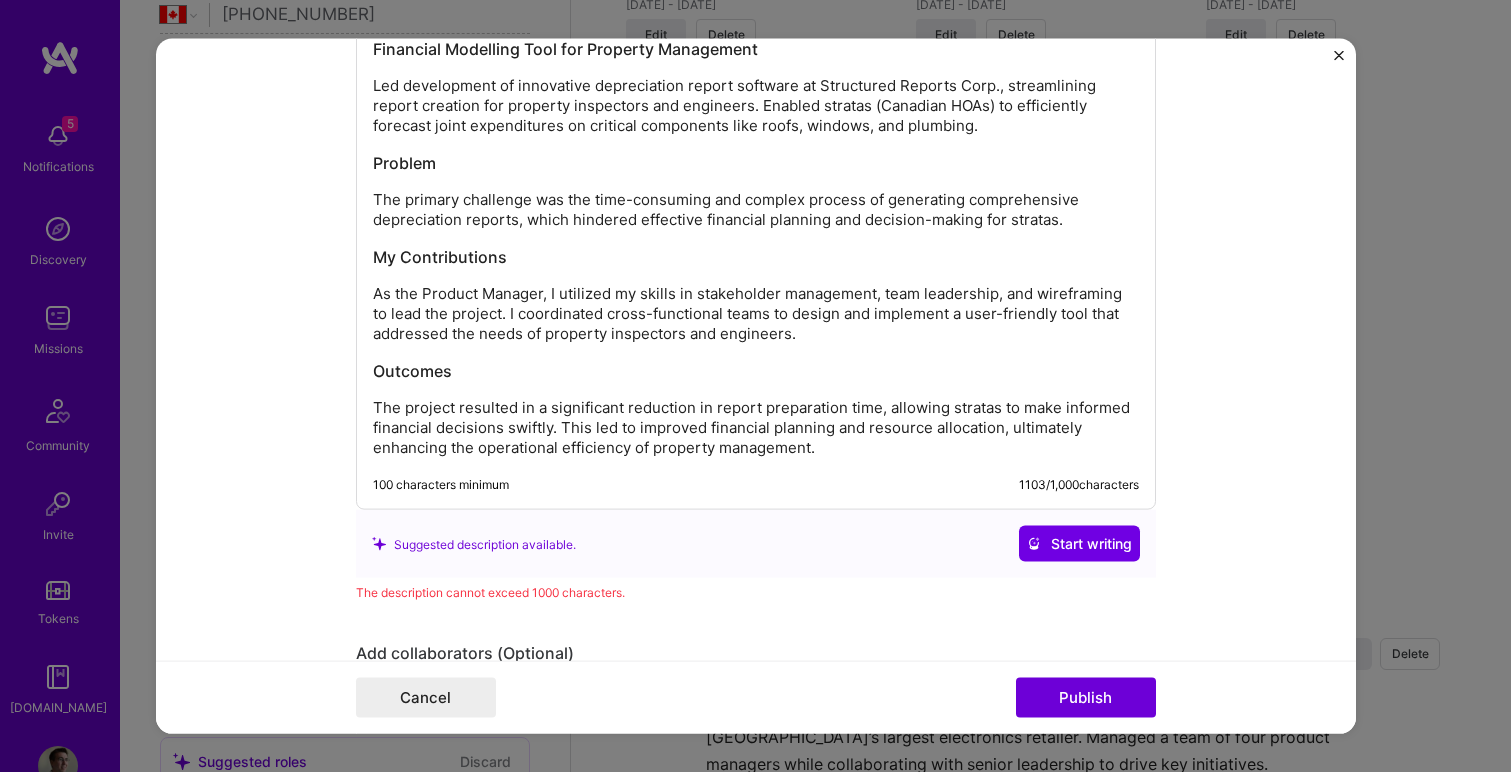 click on "As the Product Manager, I utilized my skills in stakeholder management, team leadership, and wireframing to lead the project. I coordinated cross-functional teams to design and implement a user-friendly tool that addressed the needs of property inspectors and engineers." at bounding box center [756, 314] 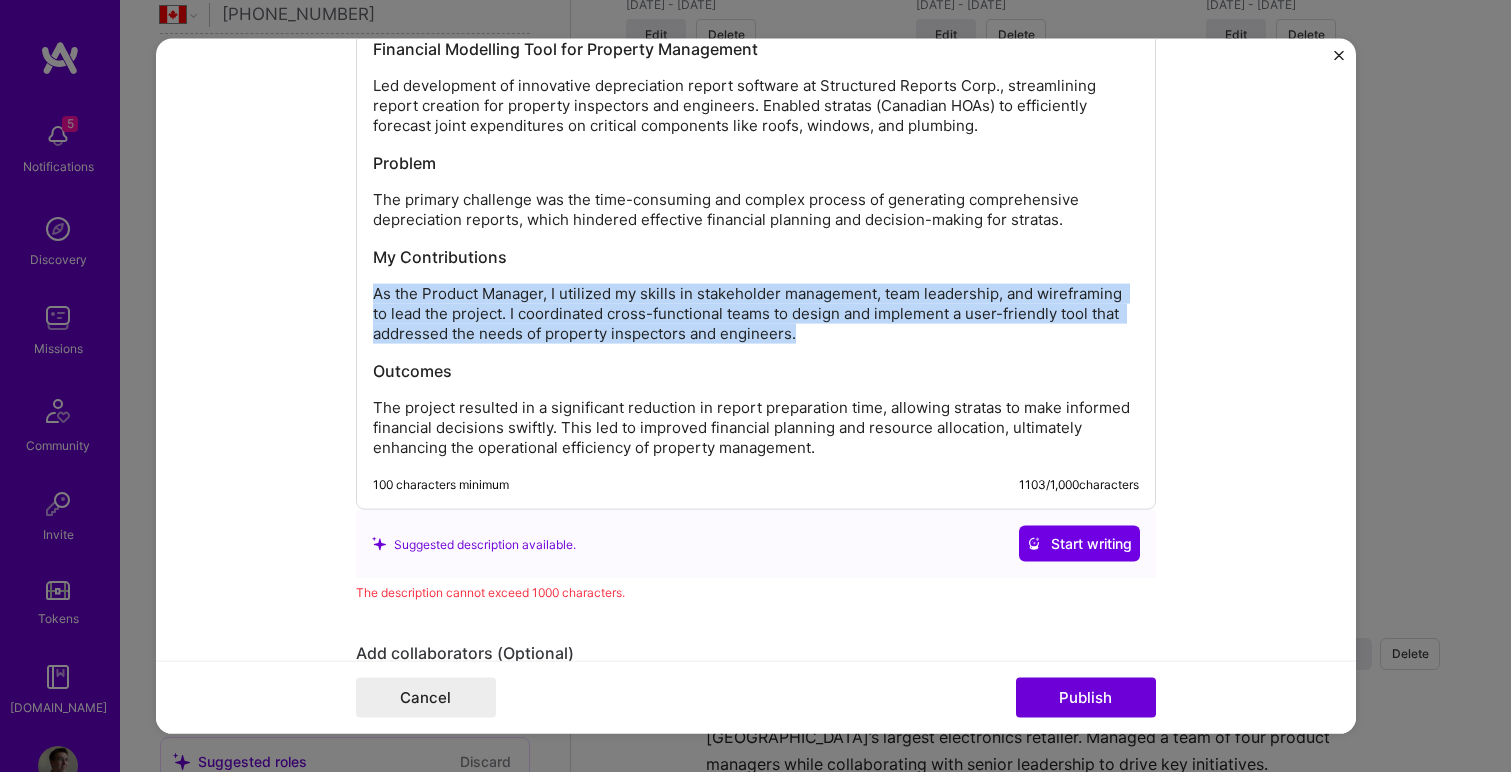 drag, startPoint x: 803, startPoint y: 334, endPoint x: 368, endPoint y: 283, distance: 437.97946 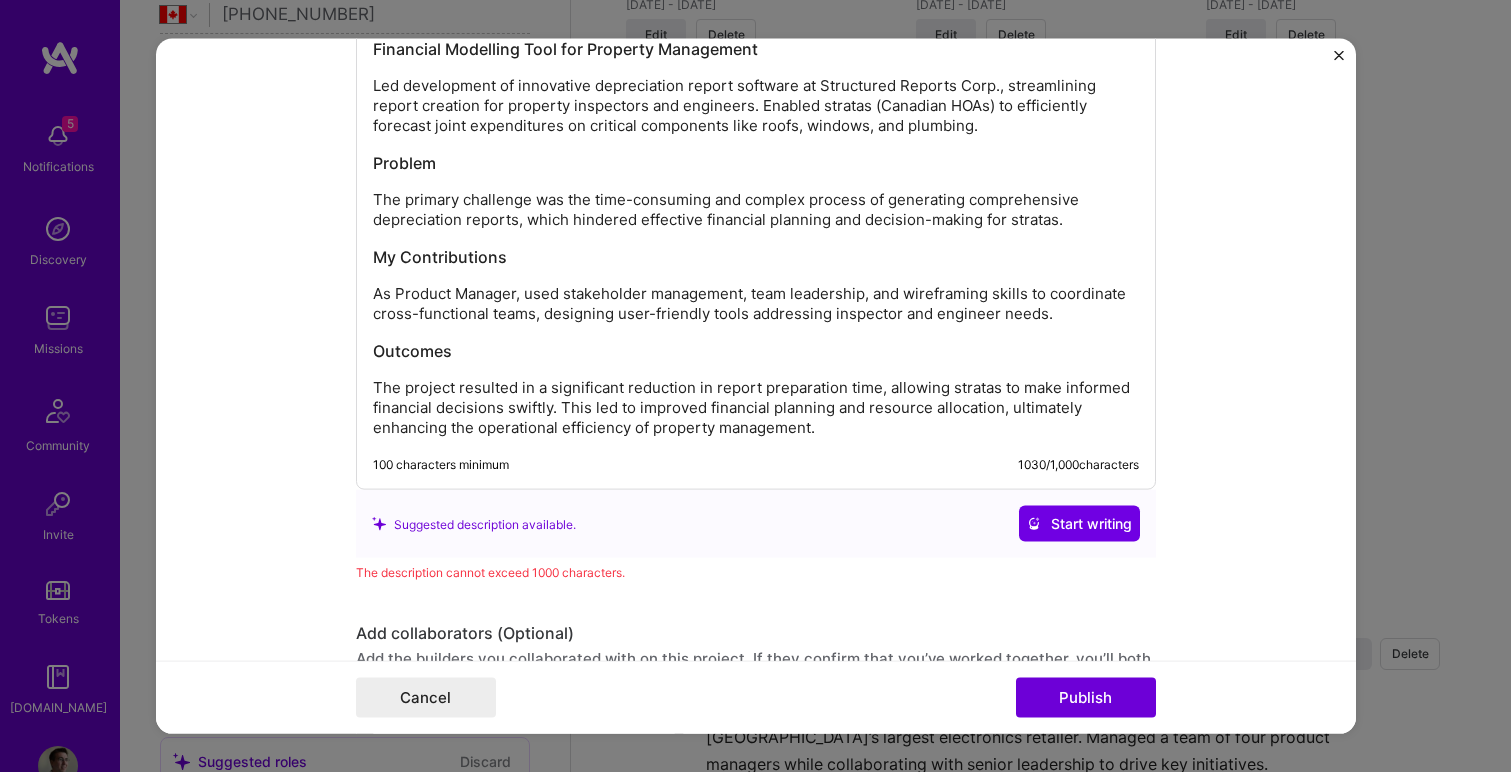 click on "The project resulted in a significant reduction in report preparation time, allowing stratas to make informed financial decisions swiftly. This led to improved financial planning and resource allocation, ultimately enhancing the operational efficiency of property management." at bounding box center [756, 408] 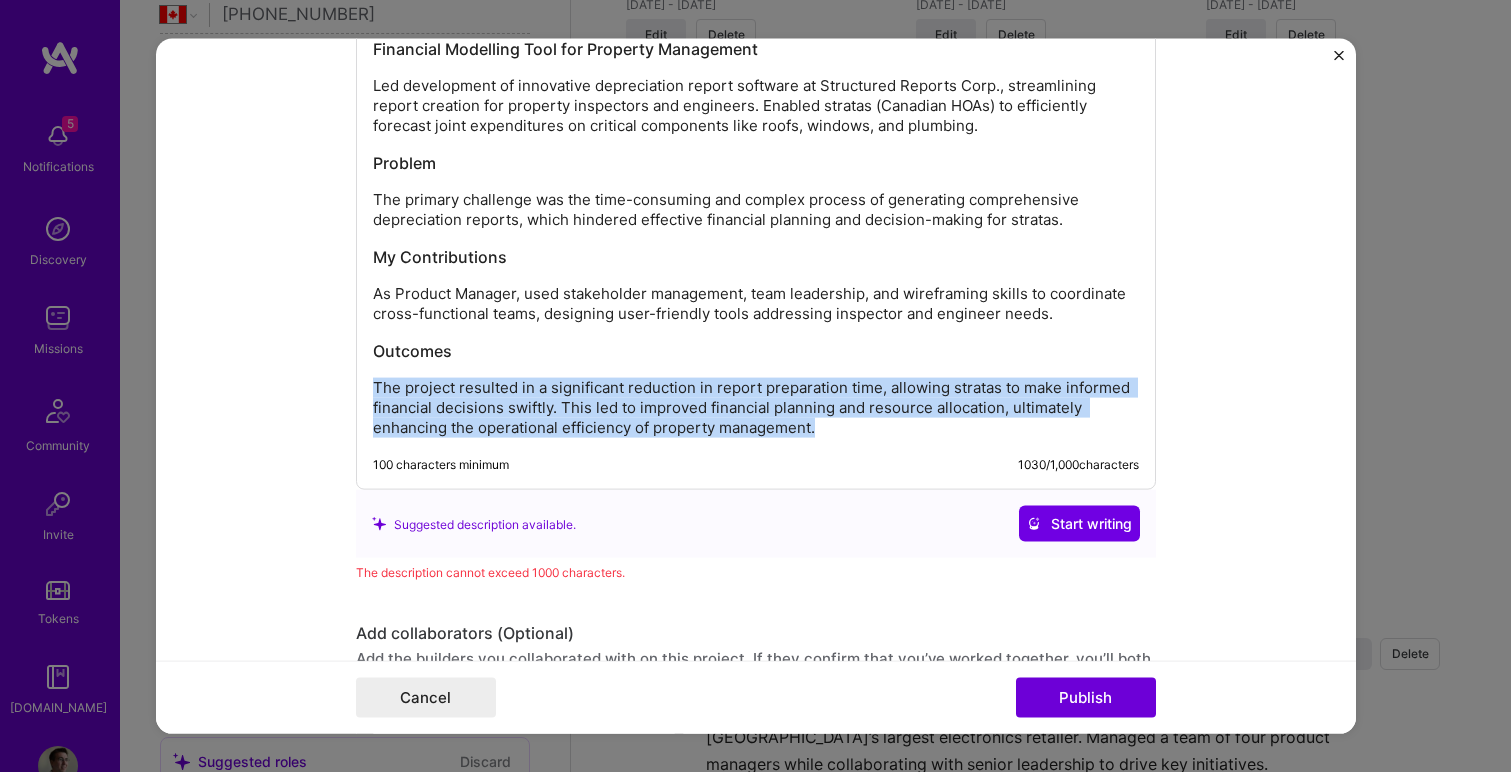 drag, startPoint x: 832, startPoint y: 433, endPoint x: 362, endPoint y: 387, distance: 472.2457 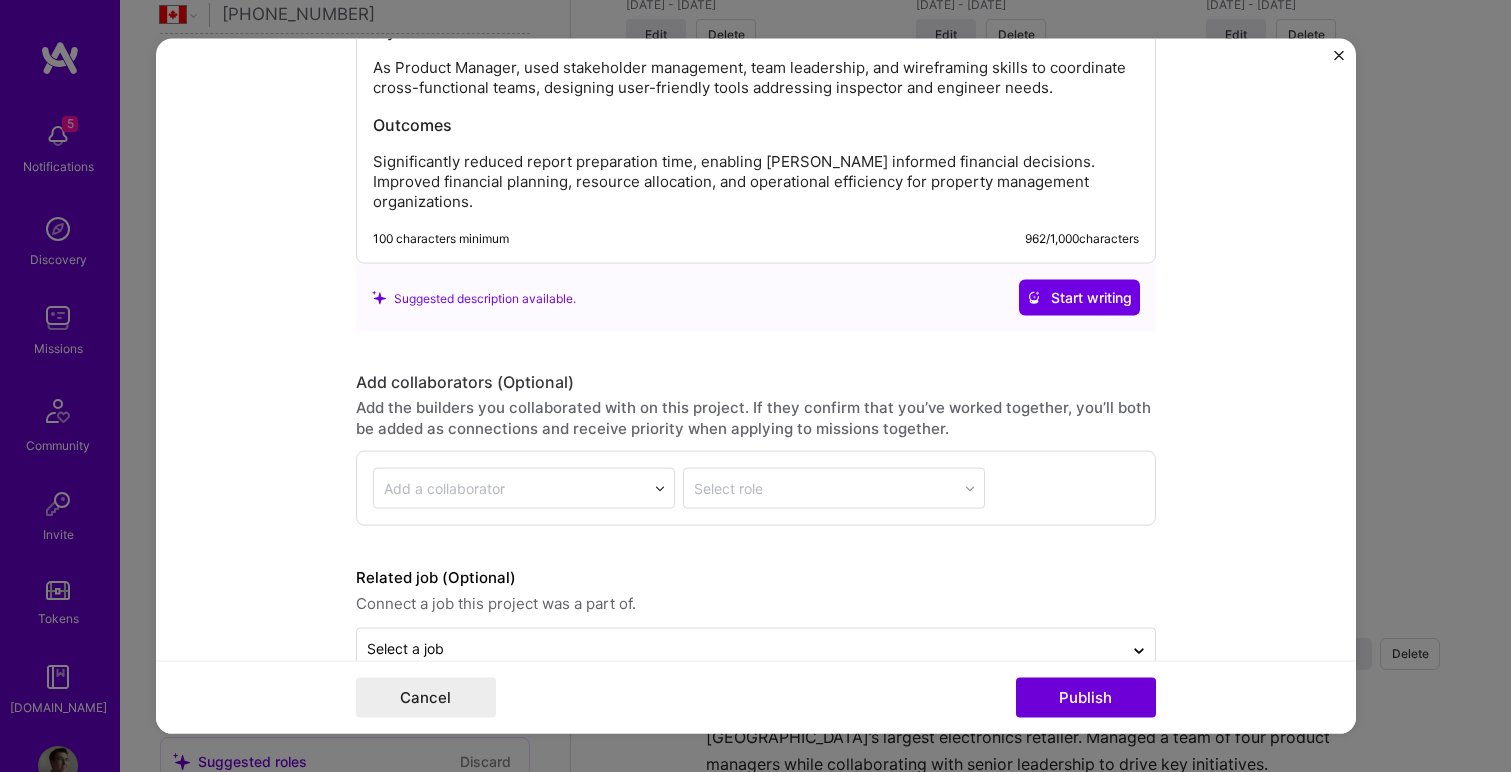 scroll, scrollTop: 2588, scrollLeft: 0, axis: vertical 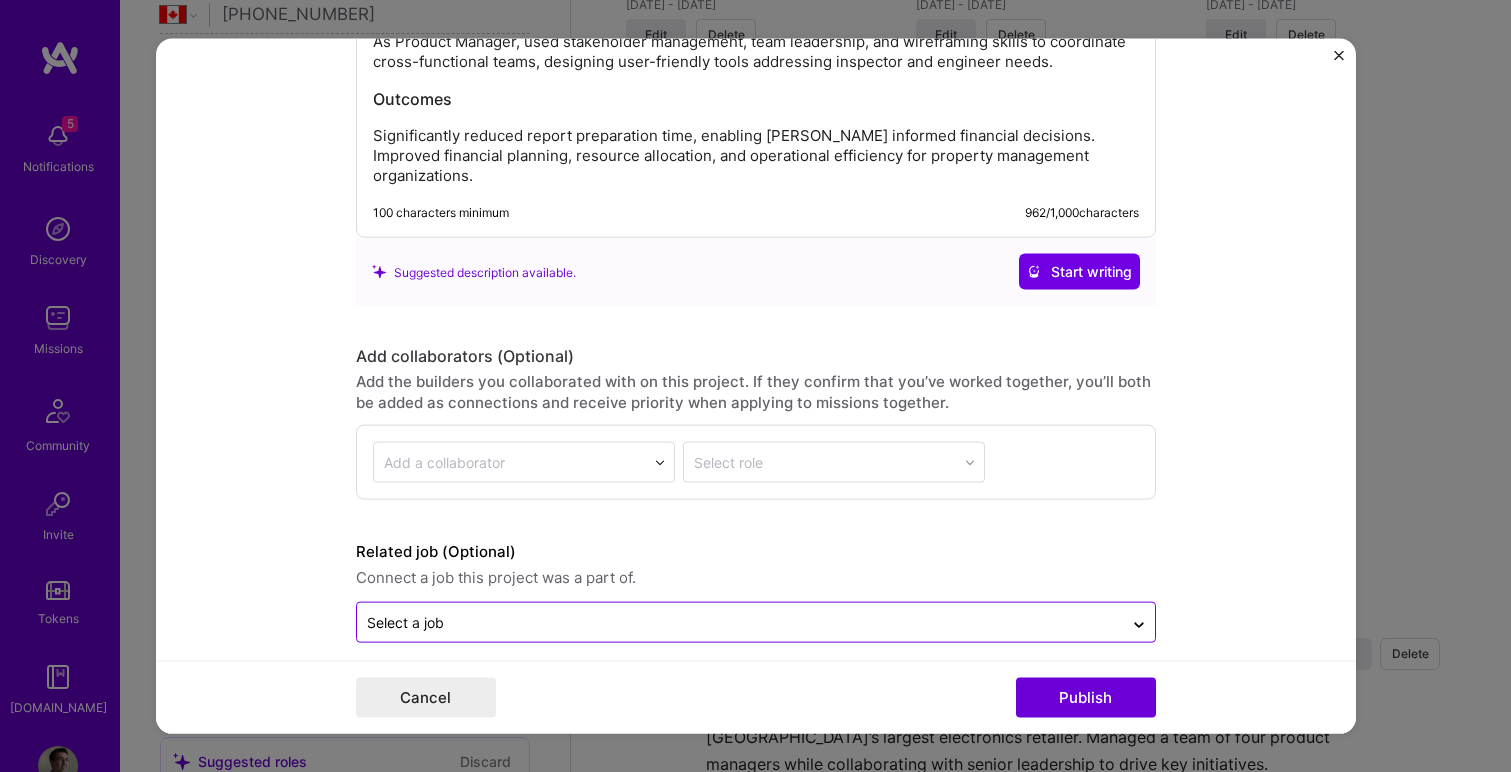 click at bounding box center (740, 622) 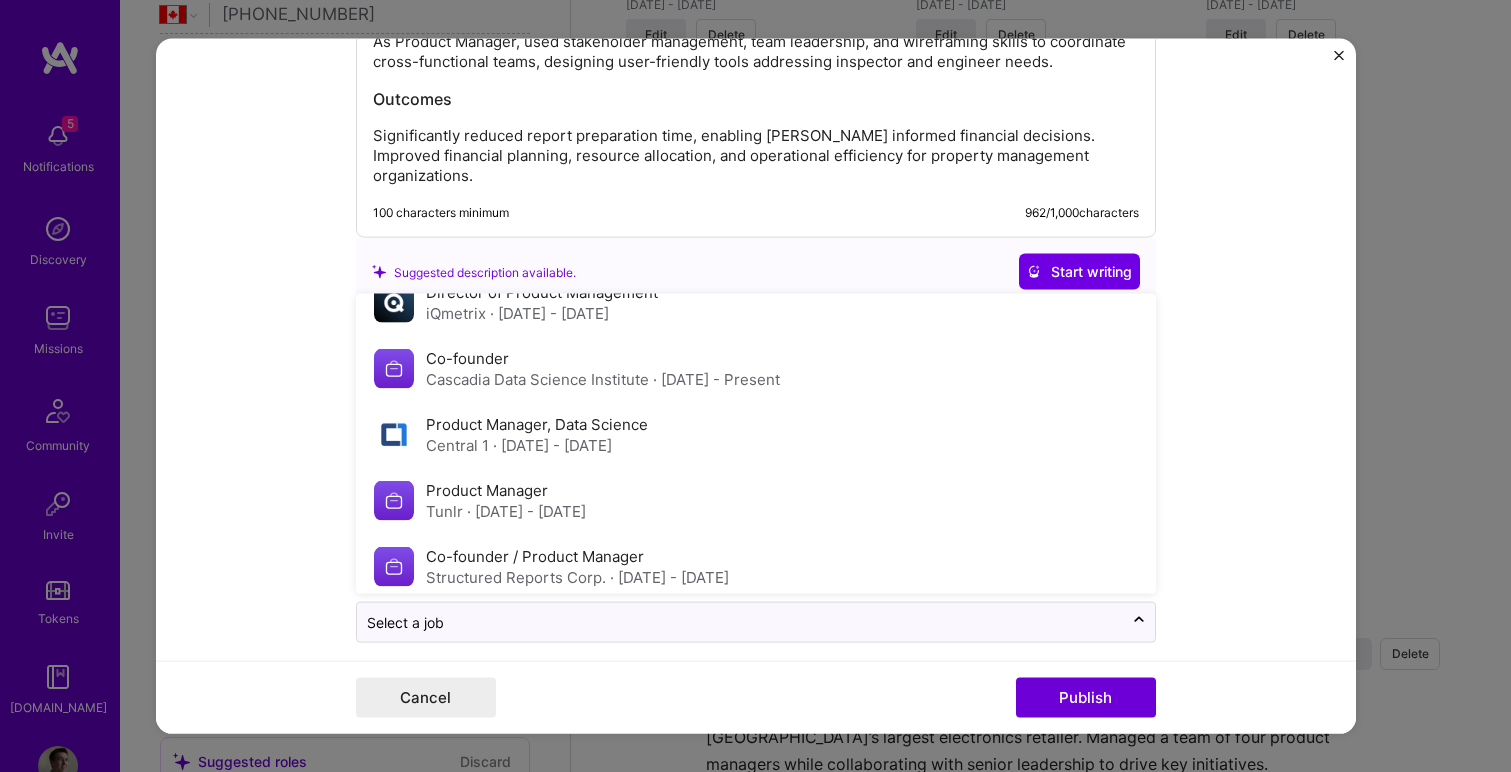scroll, scrollTop: 174, scrollLeft: 0, axis: vertical 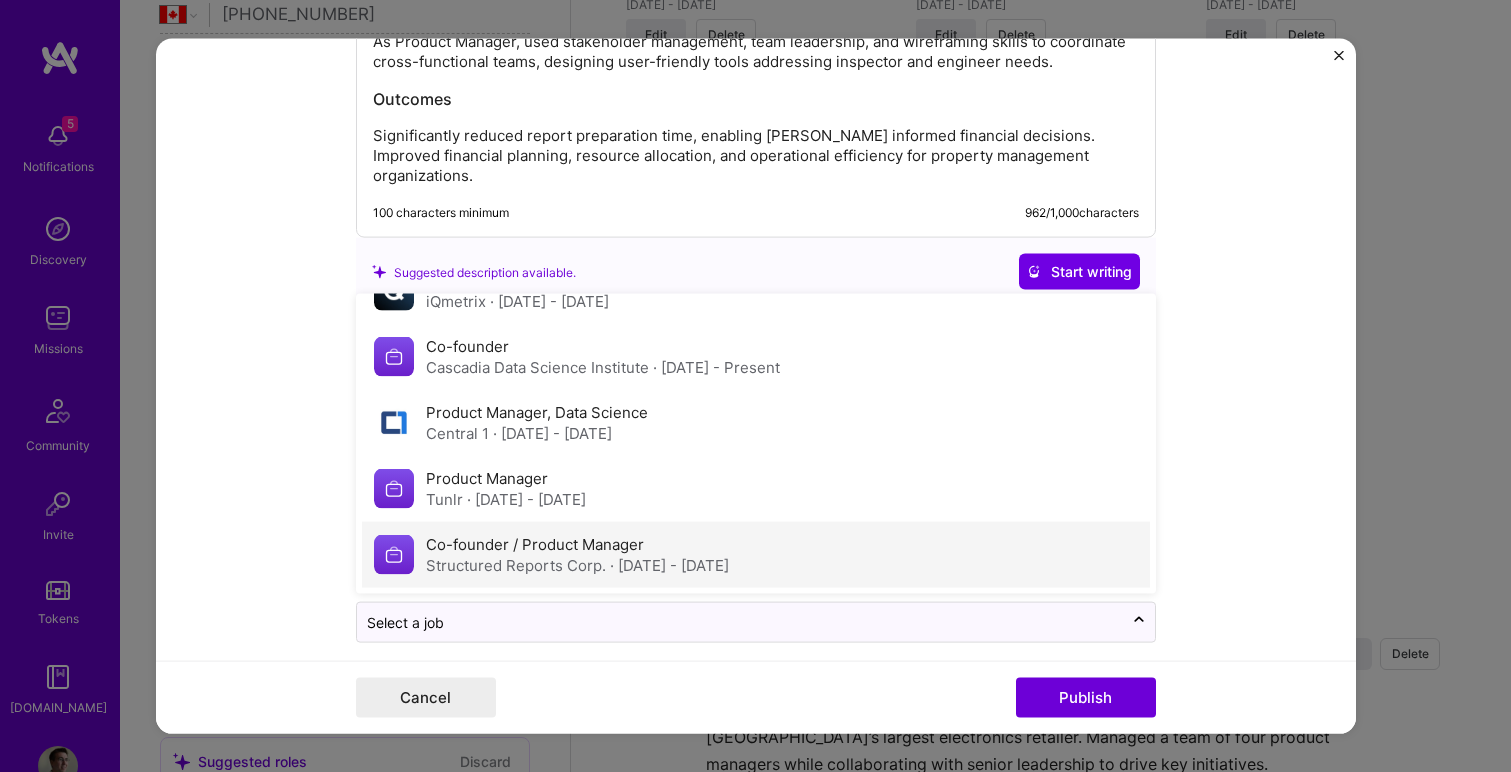 click on "Co-founder / Product Manager Structured Reports Corp.   ·   Oct 2012   -   Apr 2015" at bounding box center [756, 555] 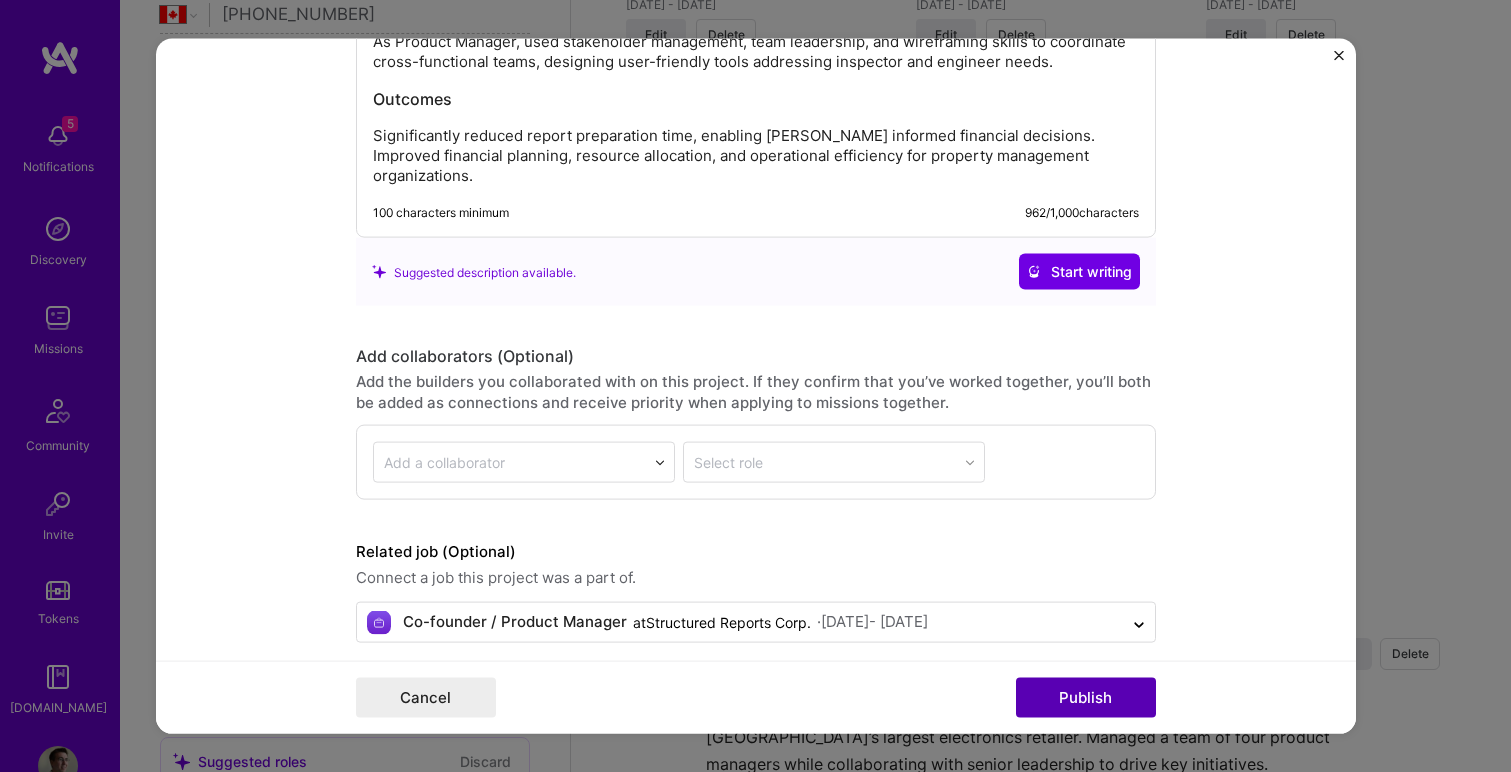 click on "Publish" at bounding box center [1086, 697] 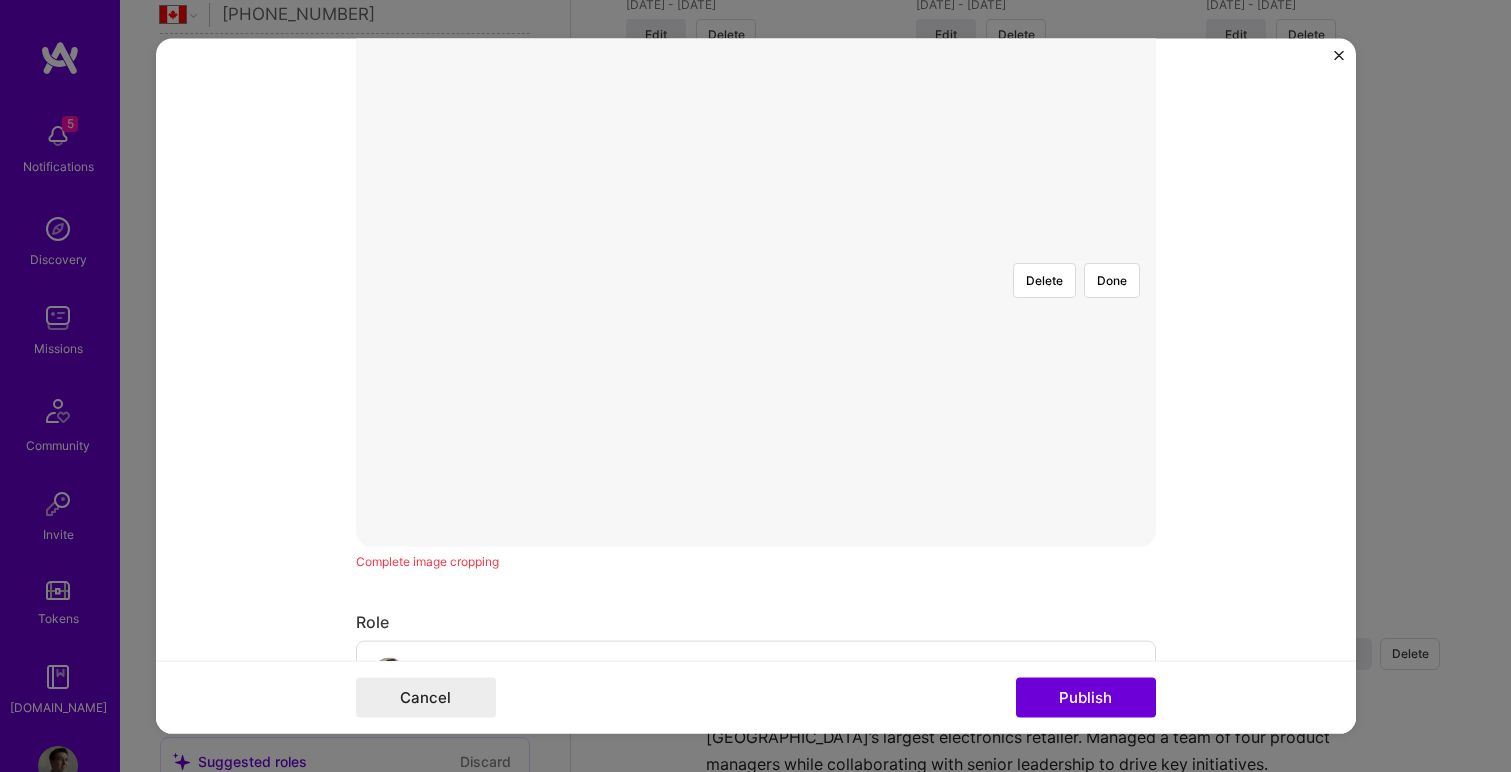 scroll, scrollTop: 443, scrollLeft: 0, axis: vertical 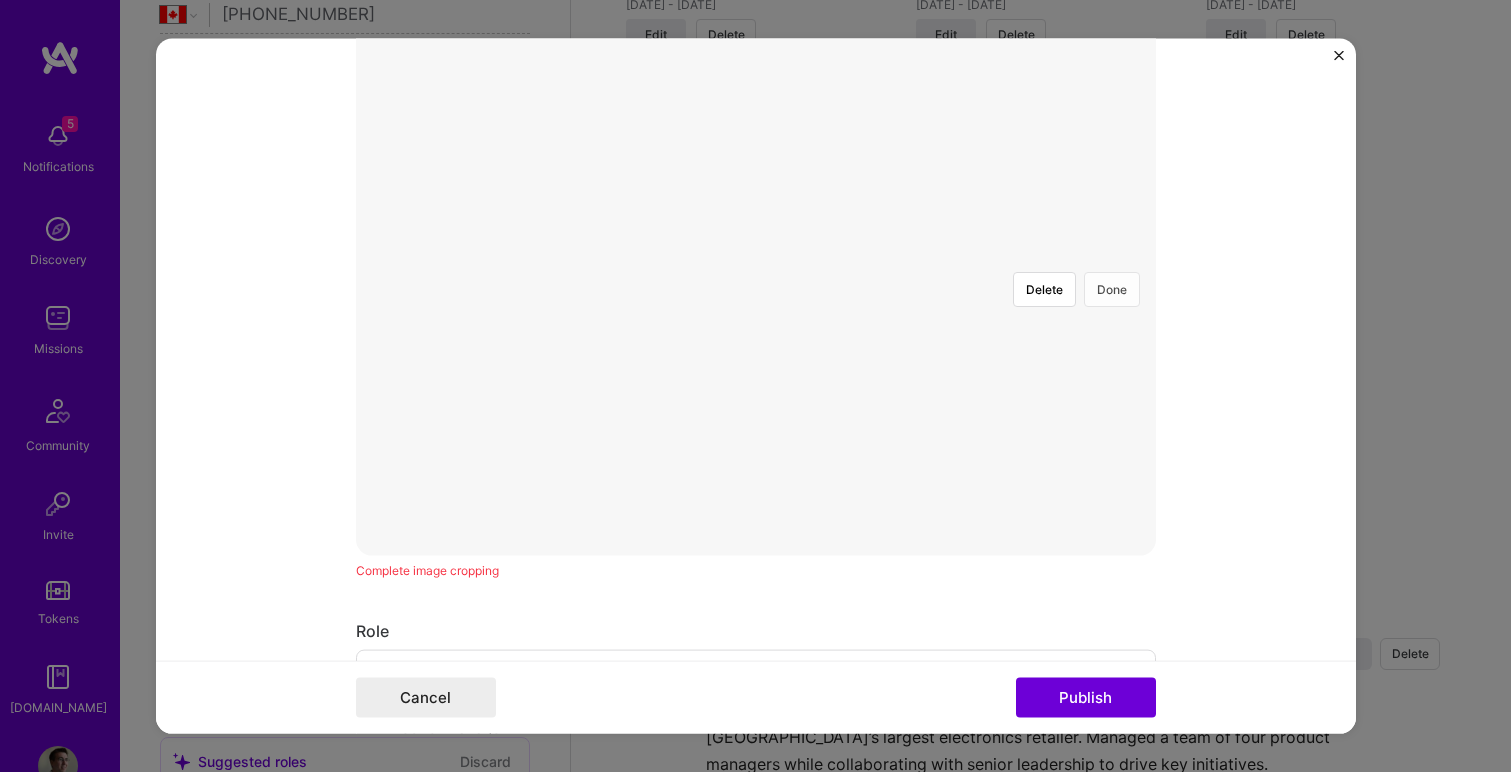 click on "Done" at bounding box center (1112, 289) 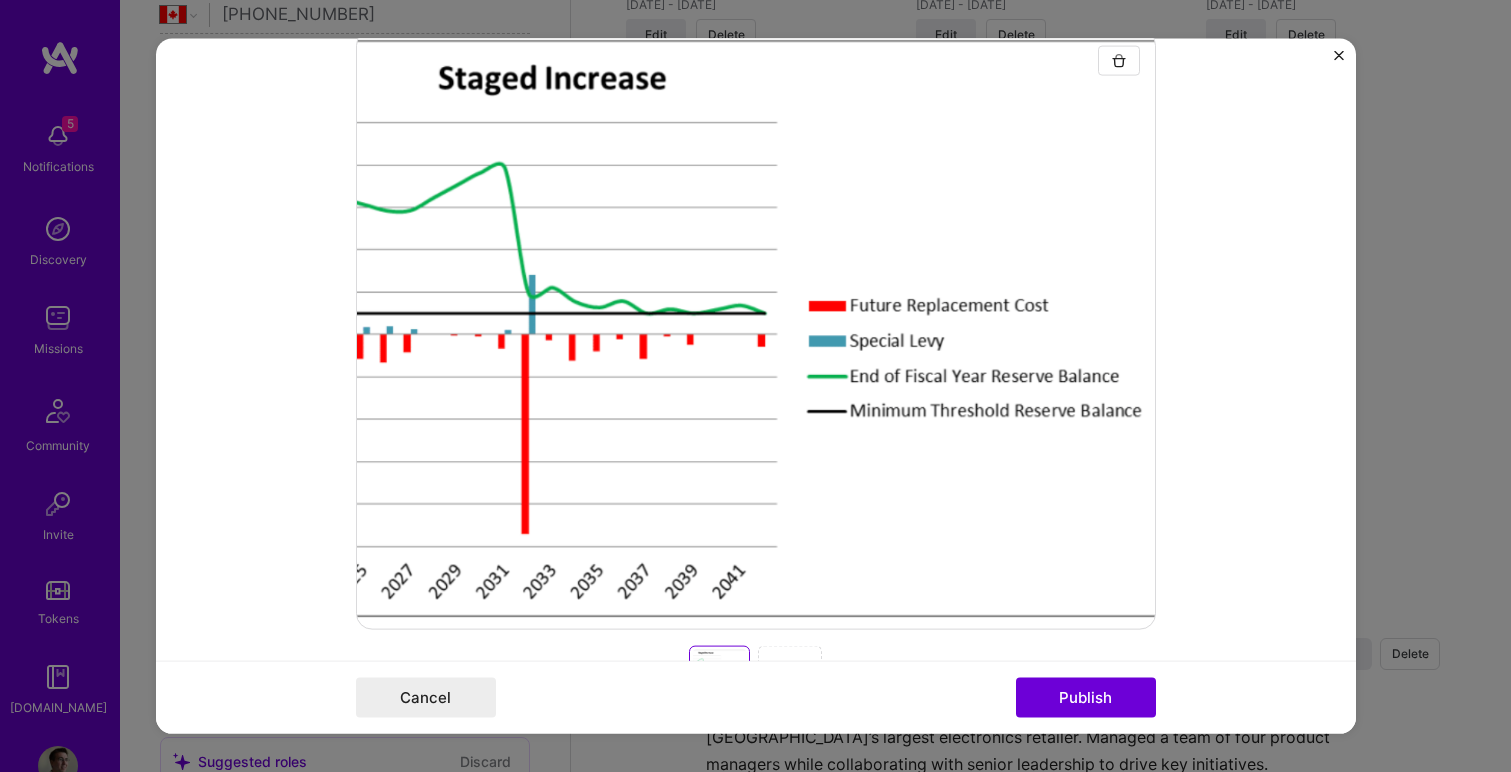 scroll, scrollTop: 373, scrollLeft: 0, axis: vertical 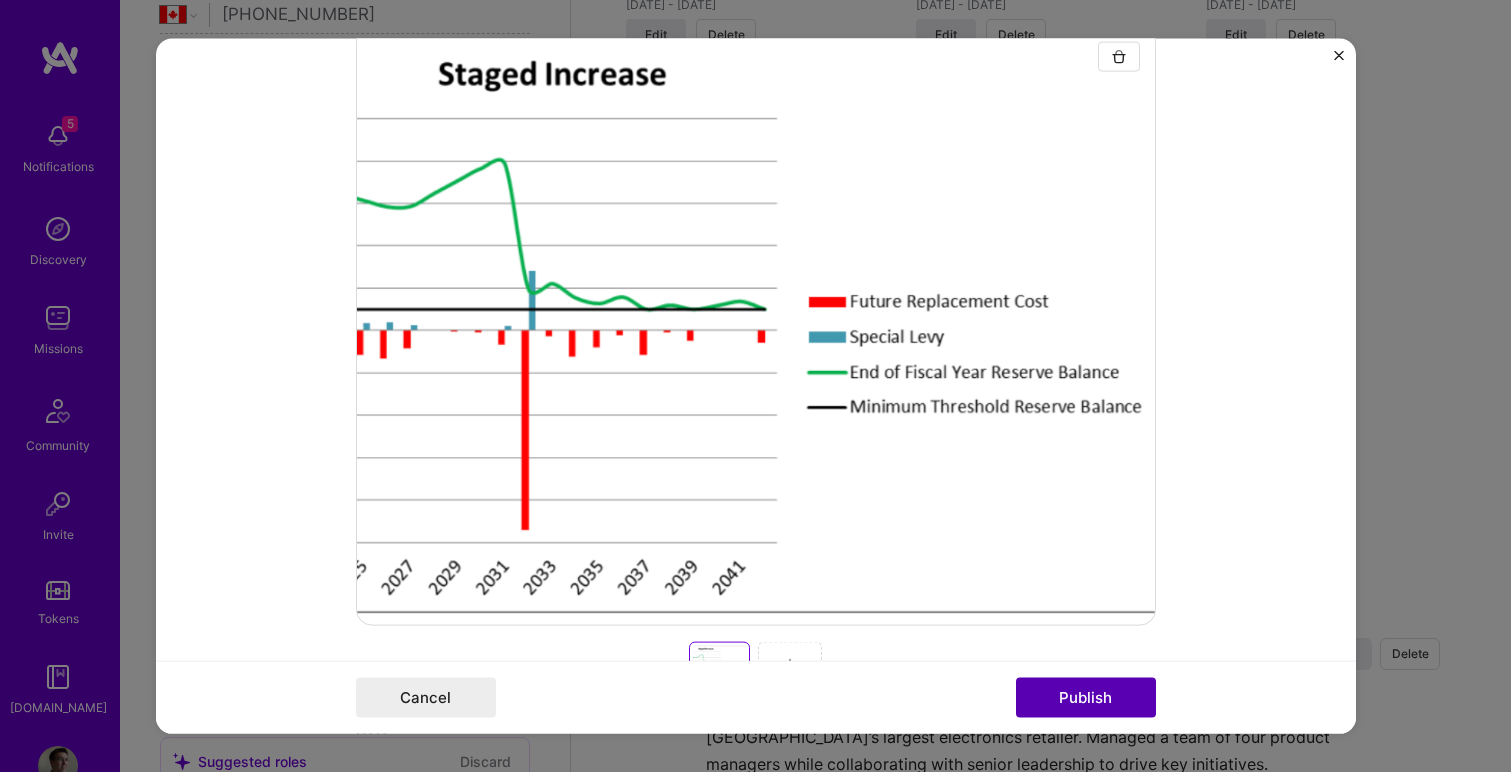 click on "Publish" at bounding box center [1086, 697] 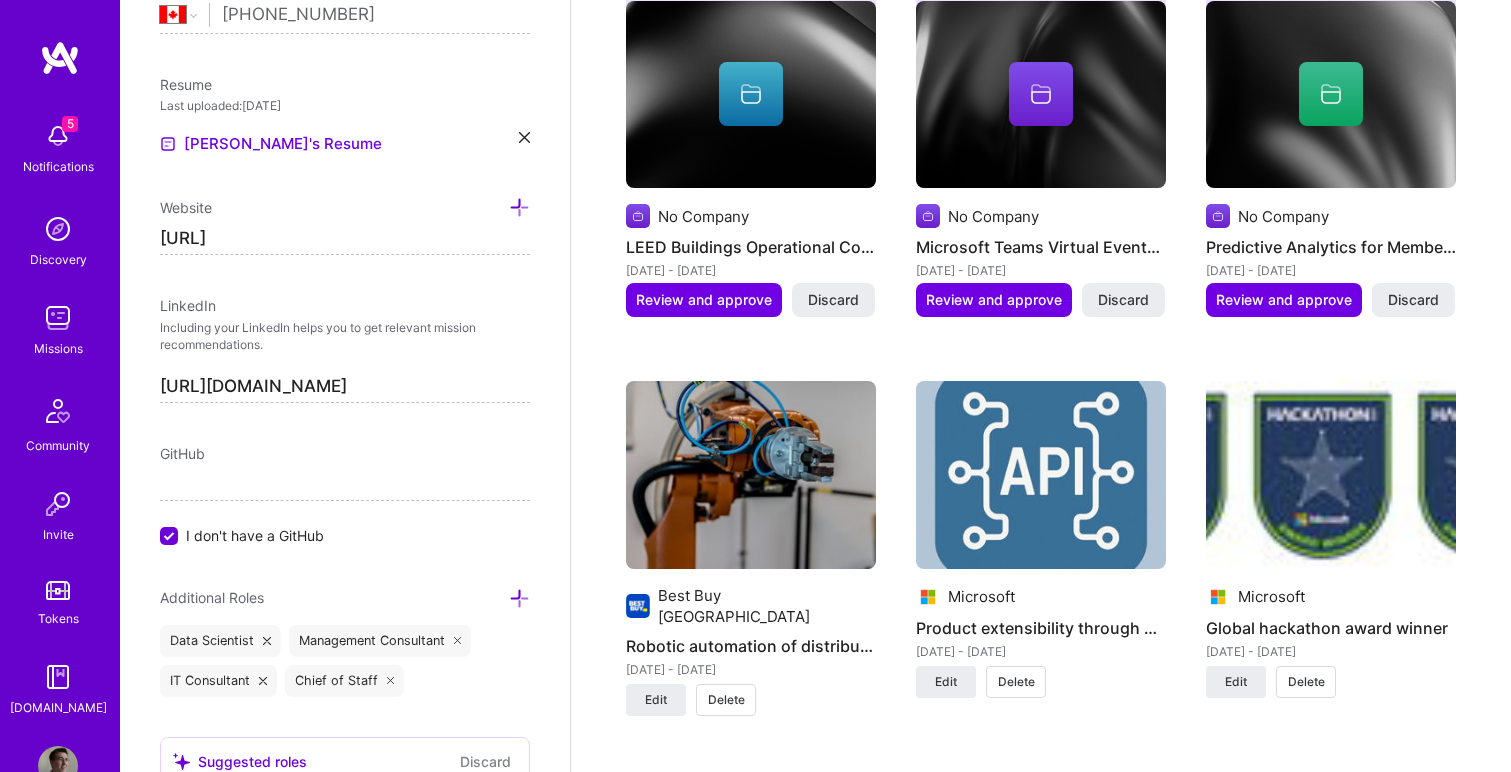 scroll, scrollTop: 2808, scrollLeft: 0, axis: vertical 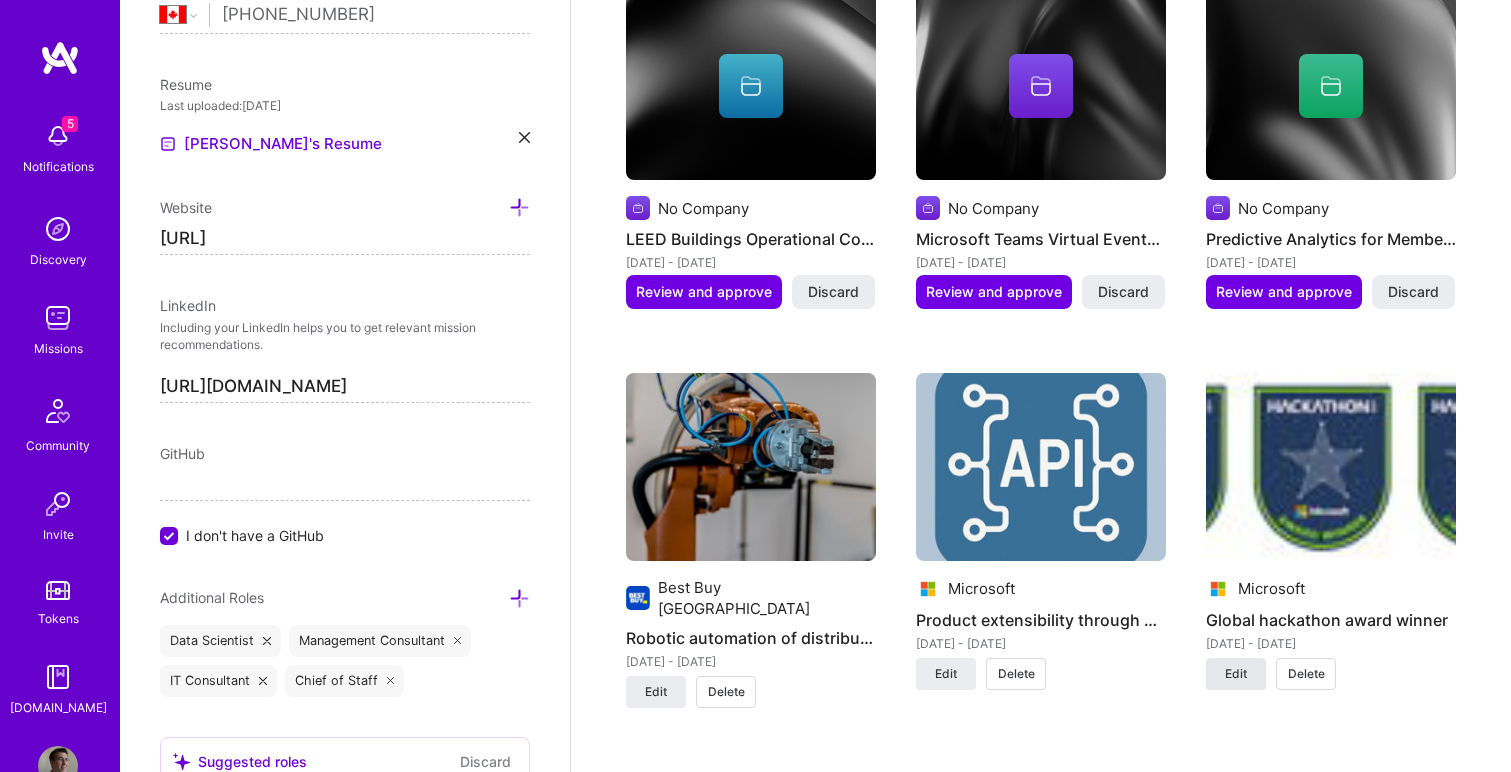 click on "Edit" at bounding box center [1236, 674] 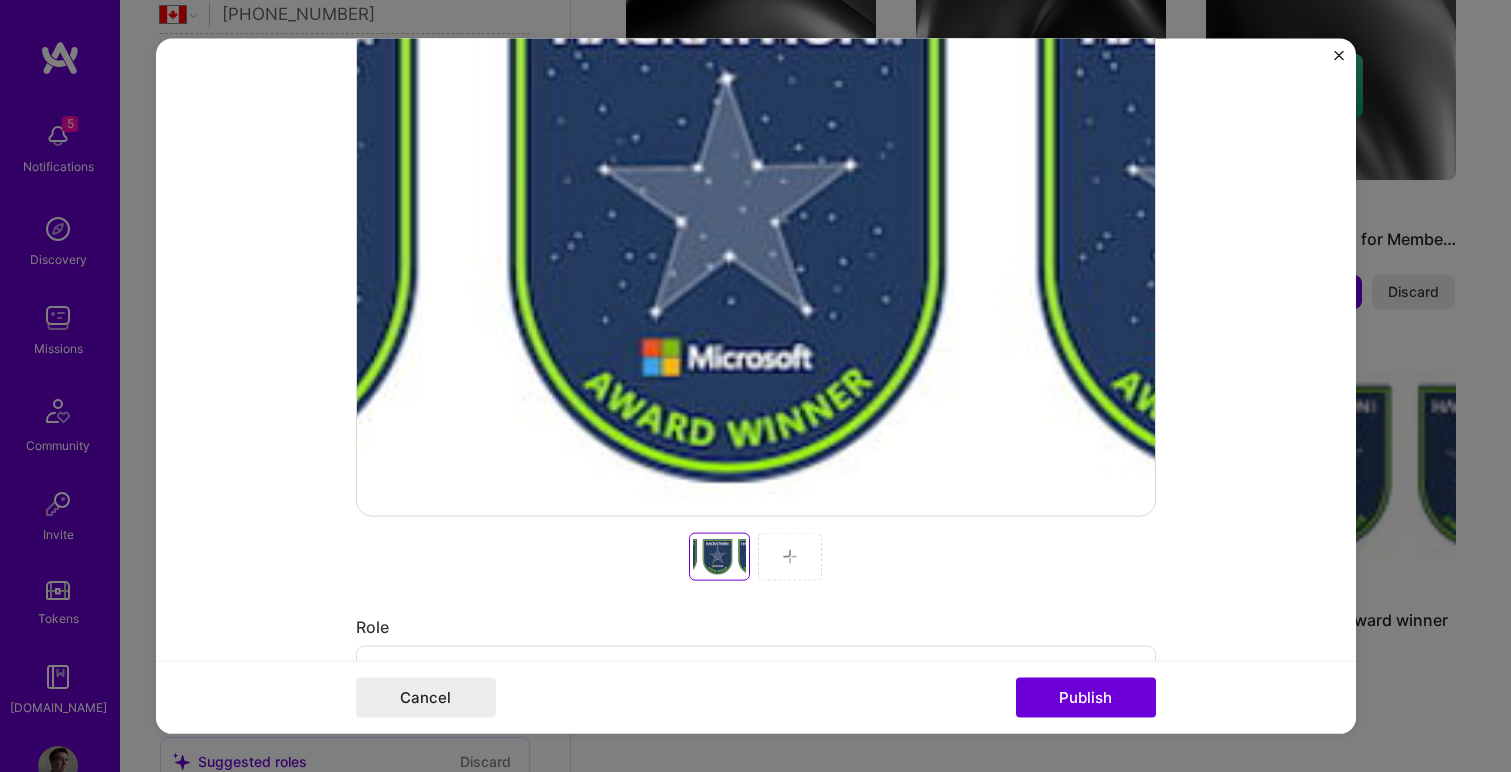 scroll, scrollTop: 505, scrollLeft: 0, axis: vertical 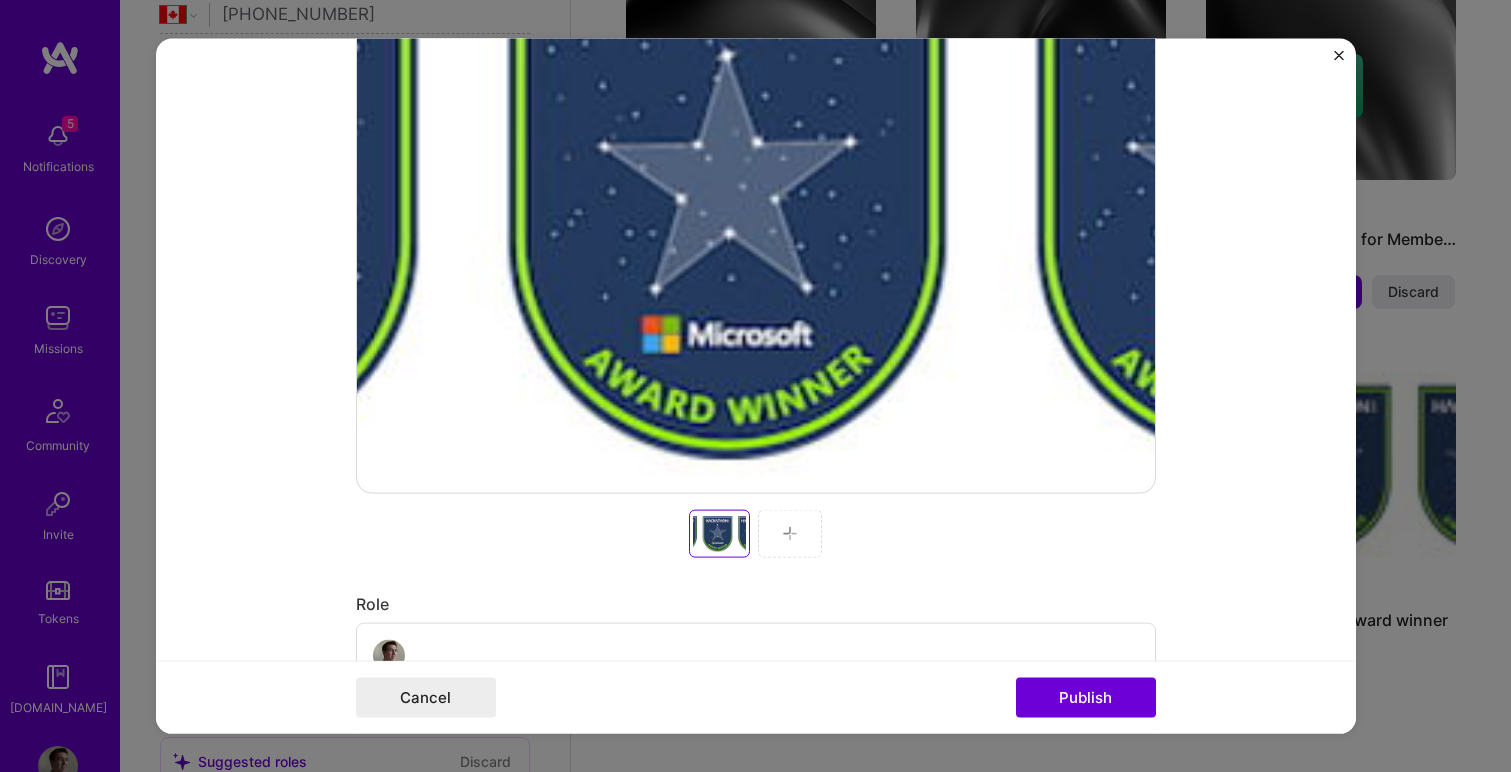 click at bounding box center [790, 534] 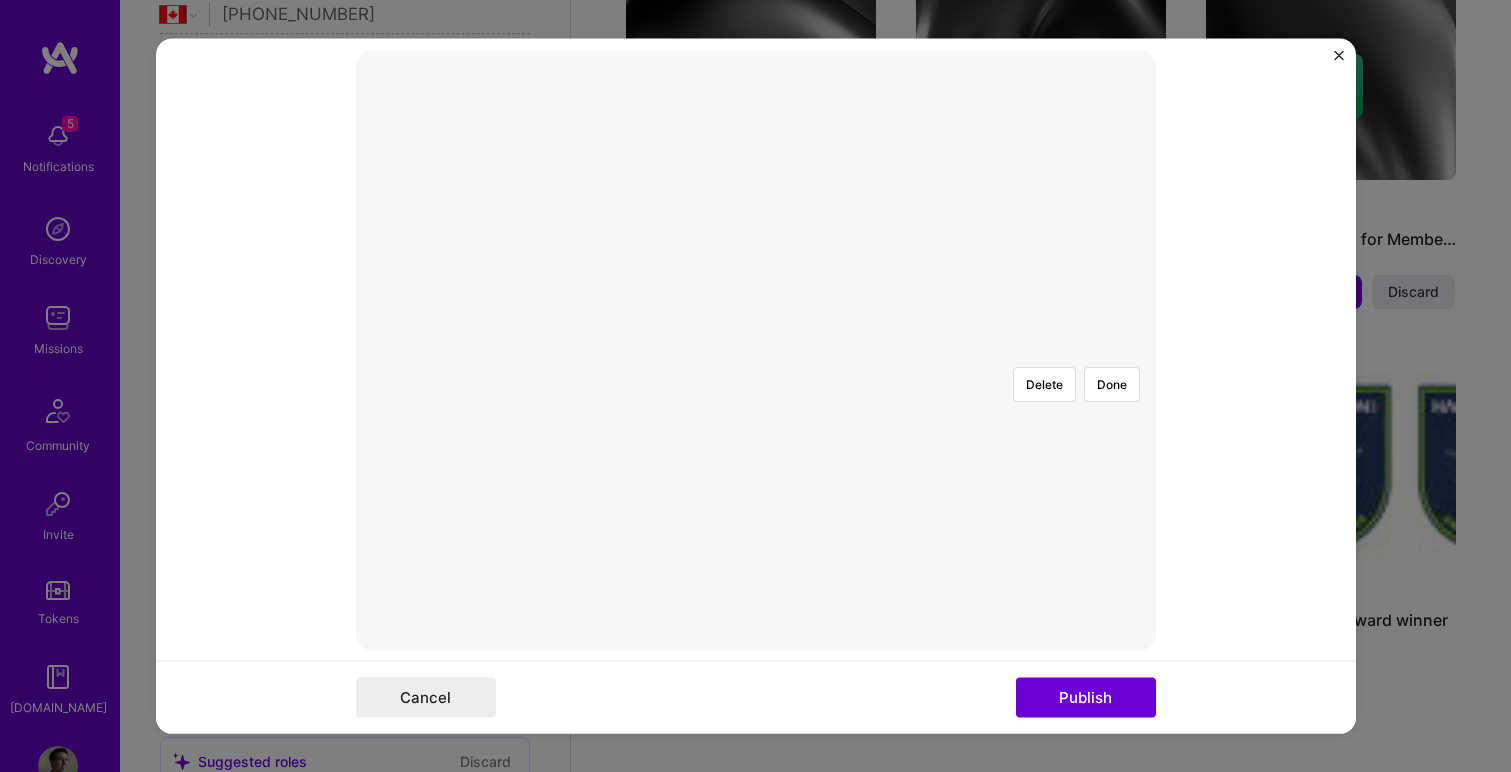 scroll, scrollTop: 291, scrollLeft: 0, axis: vertical 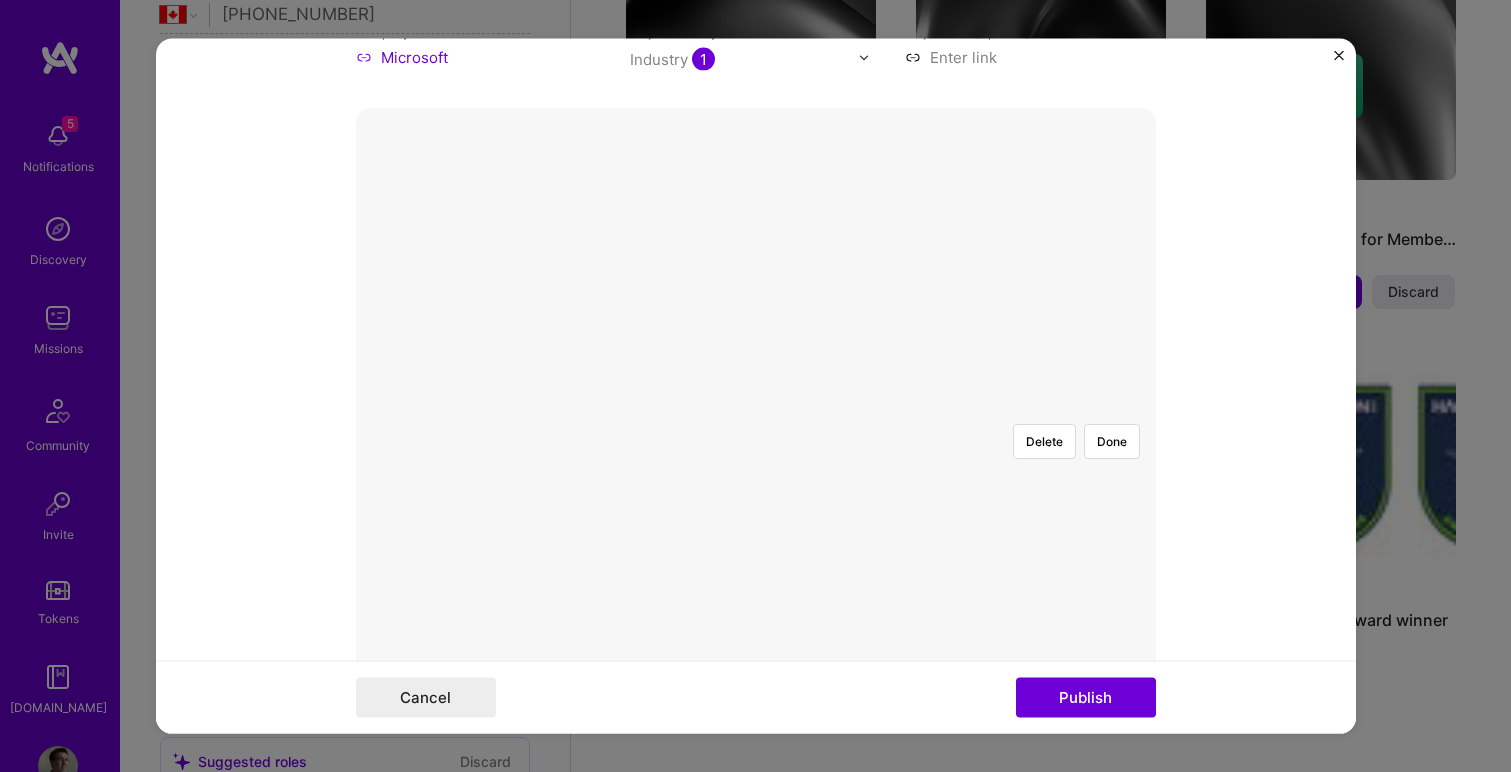click at bounding box center [961, 562] 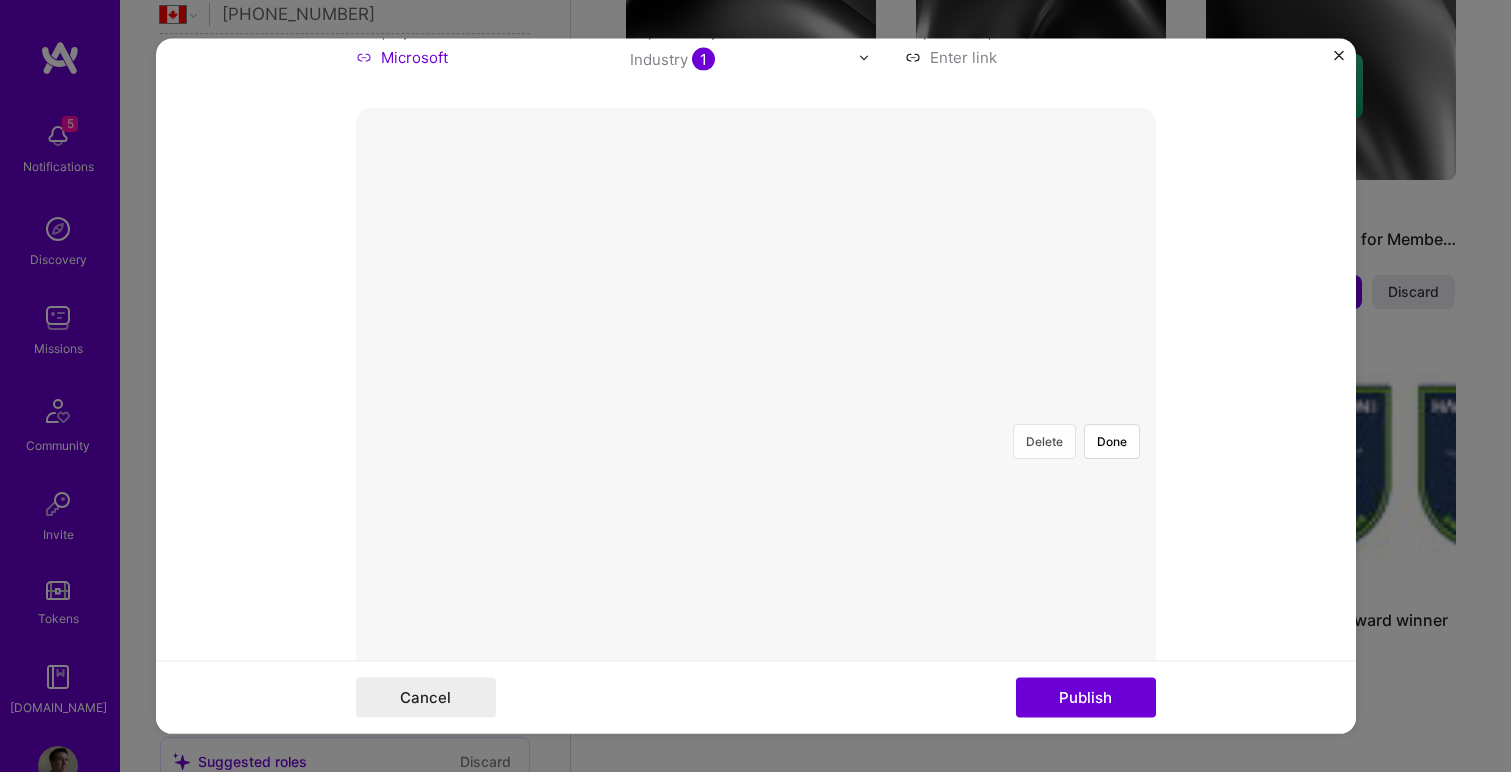 click on "Delete" at bounding box center [1044, 441] 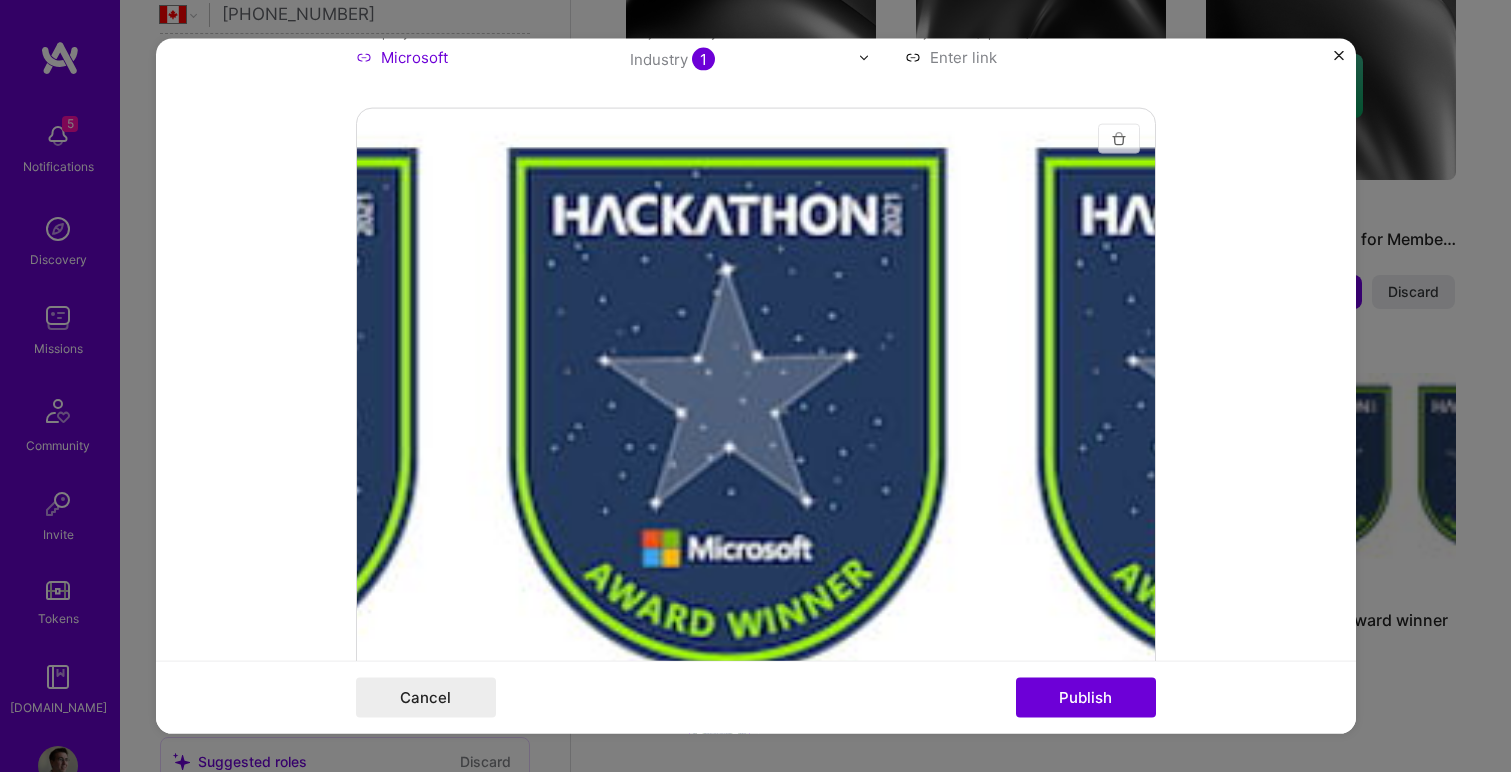 click at bounding box center (1119, 139) 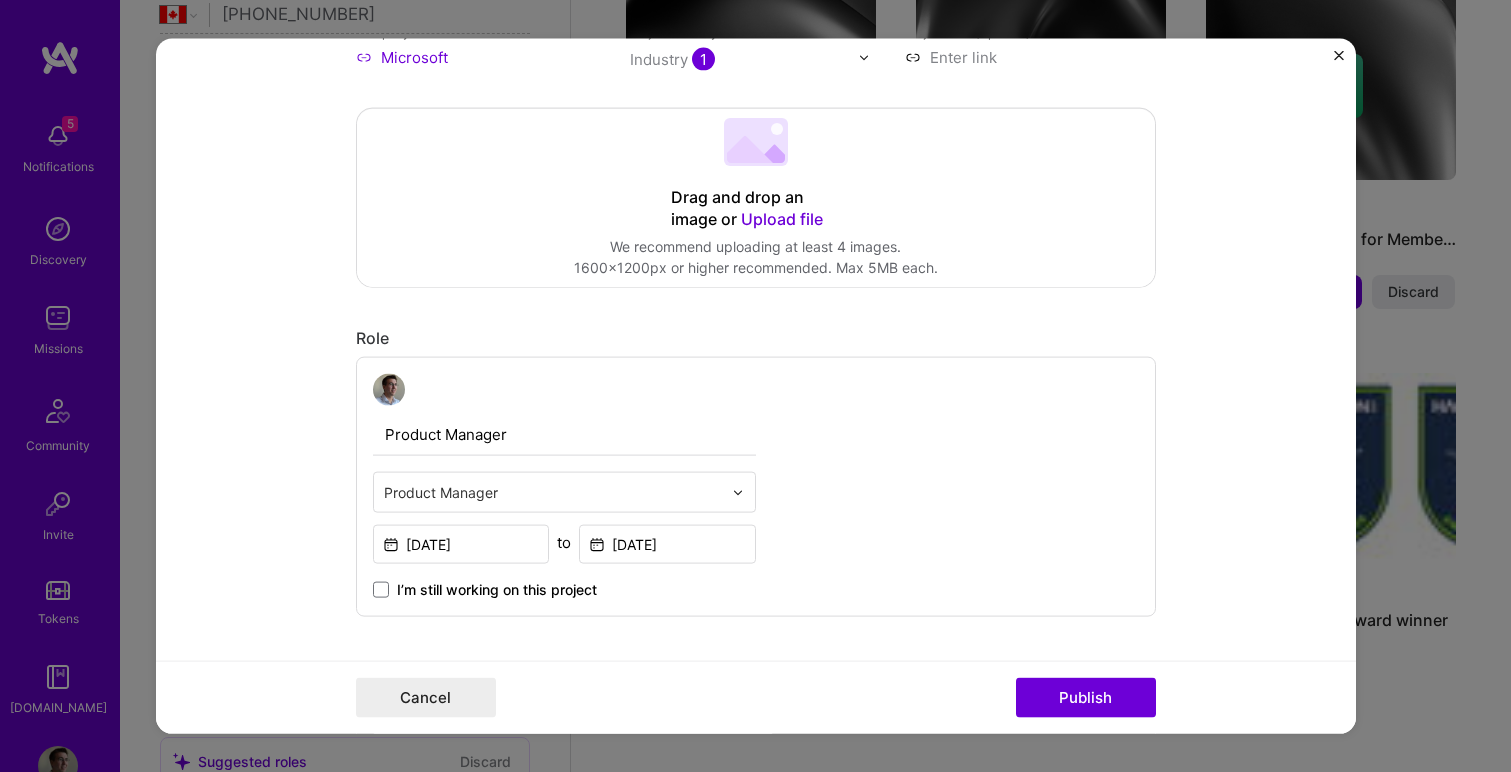 click on "Upload file" at bounding box center (782, 219) 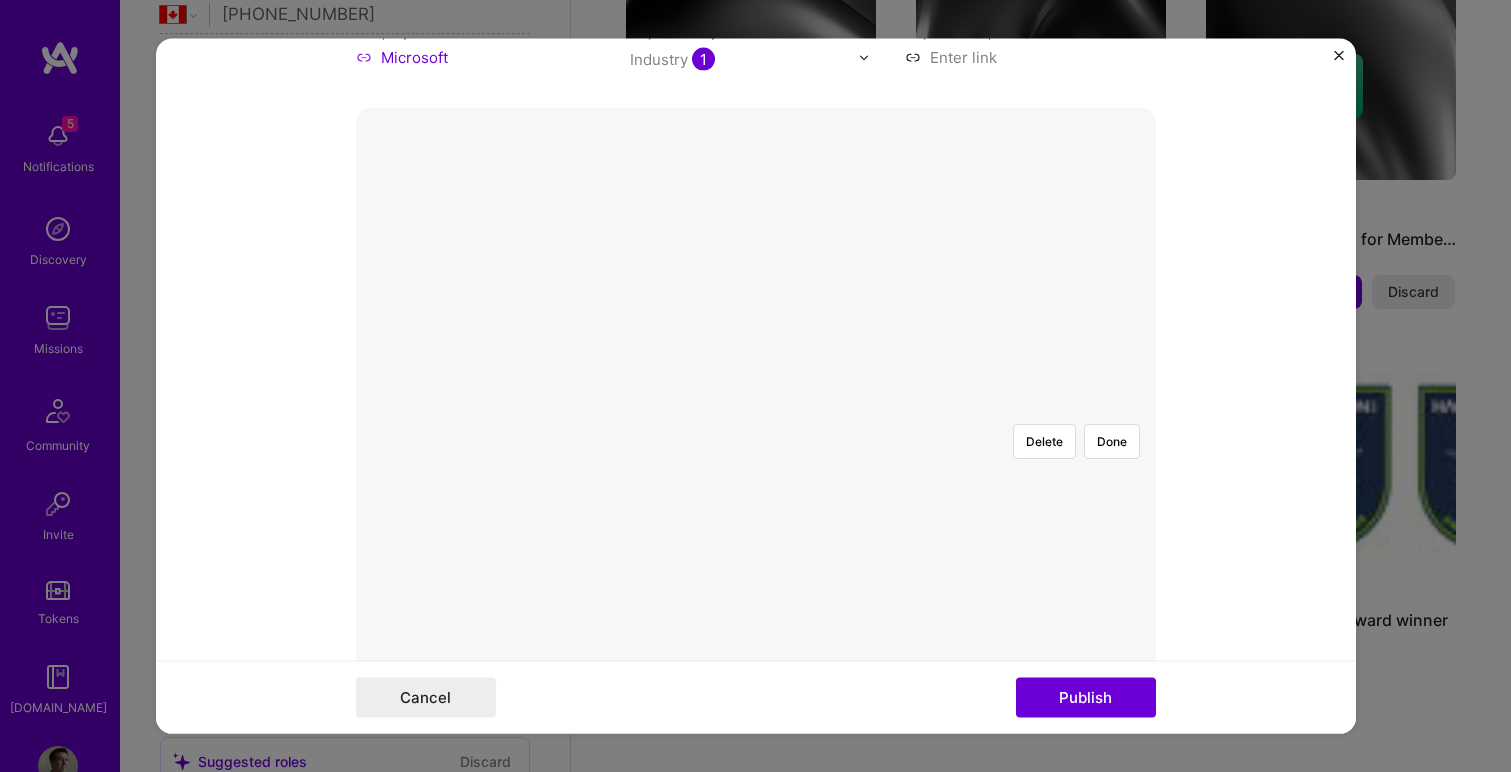 click at bounding box center (1017, 678) 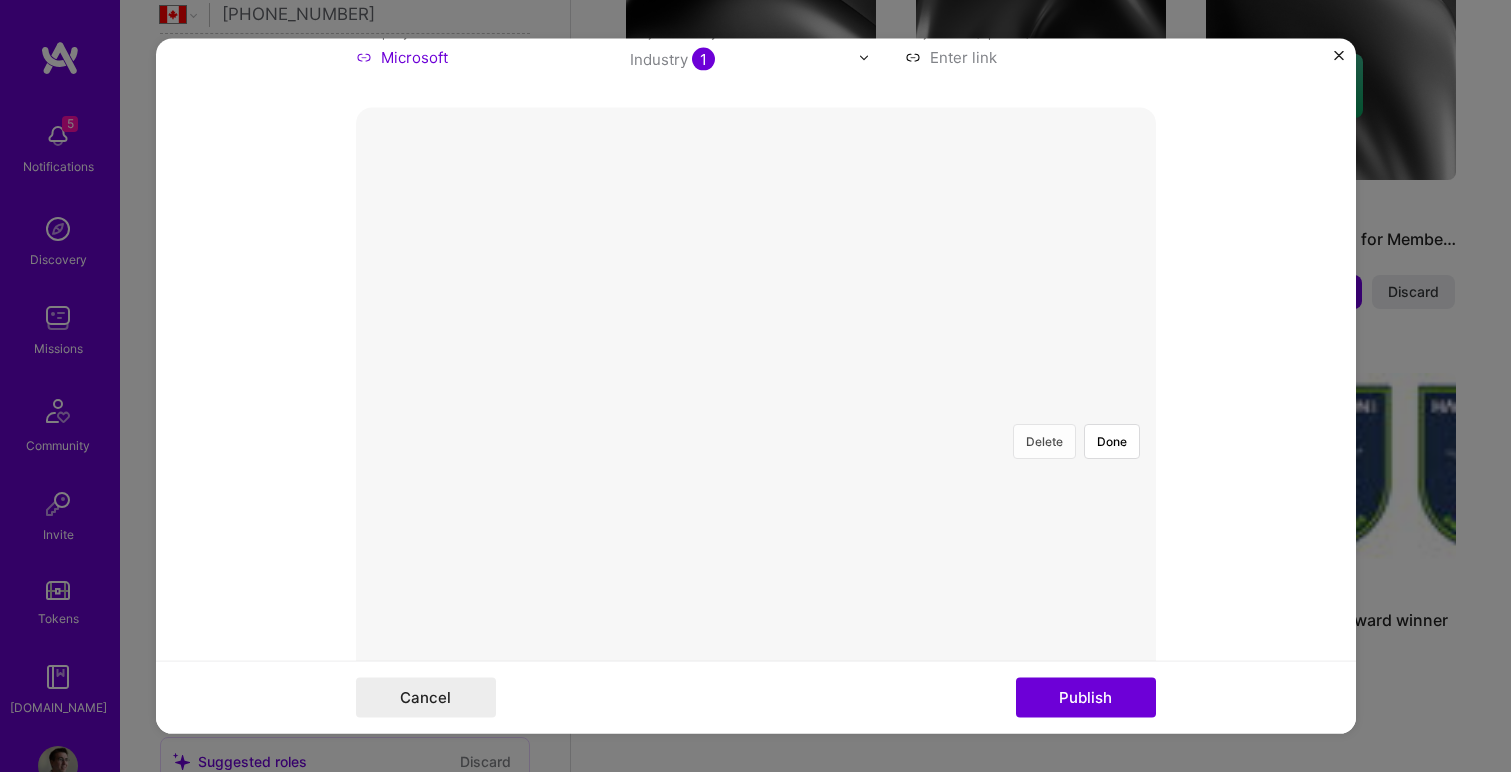 click on "Delete" at bounding box center (1044, 441) 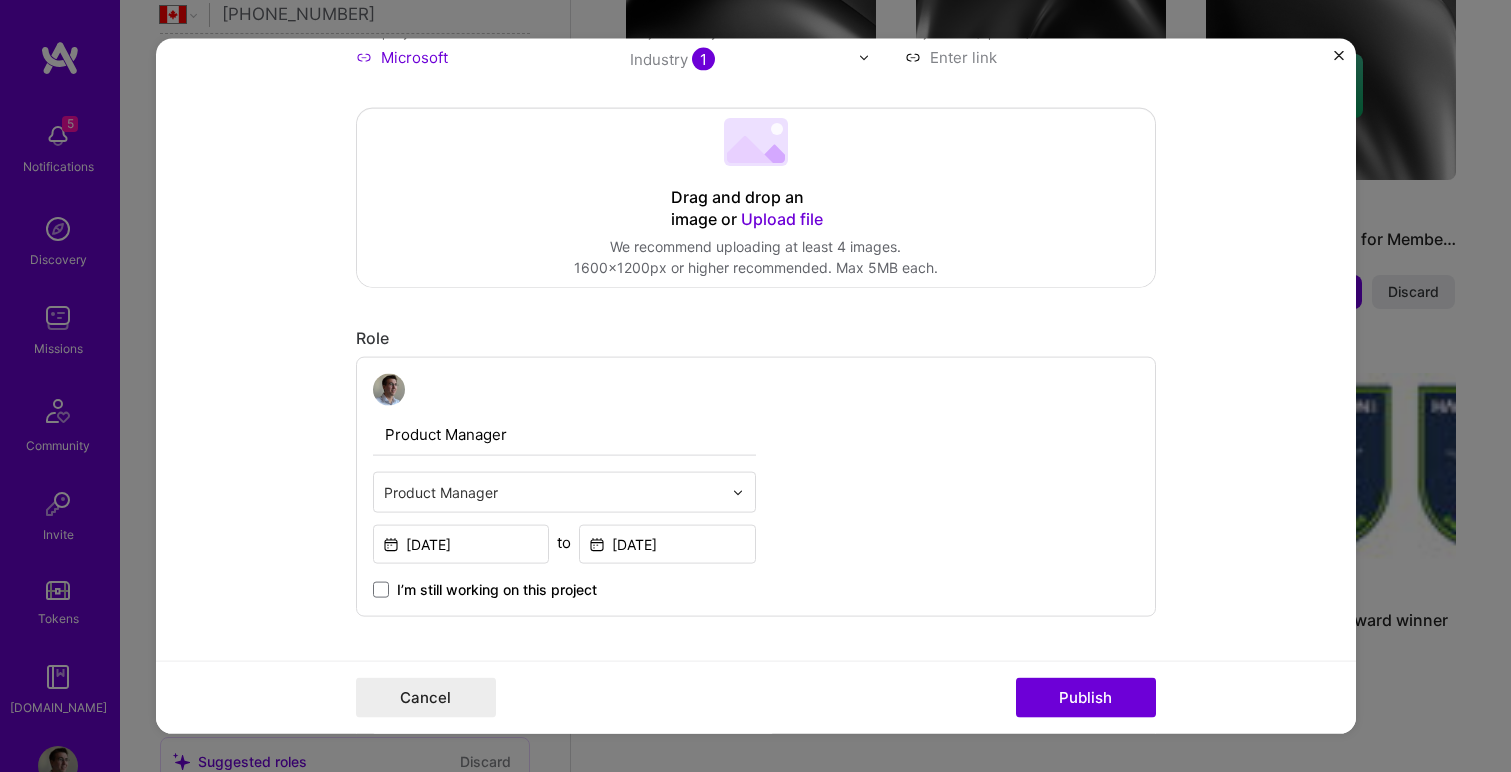 click on "Upload file" at bounding box center (782, 219) 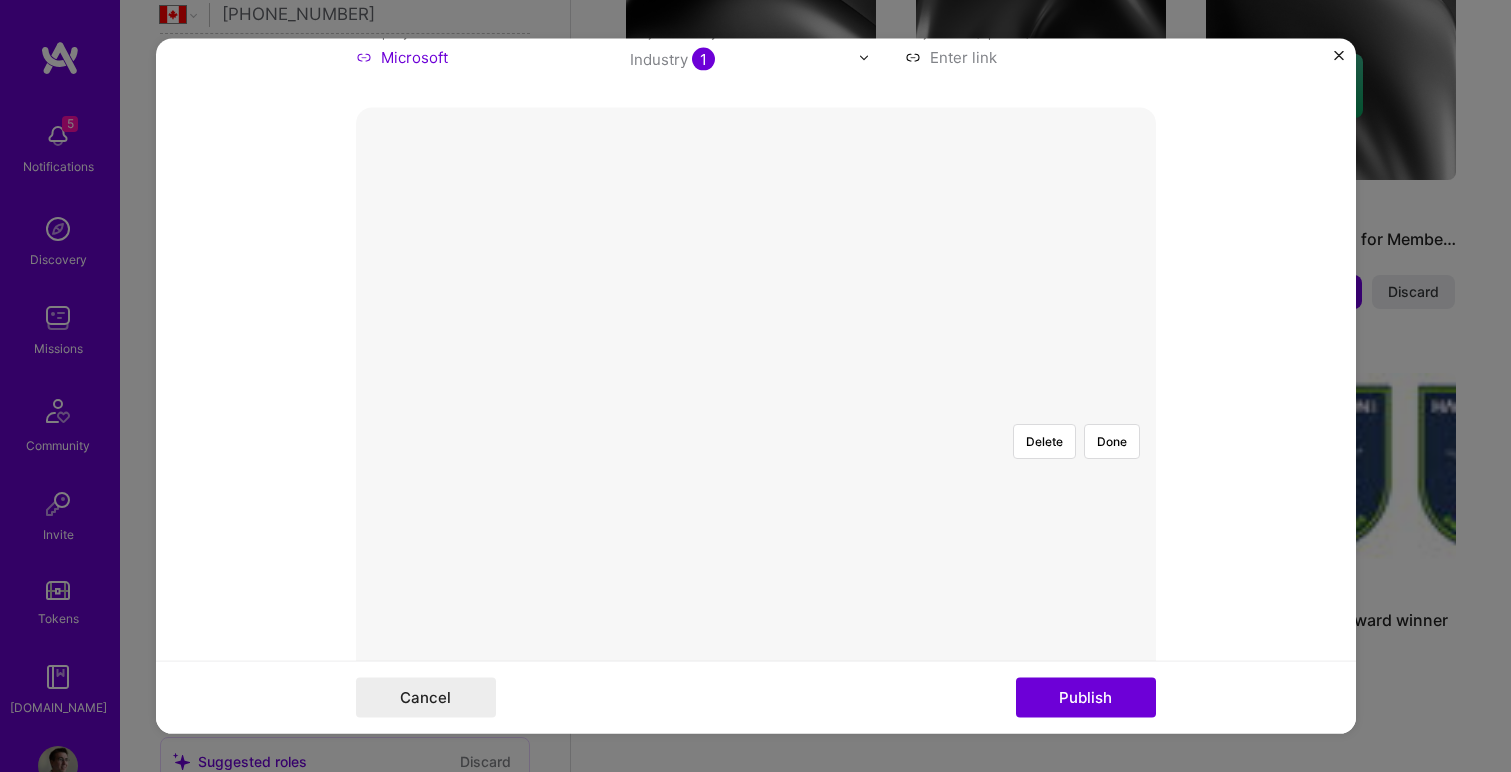 click at bounding box center (1049, 665) 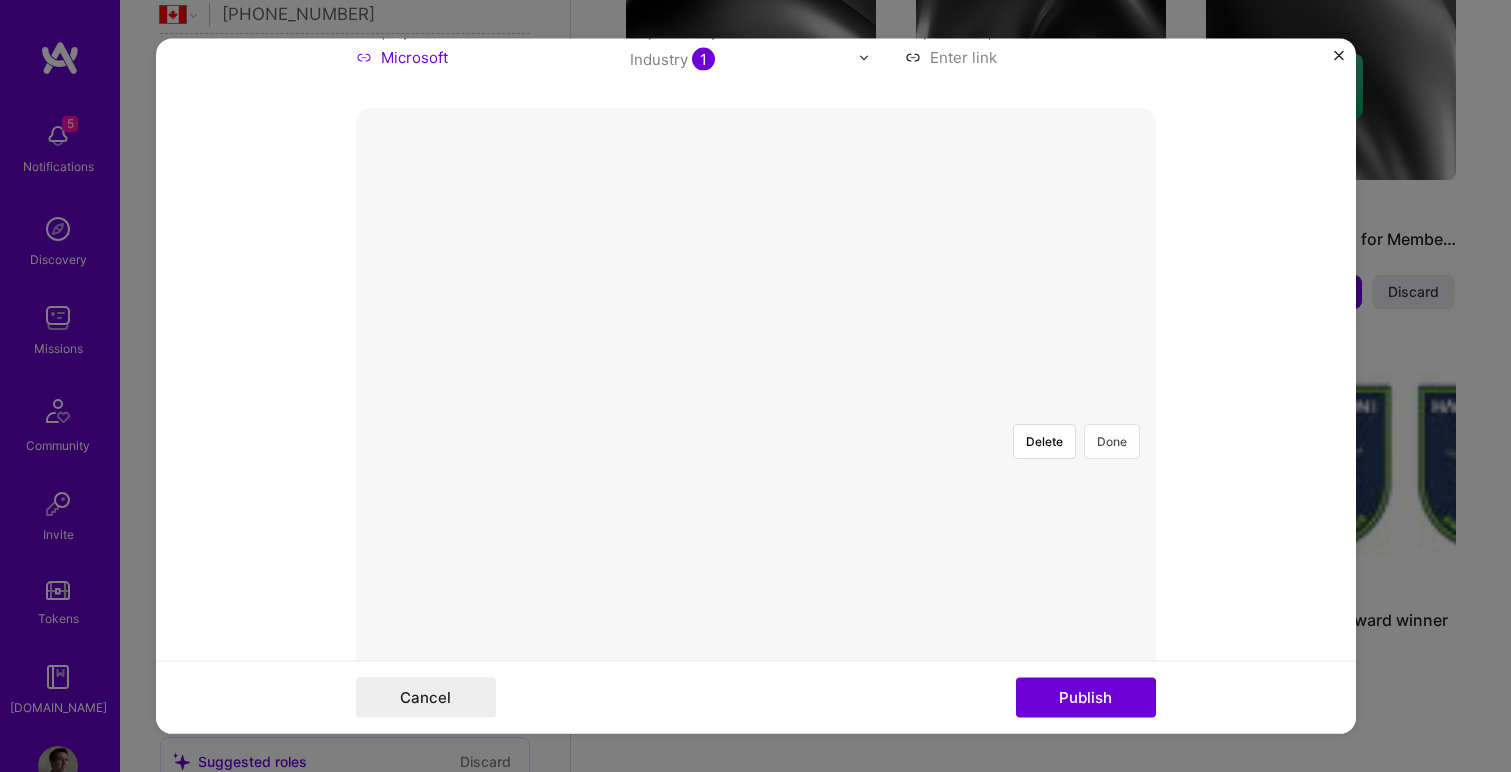 click on "Done" at bounding box center (1112, 441) 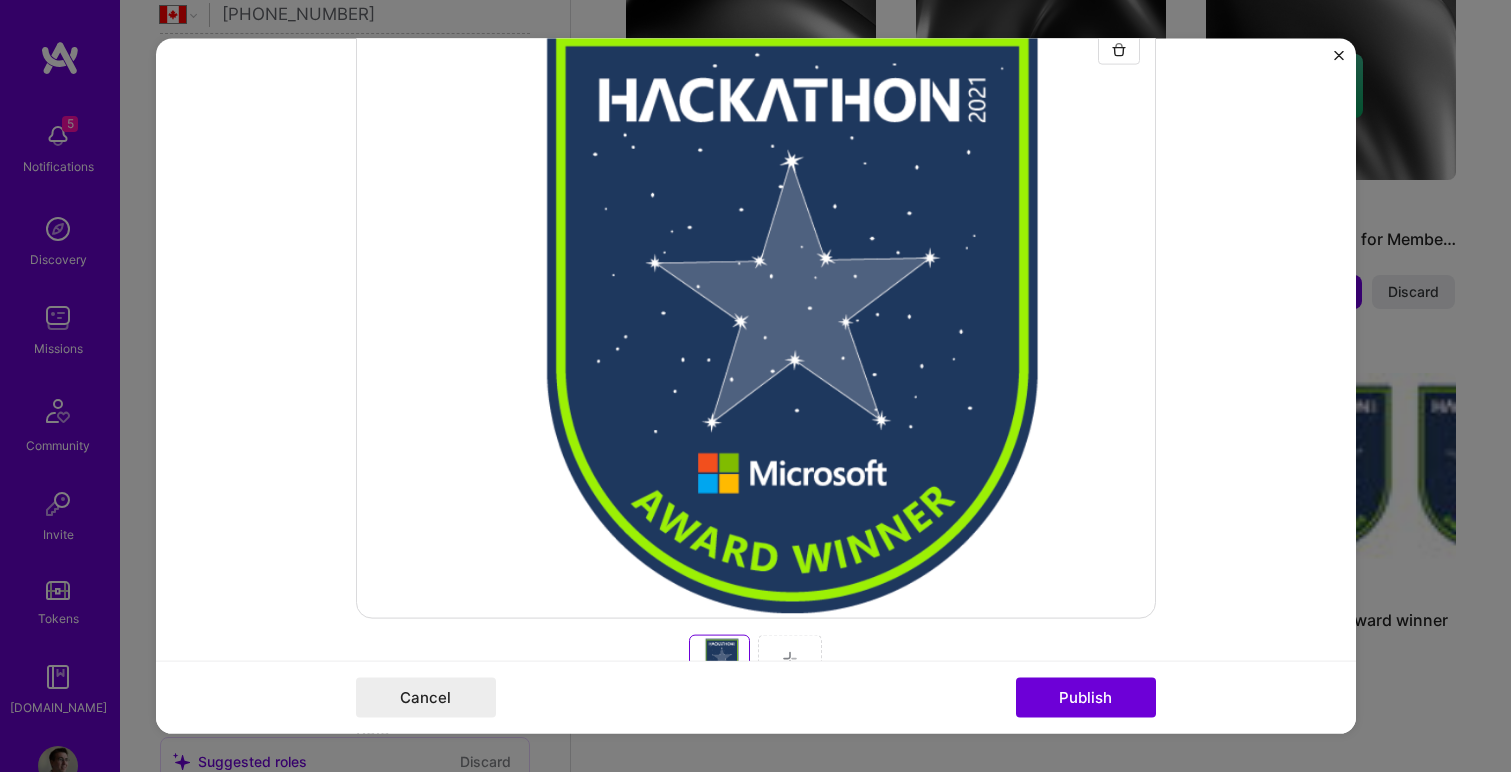 scroll, scrollTop: 390, scrollLeft: 0, axis: vertical 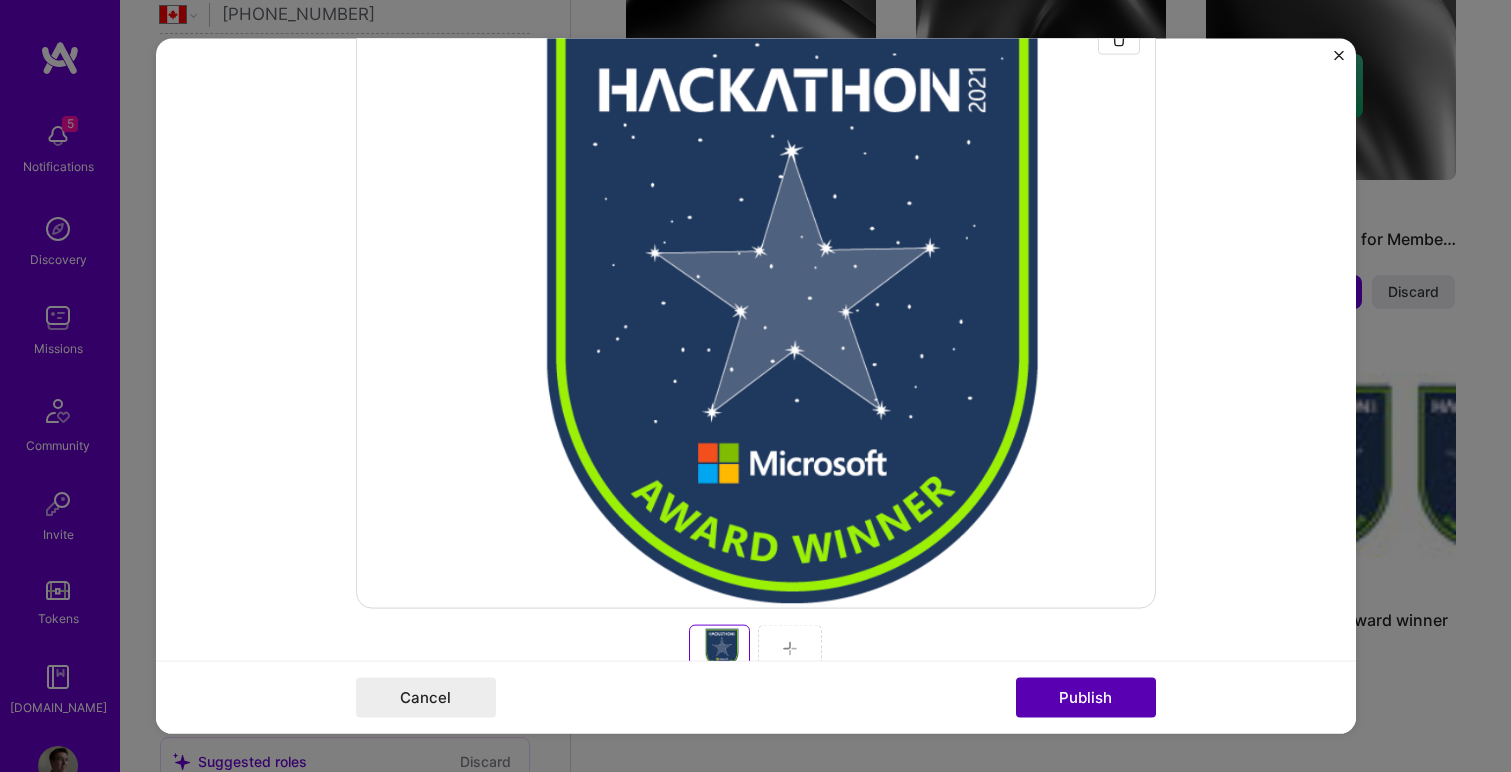 click on "Publish" at bounding box center (1086, 697) 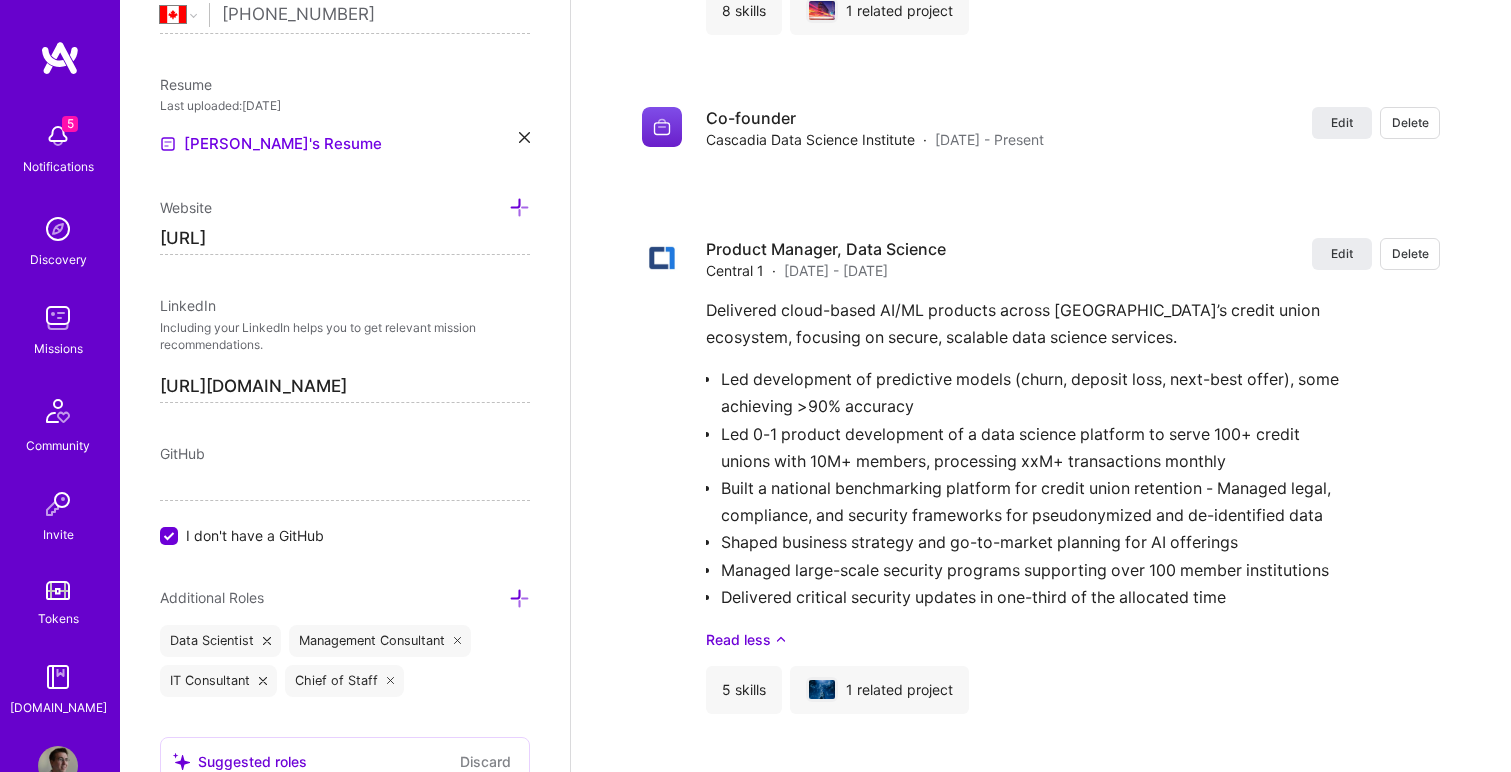 scroll, scrollTop: 5288, scrollLeft: 0, axis: vertical 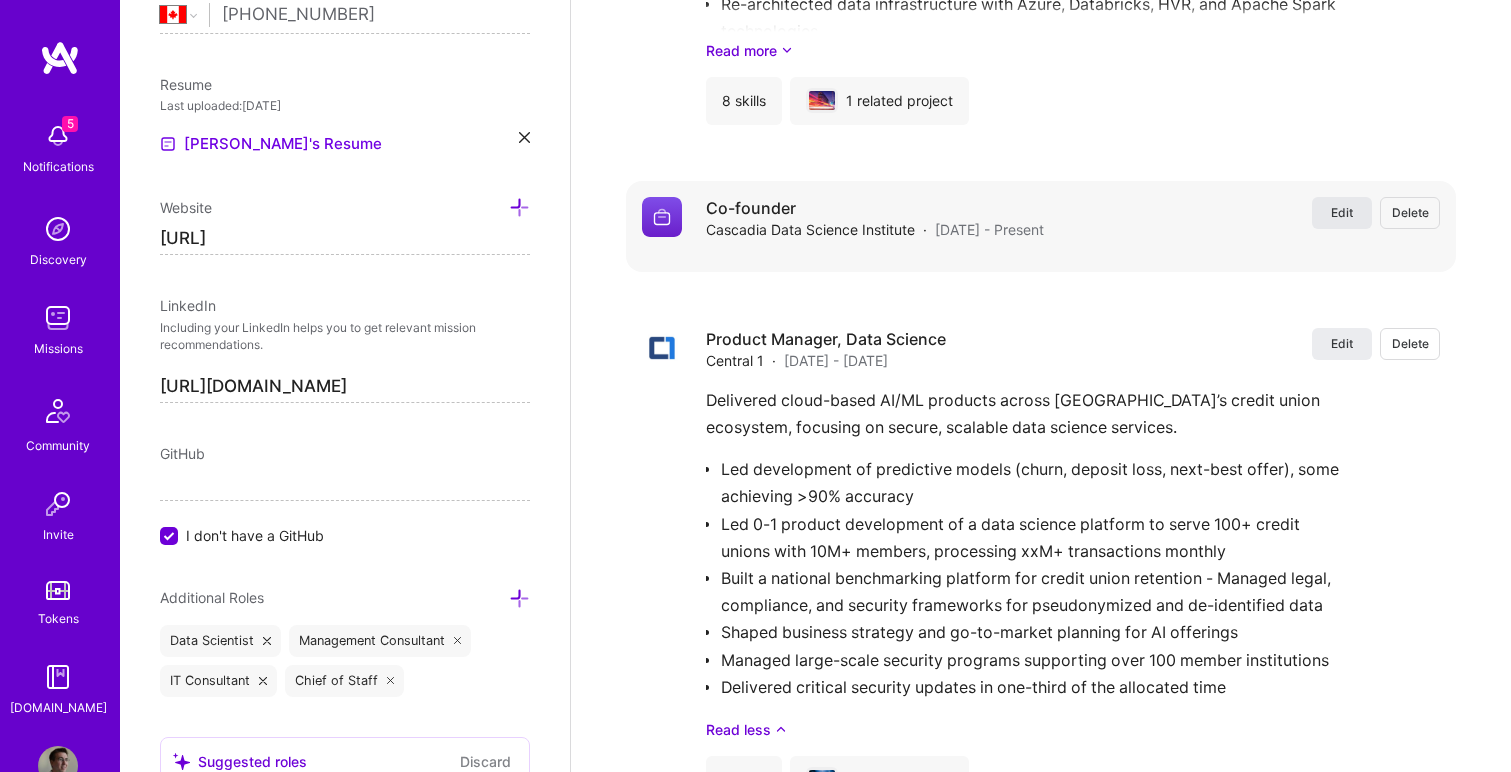 click on "Edit" at bounding box center [1342, 212] 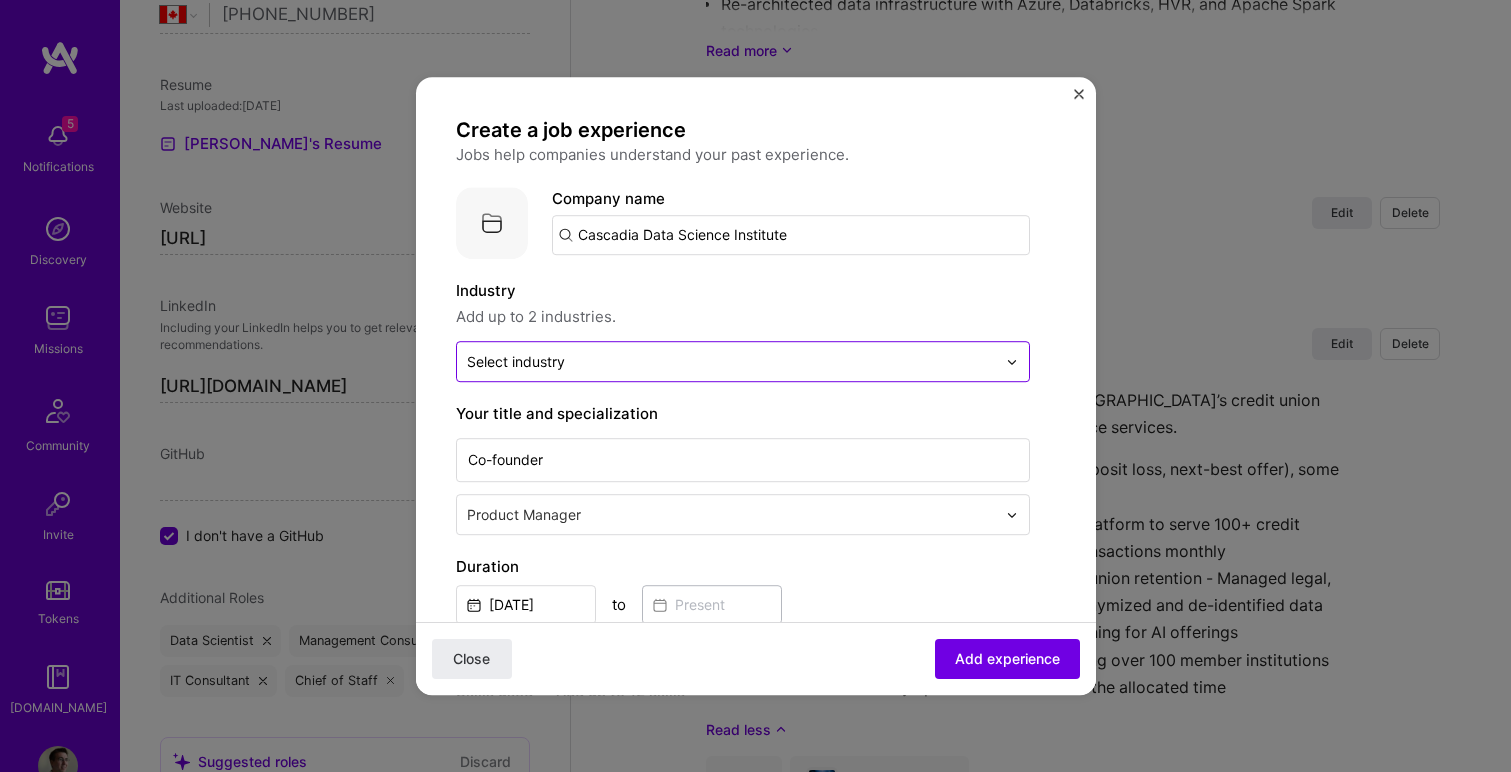 click at bounding box center [731, 361] 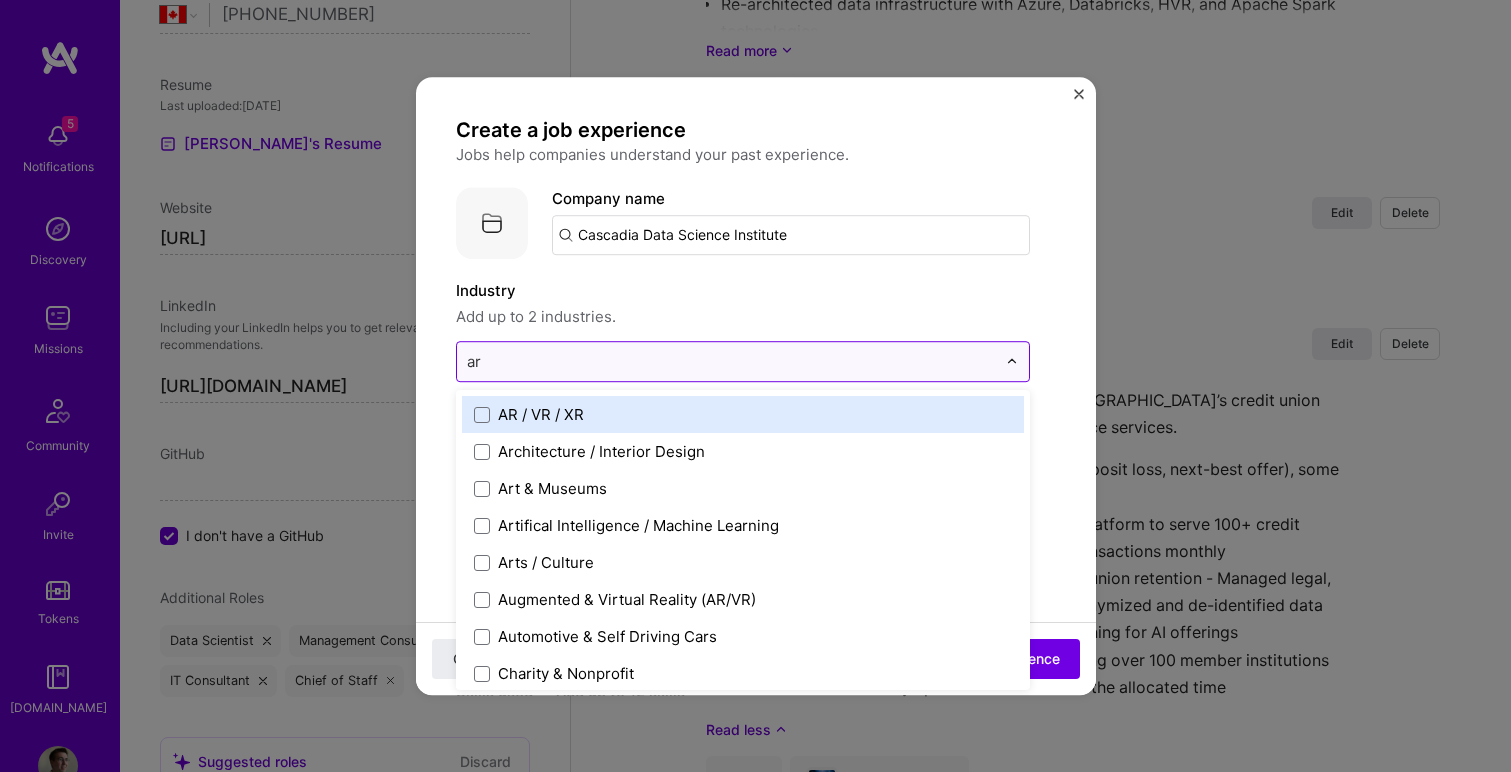 type on "art" 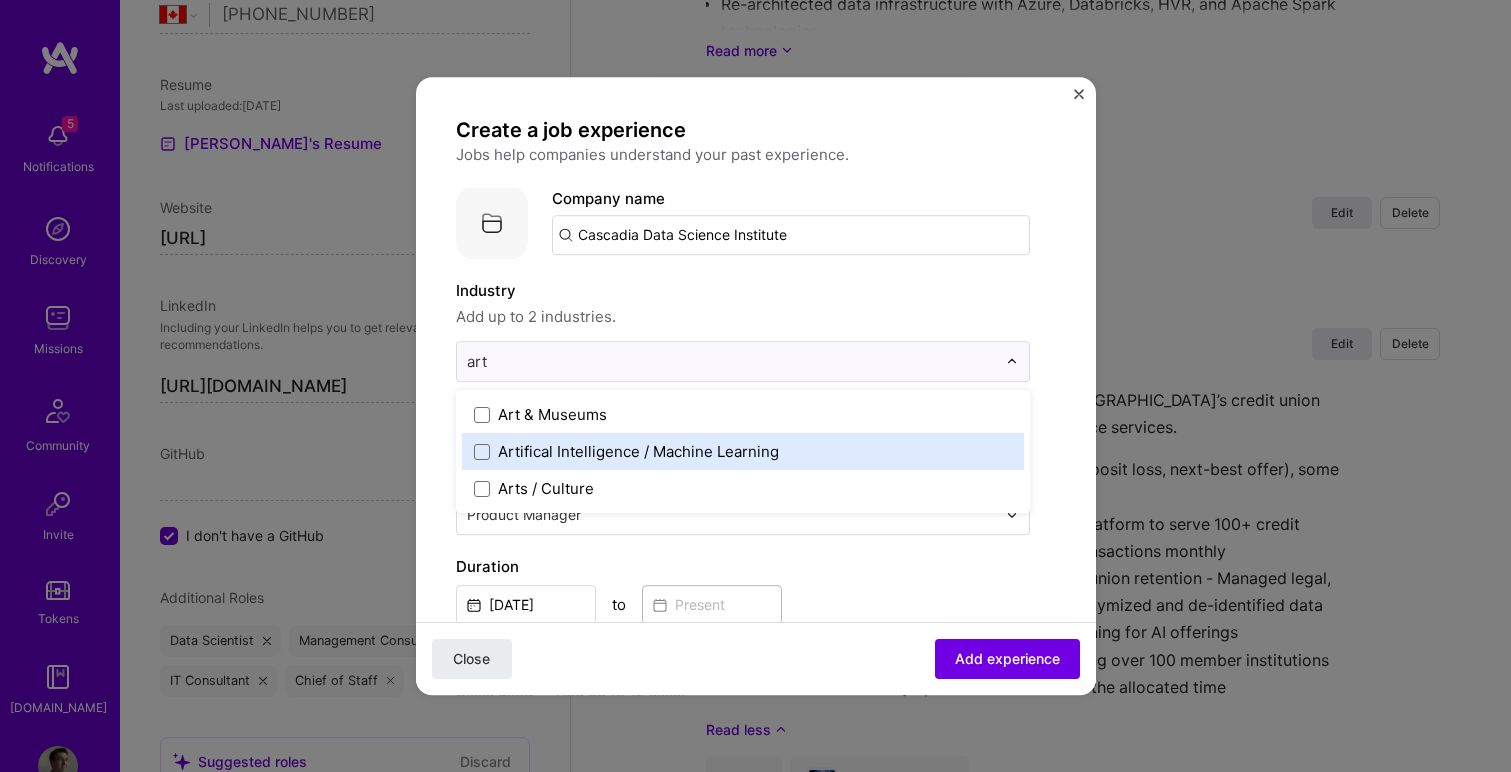 click on "Artifical Intelligence / Machine Learning" at bounding box center (638, 451) 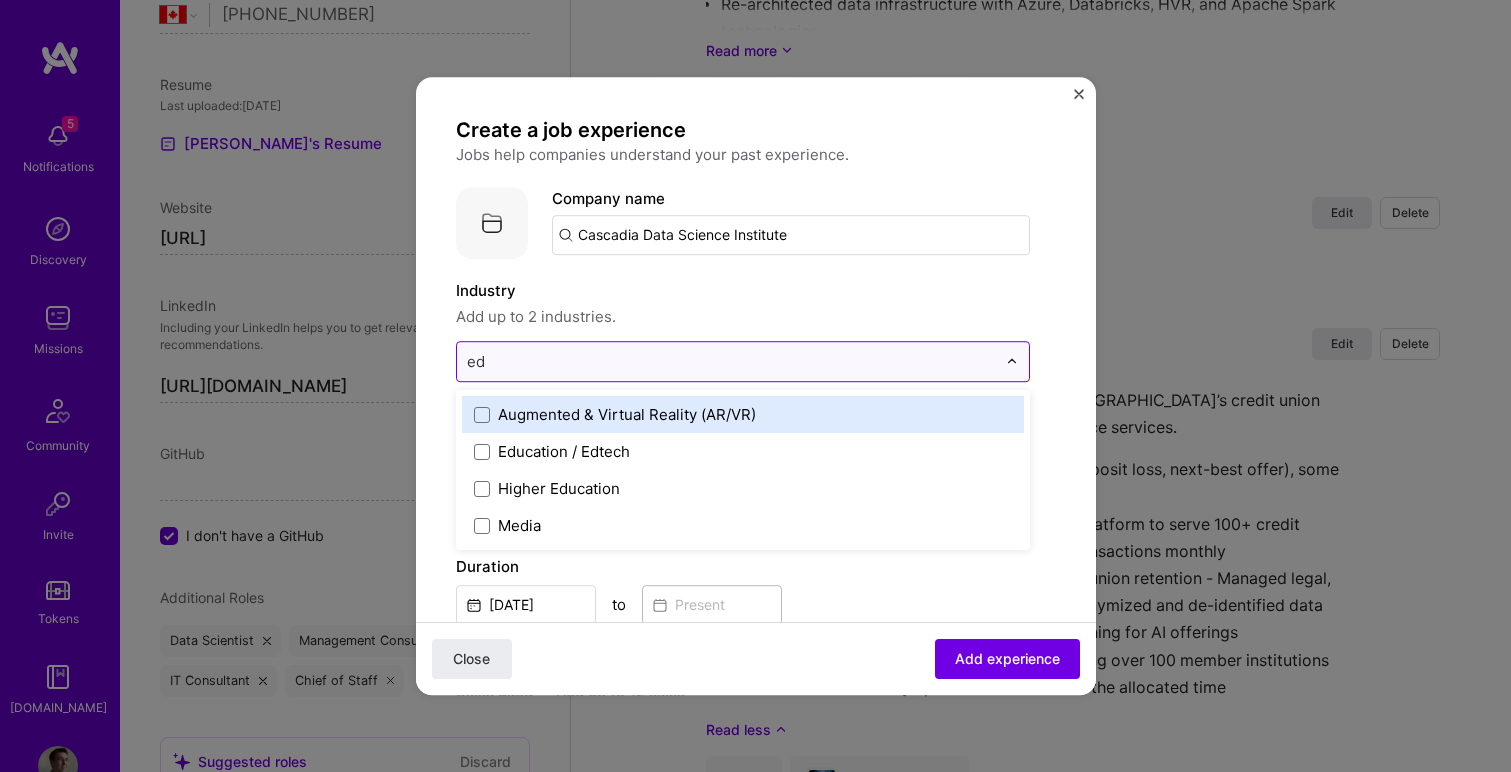 type on "edu" 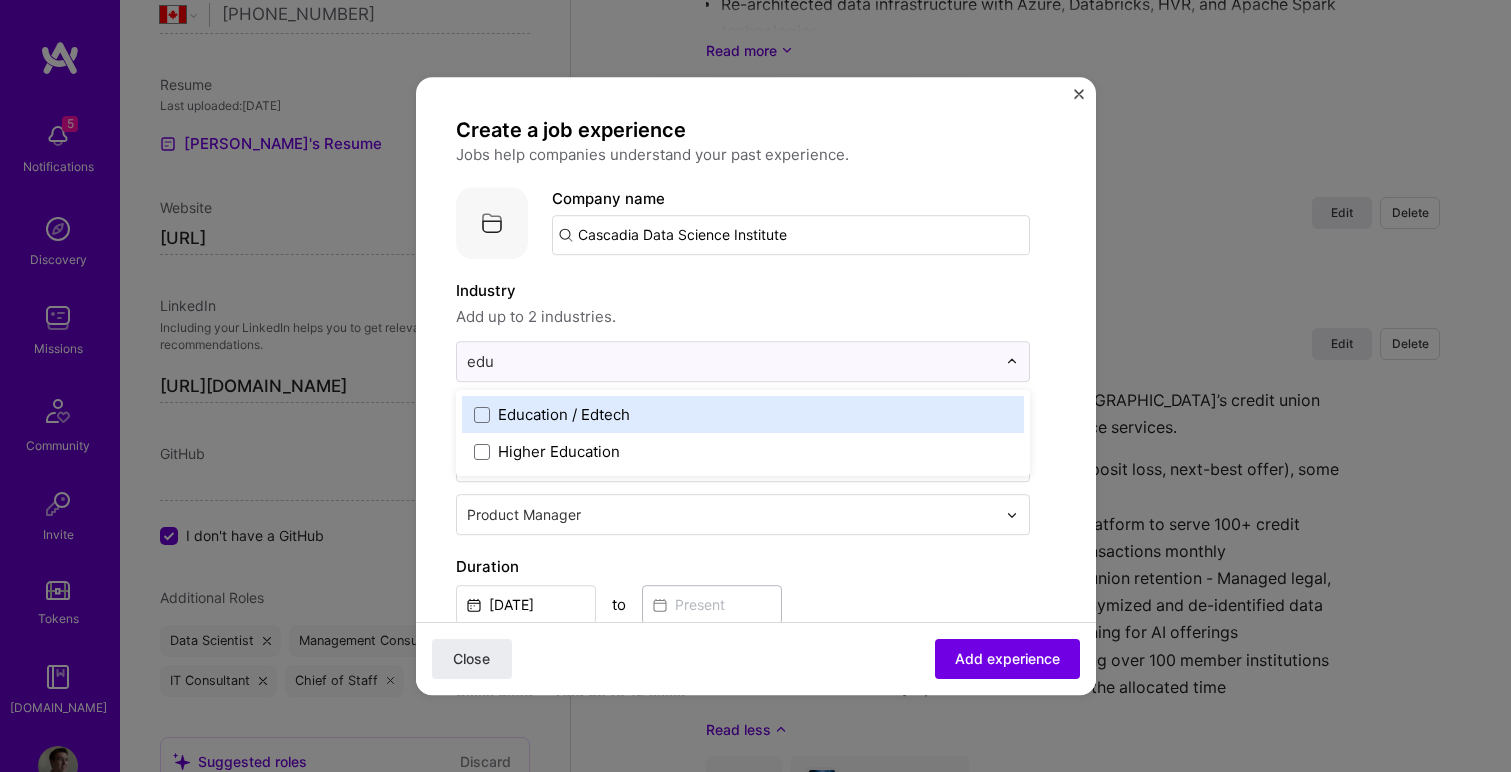 click on "Education / Edtech" at bounding box center (743, 414) 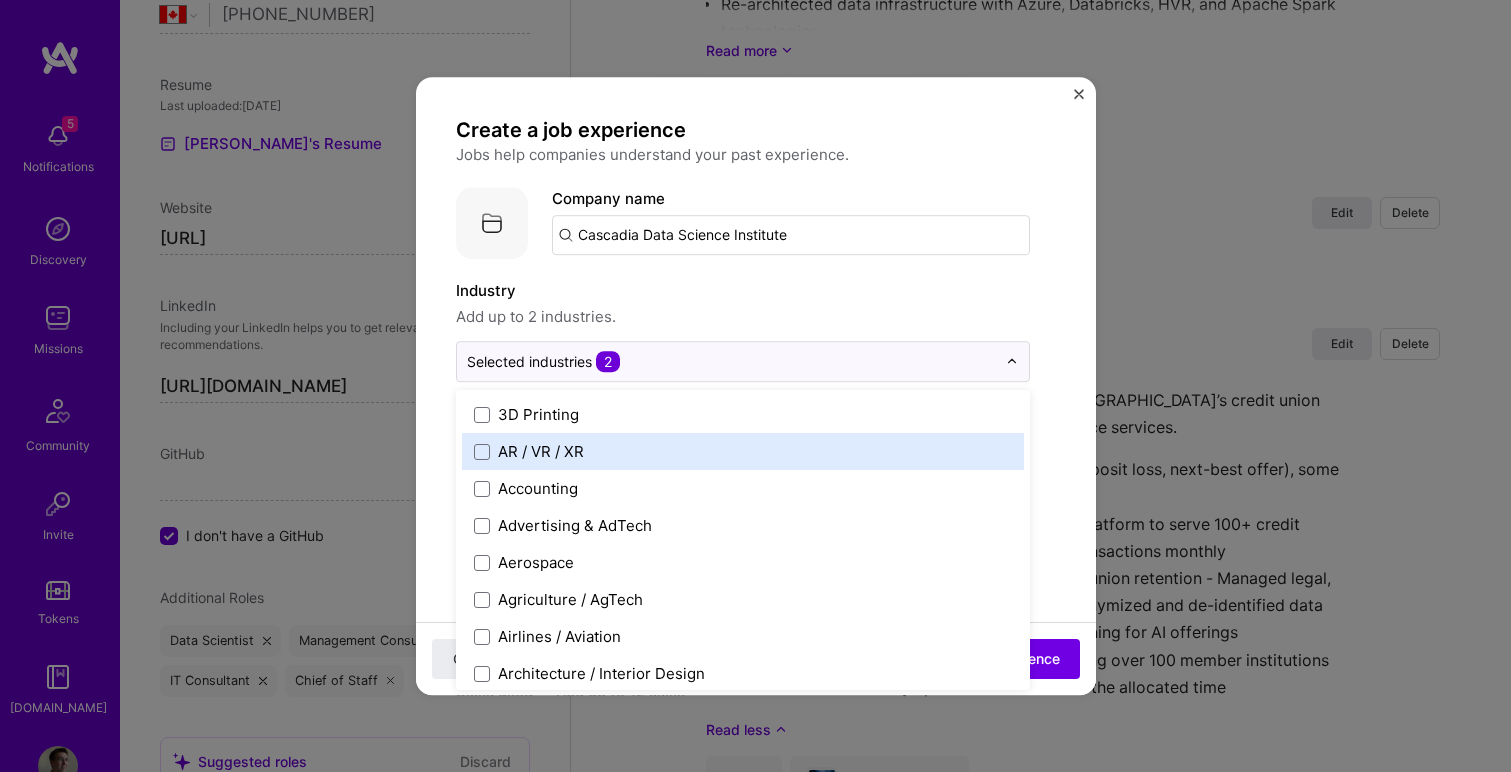 click on "Create a job experience Jobs help companies understand your past experience. Company logo Company name Cascadia Data Science Institute
Industry Add up to 2 industries. option Education / Edtech, selected. option AR / VR / XR focused, 2 of 120. 120 results available. Use Up and Down to choose options, press Enter to select the currently focused option, press Escape to exit the menu, press Tab to select the option and exit the menu. Selected industries 2 3D Printing AR / VR / XR Accounting Advertising & AdTech Aerospace Agriculture / AgTech Airlines / Aviation Architecture / Interior Design Art & Museums Artifical Intelligence / Machine Learning Arts / Culture Augmented & Virtual Reality (AR/VR) Automotive Automotive & Self Driving Cars Aviation B2B B2B2C B2C BPA / RPA Banking Beauty Big Data BioTech Blockchain CMS CPG CRM Cannabis Charity & Nonprofit Circular Economy CivTech Climate Tech Cloud Services Coaching Community Tech Construction Consulting Consumer Electronics Crowdfunding Crypto DTC HR" at bounding box center (756, 776) 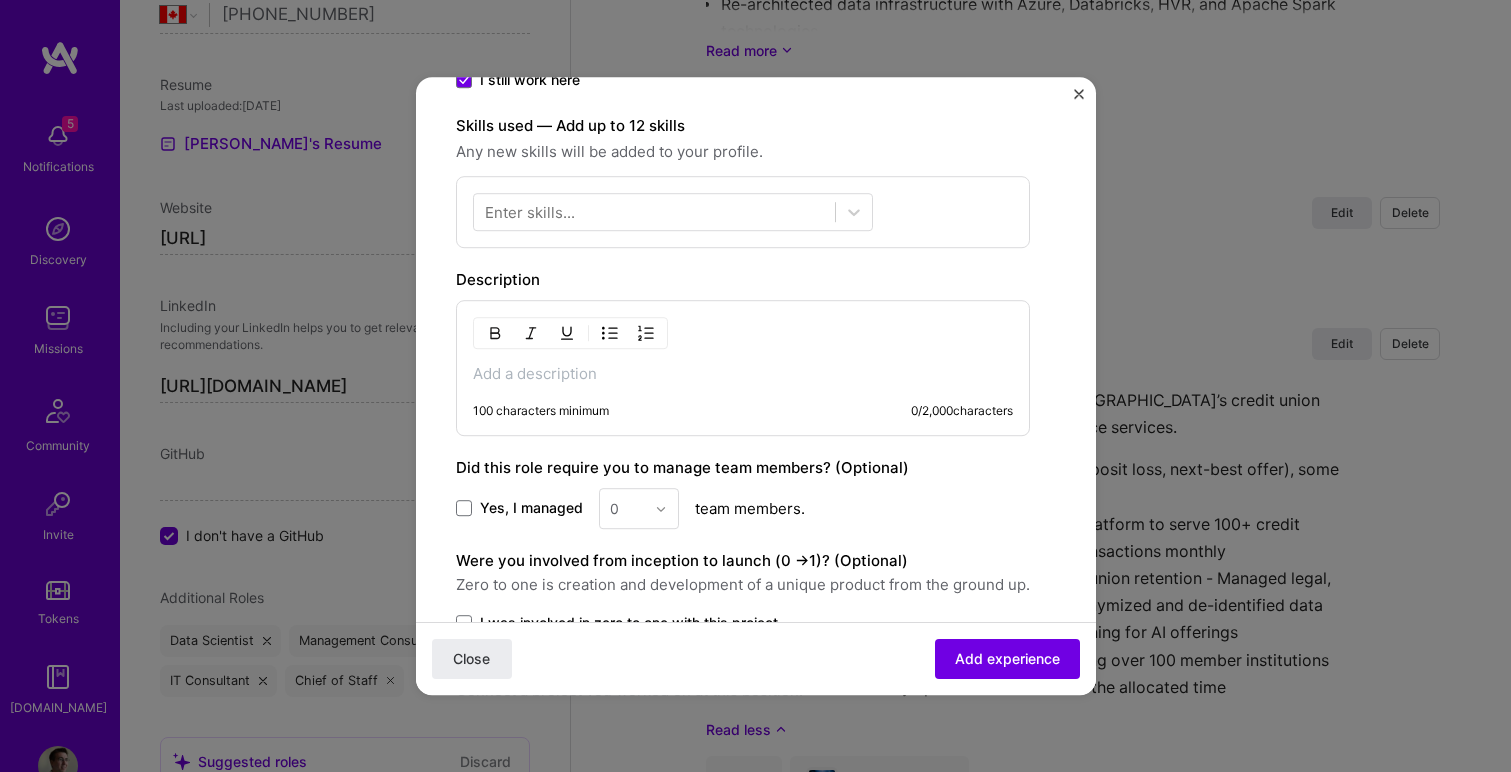 scroll, scrollTop: 569, scrollLeft: 0, axis: vertical 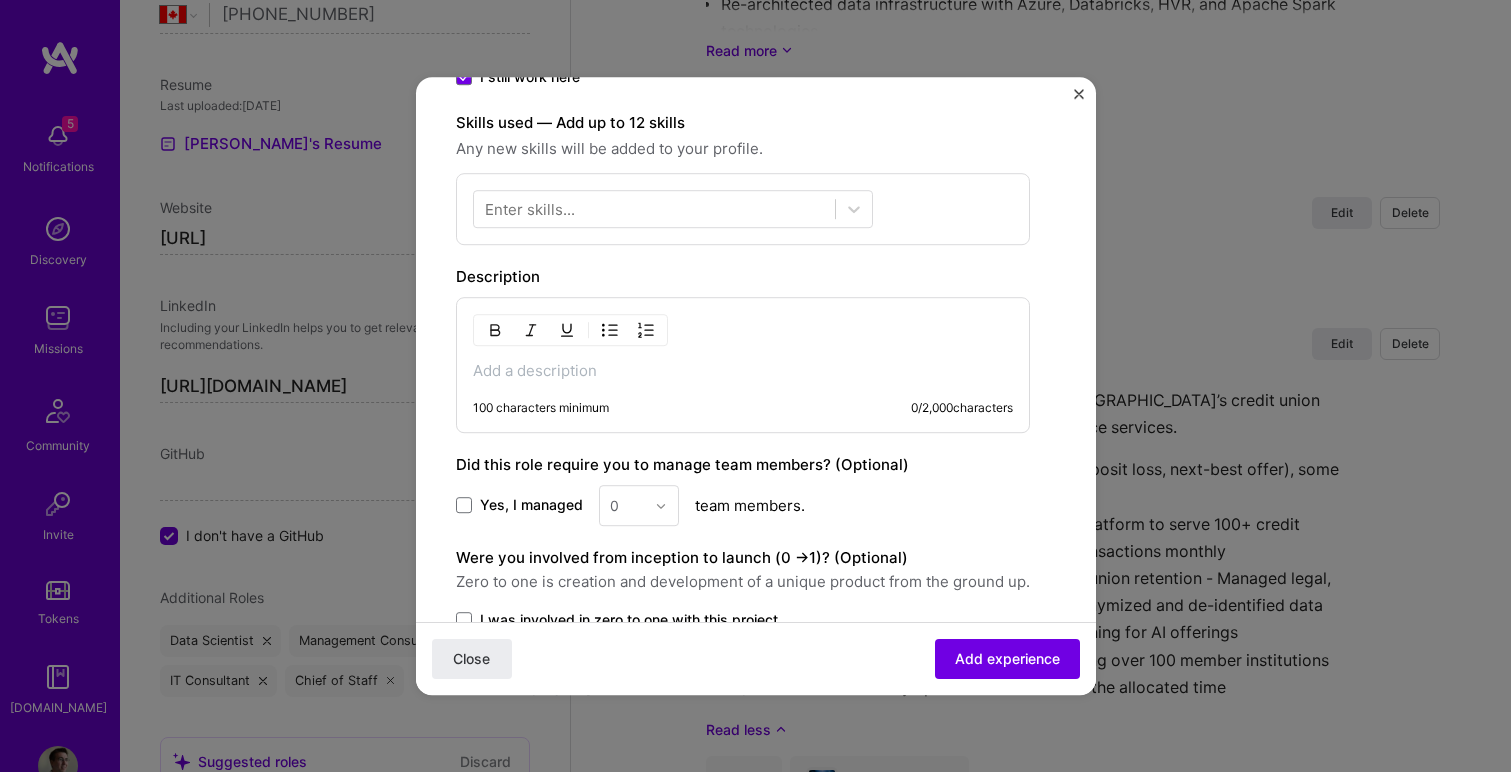click at bounding box center (743, 371) 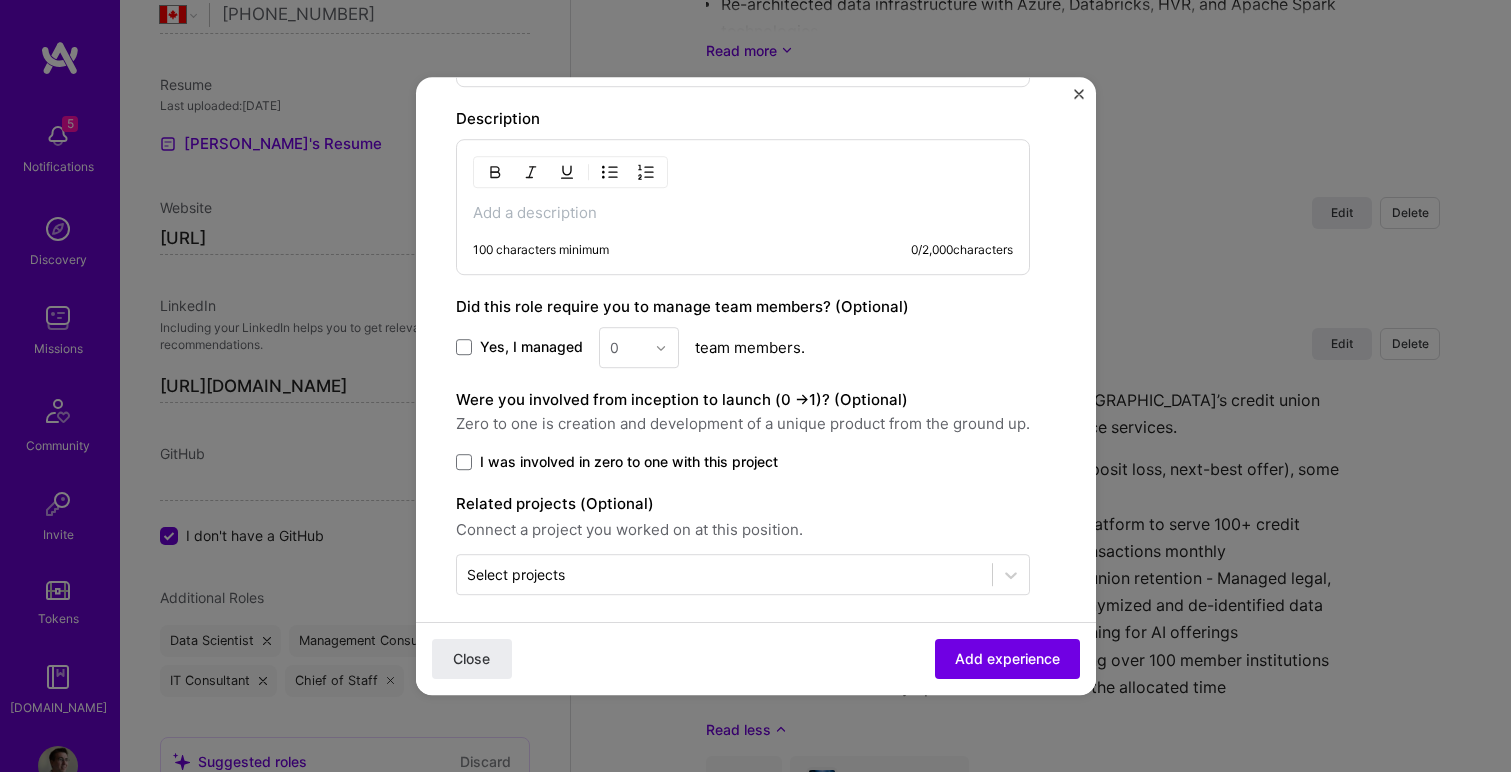 scroll, scrollTop: 730, scrollLeft: 0, axis: vertical 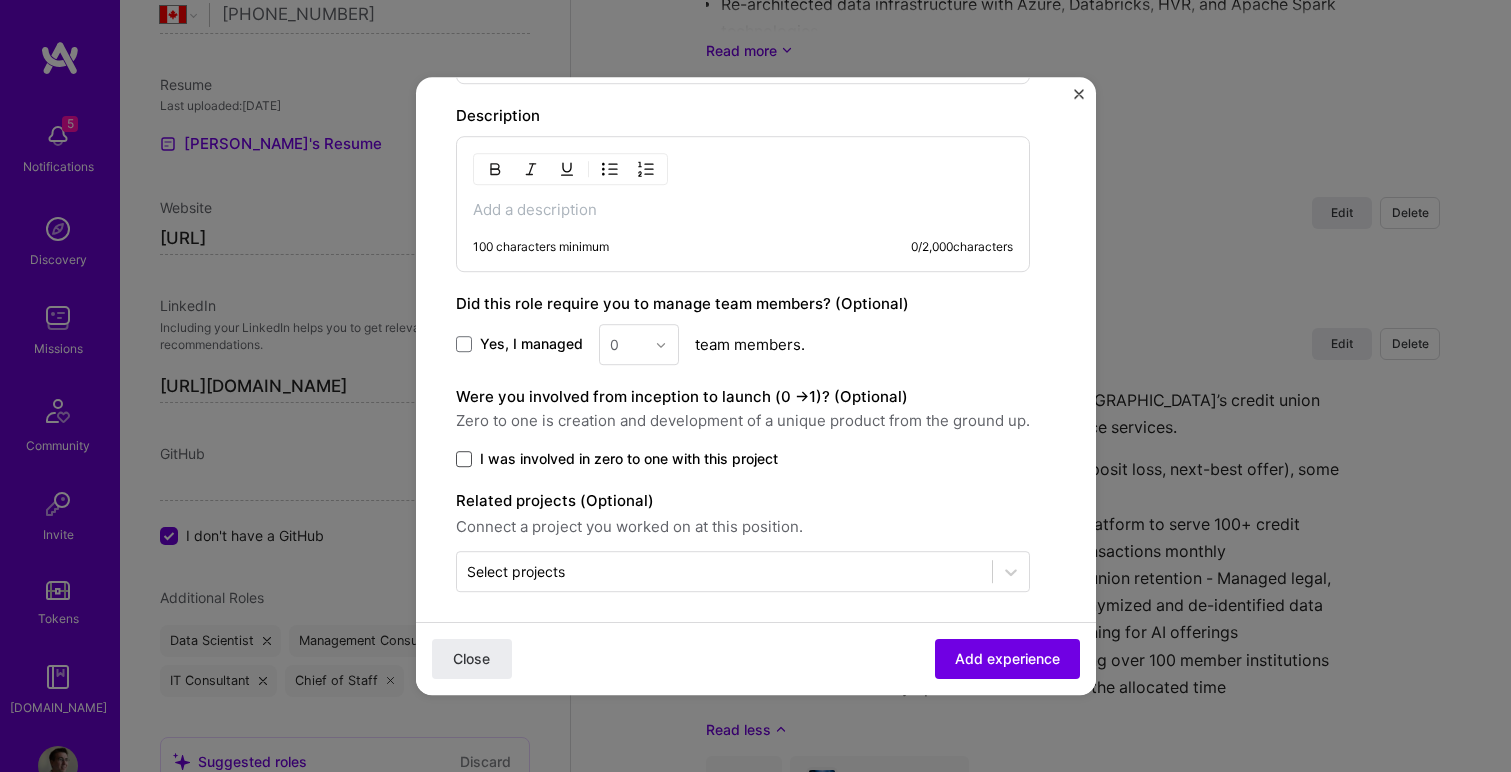 click at bounding box center (464, 459) 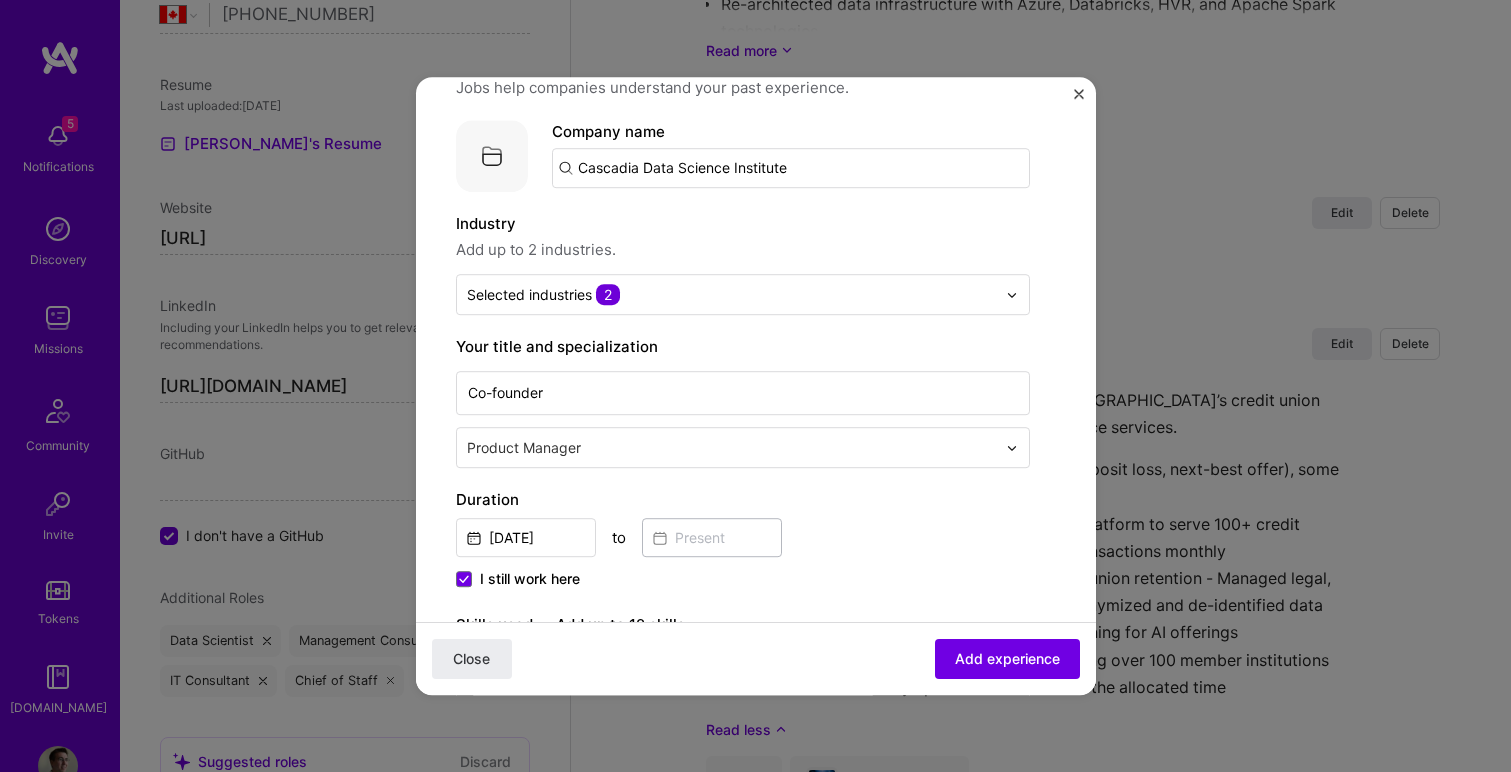 scroll, scrollTop: 0, scrollLeft: 0, axis: both 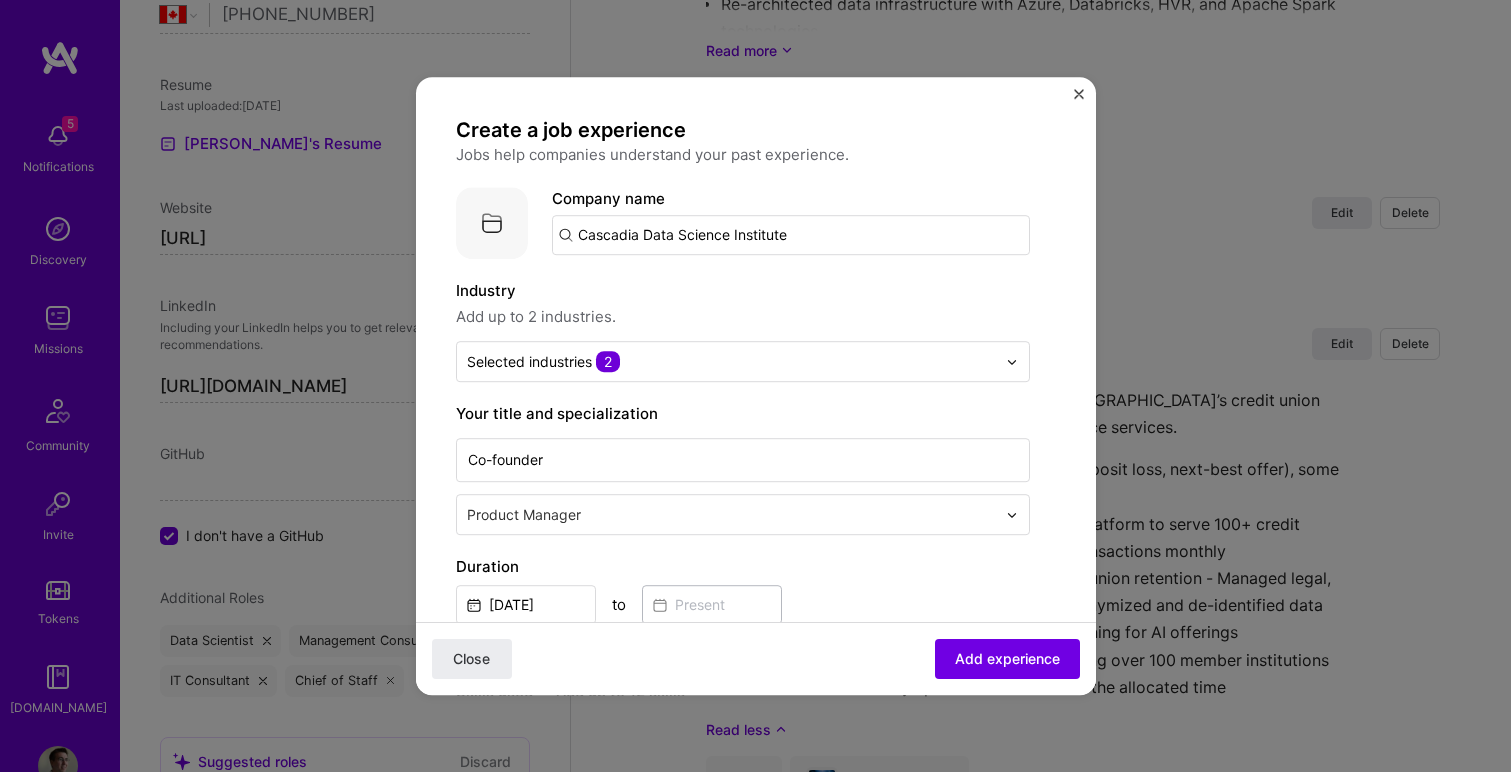 click on "Cascadia Data Science Institute" at bounding box center [791, 235] 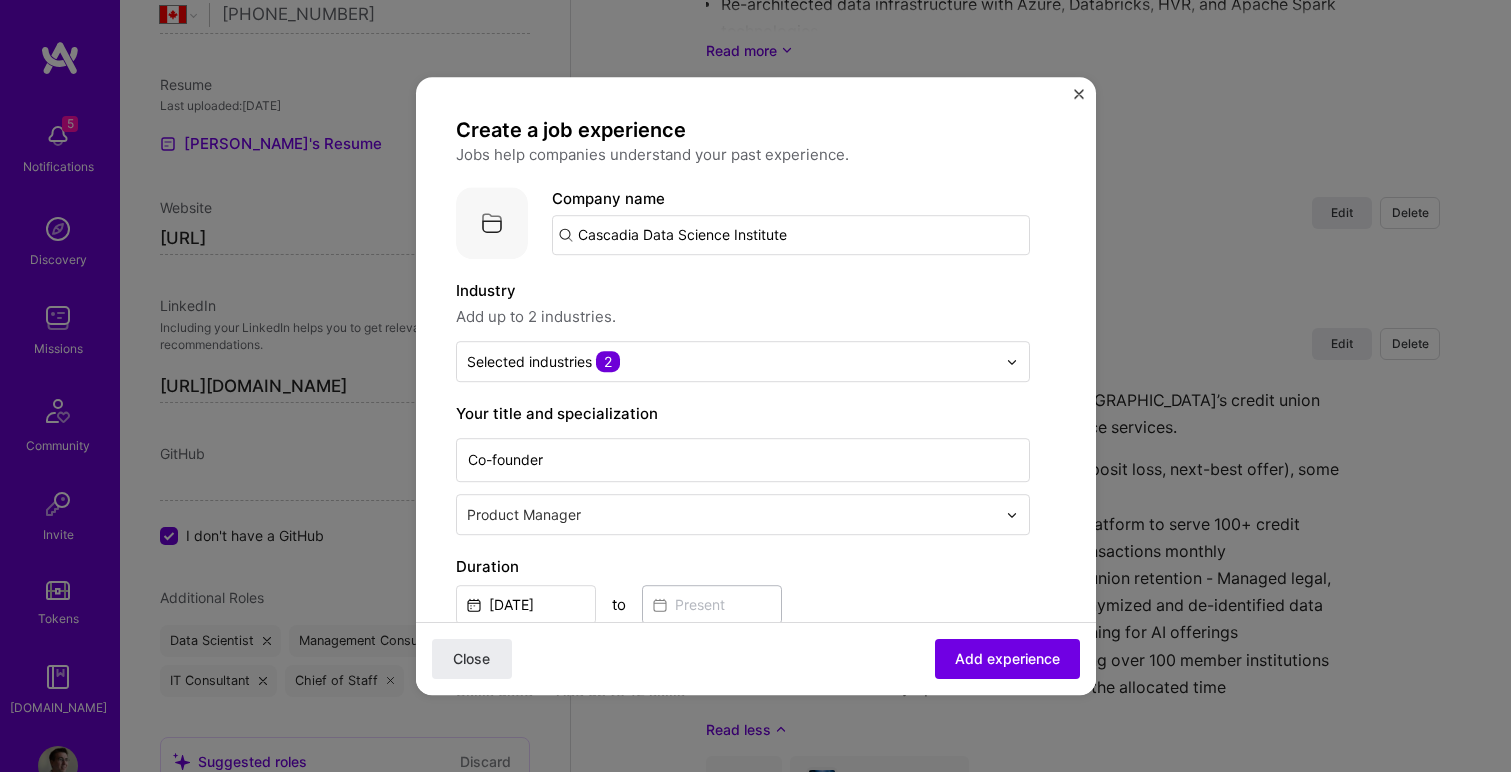 click on "Create a job experience Jobs help companies understand your past experience. Company logo Company name Cascadia Data Science Institute
Industry Add up to 2 industries. Selected industries 2 Your title and specialization Co-founder Product Manager Duration Jul, 2018
to
I still work here Skills used — Add up to 12 skills Any new skills will be added to your profile. Enter skills... Description 100 characters minimum 0 / 2,000  characters Did this role require you to manage team members? (Optional) Yes, I managed 0 team members. Were you involved from inception to launch (0 - >  1)? (Optional) Zero to one is creation and development of a unique product from the ground up. I was involved in zero to one with this project Related projects (Optional) Connect a project you worked on at this position. Select projects" at bounding box center (743, 719) 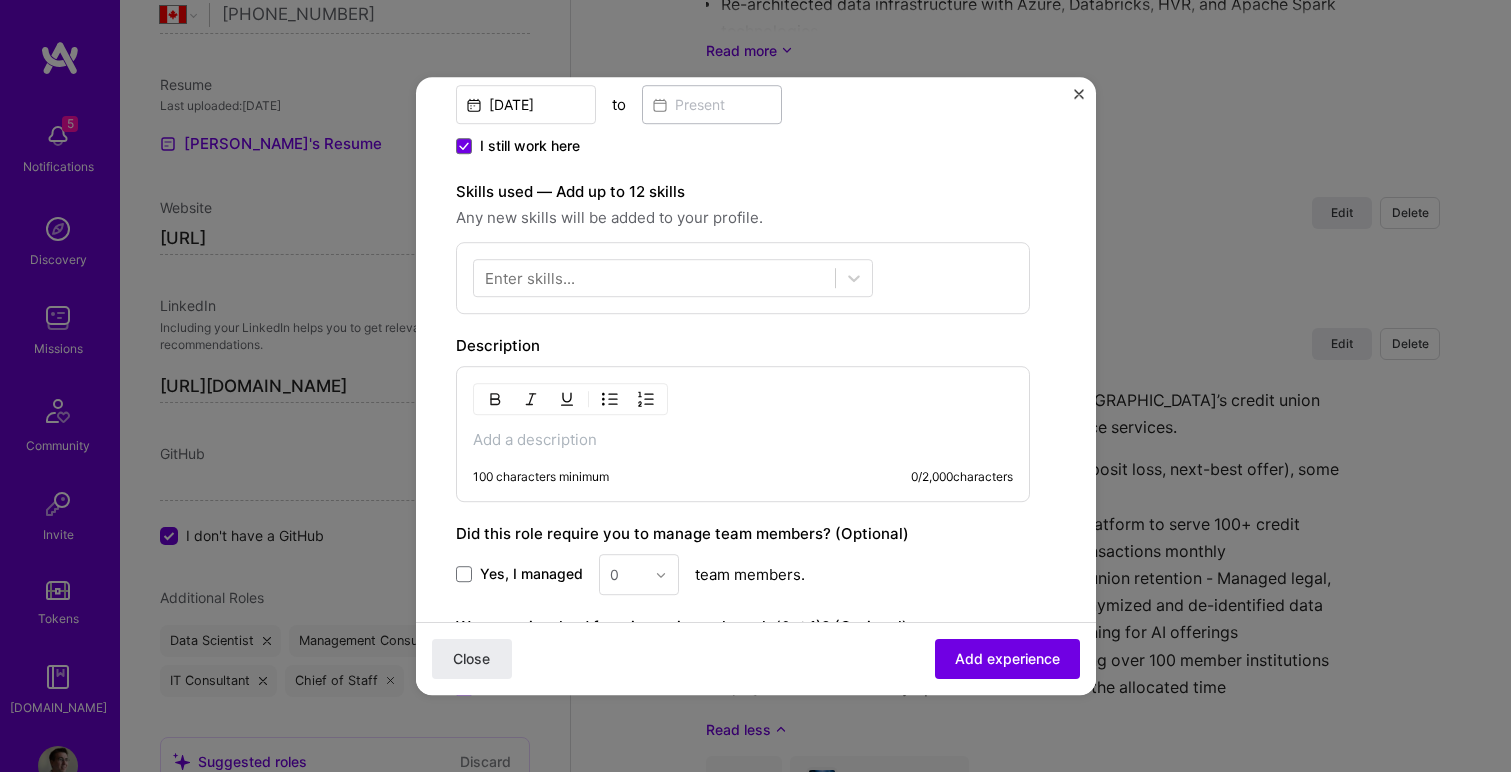 scroll, scrollTop: 518, scrollLeft: 0, axis: vertical 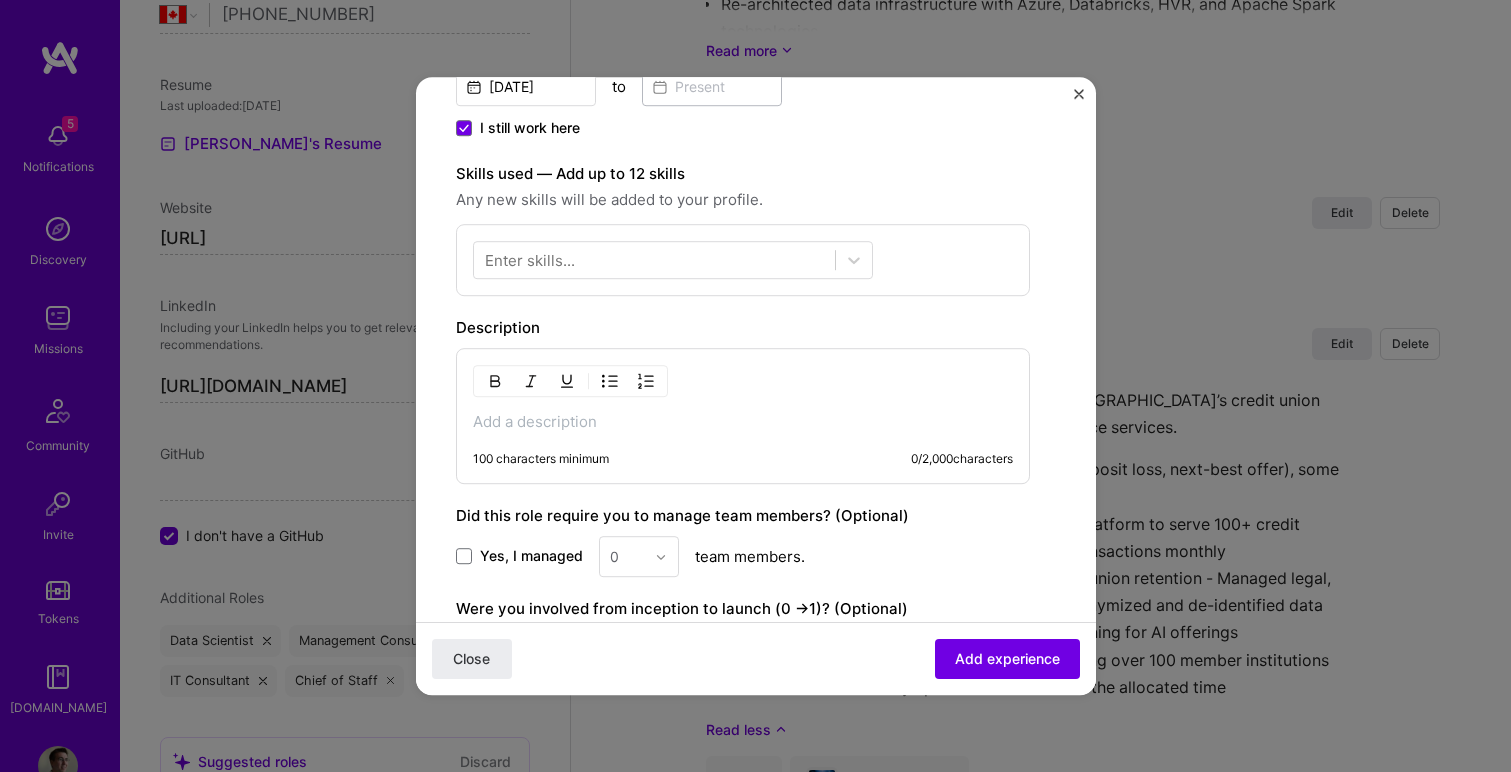 click at bounding box center (743, 422) 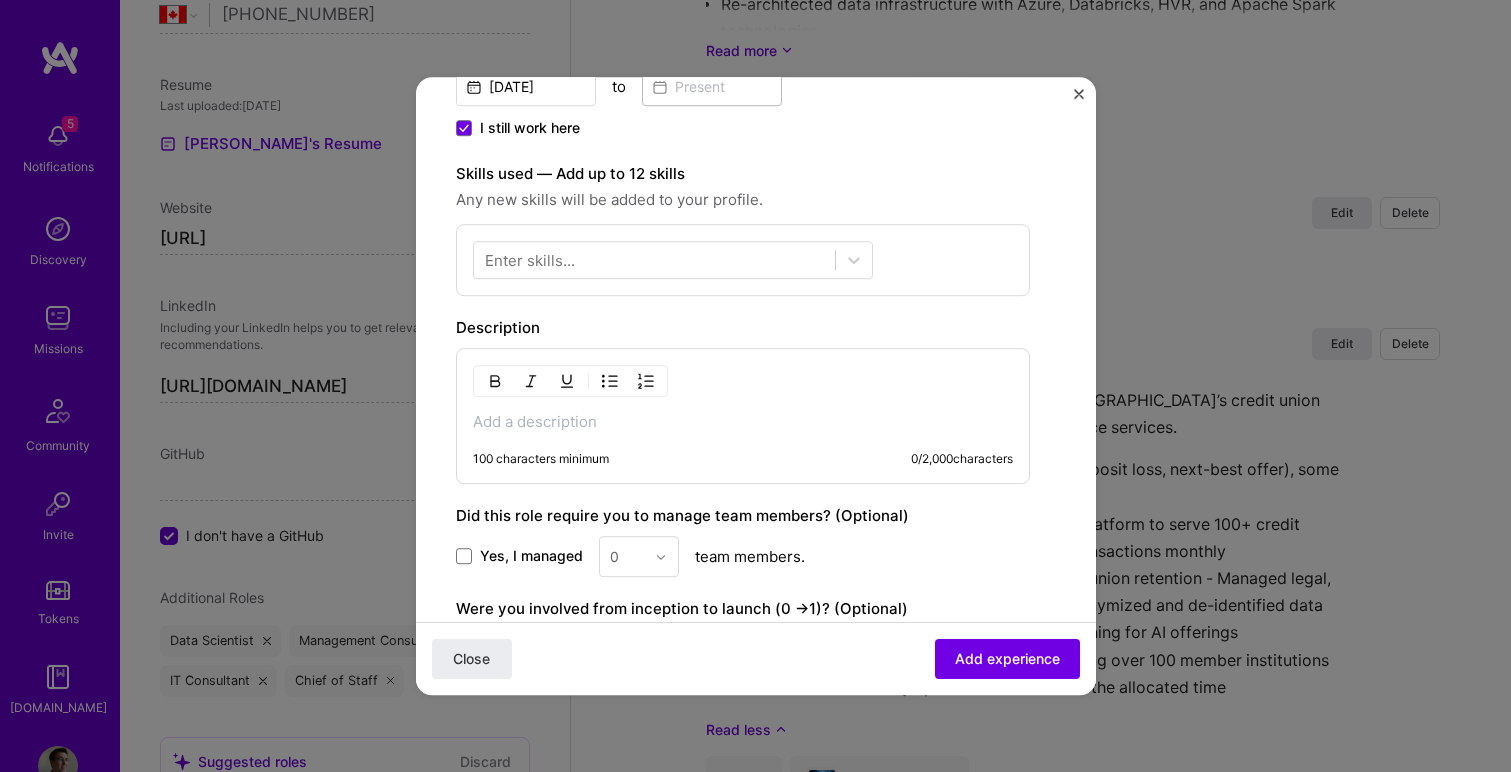 click at bounding box center [743, 422] 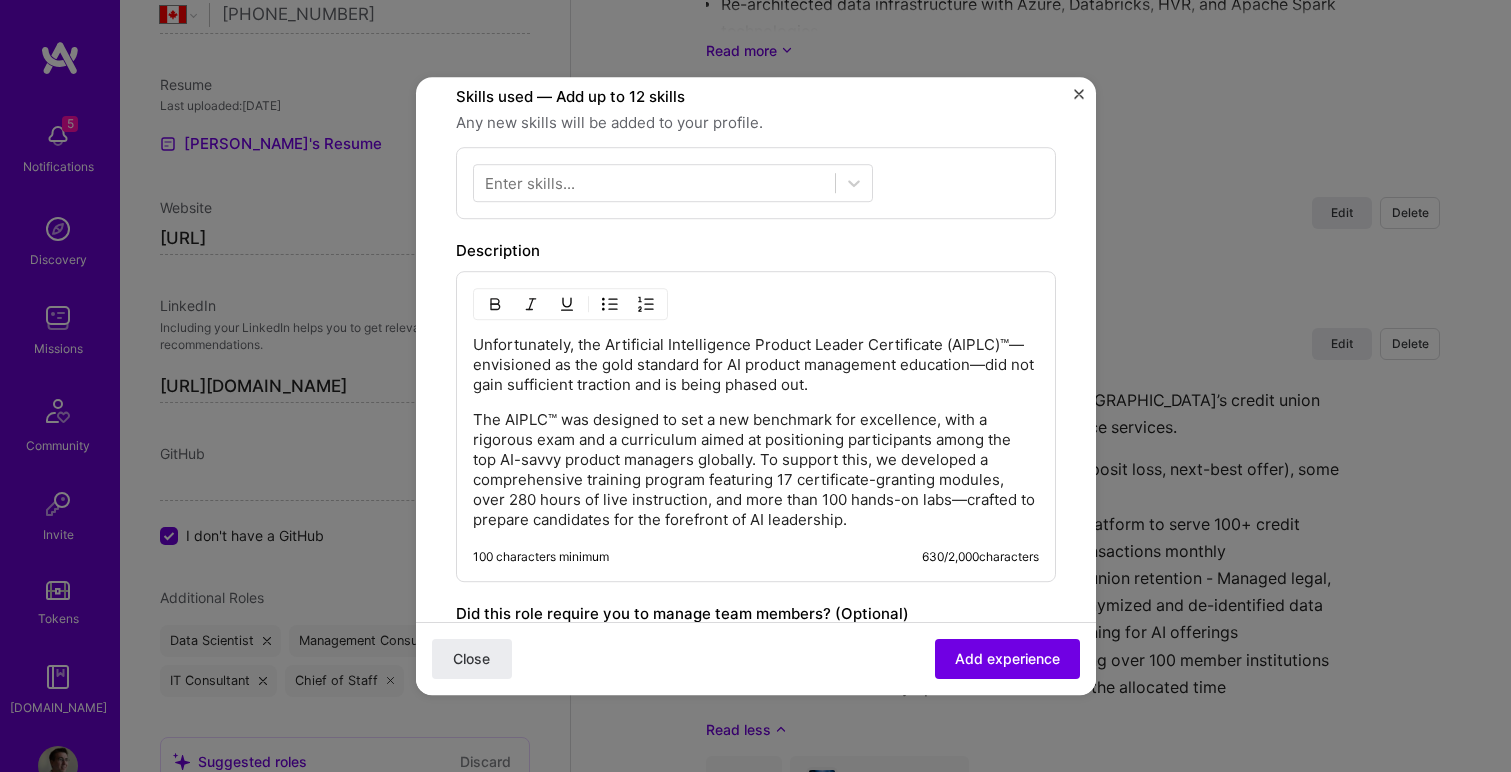 scroll, scrollTop: 636, scrollLeft: 0, axis: vertical 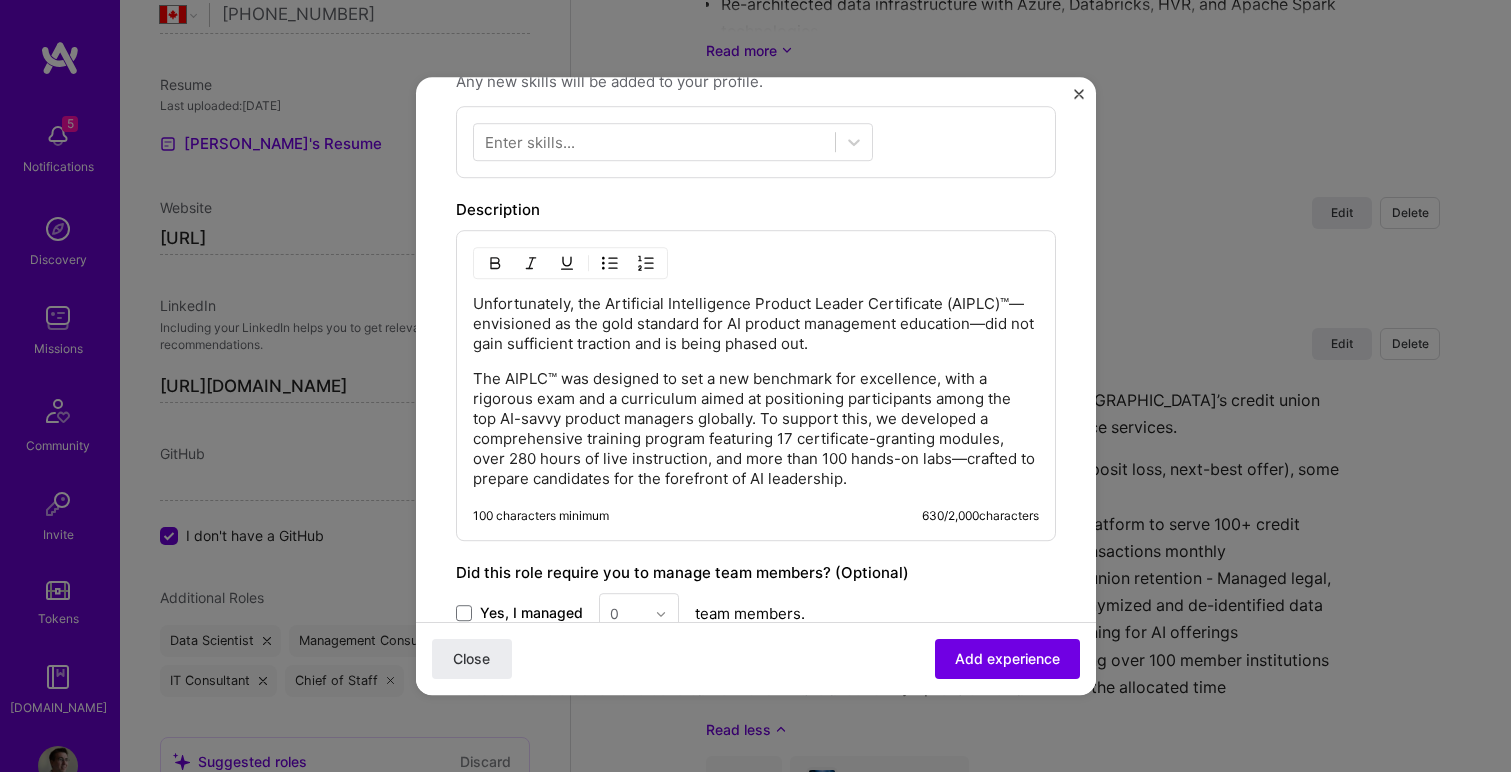 click on "Unfortunately, the Artificial Intelligence Product Leader Certificate (AIPLC)™—envisioned as the gold standard for AI product management education—did not gain sufficient traction and is being phased out." at bounding box center [756, 324] 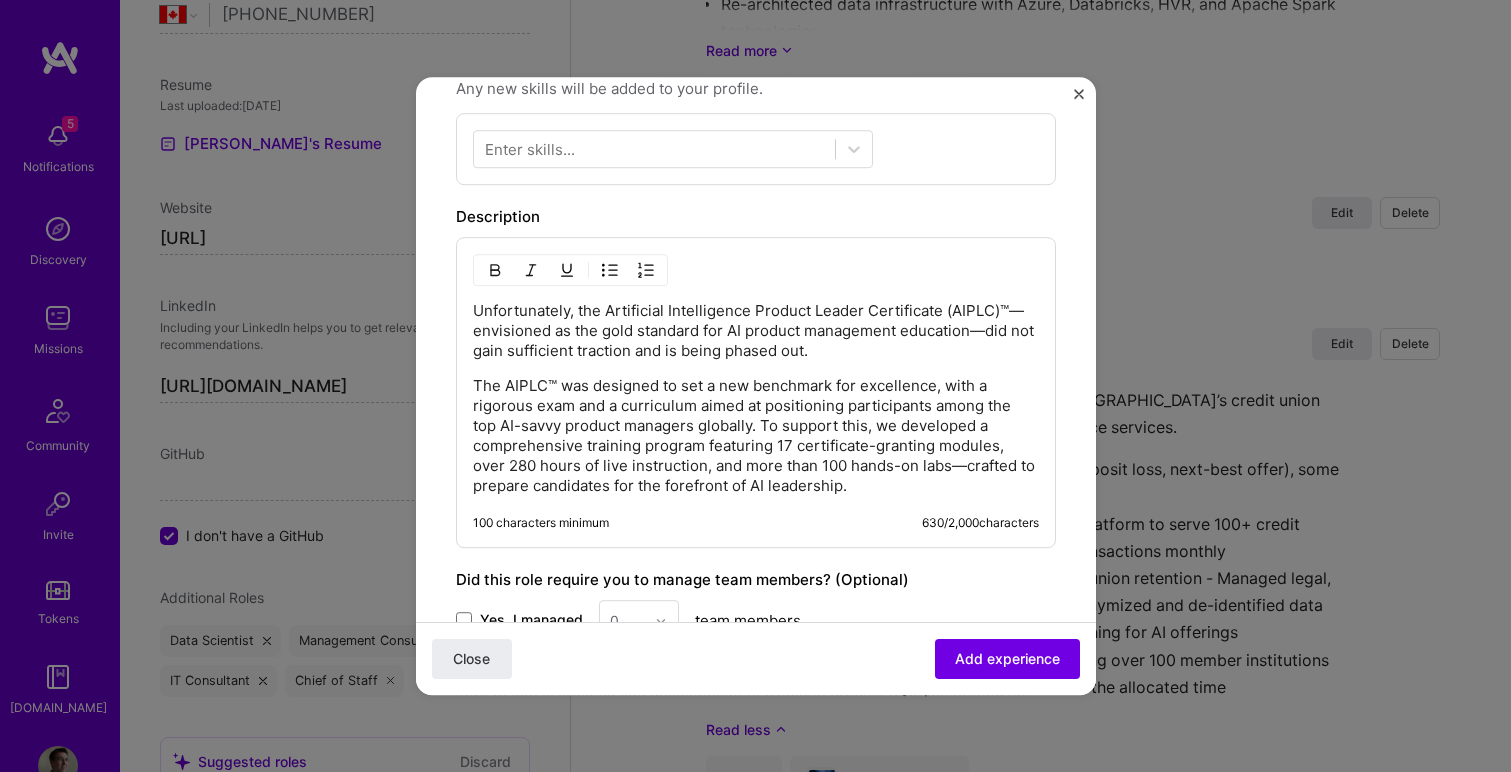 scroll, scrollTop: 623, scrollLeft: 0, axis: vertical 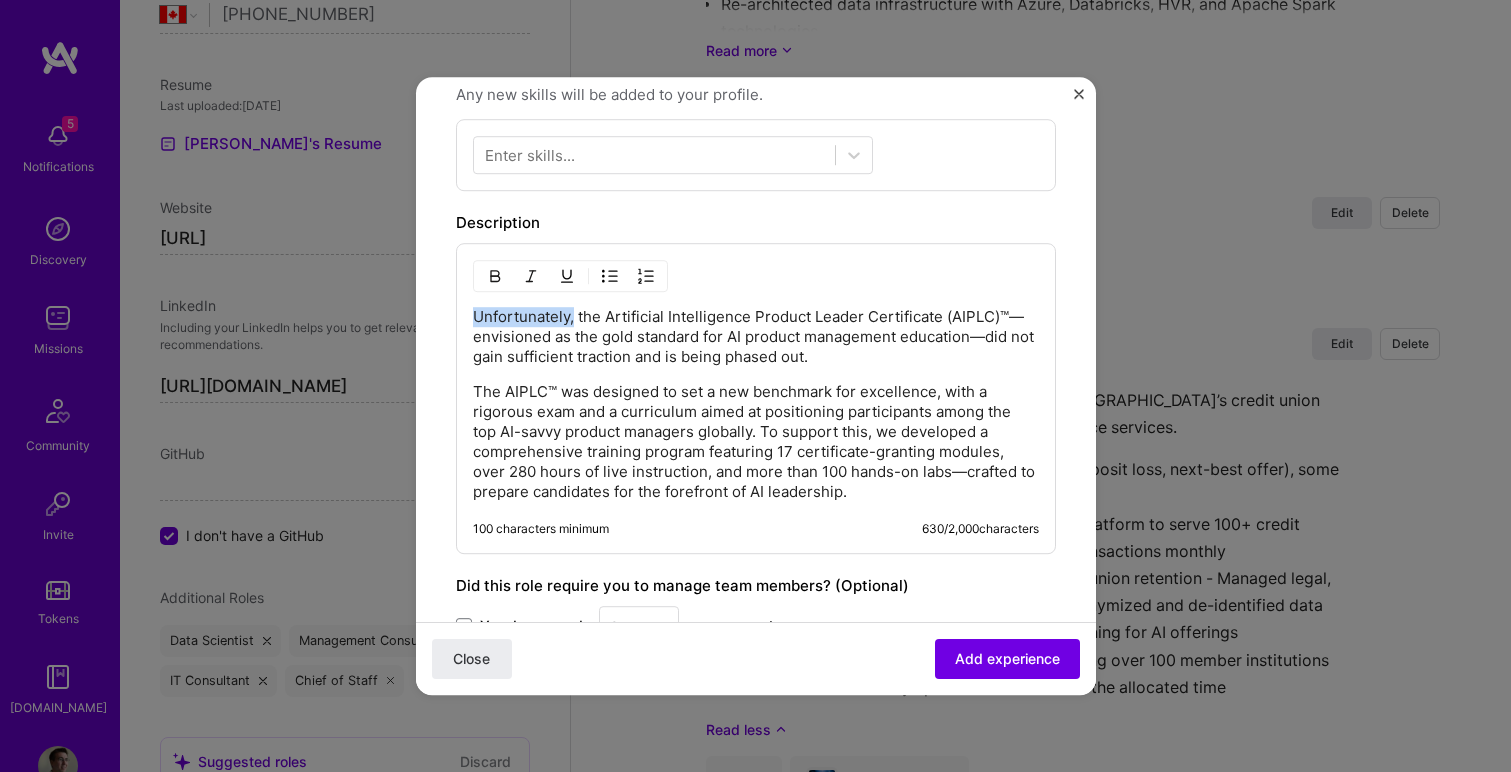 drag, startPoint x: 573, startPoint y: 317, endPoint x: 466, endPoint y: 306, distance: 107.563934 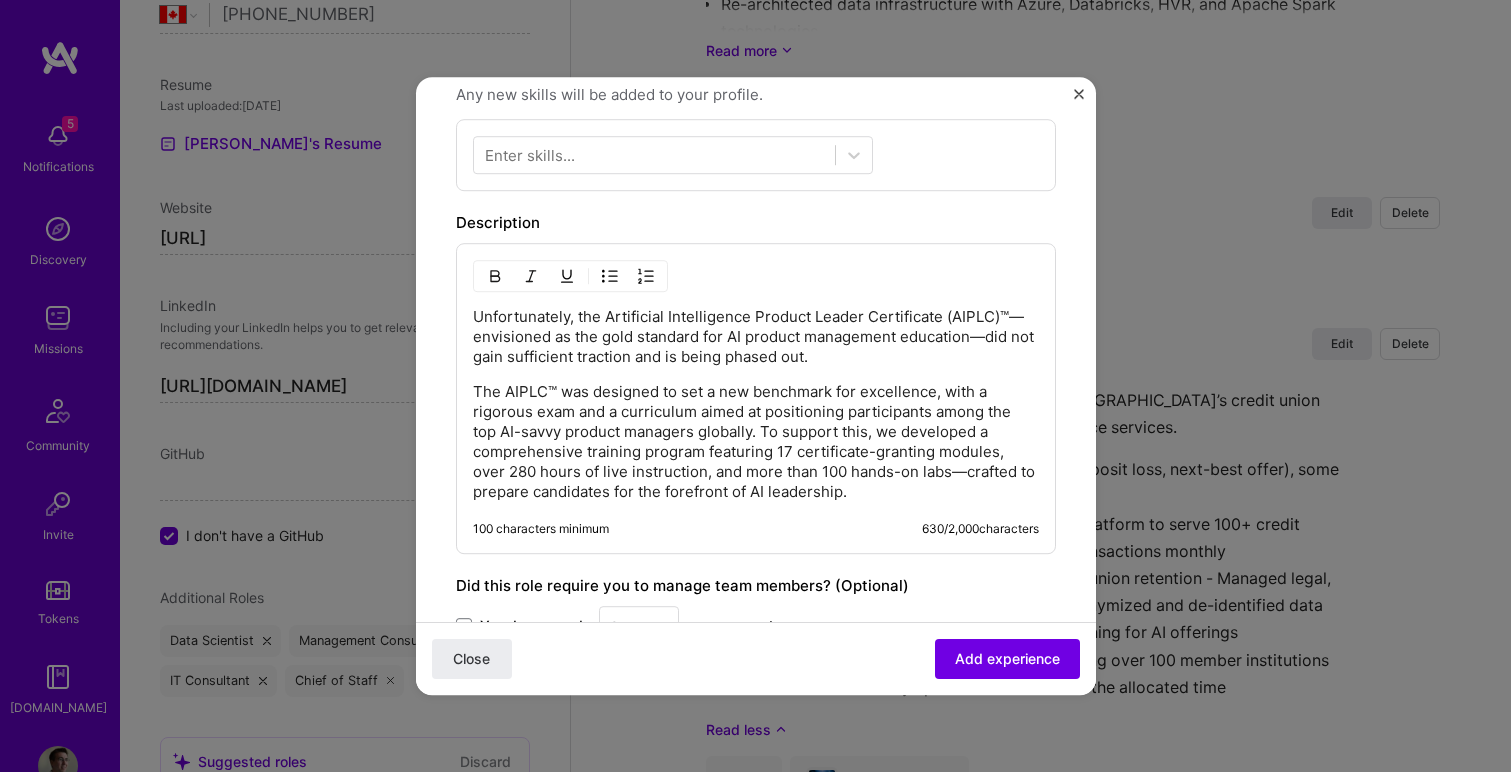 click on "The AIPLC™ was designed to set a new benchmark for excellence, with a rigorous exam and a curriculum aimed at positioning participants among the top AI-savvy product managers globally. To support this, we developed a comprehensive training program featuring 17 certificate-granting modules, over 280 hours of live instruction, and more than 100 hands-on labs—crafted to prepare candidates for the forefront of AI leadership." at bounding box center (756, 442) 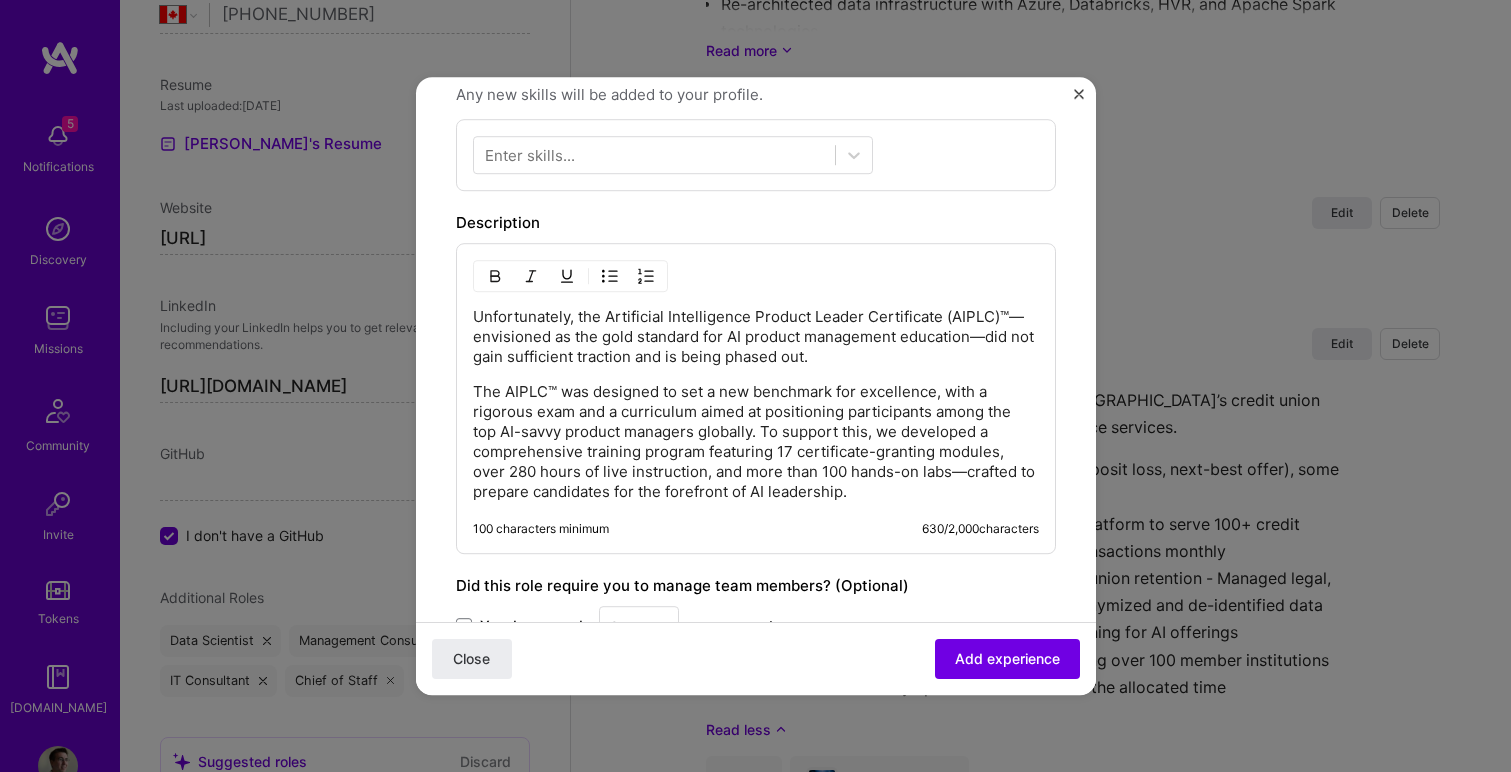 click on "Unfortunately, the Artificial Intelligence Product Leader Certificate (AIPLC)™—envisioned as the gold standard for AI product management education—did not gain sufficient traction and is being phased out." at bounding box center [756, 337] 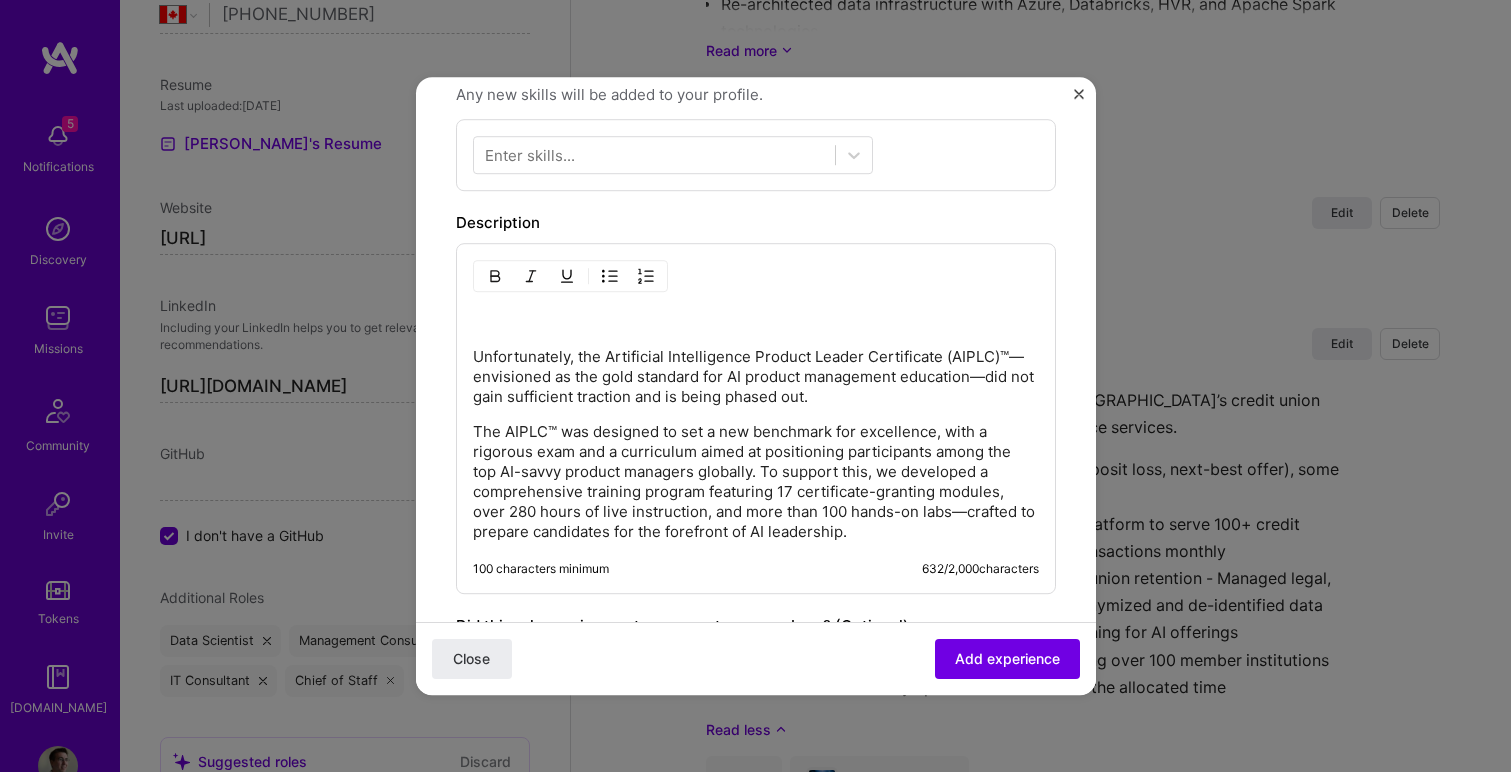 click at bounding box center [570, 276] 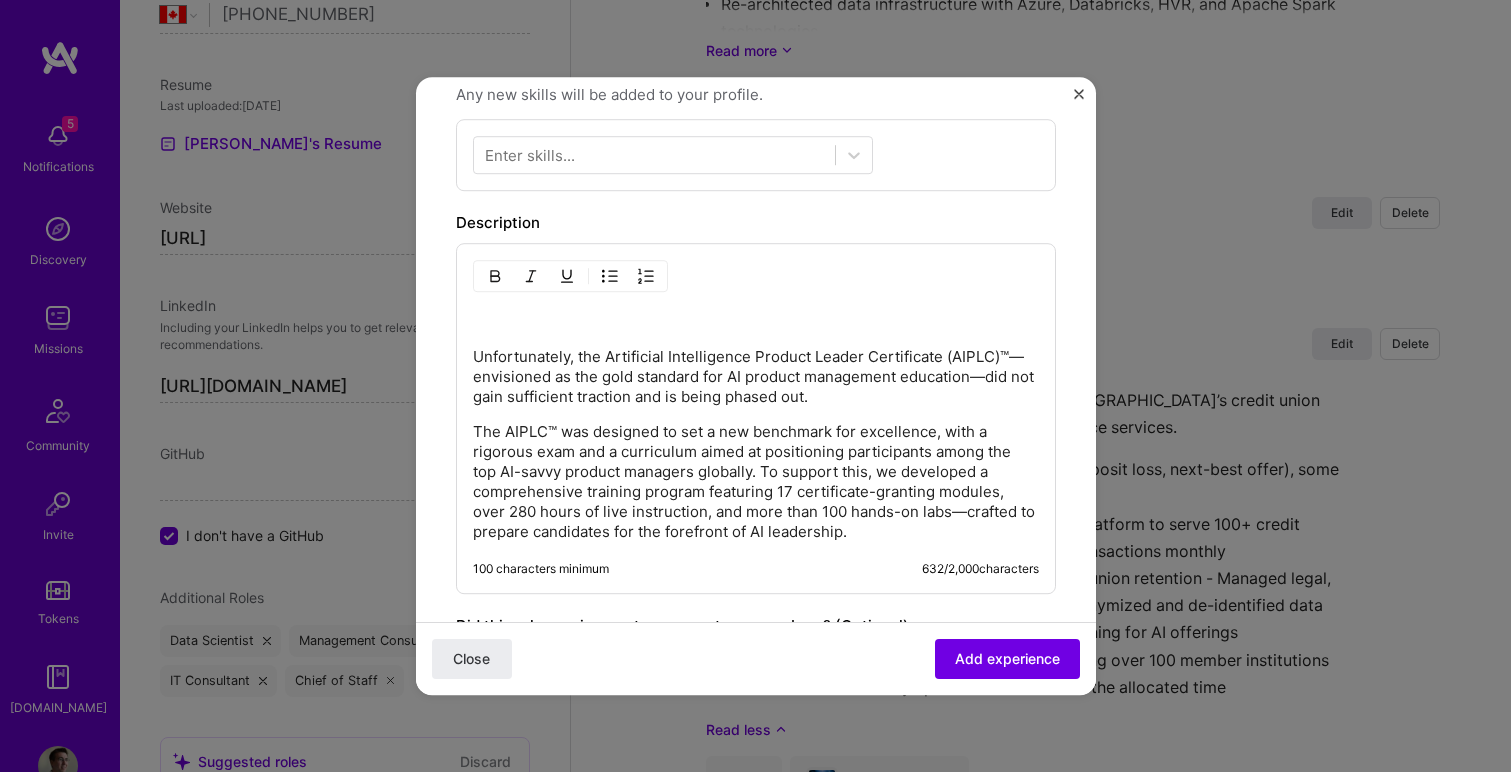 click on "Unfortunately, the Artificial Intelligence Product Leader Certificate (AIPLC)™—envisioned as the gold standard for AI product management education—did not gain sufficient traction and is being phased out." at bounding box center [756, 357] 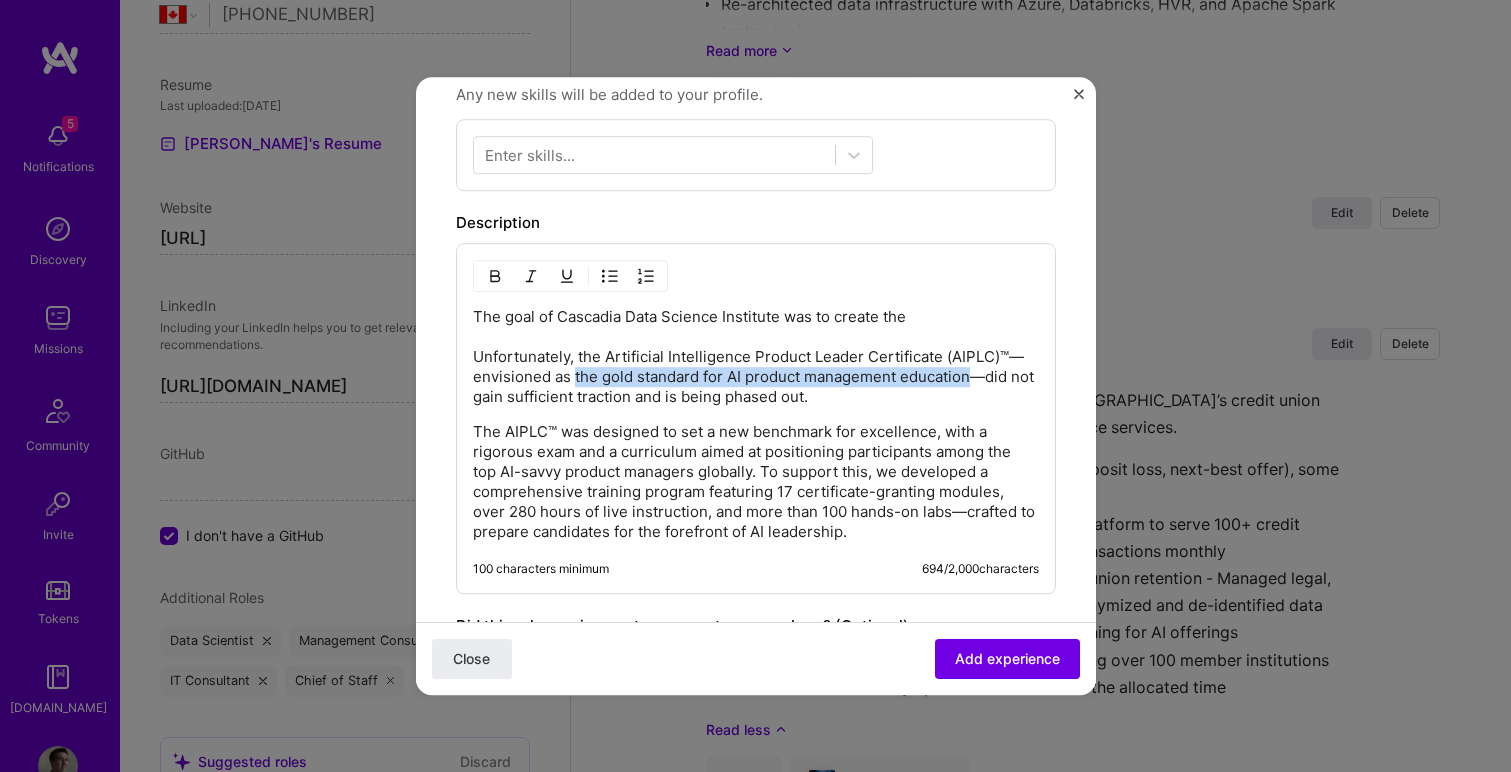 drag, startPoint x: 972, startPoint y: 380, endPoint x: 578, endPoint y: 374, distance: 394.0457 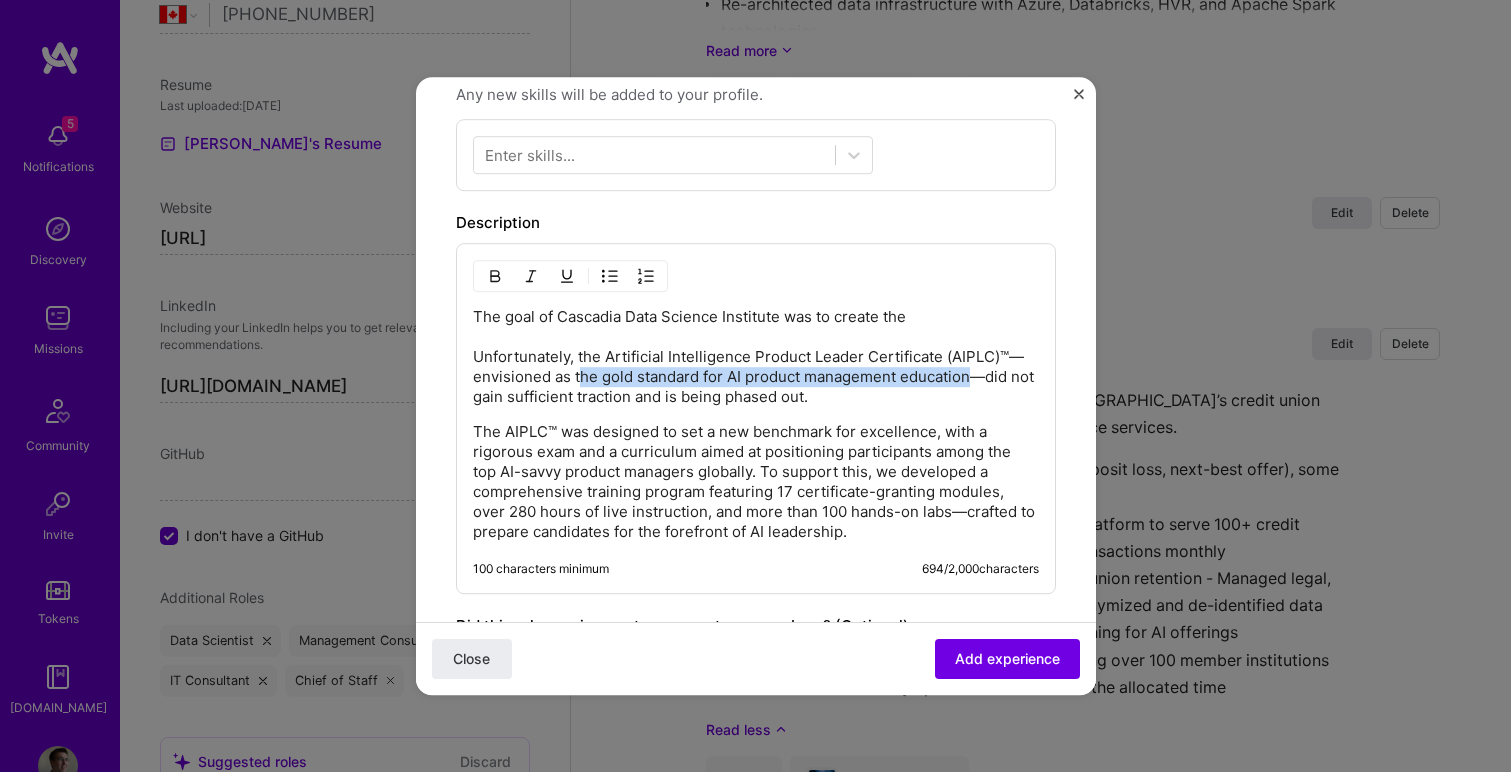 copy on "he gold standard for AI product management education" 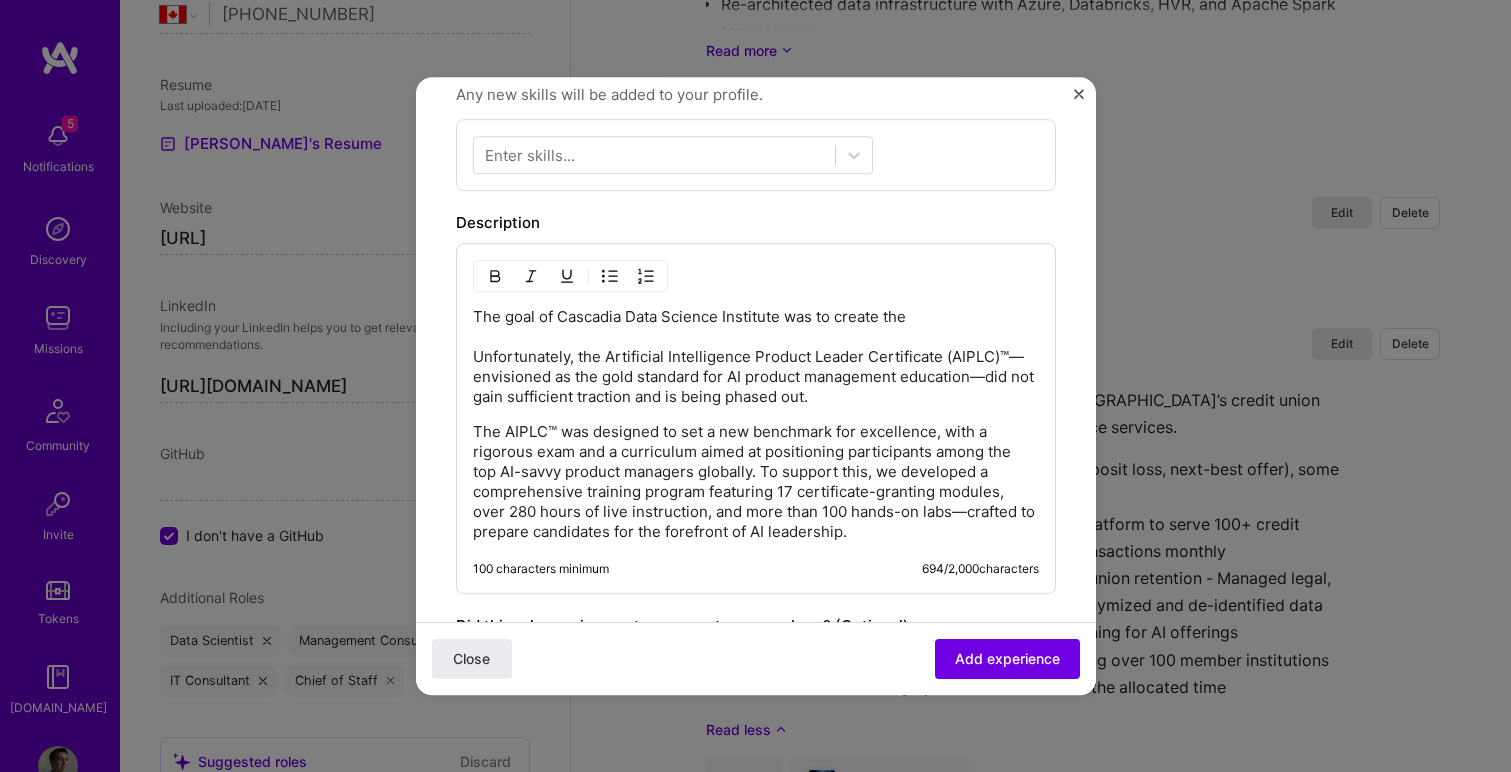 click on "The goal of Cascadia Data Science Institute was to create the  Unfortunately, the Artificial Intelligence Product Leader Certificate (AIPLC)™—envisioned as the gold standard for AI product management education—did not gain sufficient traction and is being phased out." at bounding box center (756, 357) 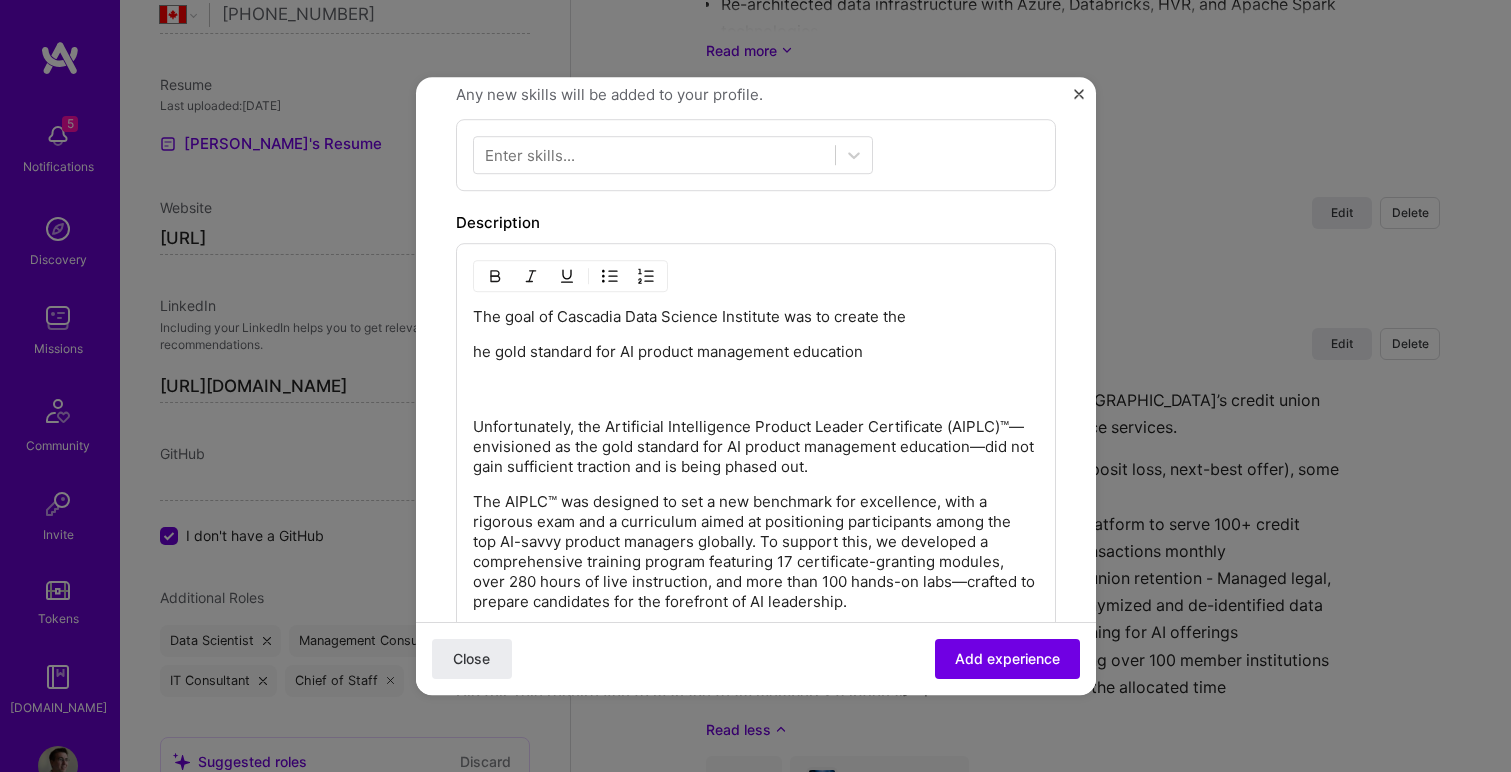click on "he gold standard for AI product management education" at bounding box center [756, 352] 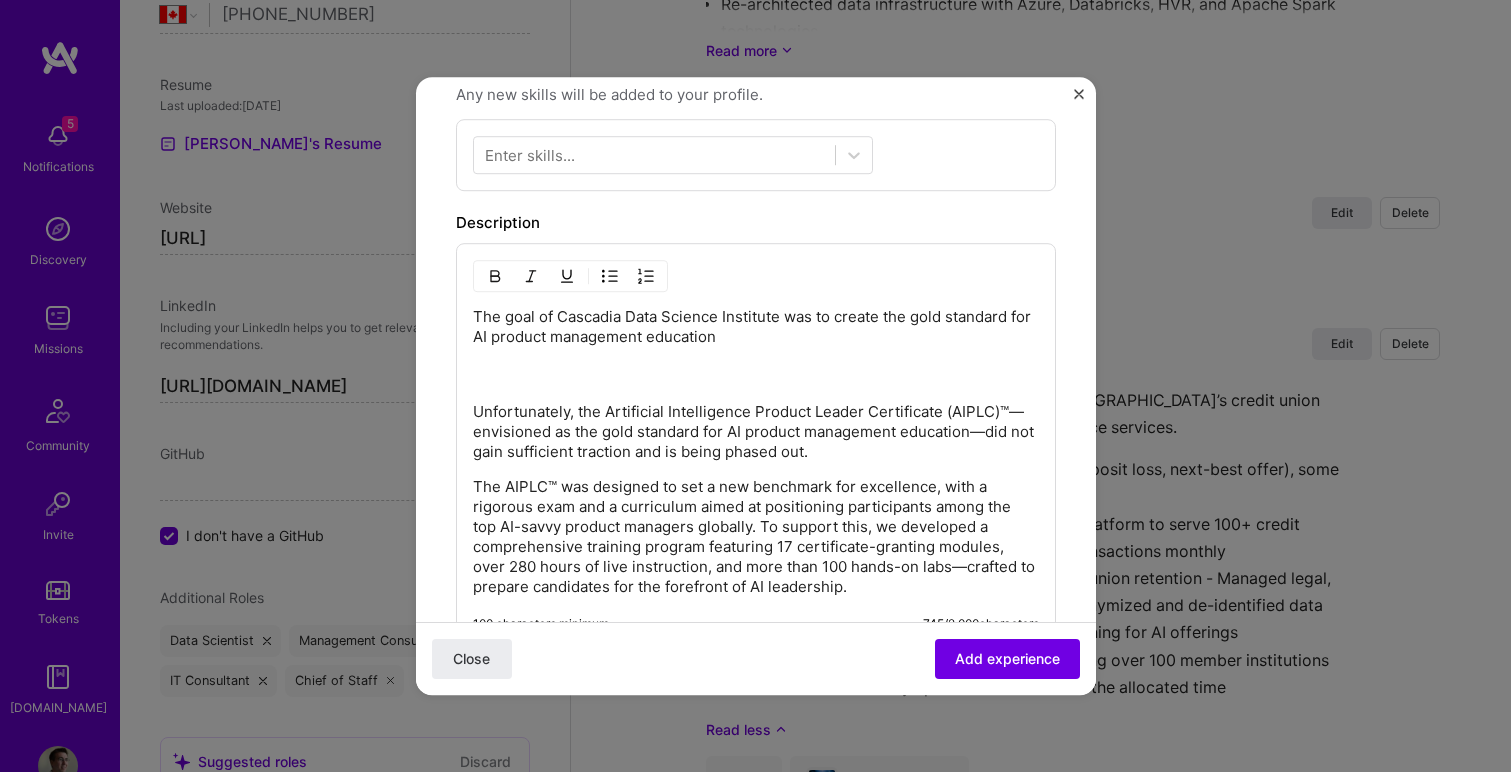 click on "The goal of Cascadia Data Science Institute was to create the gold standard for AI product management education" at bounding box center [756, 327] 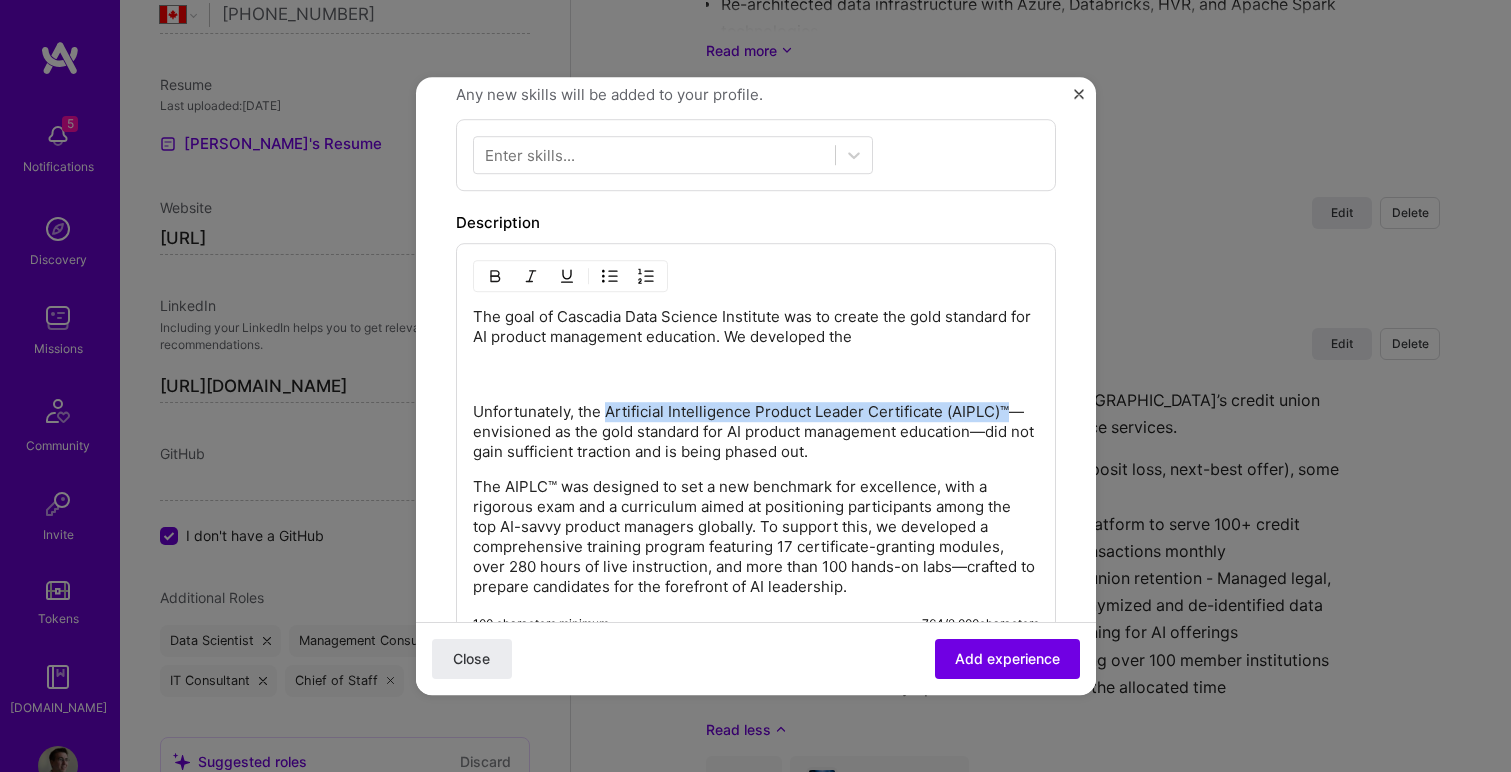 drag, startPoint x: 606, startPoint y: 411, endPoint x: 1007, endPoint y: 414, distance: 401.01123 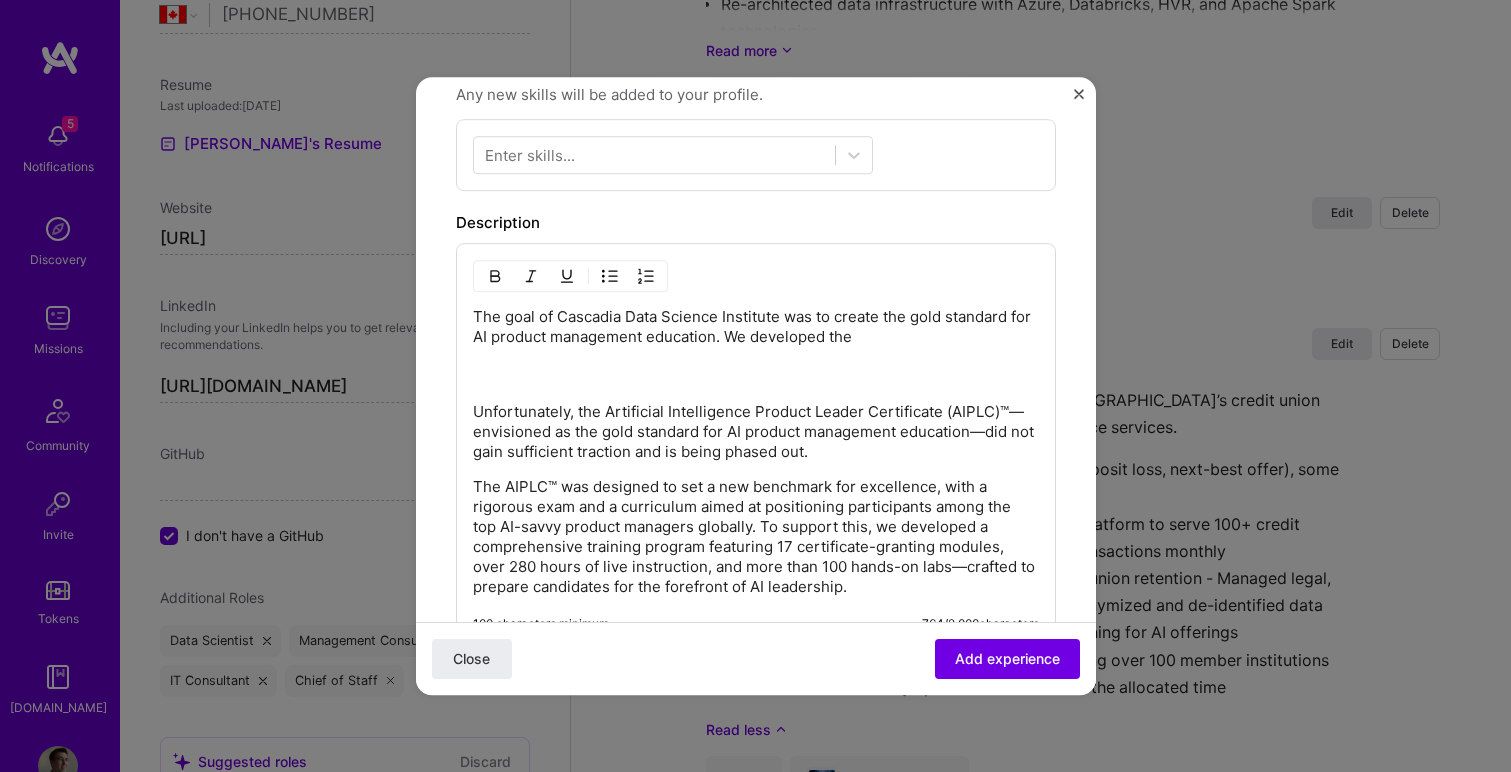 click on "The goal of Cascadia Data Science Institute was to create the gold standard for AI product management education. We developed the" at bounding box center [756, 327] 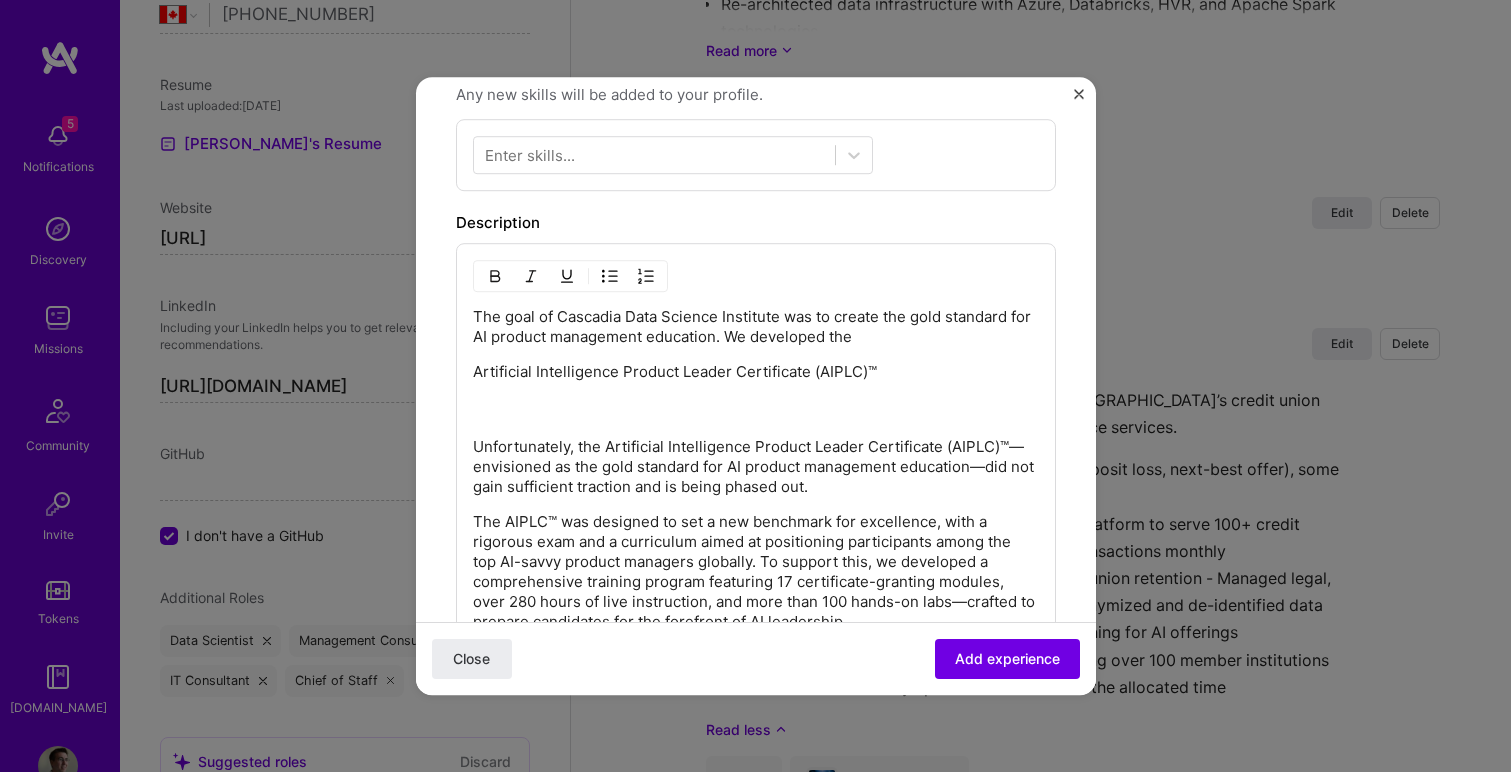 click on "Artificial Intelligence Product Leader Certificate (AIPLC)™" at bounding box center [756, 372] 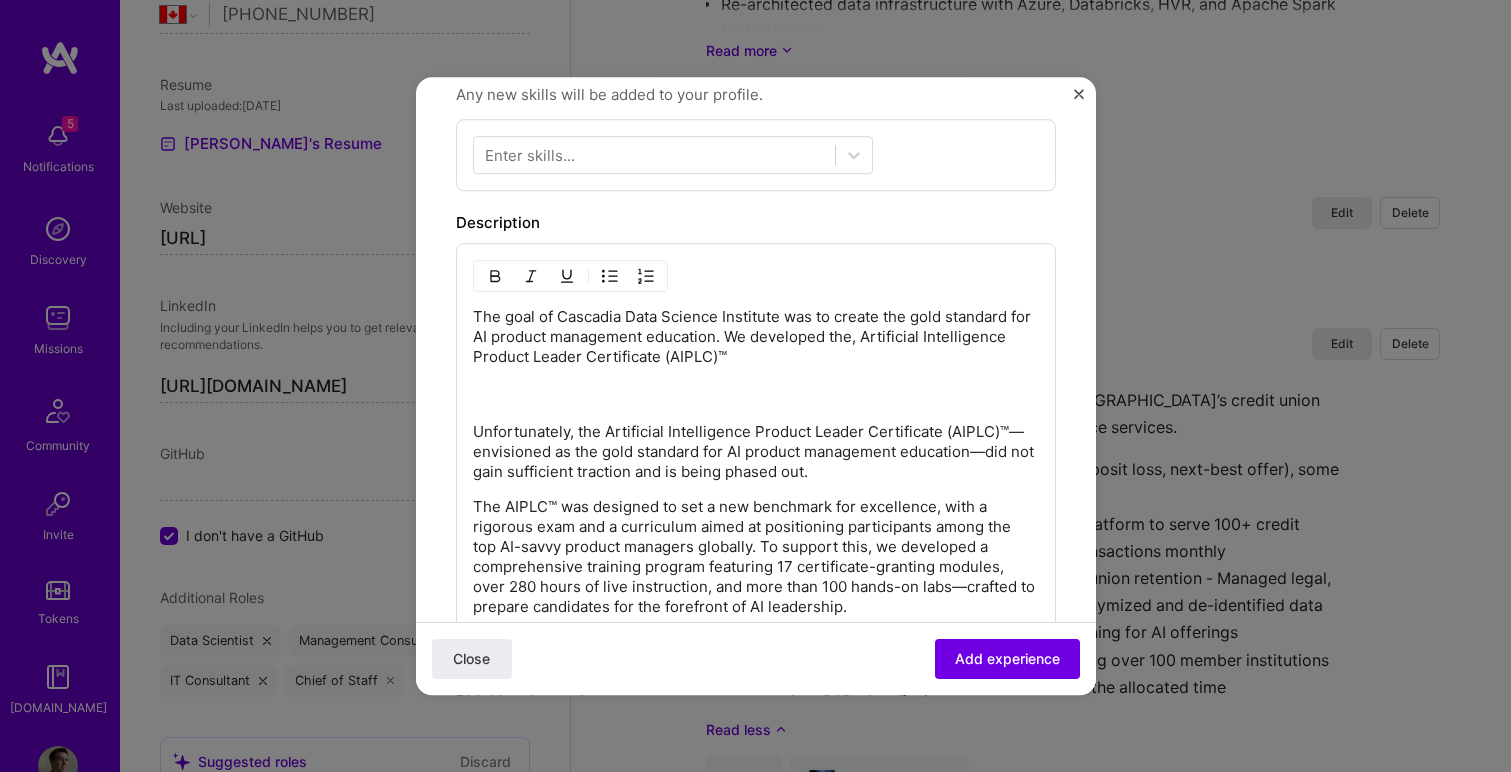 click on "The goal of Cascadia Data Science Institute was to create the gold standard for AI product management education. We developed the, Artificial Intelligence Product Leader Certificate (AIPLC)™" at bounding box center [756, 337] 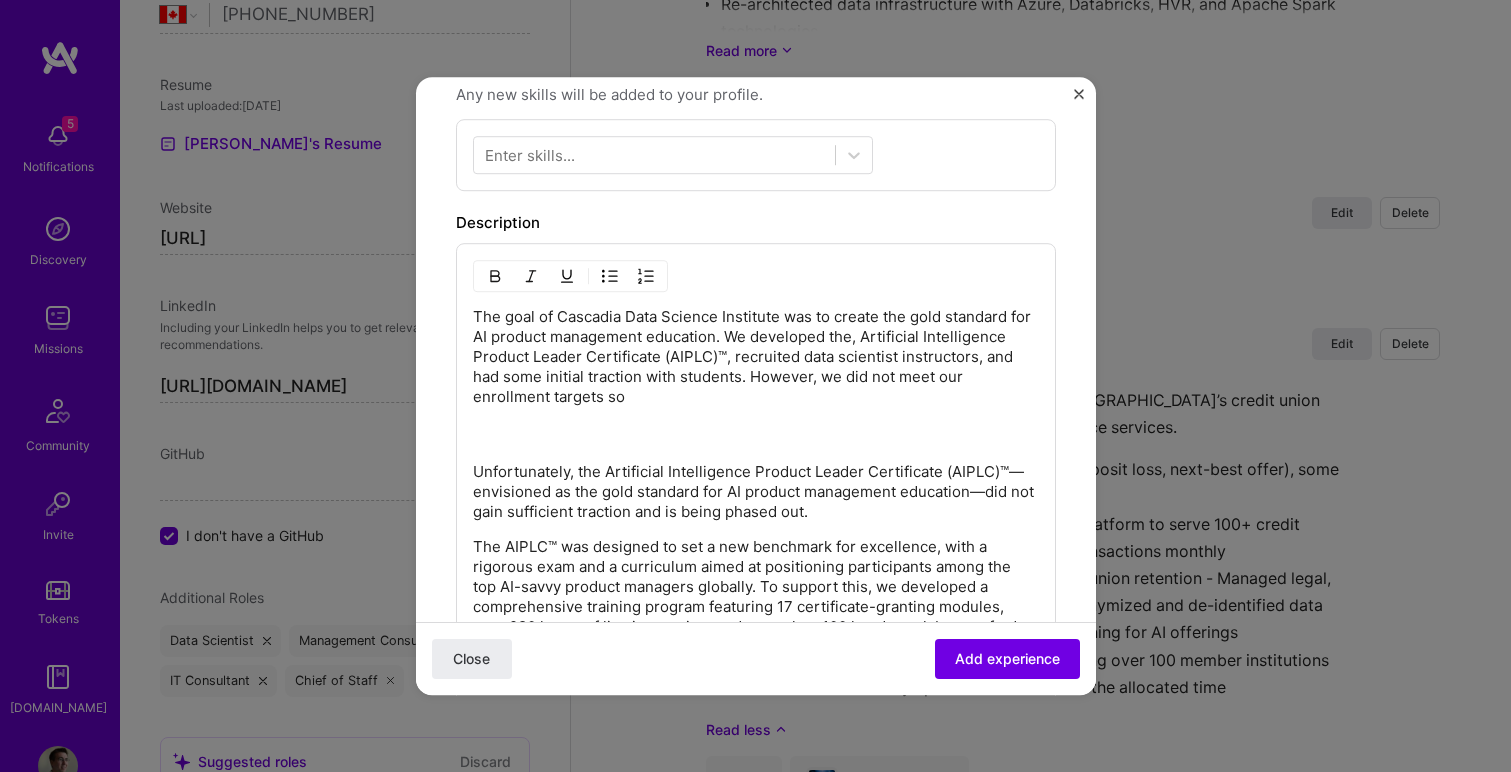 click on "The goal of Cascadia Data Science Institute was to create the gold standard for AI product management education. We developed the, Artificial Intelligence Product Leader Certificate (AIPLC)™, recruited data scientist instructors, and had some initial traction with students. However, we did not meet our enrollment targets so" at bounding box center (756, 357) 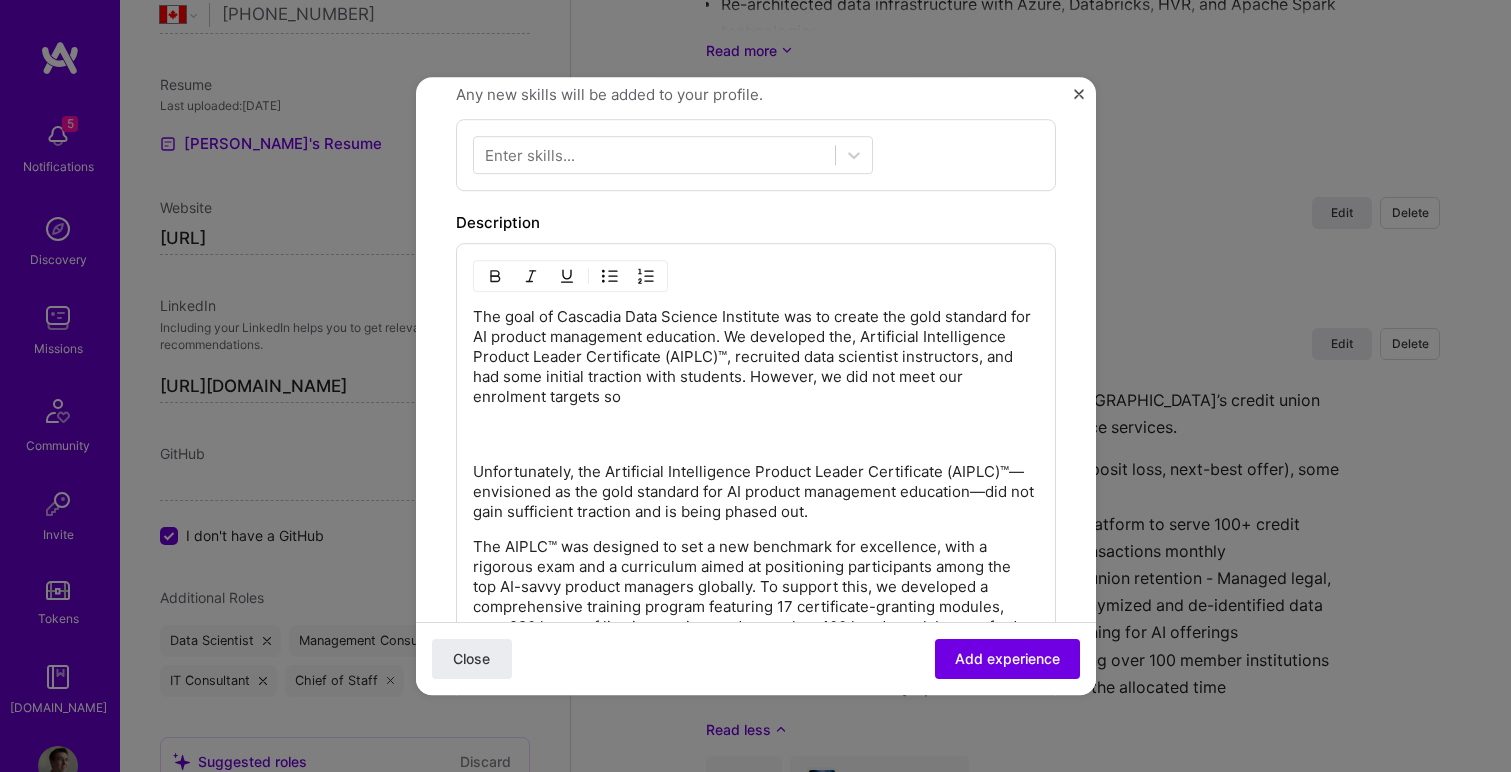 click on "The goal of Cascadia Data Science Institute was to create the gold standard for AI product management education. We developed the, Artificial Intelligence Product Leader Certificate (AIPLC)™, recruited data scientist instructors, and had some initial traction with students. However, we did not meet our enrolment targets so" at bounding box center (756, 357) 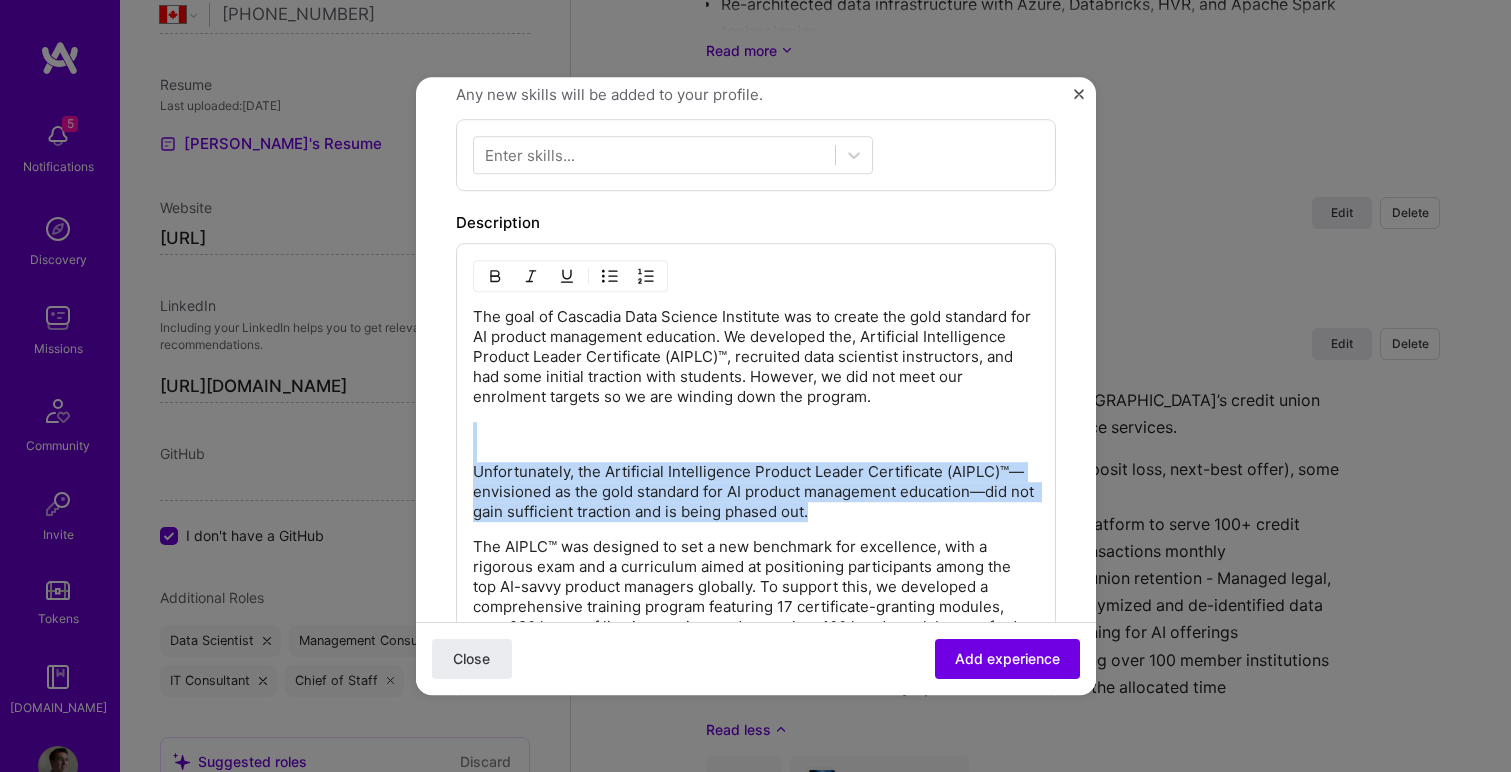 drag, startPoint x: 854, startPoint y: 513, endPoint x: 479, endPoint y: 429, distance: 384.29285 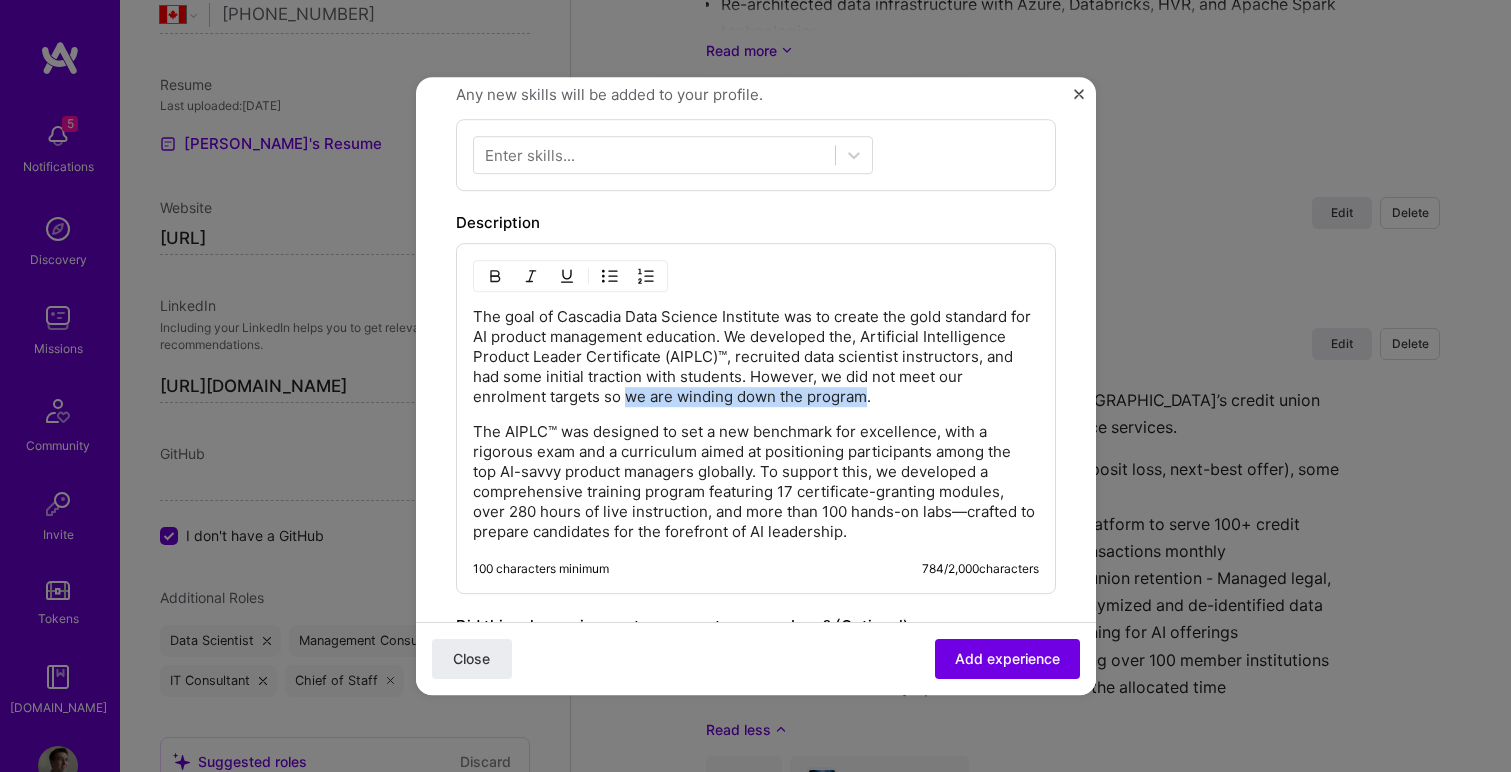 drag, startPoint x: 866, startPoint y: 395, endPoint x: 628, endPoint y: 396, distance: 238.0021 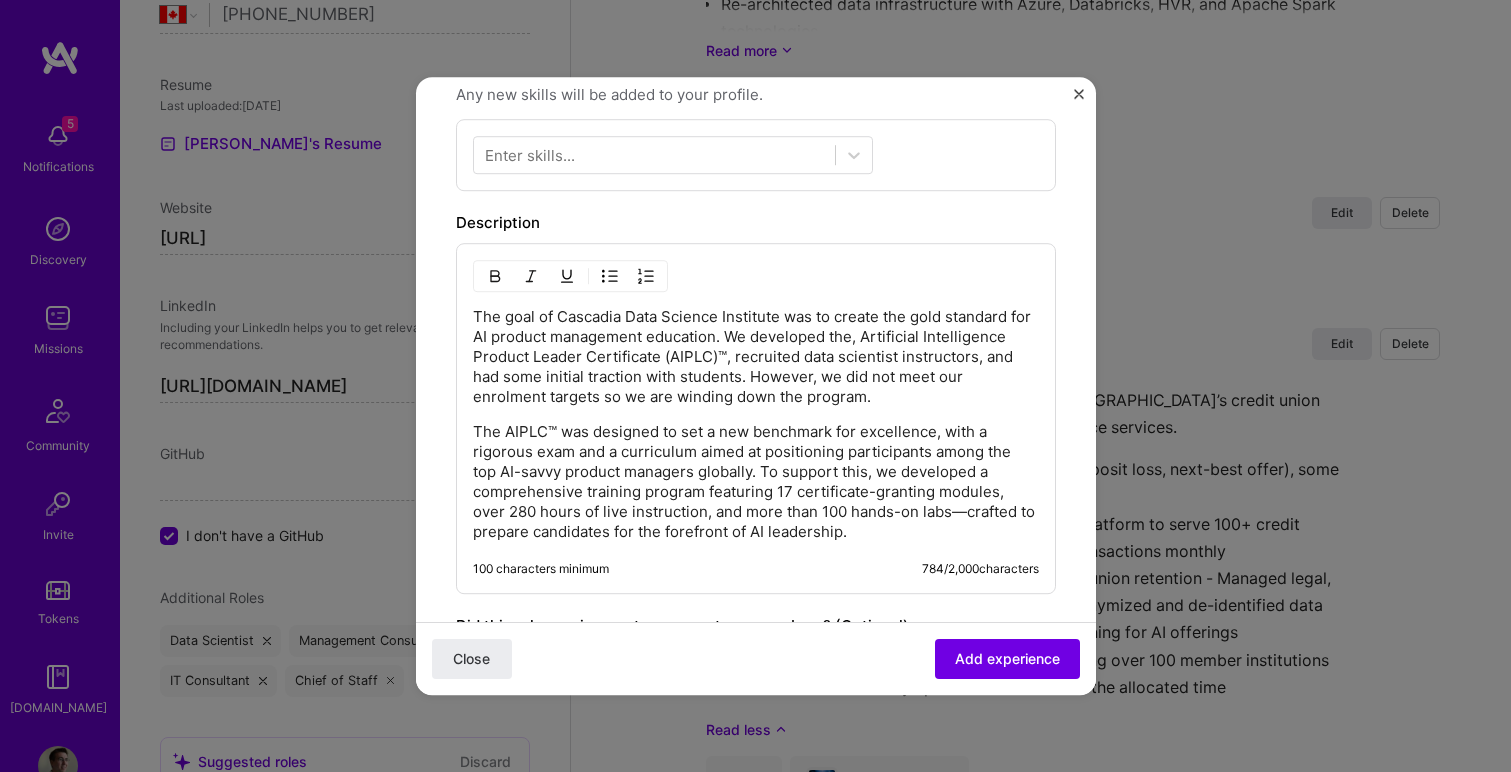 click on "The AIPLC™ was designed to set a new benchmark for excellence, with a rigorous exam and a curriculum aimed at positioning participants among the top AI-savvy product managers globally. To support this, we developed a comprehensive training program featuring 17 certificate-granting modules, over 280 hours of live instruction, and more than 100 hands-on labs—crafted to prepare candidates for the forefront of AI leadership." at bounding box center (756, 482) 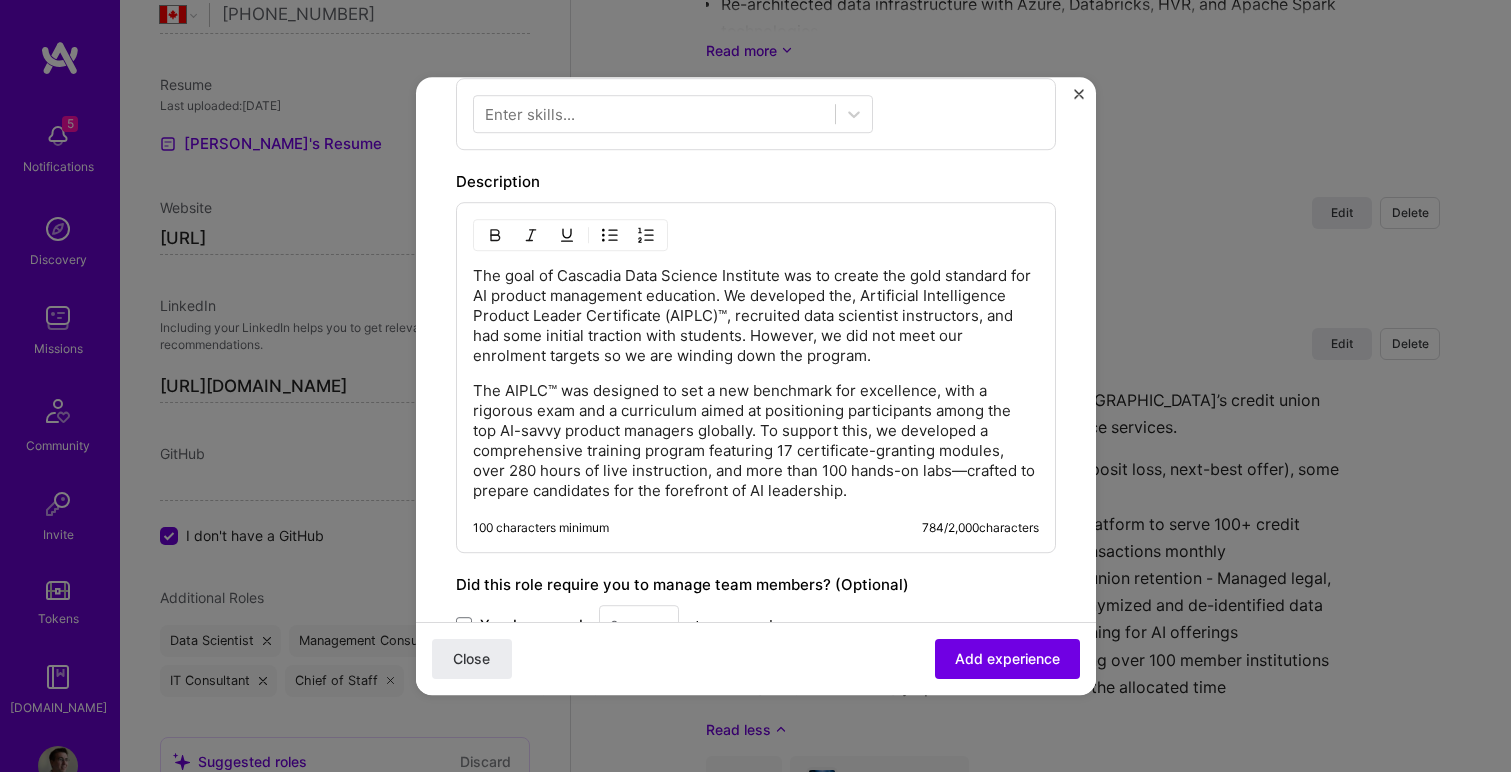 scroll, scrollTop: 693, scrollLeft: 0, axis: vertical 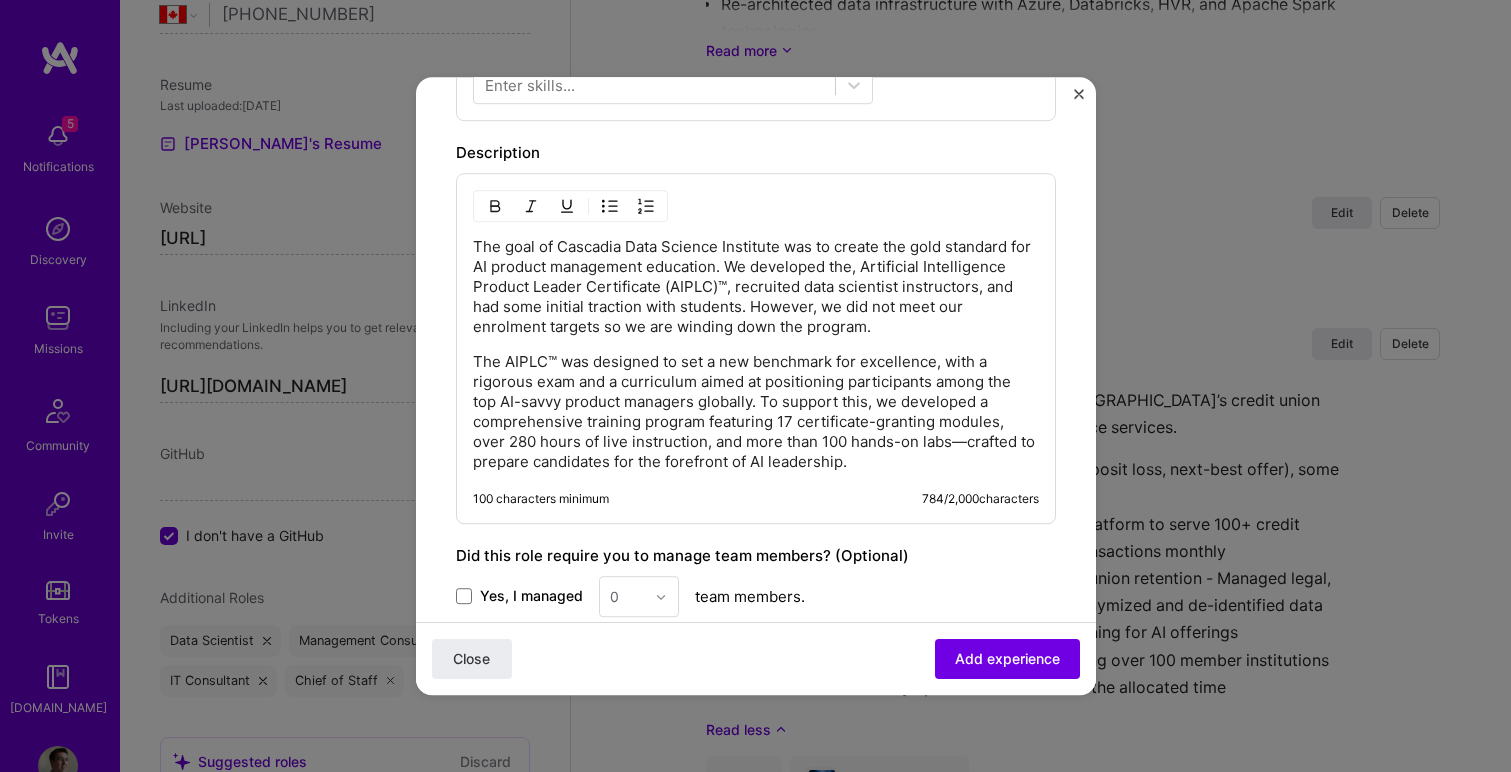 click on "The AIPLC™ was designed to set a new benchmark for excellence, with a rigorous exam and a curriculum aimed at positioning participants among the top AI-savvy product managers globally. To support this, we developed a comprehensive training program featuring 17 certificate-granting modules, over 280 hours of live instruction, and more than 100 hands-on labs—crafted to prepare candidates for the forefront of AI leadership." at bounding box center [756, 412] 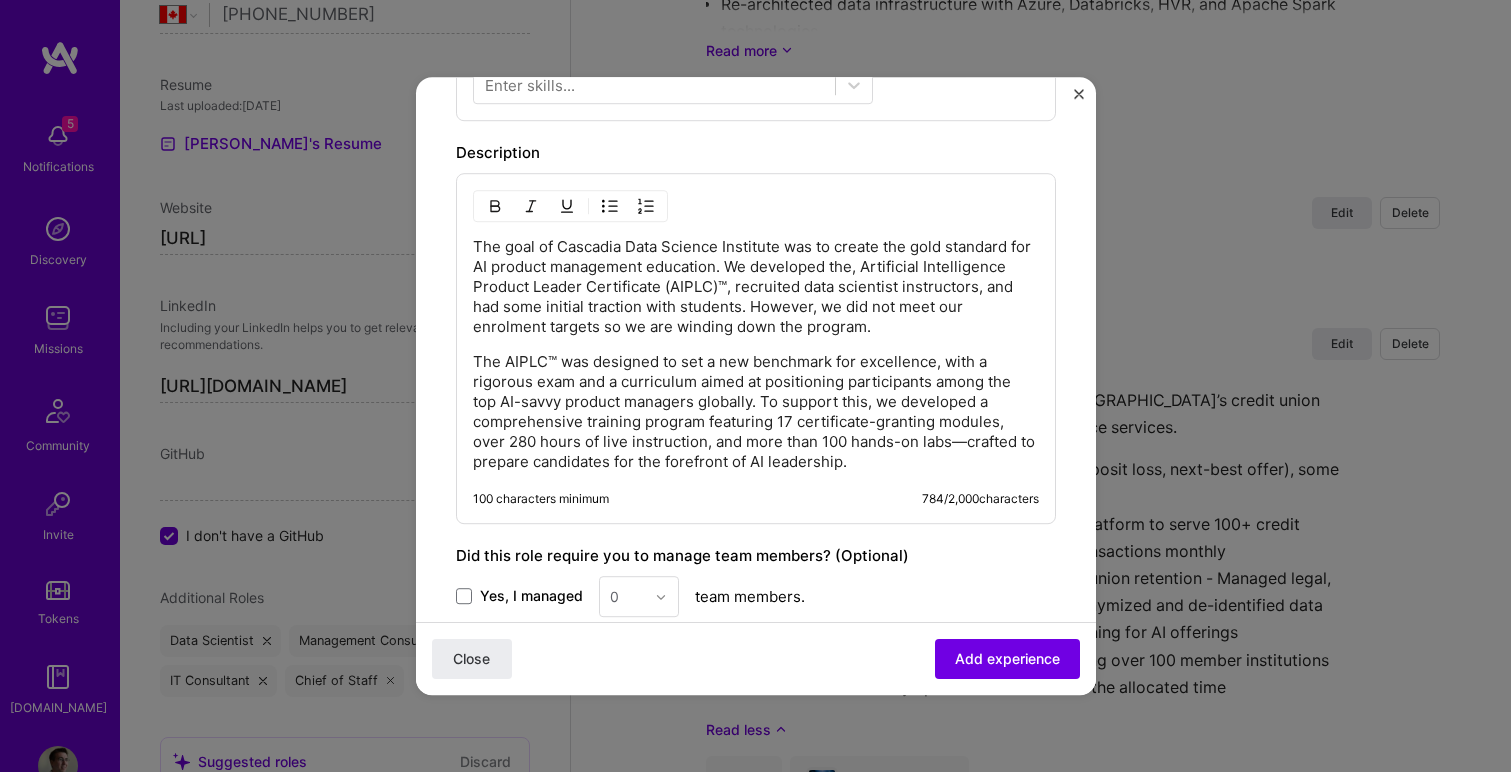 click on "The AIPLC™ was designed to set a new benchmark for excellence, with a rigorous exam and a curriculum aimed at positioning participants among the top AI-savvy product managers globally. To support this, we developed a comprehensive training program featuring 17 certificate-granting modules, over 280 hours of live instruction, and more than 100 hands-on labs—crafted to prepare candidates for the forefront of AI leadership." at bounding box center [756, 412] 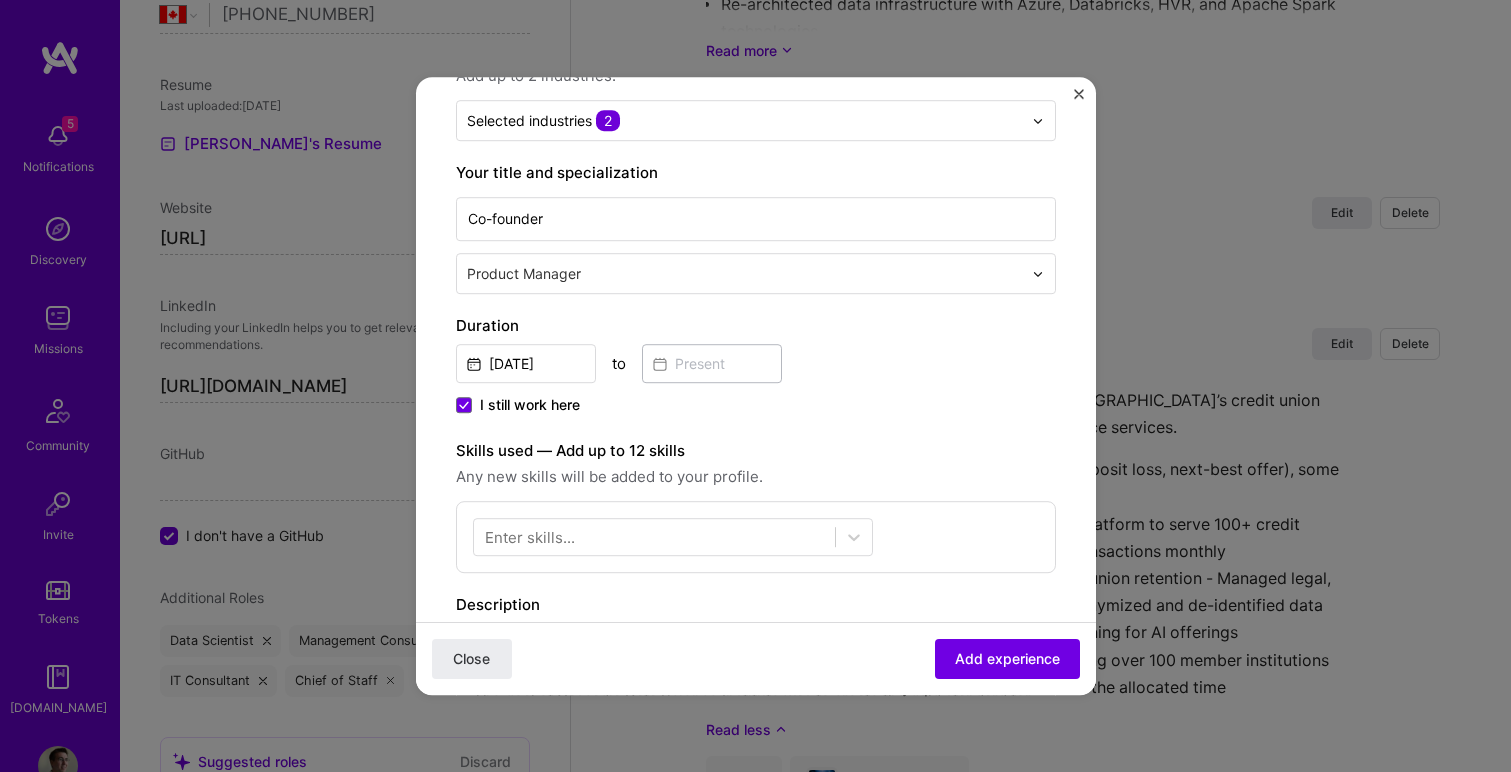 scroll, scrollTop: 0, scrollLeft: 0, axis: both 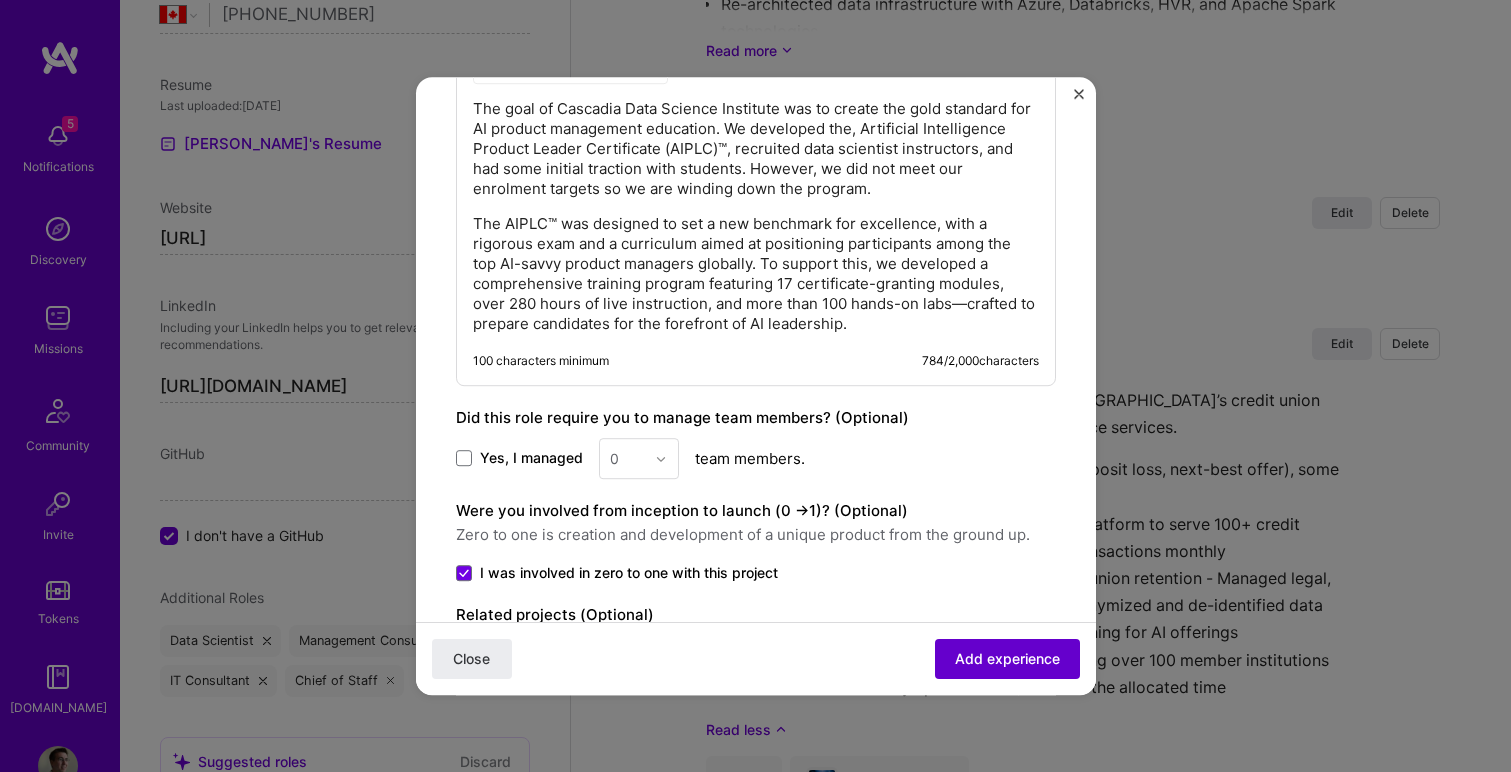 click on "Add experience" at bounding box center (1007, 659) 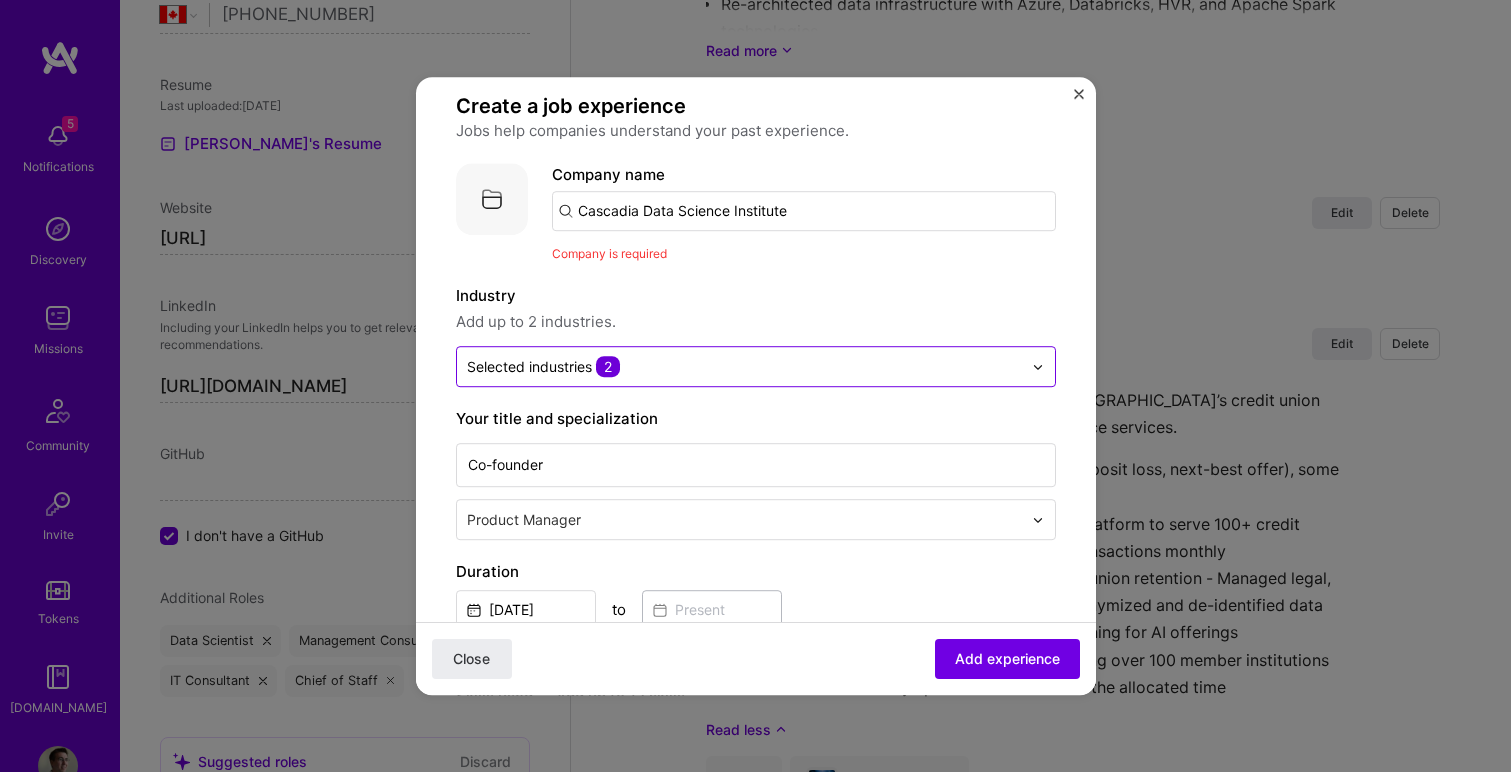 scroll, scrollTop: 0, scrollLeft: 0, axis: both 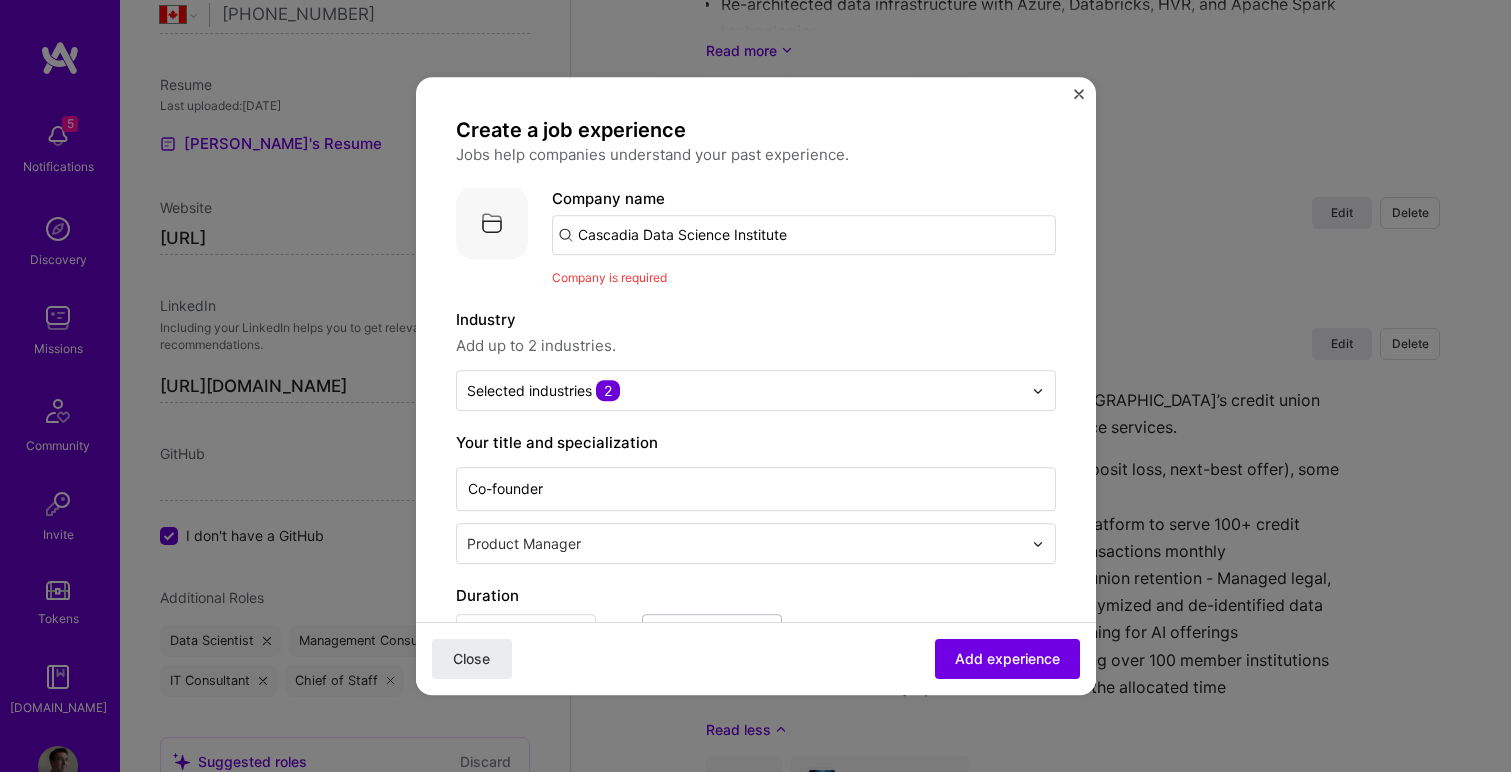 click on "Cascadia Data Science Institute" at bounding box center (804, 235) 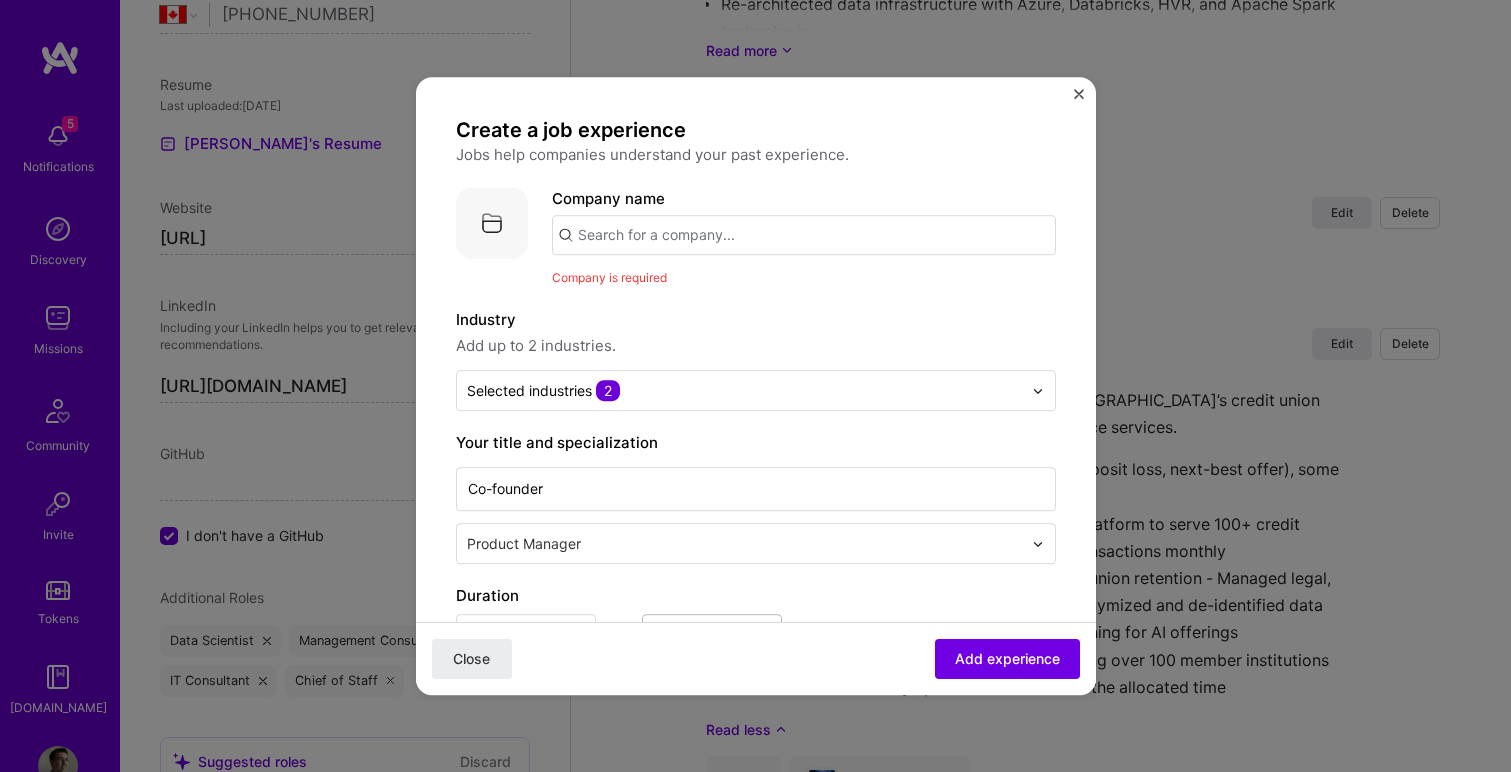 click at bounding box center [804, 235] 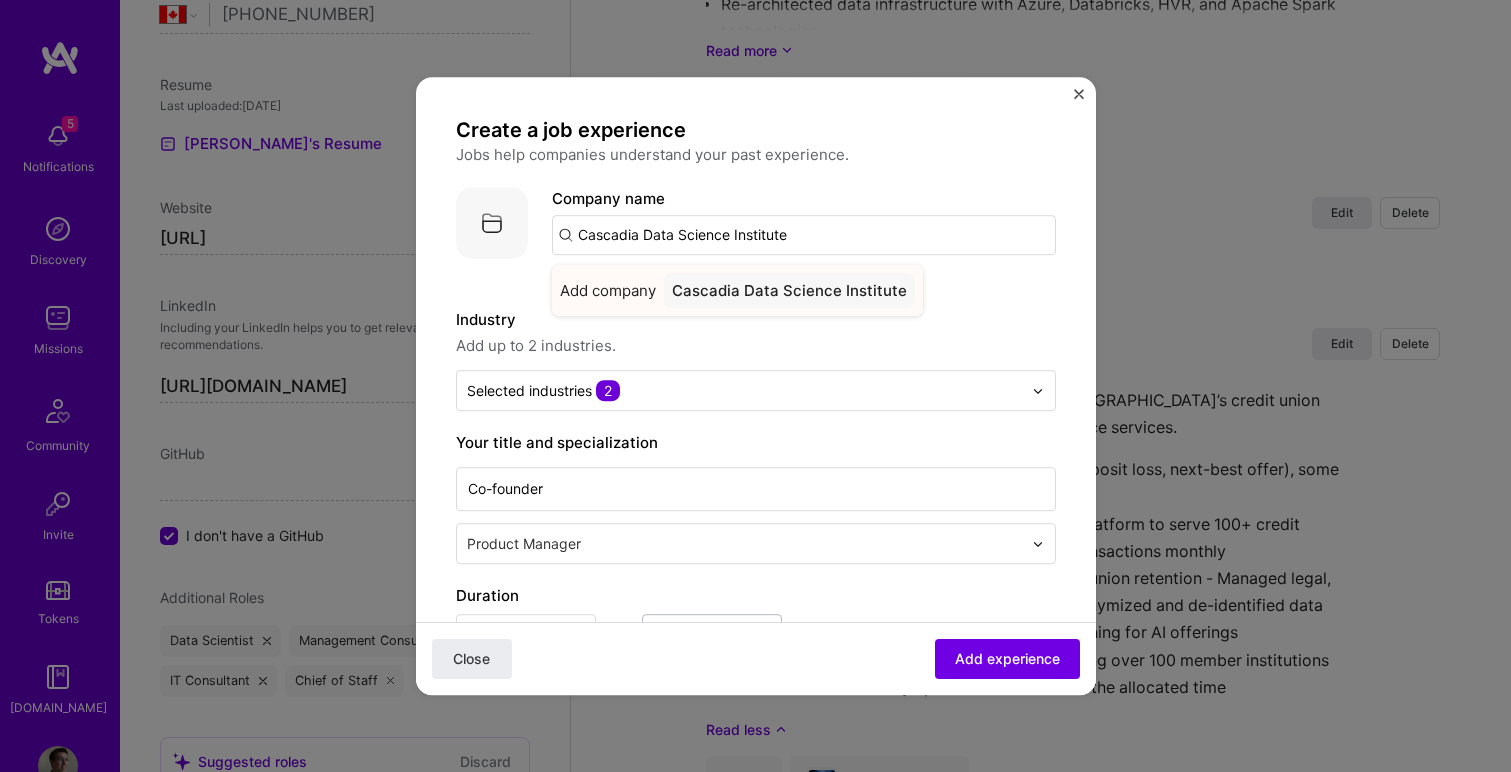 click on "Add company" at bounding box center (608, 290) 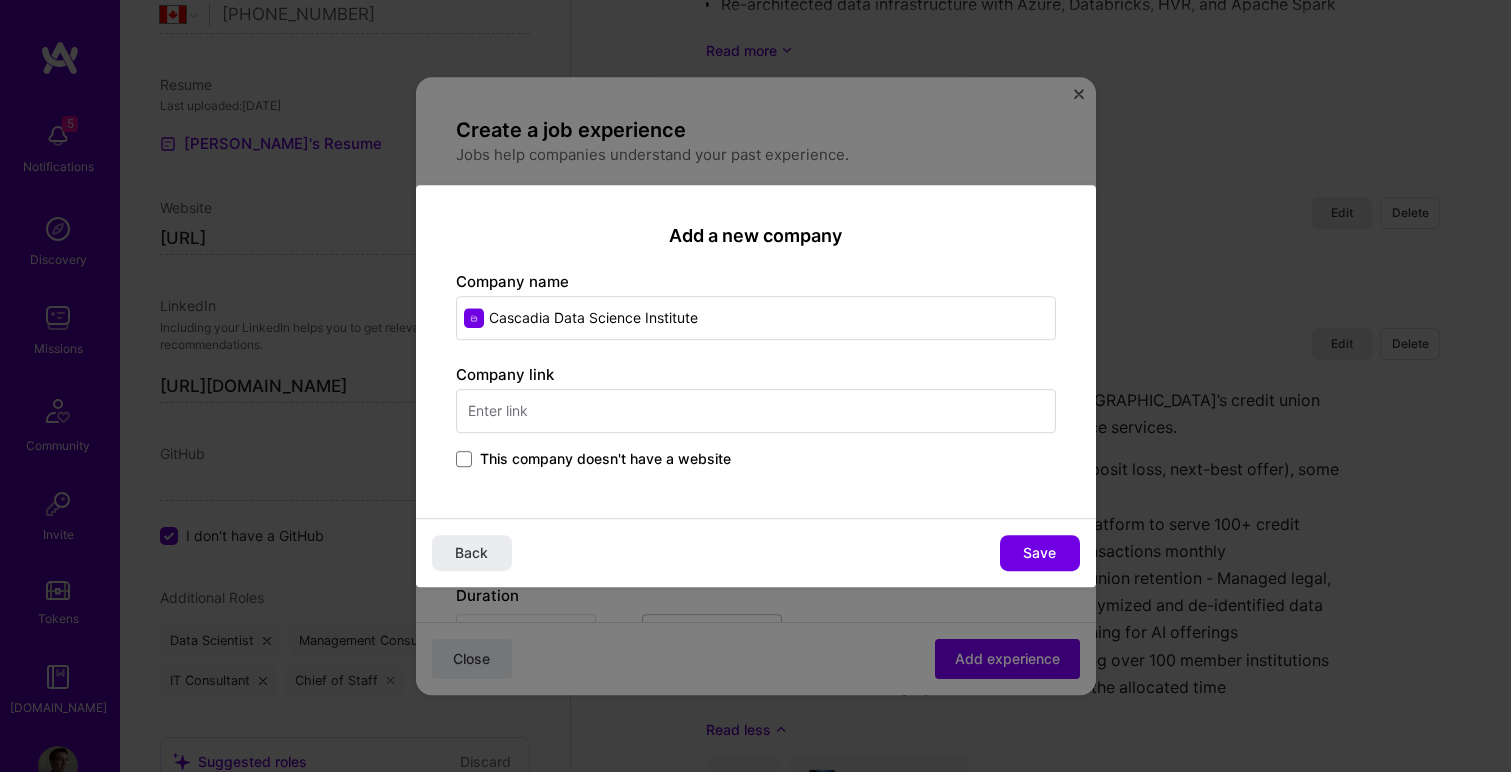 click at bounding box center [756, 411] 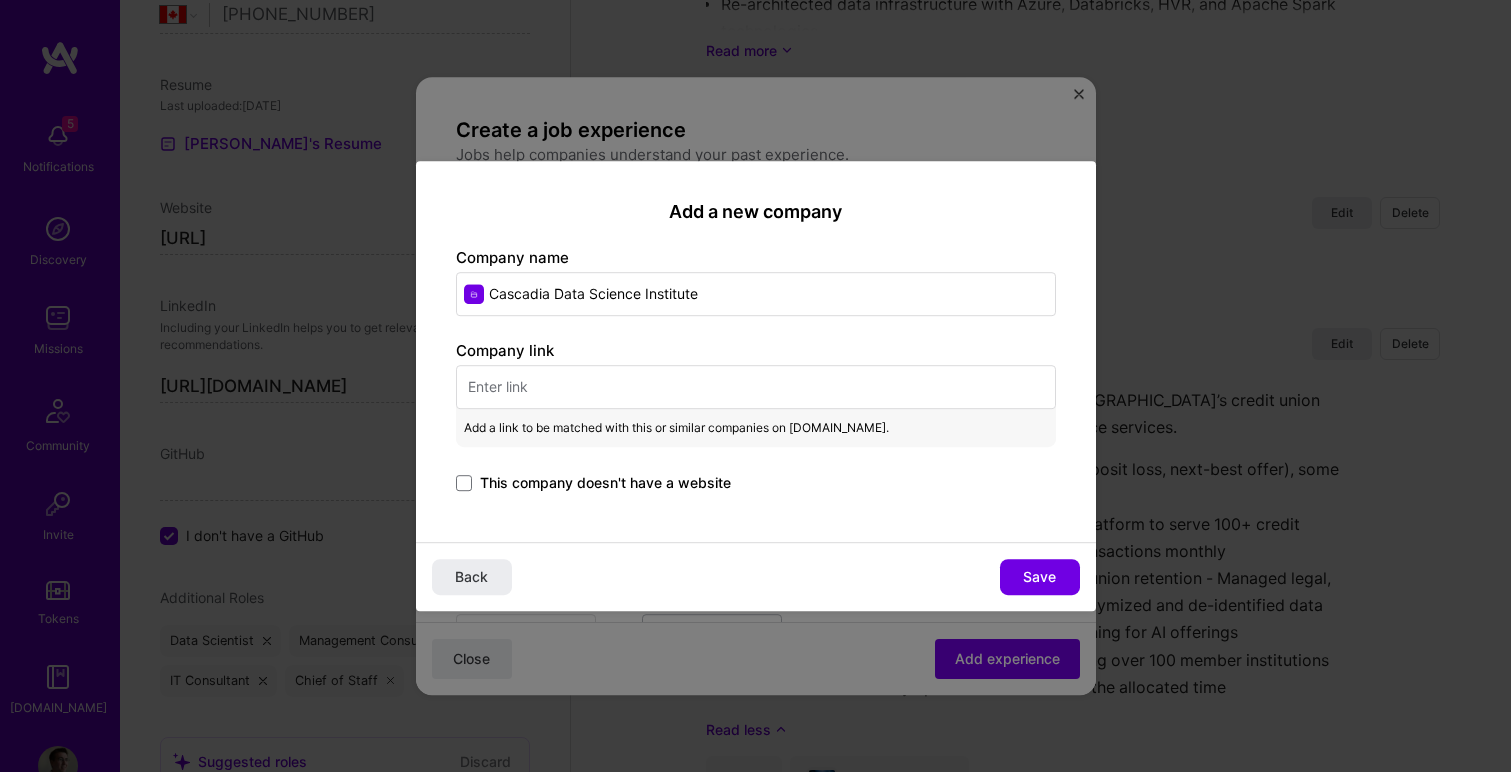click at bounding box center [756, 387] 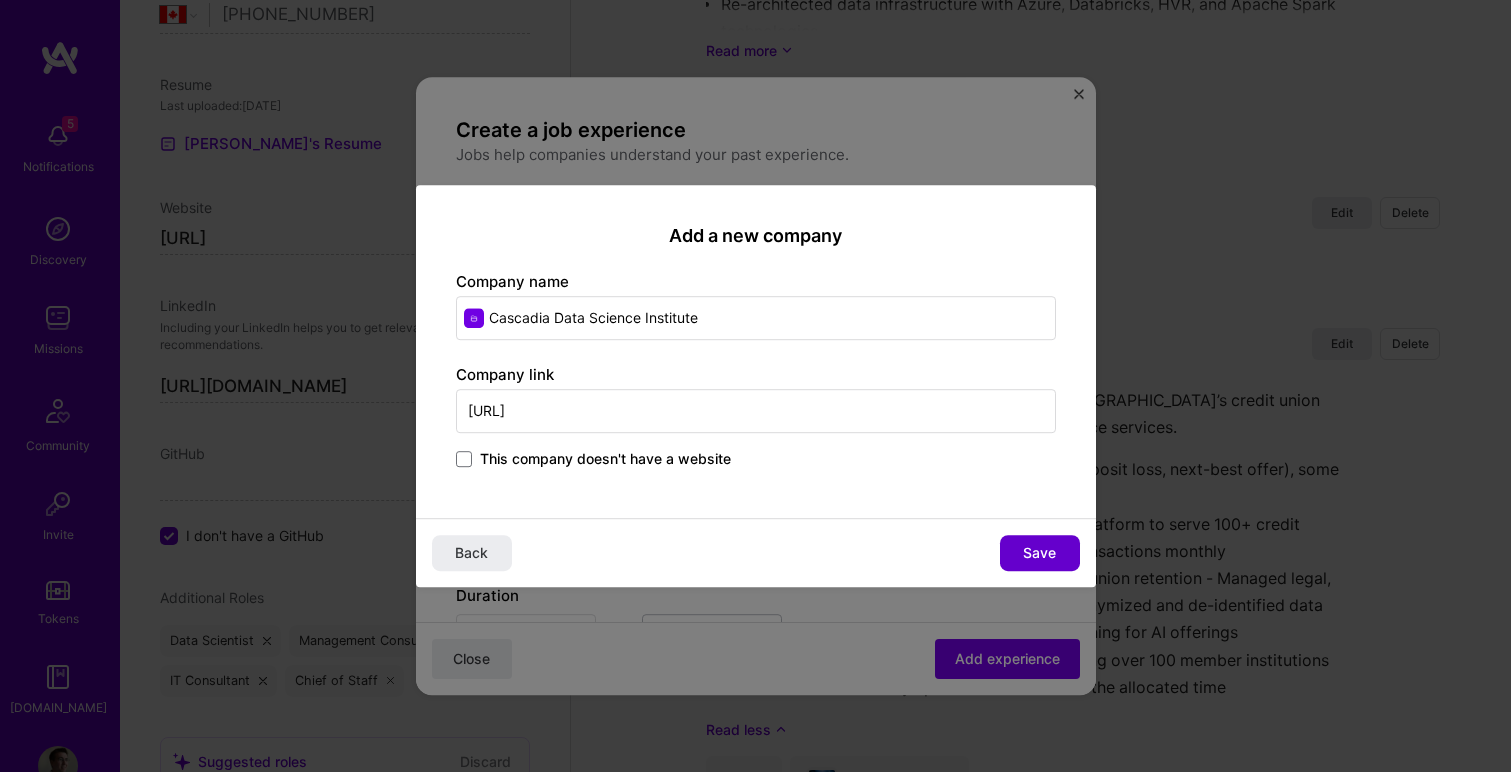 type on "https://www.datascienceinstitute.ai/" 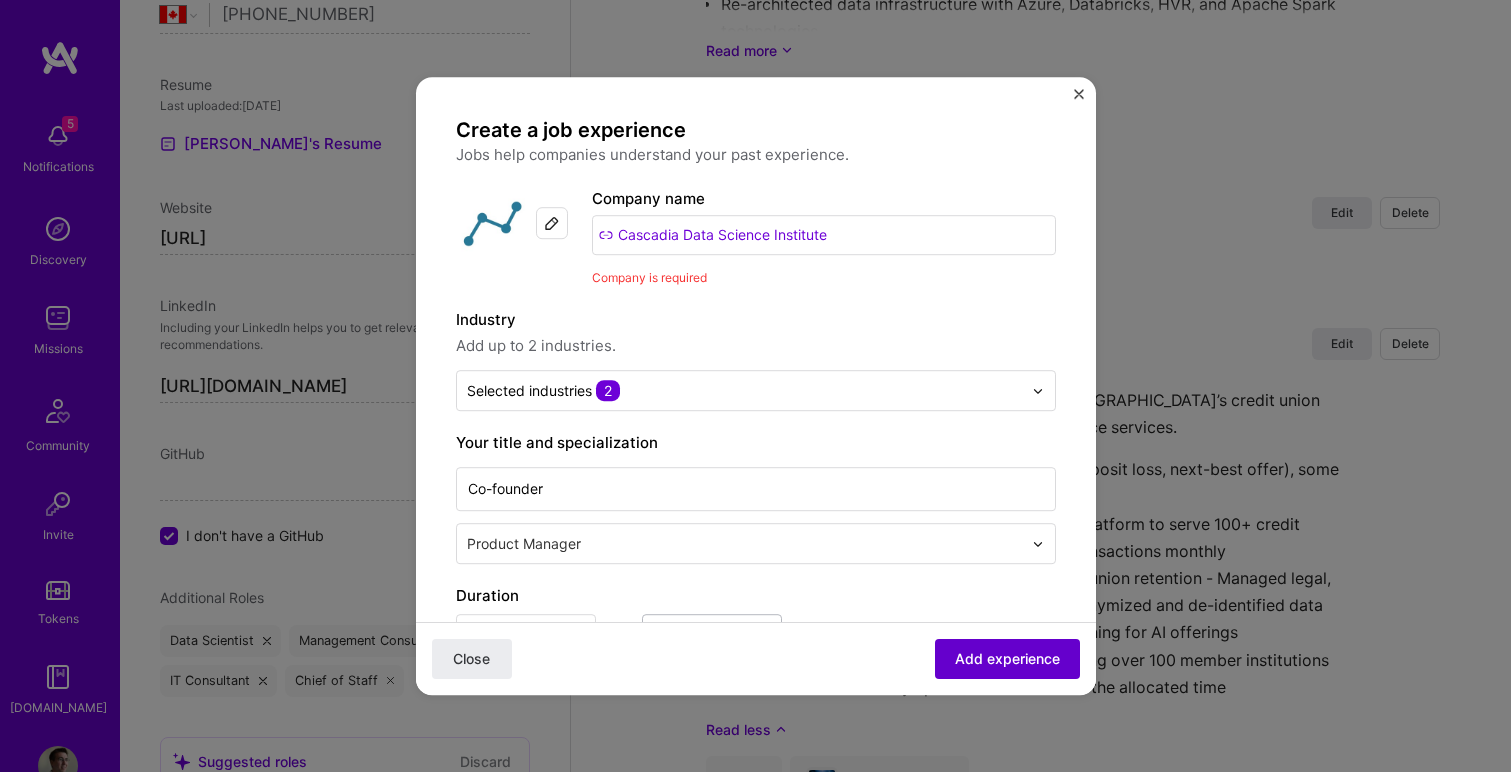 click on "Add experience" at bounding box center [1007, 659] 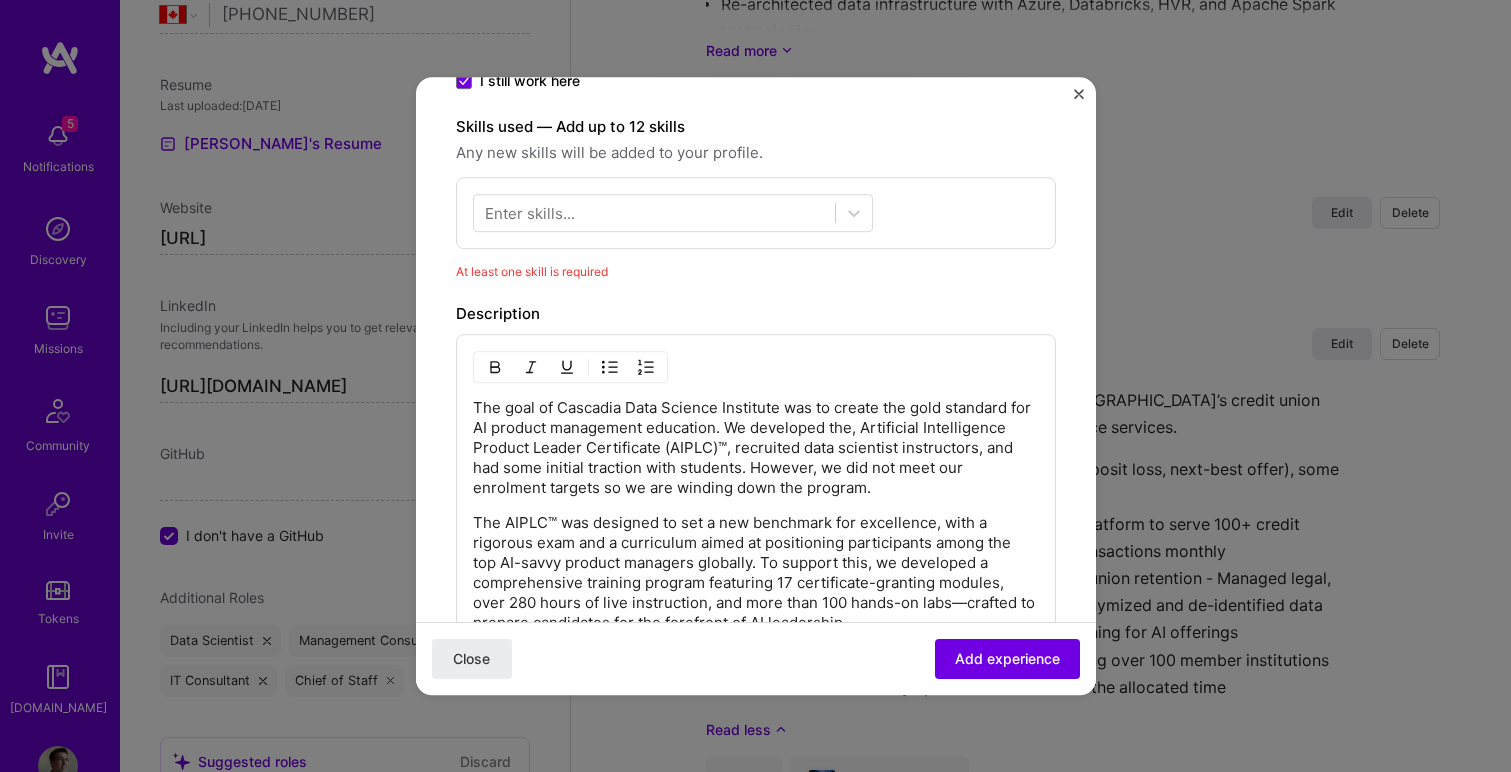 scroll, scrollTop: 558, scrollLeft: 0, axis: vertical 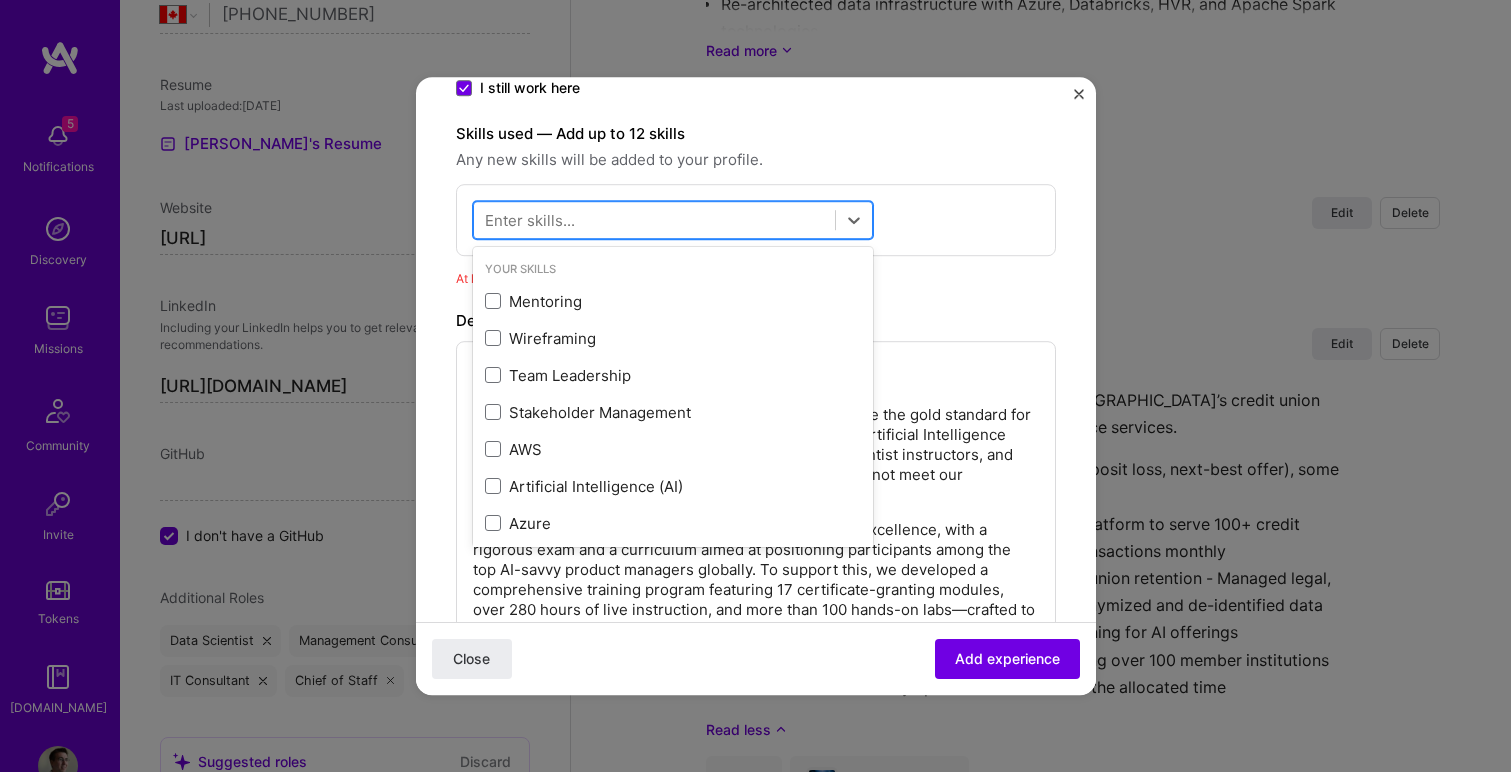 click at bounding box center (654, 220) 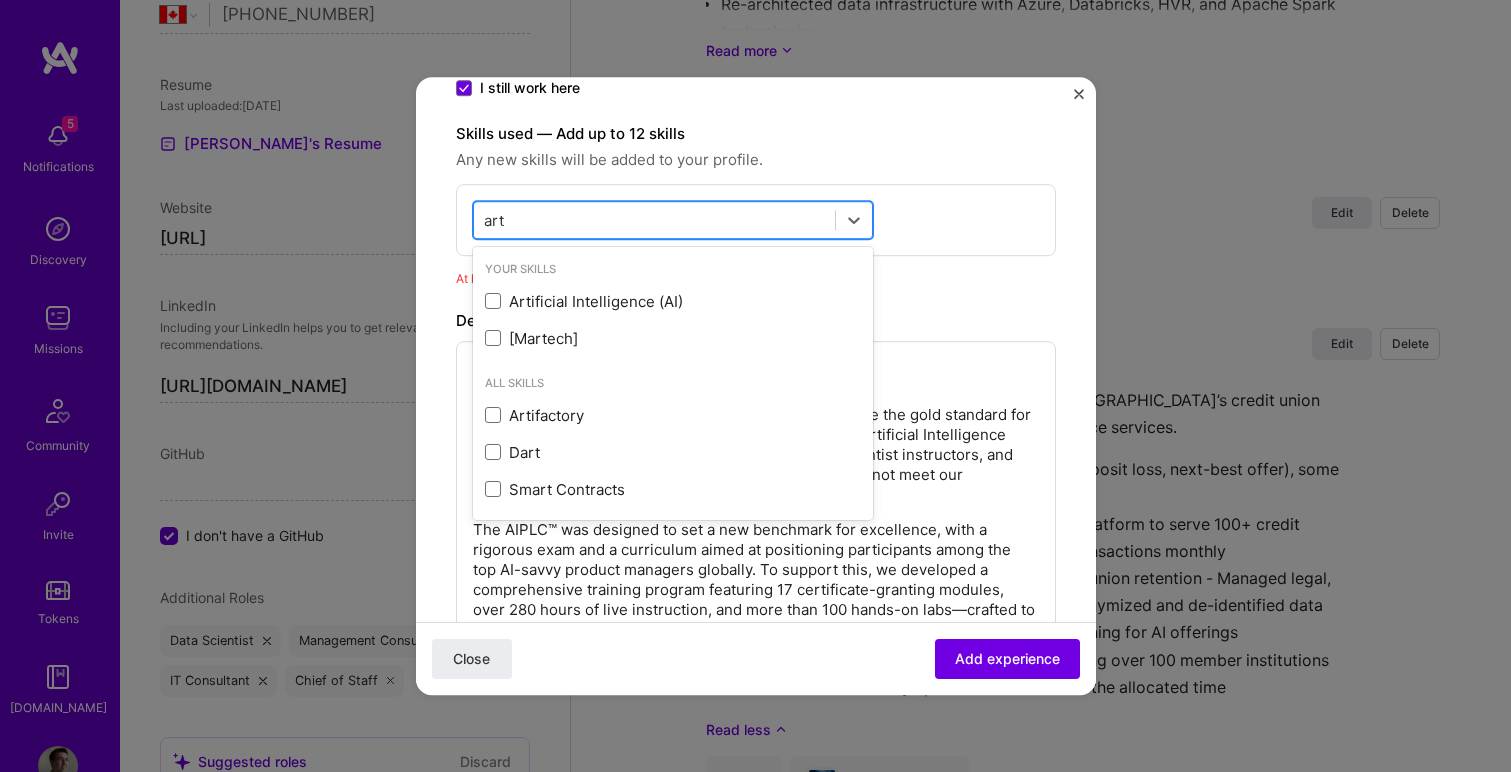 type on "arti" 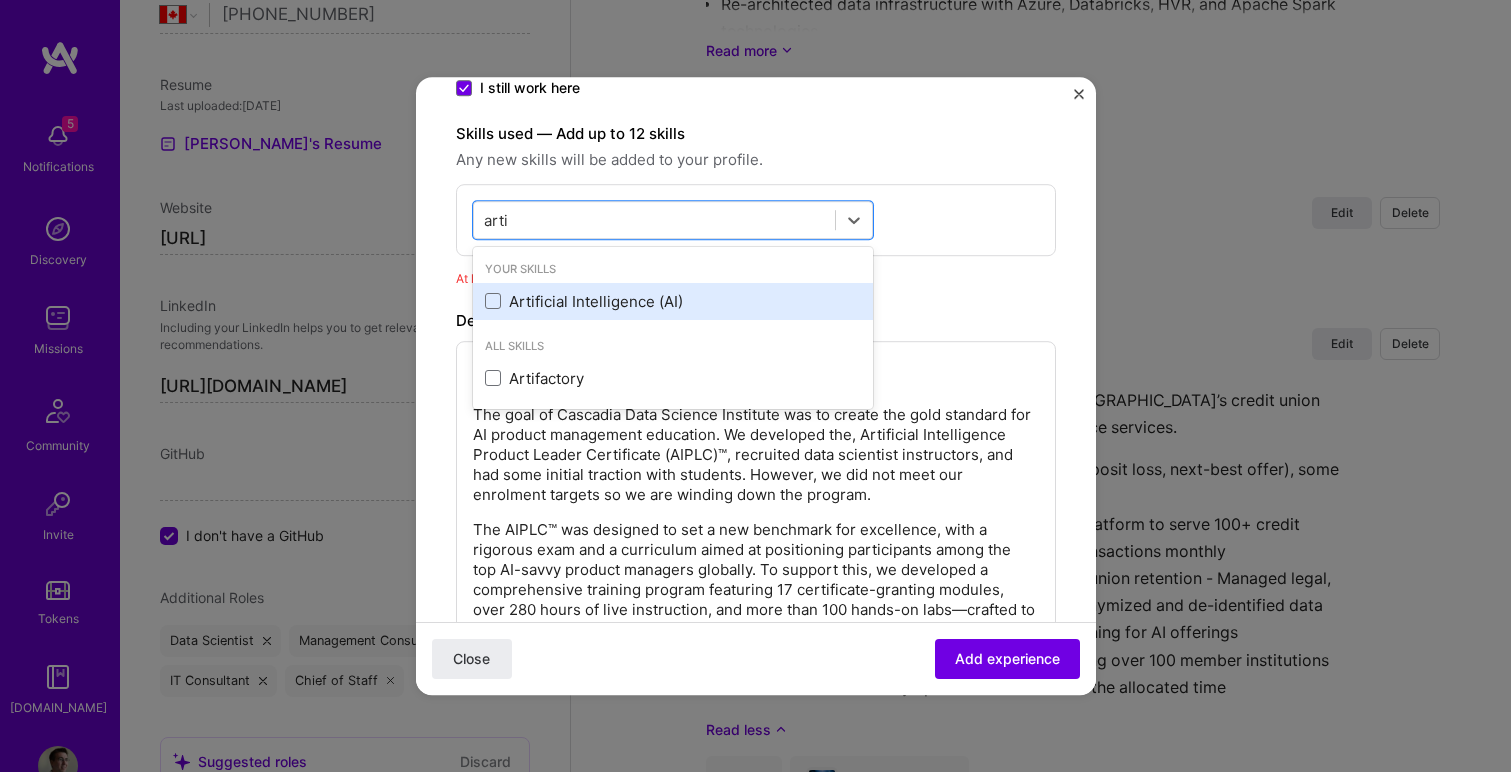 click on "Artificial Intelligence (AI)" at bounding box center [673, 301] 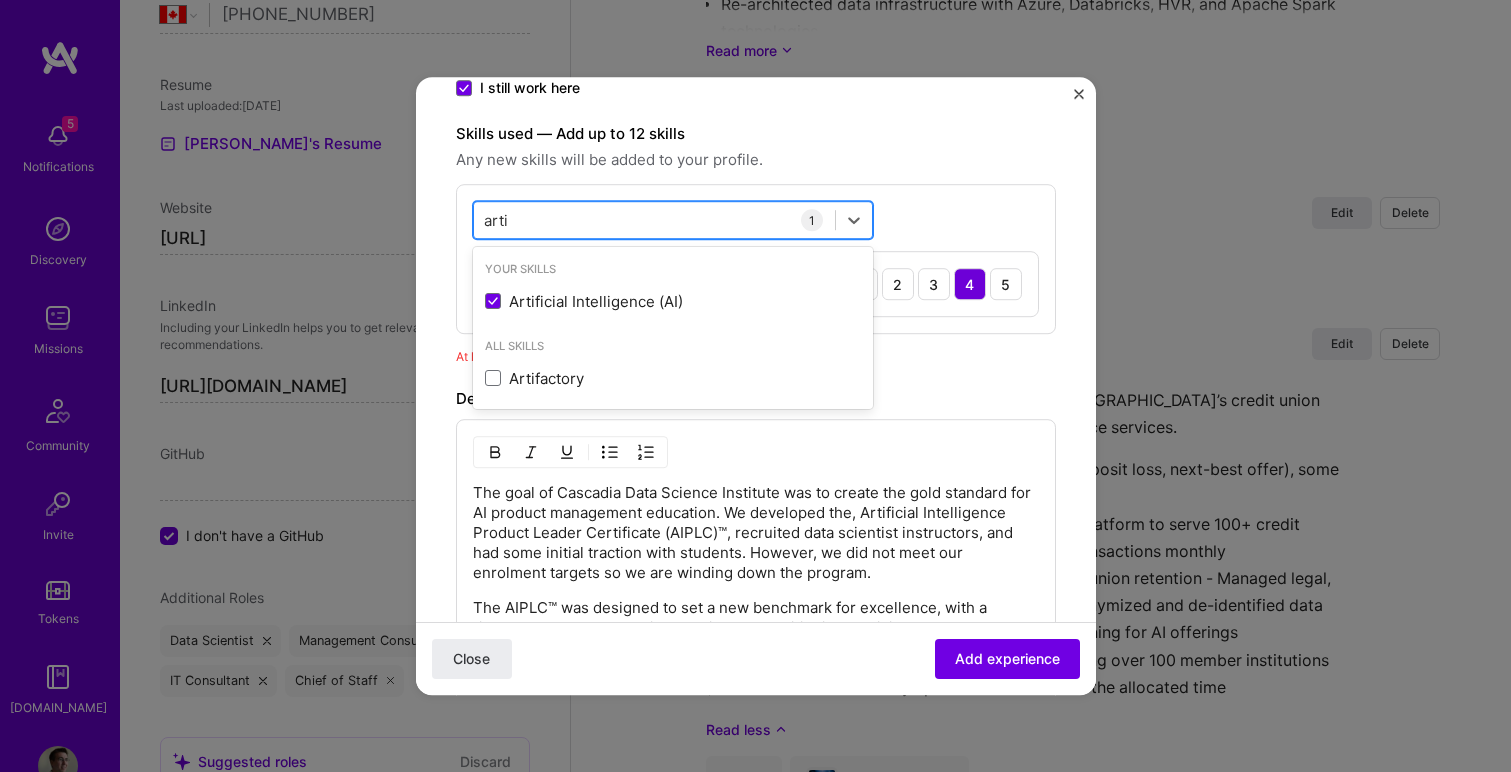click on "arti arti" at bounding box center [654, 220] 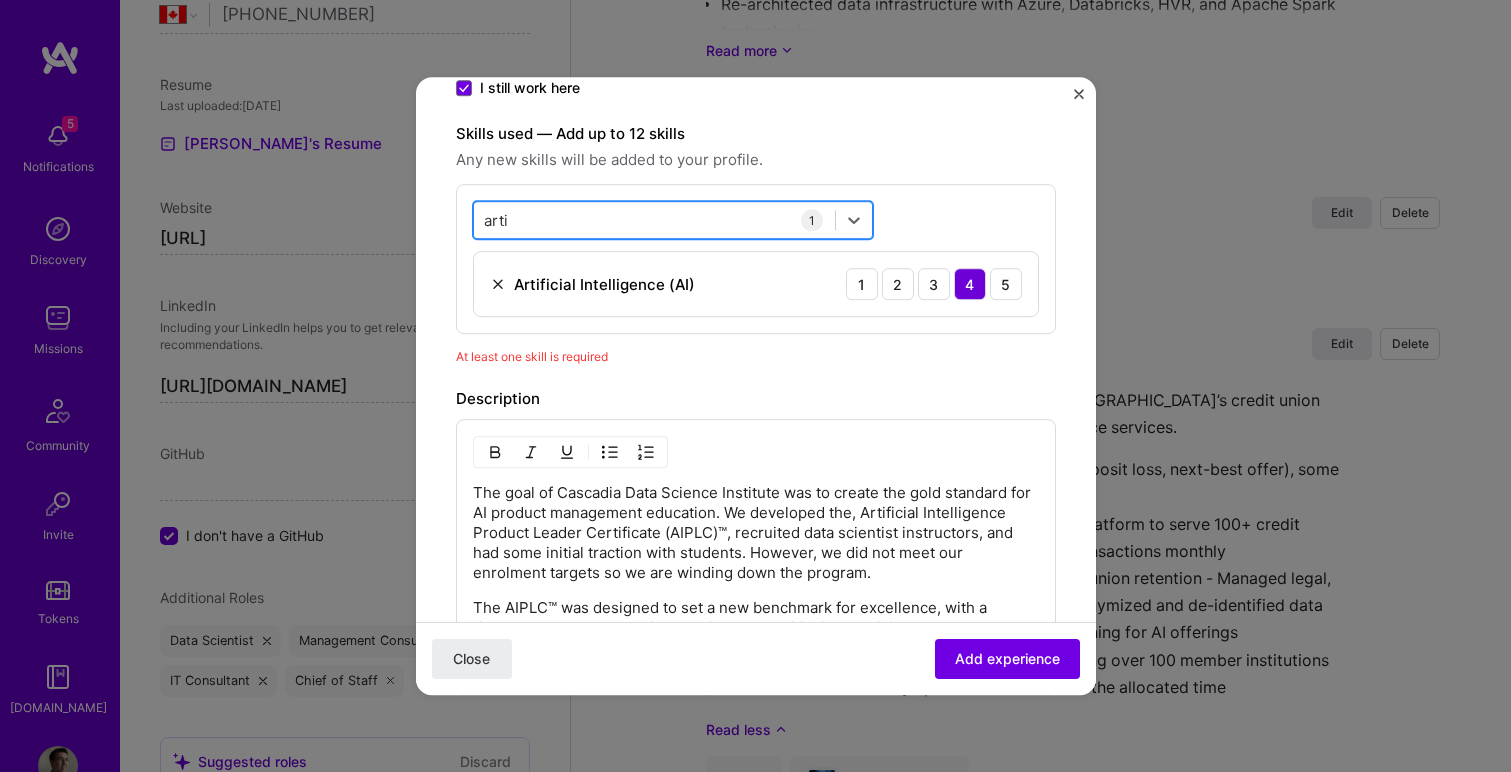click on "arti arti" at bounding box center (654, 220) 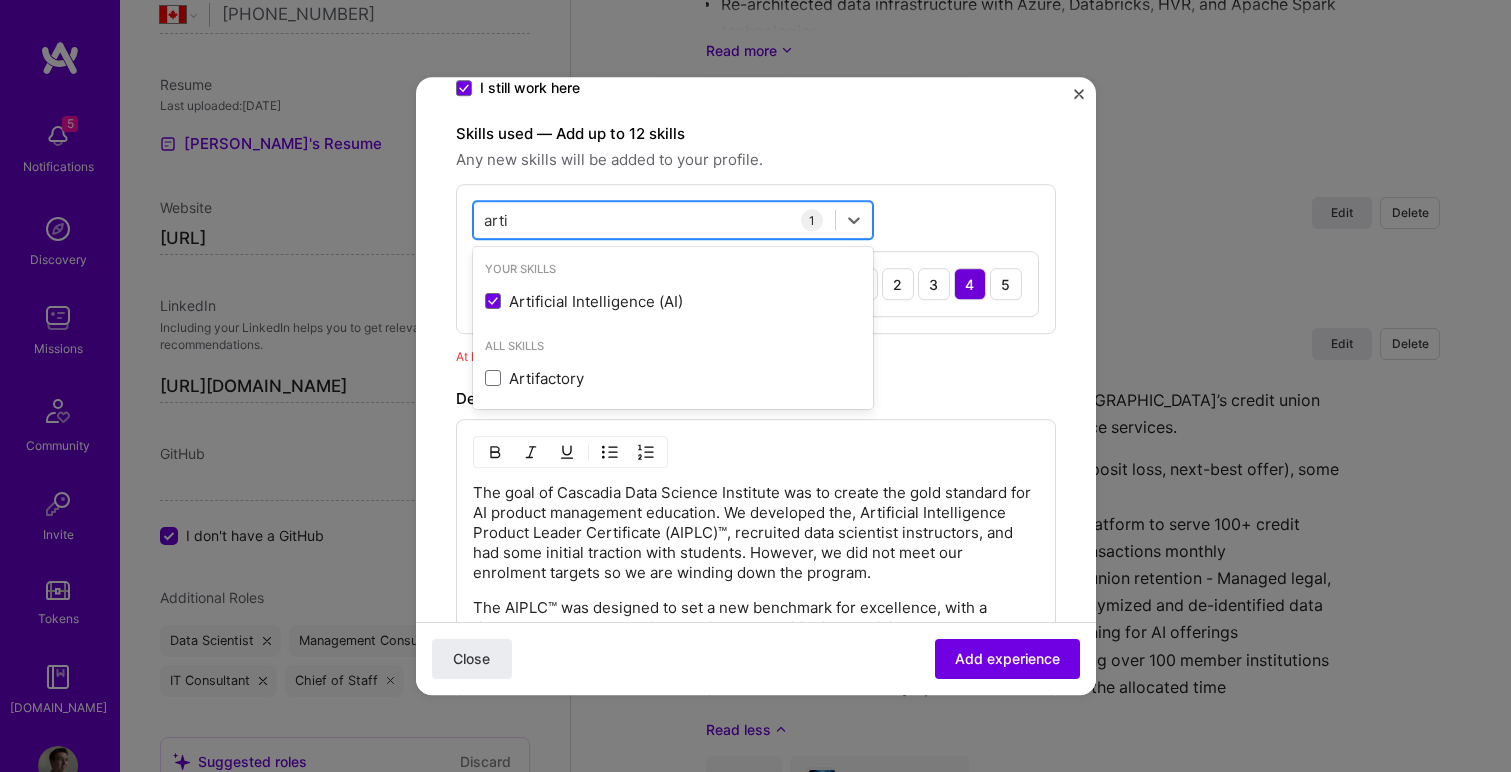 click on "arti arti" at bounding box center [654, 220] 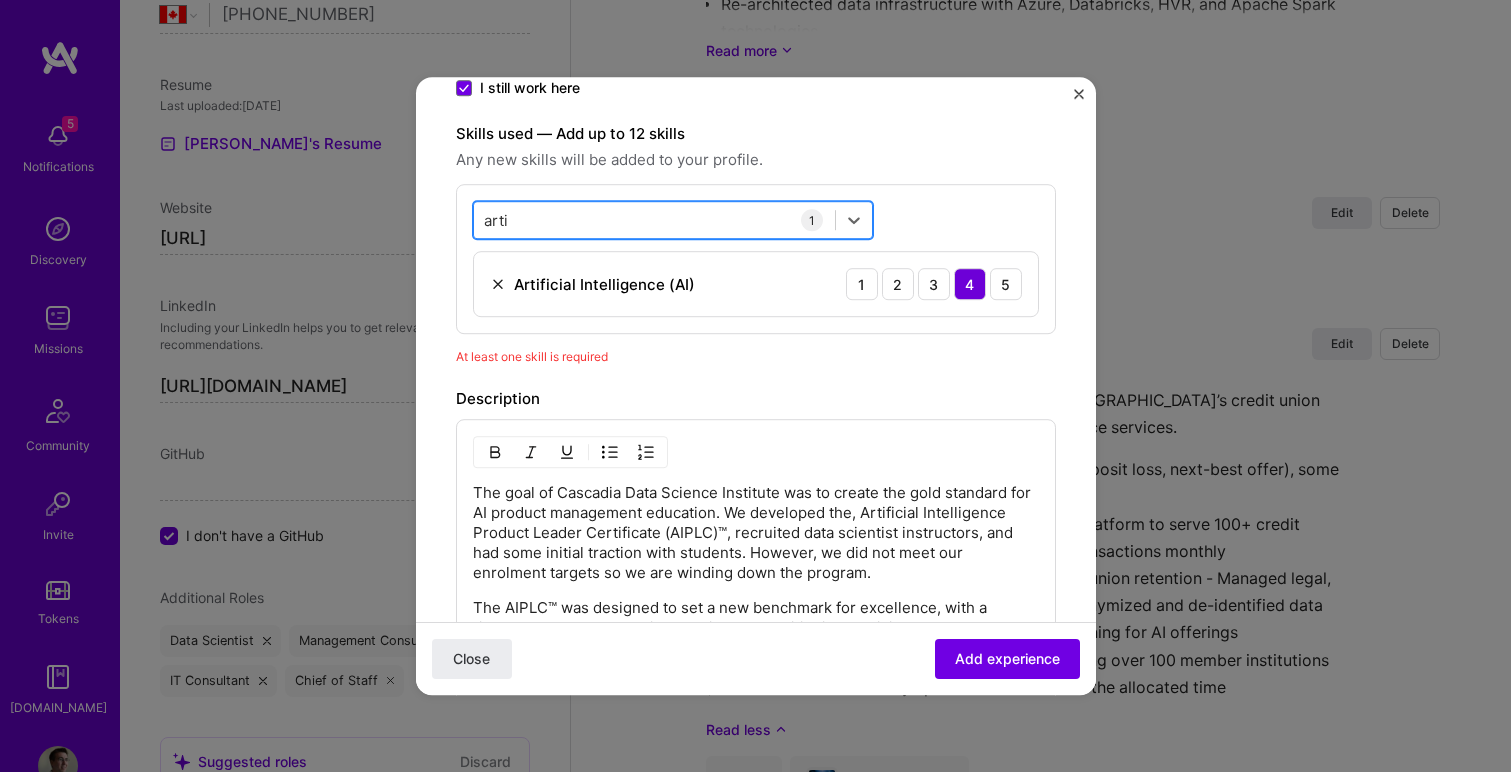 click on "arti arti" at bounding box center (654, 220) 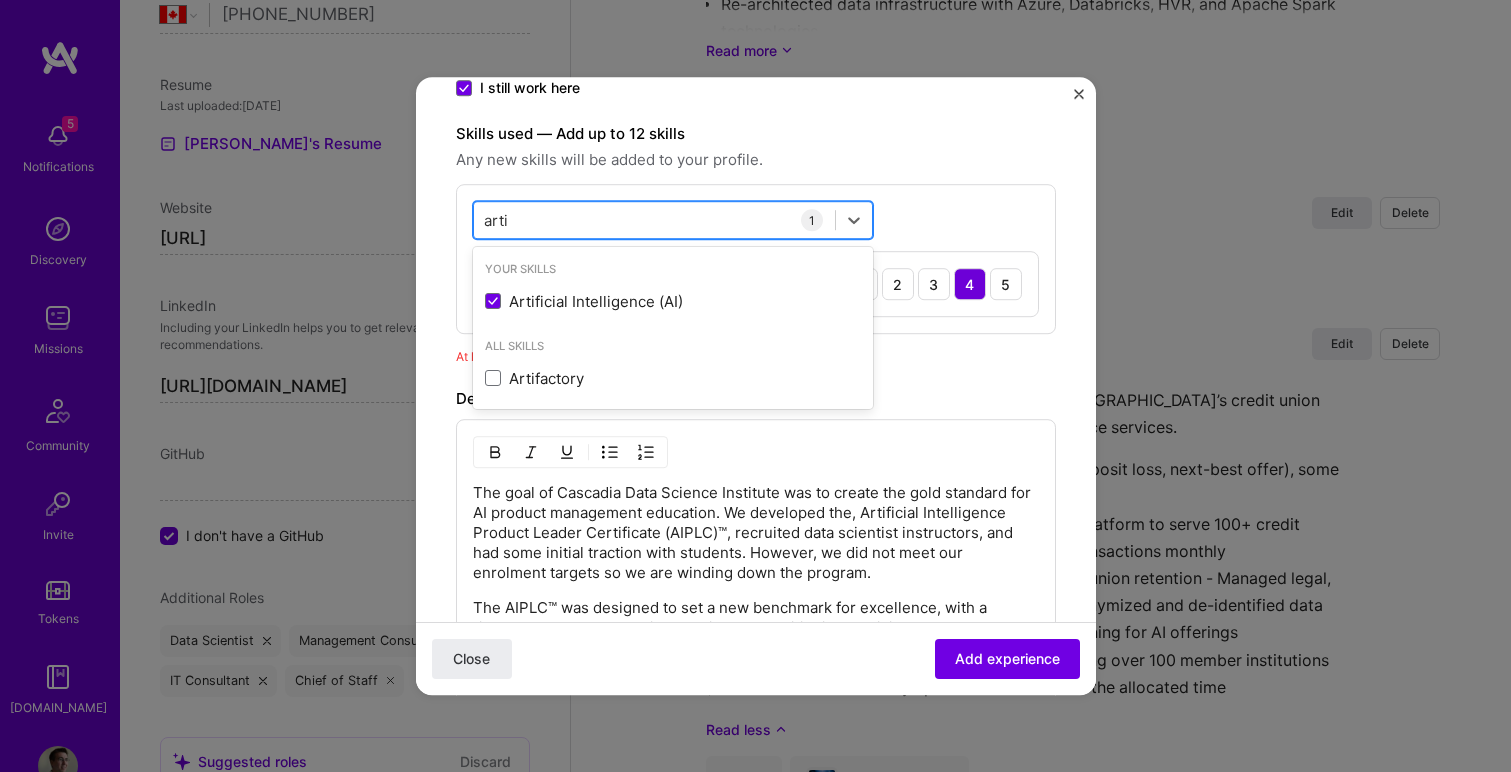 click on "arti" at bounding box center [497, 220] 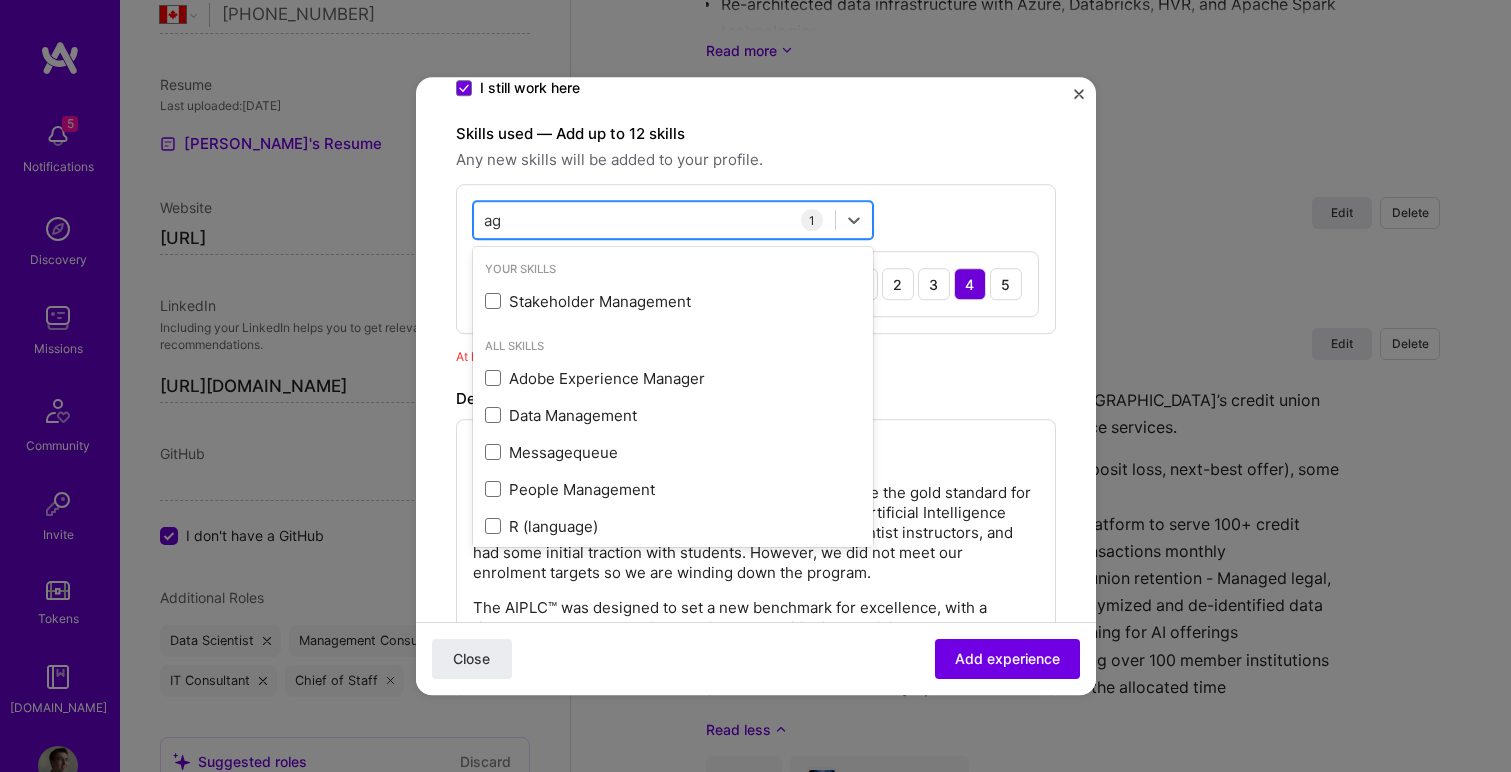 type on "a" 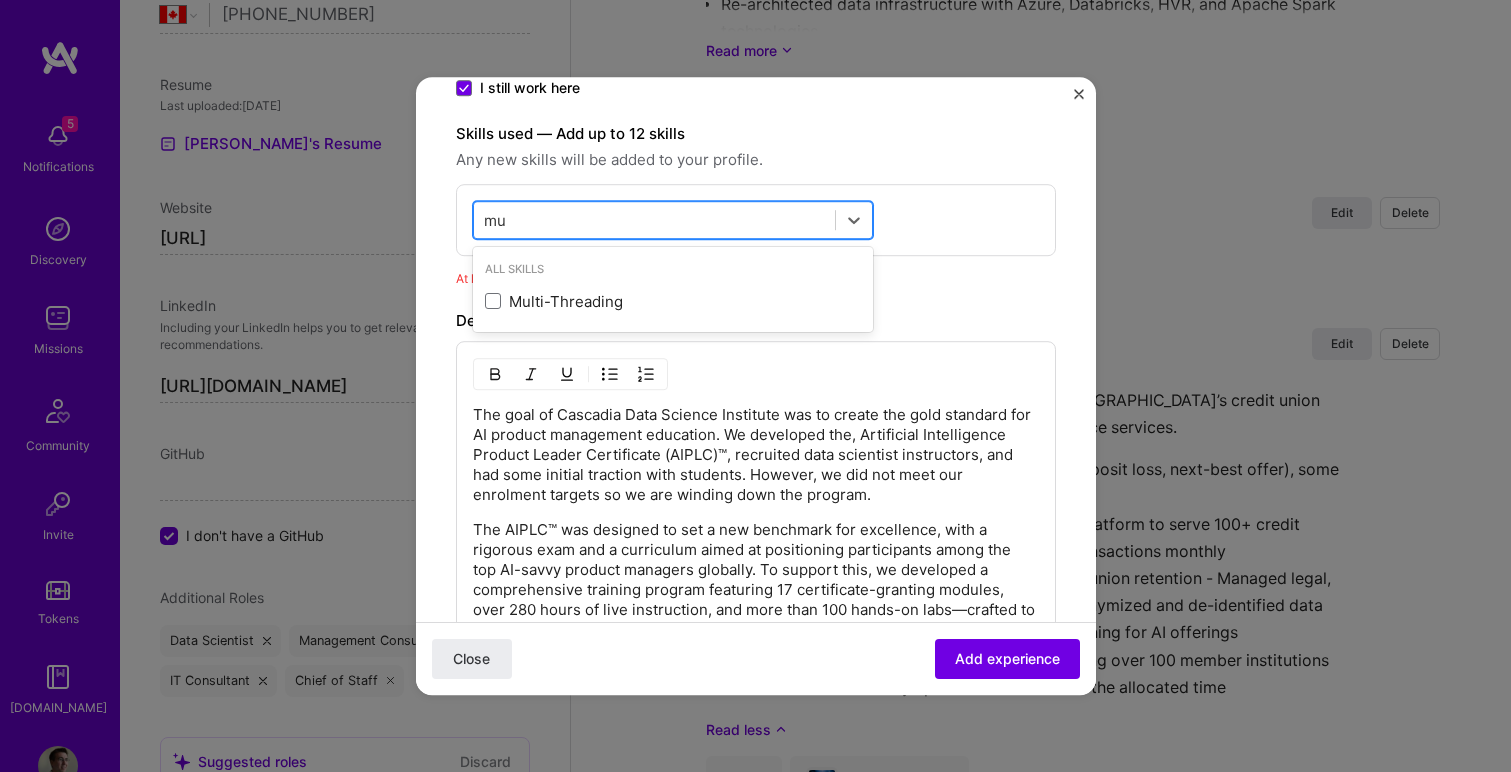 type on "m" 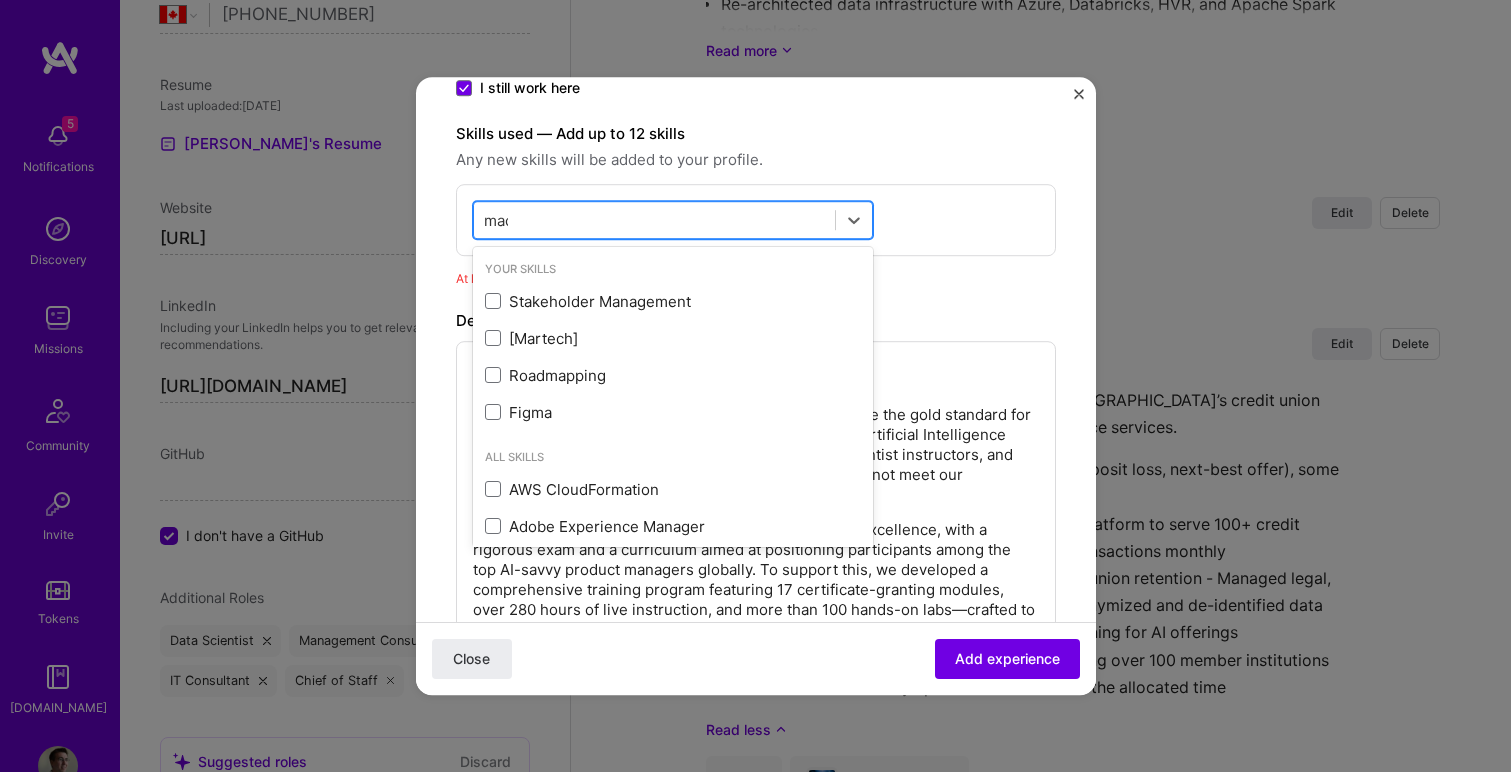 type on "mach" 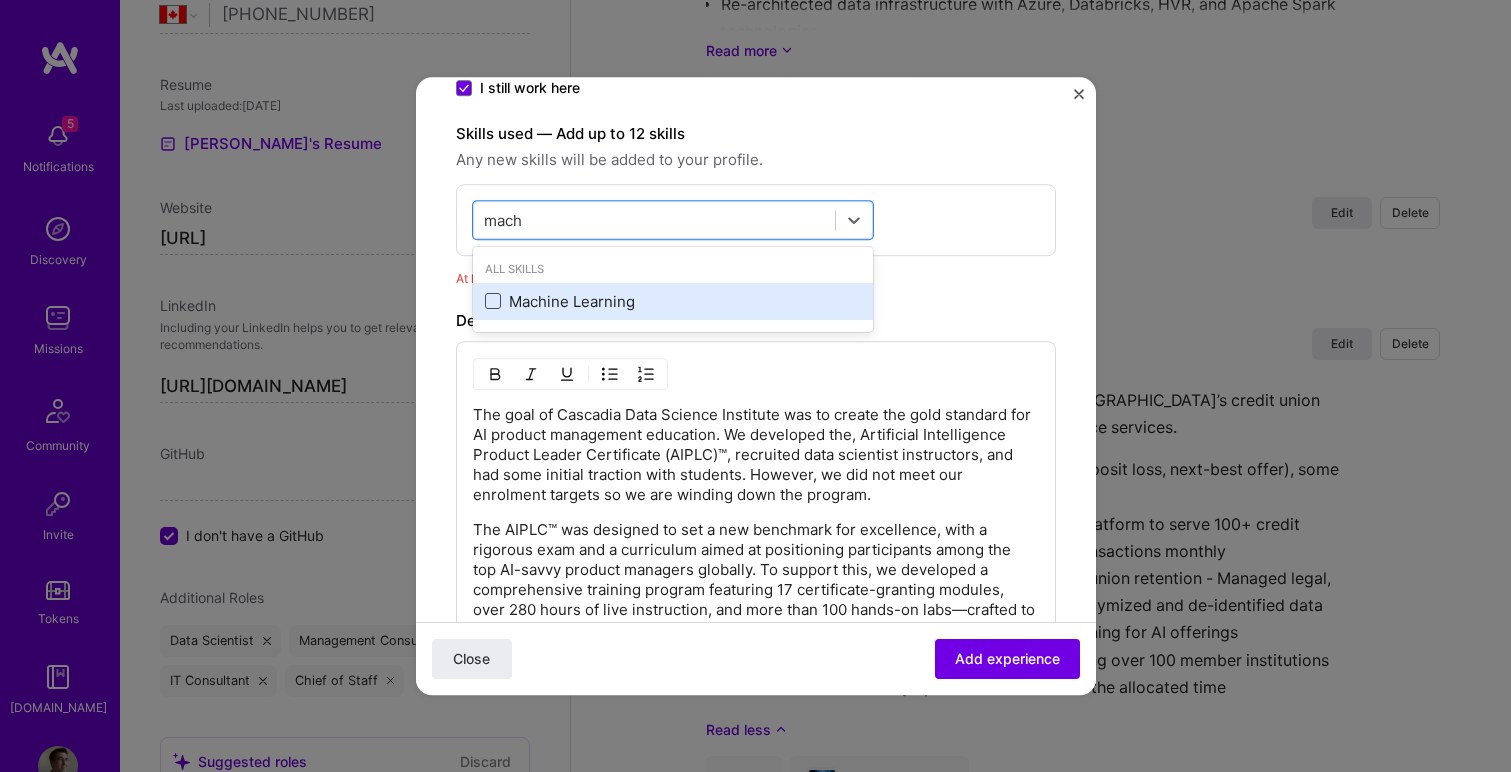 click at bounding box center (493, 302) 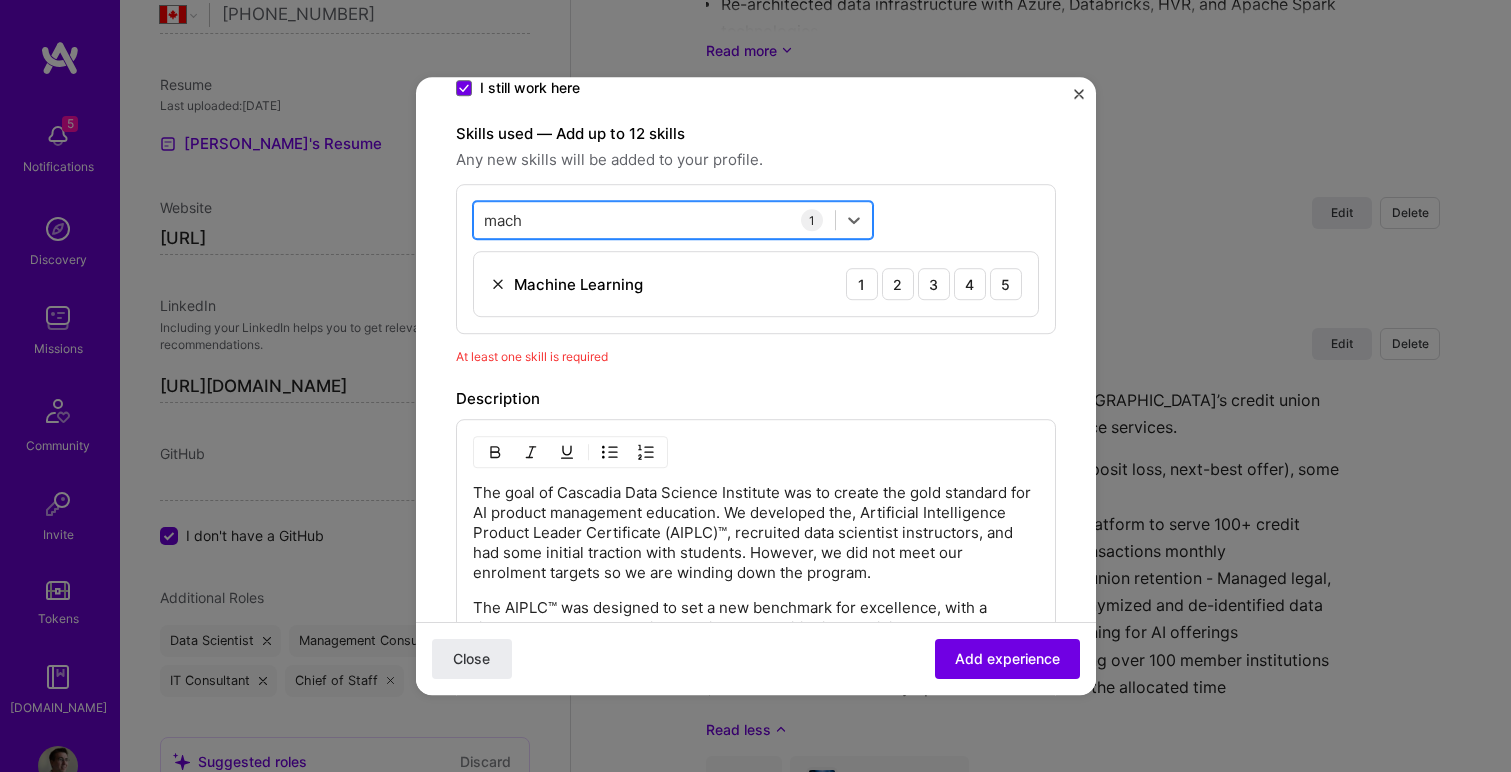 click on "mach mach" at bounding box center (654, 220) 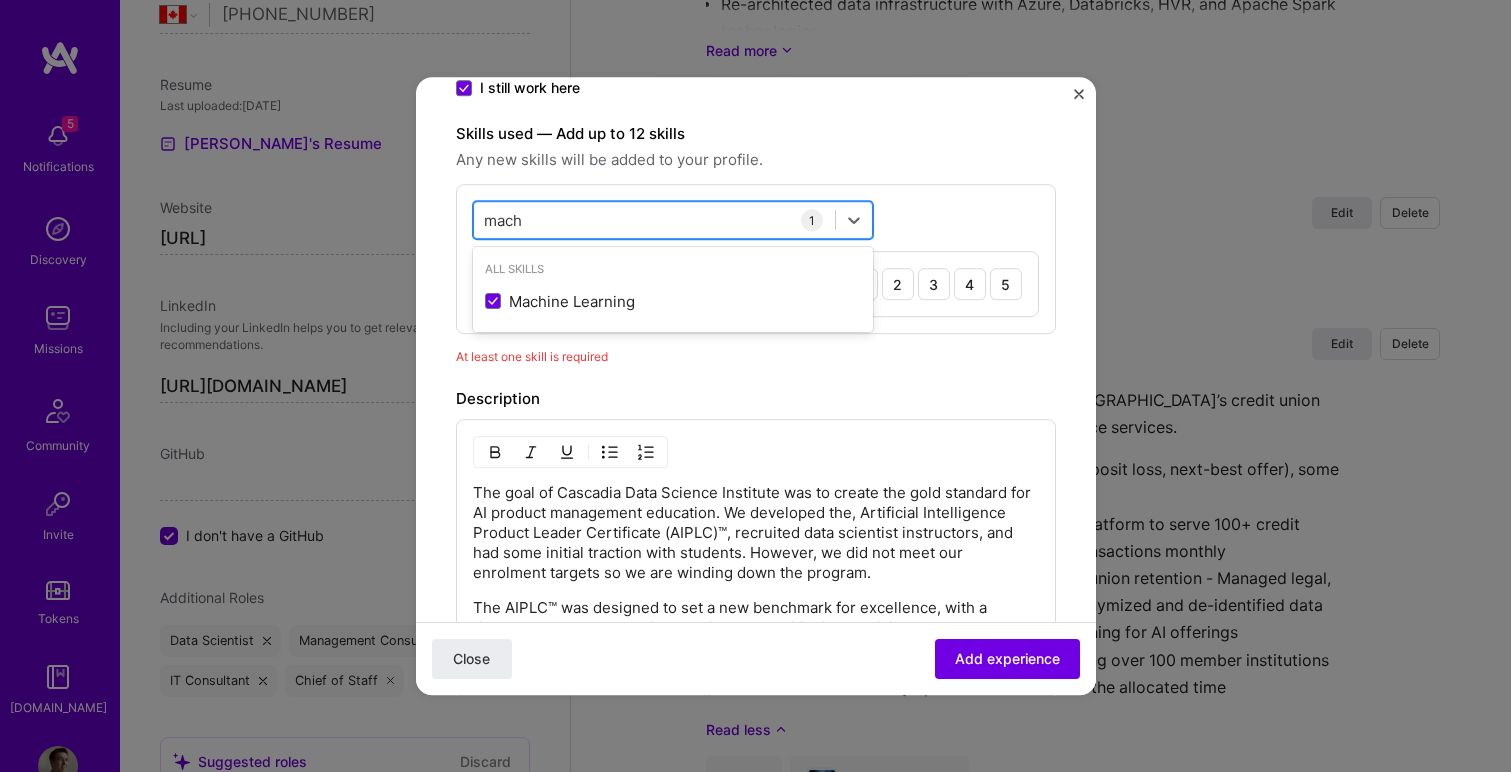 click on "mach mach" at bounding box center (654, 220) 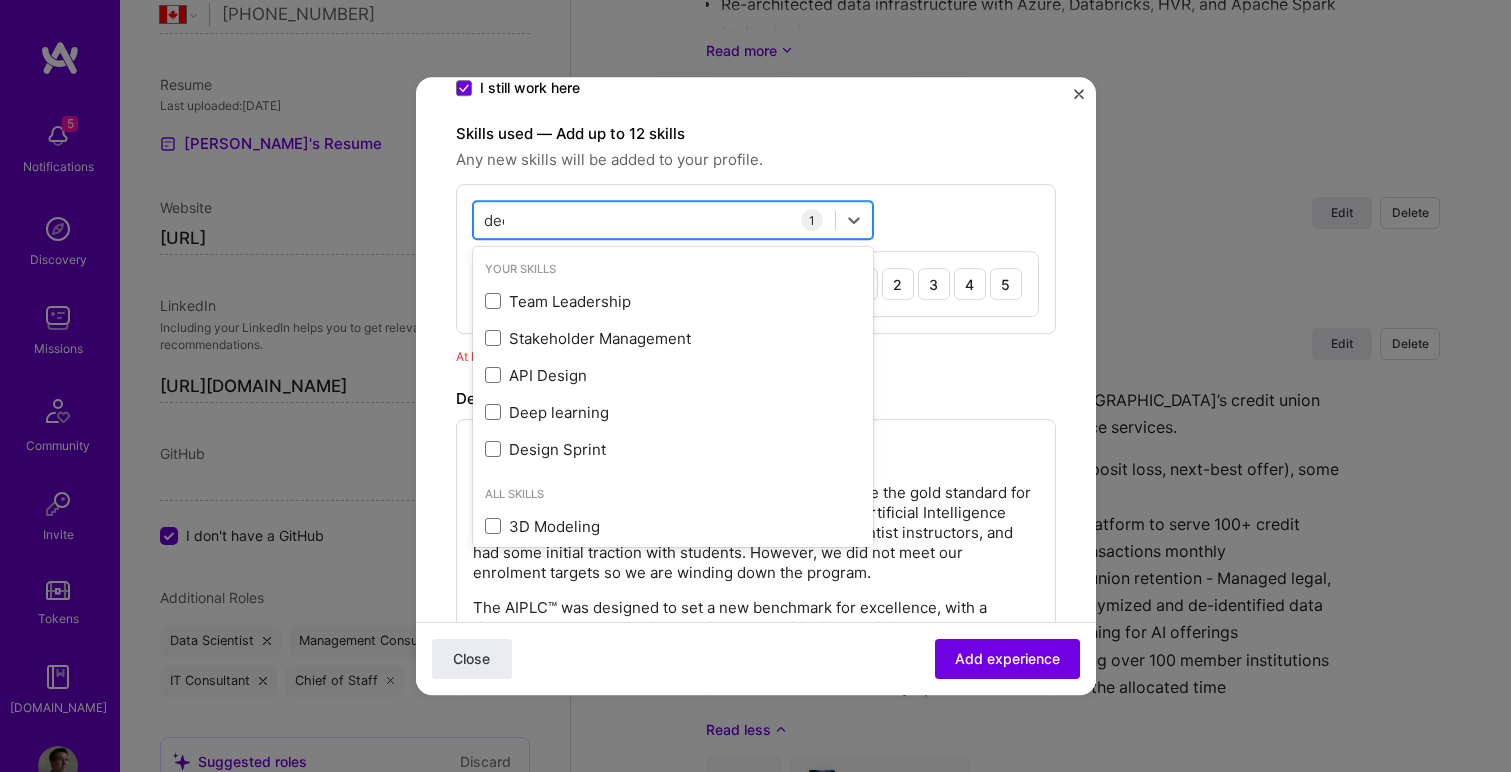 type on "deep" 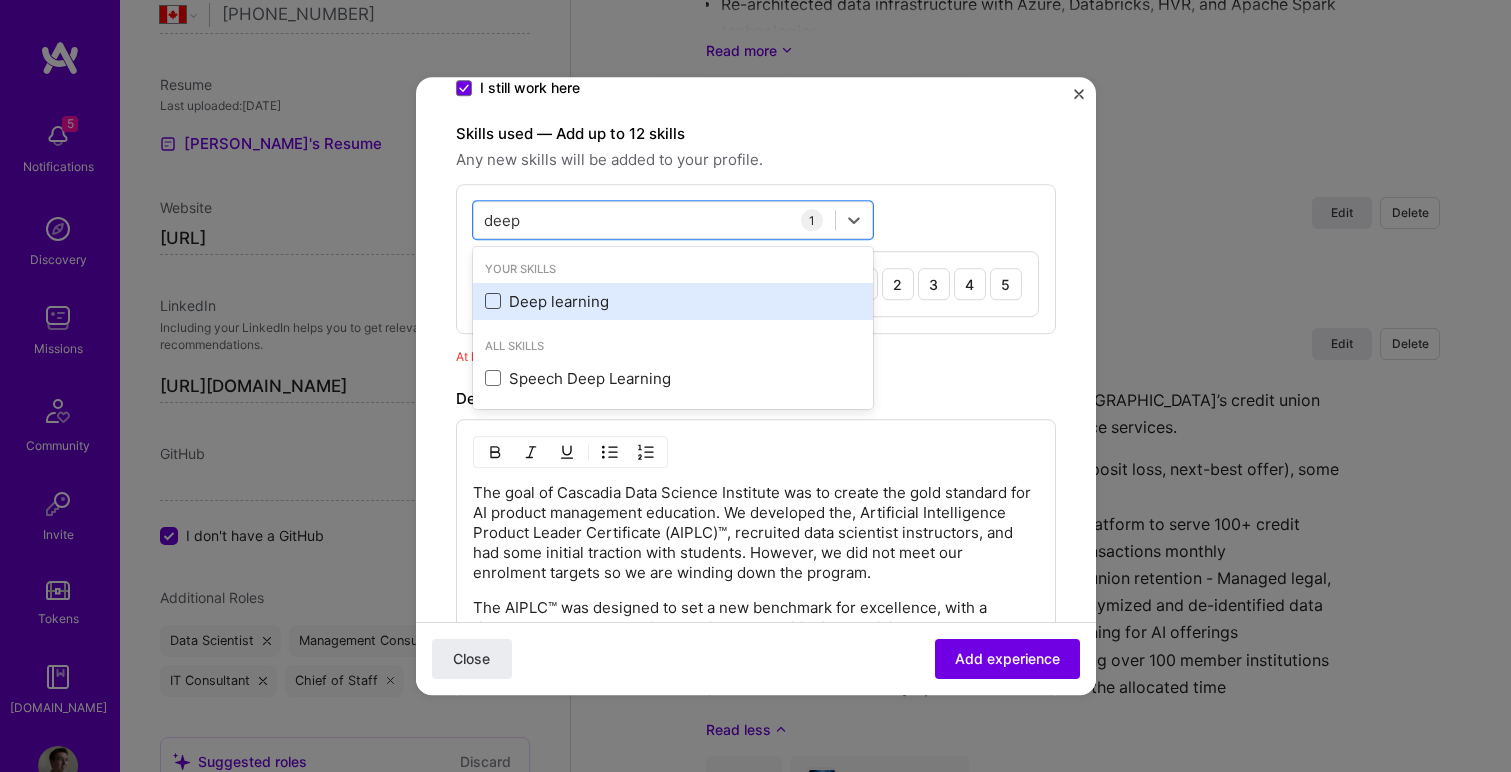 click at bounding box center (493, 302) 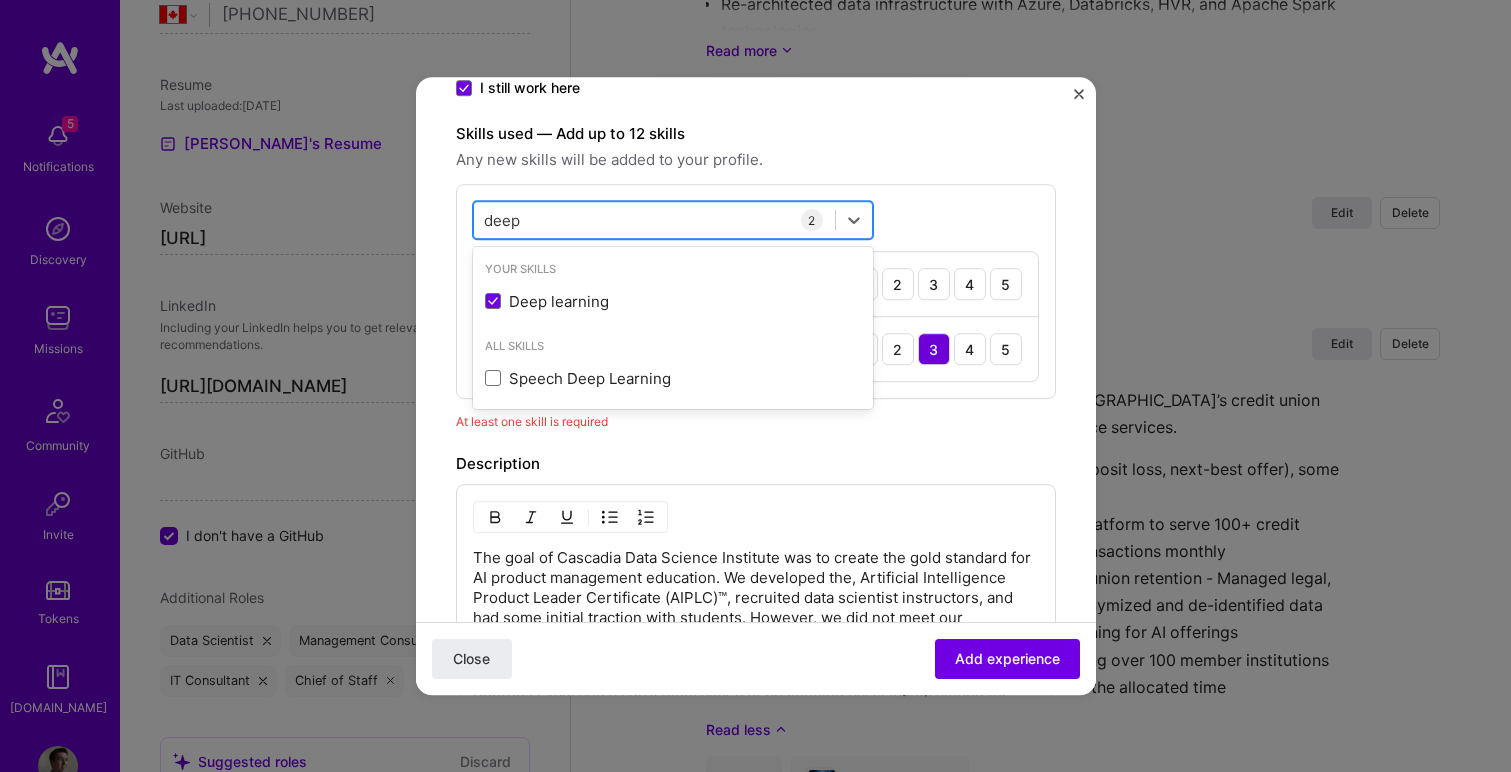 click on "deep deep" at bounding box center (654, 220) 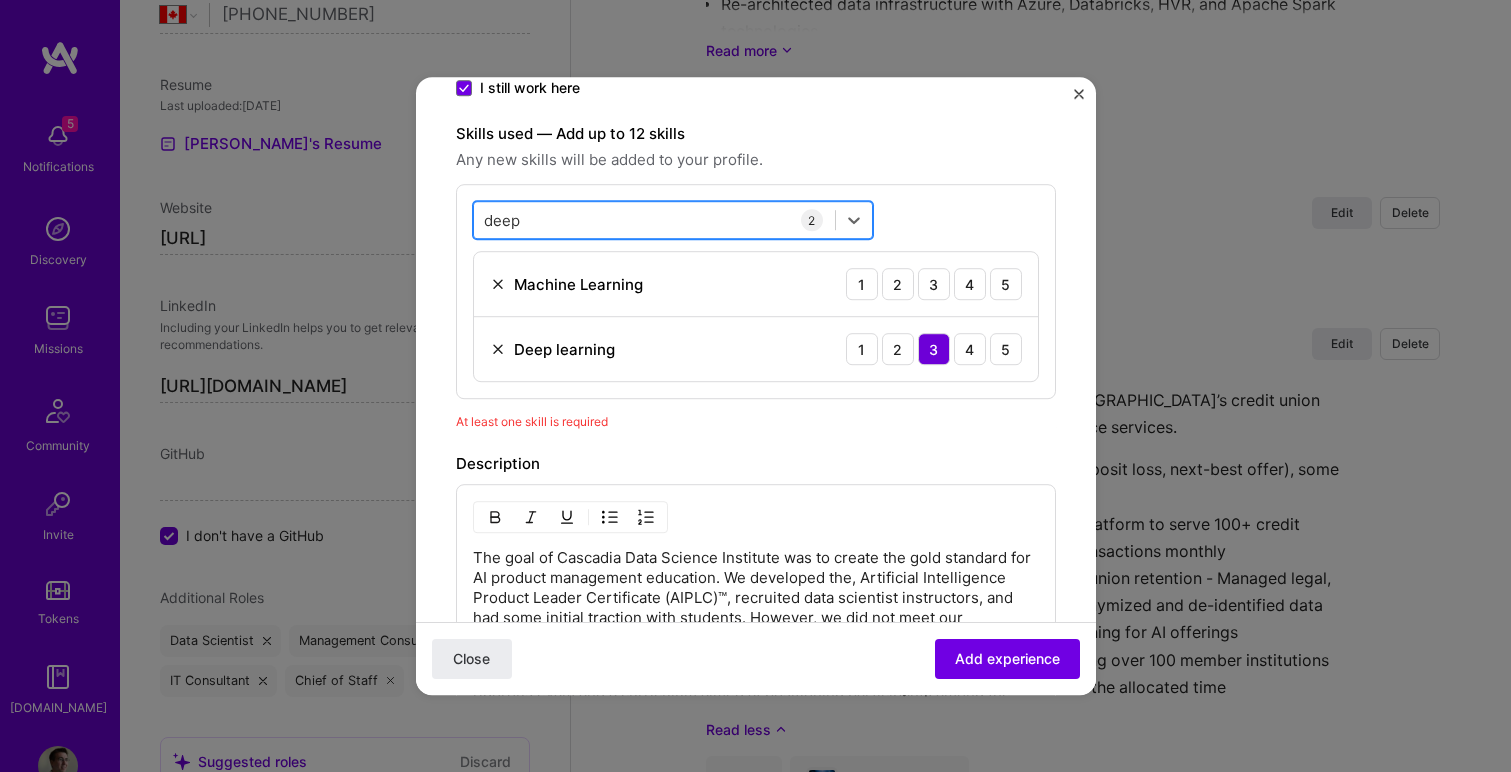 click on "deep deep" at bounding box center (654, 220) 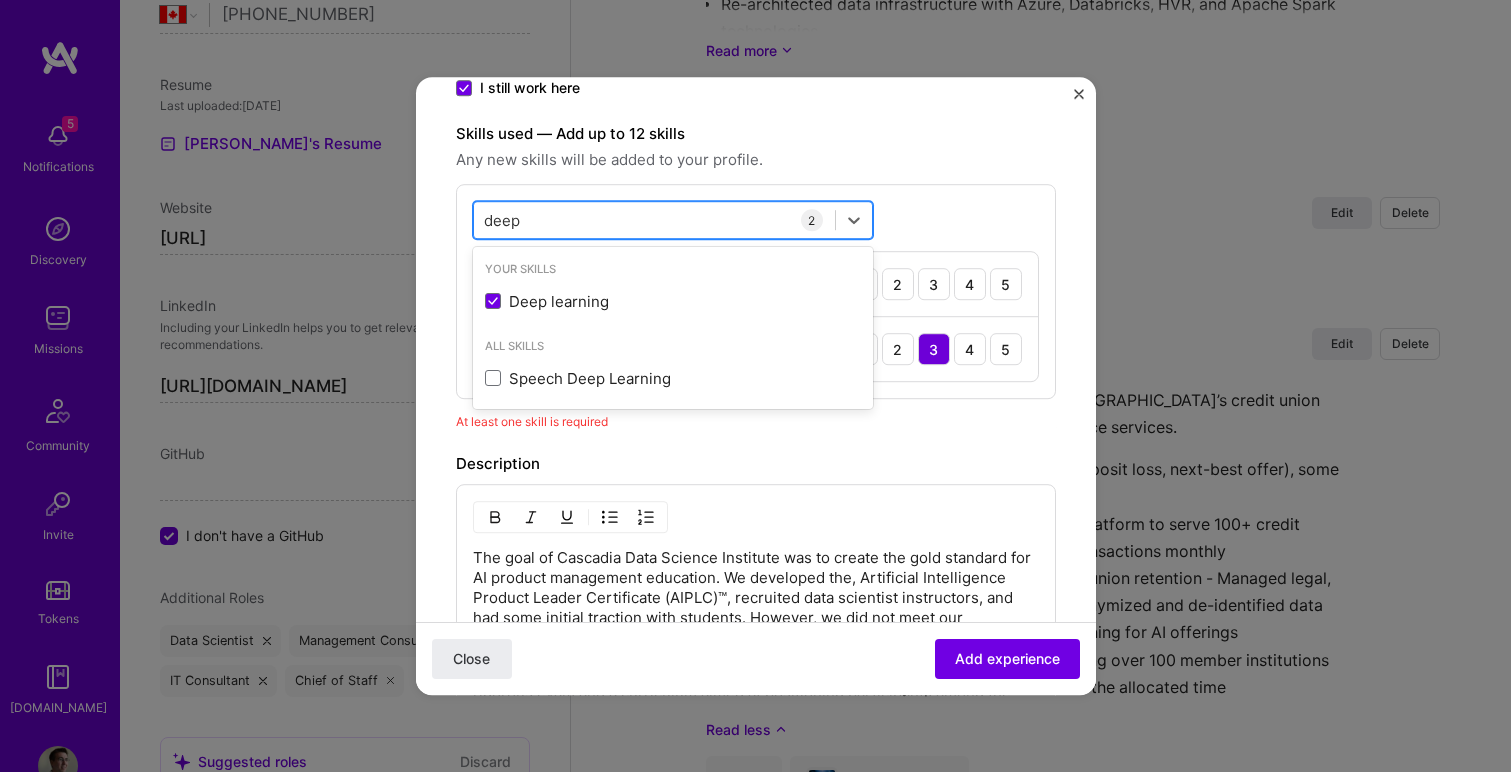 click on "deep" at bounding box center [503, 220] 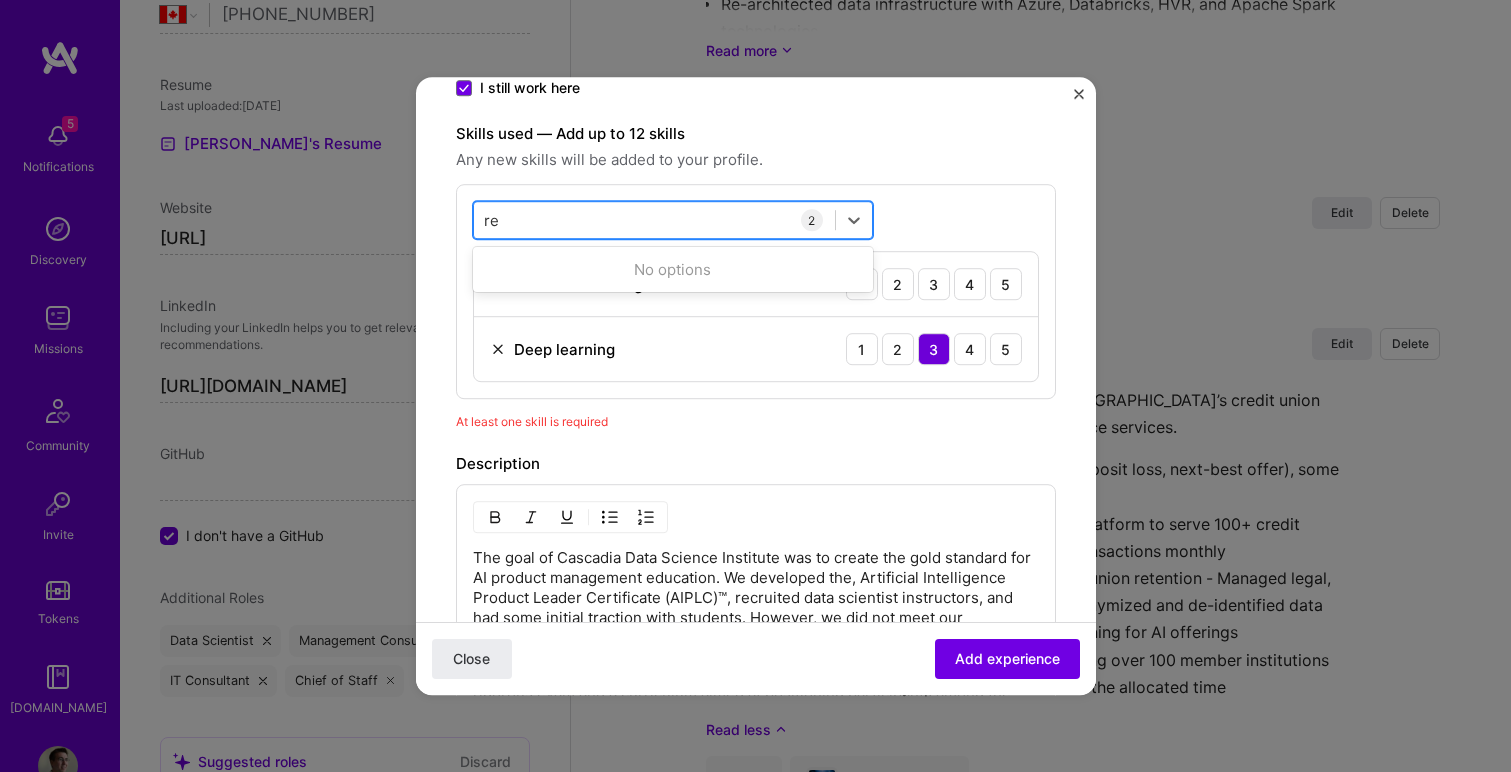 type on "r" 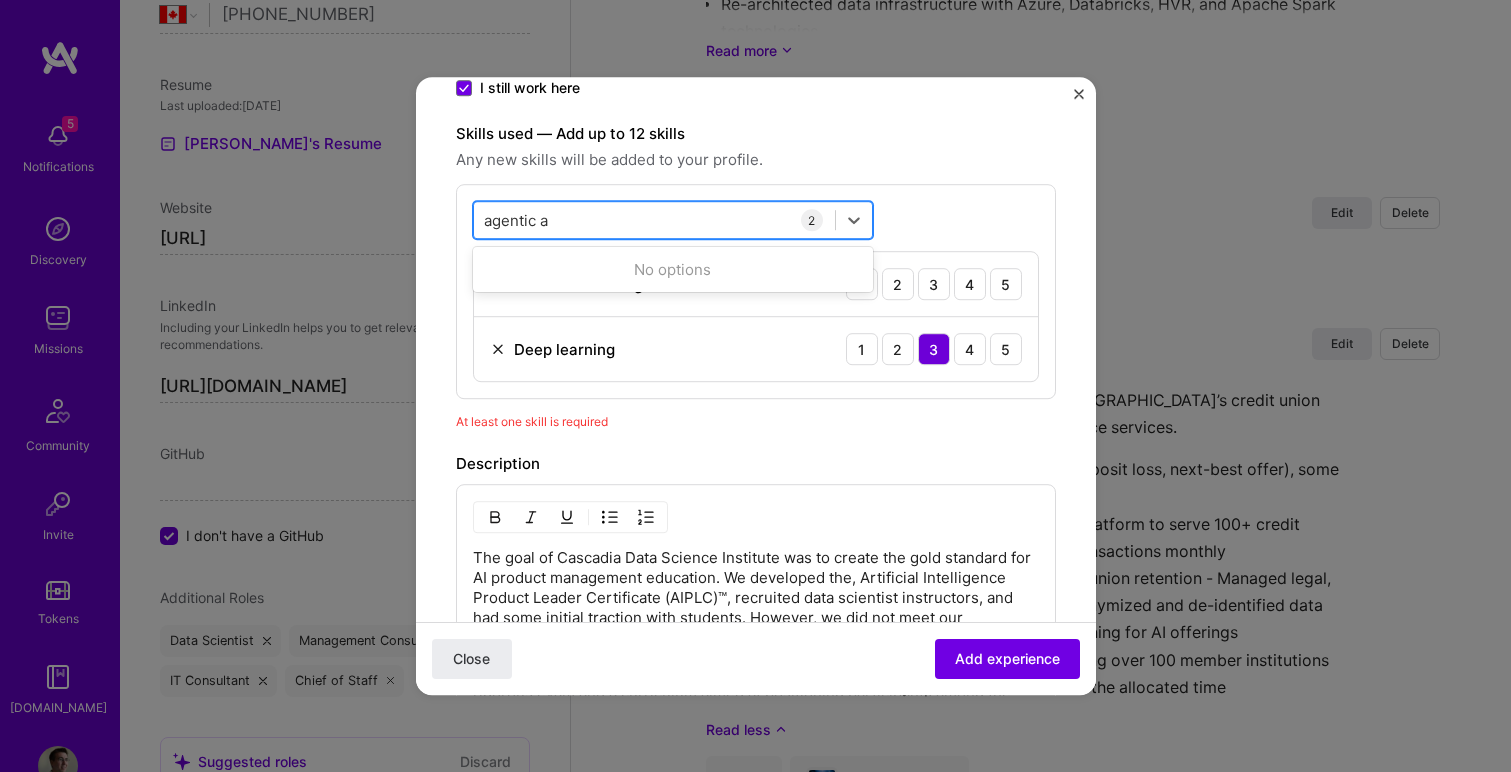 type on "agentic ai" 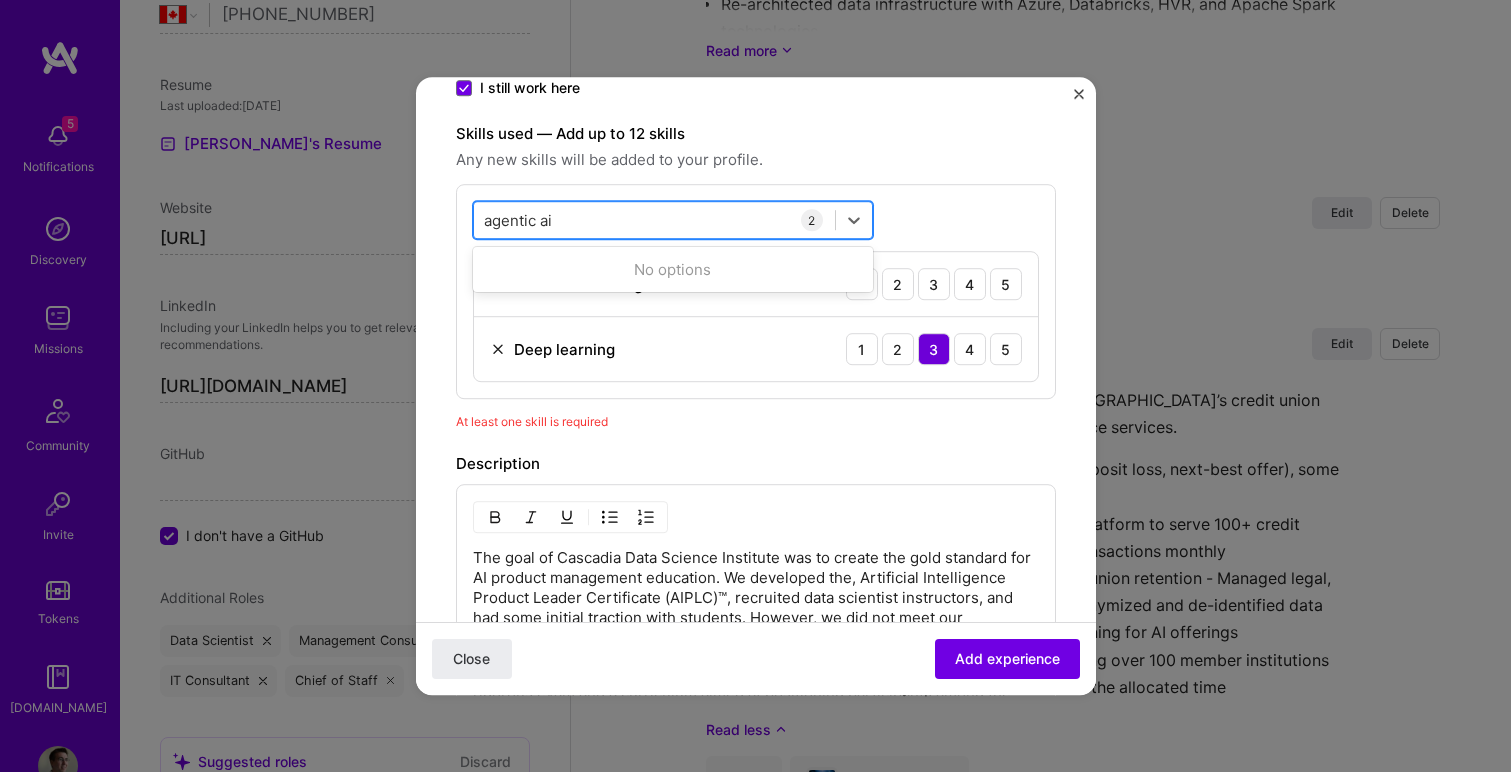 click on "Close" at bounding box center (472, 659) 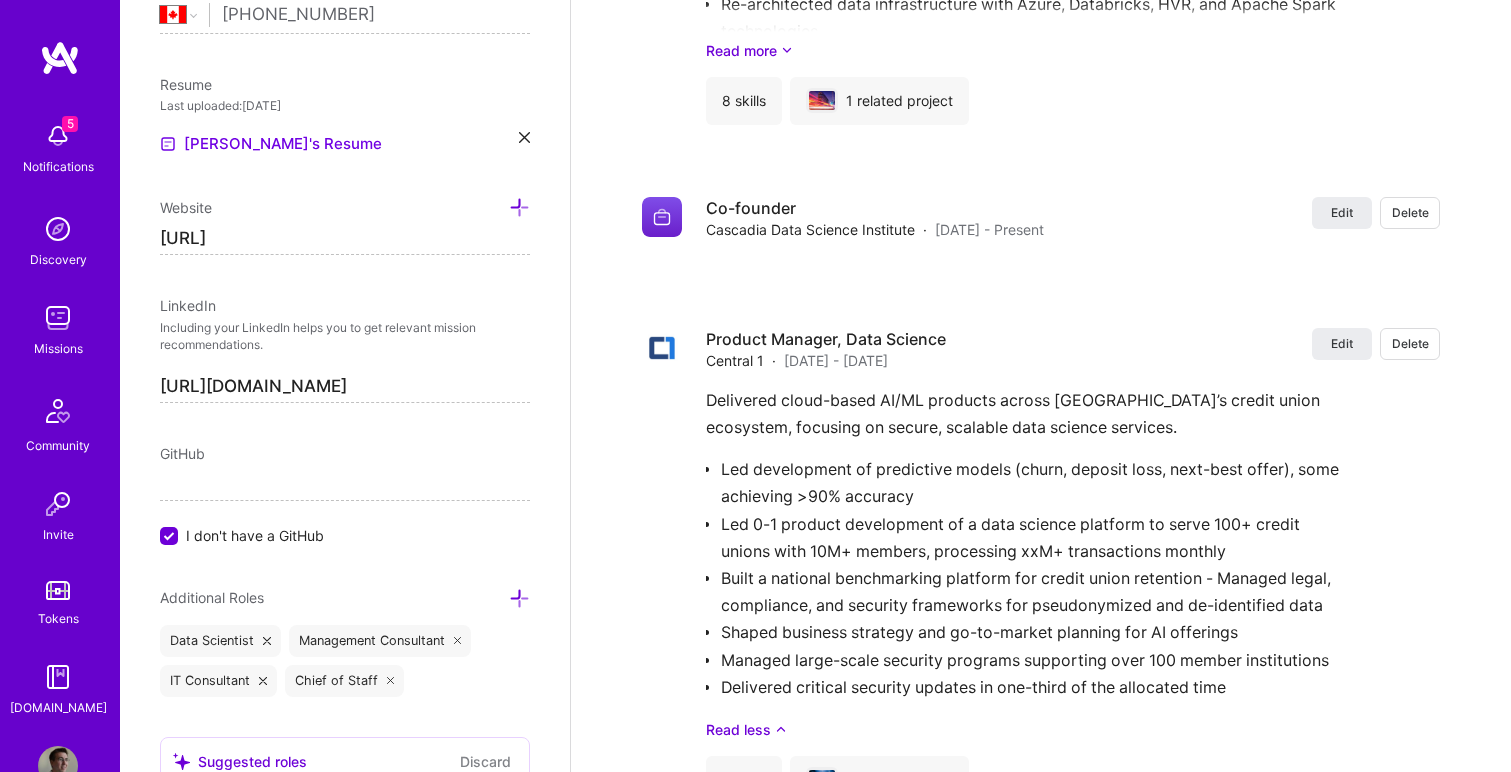 type 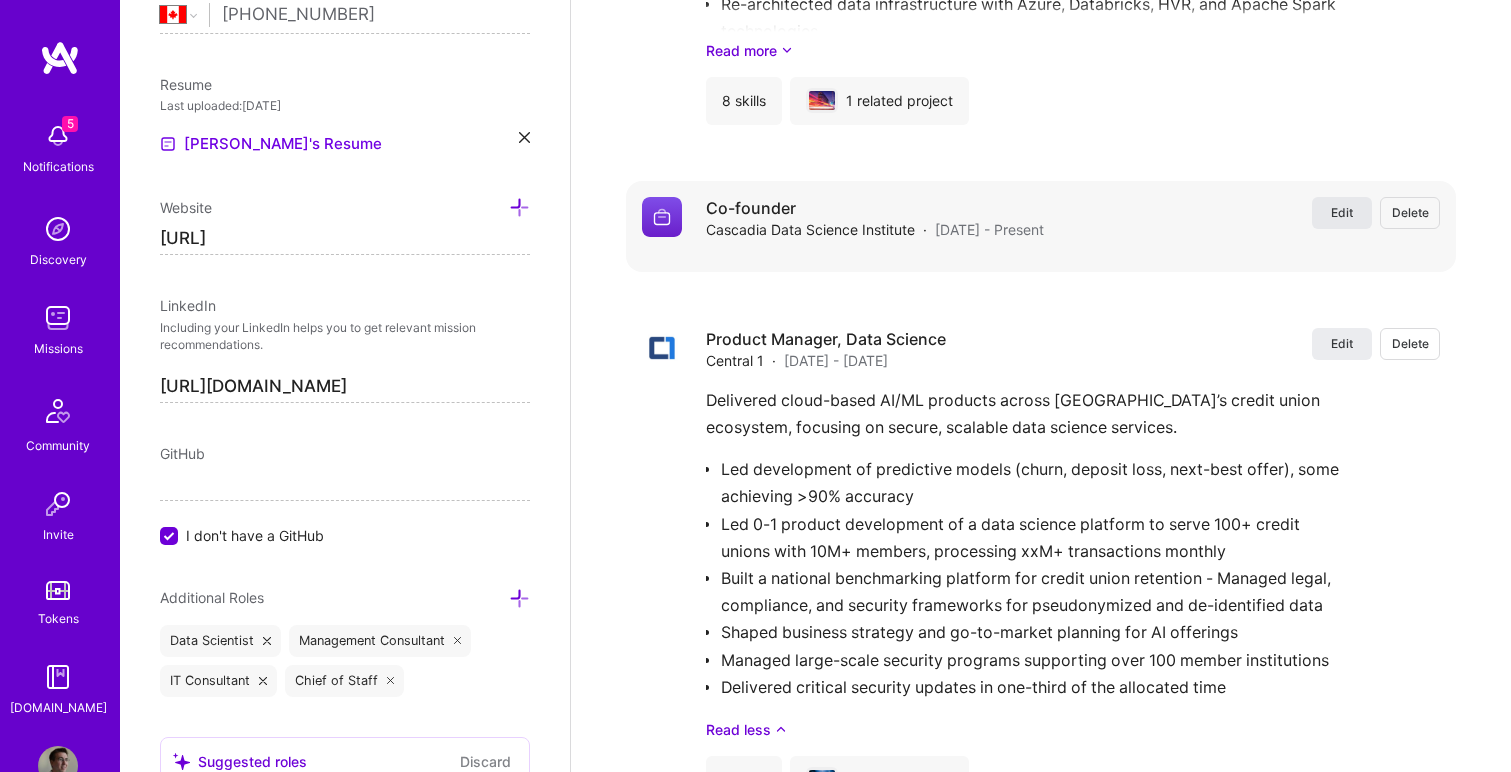 click on "Edit" at bounding box center [1342, 212] 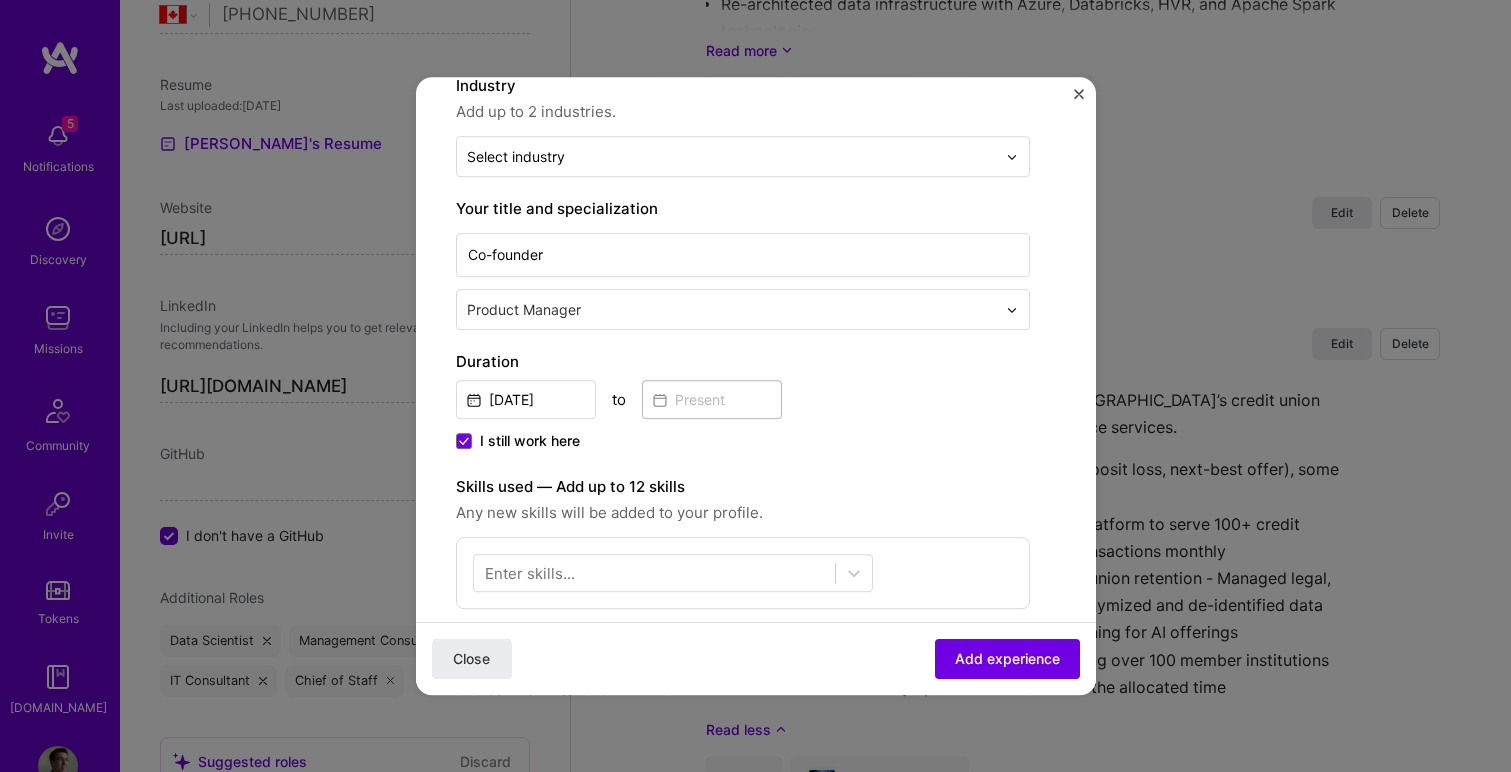 scroll, scrollTop: 0, scrollLeft: 0, axis: both 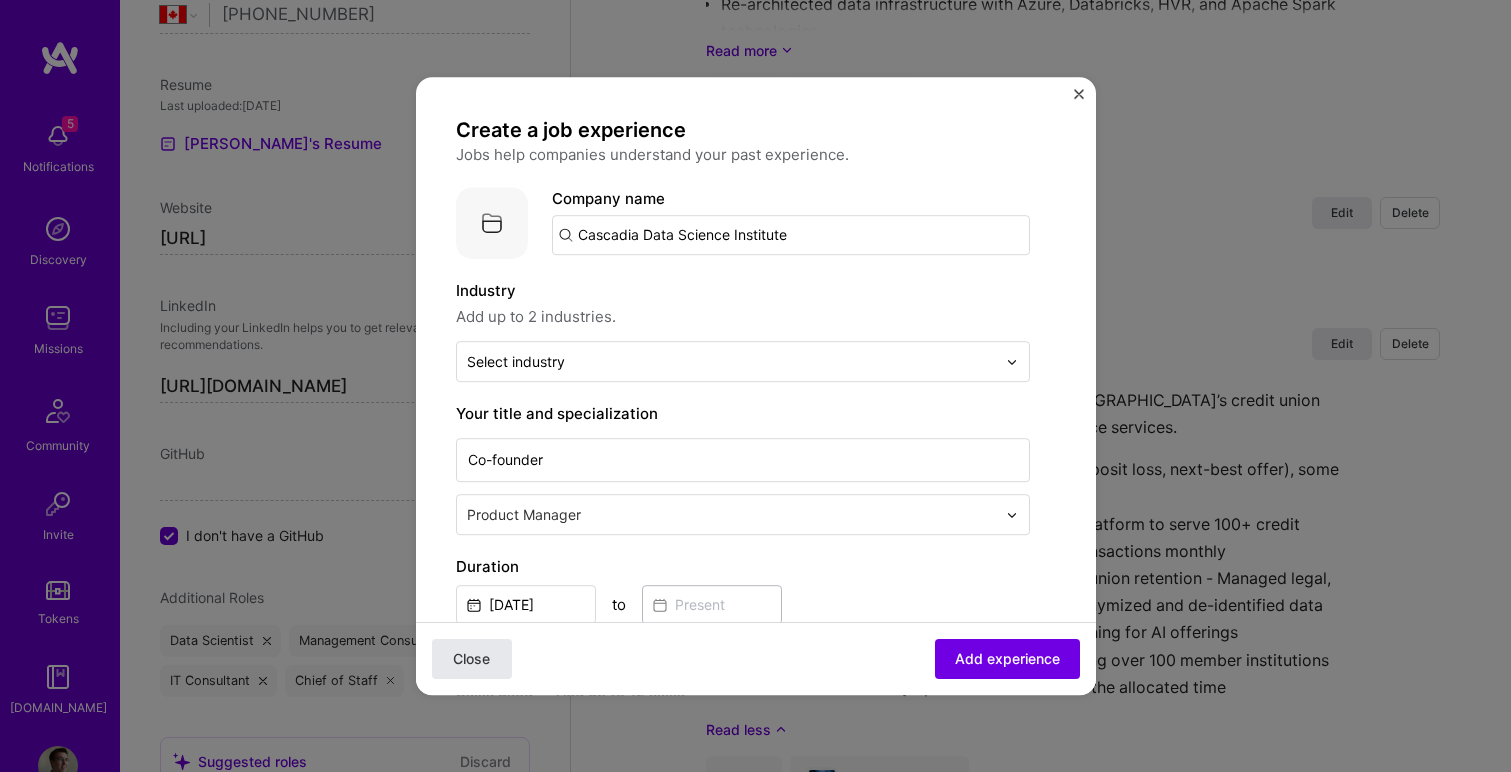 click on "Close" at bounding box center [471, 659] 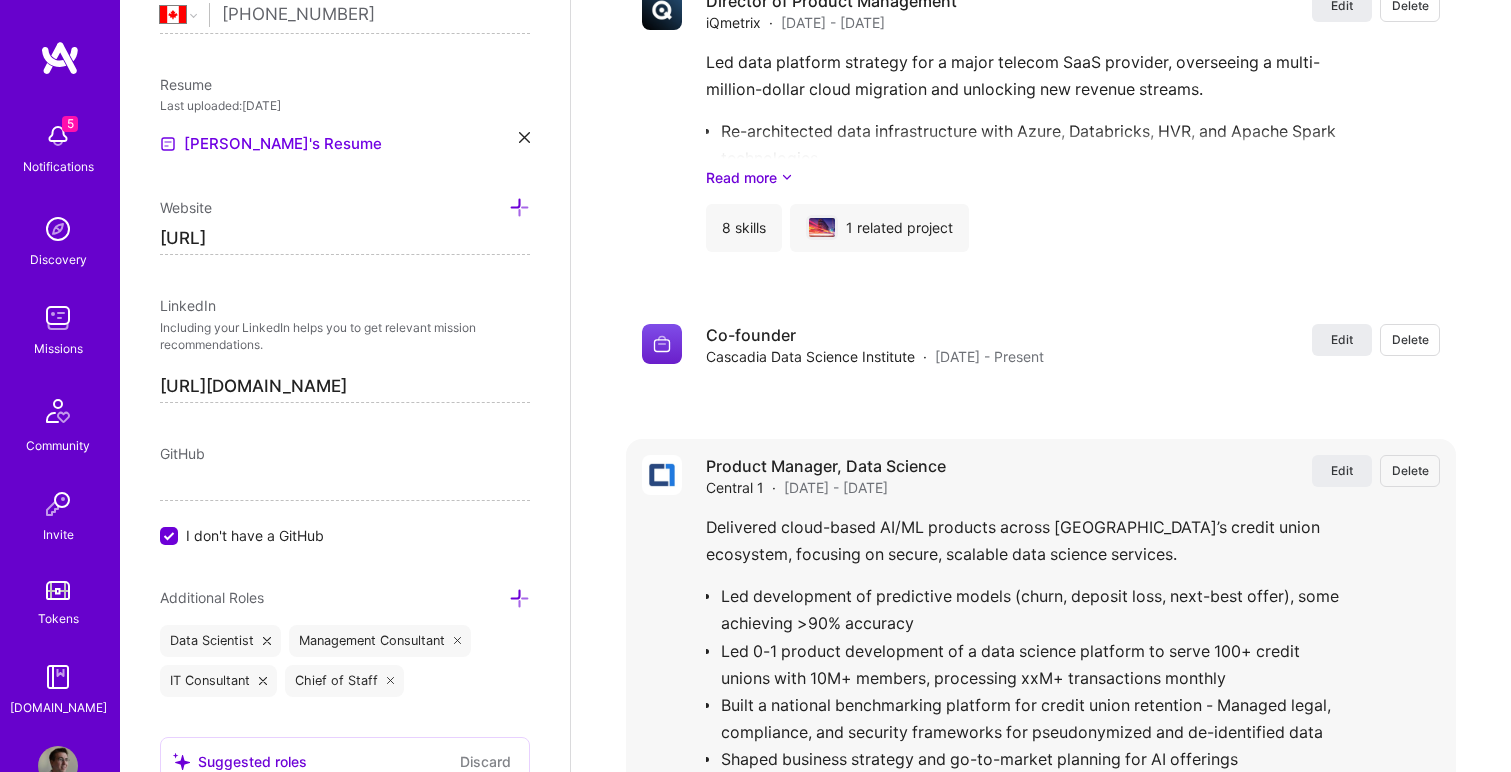 scroll, scrollTop: 5224, scrollLeft: 0, axis: vertical 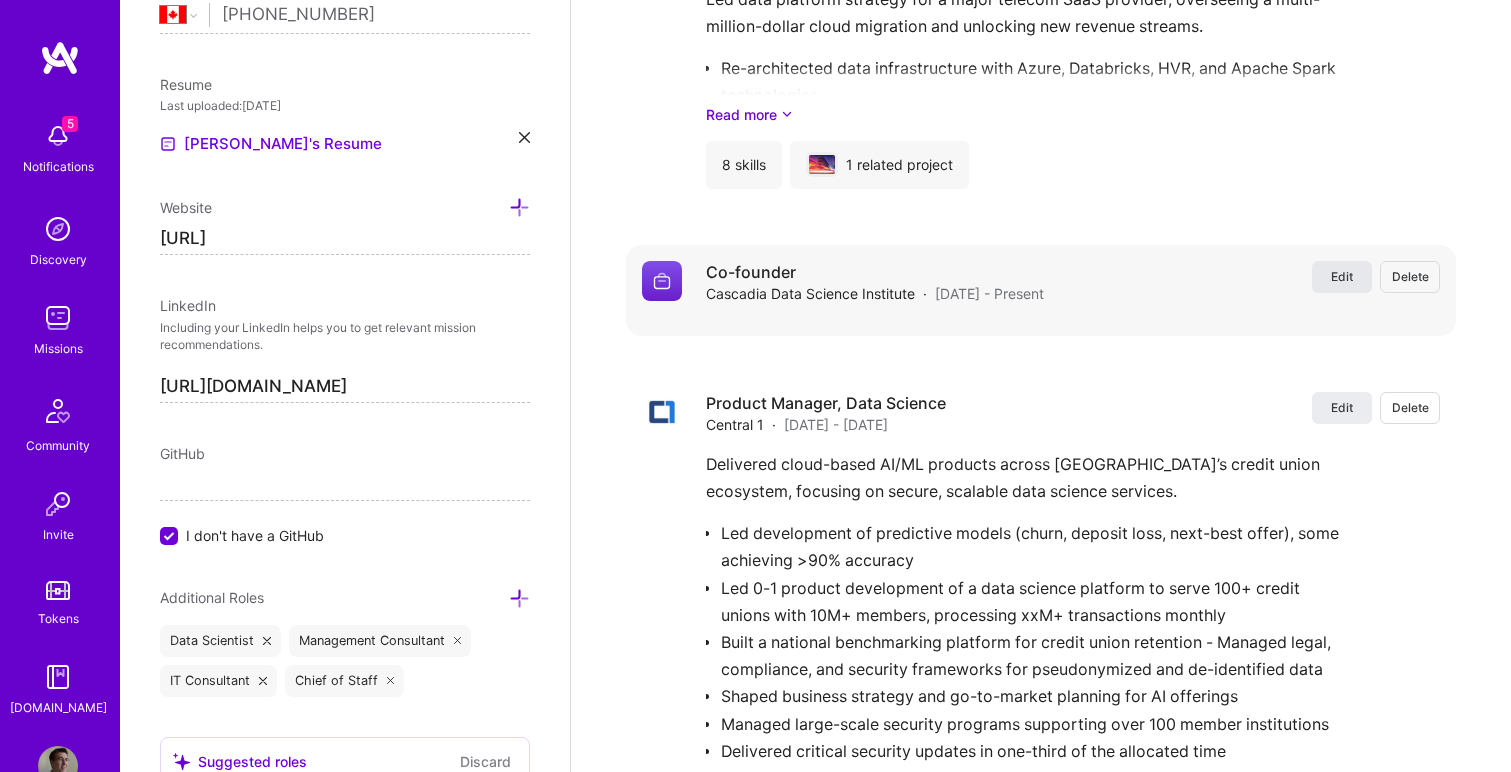 click on "Edit" at bounding box center (1342, 276) 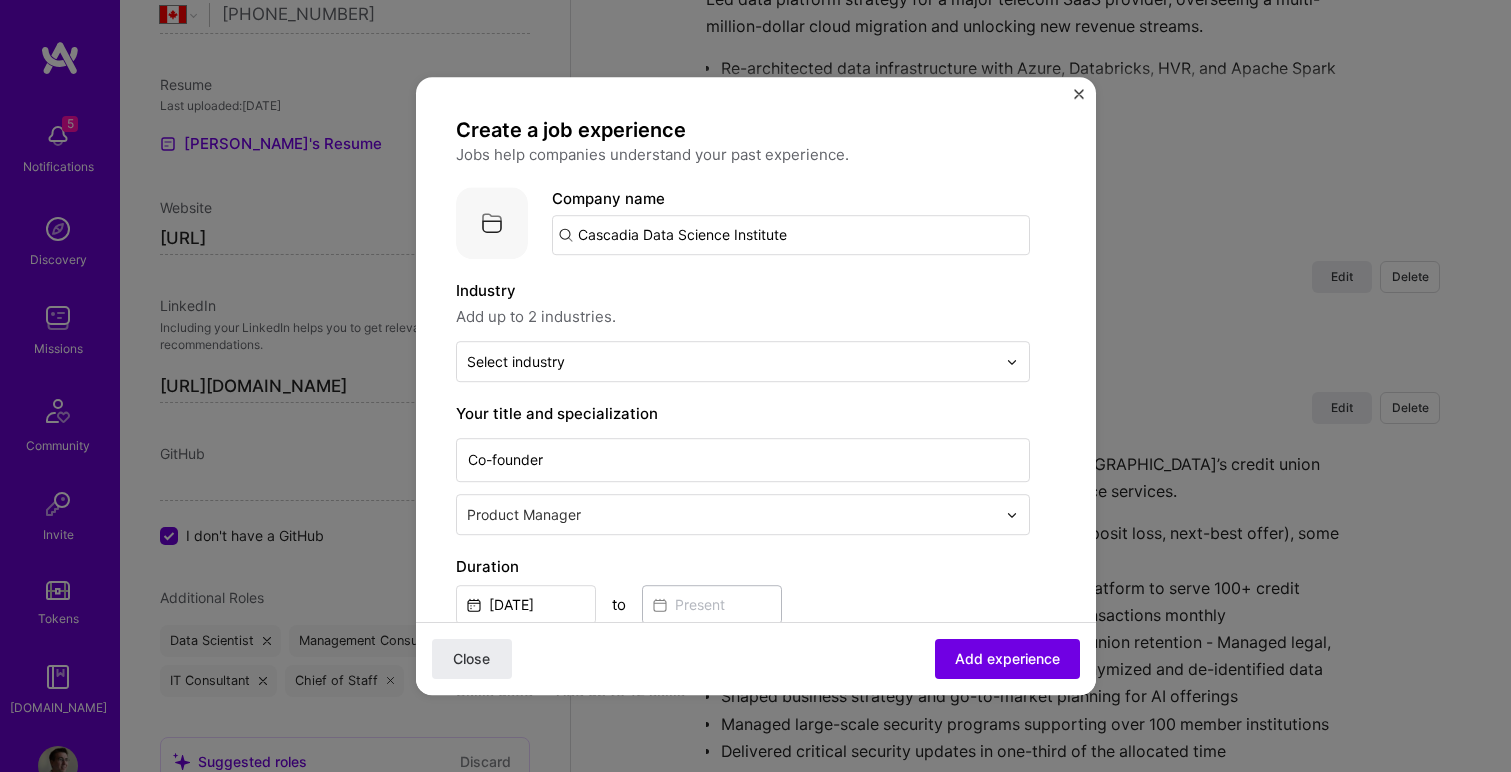 click on "Cascadia Data Science Institute" at bounding box center [791, 235] 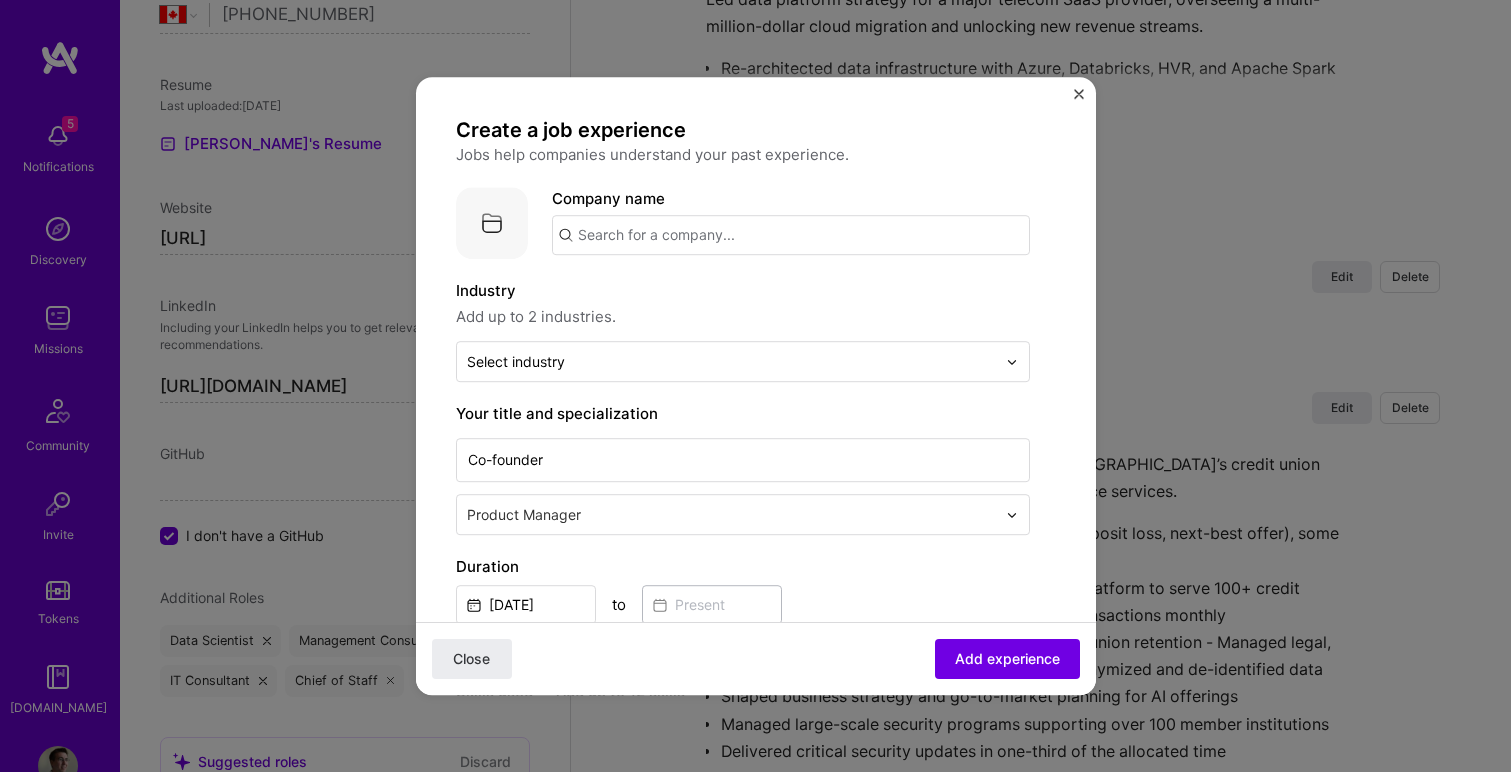click at bounding box center (791, 235) 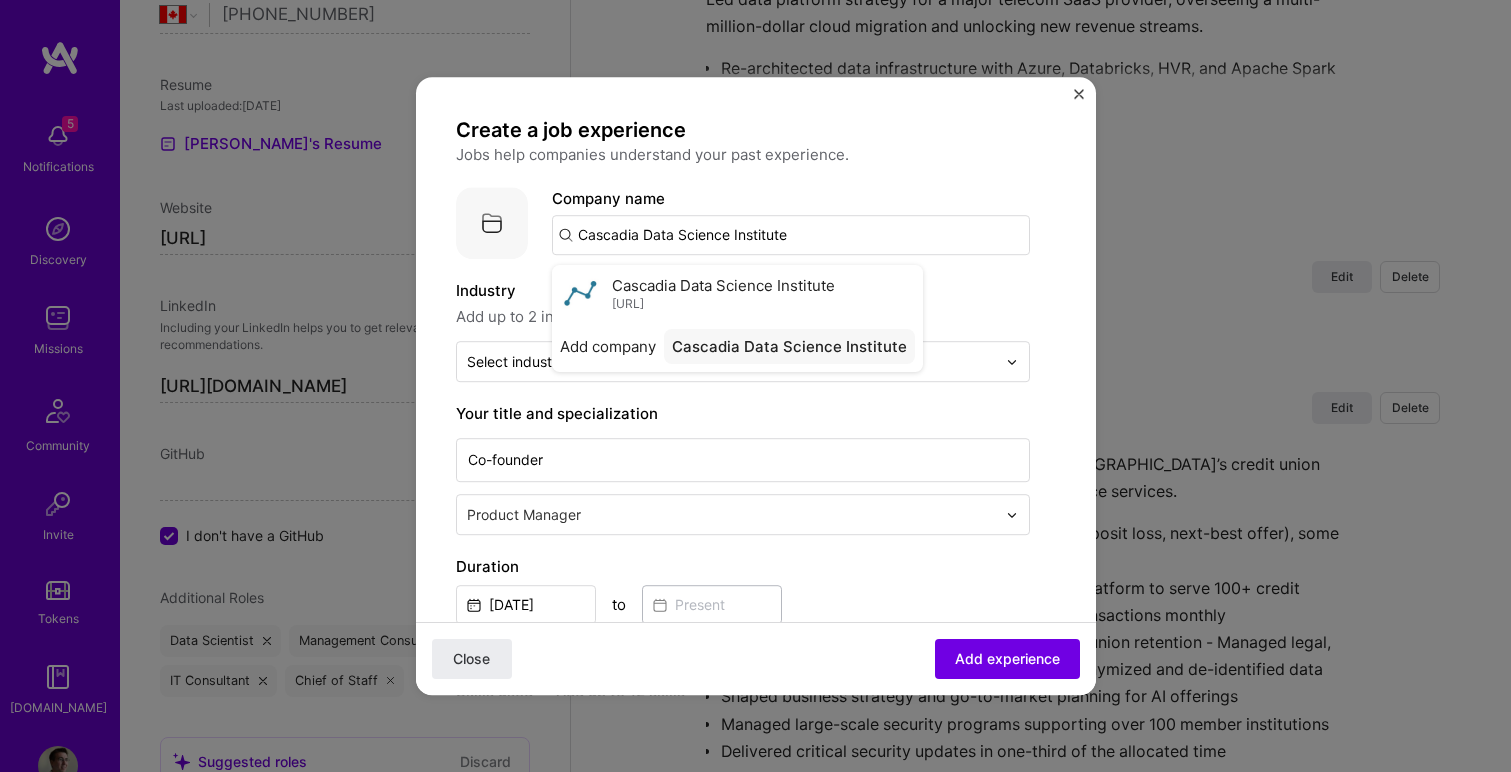 click on "Close" at bounding box center [472, 659] 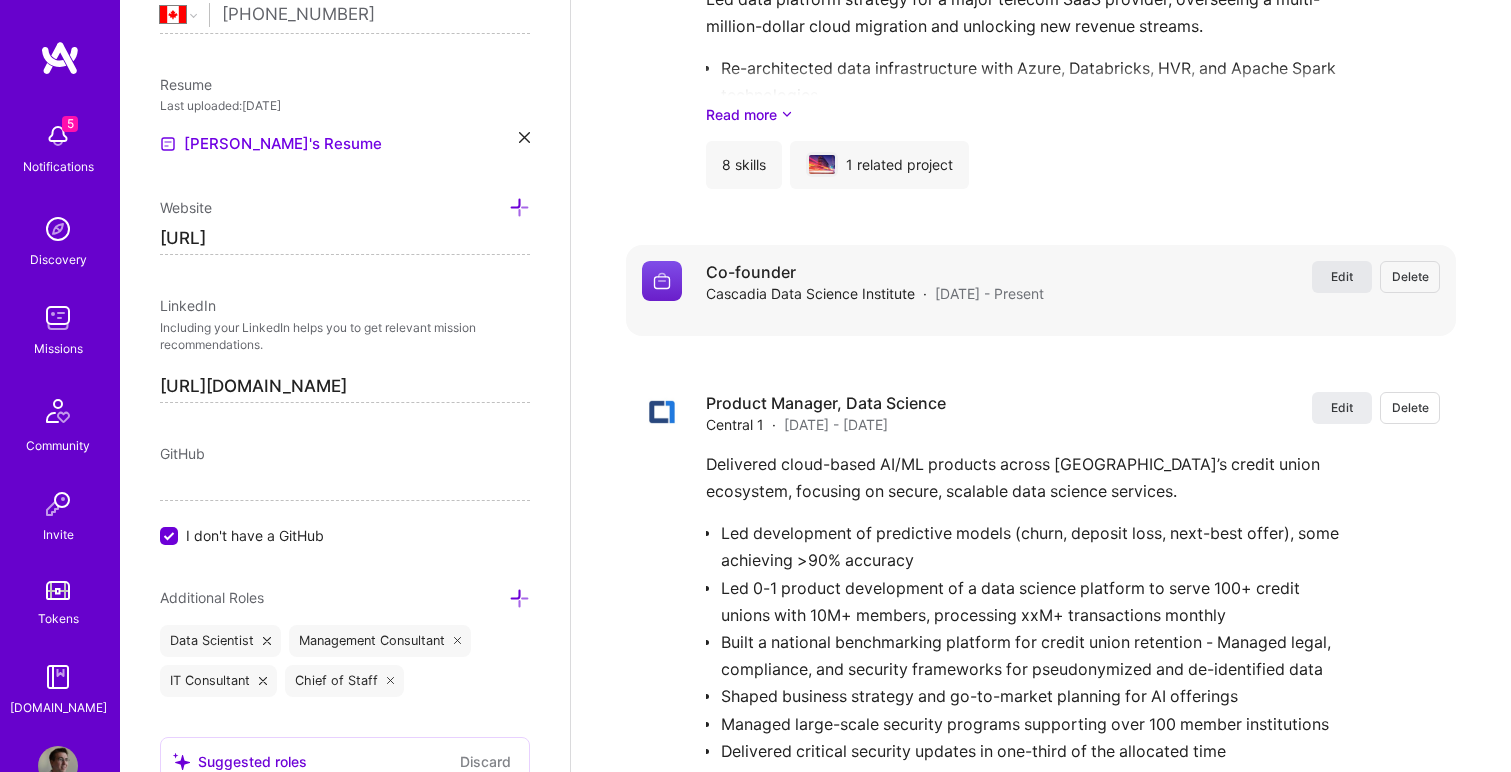 click on "Edit" at bounding box center [1342, 276] 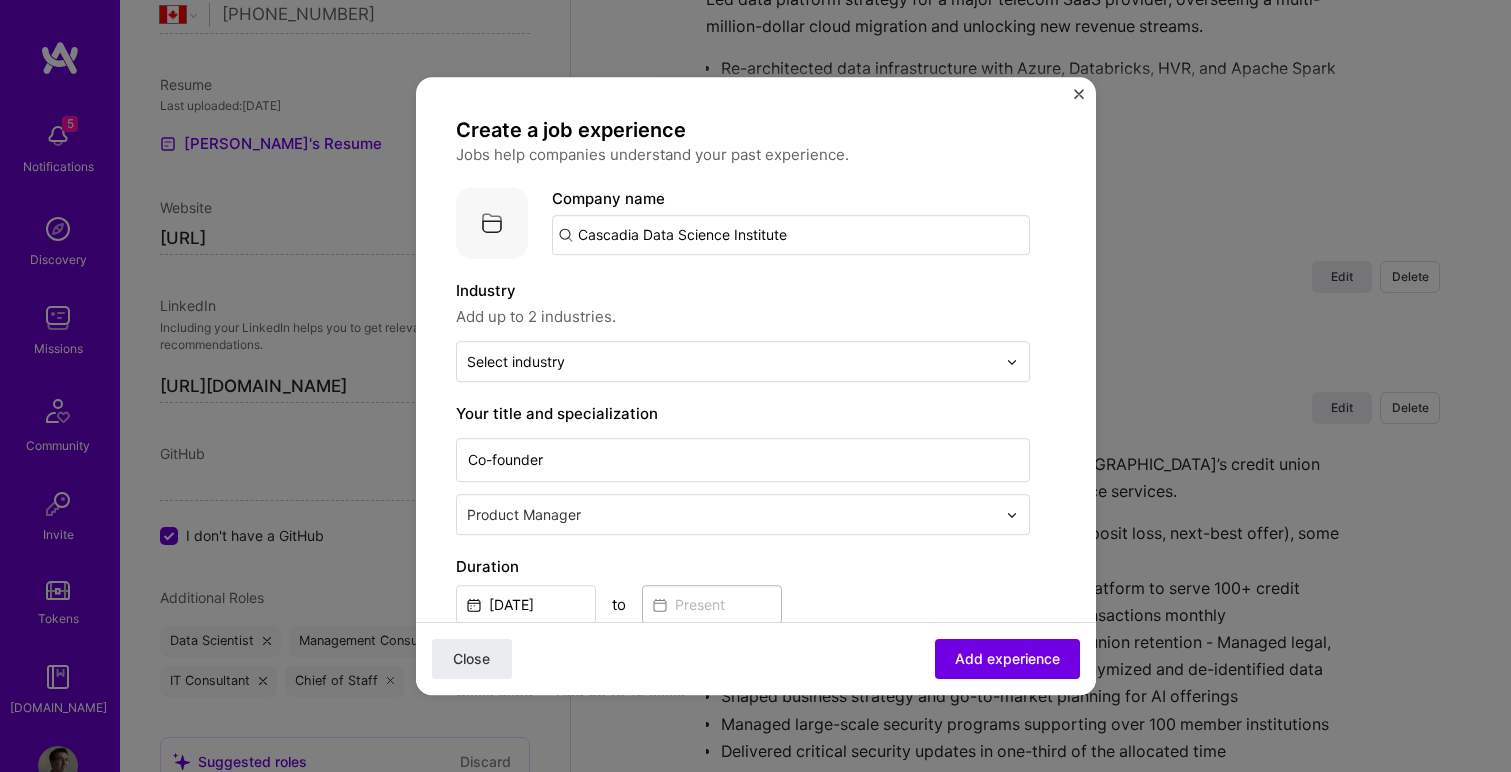 click on "Cascadia Data Science Institute" at bounding box center (791, 235) 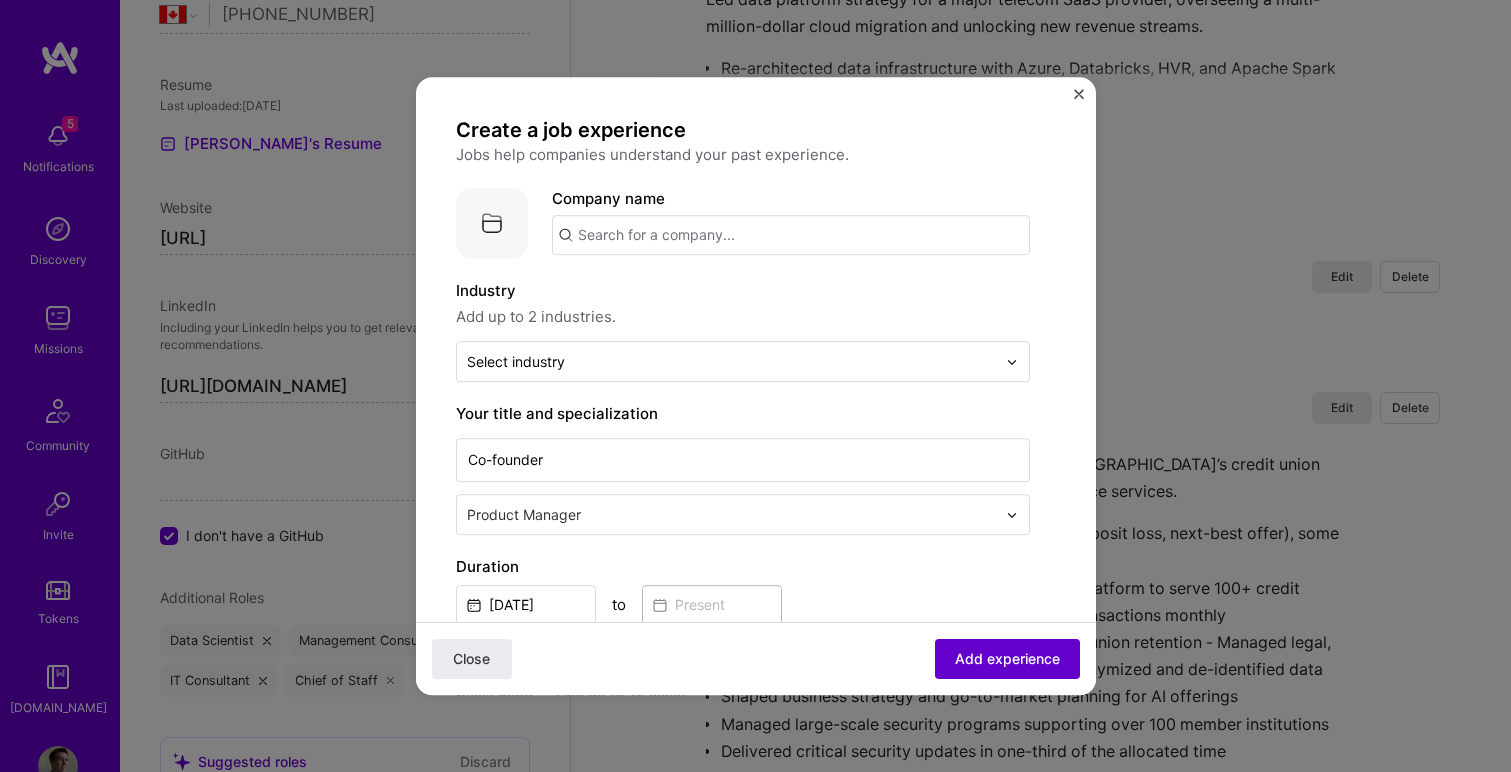 click on "Add experience" at bounding box center [1007, 659] 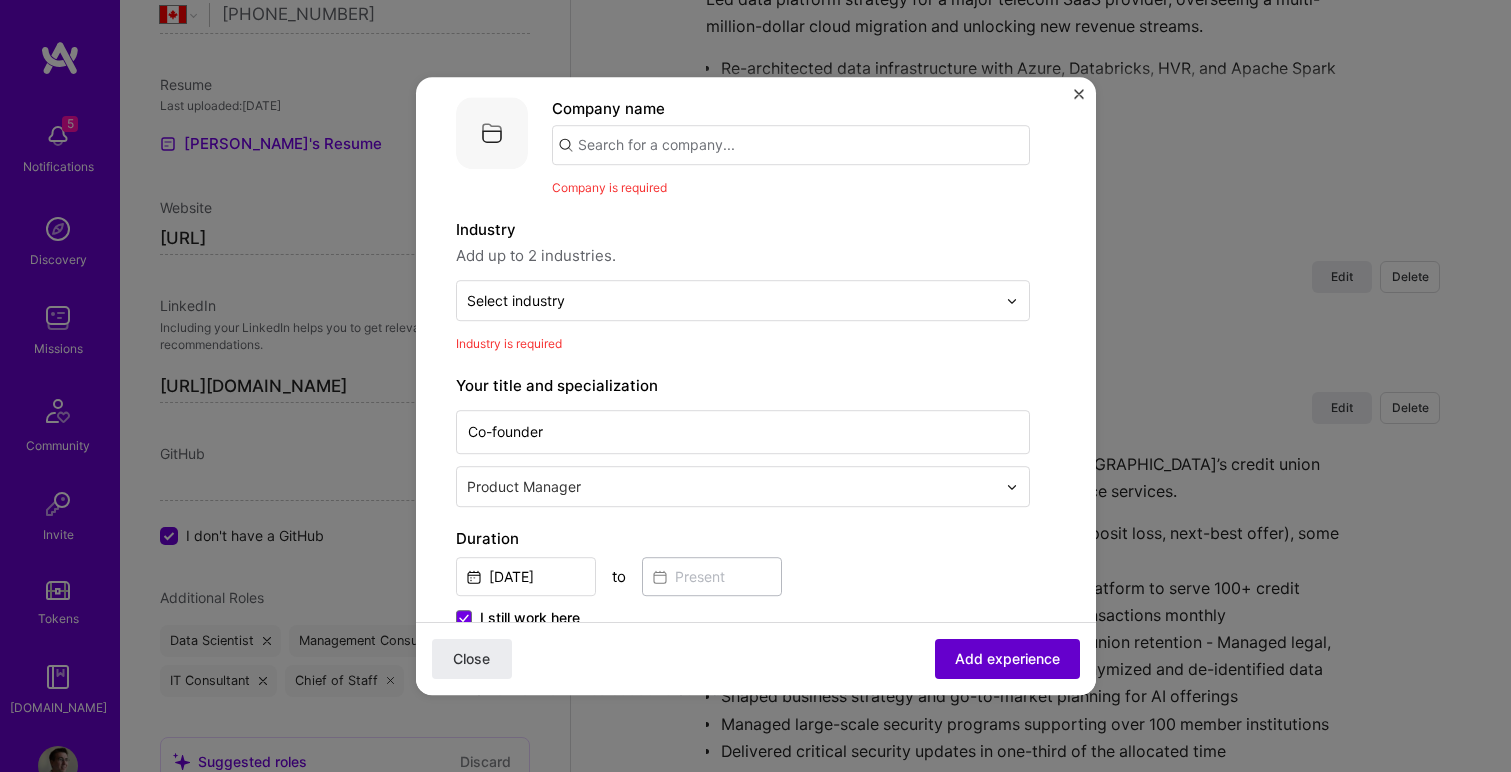 scroll, scrollTop: 110, scrollLeft: 0, axis: vertical 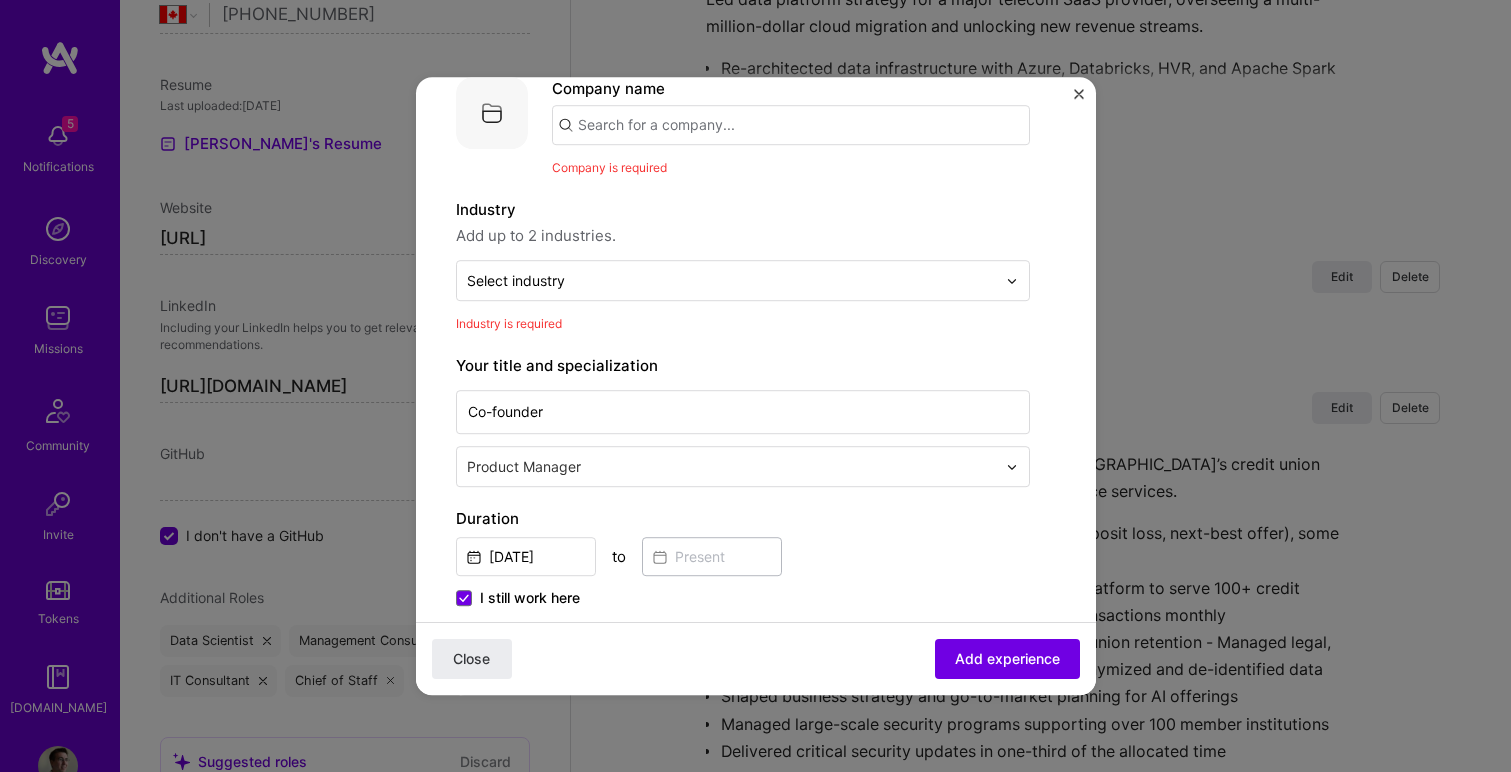 click at bounding box center [791, 125] 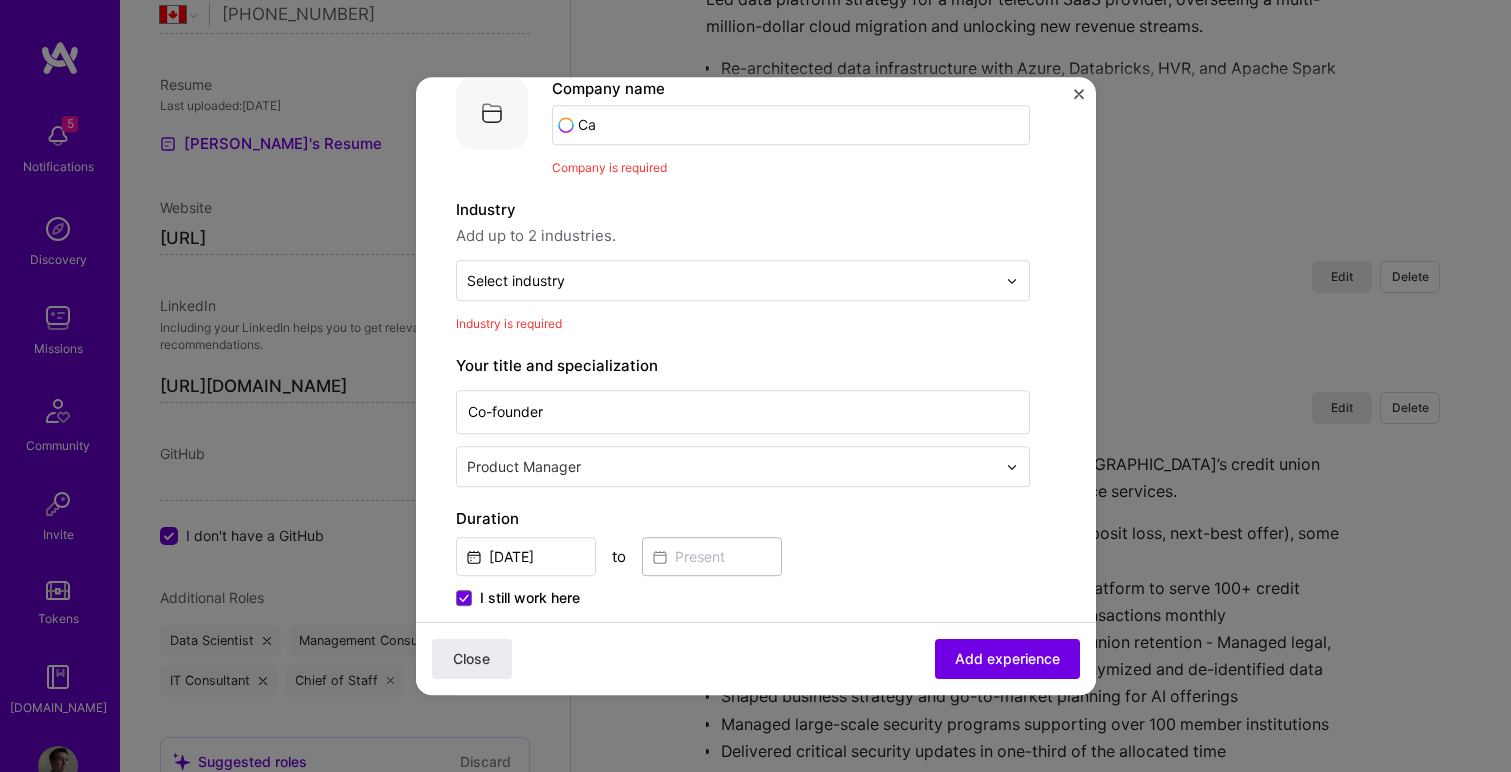 type on "C" 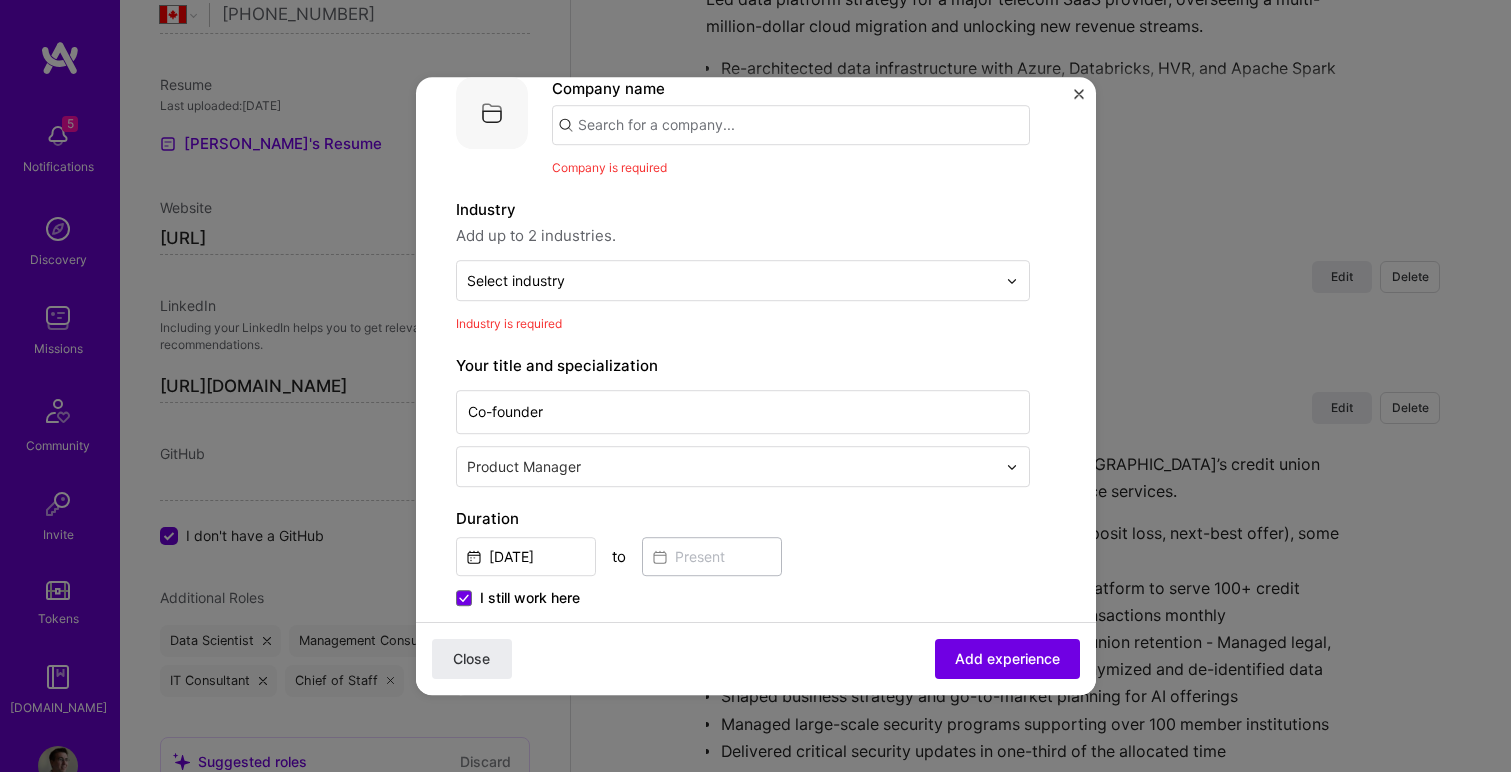 paste on "Cascadia Data Science Institute" 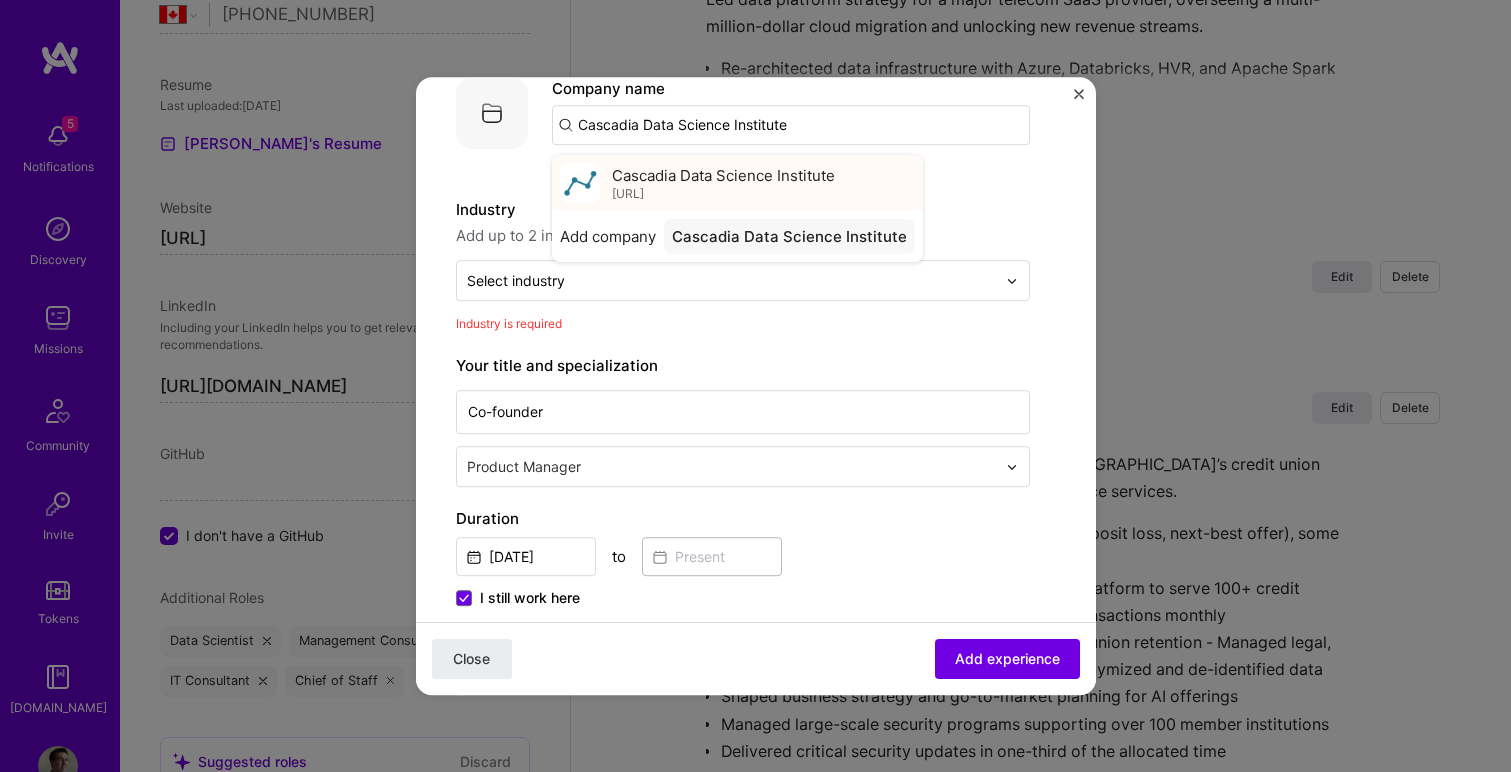 type on "Cascadia Data Science Institute" 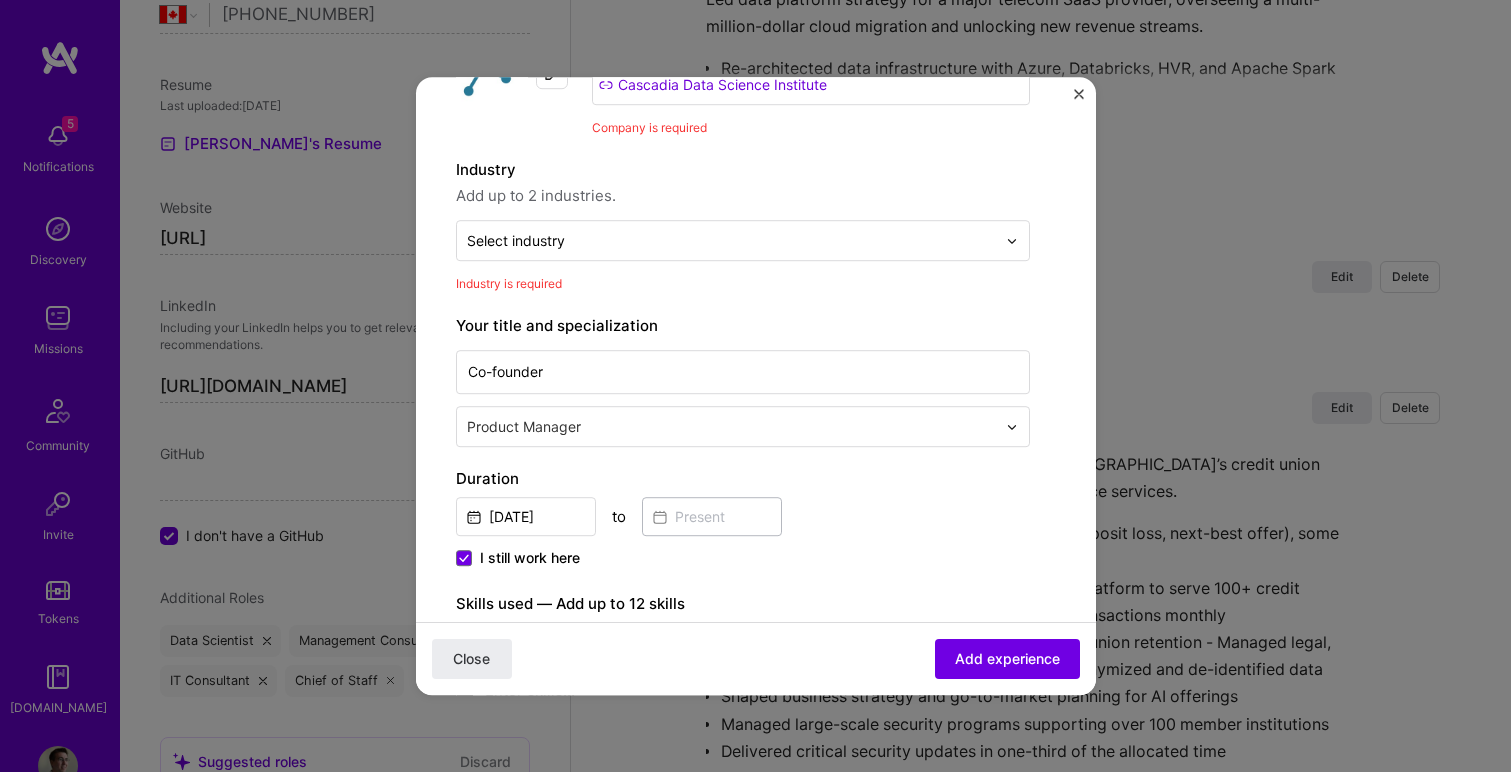 scroll, scrollTop: 143, scrollLeft: 0, axis: vertical 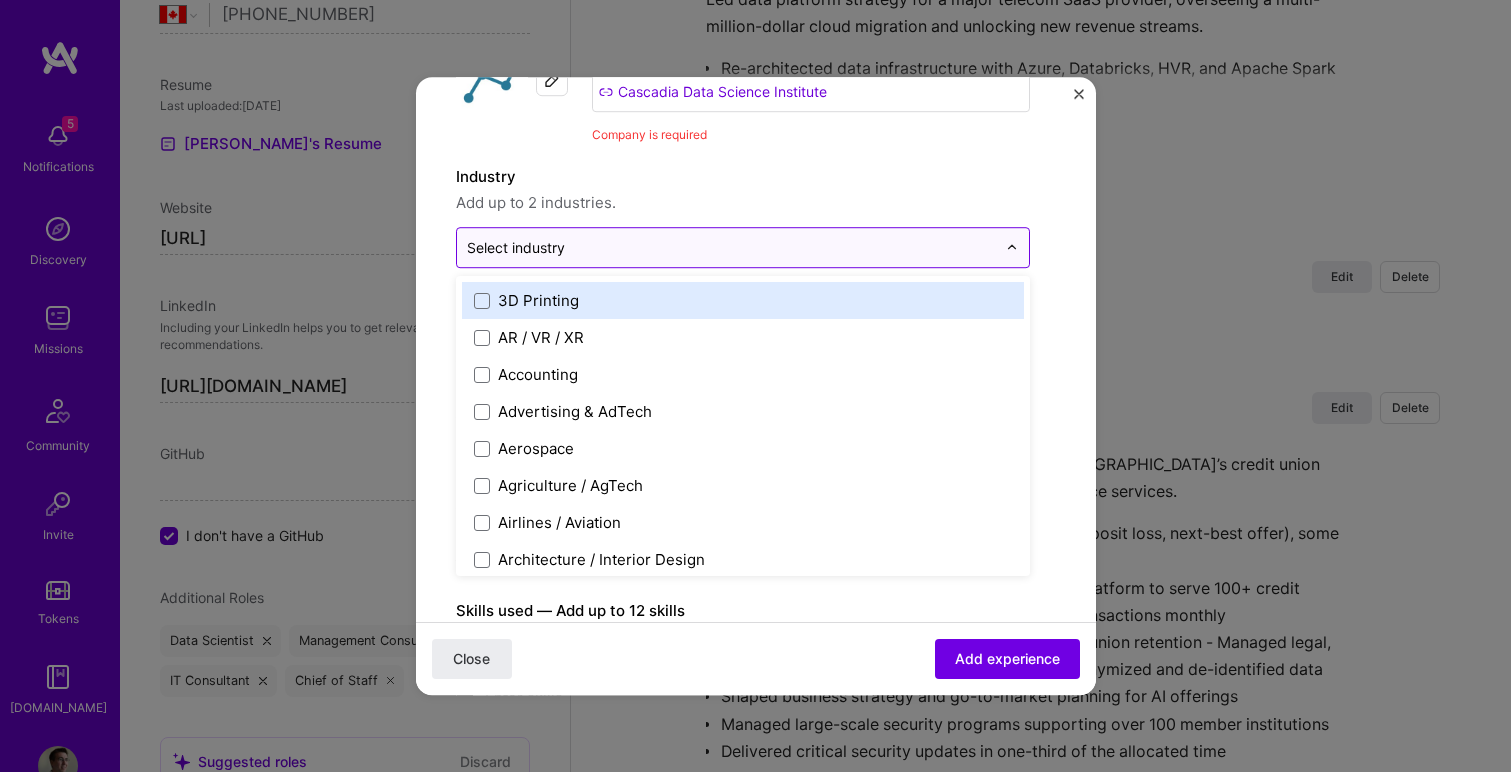 click at bounding box center [731, 247] 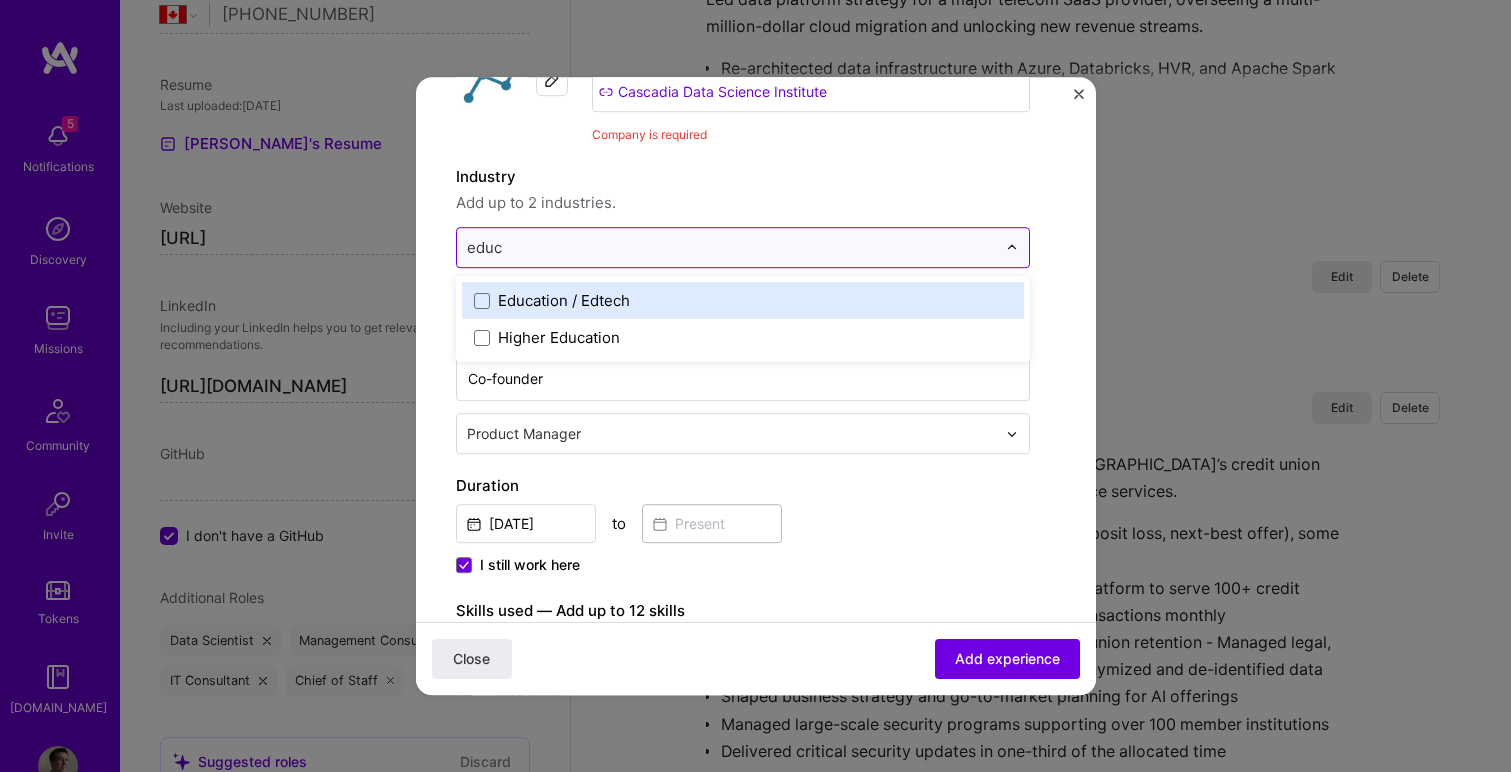 type on "educa" 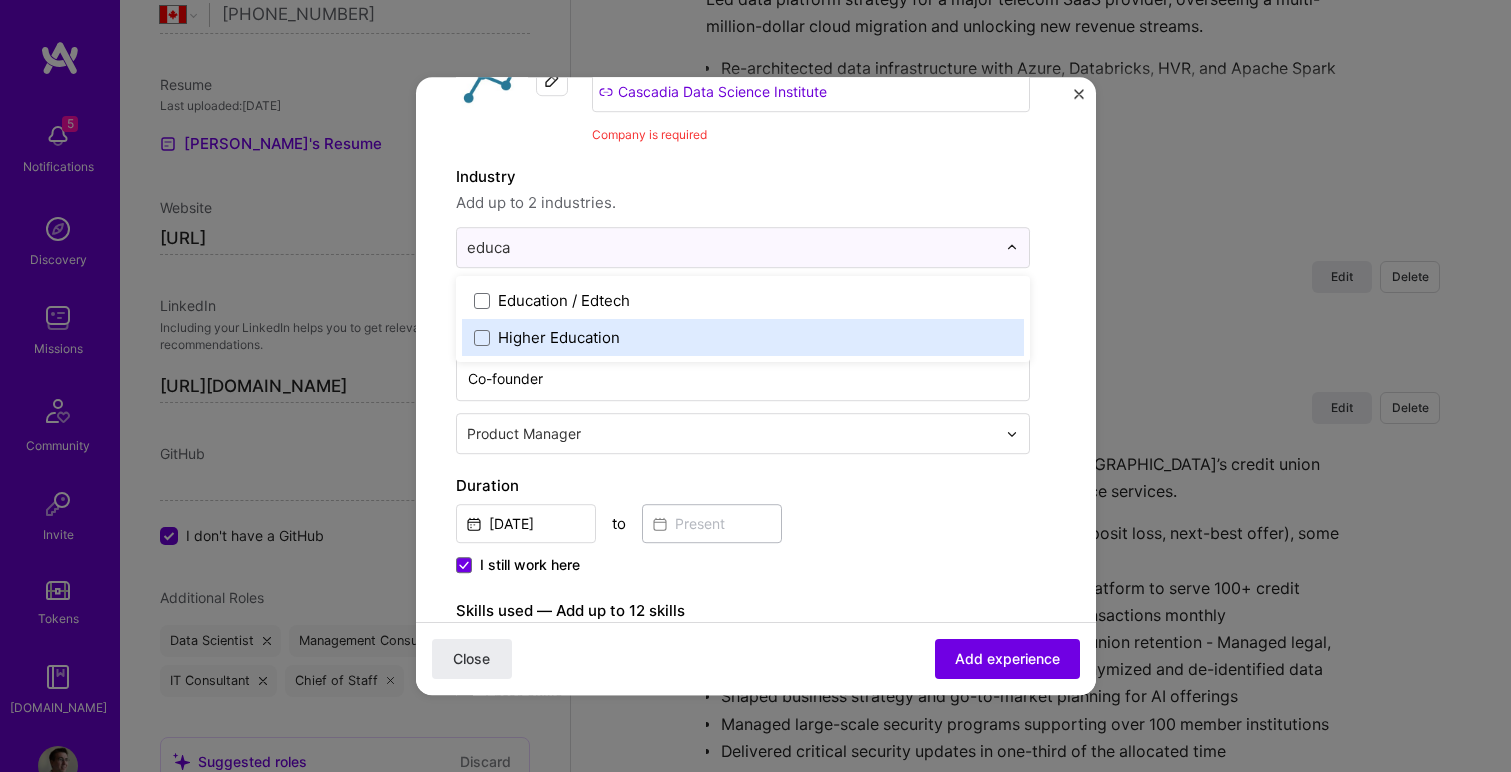 click on "Higher Education" at bounding box center (743, 337) 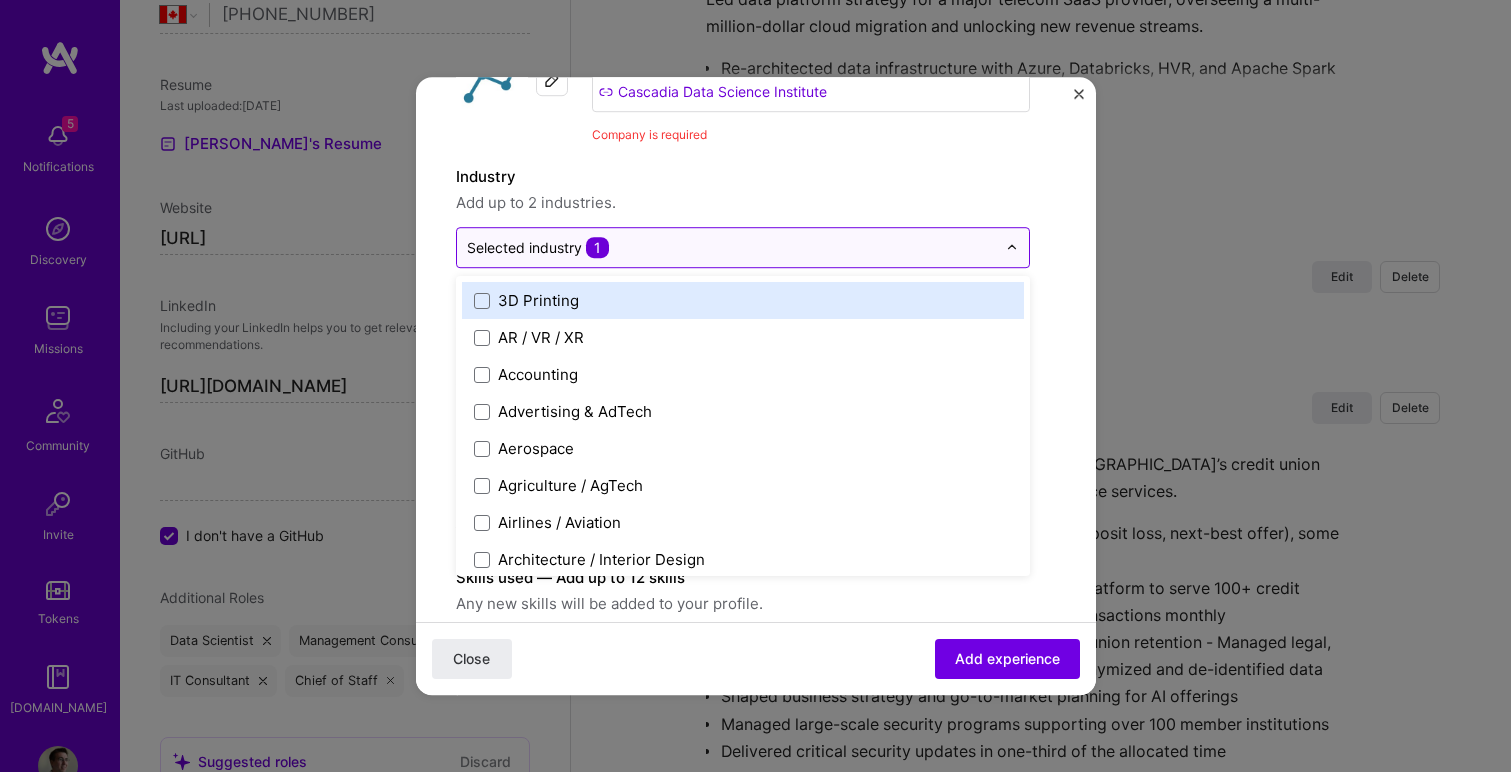 click at bounding box center (731, 247) 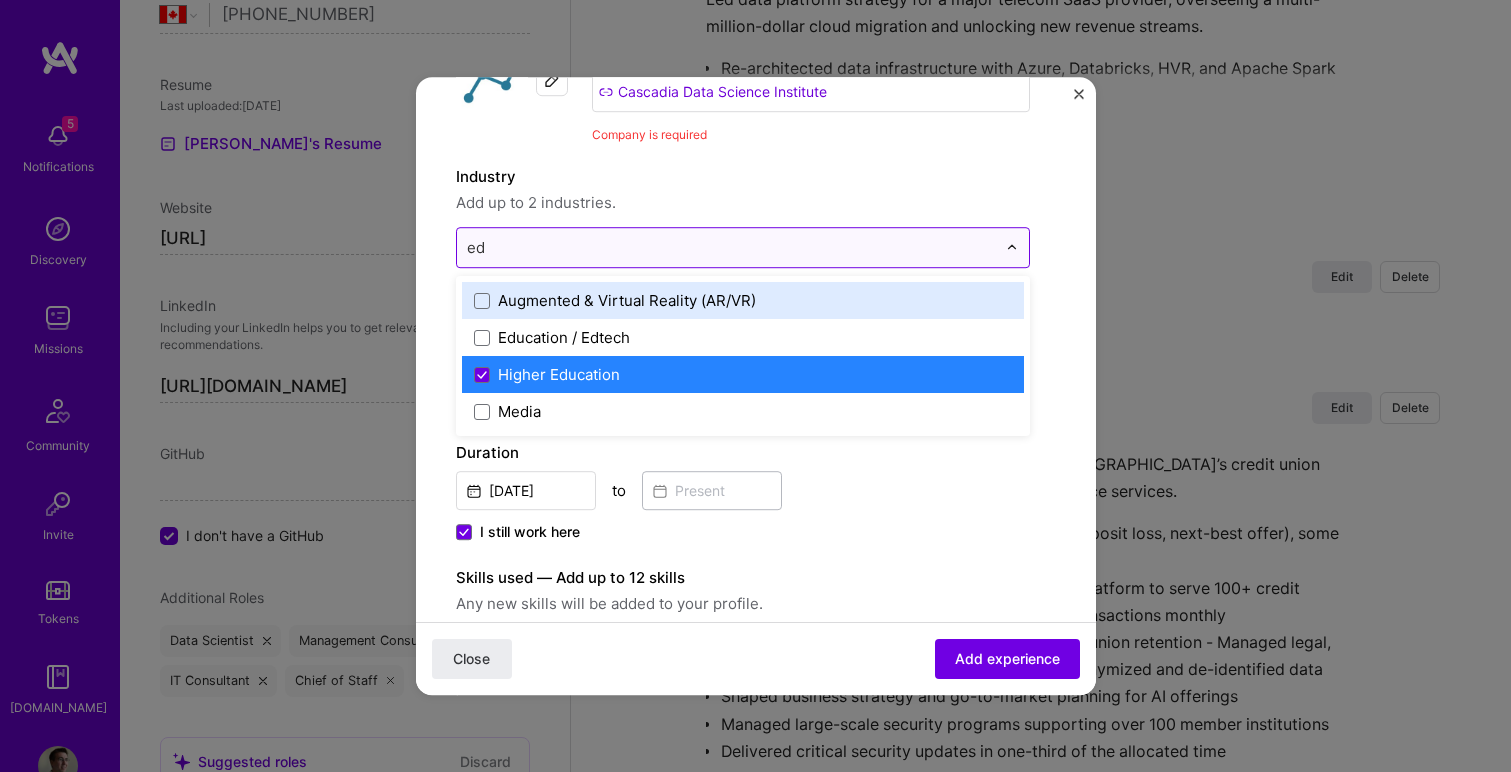 type on "edu" 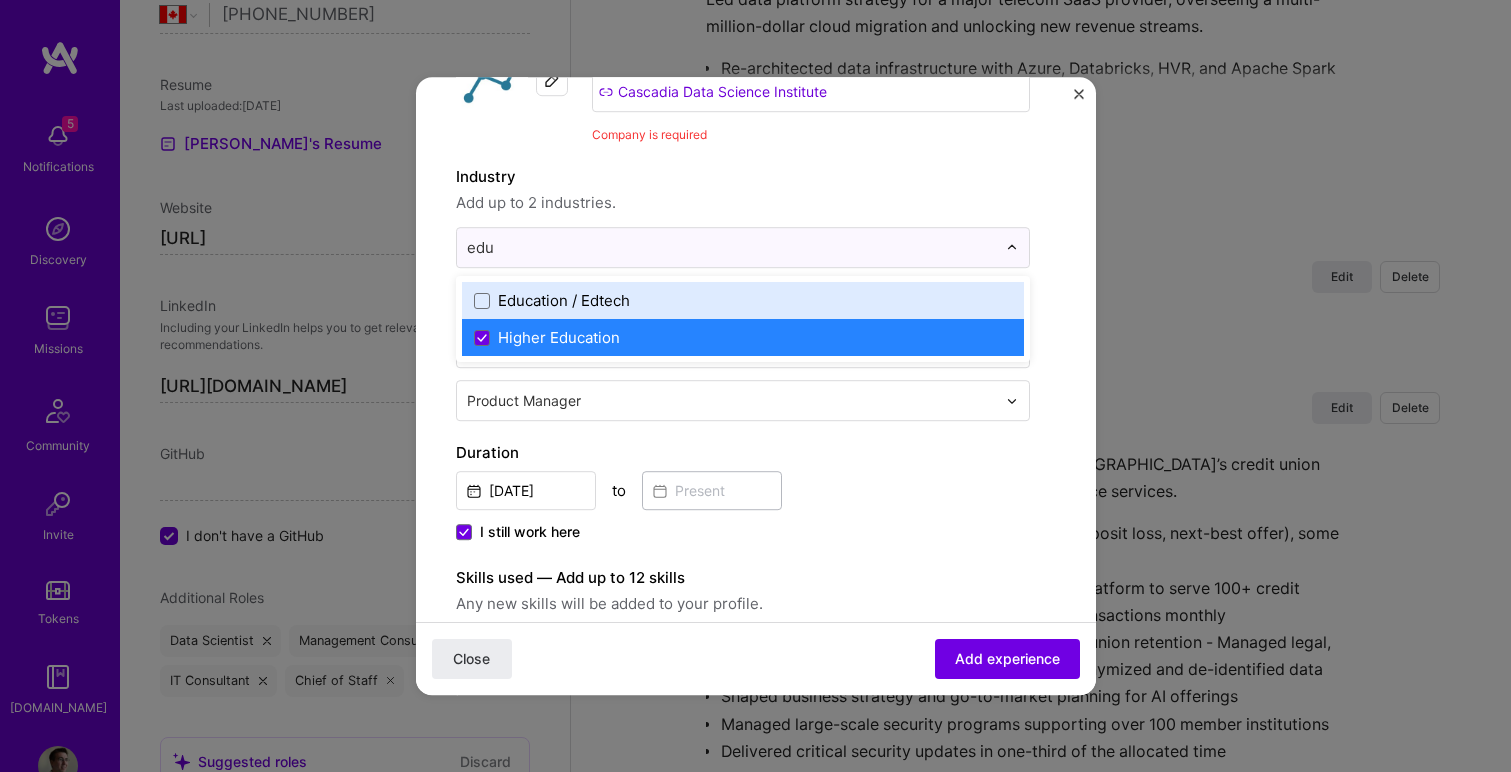 click on "Education / Edtech" at bounding box center [743, 300] 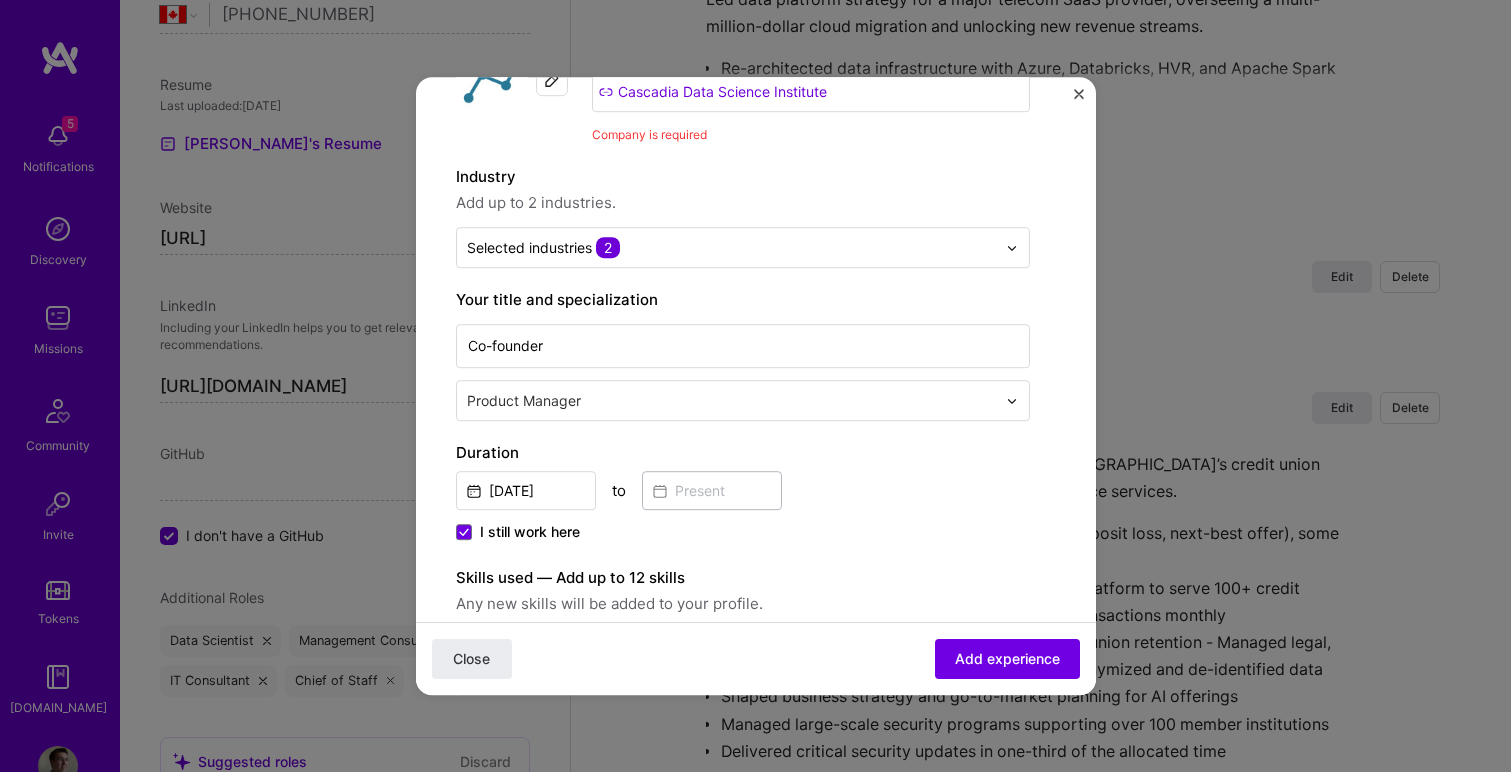 click on "Create a job experience Jobs help companies understand your past experience. Company logo Company name Cascadia Data Science Institute
Company is required Industry Add up to 2 industries. Selected industries 2 Your title and specialization Co-founder Product Manager Duration Jul, 2018
to
I still work here Skills used — Add up to 12 skills Any new skills will be added to your profile. Enter skills... At least one skill is required Description 100 characters minimum 0 / 2,000  characters Description must be at least 100 characters Did this role require you to manage team members? (Optional) Yes, I managed 0 team members. Were you involved from inception to launch (0 - >  1)? (Optional) Zero to one is creation and development of a unique product from the ground up. I was involved in zero to one with this project Related projects (Optional) Connect a project you worked on at this position. Select projects Close Add experience" at bounding box center [756, 680] 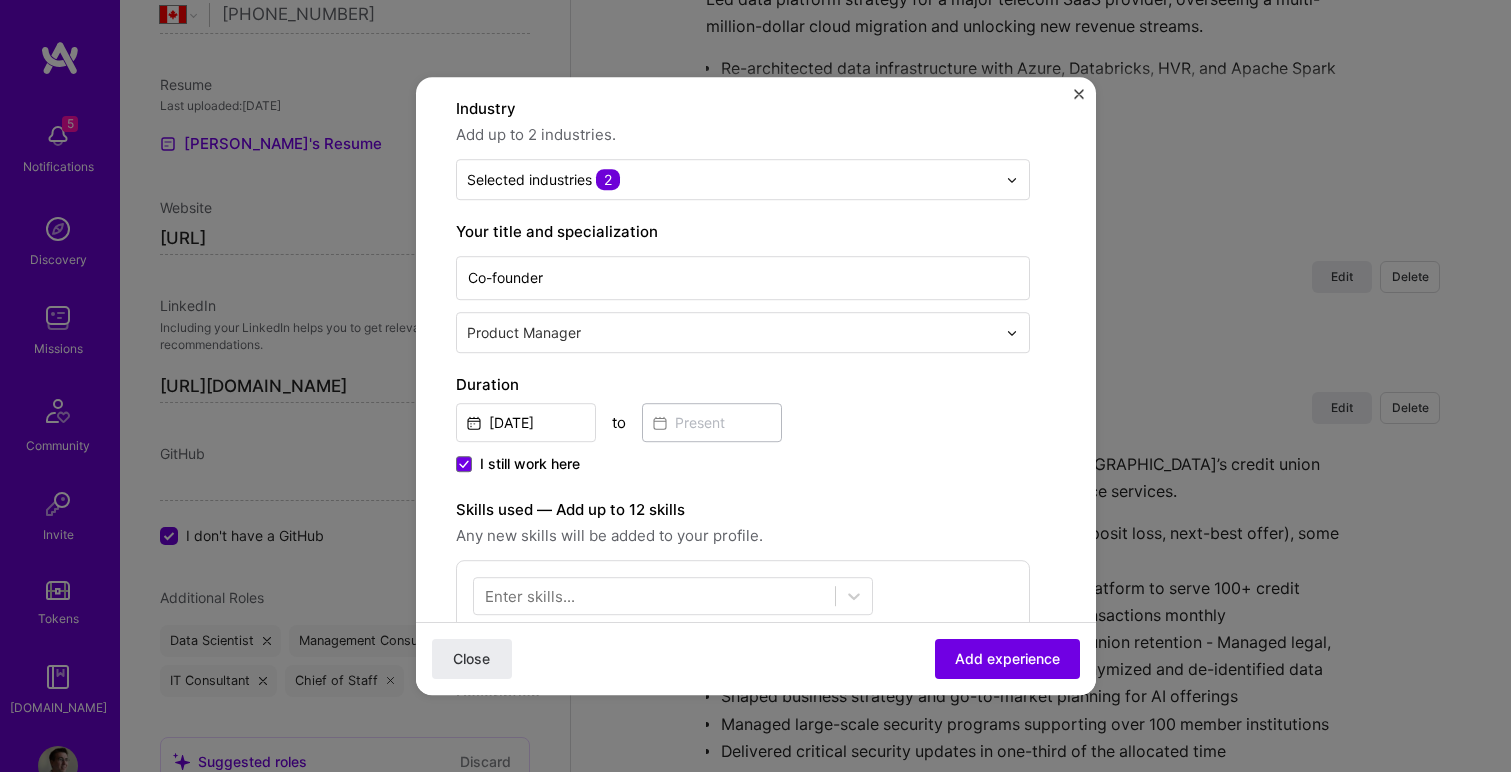 scroll, scrollTop: 189, scrollLeft: 0, axis: vertical 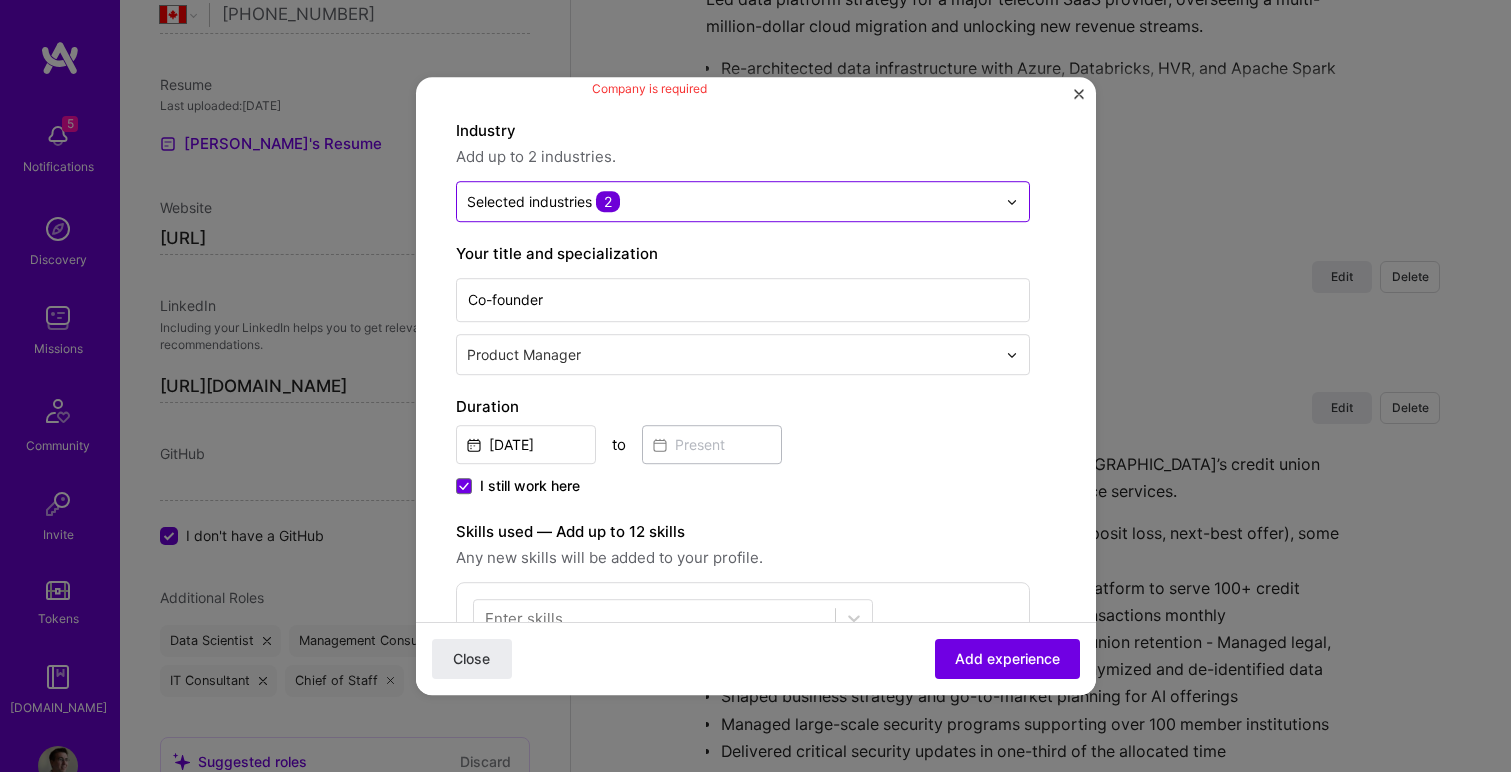 click on "Selected industries 2" at bounding box center [743, 201] 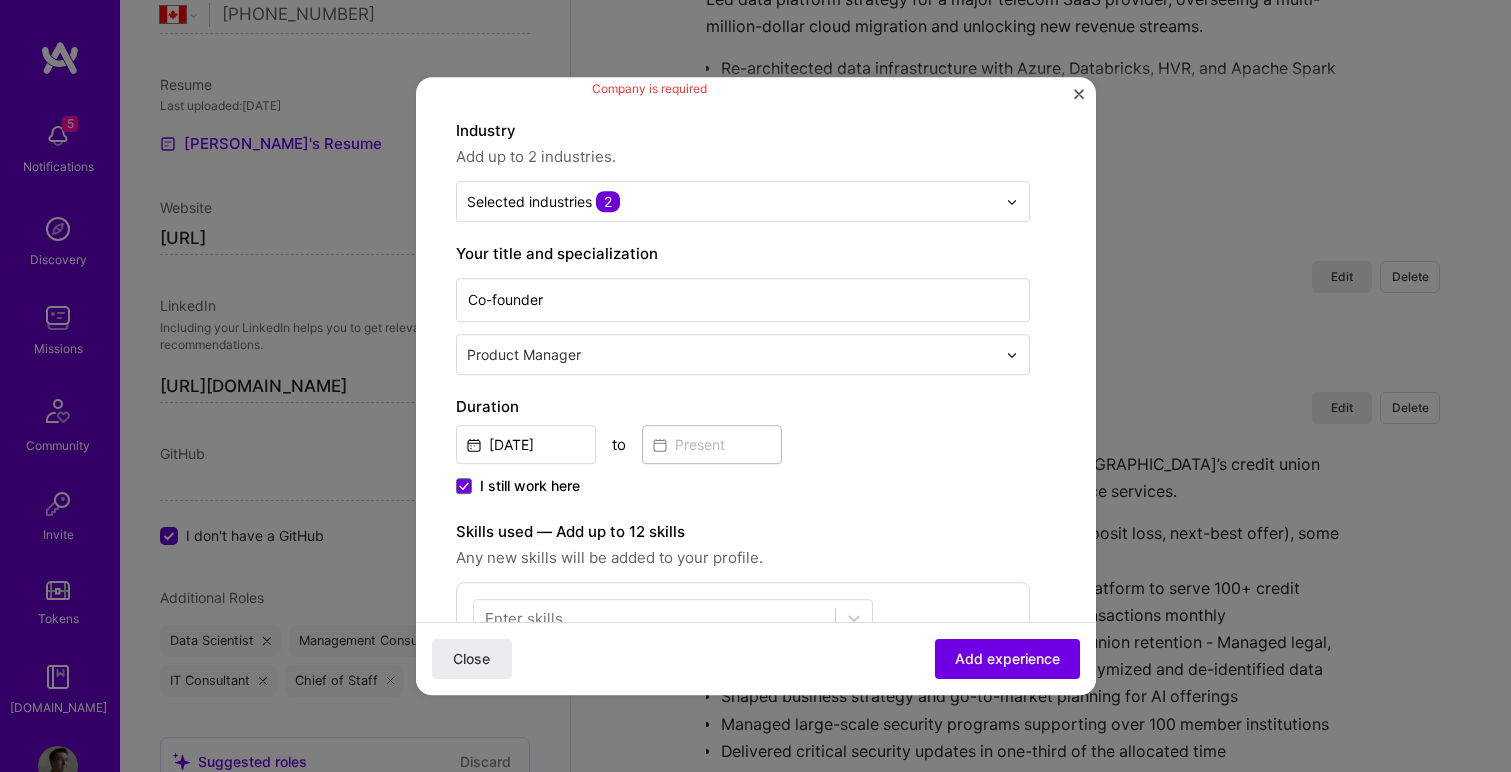 click on "Create a job experience Jobs help companies understand your past experience. Company logo Company name Cascadia Data Science Institute
Company is required Industry Add up to 2 industries. Selected industries 2 Your title and specialization Co-founder Product Manager Duration Jul, 2018
to
I still work here Skills used — Add up to 12 skills Any new skills will be added to your profile. Enter skills... At least one skill is required Description 100 characters minimum 0 / 2,000  characters Description must be at least 100 characters Did this role require you to manage team members? (Optional) Yes, I managed 0 team members. Were you involved from inception to launch (0 - >  1)? (Optional) Zero to one is creation and development of a unique product from the ground up. I was involved in zero to one with this project Related projects (Optional) Connect a project you worked on at this position. Select projects Close Add experience" at bounding box center [756, 634] 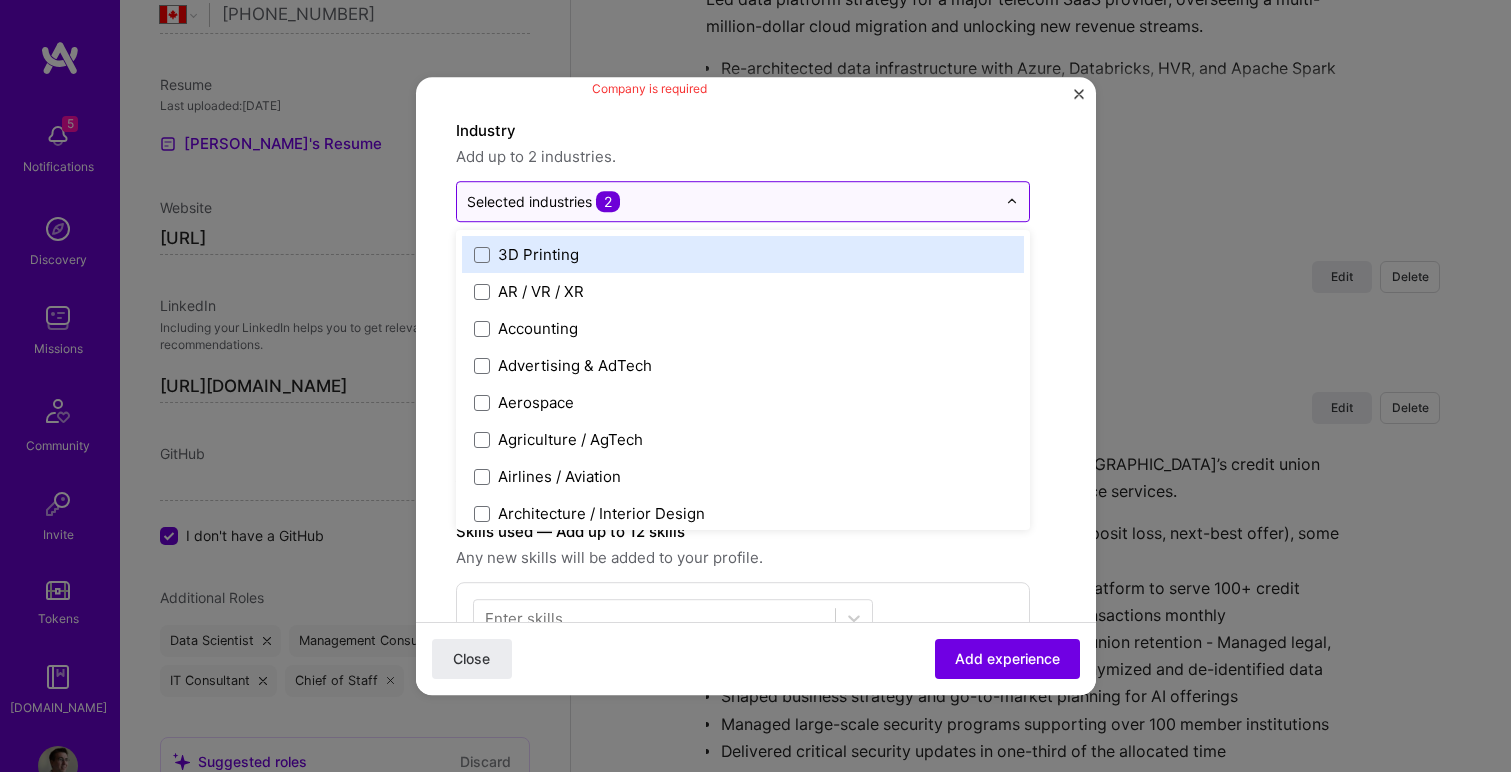 click on "Selected industries 2" at bounding box center [543, 201] 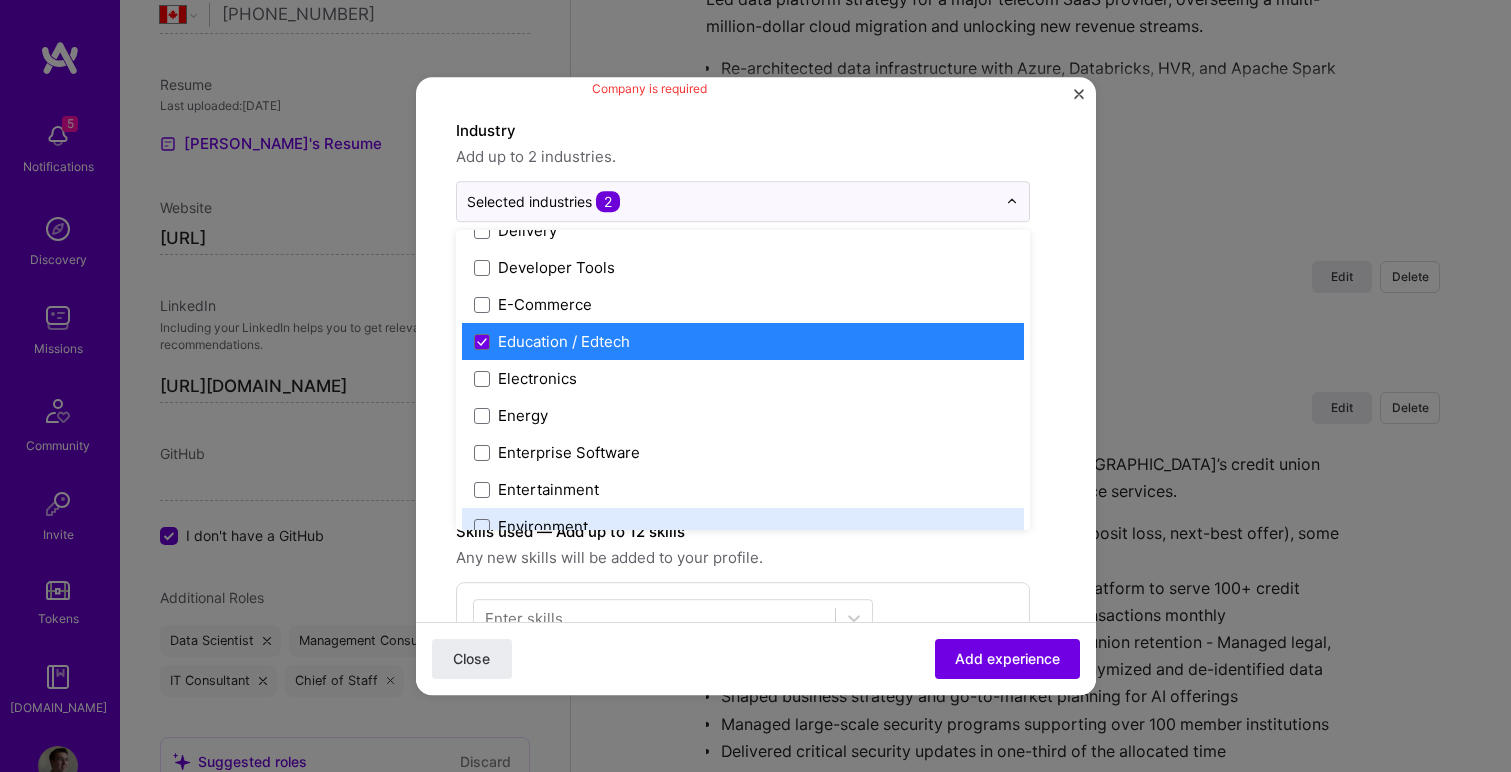 scroll, scrollTop: 1724, scrollLeft: 0, axis: vertical 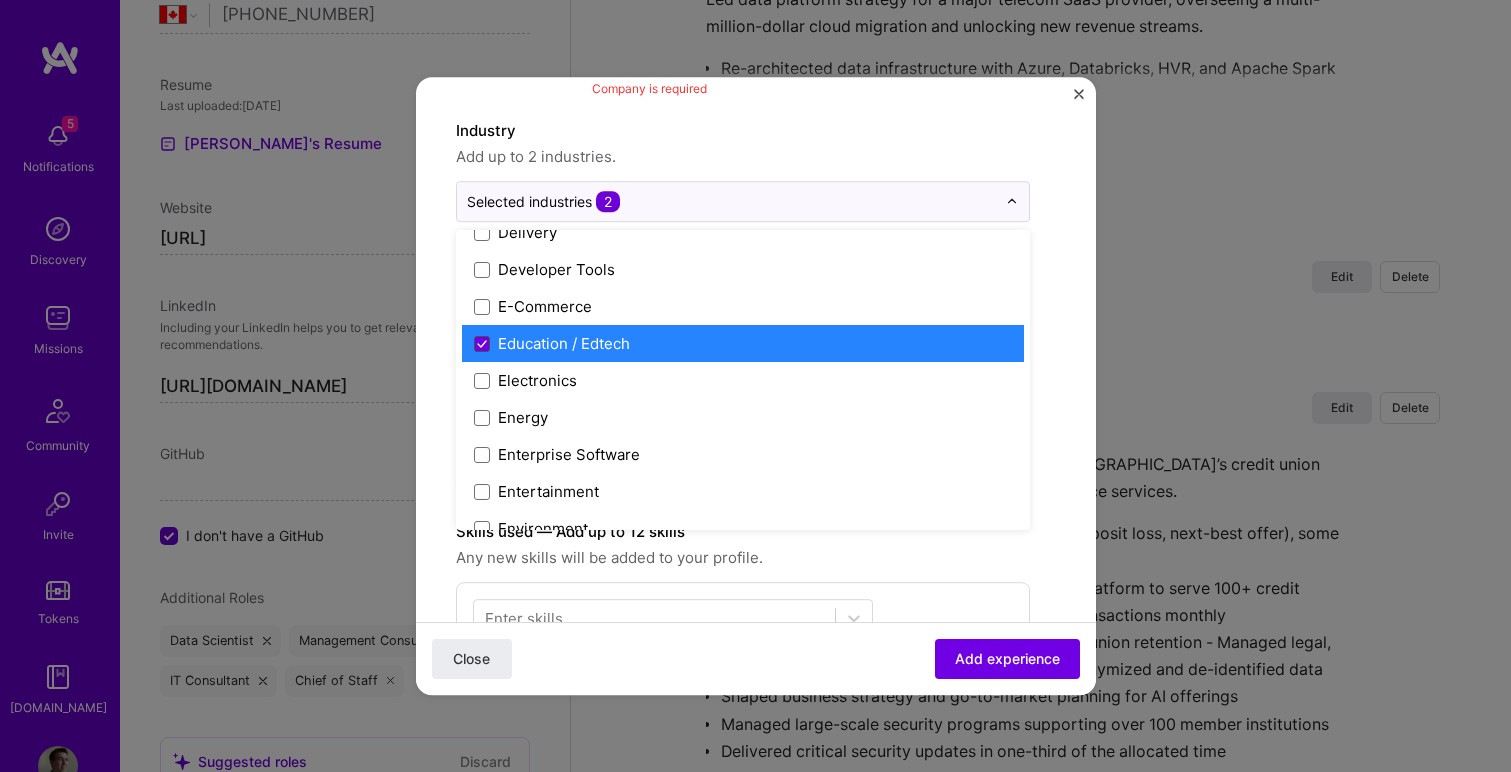 click at bounding box center [482, 344] 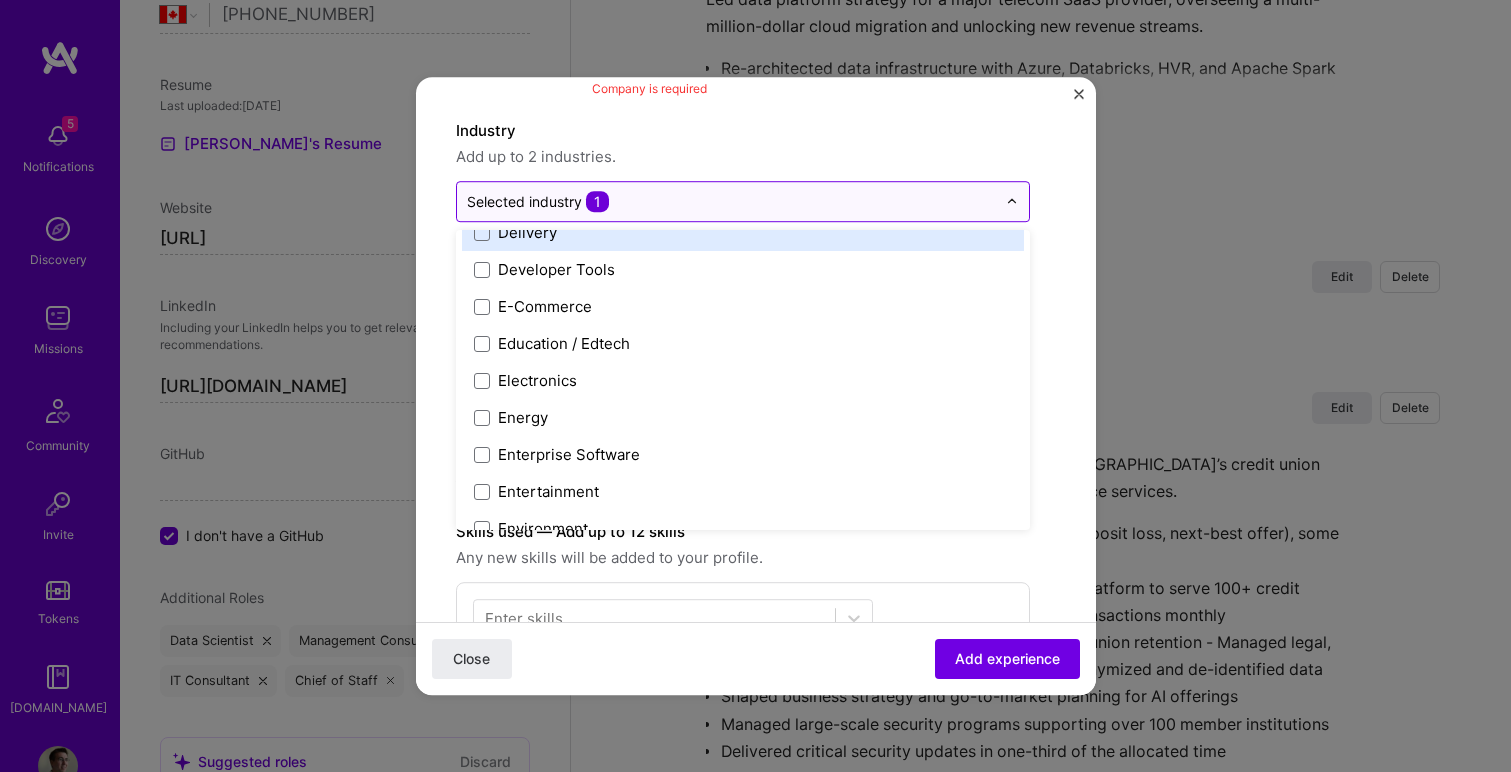 click at bounding box center (731, 201) 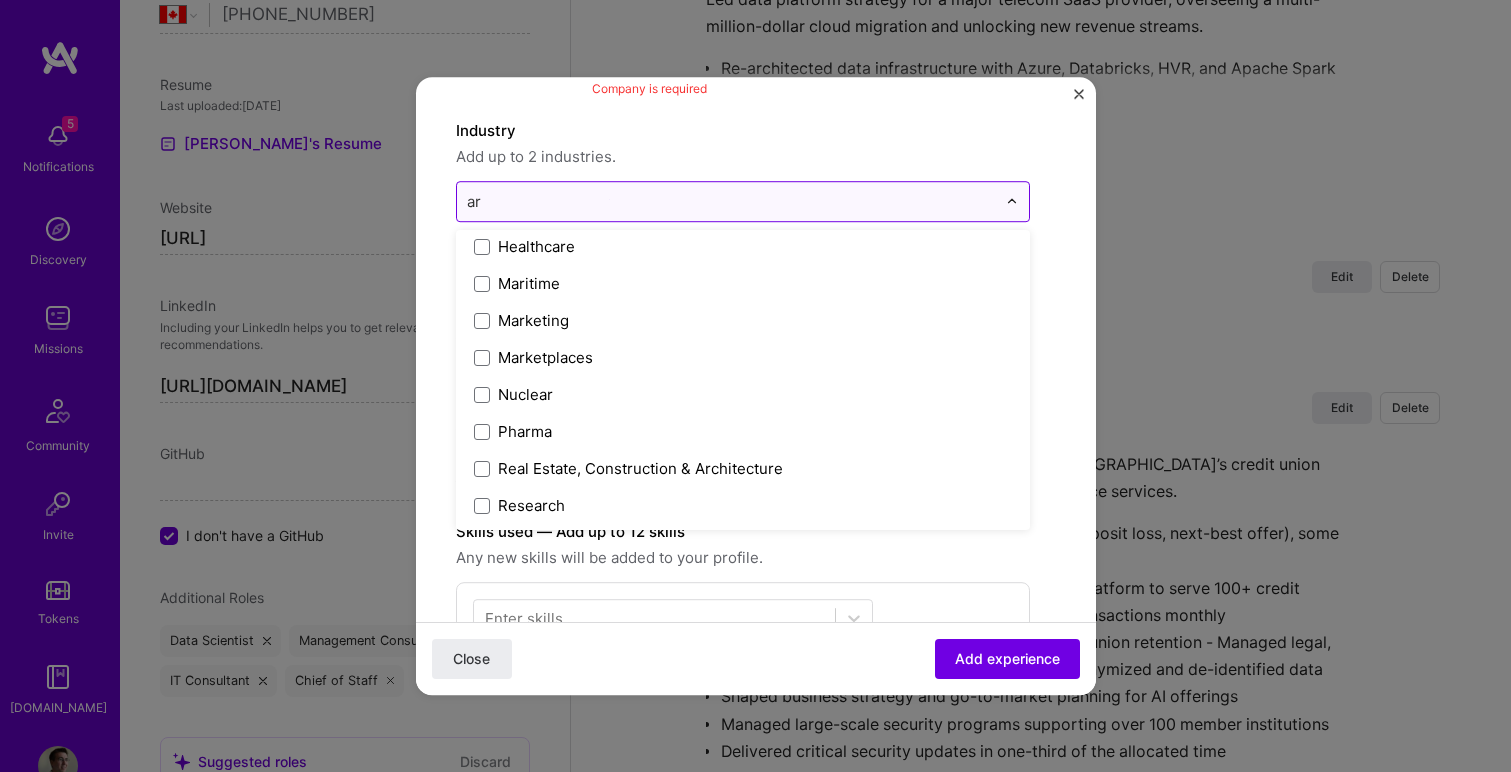 scroll, scrollTop: 207, scrollLeft: 0, axis: vertical 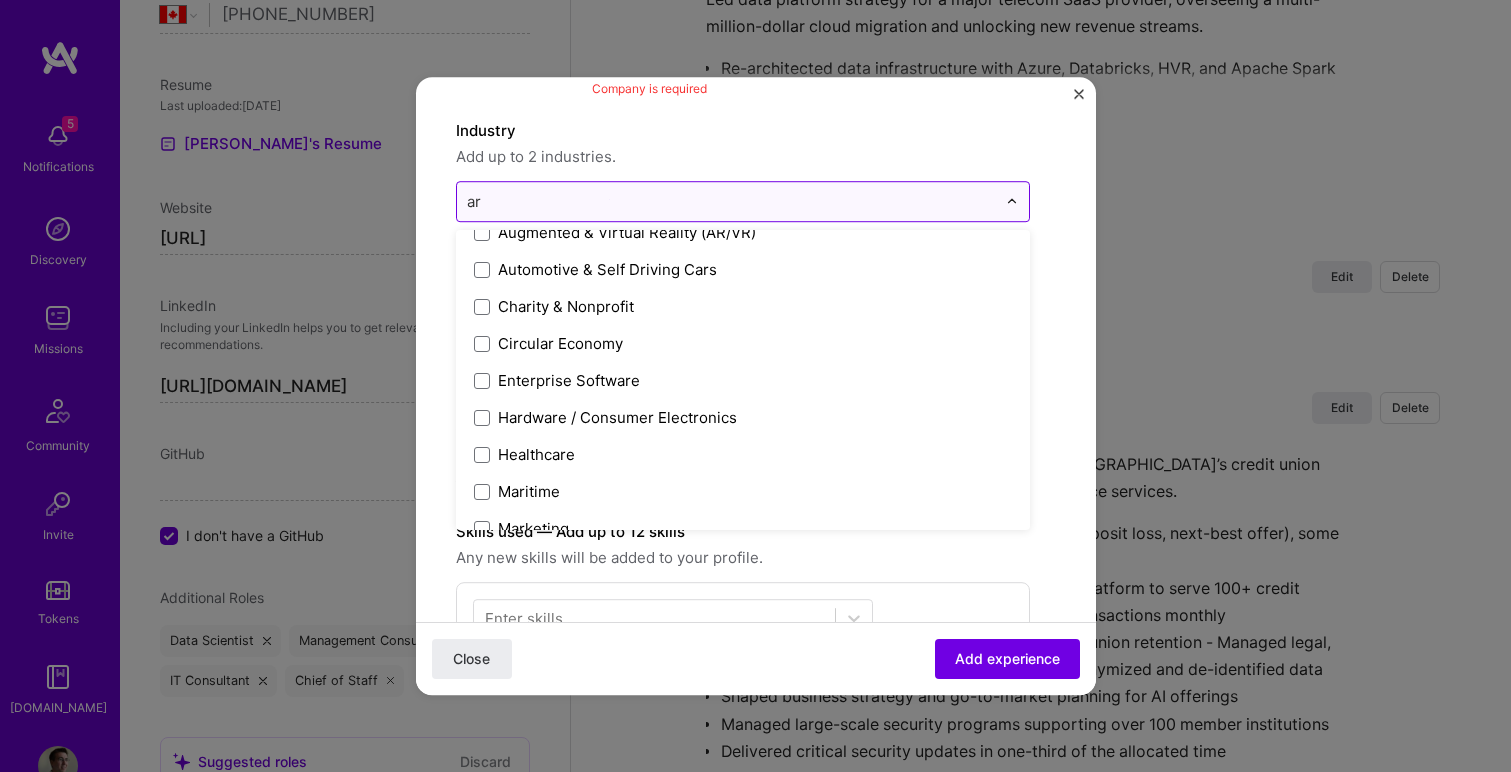 type on "art" 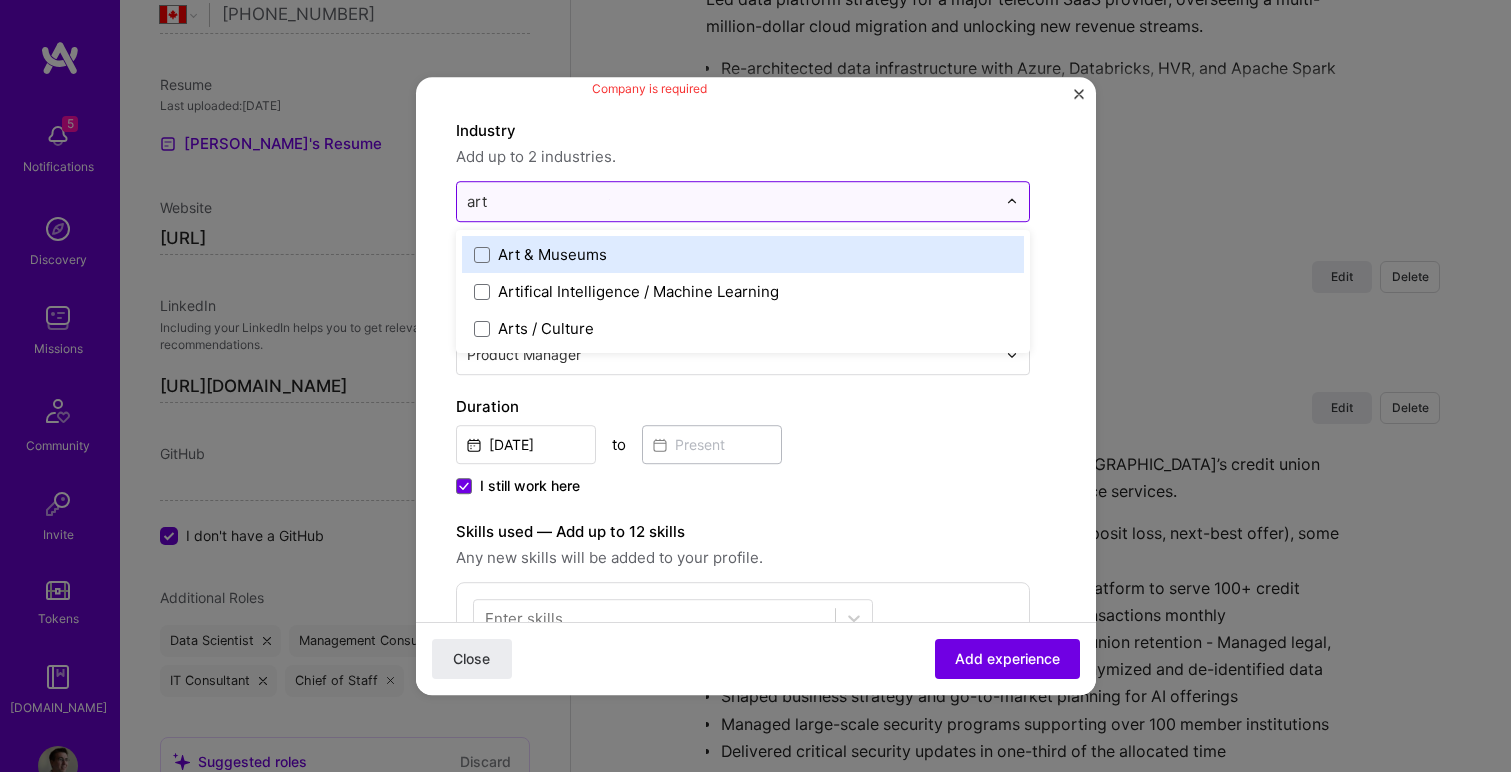 scroll, scrollTop: 0, scrollLeft: 0, axis: both 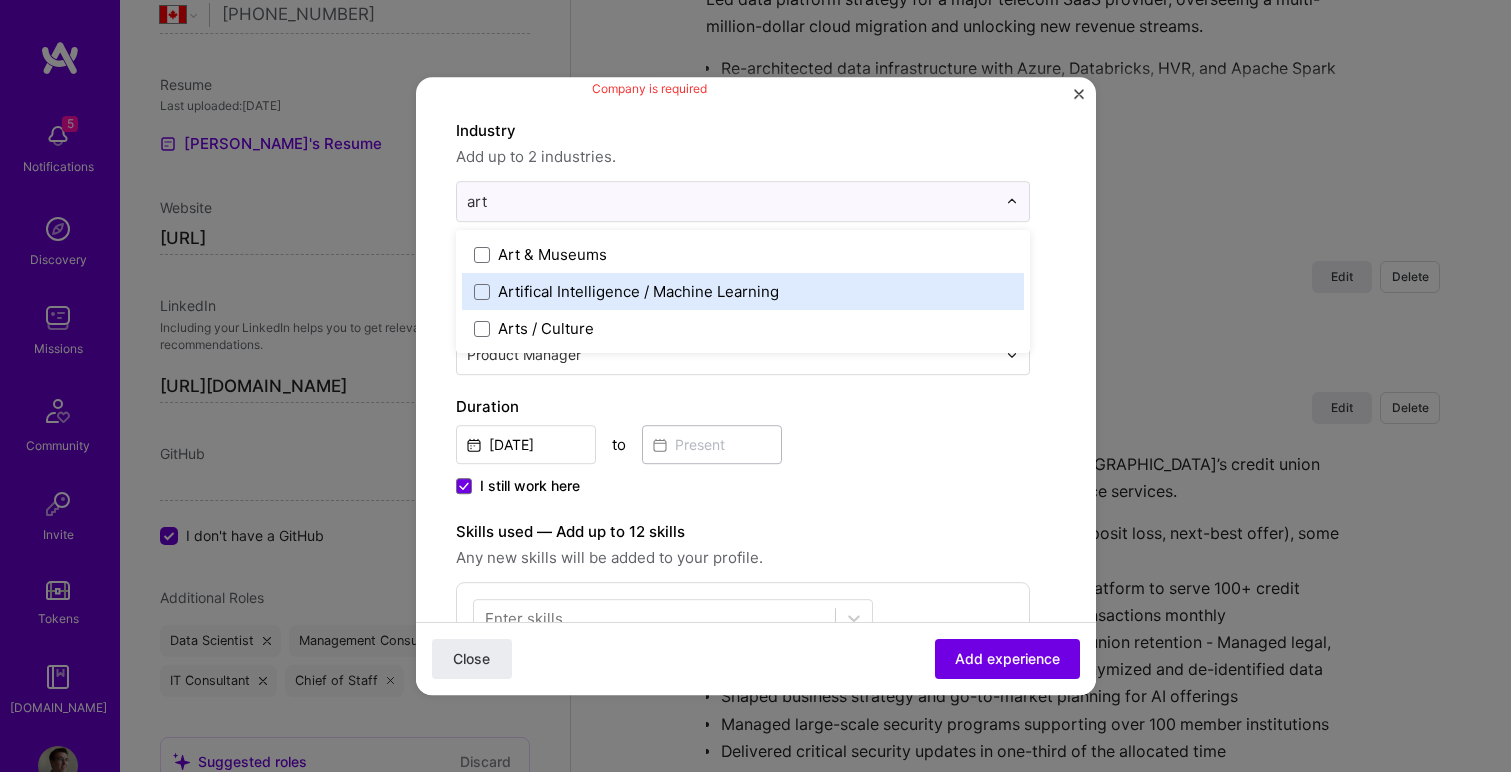 click on "Artifical Intelligence / Machine Learning" at bounding box center [638, 291] 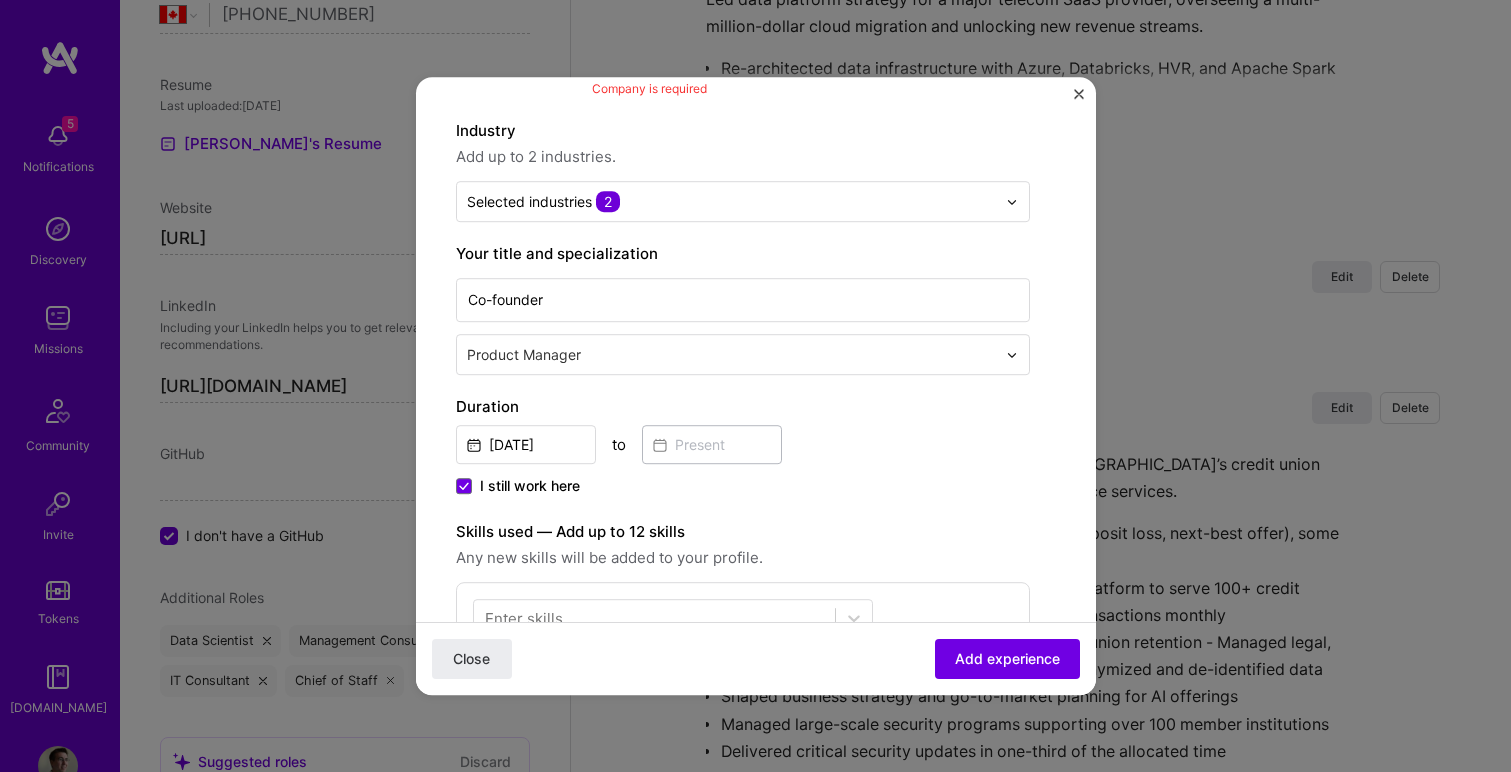 click on "Create a job experience Jobs help companies understand your past experience. Company logo Company name Cascadia Data Science Institute
Company is required Industry Add up to 2 industries. Selected industries 2 Your title and specialization Co-founder Product Manager Duration Jul, 2018
to
I still work here Skills used — Add up to 12 skills Any new skills will be added to your profile. Enter skills... At least one skill is required Description 100 characters minimum 0 / 2,000  characters Description must be at least 100 characters Did this role require you to manage team members? (Optional) Yes, I managed 0 team members. Were you involved from inception to launch (0 - >  1)? (Optional) Zero to one is creation and development of a unique product from the ground up. I was involved in zero to one with this project Related projects (Optional) Connect a project you worked on at this position. Select projects Close Add experience" at bounding box center [756, 634] 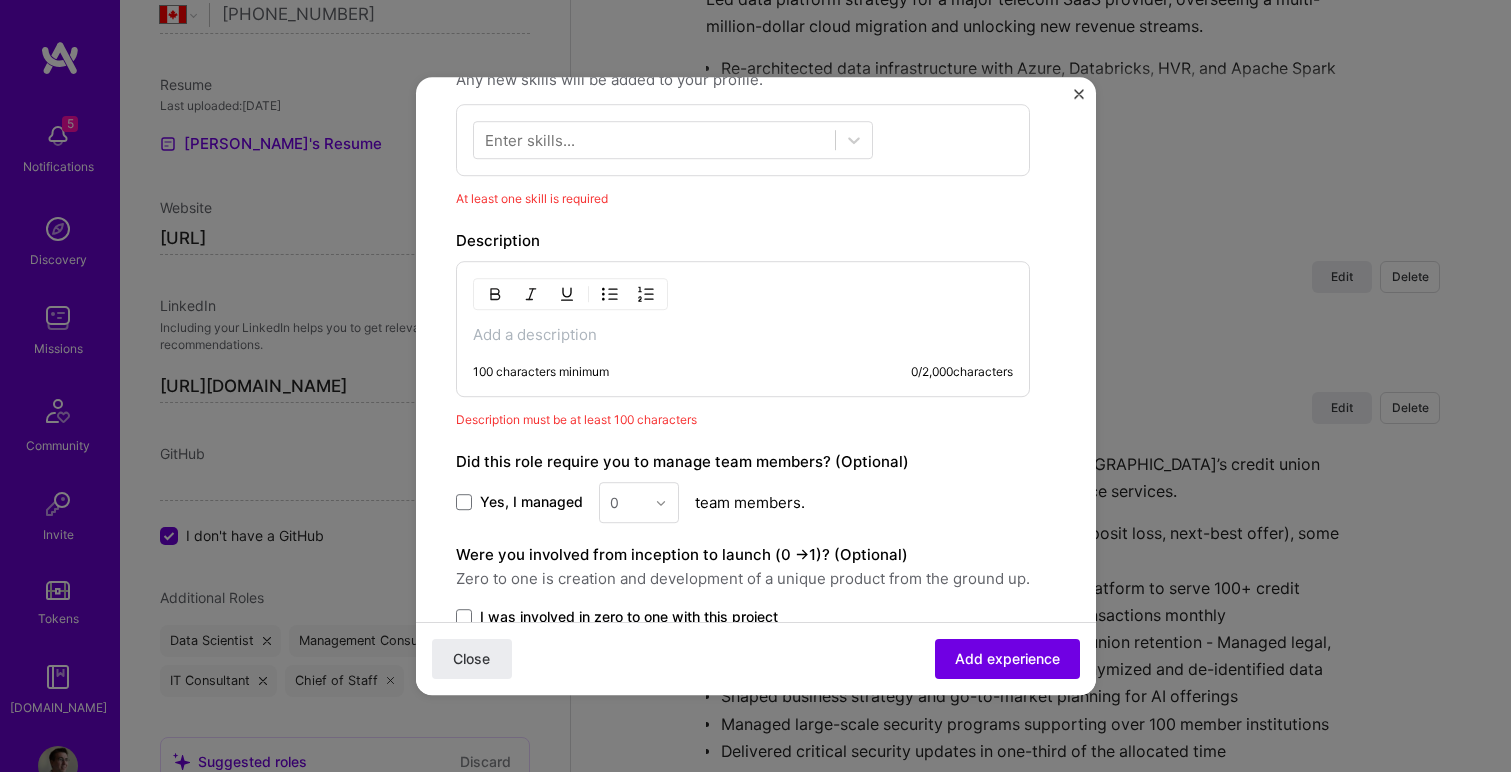 scroll, scrollTop: 668, scrollLeft: 0, axis: vertical 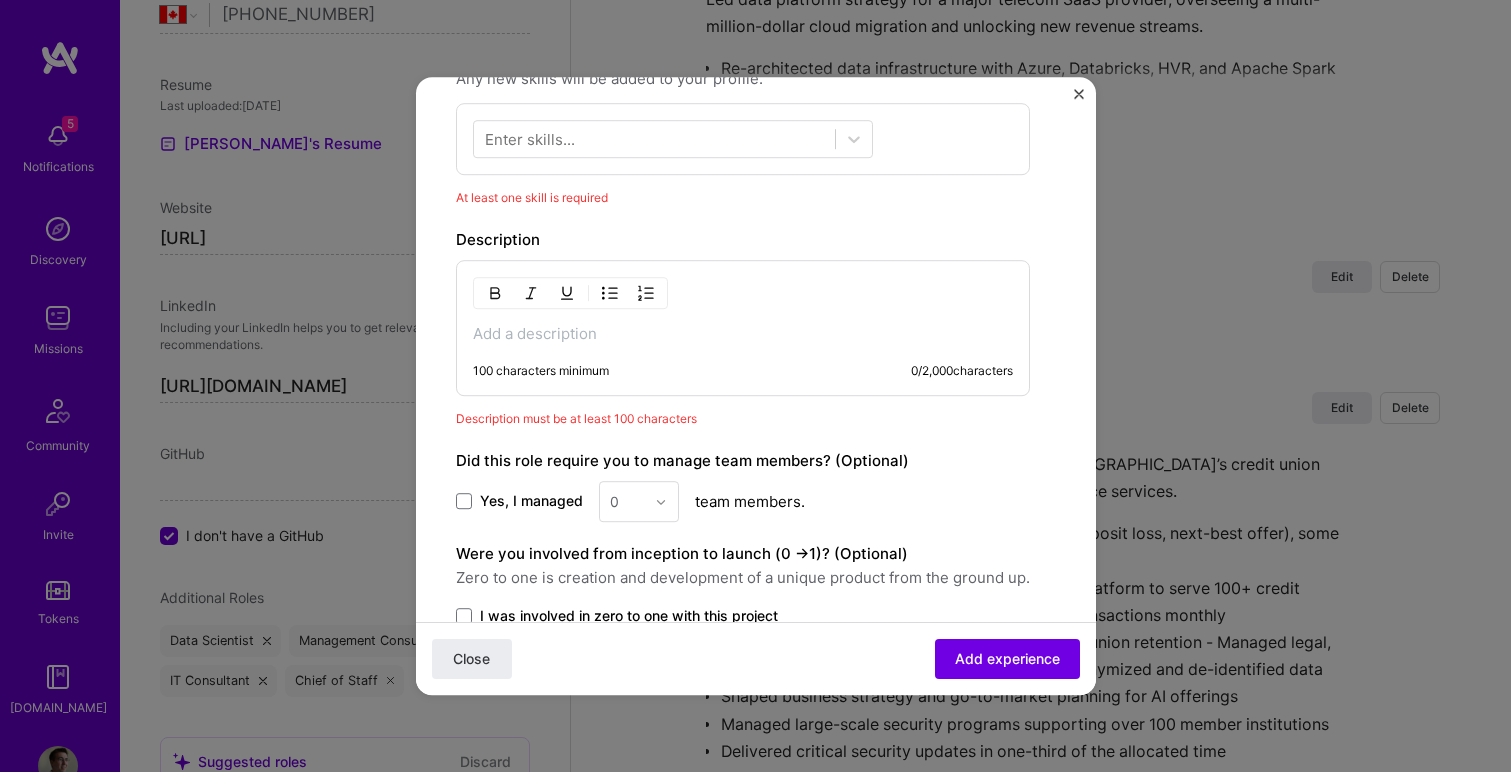 click at bounding box center [743, 334] 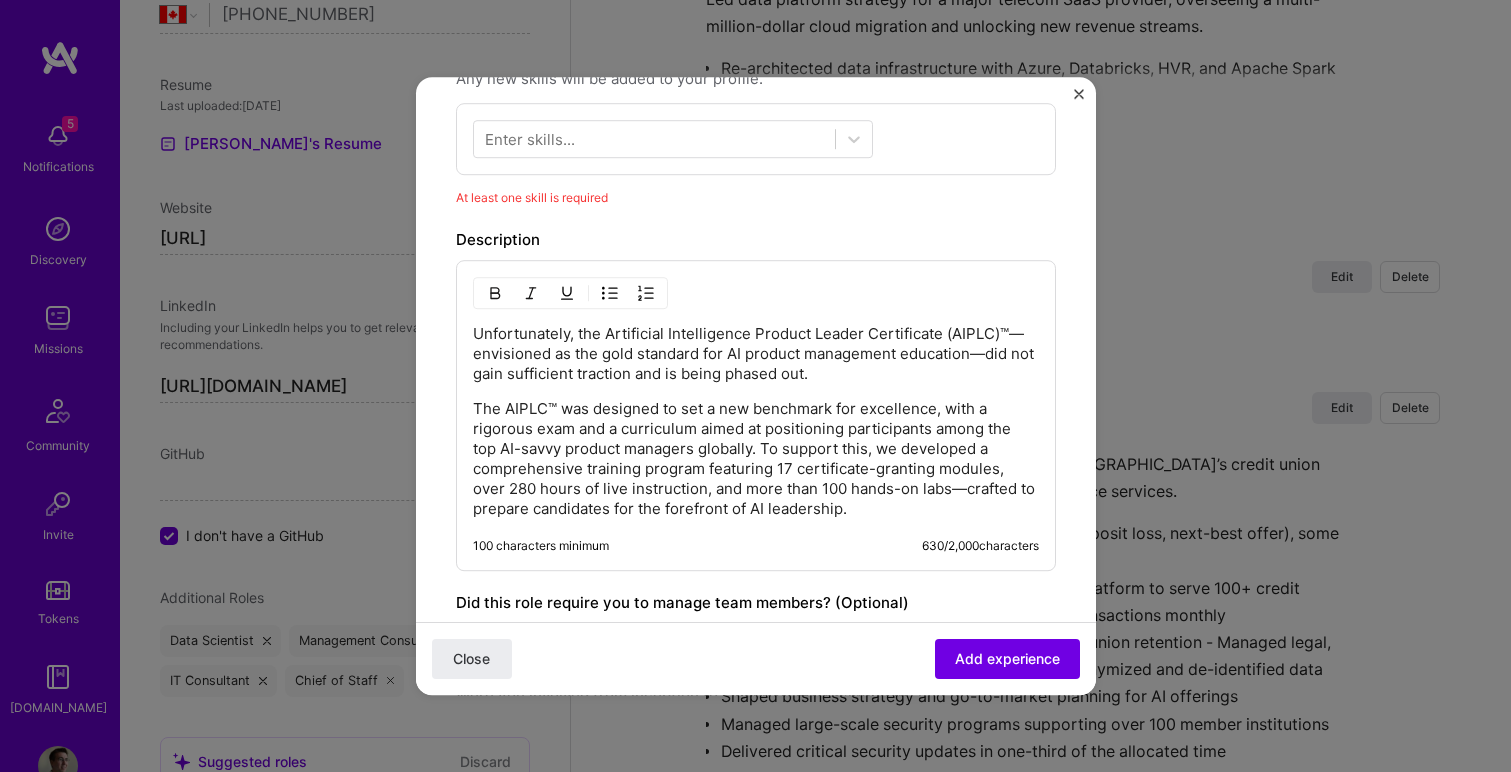 click on "Unfortunately, the Artificial Intelligence Product Leader Certificate (AIPLC)™—envisioned as the gold standard for AI product management education—did not gain sufficient traction and is being phased out." at bounding box center [756, 354] 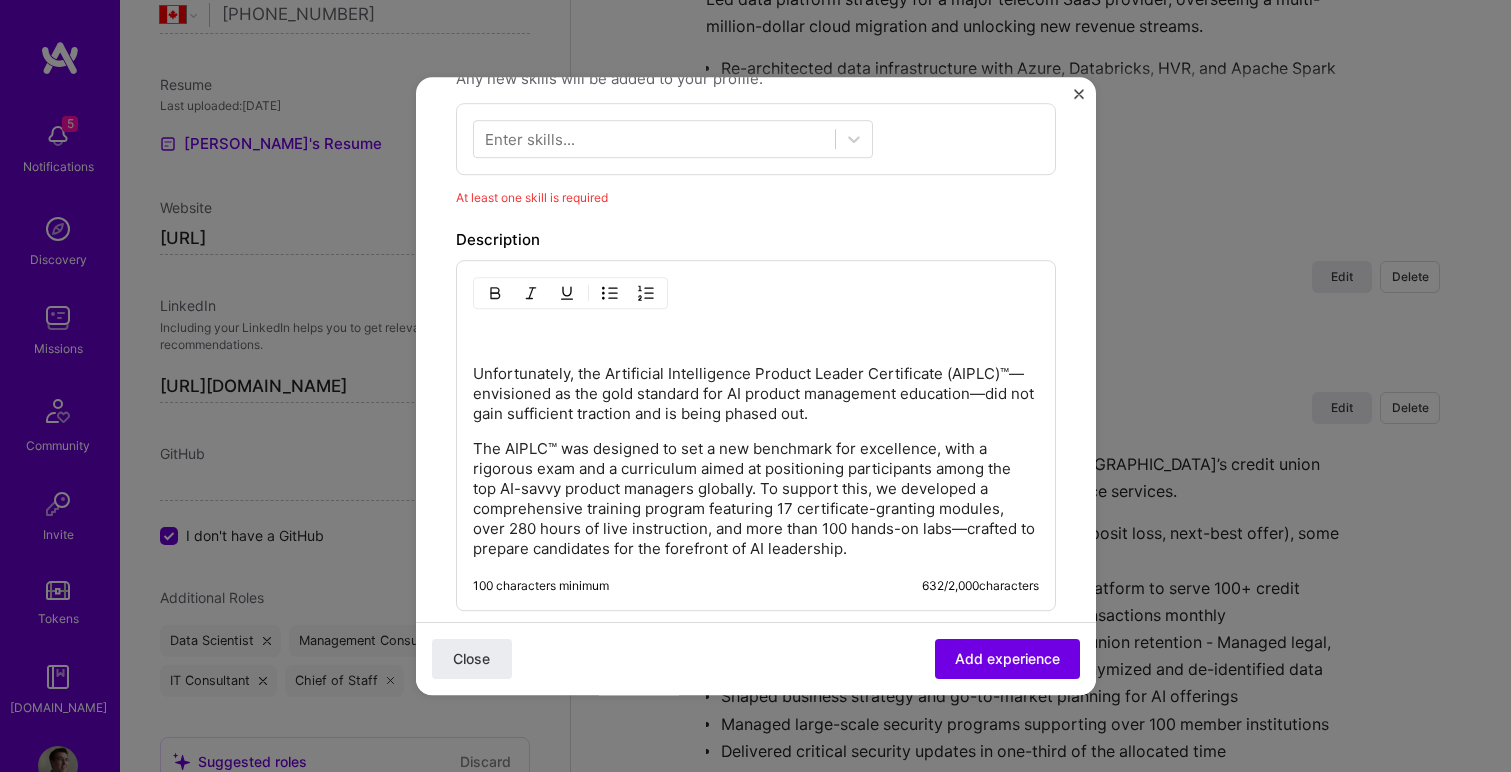 click on "Unfortunately, the Artificial Intelligence Product Leader Certificate (AIPLC)™—envisioned as the gold standard for AI product management education—did not gain sufficient traction and is being phased out." at bounding box center [756, 374] 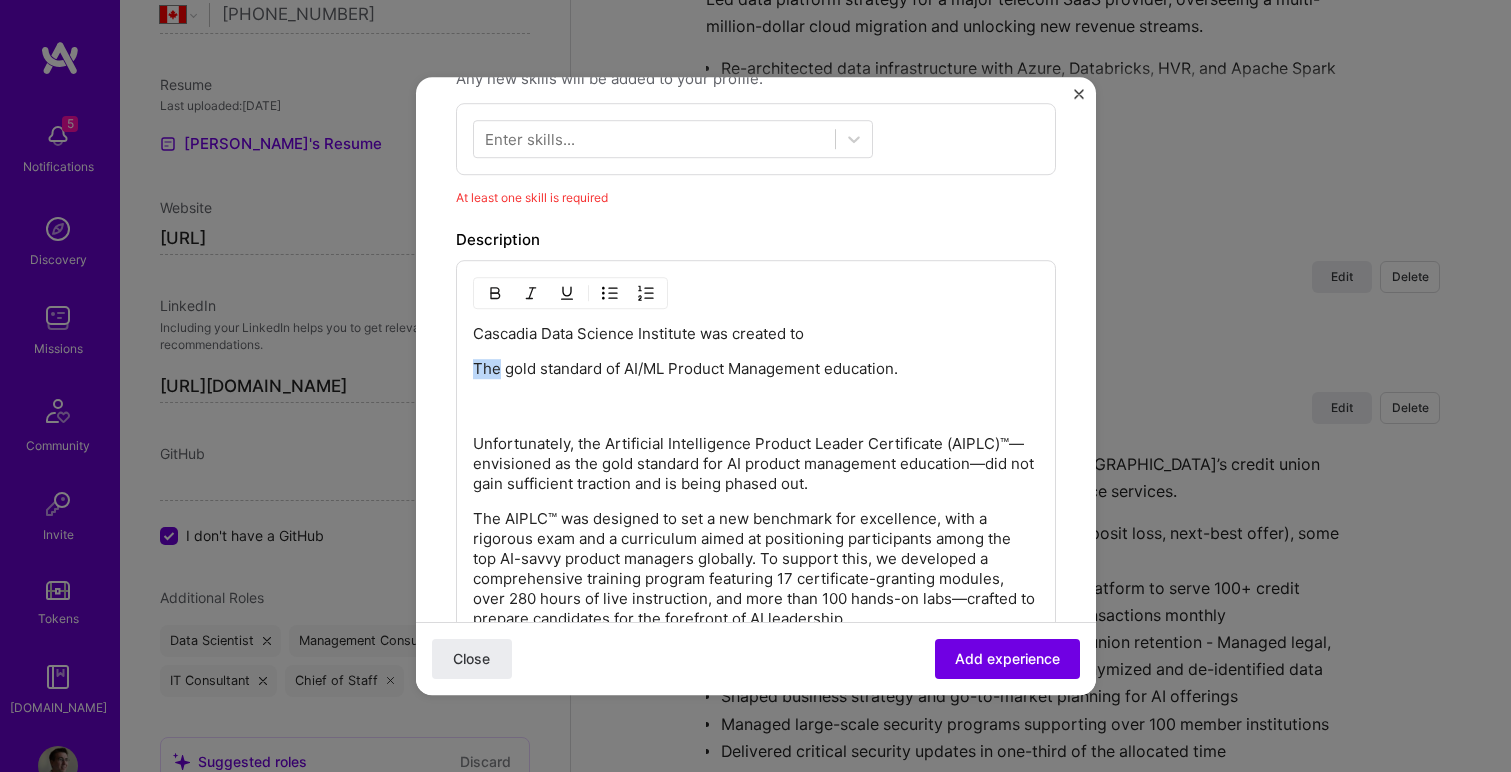 drag, startPoint x: 498, startPoint y: 371, endPoint x: 472, endPoint y: 363, distance: 27.202942 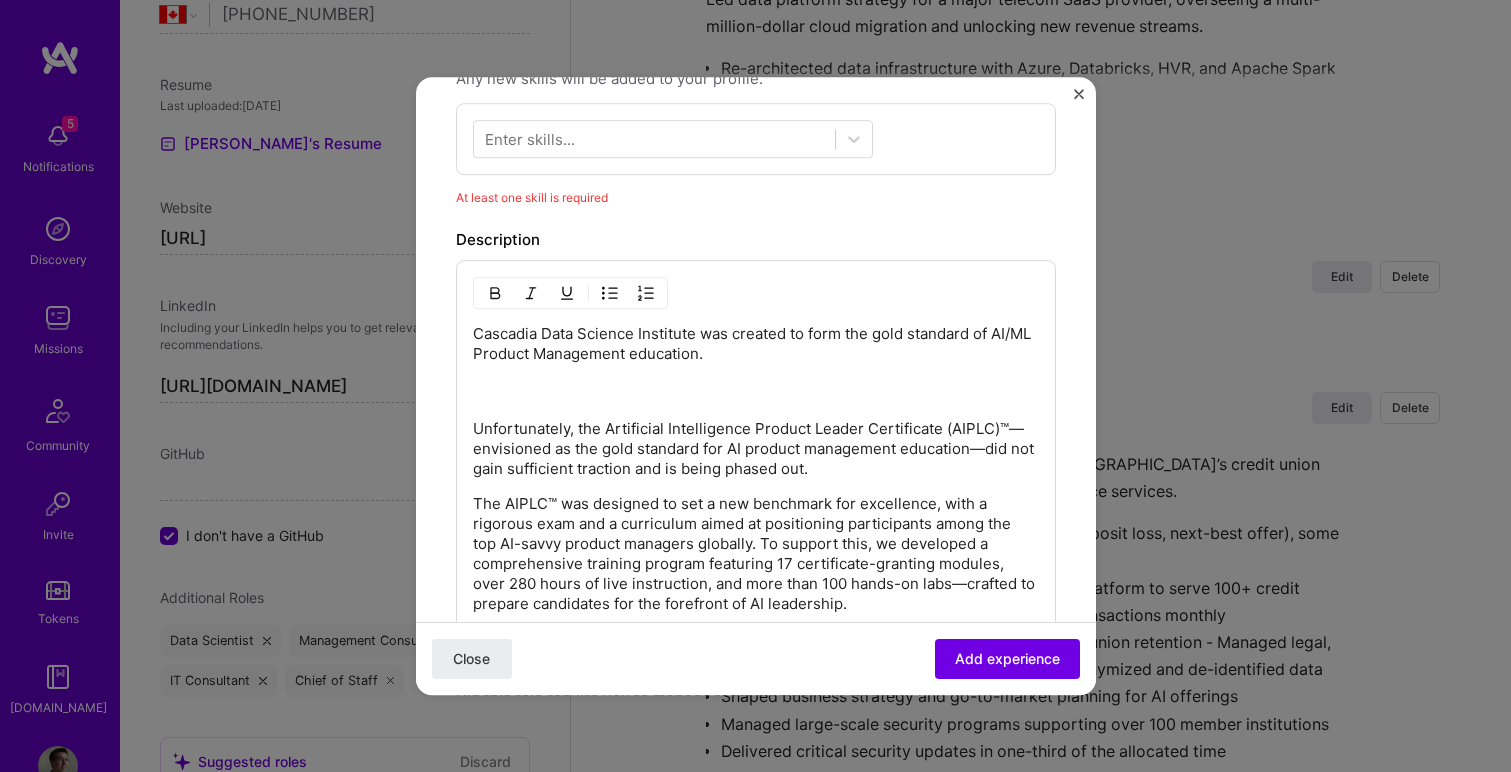 click on "Cascadia Data Science Institute was created to form the gold standard of AI/ML Product Management education." at bounding box center [756, 344] 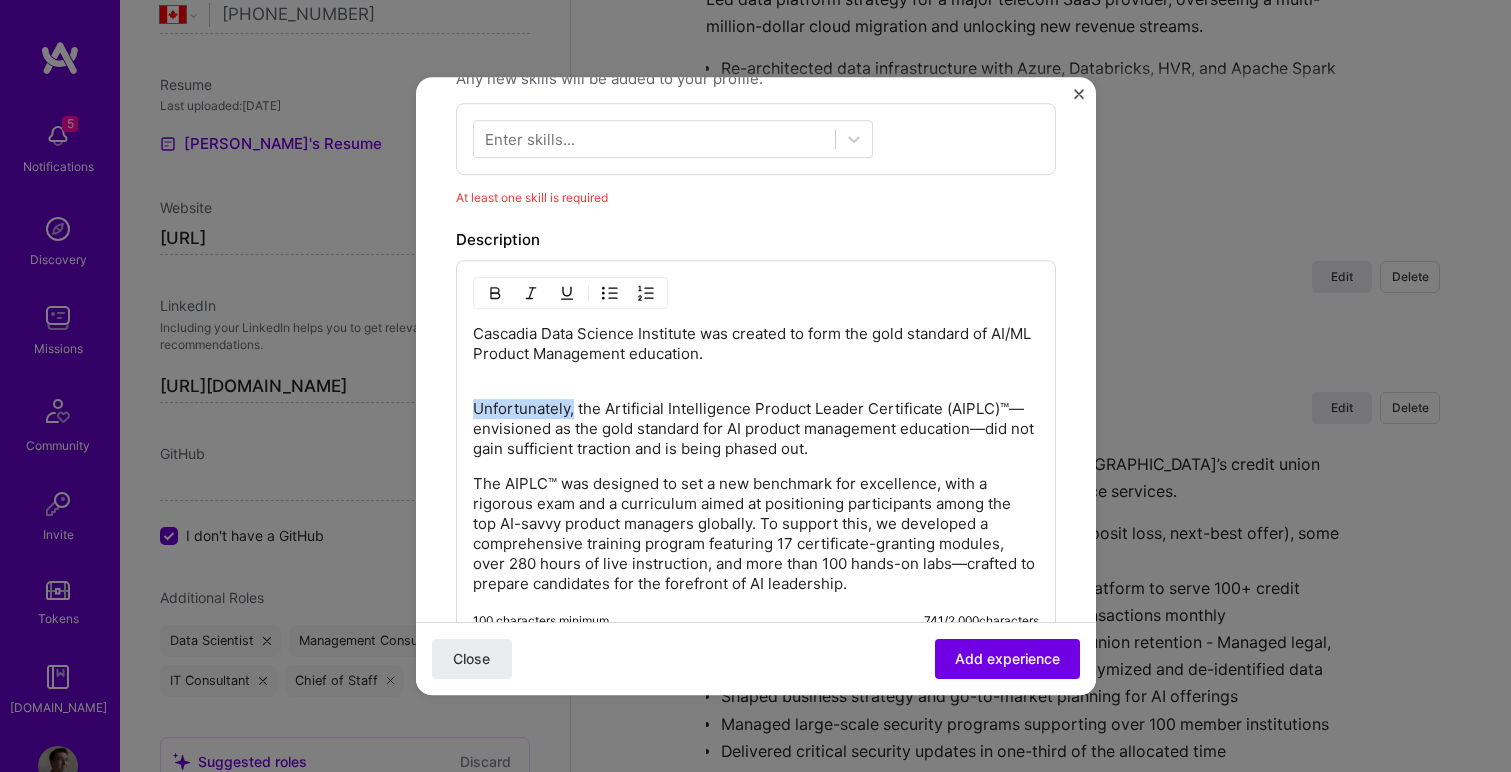 drag, startPoint x: 573, startPoint y: 410, endPoint x: 463, endPoint y: 401, distance: 110.36757 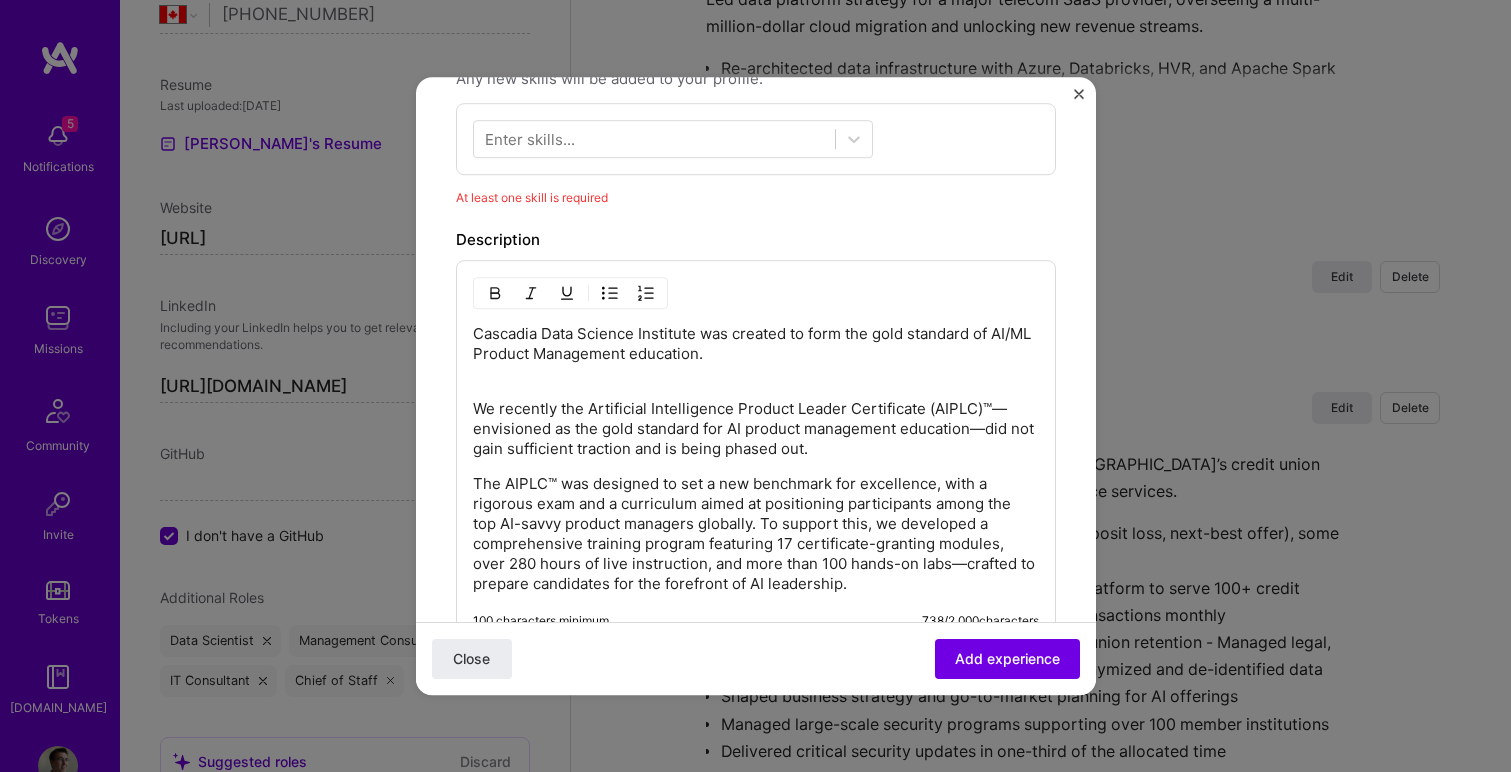 click on "Cascadia Data Science Institute was created to form the gold standard of AI/ML Product Management education." at bounding box center [756, 344] 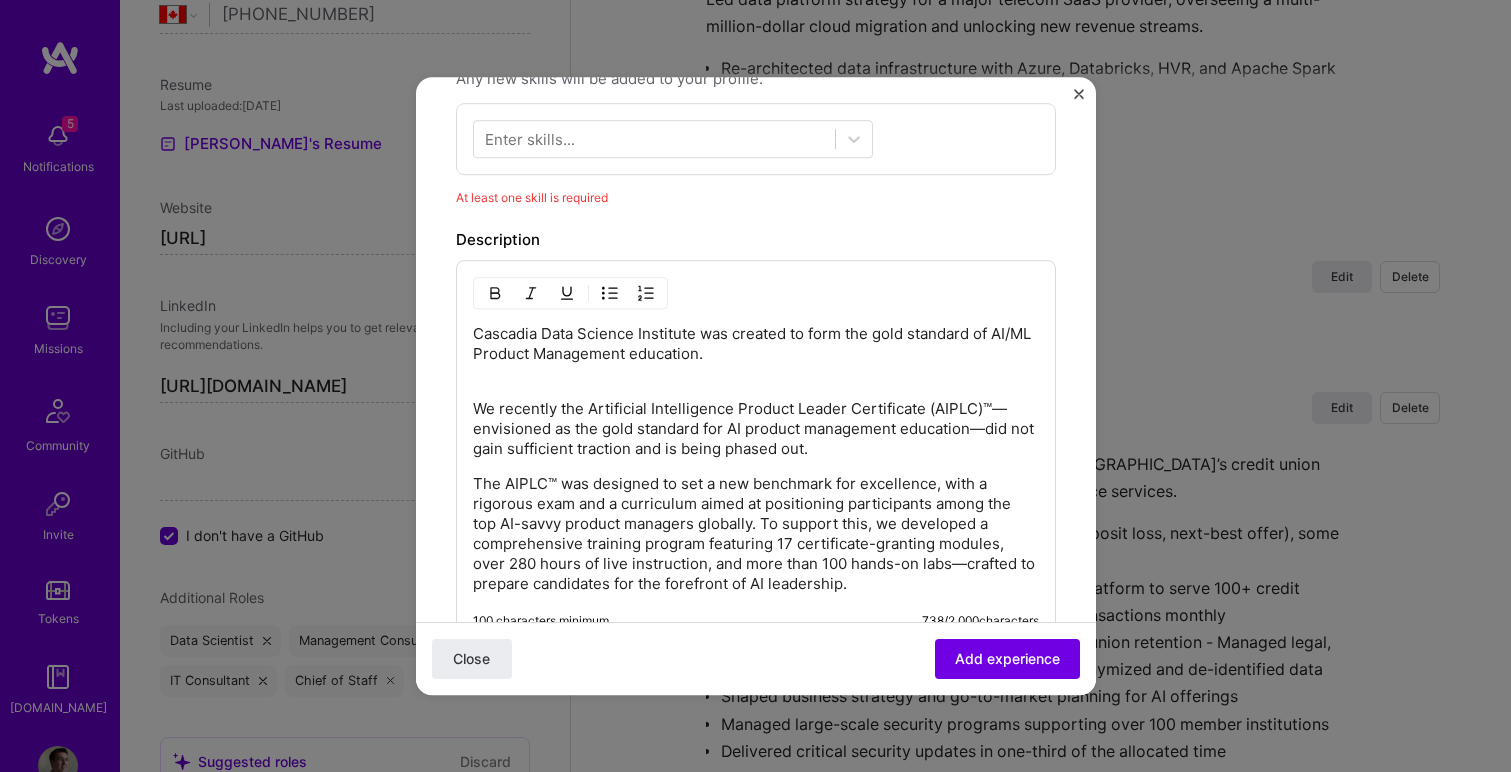 click on "We recently the Artificial Intelligence Product Leader Certificate (AIPLC)™—envisioned as the gold standard for AI product management education—did not gain sufficient traction and is being phased out." at bounding box center [756, 419] 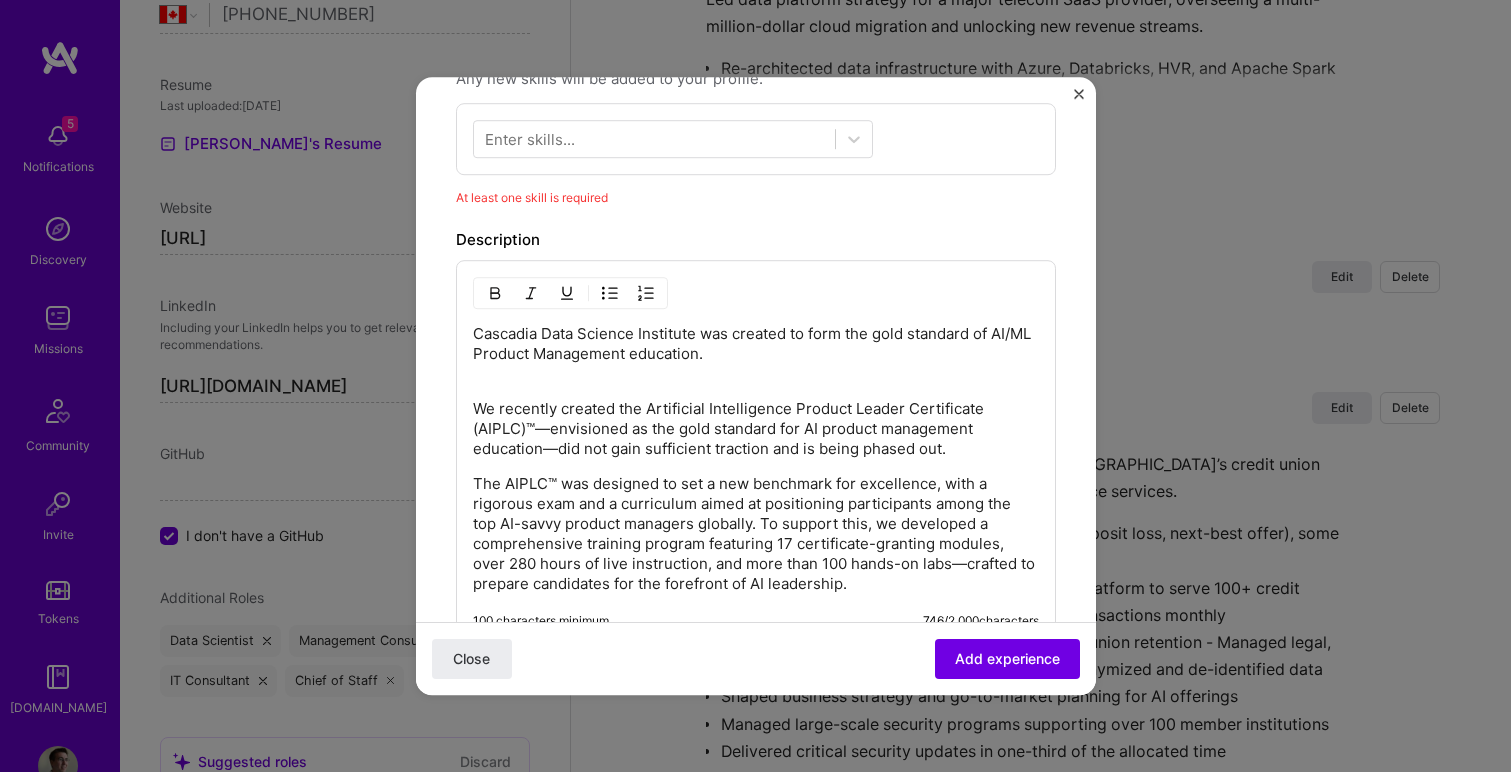 click on "We recently created the Artificial Intelligence Product Leader Certificate (AIPLC)™—envisioned as the gold standard for AI product management education—did not gain sufficient traction and is being phased out." at bounding box center (756, 419) 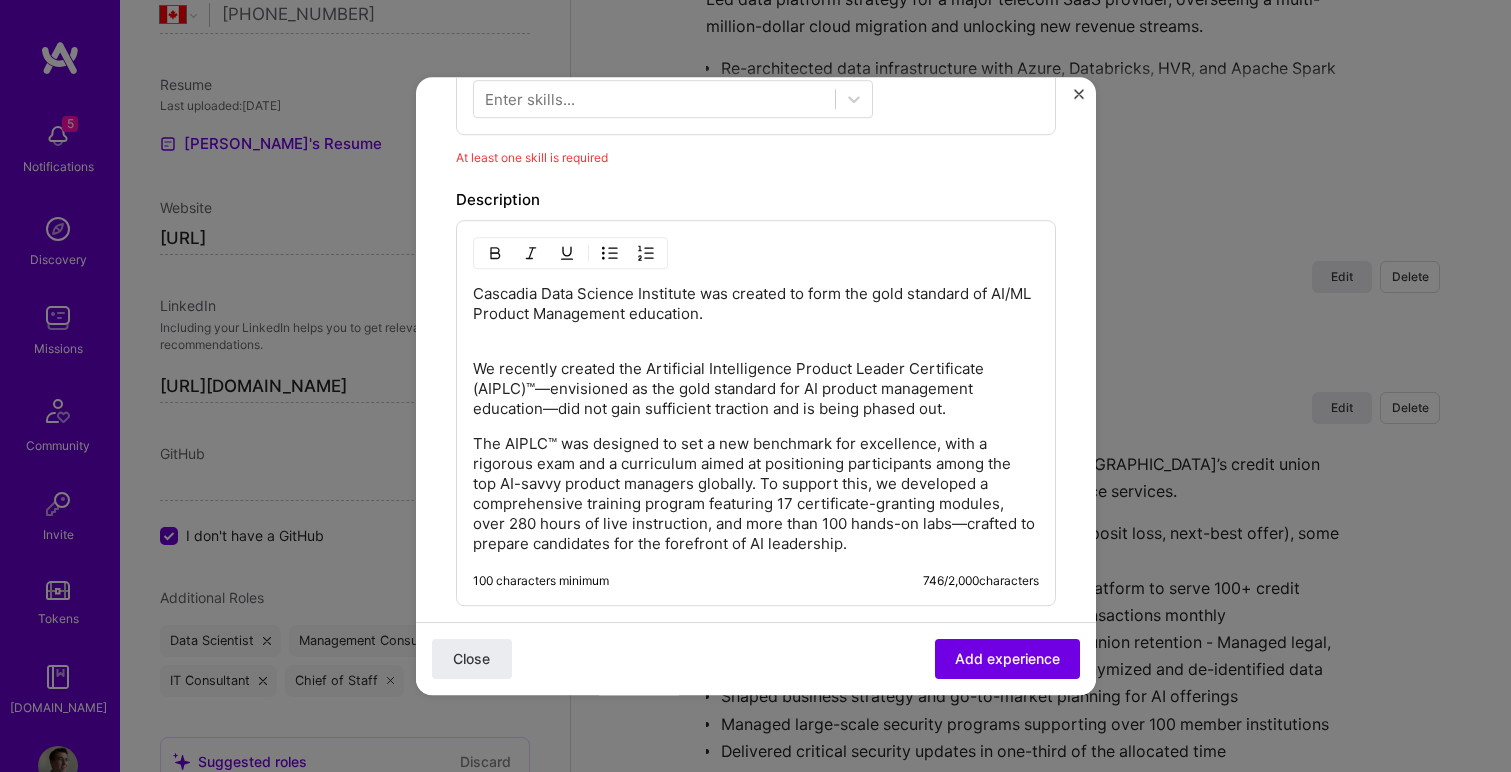 scroll, scrollTop: 709, scrollLeft: 0, axis: vertical 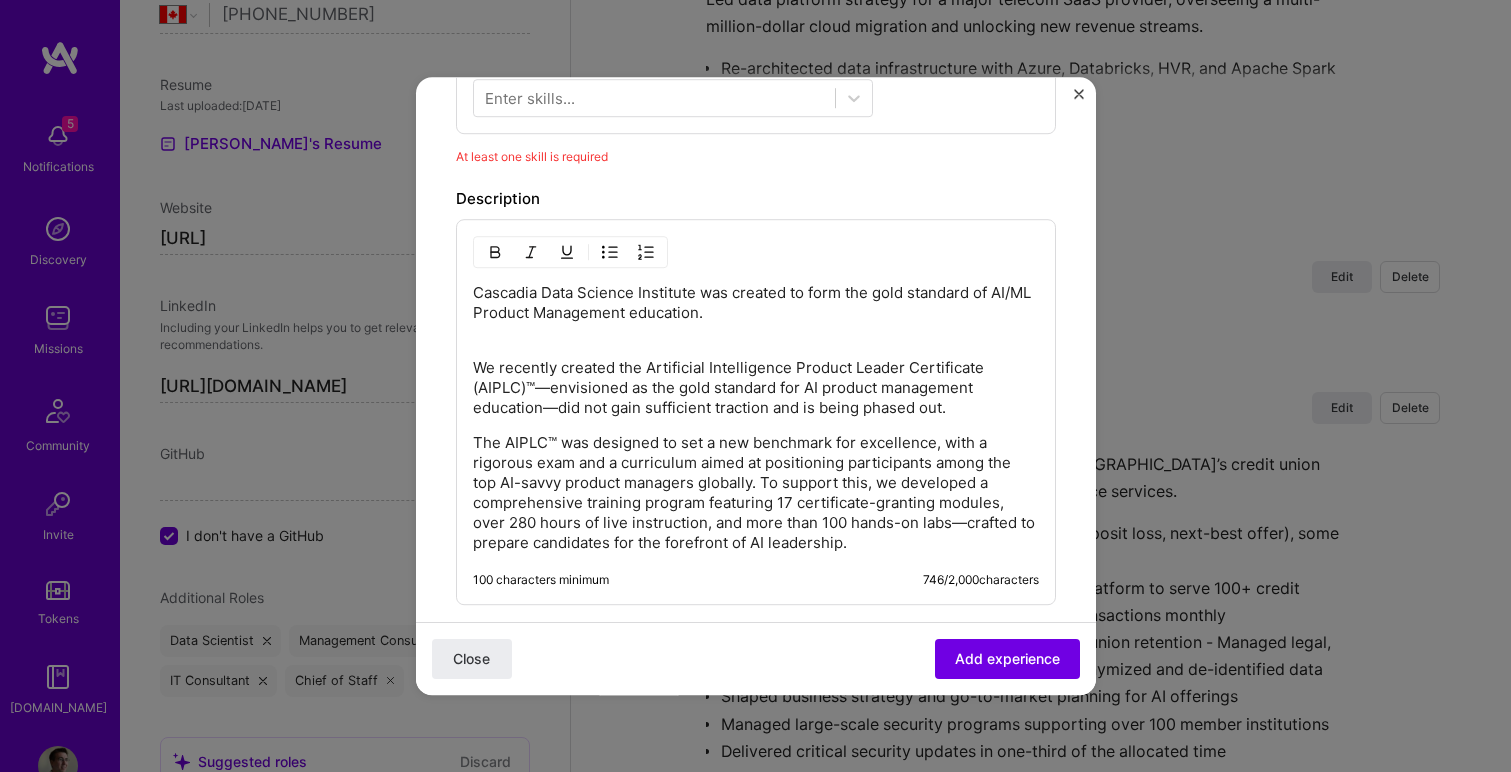 click on "Cascadia Data Science Institute was created to form the gold standard of AI/ML Product Management education." at bounding box center [756, 303] 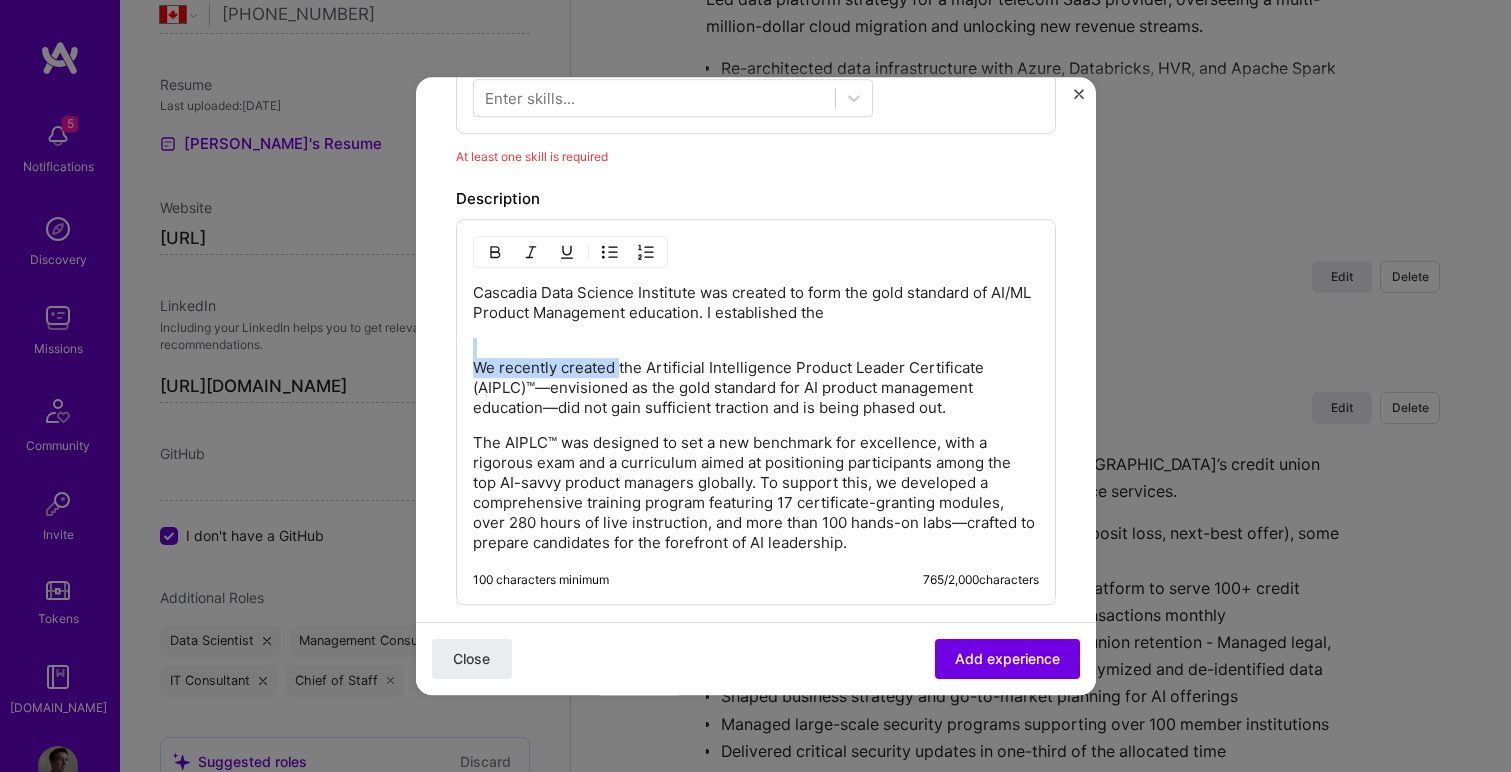 drag, startPoint x: 620, startPoint y: 365, endPoint x: 485, endPoint y: 355, distance: 135.36986 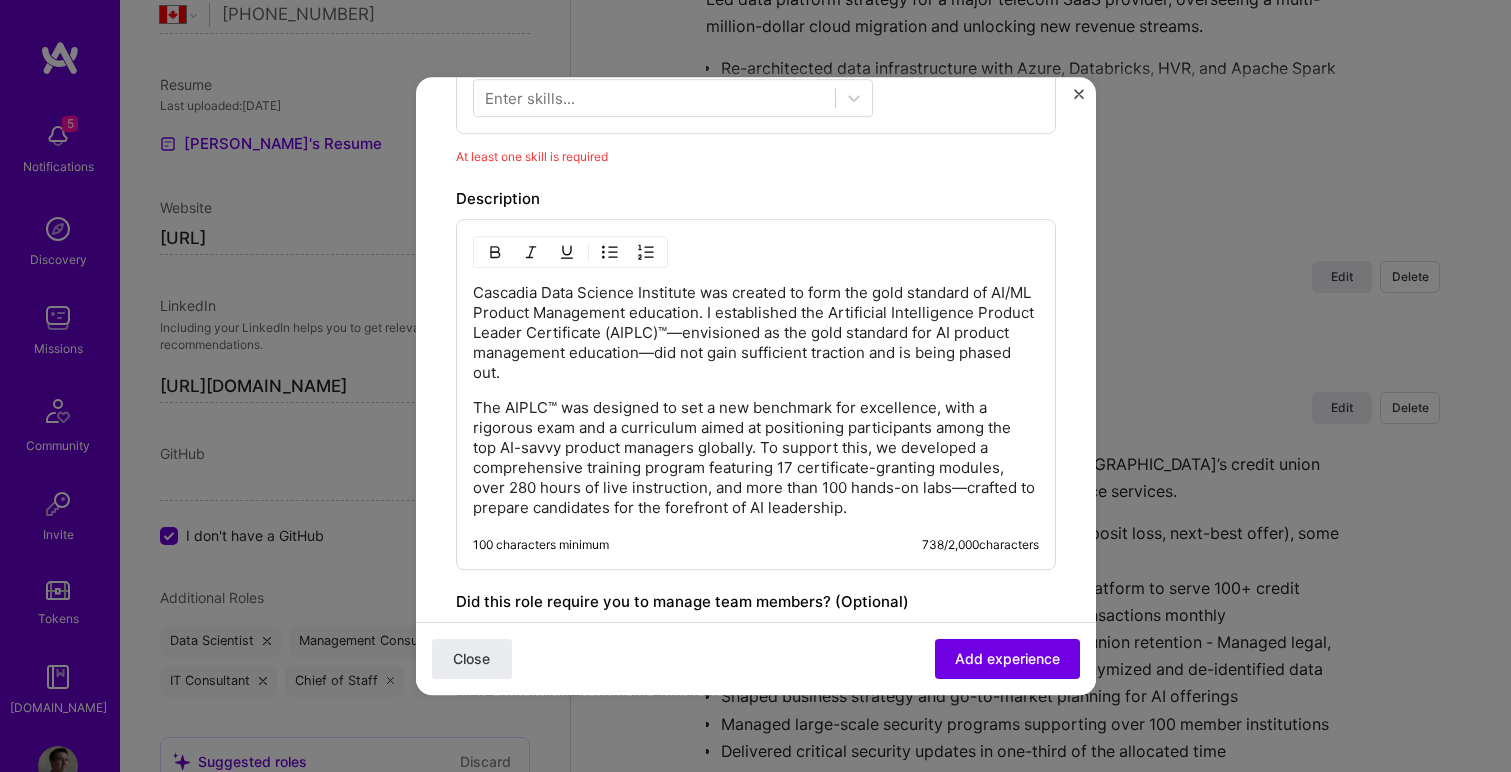 click on "Cascadia Data Science Institute was created to form the gold standard of AI/ML Product Management education. I established the Artificial Intelligence Product Leader Certificate (AIPLC)™—envisioned as the gold standard for AI product management education—did not gain sufficient traction and is being phased out." at bounding box center (756, 333) 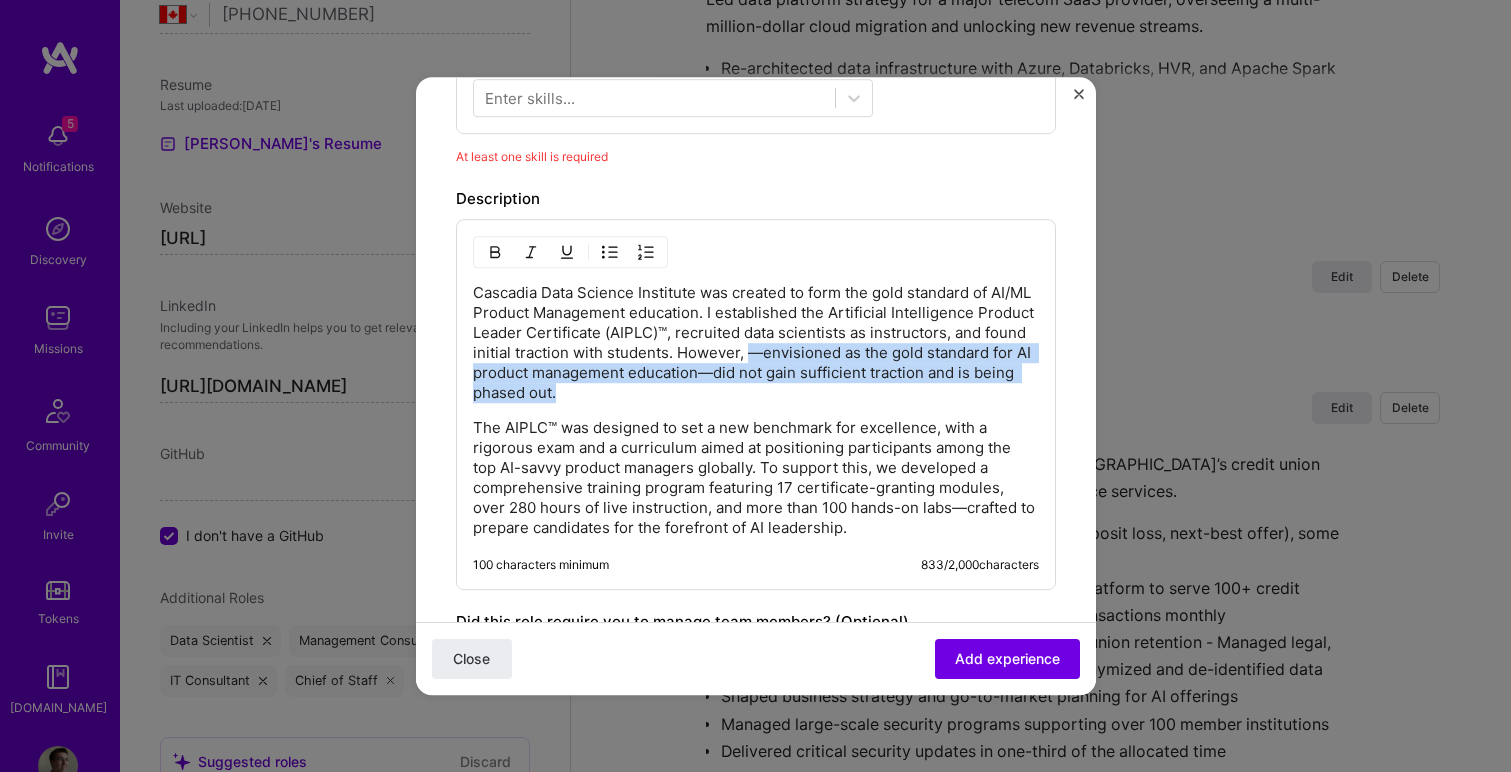 drag, startPoint x: 720, startPoint y: 394, endPoint x: 822, endPoint y: 357, distance: 108.503456 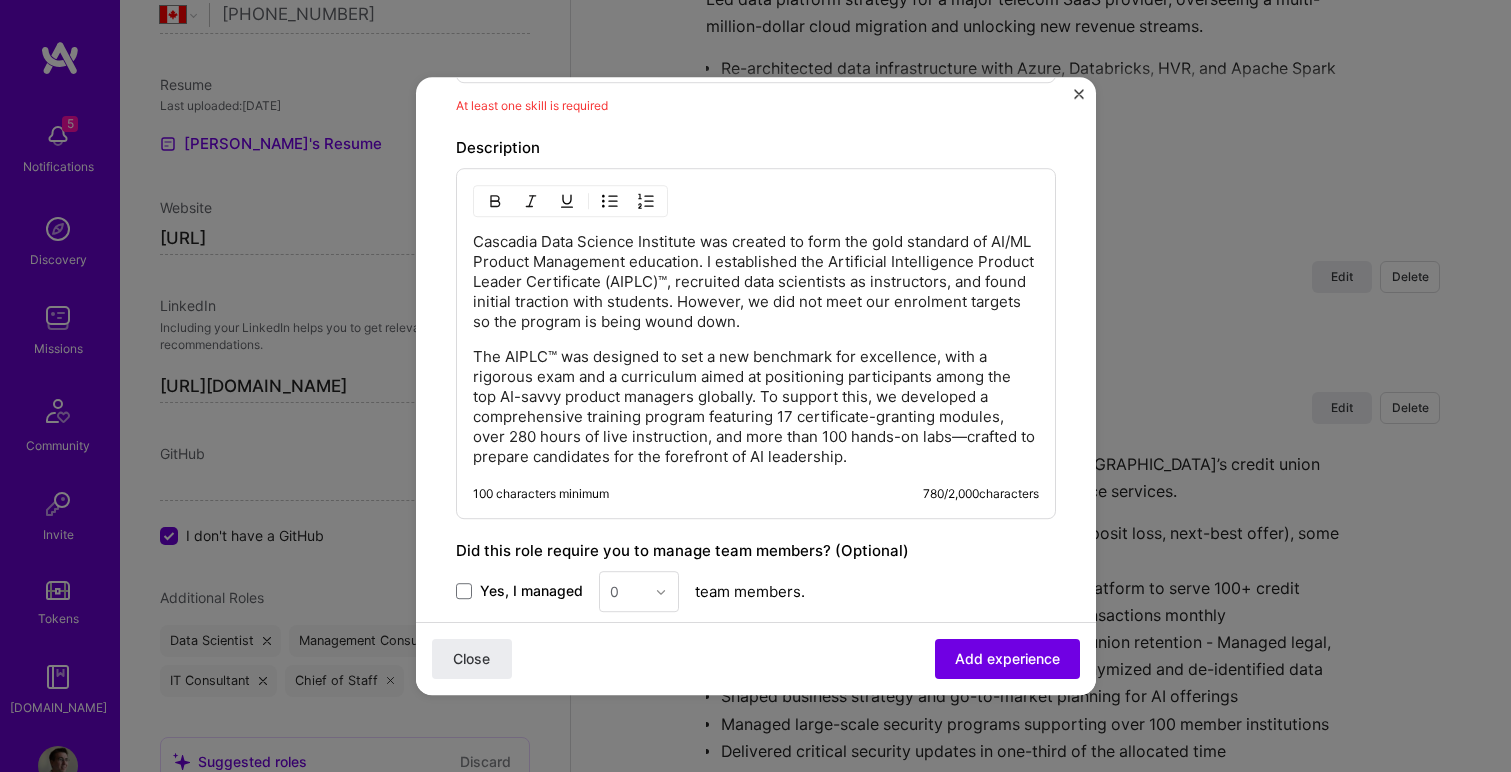 scroll, scrollTop: 765, scrollLeft: 0, axis: vertical 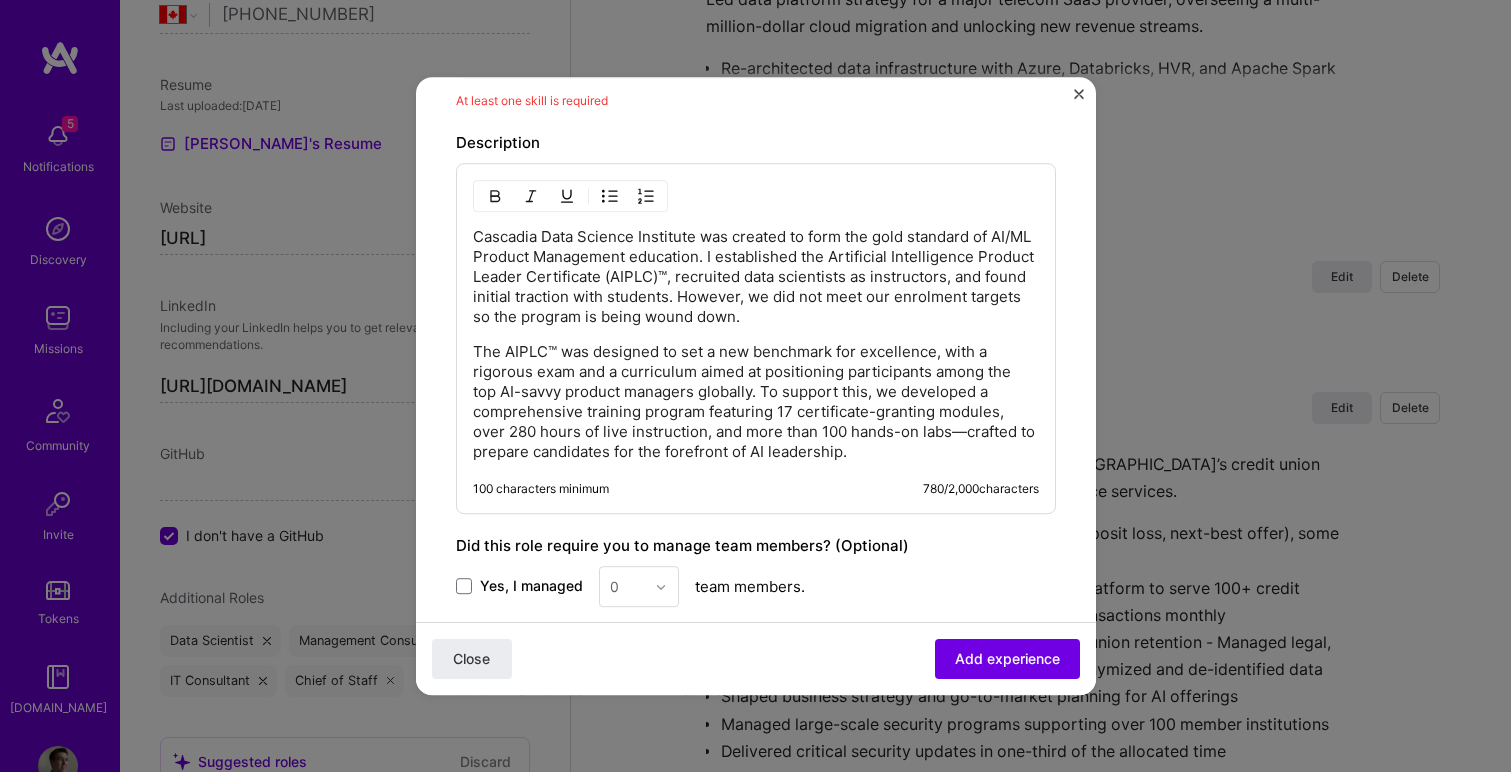 click on "The AIPLC™ was designed to set a new benchmark for excellence, with a rigorous exam and a curriculum aimed at positioning participants among the top AI-savvy product managers globally. To support this, we developed a comprehensive training program featuring 17 certificate-granting modules, over 280 hours of live instruction, and more than 100 hands-on labs—crafted to prepare candidates for the forefront of AI leadership." at bounding box center [756, 402] 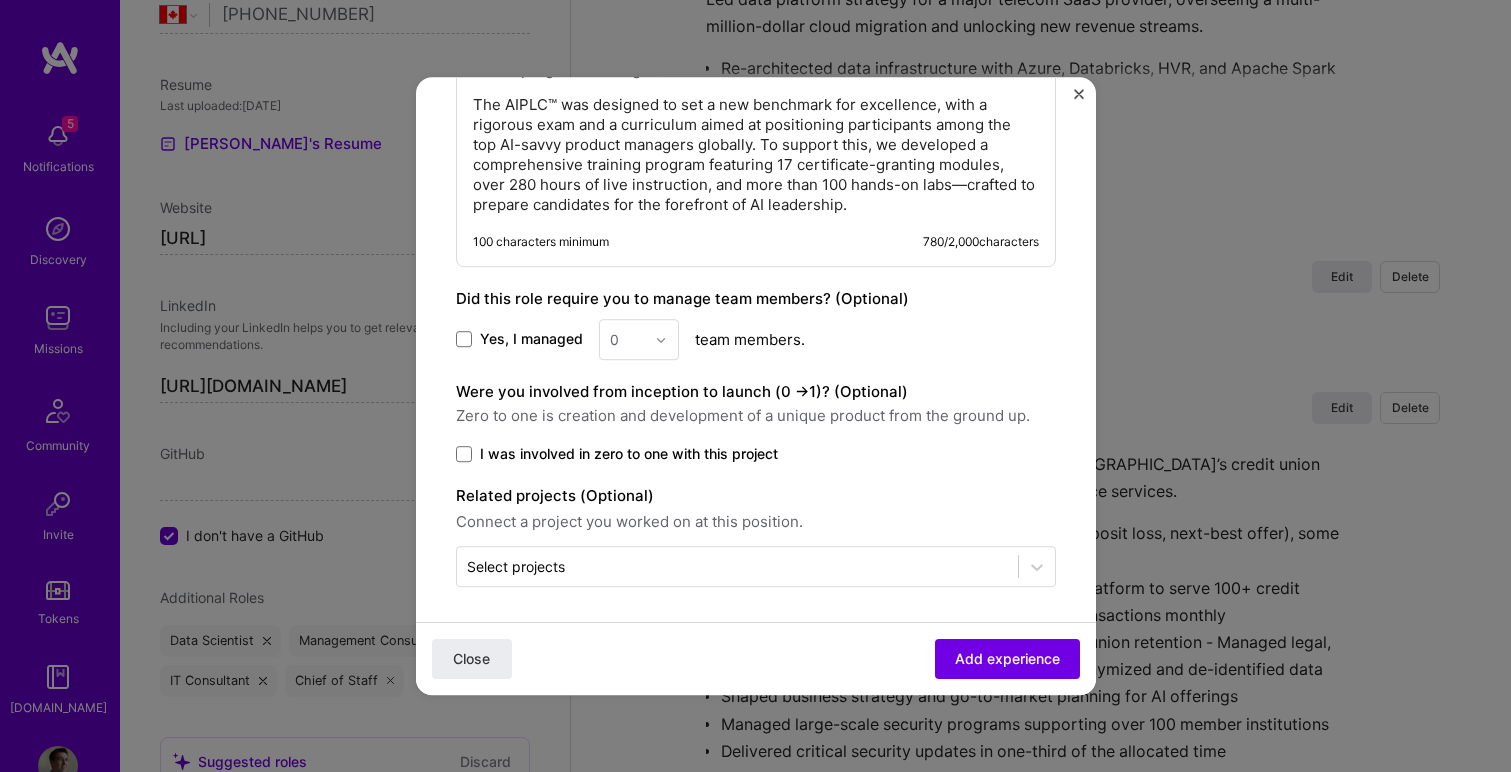 scroll, scrollTop: 1017, scrollLeft: 0, axis: vertical 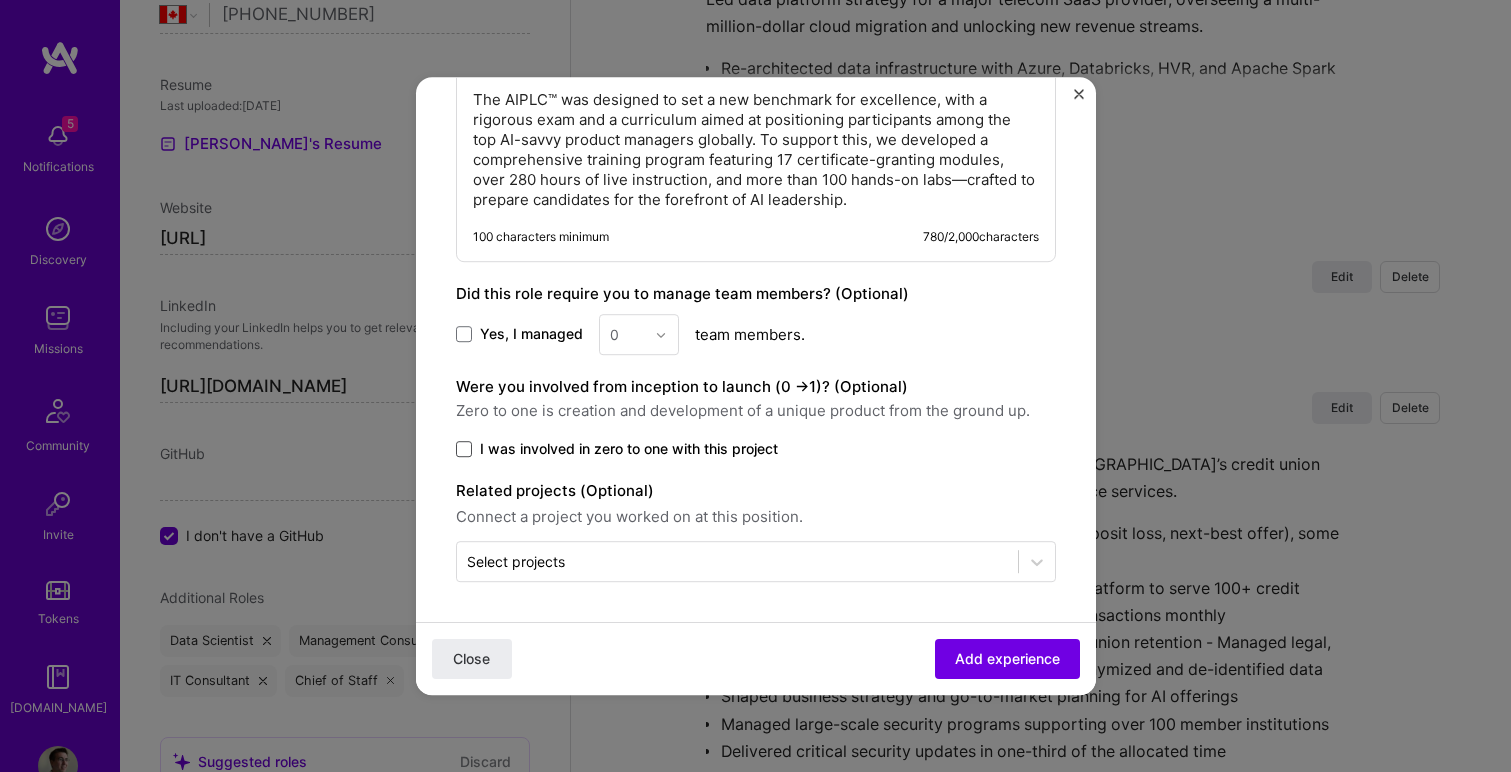click at bounding box center [464, 449] 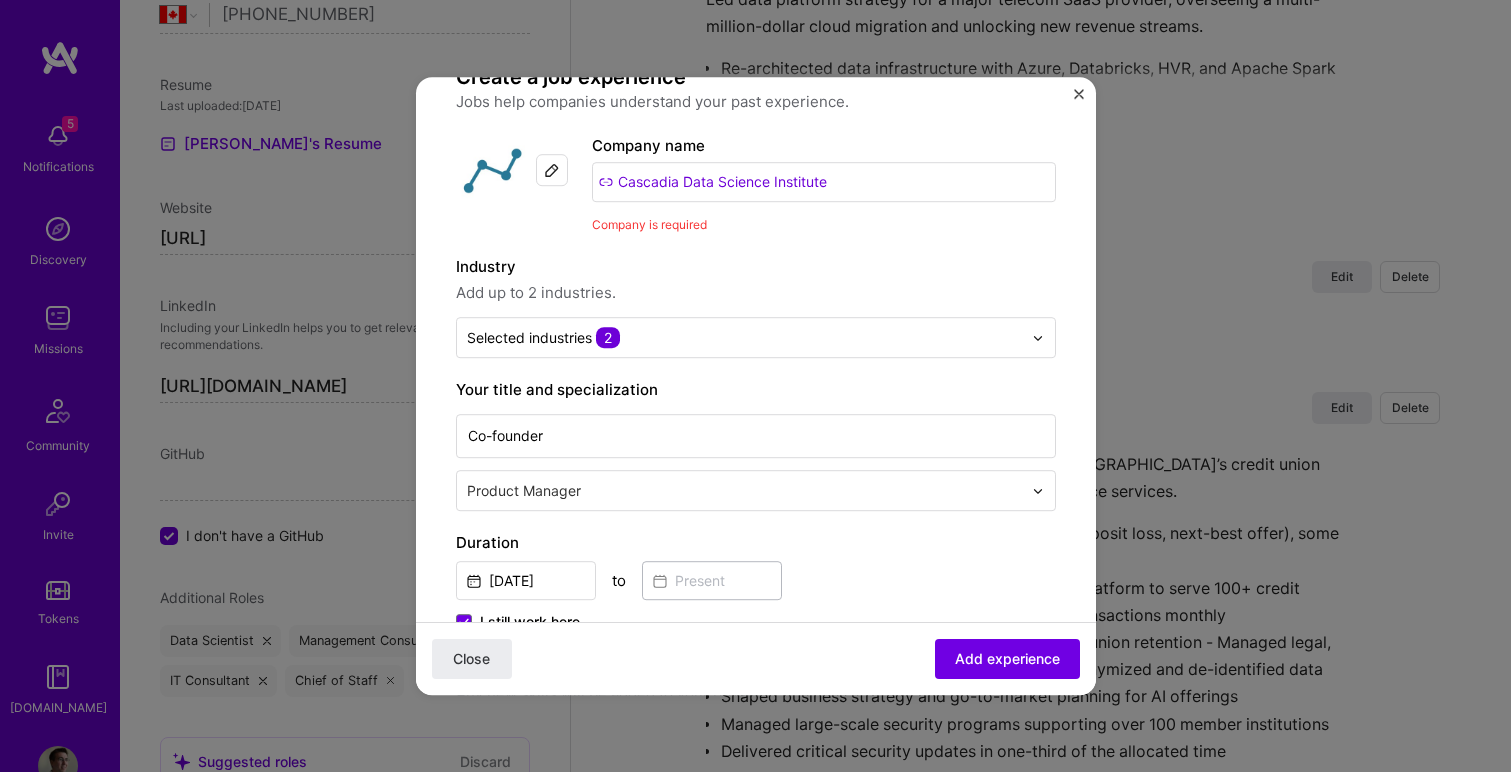 scroll, scrollTop: 46, scrollLeft: 0, axis: vertical 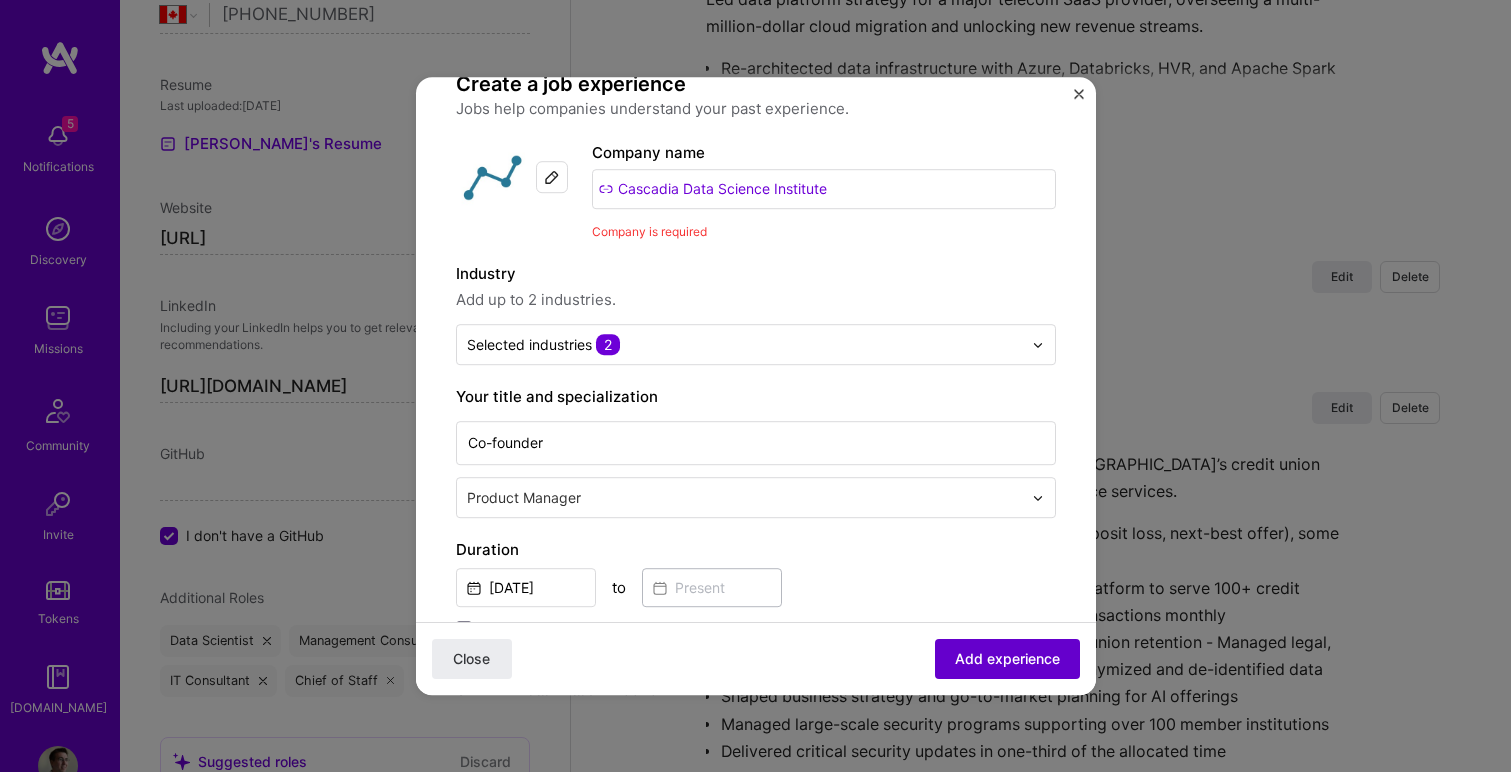 click on "Add experience" at bounding box center (1007, 659) 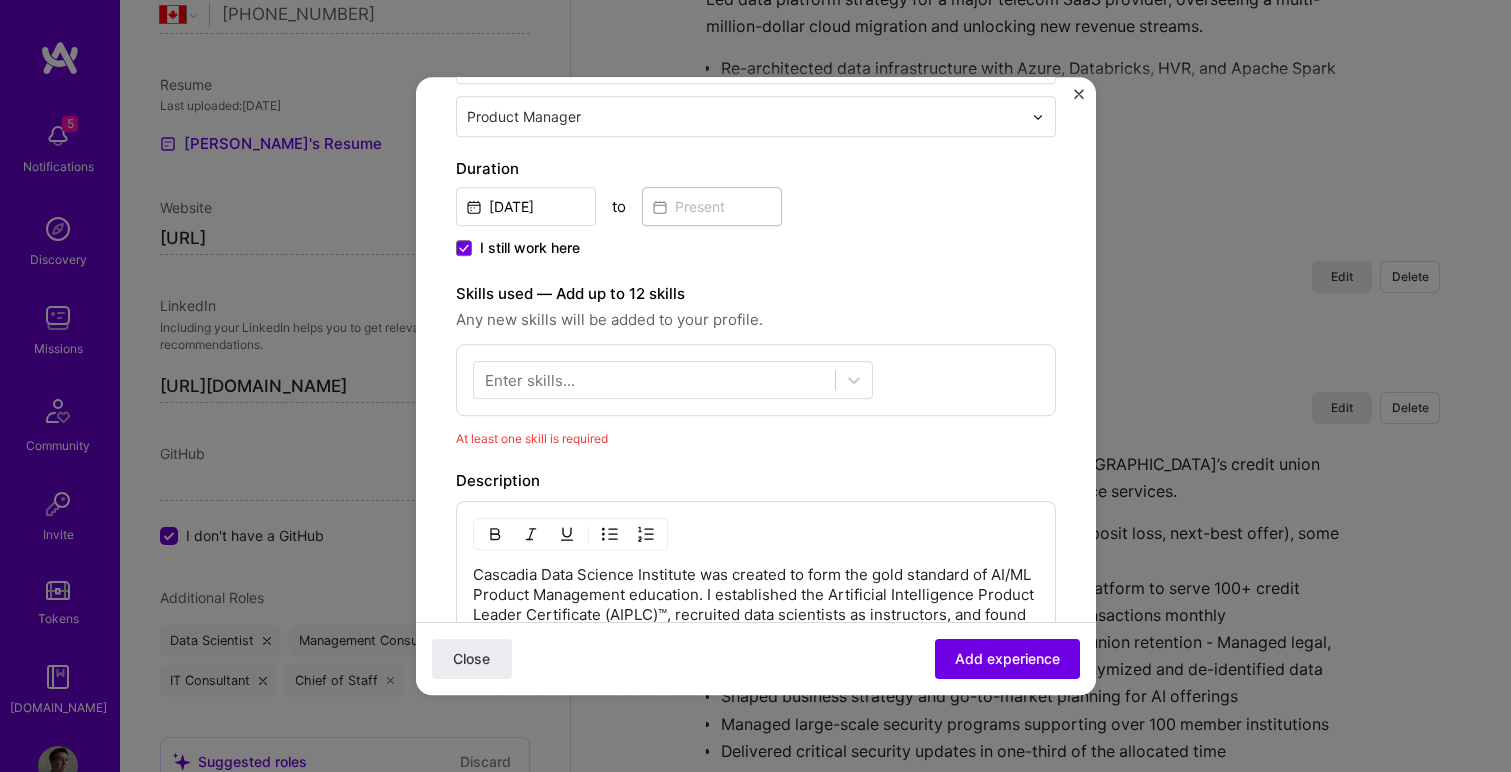 scroll, scrollTop: 382, scrollLeft: 0, axis: vertical 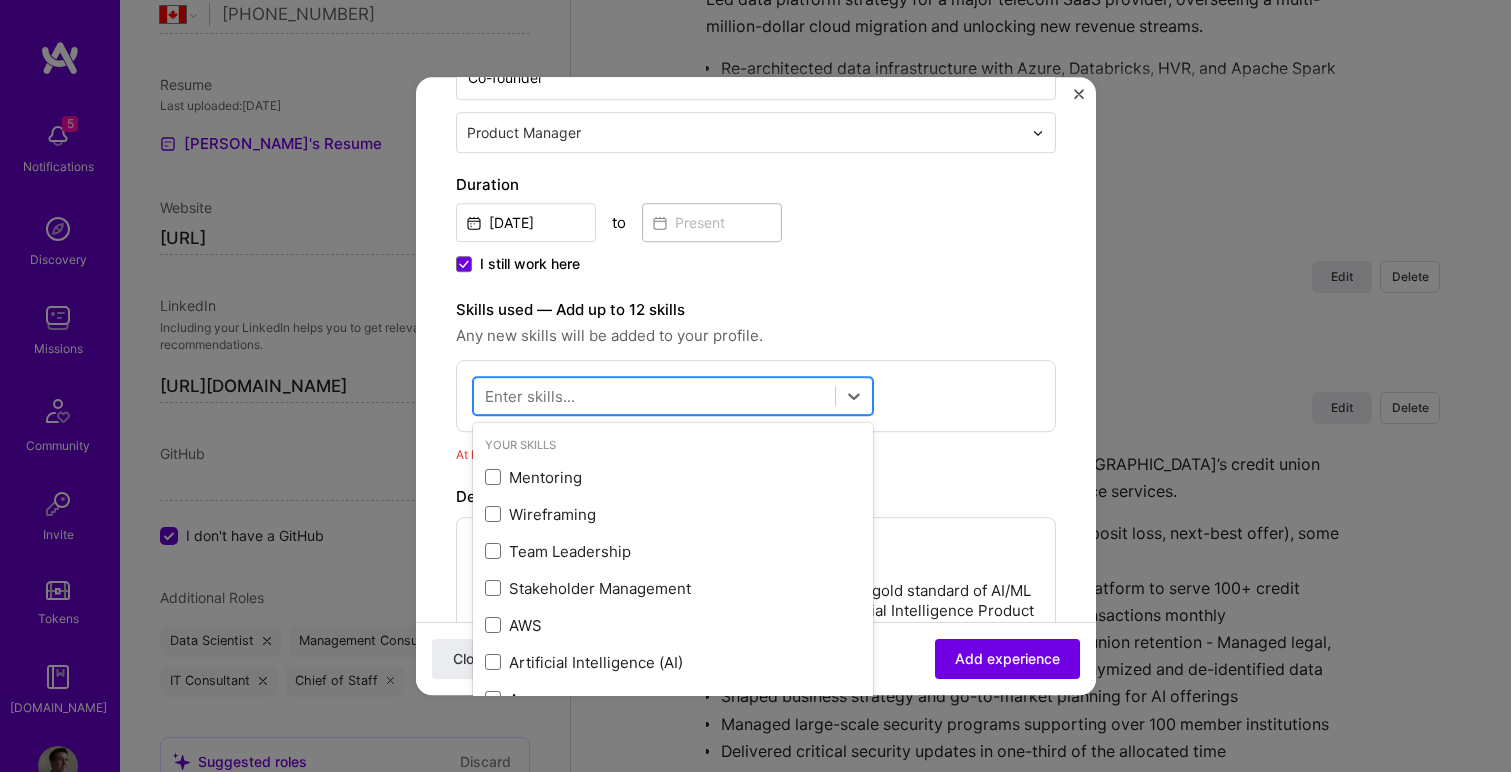 click at bounding box center [654, 396] 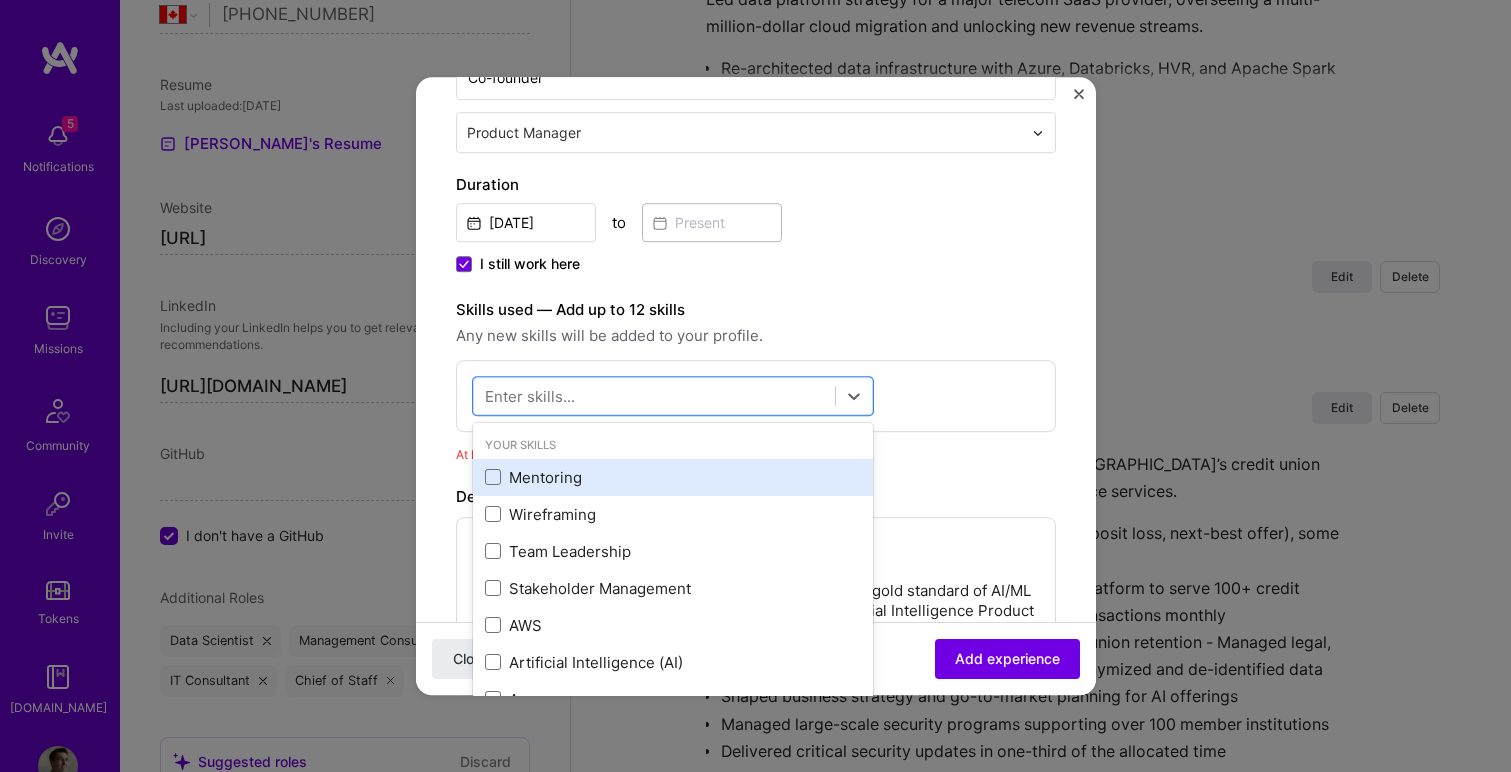 click on "Mentoring" at bounding box center (673, 477) 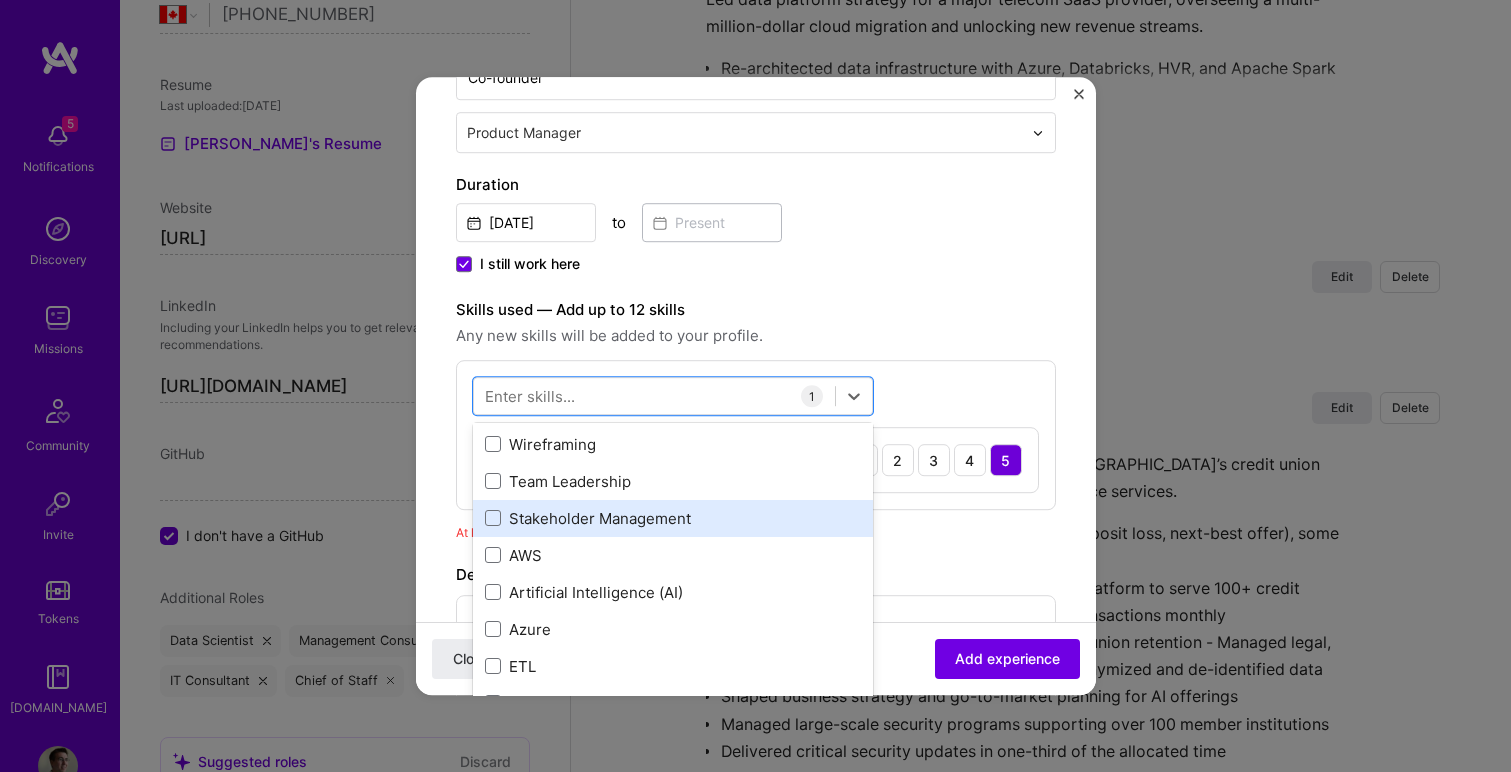 scroll, scrollTop: 76, scrollLeft: 0, axis: vertical 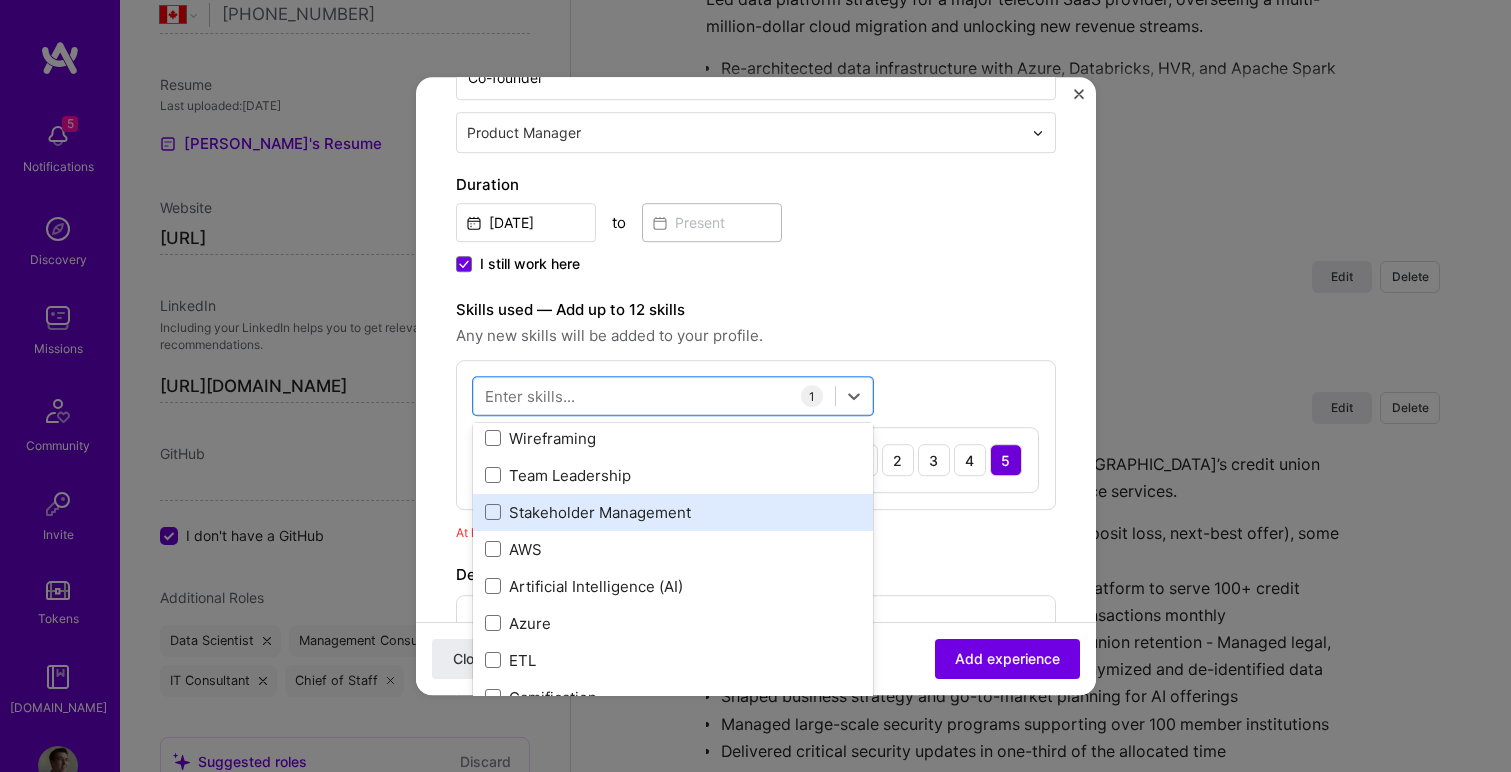 click on "Artificial Intelligence (AI)" at bounding box center (673, 586) 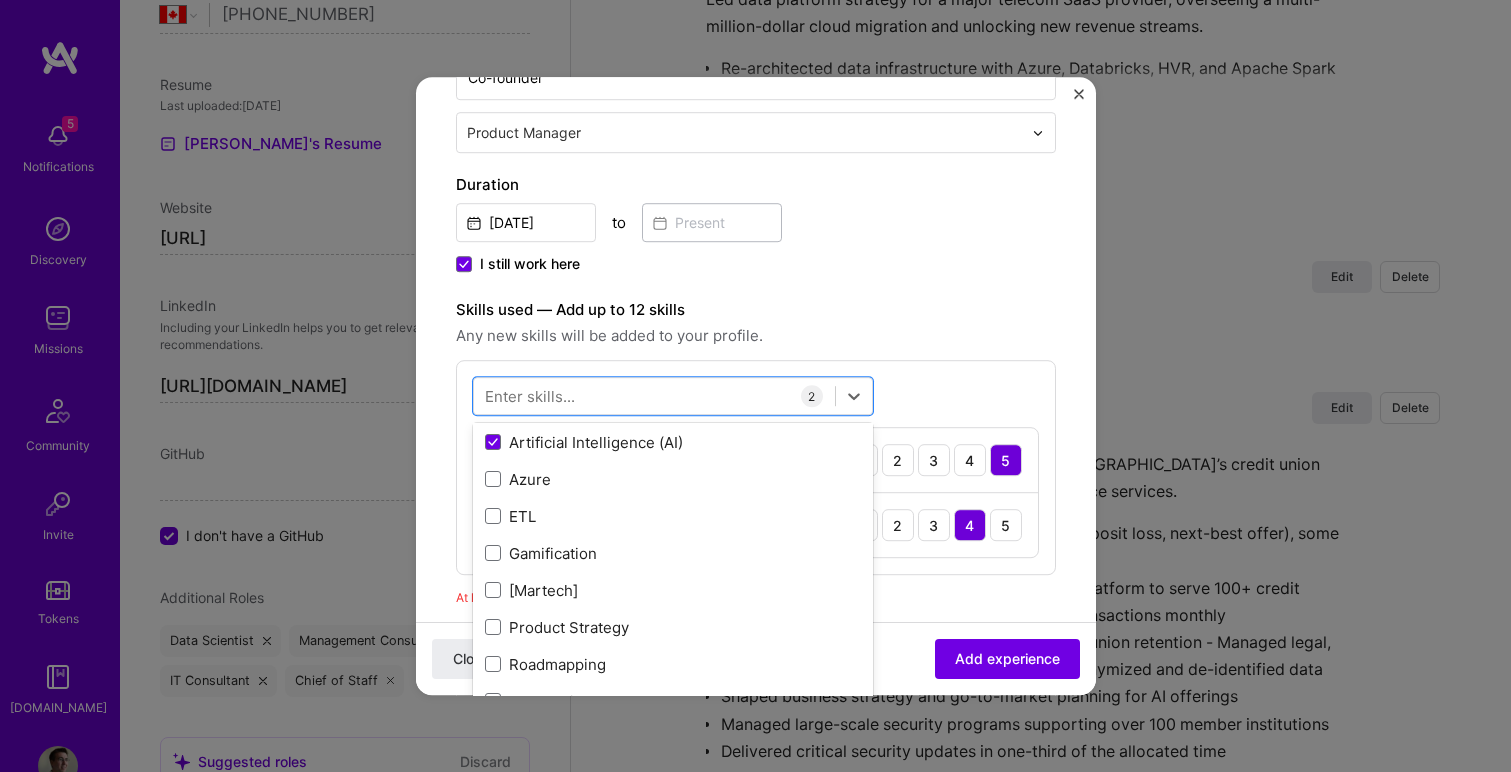 scroll, scrollTop: 222, scrollLeft: 0, axis: vertical 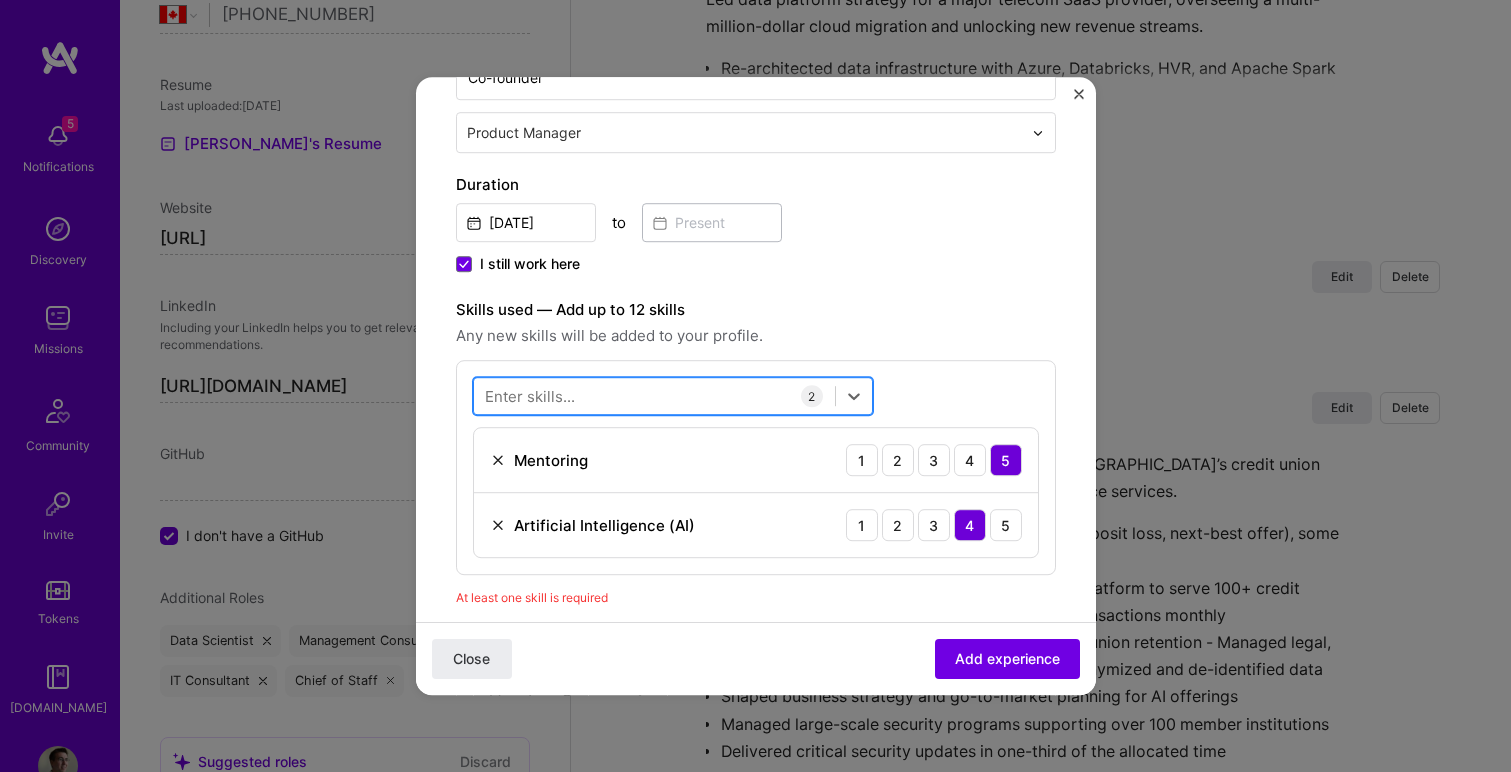 click at bounding box center (654, 396) 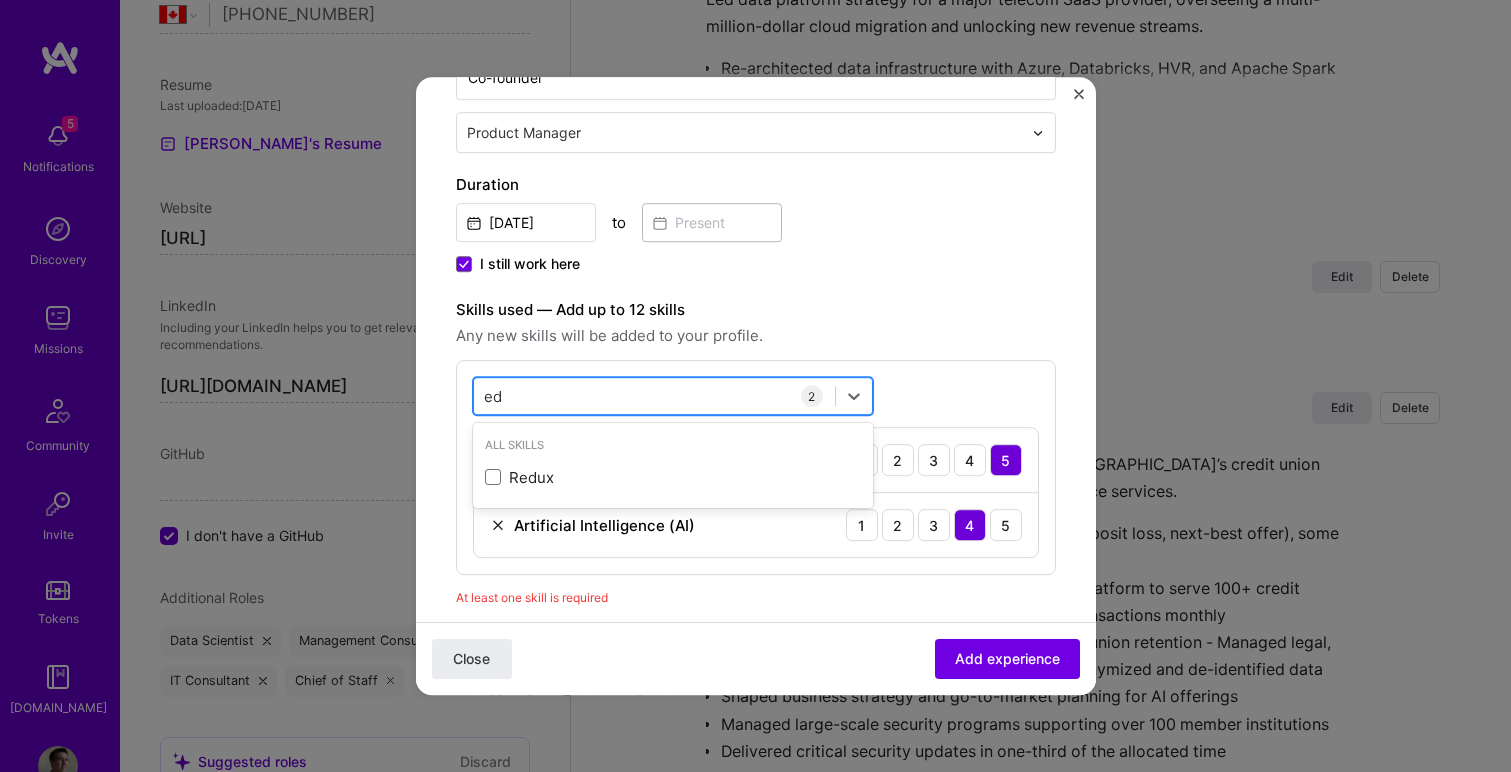 type on "e" 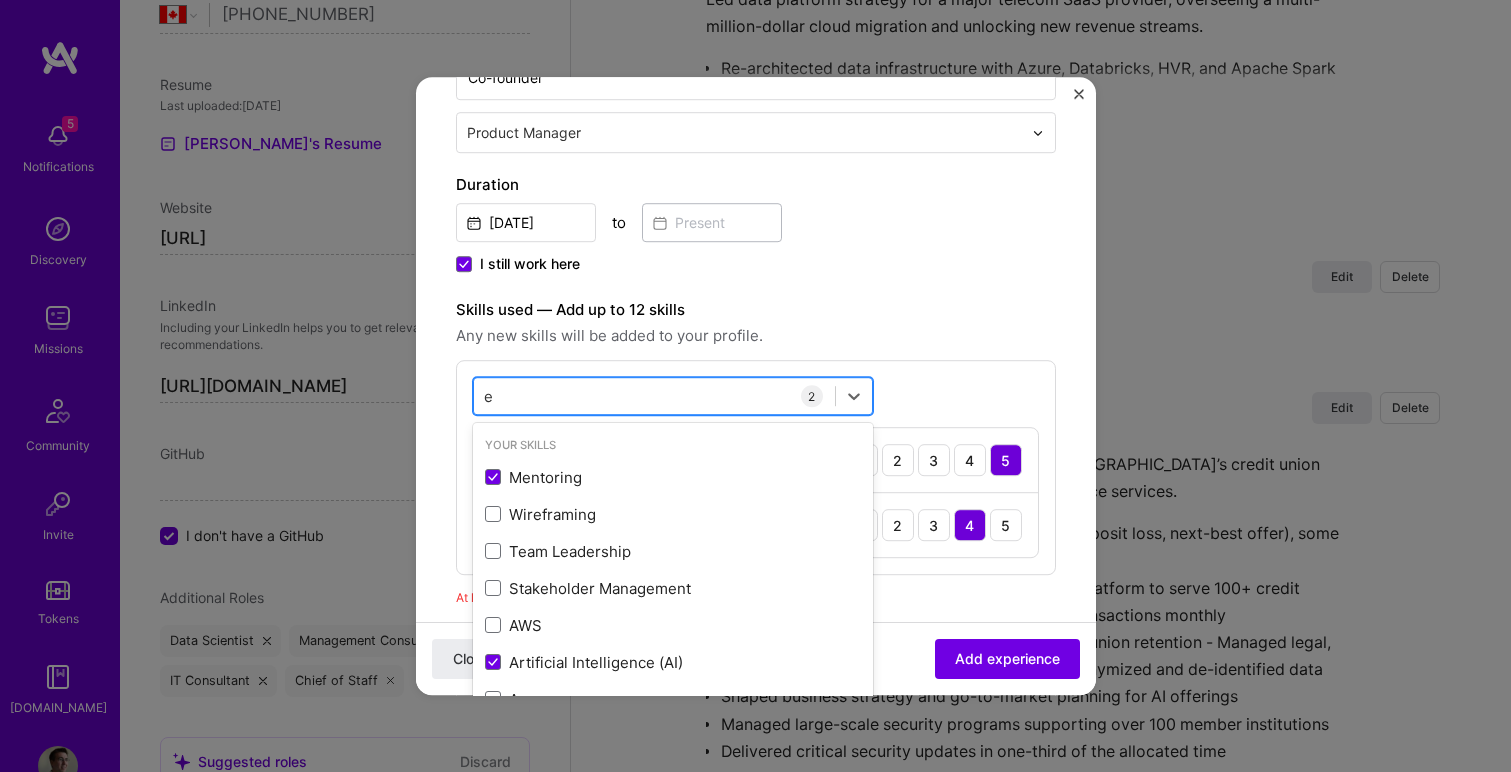 type 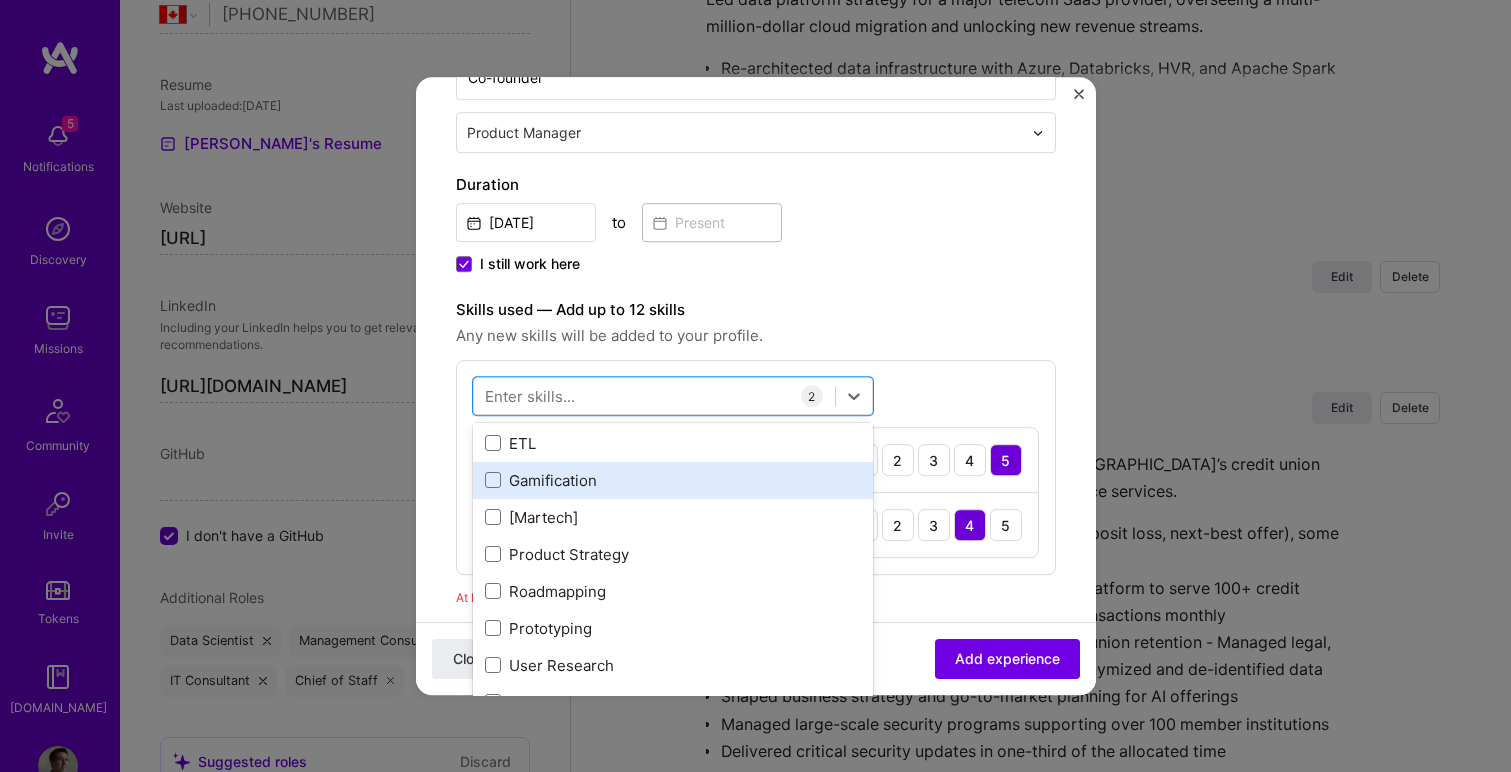 scroll, scrollTop: 270, scrollLeft: 0, axis: vertical 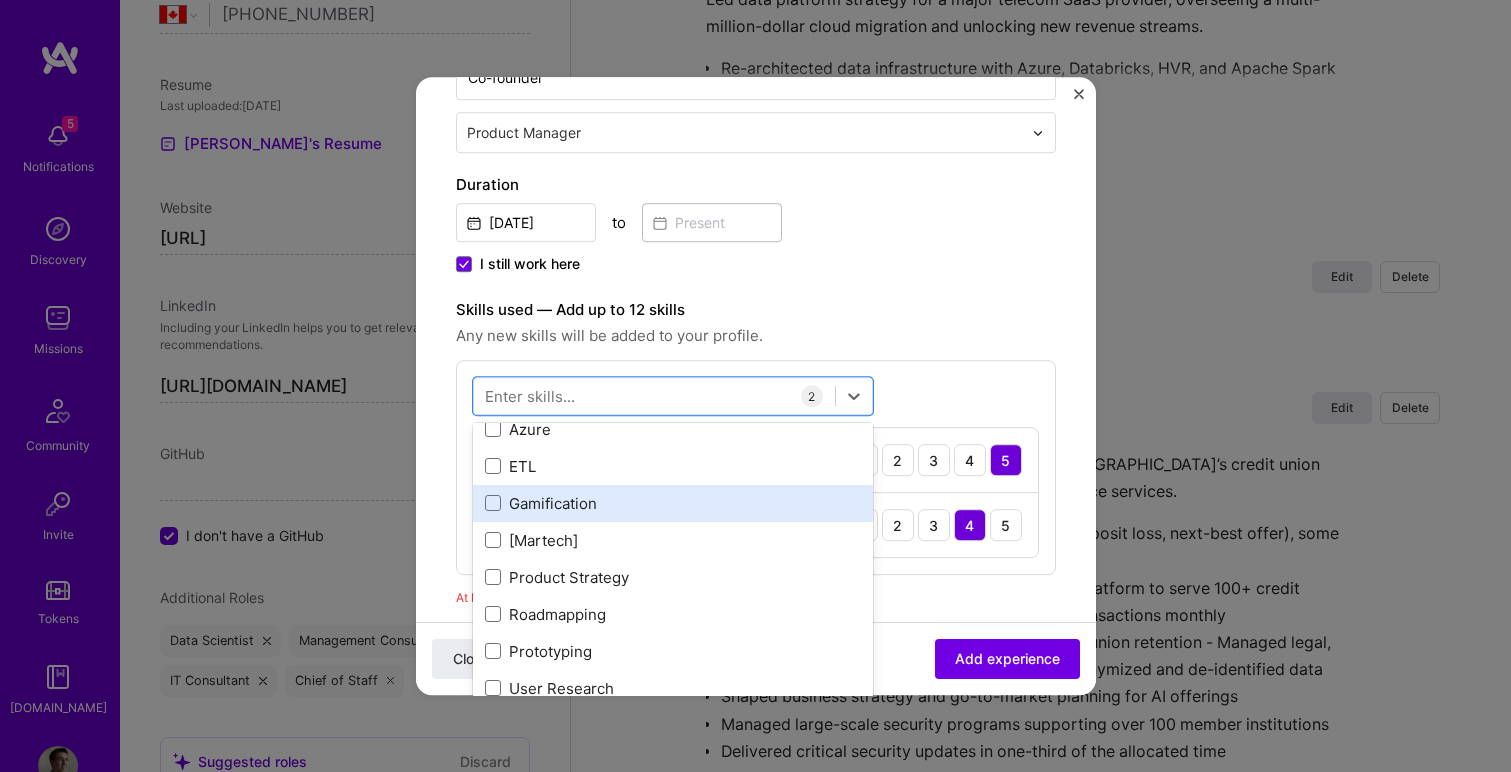 click on "Gamification" at bounding box center [673, 503] 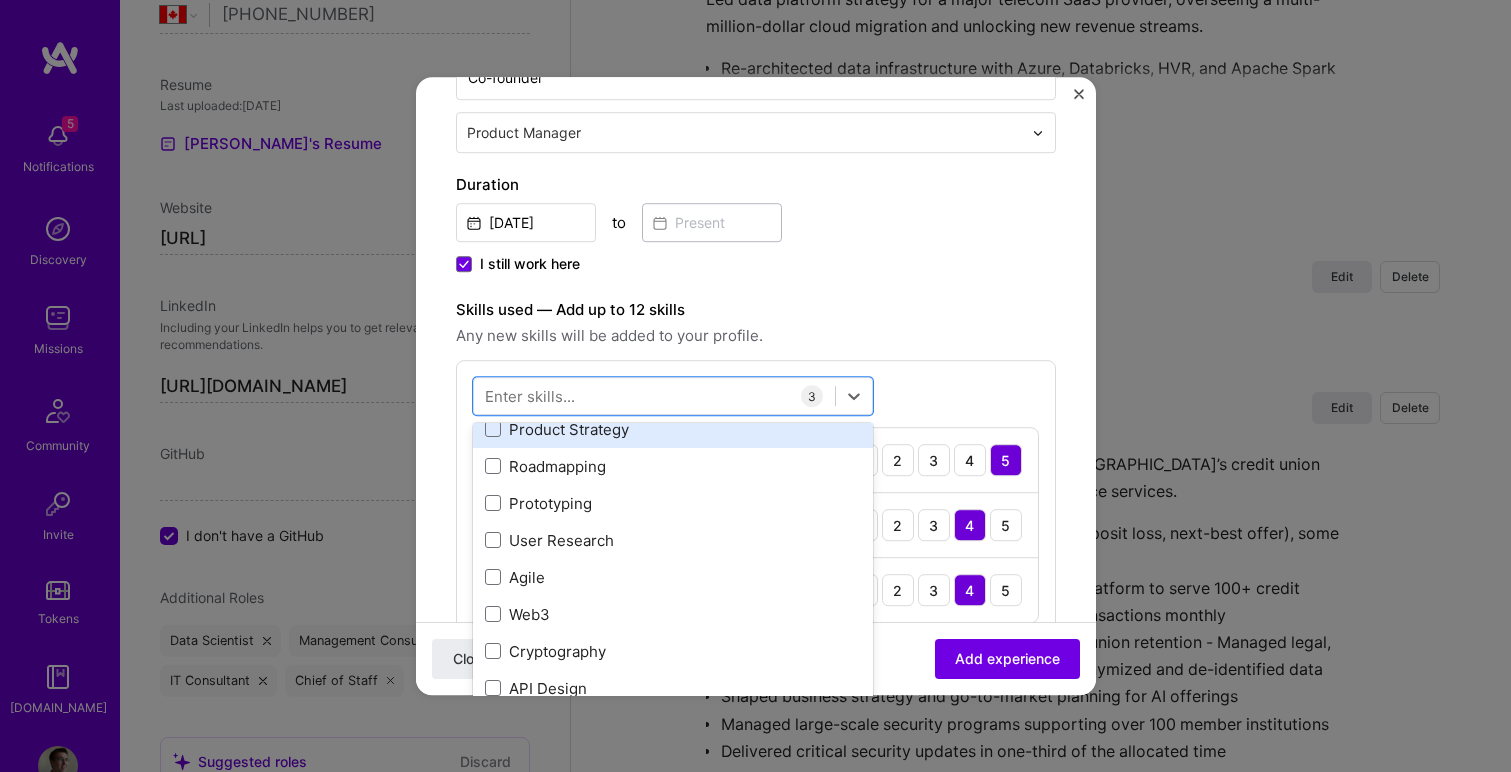scroll, scrollTop: 424, scrollLeft: 0, axis: vertical 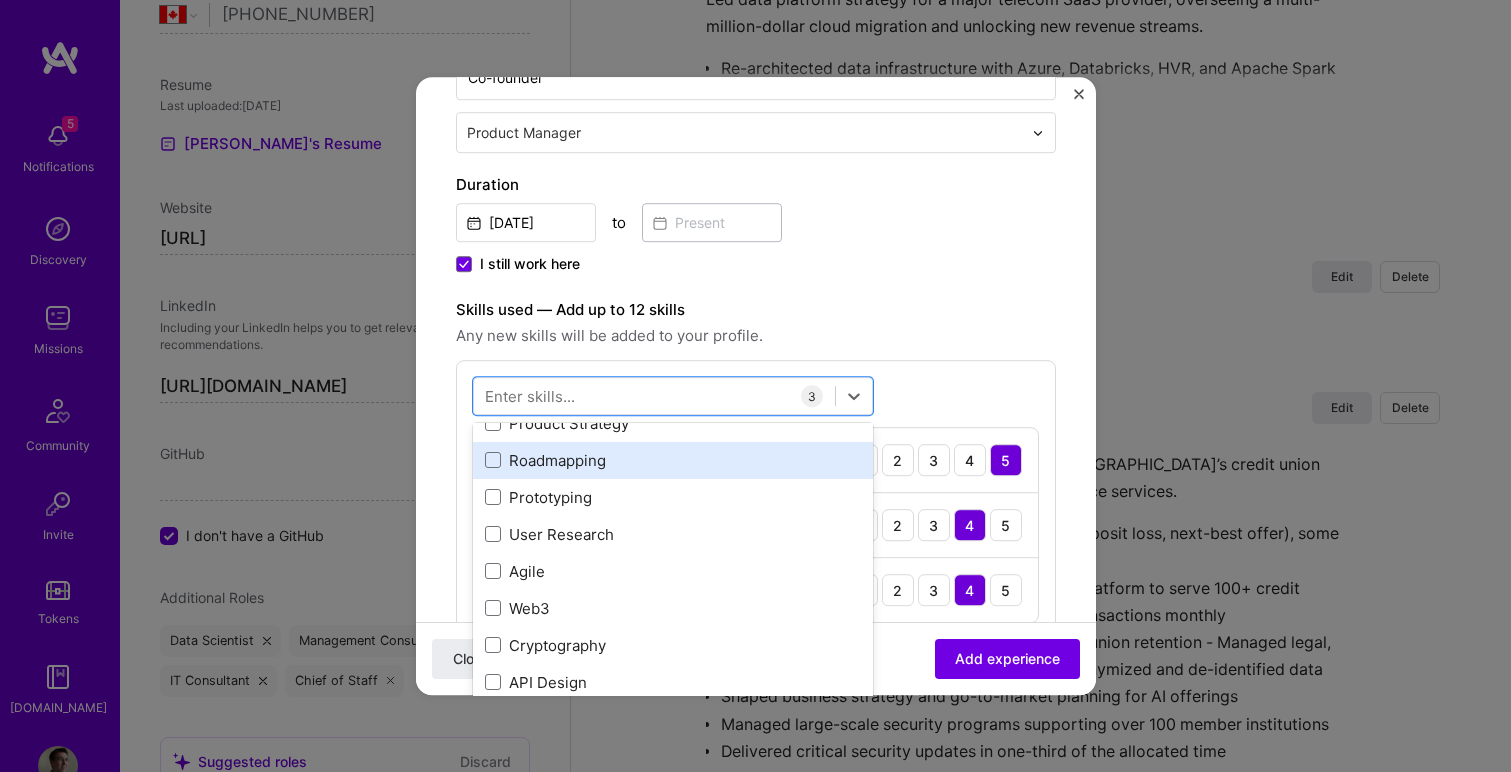 click on "Roadmapping" at bounding box center [673, 460] 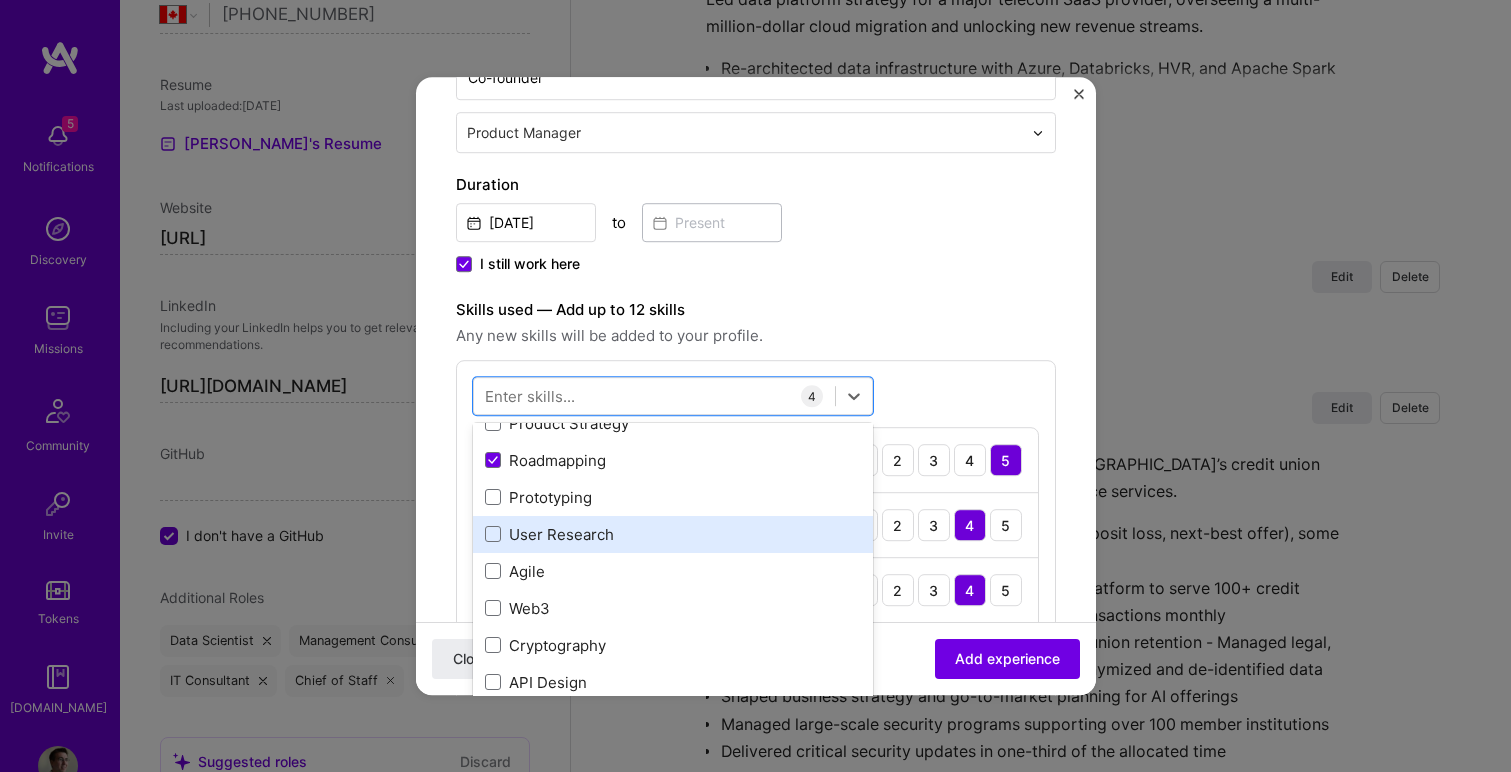 click on "User Research" at bounding box center (673, 534) 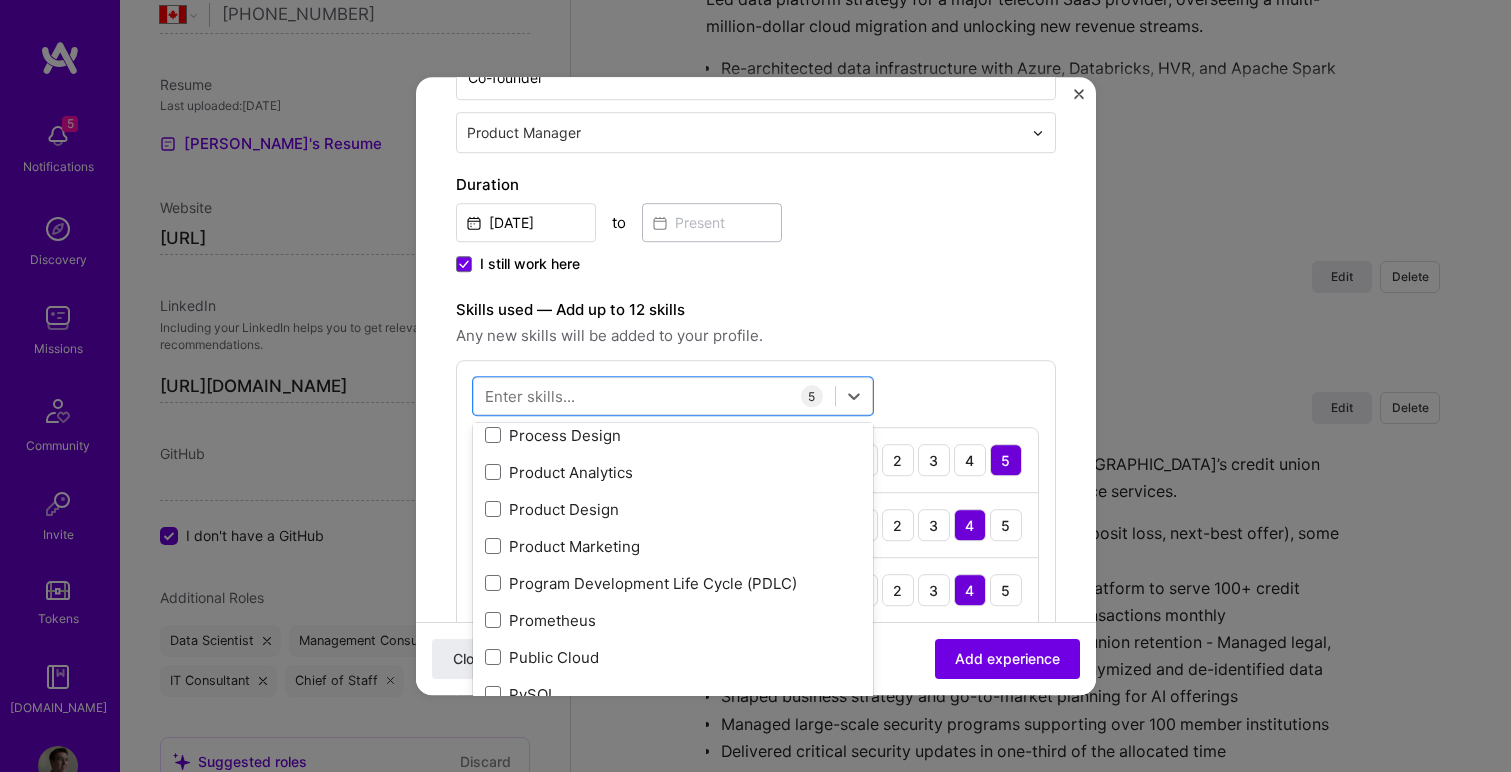 scroll, scrollTop: 9789, scrollLeft: 0, axis: vertical 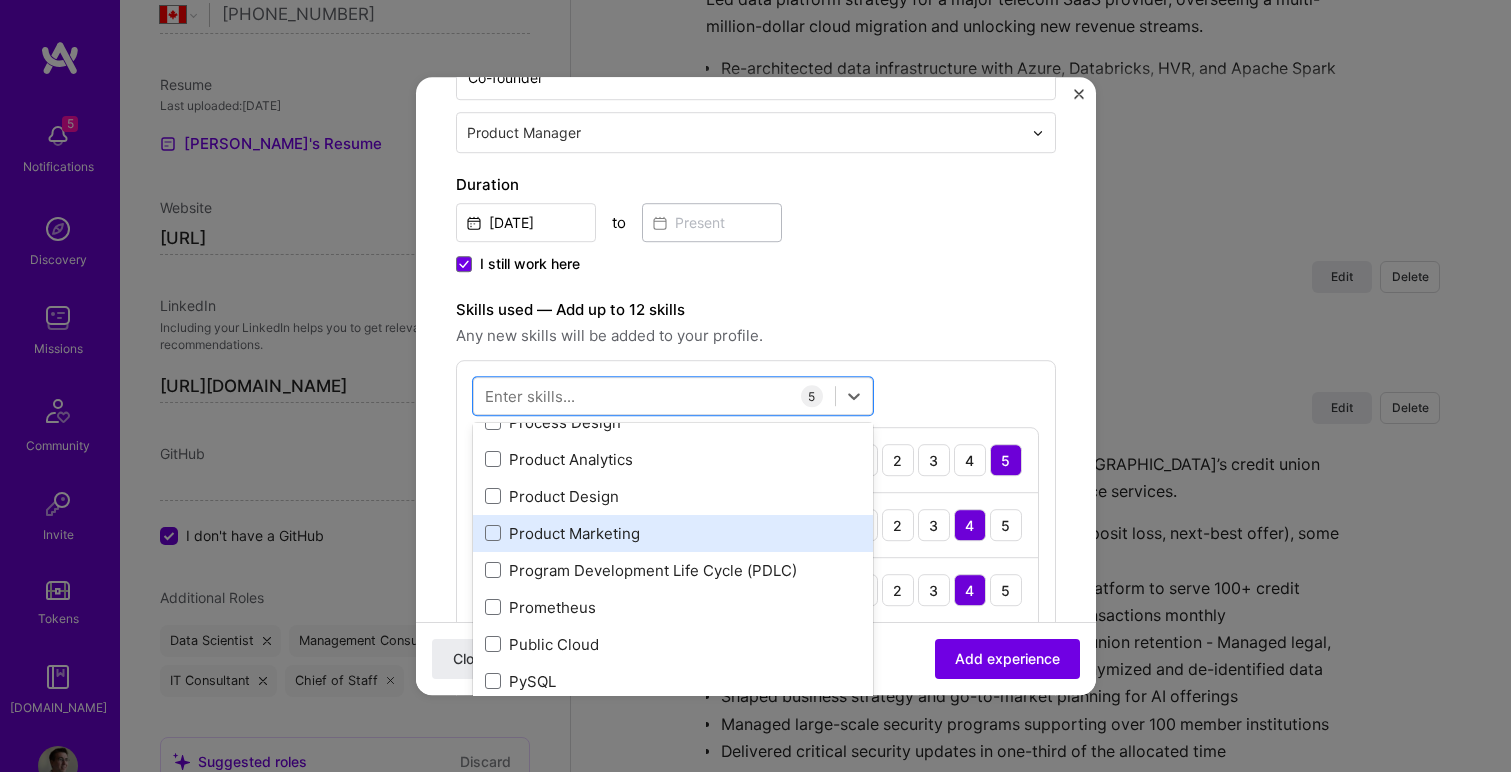 click on "Product Marketing" at bounding box center (673, 533) 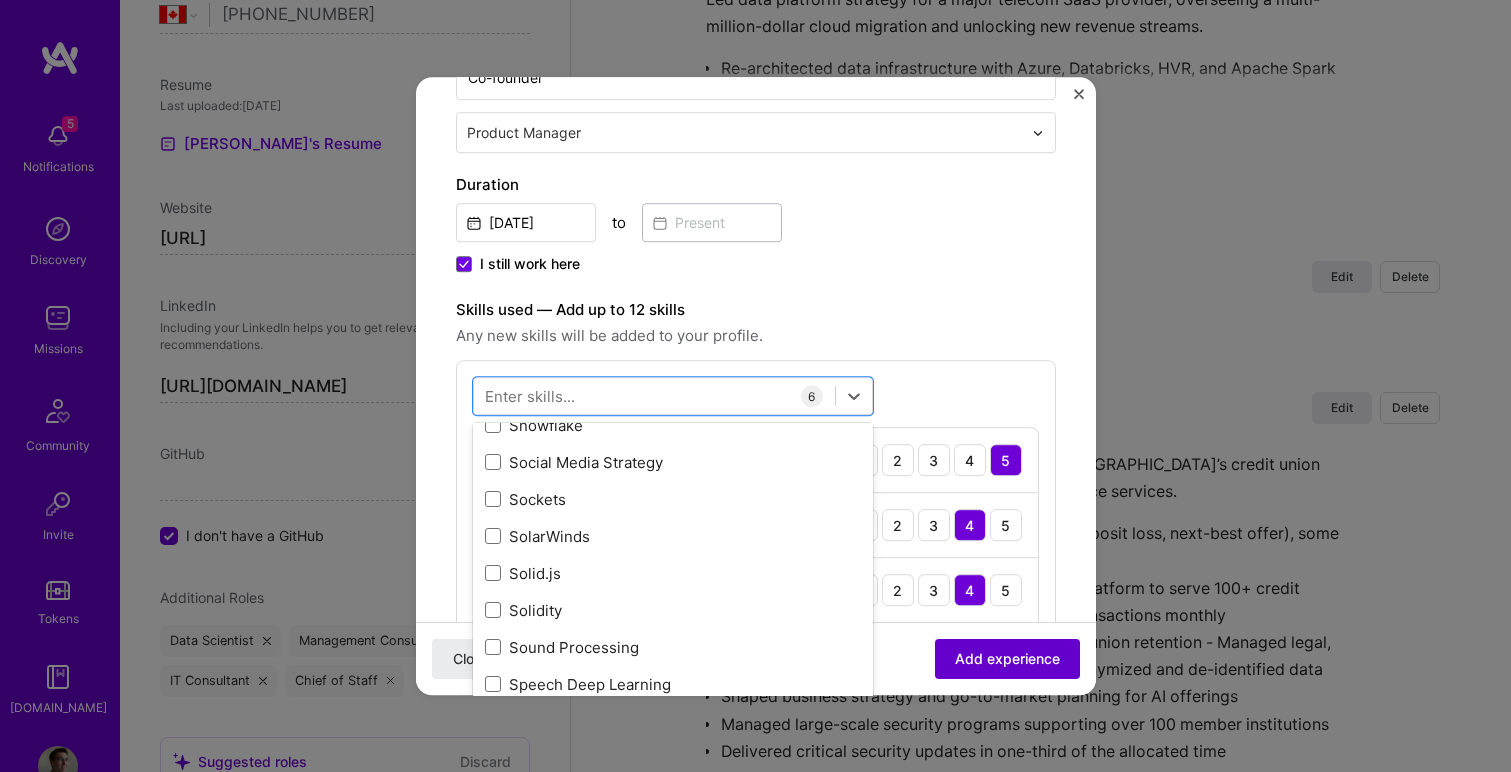 scroll, scrollTop: 11750, scrollLeft: 0, axis: vertical 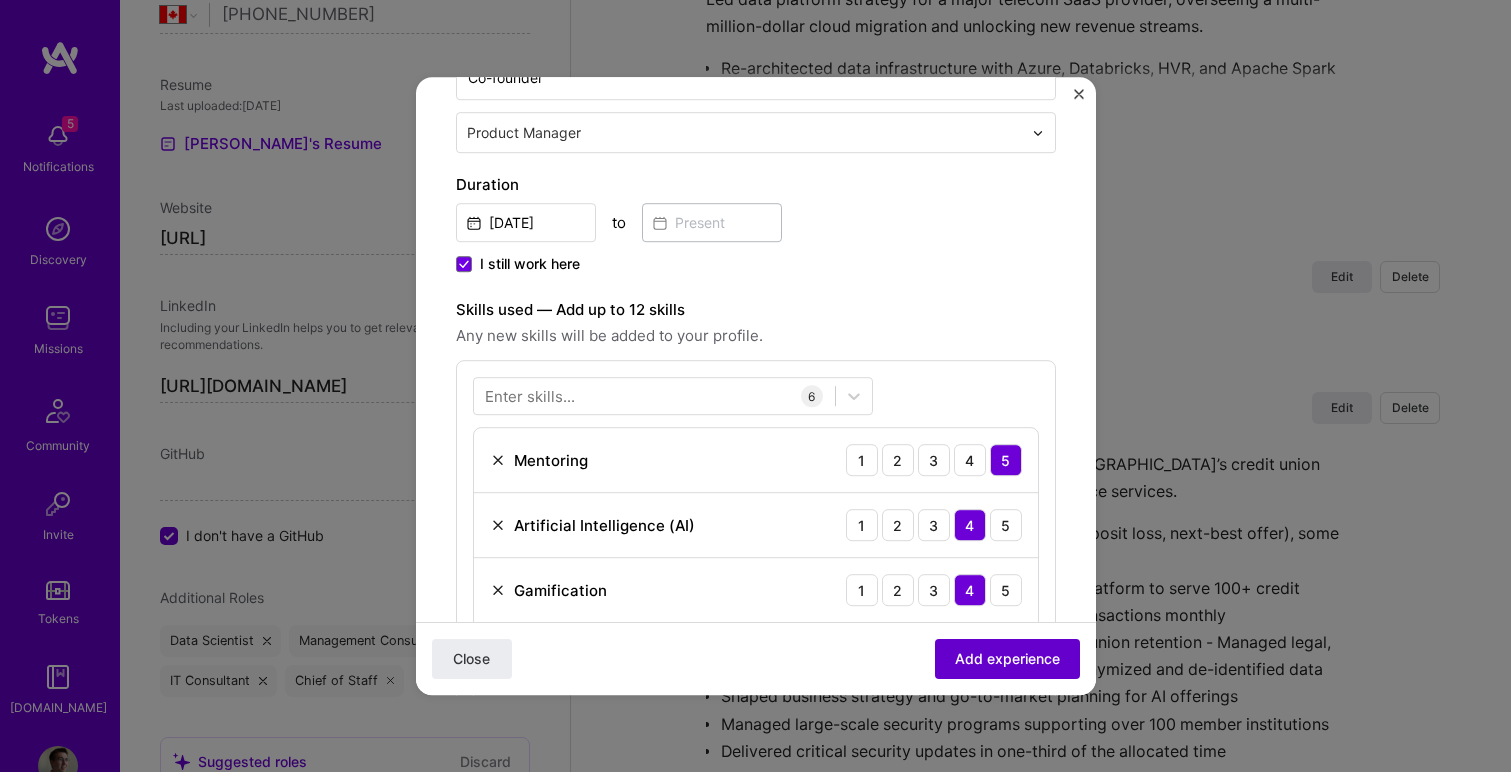click on "Add experience" at bounding box center [1007, 659] 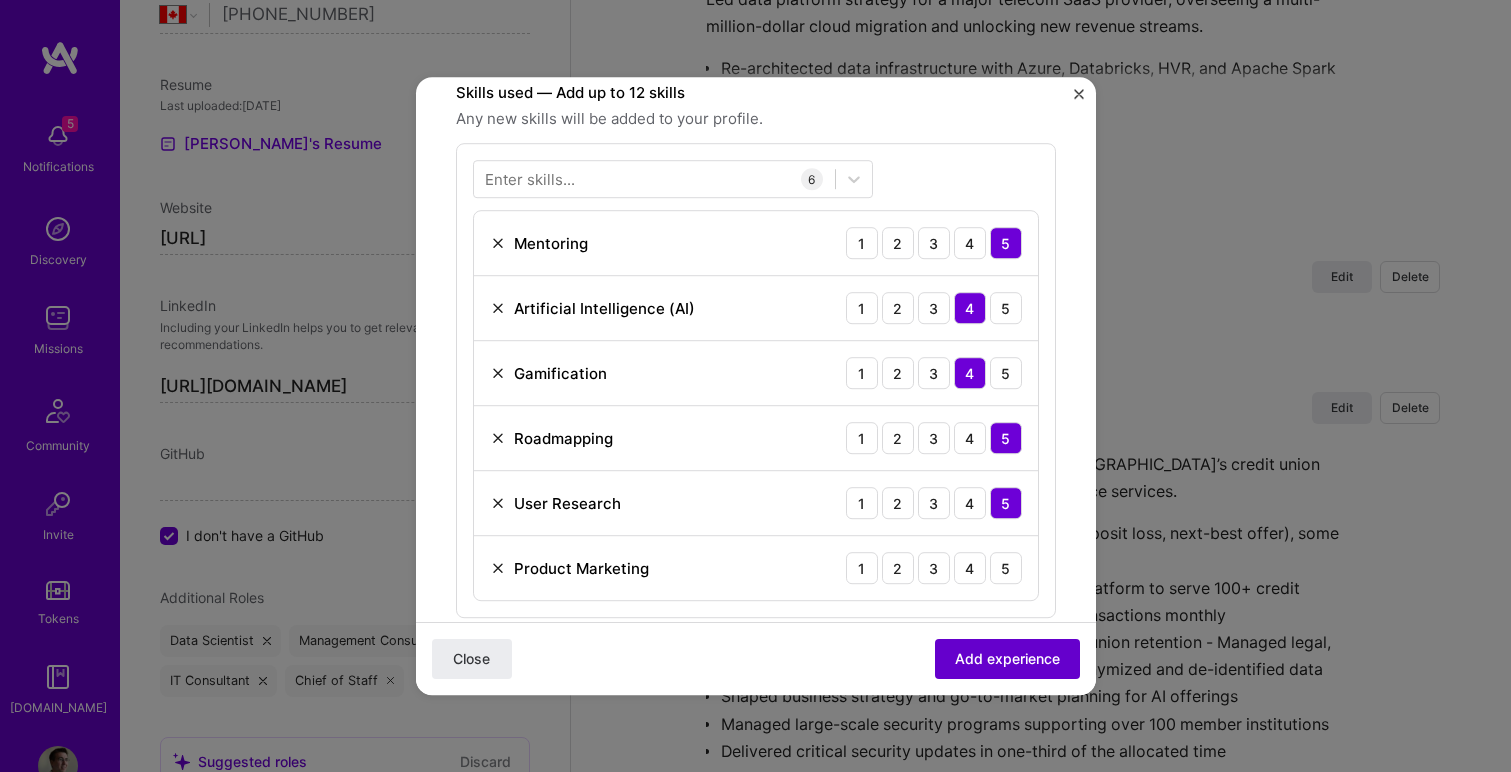 scroll, scrollTop: 603, scrollLeft: 0, axis: vertical 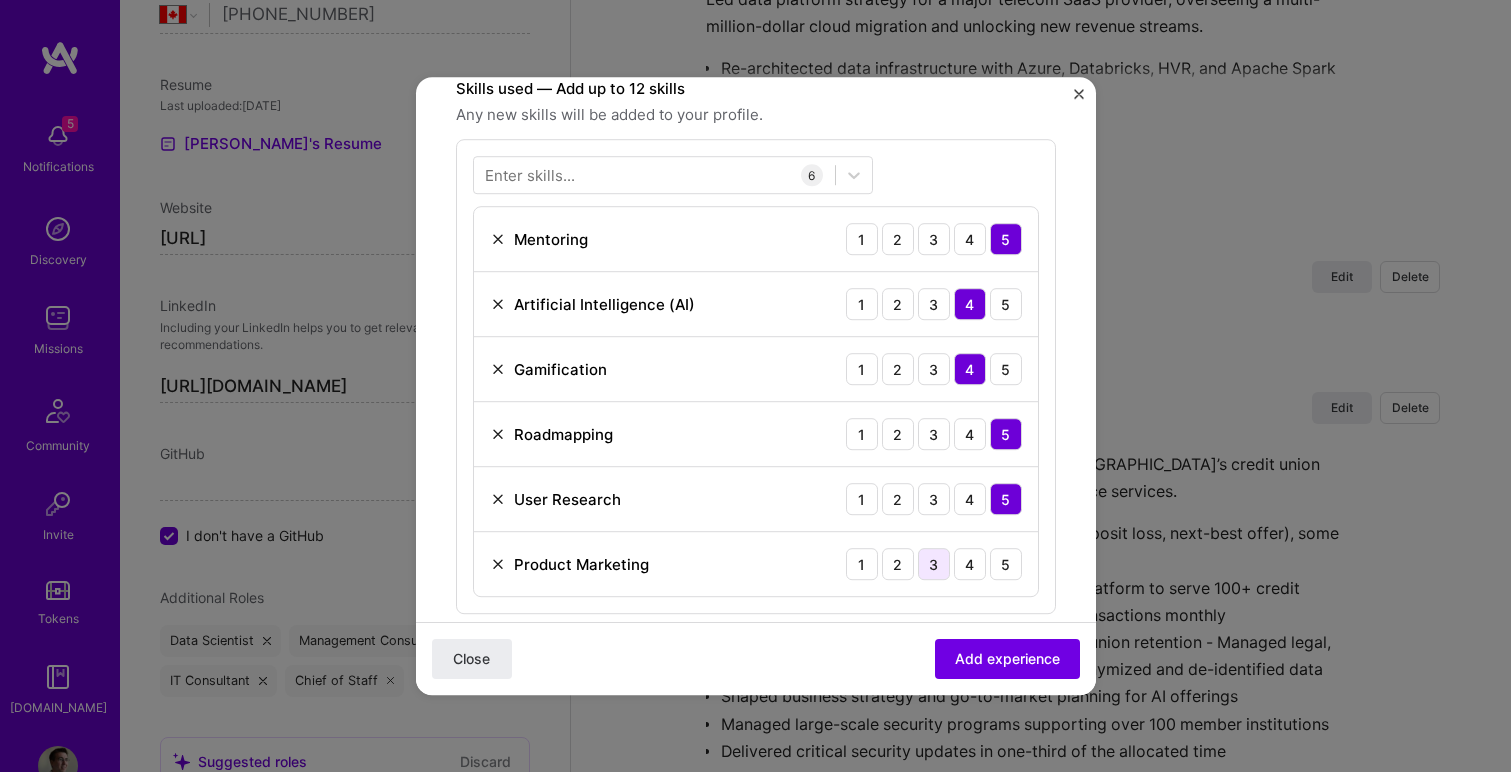 click on "3" at bounding box center [934, 564] 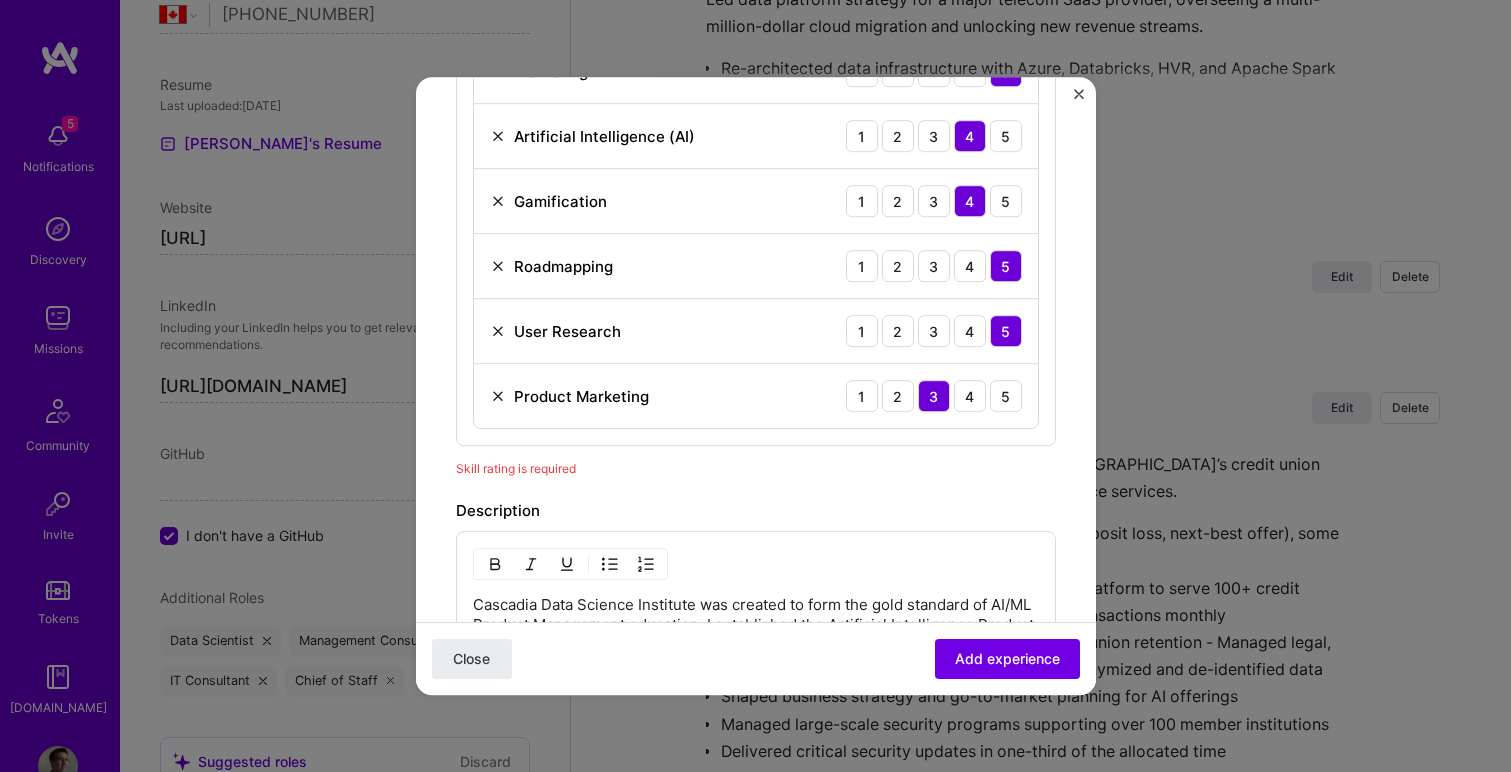 scroll, scrollTop: 760, scrollLeft: 0, axis: vertical 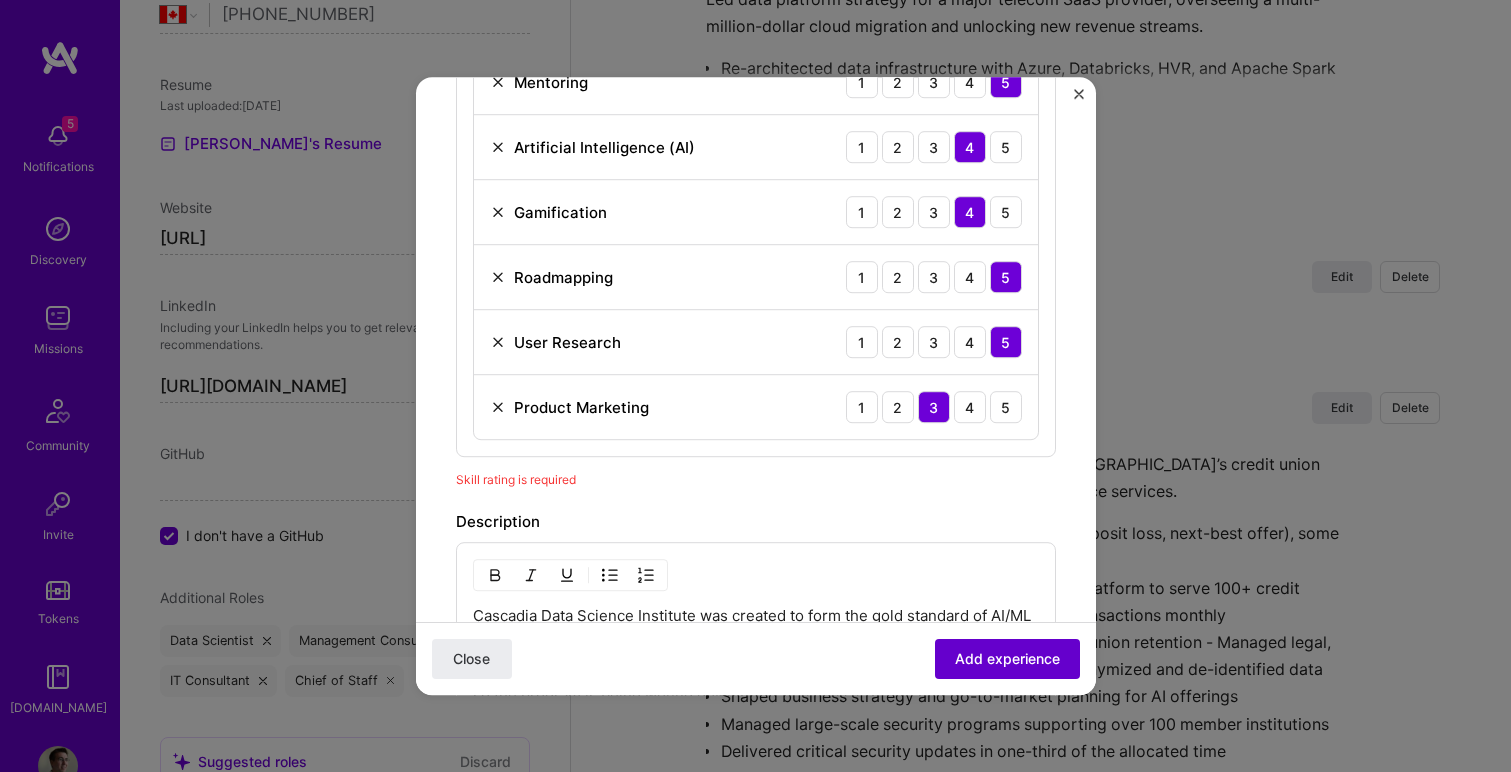 click on "Add experience" at bounding box center (1007, 659) 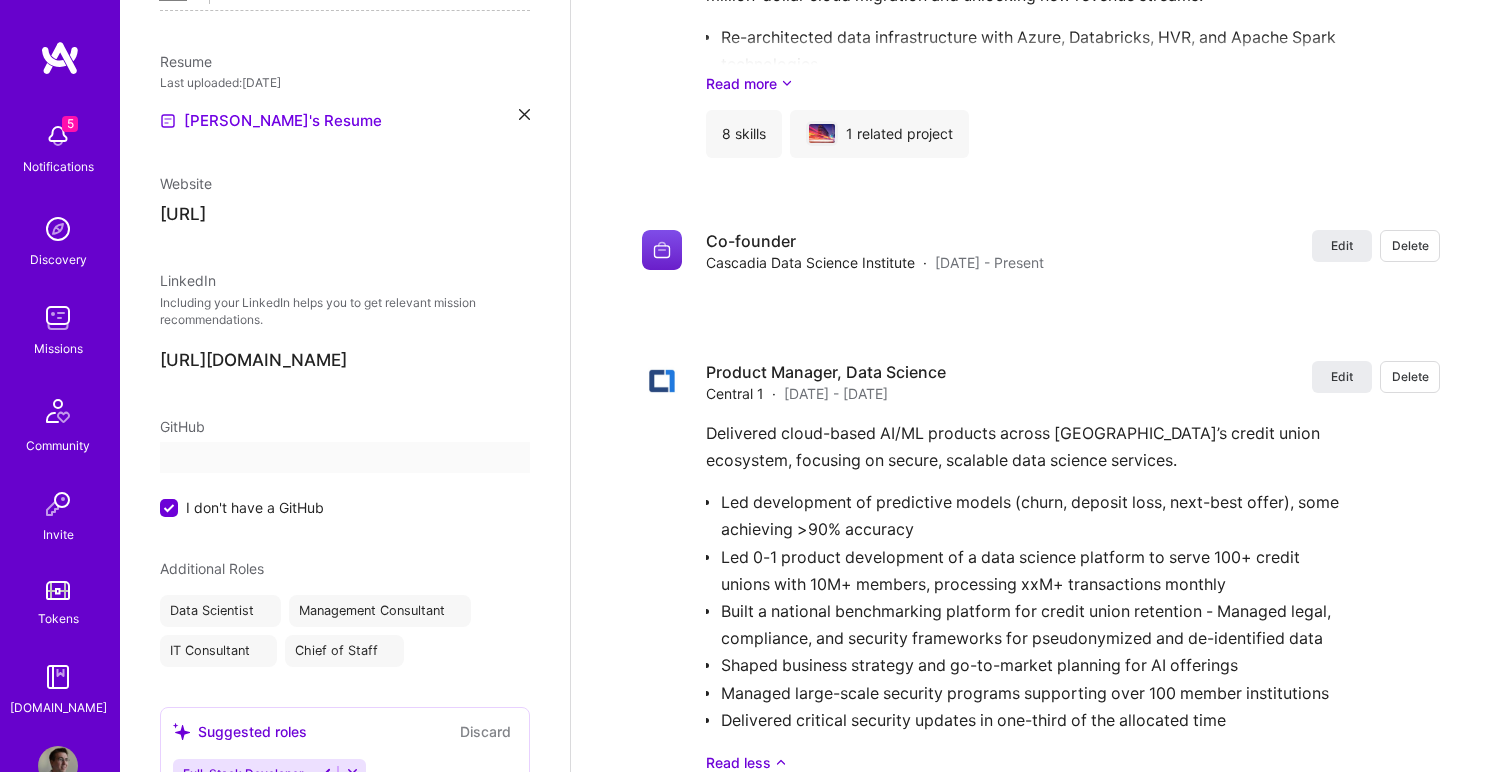 select on "CA" 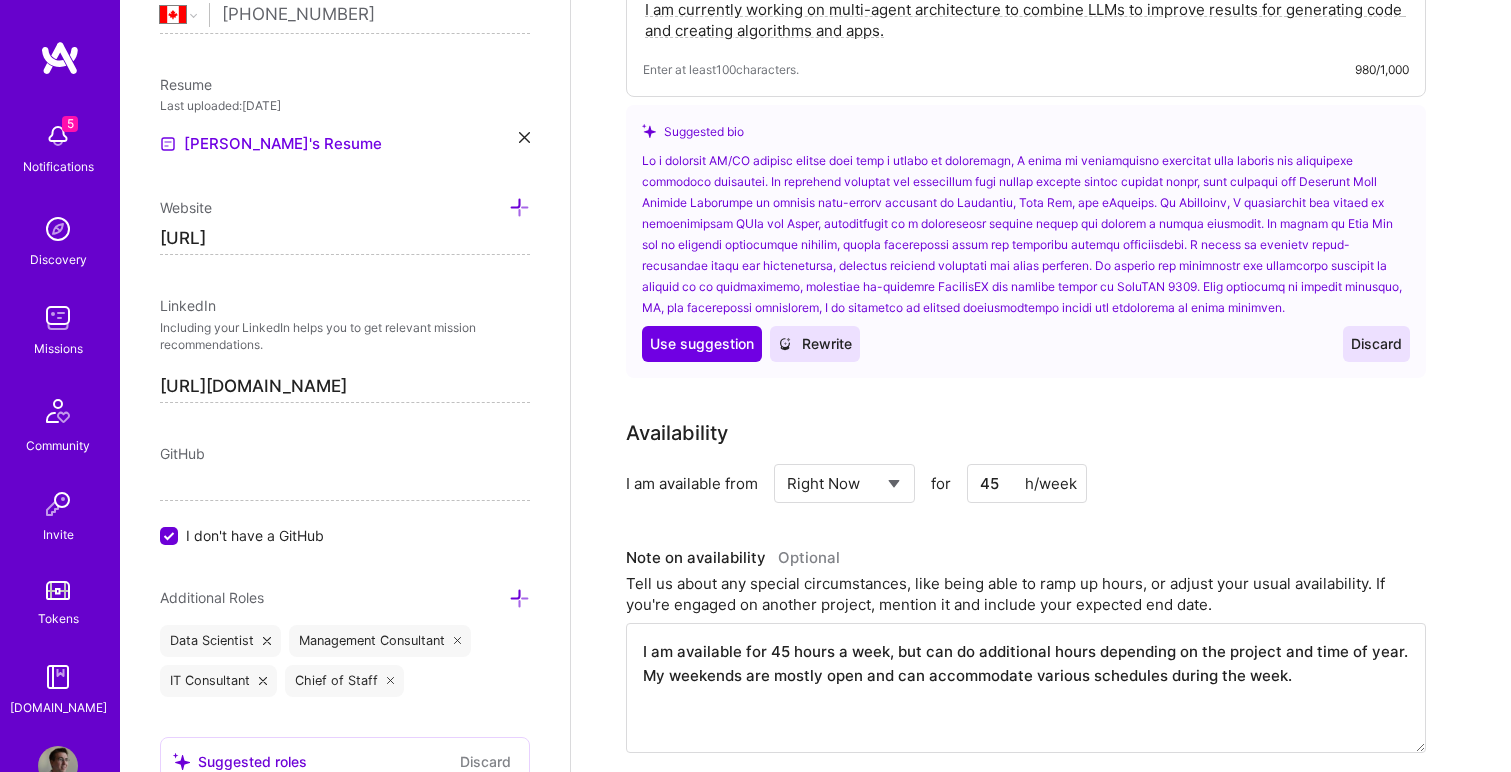 scroll, scrollTop: 610, scrollLeft: 0, axis: vertical 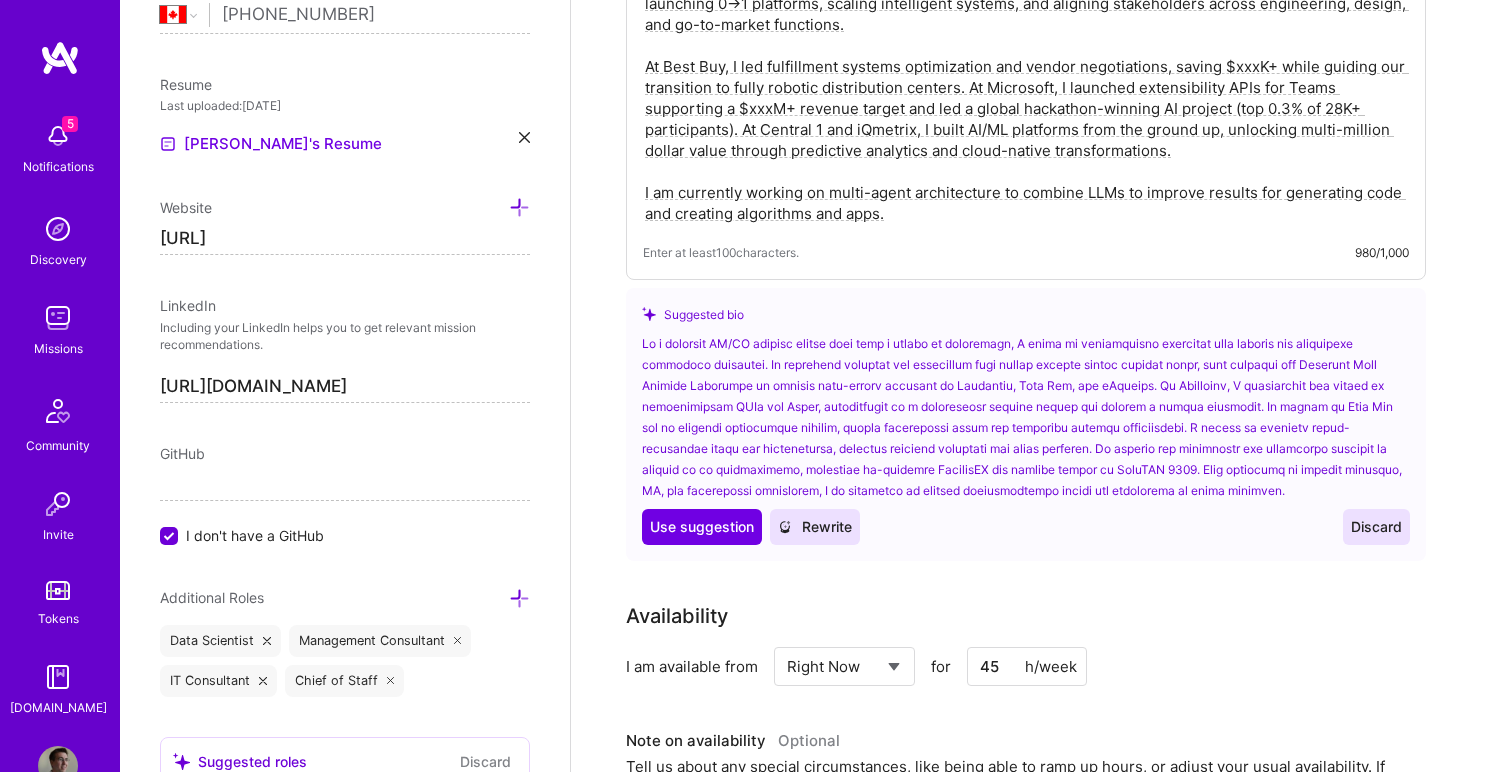 drag, startPoint x: 901, startPoint y: 213, endPoint x: 640, endPoint y: 189, distance: 262.10114 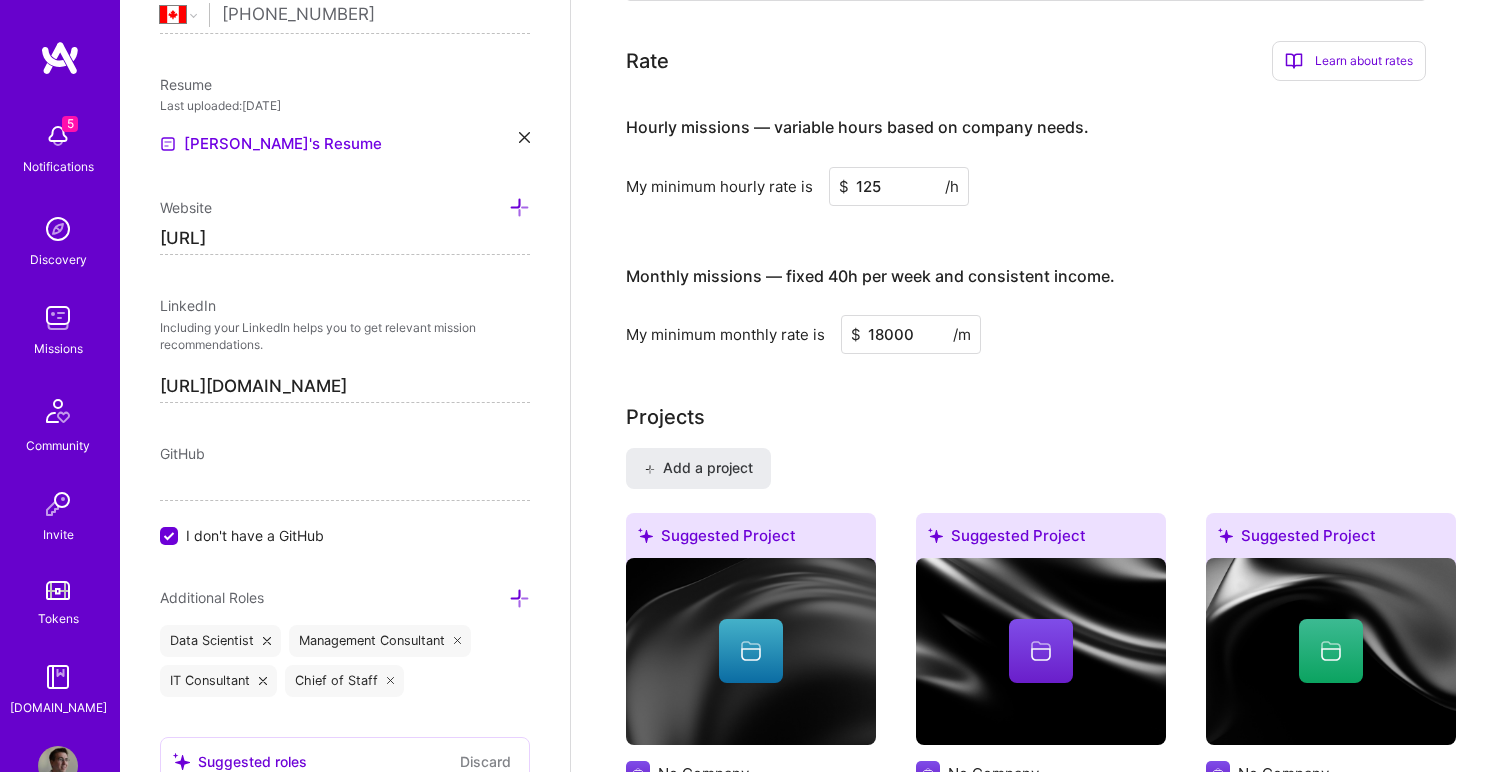 scroll, scrollTop: 1371, scrollLeft: 0, axis: vertical 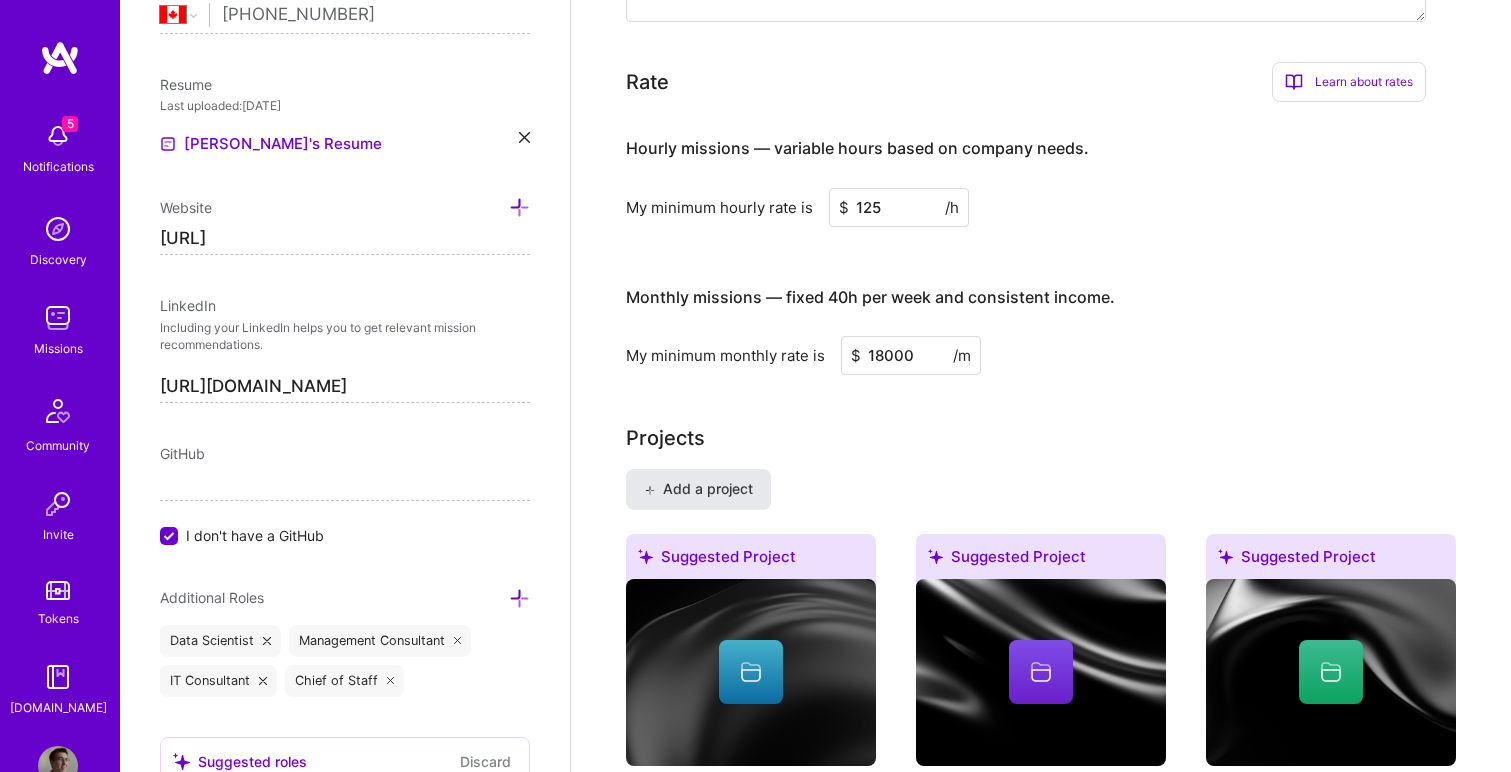 click on "Add a project" at bounding box center [698, 489] 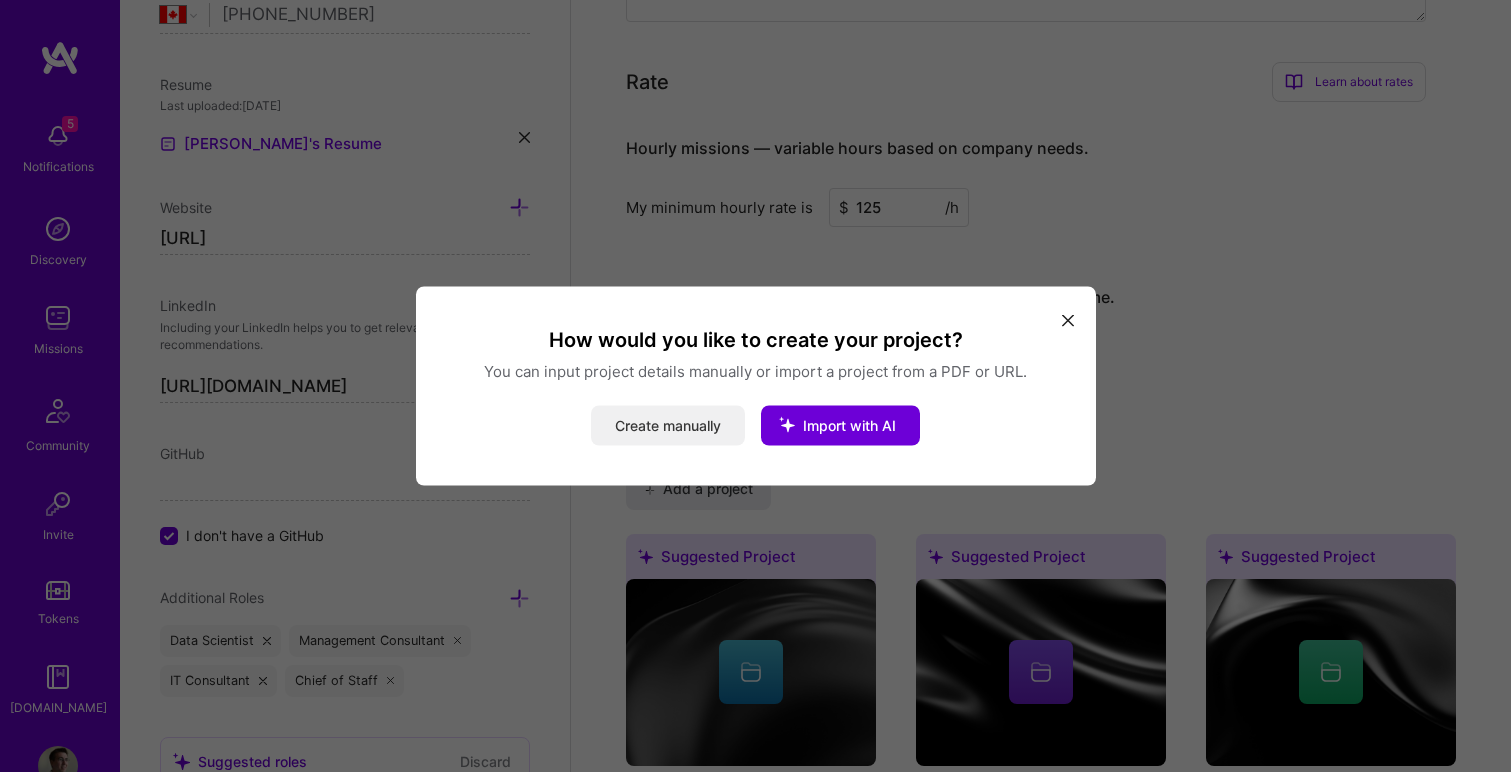 click on "Create manually" at bounding box center (668, 426) 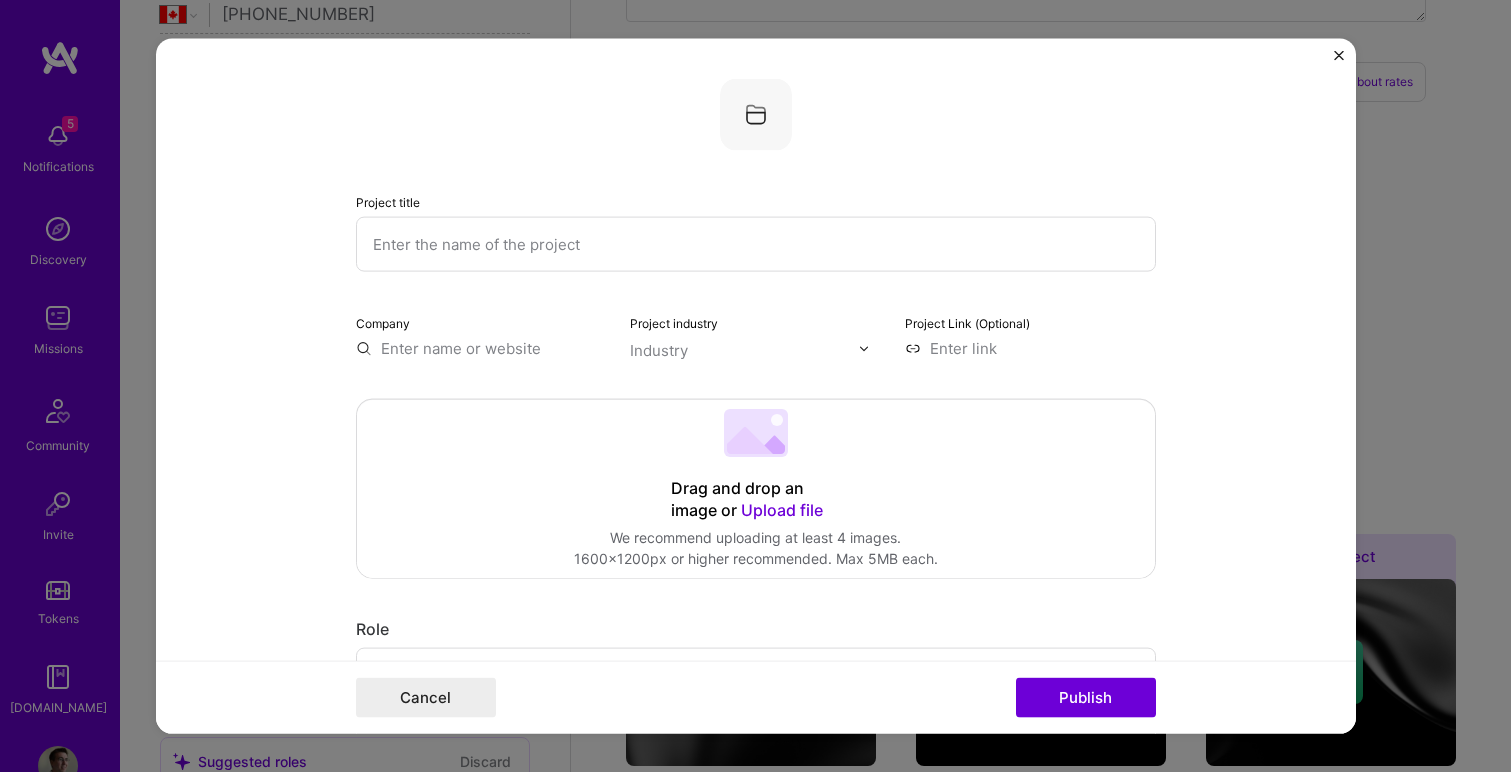 click at bounding box center [756, 244] 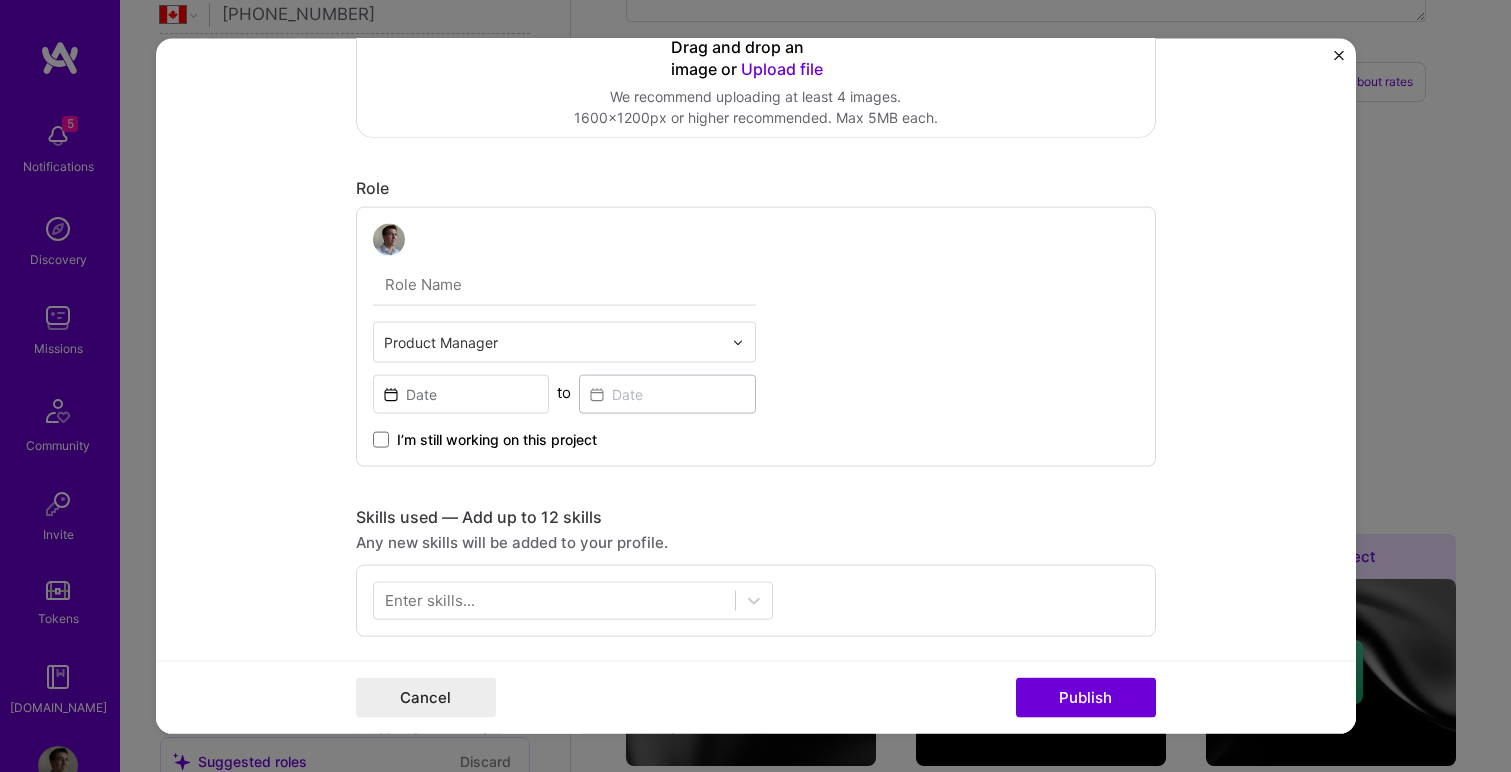 scroll, scrollTop: 459, scrollLeft: 0, axis: vertical 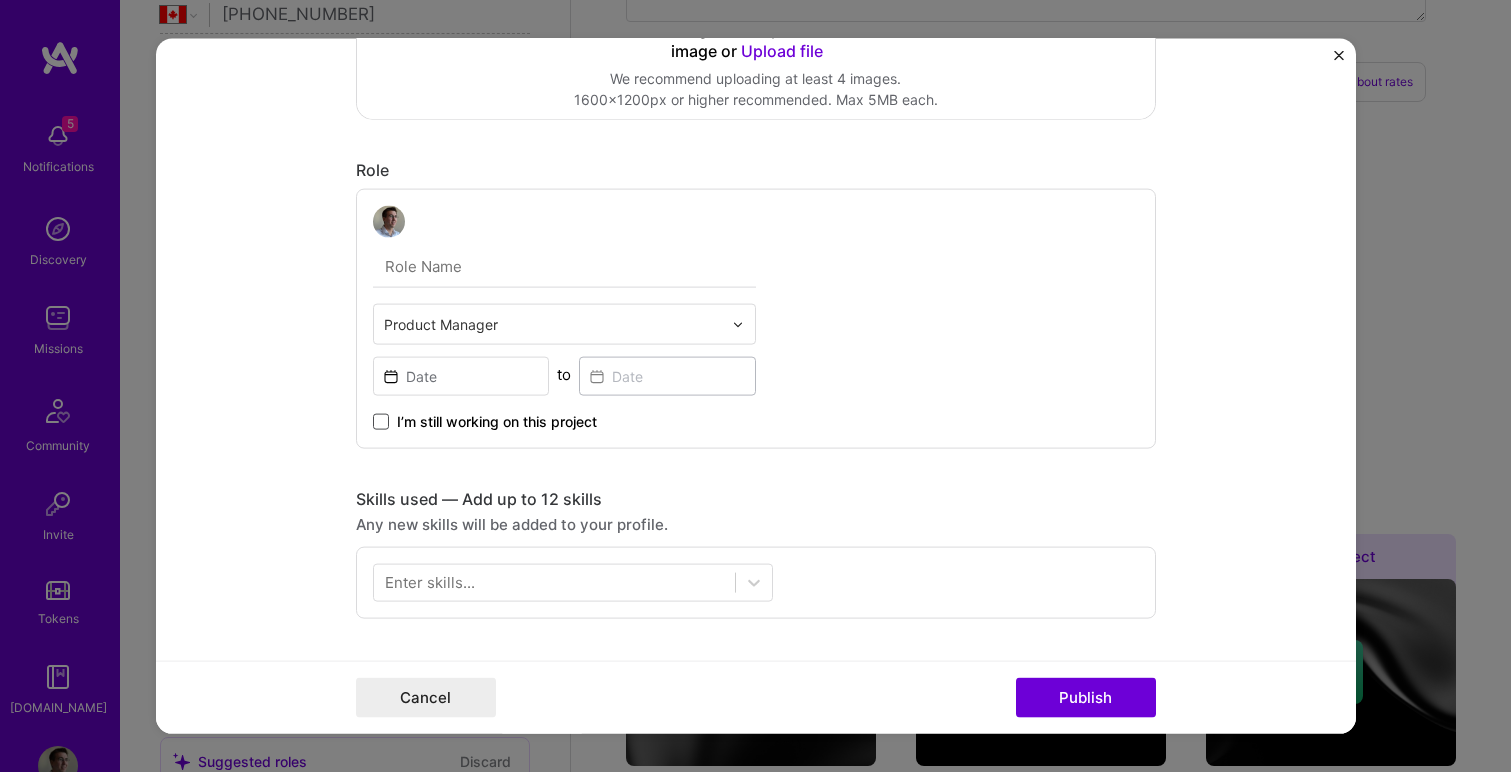 type on "Multi-agent architecture for app building" 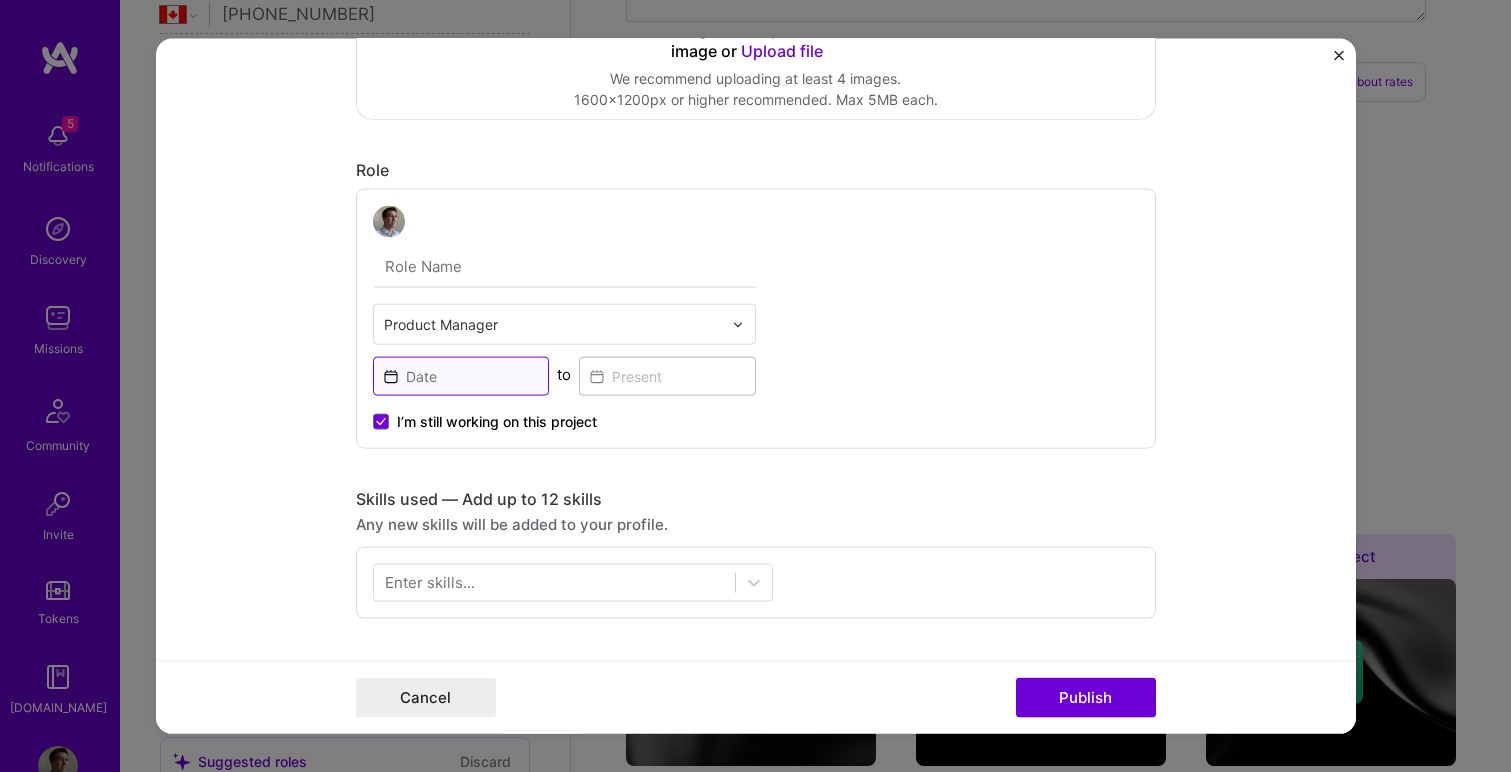 click at bounding box center [461, 376] 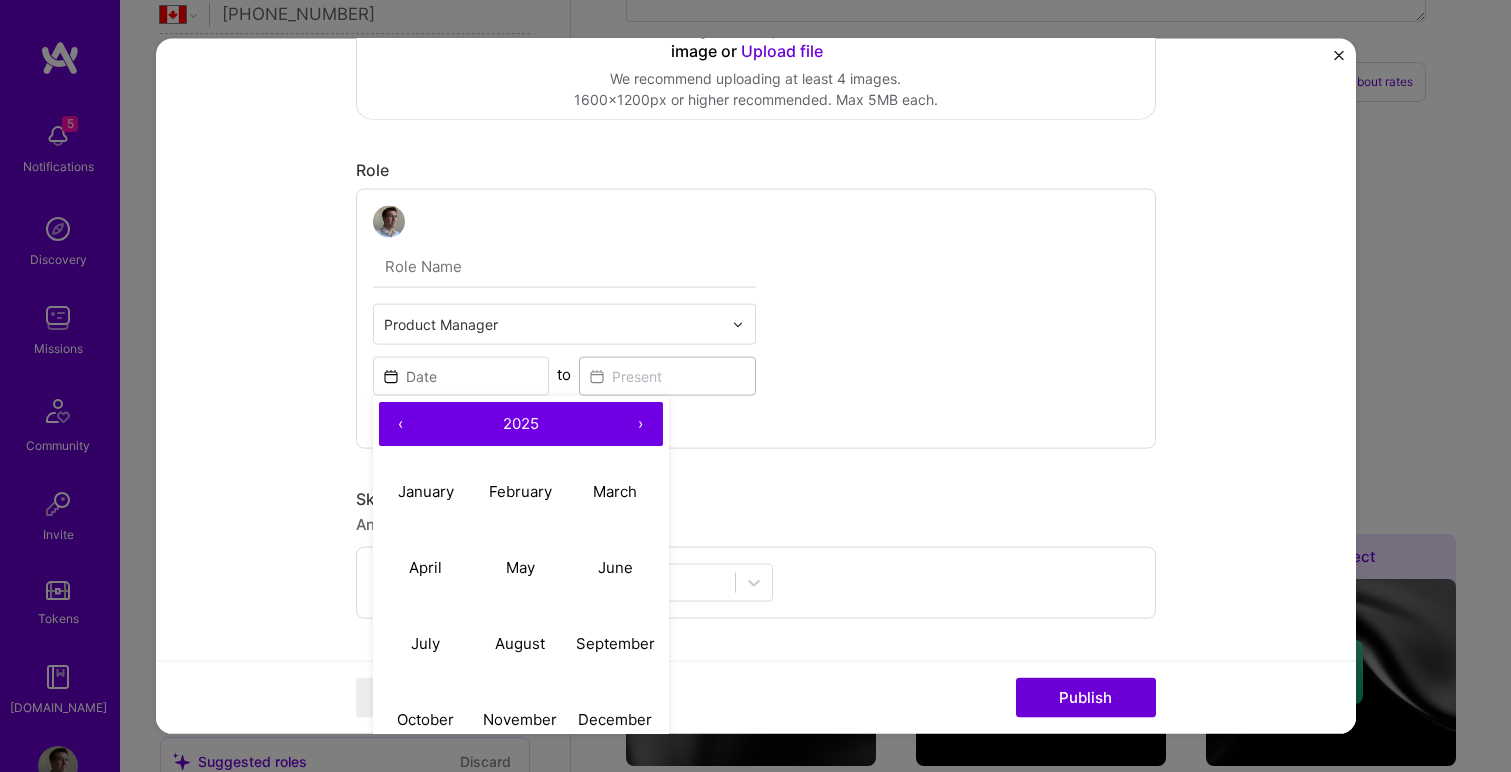 click on "‹" at bounding box center (401, 424) 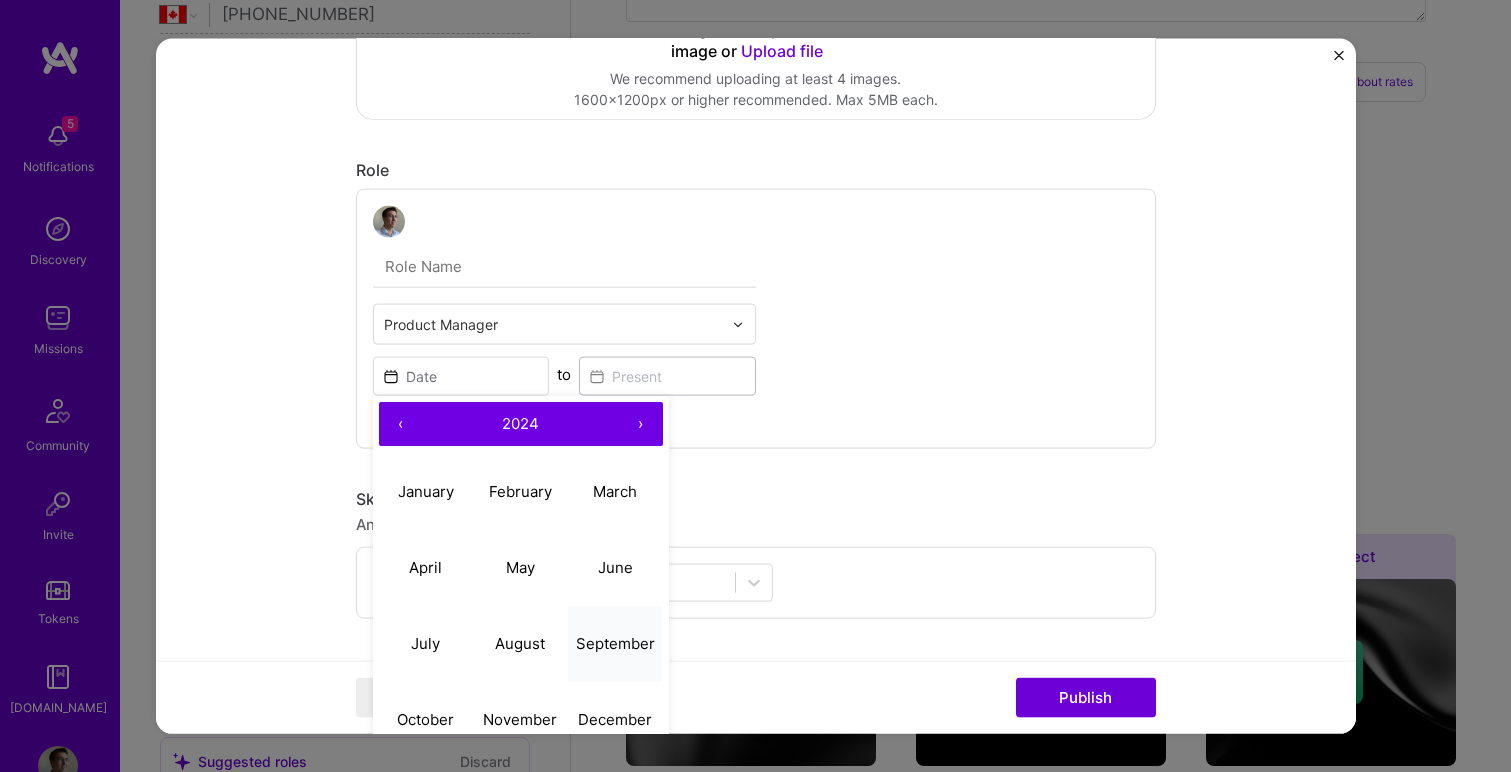 click on "September" at bounding box center [615, 642] 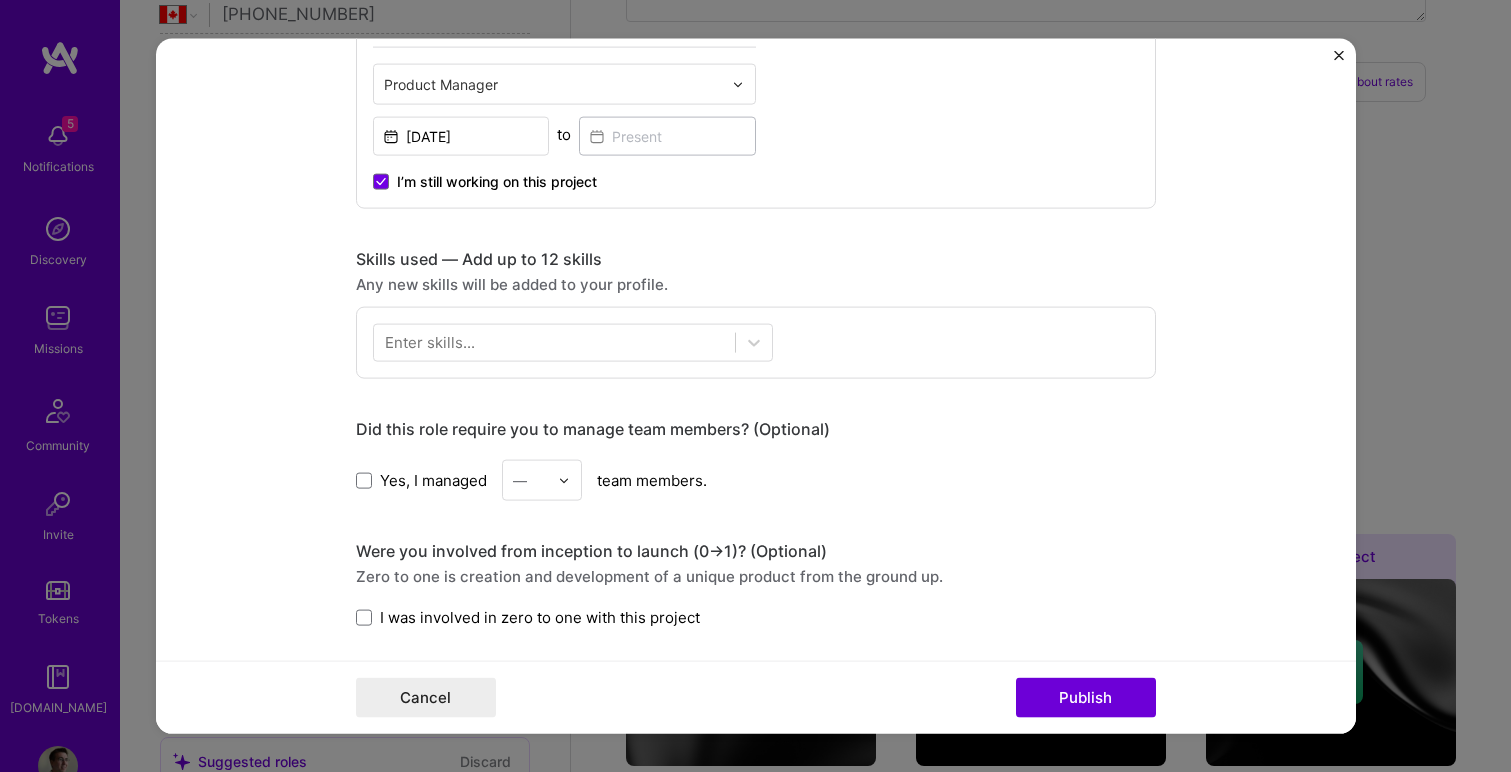 scroll, scrollTop: 705, scrollLeft: 0, axis: vertical 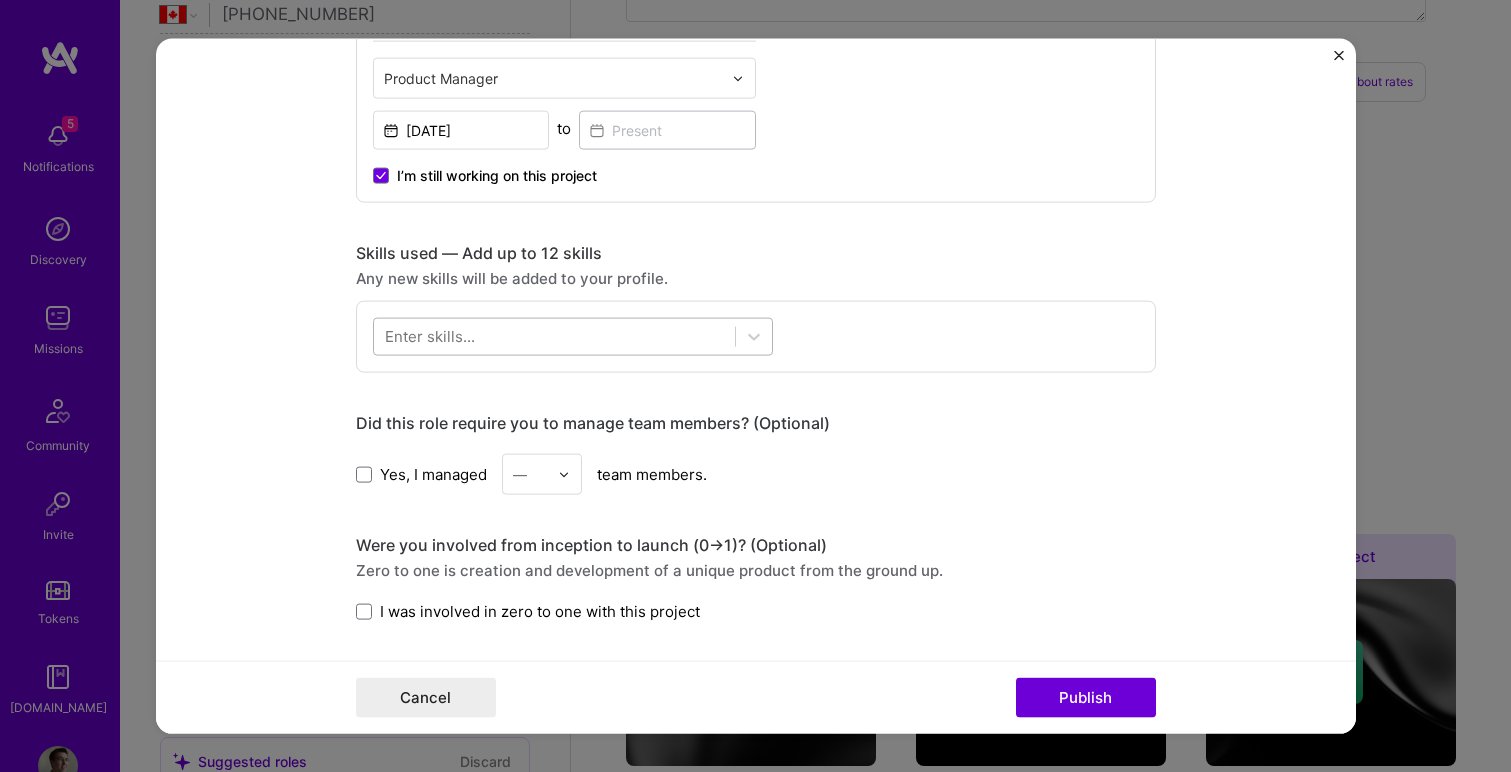 click at bounding box center [554, 336] 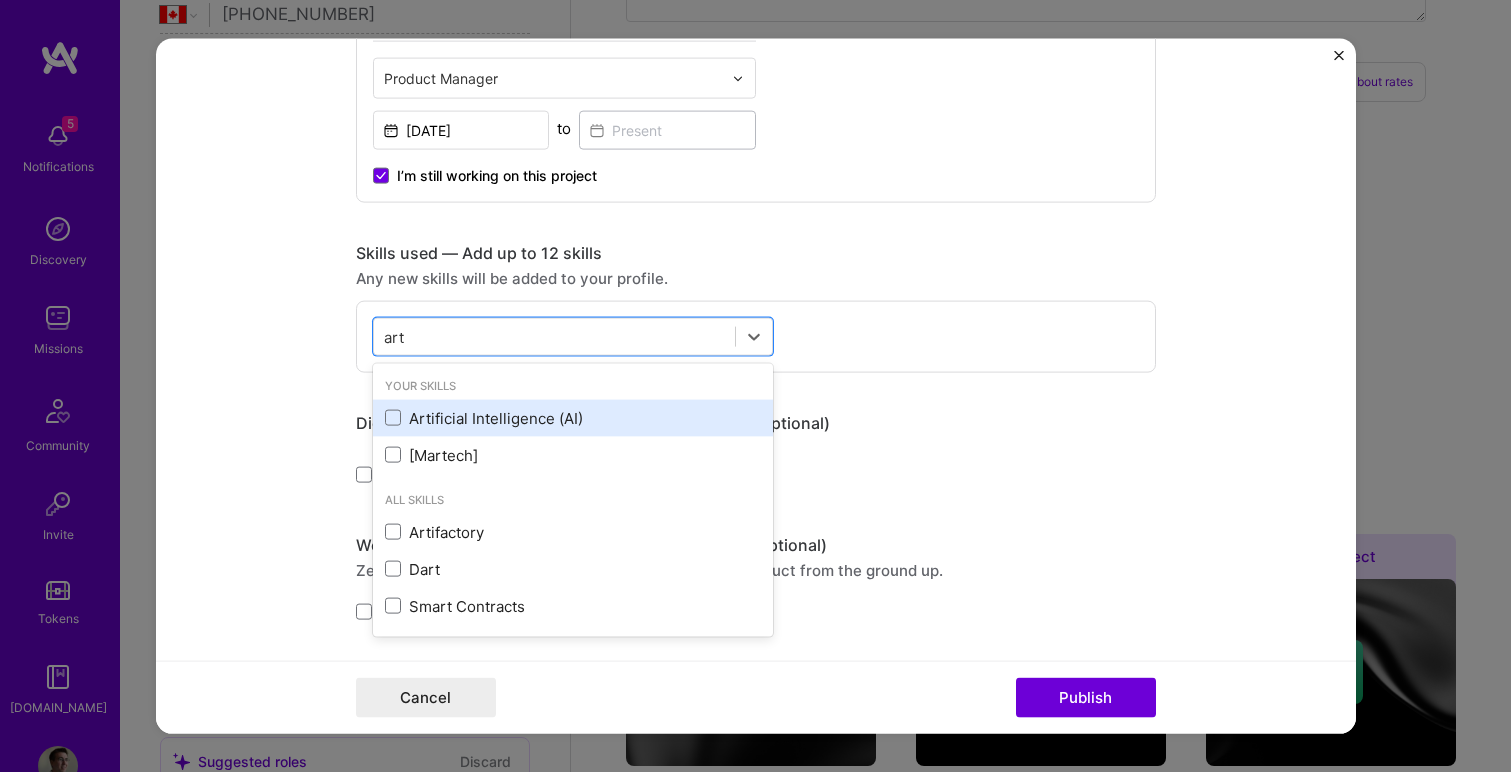 click on "Artificial Intelligence (AI)" at bounding box center [573, 417] 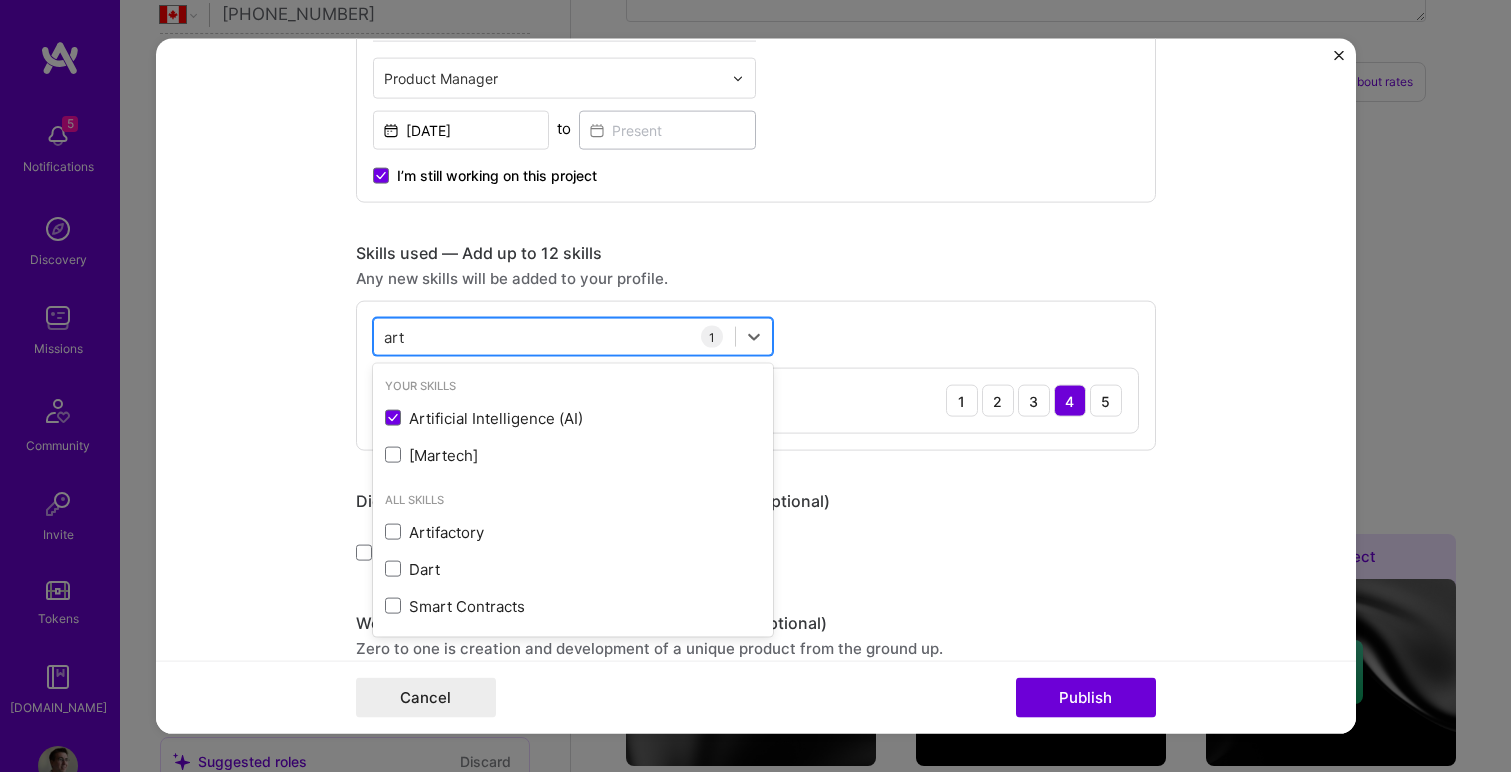 click on "art art" at bounding box center [554, 336] 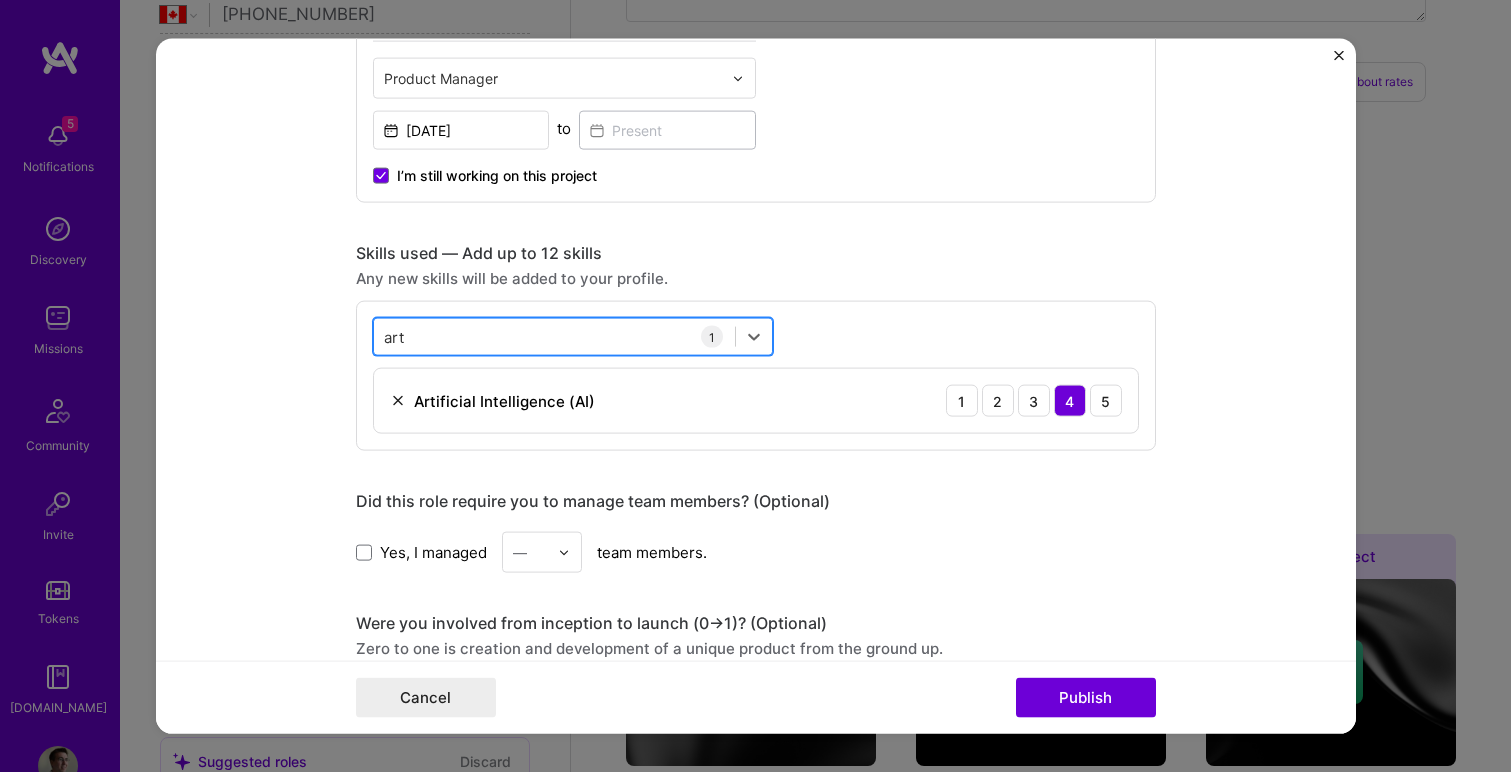 click on "art art" at bounding box center (554, 336) 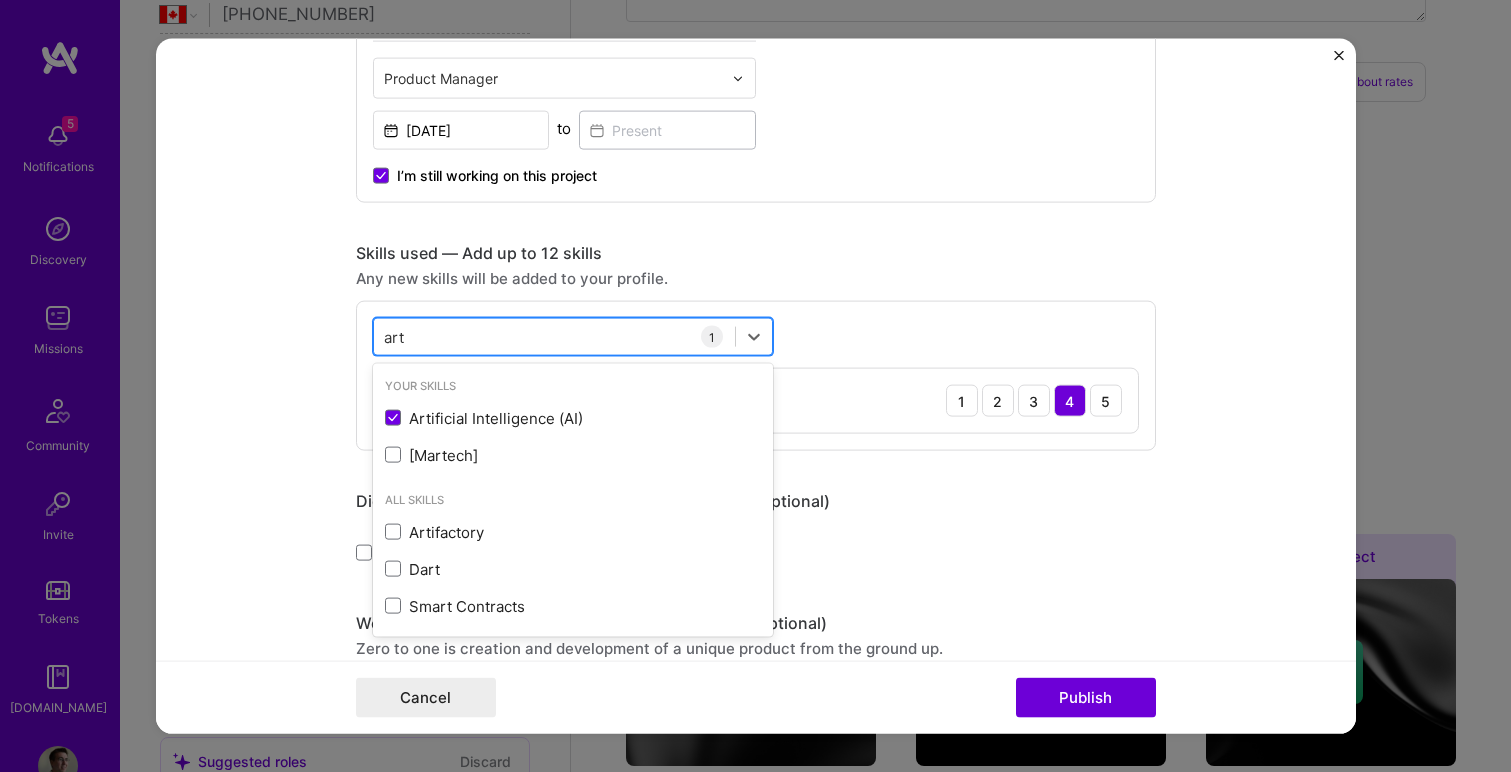 click on "art art" at bounding box center [554, 336] 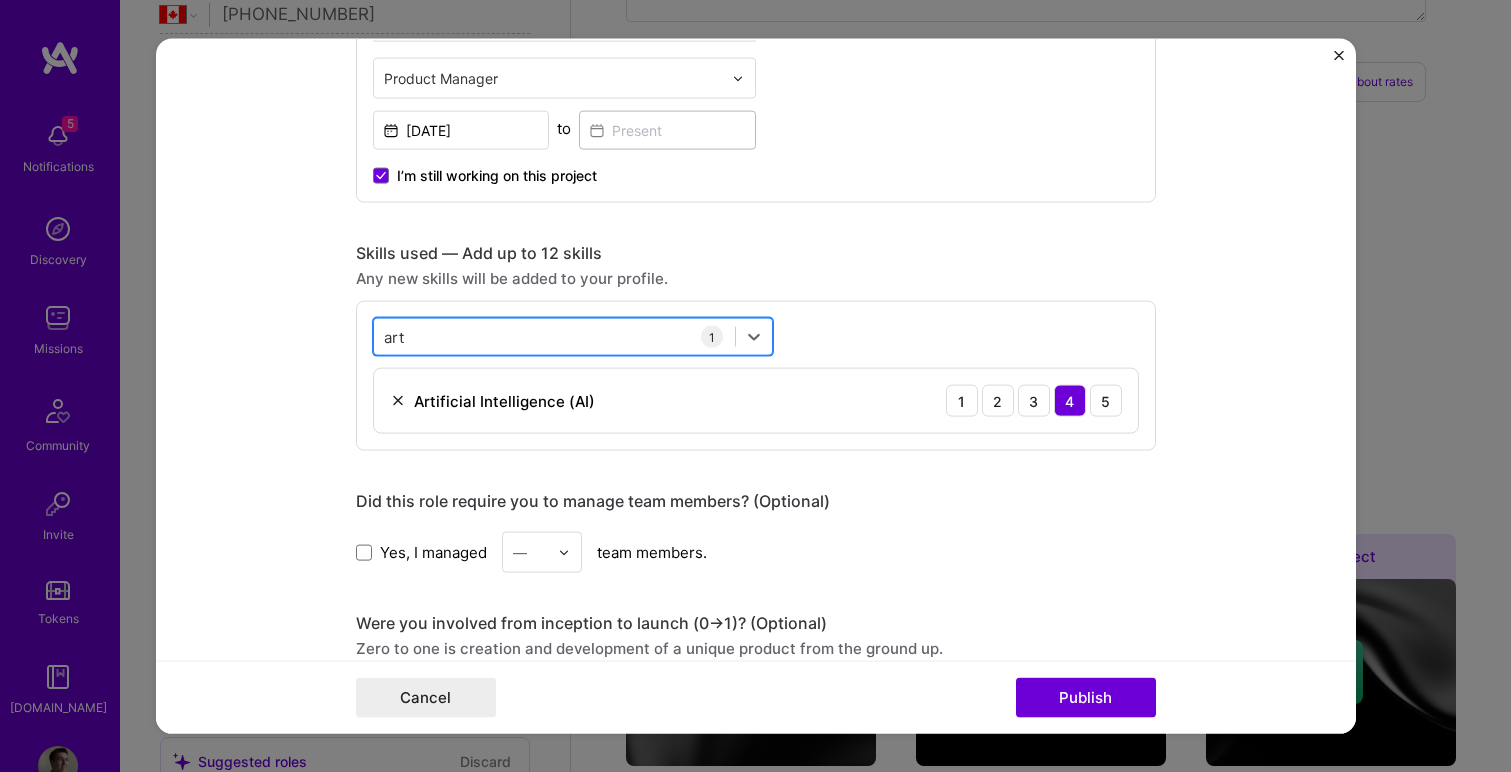 click on "art art" at bounding box center [554, 336] 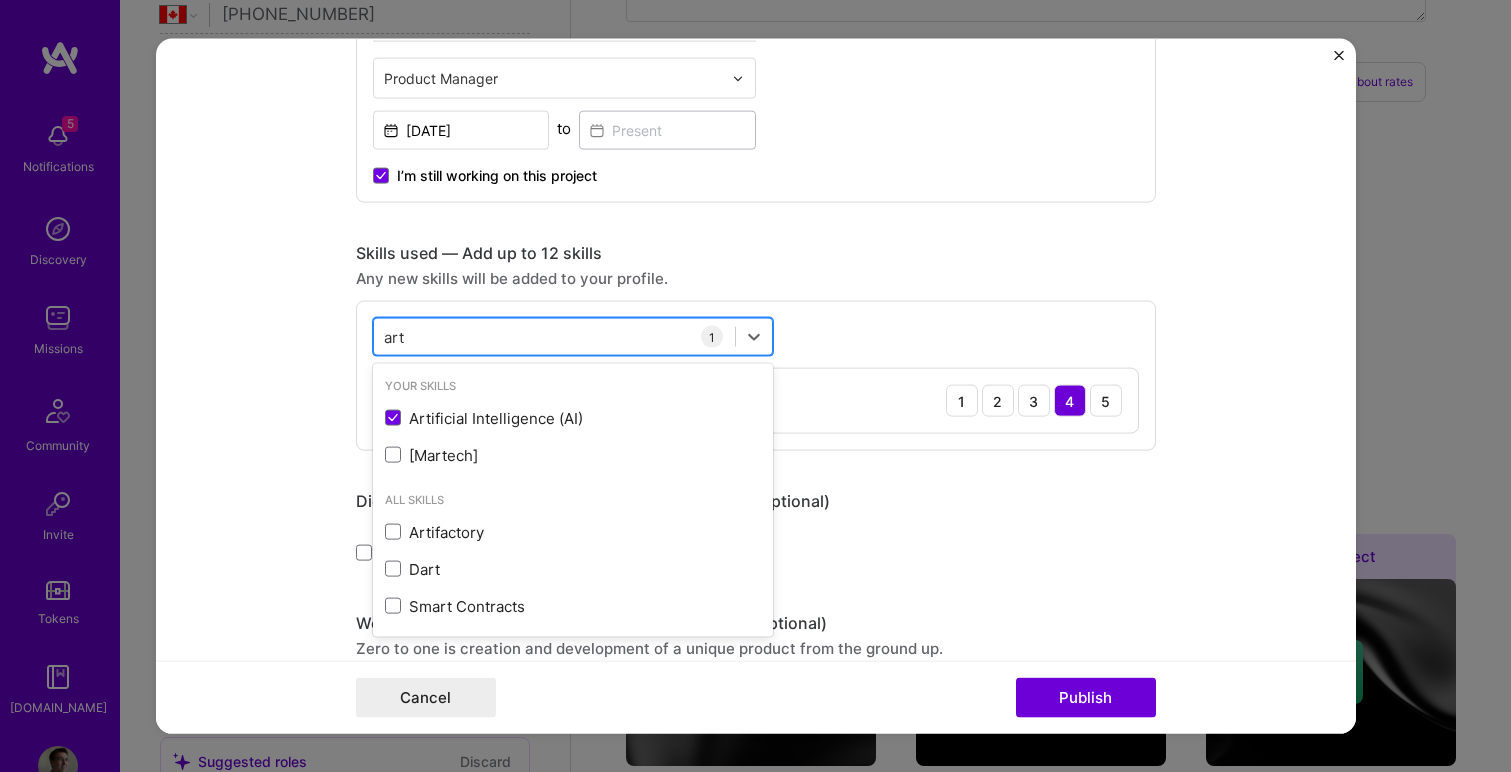 click on "art art" at bounding box center [554, 336] 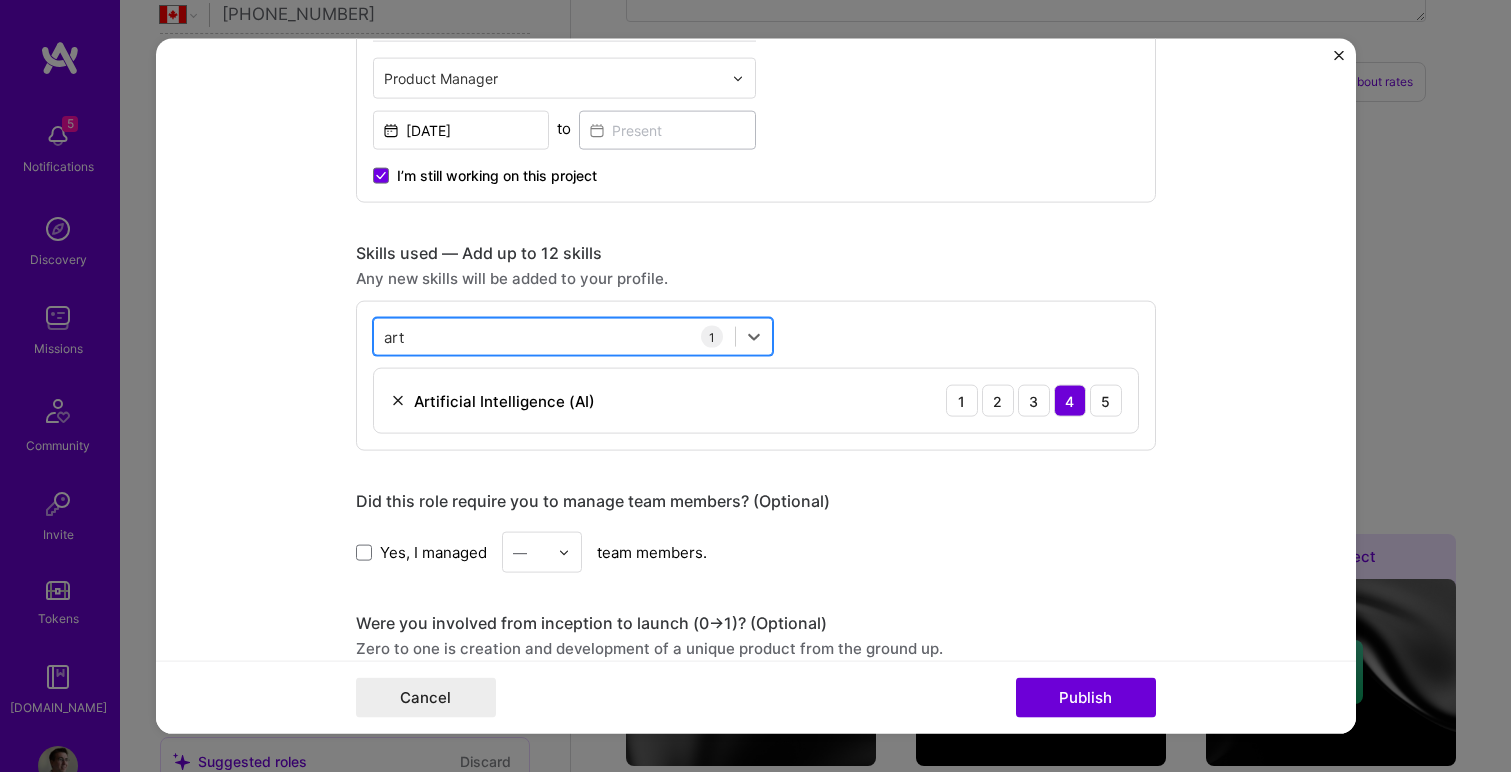 click on "art art" at bounding box center (554, 336) 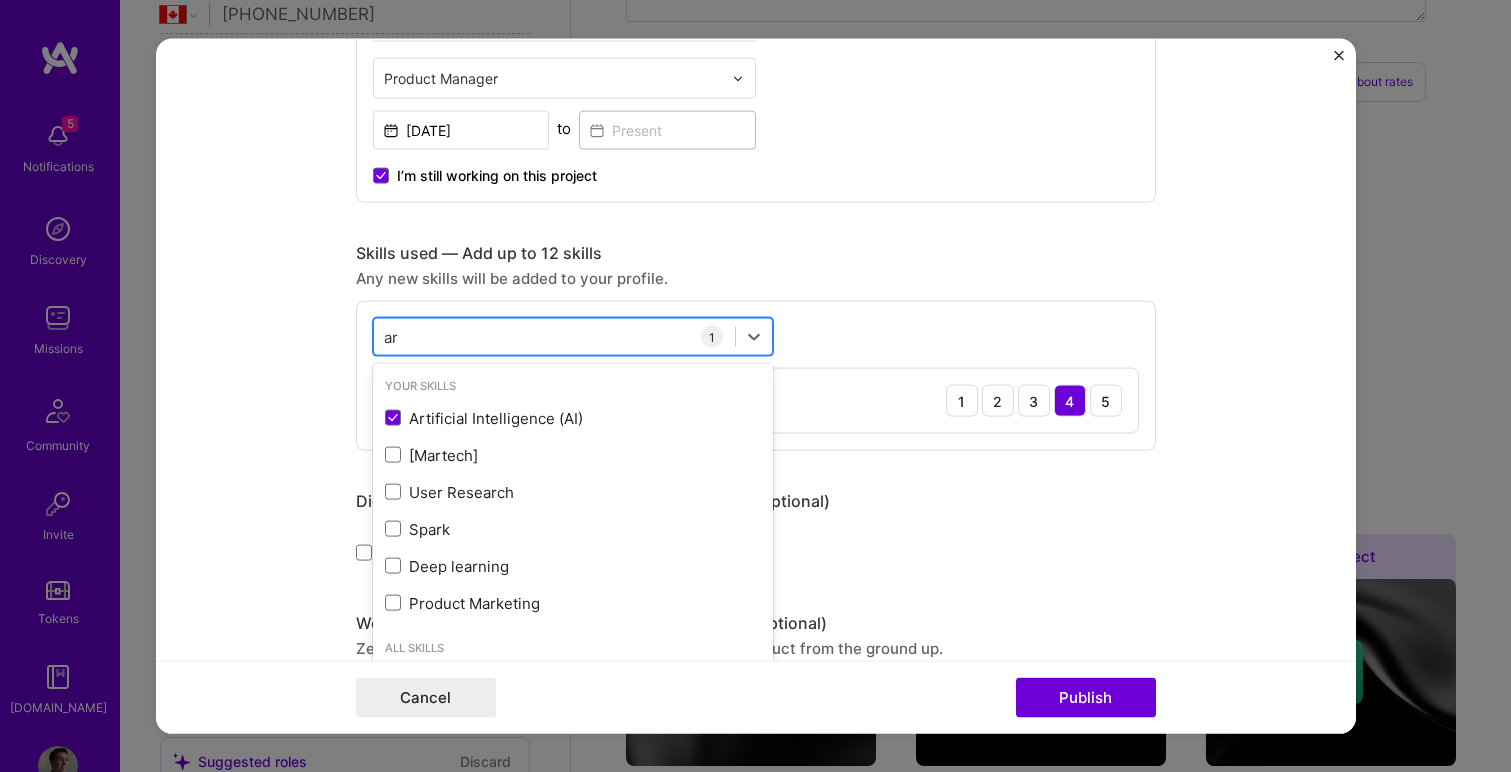 type on "a" 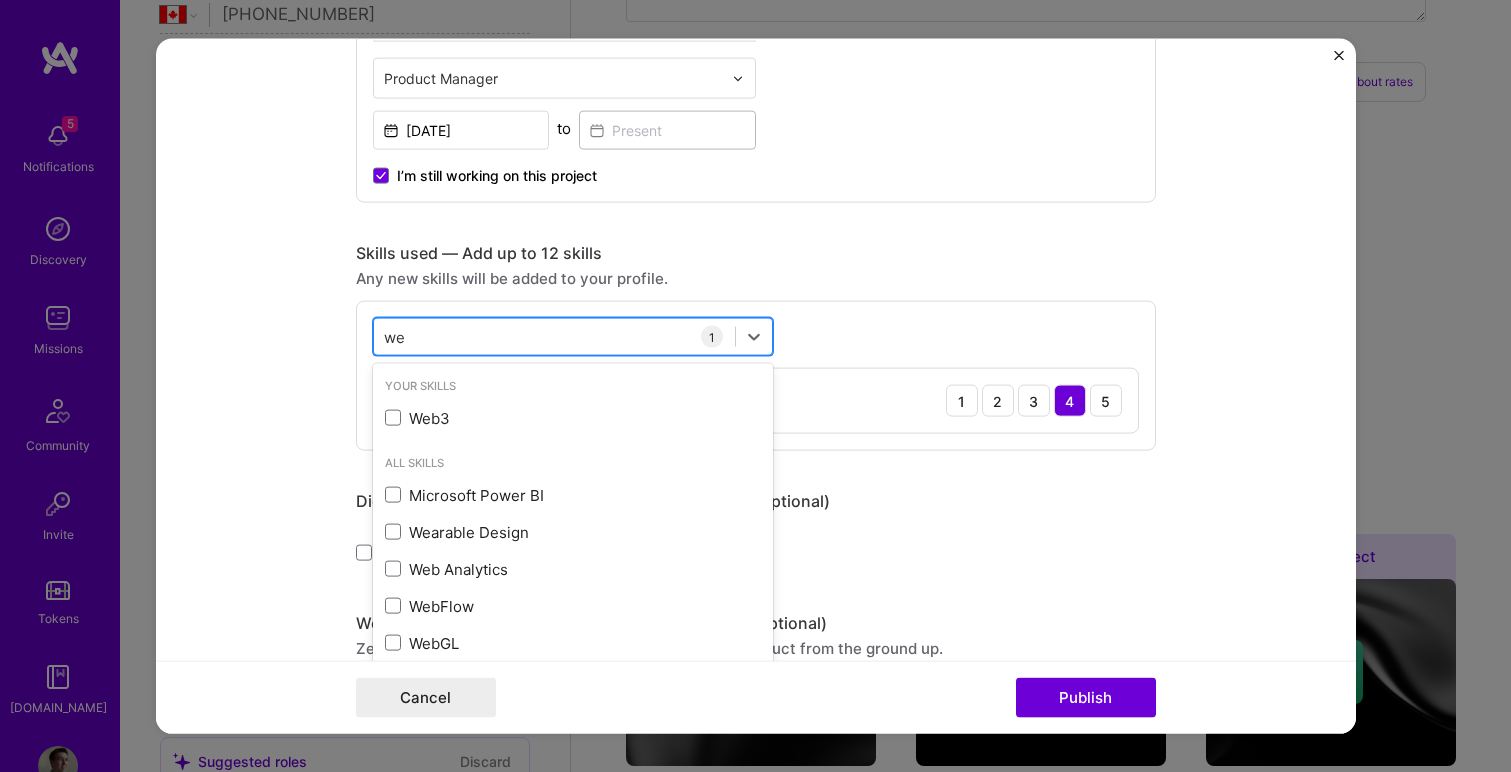 type on "w" 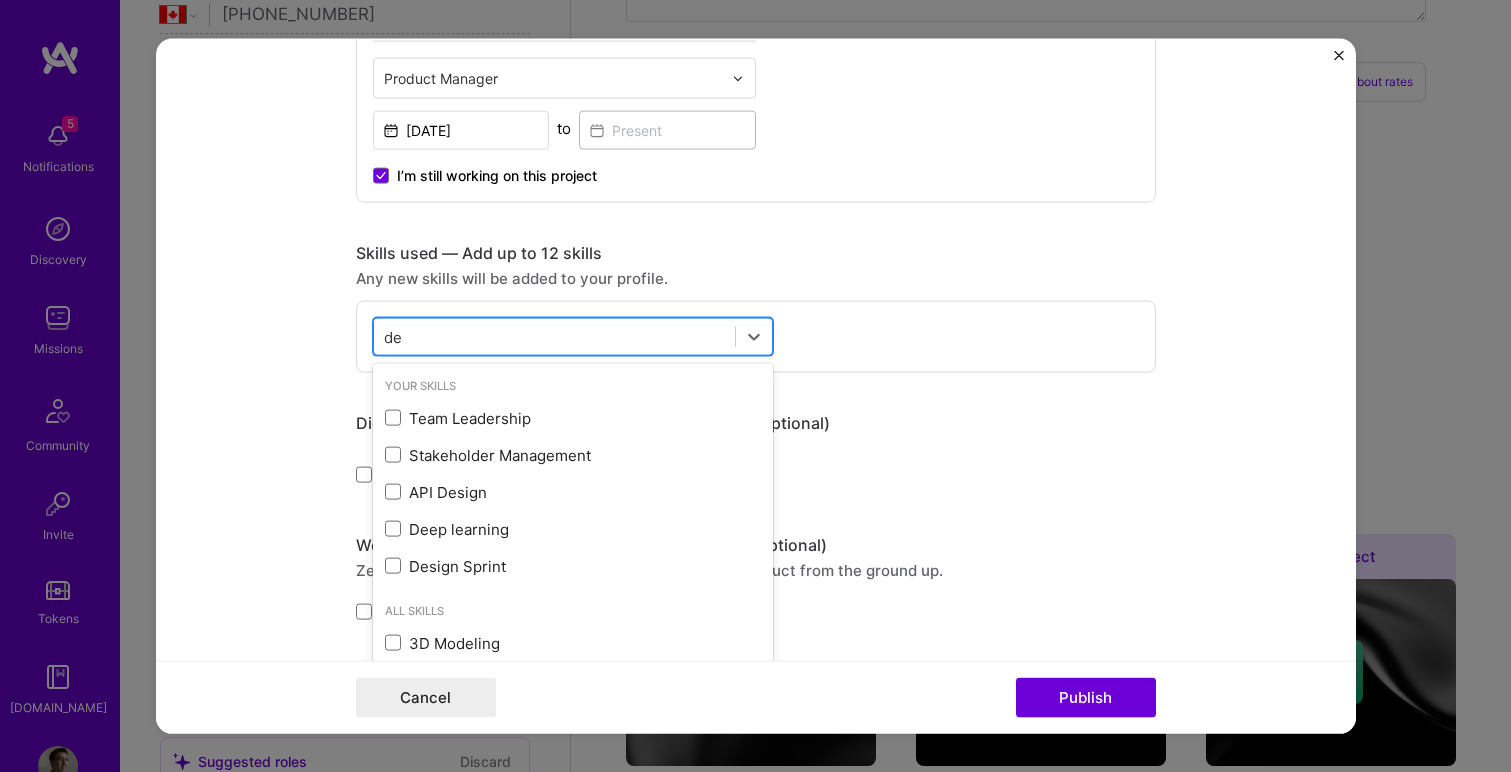 type on "d" 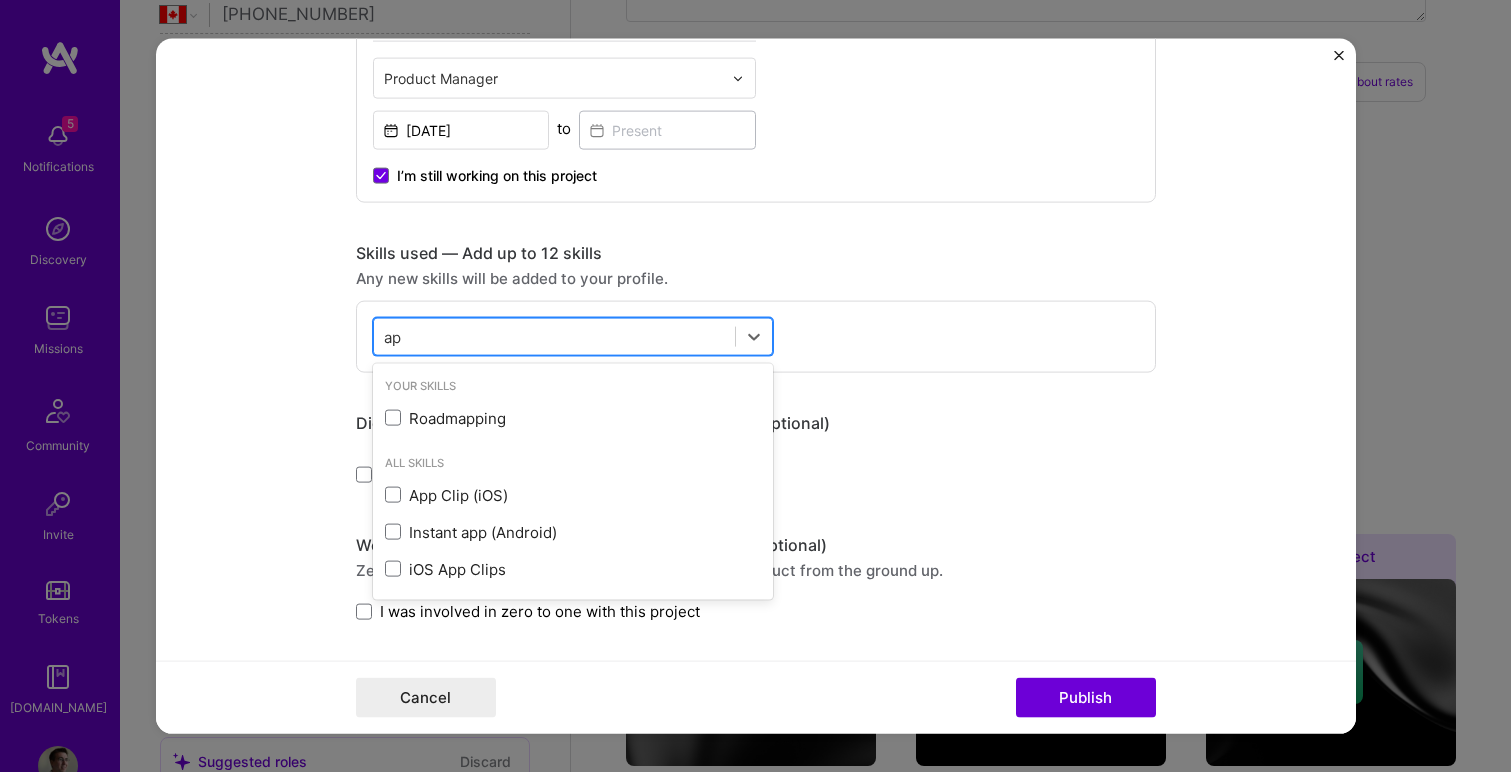 type on "a" 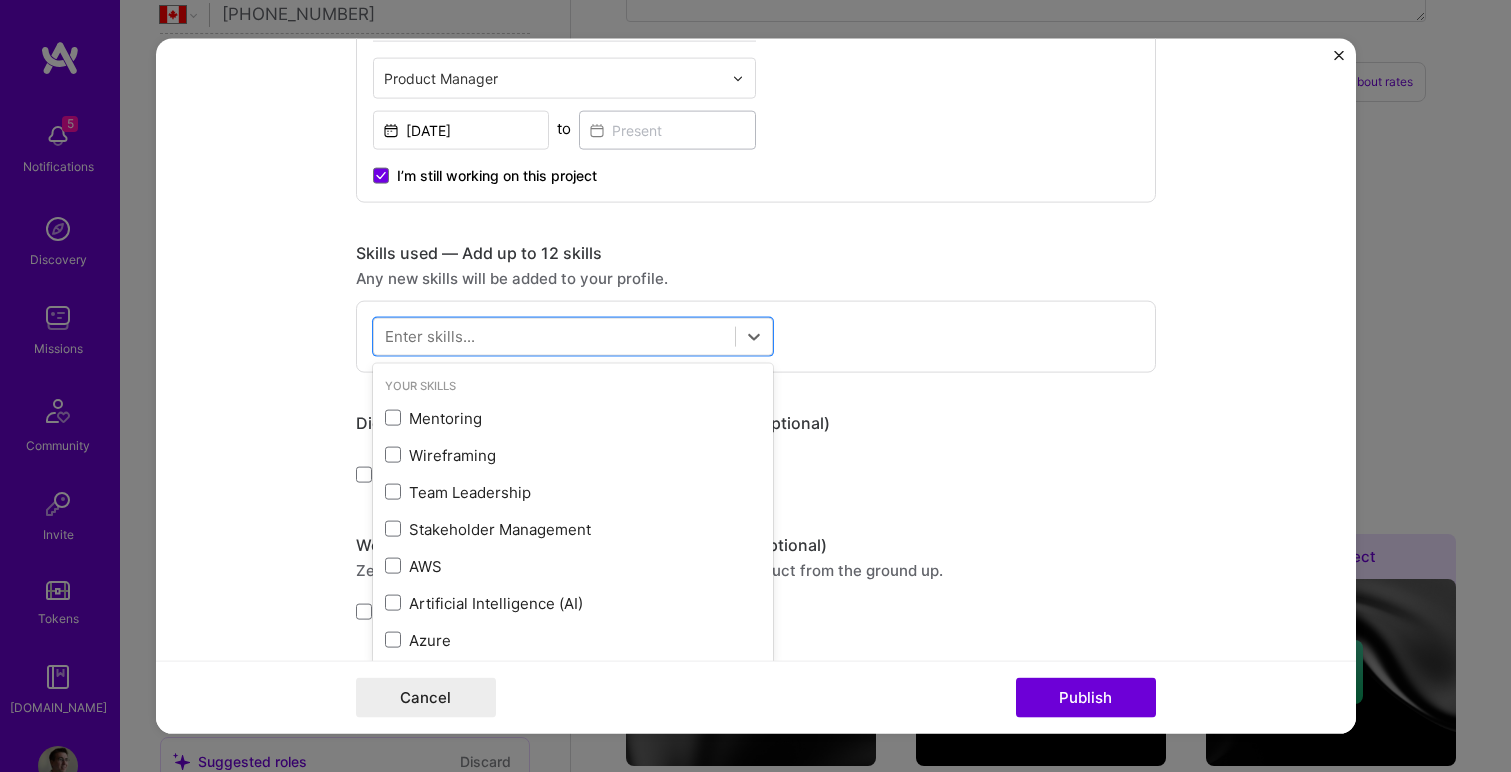 click on "Project title Multi-agent architecture for app building Company
Project industry Industry Project Link (Optional)
Drag and drop an image or   Upload file Upload file We recommend uploading at least 4 images. 1600x1200px or higher recommended. Max 5MB each. Role Product Manager Sep, 2024
to
I’m still working on this project Skills used — Add up to 12 skills Any new skills will be added to your profile. option , deselected. option Roadmapping focused, 0 of 2. 380 results available. Use Up and Down to choose options, press Enter to select the currently focused option, press Escape to exit the menu, press Tab to select the option and exit the menu. Your Skills Mentoring Wireframing Team Leadership Stakeholder Management AWS Artificial Intelligence (AI) Azure ETL Gamification [Martech] Product Strategy Roadmapping Prototyping User Research Agile Web3 Cryptography API Design Coaching Google Analytics [Fintech] Tableau SQL .NET" at bounding box center [756, 386] 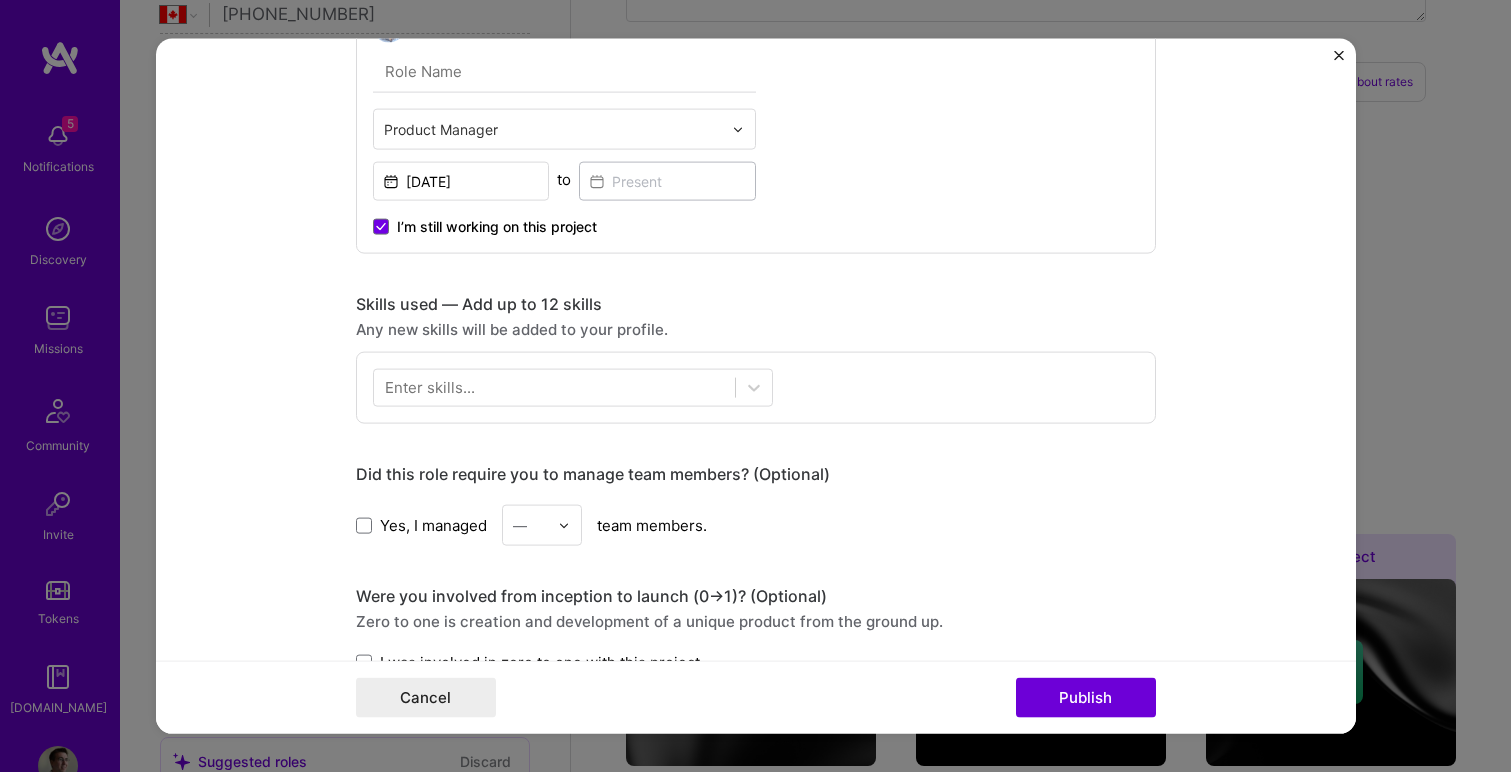 scroll, scrollTop: 646, scrollLeft: 0, axis: vertical 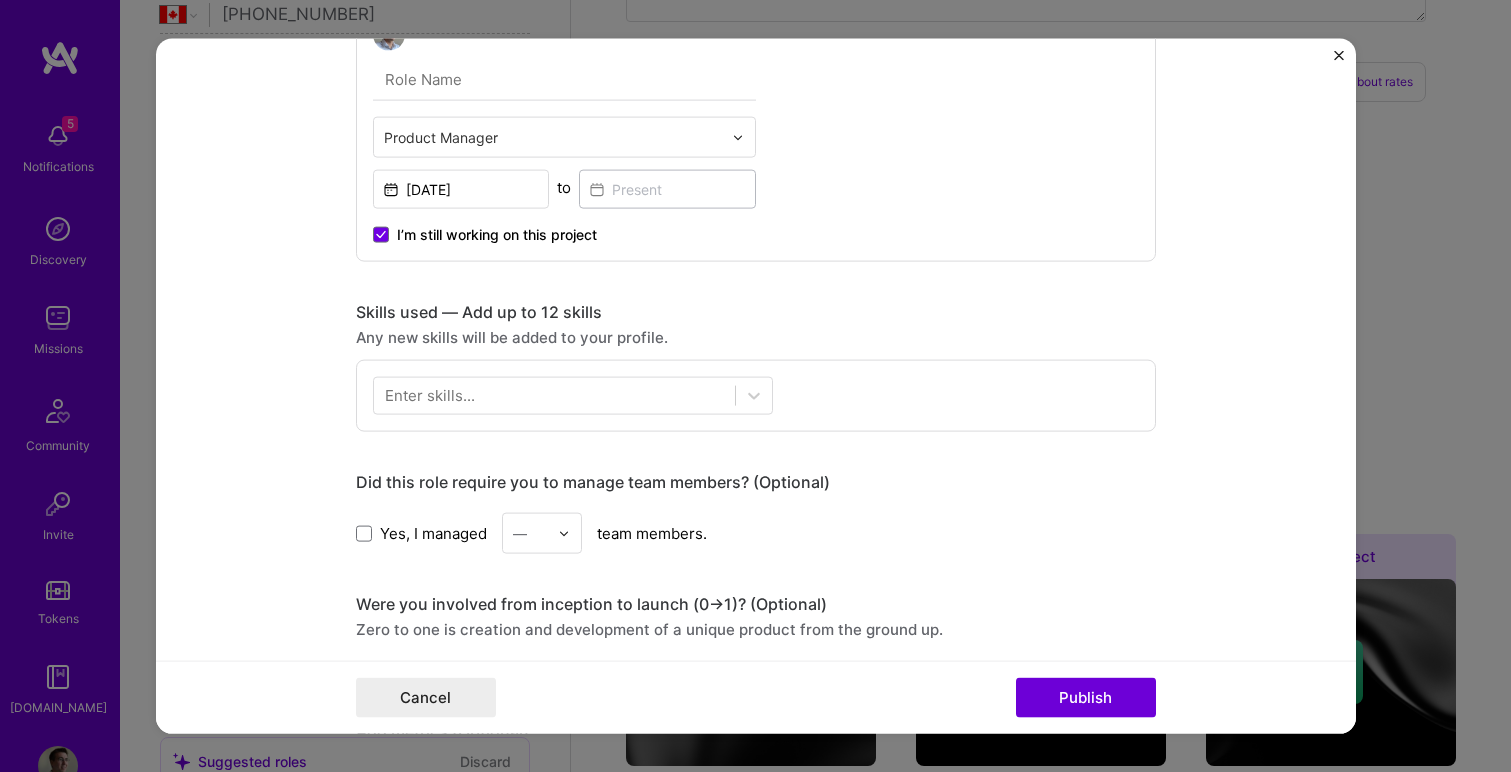 click on "Enter skills..." at bounding box center (430, 395) 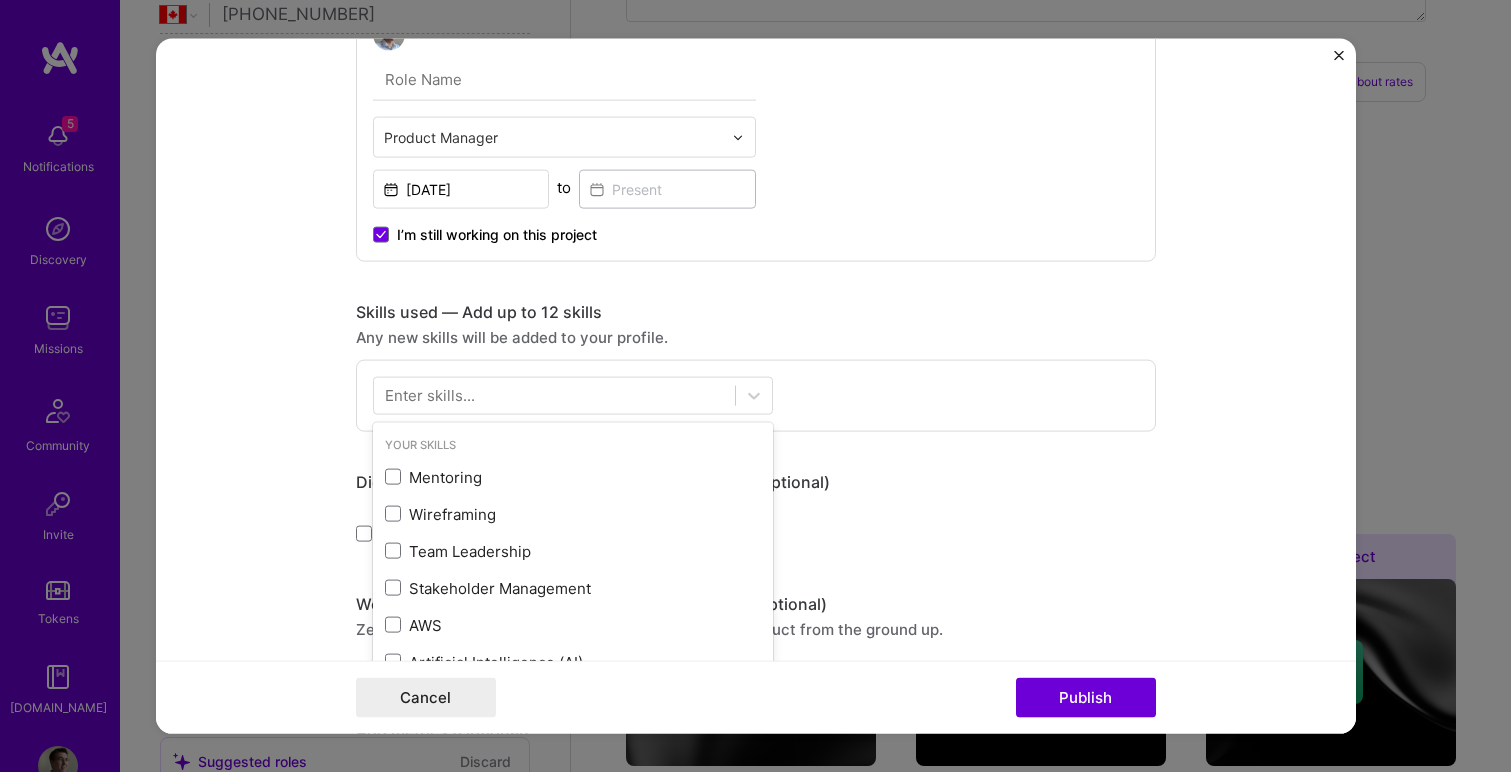 click on "Enter skills..." at bounding box center [430, 395] 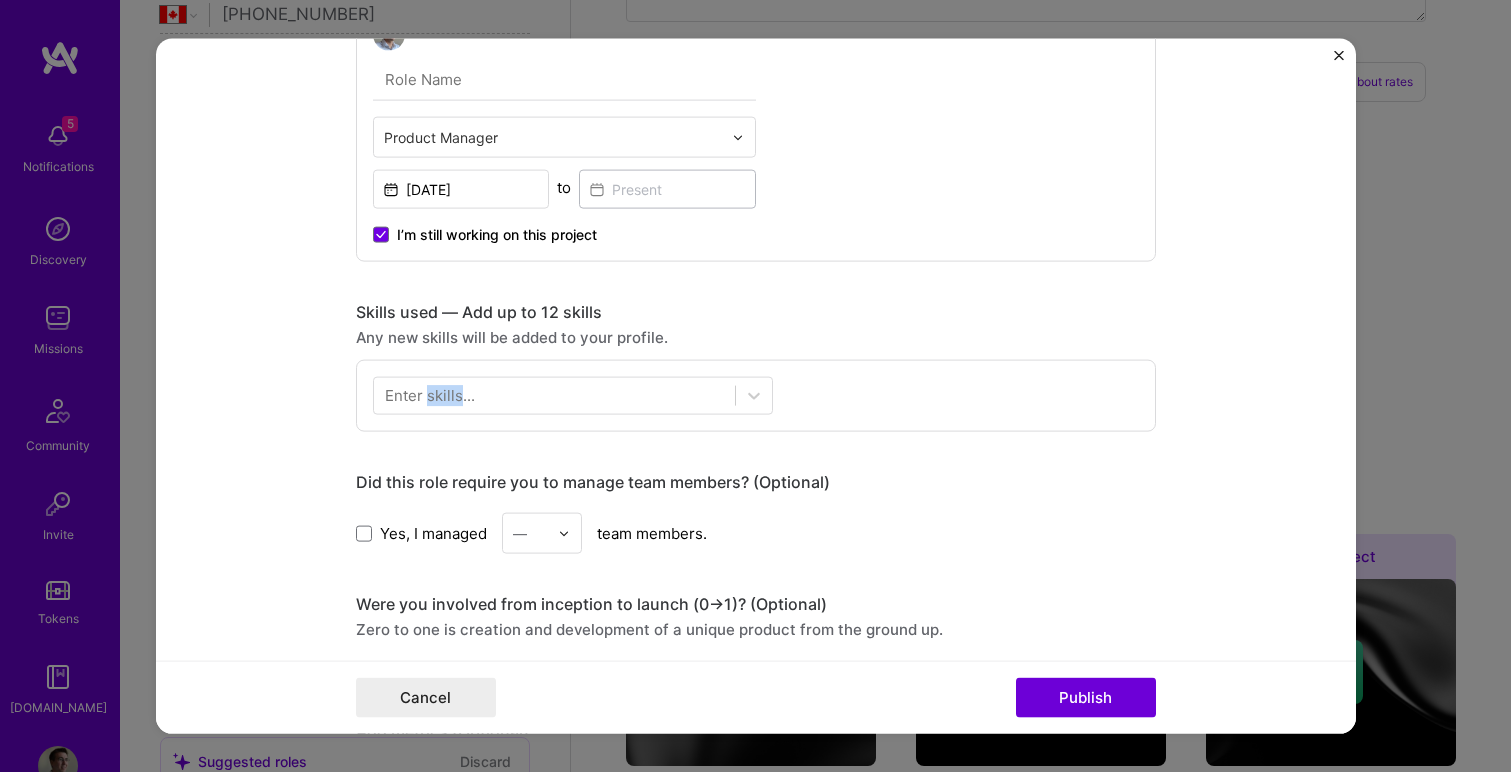 click on "Enter skills..." at bounding box center [430, 395] 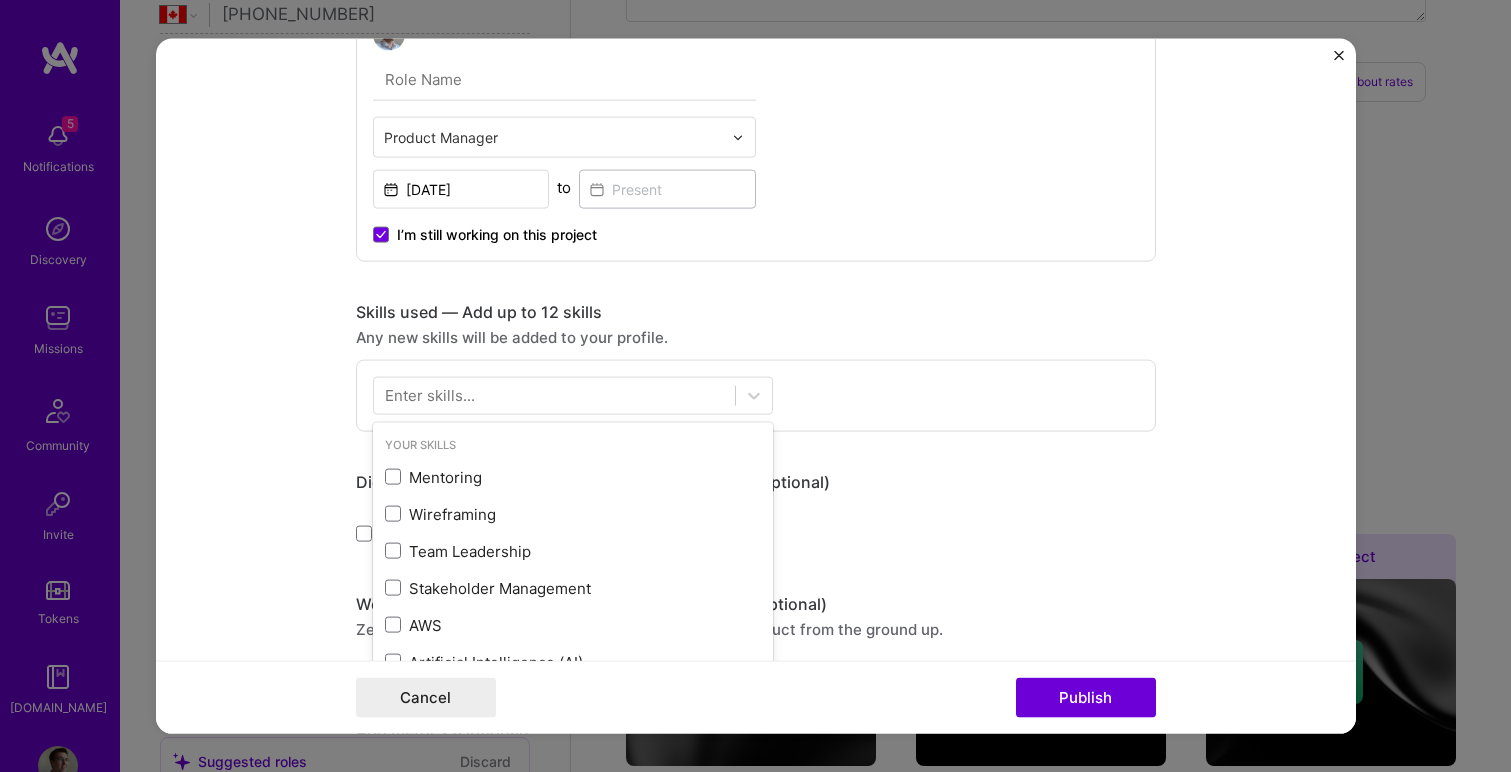 click on "Enter skills..." at bounding box center [430, 395] 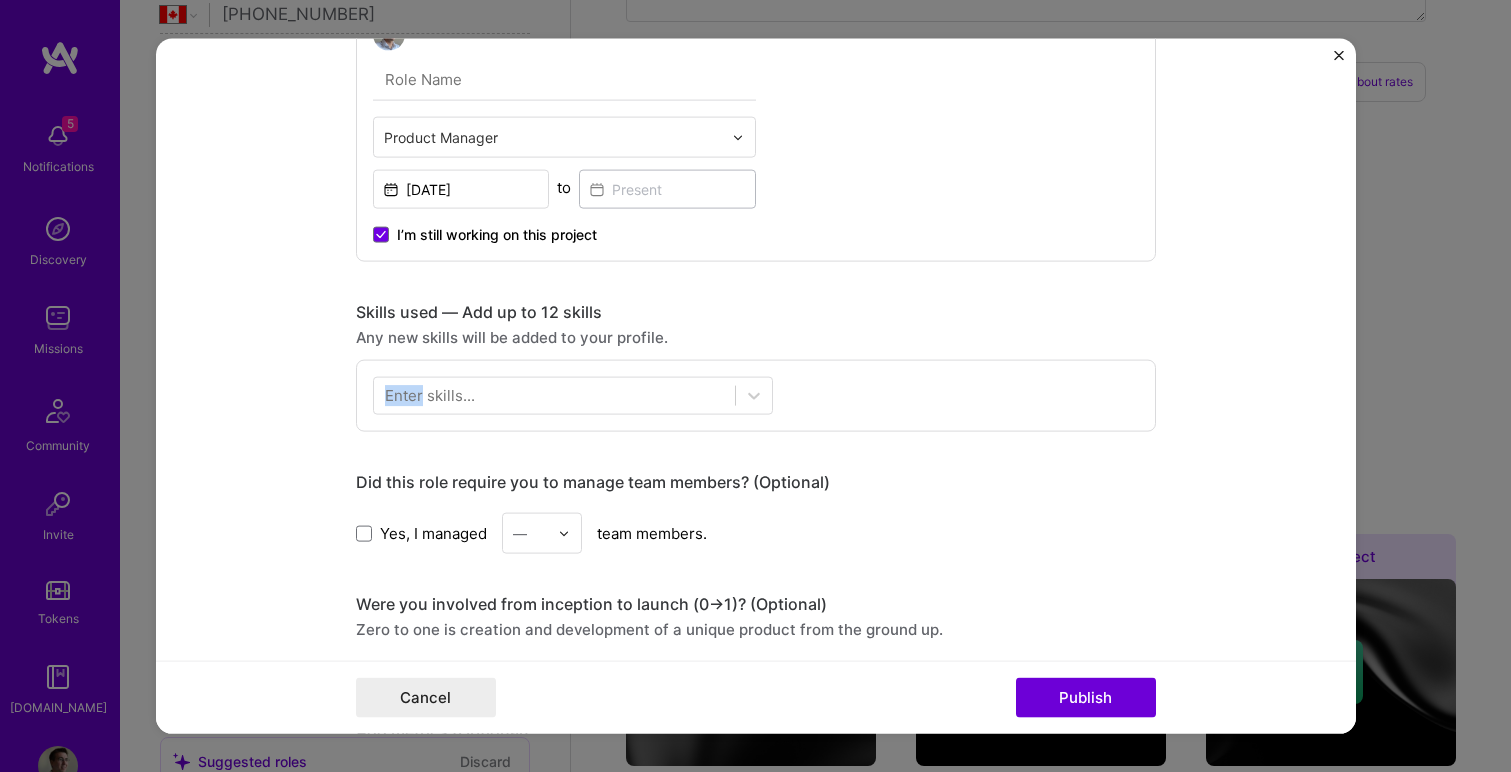 click on "Enter skills..." at bounding box center (430, 395) 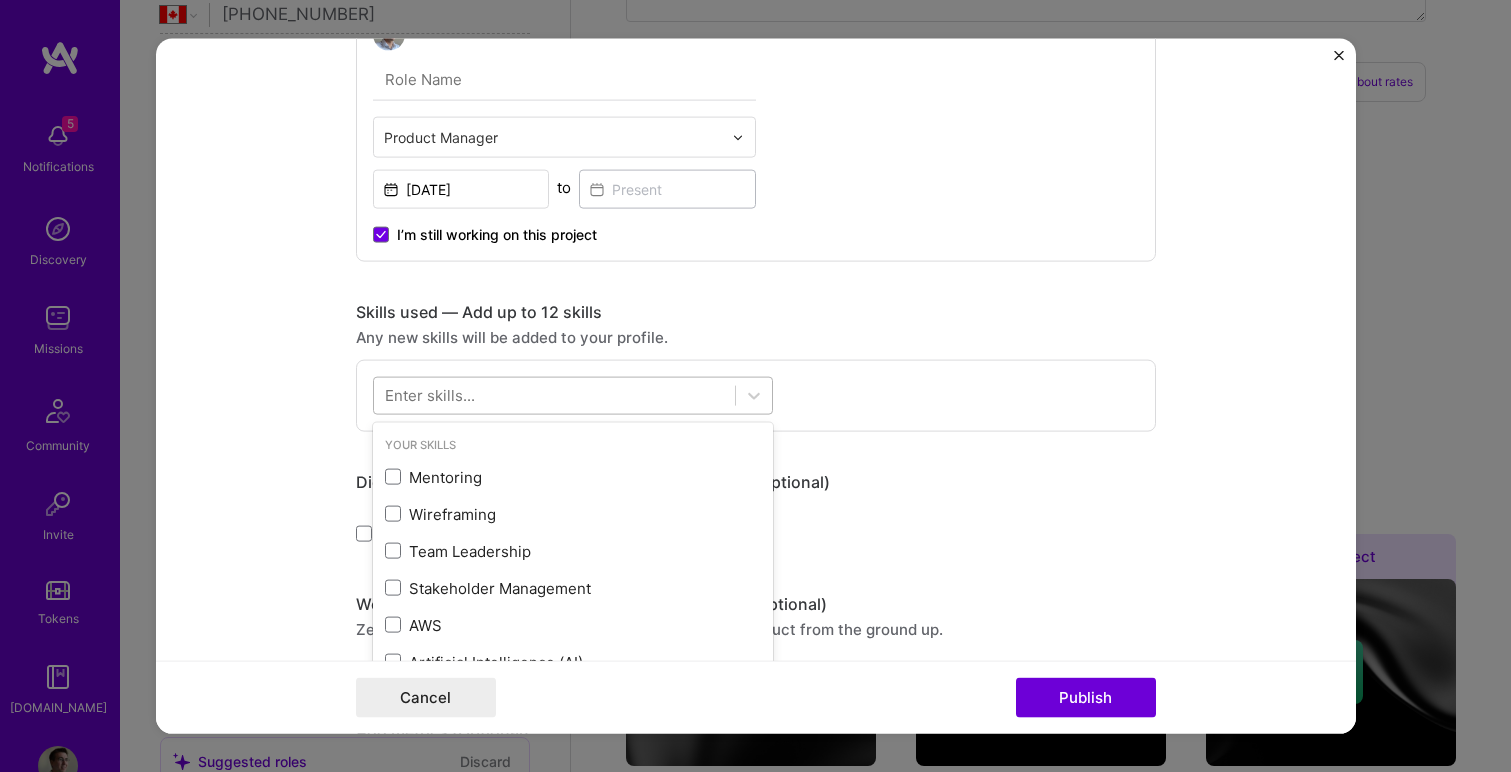 click at bounding box center [554, 395] 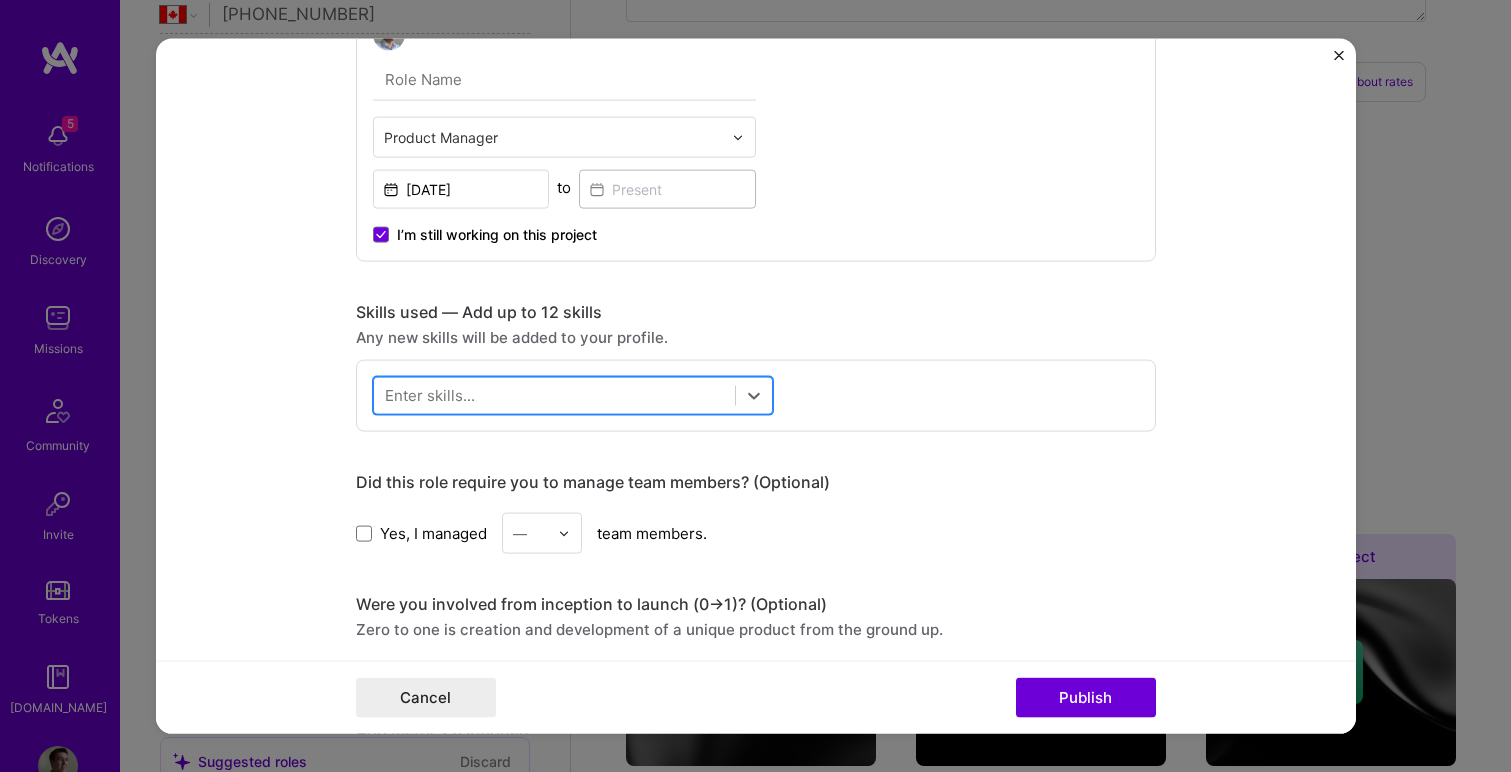 click at bounding box center [554, 395] 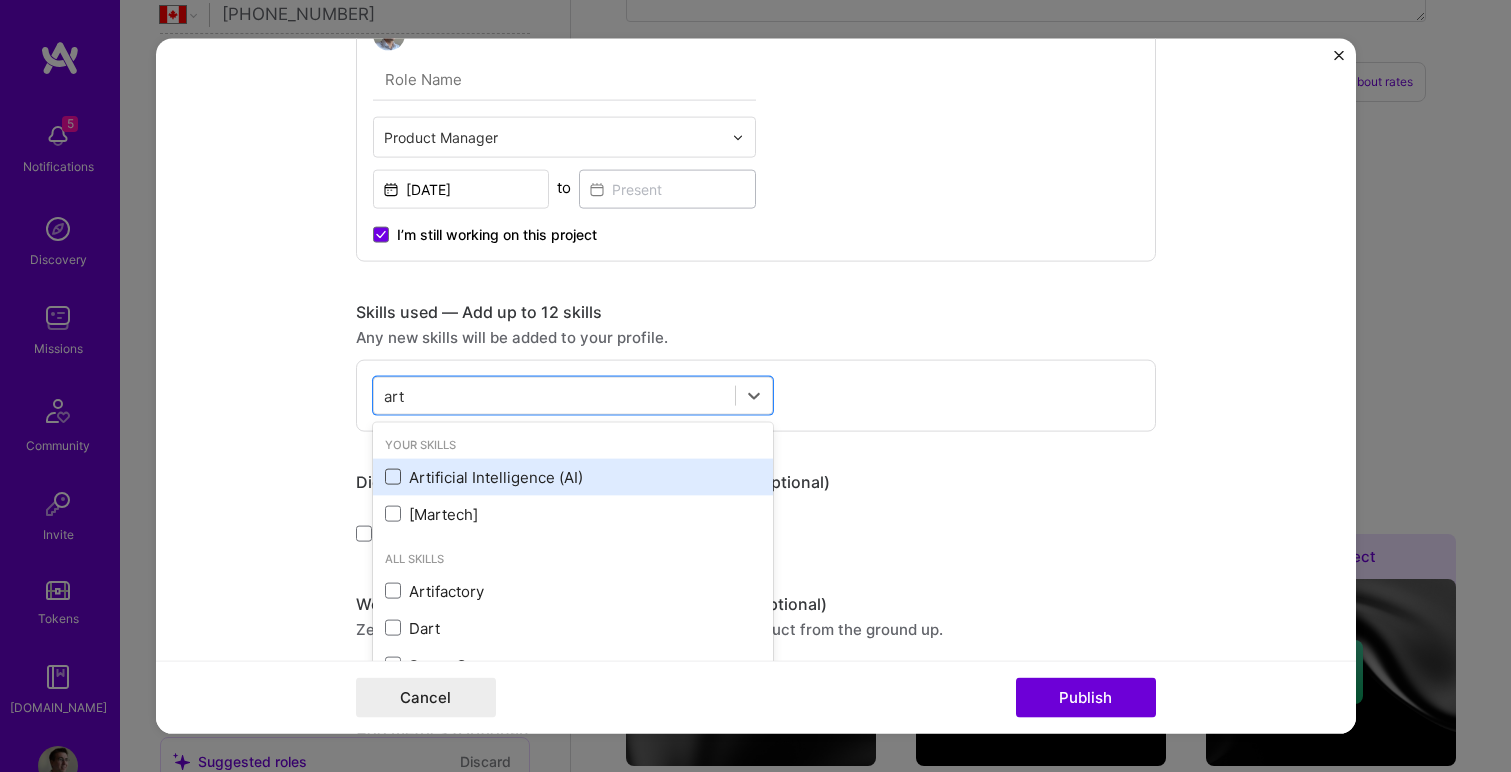 click at bounding box center [393, 477] 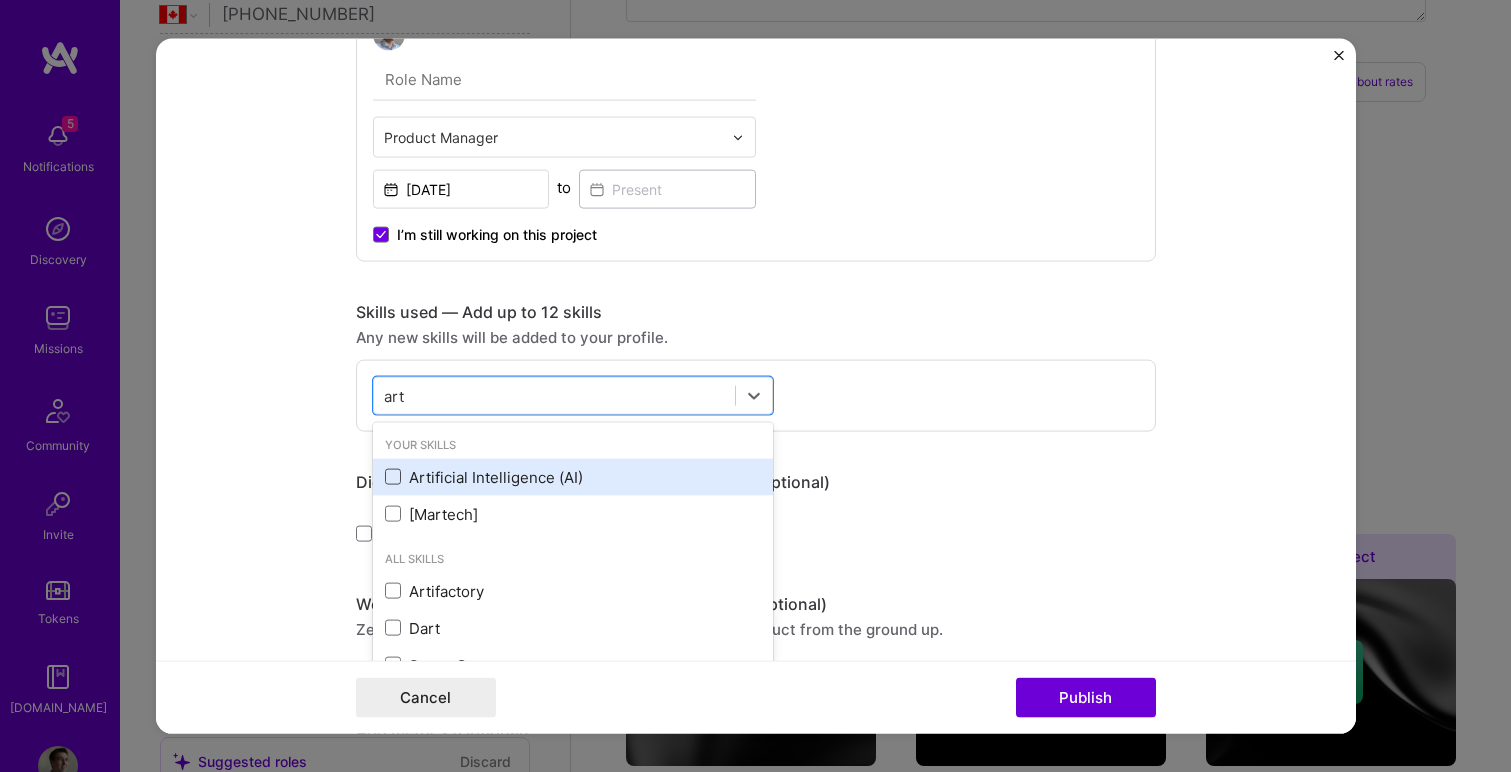 click at bounding box center [0, 0] 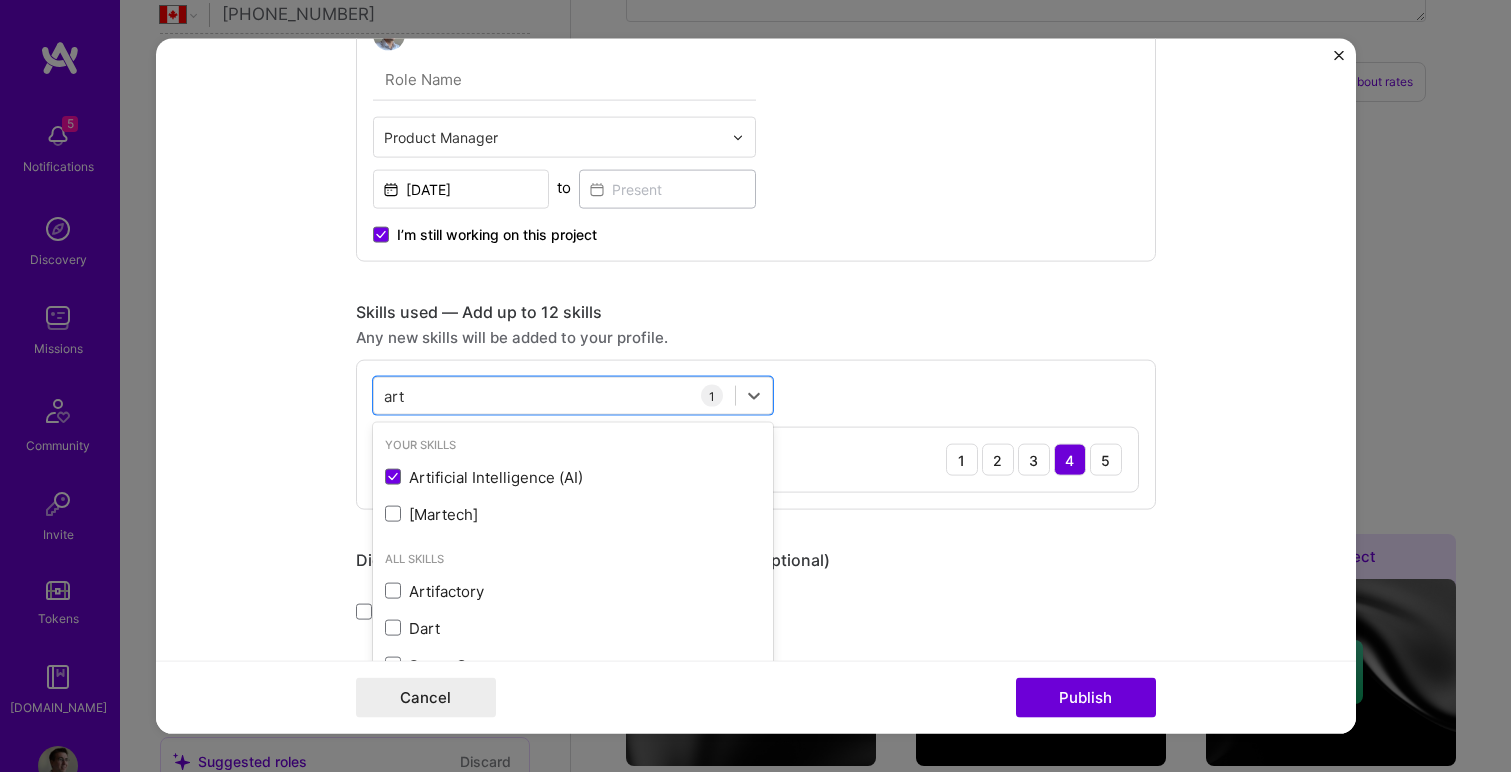 type on "art" 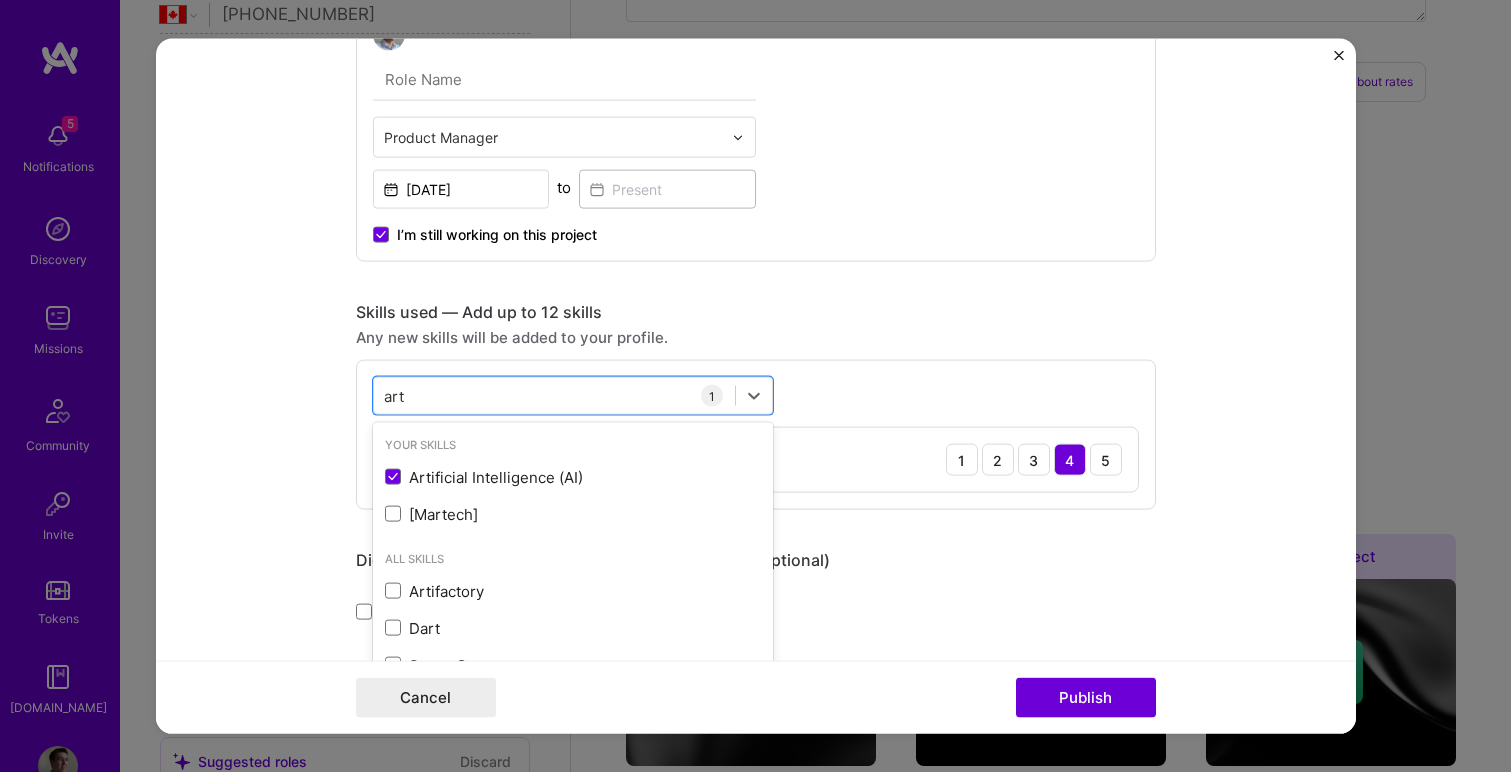 click on "Project title Multi-agent architecture for app building Company
Project industry Industry Project Link (Optional)
Drag and drop an image or   Upload file Upload file We recommend uploading at least 4 images. 1600x1200px or higher recommended. Max 5MB each. Role Product Manager Sep, 2024
to
I’m still working on this project Skills used — Add up to 12 skills Any new skills will be added to your profile. option Artificial Intelligence (AI), selected. option Artificial Intelligence (AI) selected, 0 of 2. 5 results available for search term art. Use Up and Down to choose options, press Enter to select the currently focused option, press Escape to exit the menu, press Tab to select the option and exit the menu. art art Your Skills Artificial Intelligence (AI) [Martech] All Skills Artifactory Dart Smart Contracts 1 Artificial Intelligence (AI) 1 2 3 4 5 Did this role require you to manage team members? (Optional) Yes, I managed" at bounding box center (756, 386) 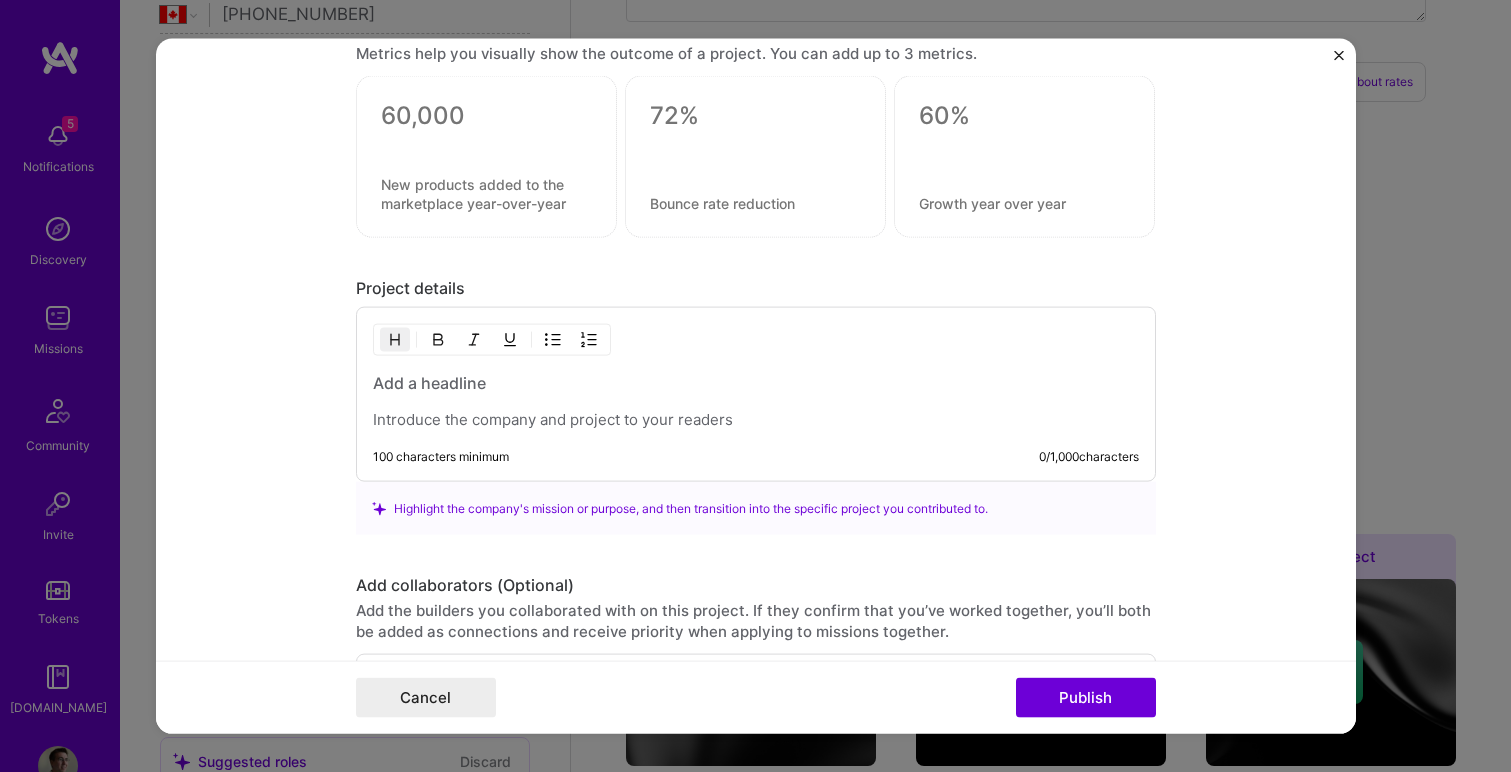 scroll, scrollTop: 1439, scrollLeft: 0, axis: vertical 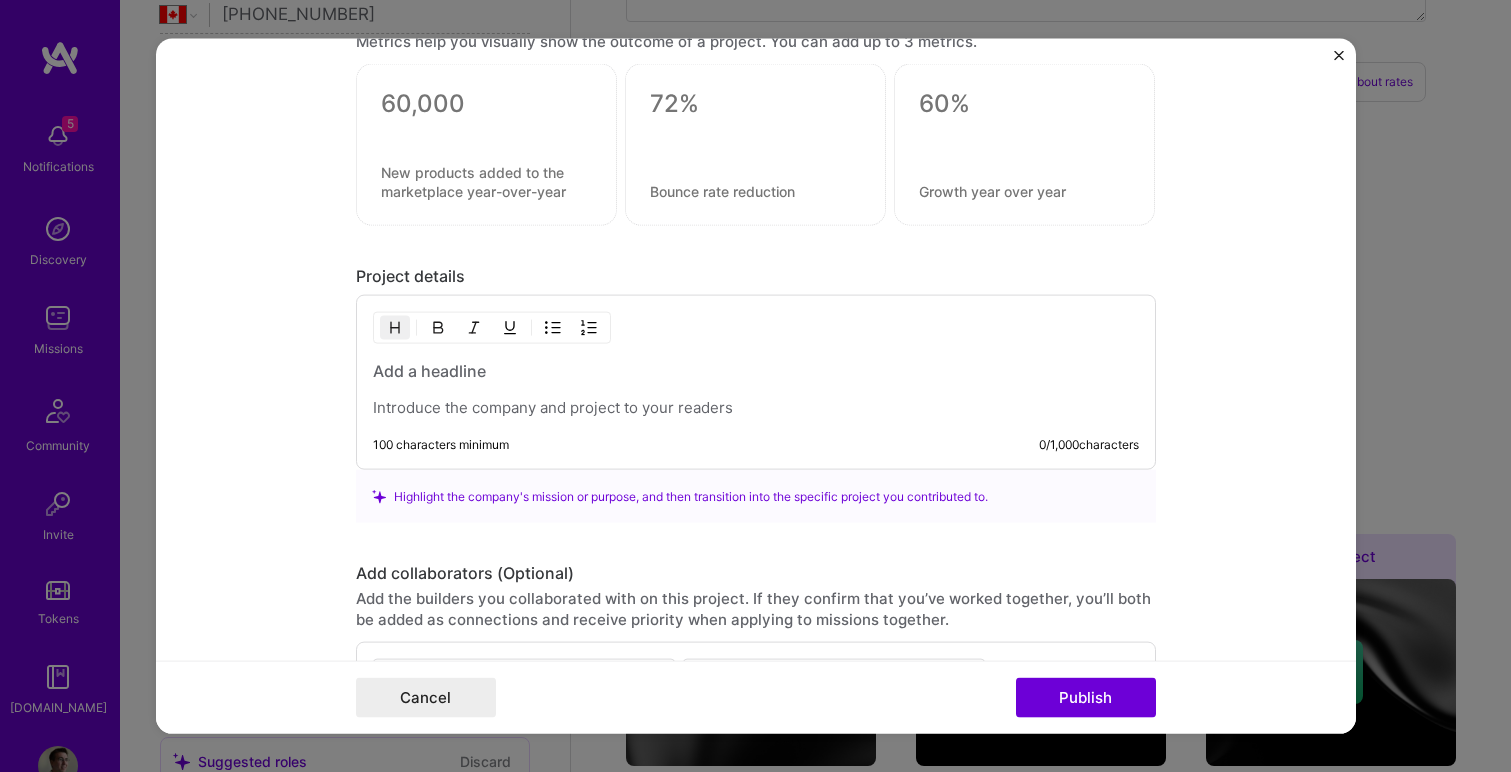 click at bounding box center [756, 371] 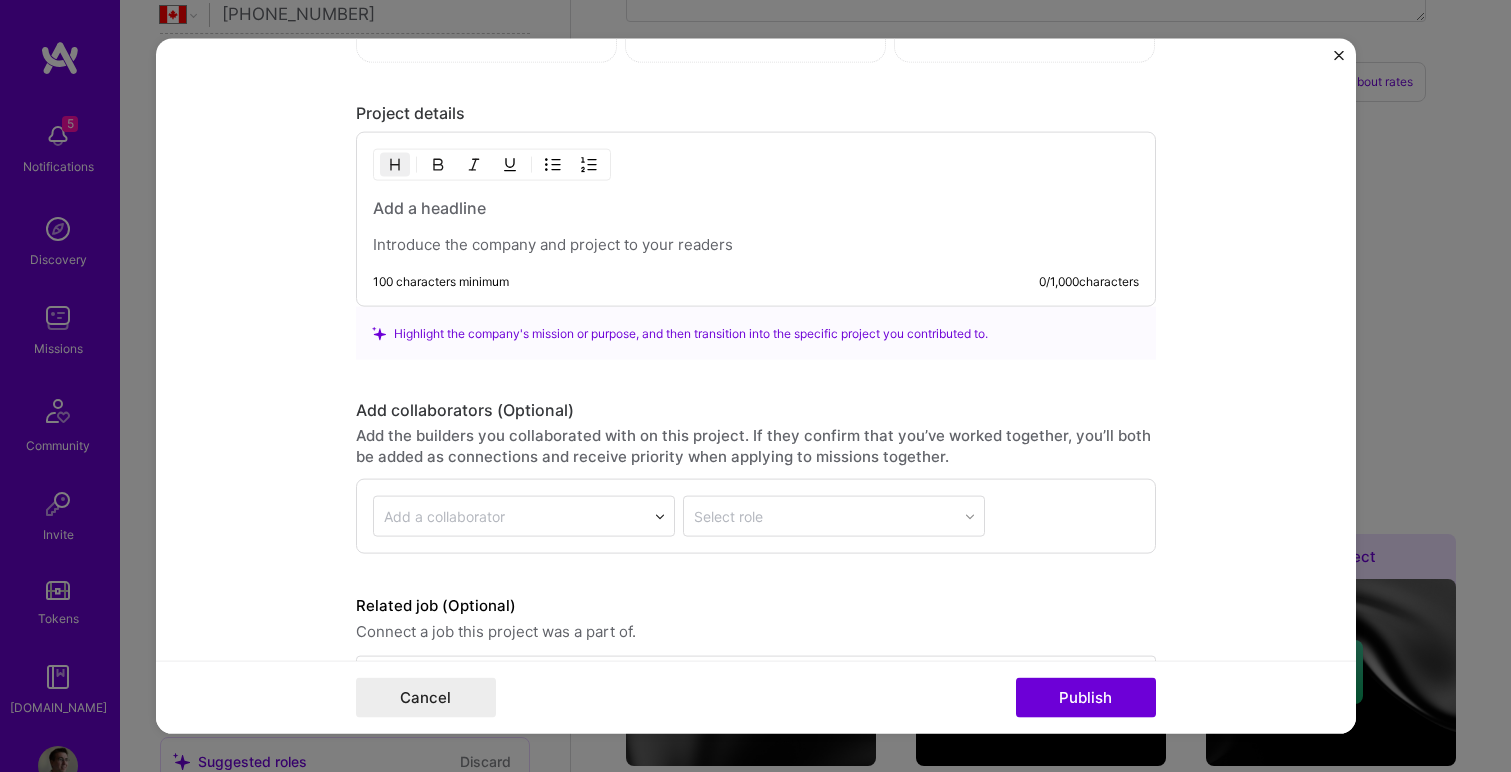 scroll, scrollTop: 1644, scrollLeft: 0, axis: vertical 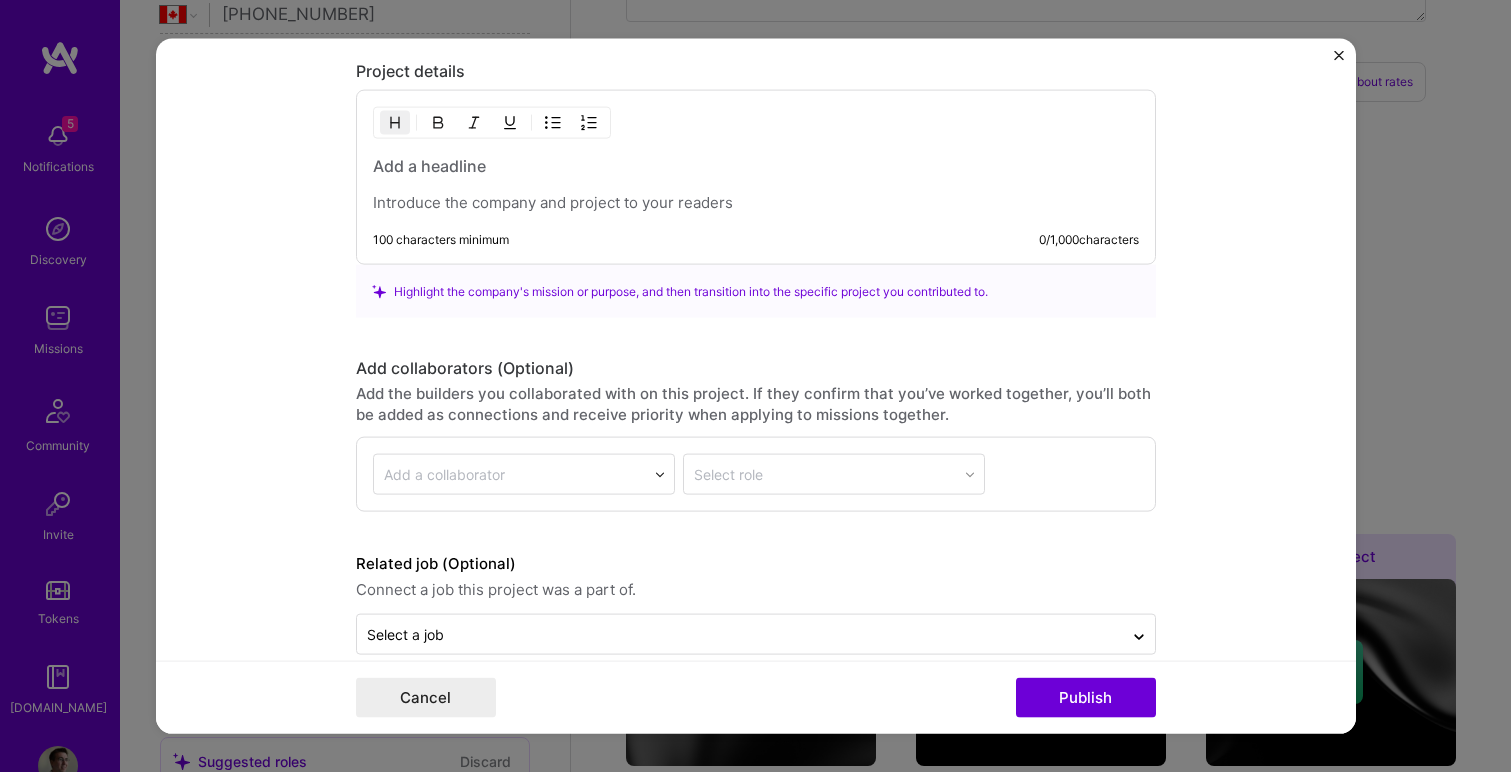 type 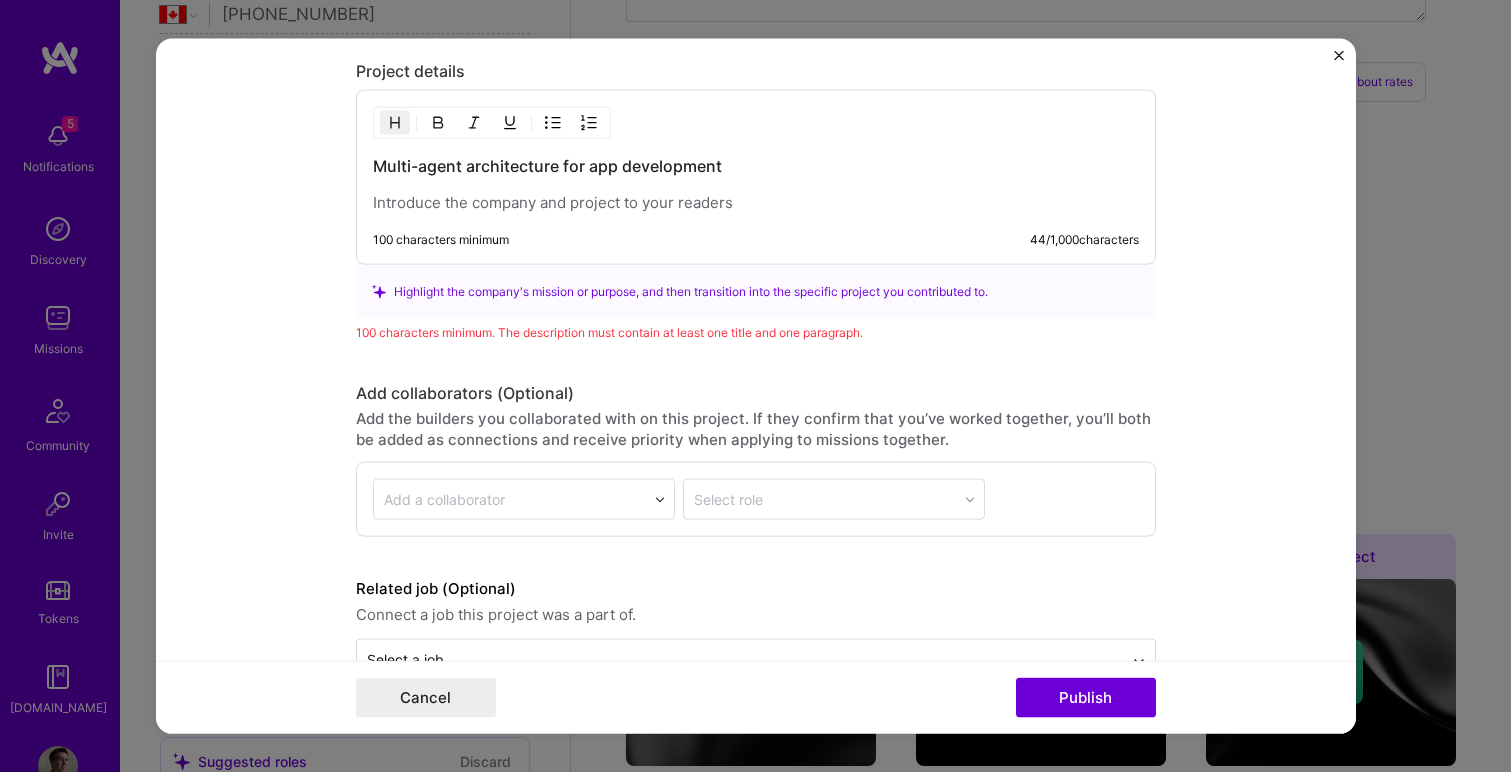 click at bounding box center (756, 203) 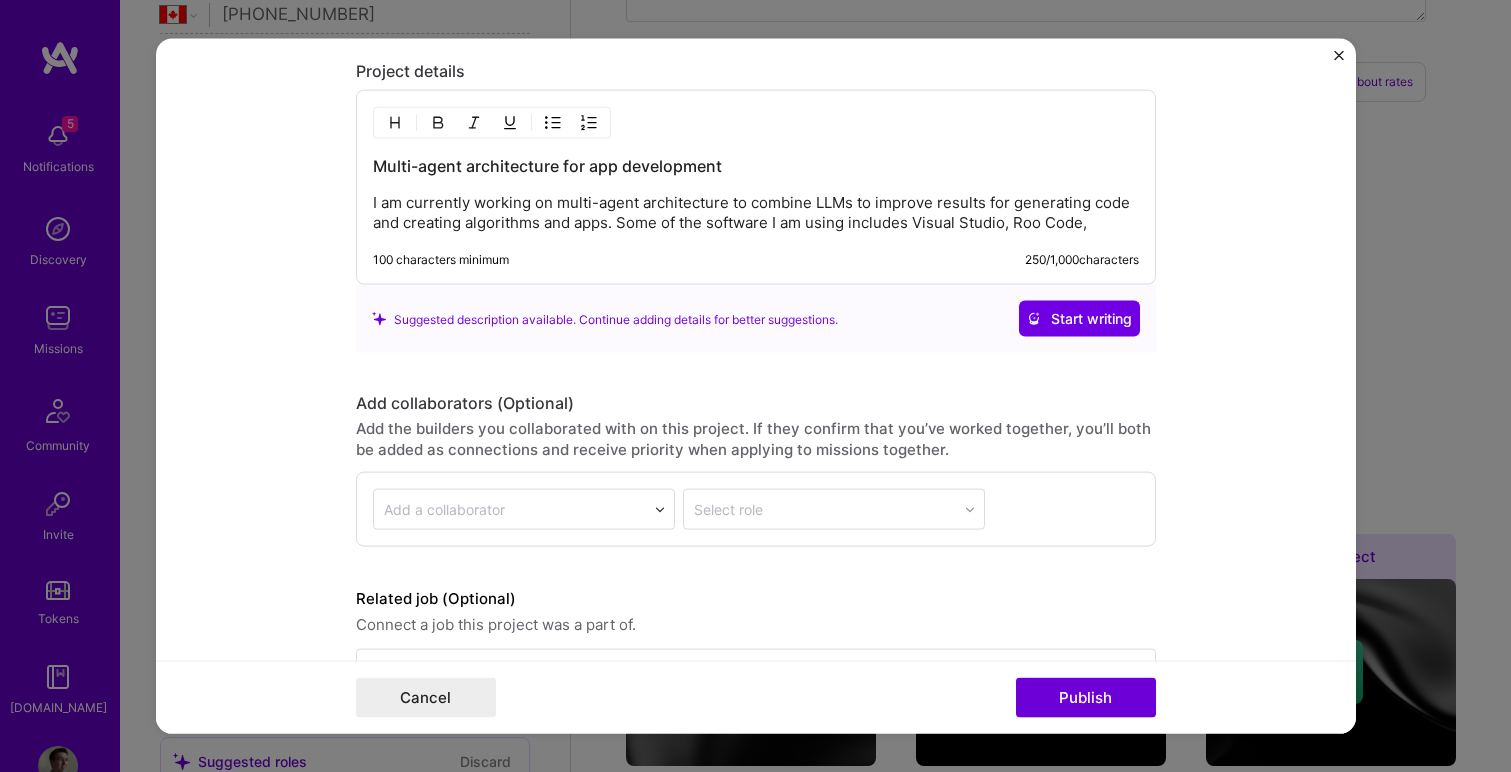 click on "Add the builders you collaborated with on this project. If they confirm that you’ve worked together, you’ll both be added as connections and receive priority when applying to missions together." at bounding box center [756, 439] 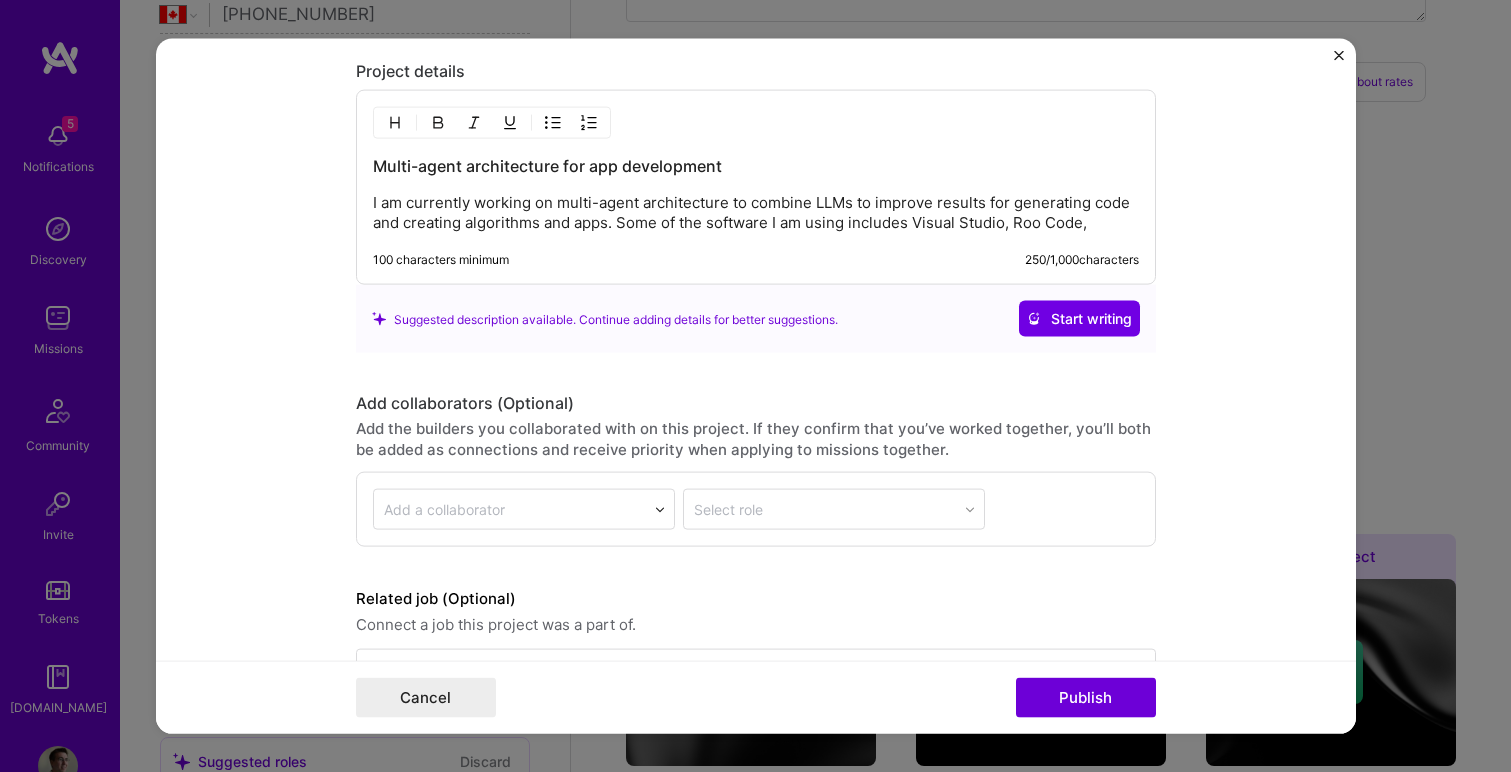 click on "I am currently working on multi-agent architecture to combine LLMs to improve results for generating code and creating algorithms and apps. Some of the software I am using includes Visual Studio, Roo Code," at bounding box center (756, 213) 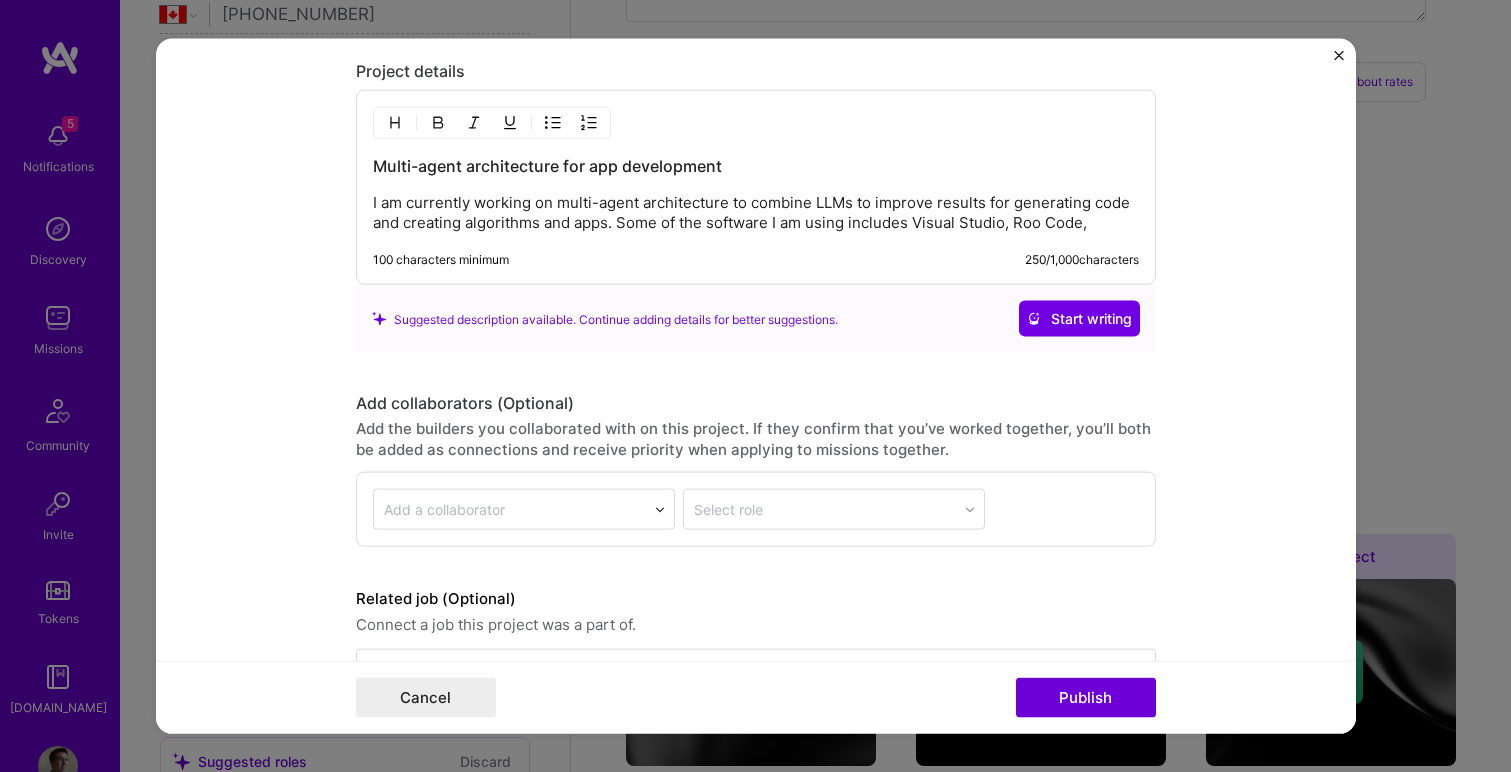 click on "I am currently working on multi-agent architecture to combine LLMs to improve results for generating code and creating algorithms and apps. Some of the software I am using includes Visual Studio, Roo Code," at bounding box center [756, 213] 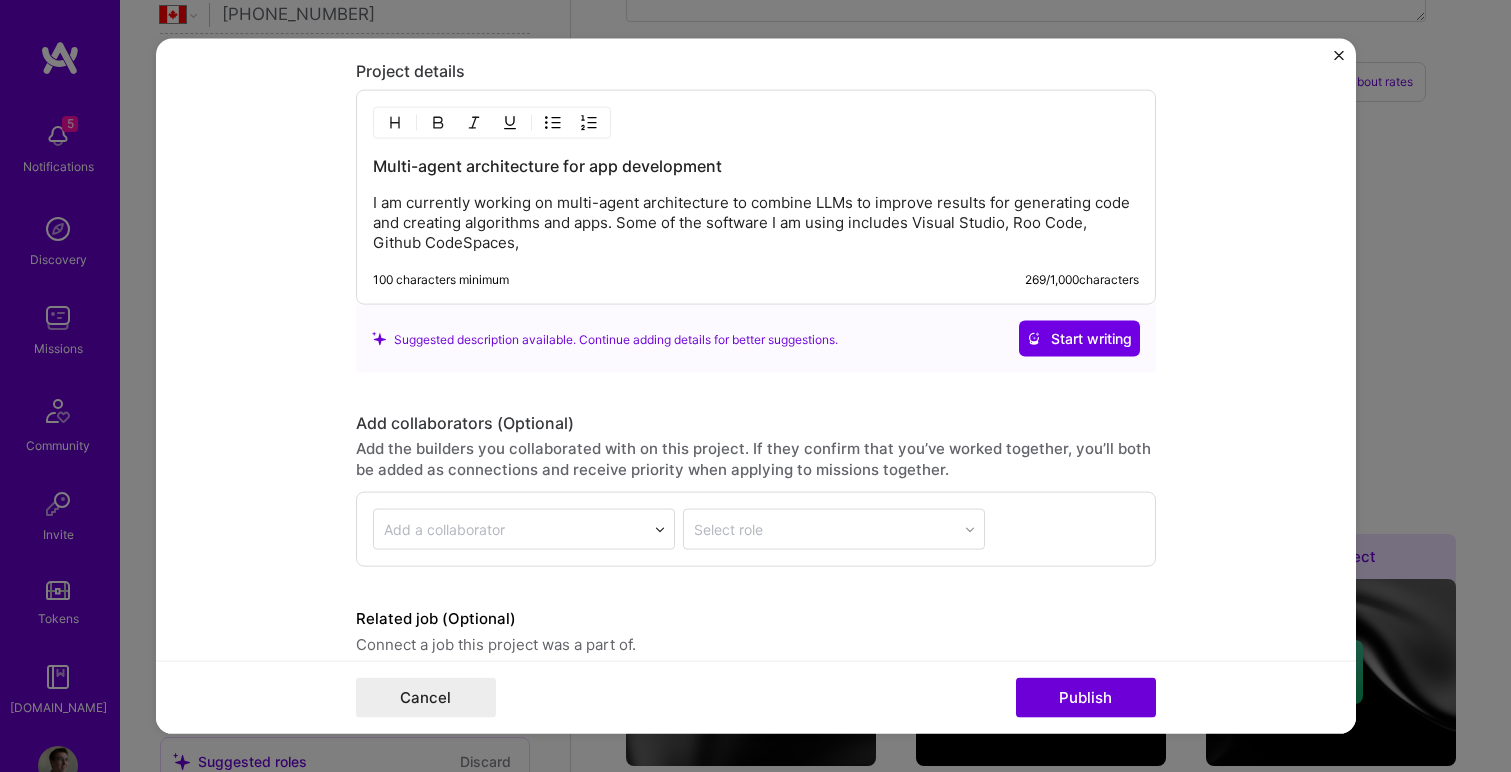 click on "I am currently working on multi-agent architecture to combine LLMs to improve results for generating code and creating algorithms and apps. Some of the software I am using includes Visual Studio, Roo Code, Github CodeSpaces," at bounding box center [756, 223] 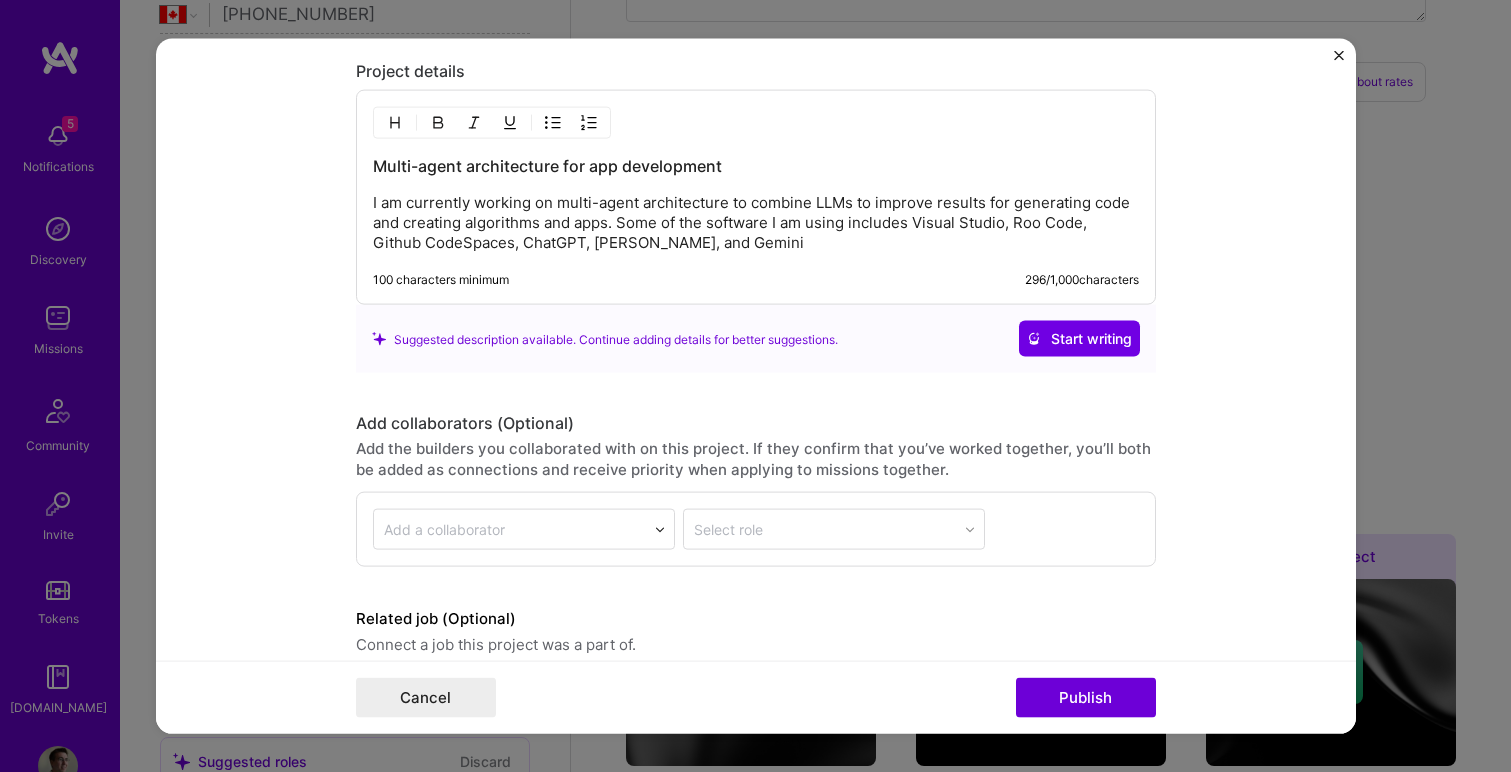 click on "I am currently working on multi-agent architecture to combine LLMs to improve results for generating code and creating algorithms and apps. Some of the software I am using includes Visual Studio, Roo Code, Github CodeSpaces, ChatGPT, Claude, and Gemini" at bounding box center [756, 223] 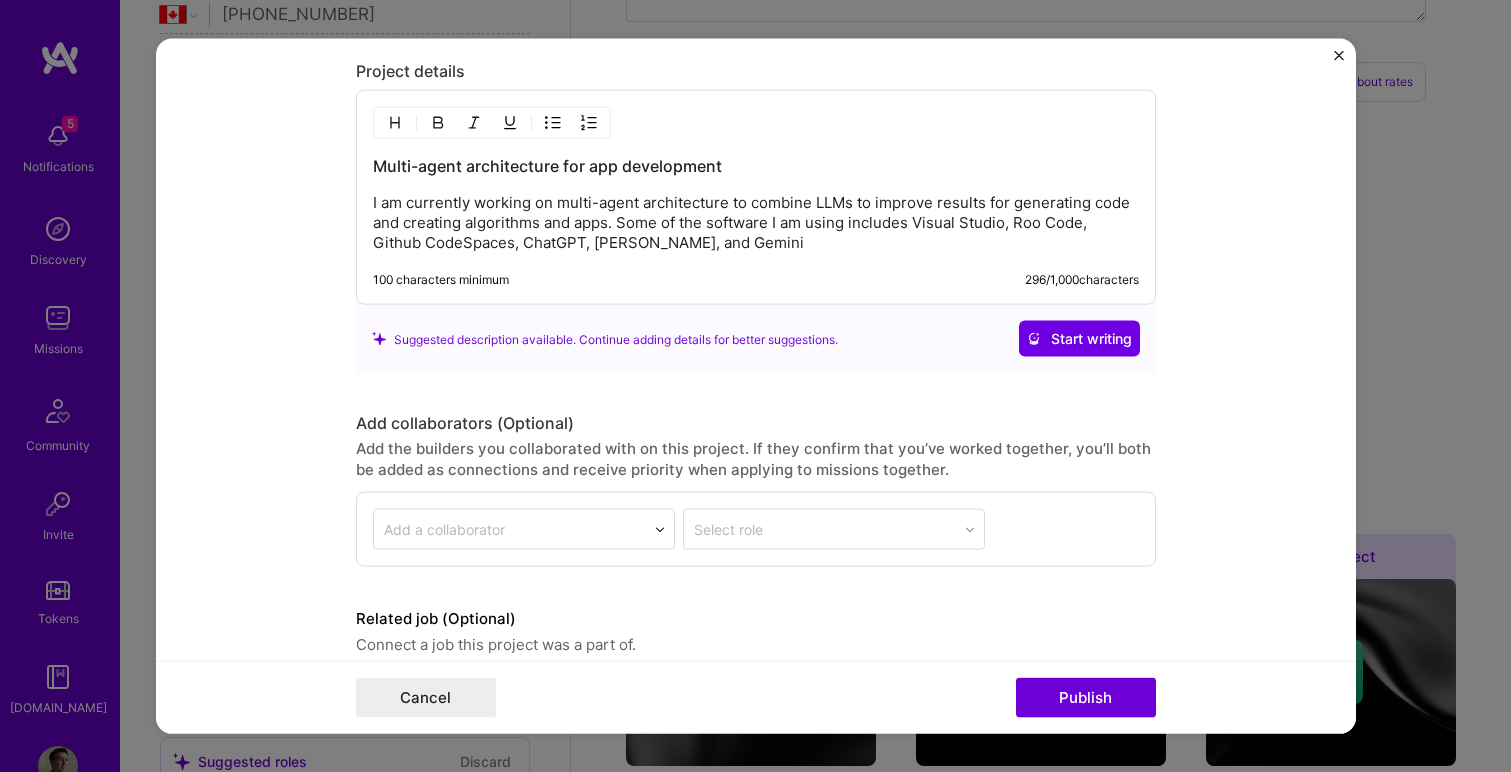 click on "I am currently working on multi-agent architecture to combine LLMs to improve results for generating code and creating algorithms and apps. Some of the software I am using includes Visual Studio, Roo Code, Github CodeSpaces, ChatGPT, Claude, and Gemini" at bounding box center (756, 223) 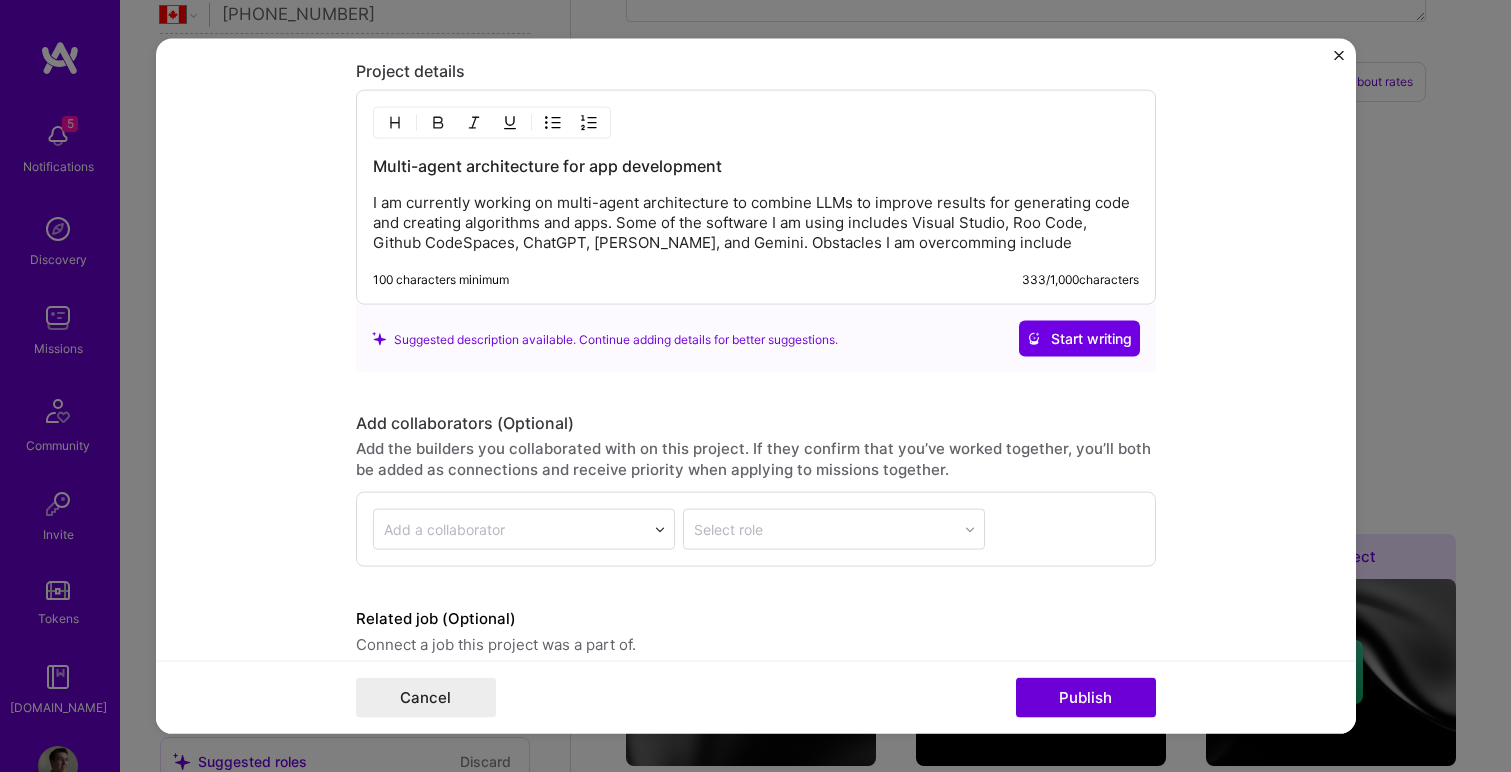click on "I am currently working on multi-agent architecture to combine LLMs to improve results for generating code and creating algorithms and apps. Some of the software I am using includes Visual Studio, Roo Code, Github CodeSpaces, ChatGPT, Claude, and Gemini. Obstacles I am overcomming include" at bounding box center (756, 223) 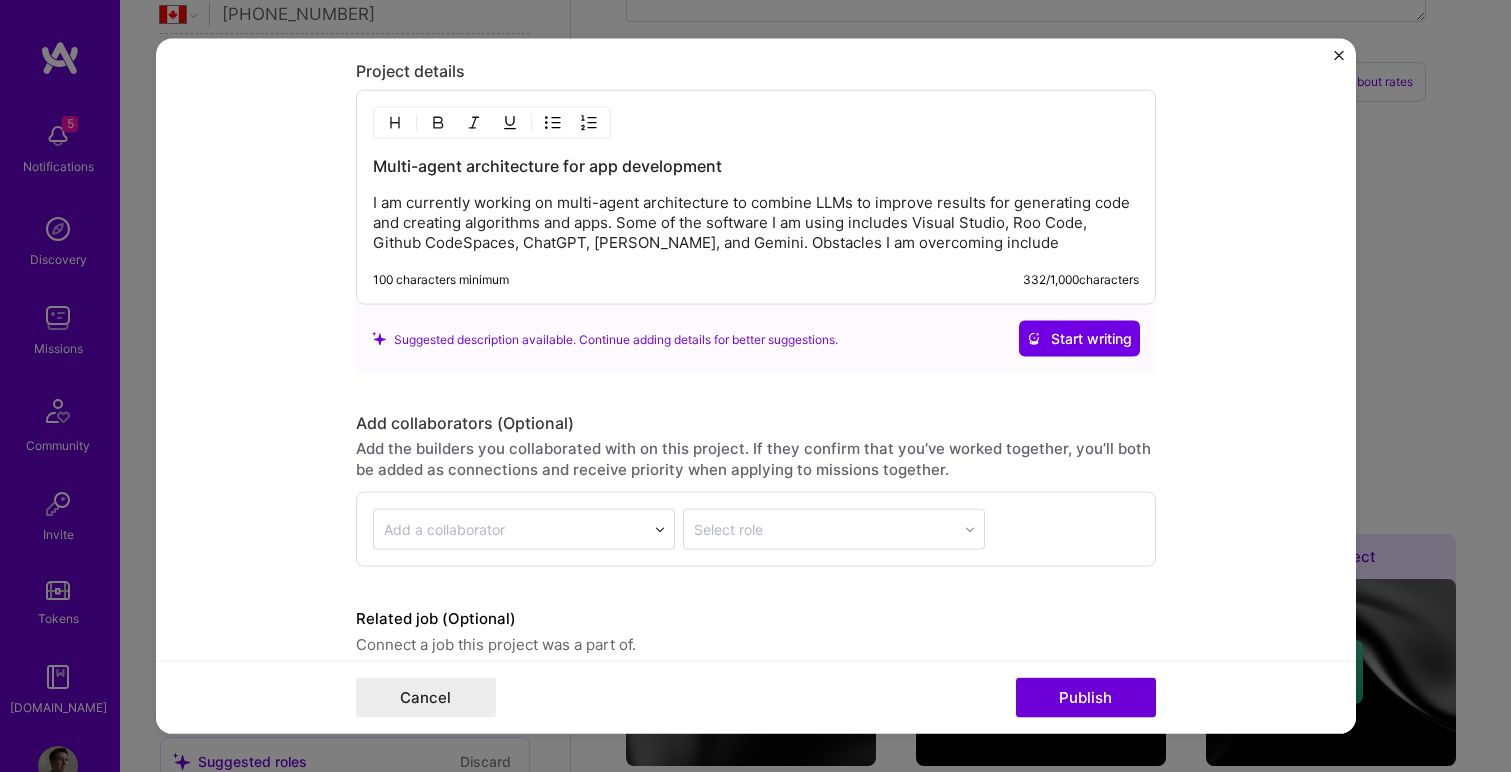 click on "I am currently working on multi-agent architecture to combine LLMs to improve results for generating code and creating algorithms and apps. Some of the software I am using includes Visual Studio, Roo Code, Github CodeSpaces, ChatGPT, Claude, and Gemini. Obstacles I am overcoming include" at bounding box center (756, 223) 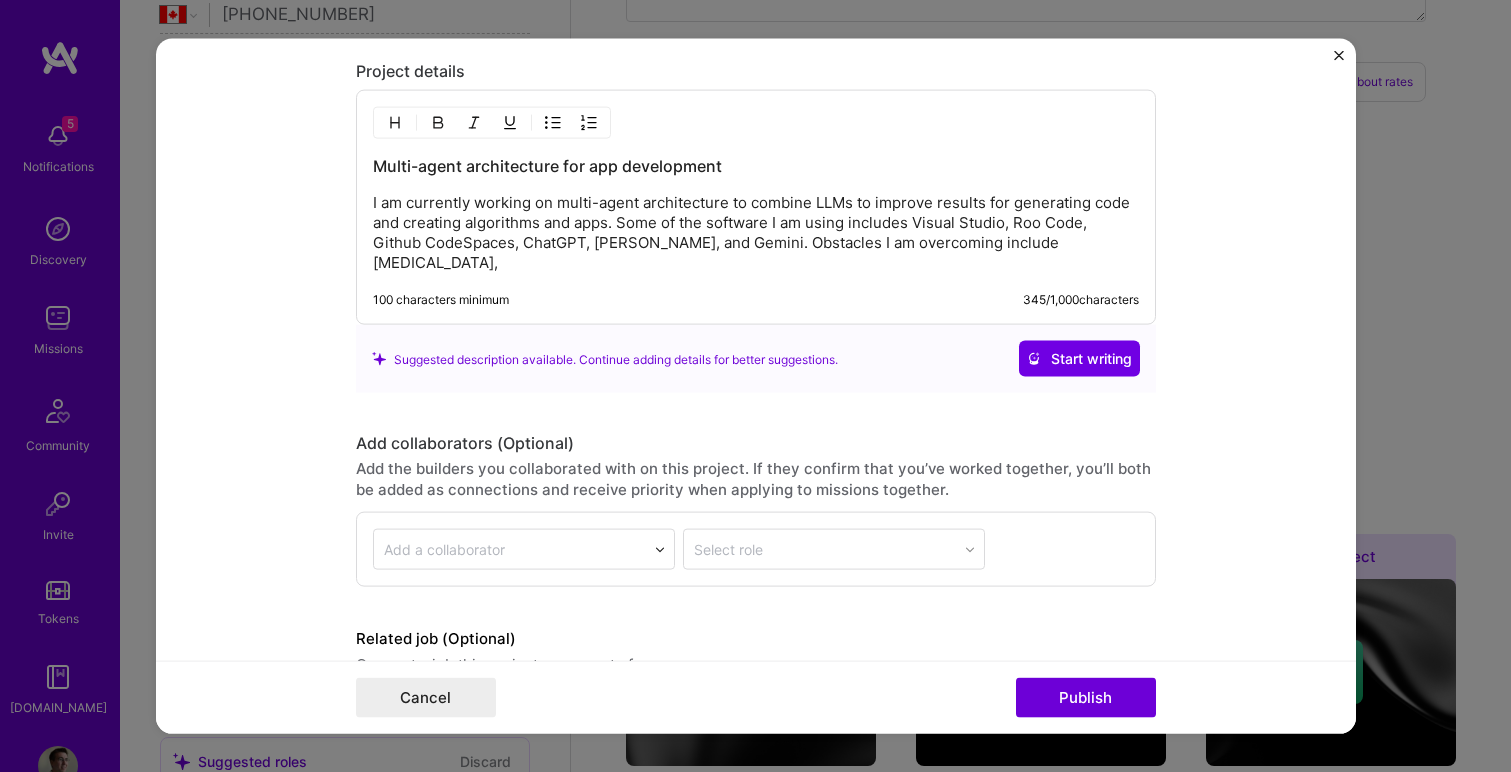 click on "I am currently working on multi-agent architecture to combine LLMs to improve results for generating code and creating algorithms and apps. Some of the software I am using includes Visual Studio, Roo Code, Github CodeSpaces, ChatGPT, Claude, and Gemini. Obstacles I am overcoming include memory loss," at bounding box center (756, 233) 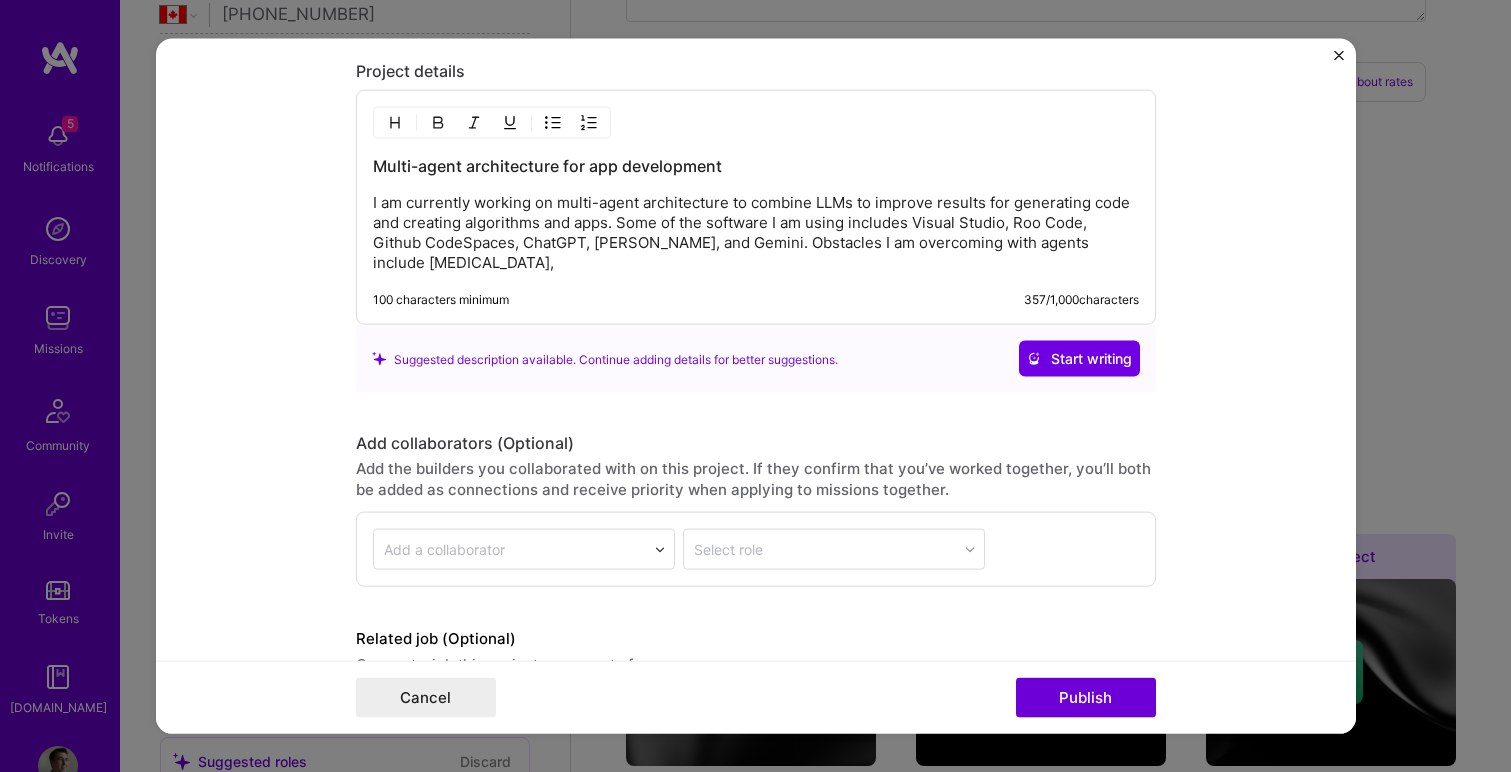 click on "I am currently working on multi-agent architecture to combine LLMs to improve results for generating code and creating algorithms and apps. Some of the software I am using includes Visual Studio, Roo Code, Github CodeSpaces, ChatGPT, Claude, and Gemini. Obstacles I am overcoming with agents include memory loss," at bounding box center (756, 233) 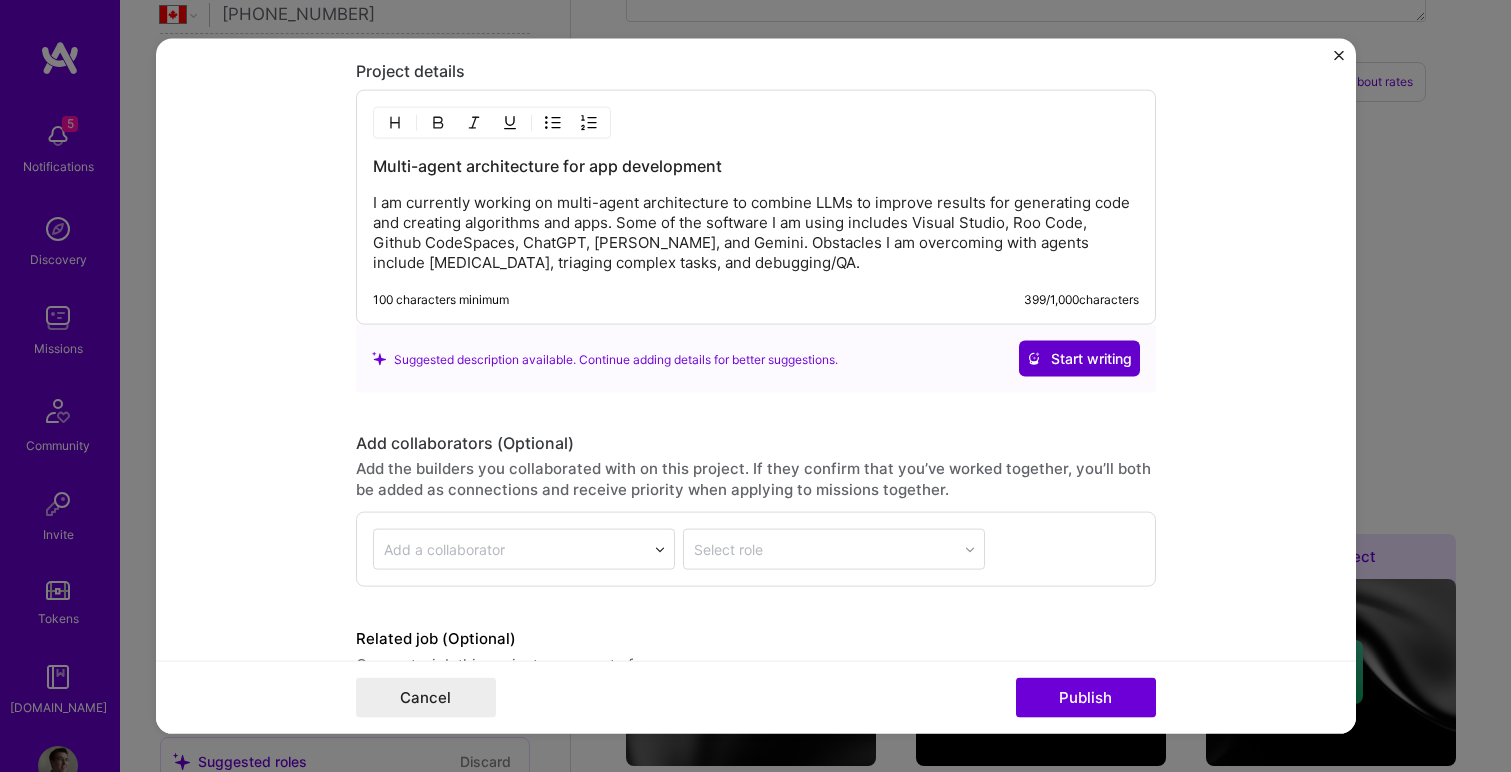 click on "Start writing" at bounding box center [1079, 359] 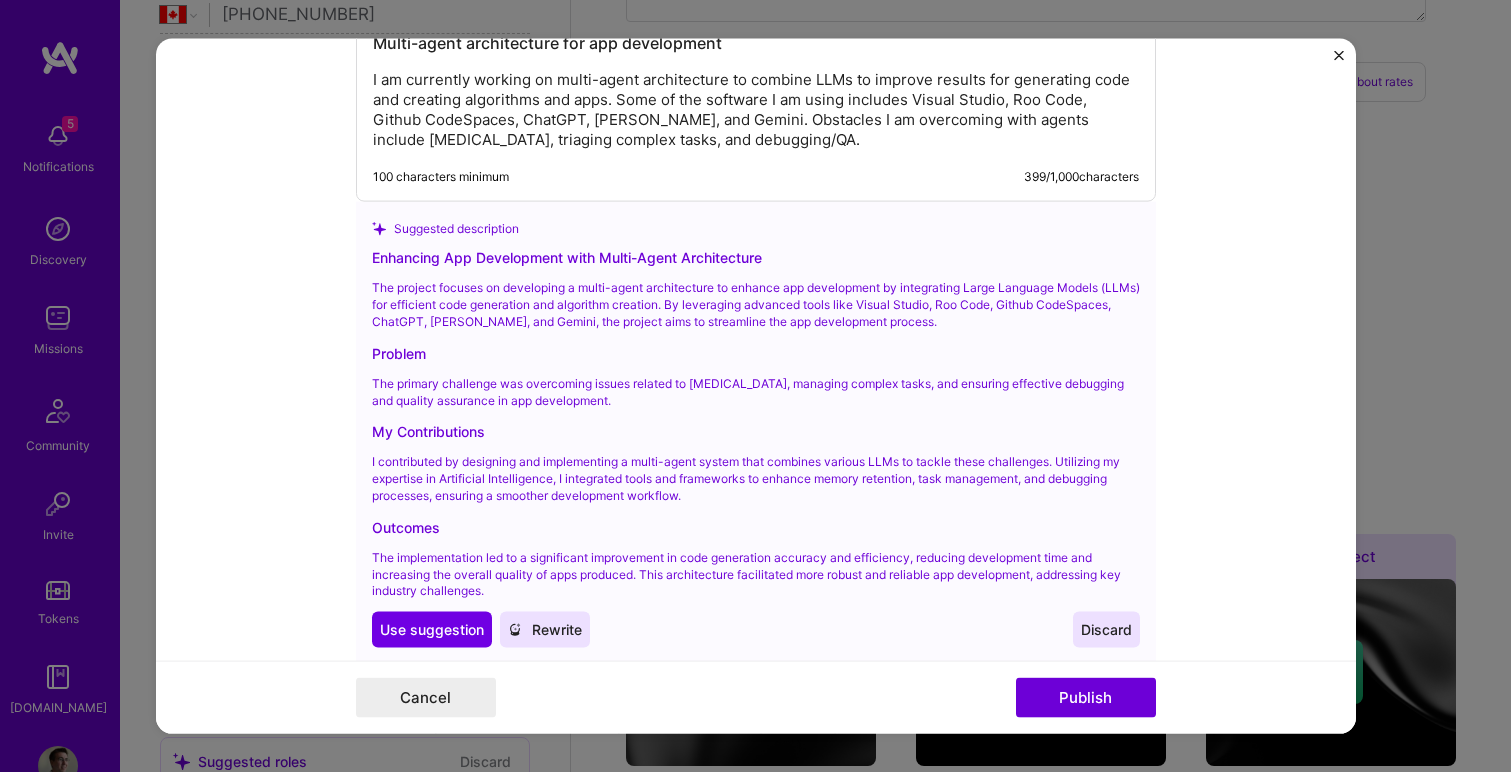 scroll, scrollTop: 1759, scrollLeft: 0, axis: vertical 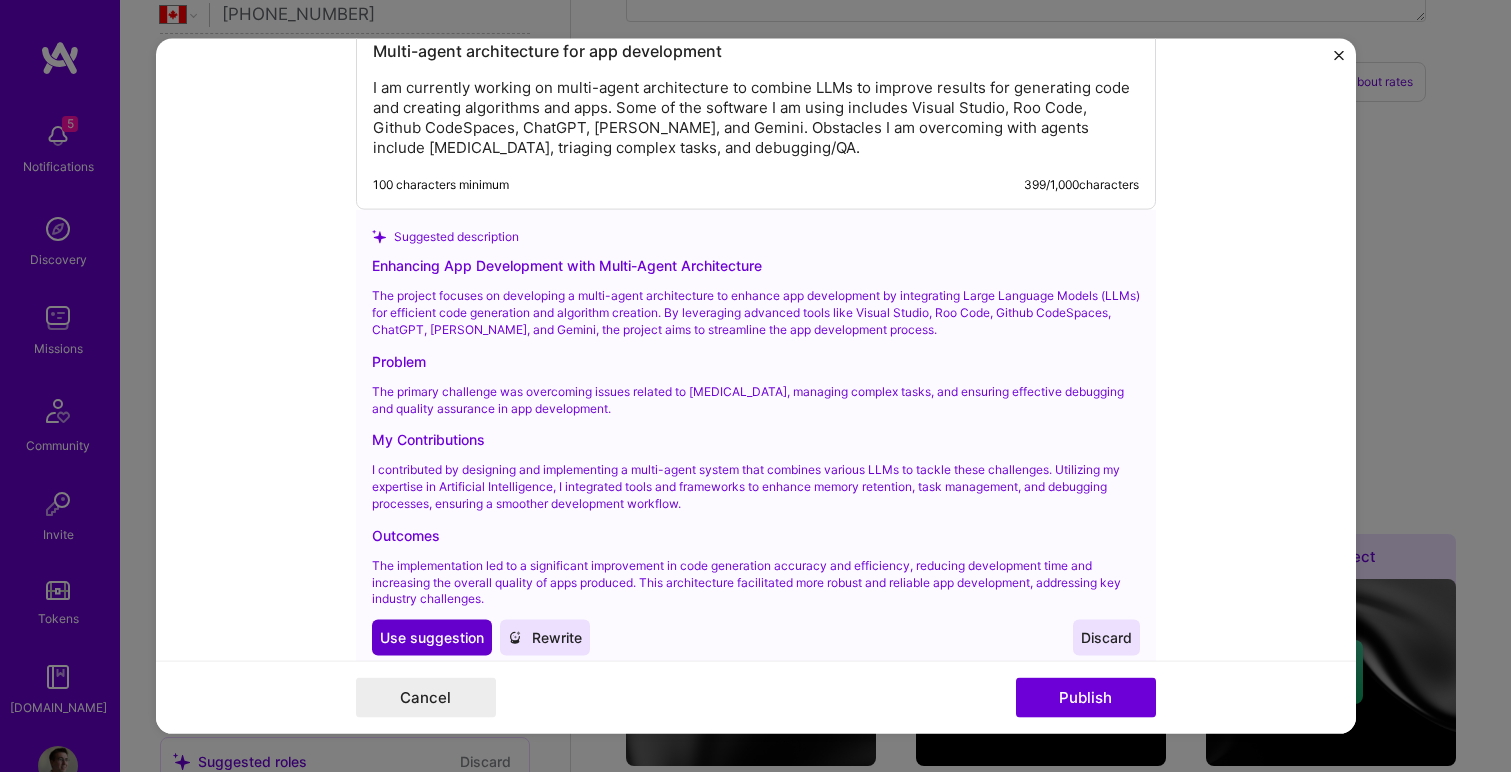 click on "Use suggestion" at bounding box center (432, 638) 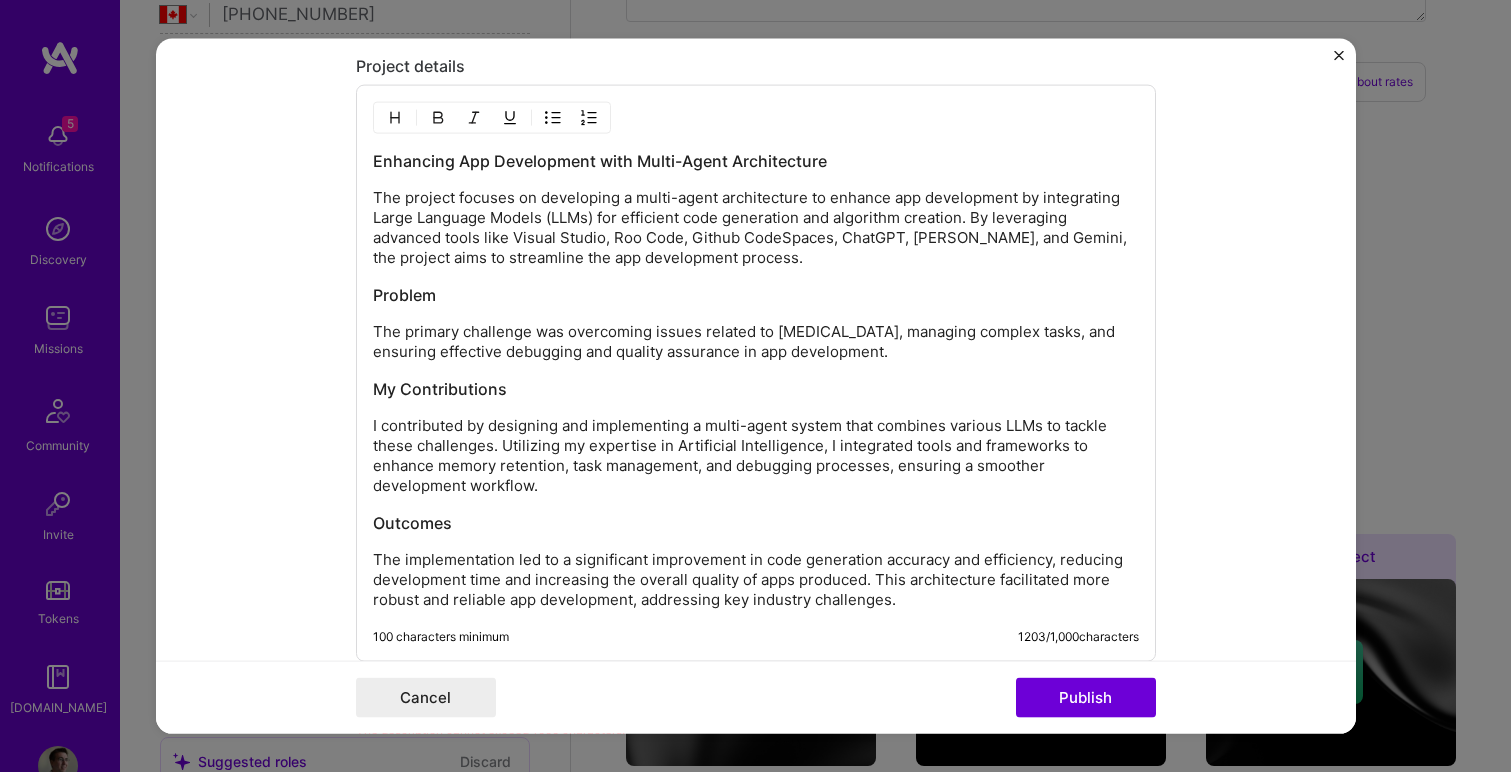 scroll, scrollTop: 1635, scrollLeft: 0, axis: vertical 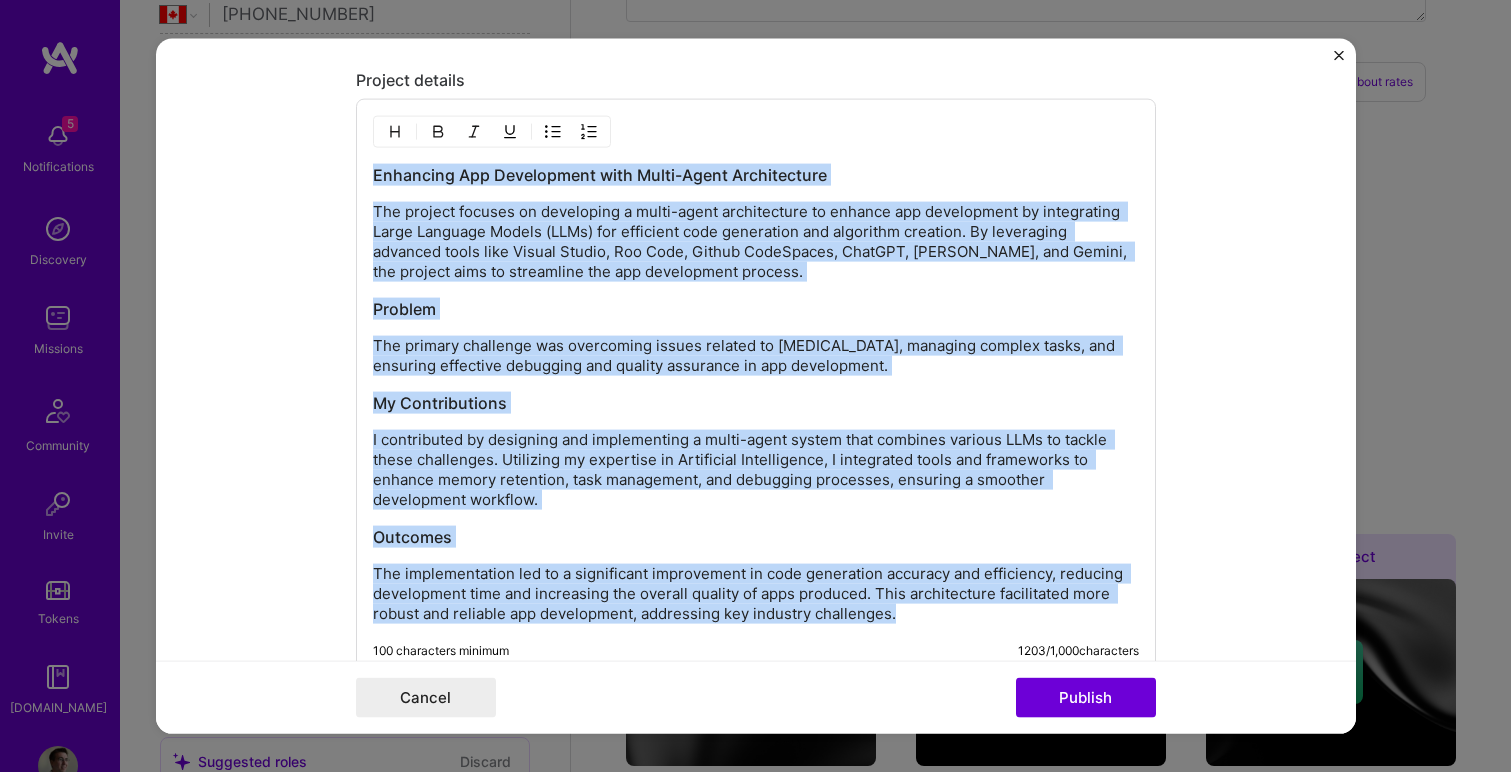 drag, startPoint x: 898, startPoint y: 617, endPoint x: 346, endPoint y: 145, distance: 726.2837 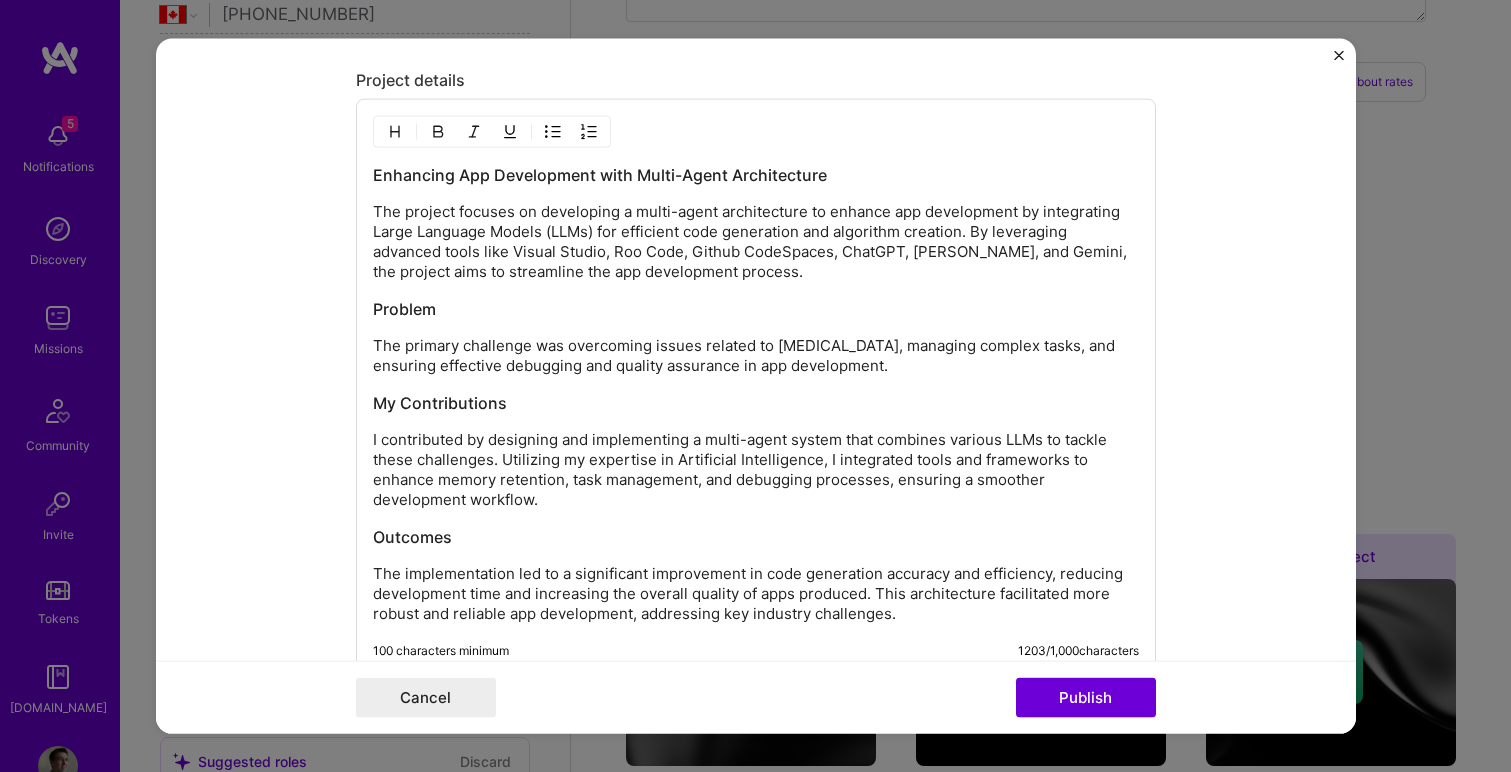 click on "Enhancing App Development with Multi-Agent Architecture The project focuses on developing a multi-agent architecture to enhance app development by integrating Large Language Models (LLMs) for efficient code generation and algorithm creation. By leveraging advanced tools like Visual Studio, Roo Code, Github CodeSpaces, ChatGPT, Claude, and Gemini, the project aims to streamline the app development process. Problem The primary challenge was overcoming issues related to memory loss, managing complex tasks, and ensuring effective debugging and quality assurance in app development. My Contributions I contributed by designing and implementing a multi-agent system that combines various LLMs to tackle these challenges. Utilizing my expertise in Artificial Intelligence, I integrated tools and frameworks to enhance memory retention, task management, and debugging processes, ensuring a smoother development workflow. Outcomes" at bounding box center (756, 394) 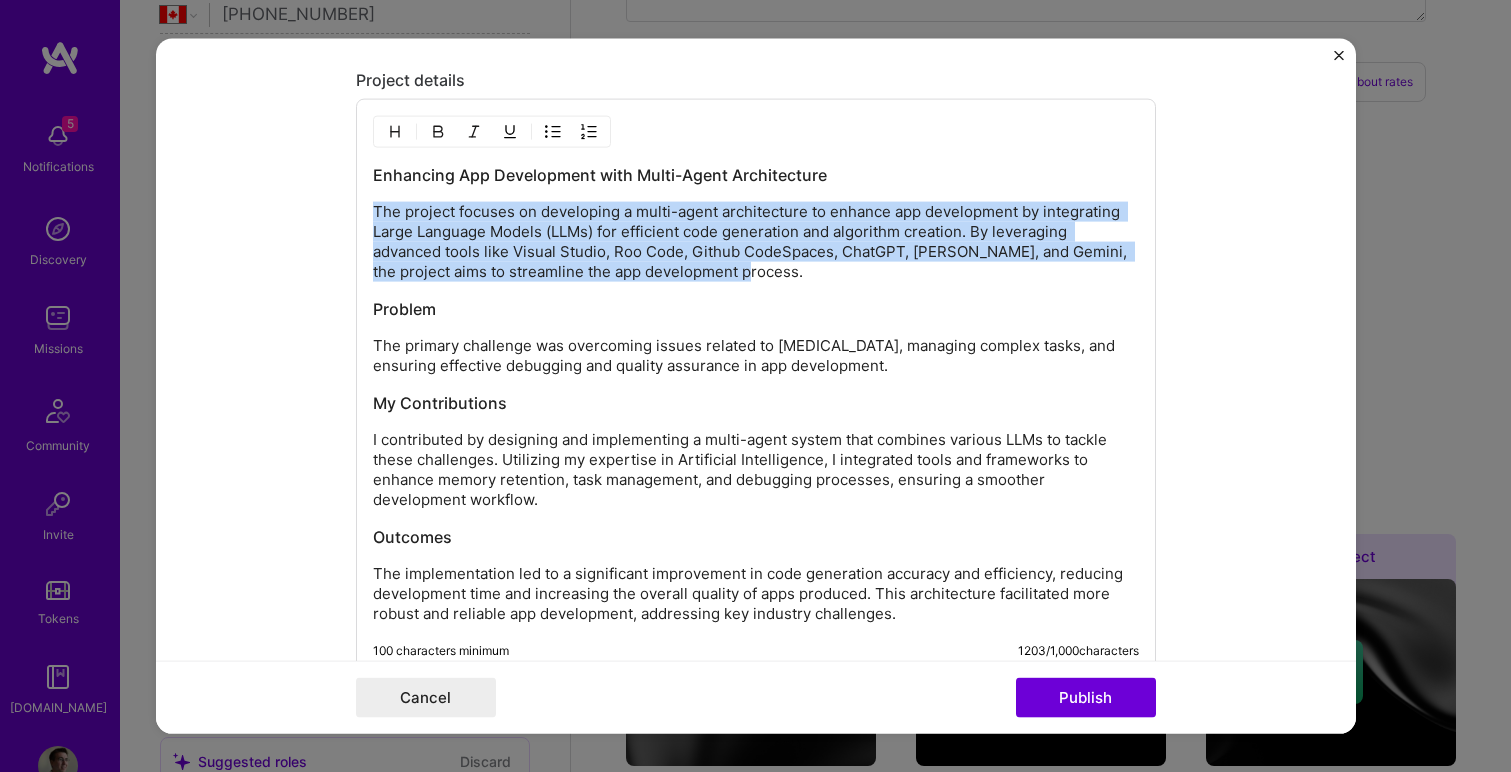 drag, startPoint x: 795, startPoint y: 276, endPoint x: 368, endPoint y: 214, distance: 431.4777 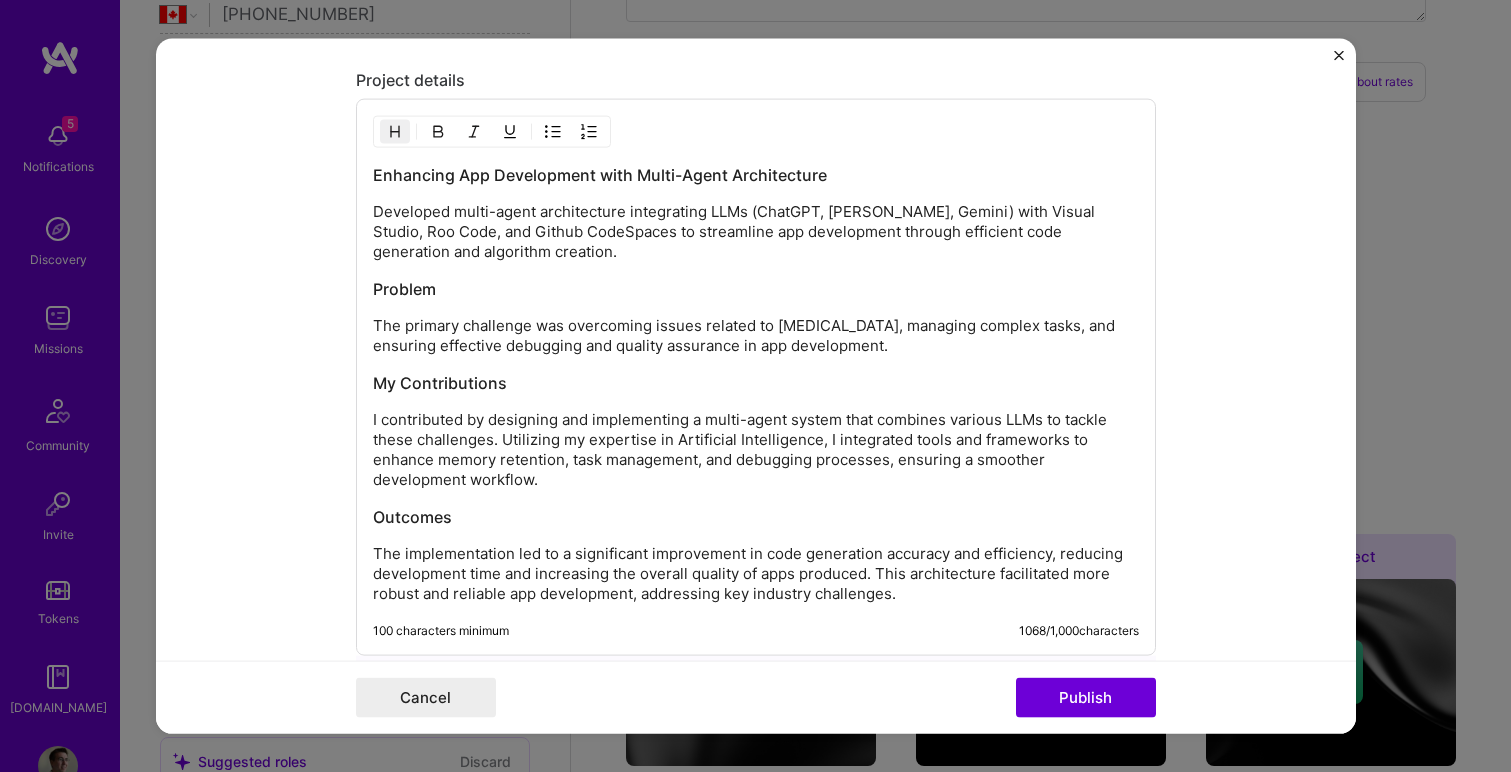 click on "The primary challenge was overcoming issues related to memory loss, managing complex tasks, and ensuring effective debugging and quality assurance in app development." at bounding box center [756, 336] 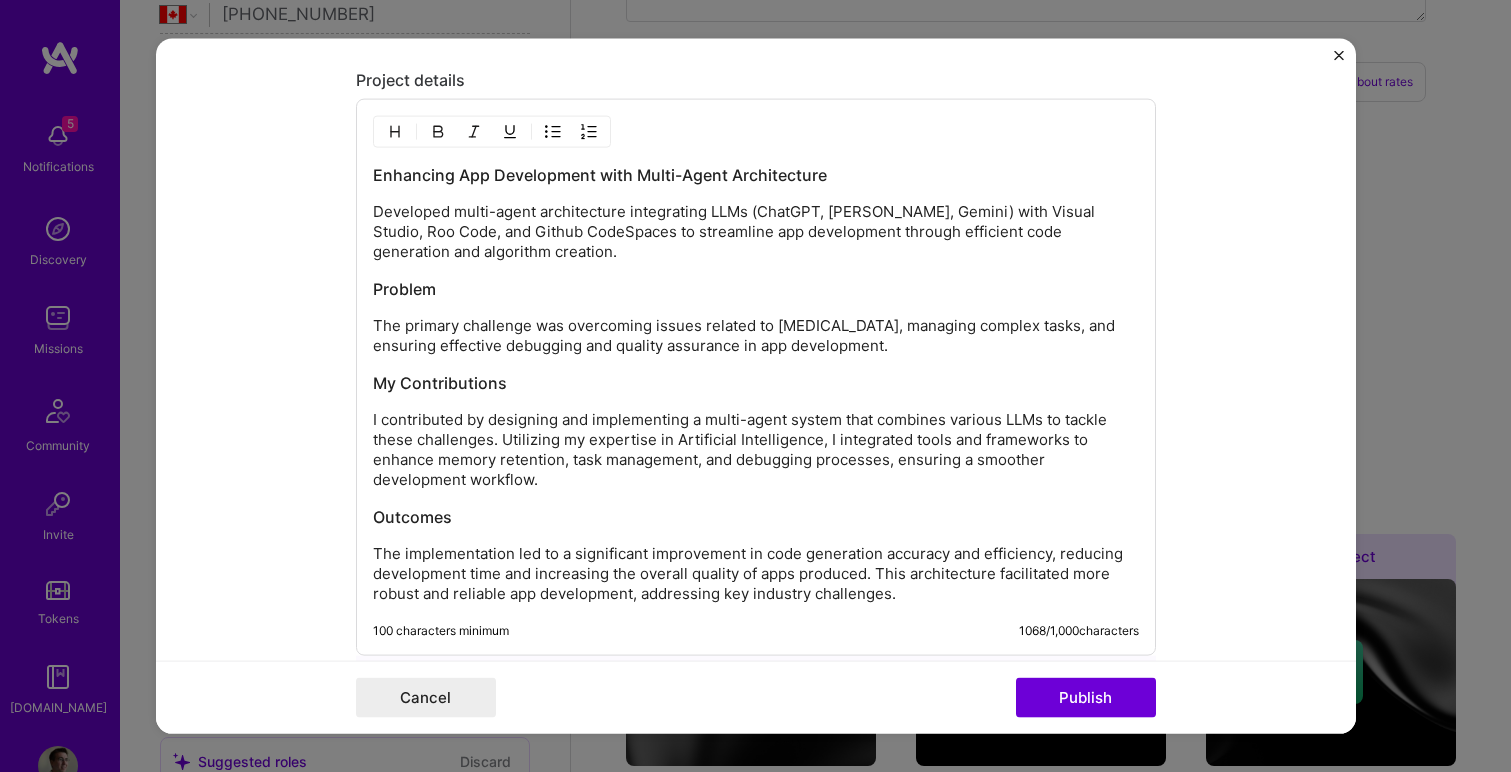 scroll, scrollTop: 1651, scrollLeft: 0, axis: vertical 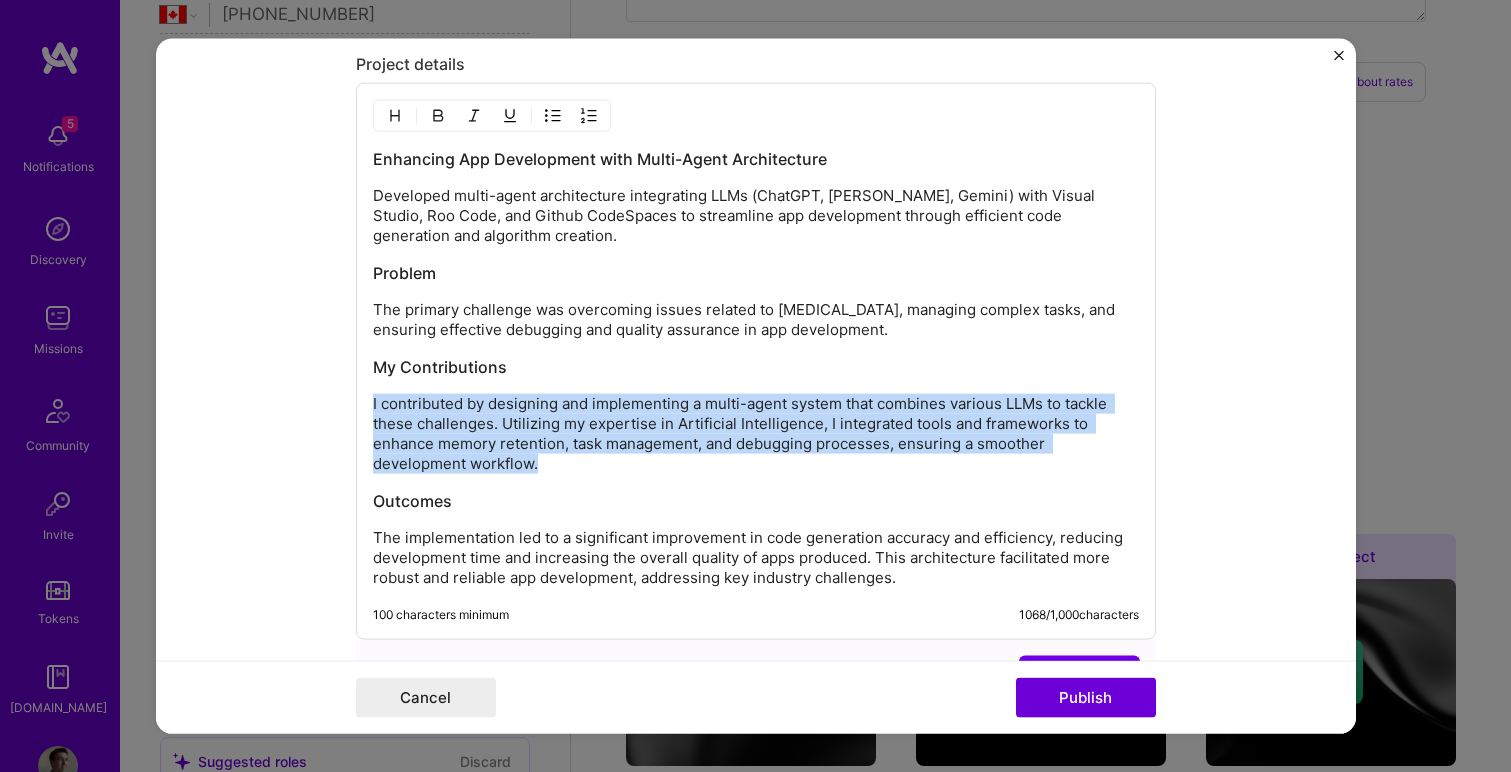 drag, startPoint x: 548, startPoint y: 465, endPoint x: 363, endPoint y: 405, distance: 194.4865 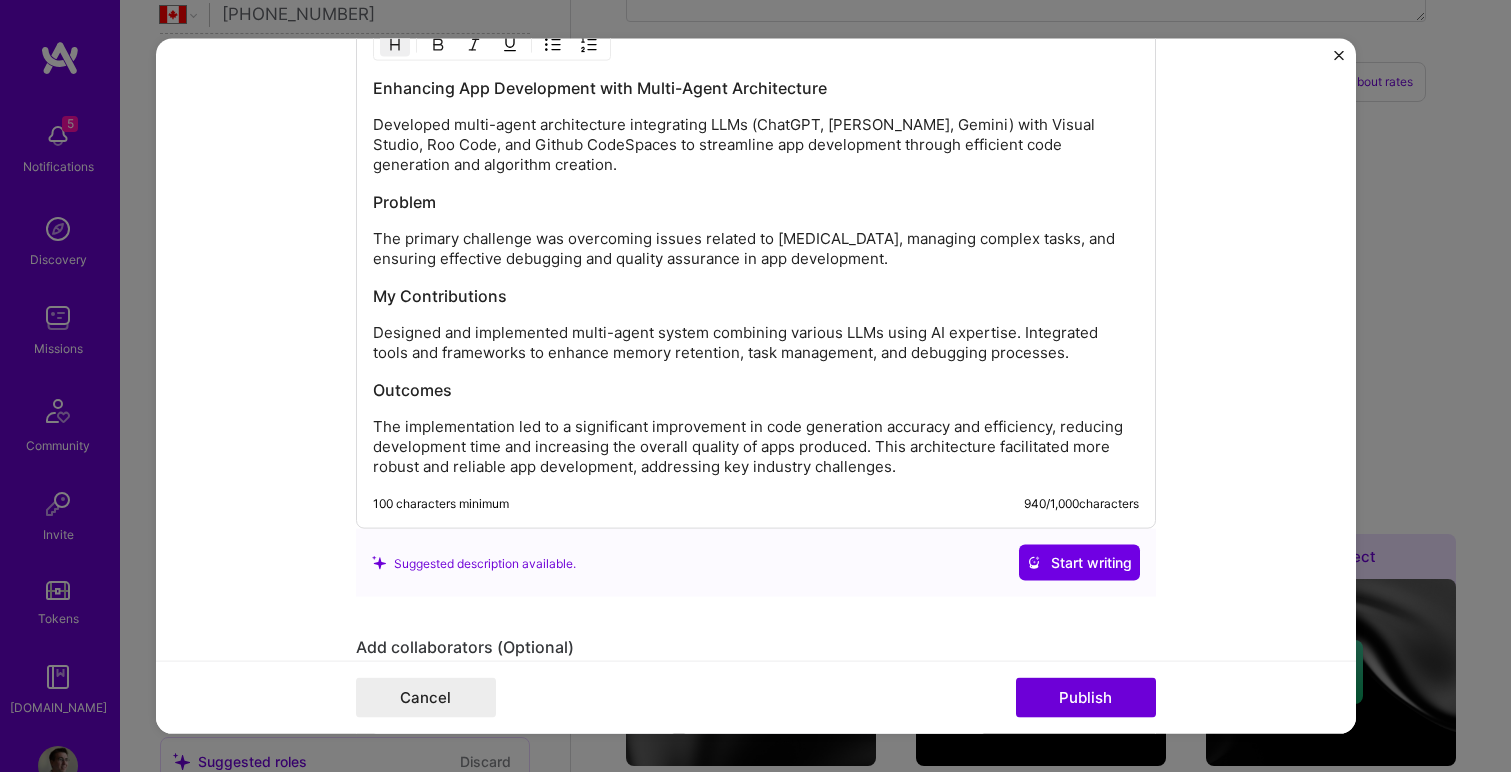scroll, scrollTop: 1724, scrollLeft: 0, axis: vertical 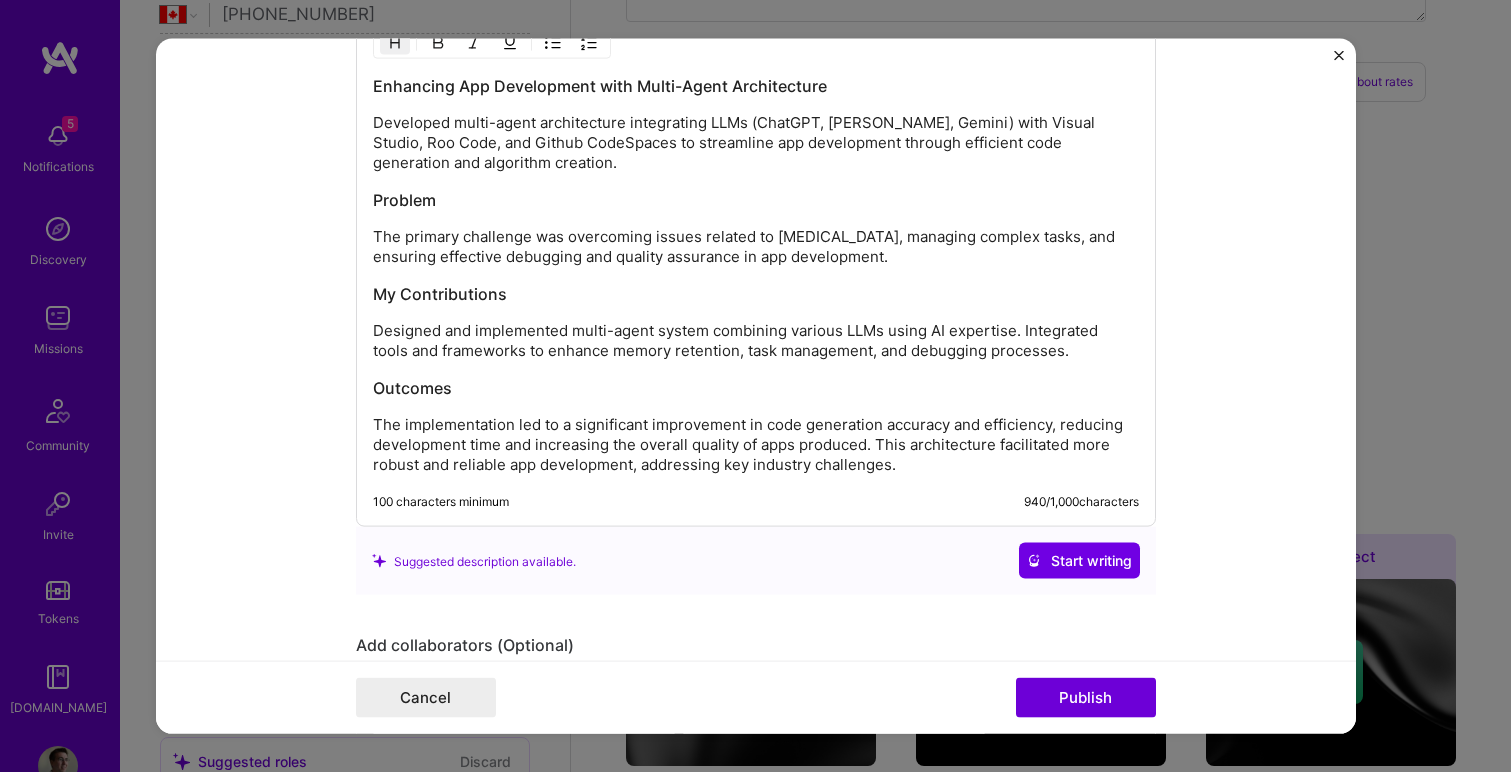 click on "The implementation led to a significant improvement in code generation accuracy and efficiency, reducing development time and increasing the overall quality of apps produced. This architecture facilitated more robust and reliable app development, addressing key industry challenges." at bounding box center (756, 445) 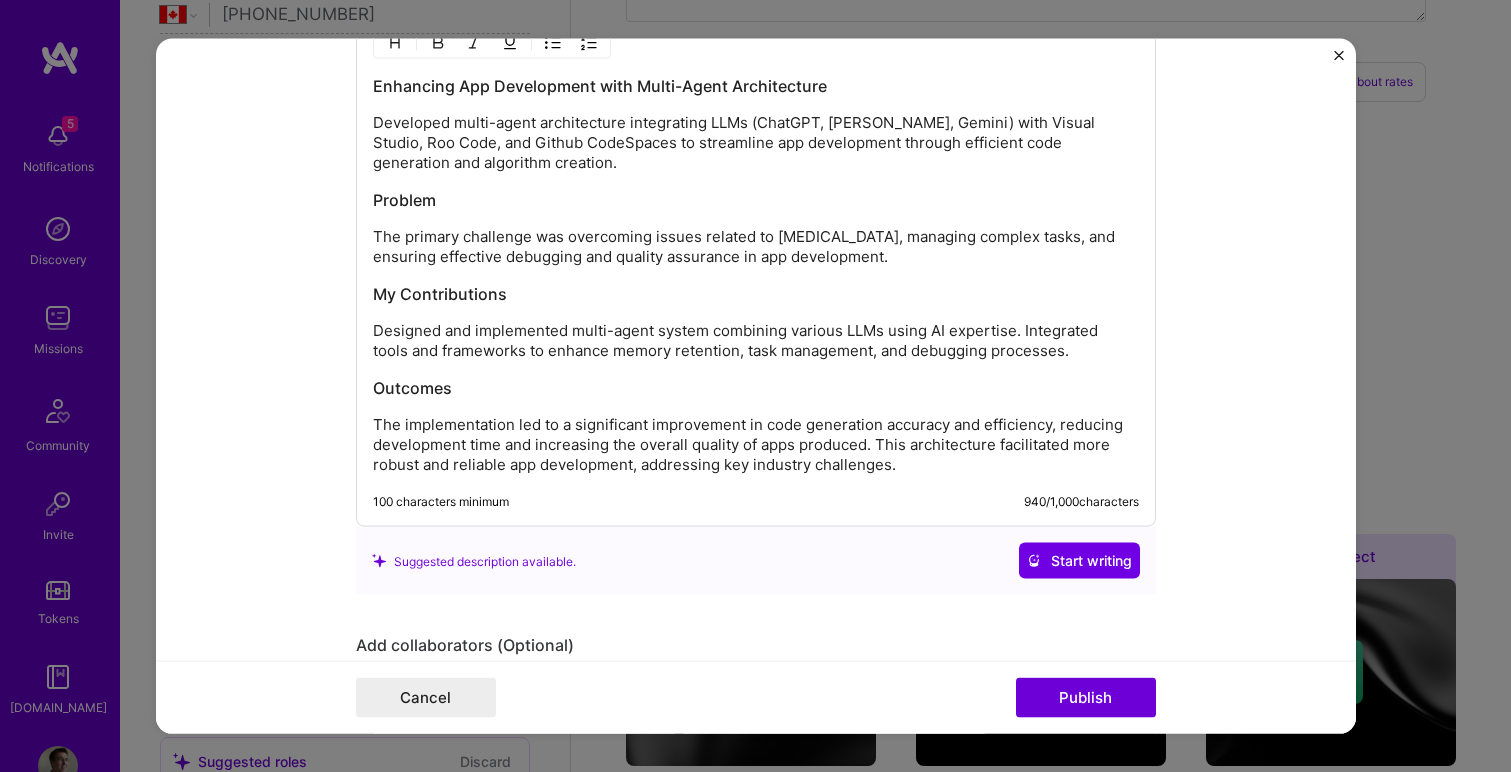 click on "The implementation led to a significant improvement in code generation accuracy and efficiency, reducing development time and increasing the overall quality of apps produced. This architecture facilitated more robust and reliable app development, addressing key industry challenges." at bounding box center [756, 445] 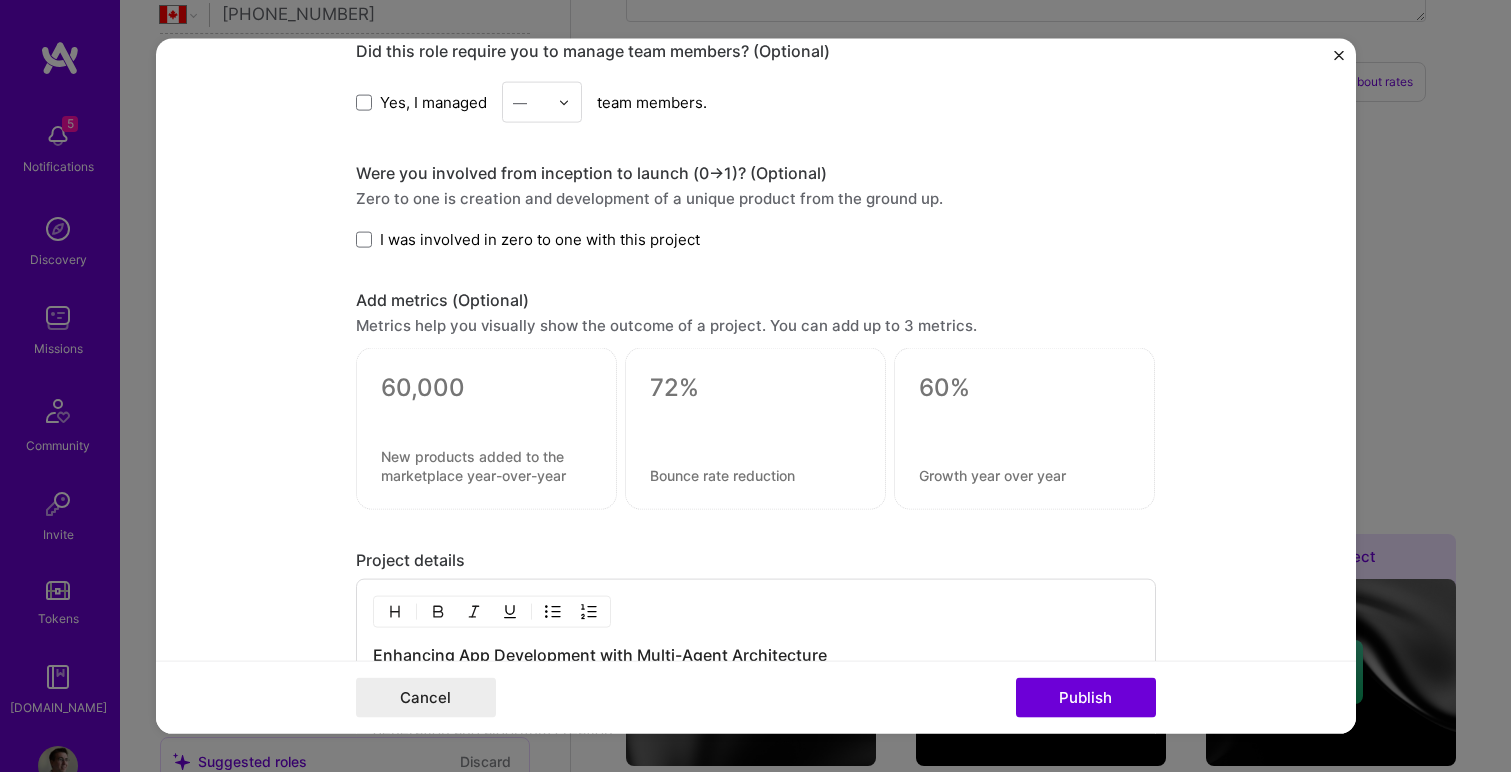 scroll, scrollTop: 1151, scrollLeft: 0, axis: vertical 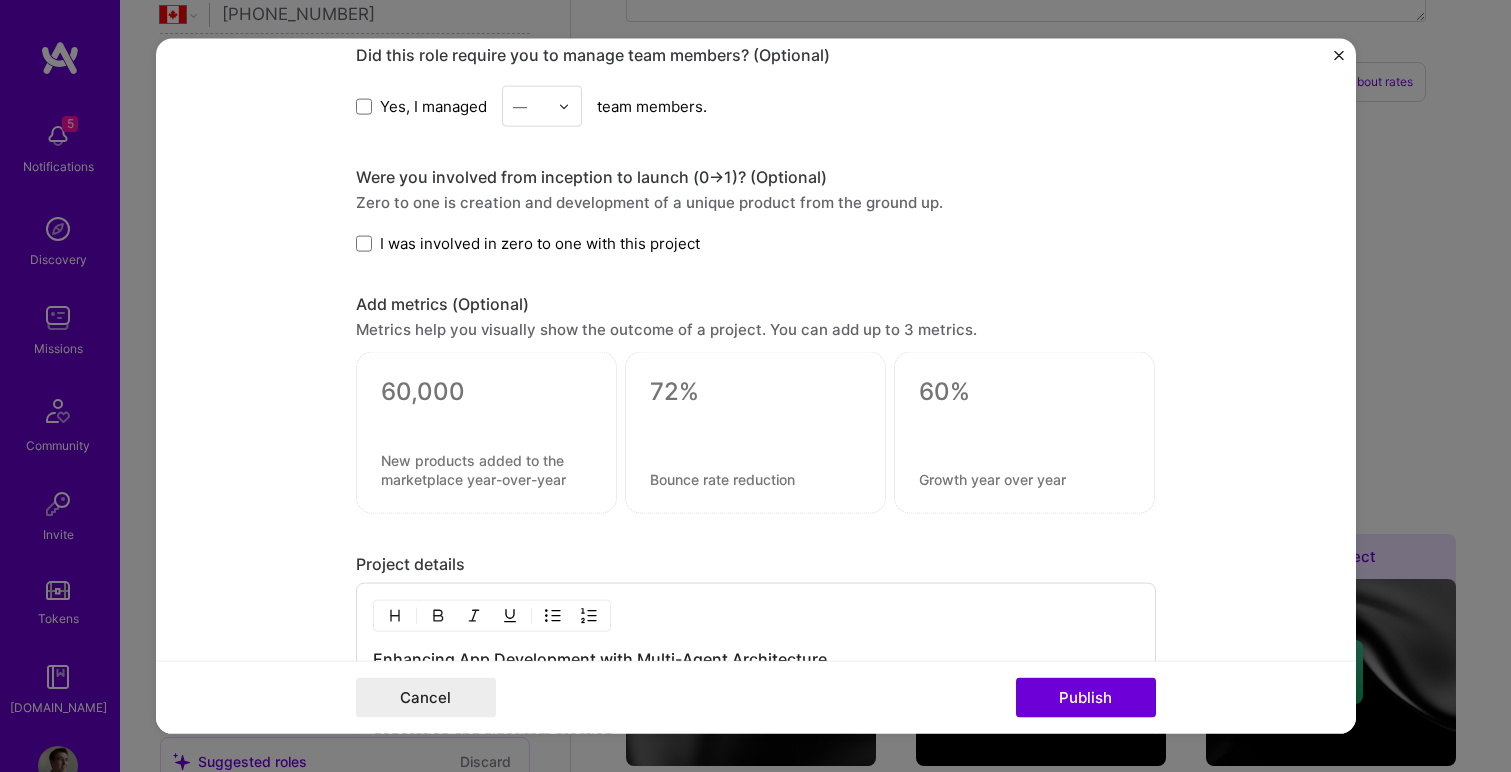 click at bounding box center [756, 433] 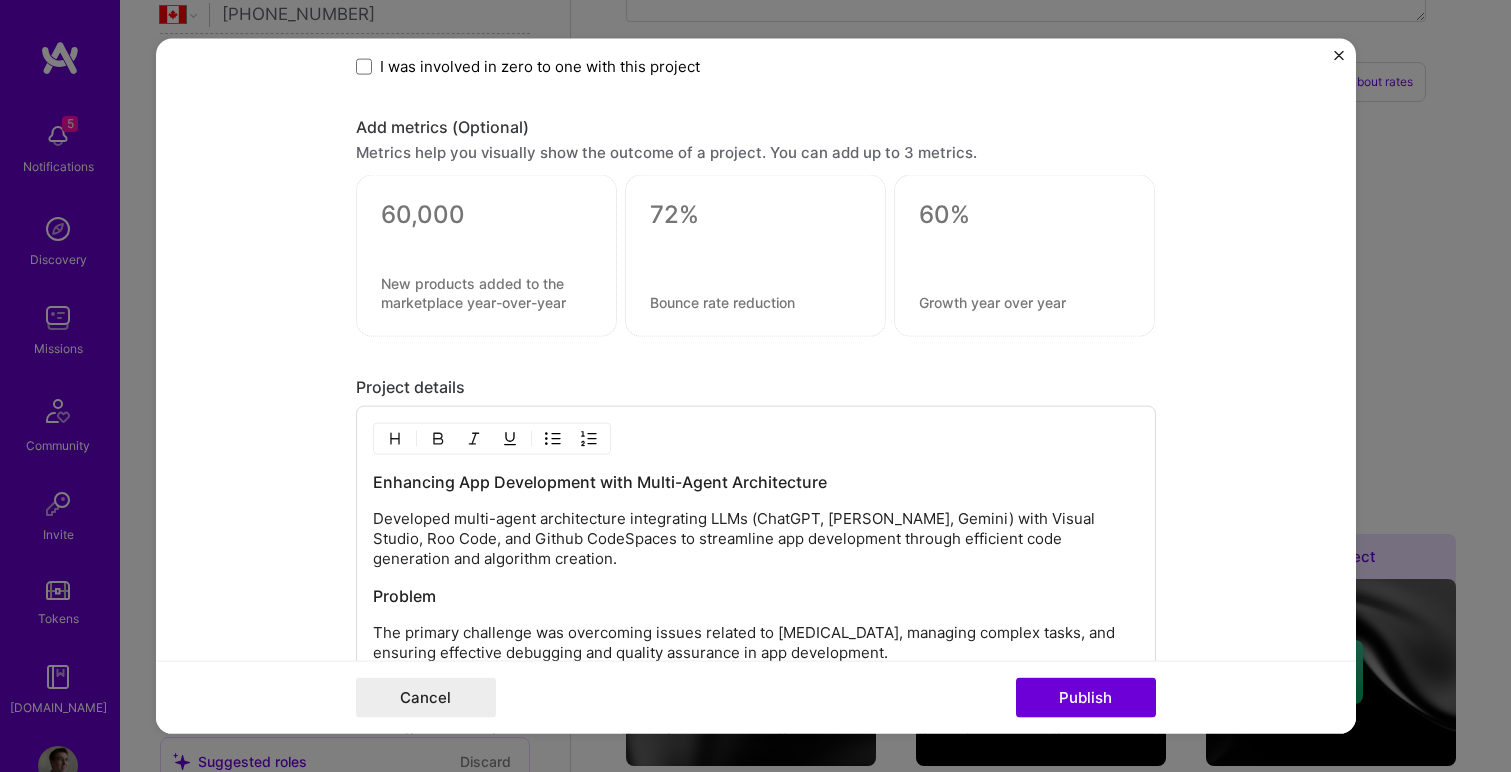 scroll, scrollTop: 1342, scrollLeft: 0, axis: vertical 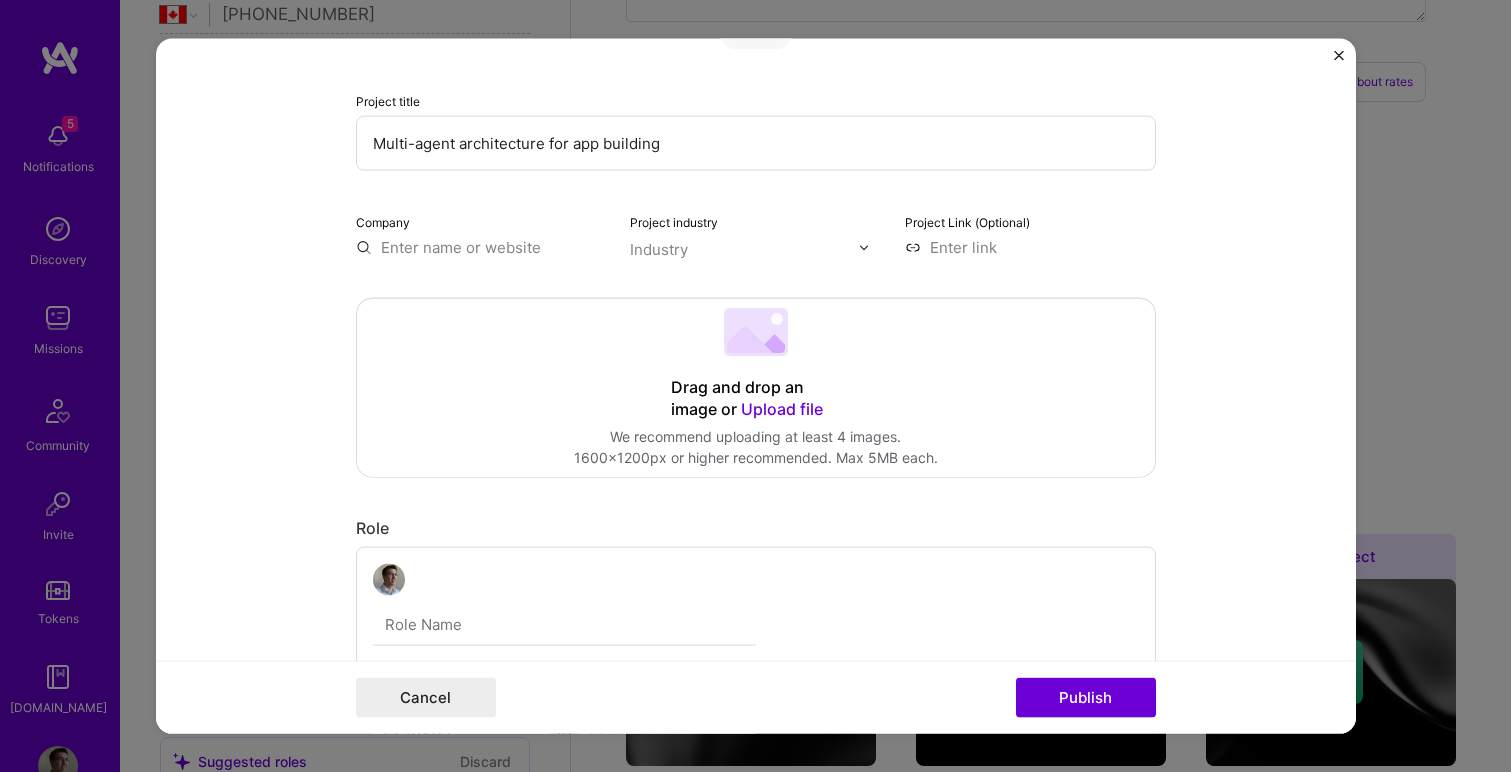 click on "Upload file" at bounding box center [782, 409] 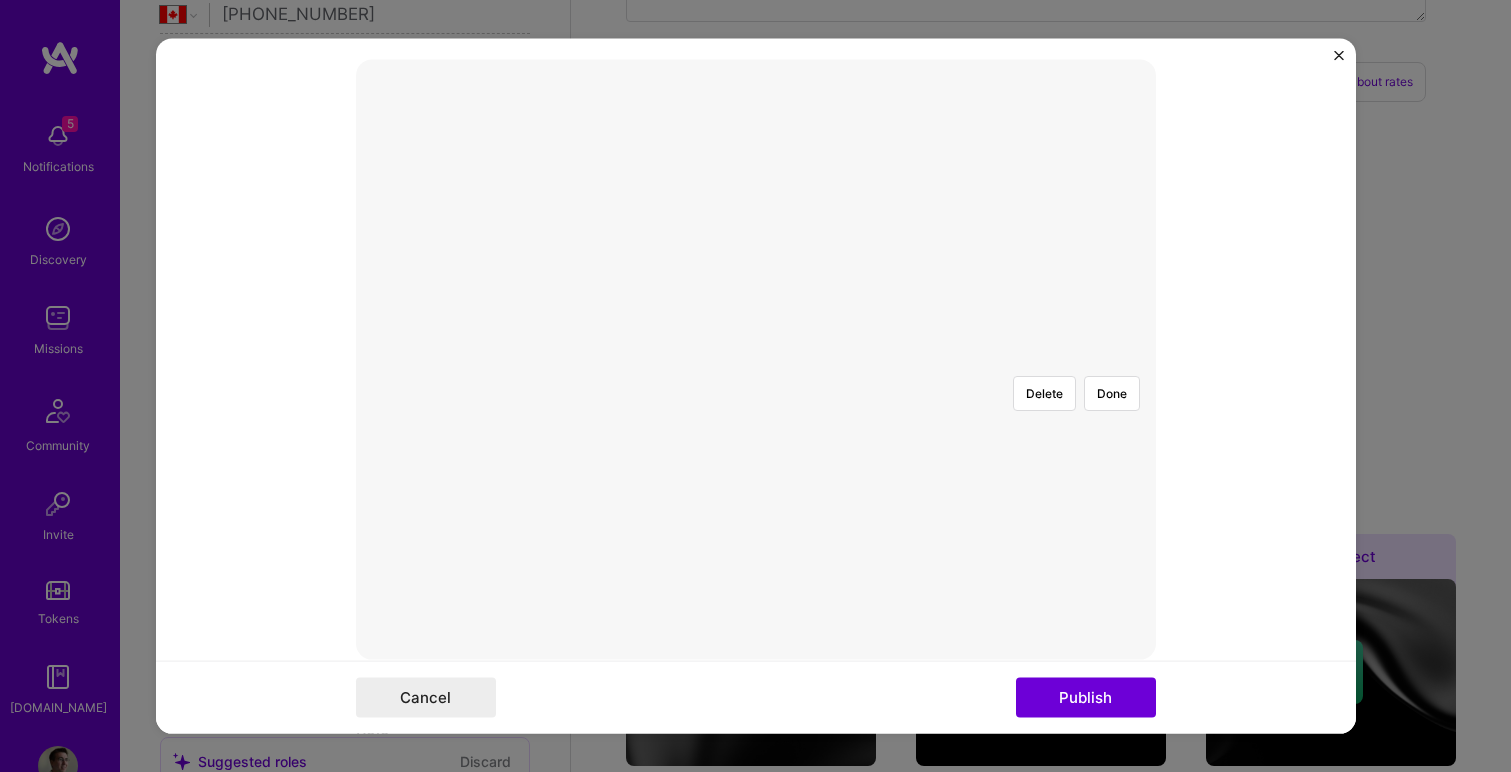 scroll, scrollTop: 341, scrollLeft: 0, axis: vertical 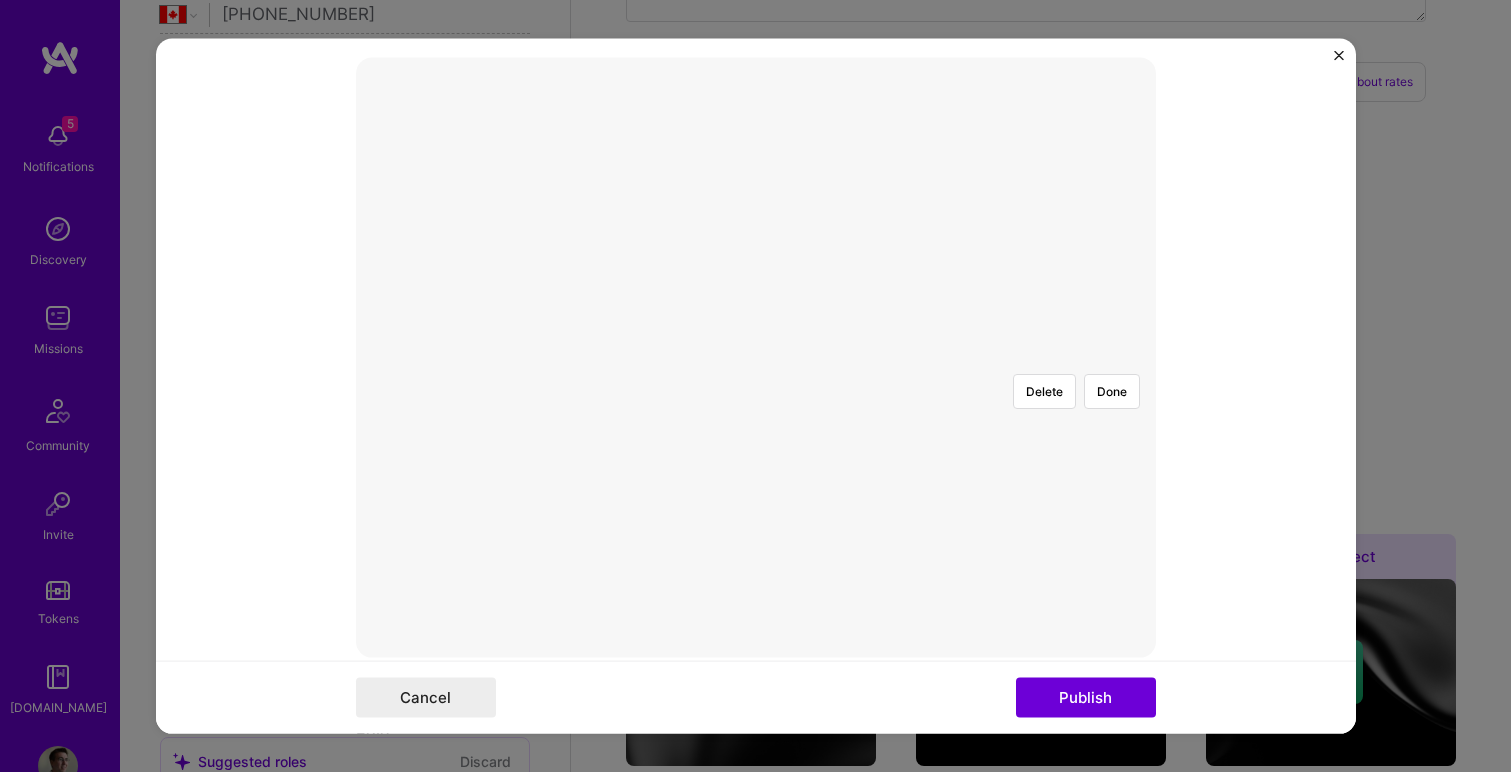 click at bounding box center [1159, 624] 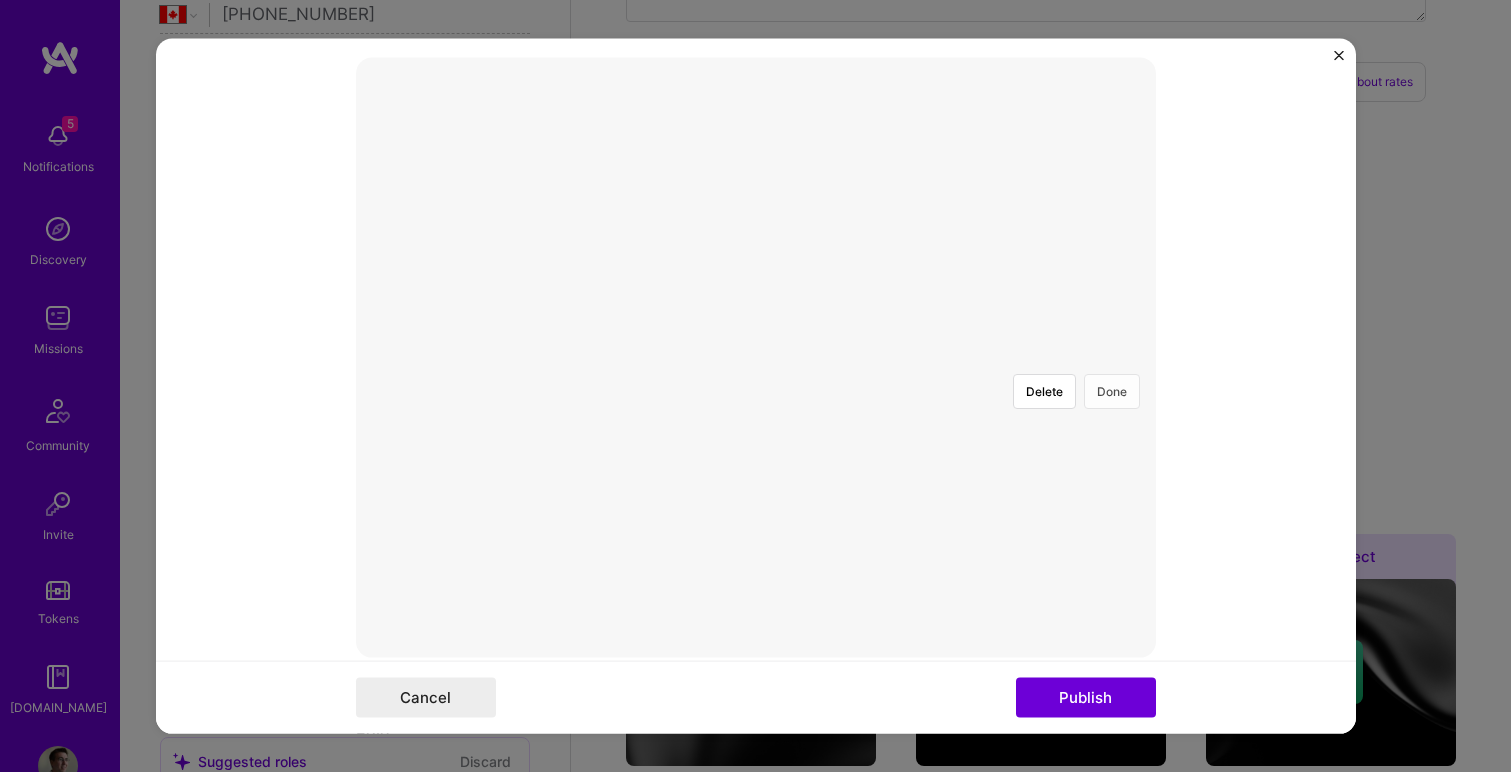 click on "Done" at bounding box center [1112, 391] 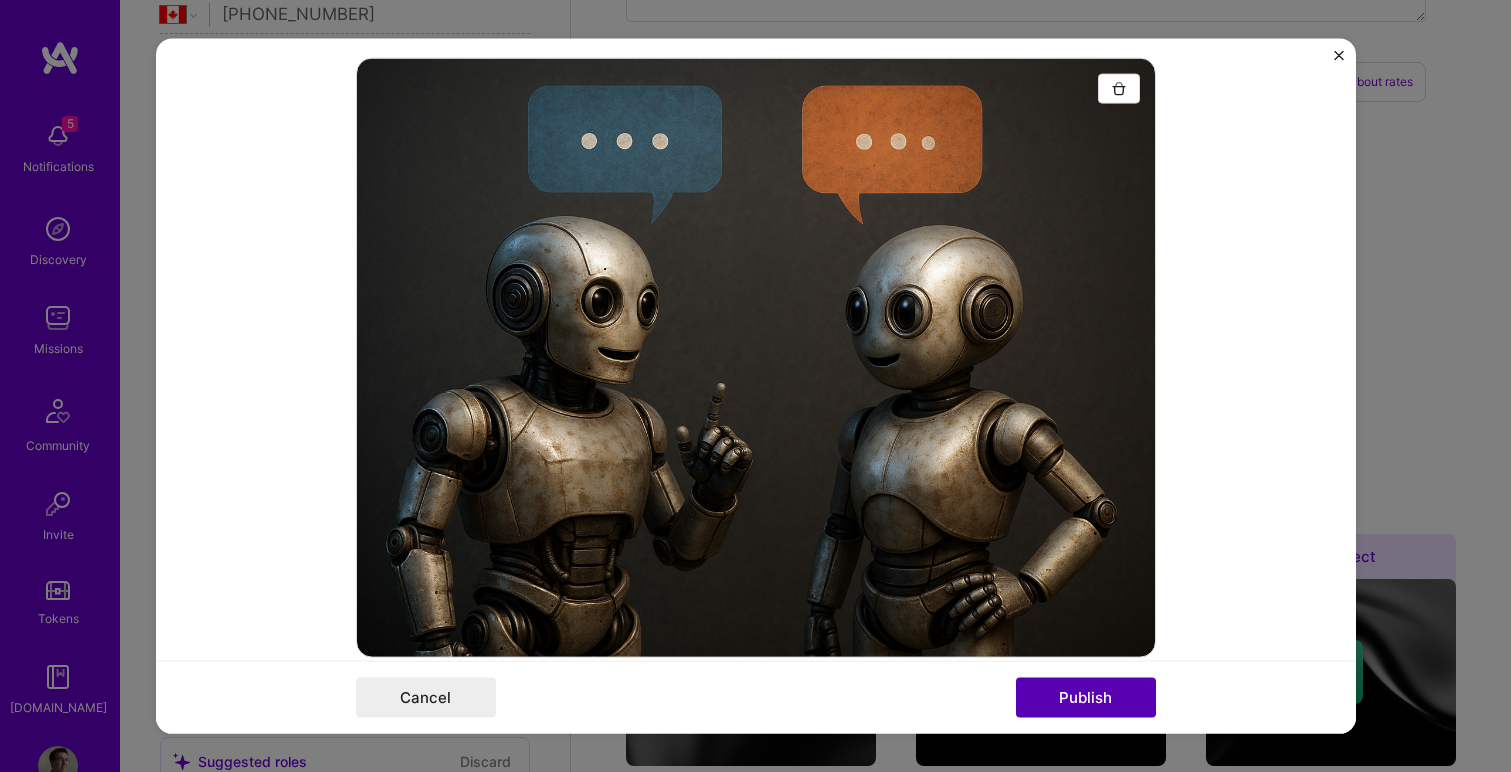 click on "Publish" at bounding box center (1086, 697) 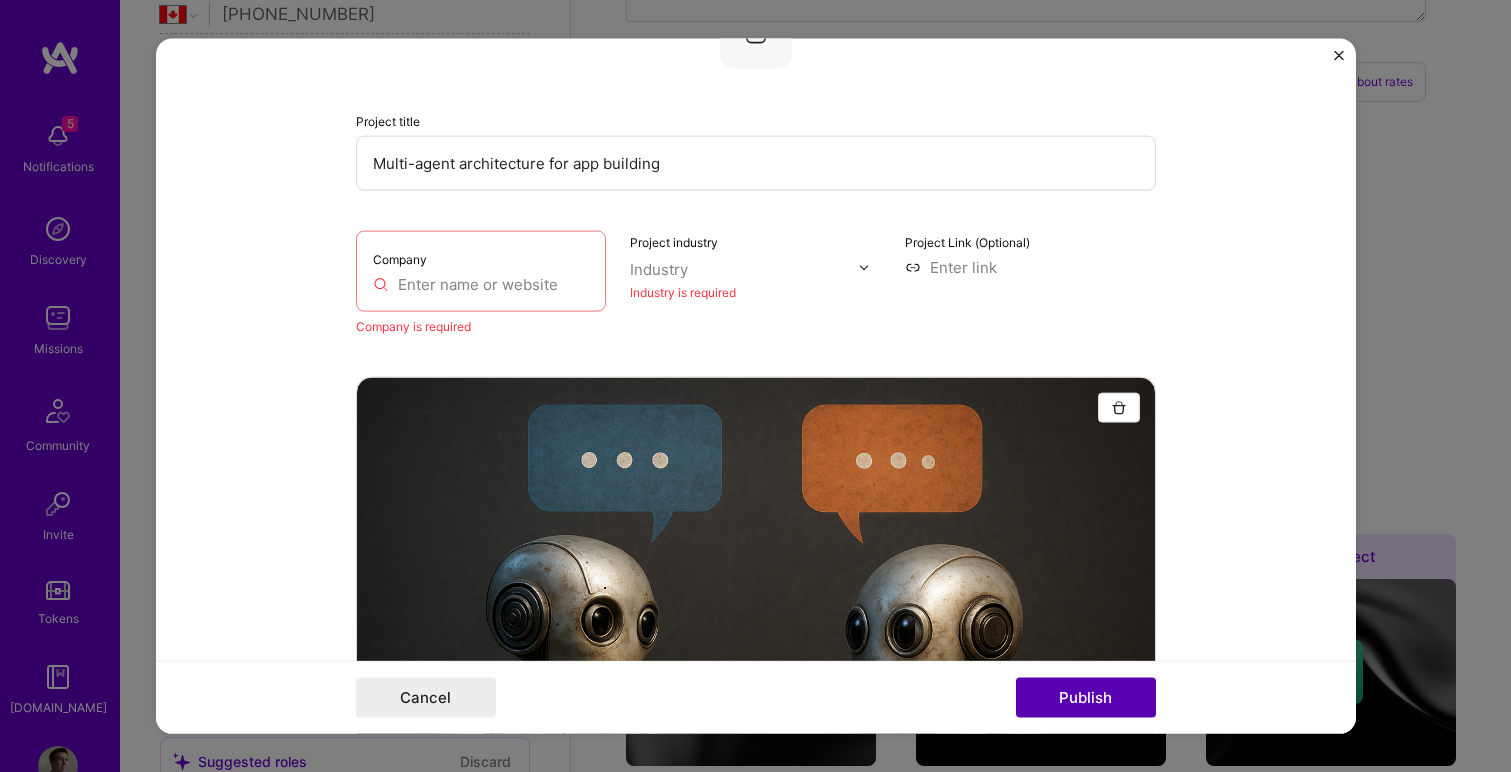 scroll, scrollTop: 40, scrollLeft: 0, axis: vertical 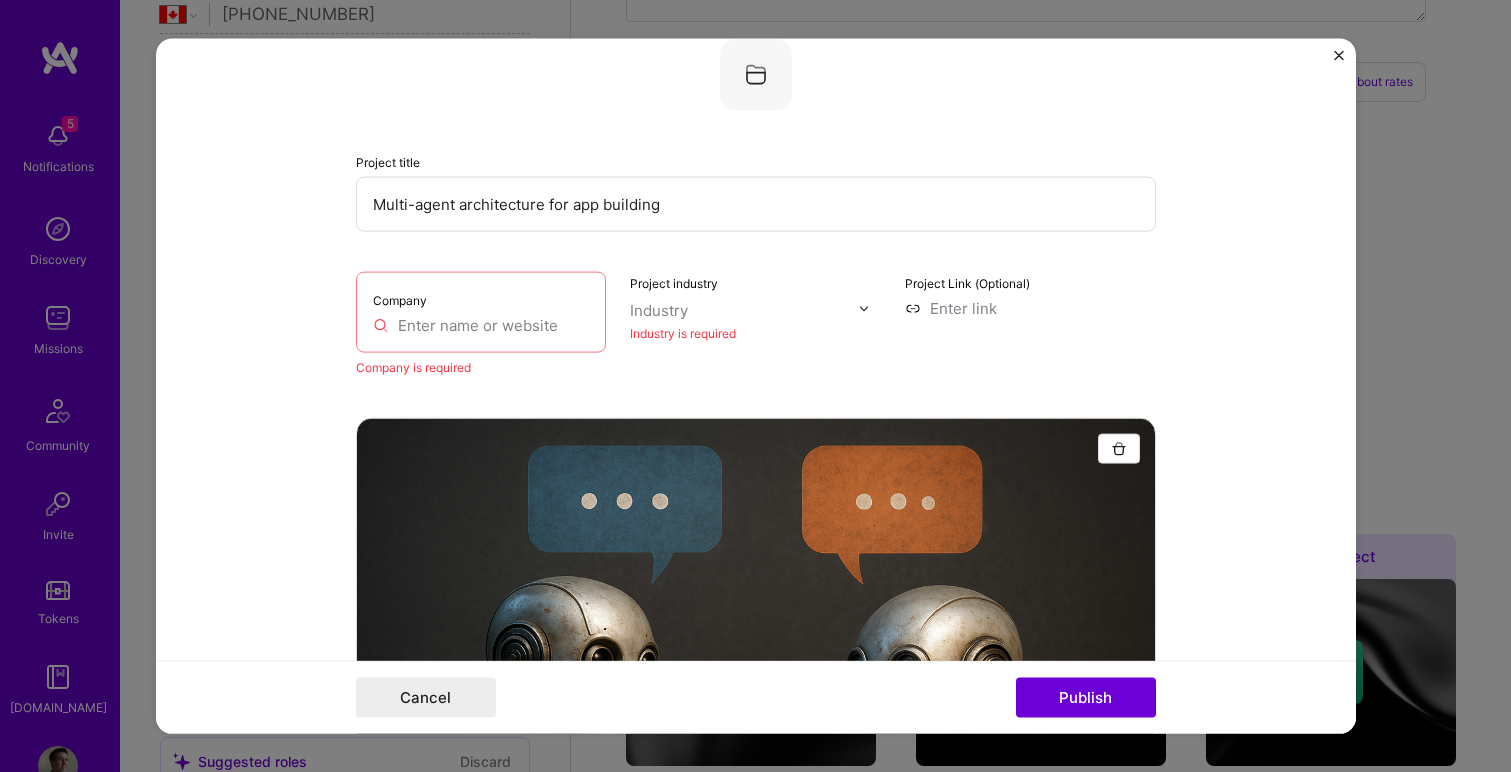 click at bounding box center (481, 325) 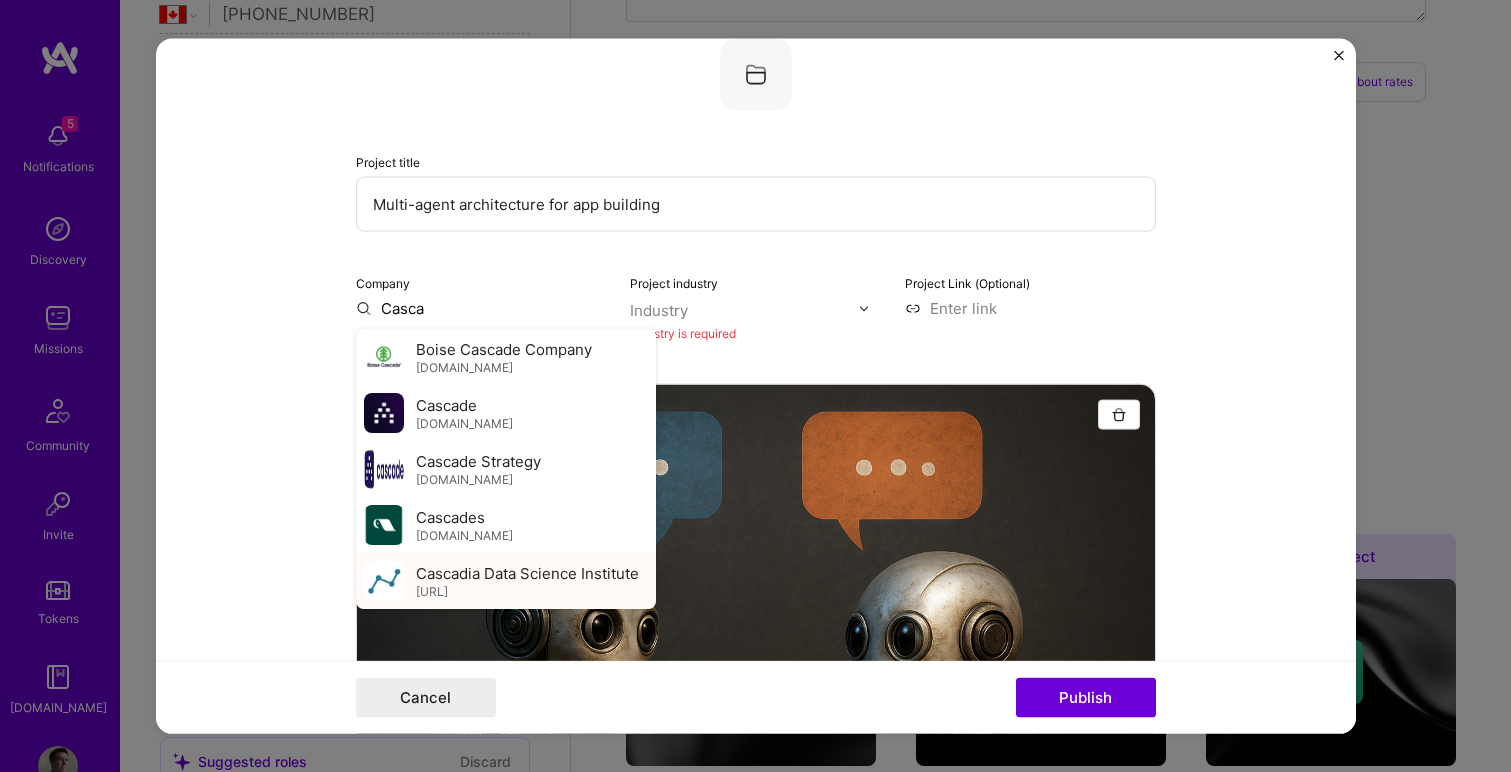 click on "Cascadia Data Science Institute" at bounding box center (527, 572) 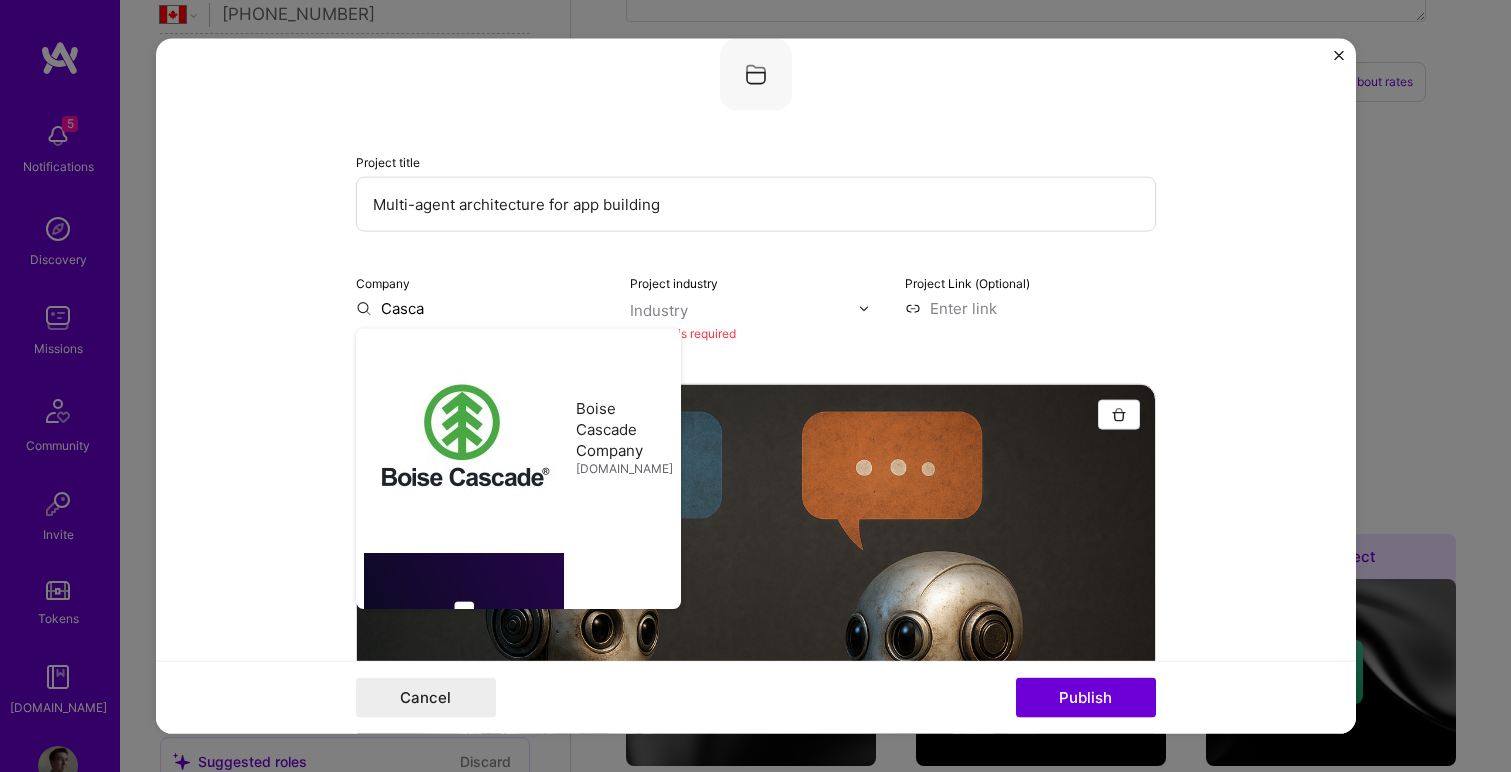 type on "Cascadia Data Science Institute" 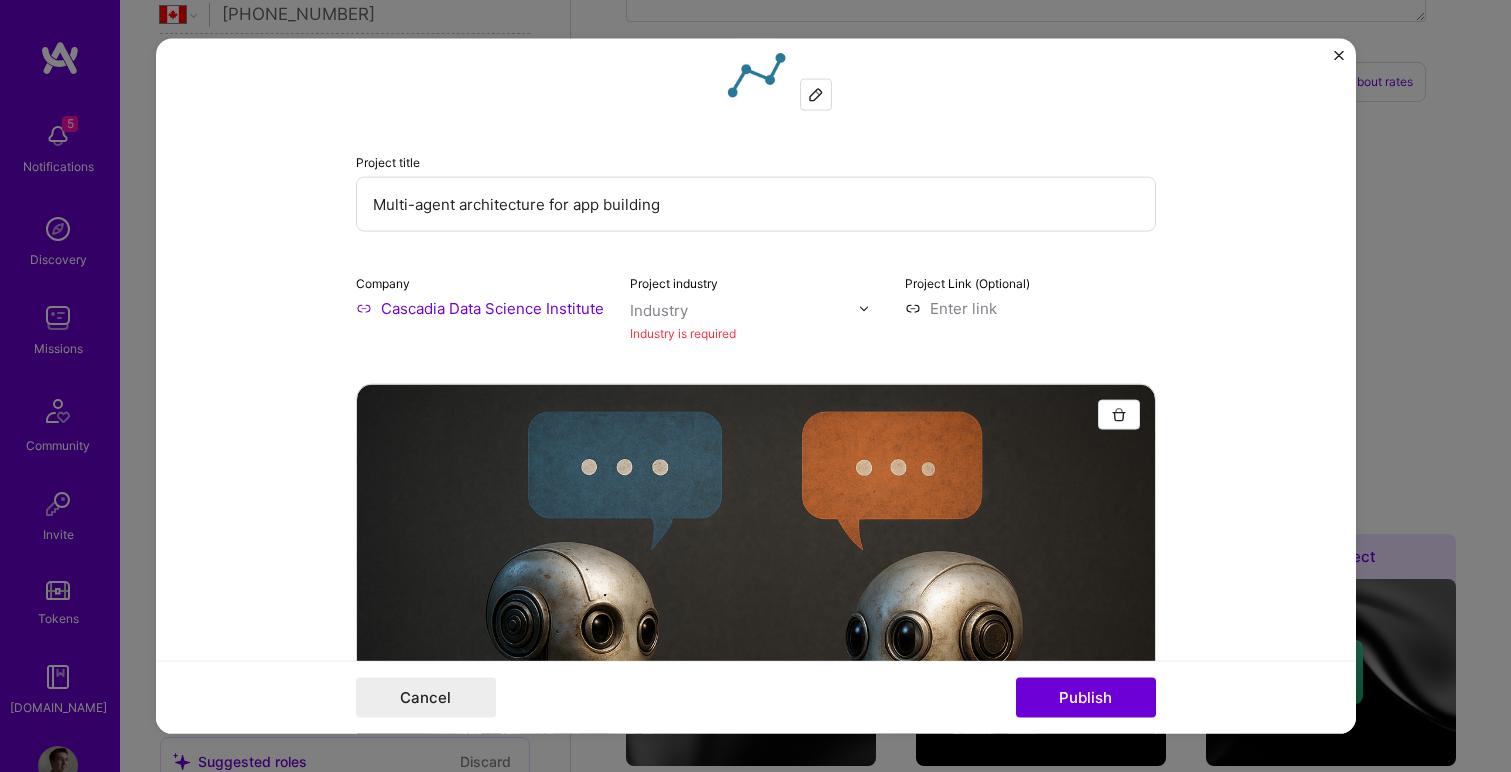 click at bounding box center [744, 310] 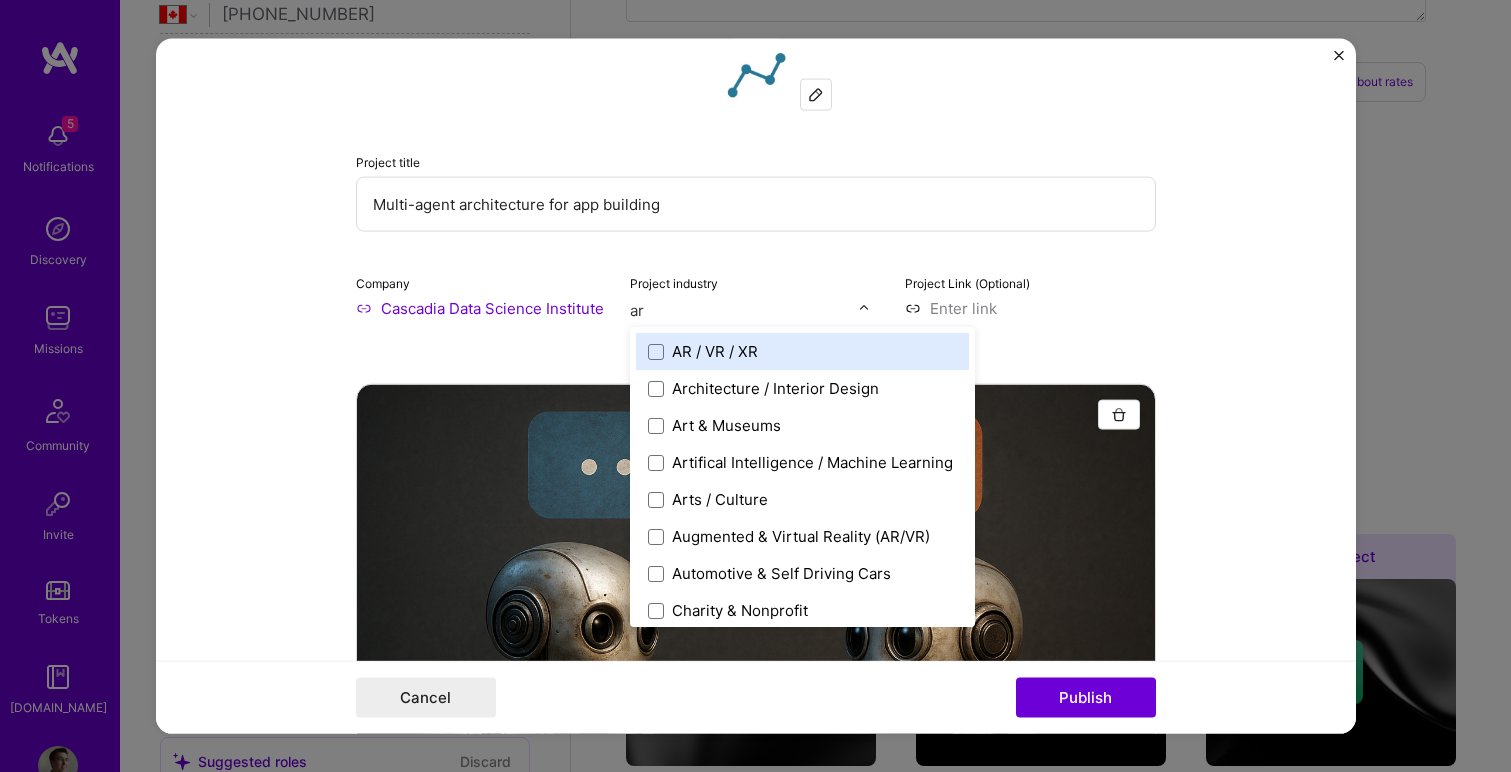 type on "art" 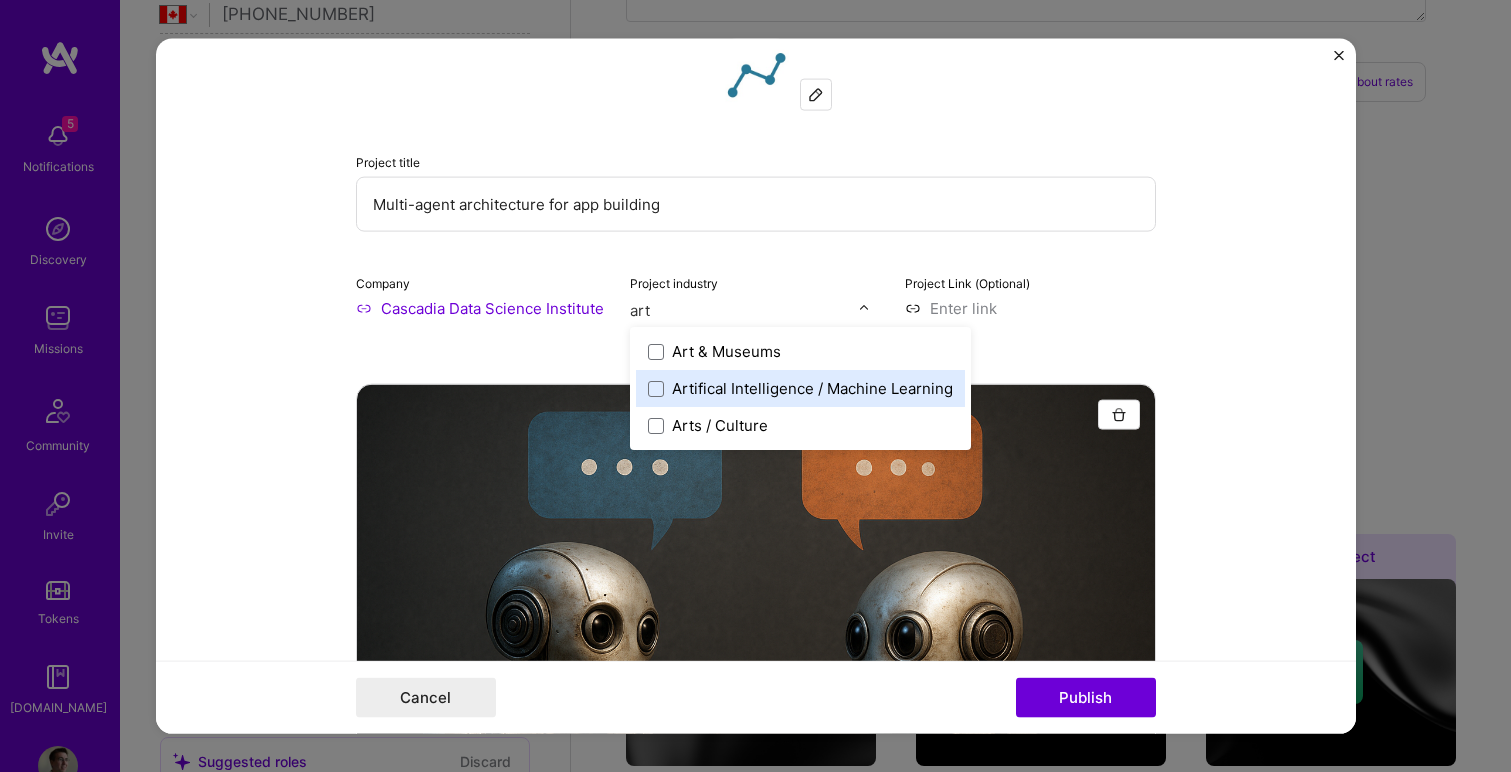 click on "Artifical Intelligence / Machine Learning" at bounding box center [812, 388] 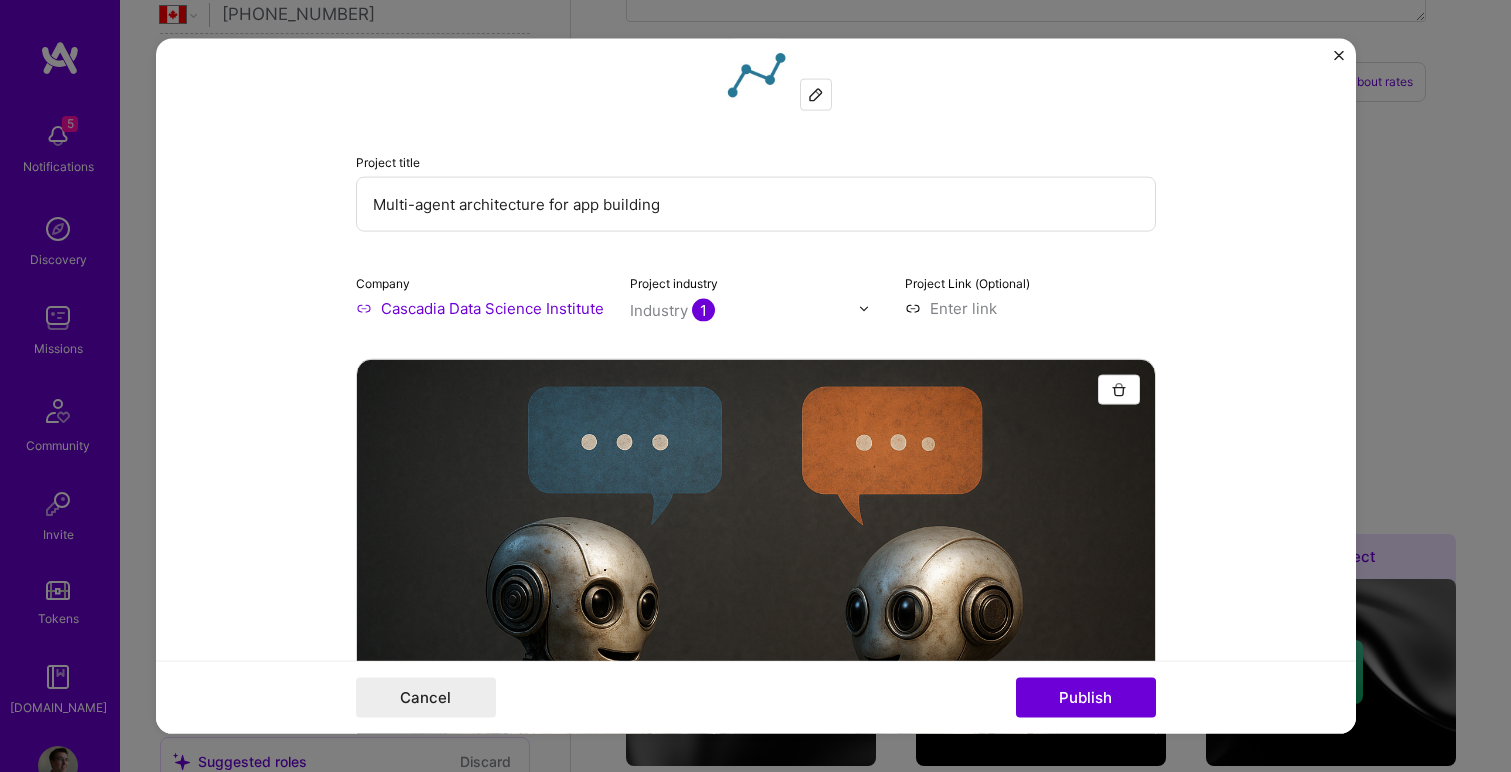 click on "Project title Multi-agent architecture for app building Company Cascadia Data Science Institute
Project industry Industry 1 Project Link (Optional)
Add New Image Remove Image Role Product Manager Sep, 2024
to
I’m still working on this project Skills used — Add up to 12 skills Any new skills will be added to your profile. art art 1 Artificial Intelligence (AI) 1 2 3 4 5 Did this role require you to manage team members? (Optional) Yes, I managed — team members. Were you involved from inception to launch (0  ->  1)? (Optional) Zero to one is creation and development of a unique product from the ground up. I was involved in zero to one with this project Add metrics (Optional) Metrics help you visually show the outcome of a project. You can add up to 3 metrics. Project details   Enhancing App Development with Multi-Agent Architecture Problem My Contributions Outcomes 100 characters minimum 940 / 1,000  characters Cancel" at bounding box center [756, 386] 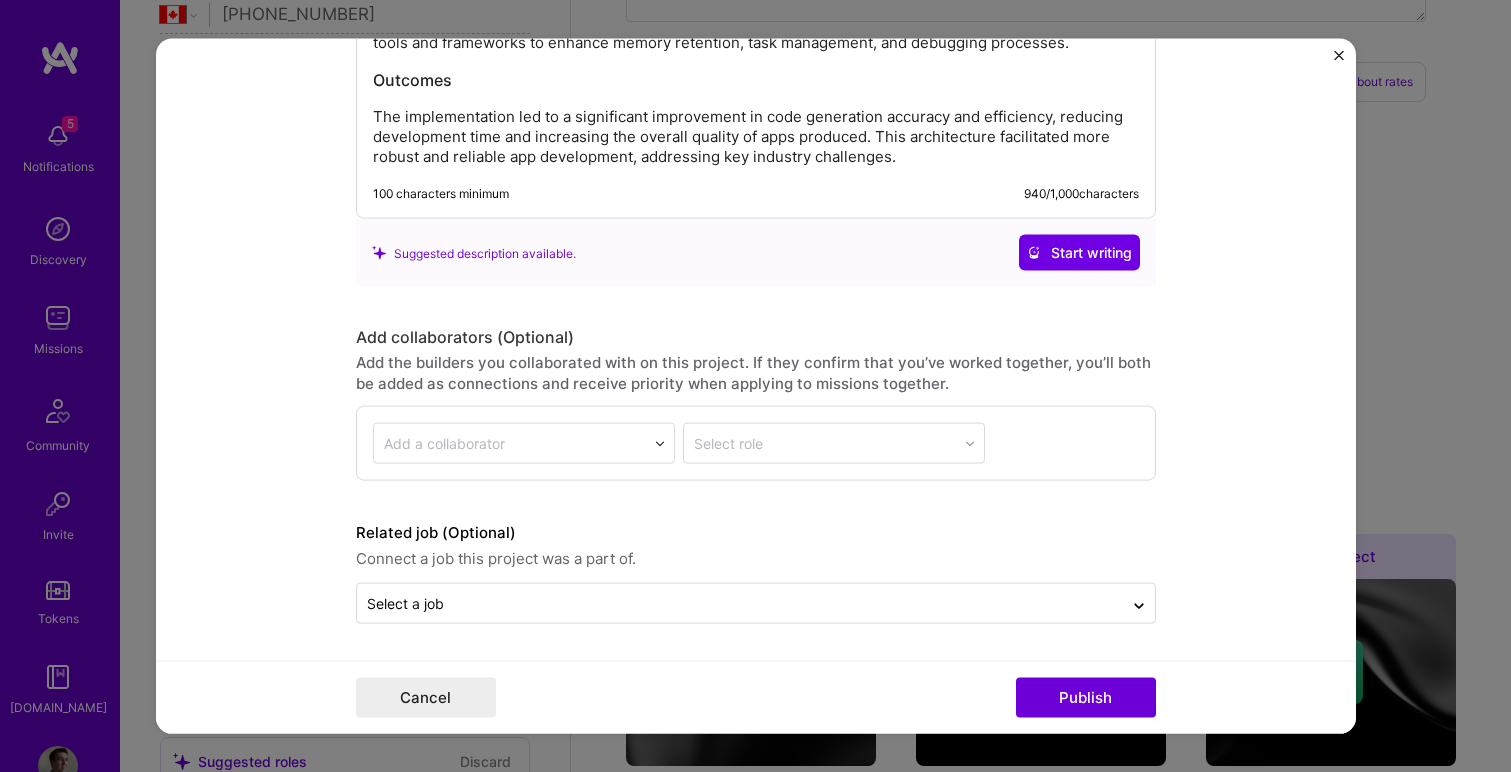scroll, scrollTop: 2513, scrollLeft: 0, axis: vertical 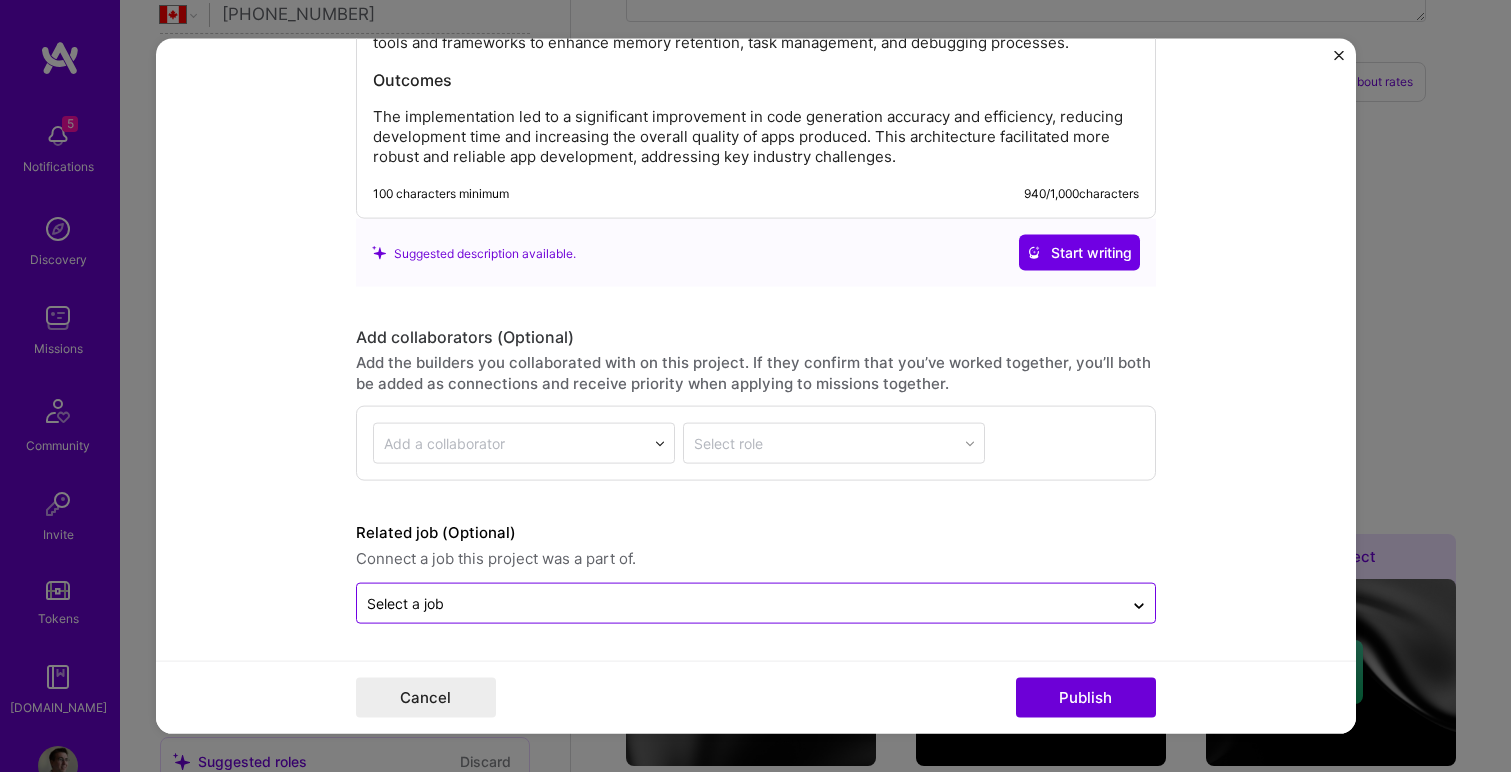 click at bounding box center (740, 603) 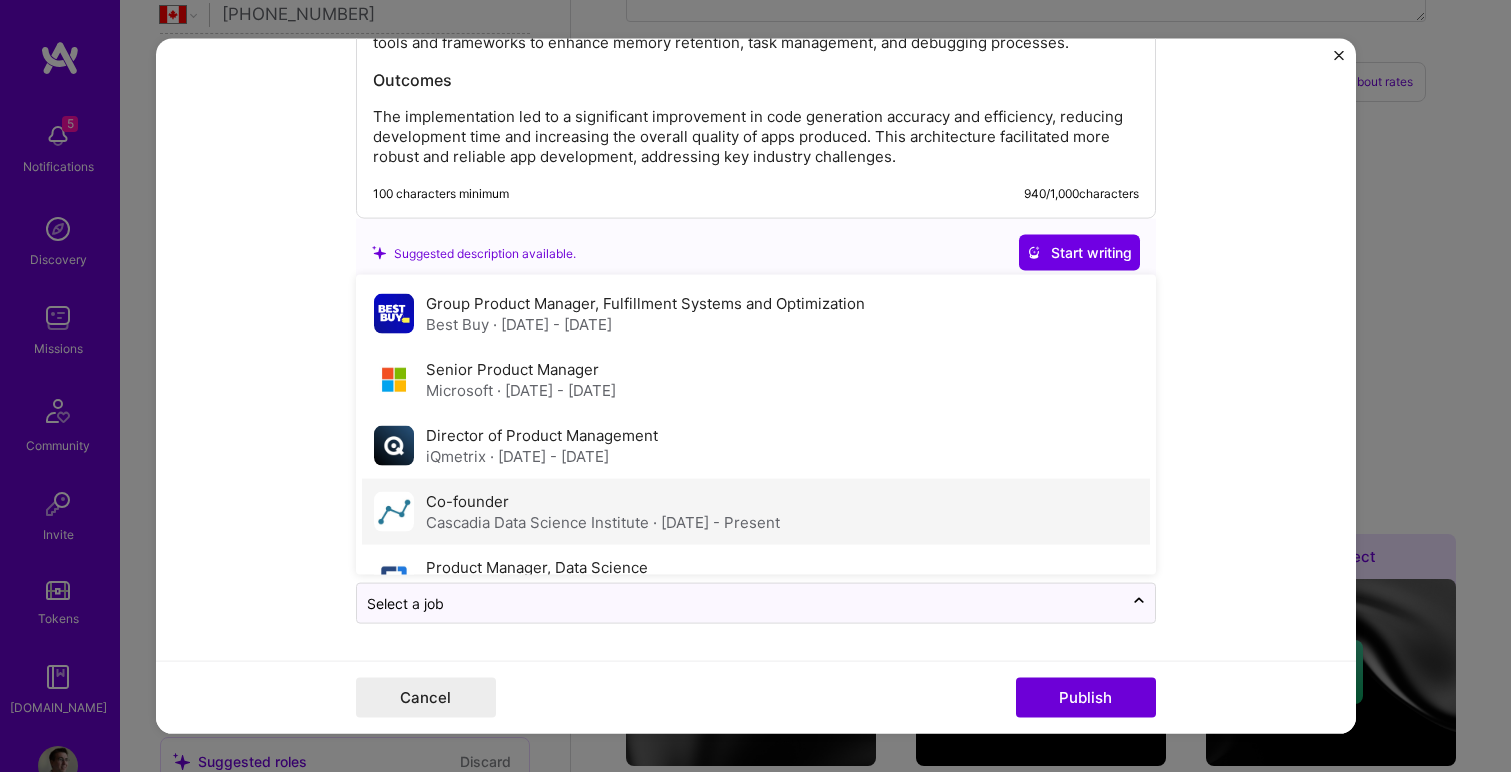 click on "Co-founder Cascadia Data Science Institute   ·   Jul 2018   -   Present" at bounding box center (756, 512) 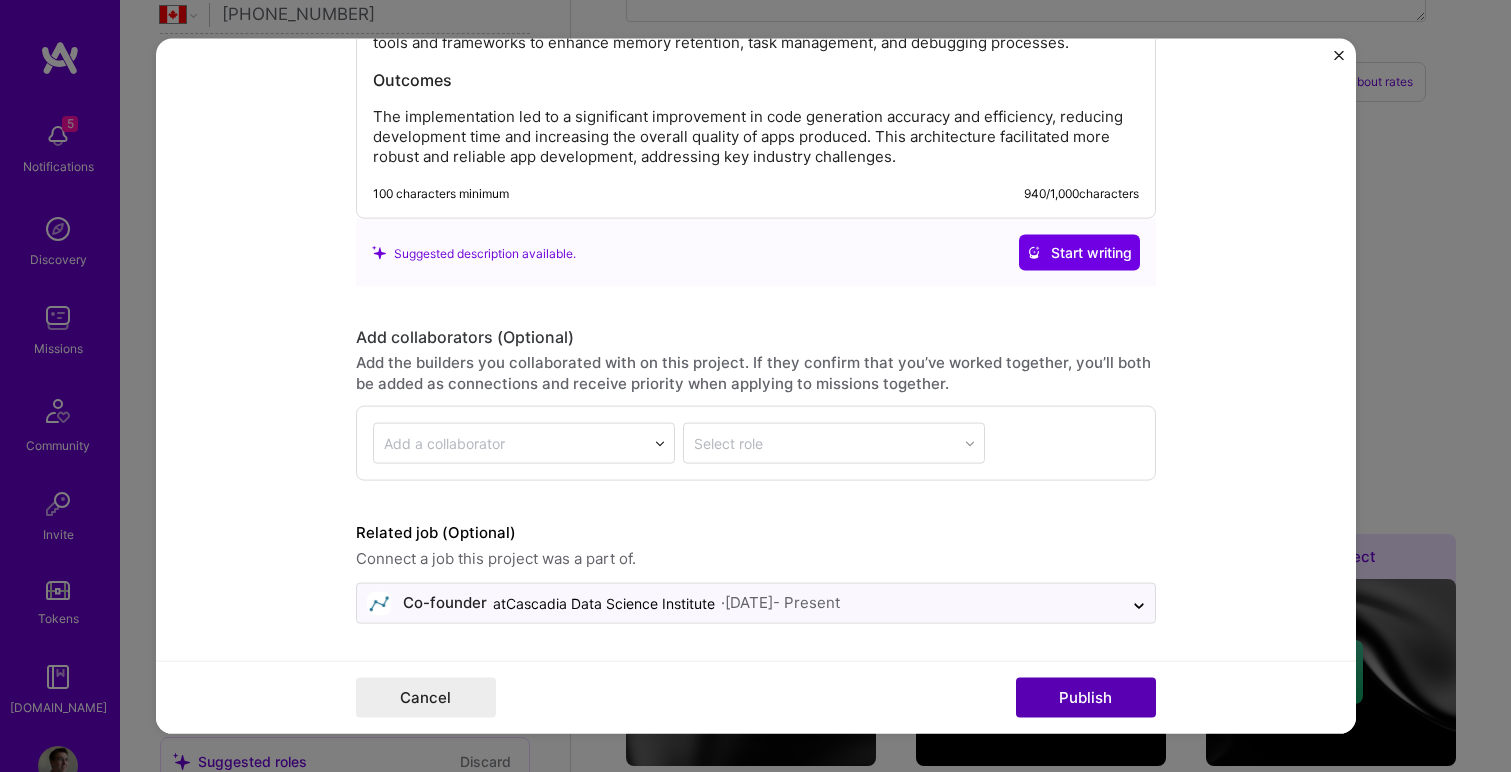 click on "Publish" at bounding box center (1086, 697) 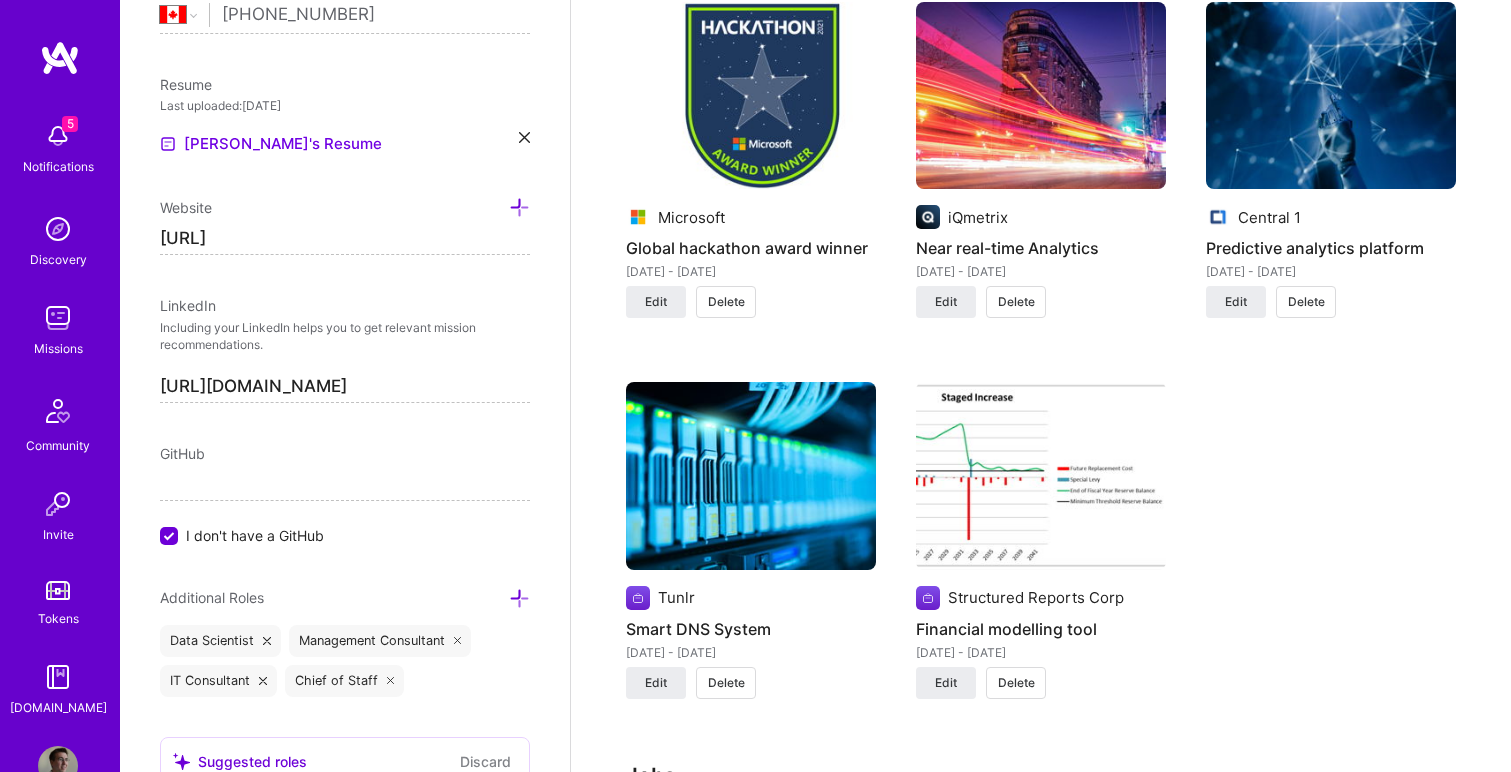 scroll, scrollTop: 3596, scrollLeft: 0, axis: vertical 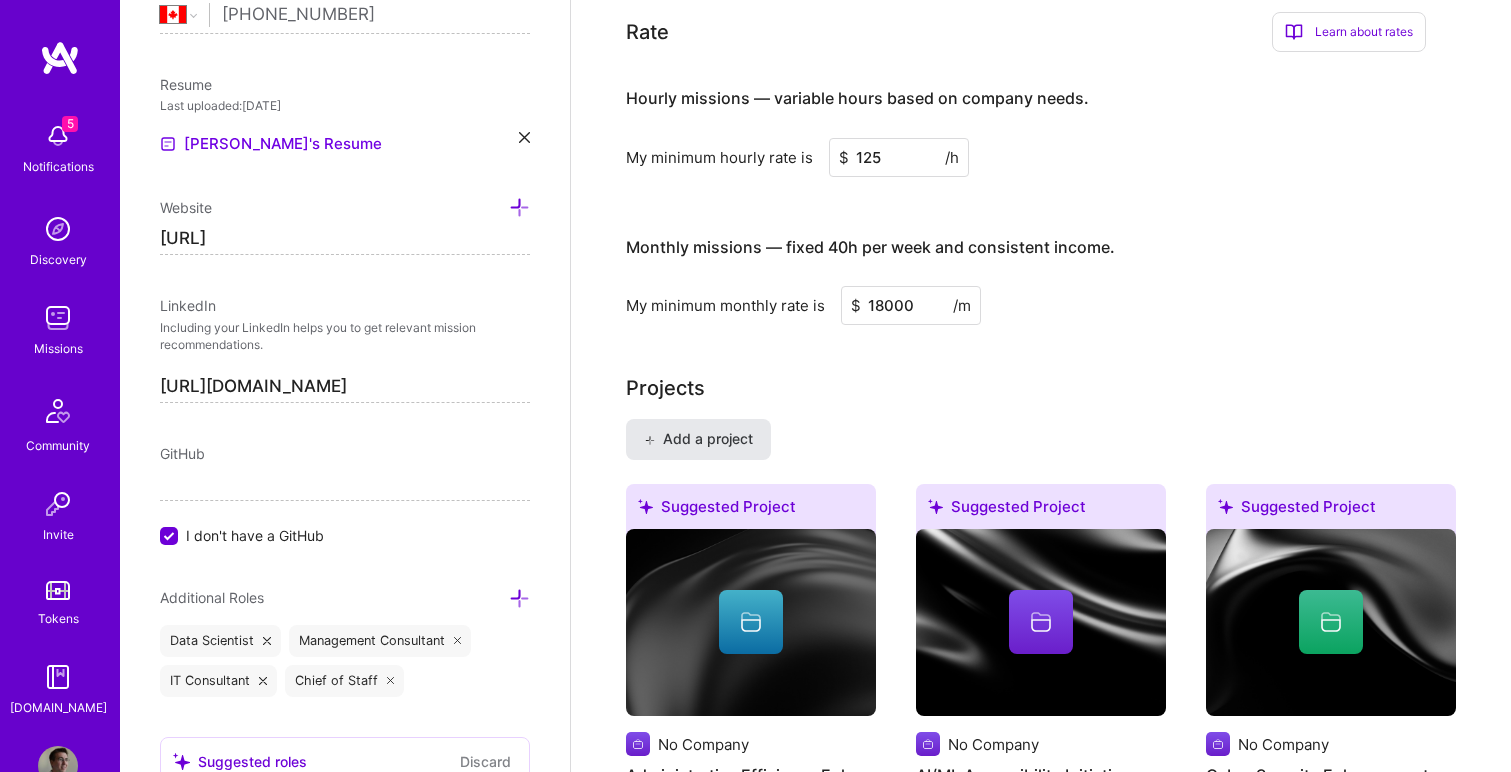 click on "Add a project" at bounding box center [698, 439] 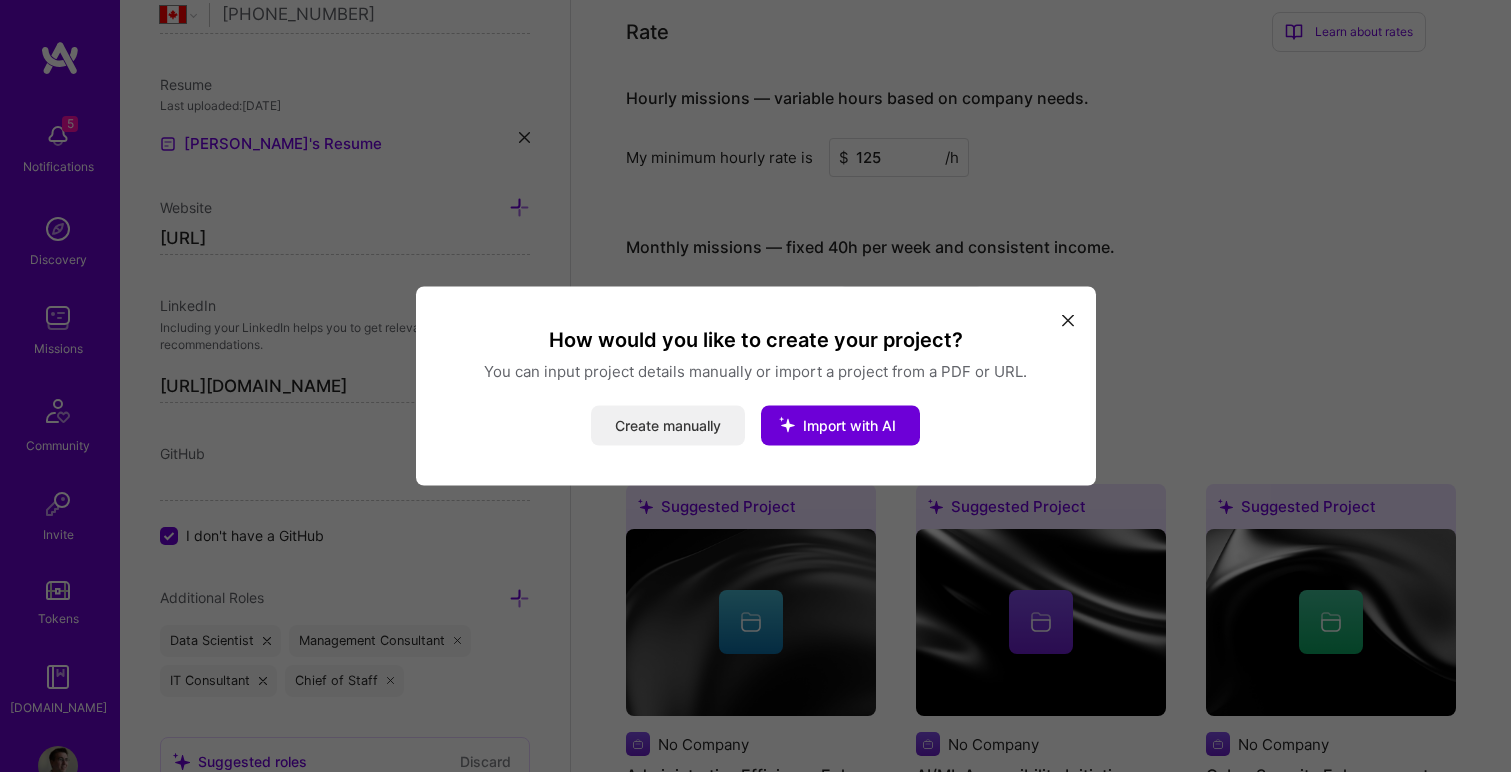 click on "Create manually" at bounding box center [668, 426] 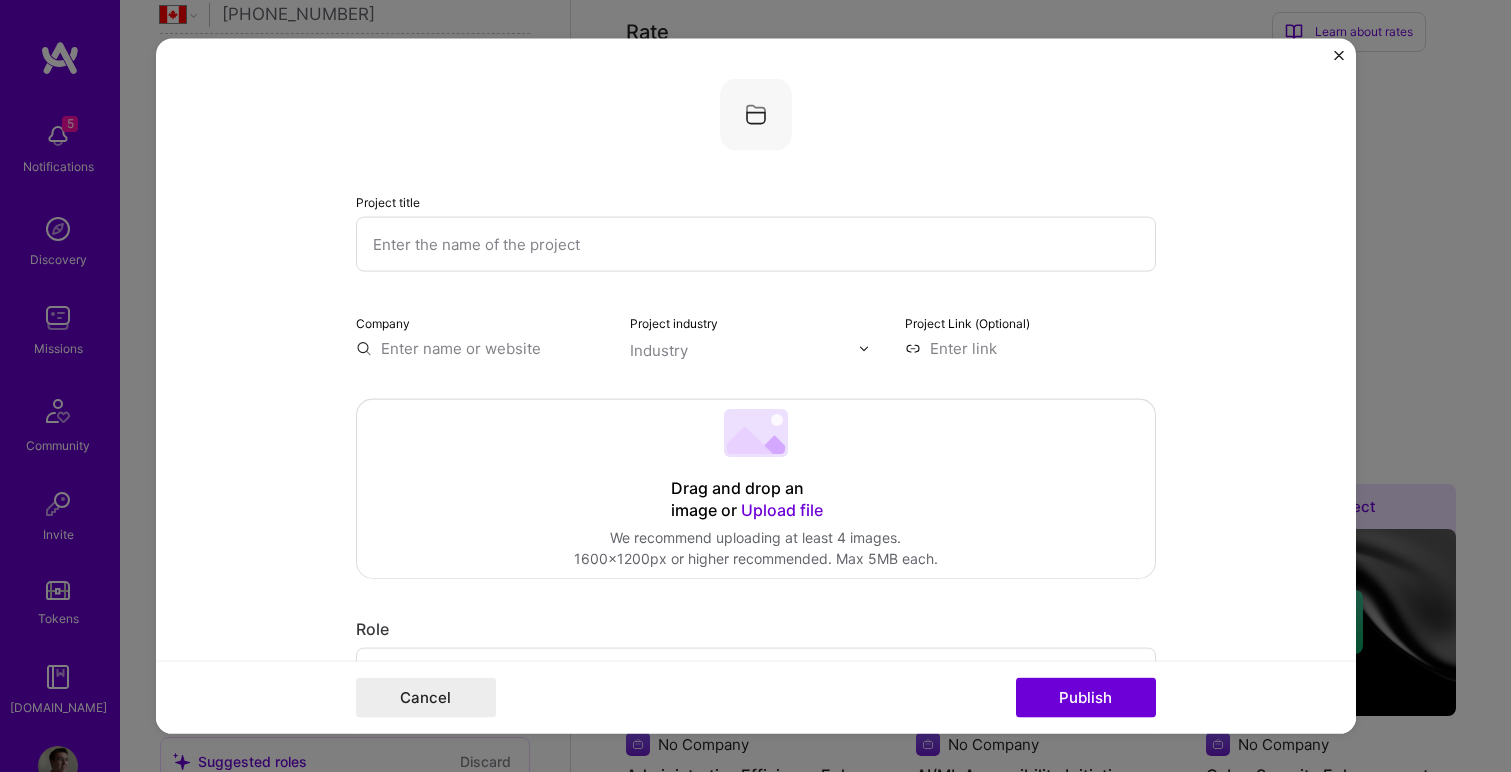 click at bounding box center [756, 244] 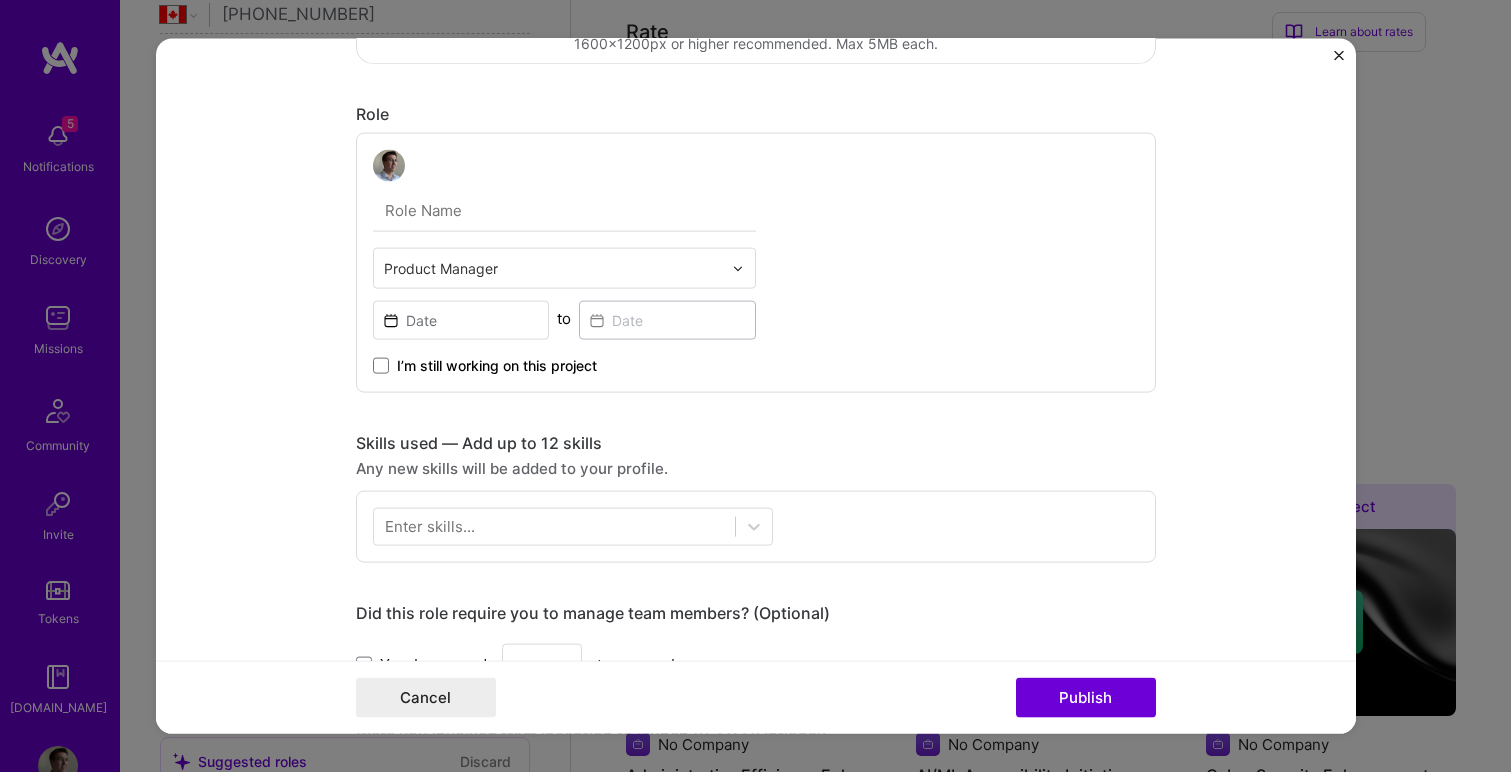 scroll, scrollTop: 531, scrollLeft: 0, axis: vertical 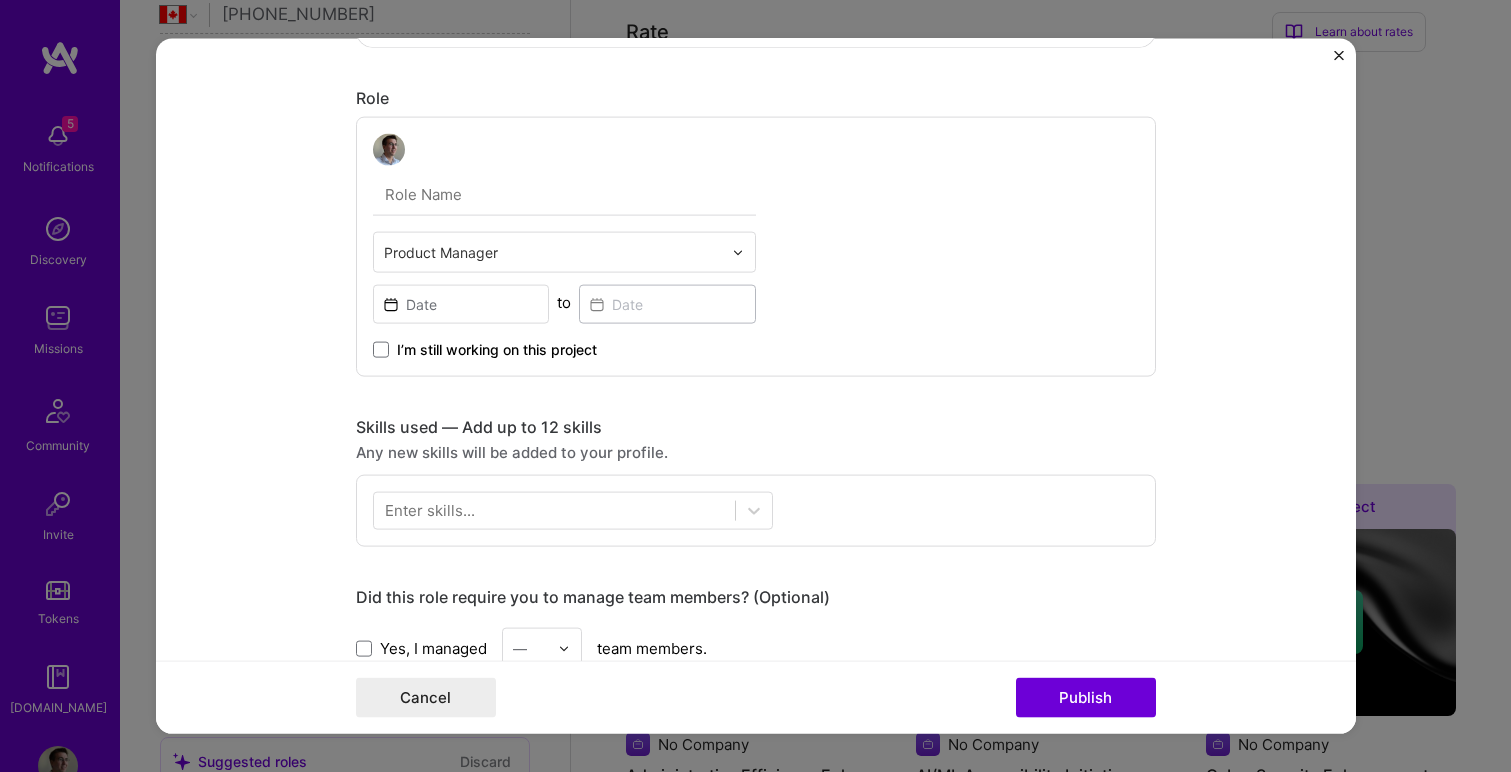 type on "Fraud Mitigation" 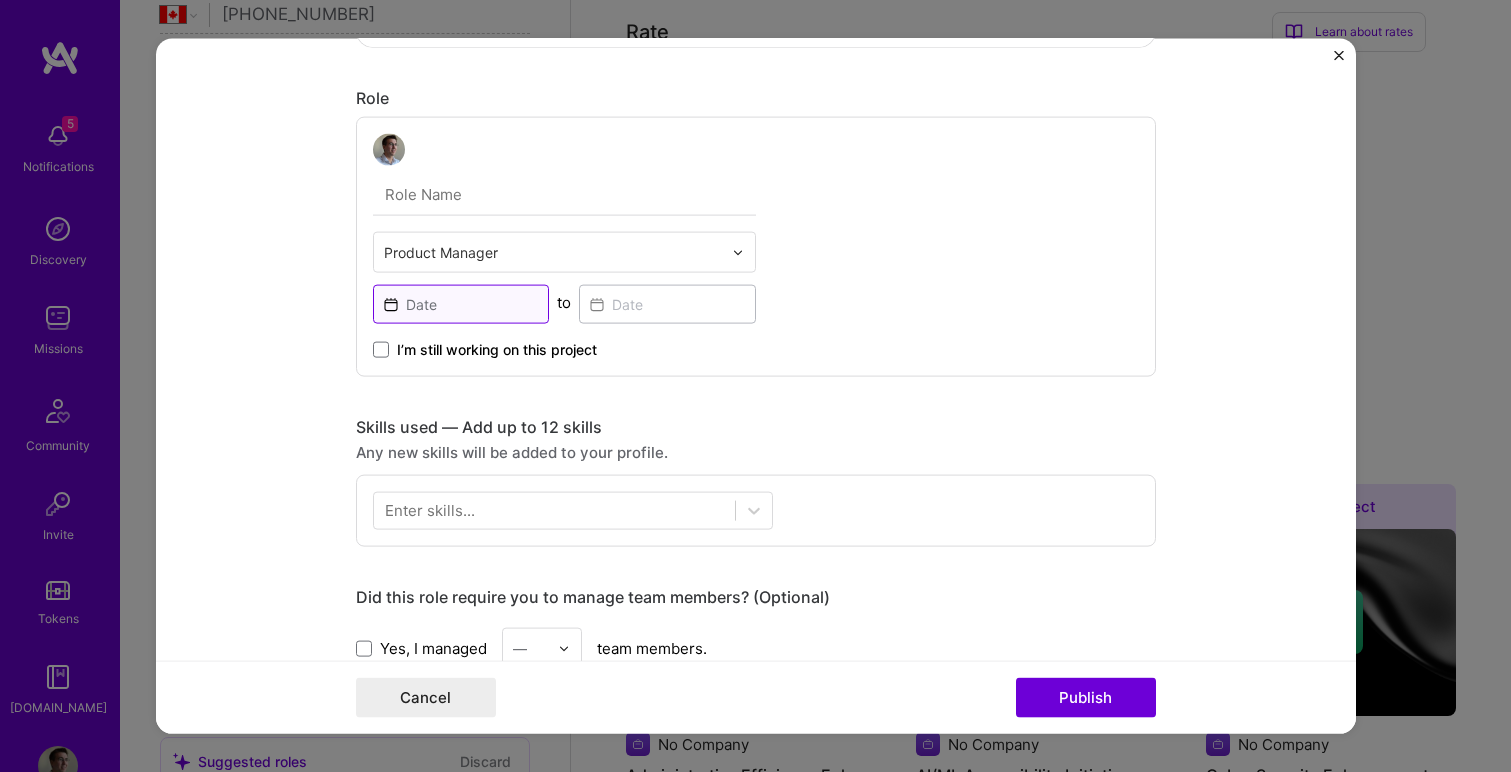 click at bounding box center [461, 304] 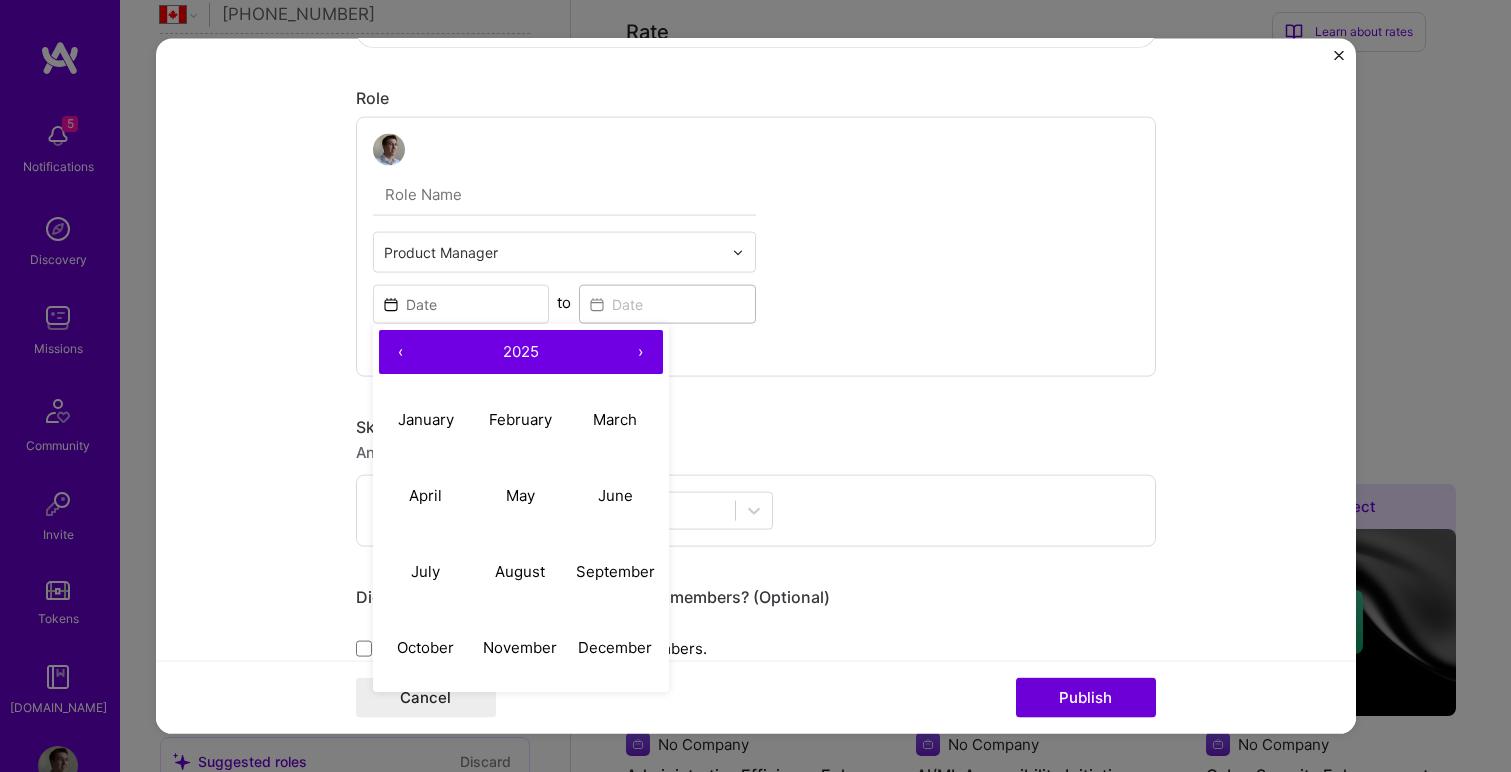 click on "‹" at bounding box center [401, 352] 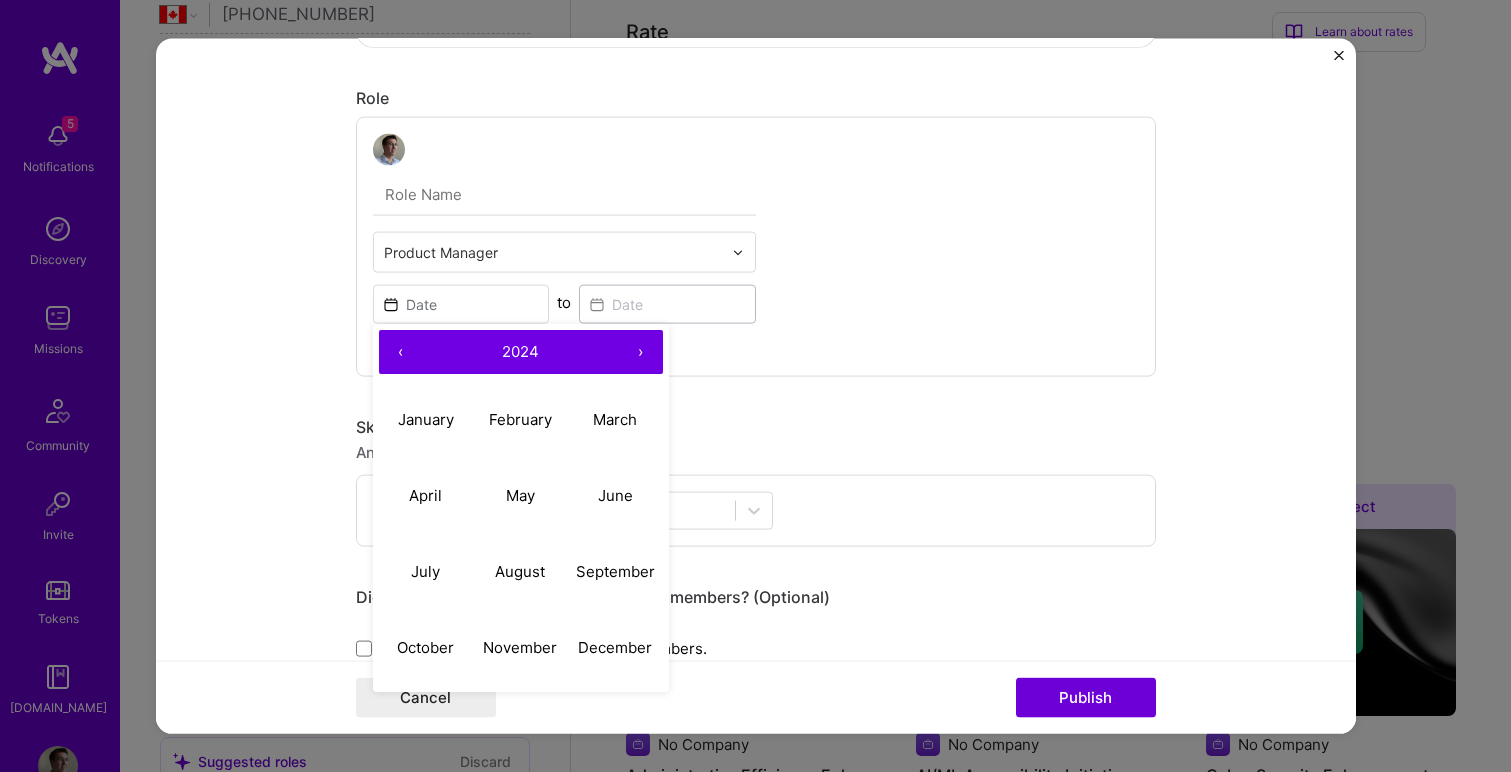 click on "‹" at bounding box center [401, 352] 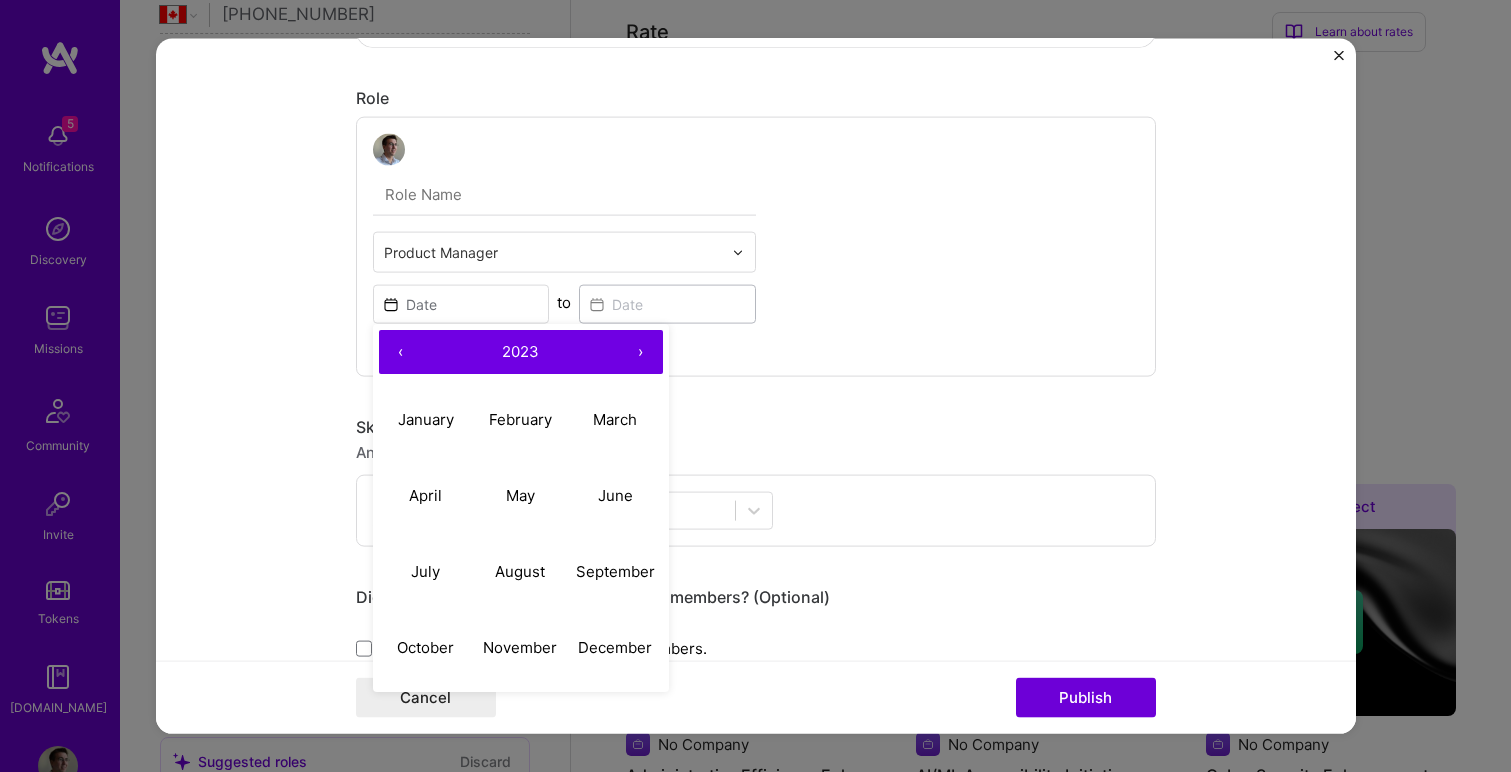 click on "‹" at bounding box center (401, 352) 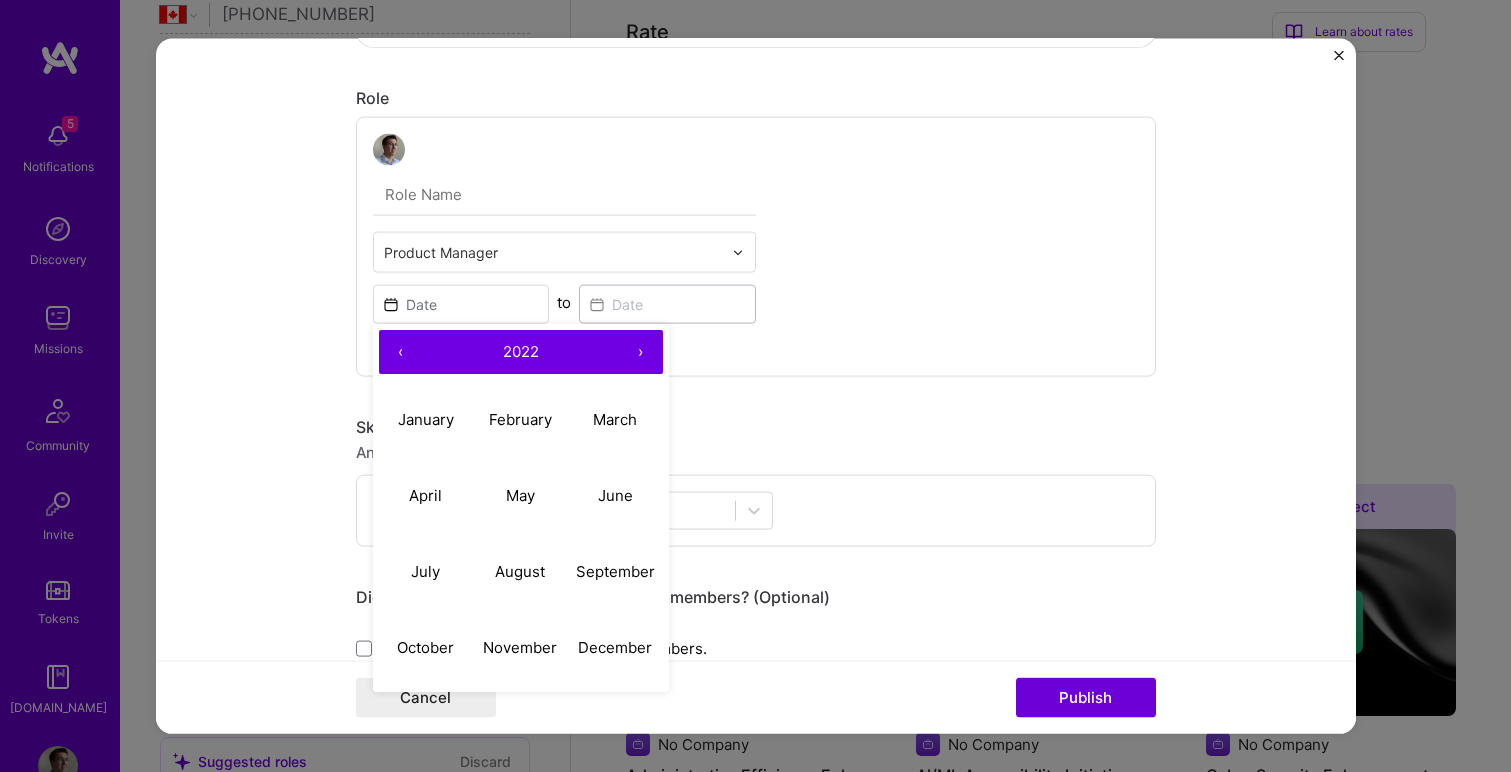 click on "‹" at bounding box center (401, 352) 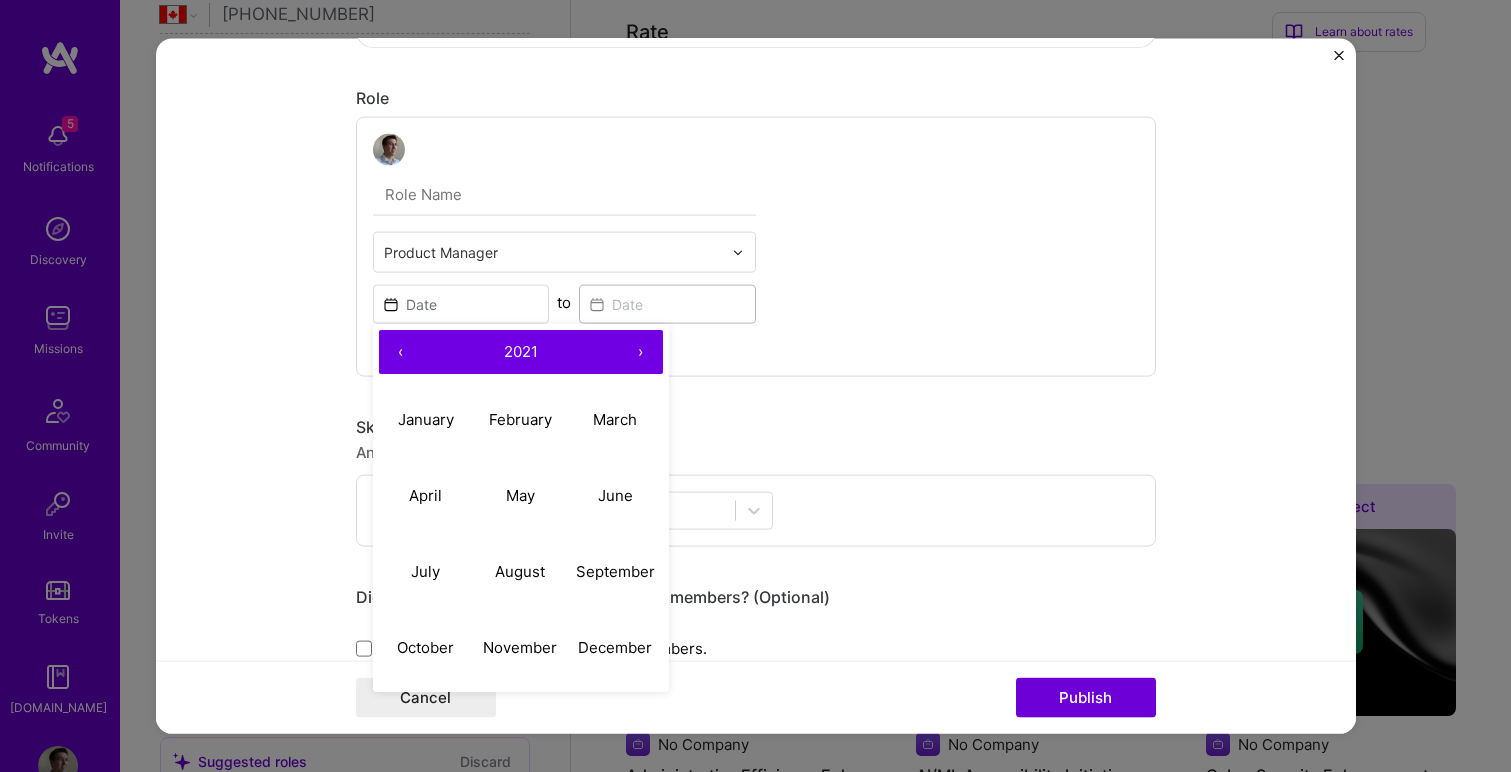click on "‹" at bounding box center (401, 352) 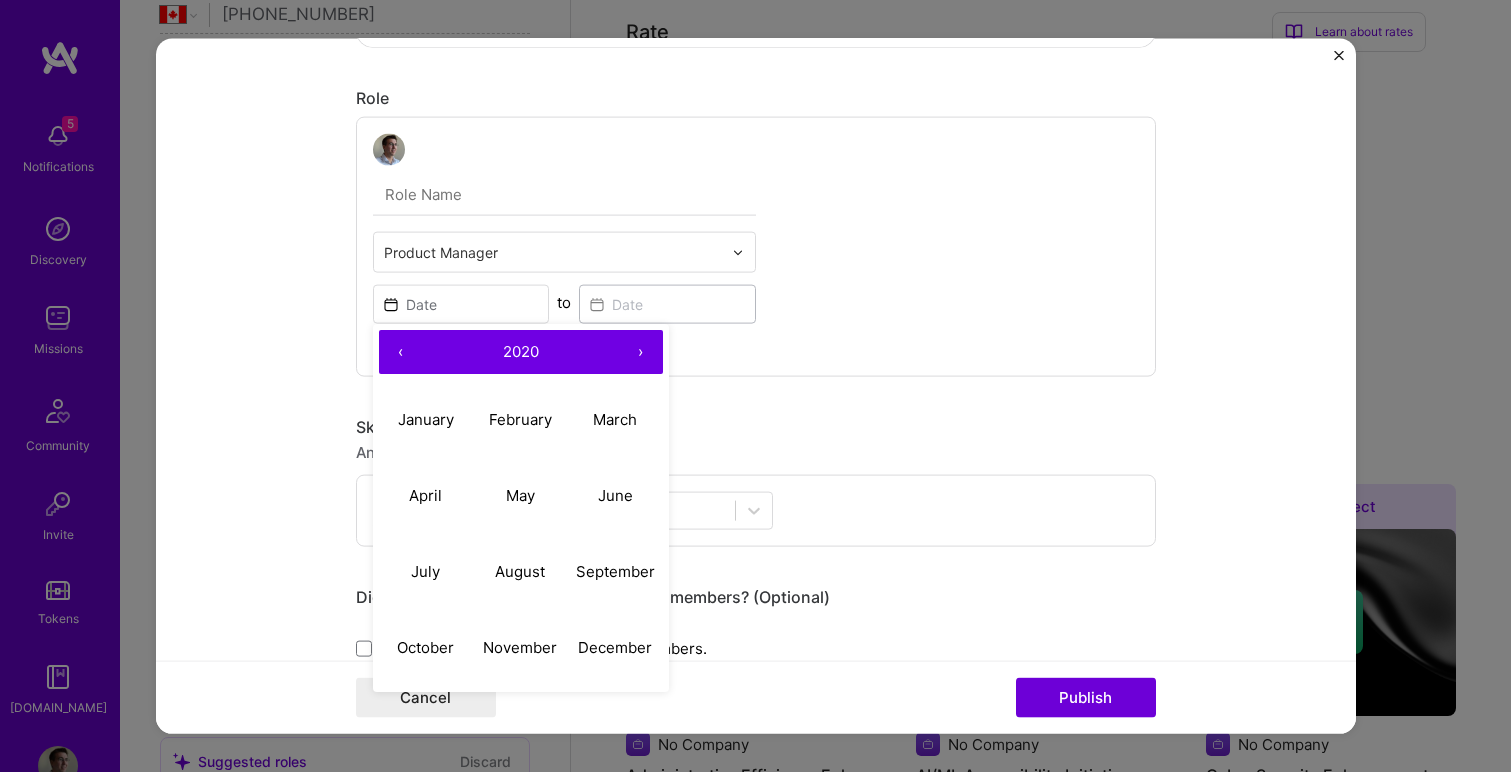 click on "‹" at bounding box center (401, 352) 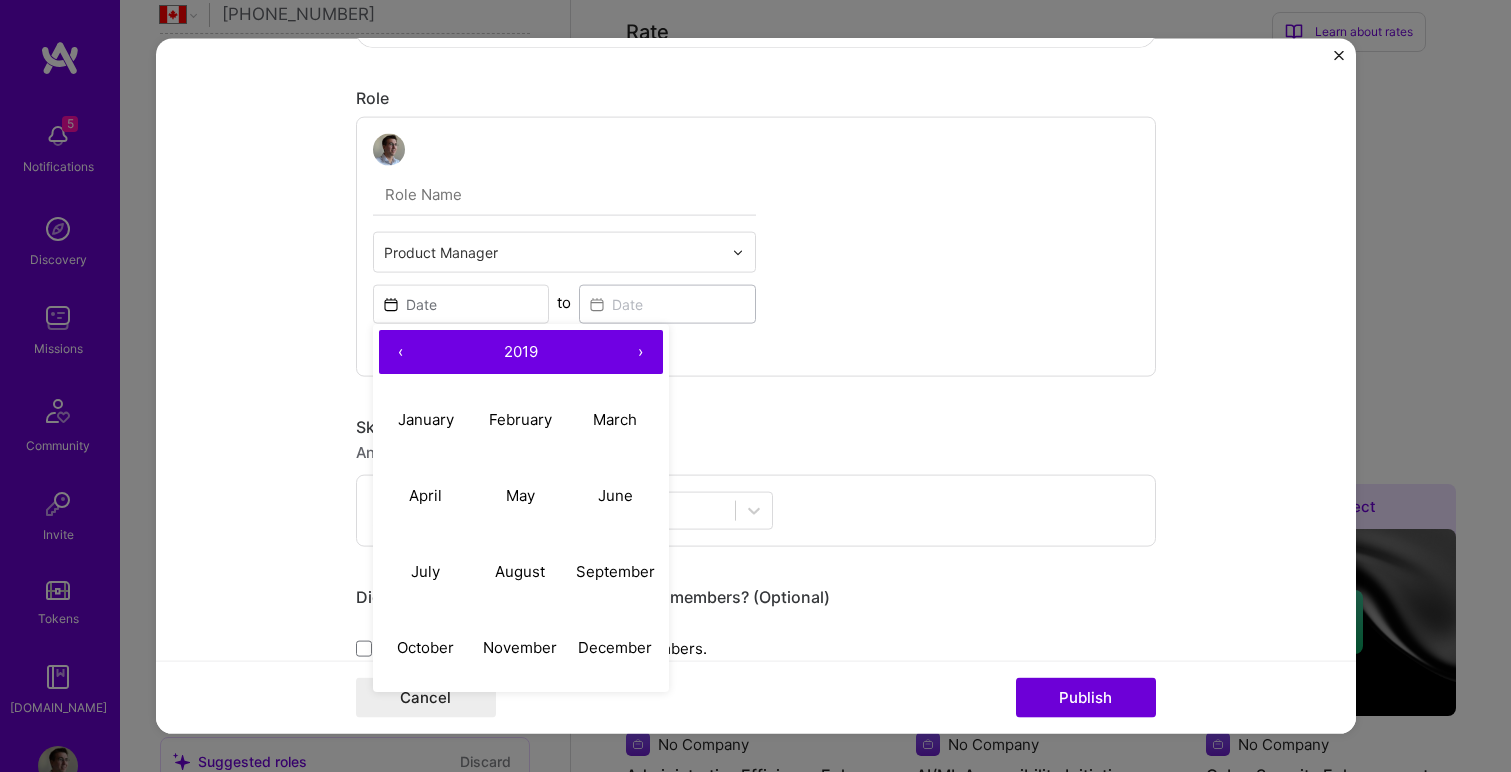 click on "‹" at bounding box center (401, 352) 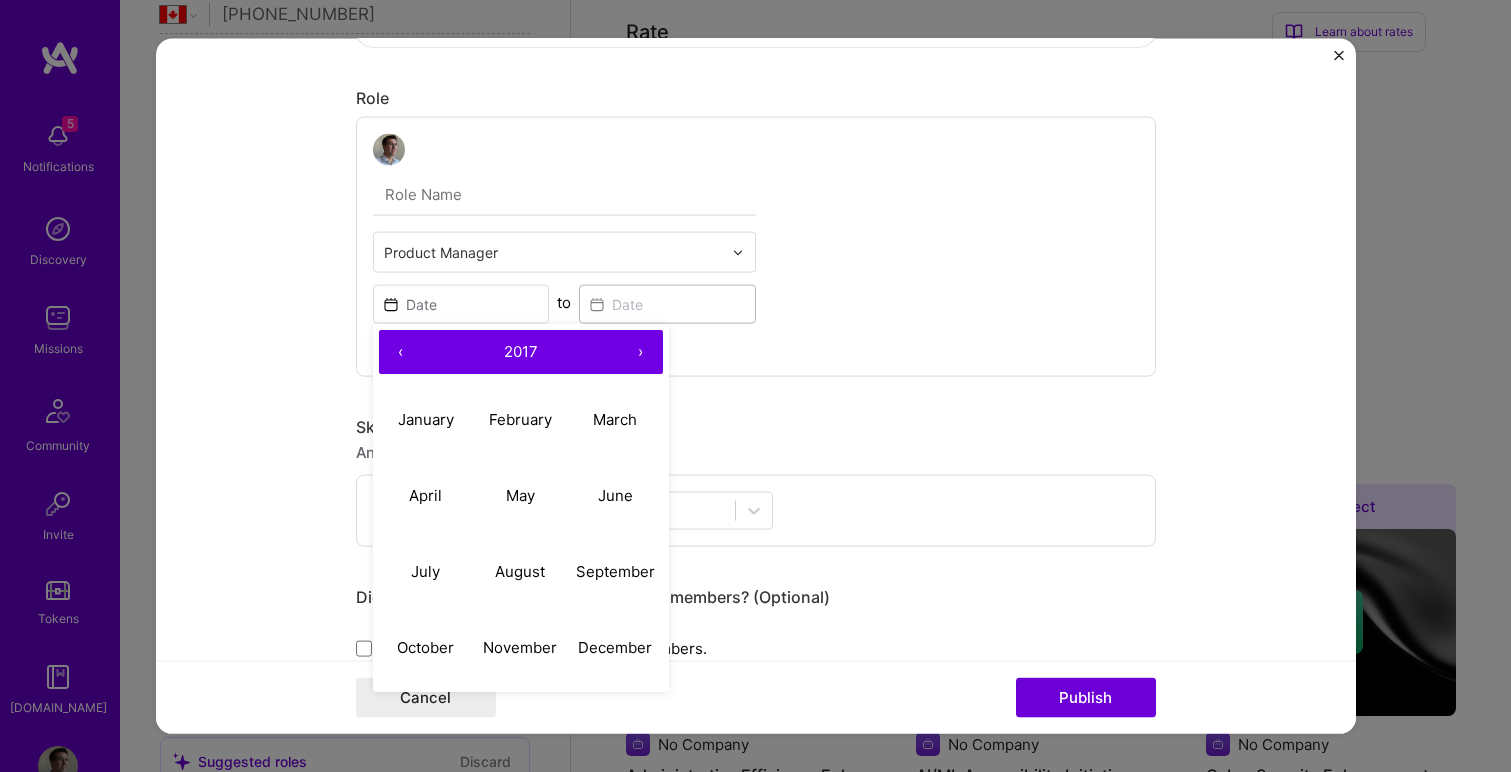 click on "‹" at bounding box center [401, 352] 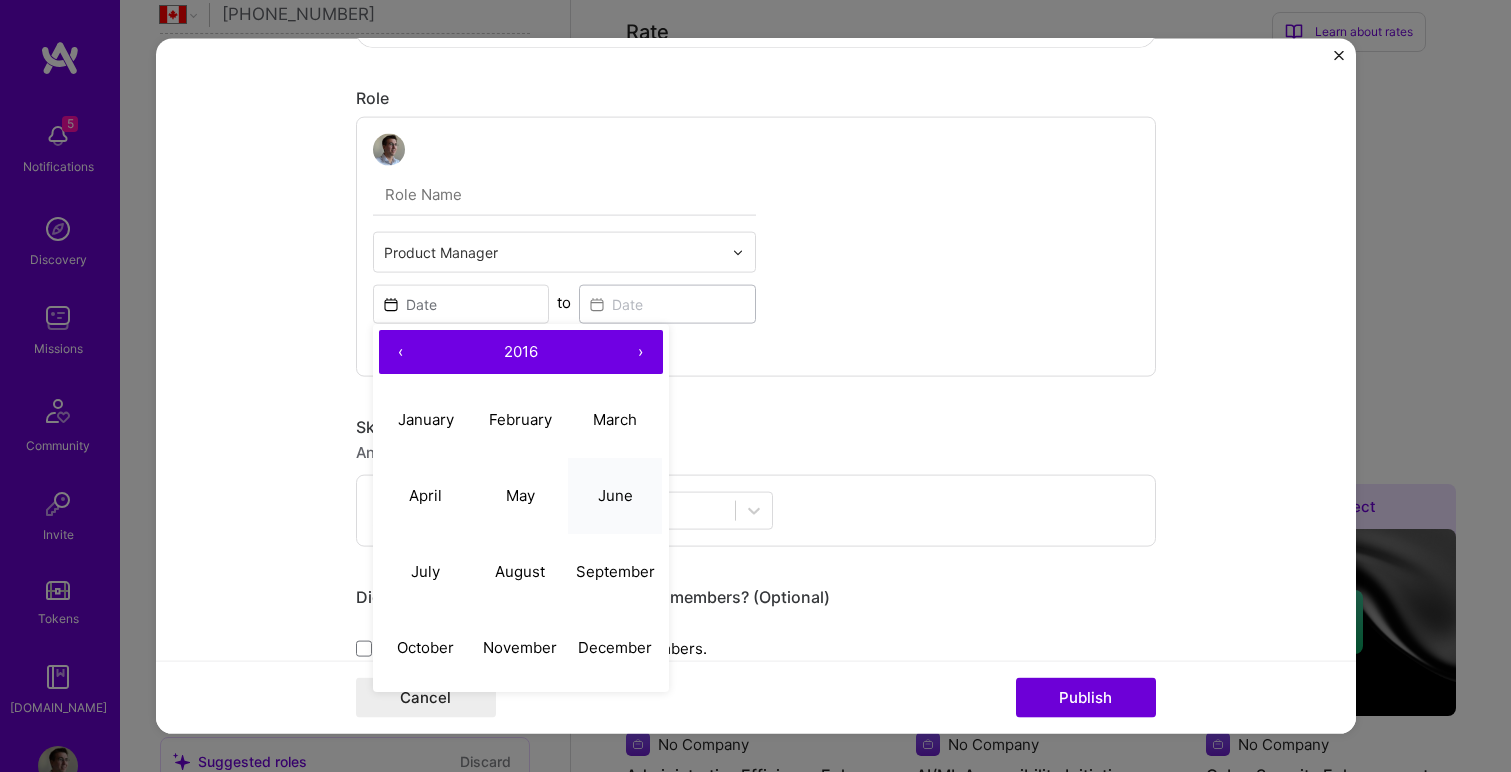 click on "June" at bounding box center (615, 494) 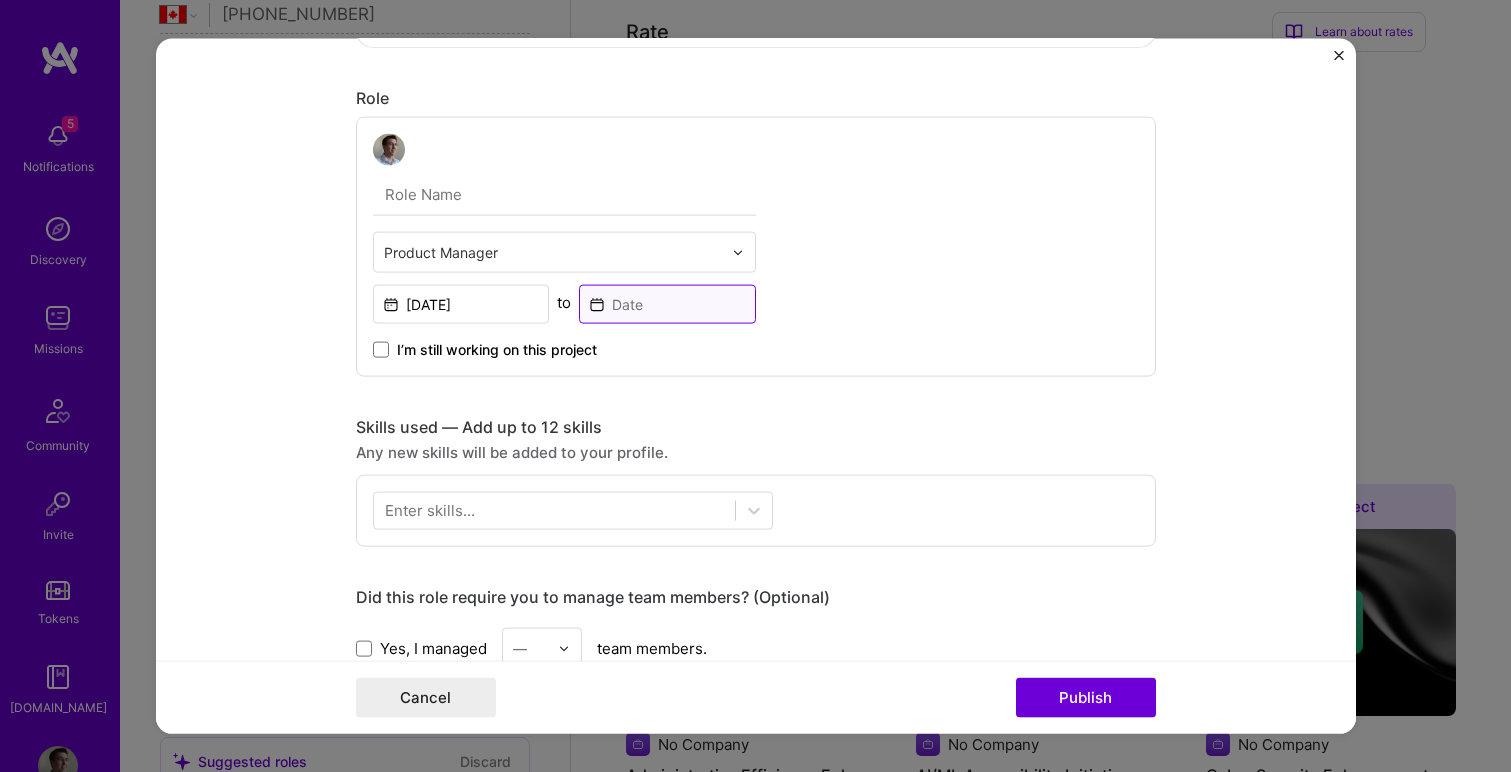 click at bounding box center [667, 304] 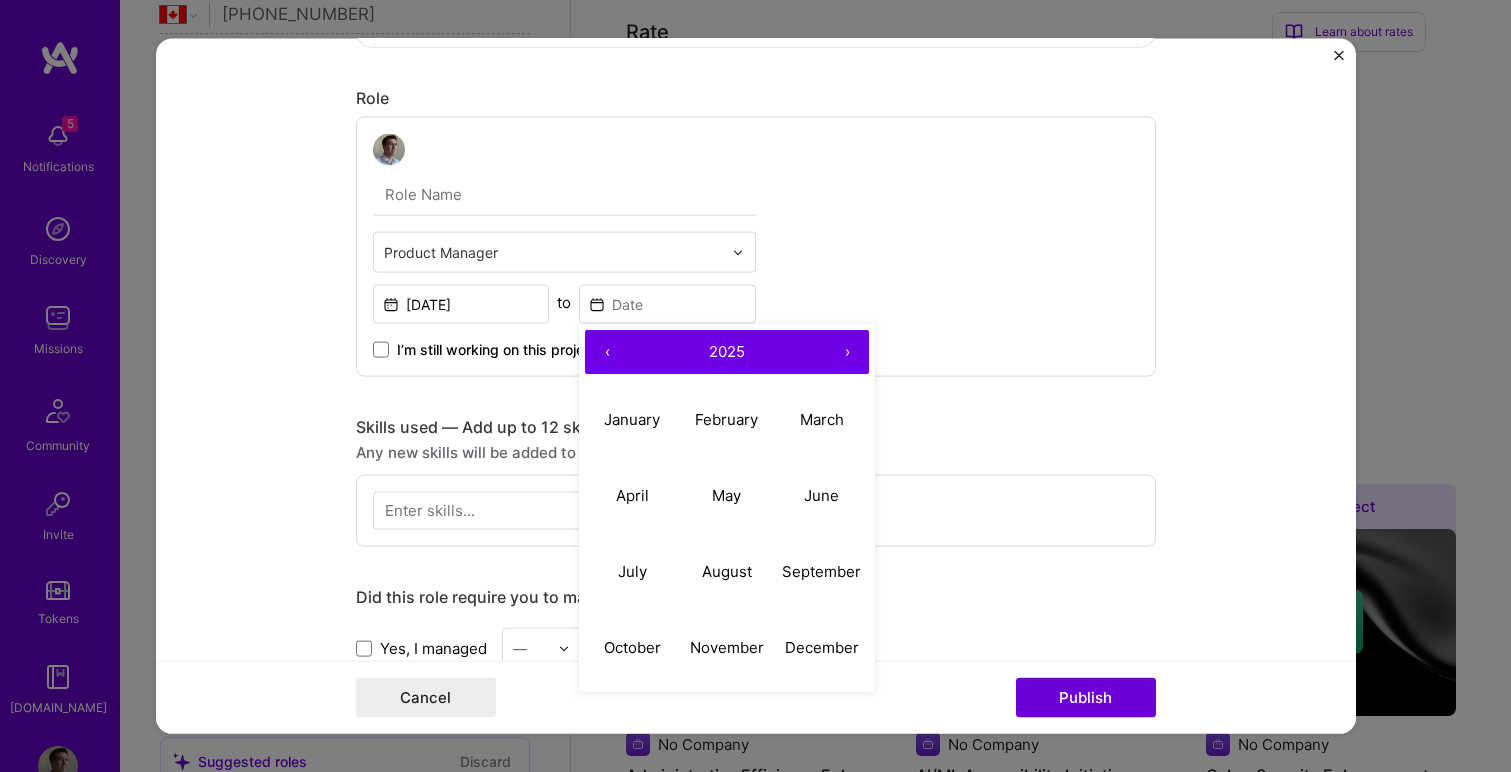 click on "‹" at bounding box center (607, 352) 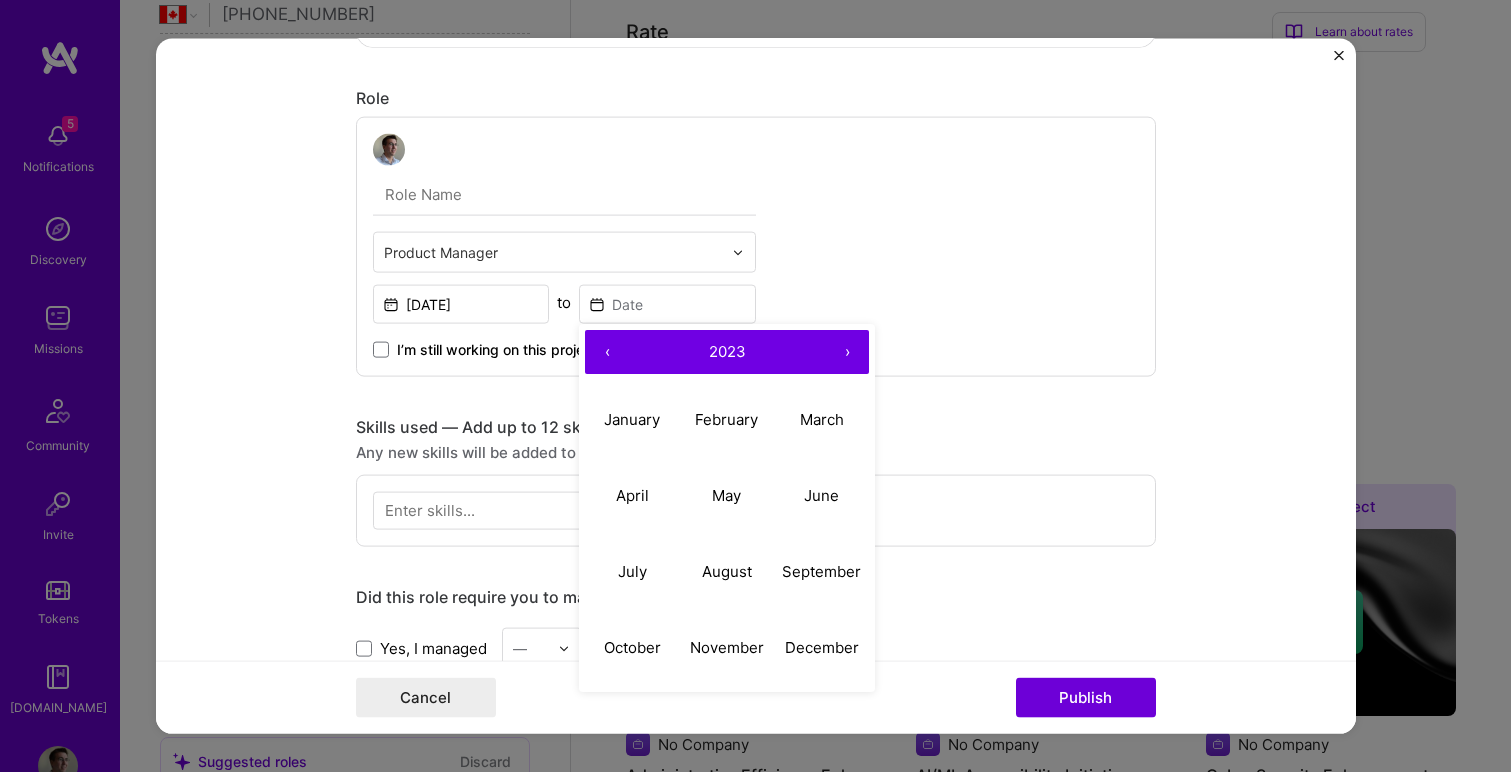 click on "‹" at bounding box center [607, 352] 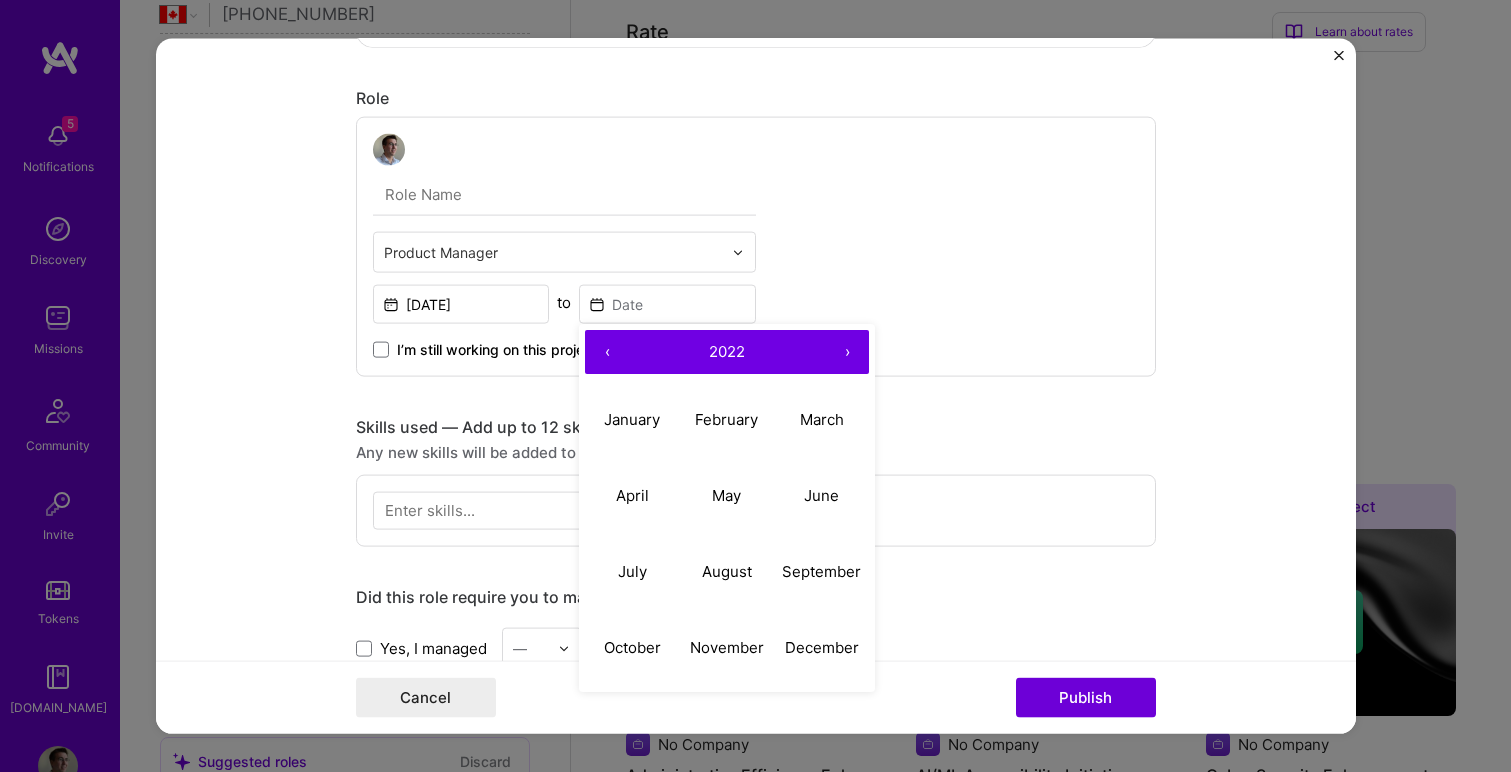 click on "‹" at bounding box center (607, 352) 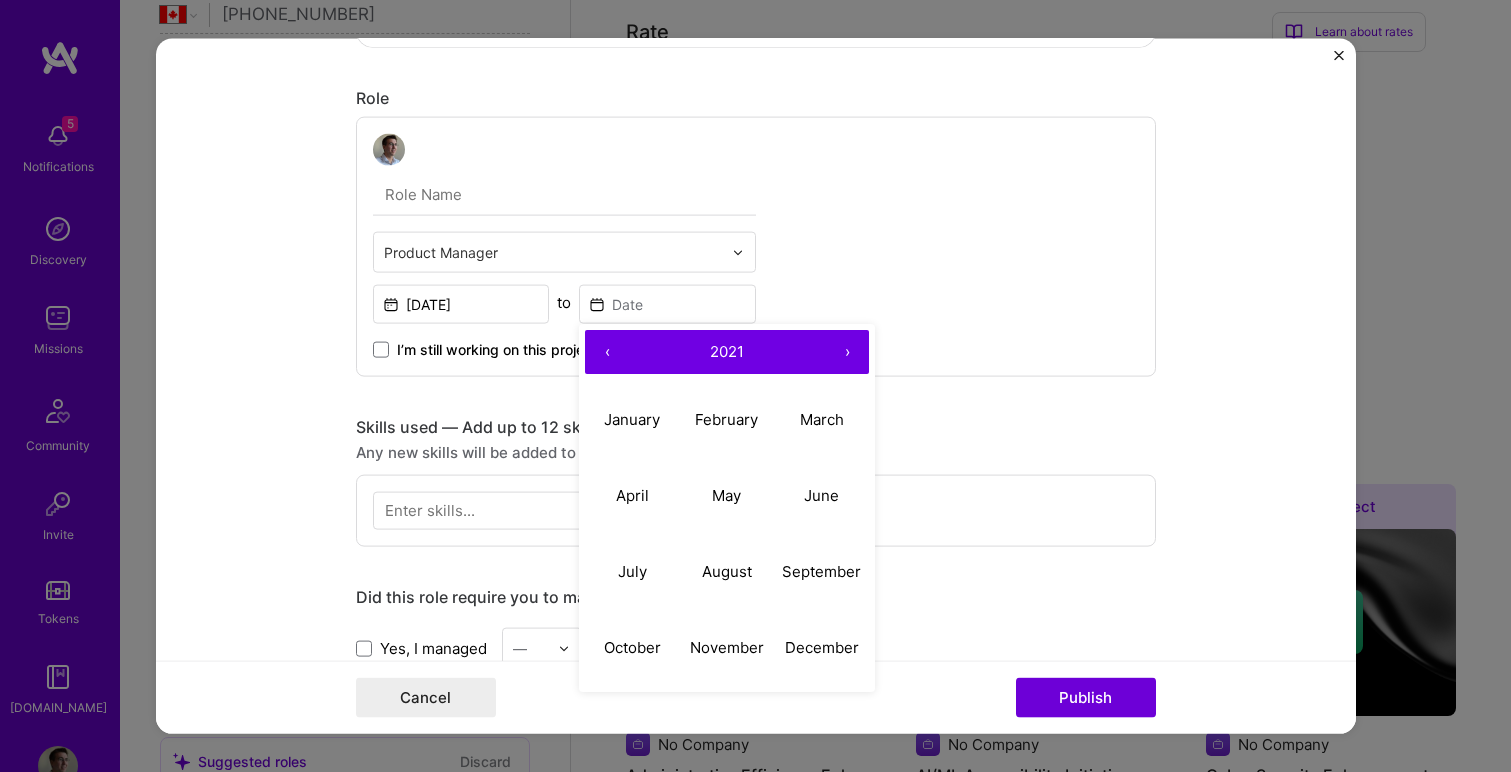 click on "‹" at bounding box center [607, 352] 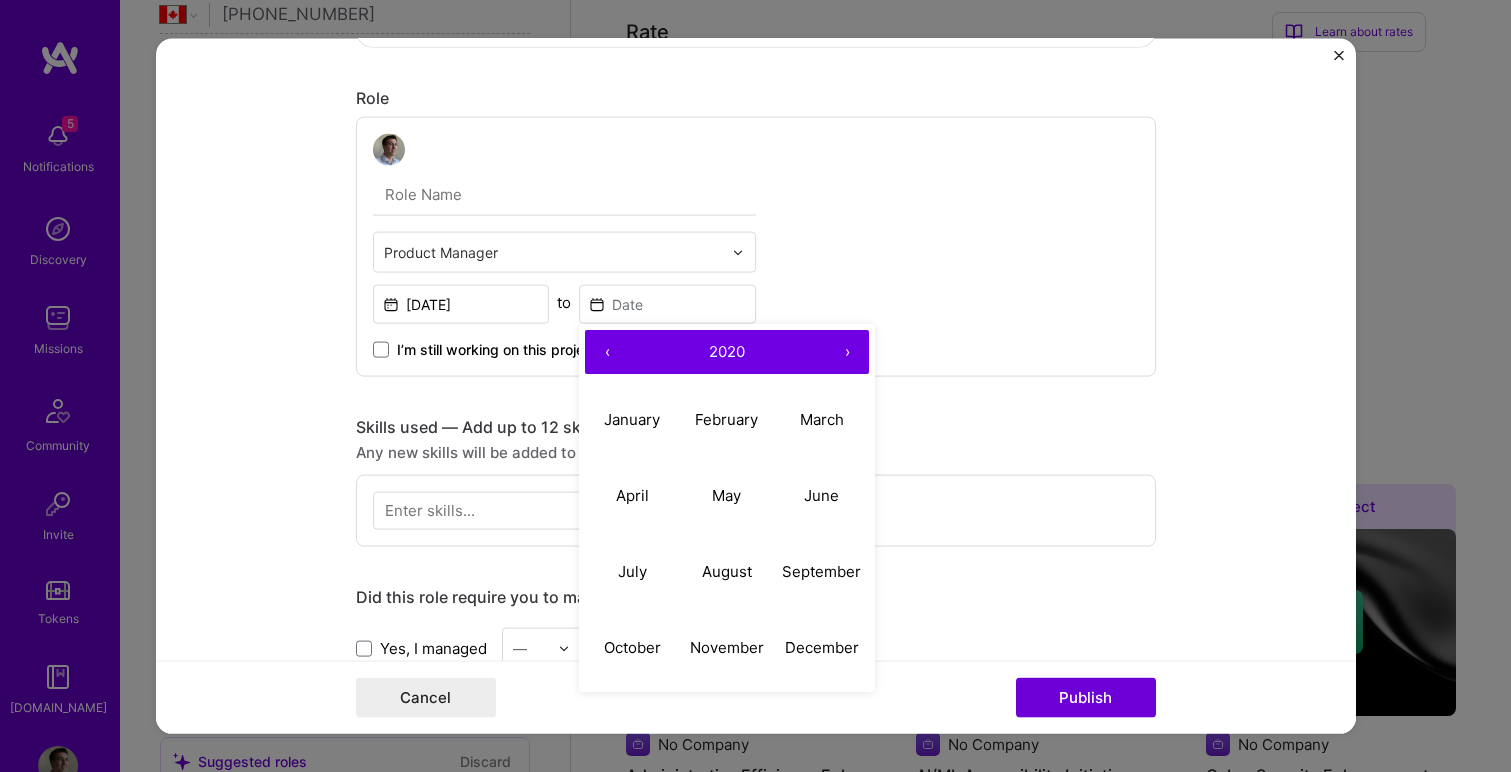 click on "‹" at bounding box center (607, 352) 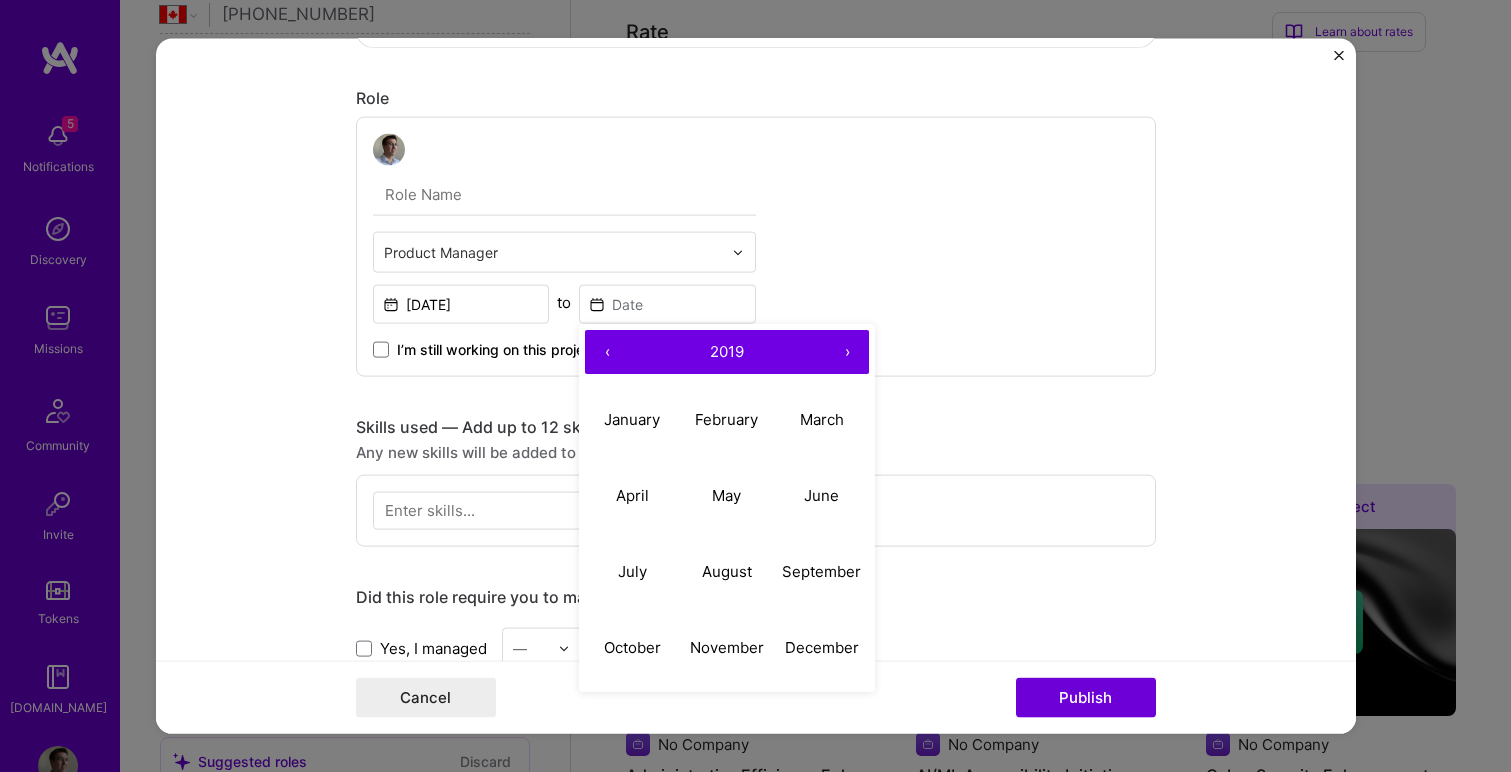 click on "‹" at bounding box center (607, 352) 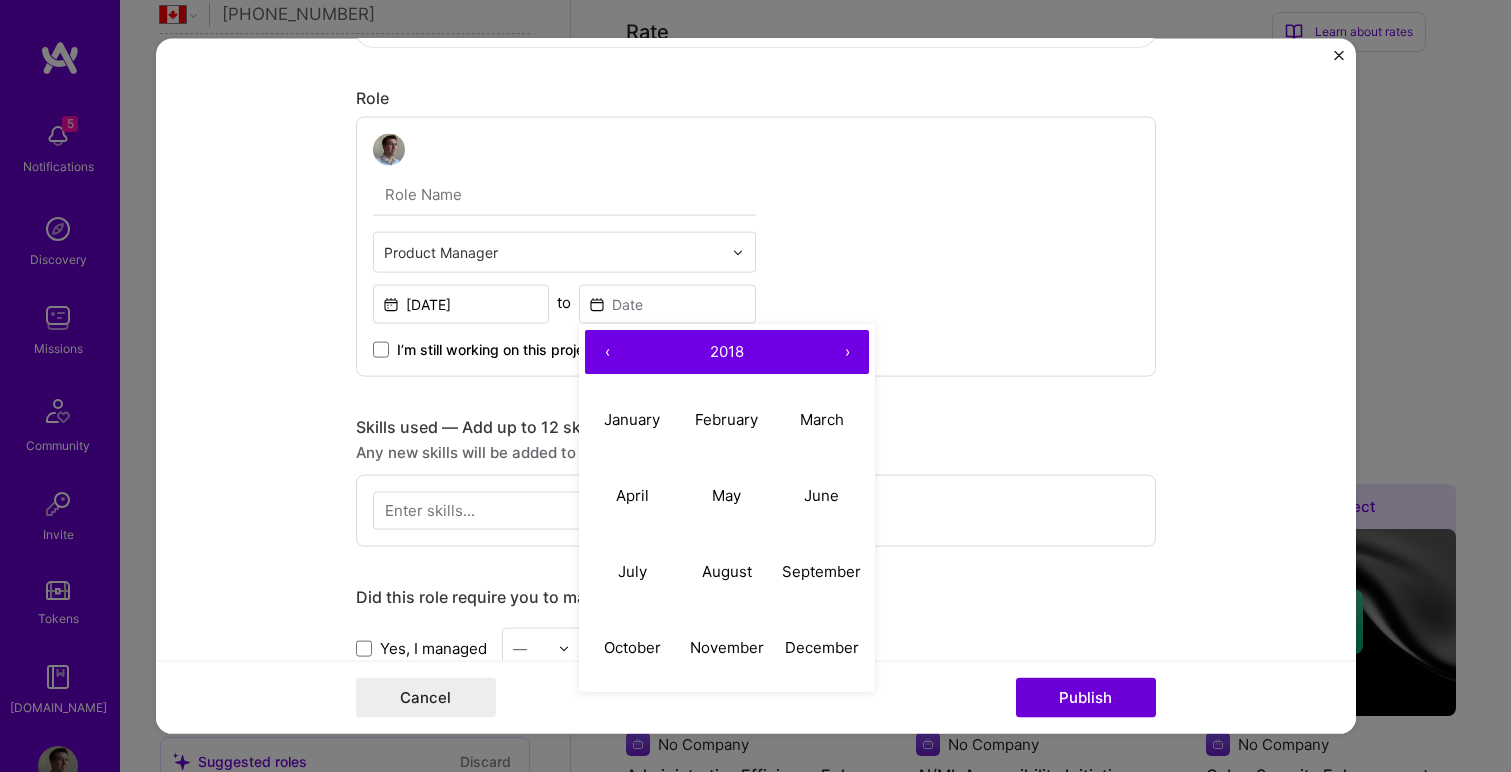 click on "‹" at bounding box center (607, 352) 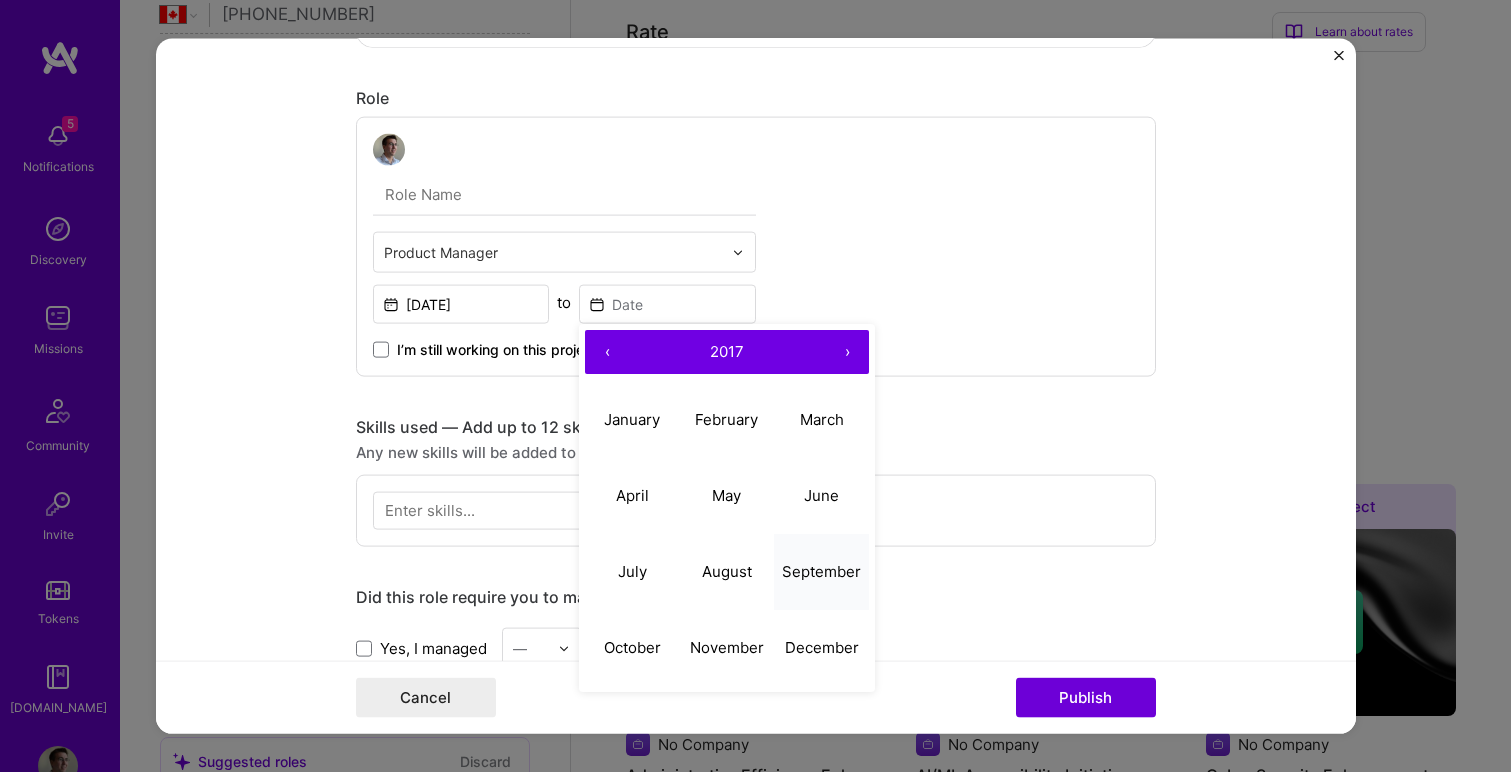 click on "September" at bounding box center (821, 571) 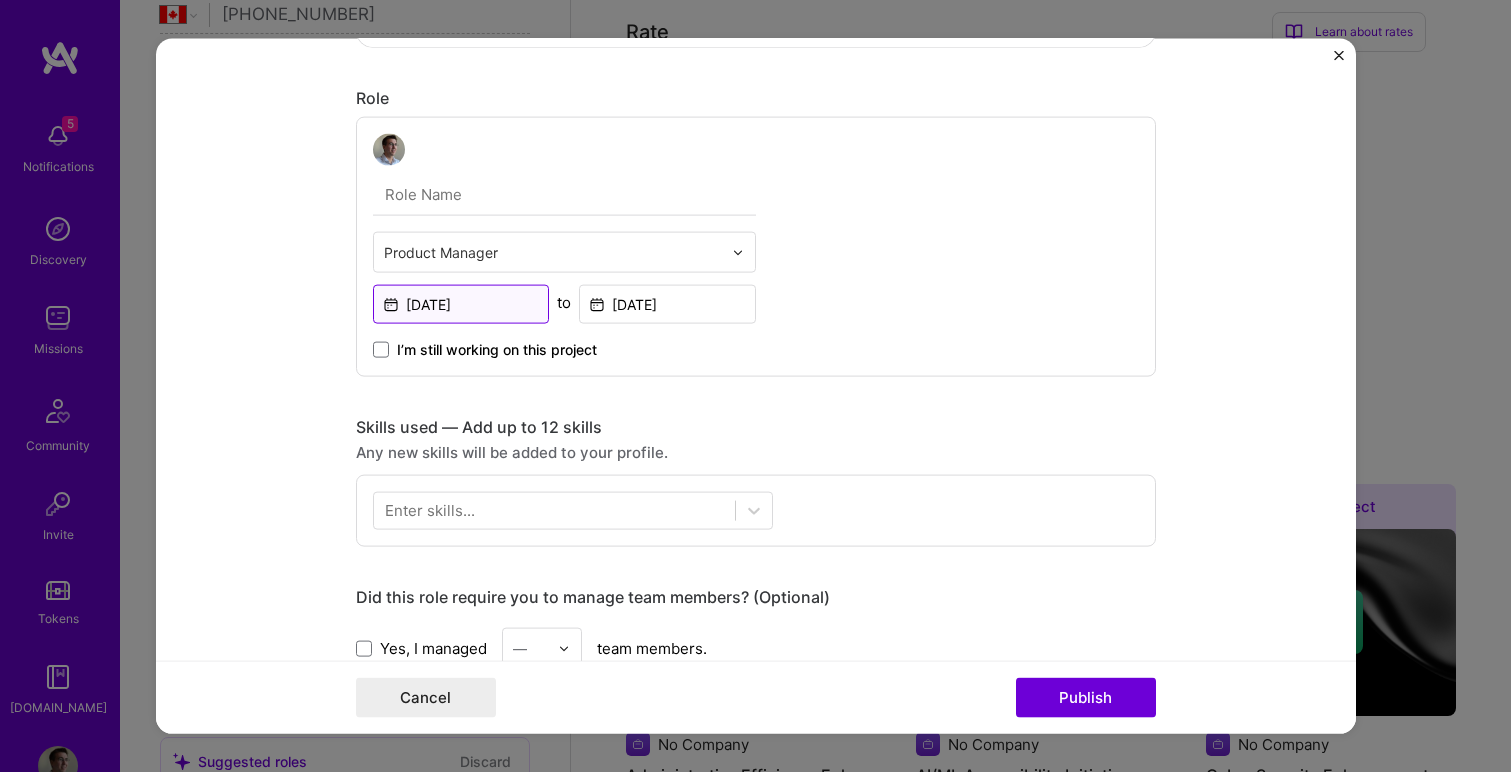 click on "Jun, 2016" at bounding box center (461, 304) 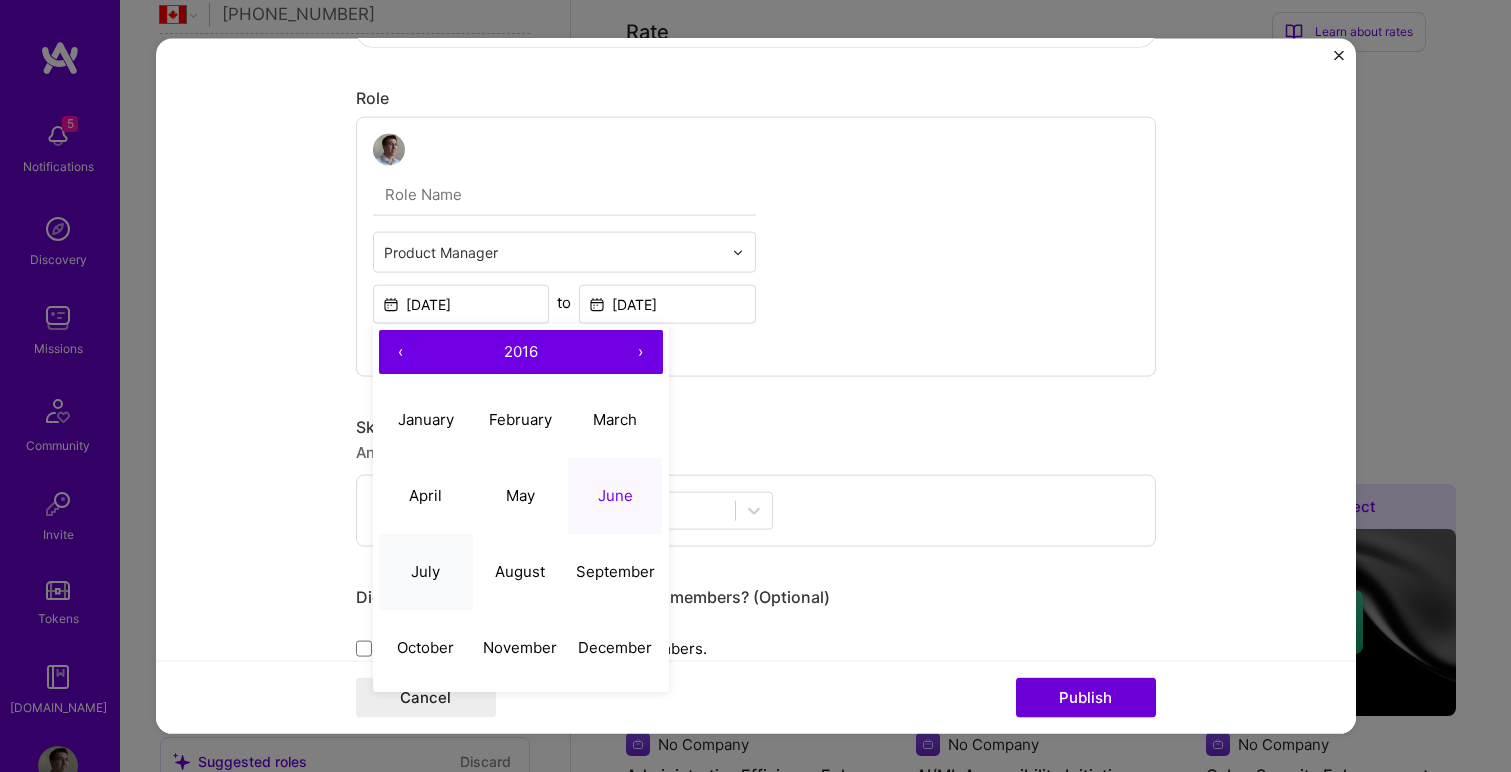 click on "July" at bounding box center (425, 570) 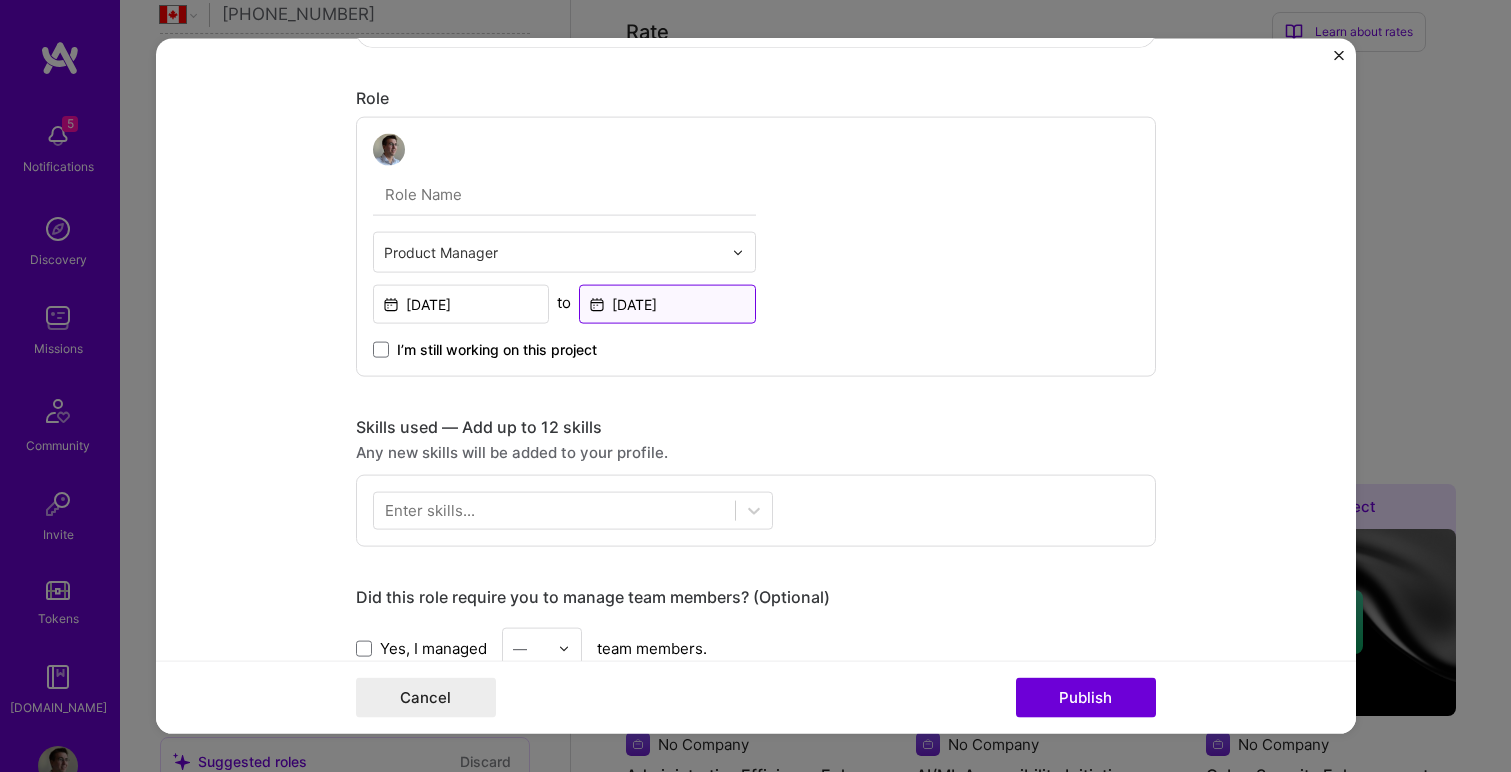 click on "Sep, 2017" at bounding box center (667, 304) 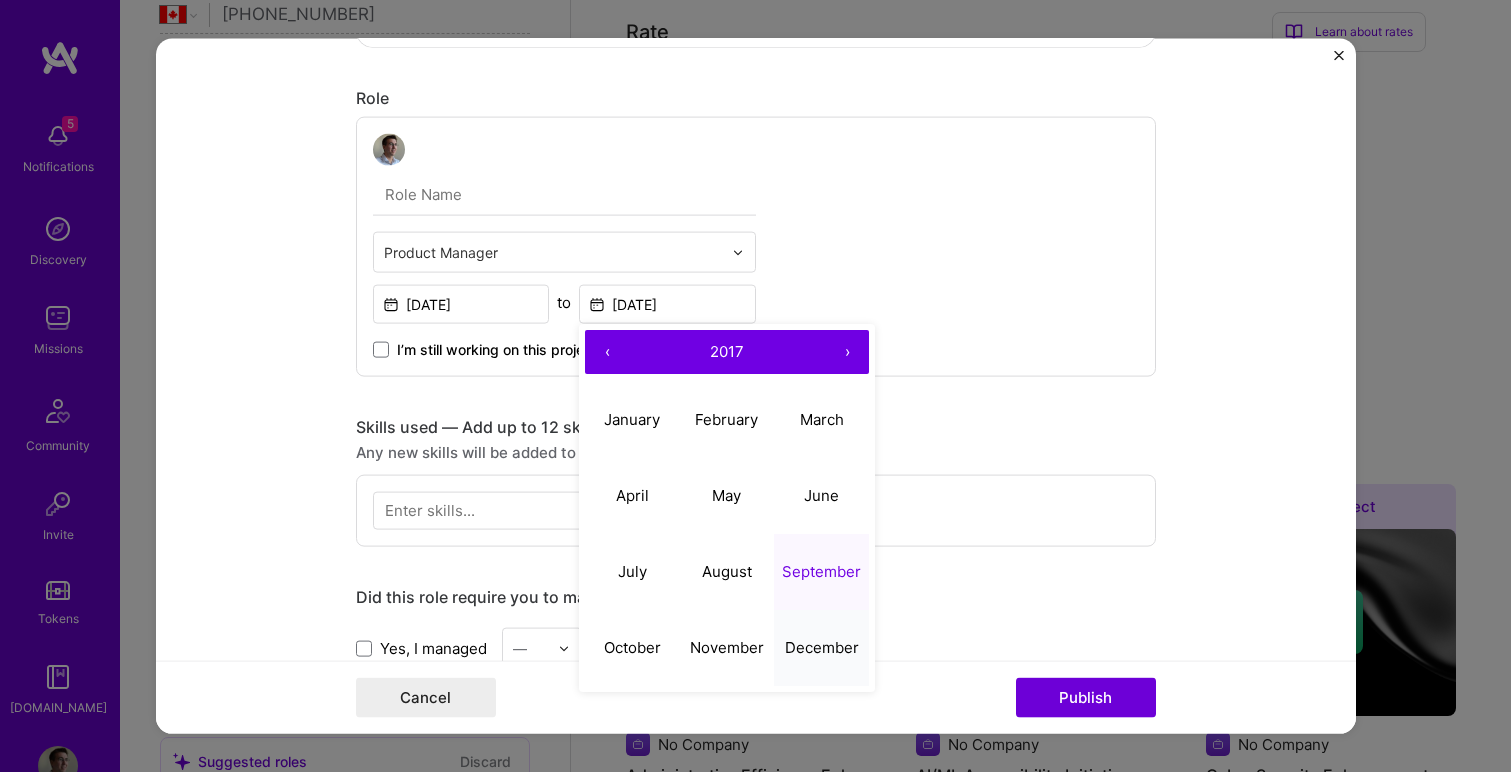 click on "December" at bounding box center (822, 646) 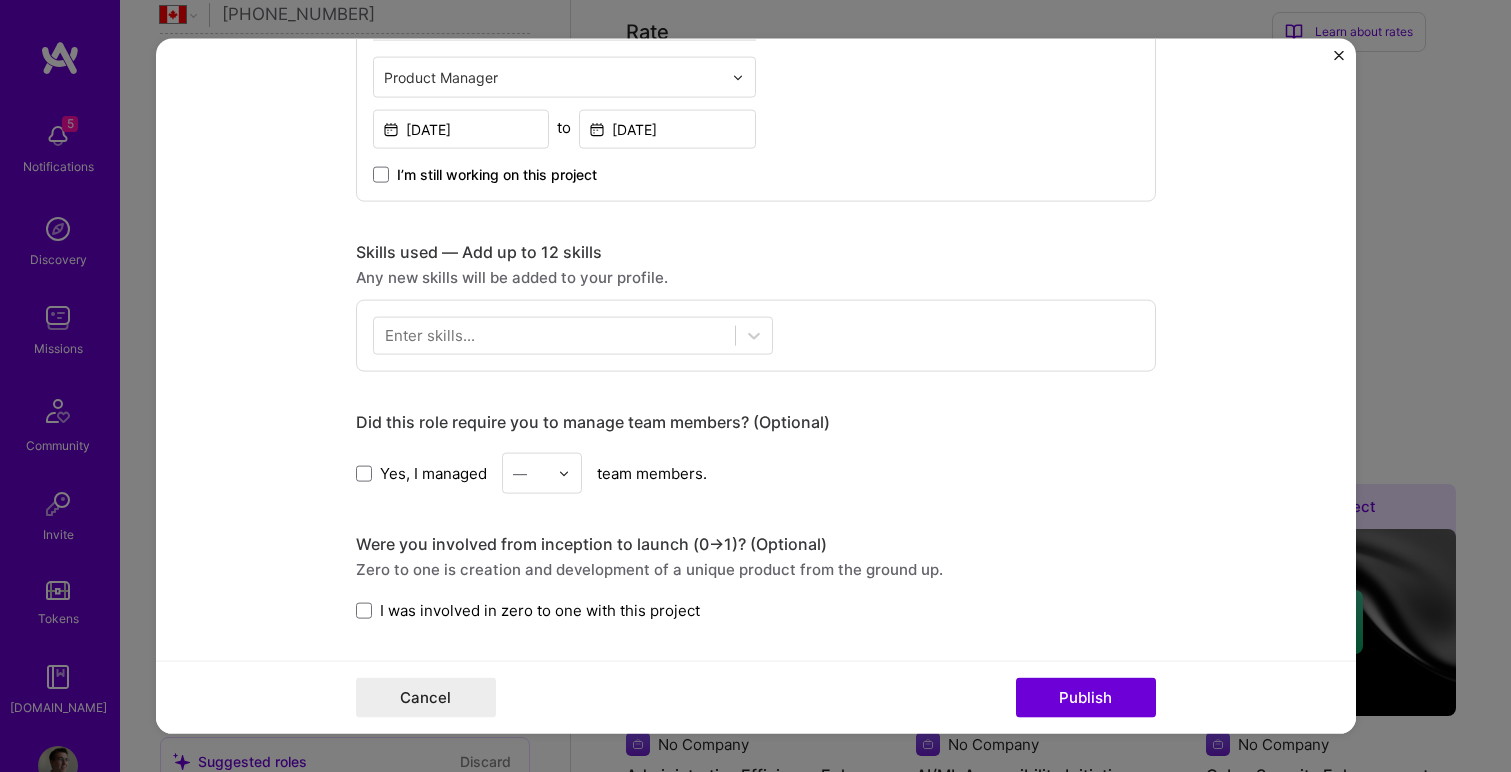 scroll, scrollTop: 764, scrollLeft: 0, axis: vertical 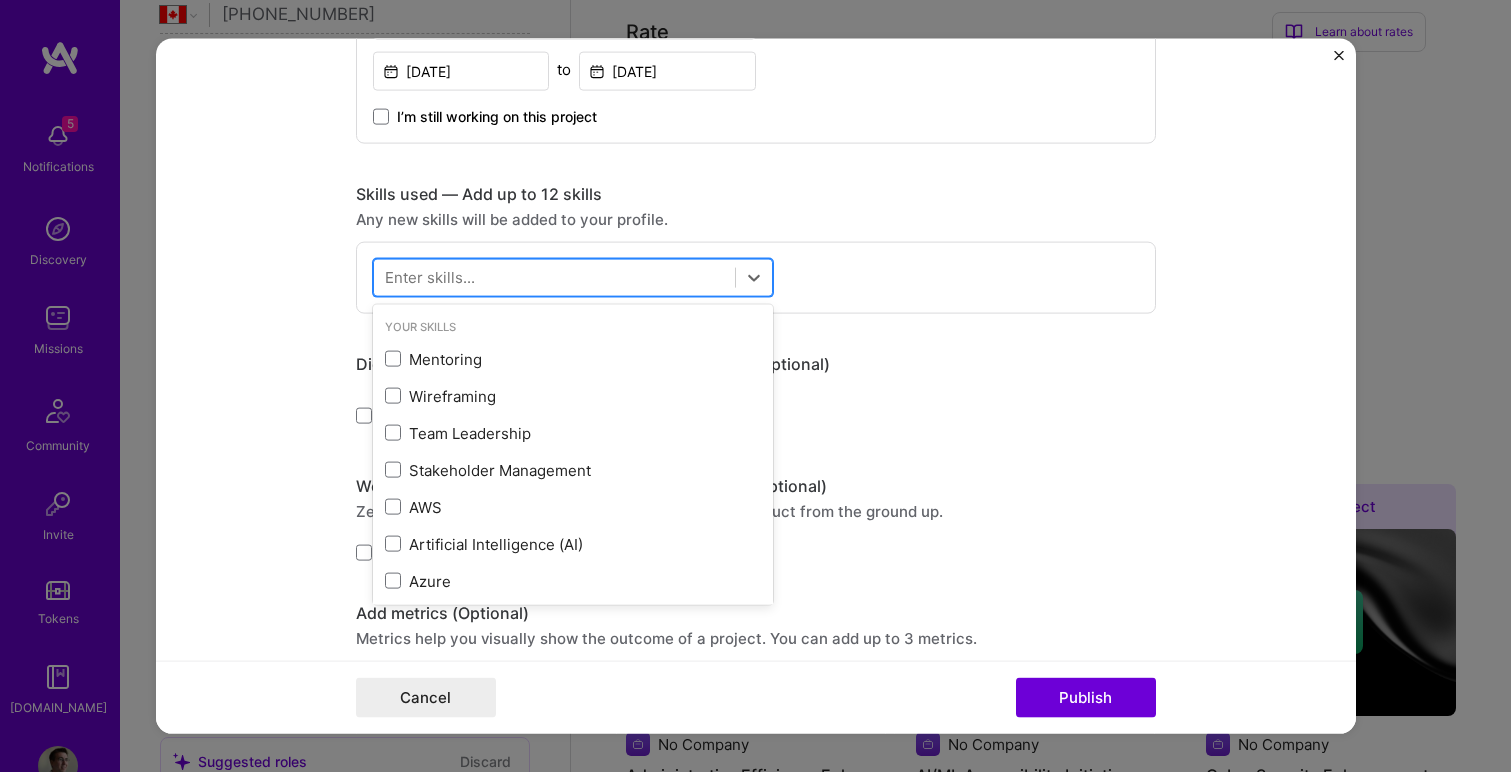 click at bounding box center (554, 277) 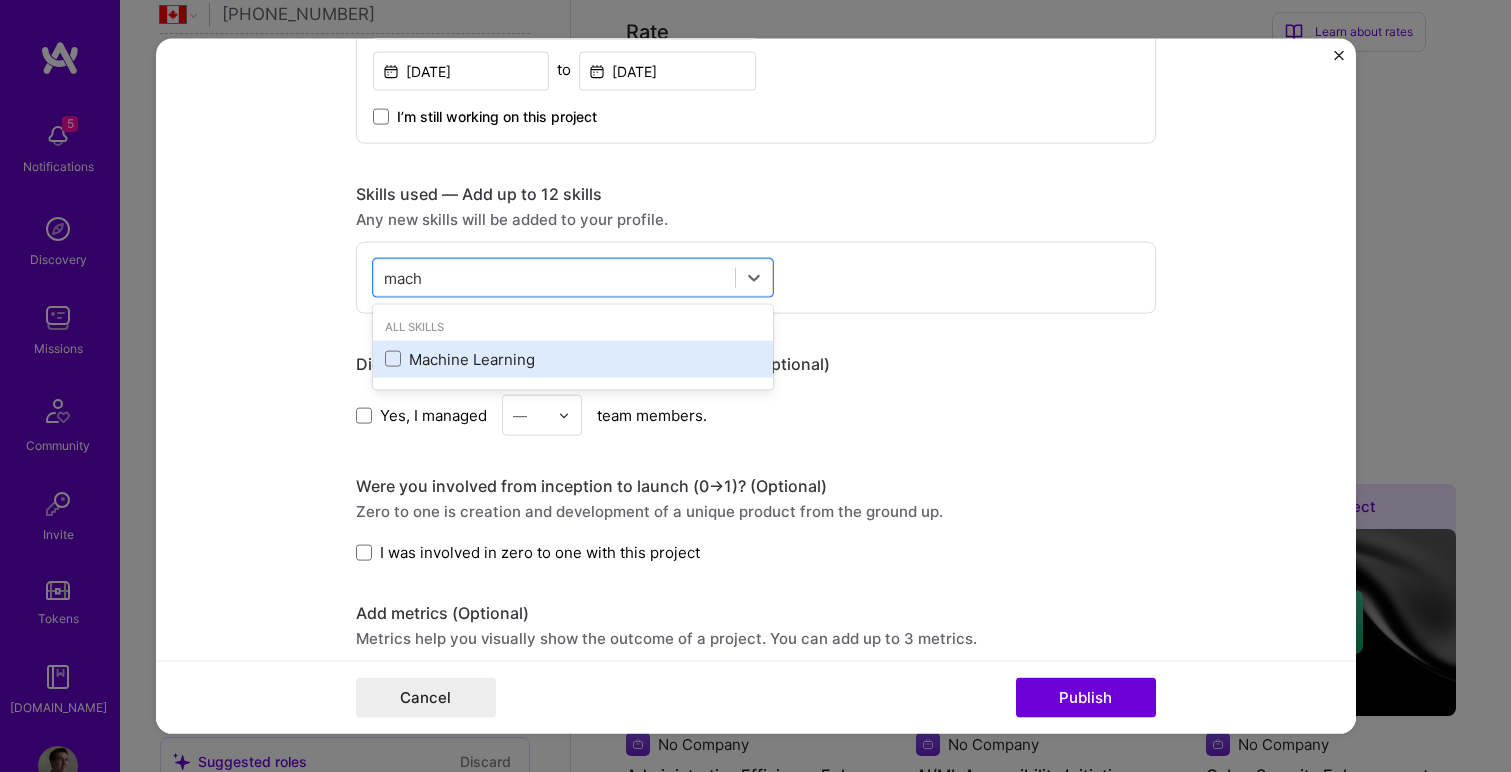 click on "Machine Learning" at bounding box center (573, 358) 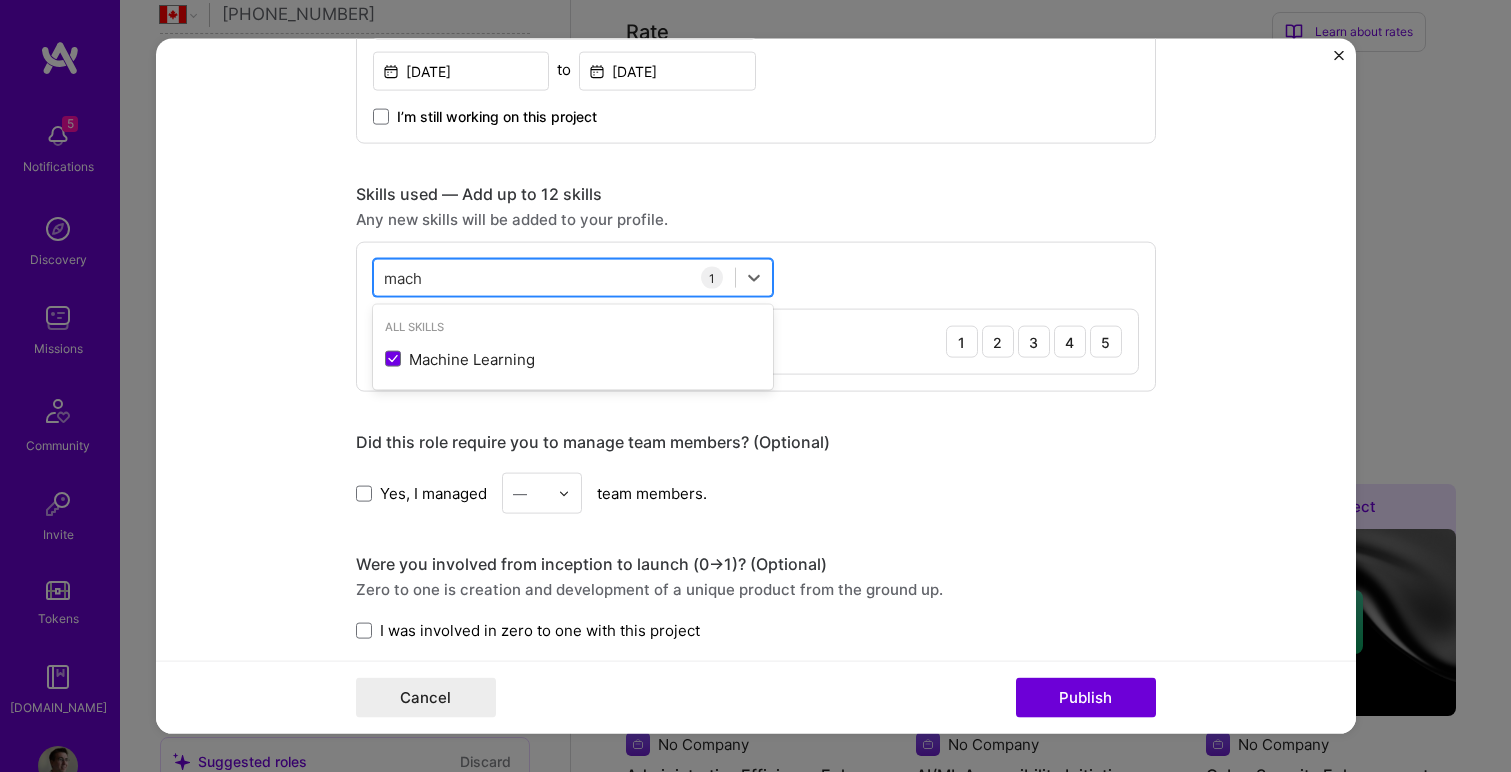 click on "mach mach" at bounding box center [554, 277] 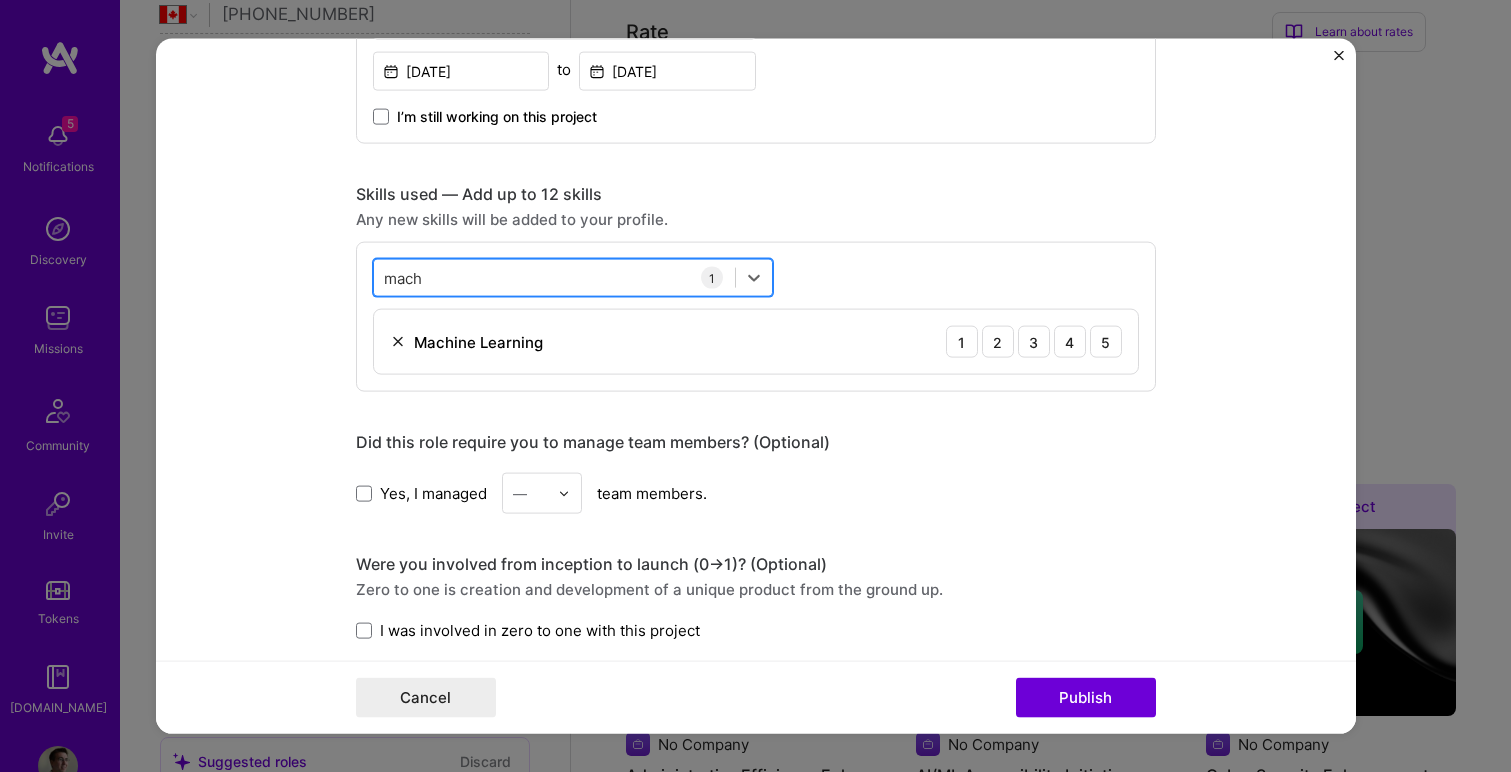 click on "mach mach" at bounding box center (554, 277) 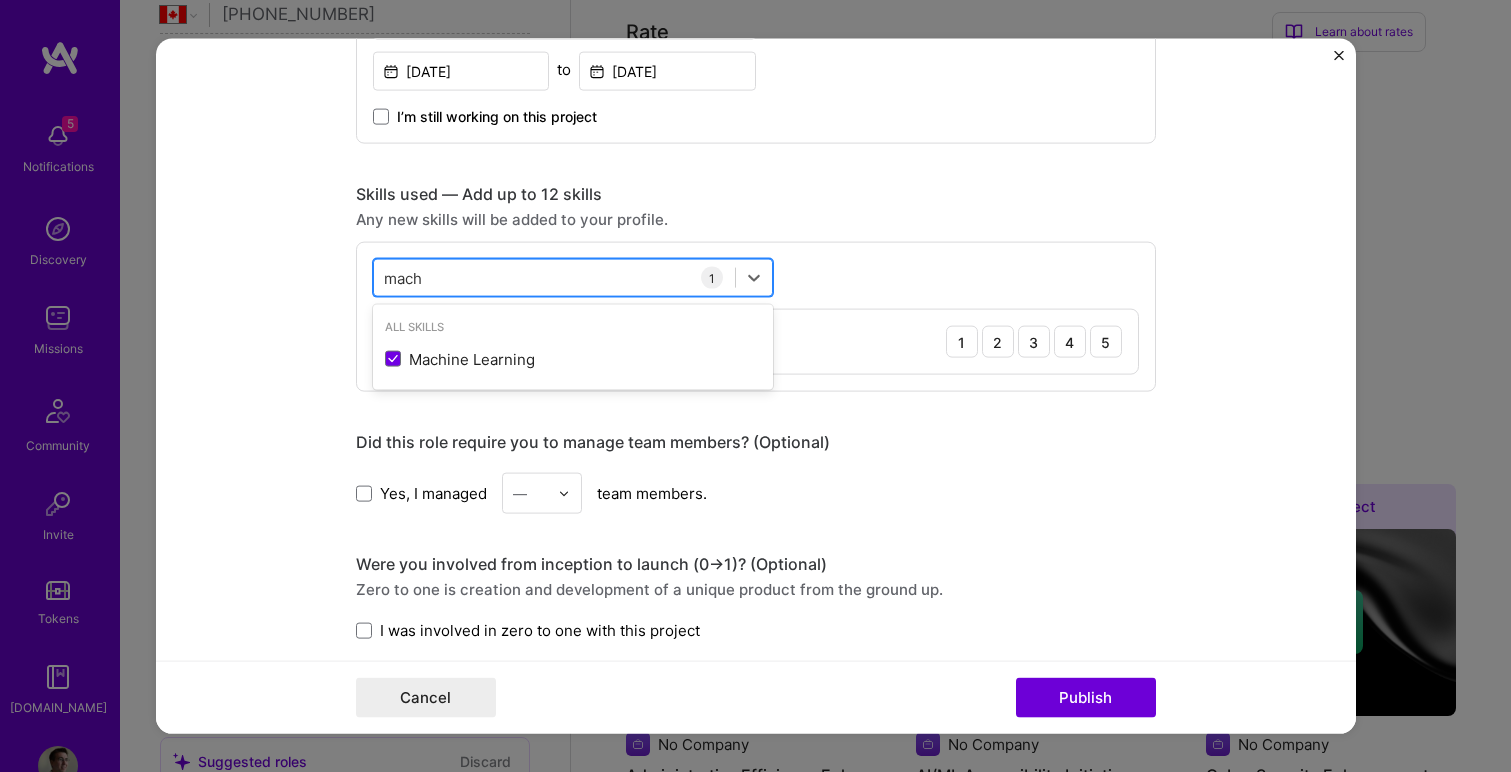 click on "mach mach" at bounding box center (554, 277) 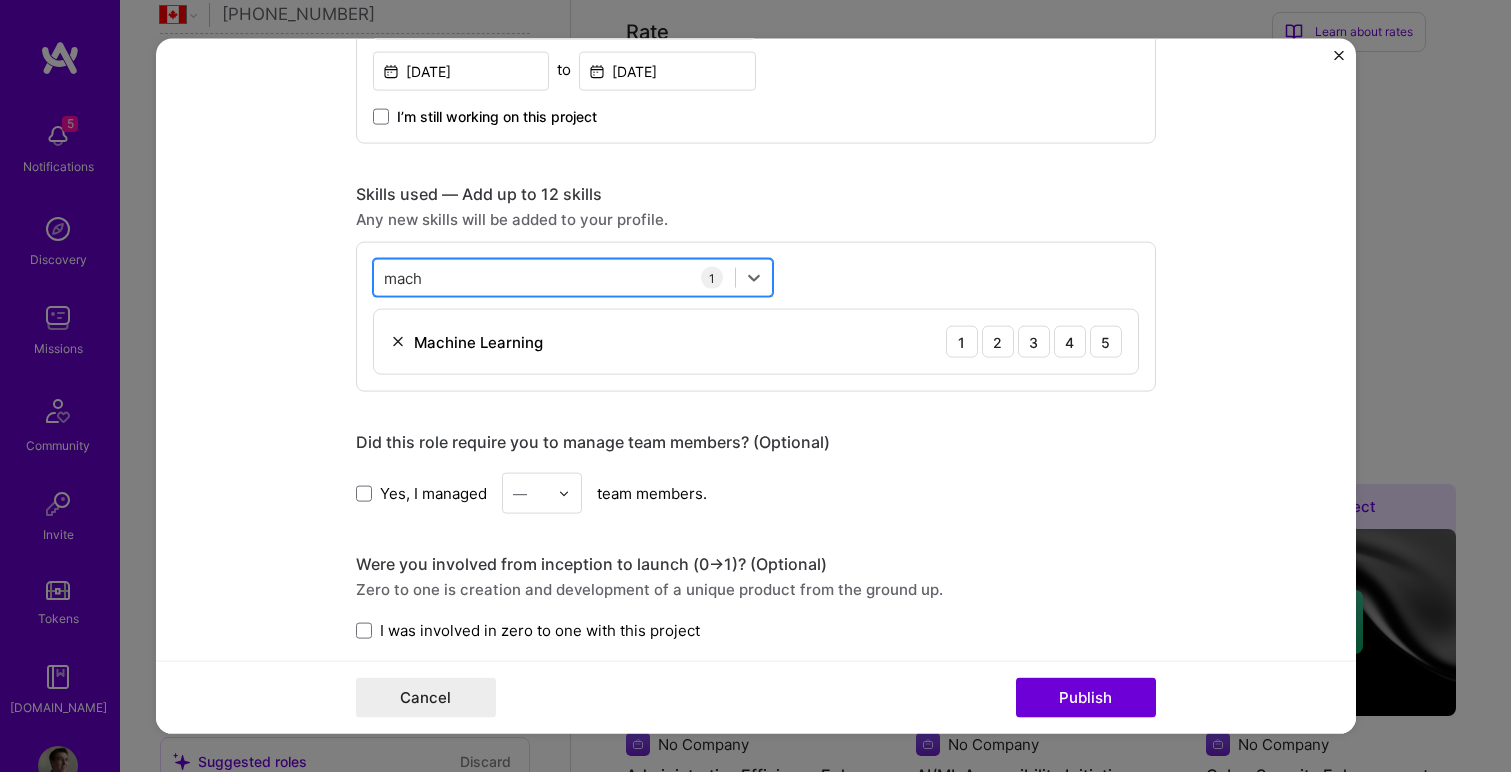 click on "mach mach" at bounding box center (554, 277) 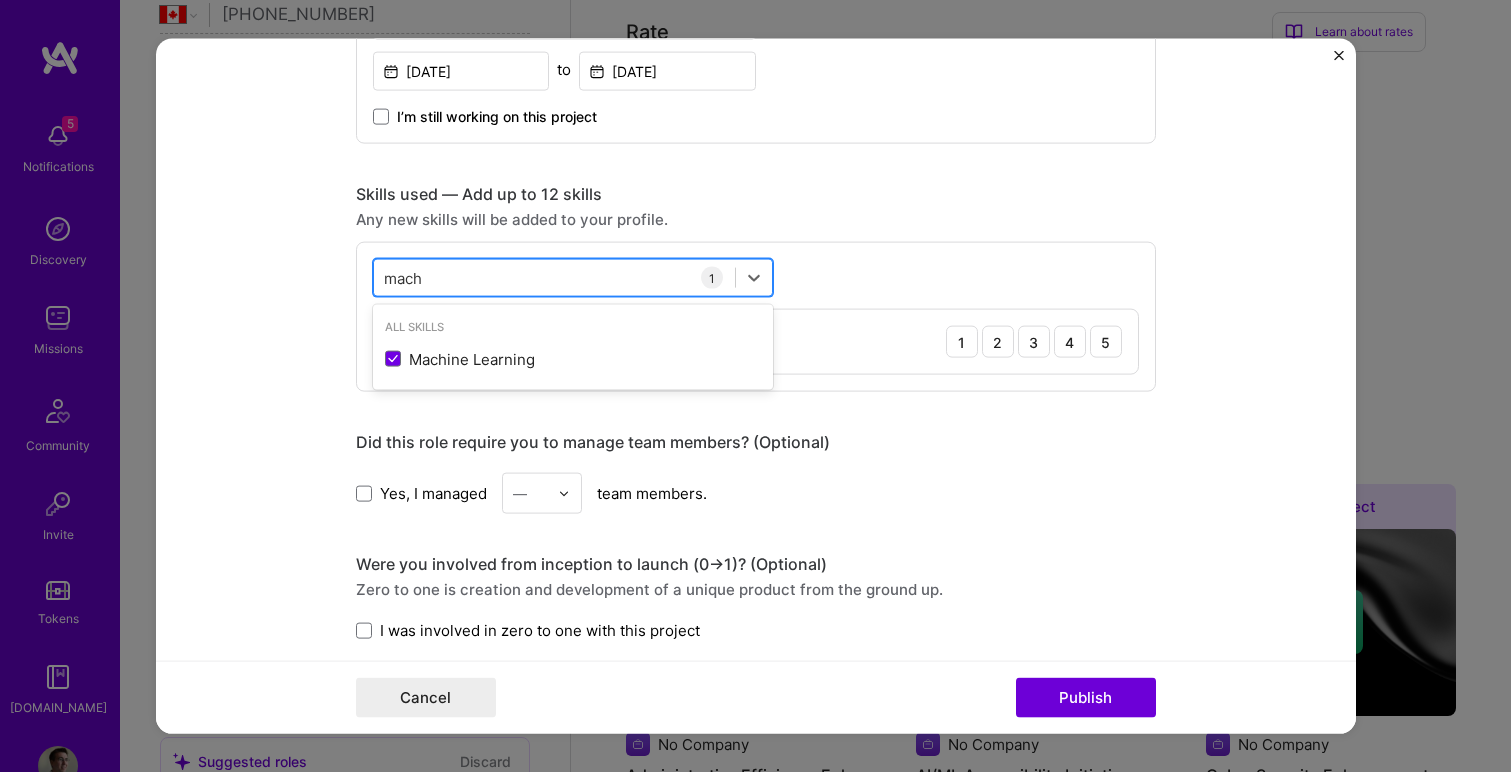 click on "mach mach" at bounding box center (554, 277) 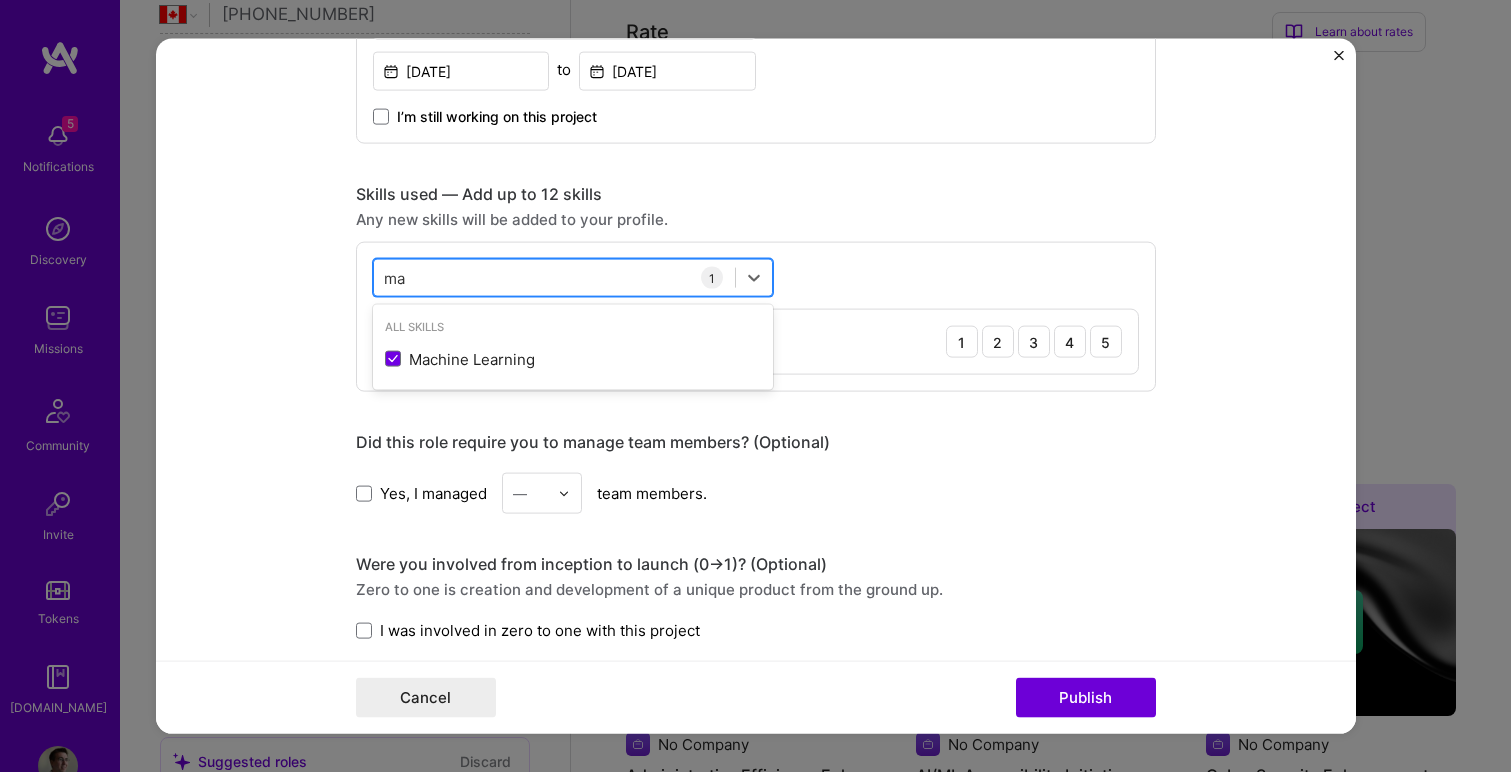 type on "m" 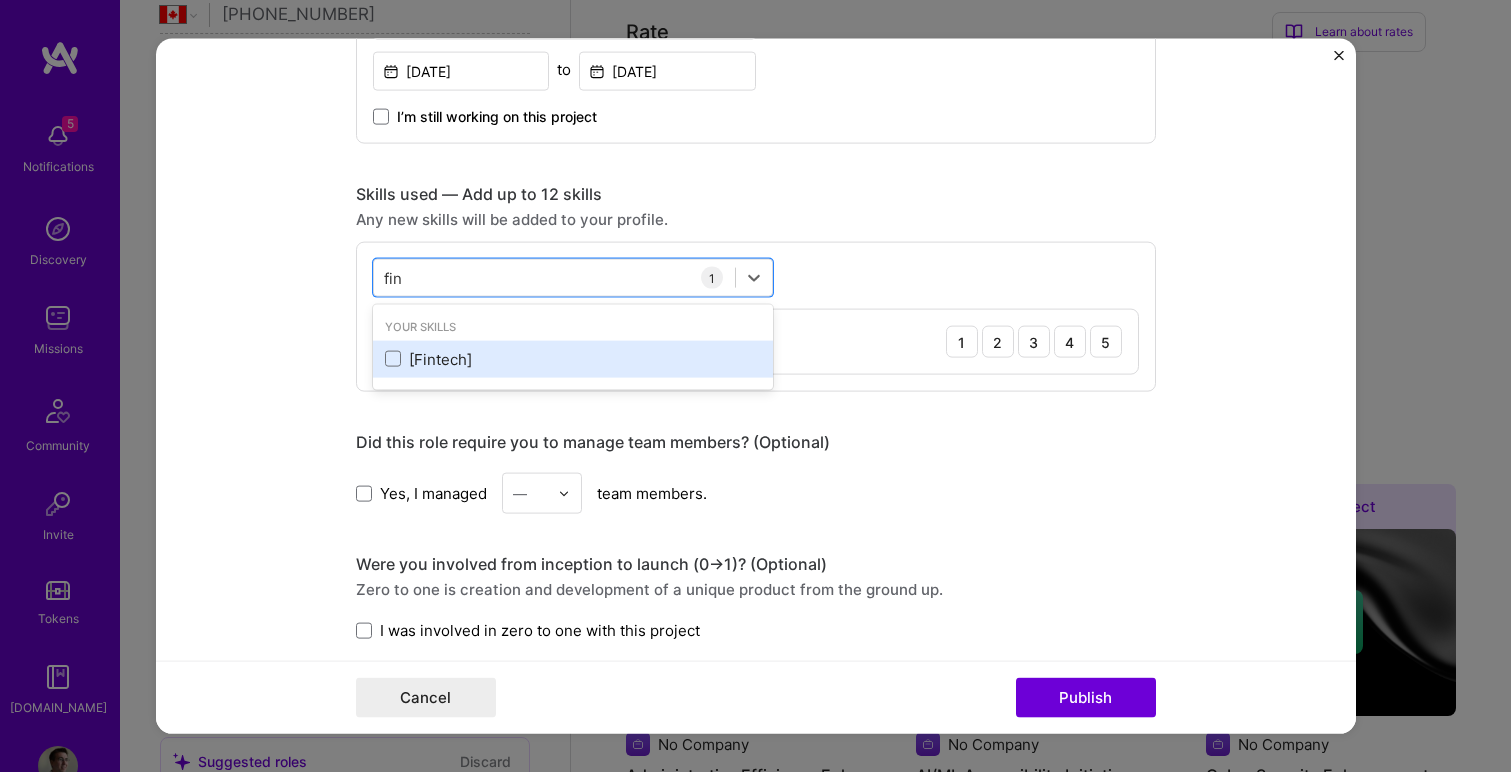 click on "[Fintech]" at bounding box center [573, 358] 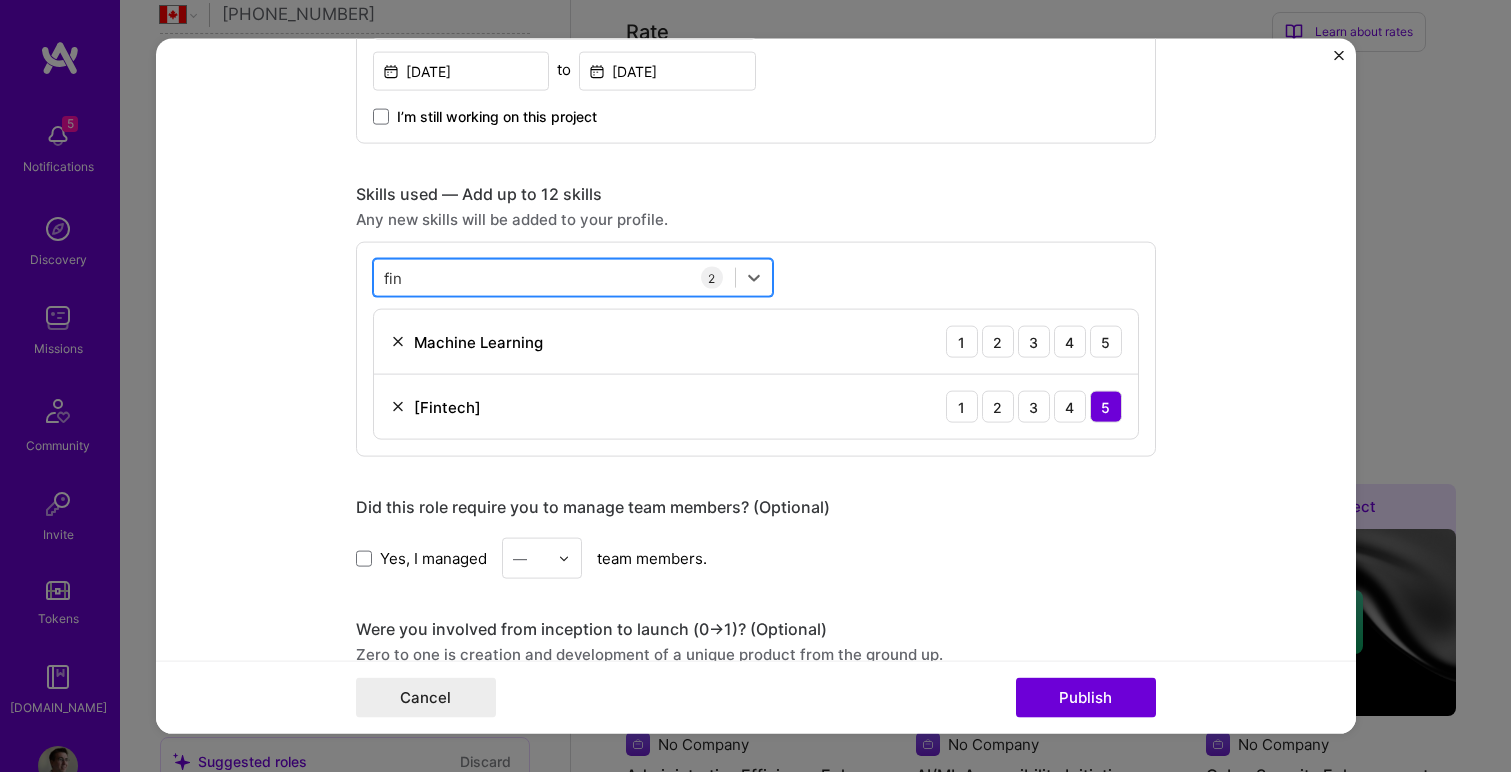 click on "fin fin" at bounding box center (554, 277) 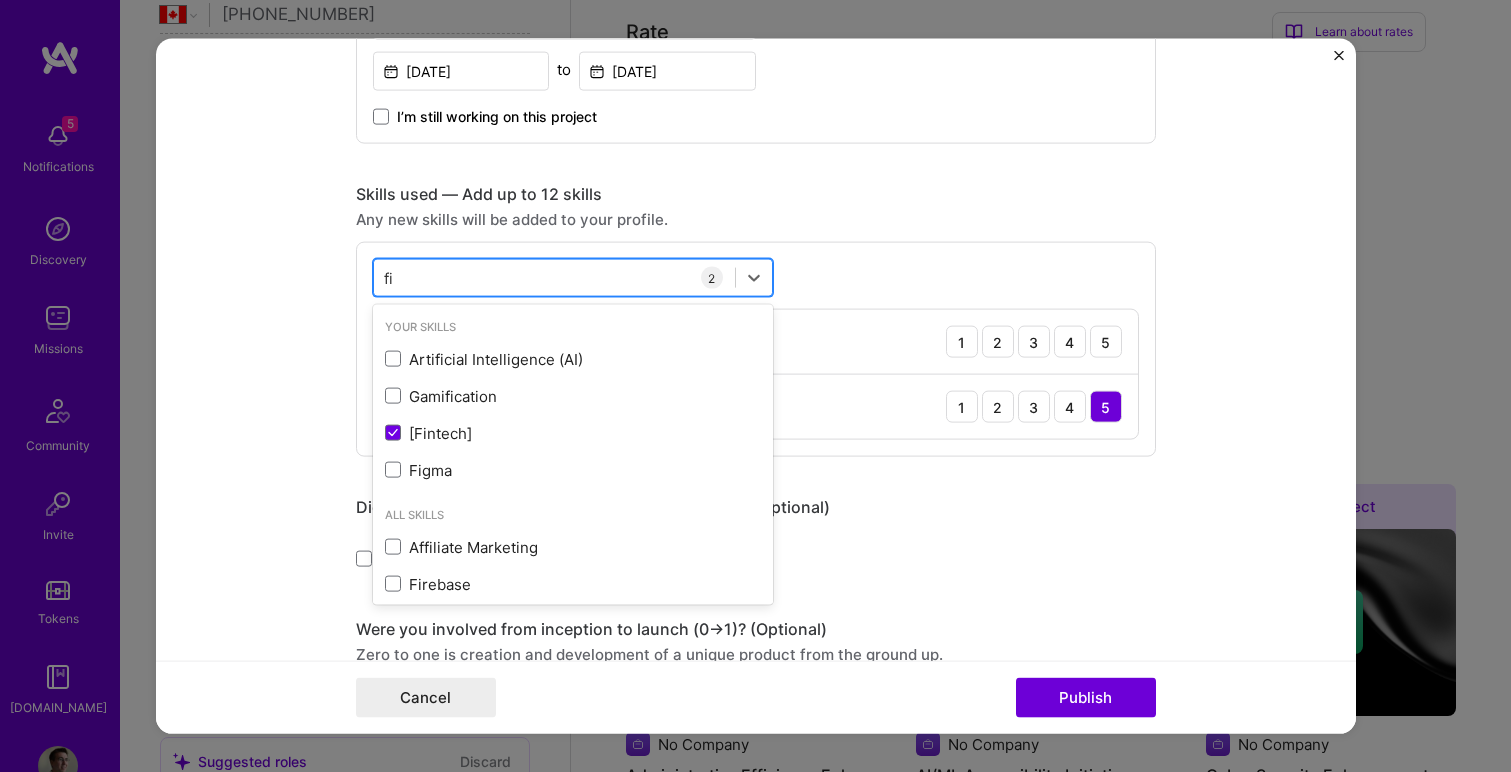 type on "f" 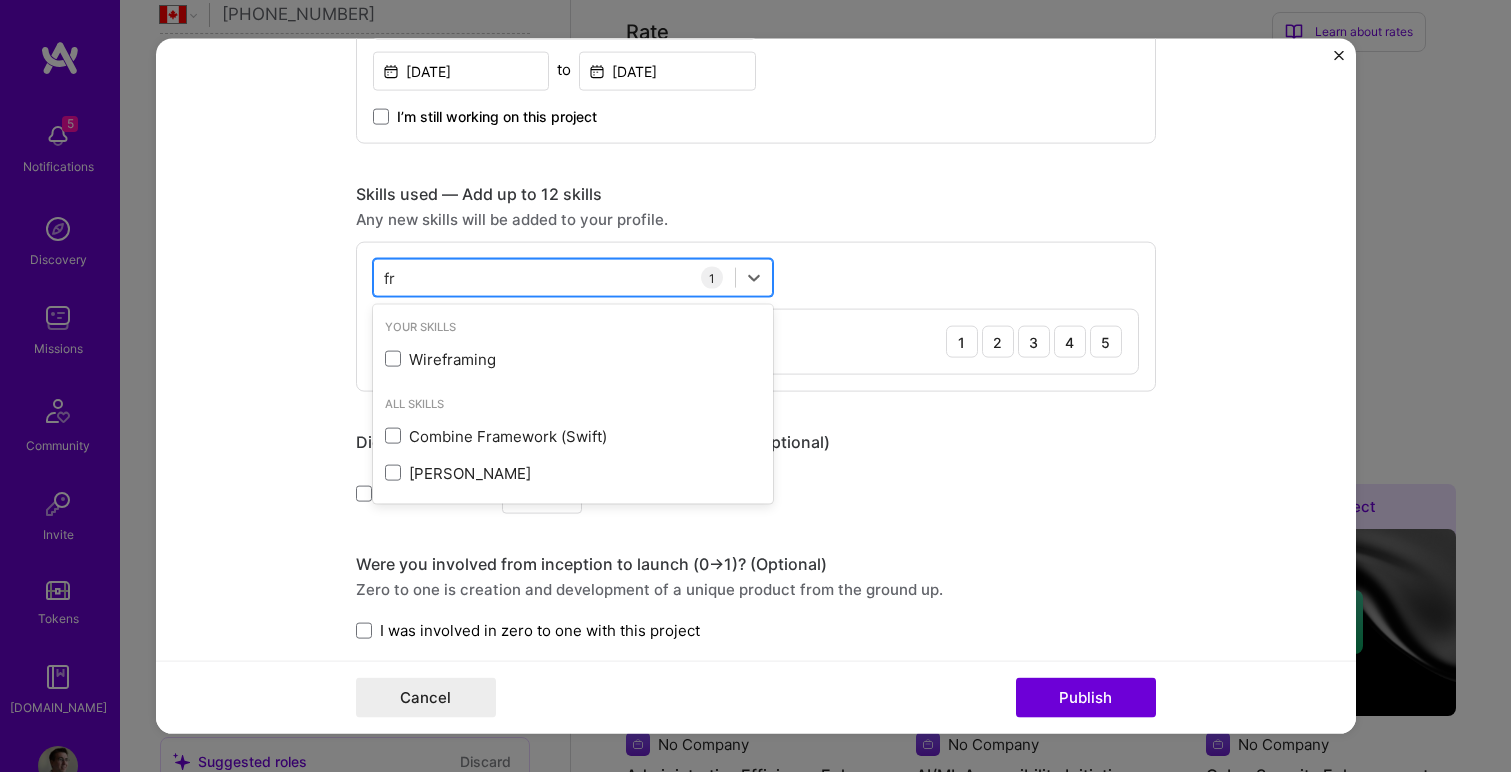 type on "f" 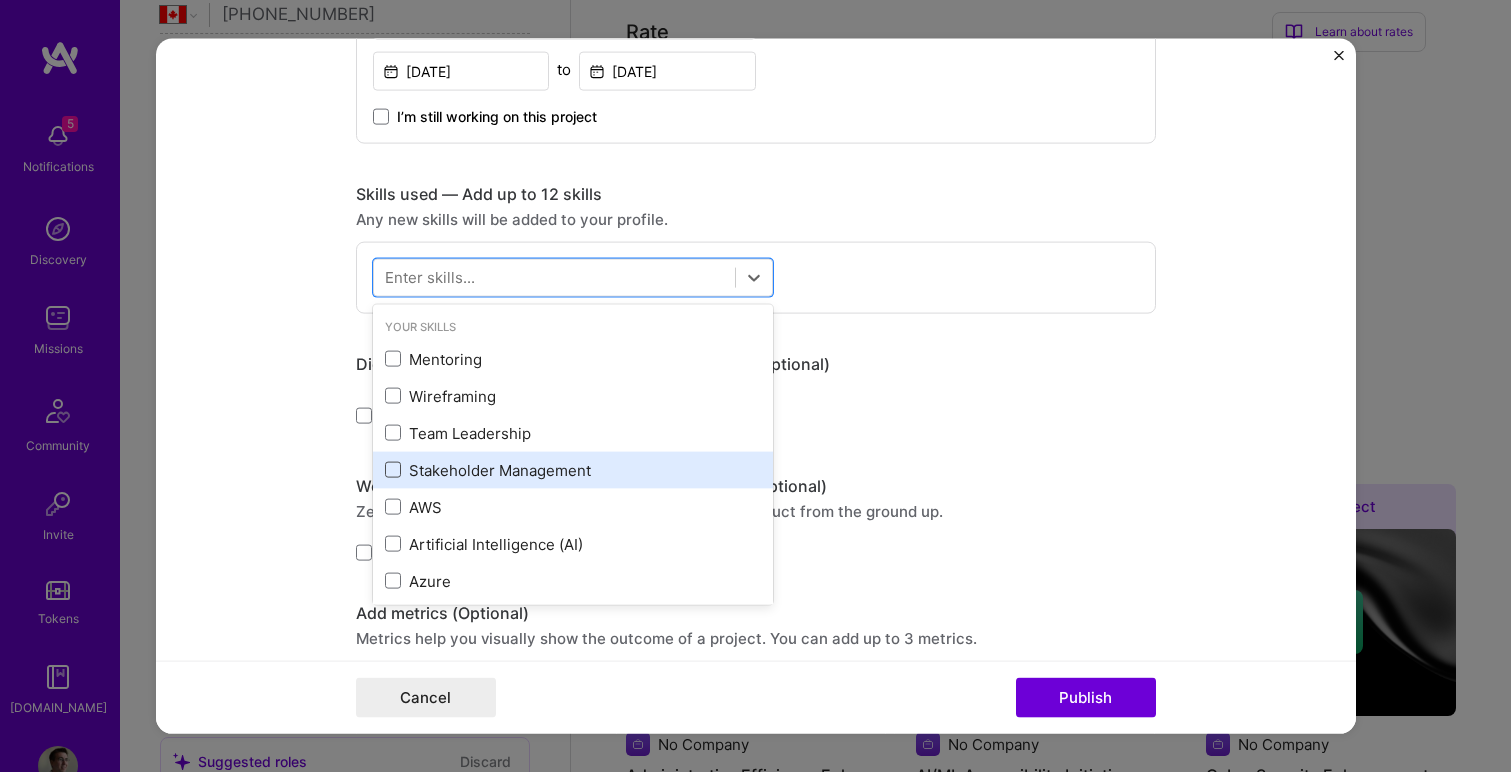 click at bounding box center [393, 470] 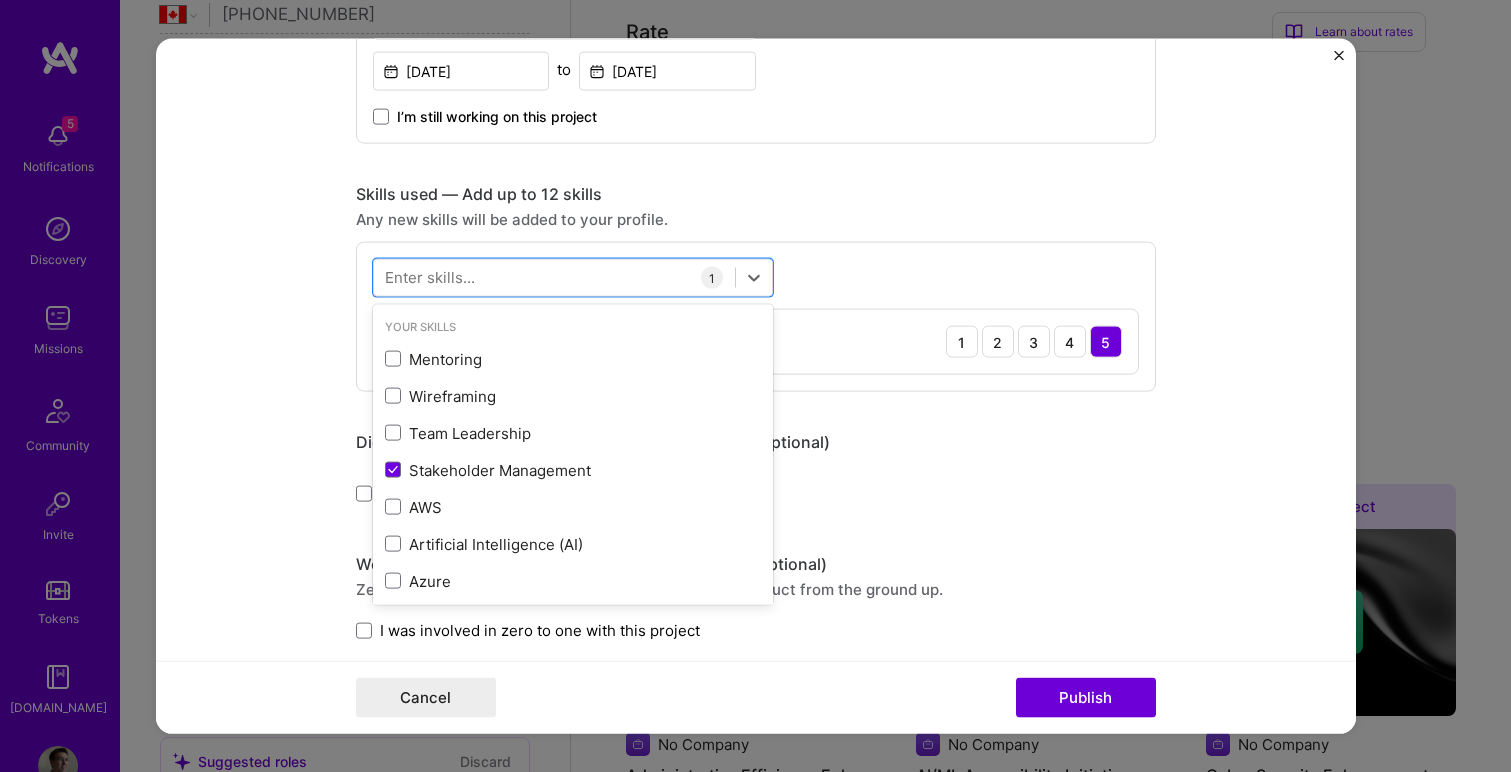 click on "Enter skills..." at bounding box center [430, 277] 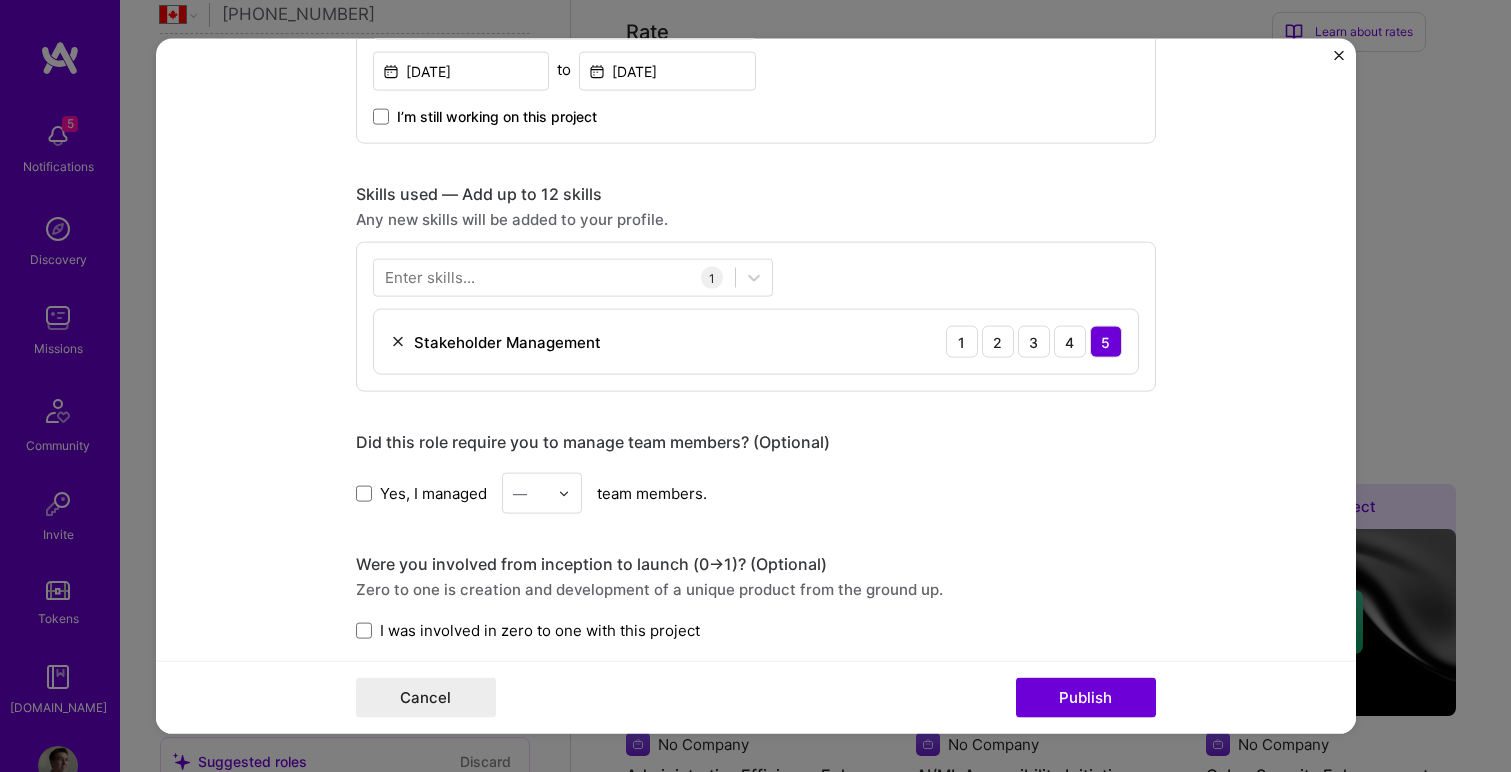 click on "Project title Fraud Mitigation Company
Project industry Industry Project Link (Optional)
Drag and drop an image or   Upload file Upload file We recommend uploading at least 4 images. 1600x1200px or higher recommended. Max 5MB each. Role Product Manager Jul, 2016
to Dec, 2017
I’m still working on this project Skills used — Add up to 12 skills Any new skills will be added to your profile. Enter skills... 1 Stakeholder Management 1 2 3 4 5 Did this role require you to manage team members? (Optional) Yes, I managed — team members. Were you involved from inception to launch (0  ->  1)? (Optional) Zero to one is creation and development of a unique product from the ground up. I was involved in zero to one with this project Add metrics (Optional) Metrics help you visually show the outcome of a project. You can add up to 3 metrics. Project details   100 characters minimum 0 / 1,000" at bounding box center [756, 386] 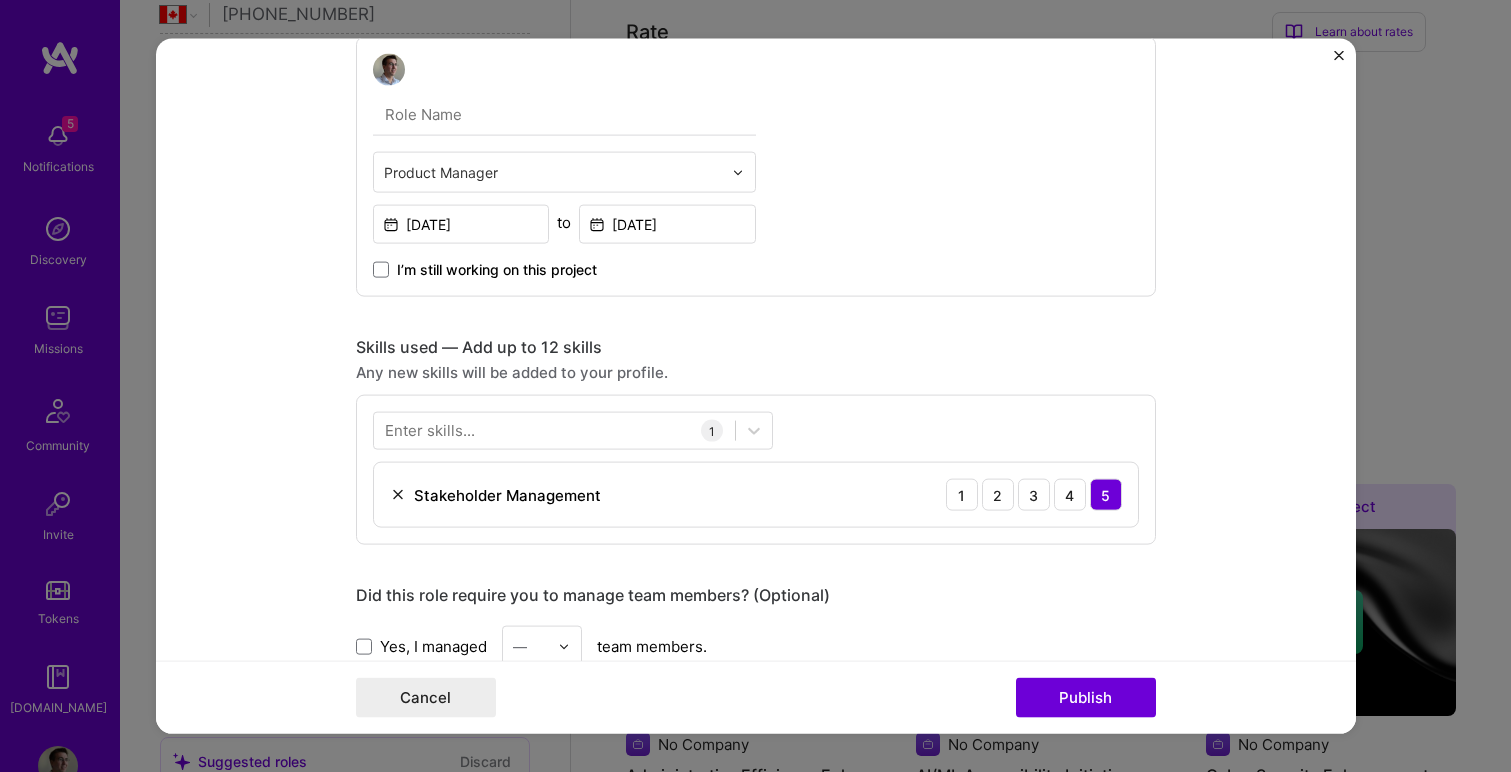 scroll, scrollTop: 650, scrollLeft: 0, axis: vertical 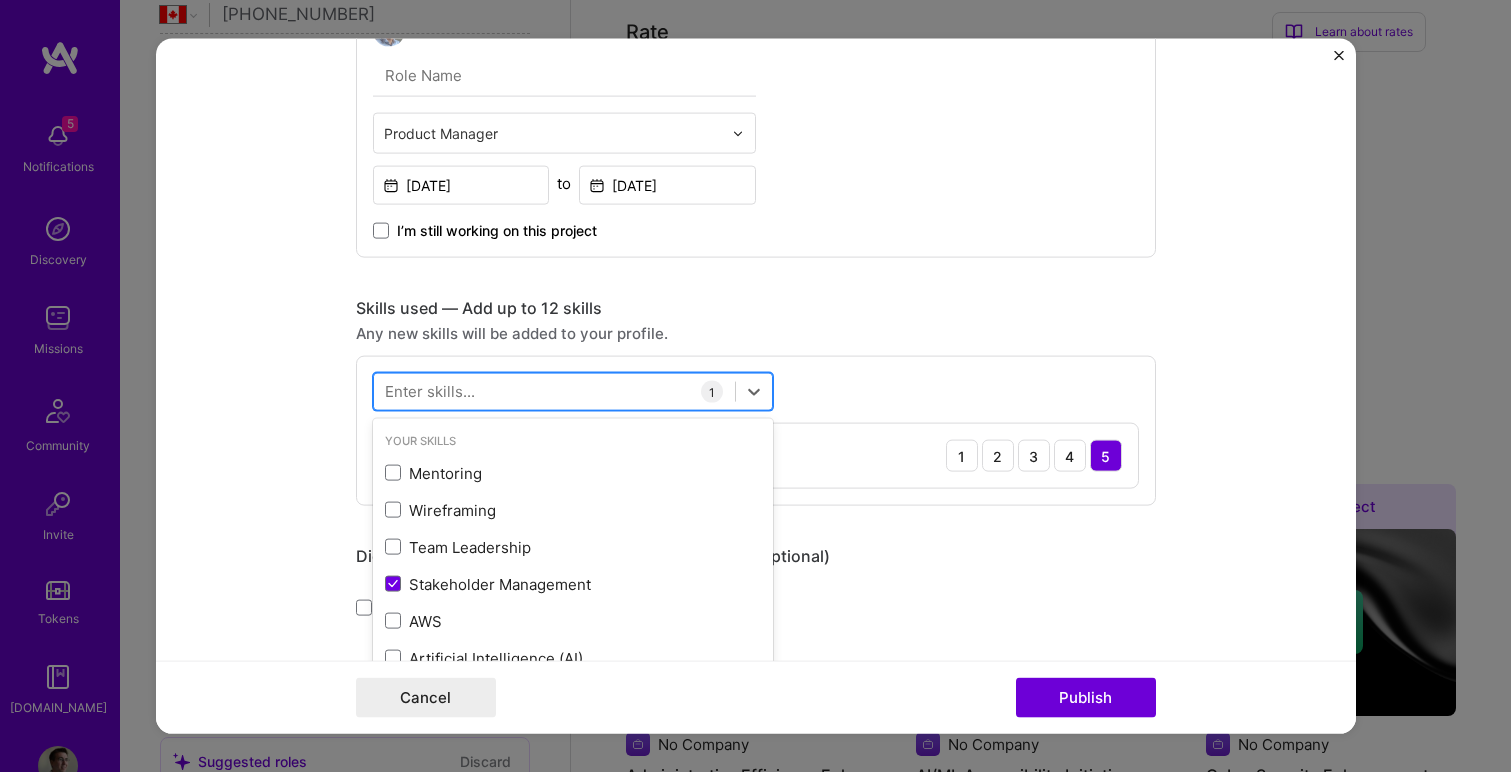 click at bounding box center [554, 391] 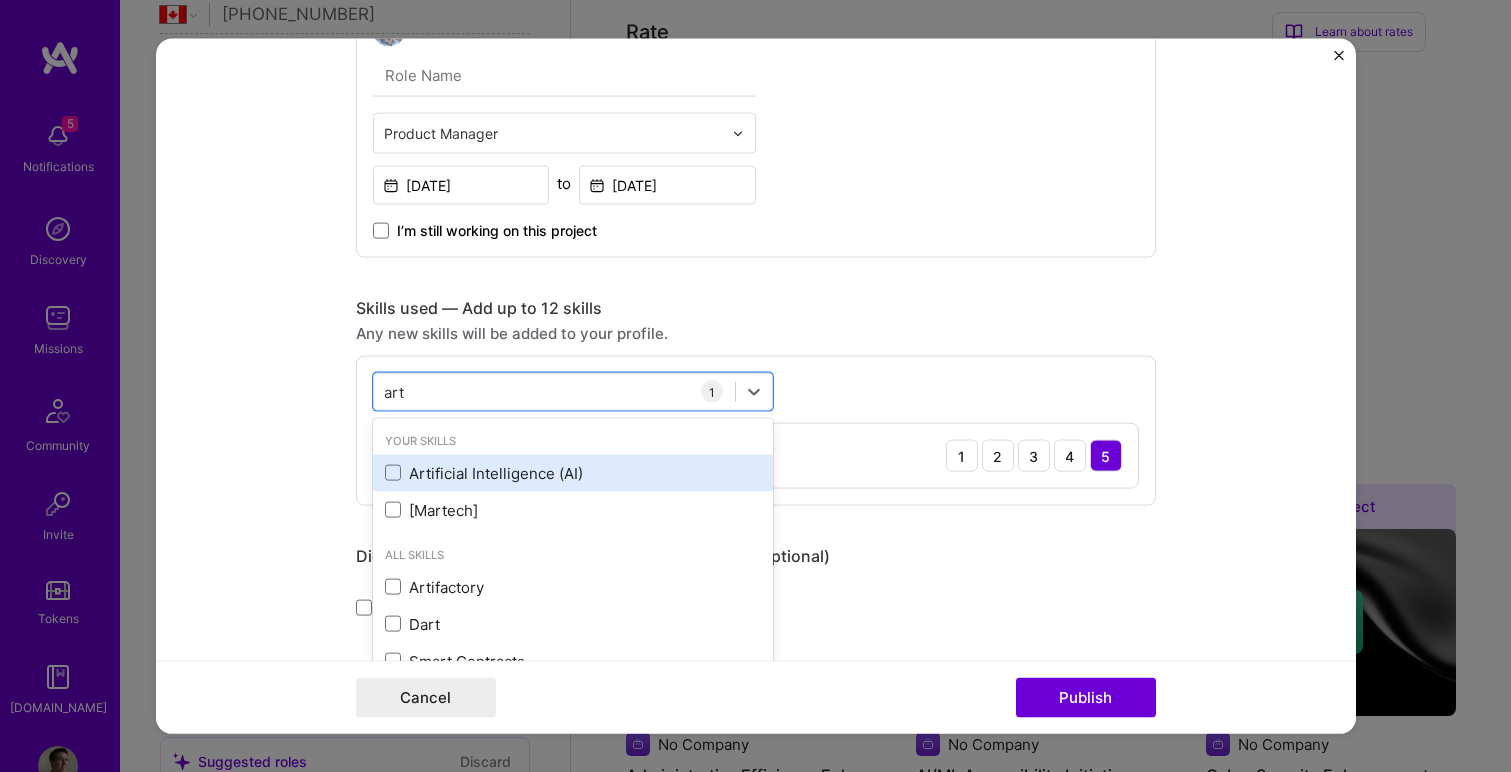 click on "Artificial Intelligence (AI)" at bounding box center (573, 472) 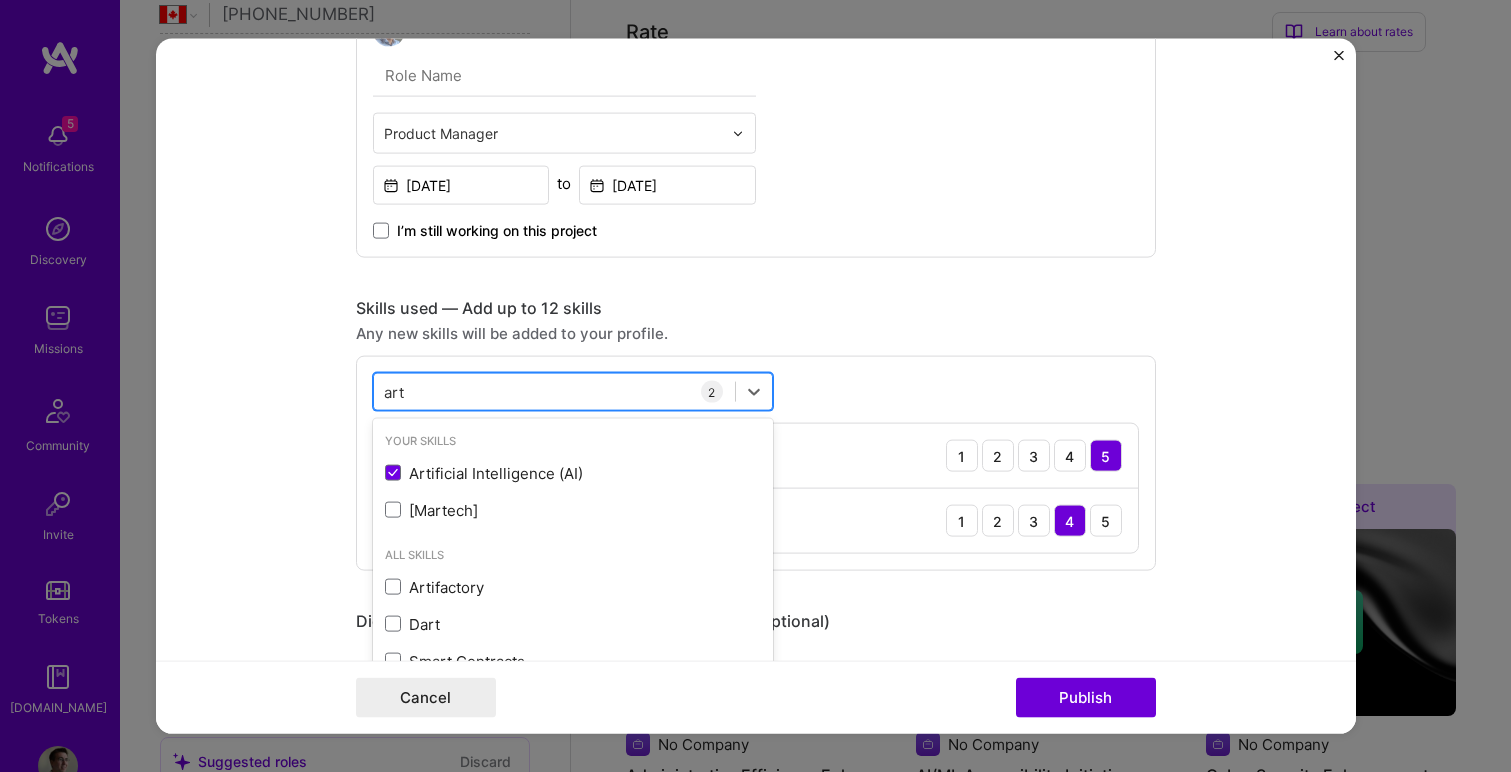 click on "art art" at bounding box center [554, 391] 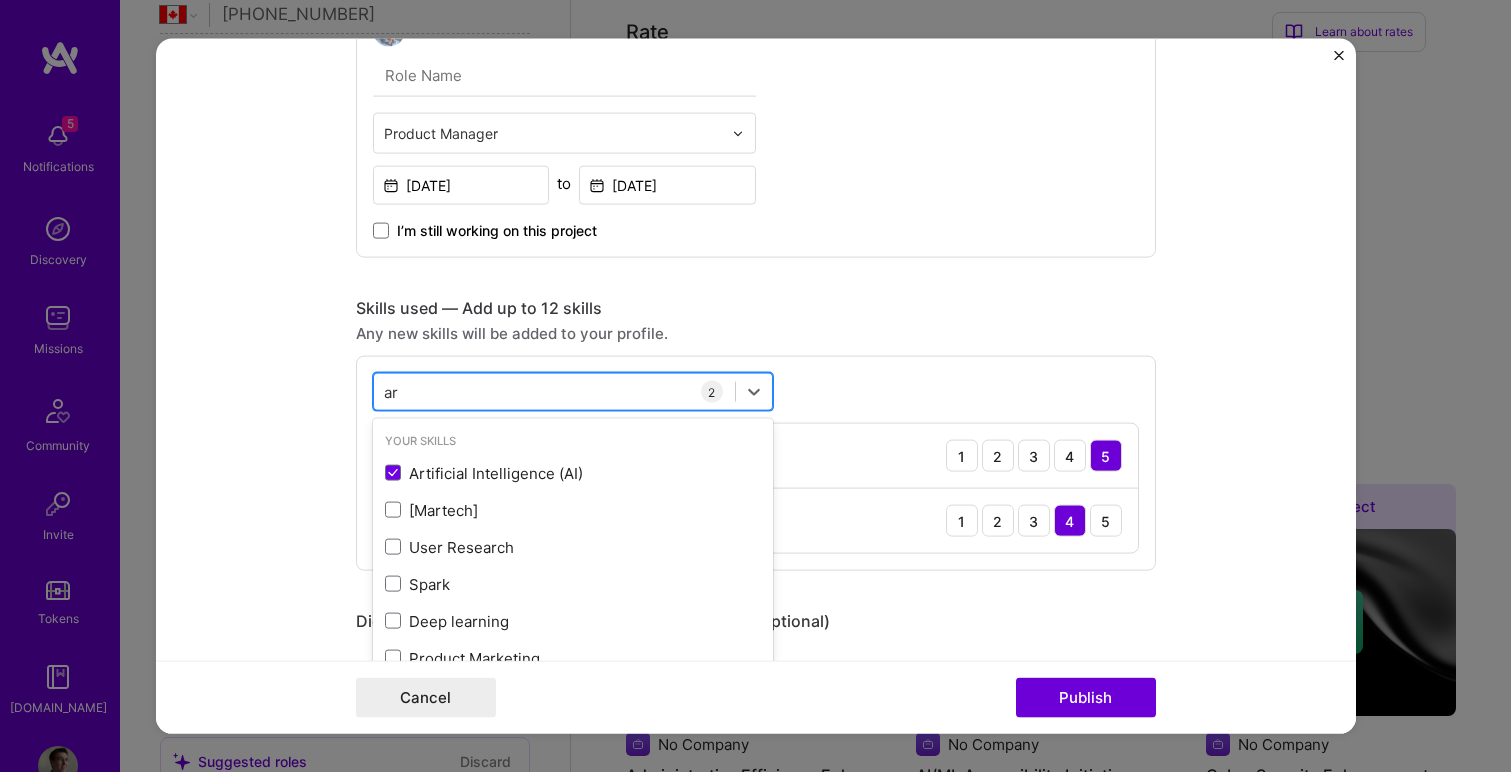 type on "a" 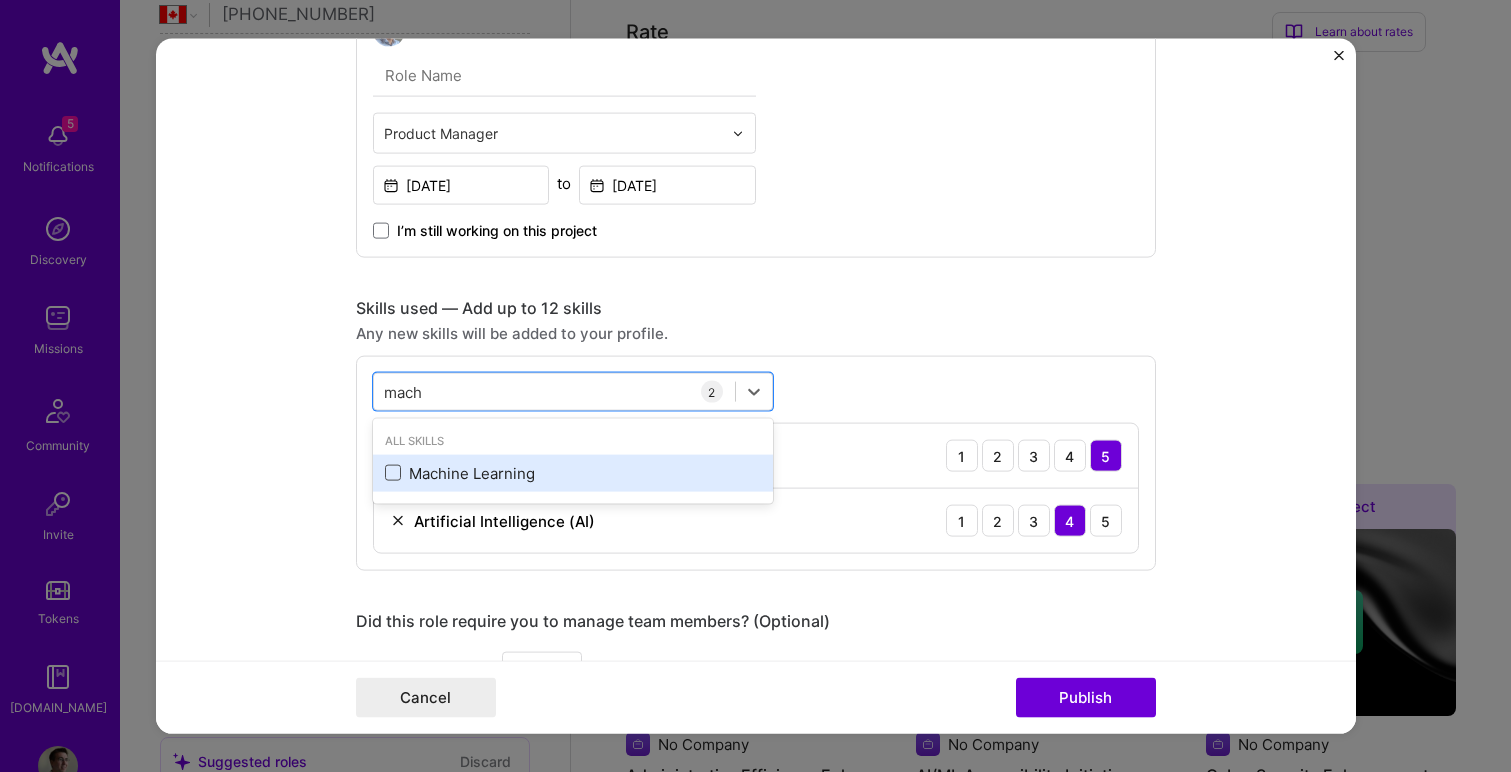 click at bounding box center [393, 473] 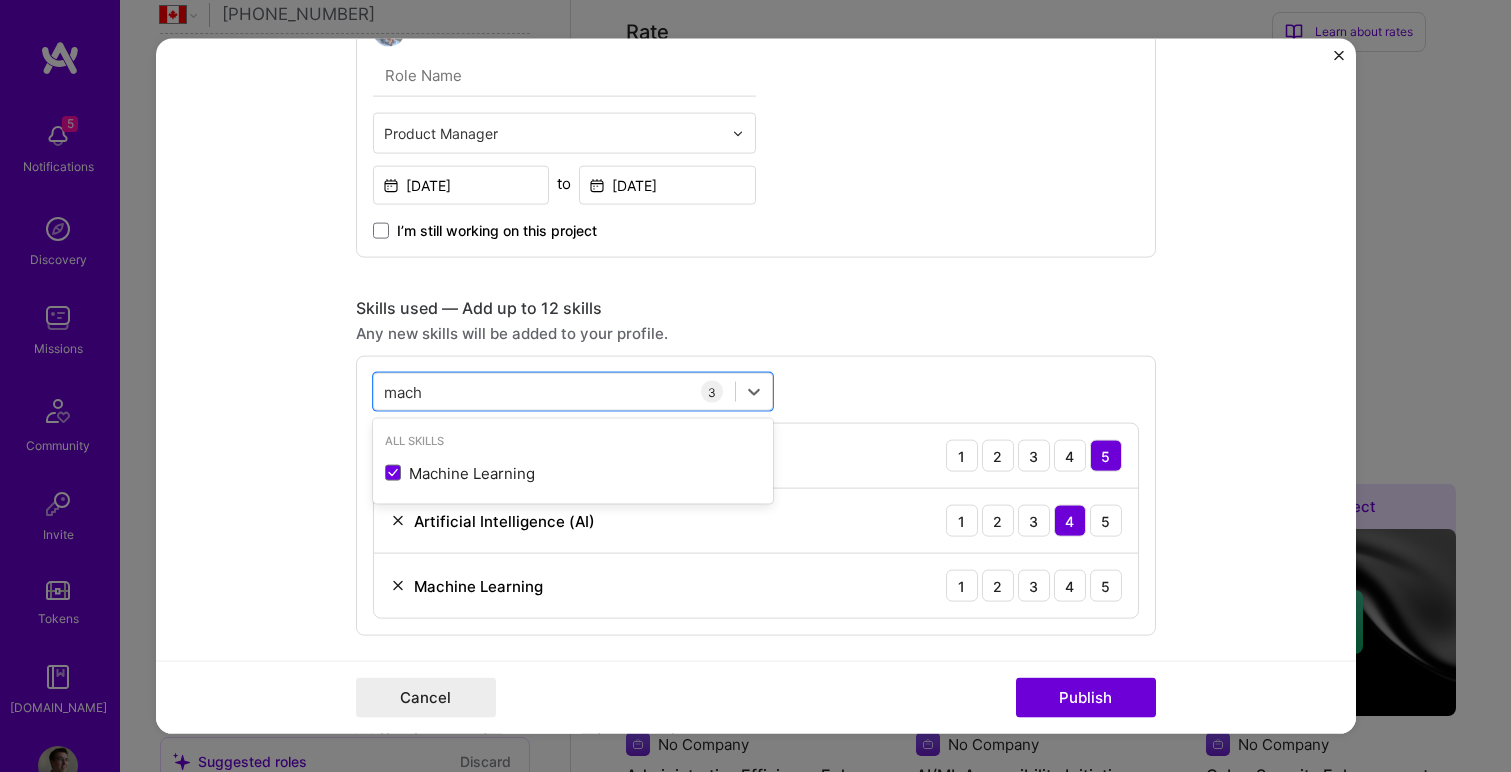 type on "mach" 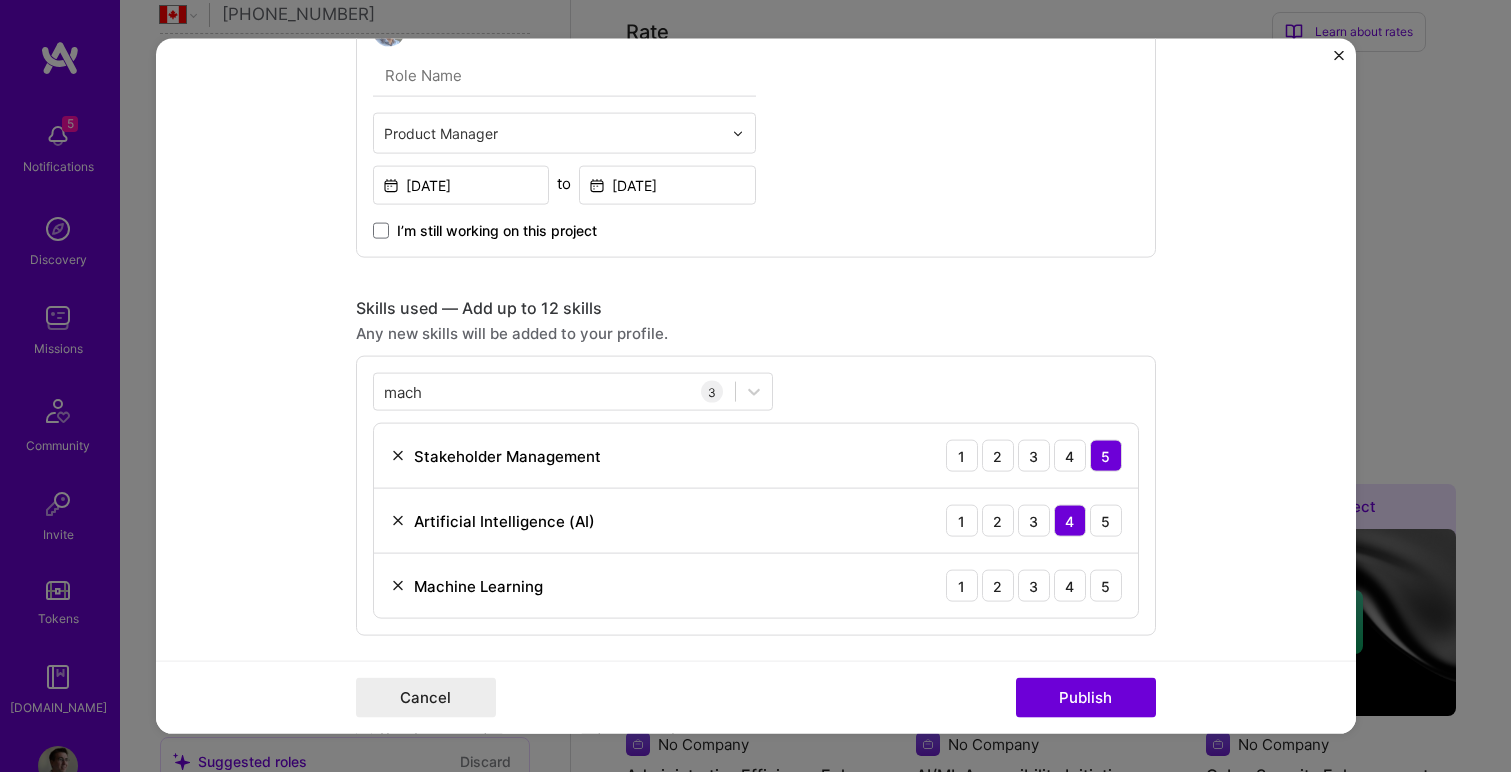 click on "mach mach 3 Stakeholder Management 1 2 3 4 5 Artificial Intelligence (AI) 1 2 3 4 5 Machine Learning 1 2 3 4 5" at bounding box center [756, 496] 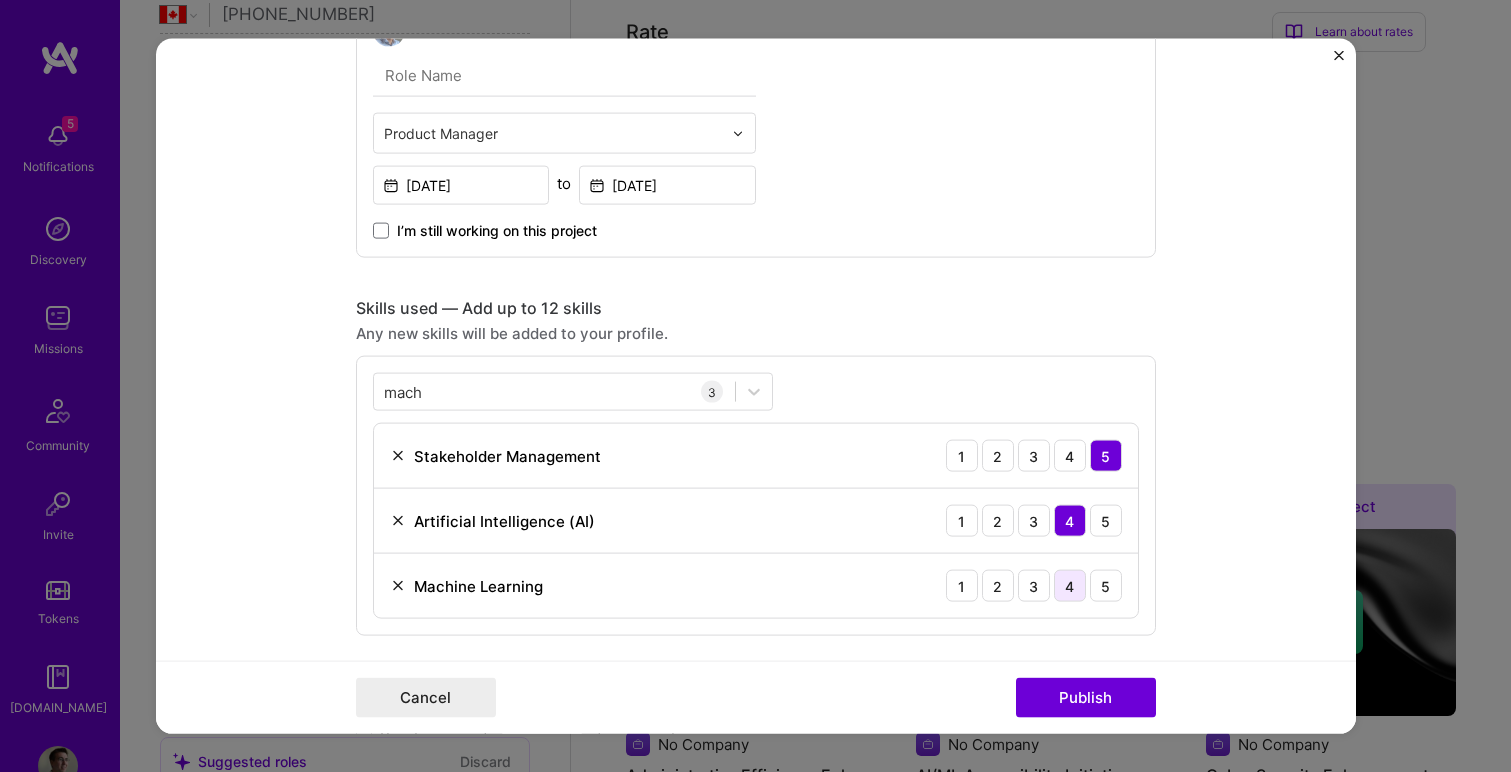 click on "4" at bounding box center [1070, 586] 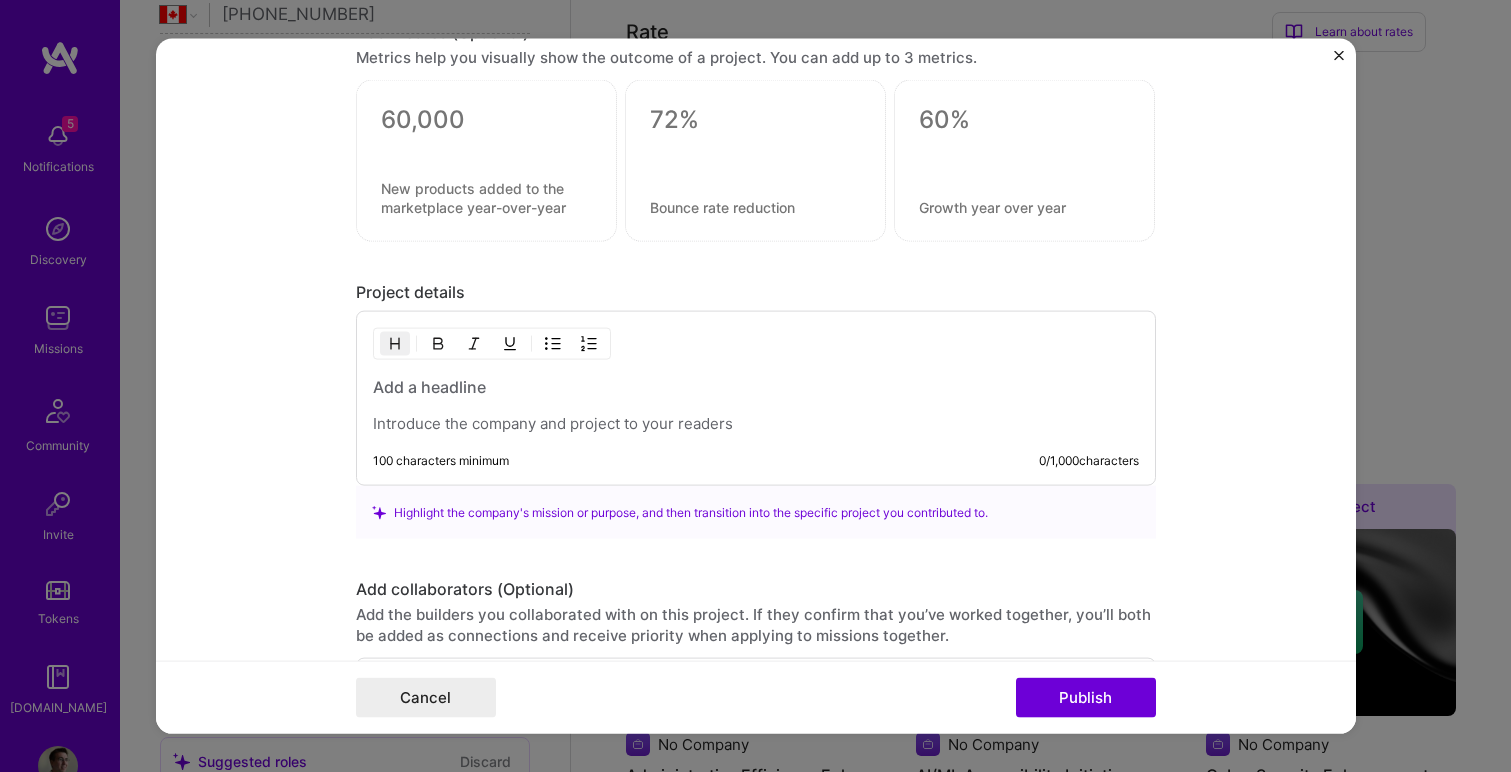scroll, scrollTop: 1557, scrollLeft: 0, axis: vertical 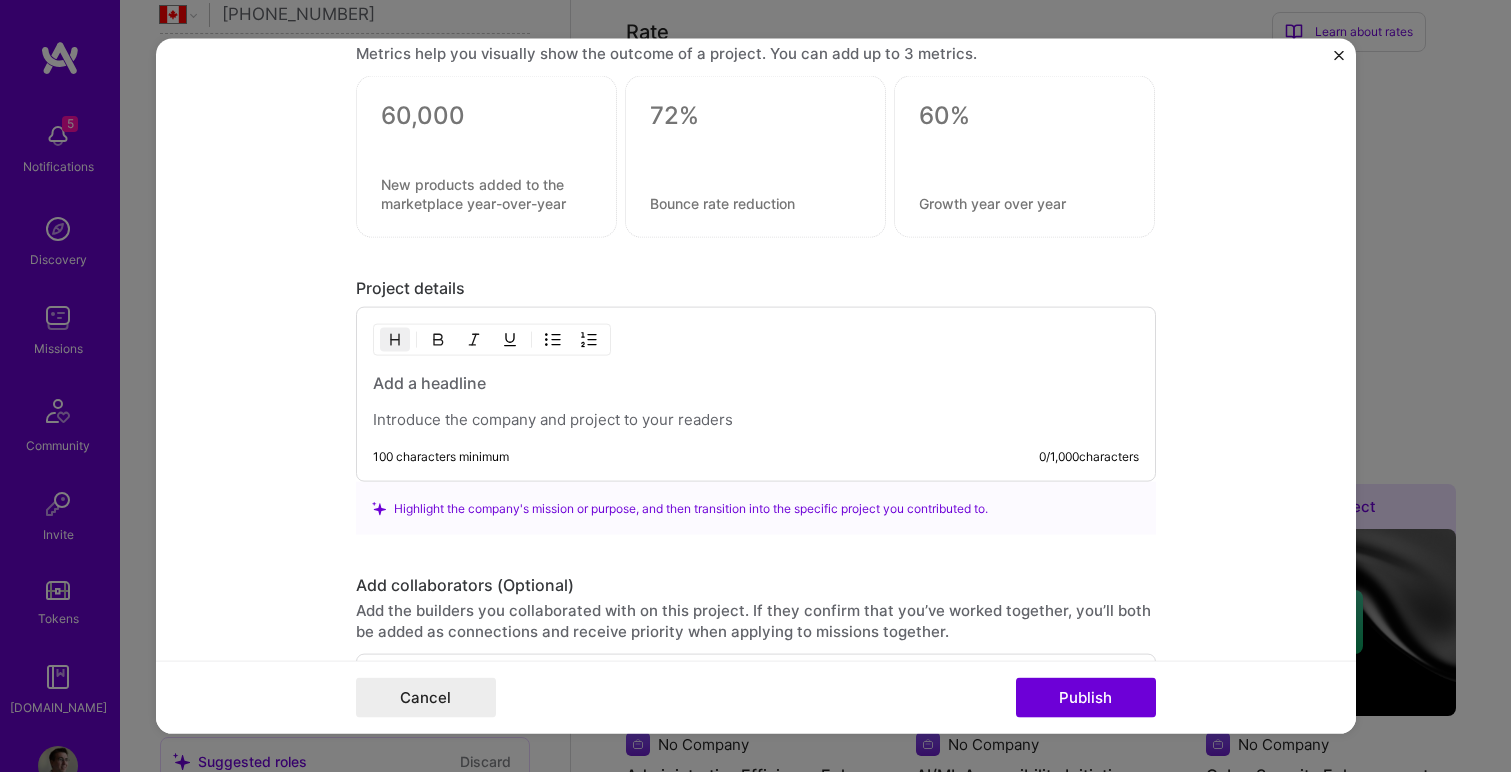 click at bounding box center [756, 420] 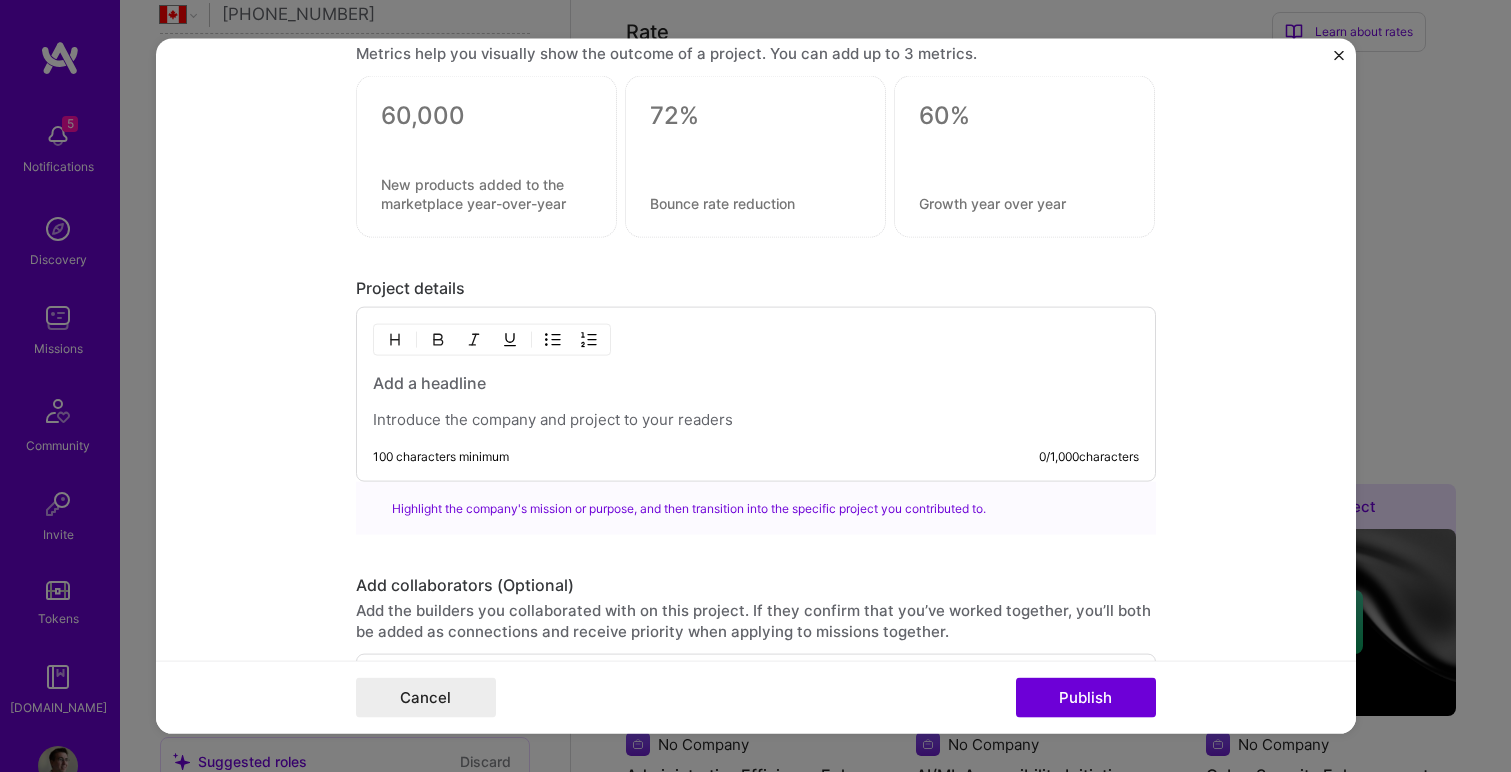 paste 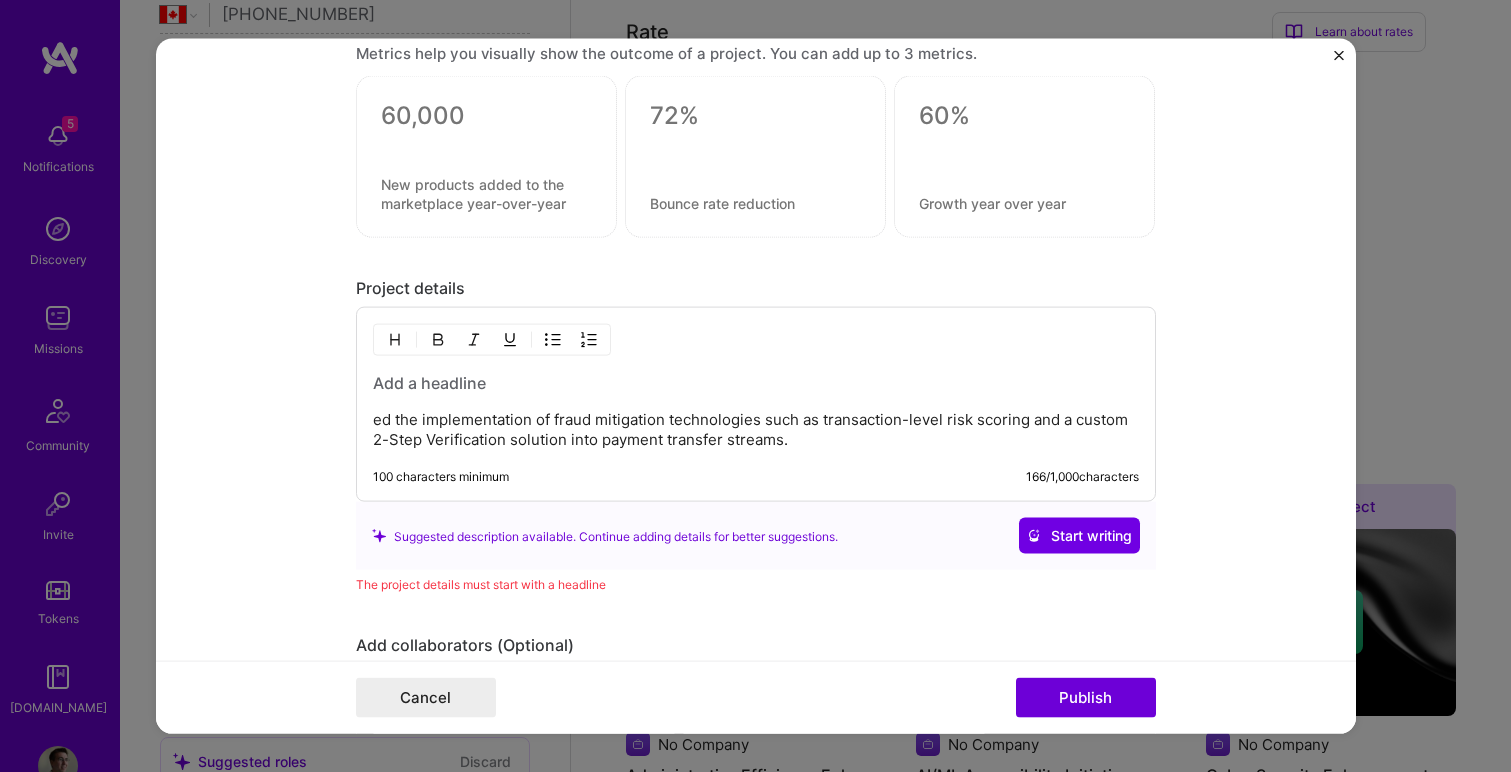 click on "ed the implementation of fraud mitigation technologies such as transaction-level risk scoring and a custom 2-Step Verification solution into payment transfer streams." at bounding box center [756, 430] 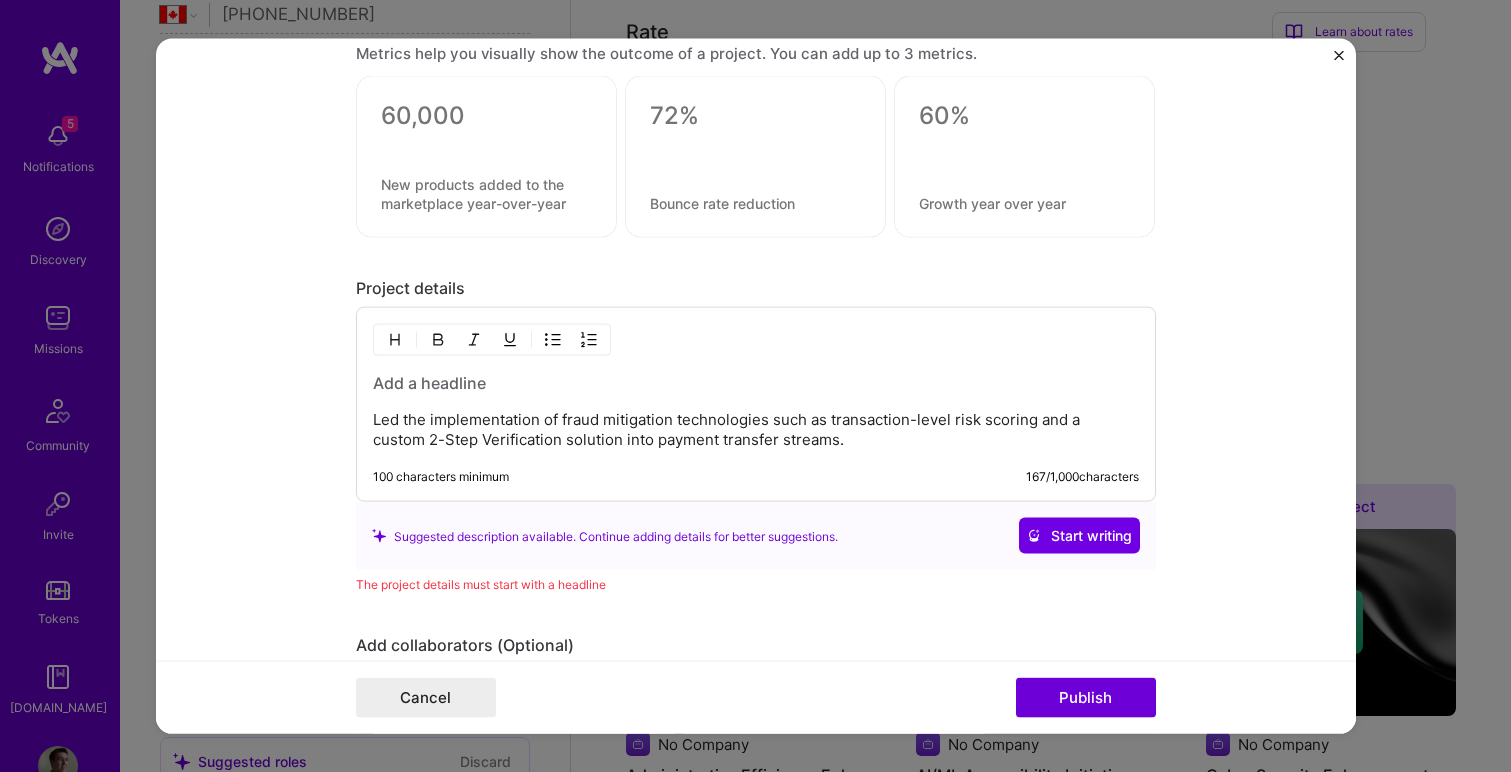 click on "Led the implementation of fraud mitigation technologies such as transaction-level risk scoring and a custom 2-Step Verification solution into payment transfer streams. 100 characters minimum 167 / 1,000  characters" at bounding box center [756, 404] 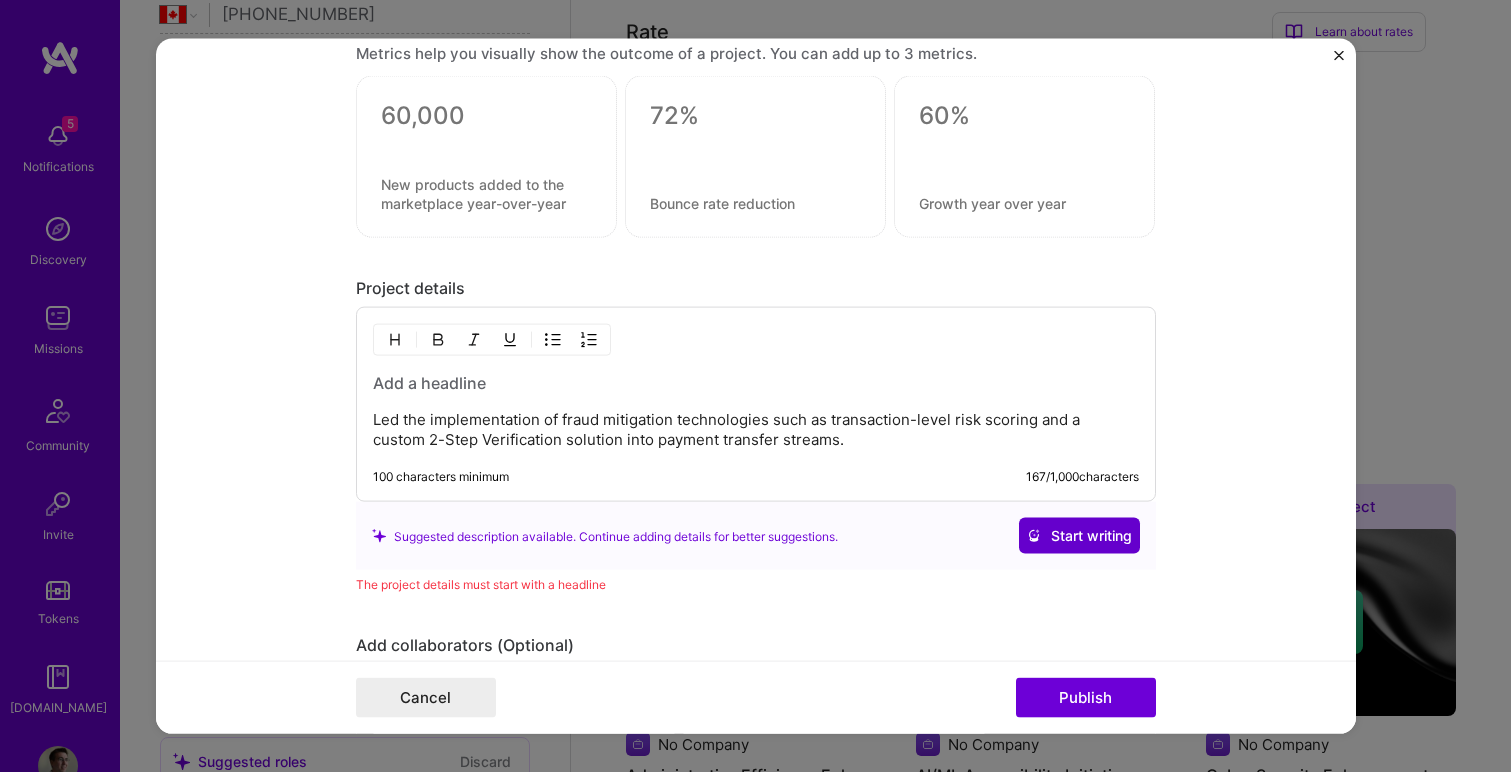 click on "Start writing" at bounding box center (1079, 536) 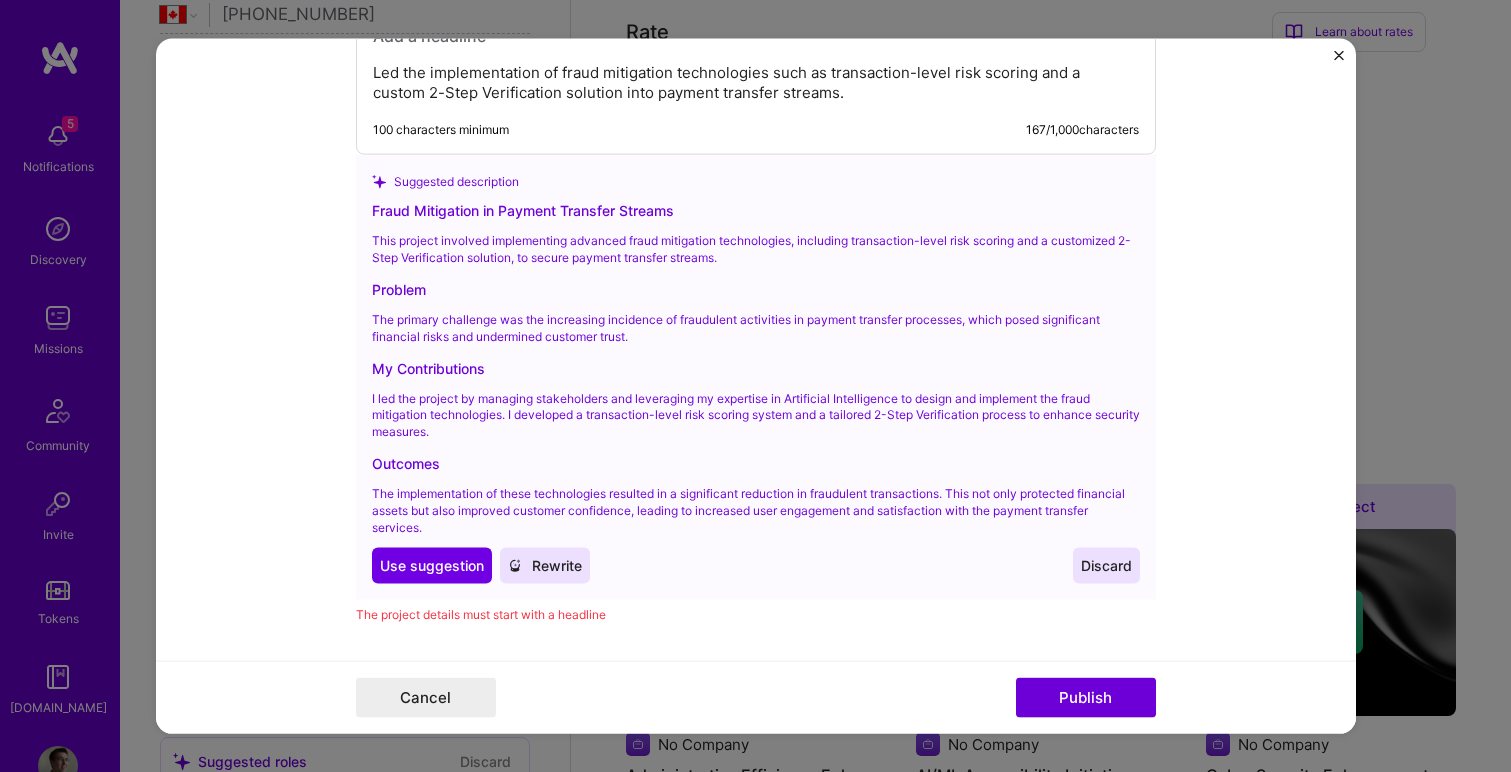 scroll, scrollTop: 1914, scrollLeft: 0, axis: vertical 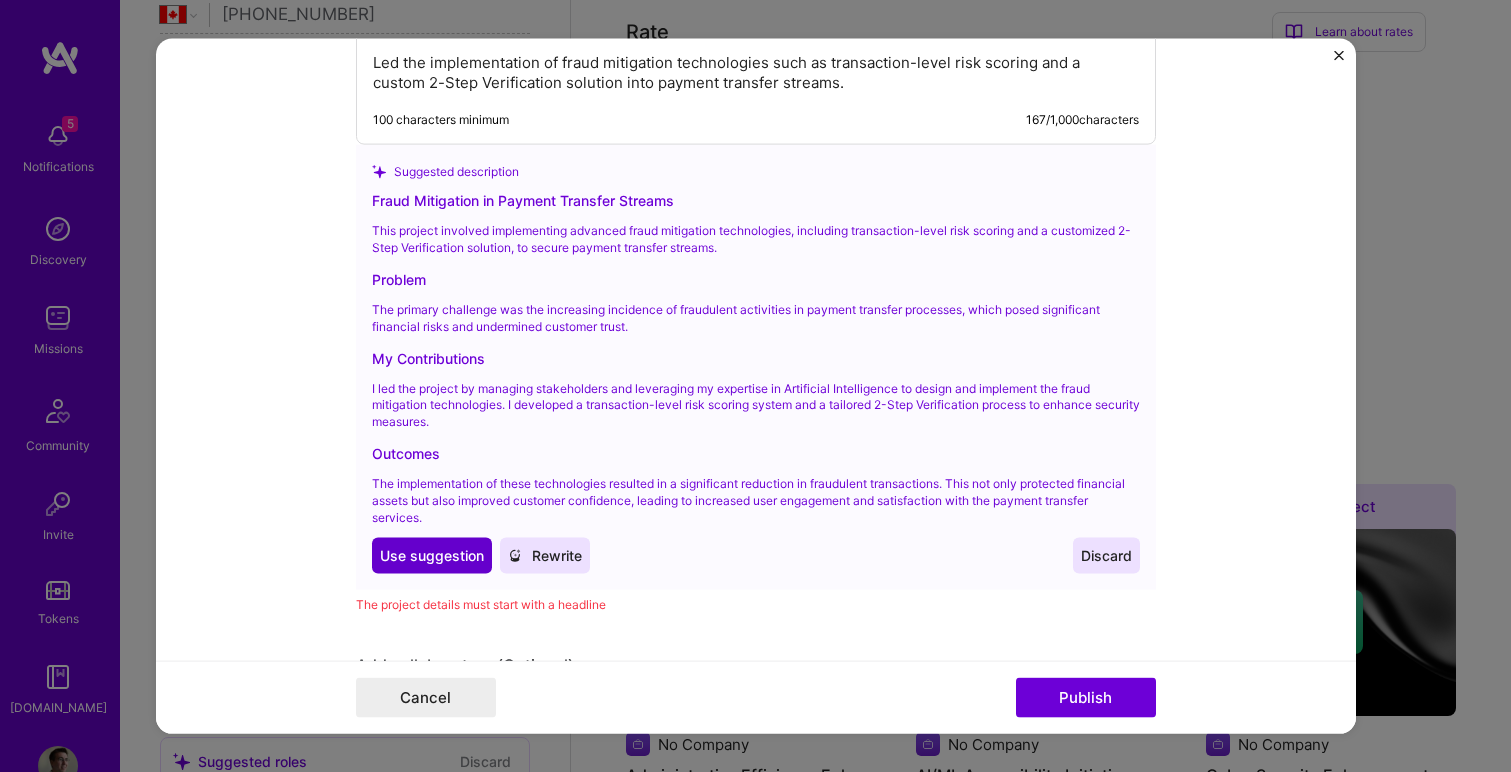click on "Use suggestion" at bounding box center [432, 556] 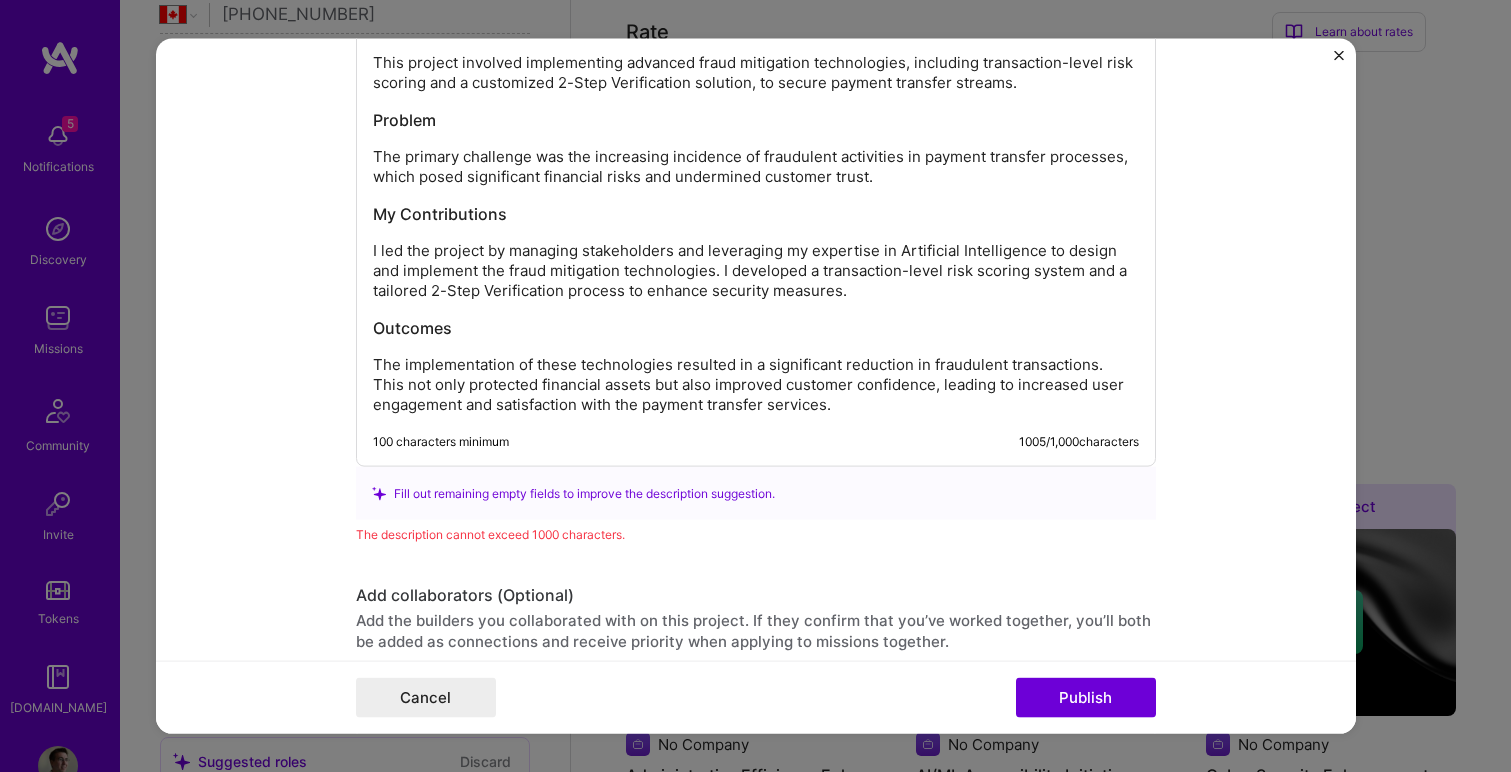 click on "The primary challenge was the increasing incidence of fraudulent activities in payment transfer processes, which posed significant financial risks and undermined customer trust." at bounding box center [756, 167] 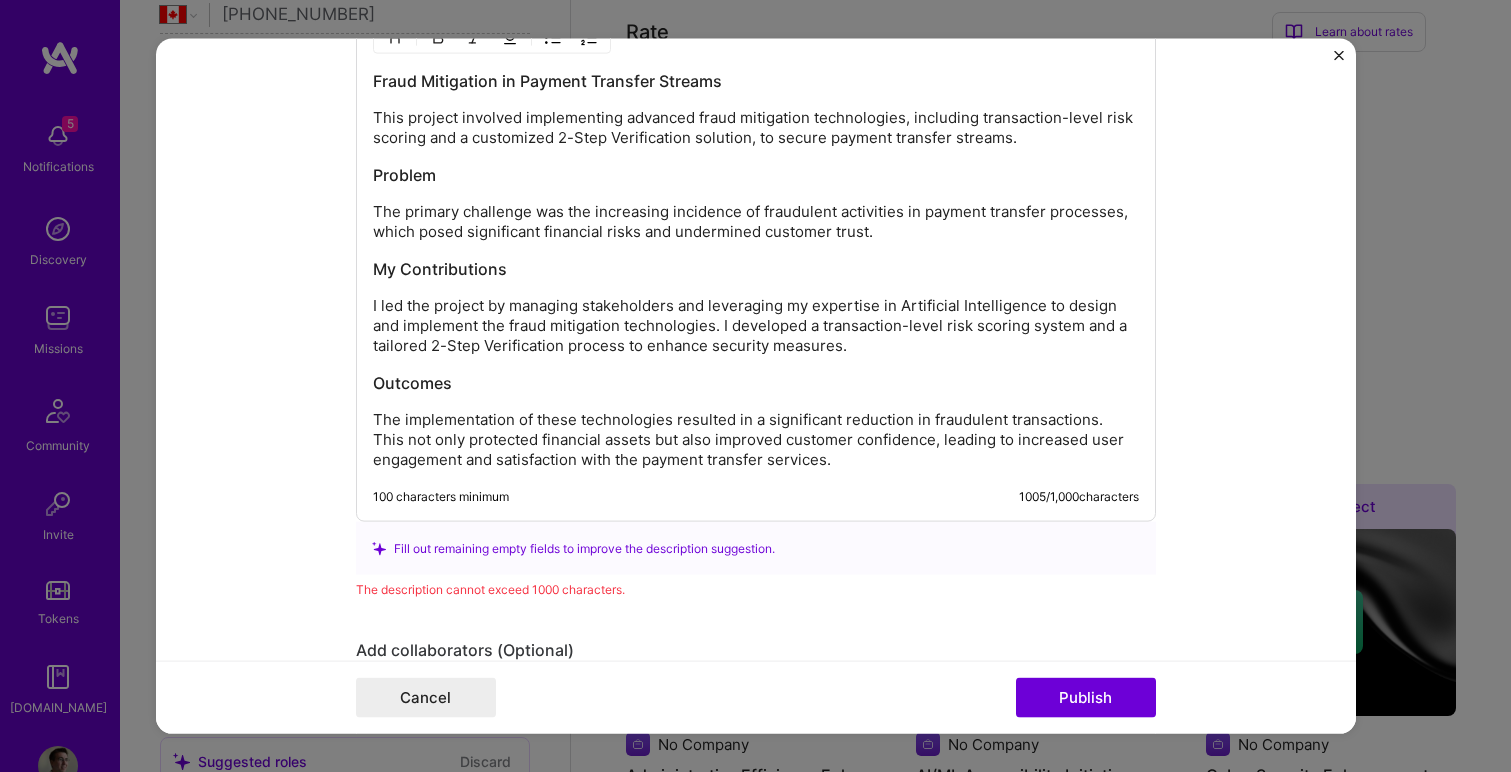 scroll, scrollTop: 1852, scrollLeft: 0, axis: vertical 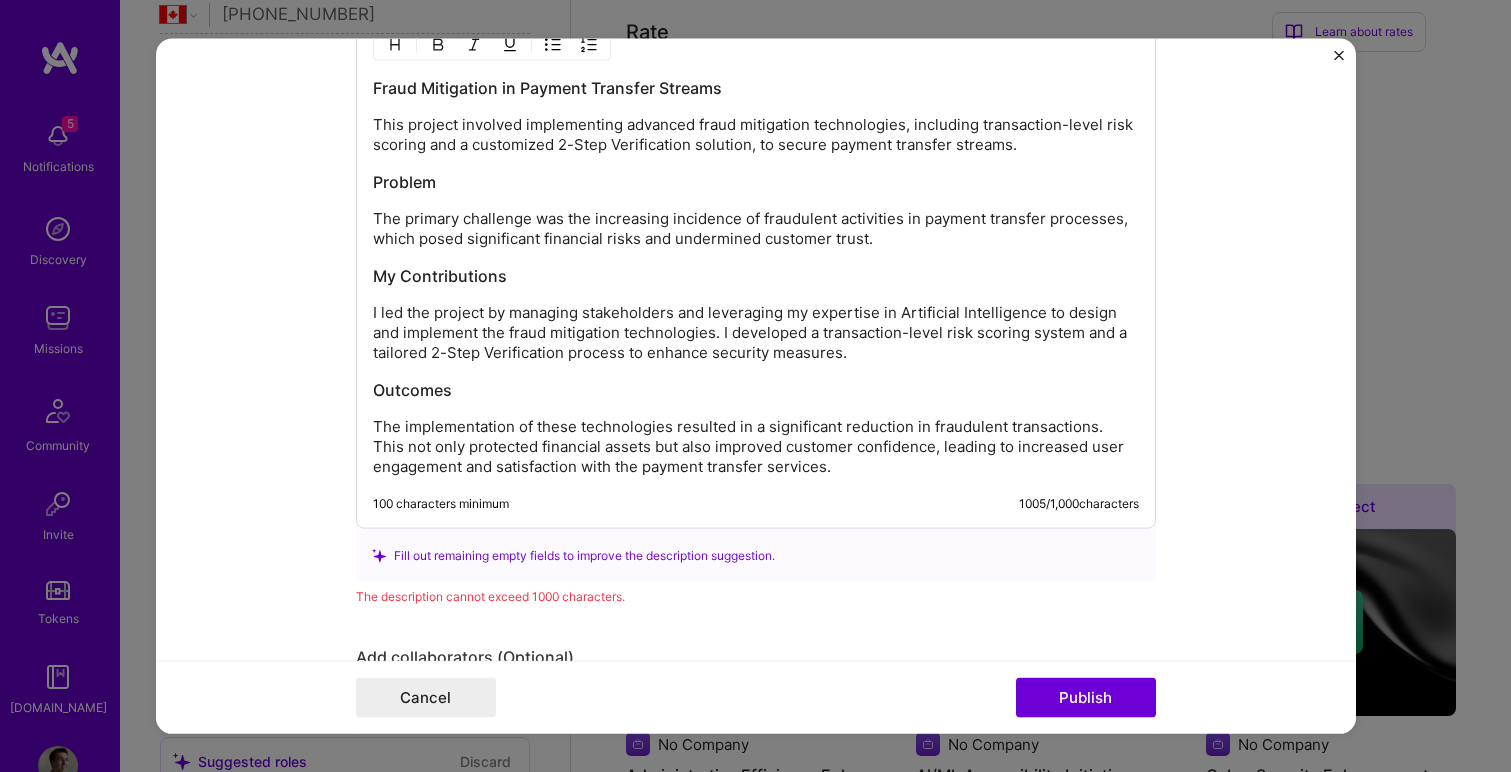 click on "I led the project by managing stakeholders and leveraging my expertise in Artificial Intelligence to design and implement the fraud mitigation technologies. I developed a transaction-level risk scoring system and a tailored 2-Step Verification process to enhance security measures." at bounding box center [756, 333] 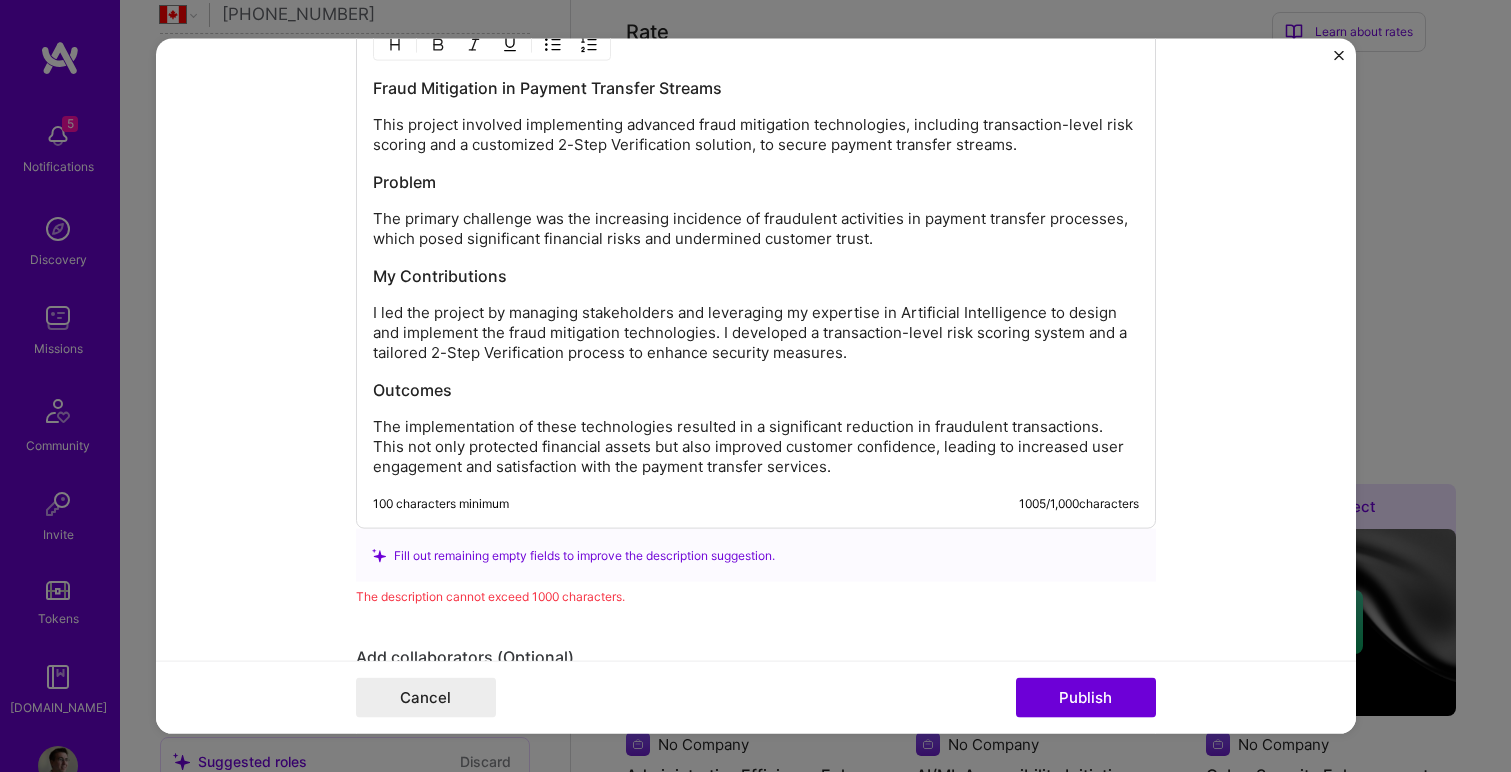 click on "I led the project by managing stakeholders and leveraging my expertise in Artificial Intelligence to design and implement the fraud mitigation technologies. I developed a transaction-level risk scoring system and a tailored 2-Step Verification process to enhance security measures." at bounding box center [756, 333] 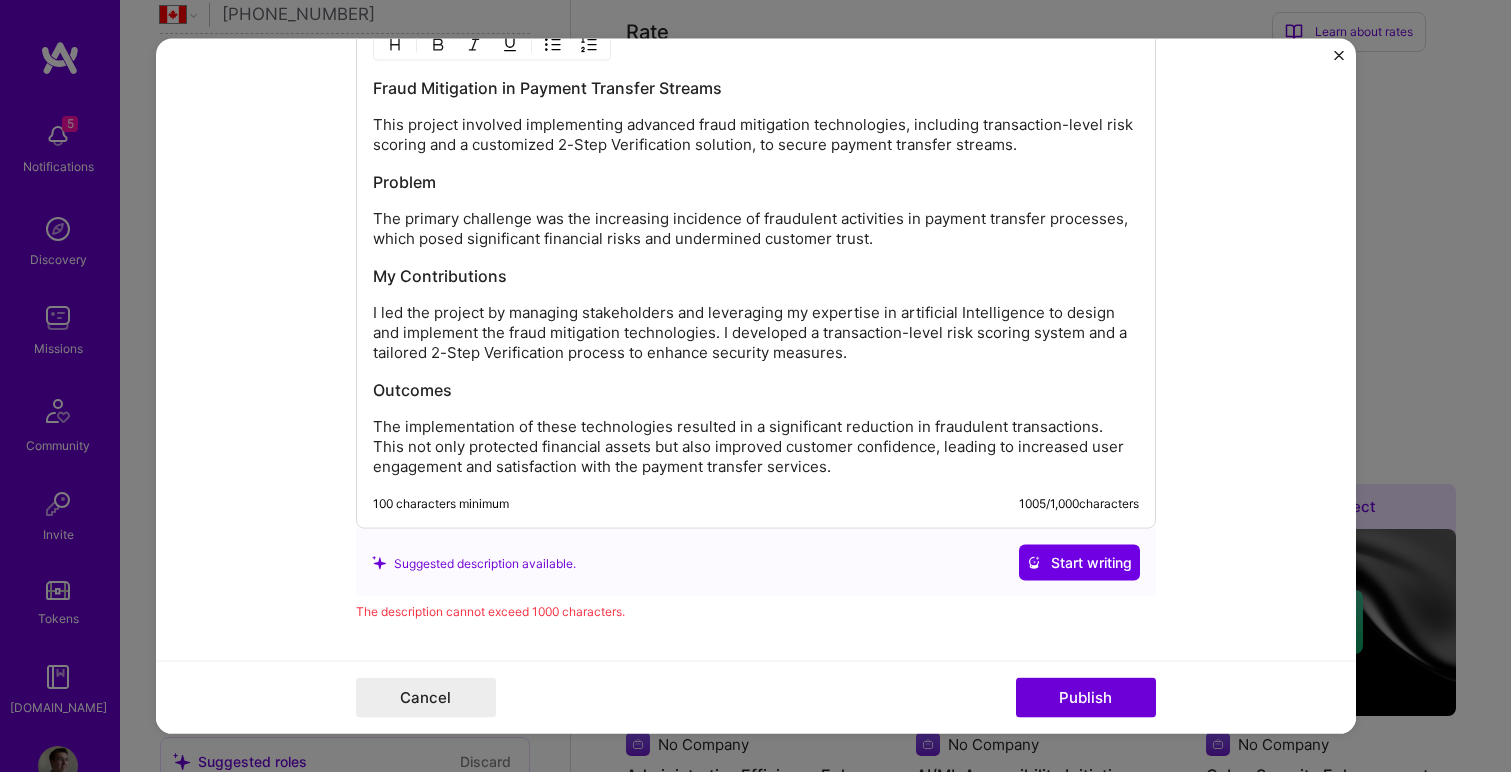 click on "I led the project by managing stakeholders and leveraging my expertise in artificial Intelligence to design and implement the fraud mitigation technologies. I developed a transaction-level risk scoring system and a tailored 2-Step Verification process to enhance security measures." at bounding box center [756, 333] 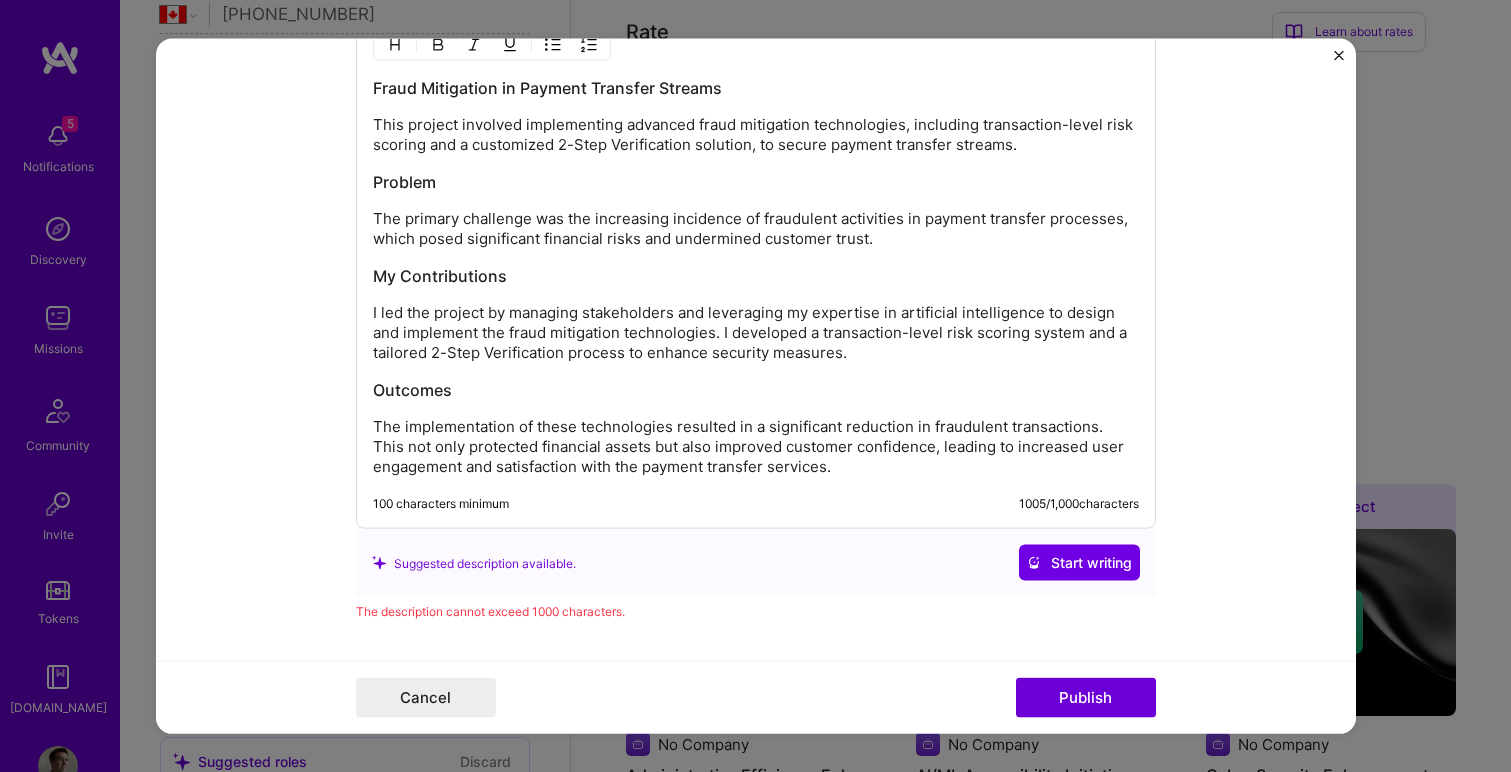 click on "I led the project by managing stakeholders and leveraging my expertise in artificial intelligence to design and implement the fraud mitigation technologies. I developed a transaction-level risk scoring system and a tailored 2-Step Verification process to enhance security measures." at bounding box center [756, 333] 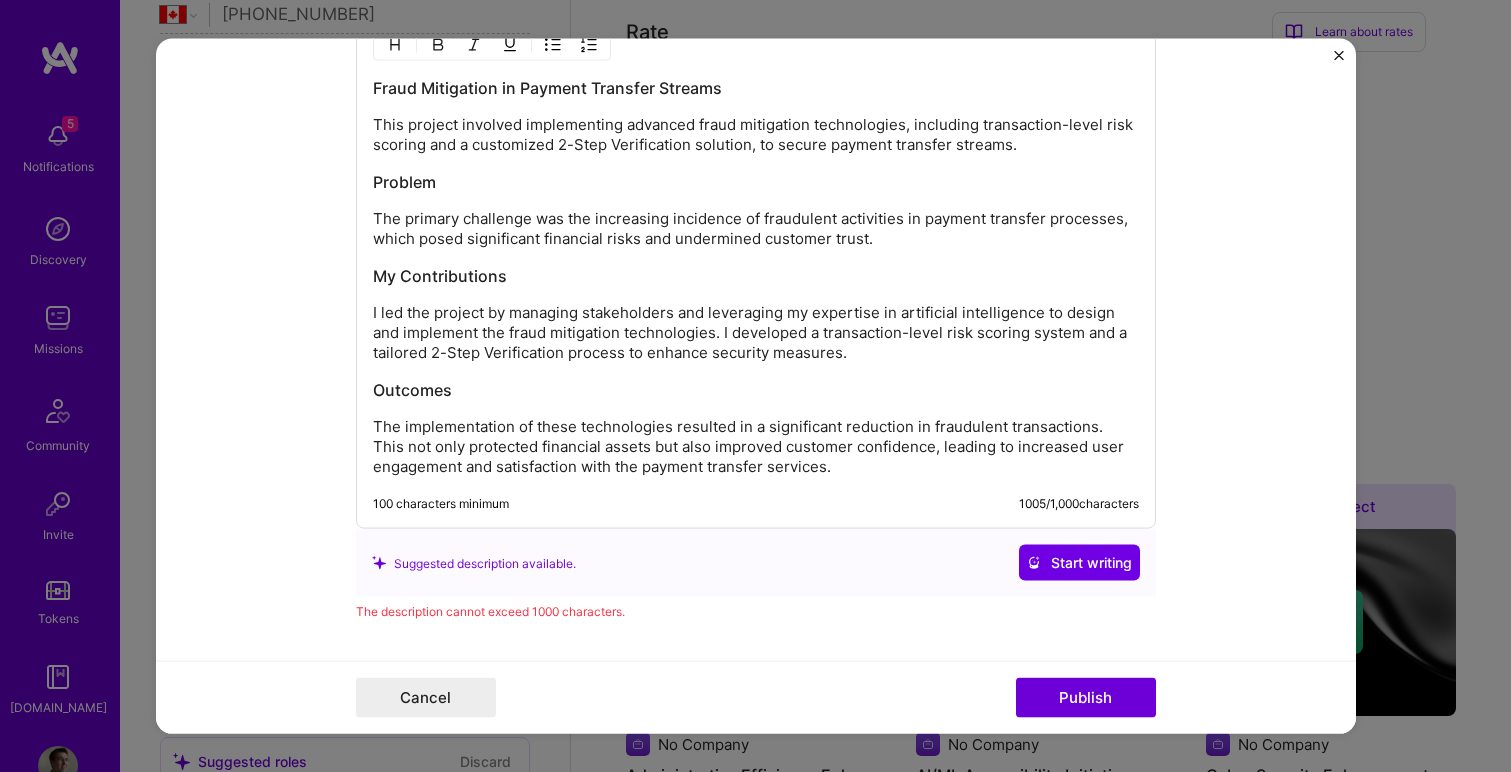 click on "I led the project by managing stakeholders and leveraging my expertise in artificial intelligence to design and implement the fraud mitigation technologies. I developed a transaction-level risk scoring system and a tailored 2-Step Verification process to enhance security measures." at bounding box center (756, 333) 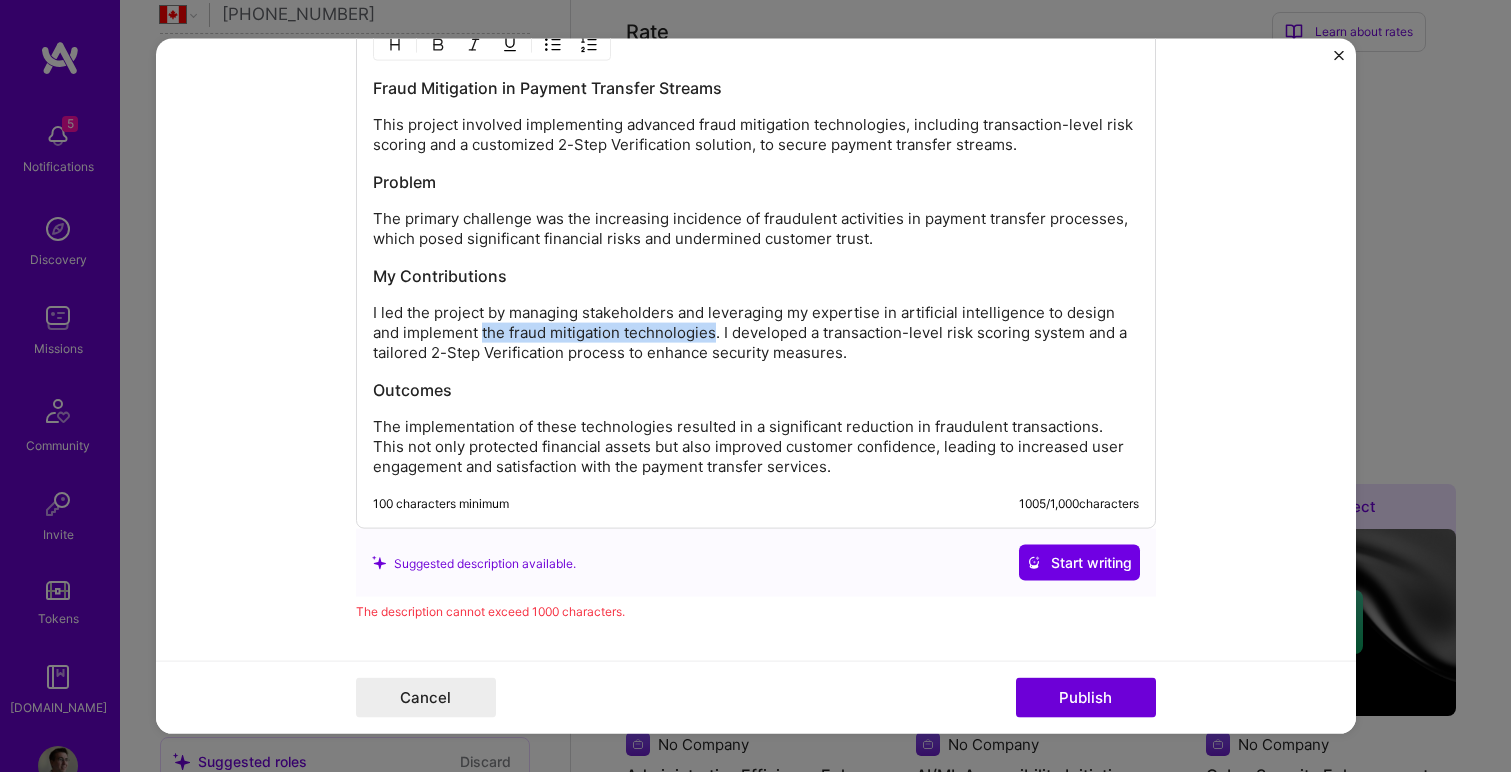 drag, startPoint x: 715, startPoint y: 334, endPoint x: 480, endPoint y: 330, distance: 235.03404 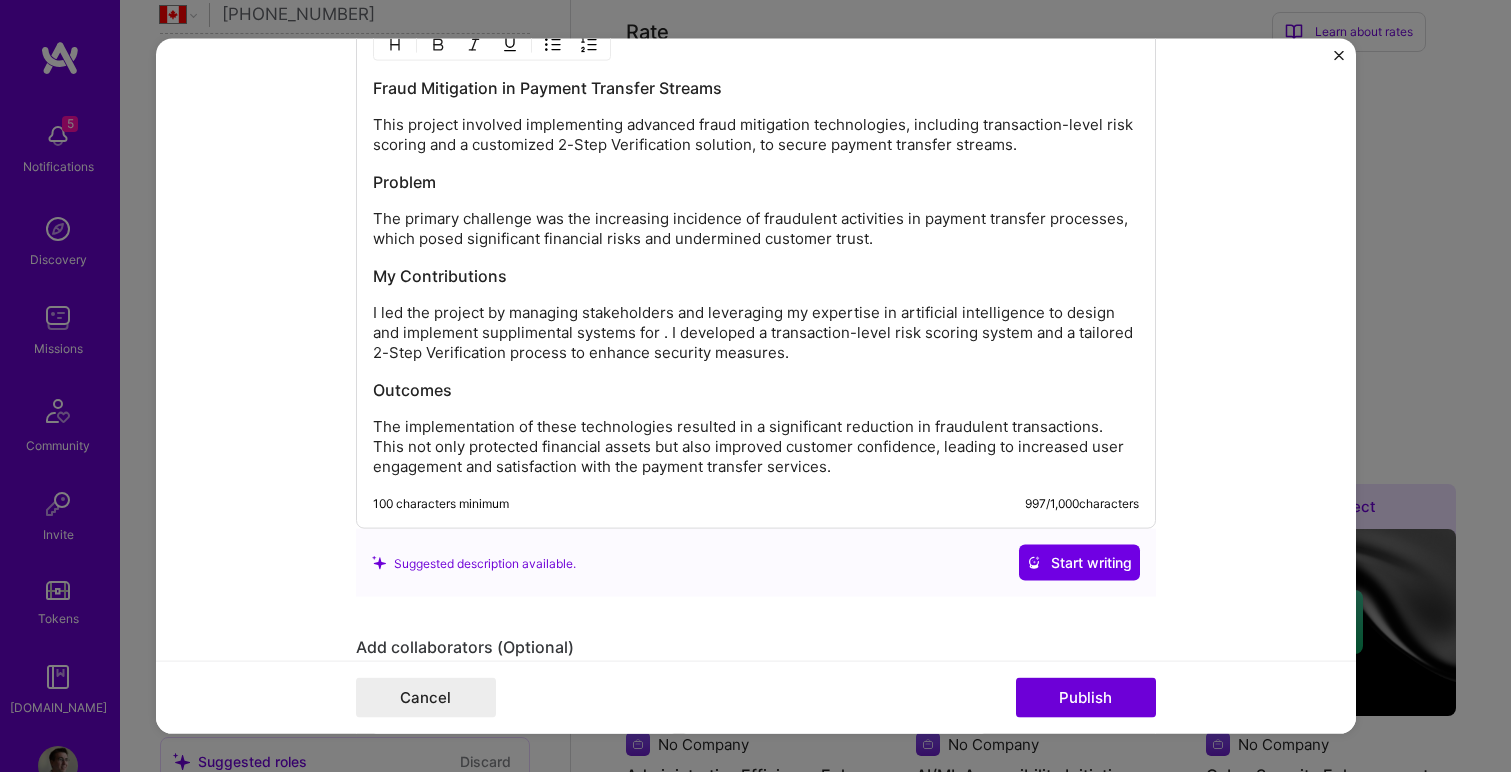 click on "I led the project by managing stakeholders and leveraging my expertise in artificial intelligence to design and implement supplimental systems for . I developed a transaction-level risk scoring system and a tailored 2-Step Verification process to enhance security measures." at bounding box center (756, 333) 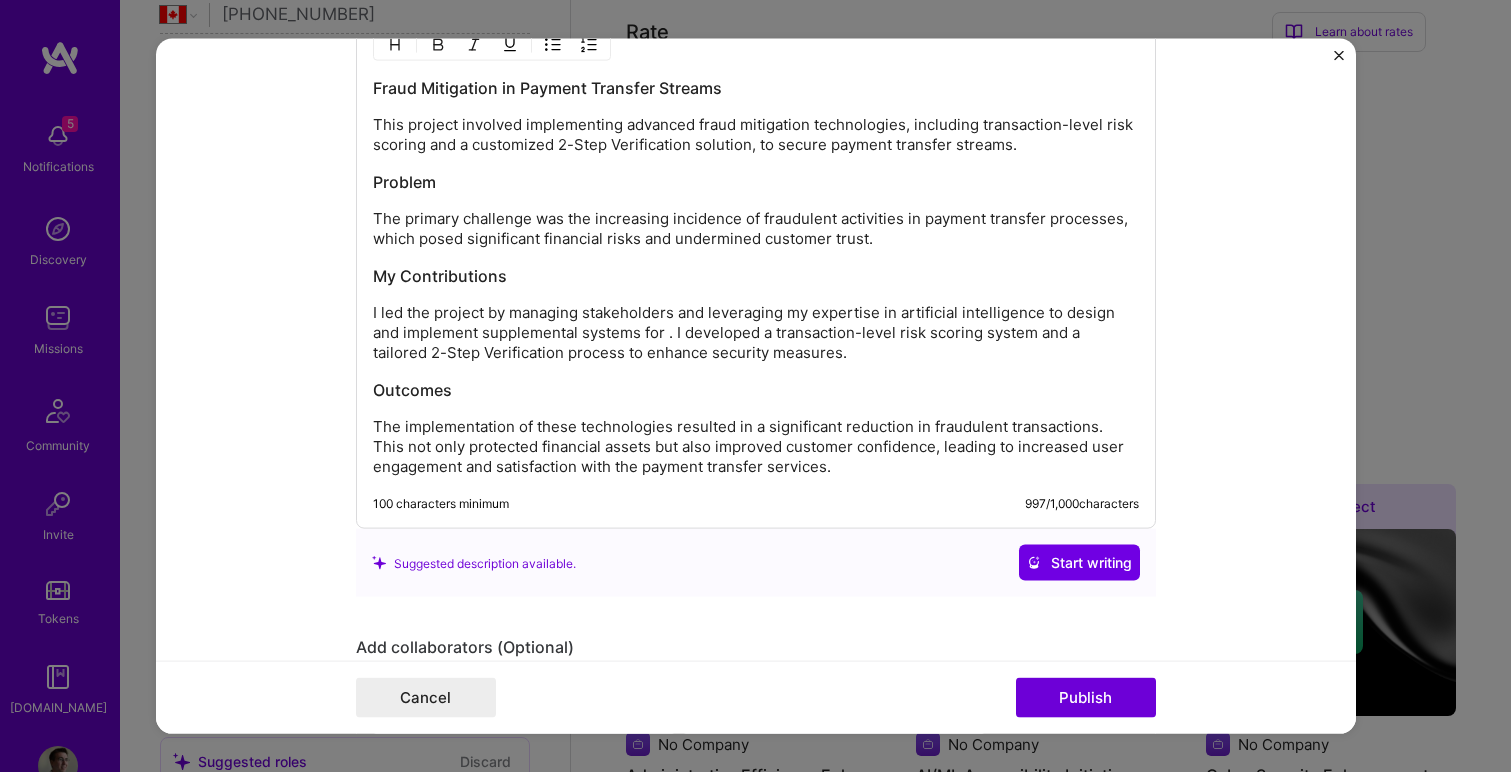 click on "I led the project by managing stakeholders and leveraging my expertise in artificial intelligence to design and implement supplemental systems for . I developed a transaction-level risk scoring system and a tailored 2-Step Verification process to enhance security measures." at bounding box center [756, 333] 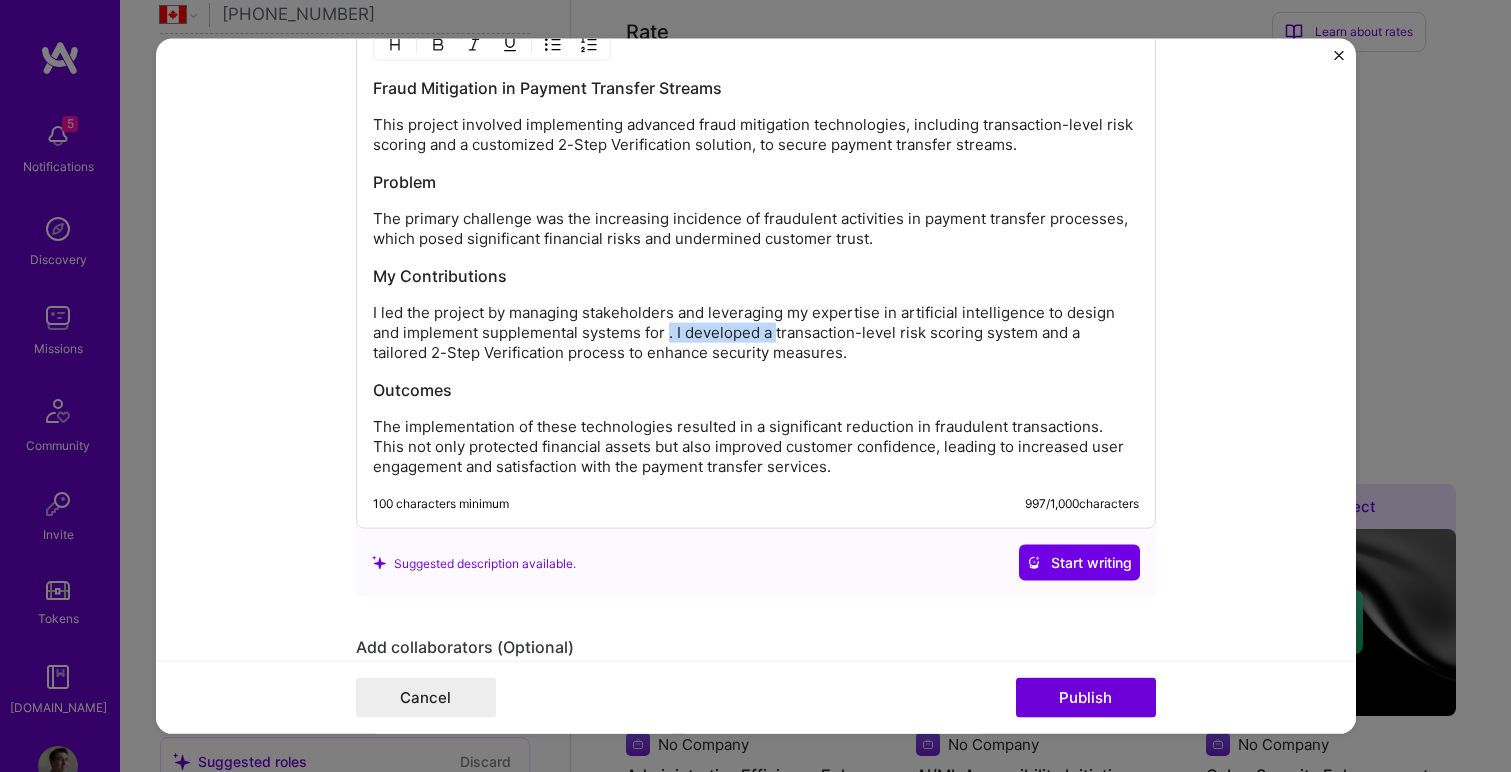 drag, startPoint x: 666, startPoint y: 333, endPoint x: 775, endPoint y: 333, distance: 109 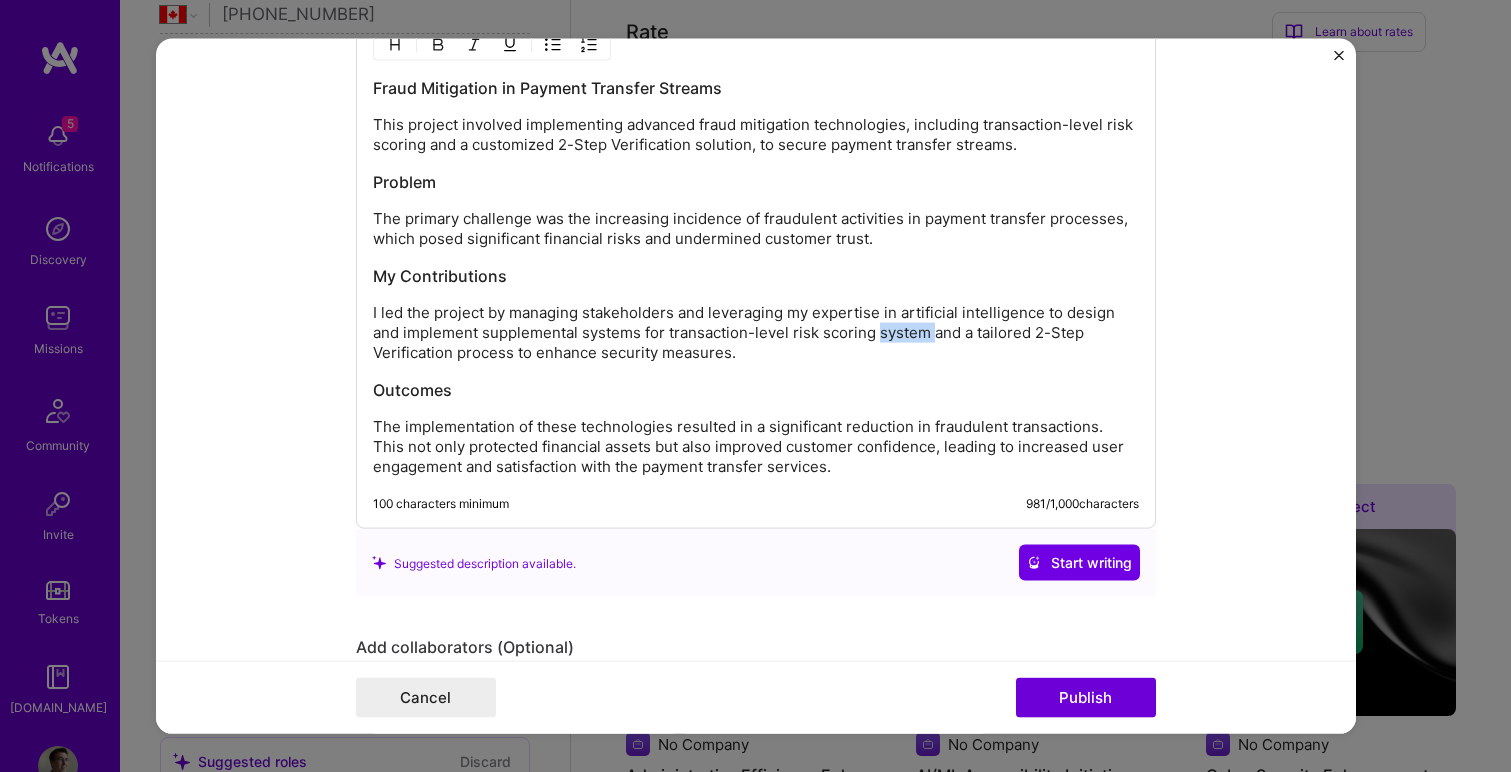 drag, startPoint x: 936, startPoint y: 333, endPoint x: 877, endPoint y: 327, distance: 59.3043 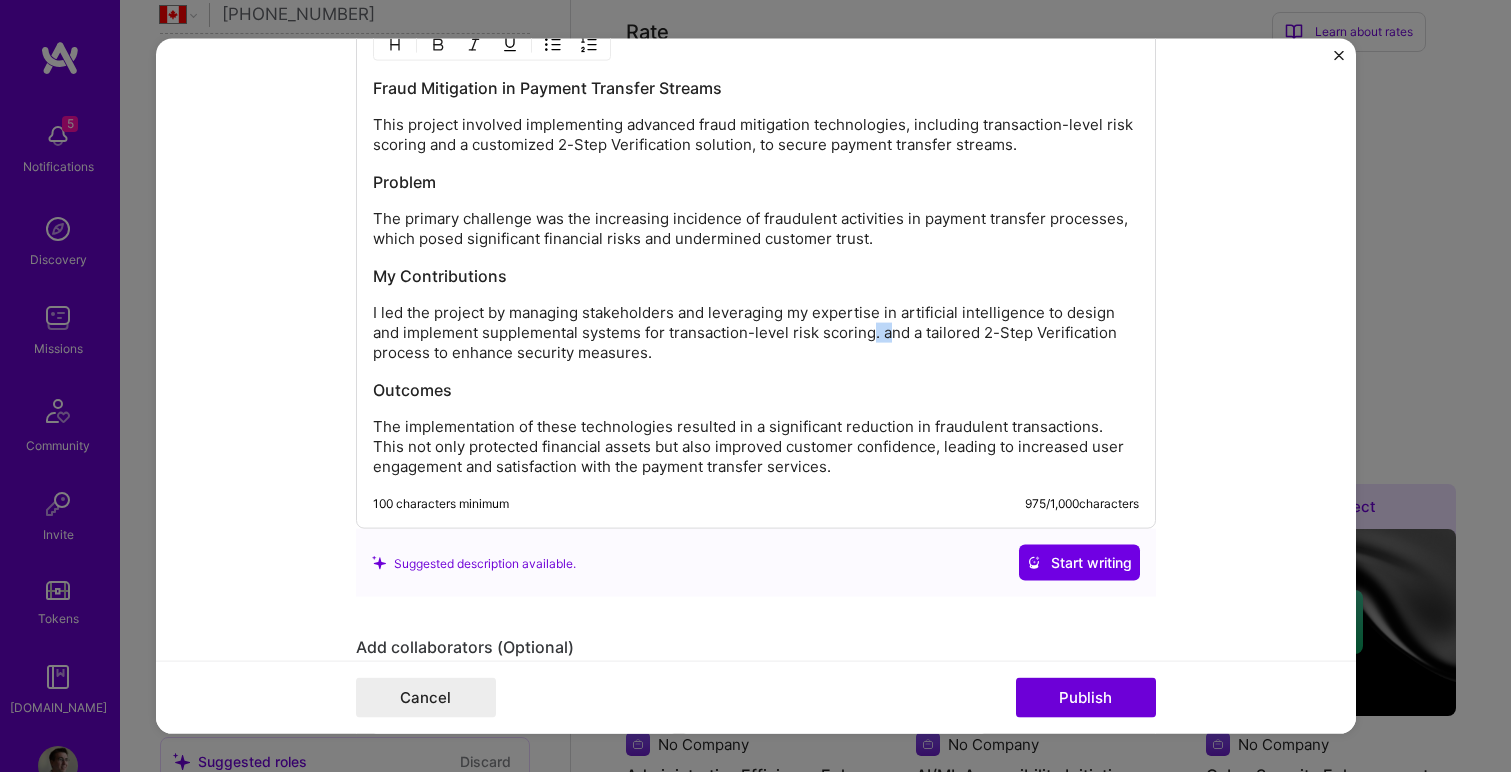 drag, startPoint x: 657, startPoint y: 357, endPoint x: 890, endPoint y: 338, distance: 233.77339 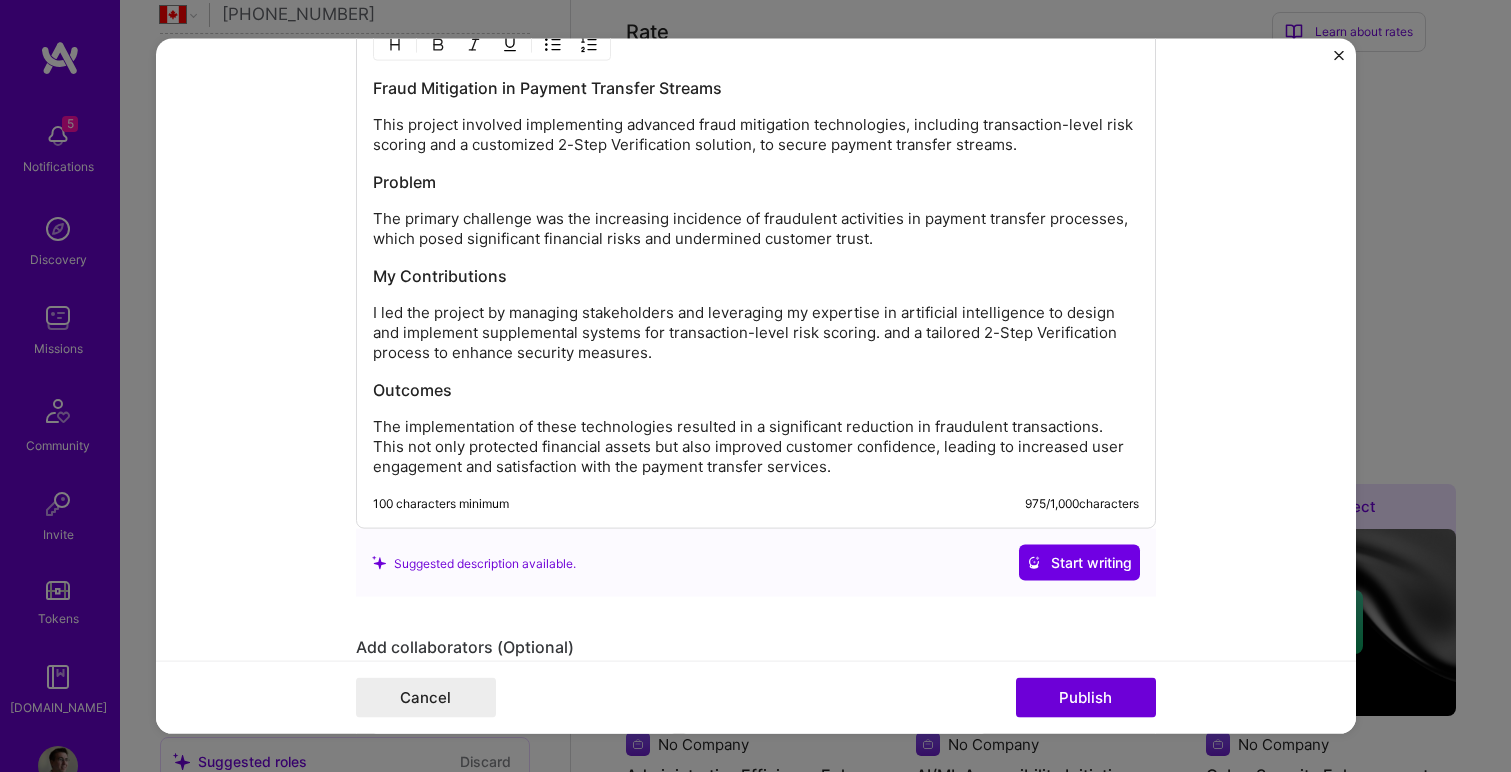 click on "I led the project by managing stakeholders and leveraging my expertise in artificial intelligence to design and implement supplemental systems for transaction-level risk scoring. and a tailored 2-Step Verification process to enhance security measures." at bounding box center (756, 333) 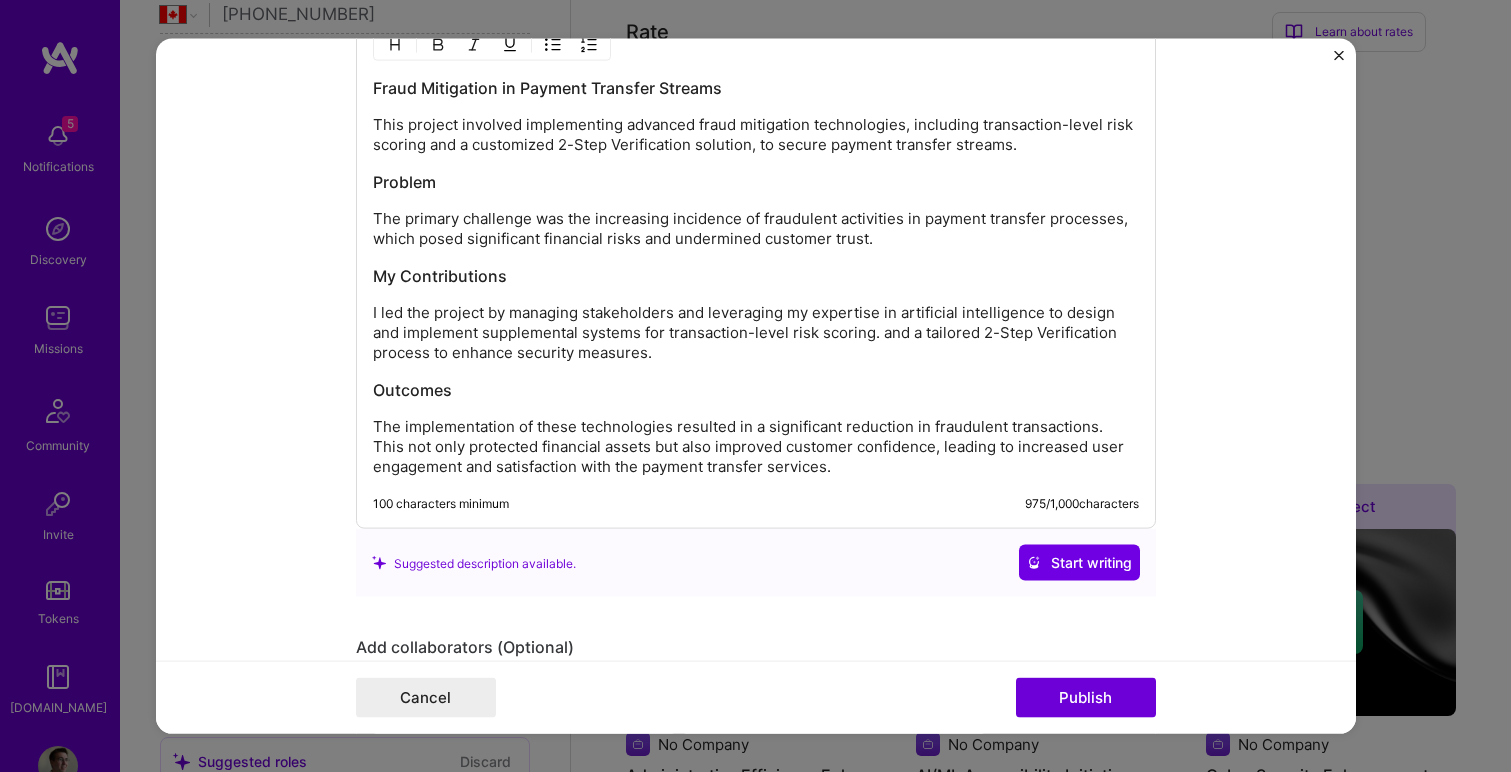 click on "I led the project by managing stakeholders and leveraging my expertise in artificial intelligence to design and implement supplemental systems for transaction-level risk scoring. and a tailored 2-Step Verification process to enhance security measures." at bounding box center (756, 333) 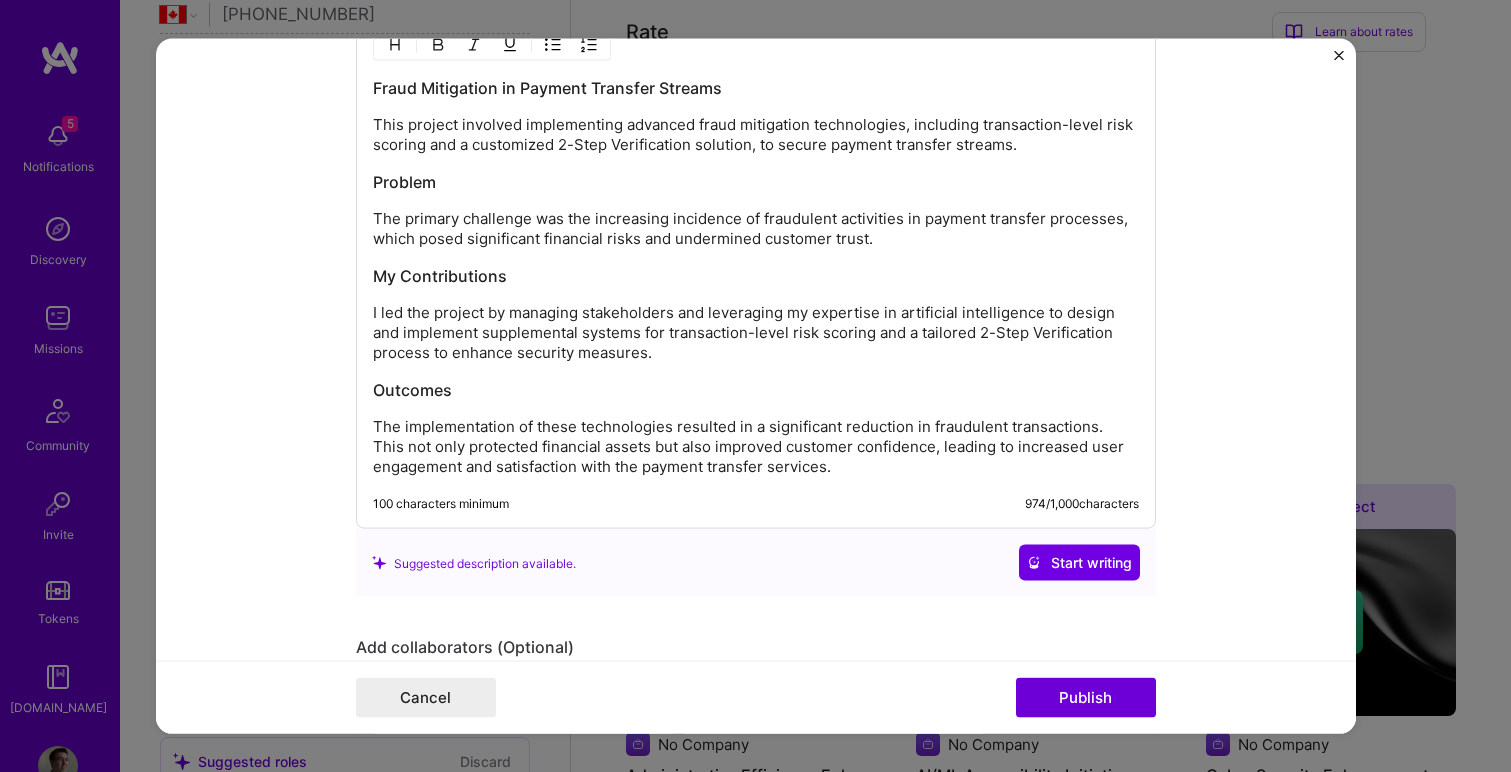 click on "I led the project by managing stakeholders and leveraging my expertise in artificial intelligence to design and implement supplemental systems for transaction-level risk scoring and a tailored 2-Step Verification process to enhance security measures." at bounding box center (756, 333) 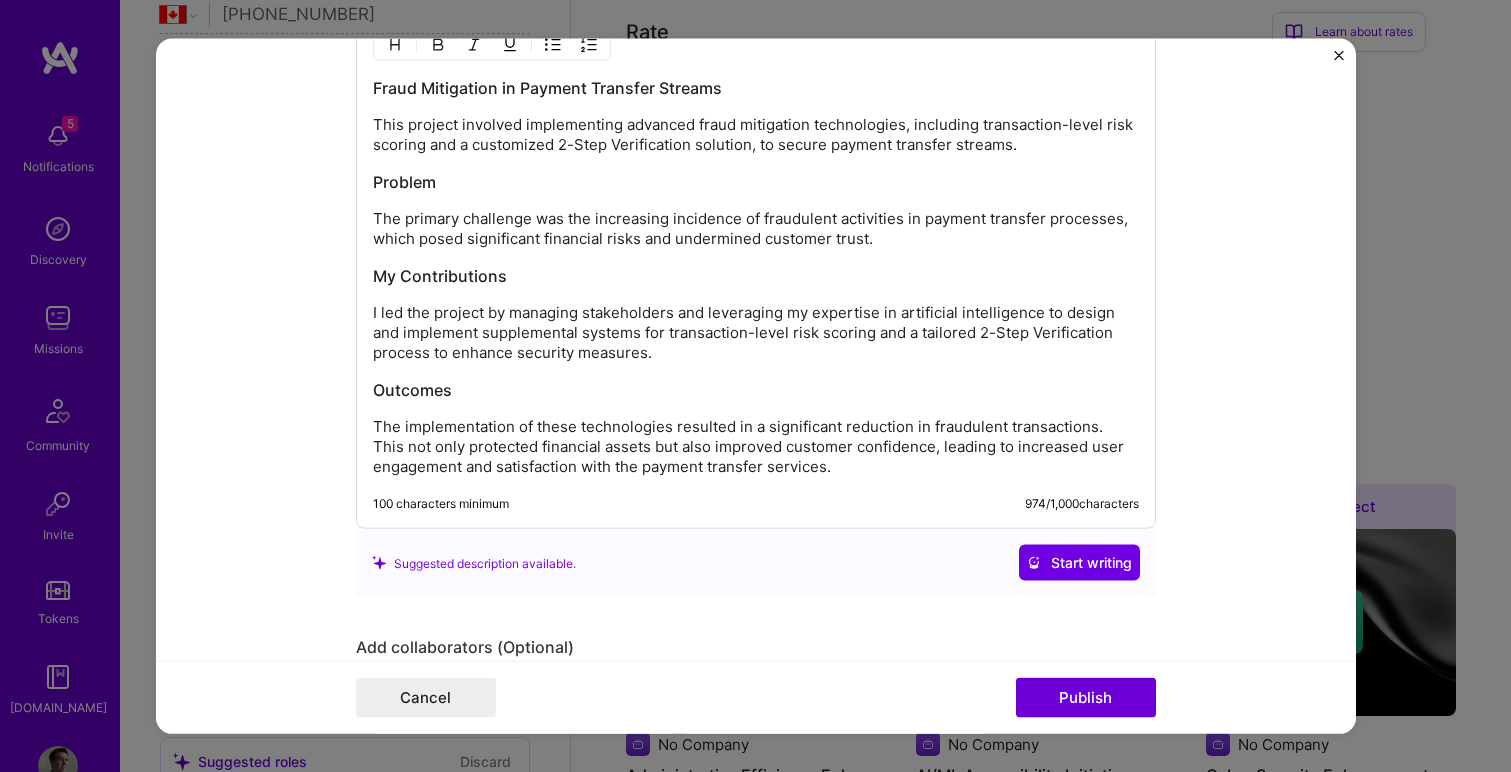 click on "The implementation of these technologies resulted in a significant reduction in fraudulent transactions. This not only protected financial assets but also improved customer confidence, leading to increased user engagement and satisfaction with the payment transfer services." at bounding box center [756, 447] 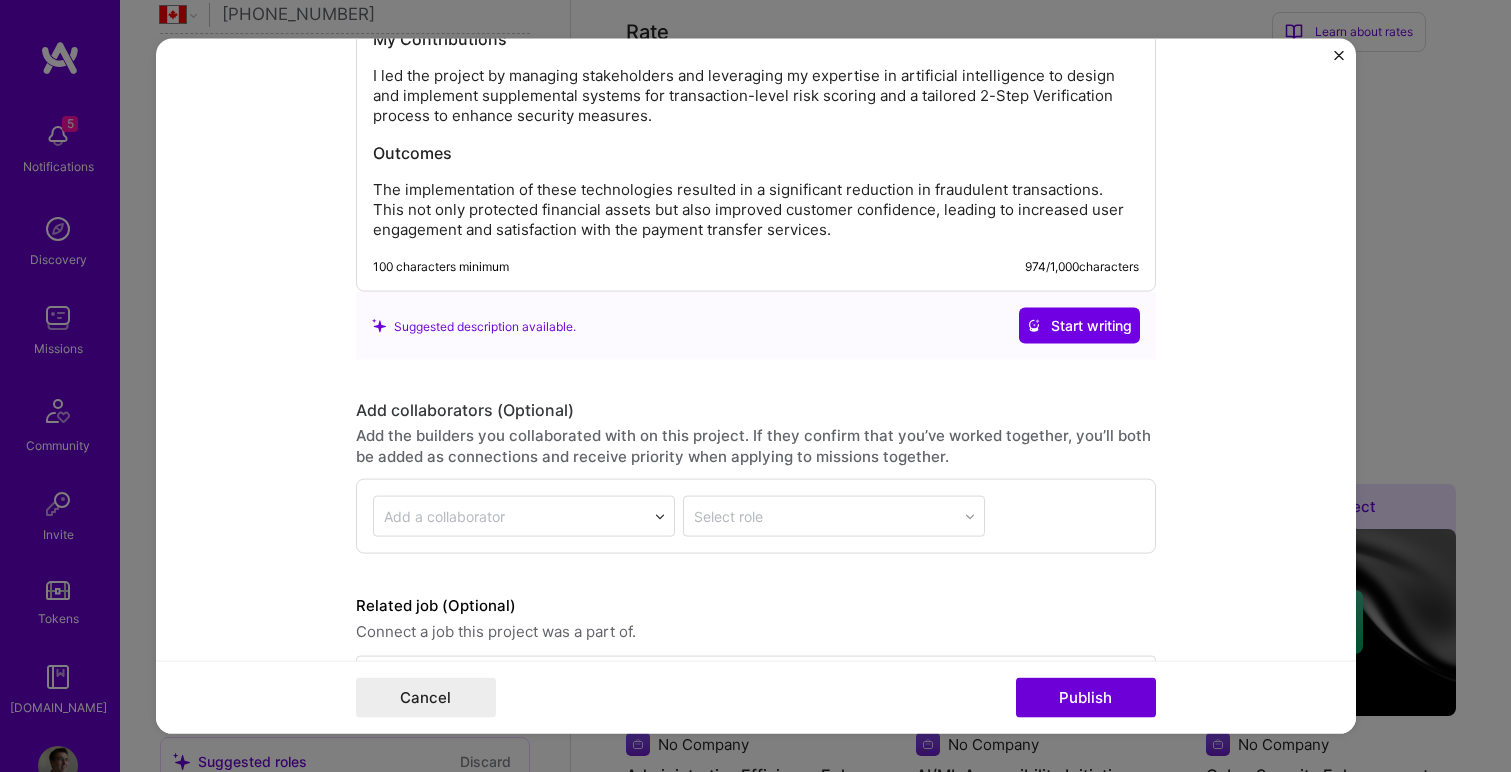 scroll, scrollTop: 2163, scrollLeft: 0, axis: vertical 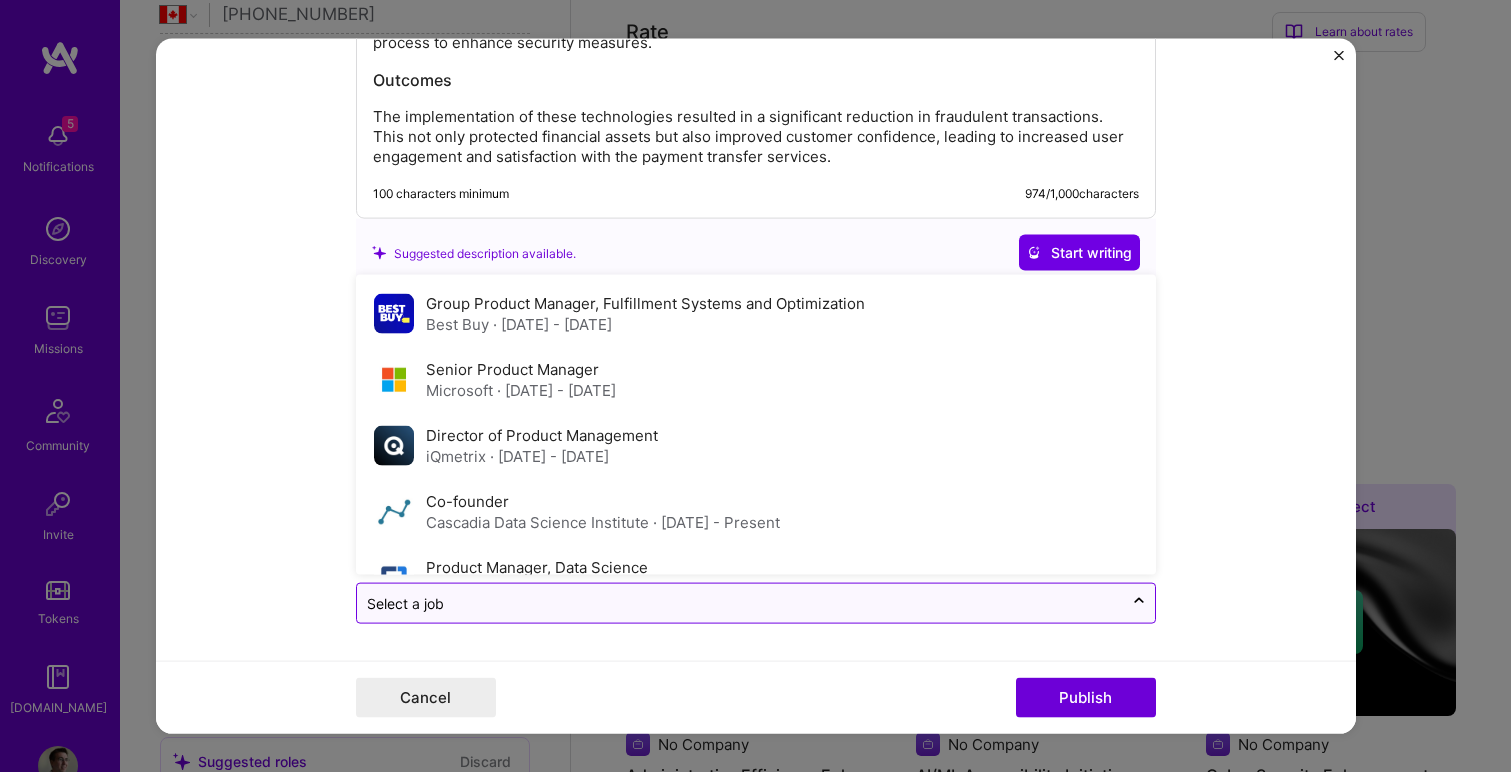 click at bounding box center (740, 603) 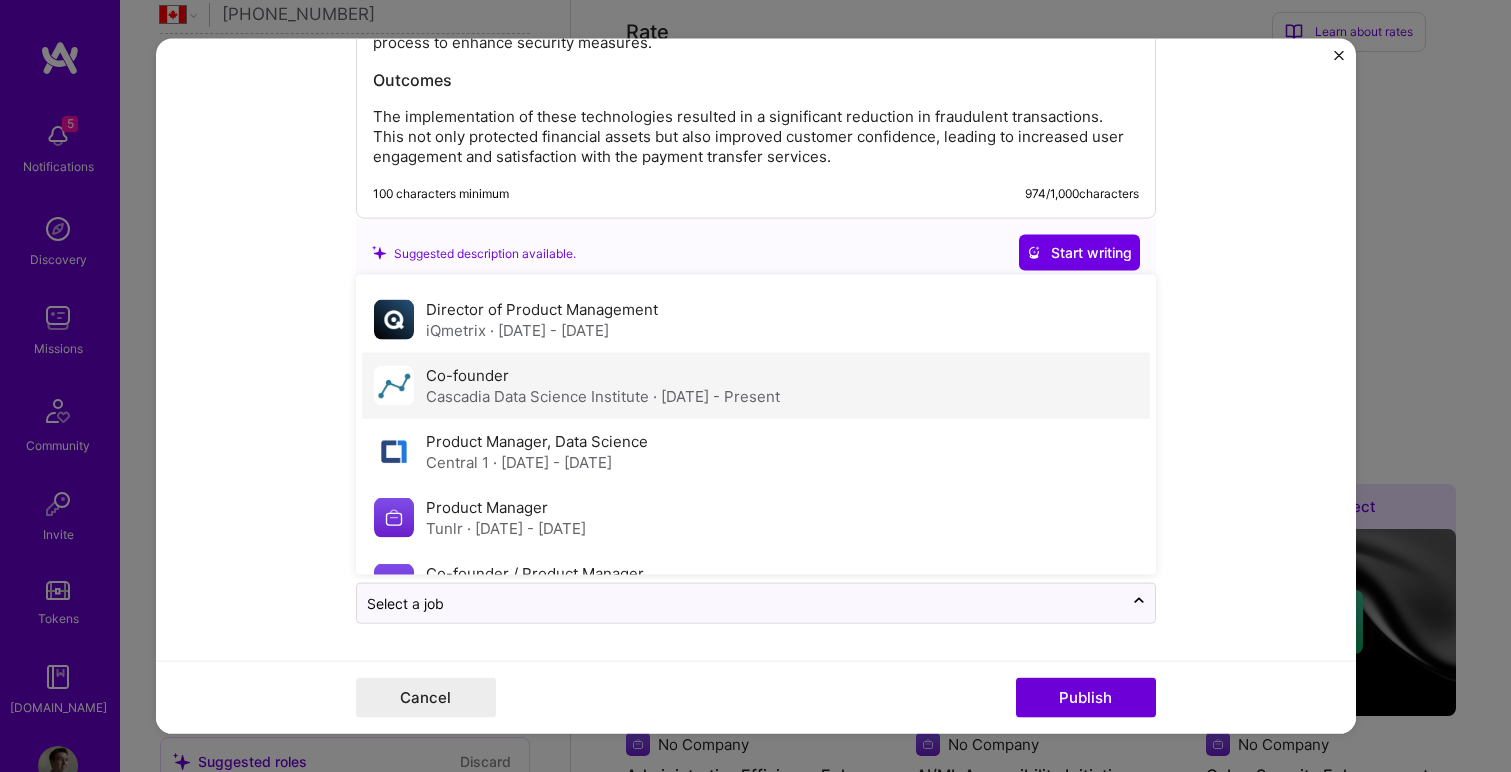 scroll, scrollTop: 129, scrollLeft: 0, axis: vertical 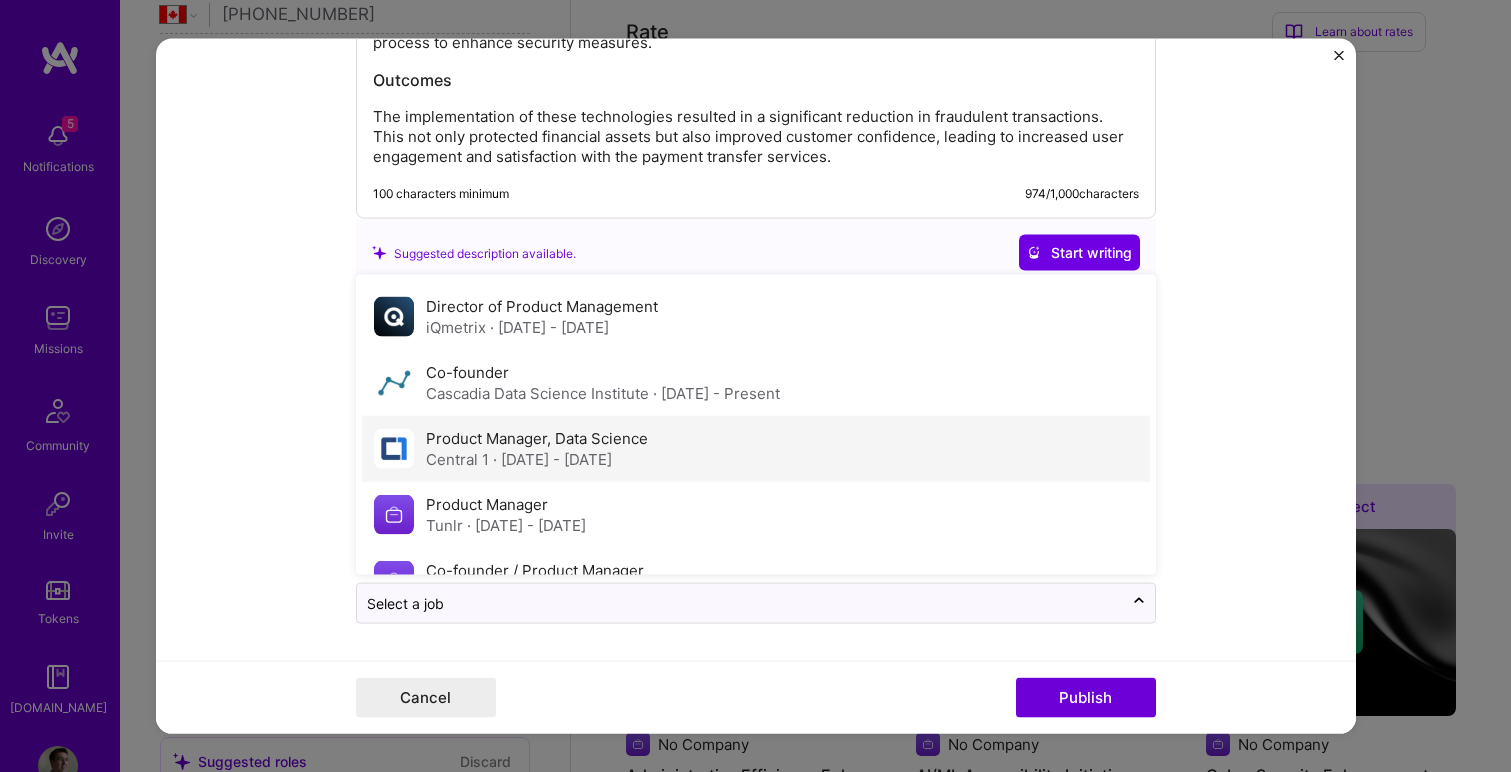 click on "Product Manager, Data Science Central 1   ·   Jul 2016   -   Mar 2020" at bounding box center [756, 449] 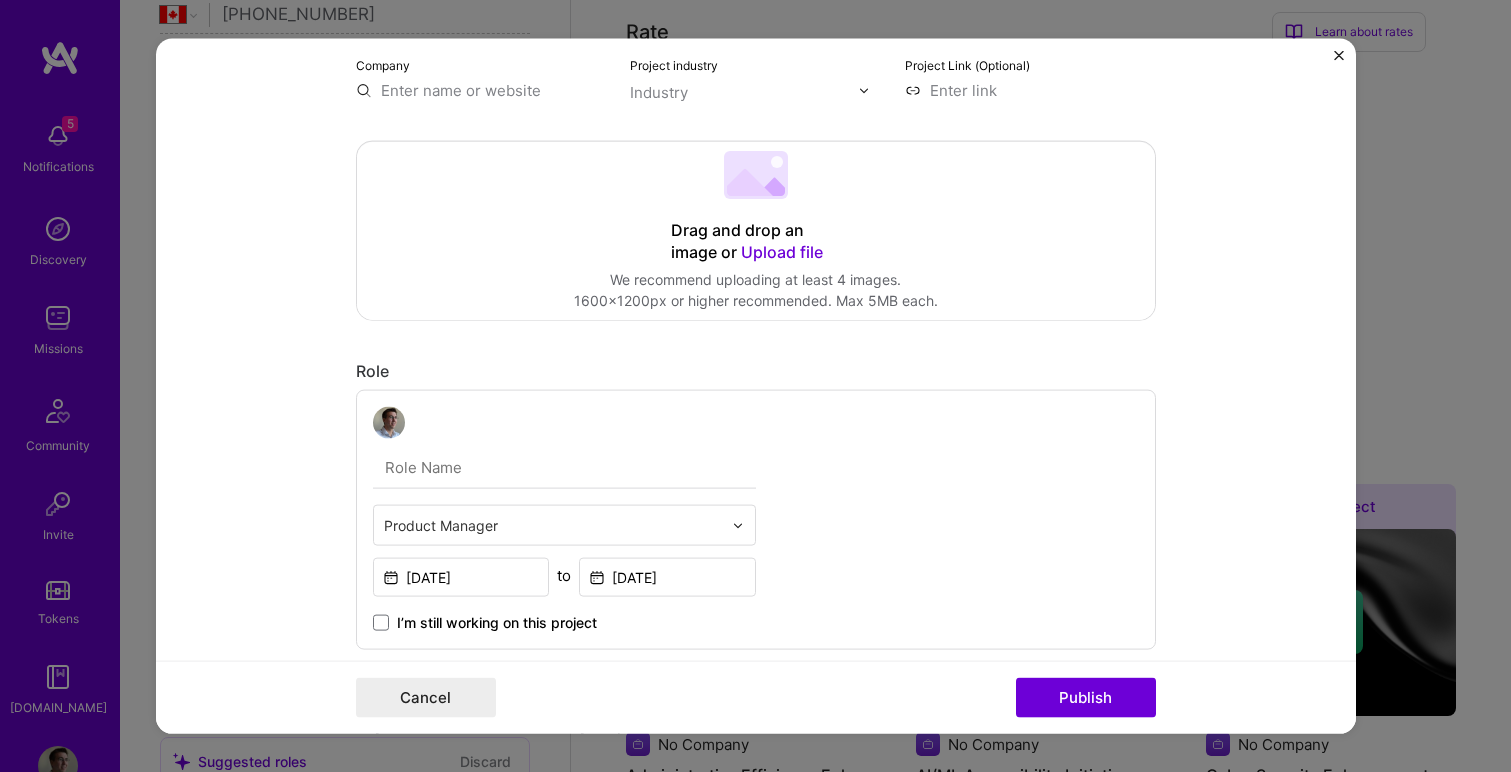 scroll, scrollTop: 259, scrollLeft: 0, axis: vertical 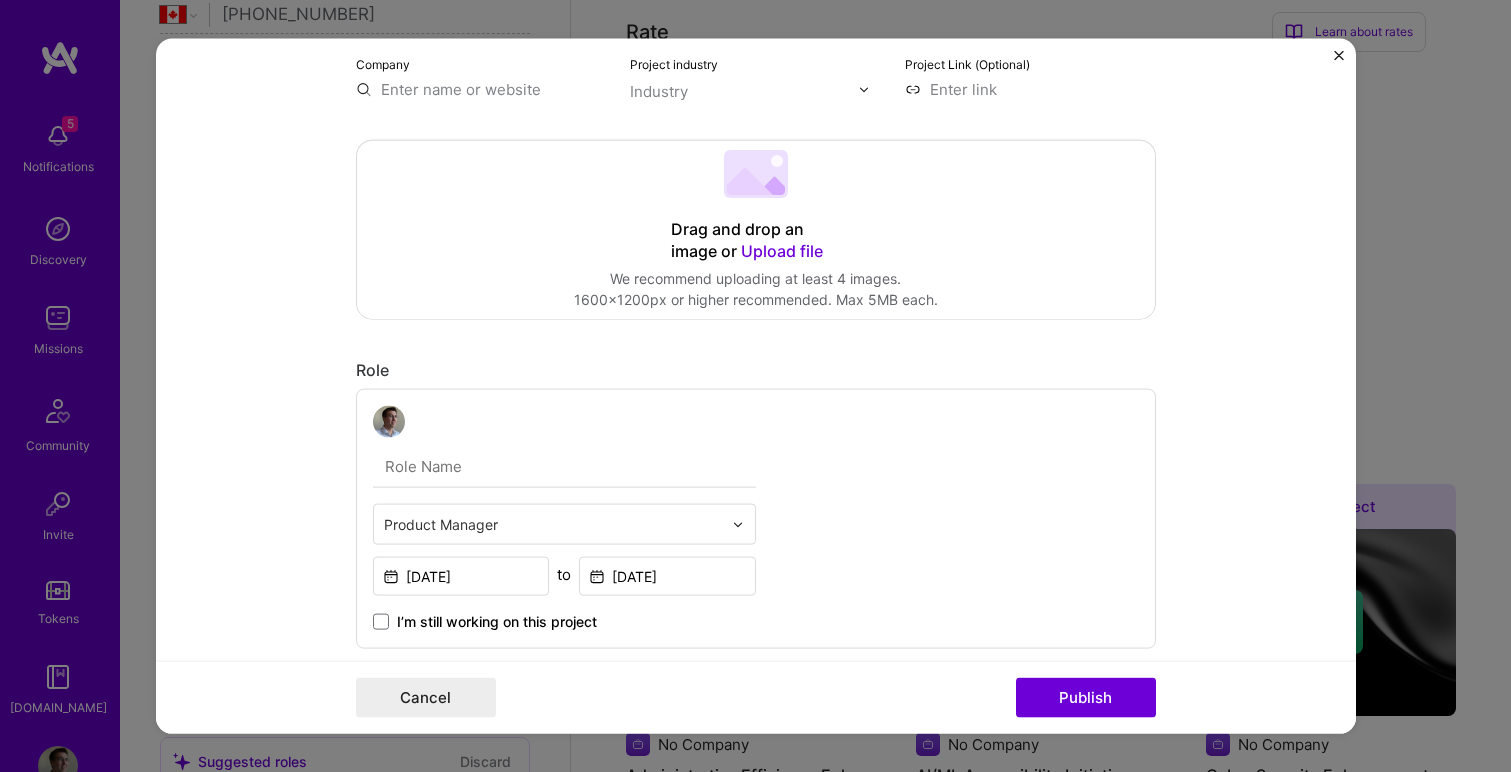 click on "Drag and drop an image or   Upload file" at bounding box center (756, 241) 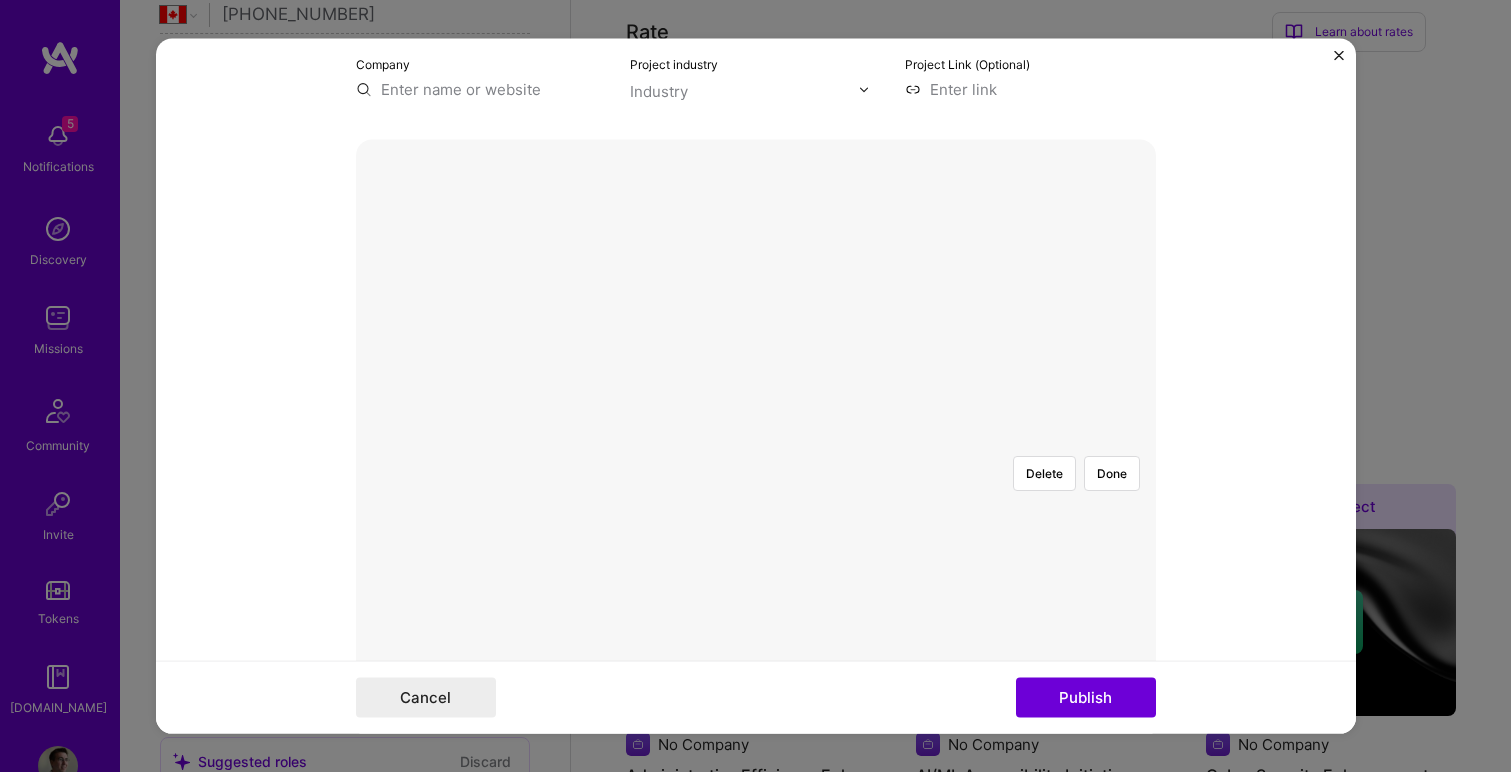 click at bounding box center (1056, 725) 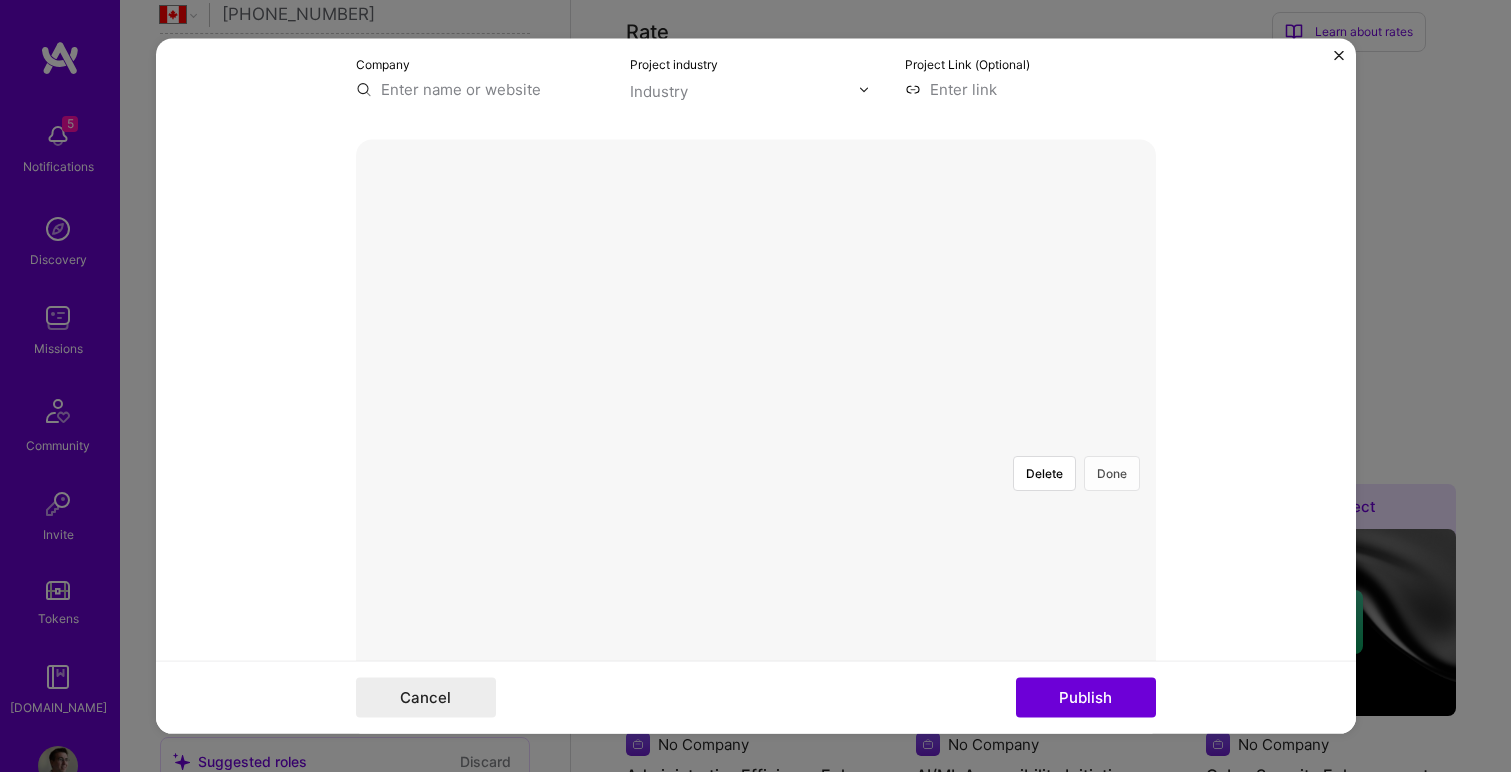 click on "Done" at bounding box center [1112, 473] 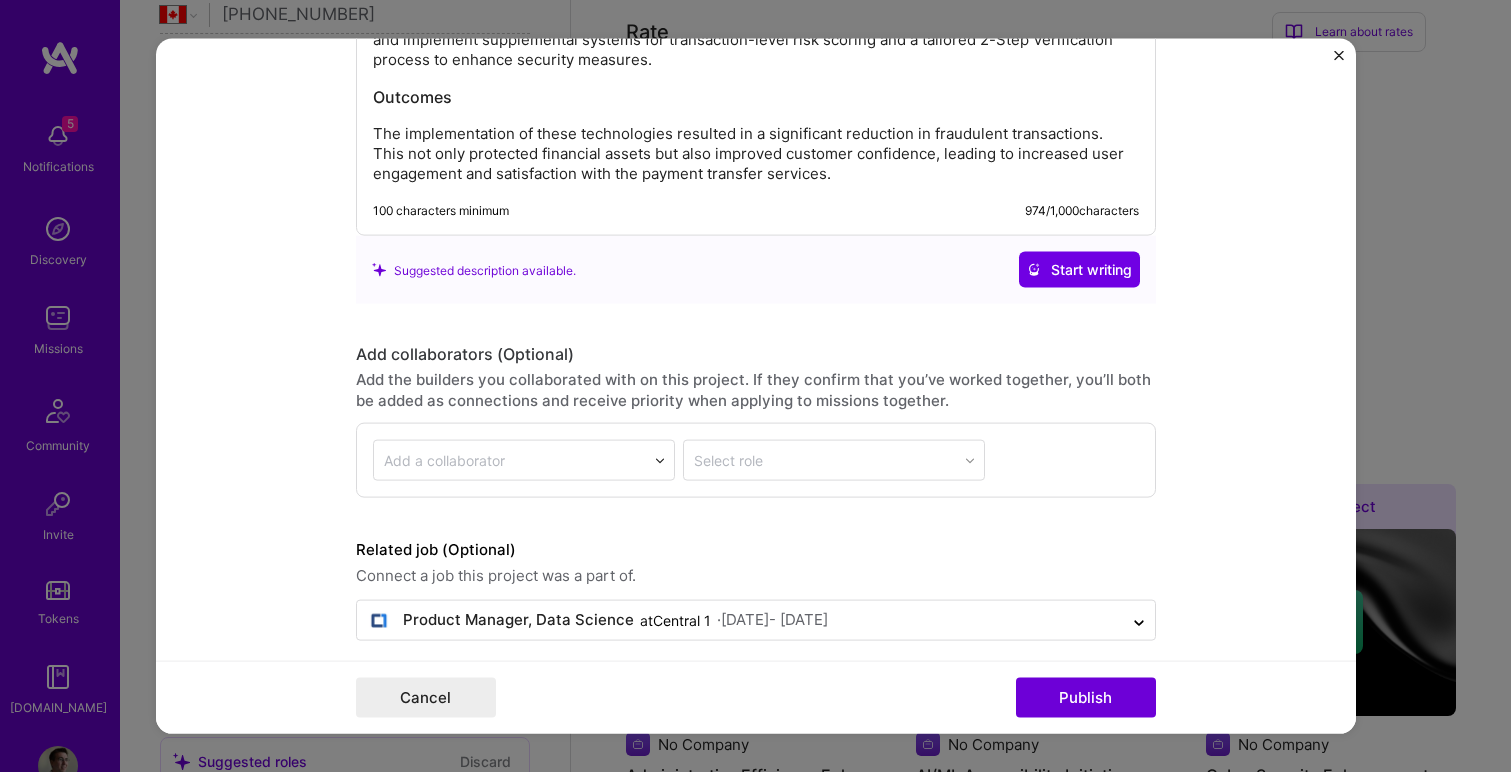 scroll, scrollTop: 2643, scrollLeft: 0, axis: vertical 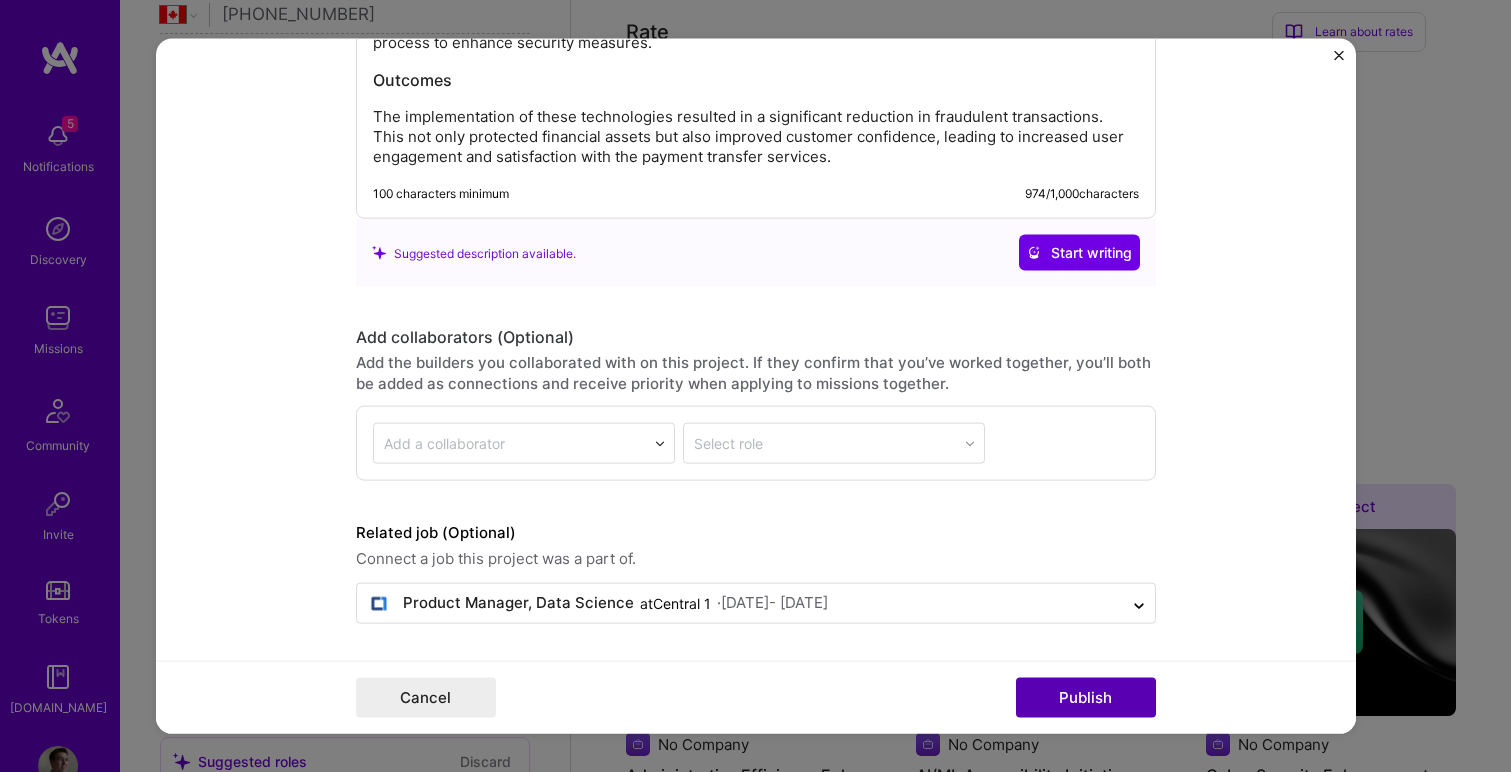 click on "Publish" at bounding box center [1086, 697] 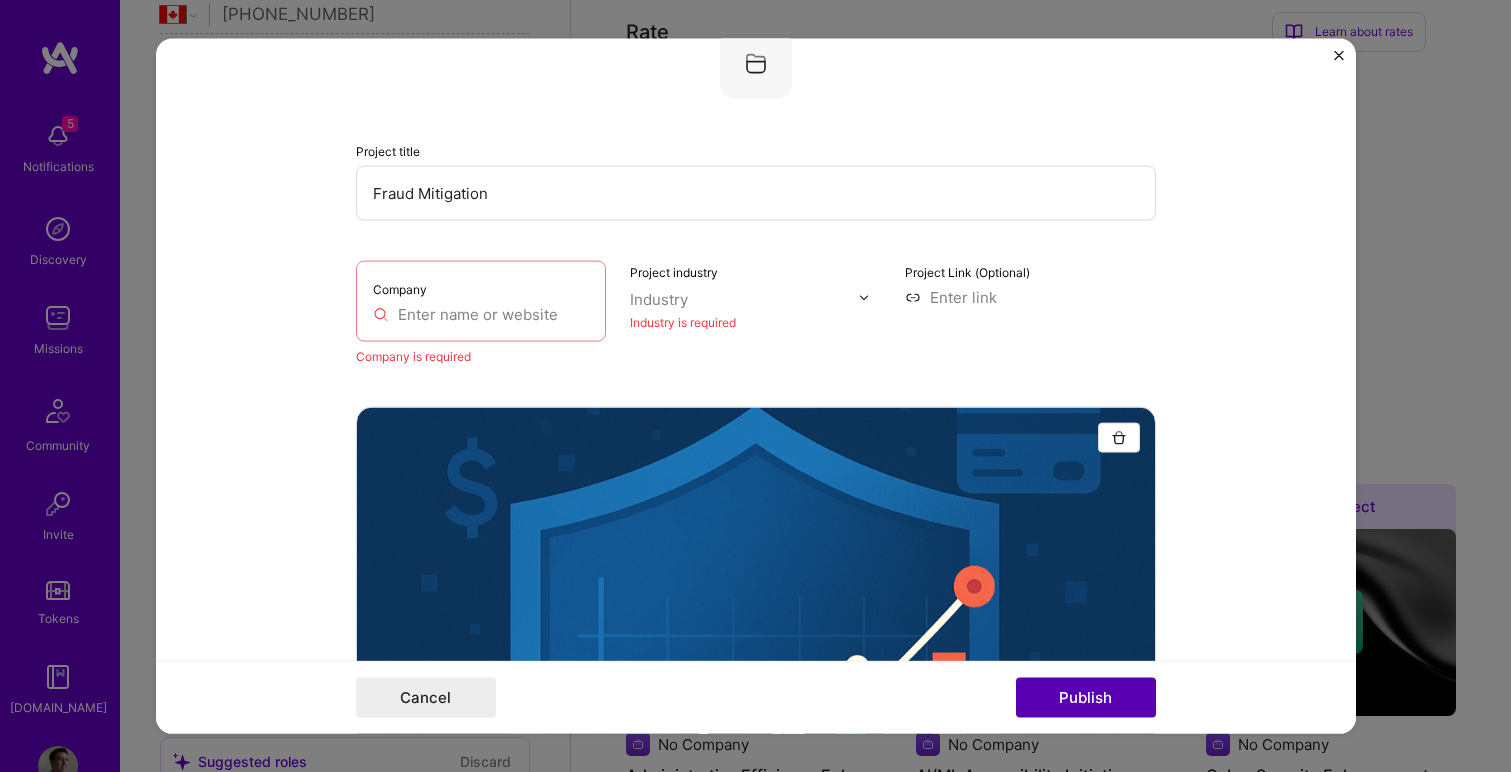 scroll, scrollTop: 40, scrollLeft: 0, axis: vertical 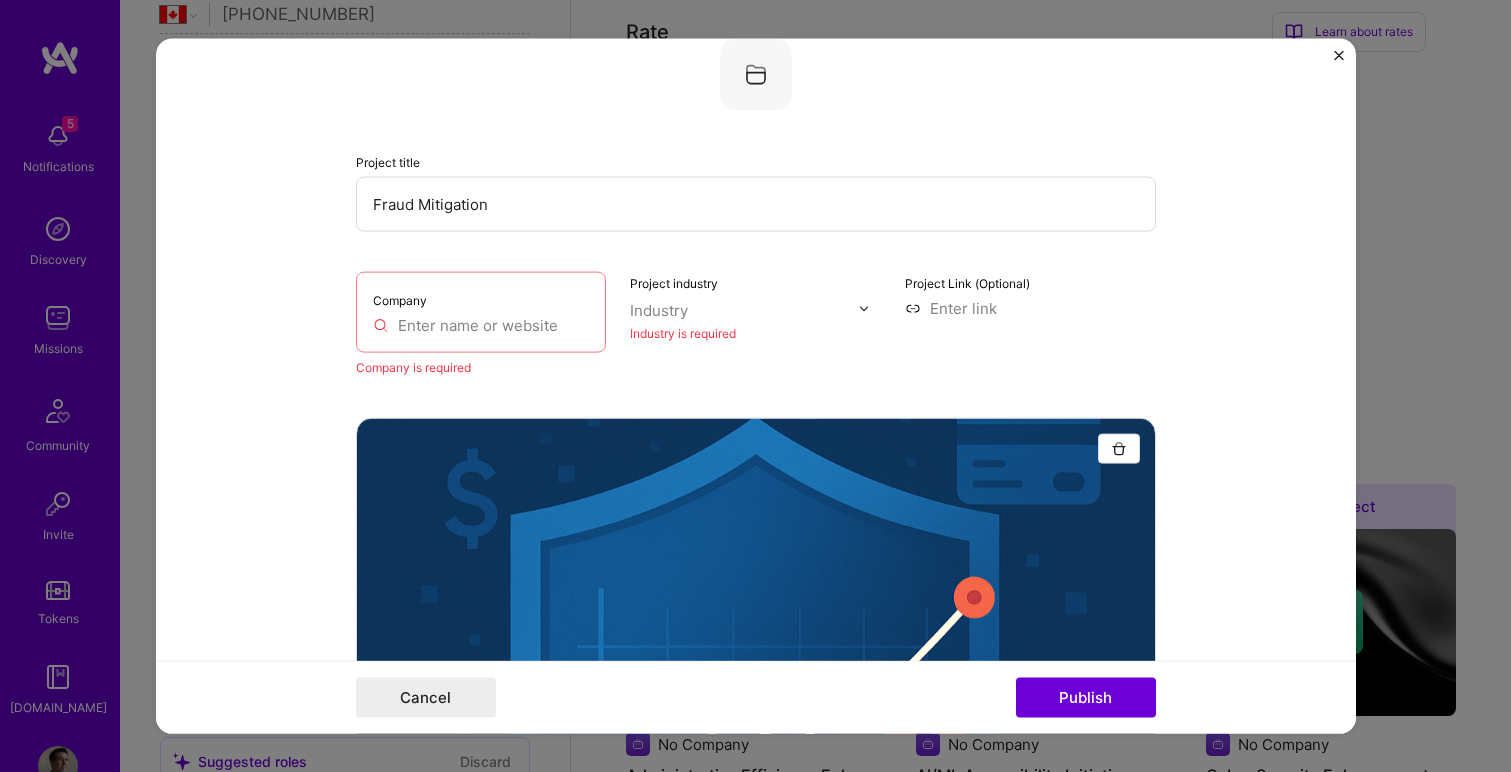 click at bounding box center [481, 325] 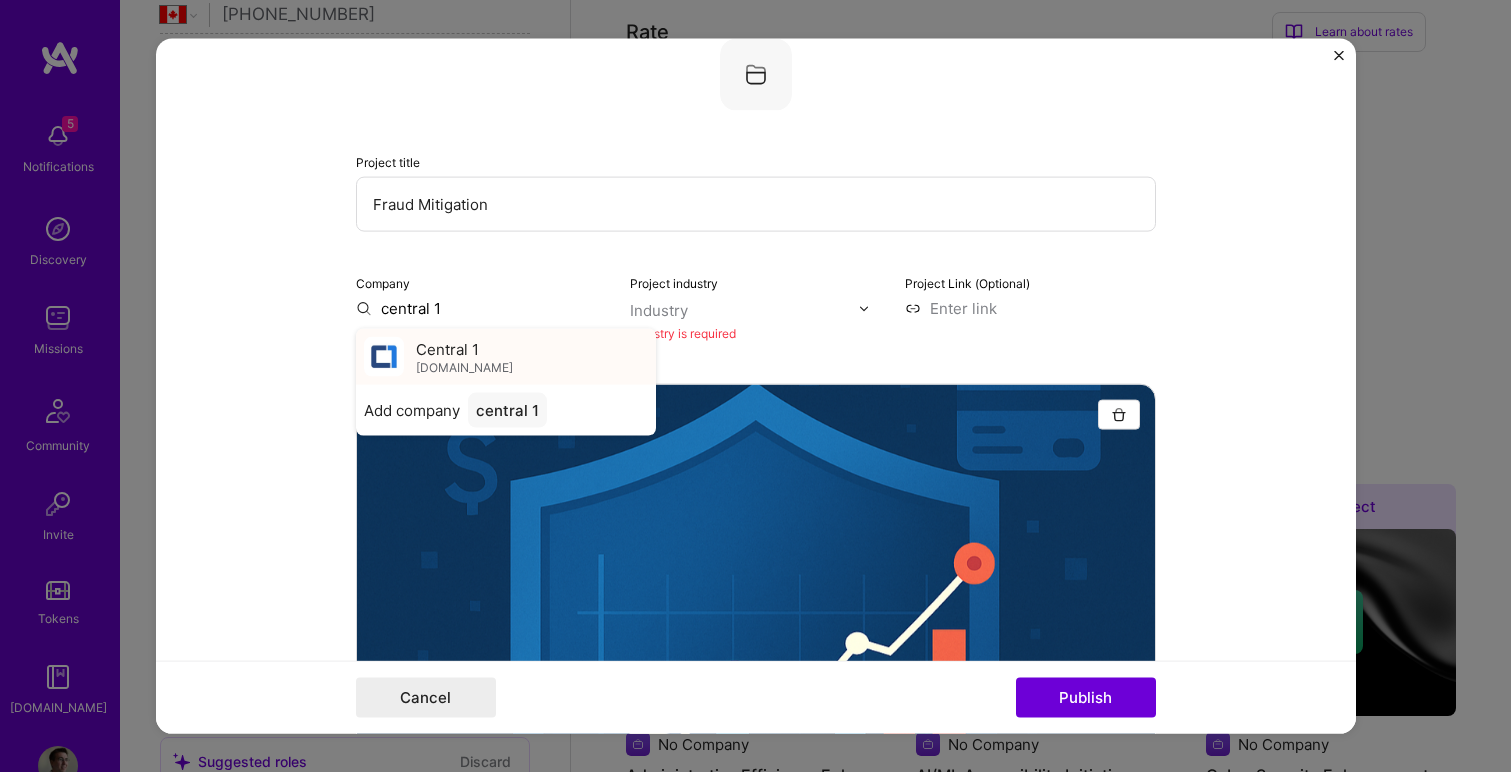 click on "Central 1 central1.com" at bounding box center (506, 357) 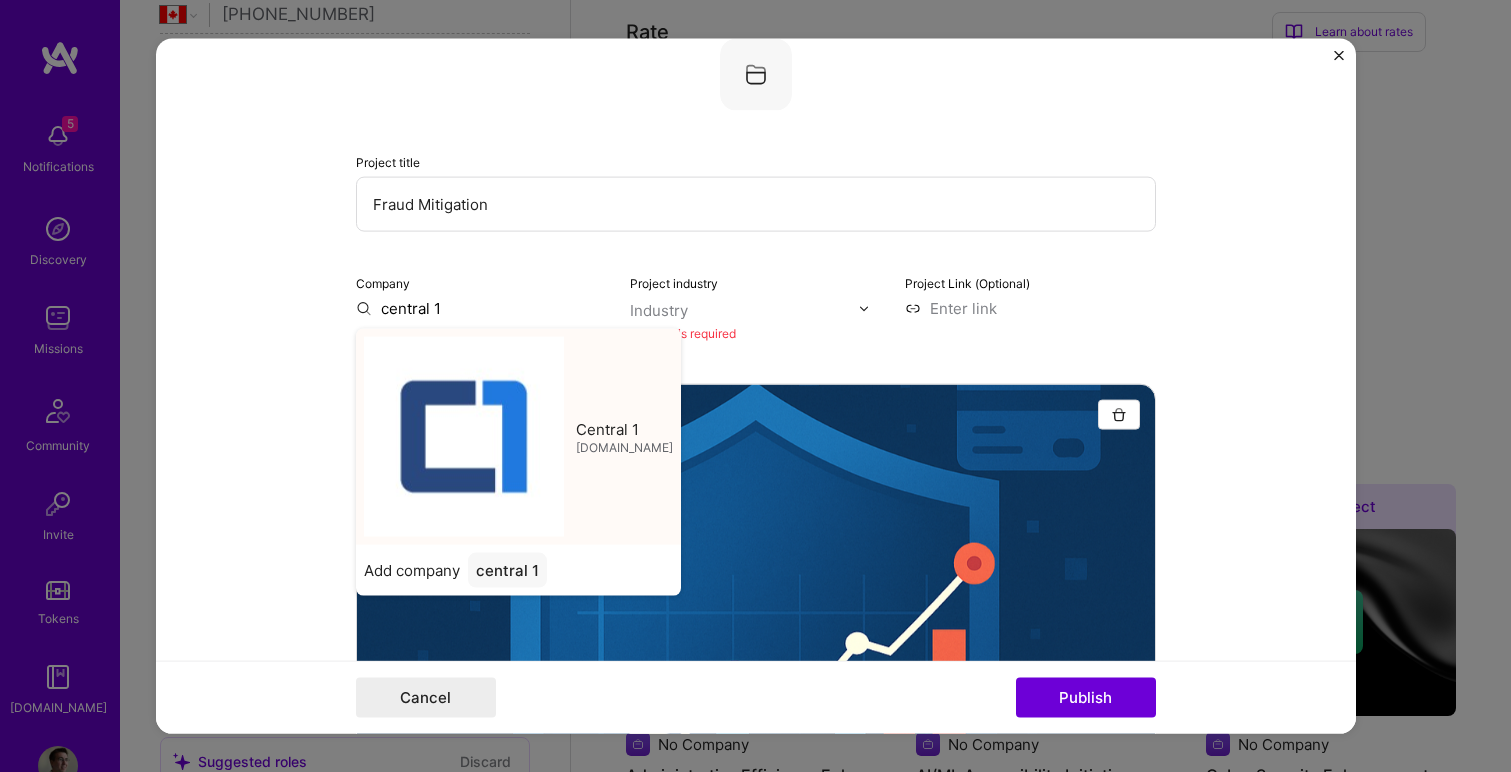 type on "Central 1" 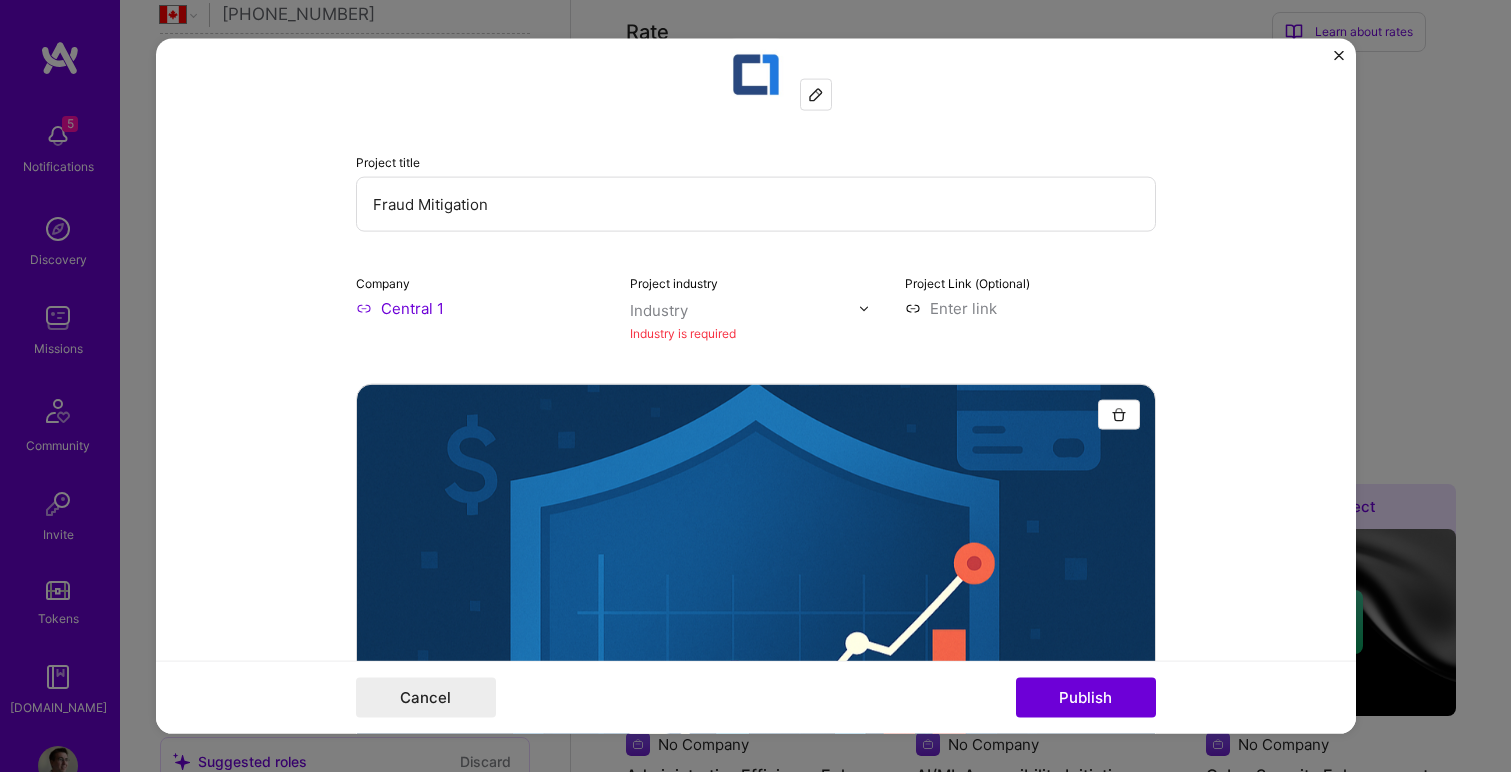click at bounding box center [744, 310] 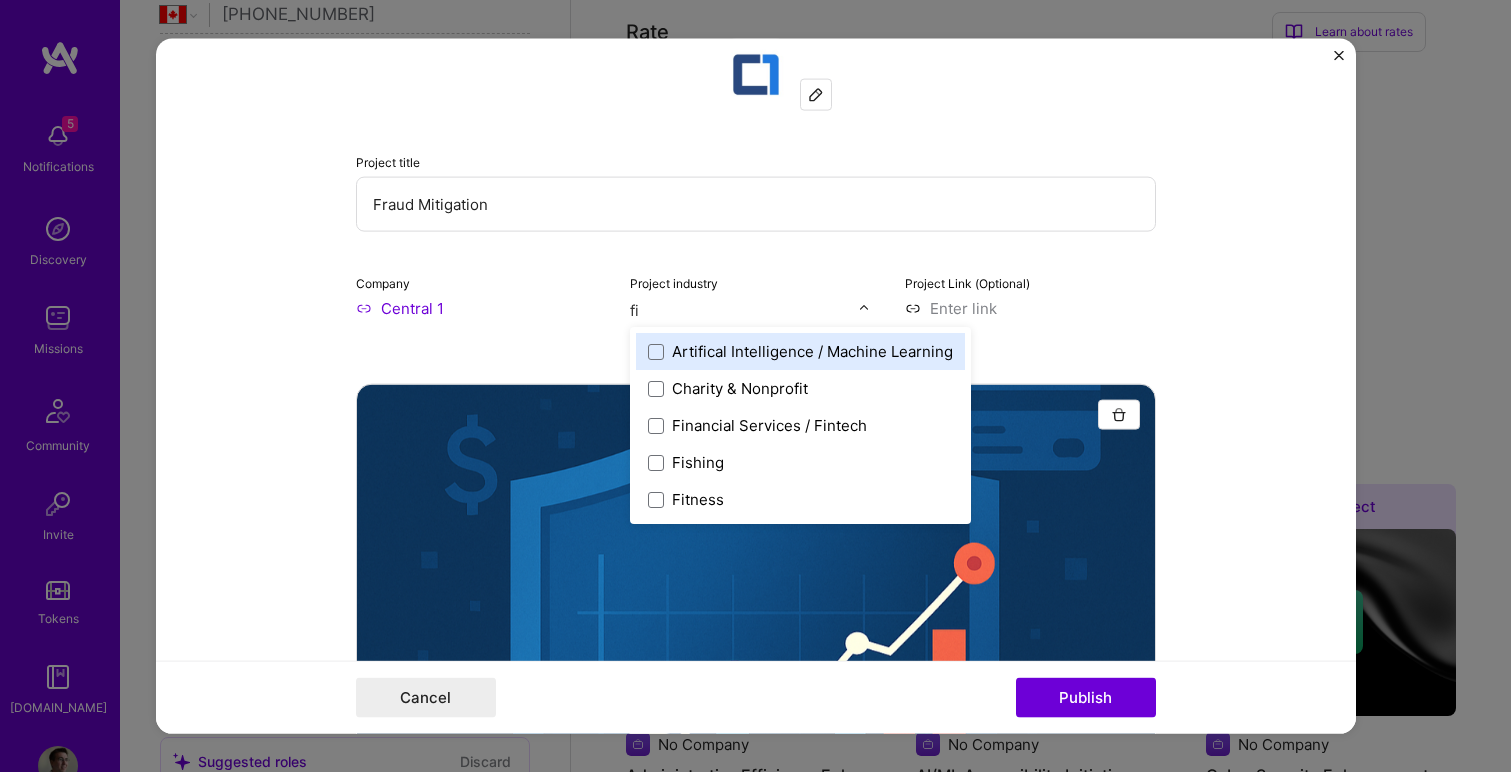 type on "fin" 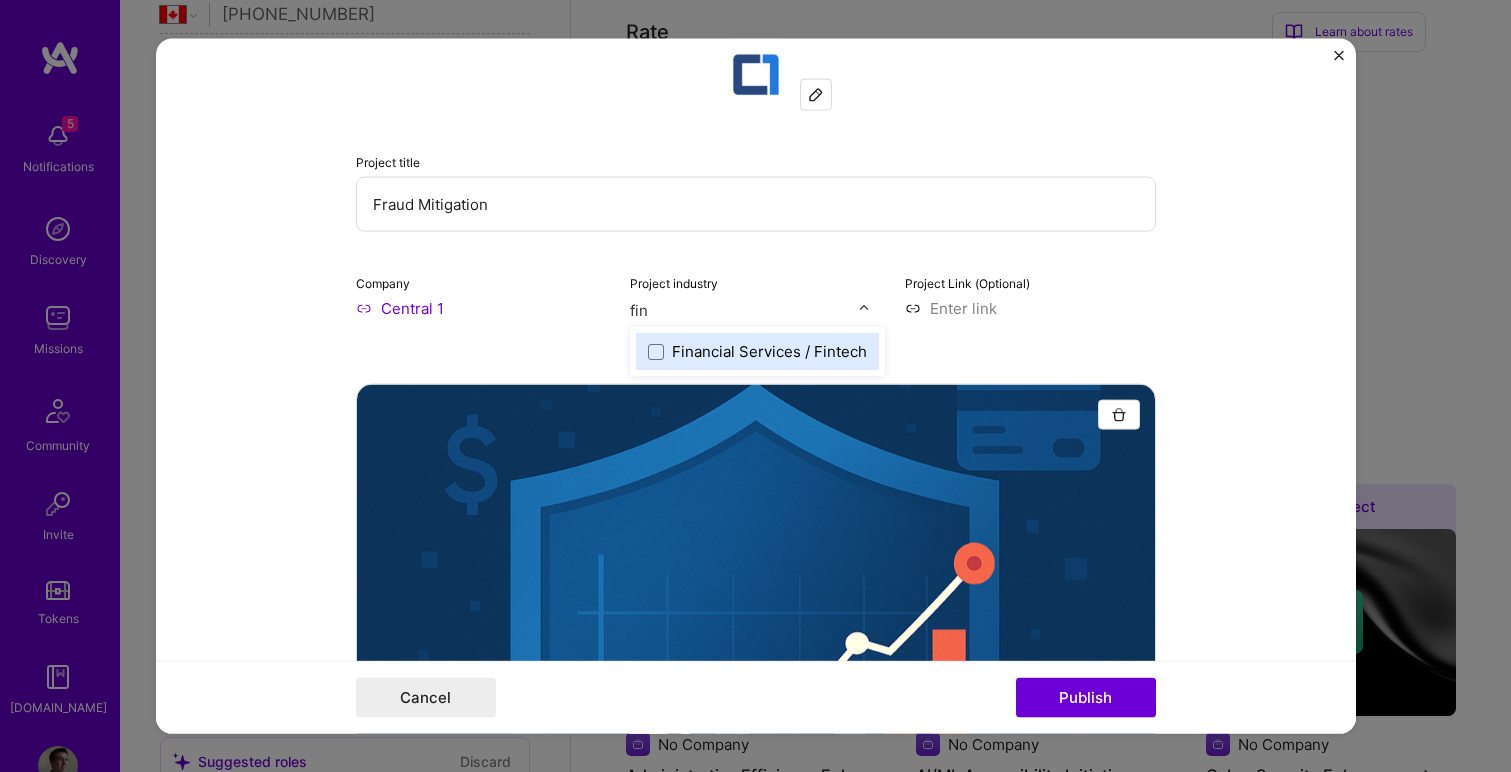 click on "Financial Services / Fintech" at bounding box center (769, 351) 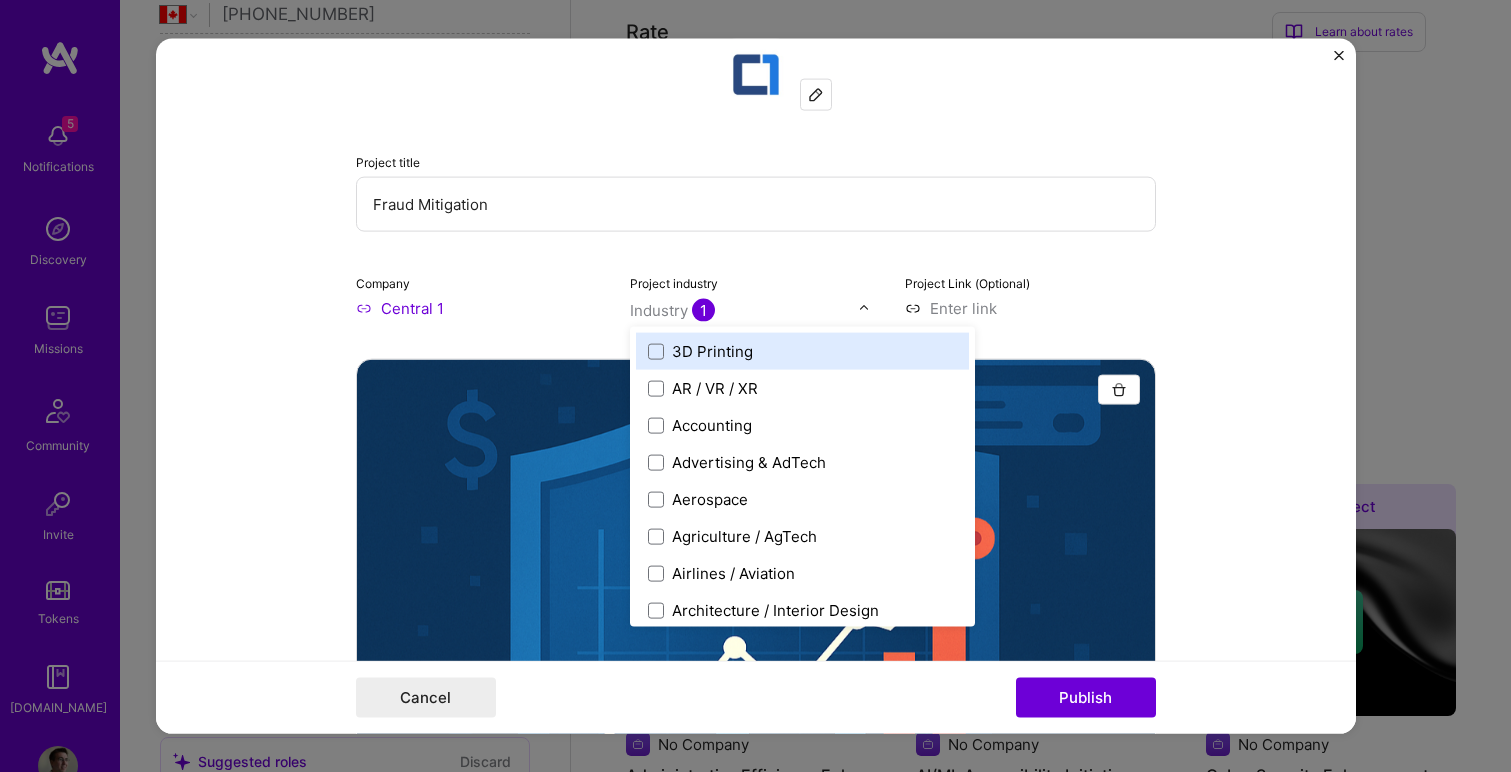 click on "Project title Fraud Mitigation Company Central 1
Project industry option Financial Services / Fintech, selected. option 3D Printing focused, 1 of 120. 120 results available. Use Up and Down to choose options, press Enter to select the currently focused option, press Escape to exit the menu, press Tab to select the option and exit the menu. Industry 1 3D Printing AR / VR / XR Accounting Advertising & AdTech Aerospace Agriculture / AgTech Airlines / Aviation Architecture / Interior Design Art & Museums Artifical Intelligence / Machine Learning Arts / Culture Augmented & Virtual Reality (AR/VR) Automotive Automotive & Self Driving Cars Aviation B2B B2B2C B2C BPA / RPA Banking Beauty Big Data BioTech Blockchain CMS CPG CRM Cannabis Charity & Nonprofit Circular Economy CivTech Climate Tech Cloud Services Coaching Community Tech Construction Consulting Consumer Electronics Crowdfunding Crypto Customer Success Cybersecurity DTC Databases Dating Defense Delivery Developer Tools E-Commerce Electronics HR" at bounding box center (756, 386) 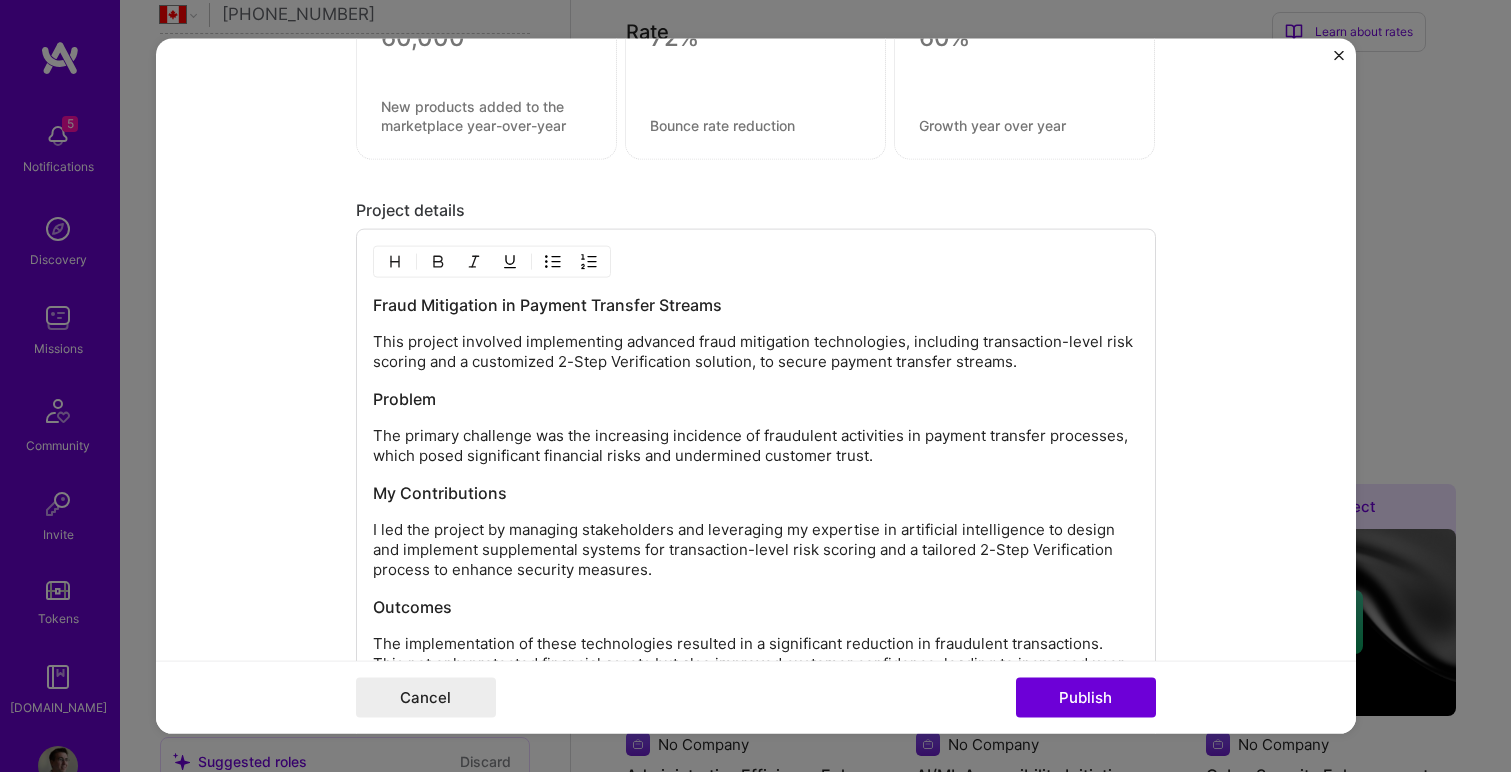 scroll, scrollTop: 2149, scrollLeft: 0, axis: vertical 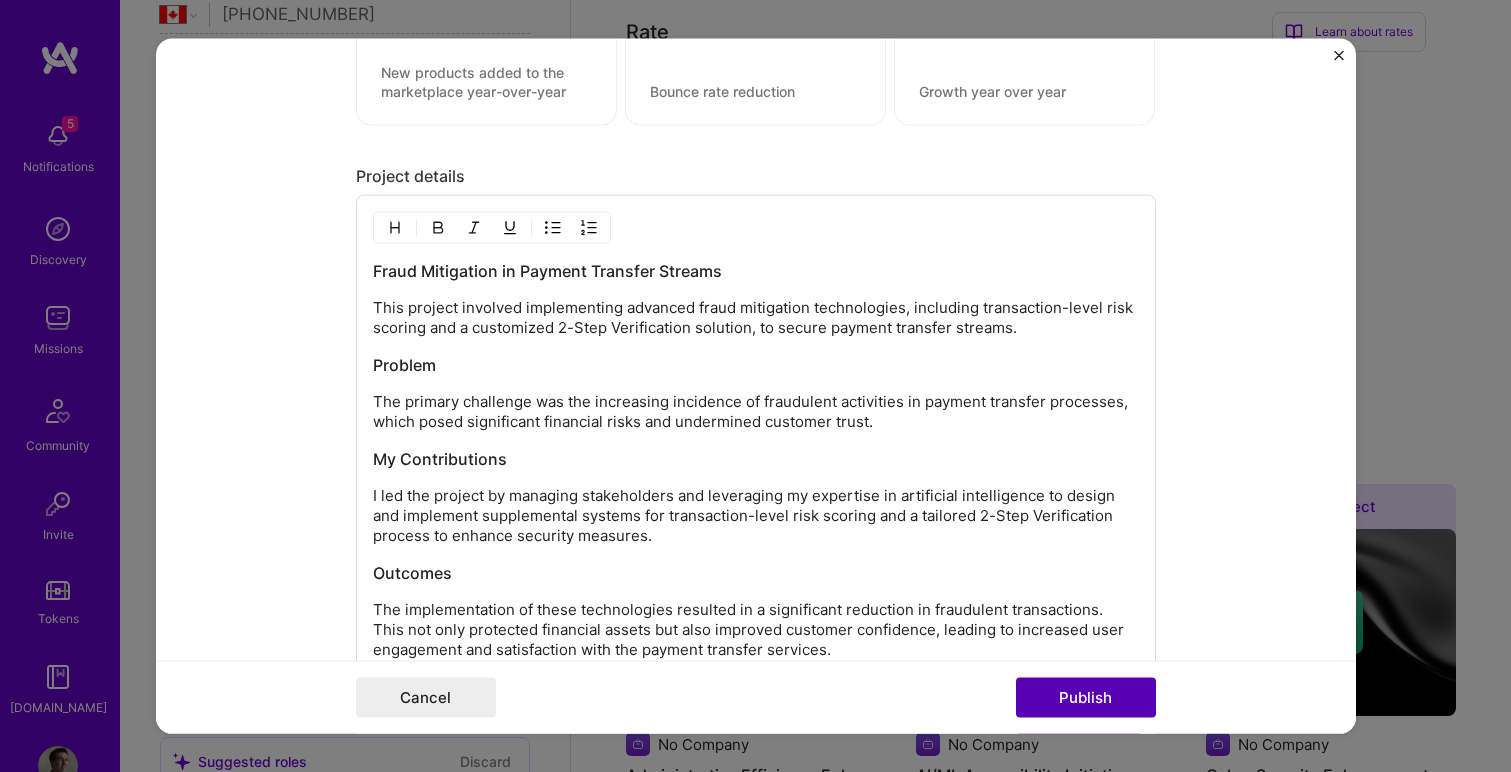 click on "Publish" at bounding box center [1086, 697] 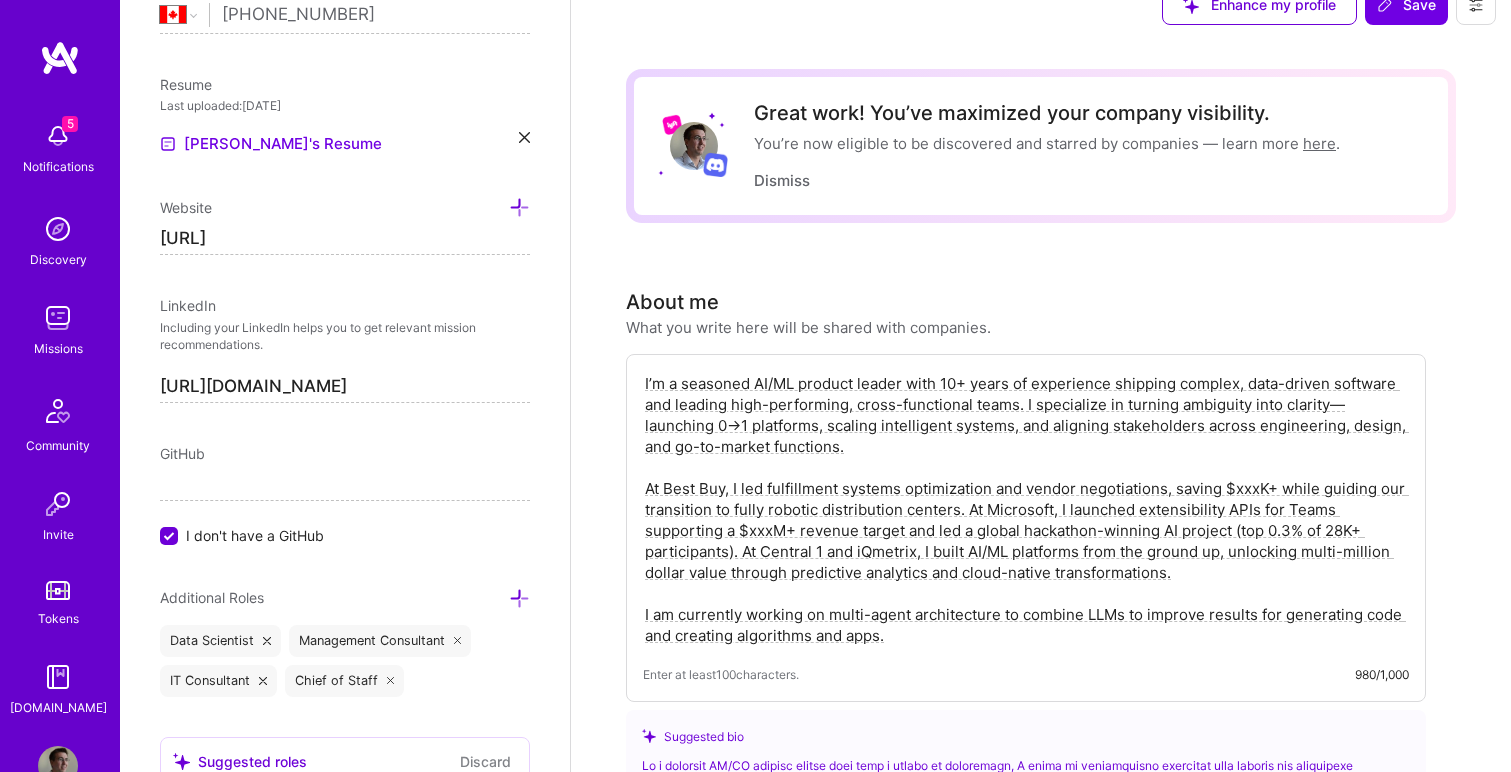 scroll, scrollTop: 0, scrollLeft: 0, axis: both 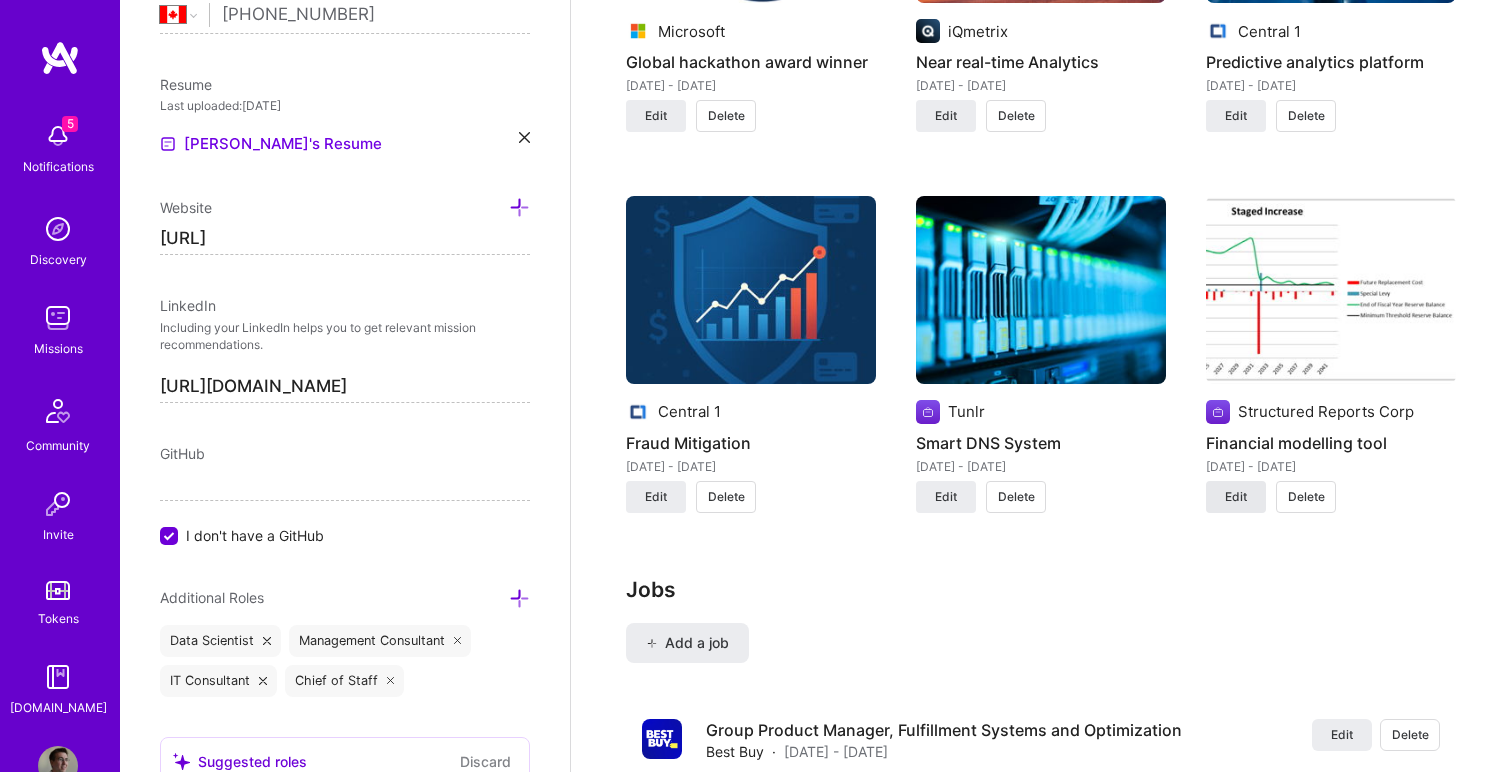 click on "Edit" at bounding box center [1236, 497] 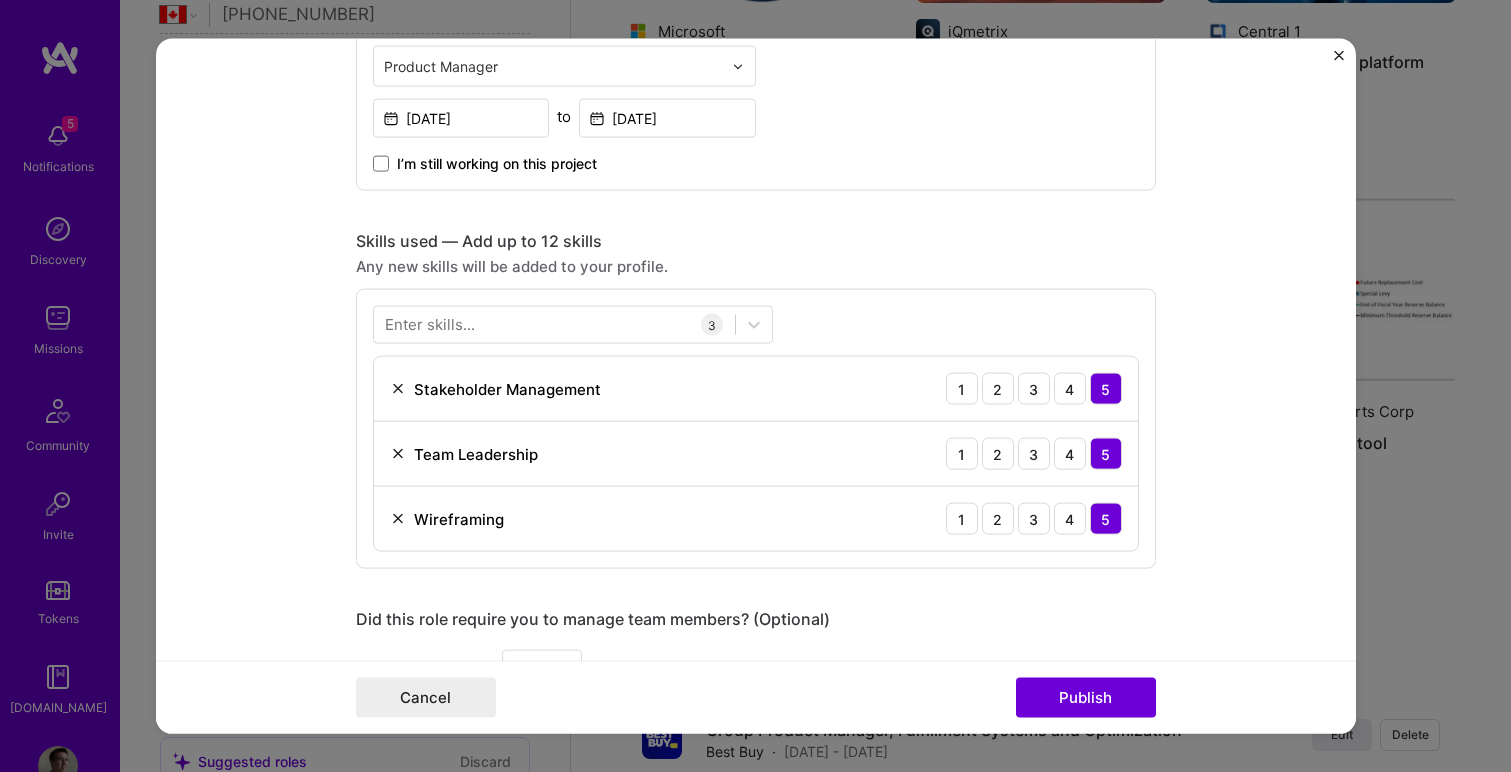 scroll, scrollTop: 1209, scrollLeft: 0, axis: vertical 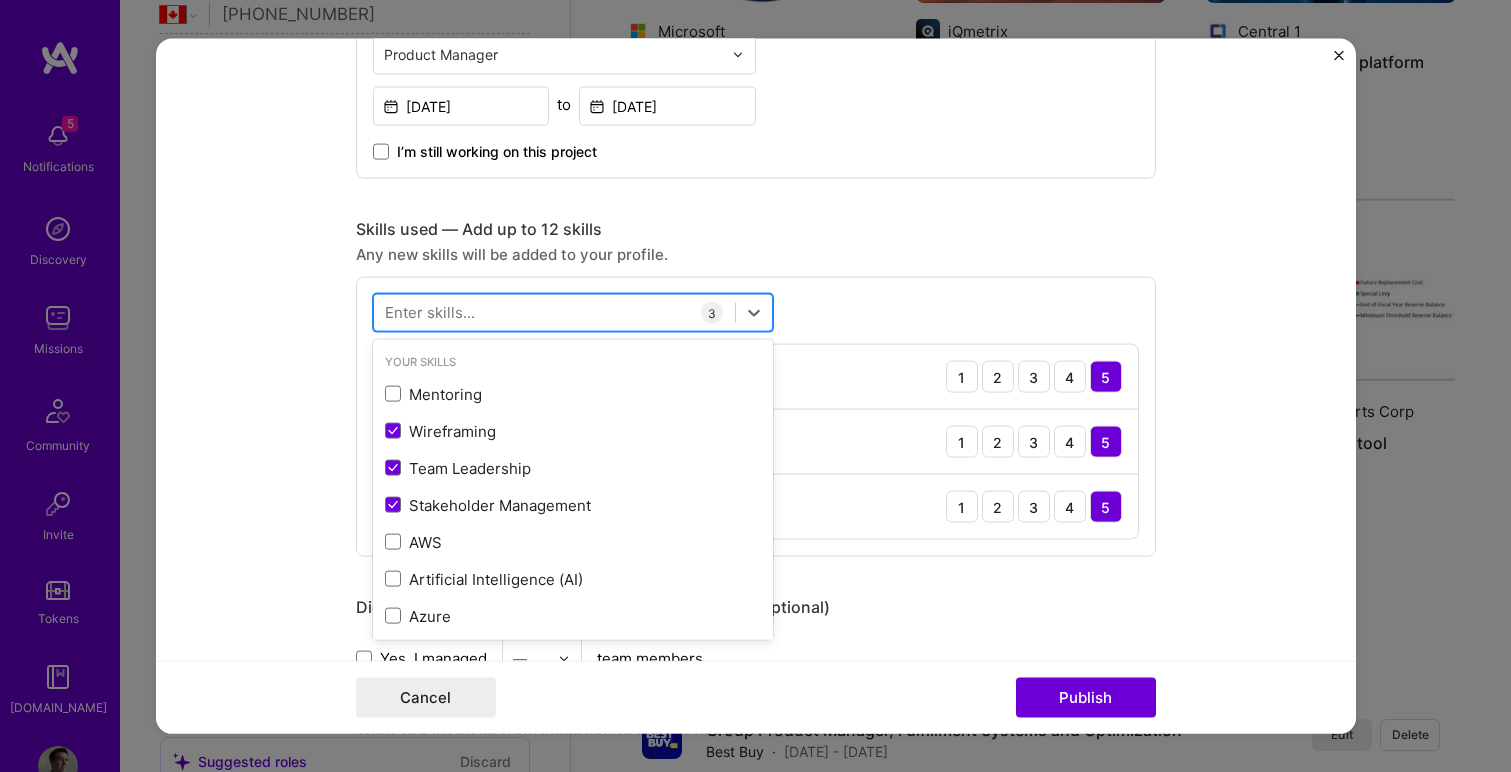 click at bounding box center (554, 312) 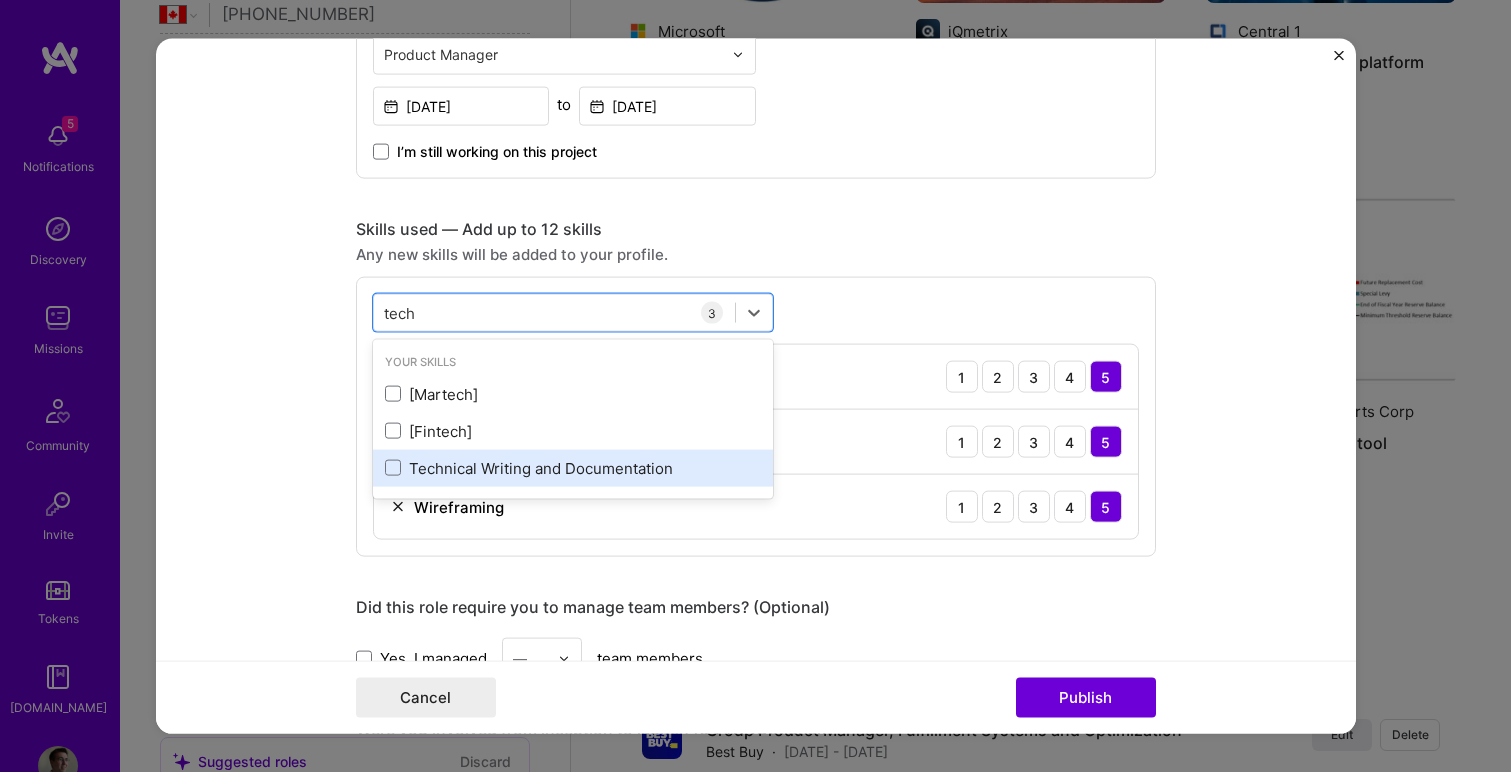 click on "Technical Writing and Documentation" at bounding box center (573, 467) 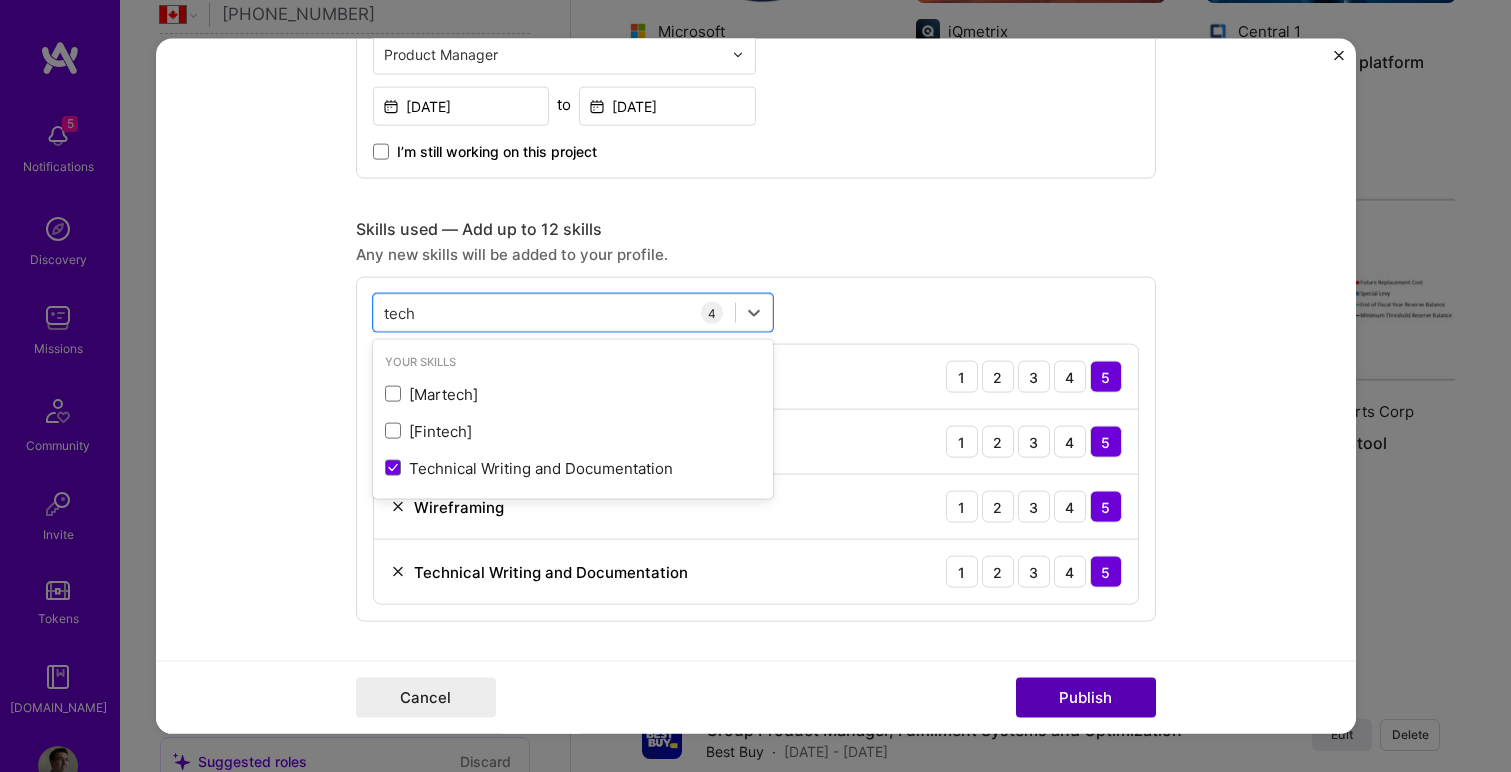 type on "tech" 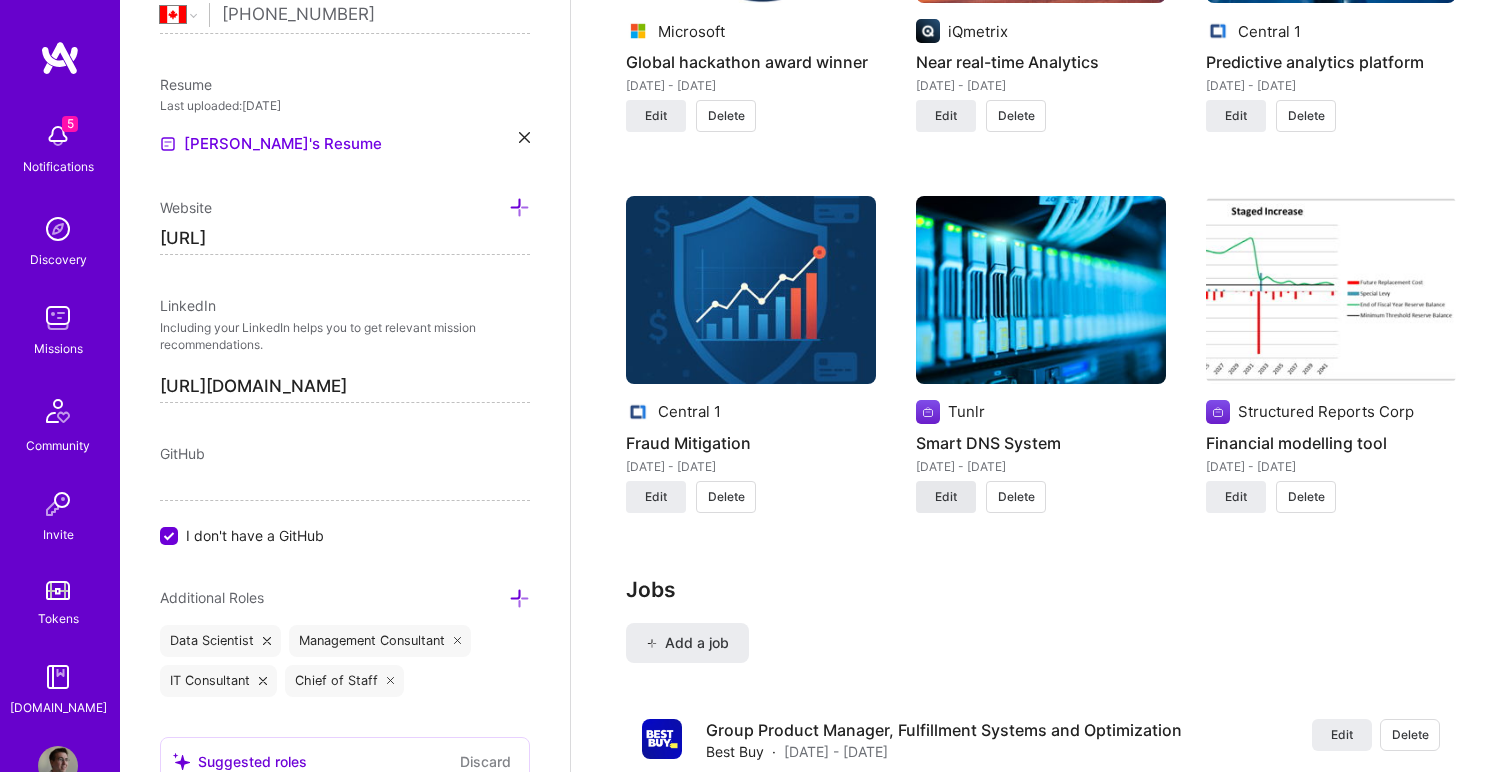 click on "Edit" at bounding box center [946, 497] 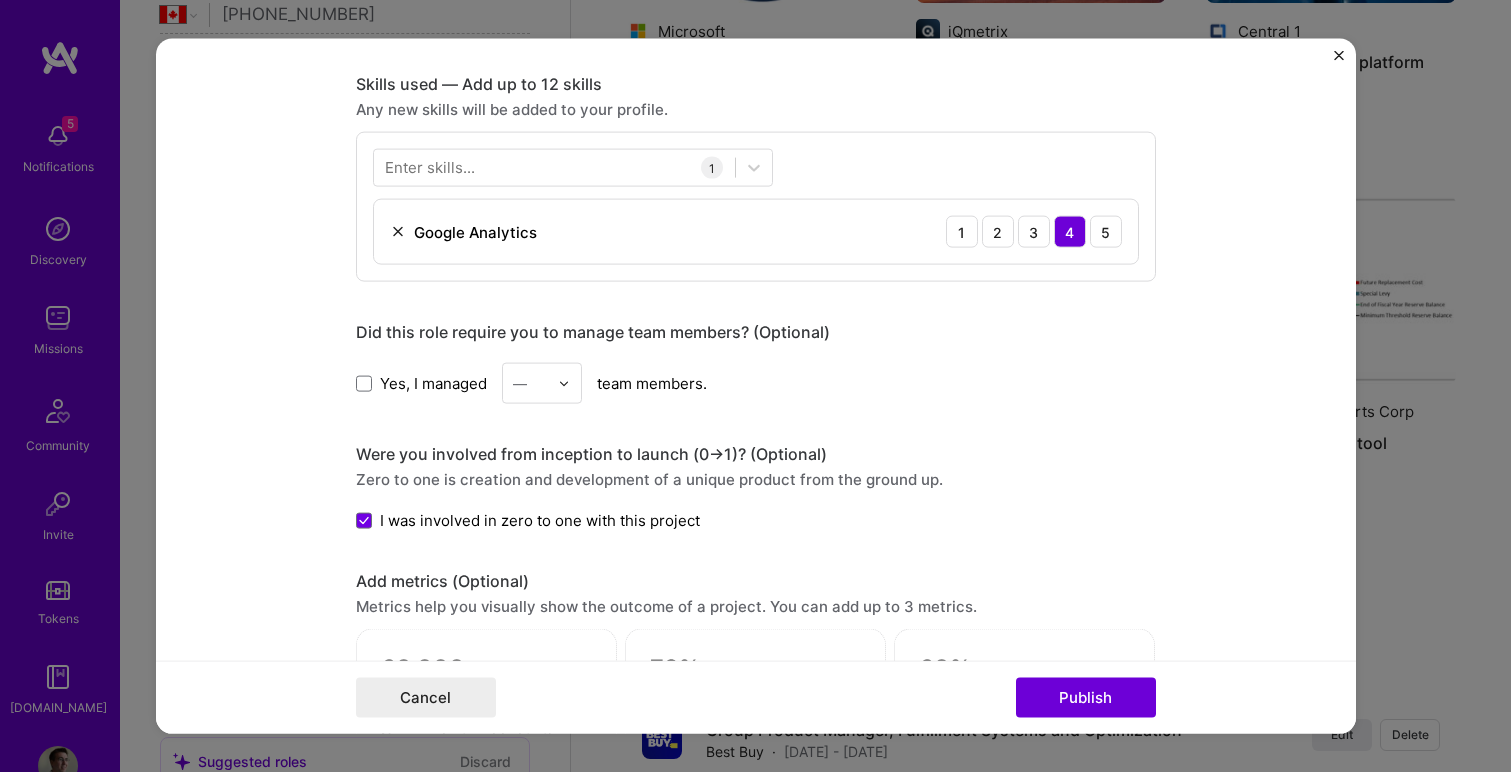 scroll, scrollTop: 1364, scrollLeft: 0, axis: vertical 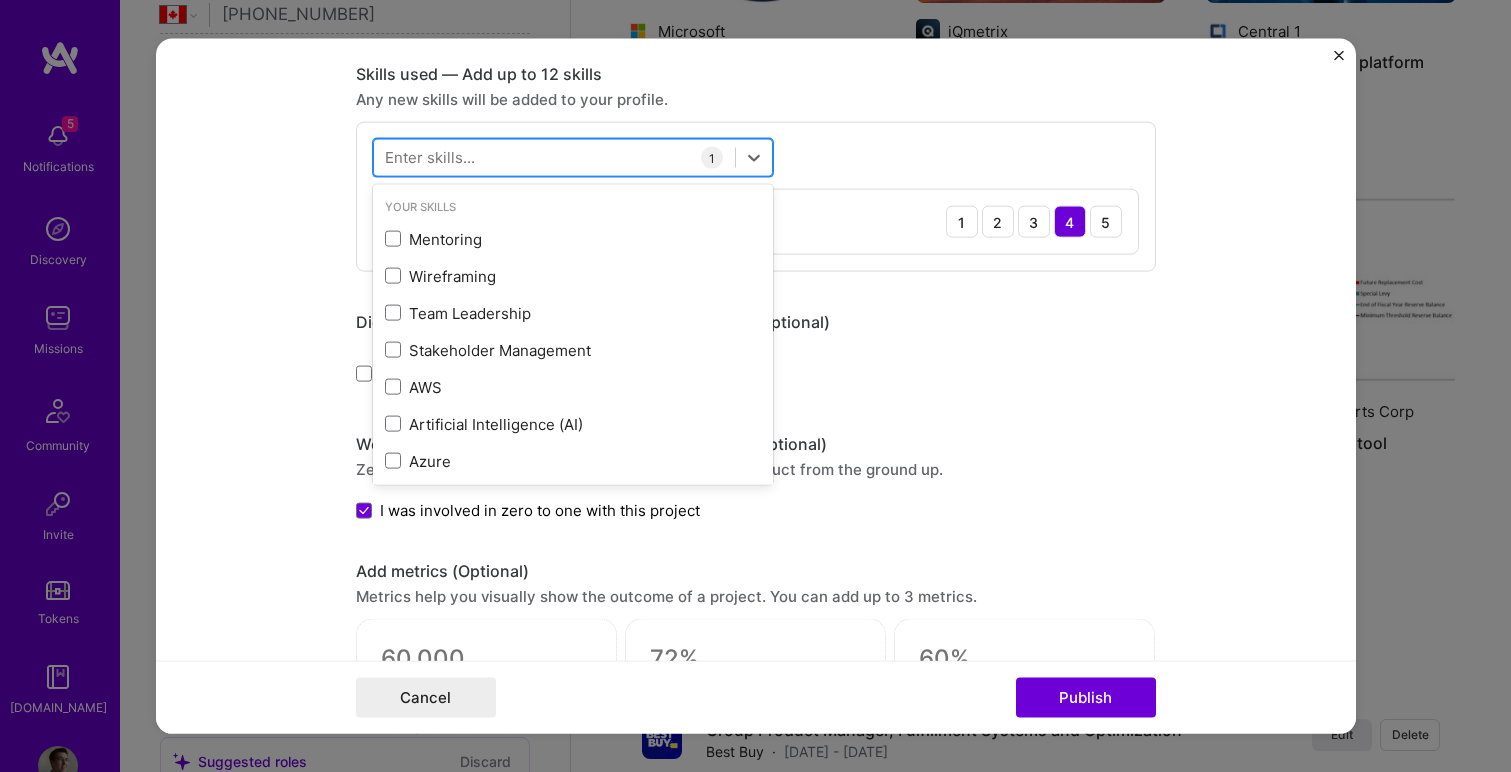 click at bounding box center (554, 157) 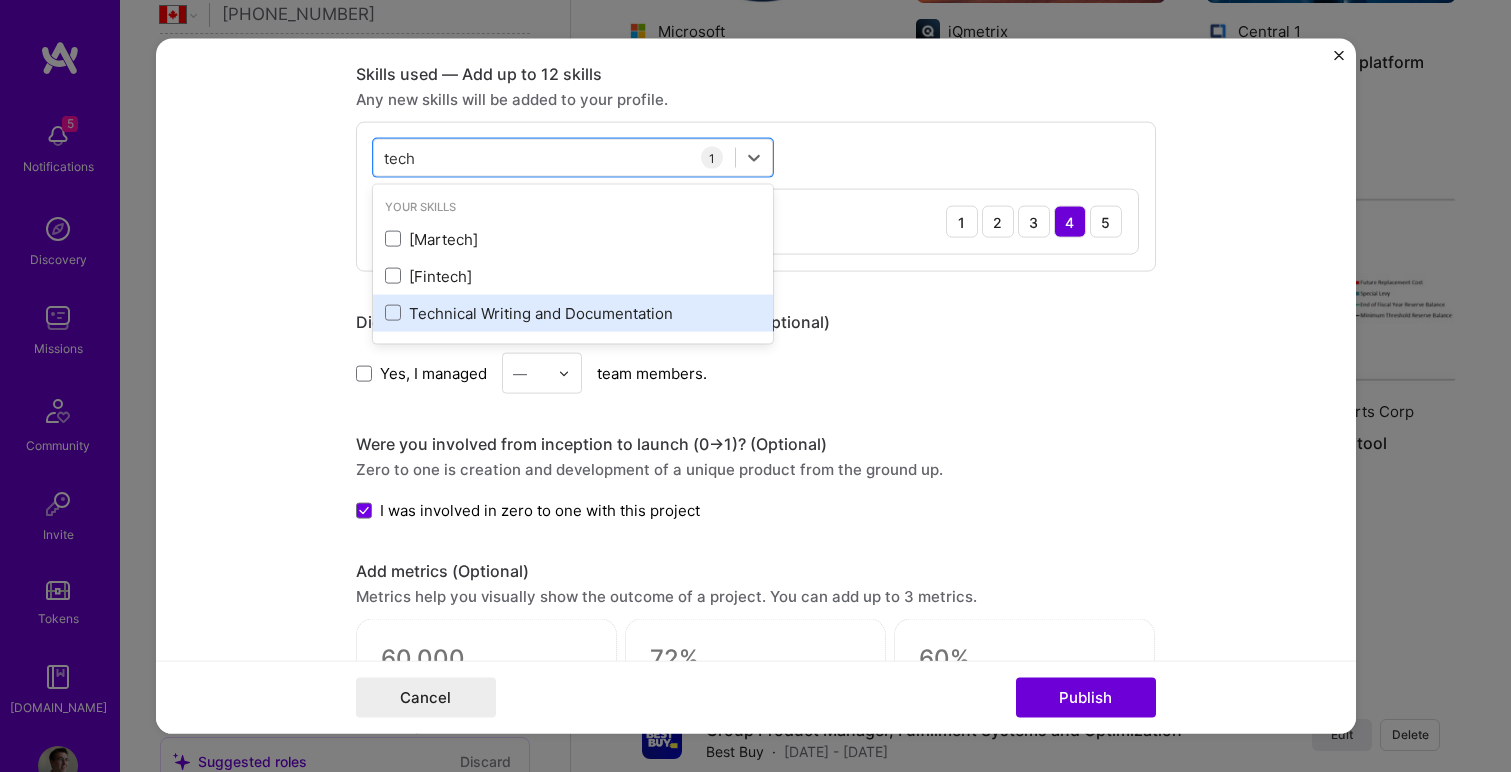 click on "Technical Writing and Documentation" at bounding box center (573, 312) 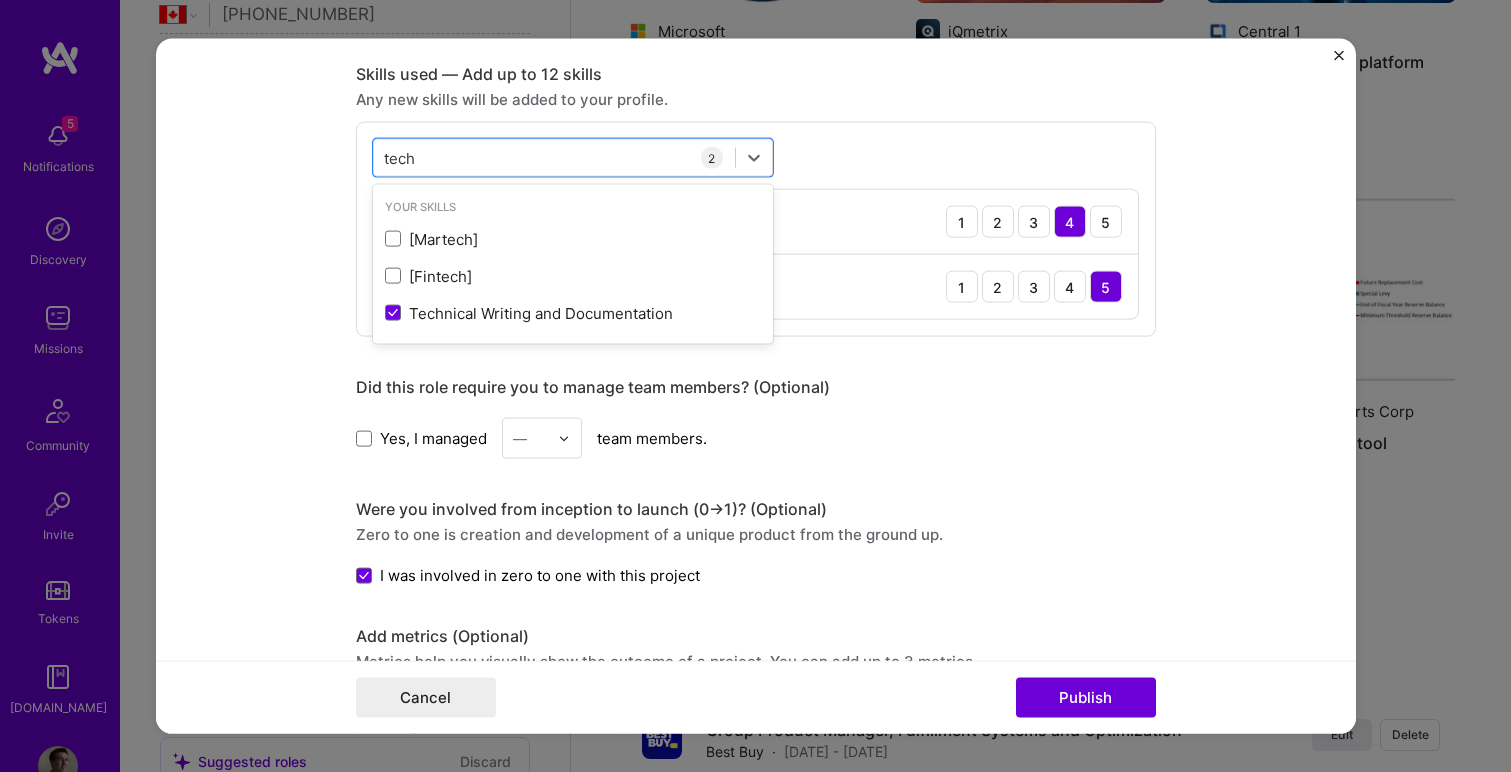 type on "tech" 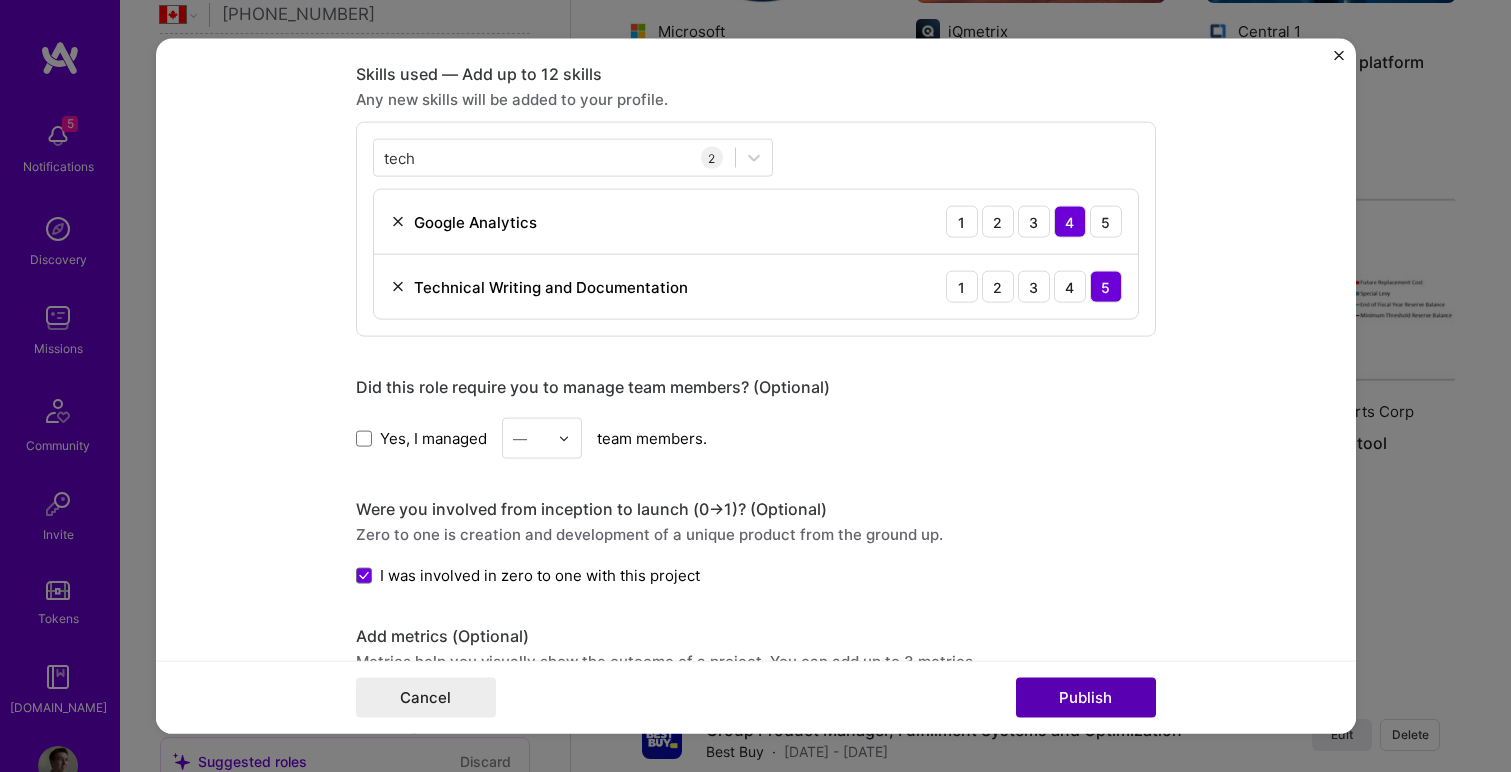 click on "Publish" at bounding box center [1086, 697] 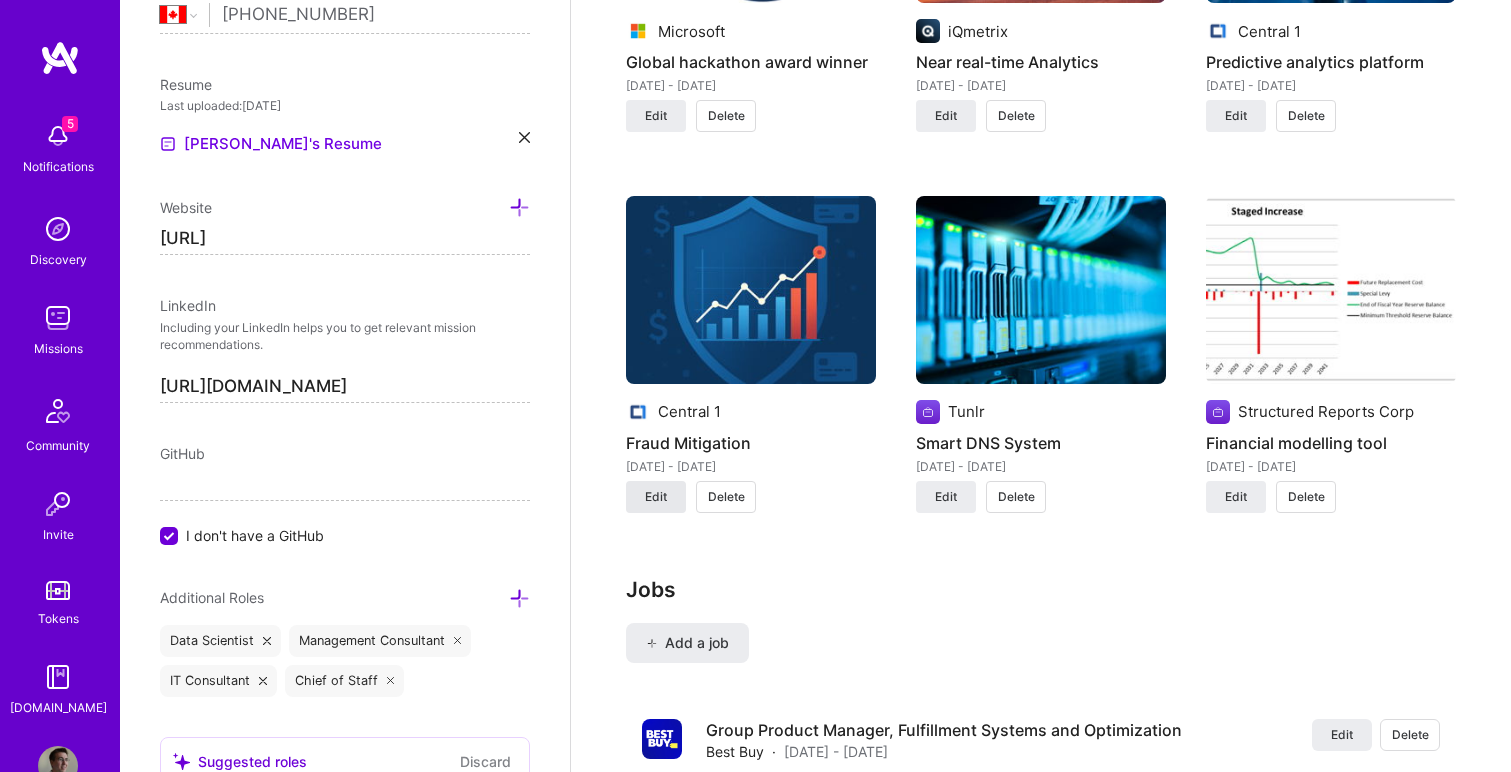 click on "Edit" at bounding box center [656, 497] 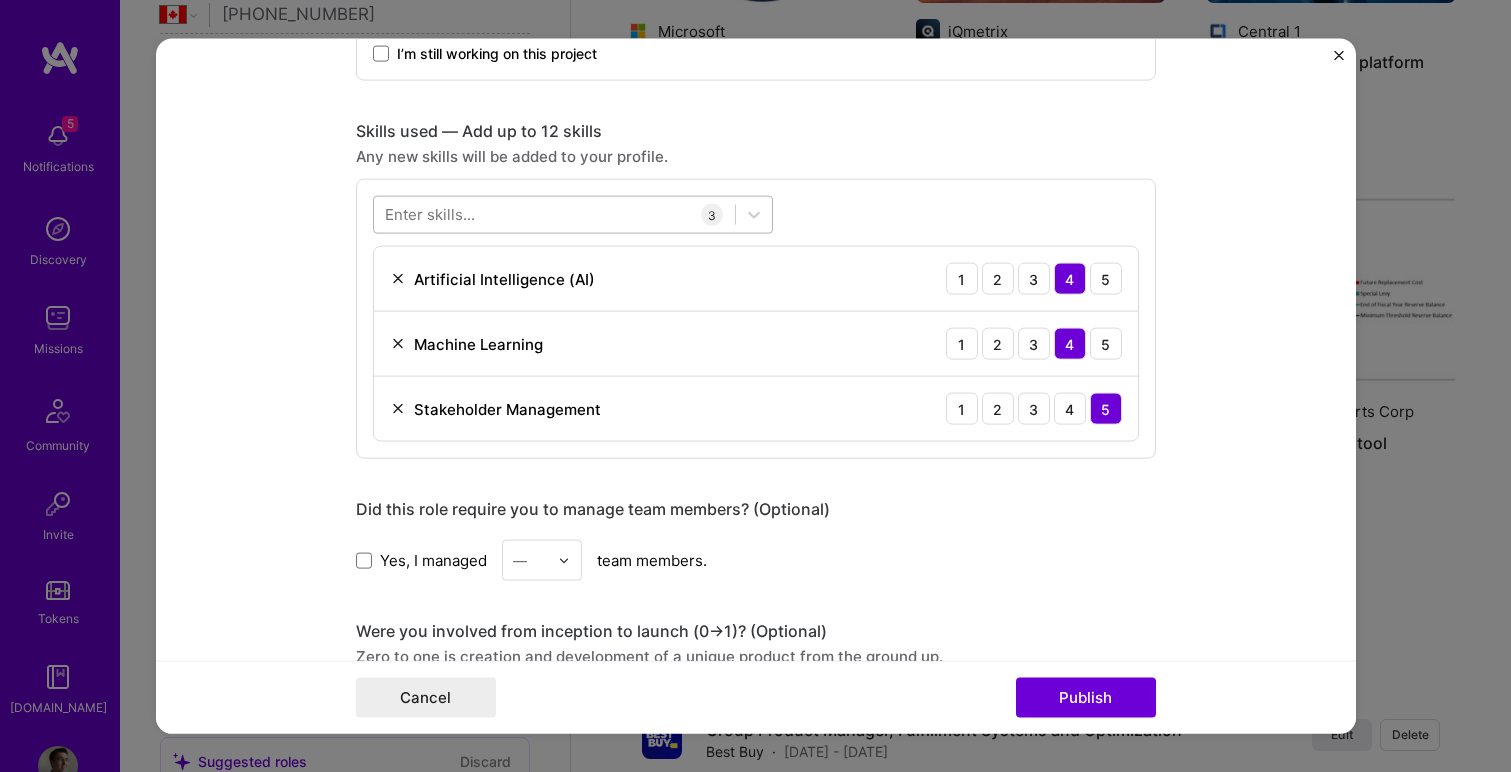 scroll, scrollTop: 1305, scrollLeft: 0, axis: vertical 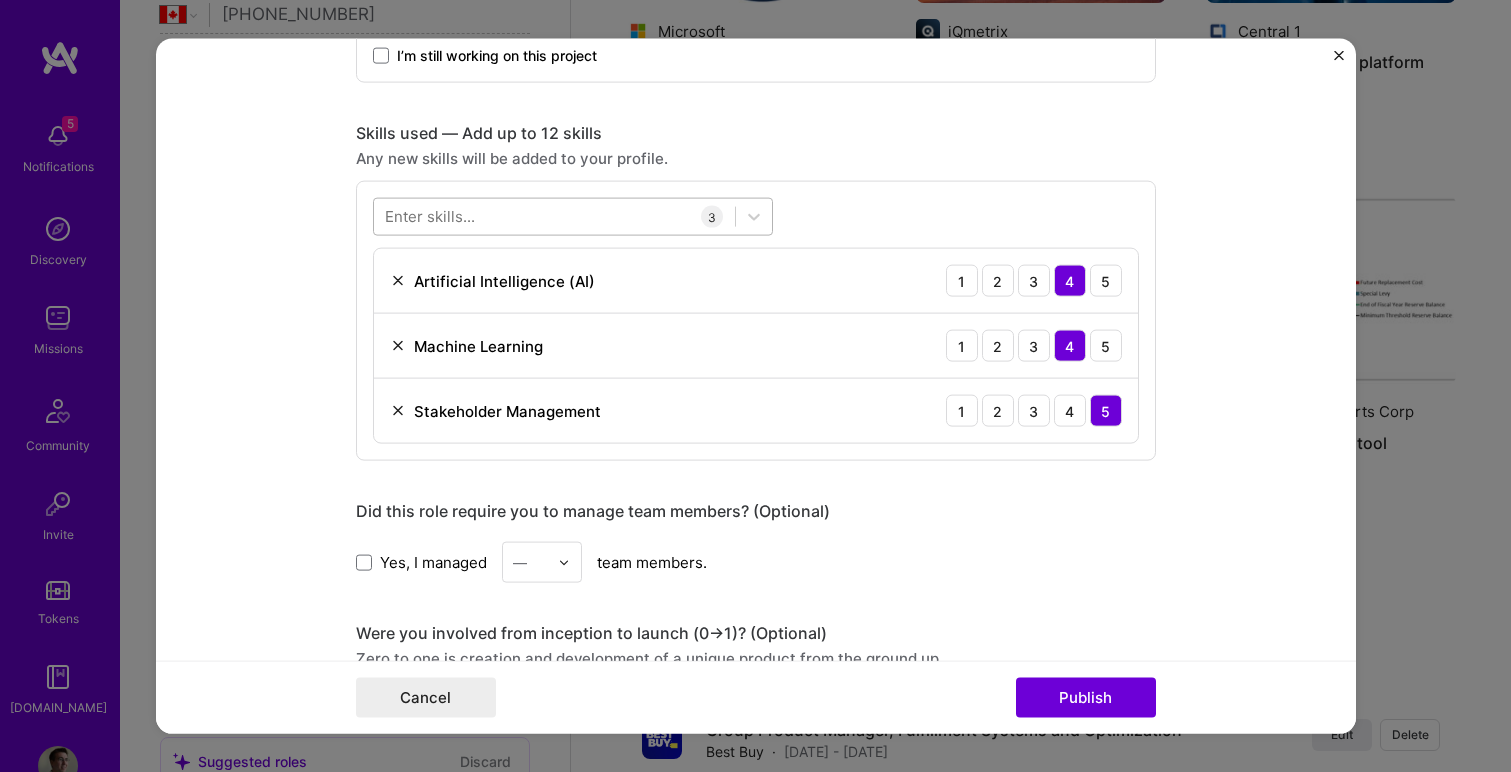 click at bounding box center [554, 216] 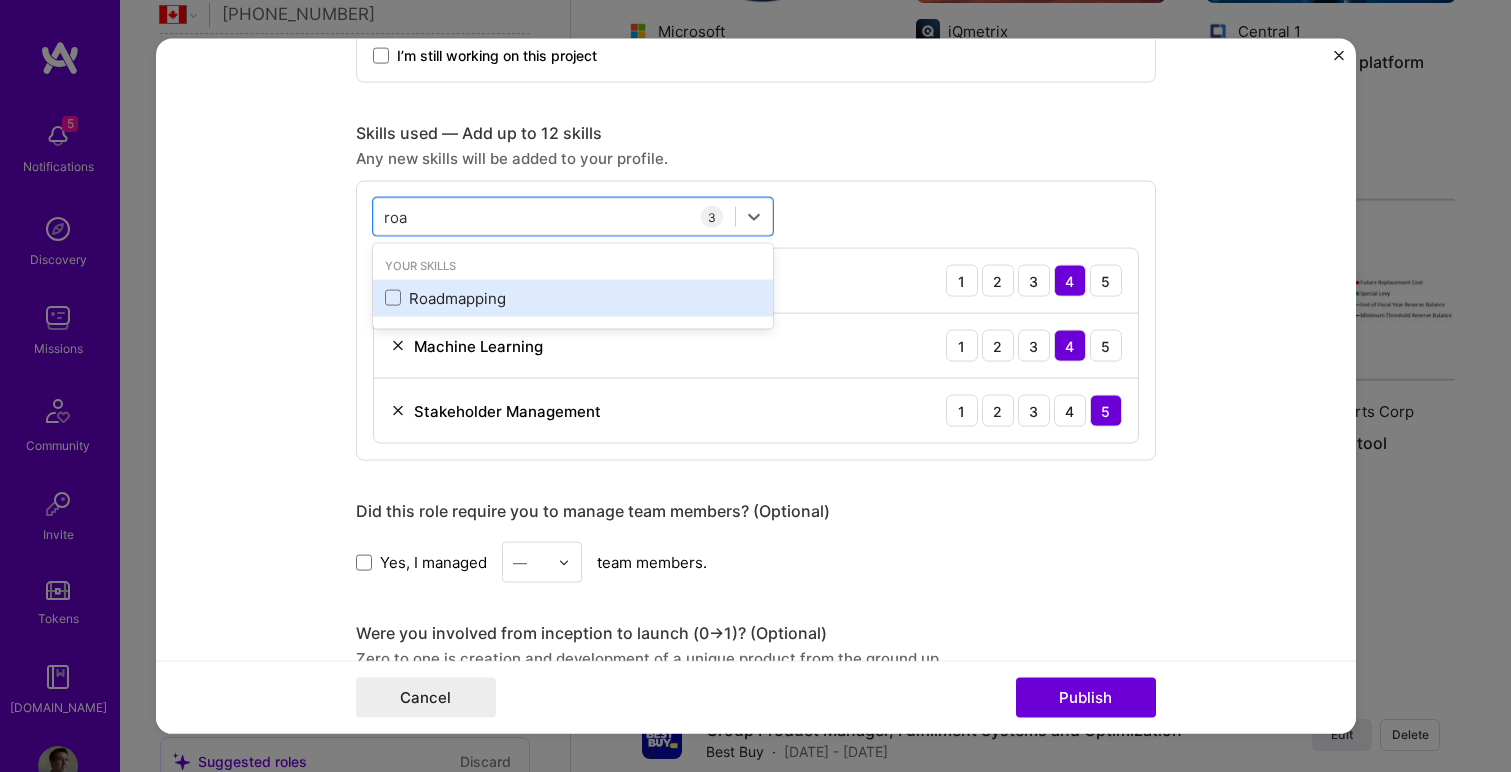 click on "Roadmapping" at bounding box center (573, 297) 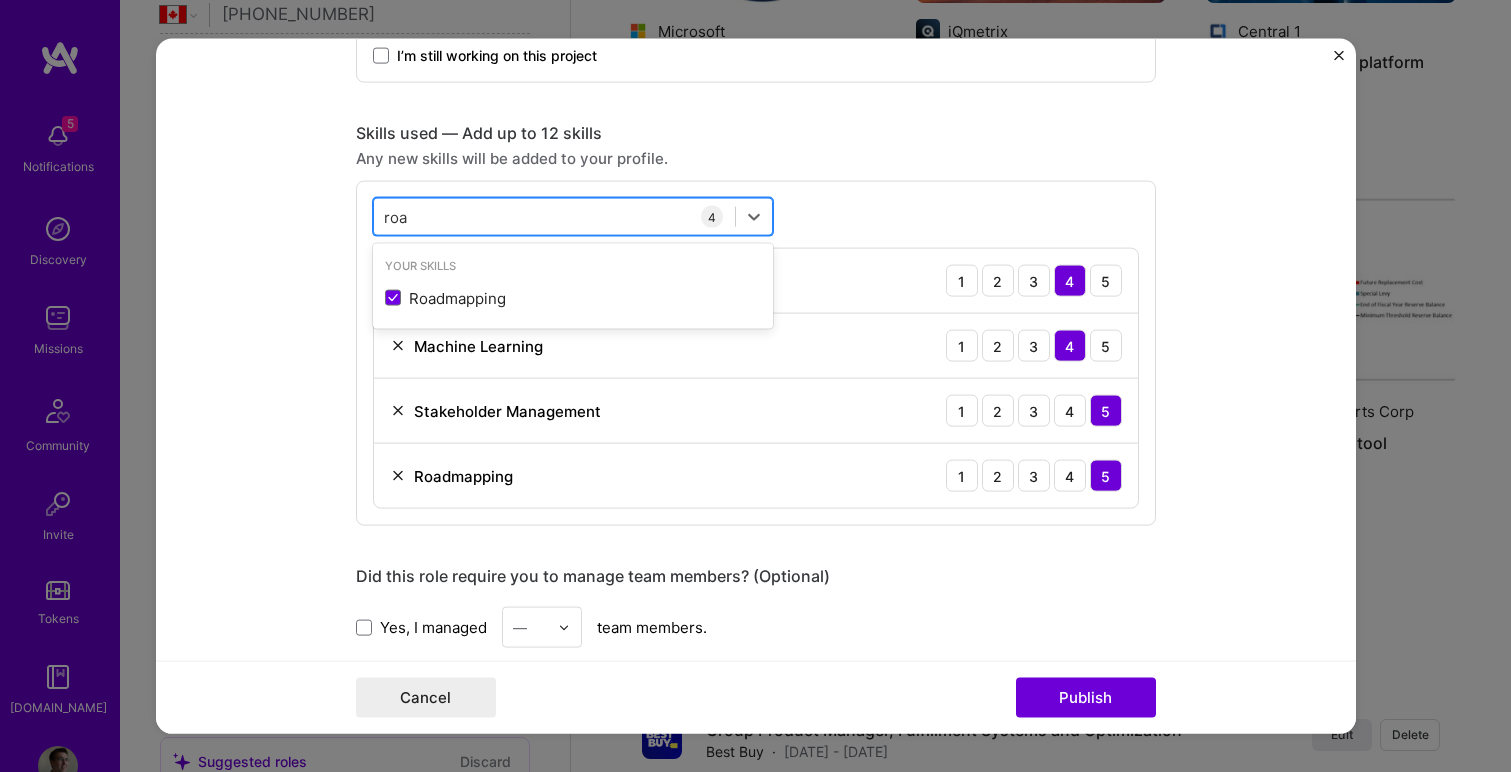 click on "roa roa" at bounding box center [554, 216] 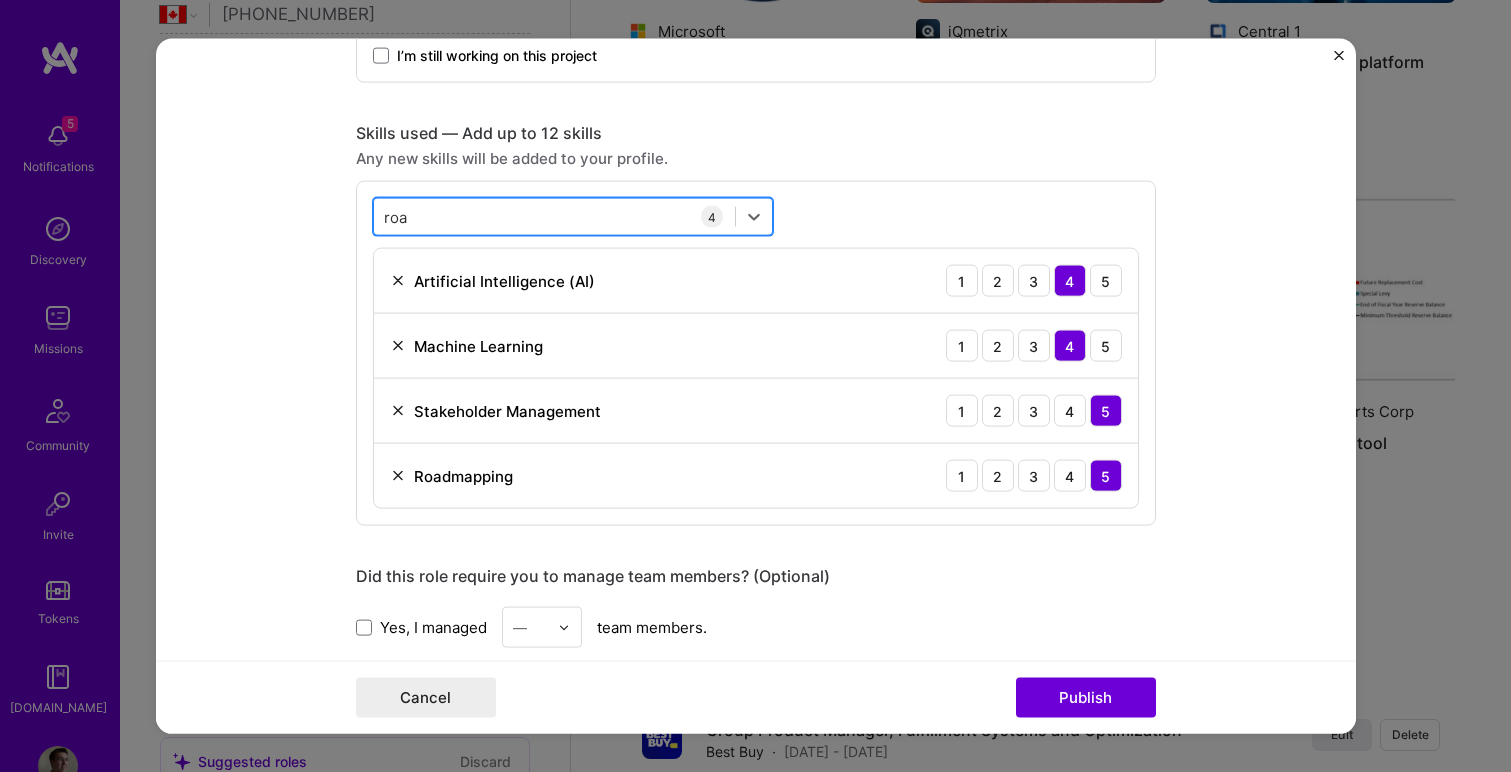 click on "roa roa" at bounding box center [554, 216] 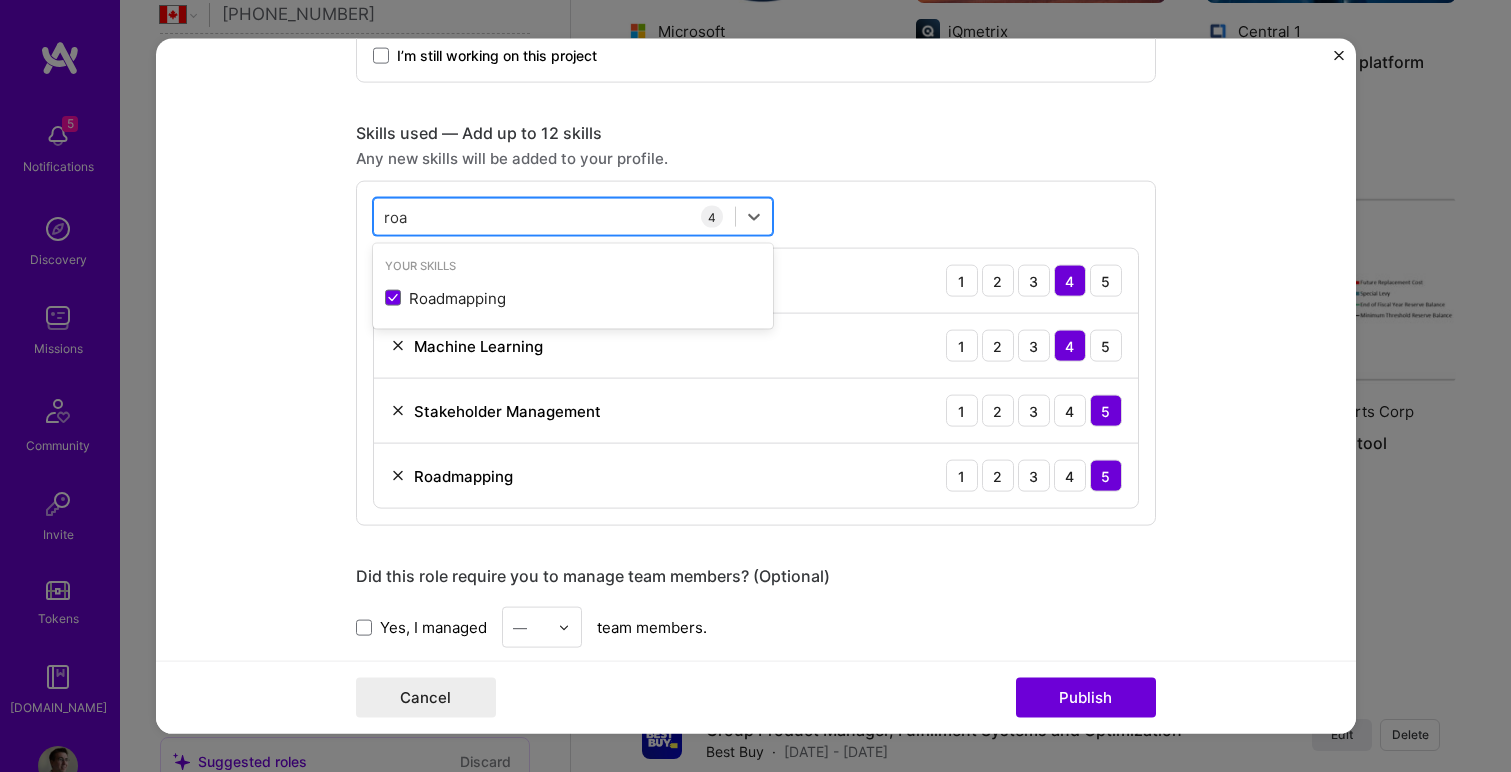 click on "roa roa" at bounding box center [554, 216] 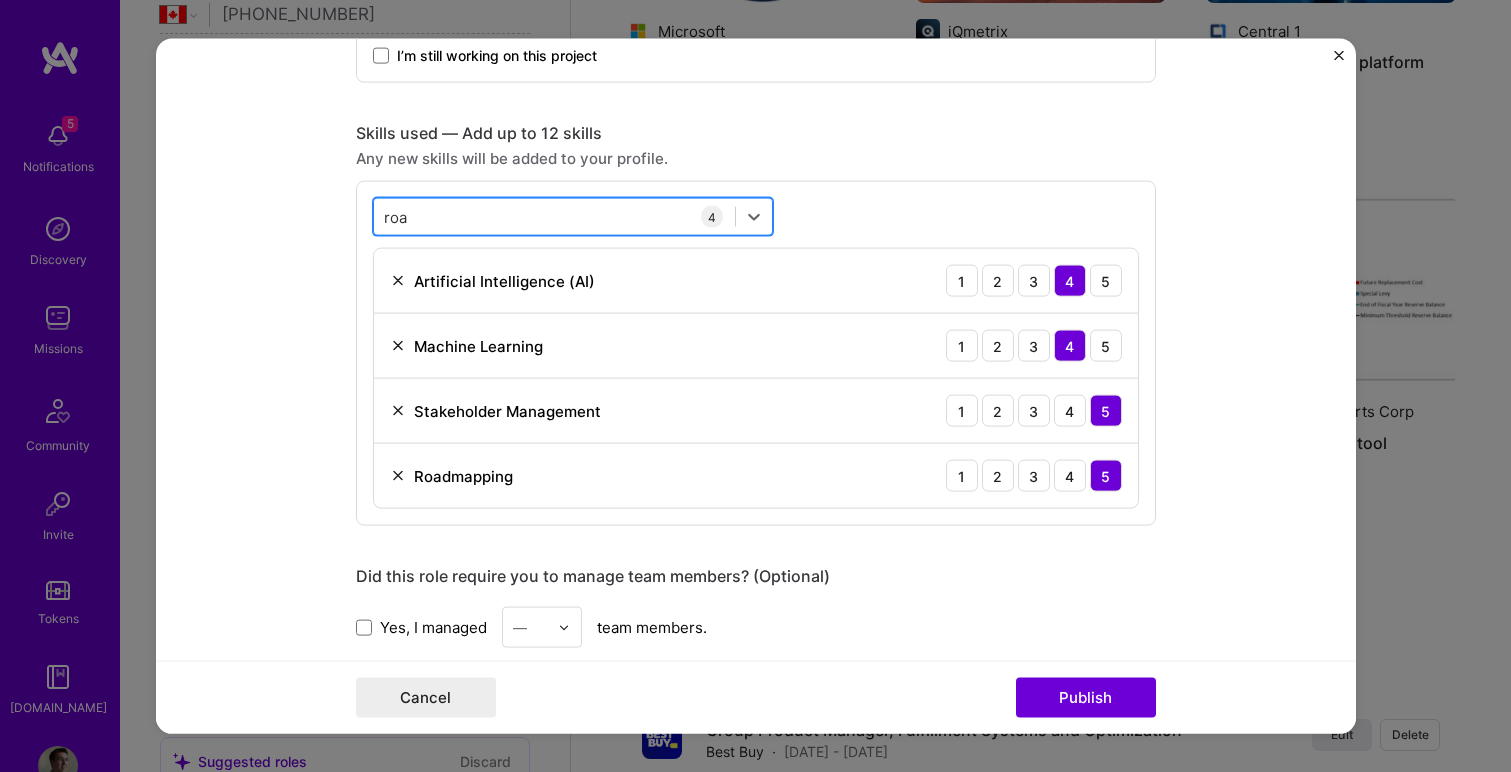 click on "roa roa" at bounding box center [554, 216] 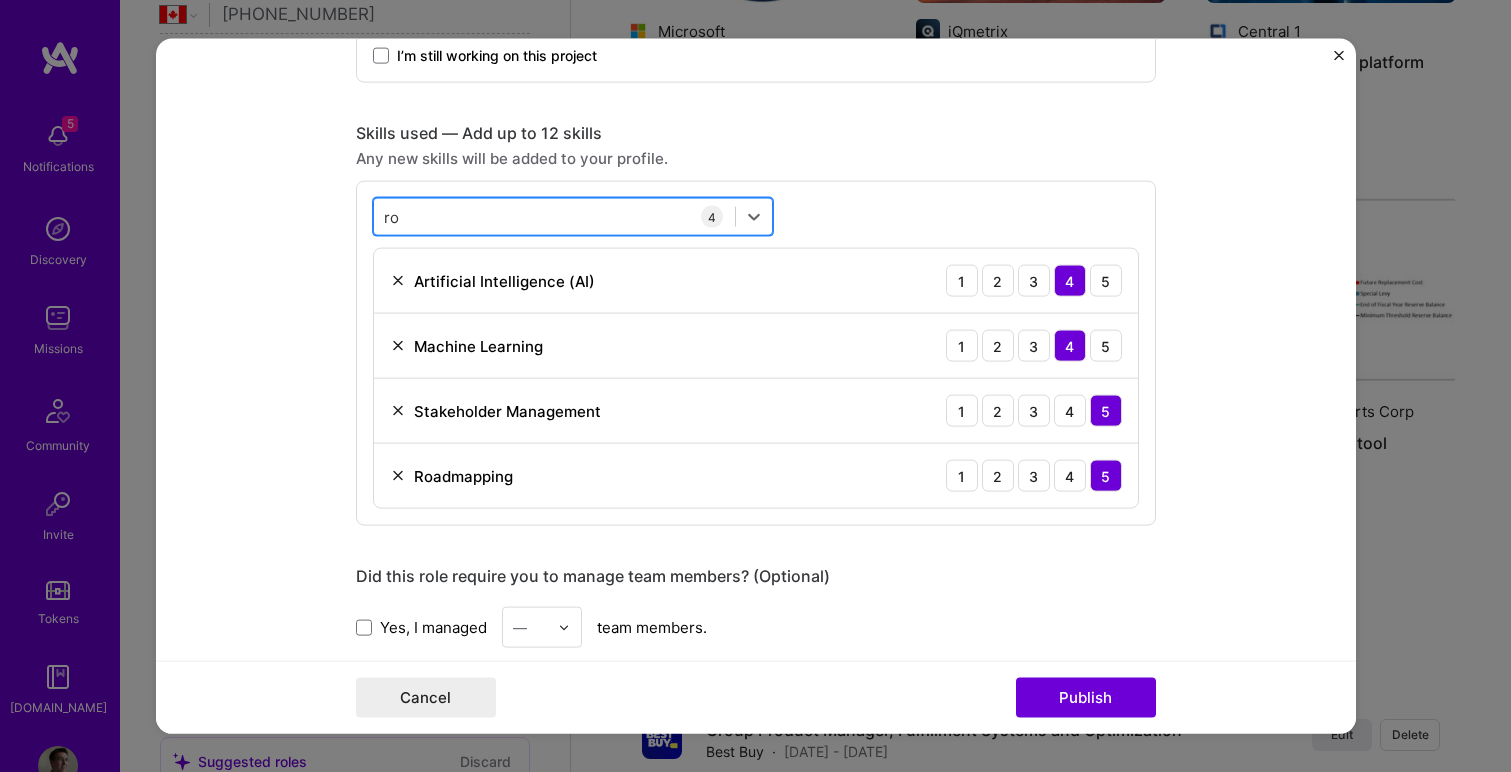 type on "r" 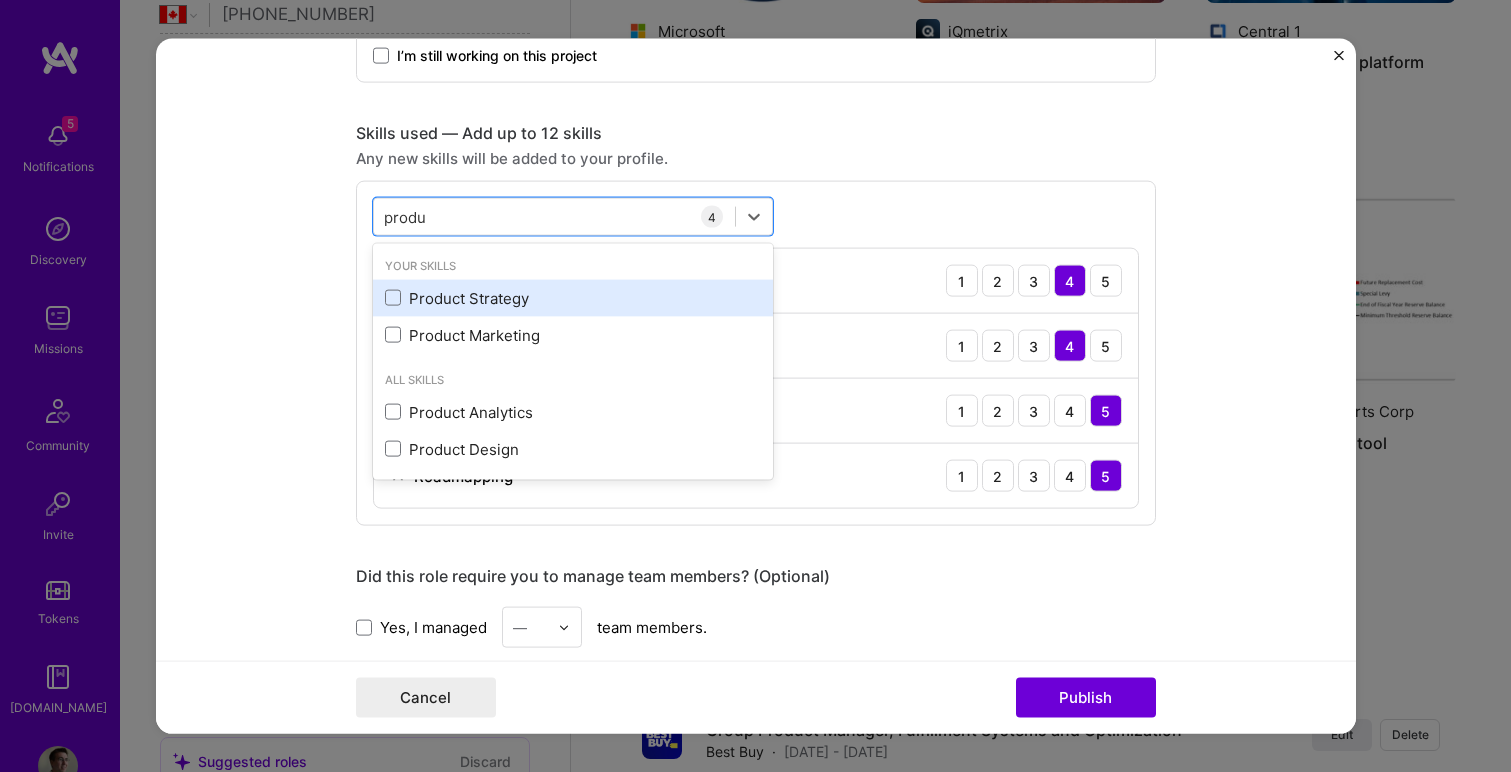 click on "Product Strategy" at bounding box center [573, 297] 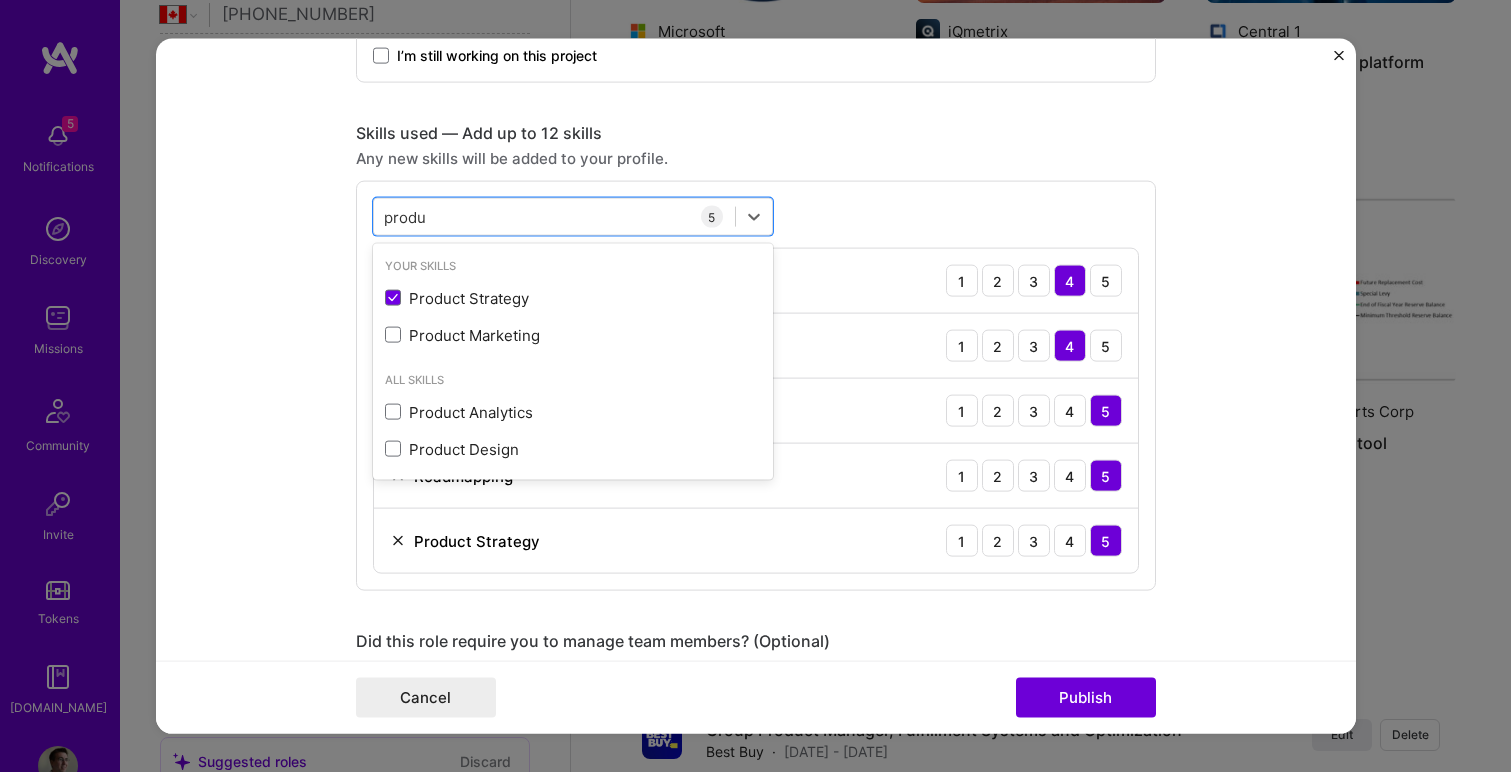 click on "Project title Fraud Mitigation Company Central 1
Project industry Industry 1 Project Link (Optional)
Add New Image Remove Image Role Product Manager Jul, 2016
to Dec, 2017
I’m still working on this project Skills used — Add up to 12 skills Any new skills will be added to your profile. option Product Strategy, selected. option Product Strategy selected, 0 of 2. 4 results available for search term produ. Use Up and Down to choose options, press Enter to select the currently focused option, press Escape to exit the menu, press Tab to select the option and exit the menu. produ produ Your Skills Product Strategy Product Marketing All Skills Product Analytics Product Design 5 Artificial Intelligence (AI) 1 2 3 4 5 Machine Learning 1 2 3 4 5 Stakeholder Management 1 2 3 4 5 Roadmapping 1 2 3 4 5 Product Strategy 1 2 3 4 5 Did this role require you to manage team members? (Optional) —" at bounding box center [756, 386] 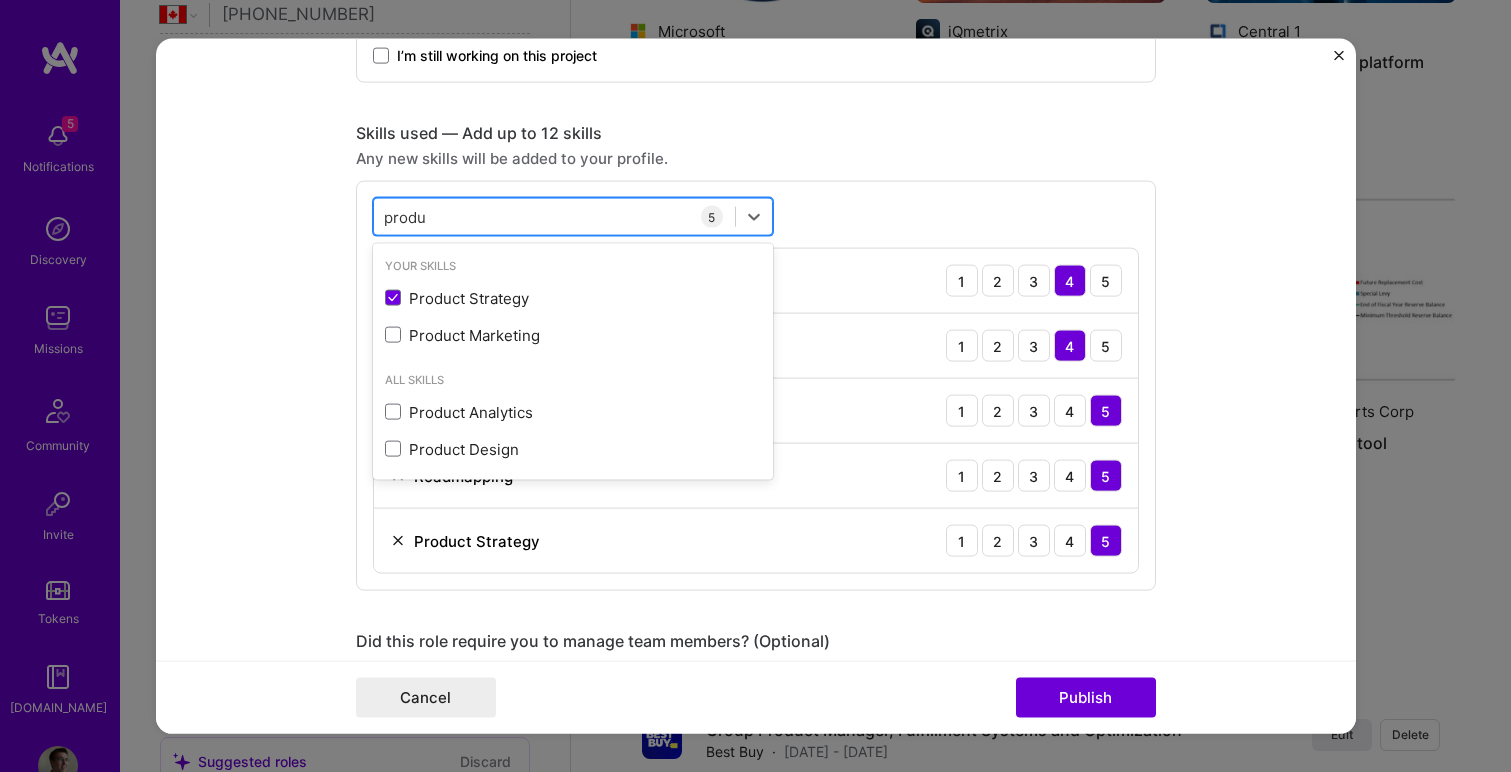 click on "produ" at bounding box center [405, 216] 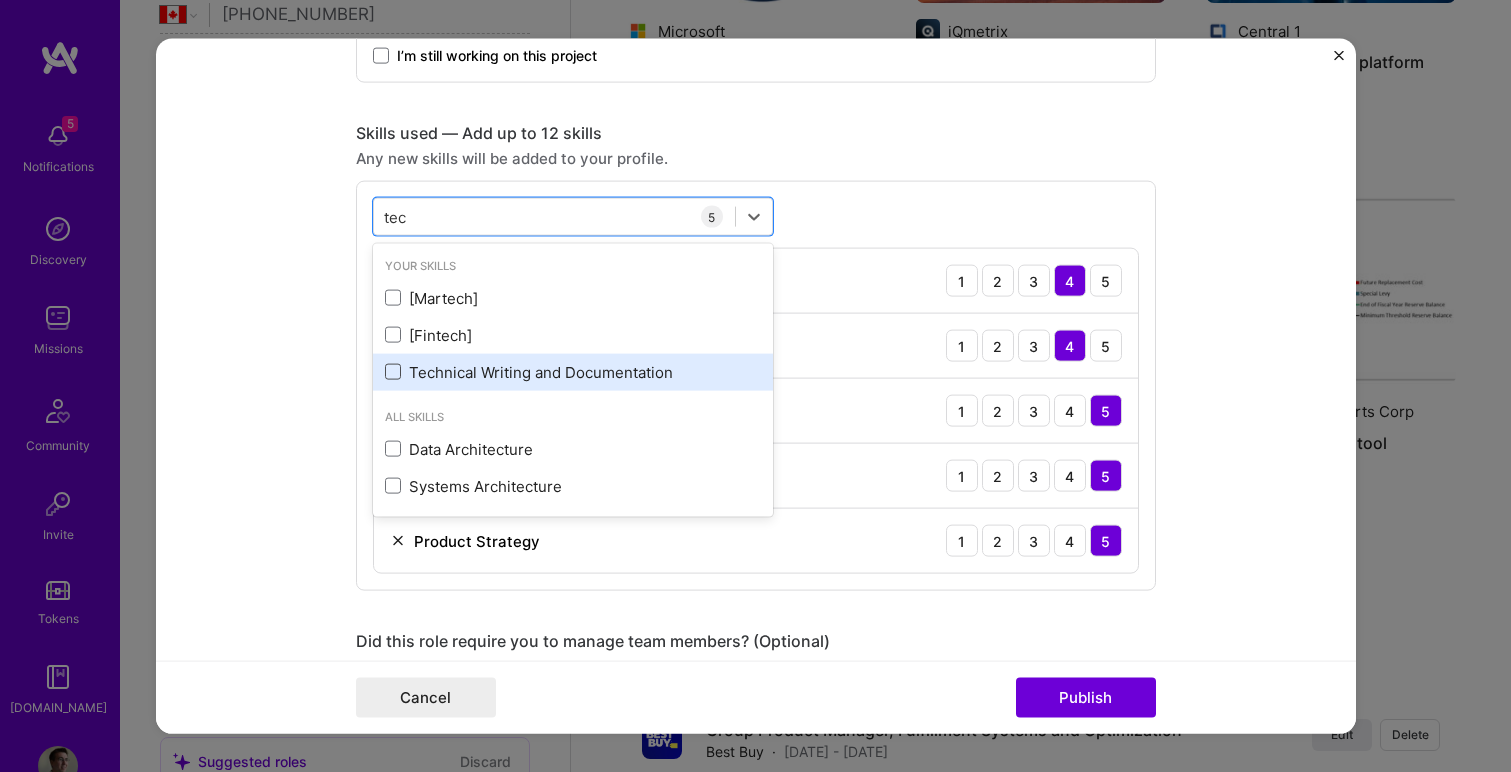 click at bounding box center (393, 372) 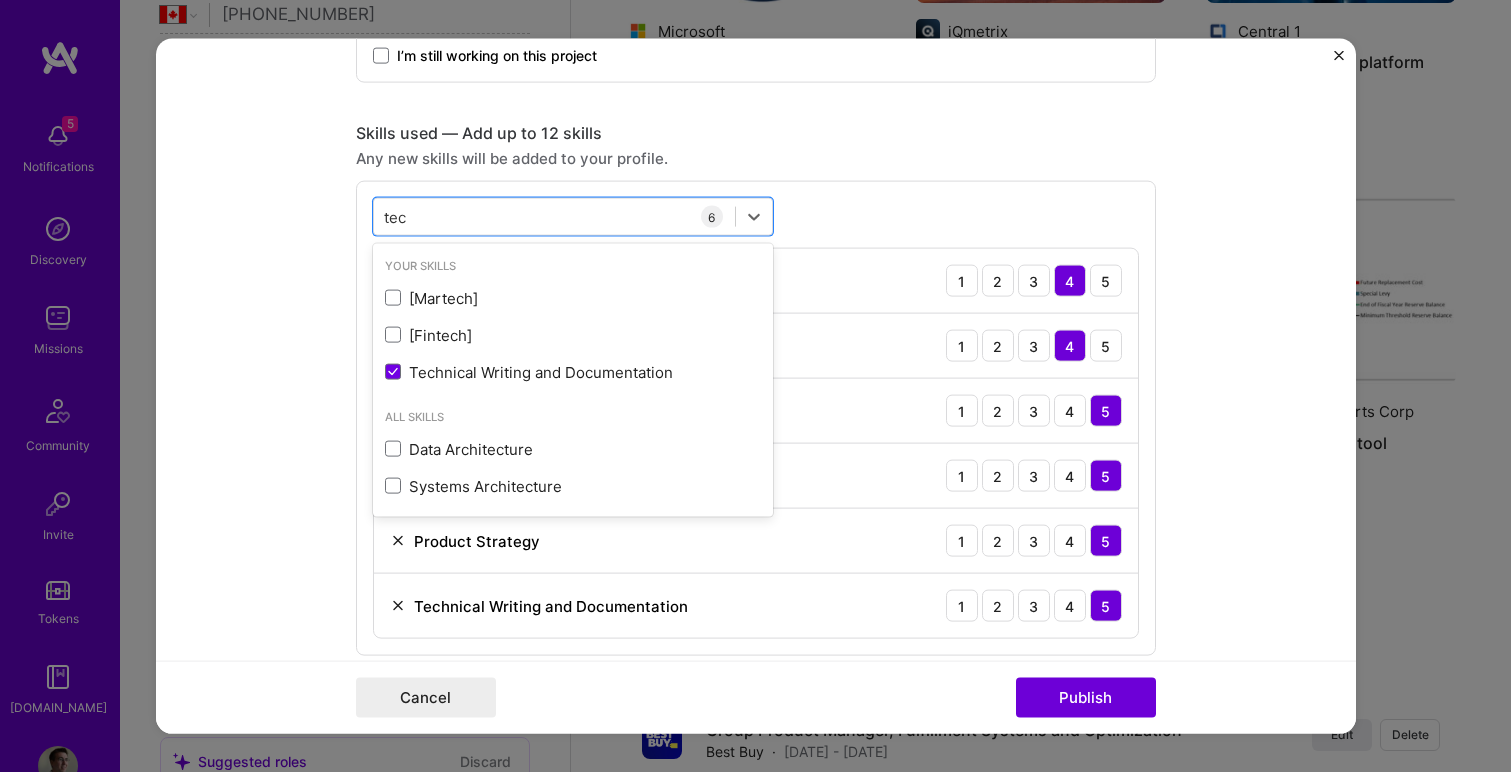 type on "tec" 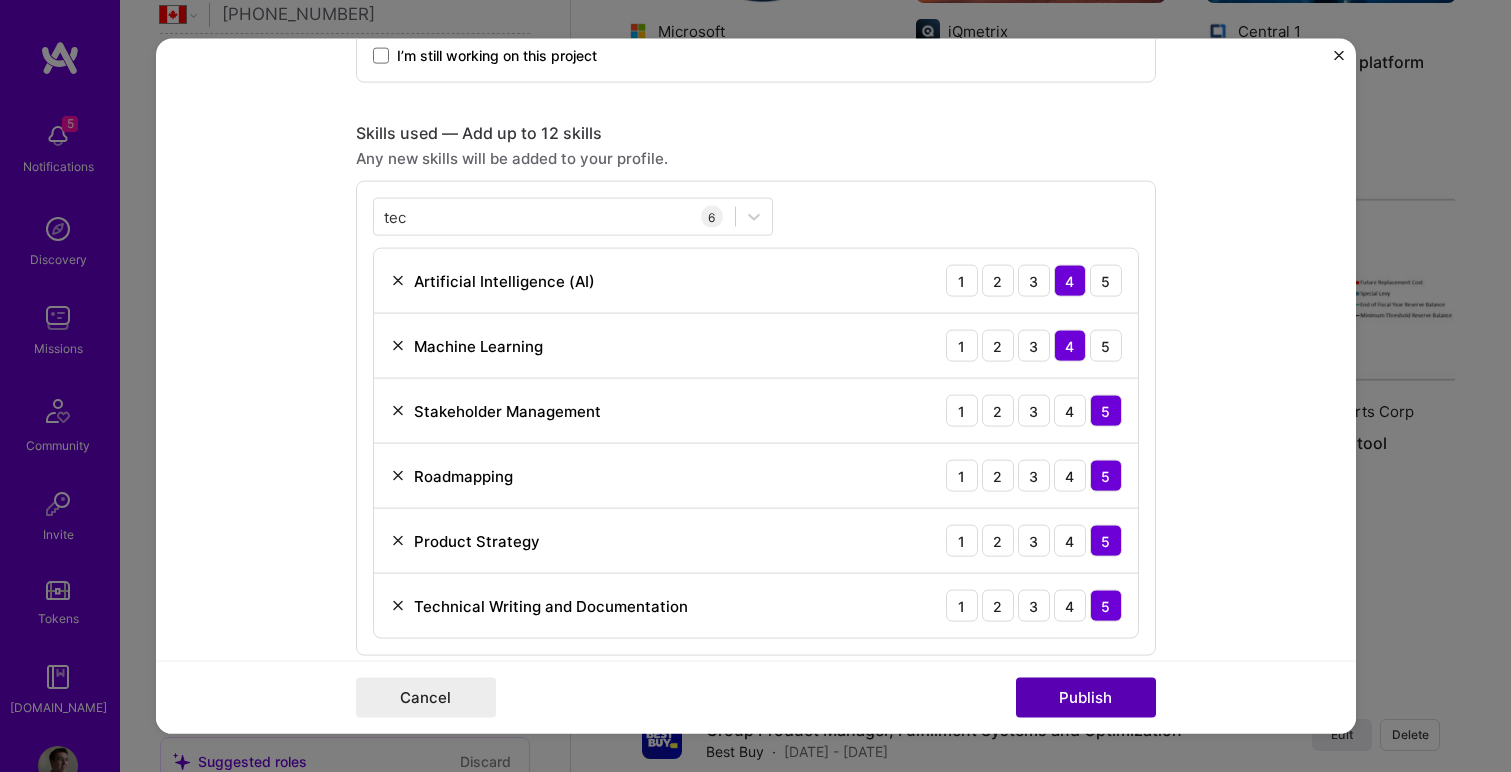 click on "Publish" at bounding box center (1086, 697) 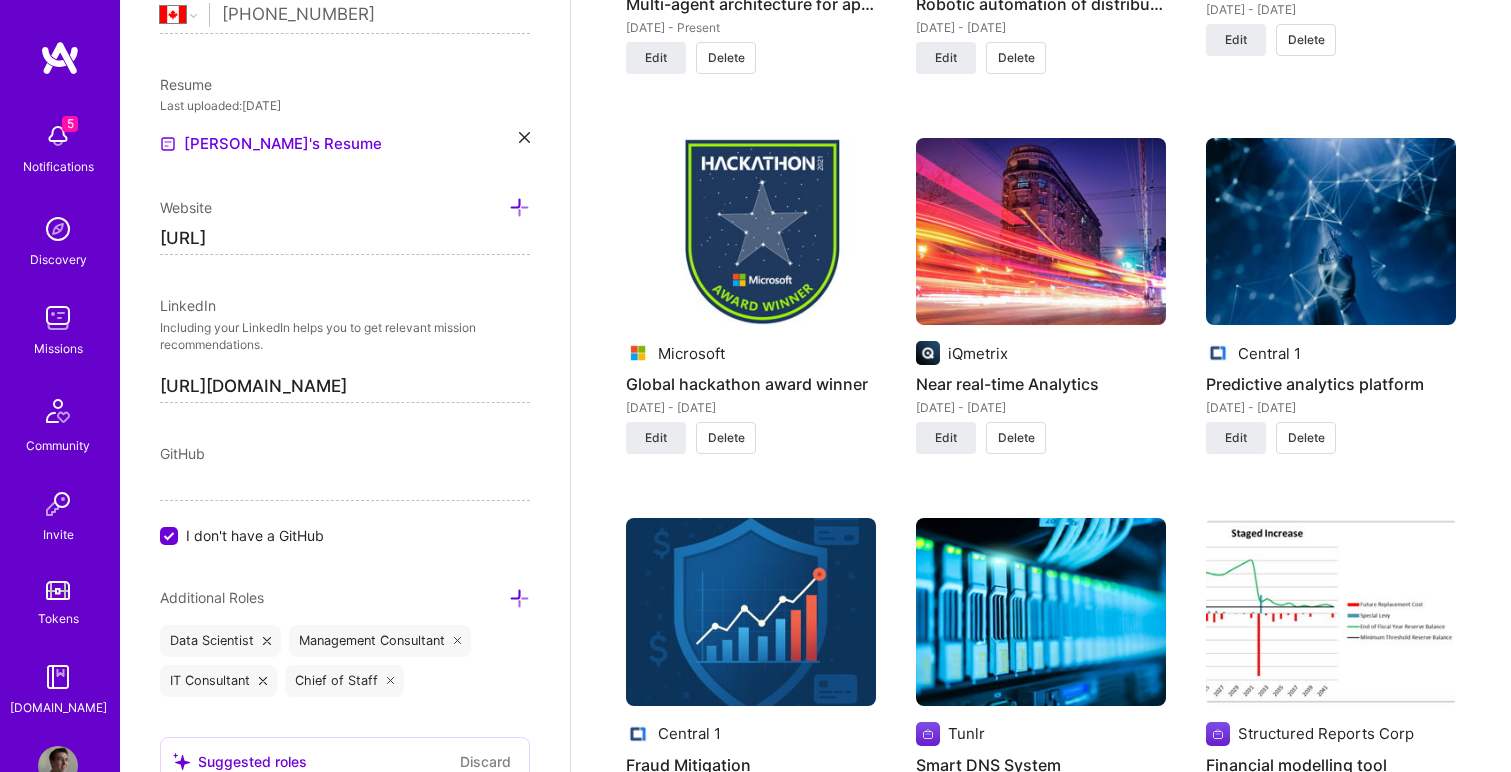scroll, scrollTop: 3438, scrollLeft: 0, axis: vertical 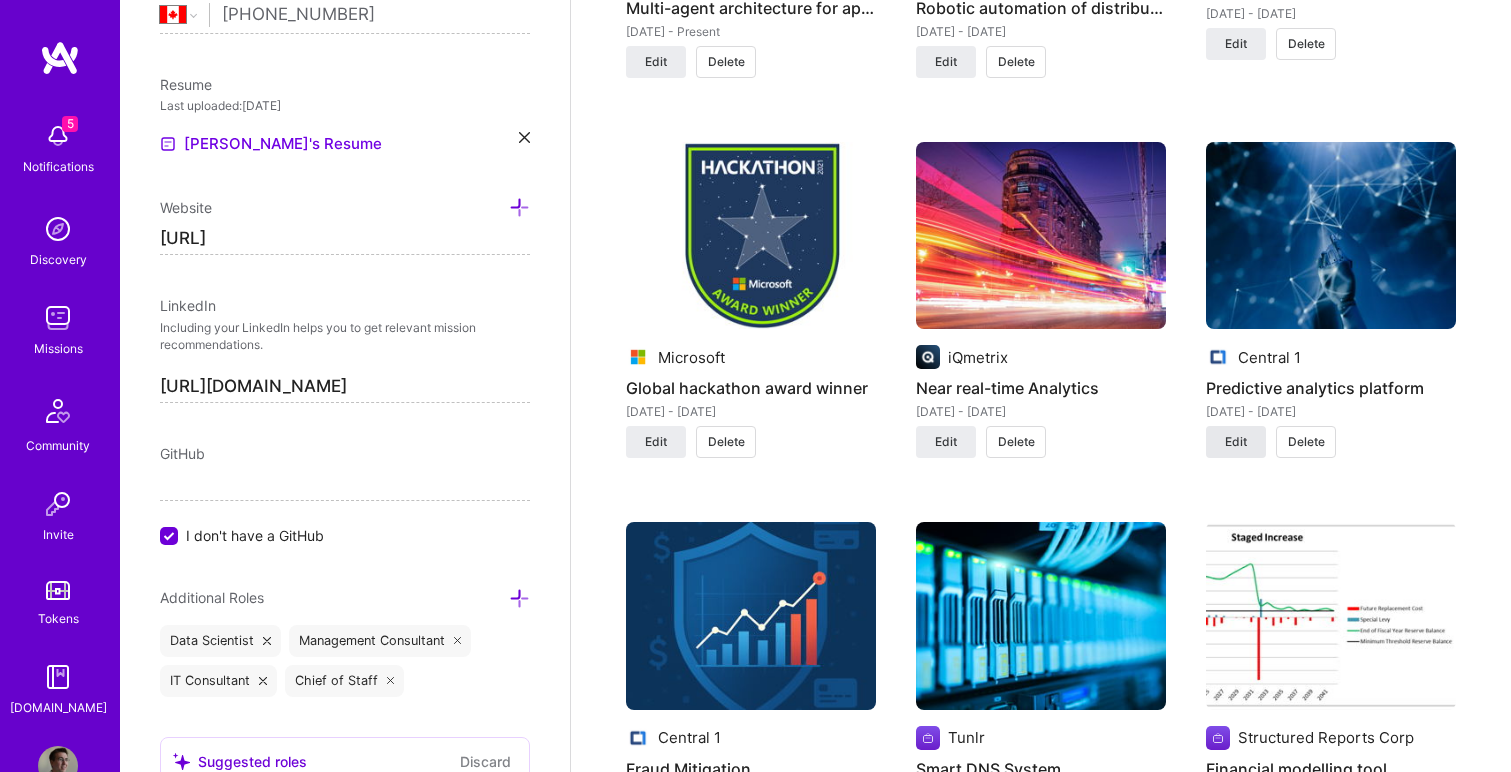 click on "Edit" at bounding box center [1236, 442] 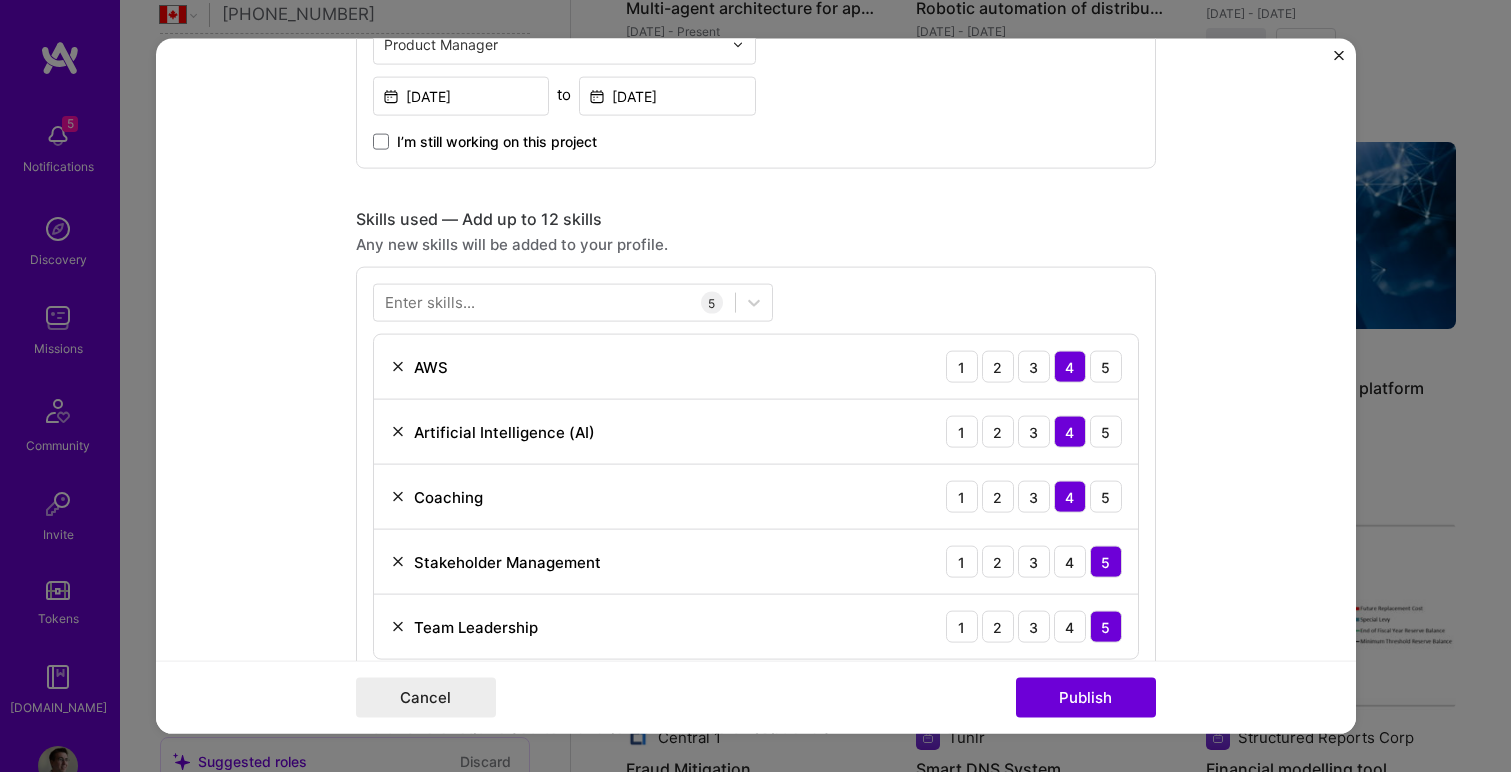 scroll, scrollTop: 1248, scrollLeft: 0, axis: vertical 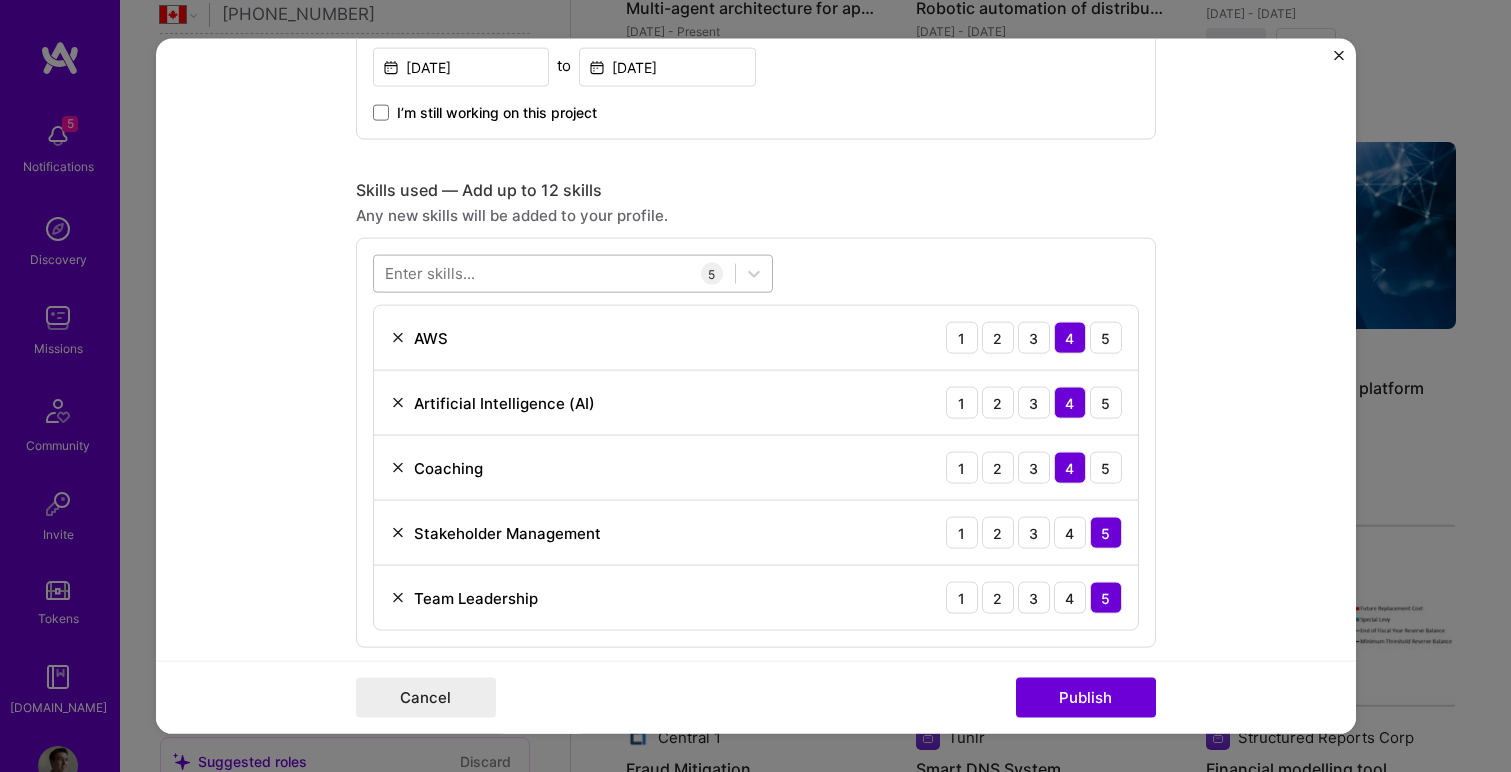 click at bounding box center (554, 273) 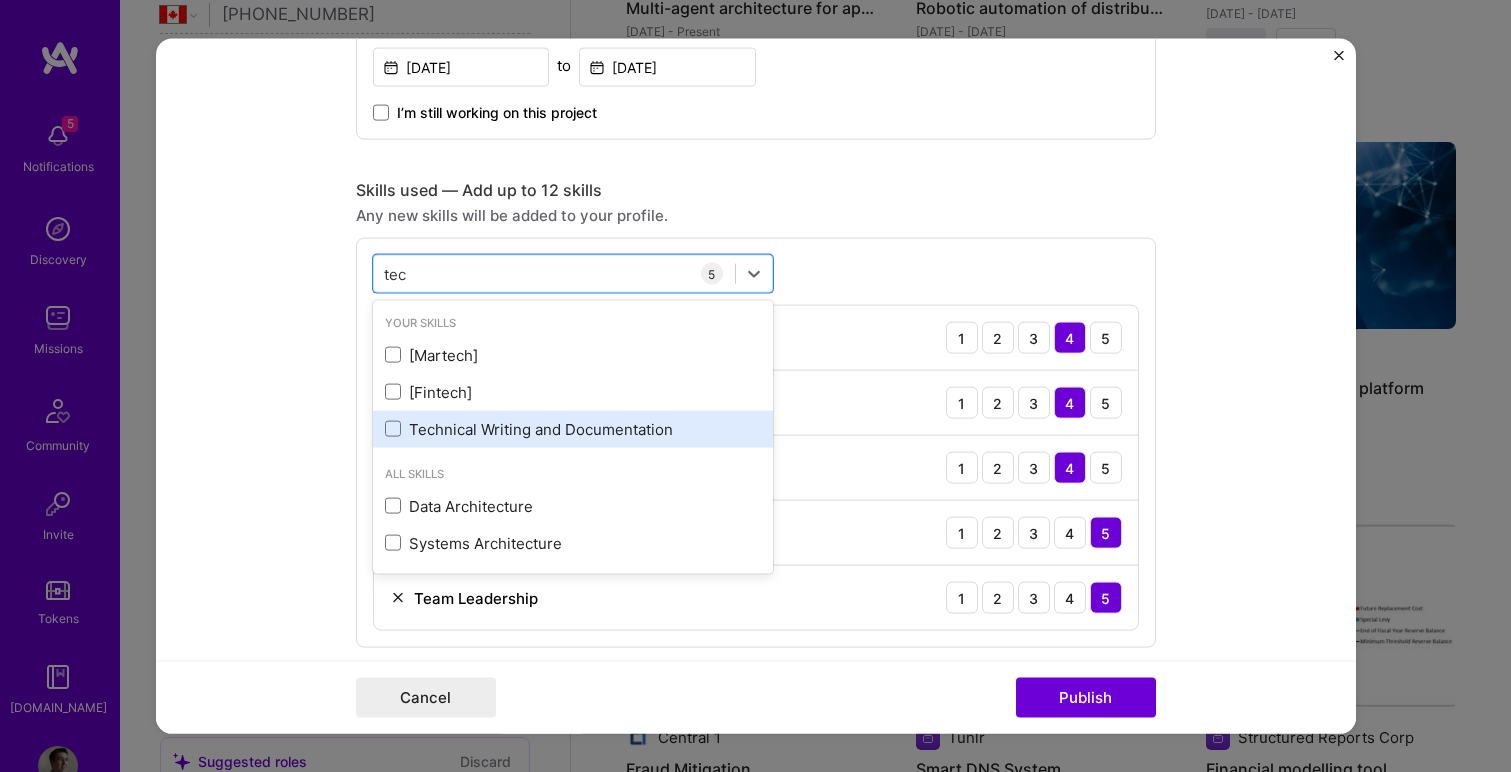 click on "Technical Writing and Documentation" at bounding box center [573, 428] 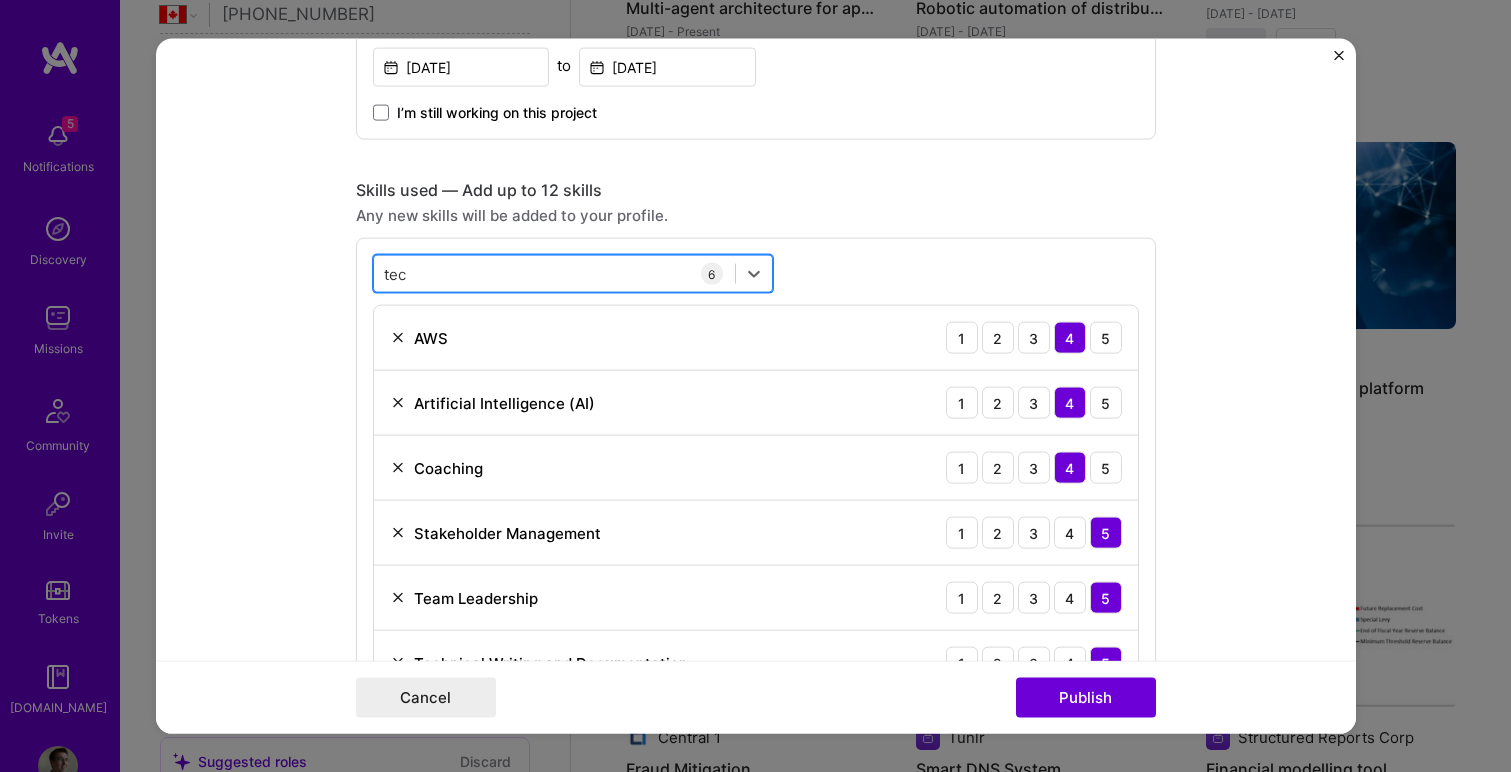click on "tec tec" at bounding box center [554, 273] 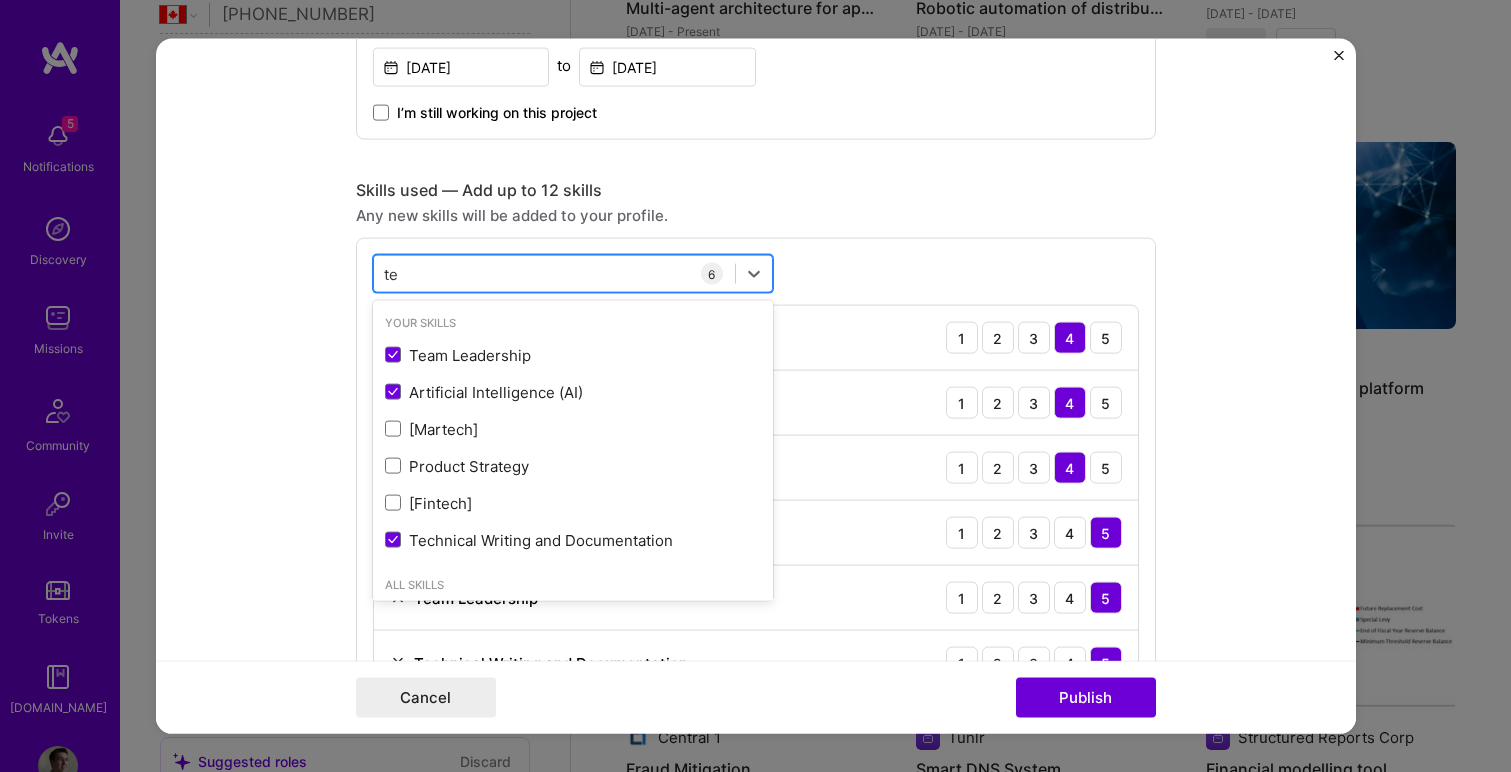 type on "t" 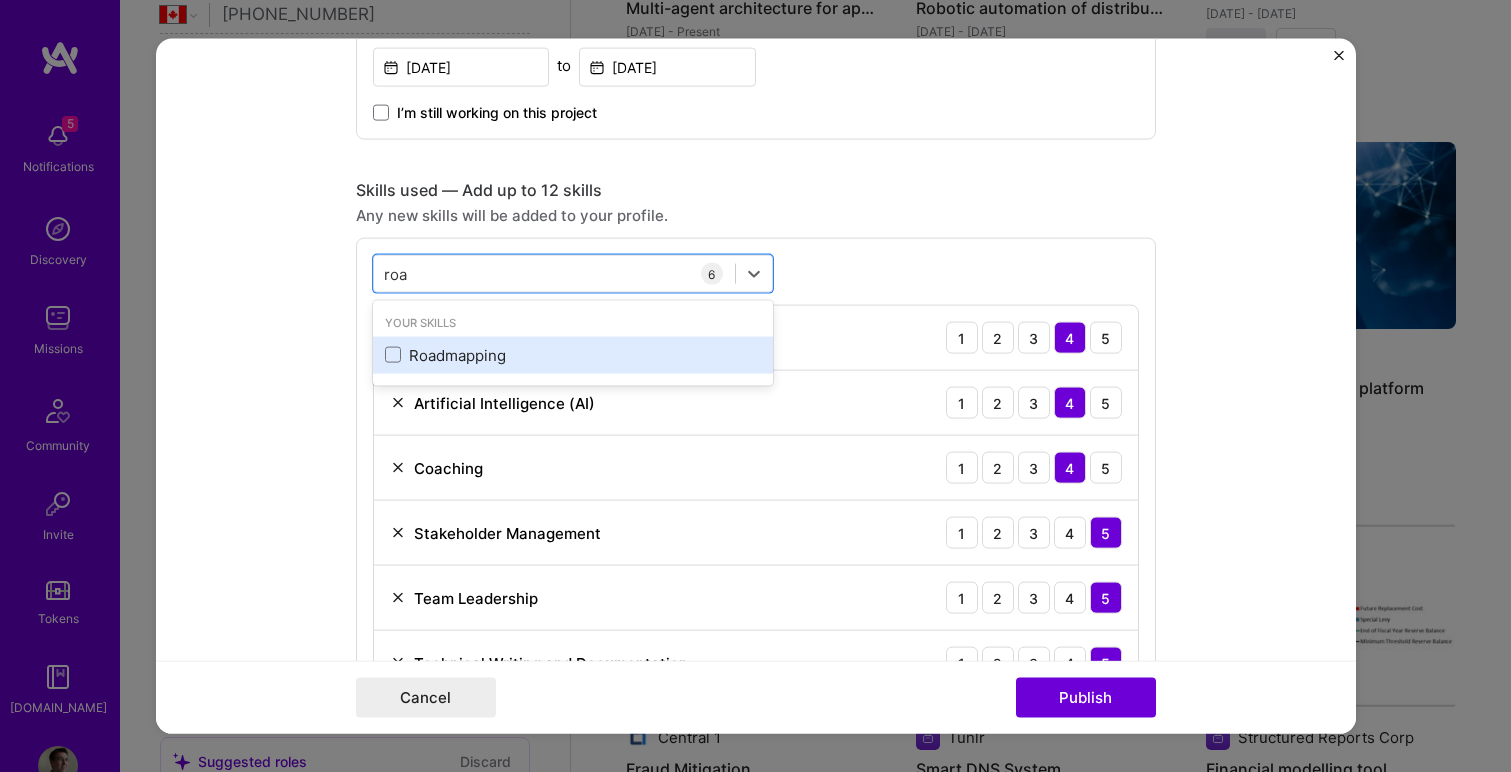 click on "Roadmapping" at bounding box center (573, 354) 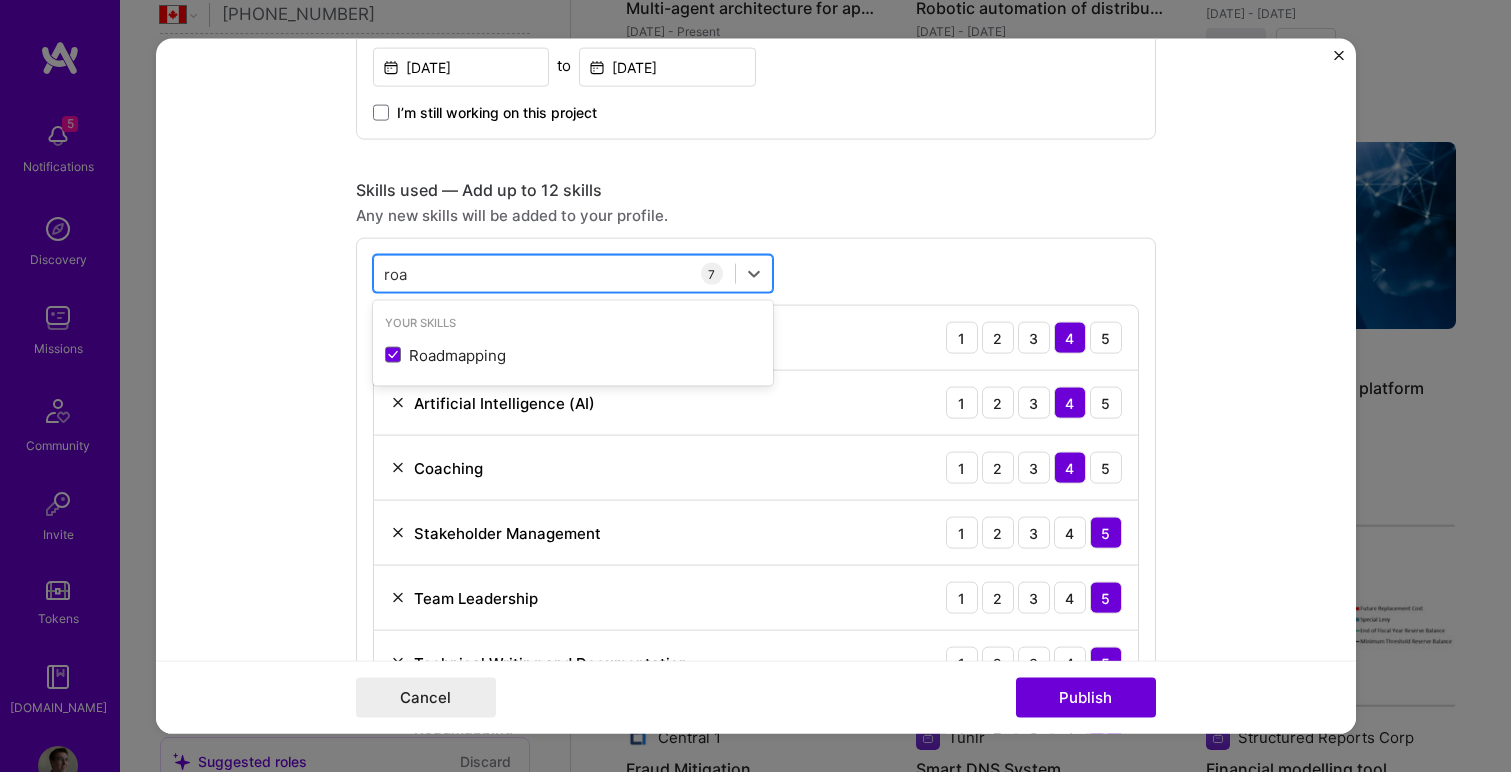 click on "roa roa" at bounding box center (554, 273) 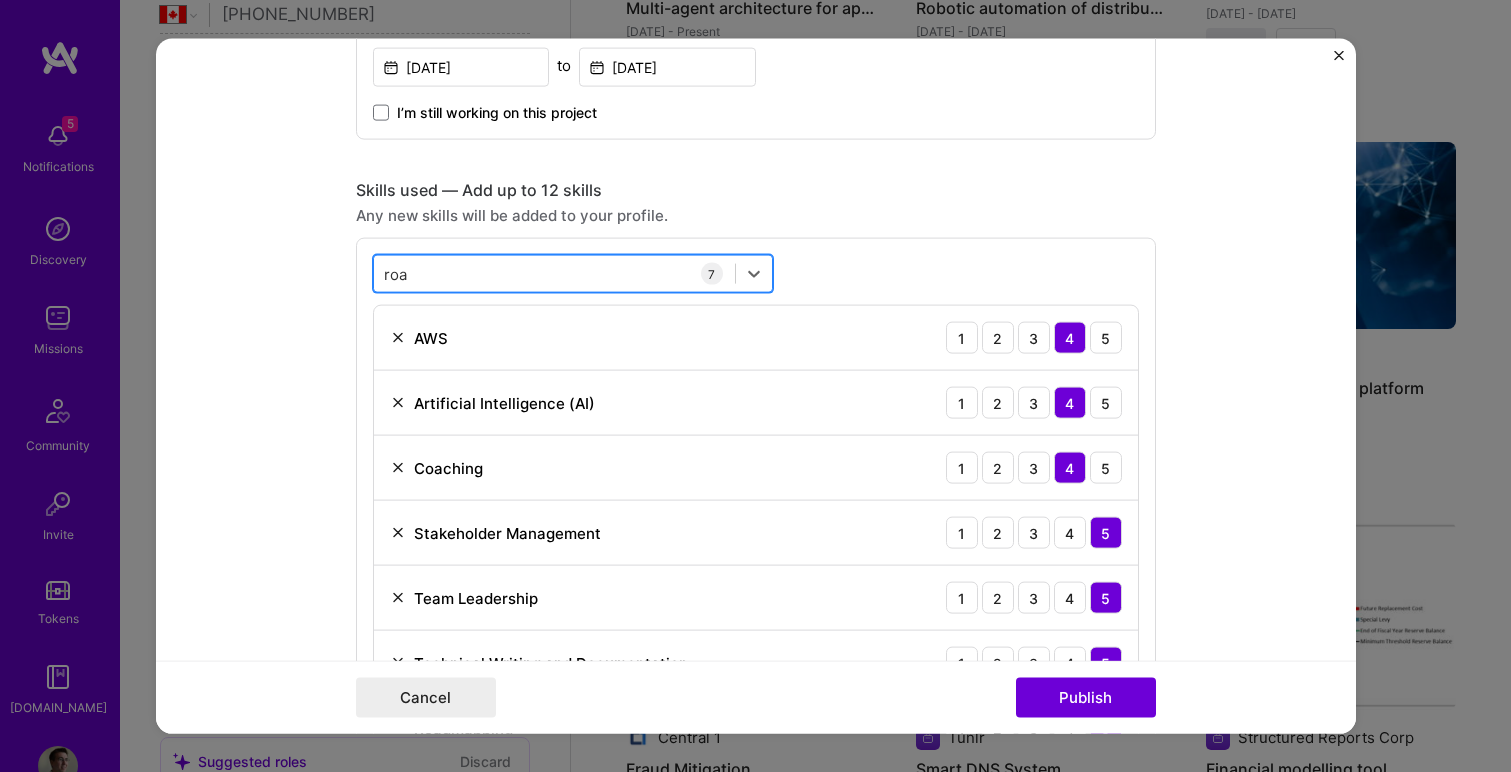 click on "roa roa" at bounding box center [554, 273] 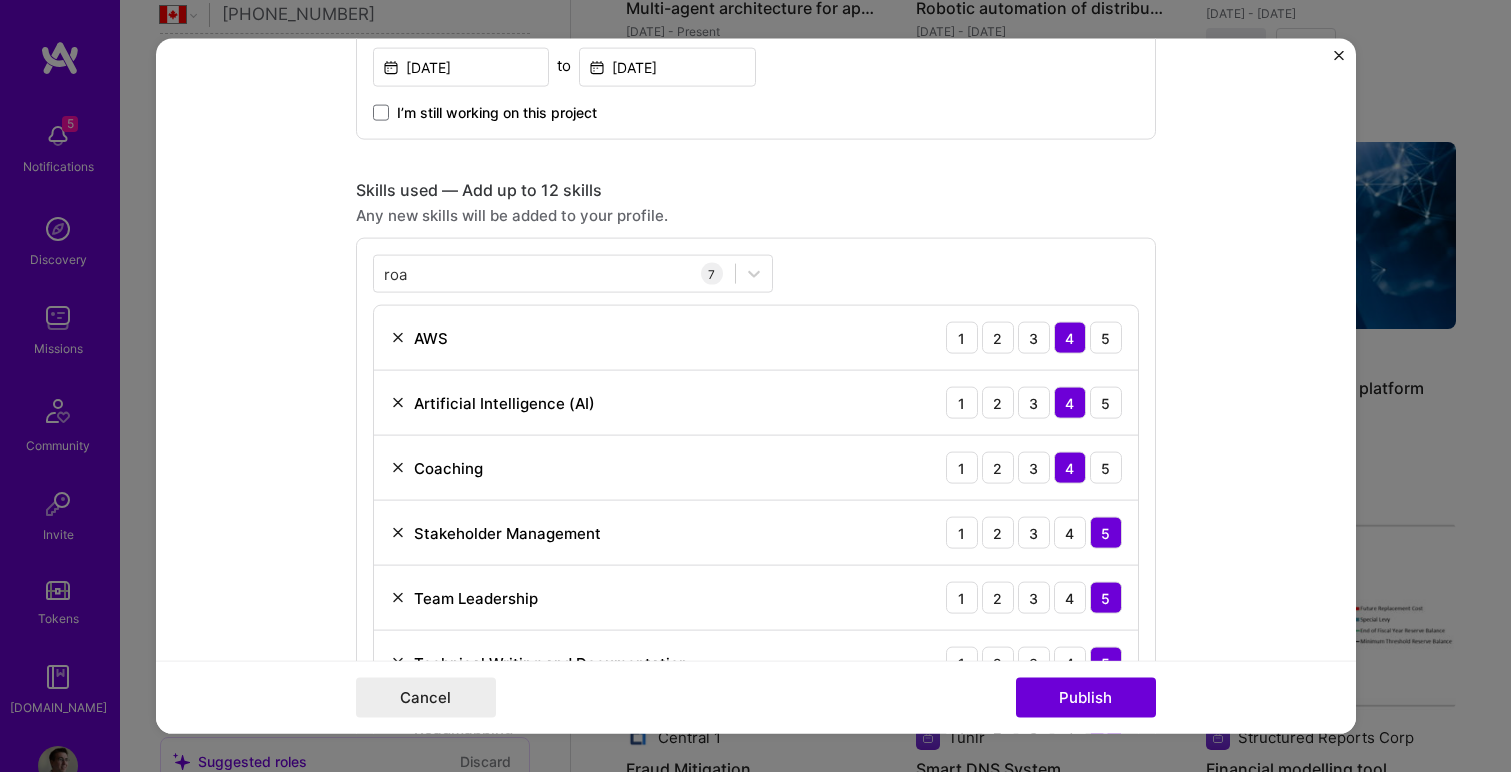 click on "Skills used — Add up to 12 skills Any new skills will be added to your profile. roa roa 7 AWS 1 2 3 4 5 Artificial Intelligence (AI) 1 2 3 4 5 Coaching 1 2 3 4 5 Stakeholder Management 1 2 3 4 5 Team Leadership 1 2 3 4 5 Technical Writing and Documentation 1 2 3 4 5 Roadmapping 1 2 3 4 5" at bounding box center [756, 479] 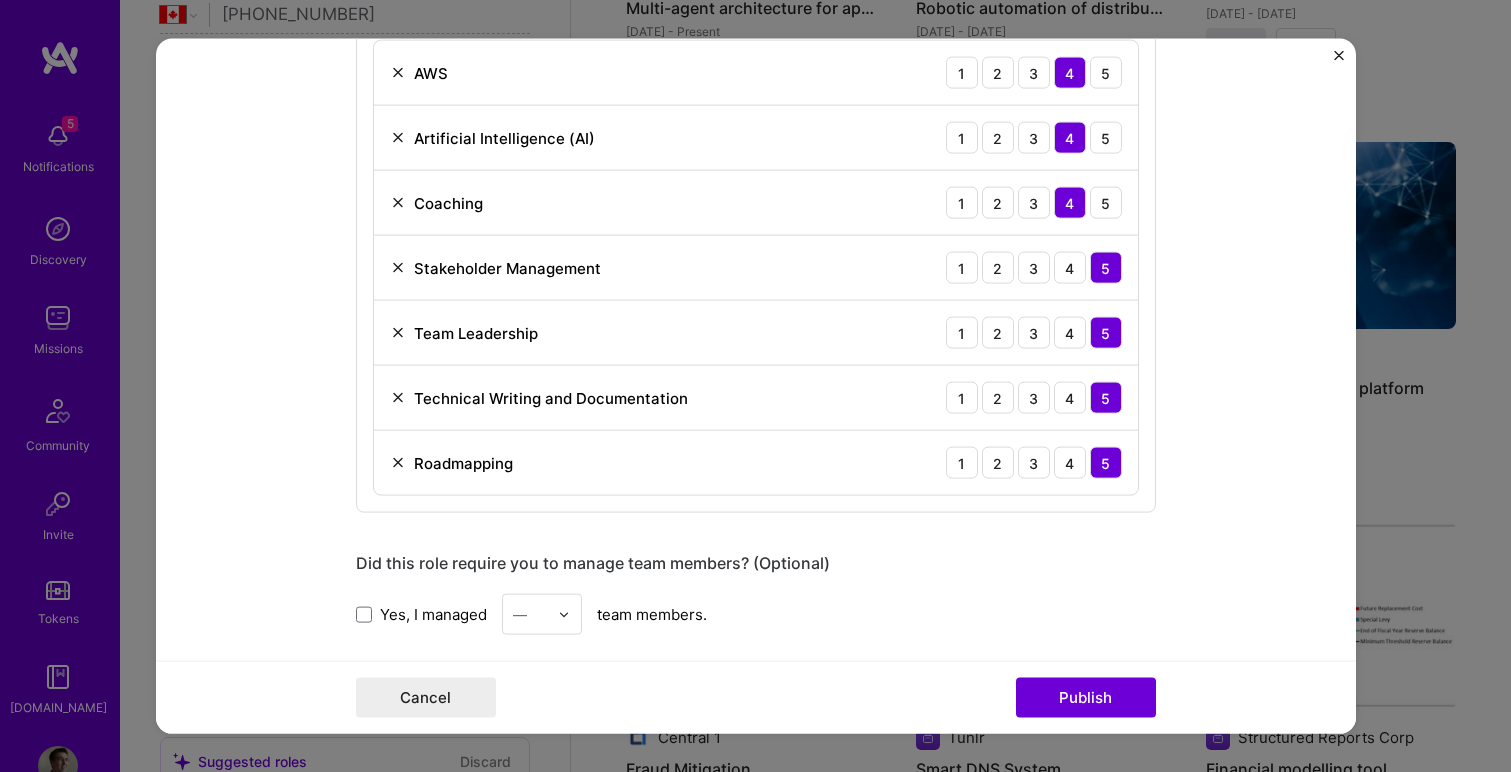 scroll, scrollTop: 1386, scrollLeft: 0, axis: vertical 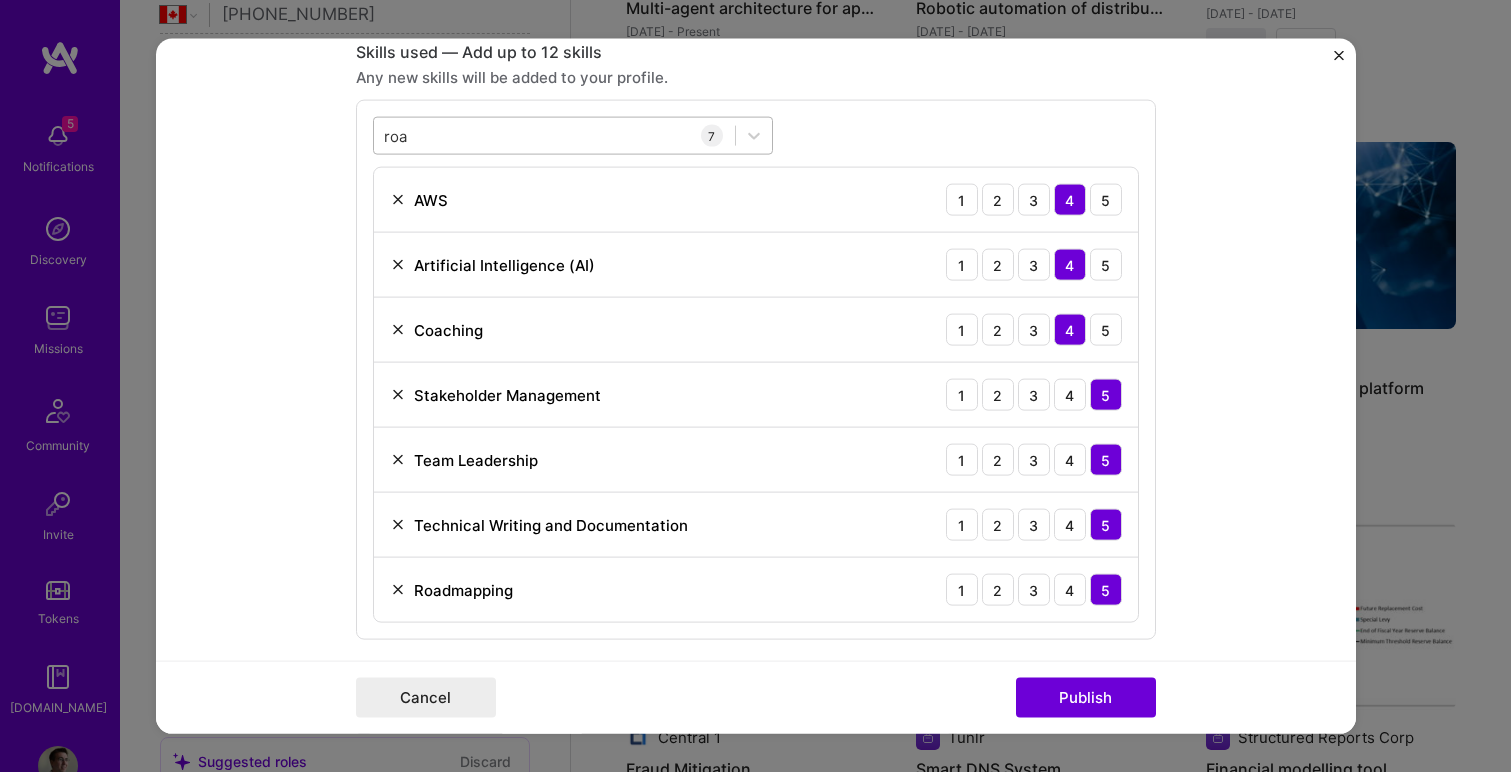 click on "roa roa" at bounding box center (554, 135) 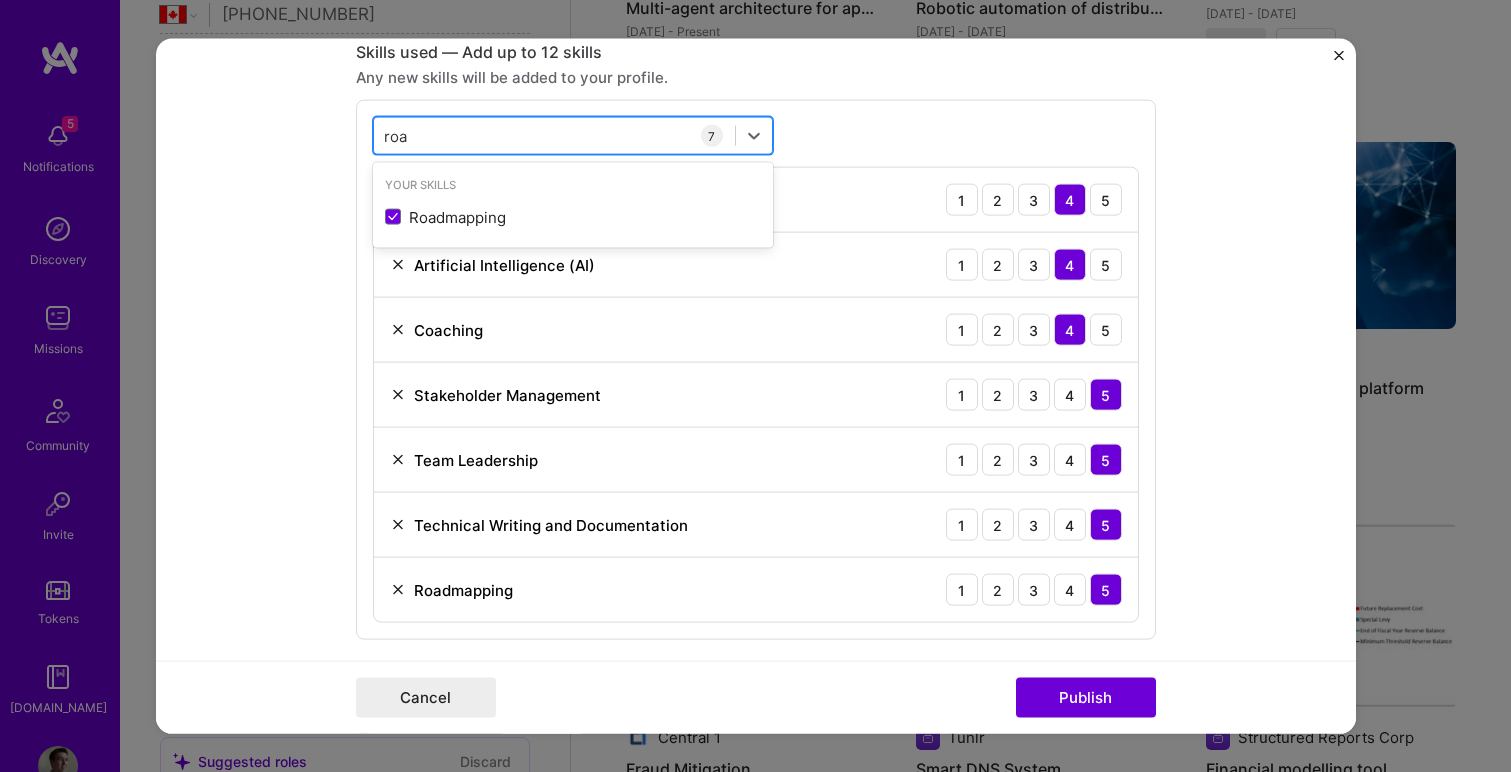 click on "roa roa" at bounding box center (554, 135) 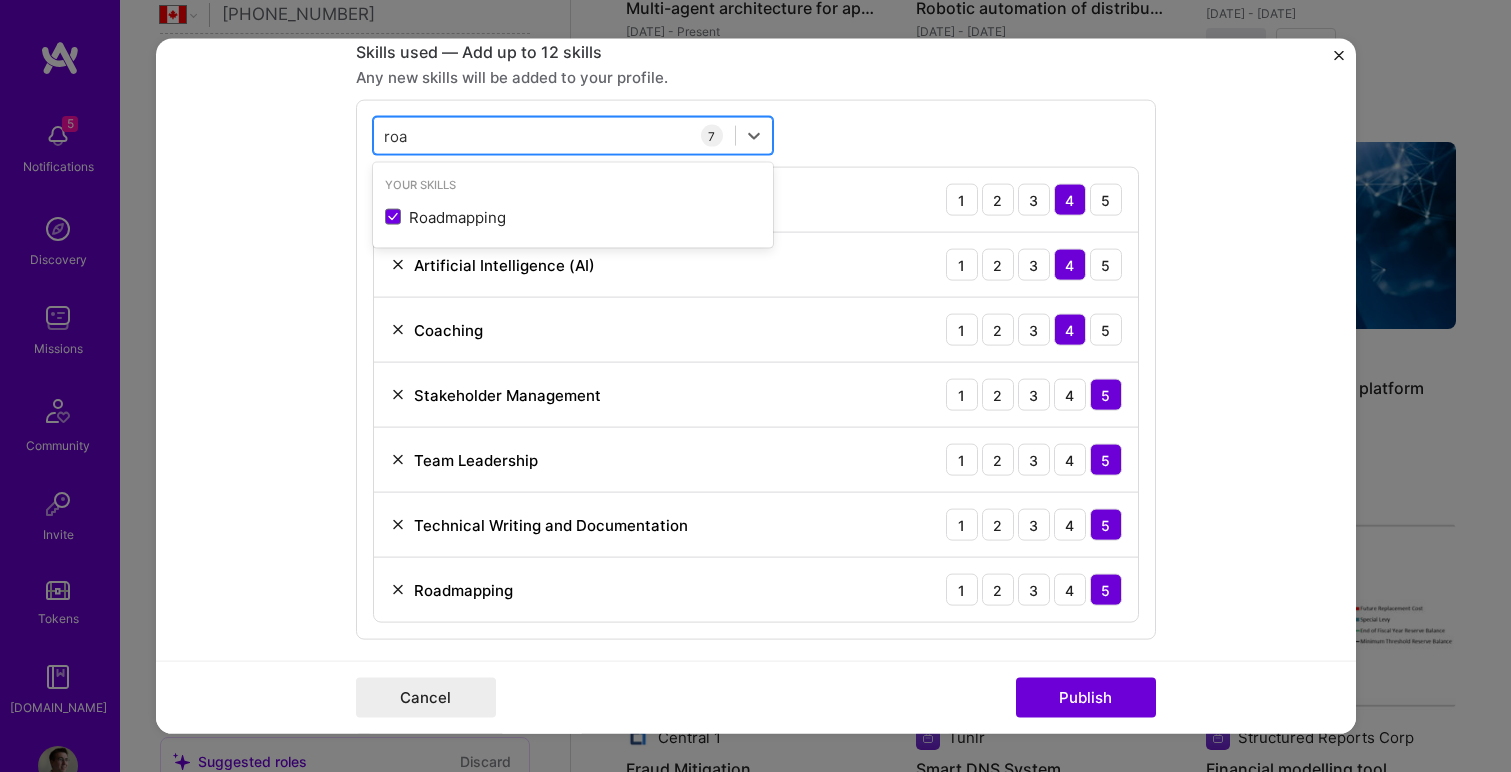 click on "roa roa" at bounding box center [554, 135] 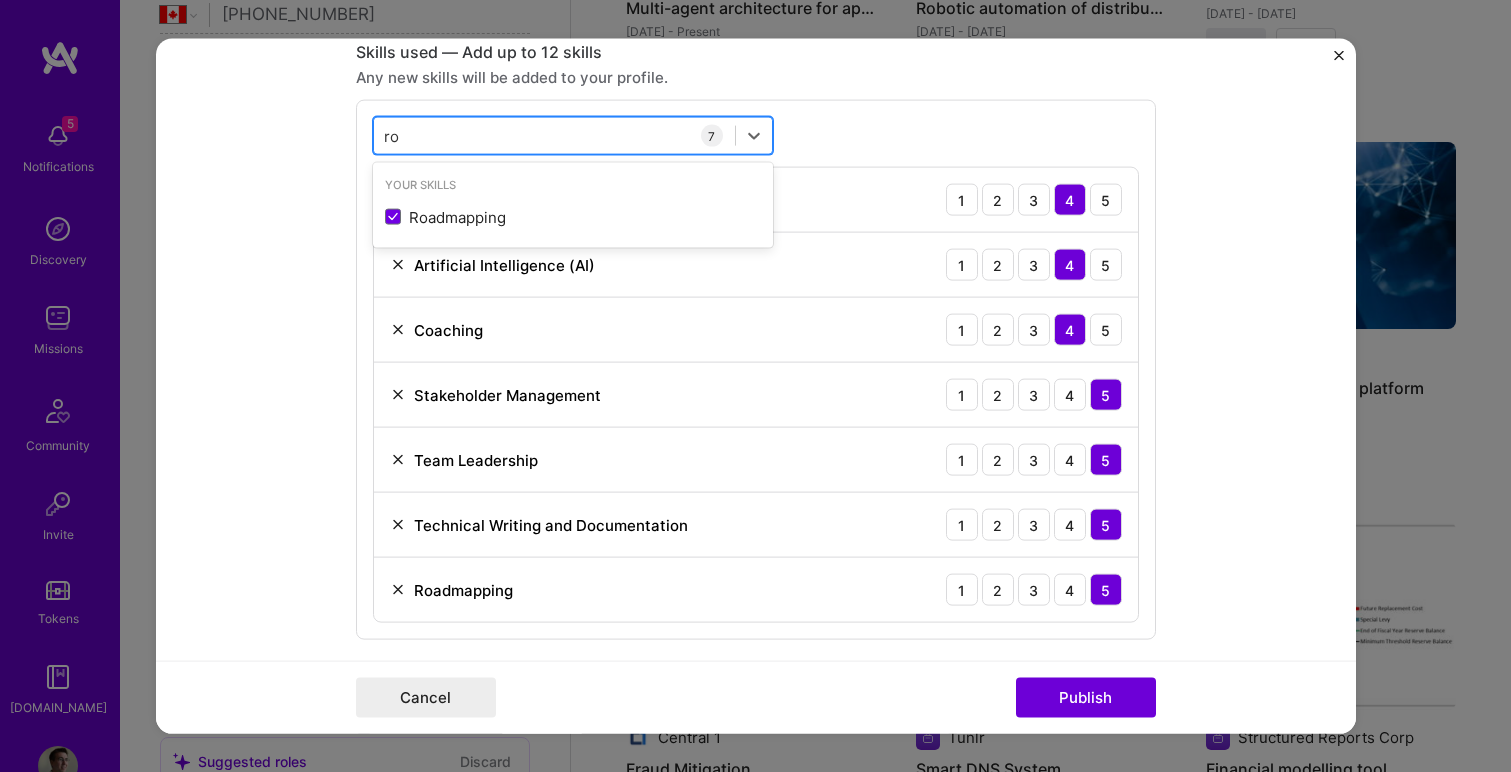 type on "r" 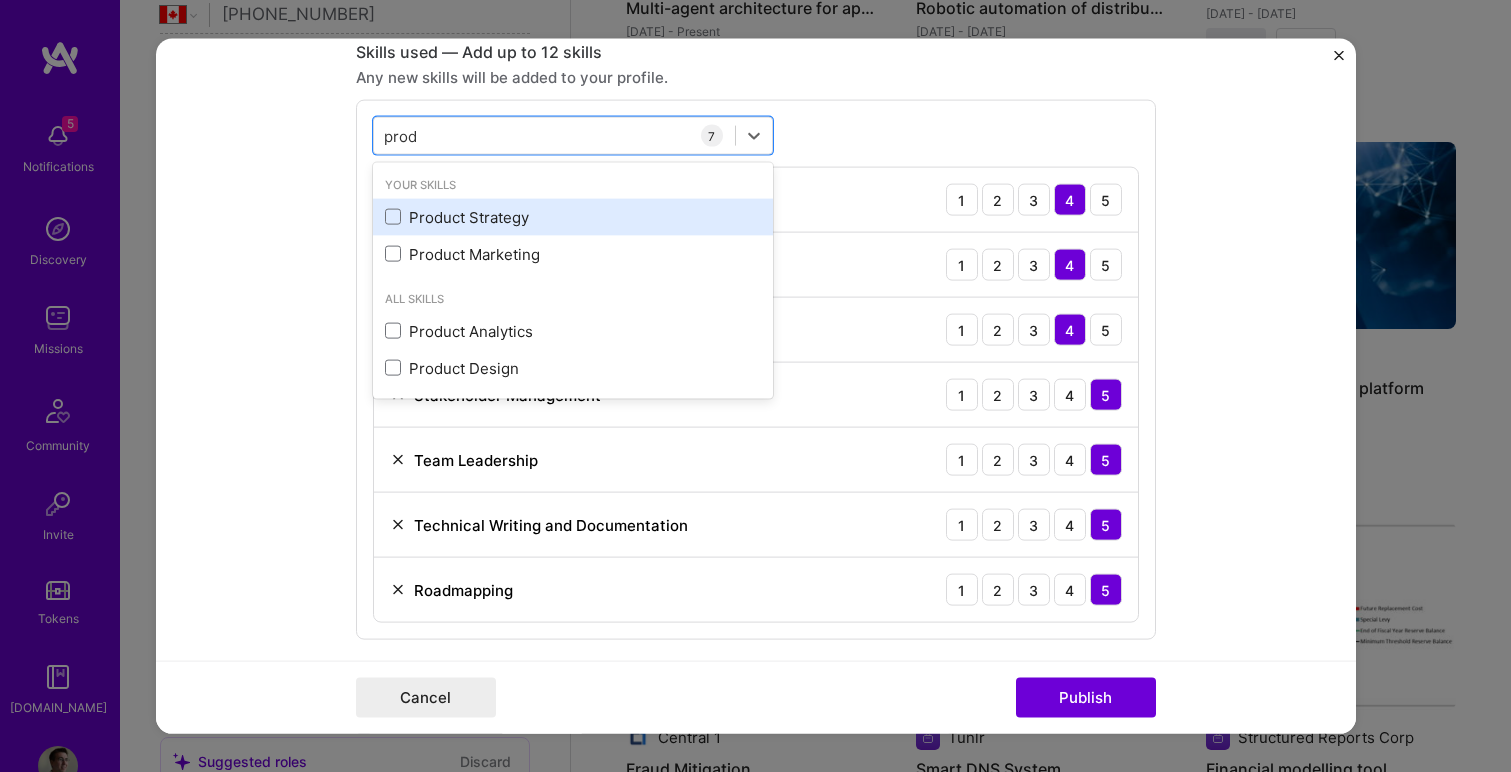 click on "Product Strategy" at bounding box center [573, 216] 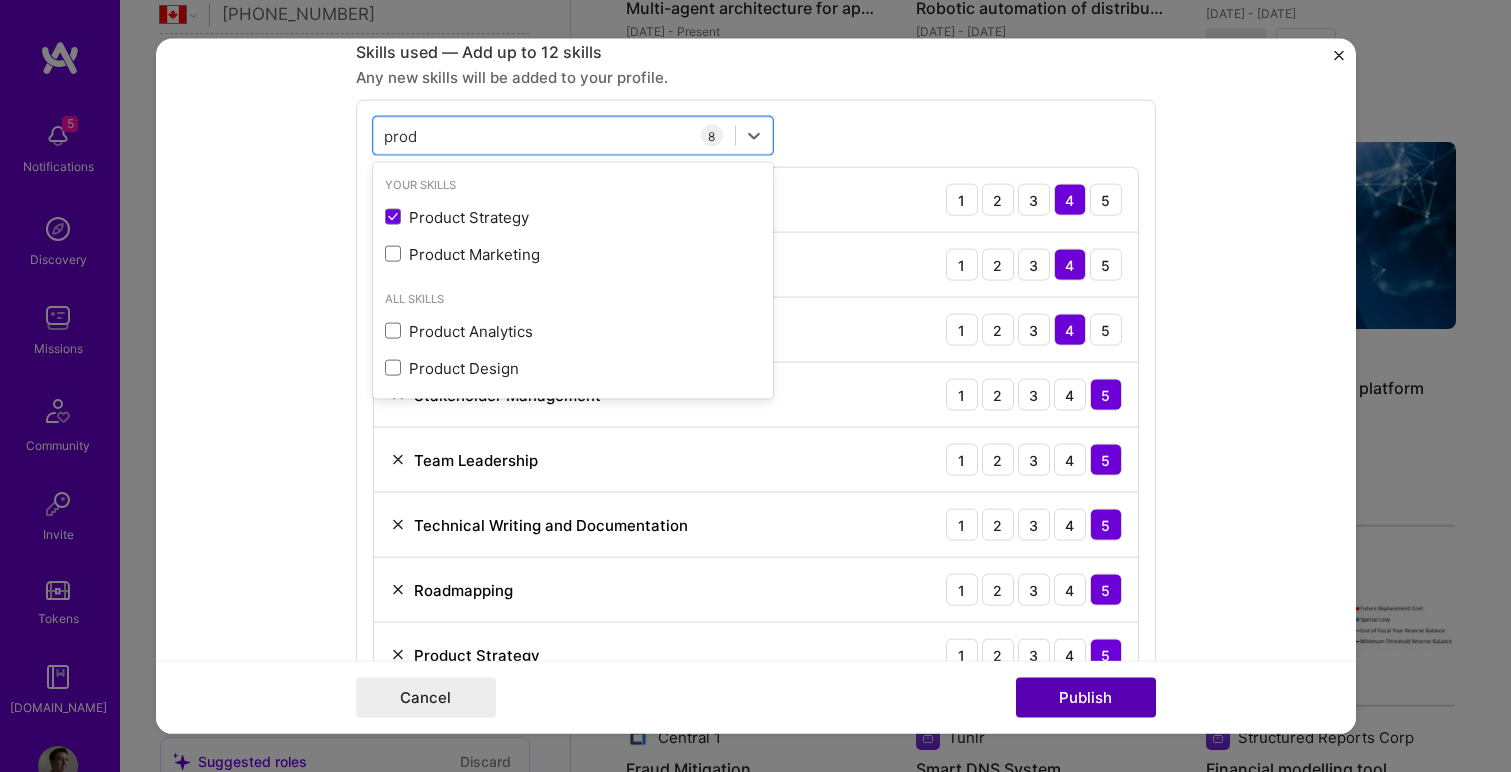 type on "prod" 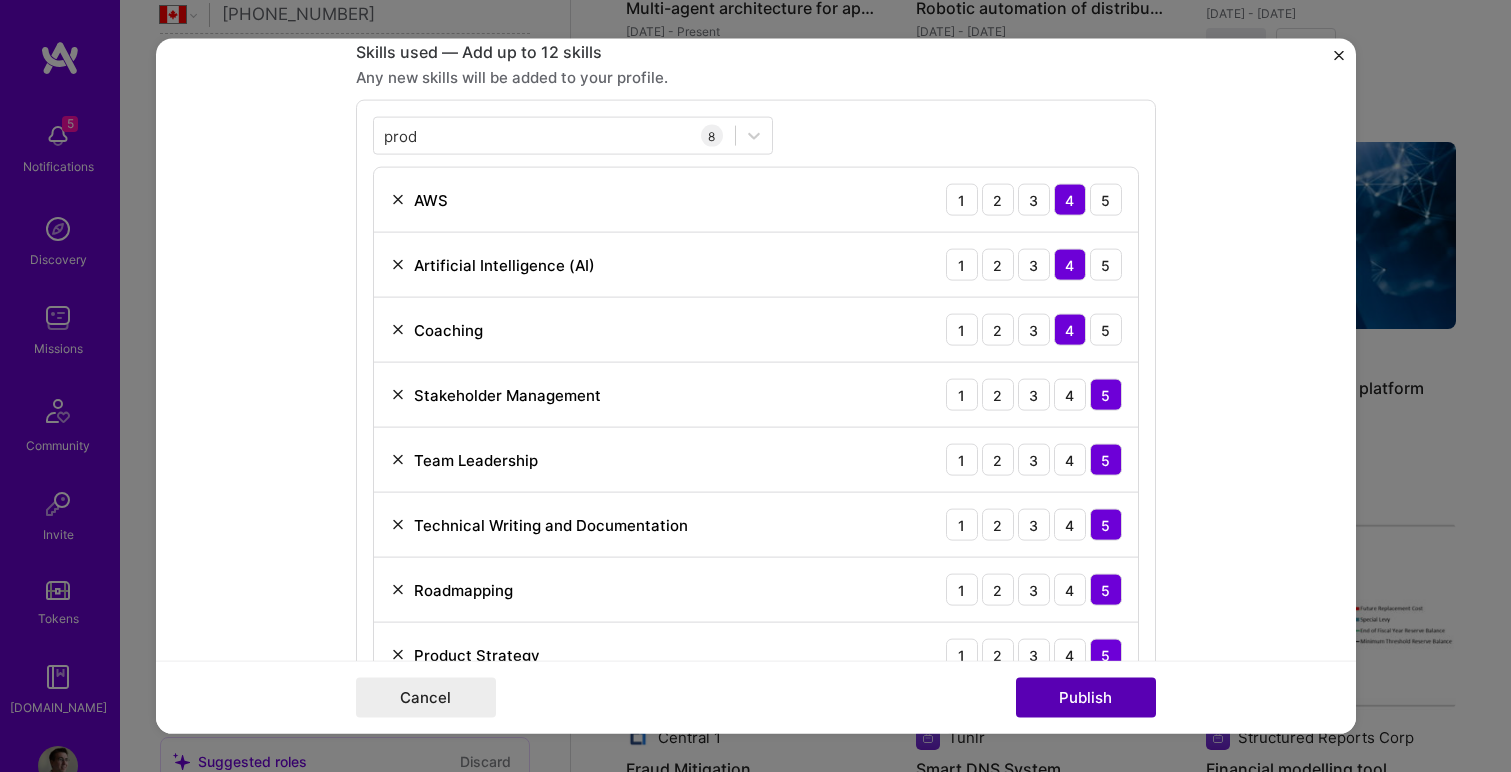 click on "Publish" at bounding box center [1086, 697] 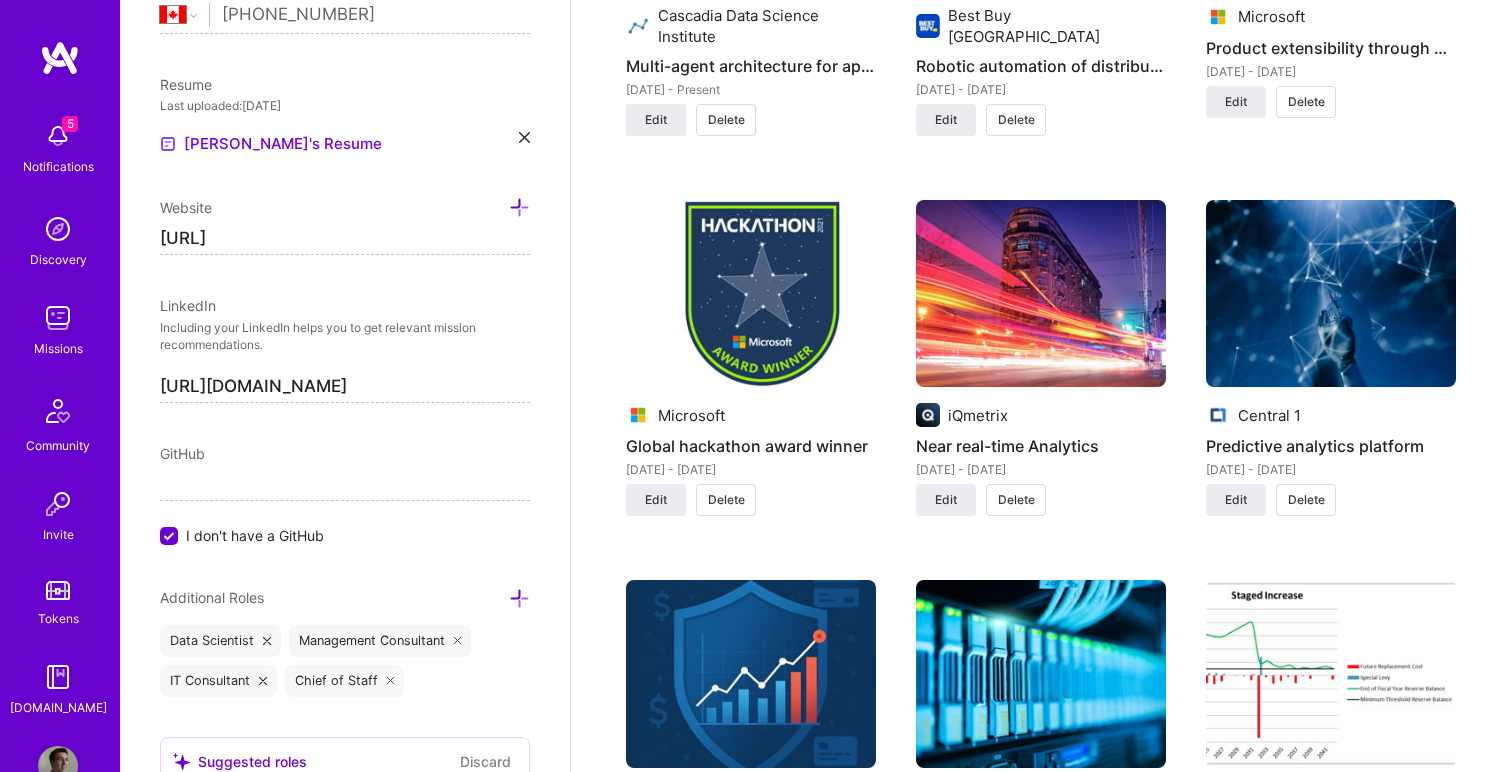 scroll, scrollTop: 3375, scrollLeft: 0, axis: vertical 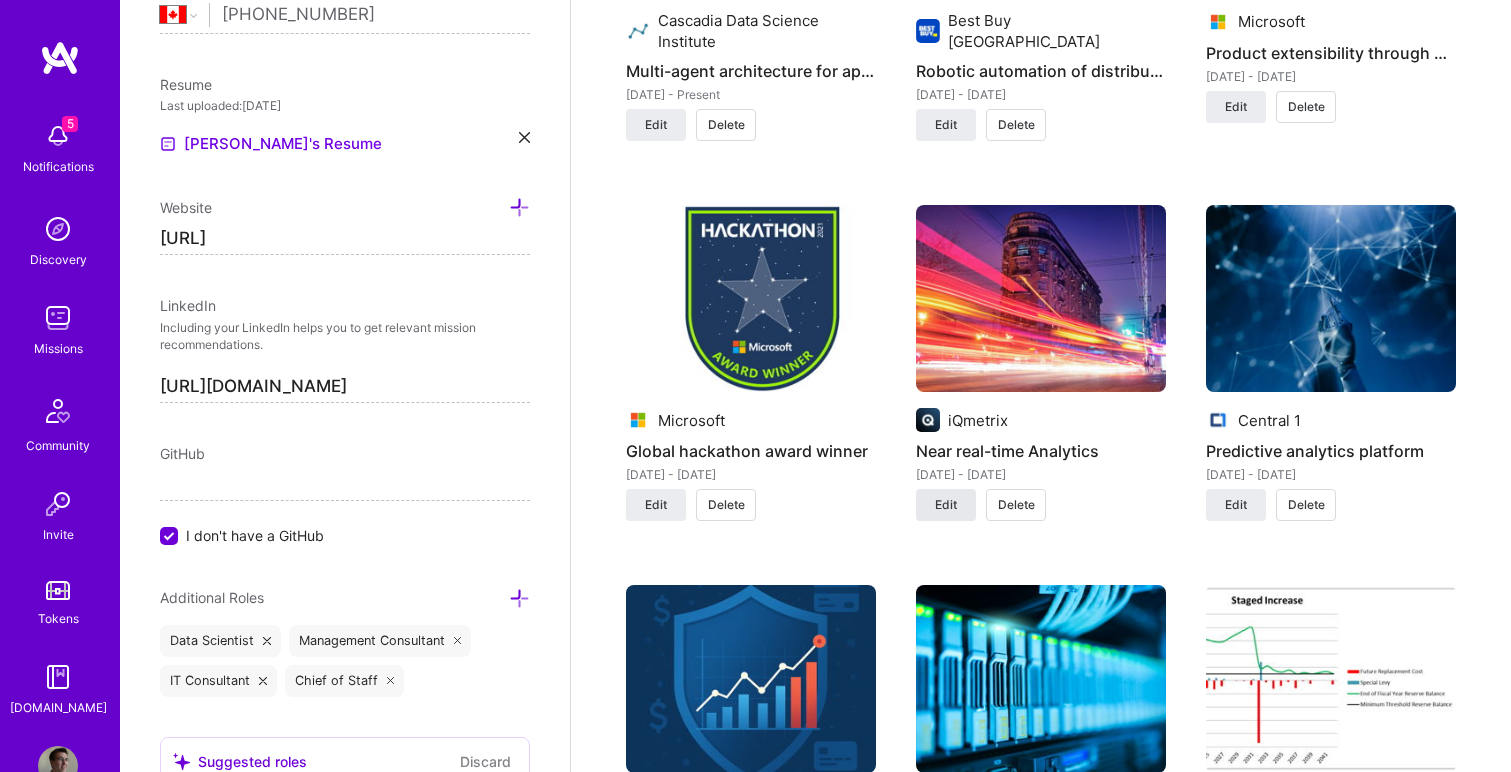 click on "Edit" at bounding box center (946, 505) 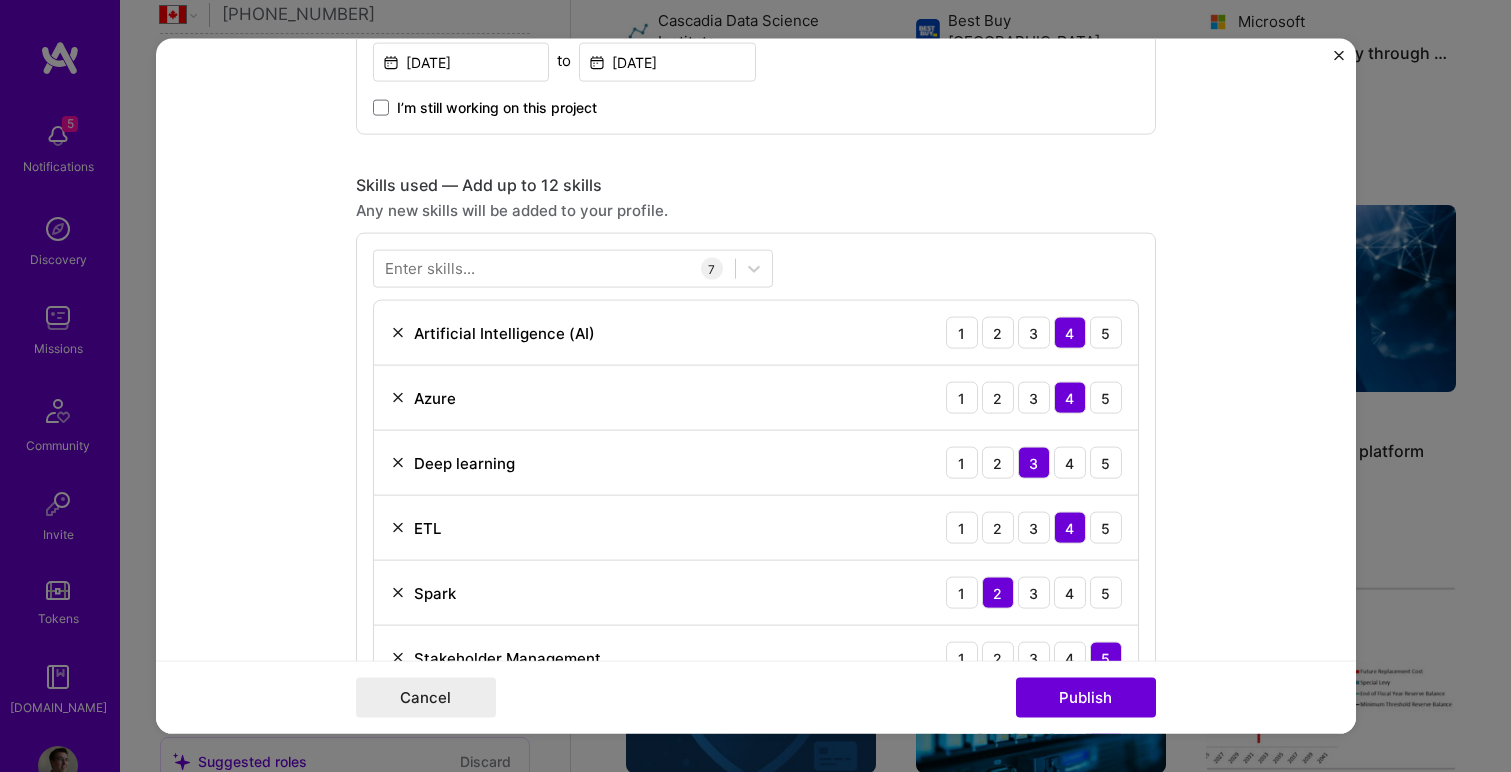 scroll, scrollTop: 1252, scrollLeft: 0, axis: vertical 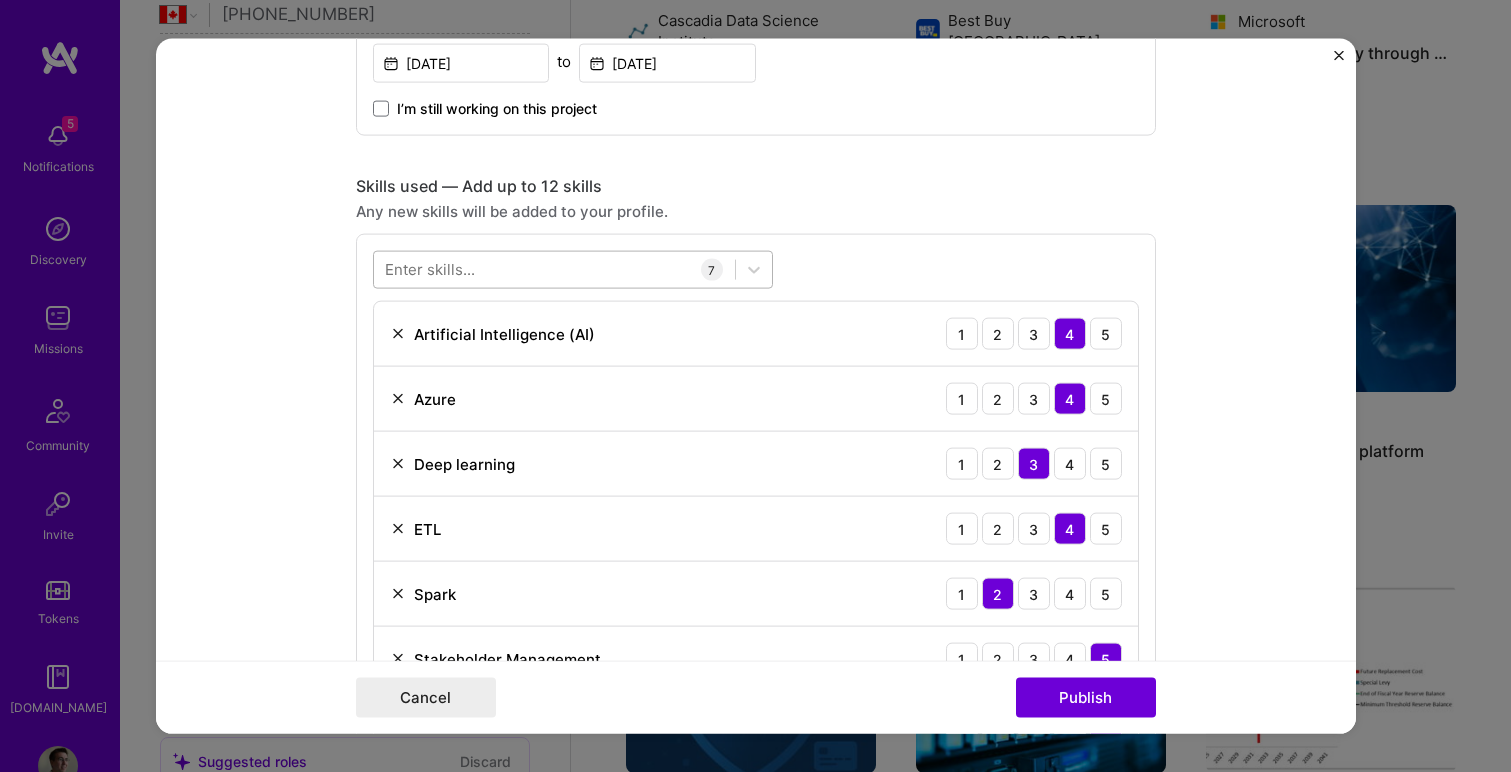 click at bounding box center (554, 269) 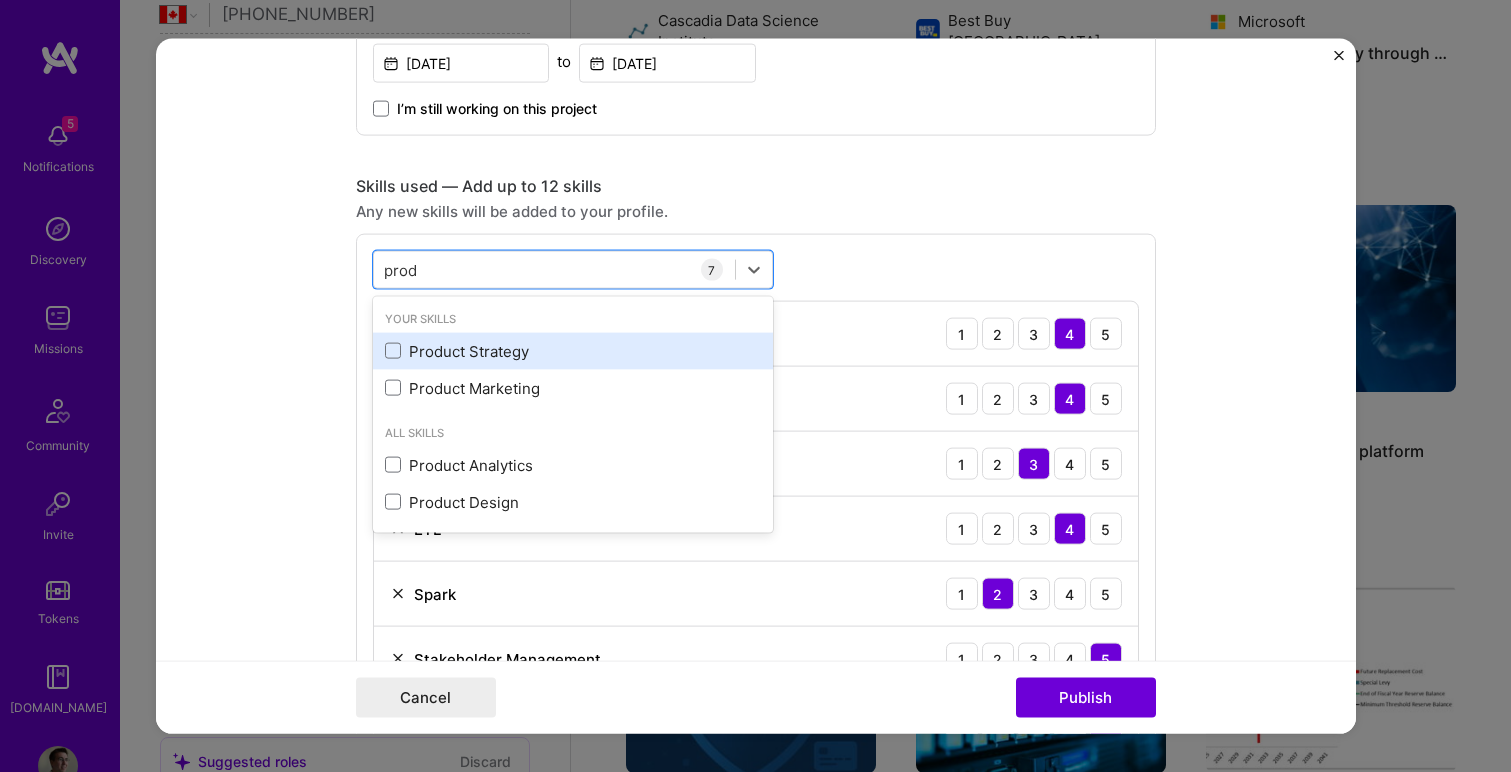 click on "Product Strategy" at bounding box center (573, 350) 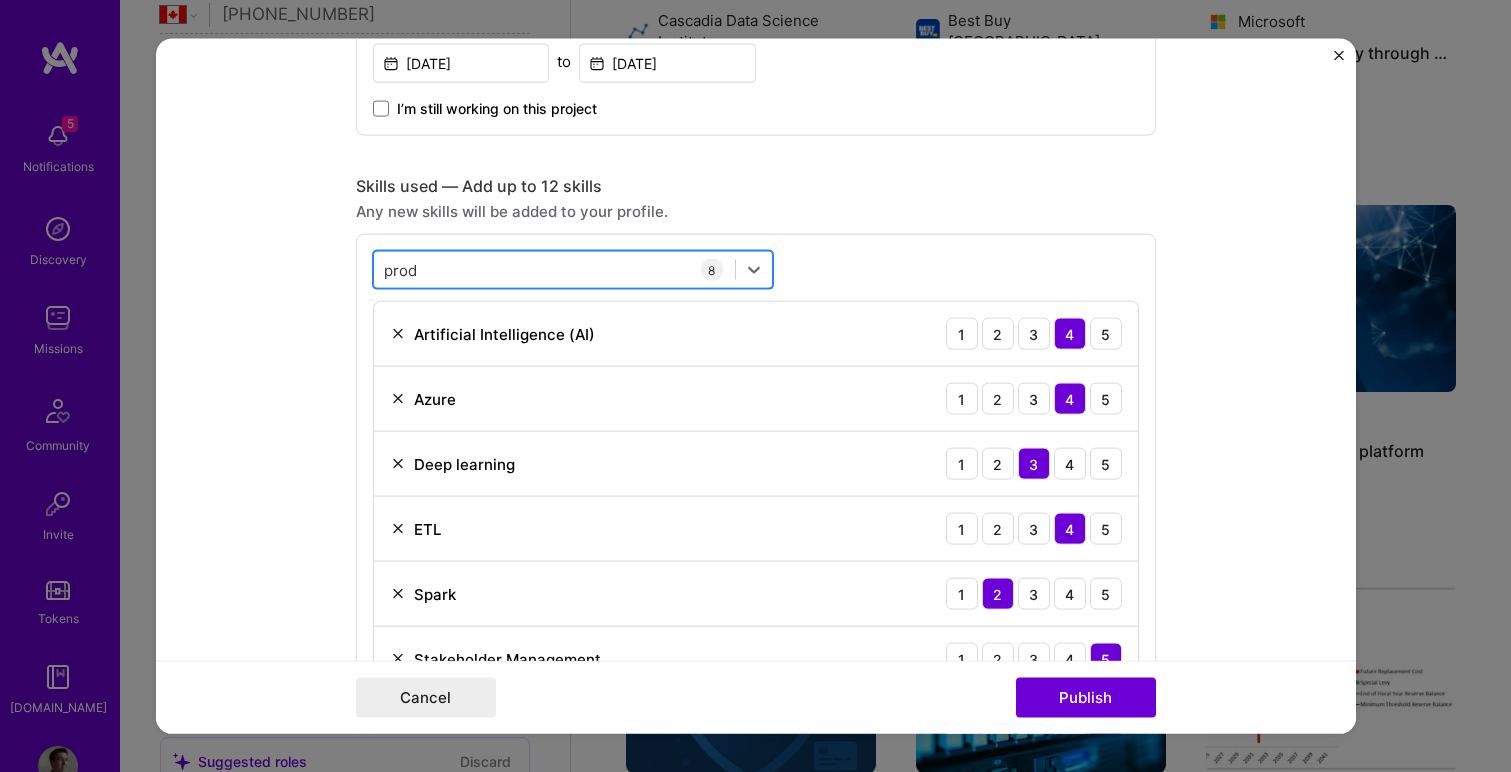 click on "prod prod" at bounding box center [554, 269] 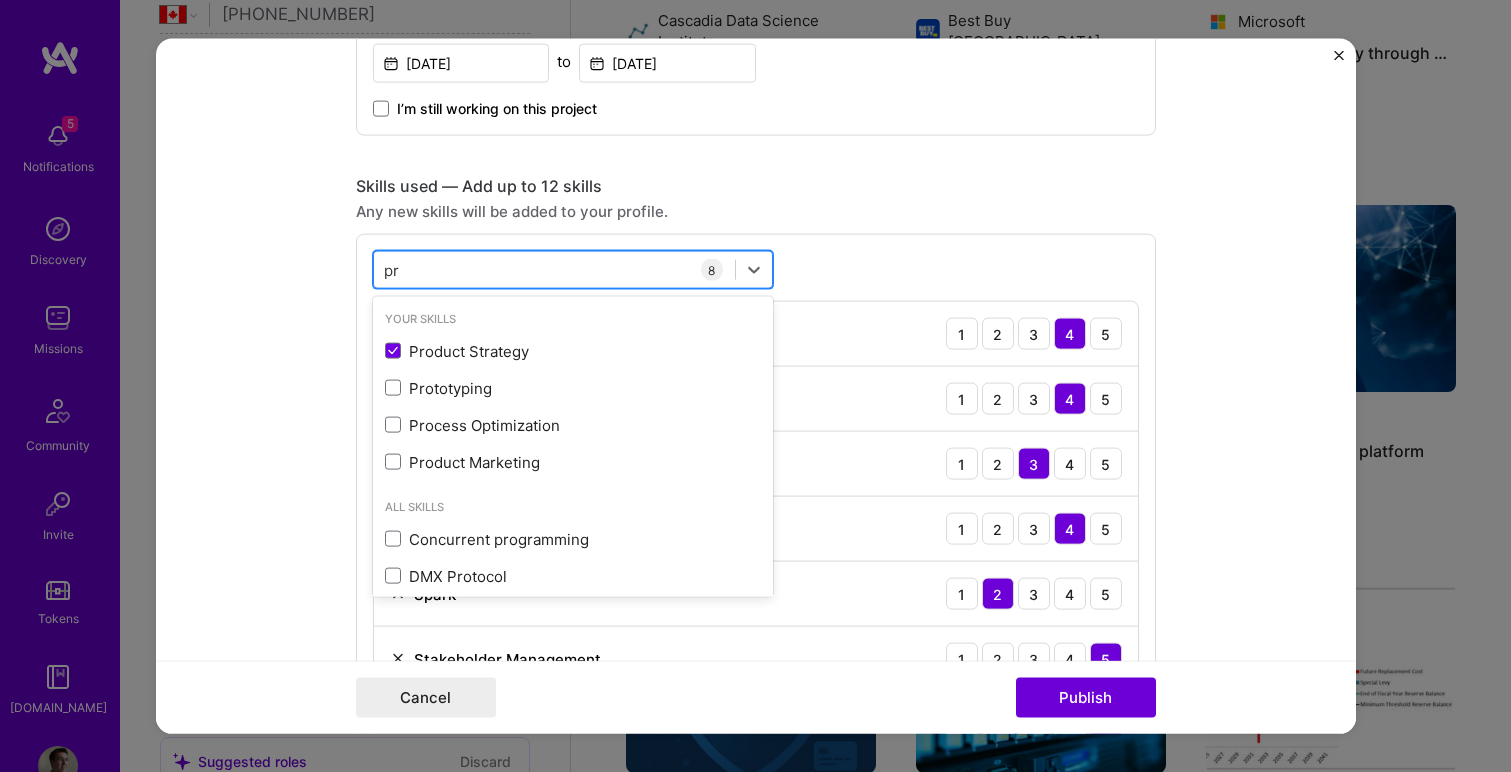 type on "p" 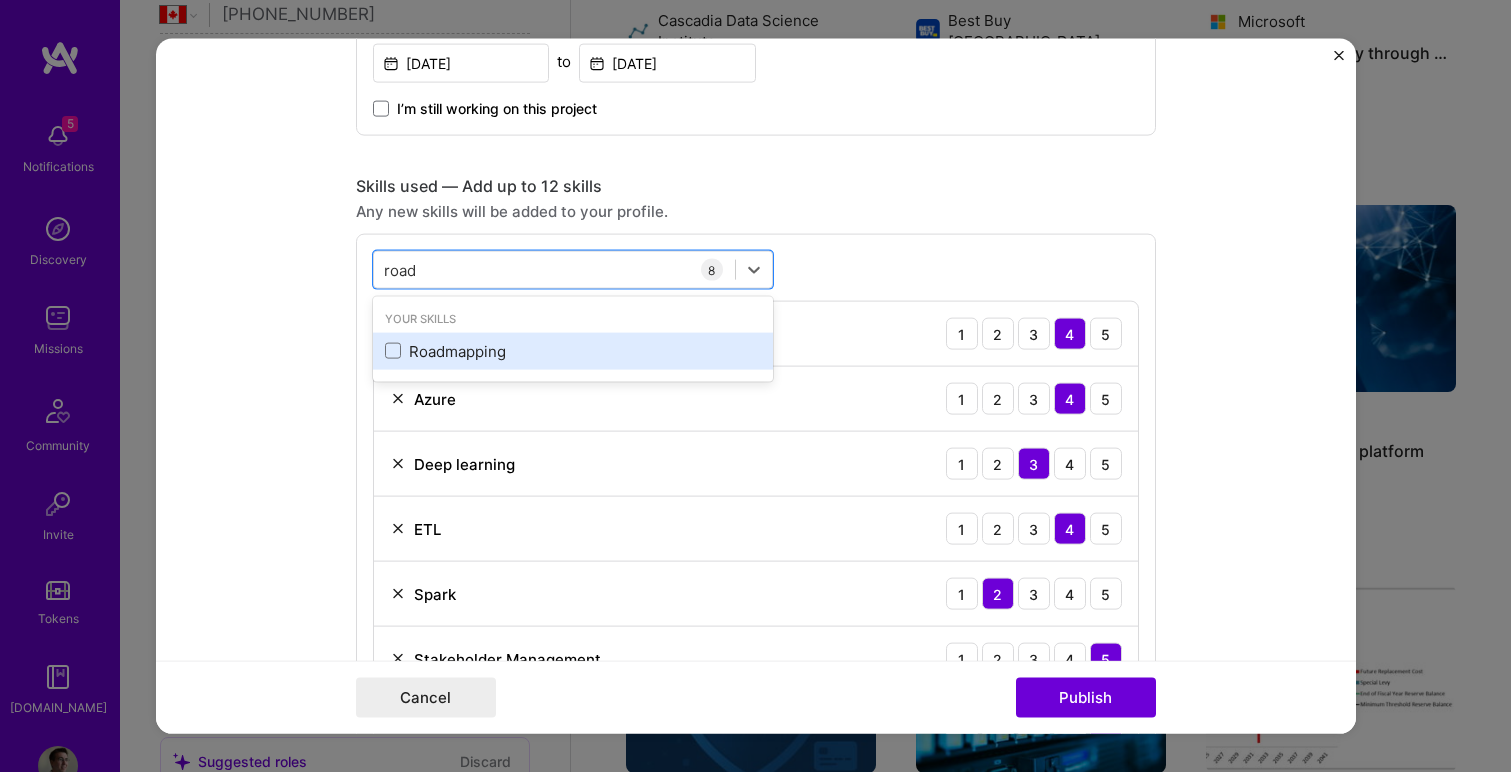 click on "Roadmapping" at bounding box center (573, 350) 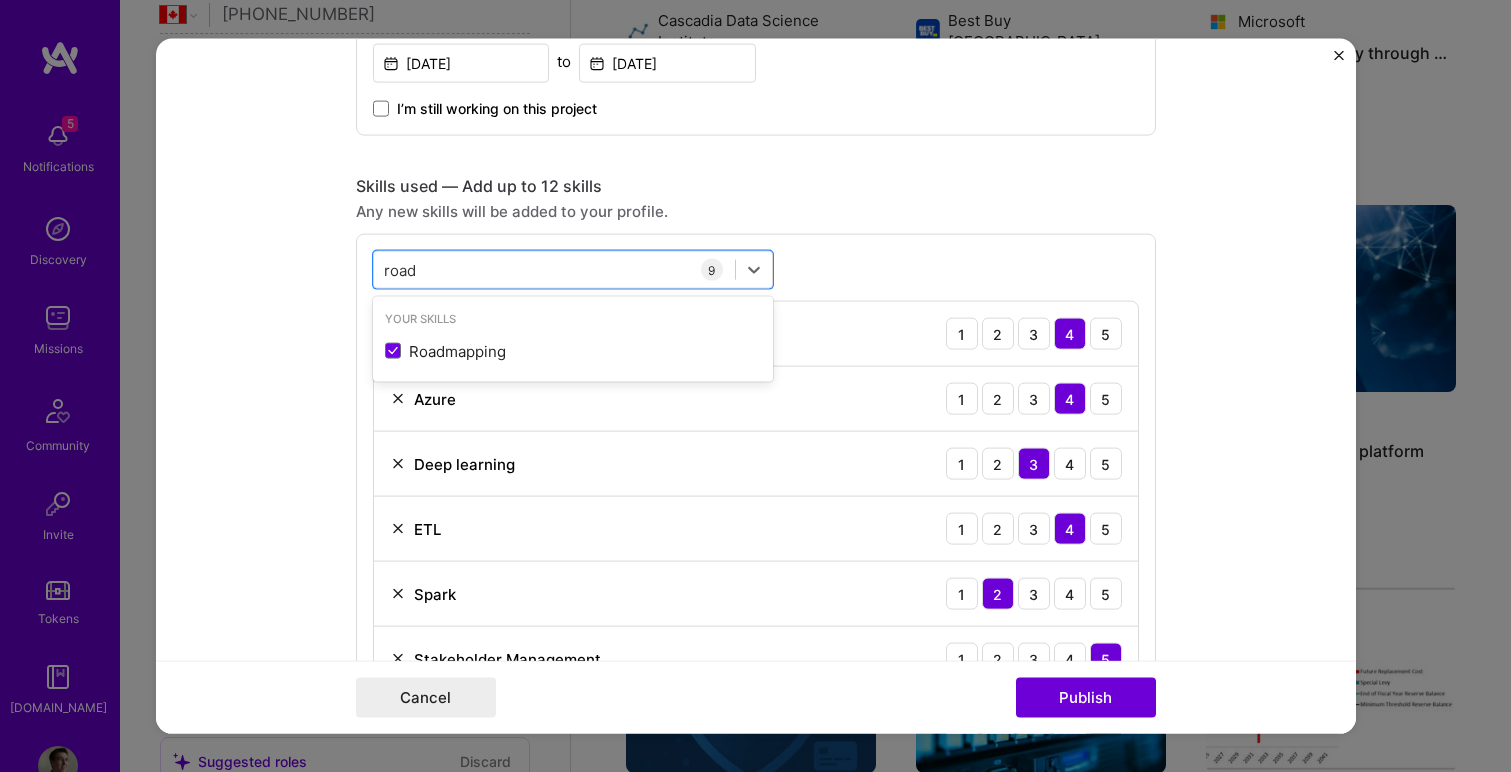 type on "road" 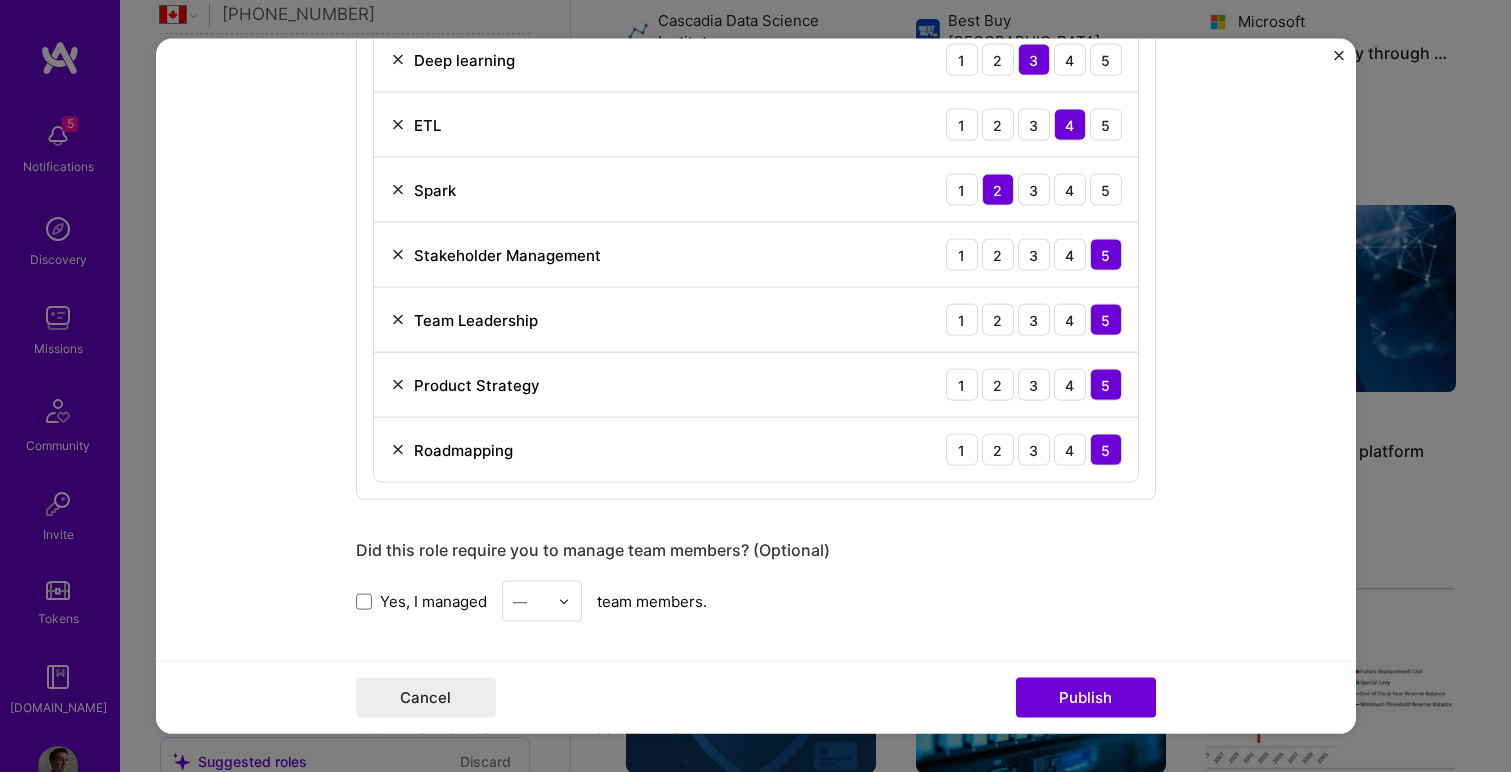 scroll, scrollTop: 1664, scrollLeft: 0, axis: vertical 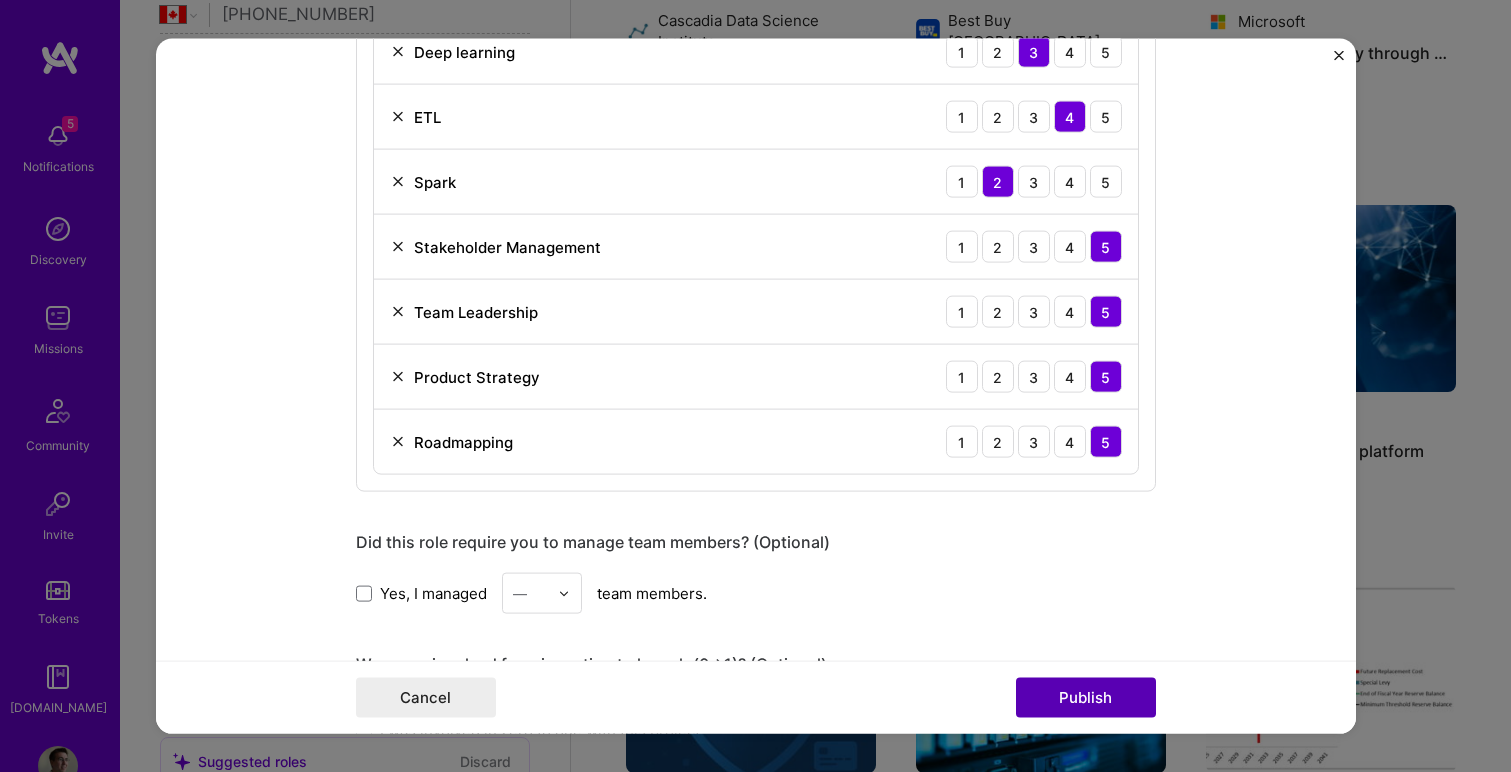 click on "Publish" at bounding box center (1086, 697) 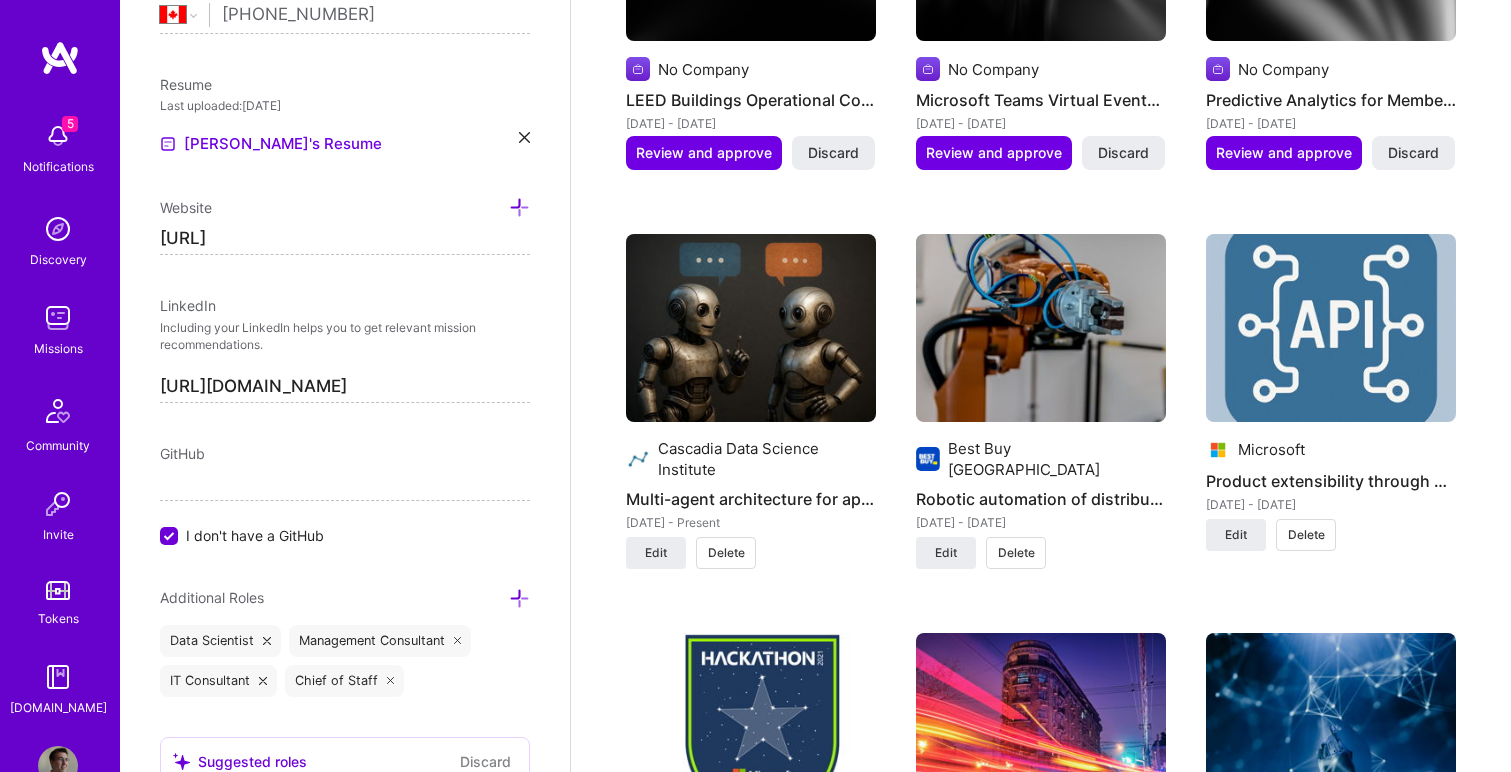 scroll, scrollTop: 2942, scrollLeft: 0, axis: vertical 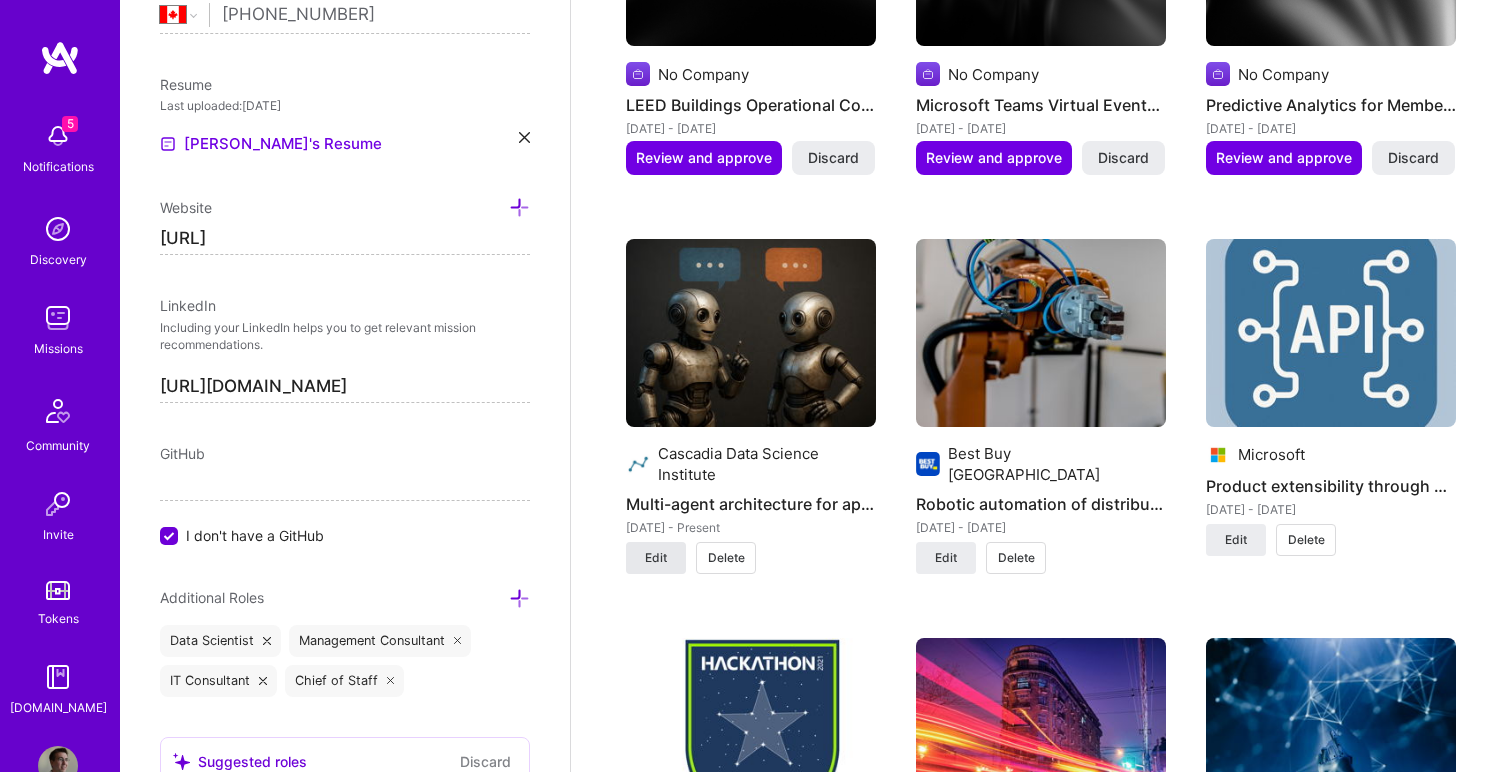 click on "Edit" at bounding box center (656, 558) 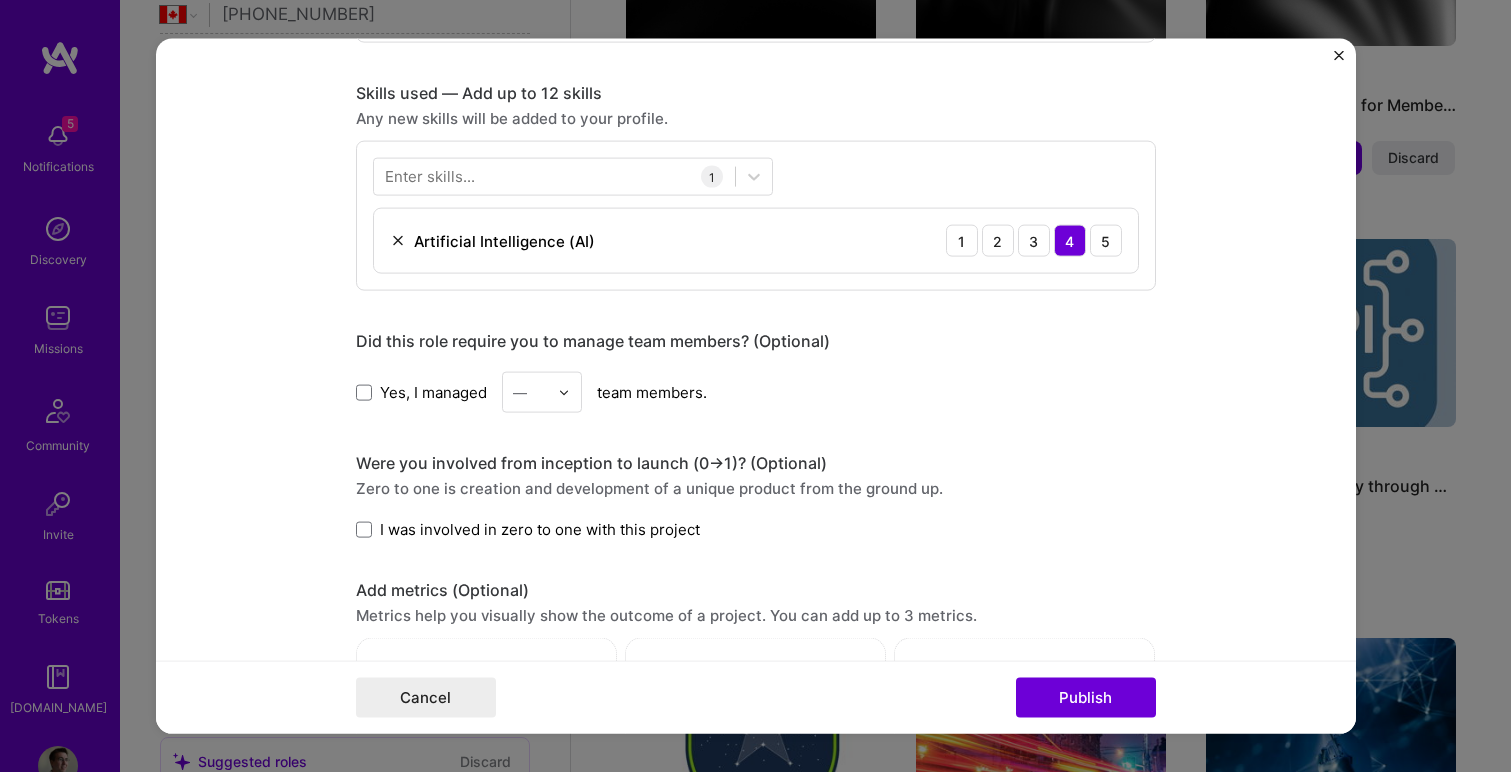 scroll, scrollTop: 1363, scrollLeft: 0, axis: vertical 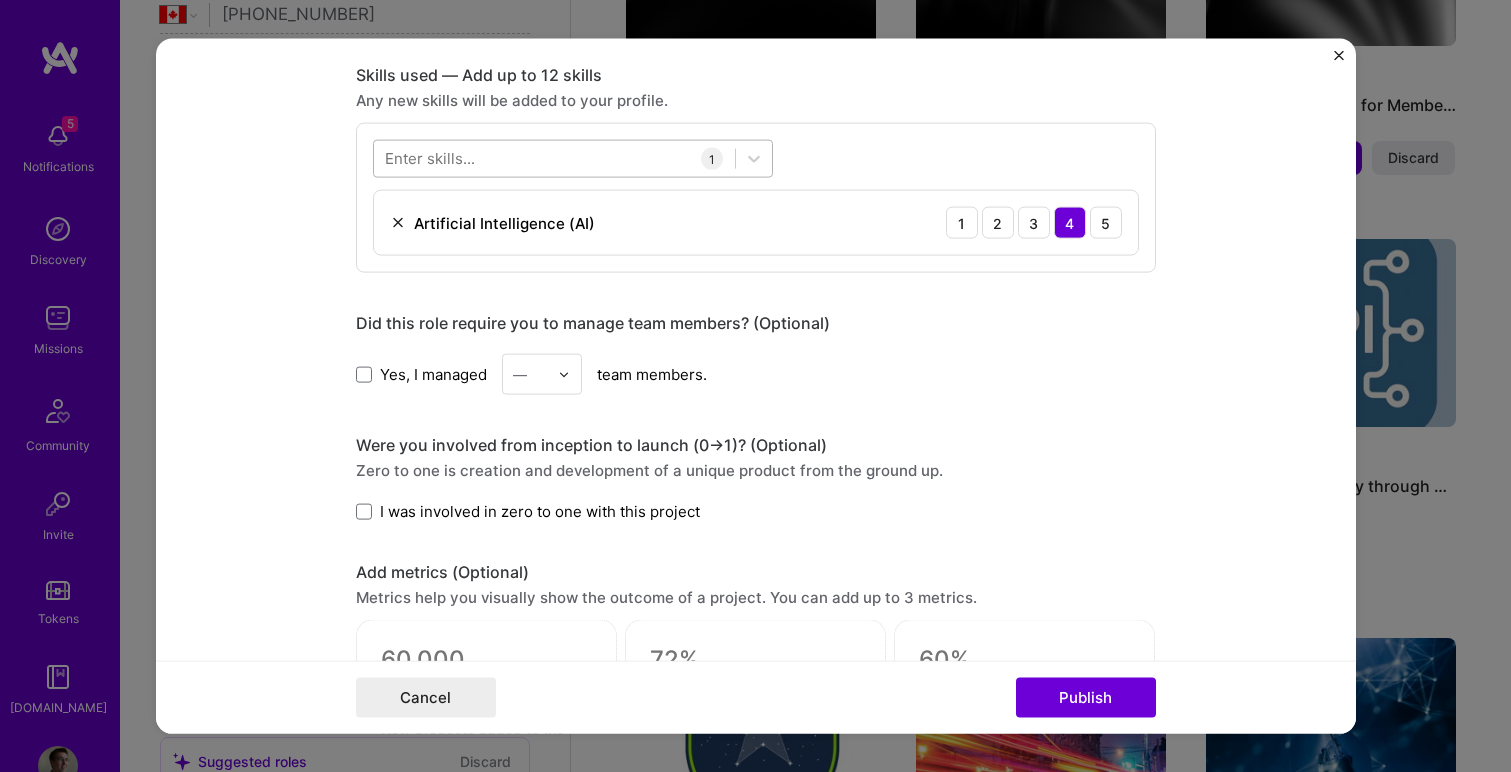 click at bounding box center (554, 158) 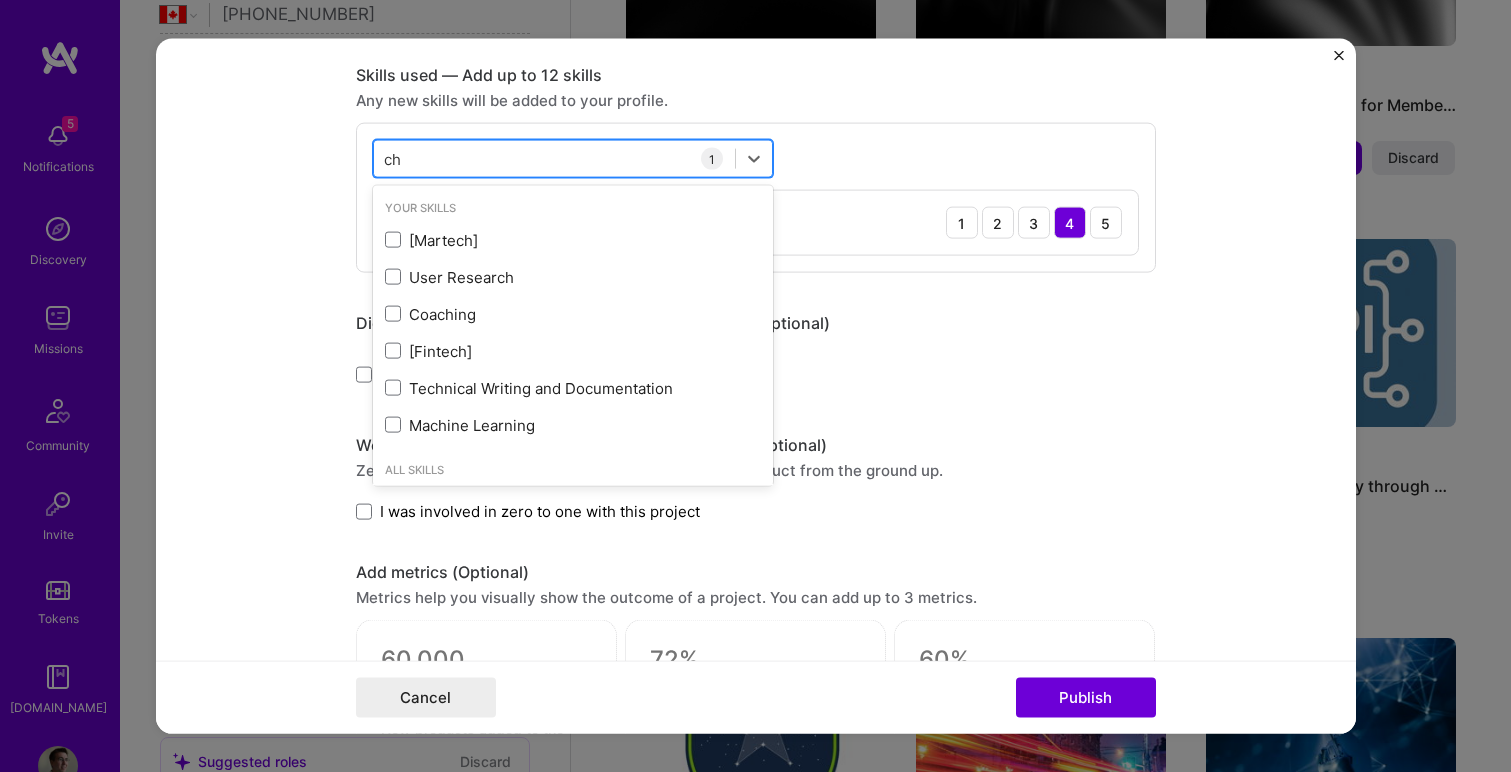 type on "c" 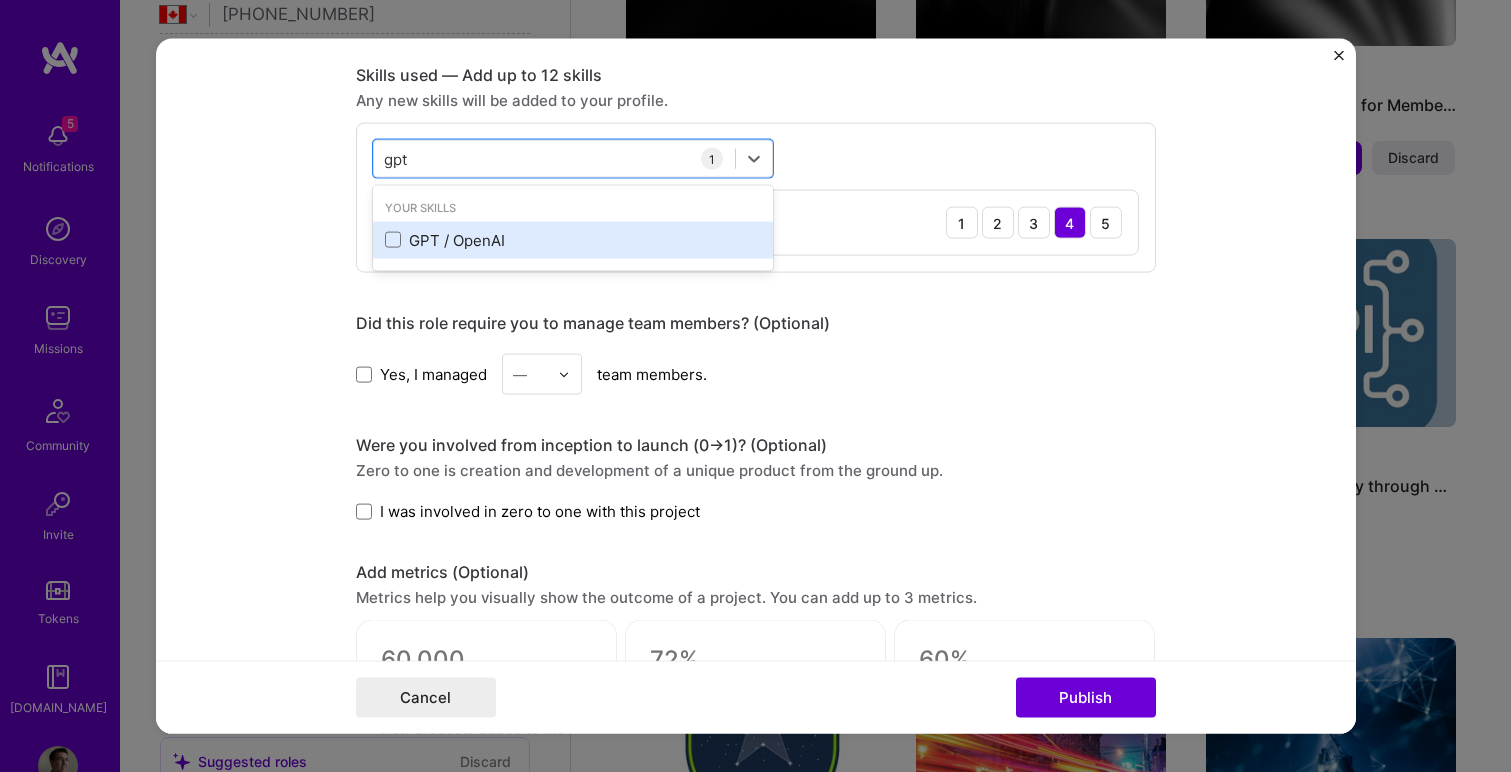 click on "GPT / OpenAI" at bounding box center [573, 239] 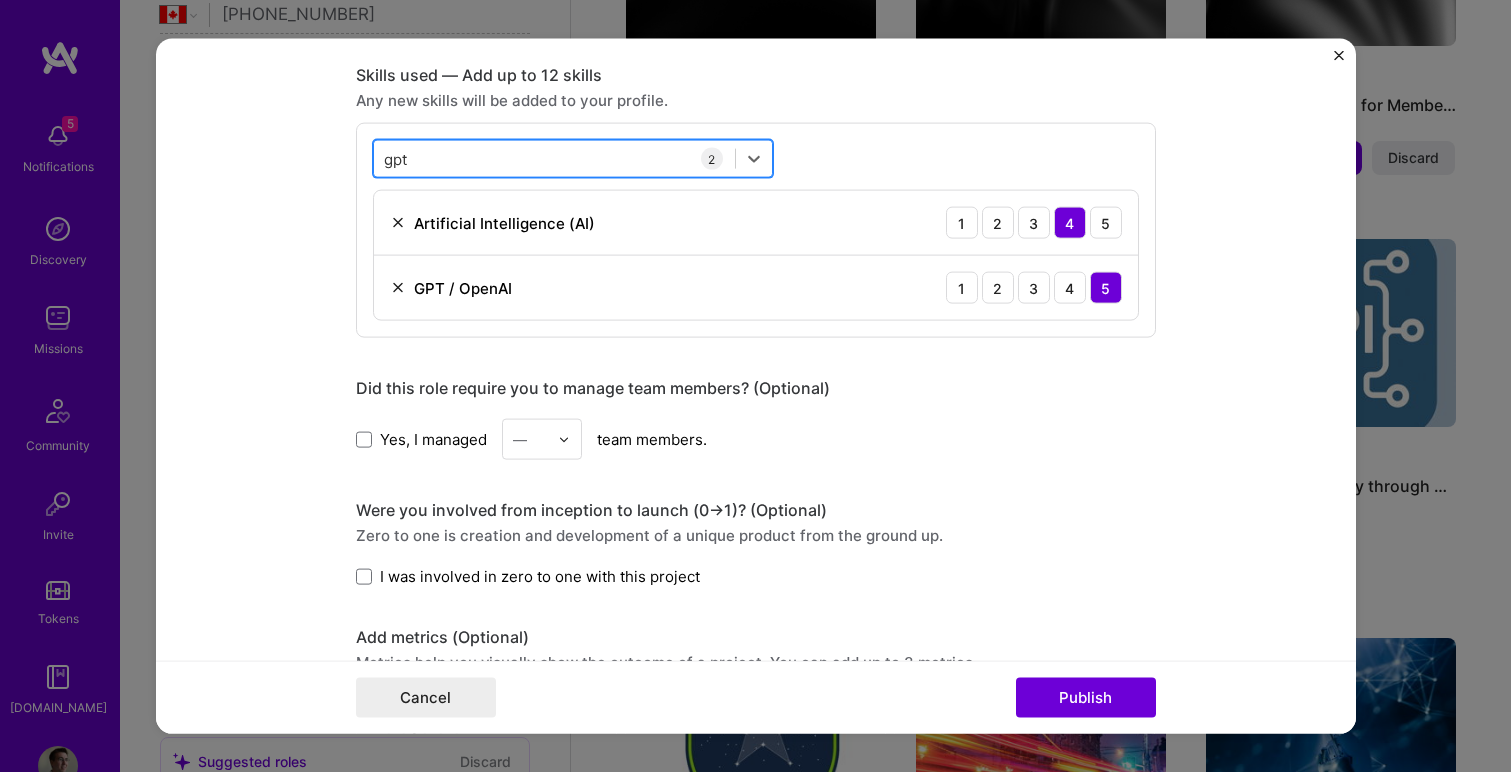 click on "gpt gpt" at bounding box center [554, 158] 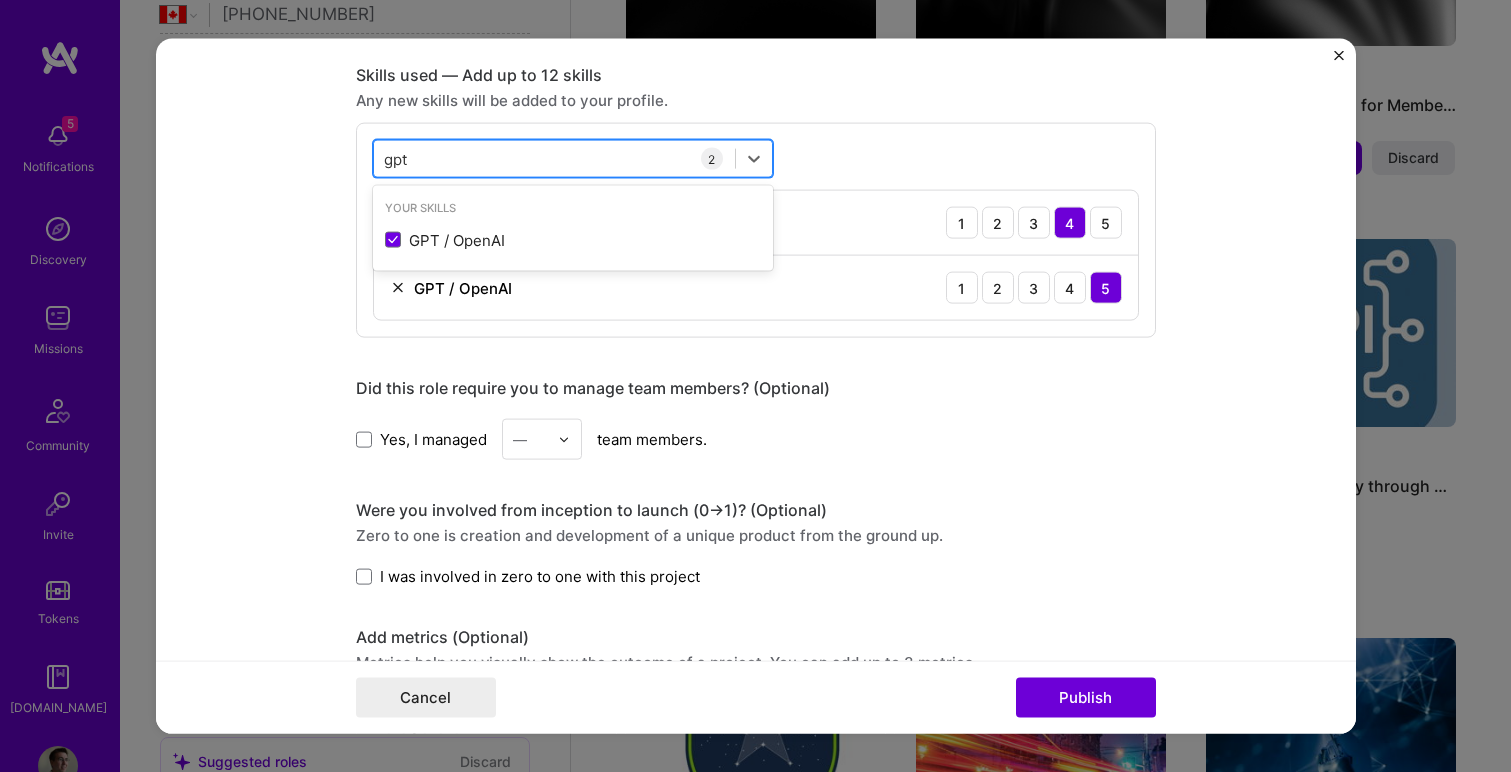 click on "gpt gpt" at bounding box center [554, 158] 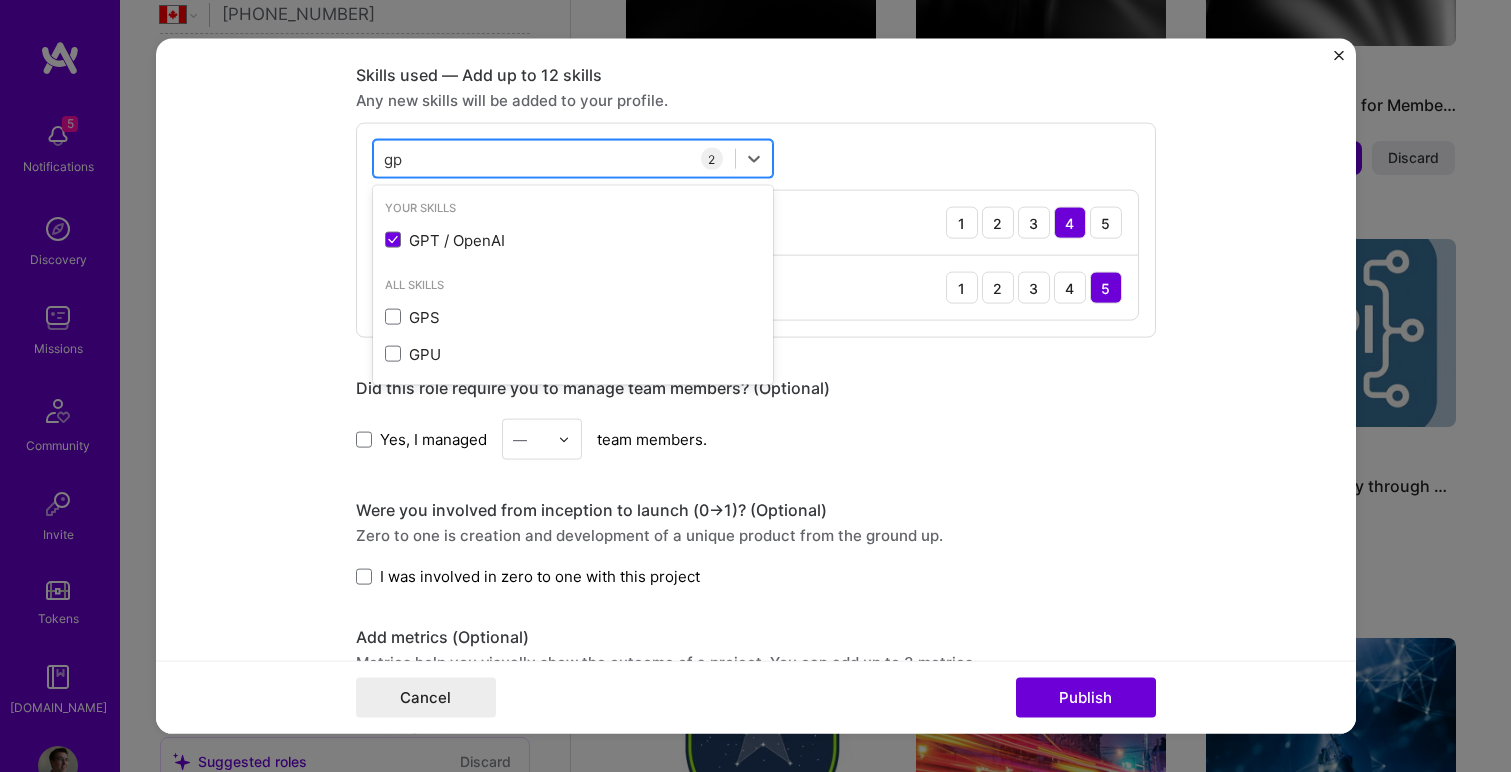 type on "g" 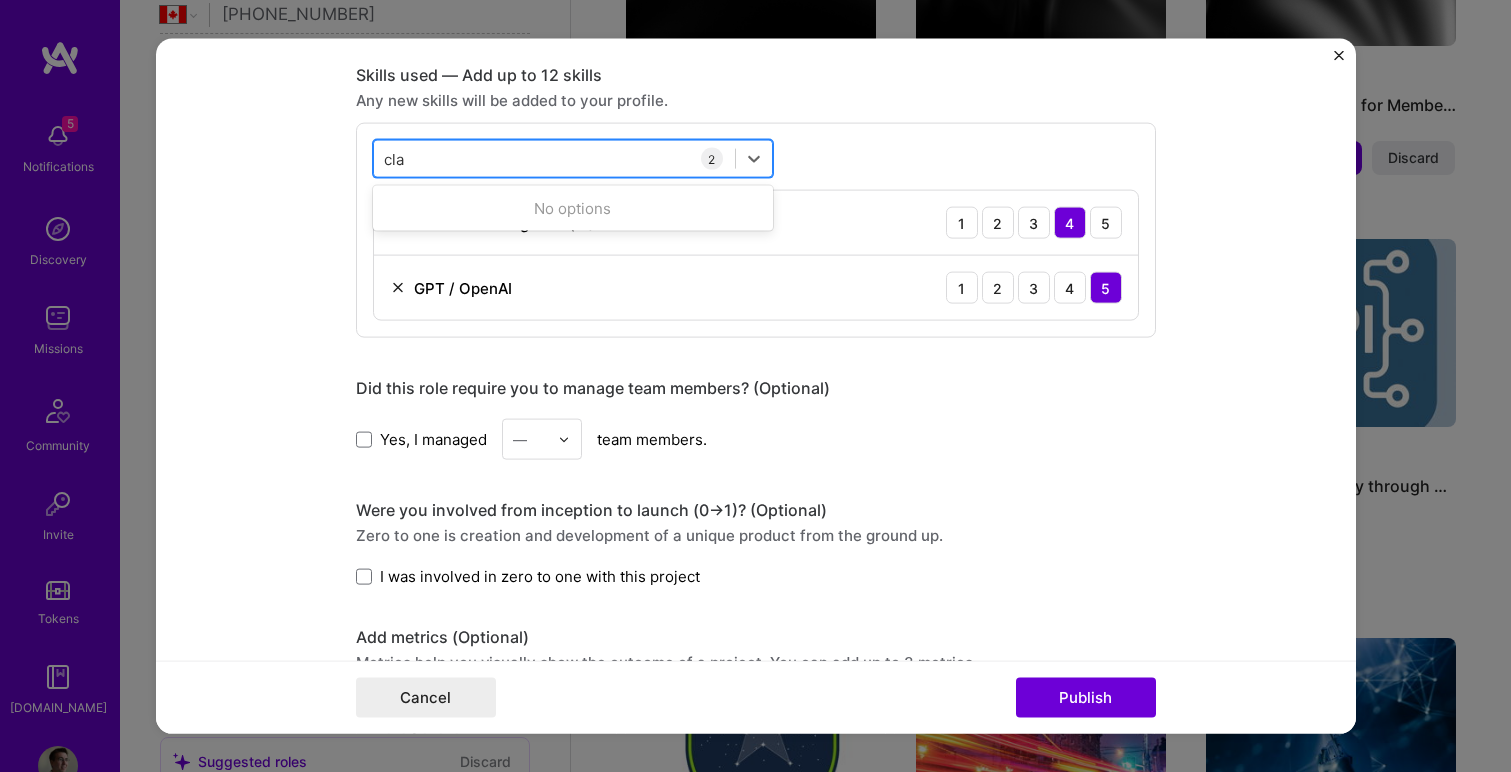 type on "clau" 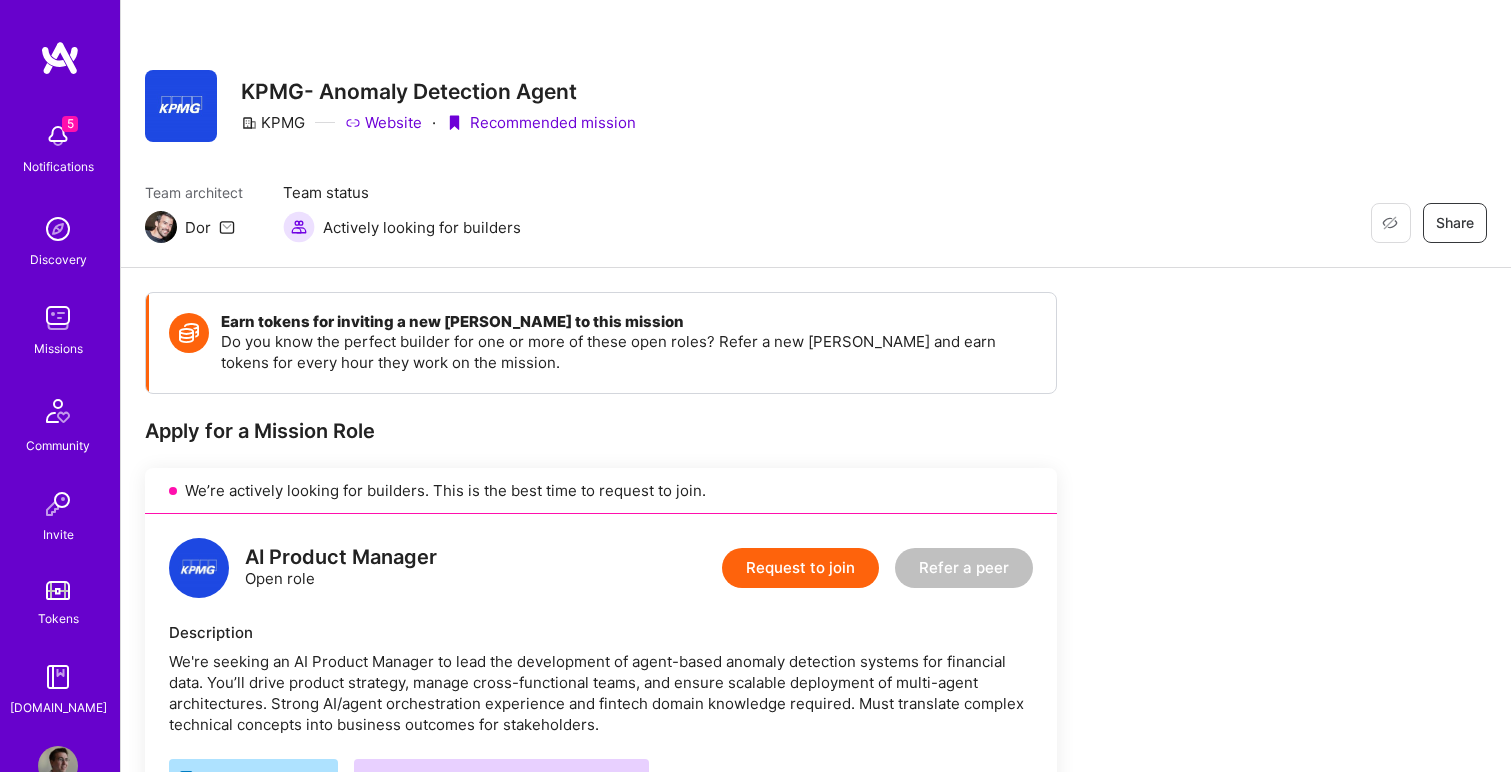 scroll, scrollTop: 25, scrollLeft: 0, axis: vertical 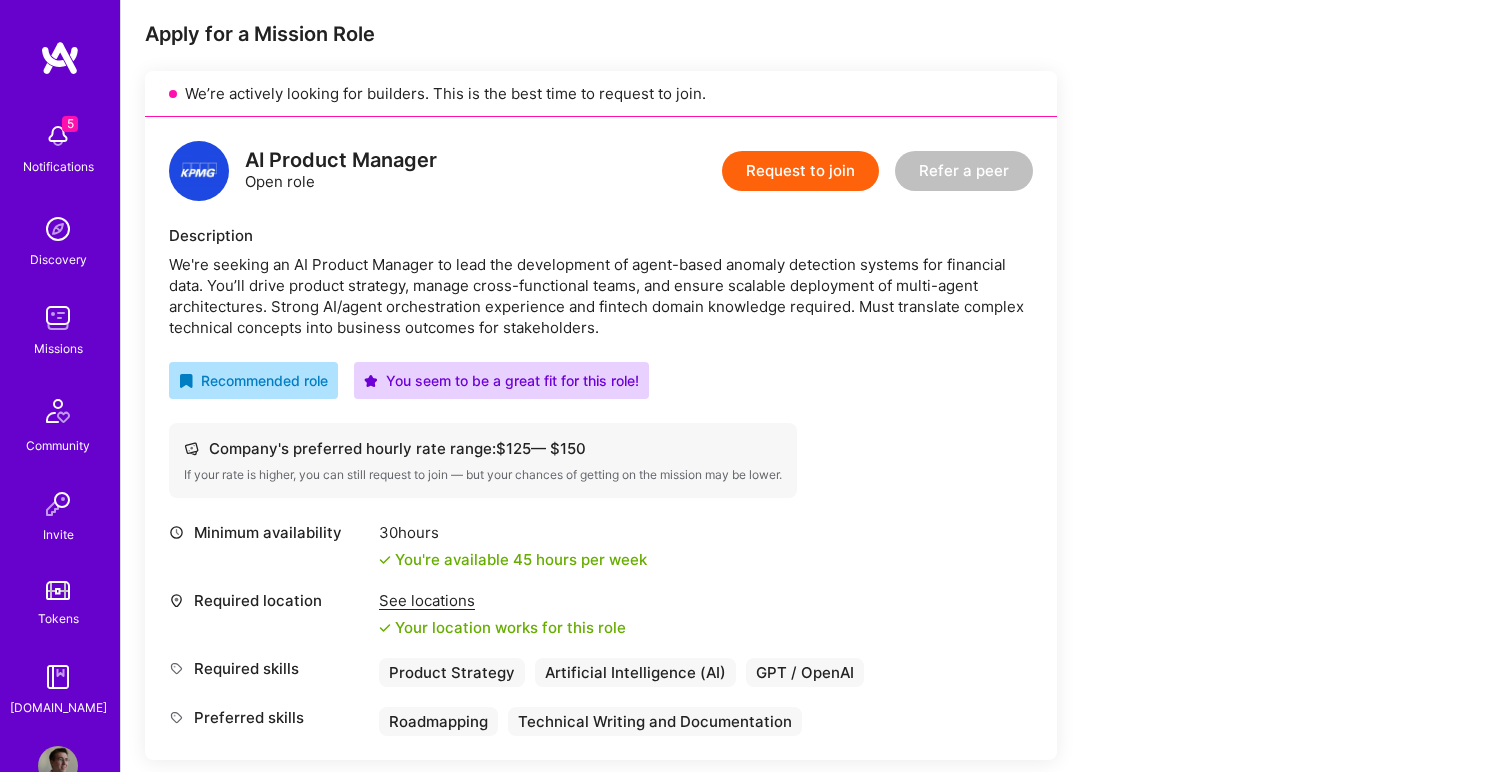 click on "We're seeking an AI Product Manager to lead the development of agent-based anomaly detection systems for financial data. You’ll drive product strategy, manage cross-functional teams, and ensure scalable deployment of multi-agent architectures. Strong AI/agent orchestration experience and fintech domain knowledge required. Must translate complex technical concepts into business outcomes for stakeholders." at bounding box center [601, 296] 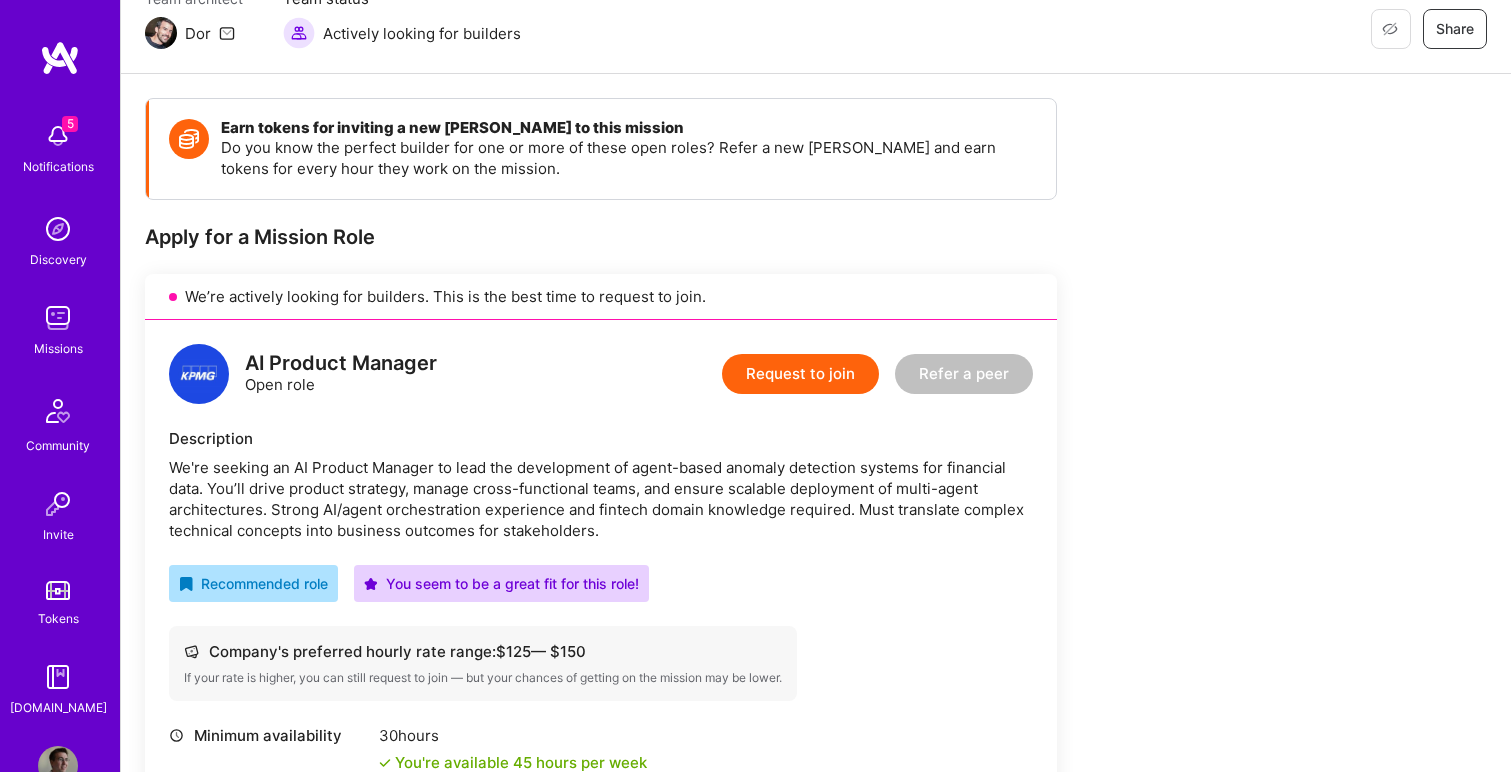scroll, scrollTop: 239, scrollLeft: 0, axis: vertical 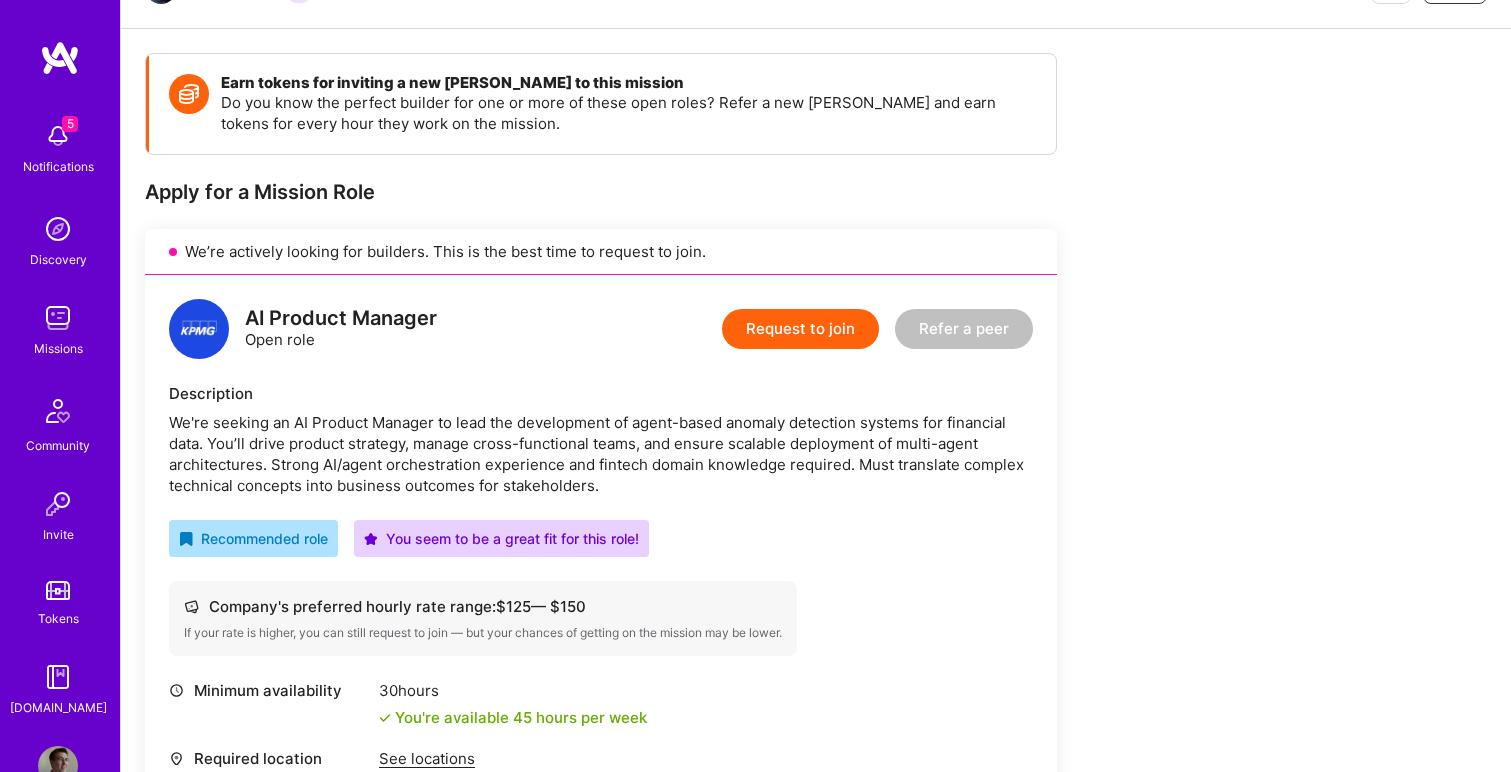 click on "Description" at bounding box center [601, 393] 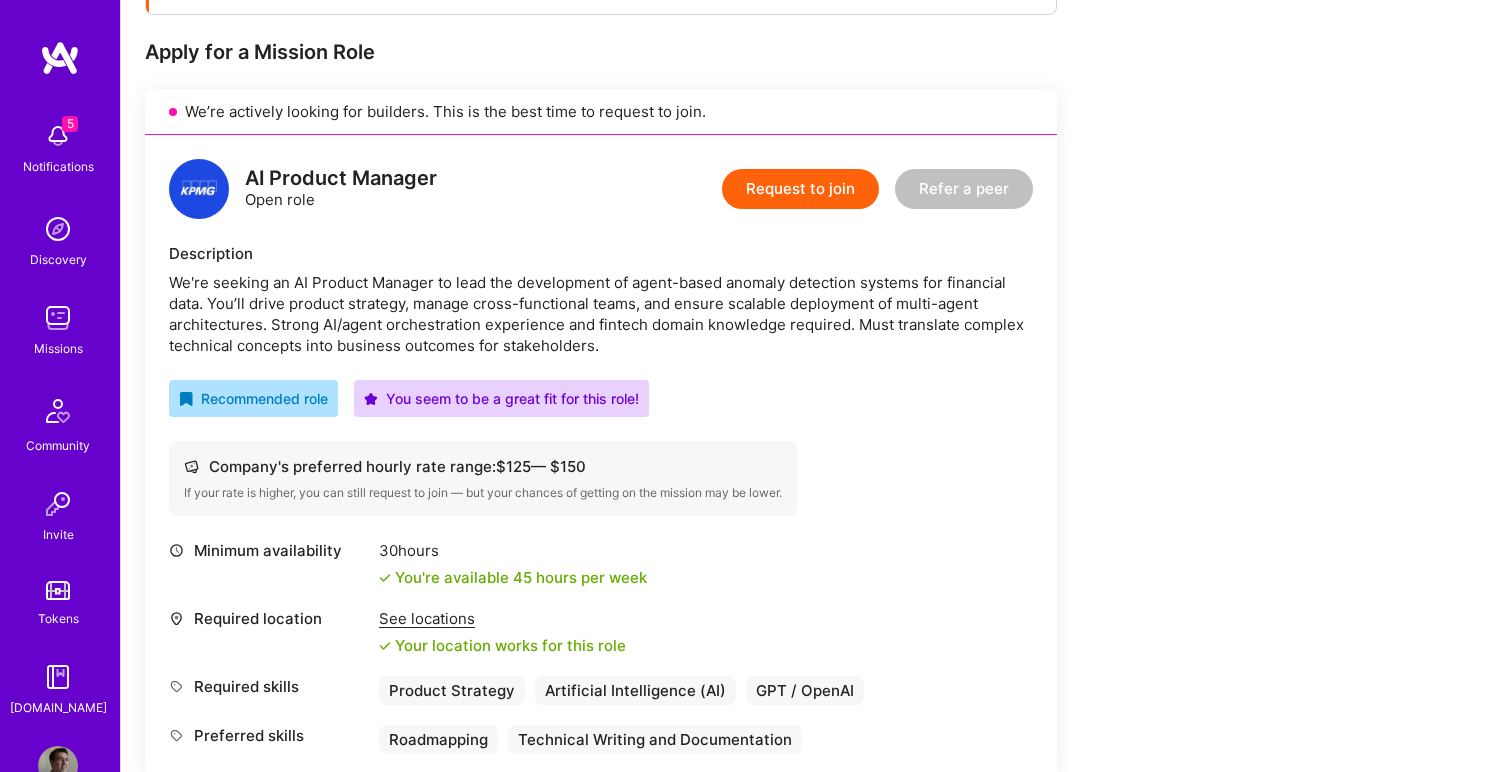 scroll, scrollTop: 364, scrollLeft: 0, axis: vertical 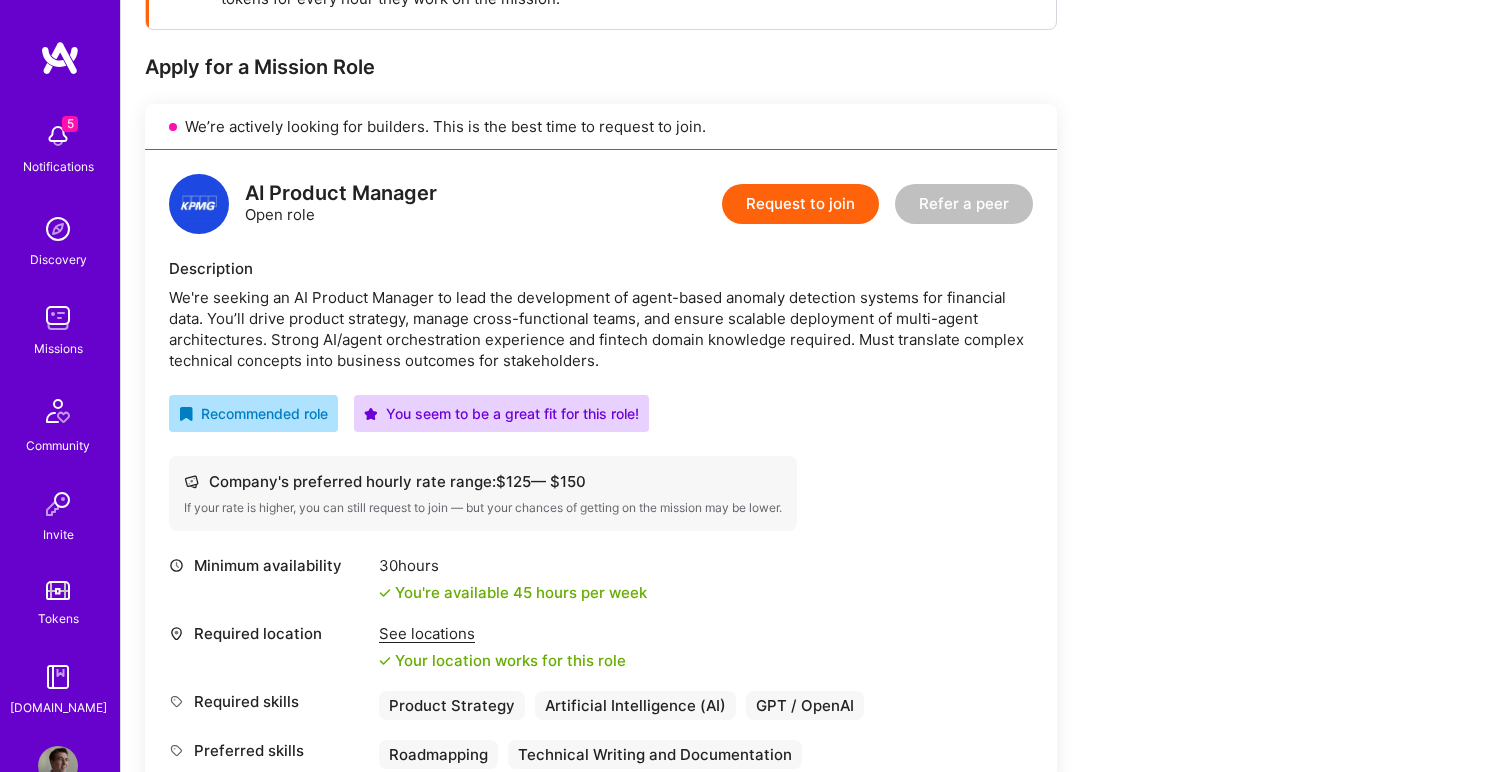click on "Request to join" at bounding box center (800, 204) 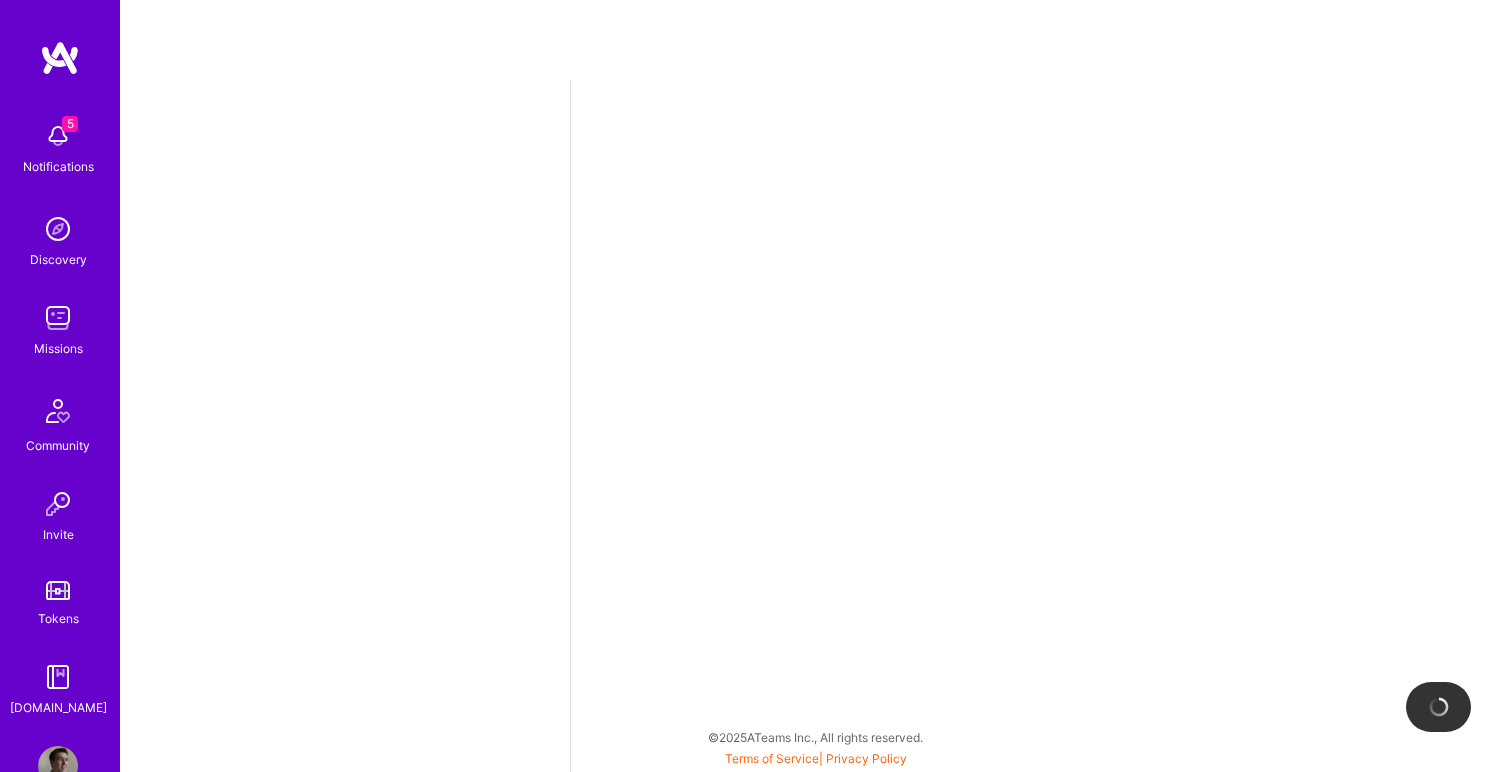 scroll, scrollTop: 0, scrollLeft: 0, axis: both 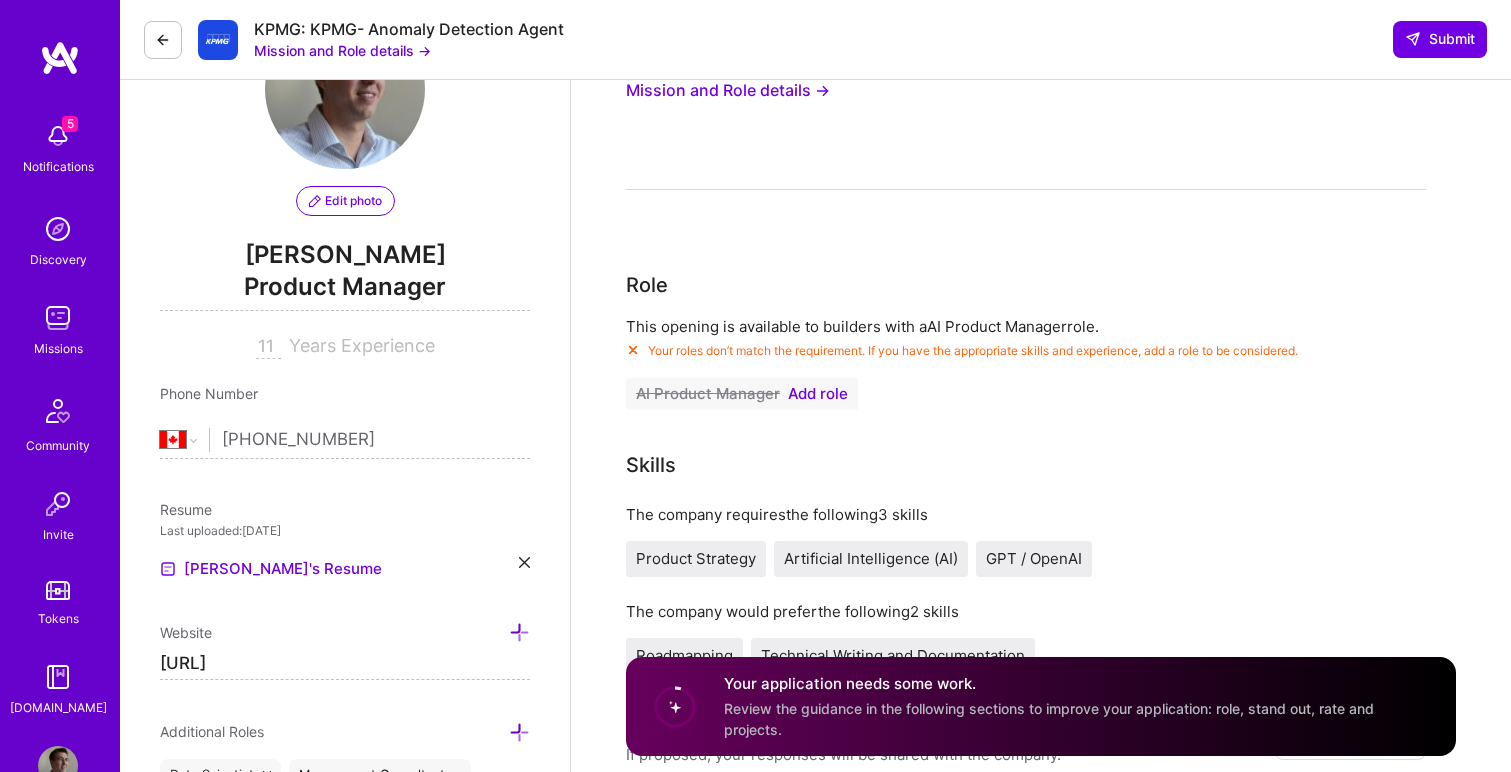 click on "Add role" at bounding box center (818, 394) 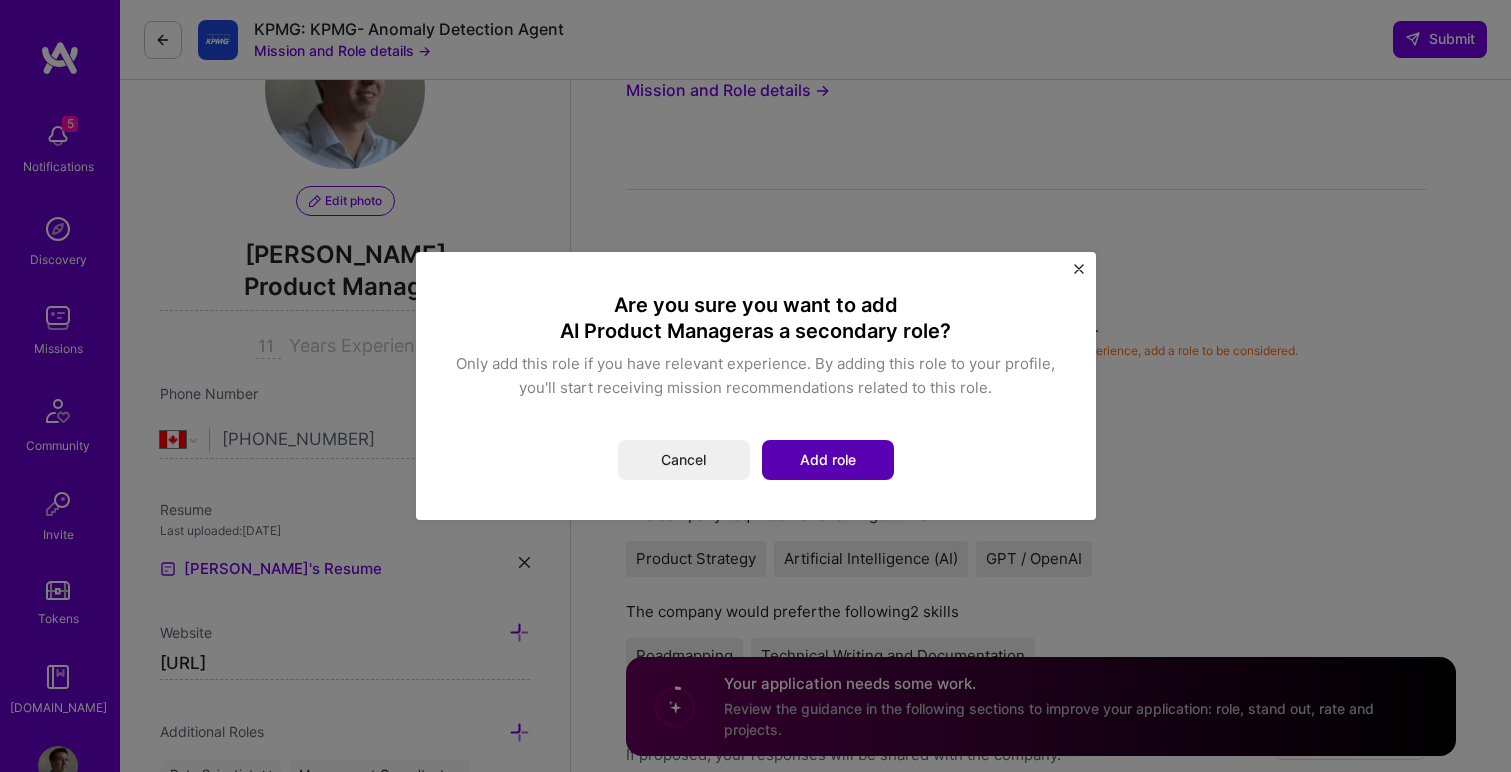 click on "Add role" at bounding box center [828, 460] 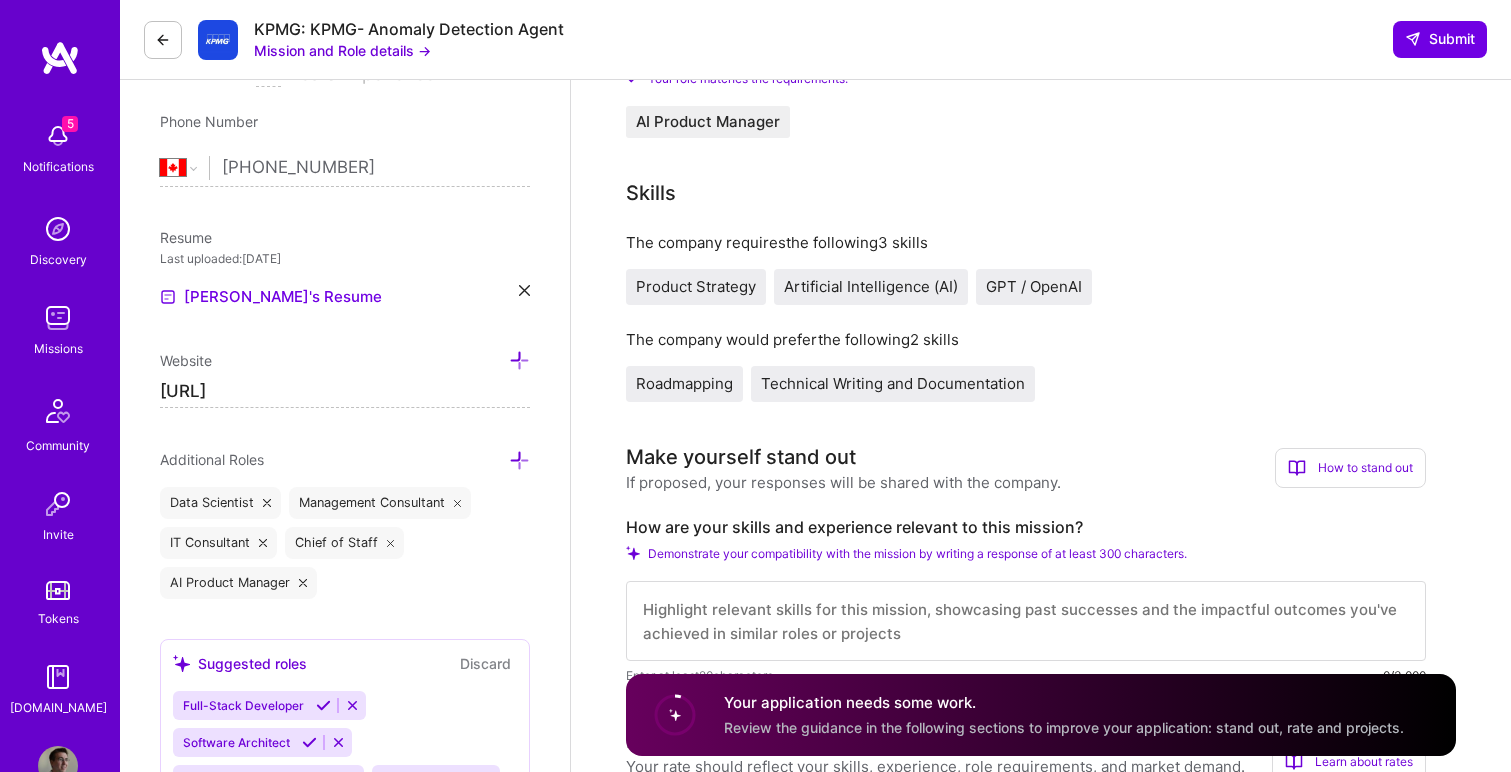 scroll, scrollTop: 384, scrollLeft: 0, axis: vertical 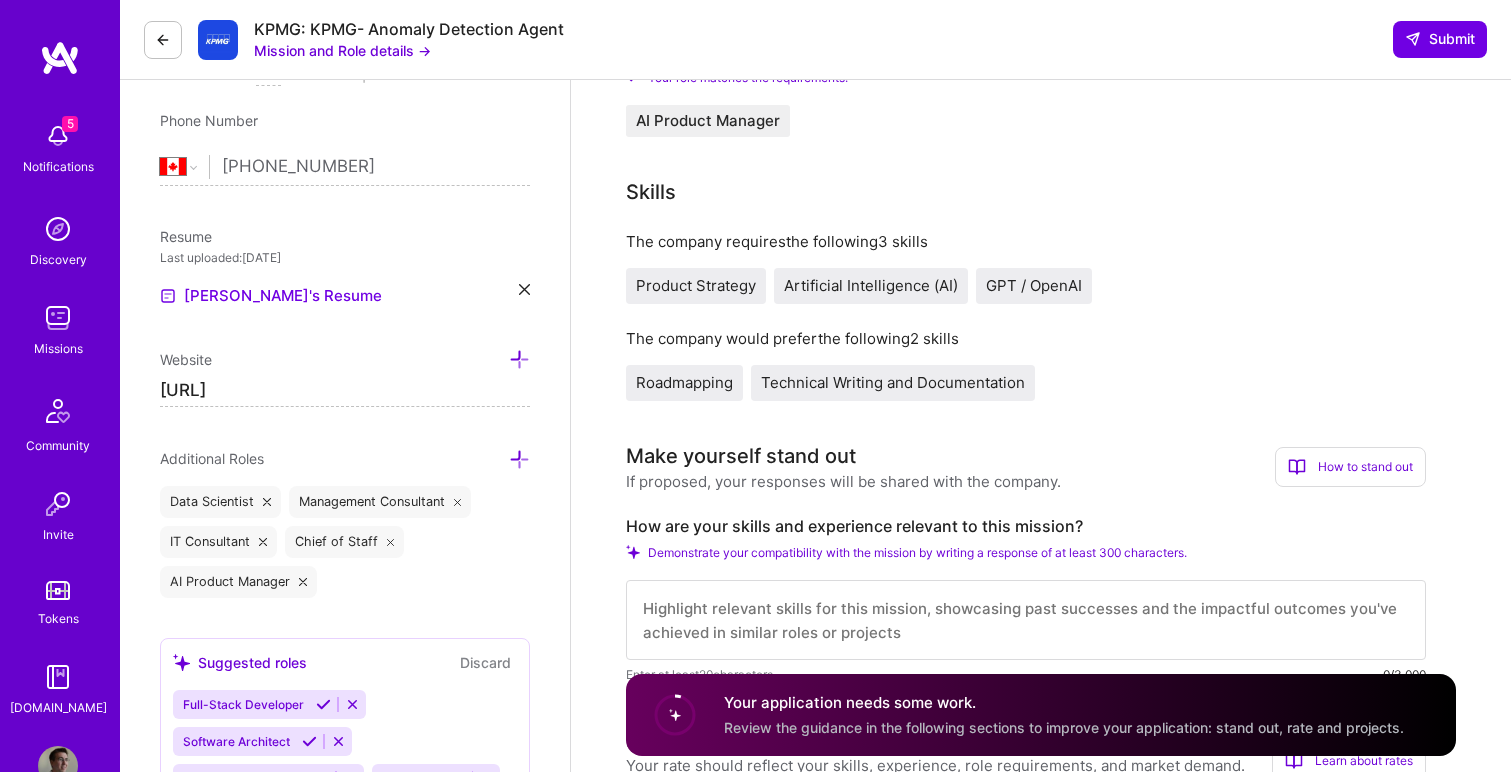 click on "Product Strategy" at bounding box center [696, 286] 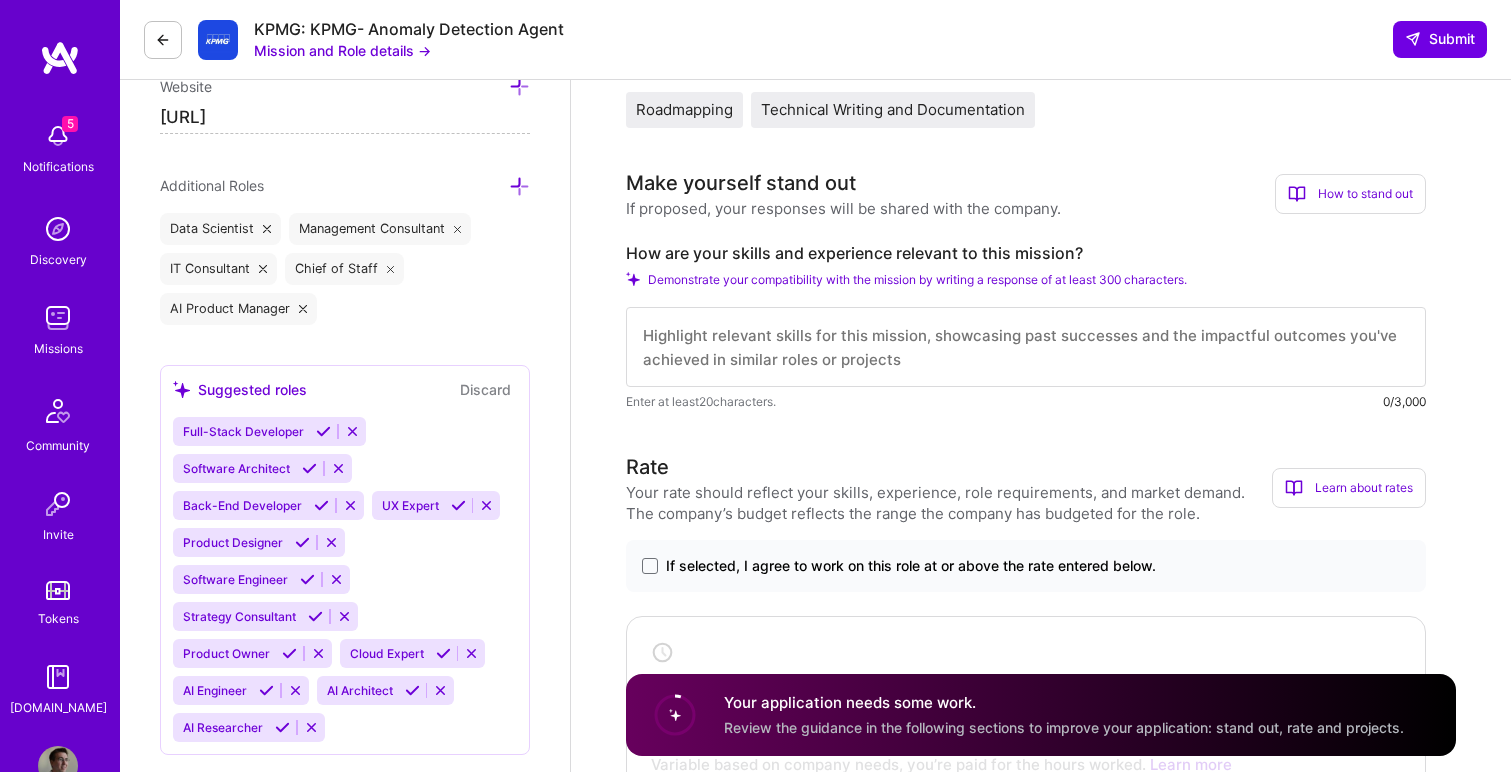 scroll, scrollTop: 662, scrollLeft: 0, axis: vertical 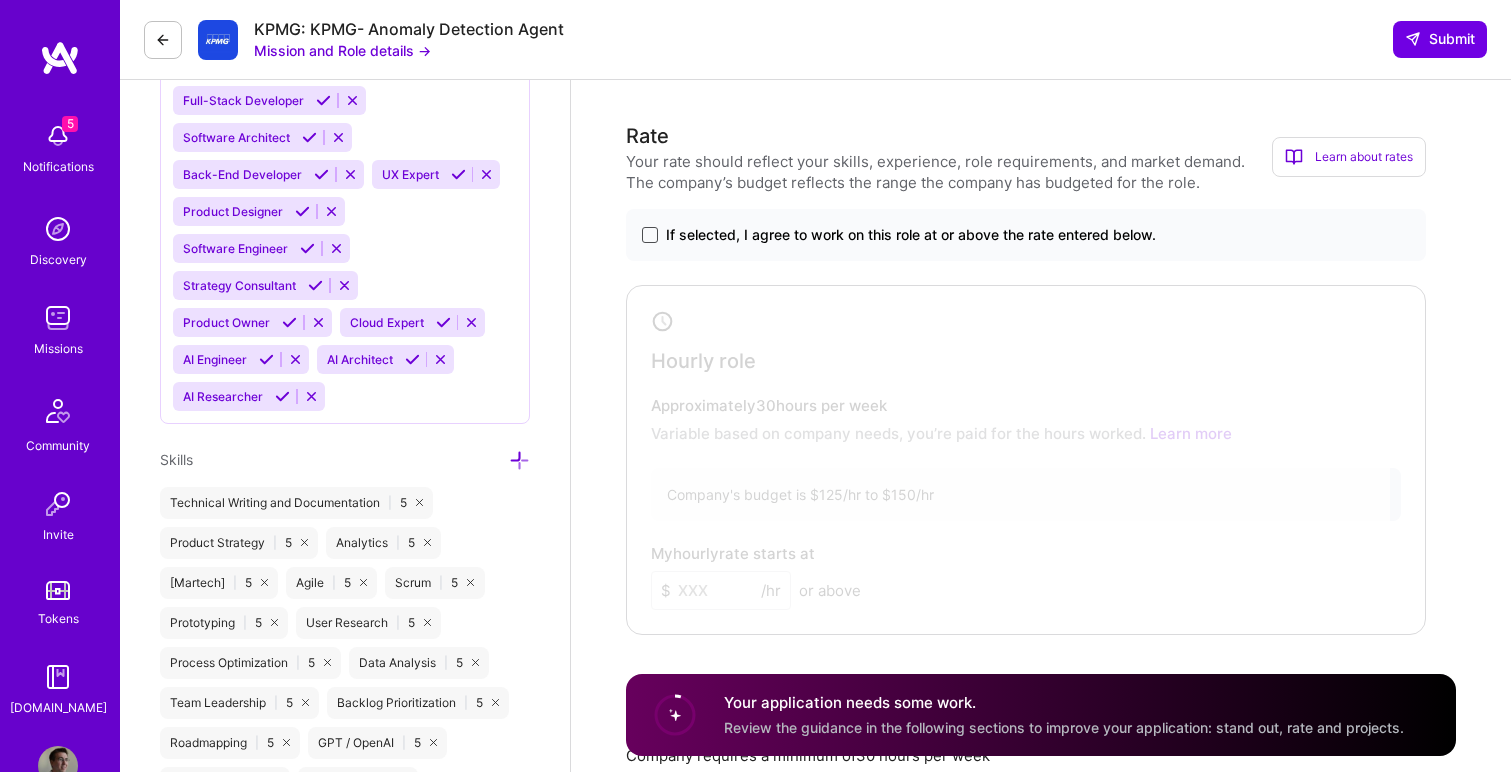 click at bounding box center (650, 235) 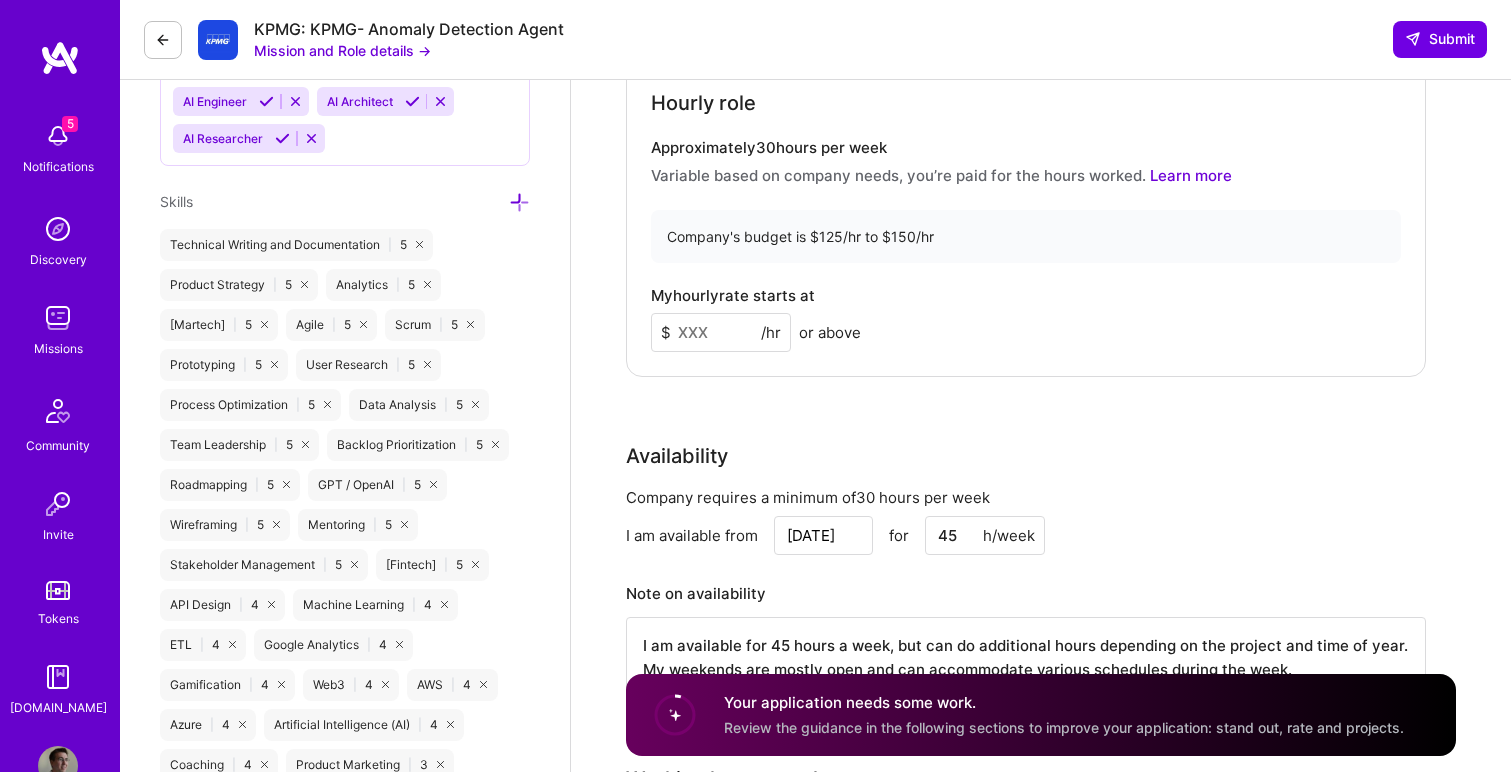 scroll, scrollTop: 1255, scrollLeft: 0, axis: vertical 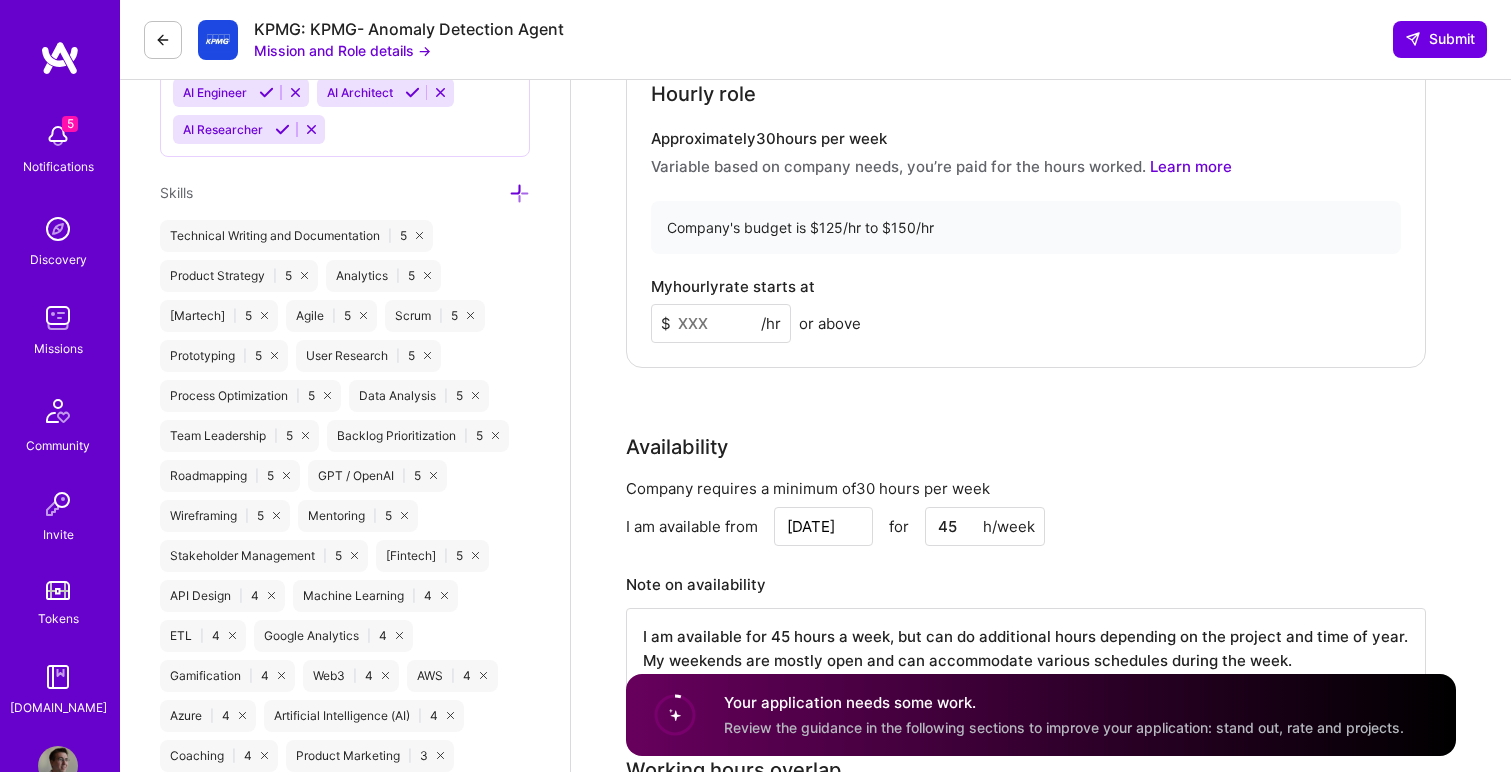 click at bounding box center [721, 323] 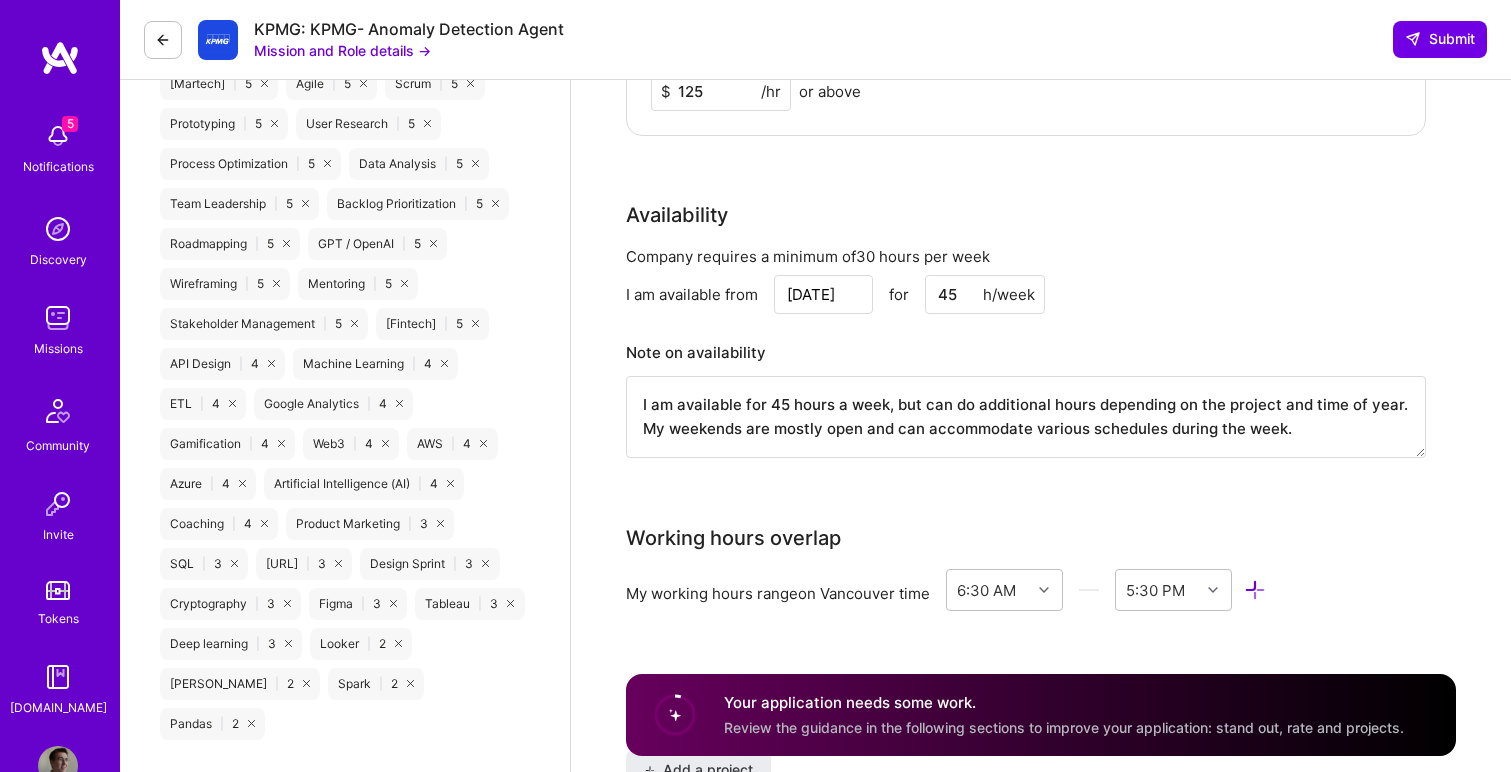 scroll, scrollTop: 1488, scrollLeft: 0, axis: vertical 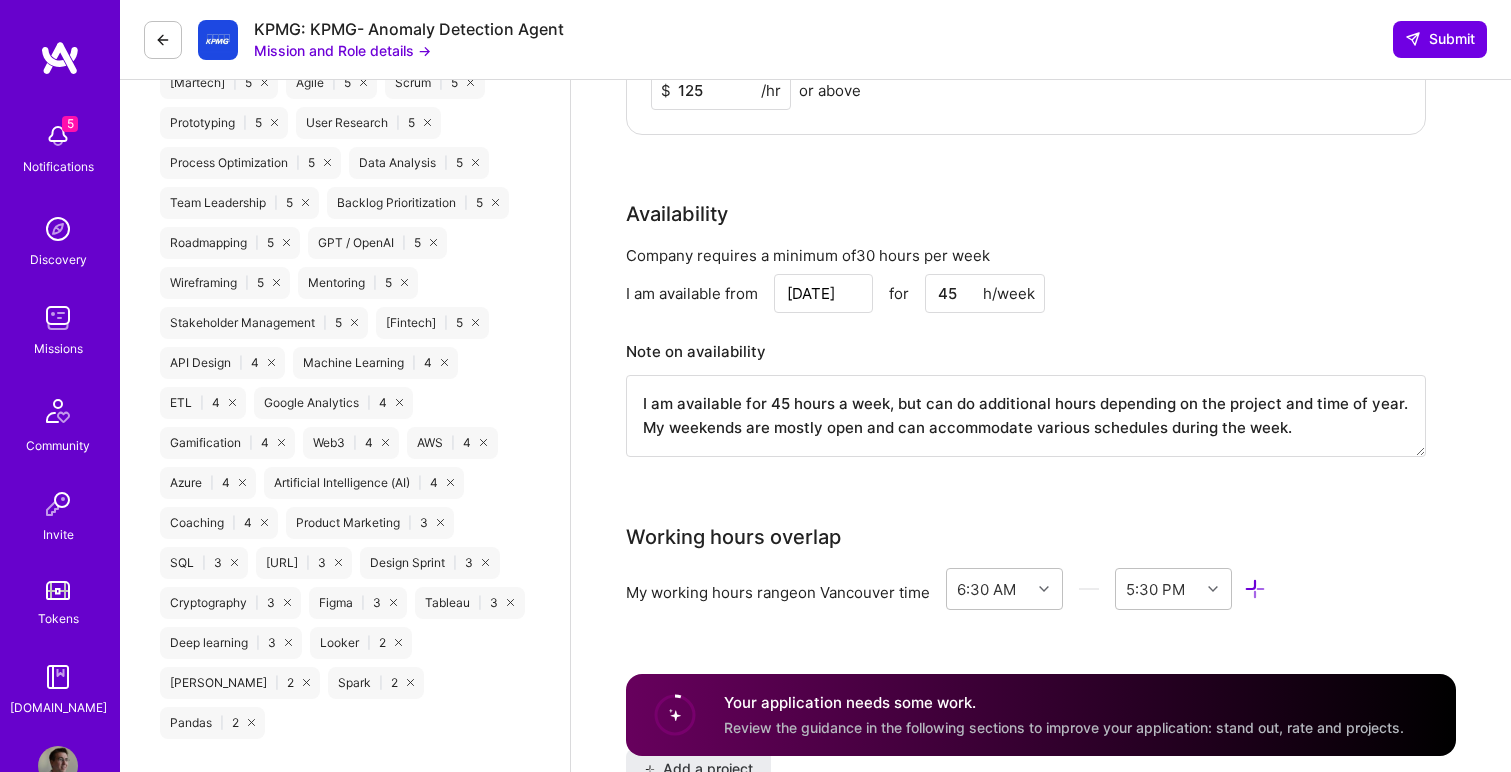 type on "125" 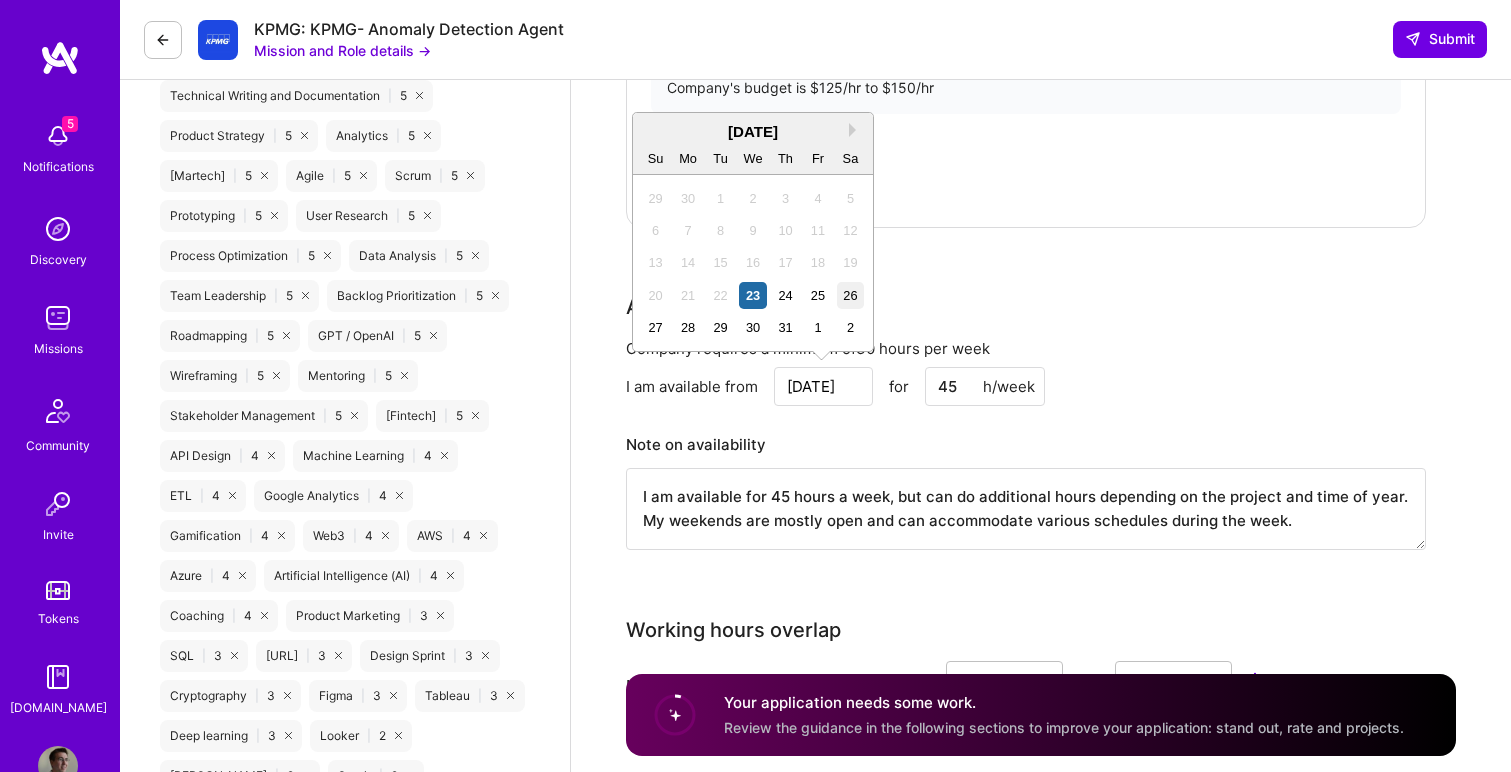 scroll, scrollTop: 1397, scrollLeft: 0, axis: vertical 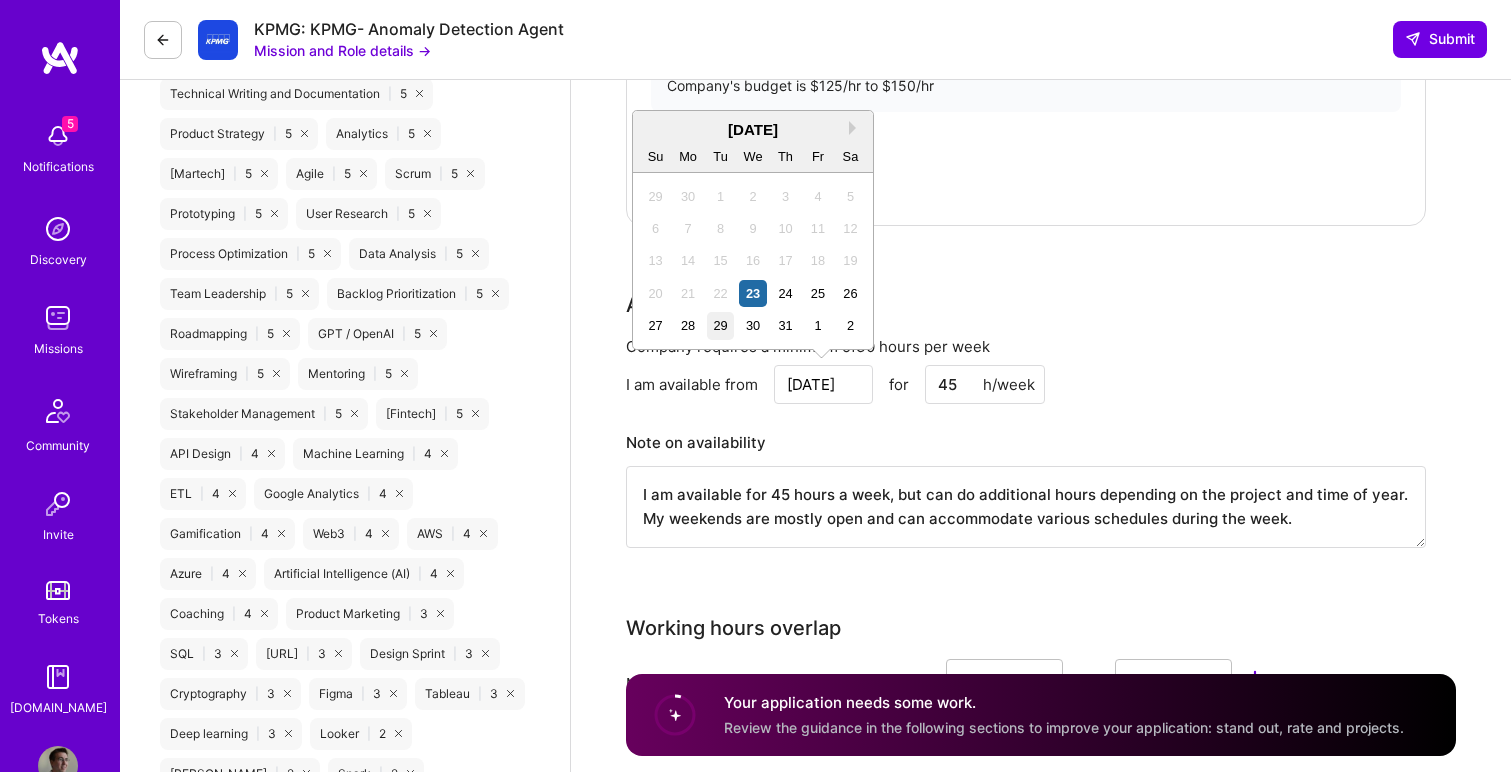 click on "29" at bounding box center [720, 325] 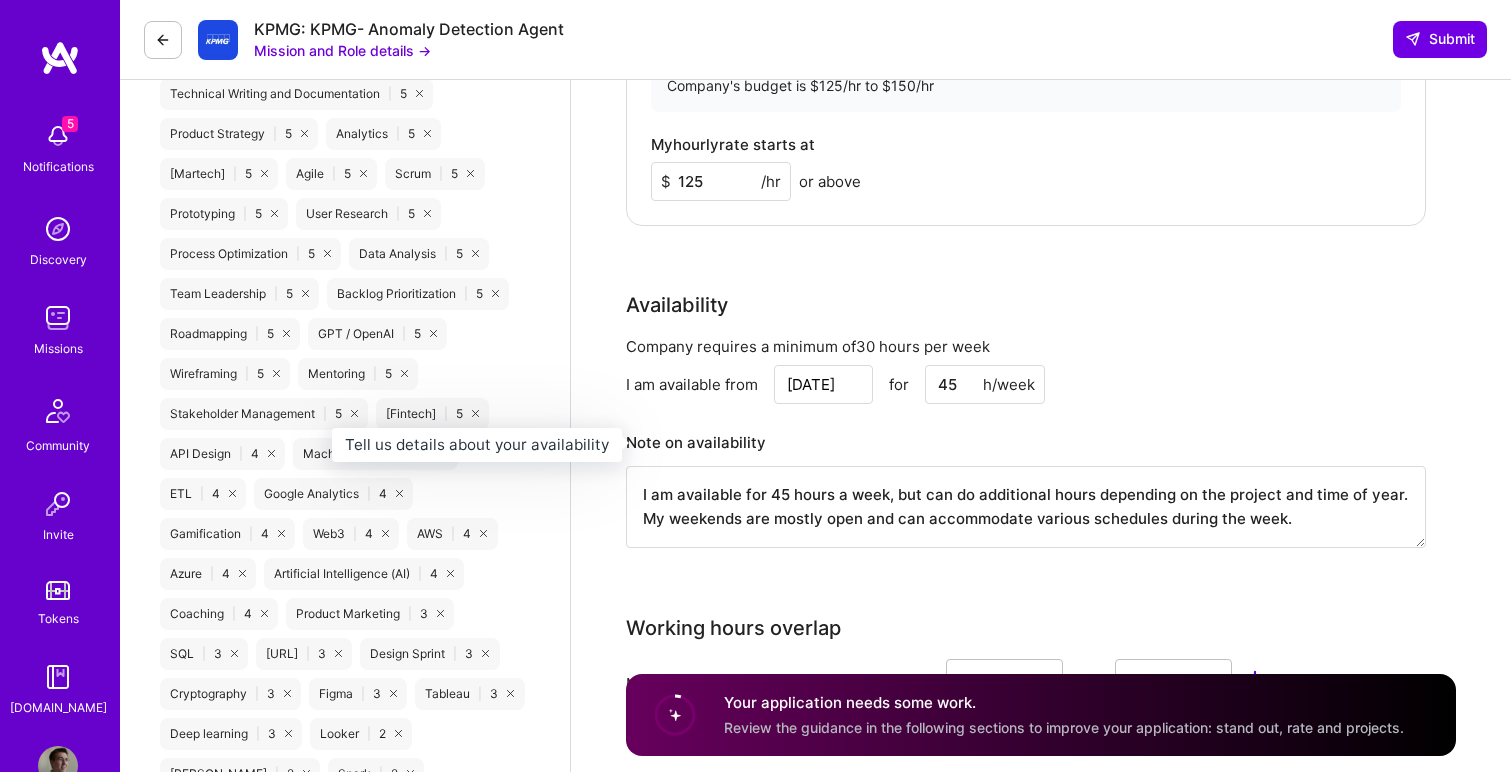 click on "Note on availability" at bounding box center (1026, 443) 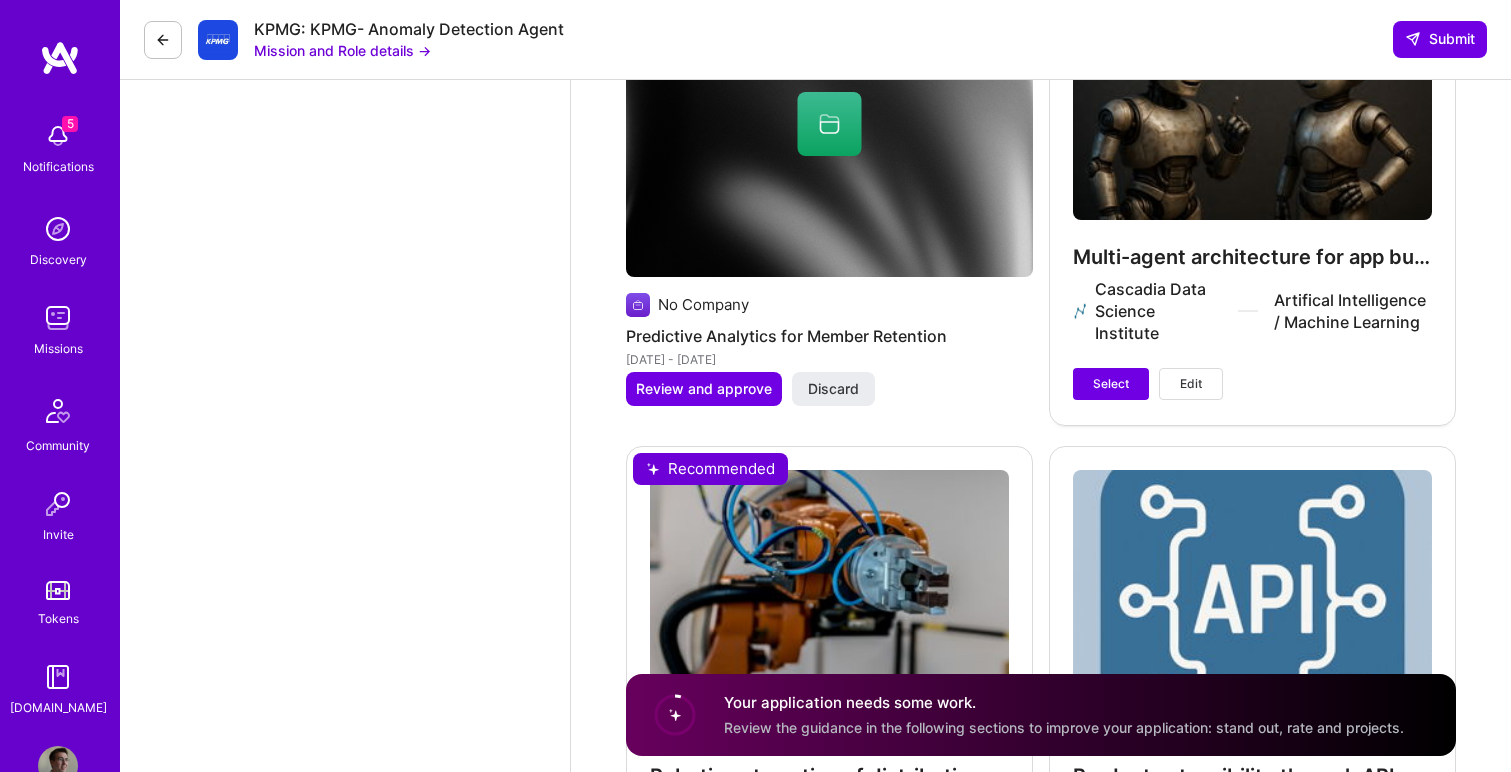 scroll, scrollTop: 4562, scrollLeft: 0, axis: vertical 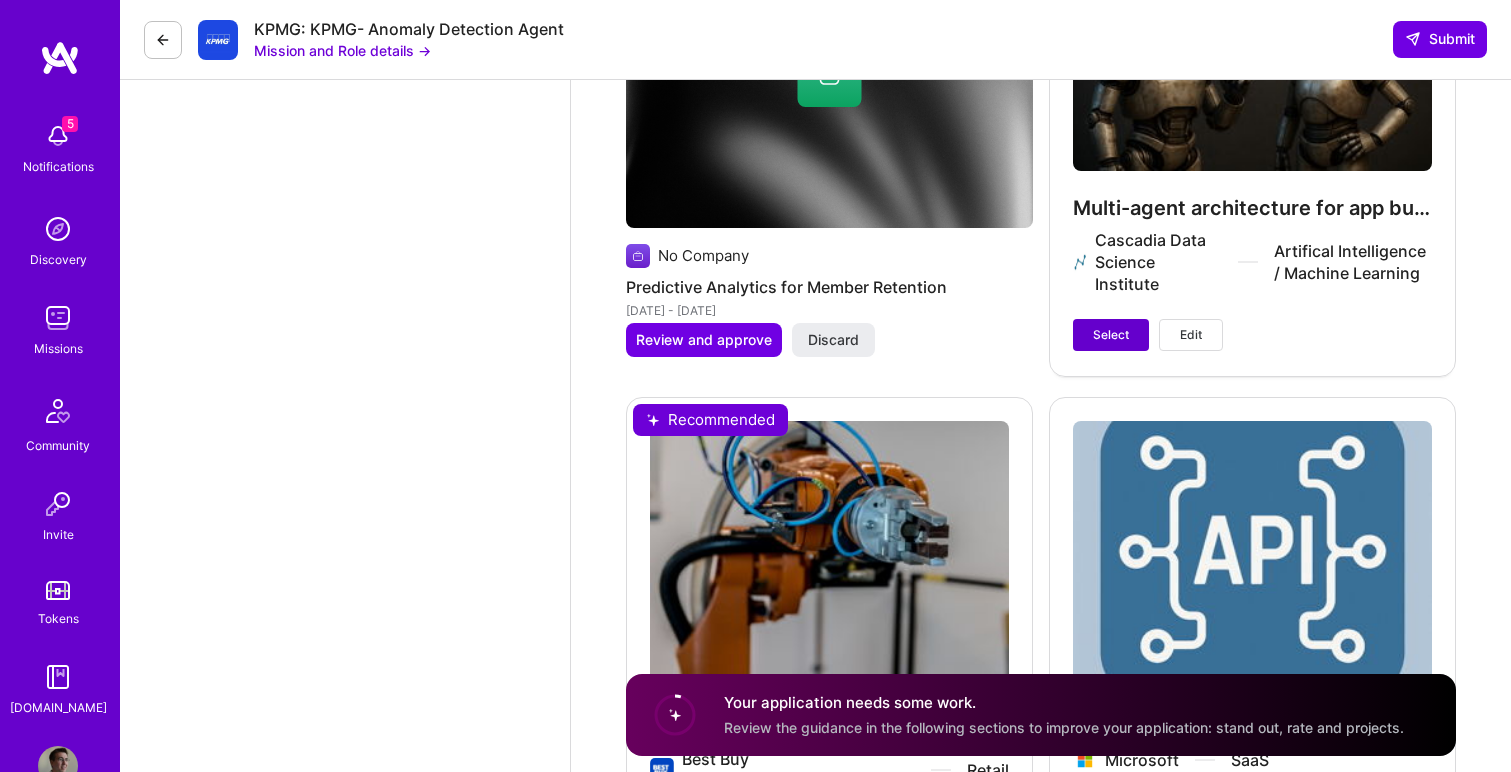 click on "Select" at bounding box center [1111, 335] 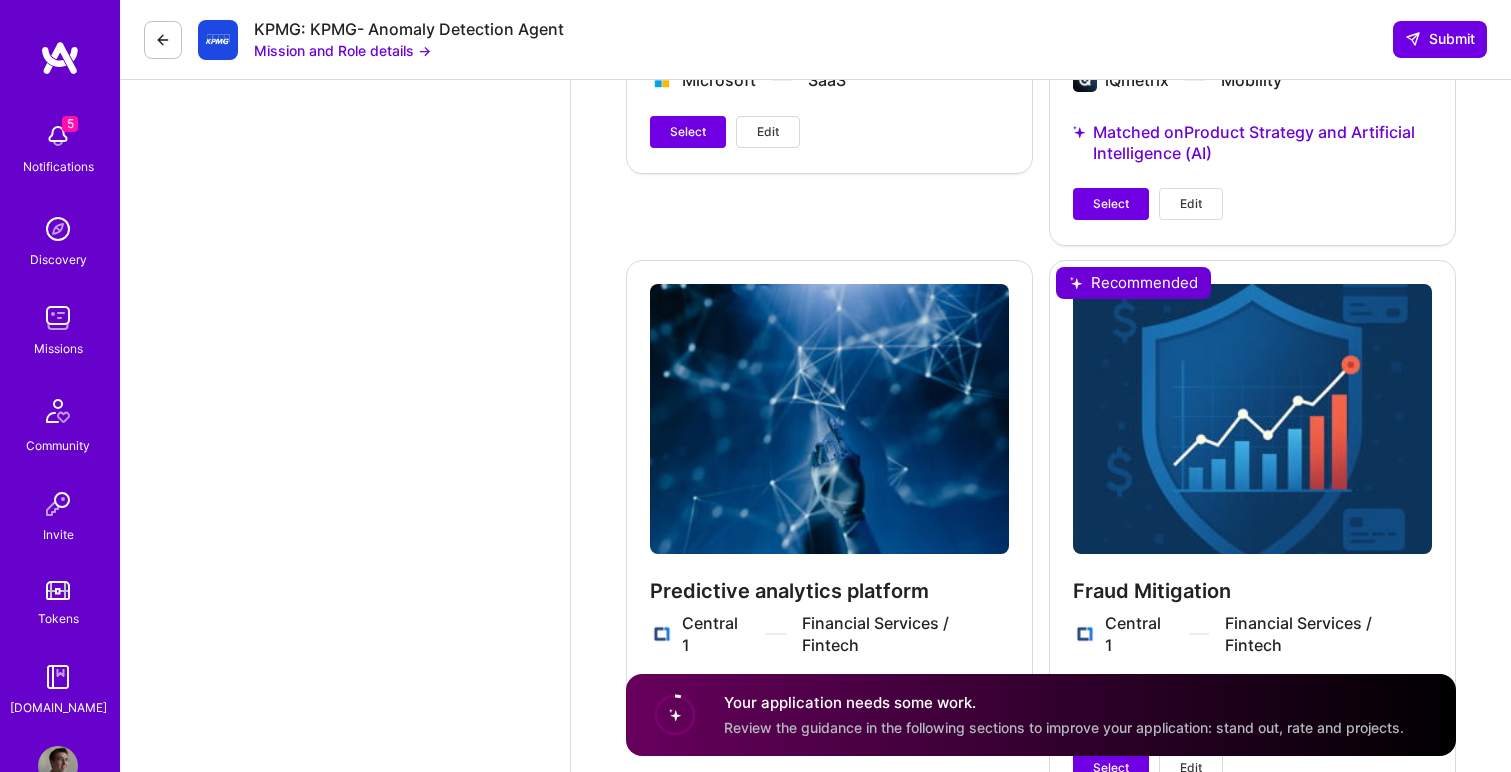 scroll, scrollTop: 5917, scrollLeft: 0, axis: vertical 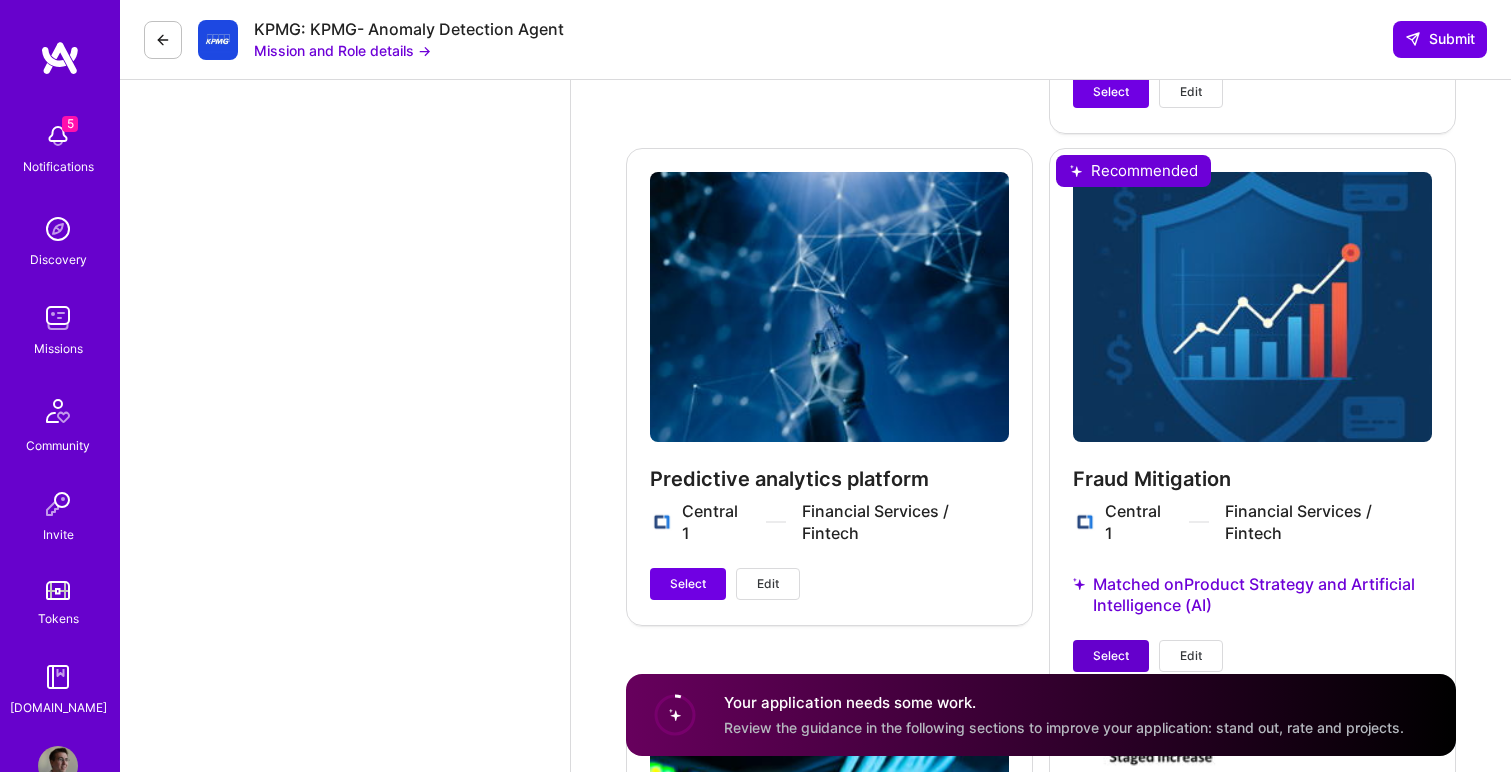 click on "Select" at bounding box center [1111, 656] 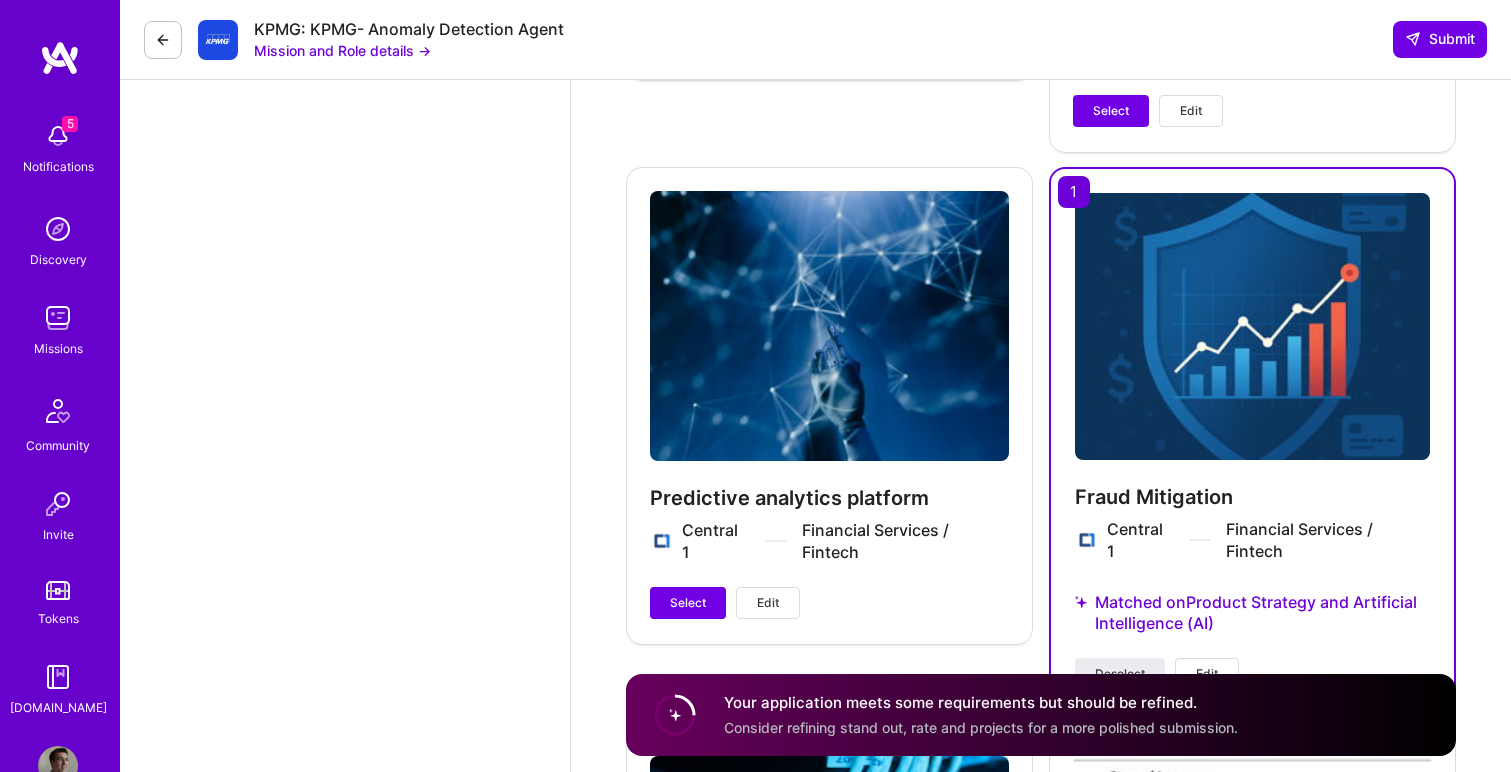 scroll, scrollTop: 5878, scrollLeft: 0, axis: vertical 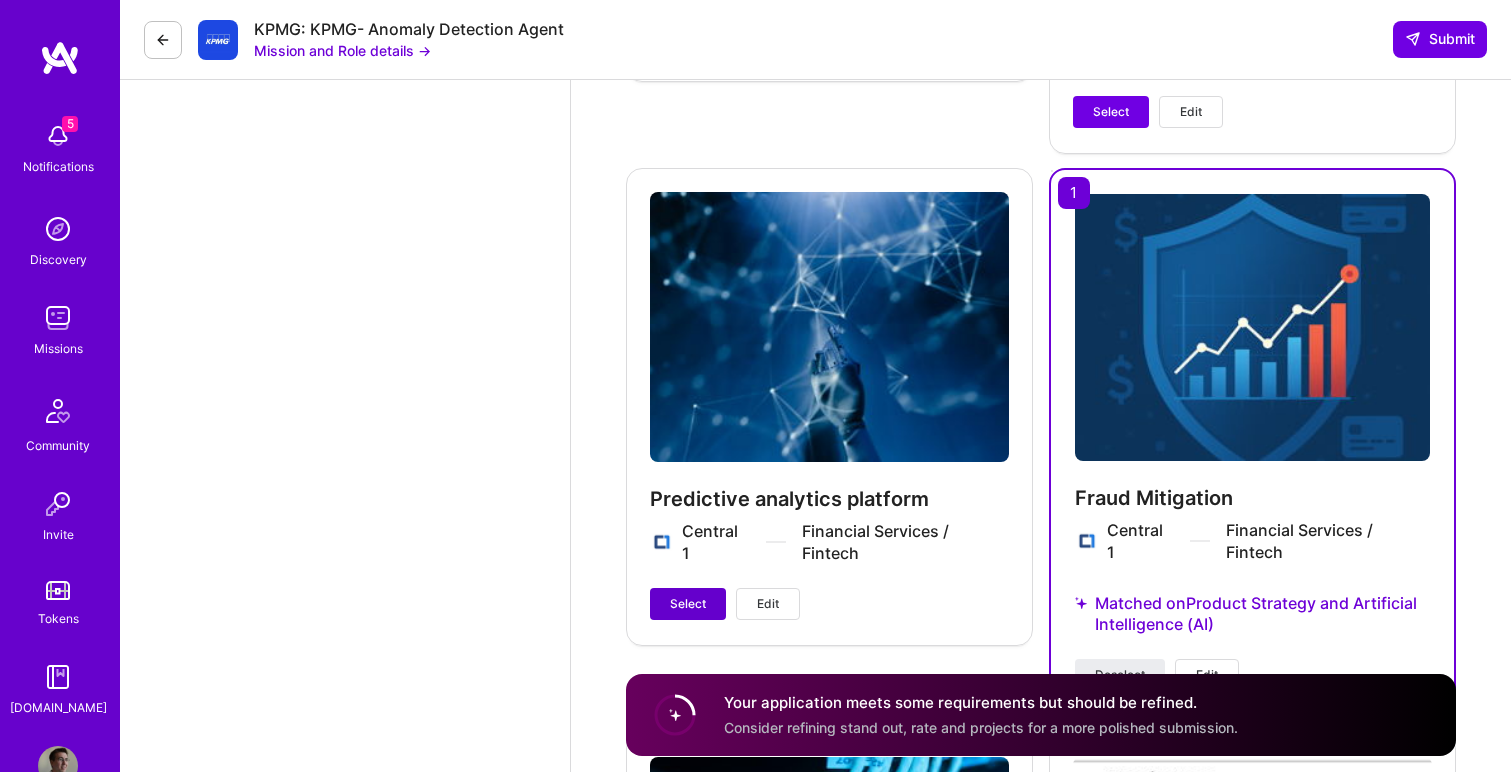 click on "Select" at bounding box center [688, 604] 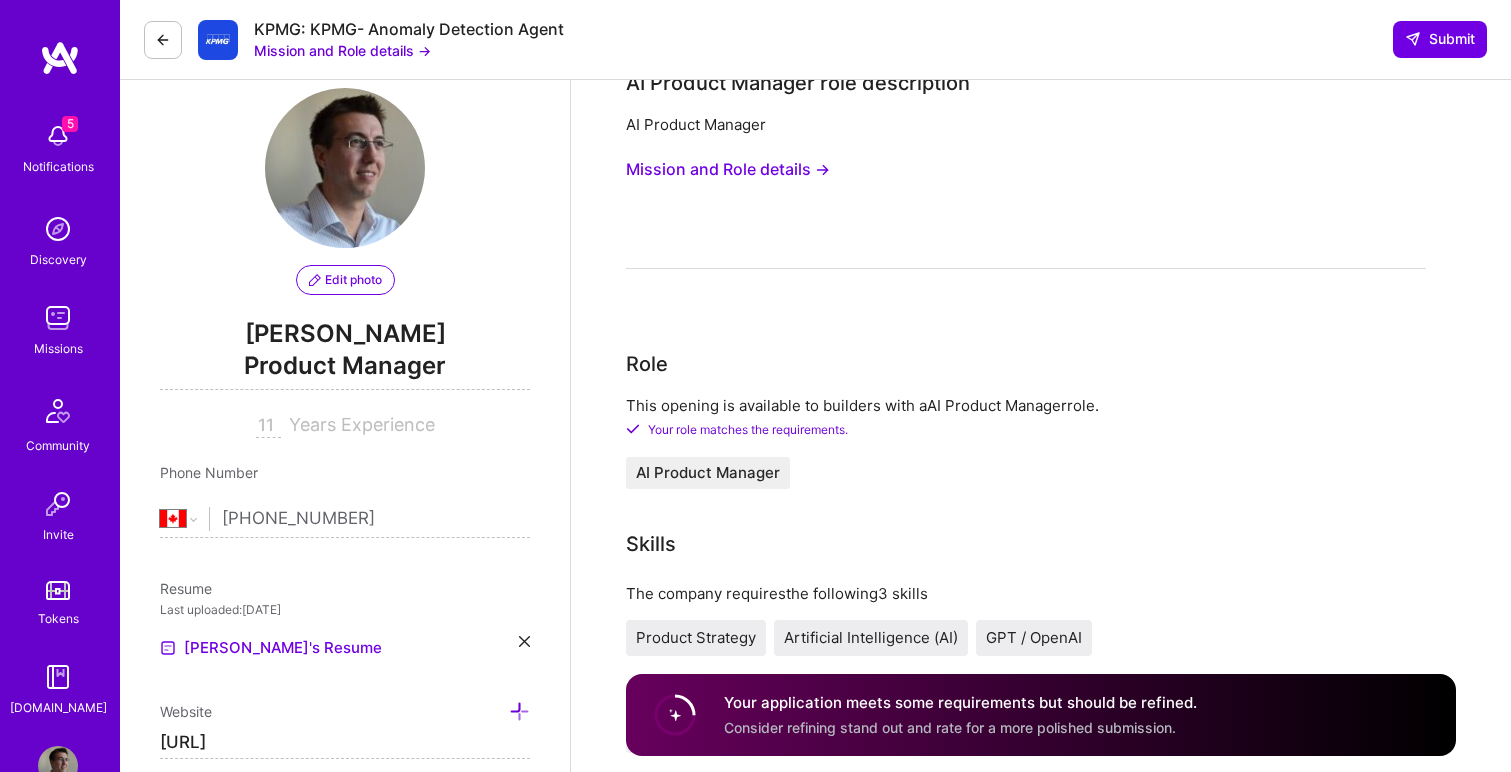 scroll, scrollTop: 0, scrollLeft: 0, axis: both 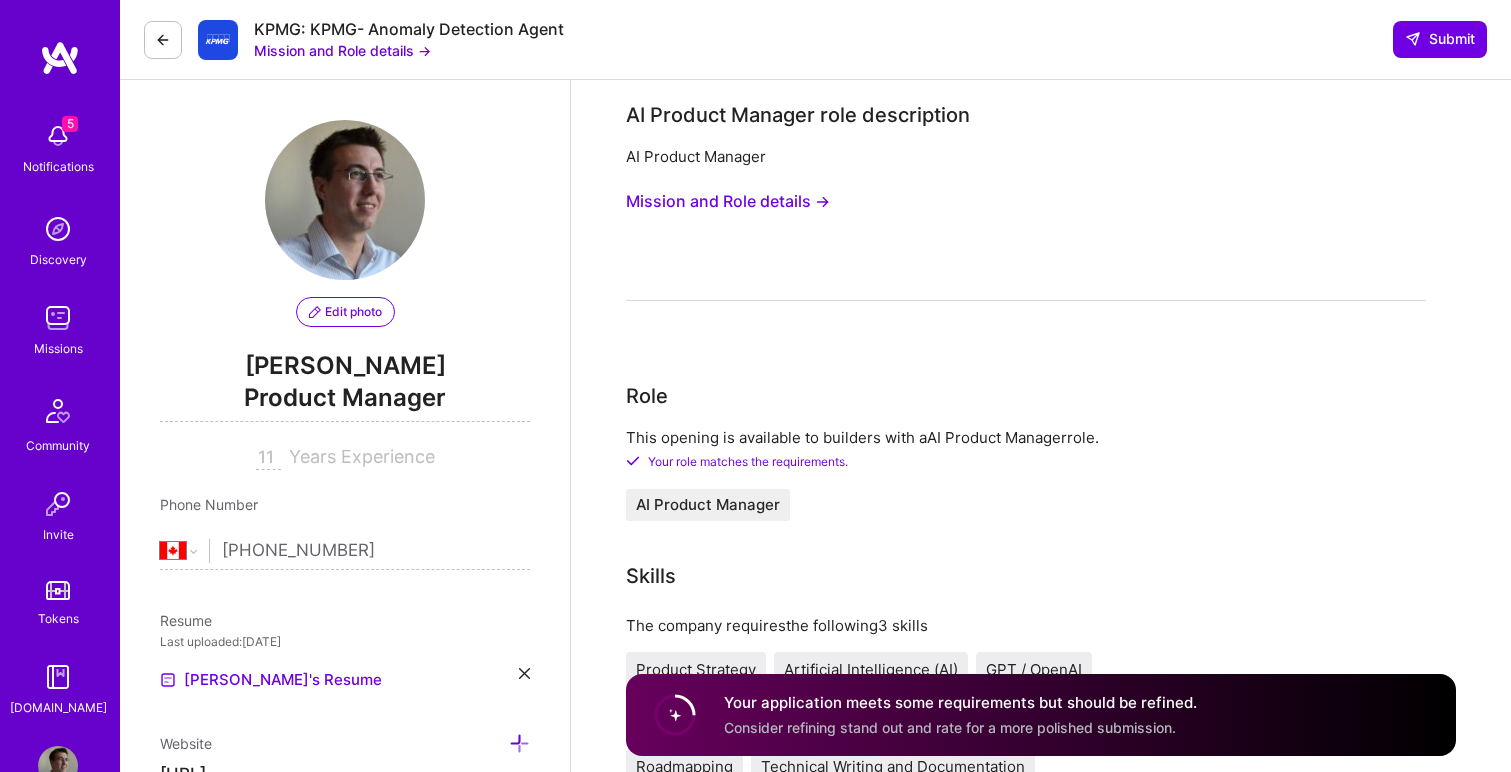 click on "Mission and Role details →" at bounding box center [728, 201] 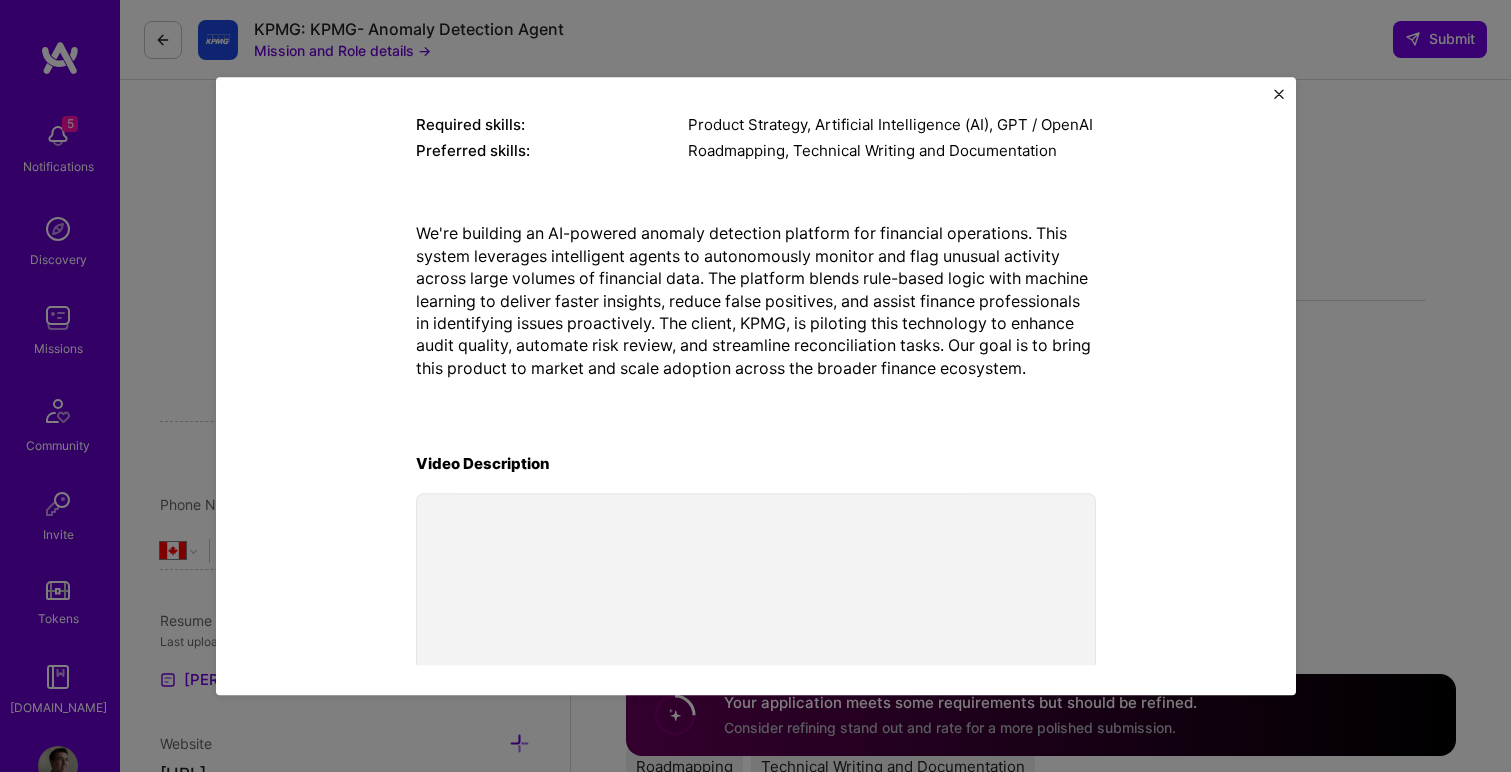 scroll, scrollTop: 229, scrollLeft: 0, axis: vertical 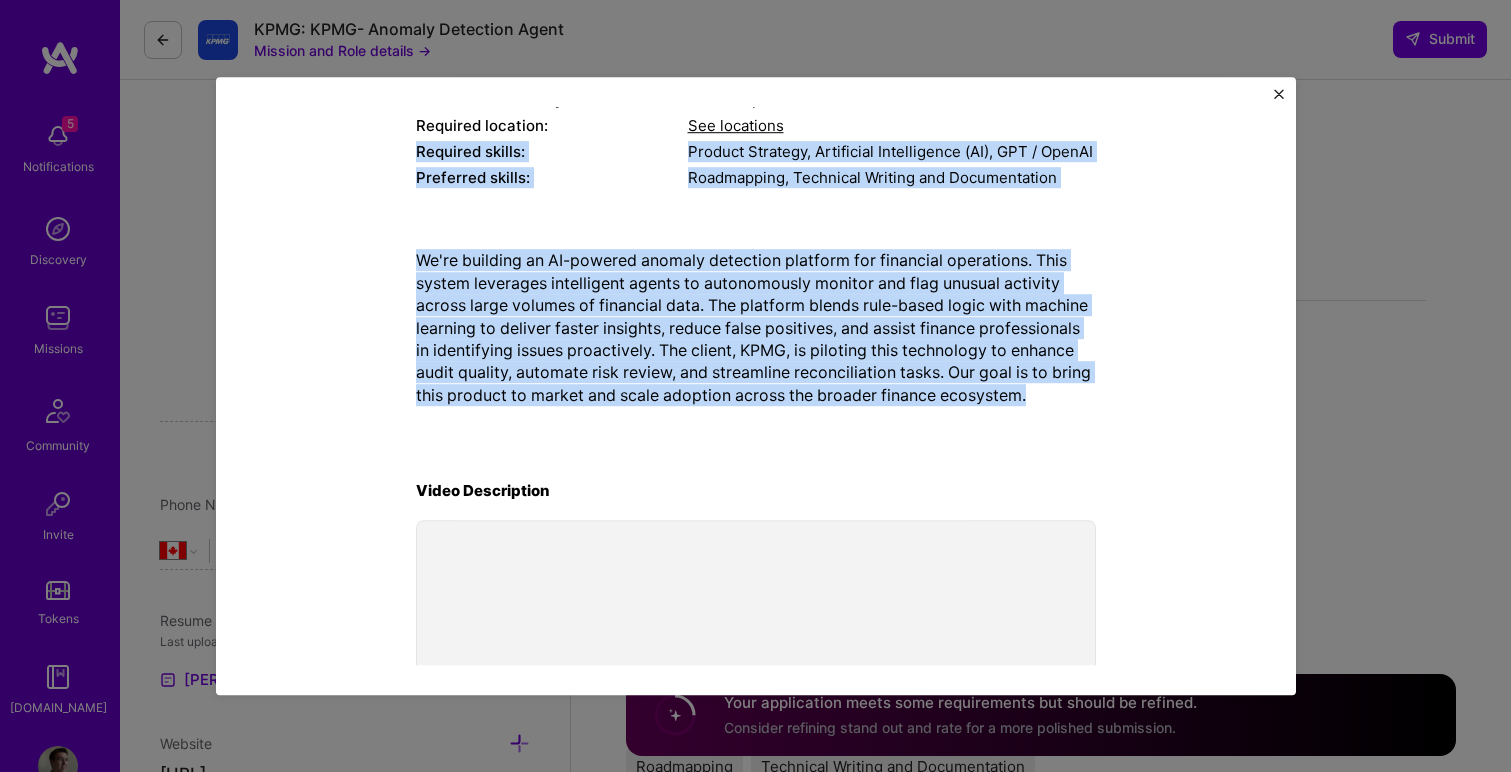 drag, startPoint x: 1041, startPoint y: 396, endPoint x: 414, endPoint y: 148, distance: 674.2648 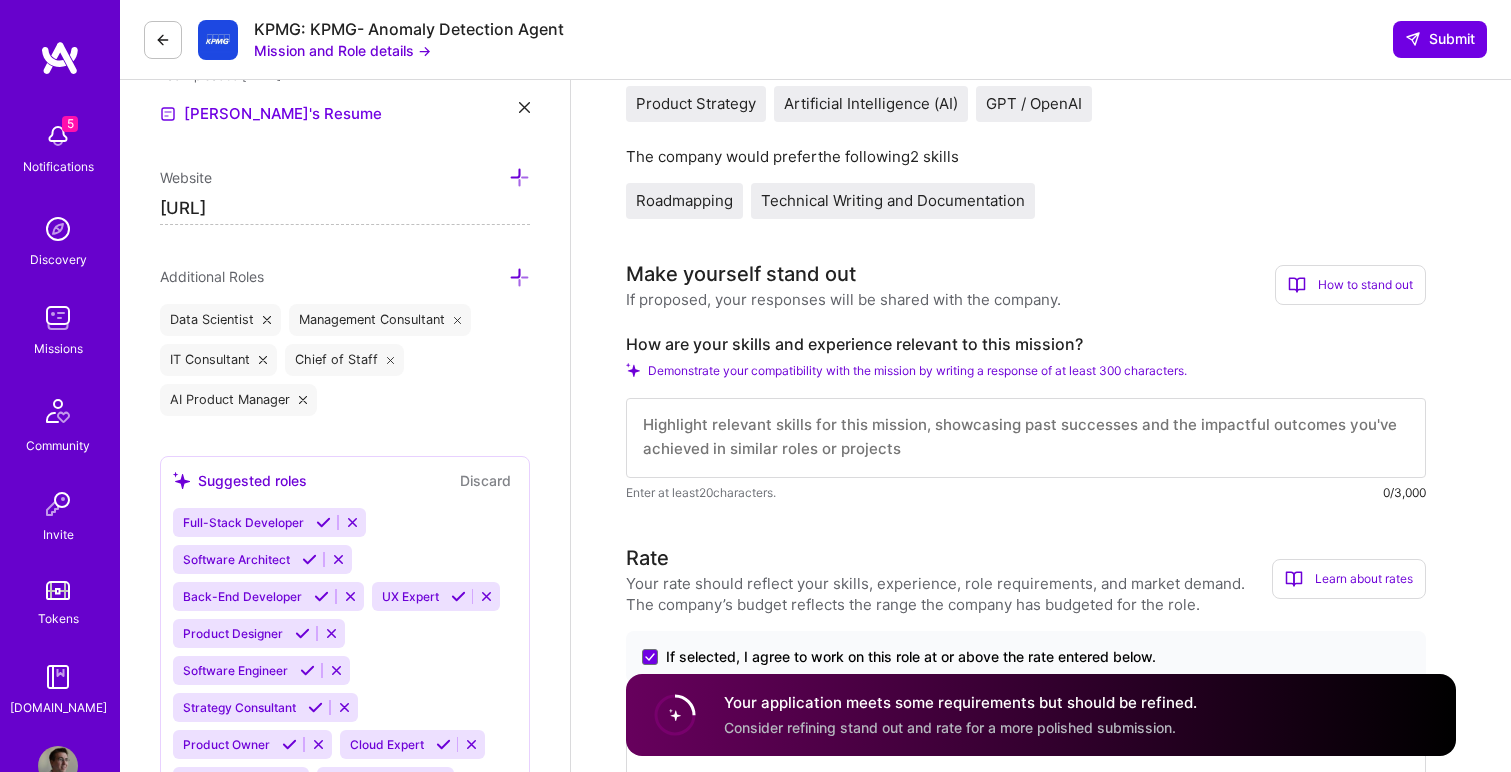 scroll, scrollTop: 587, scrollLeft: 0, axis: vertical 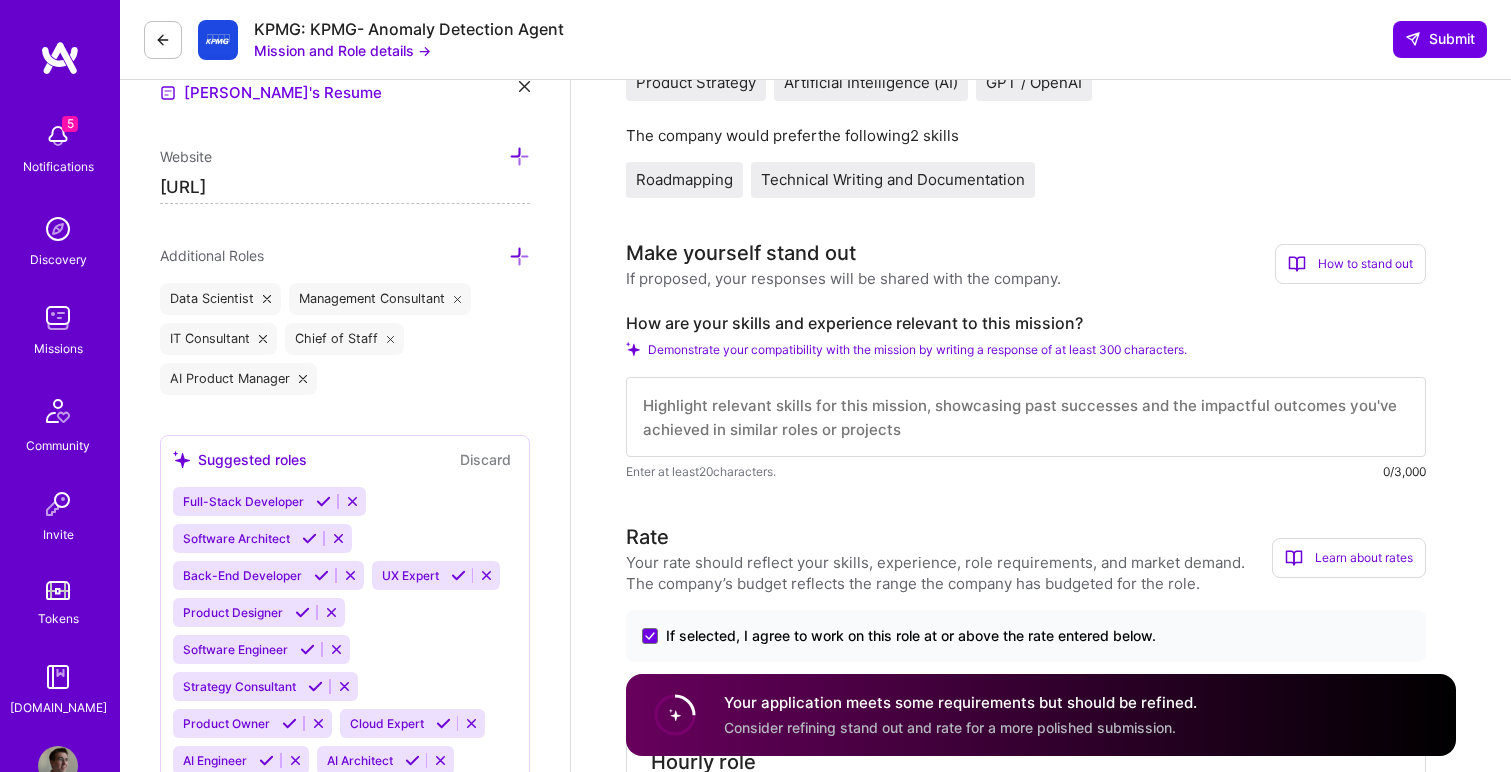 click at bounding box center (1026, 417) 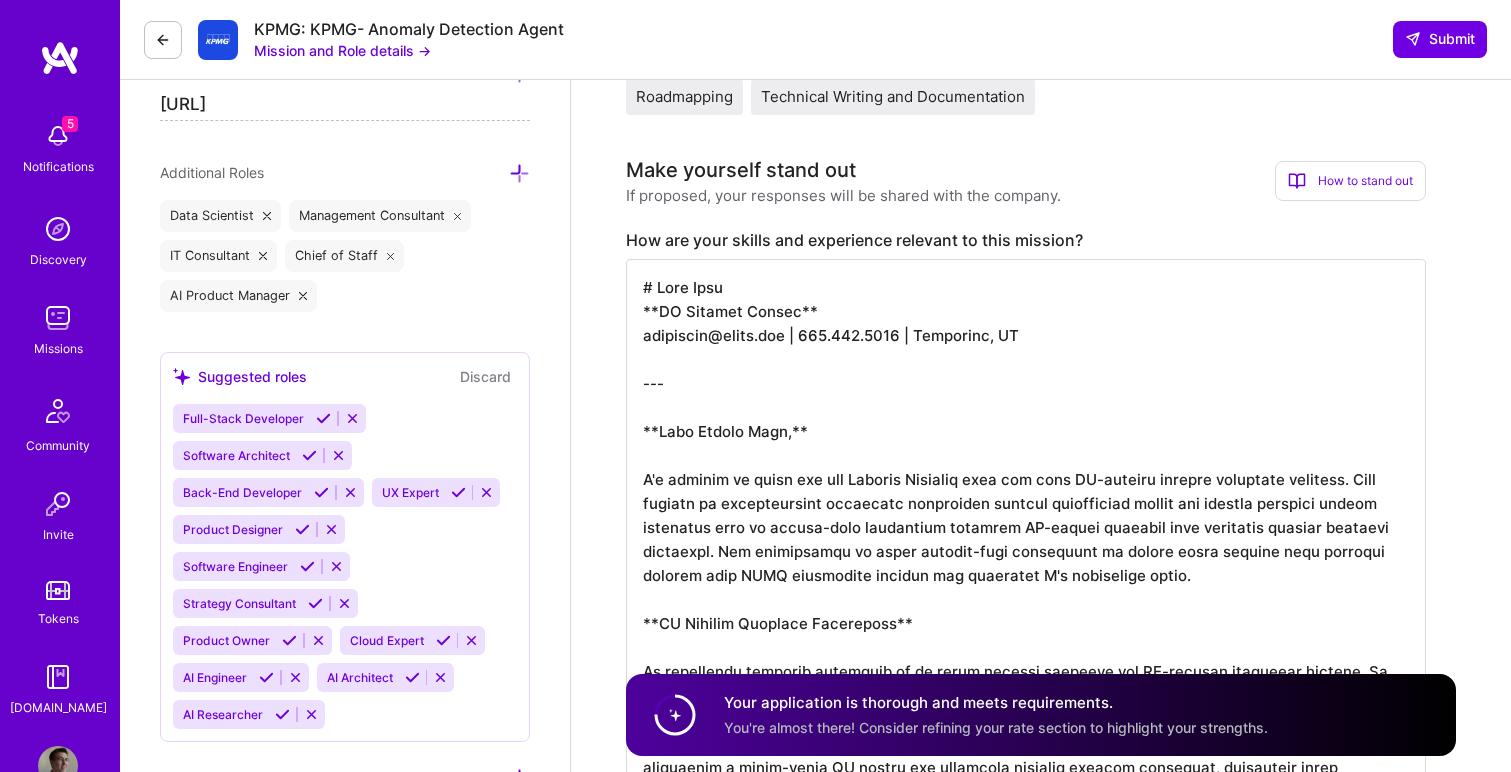 scroll, scrollTop: 666, scrollLeft: 0, axis: vertical 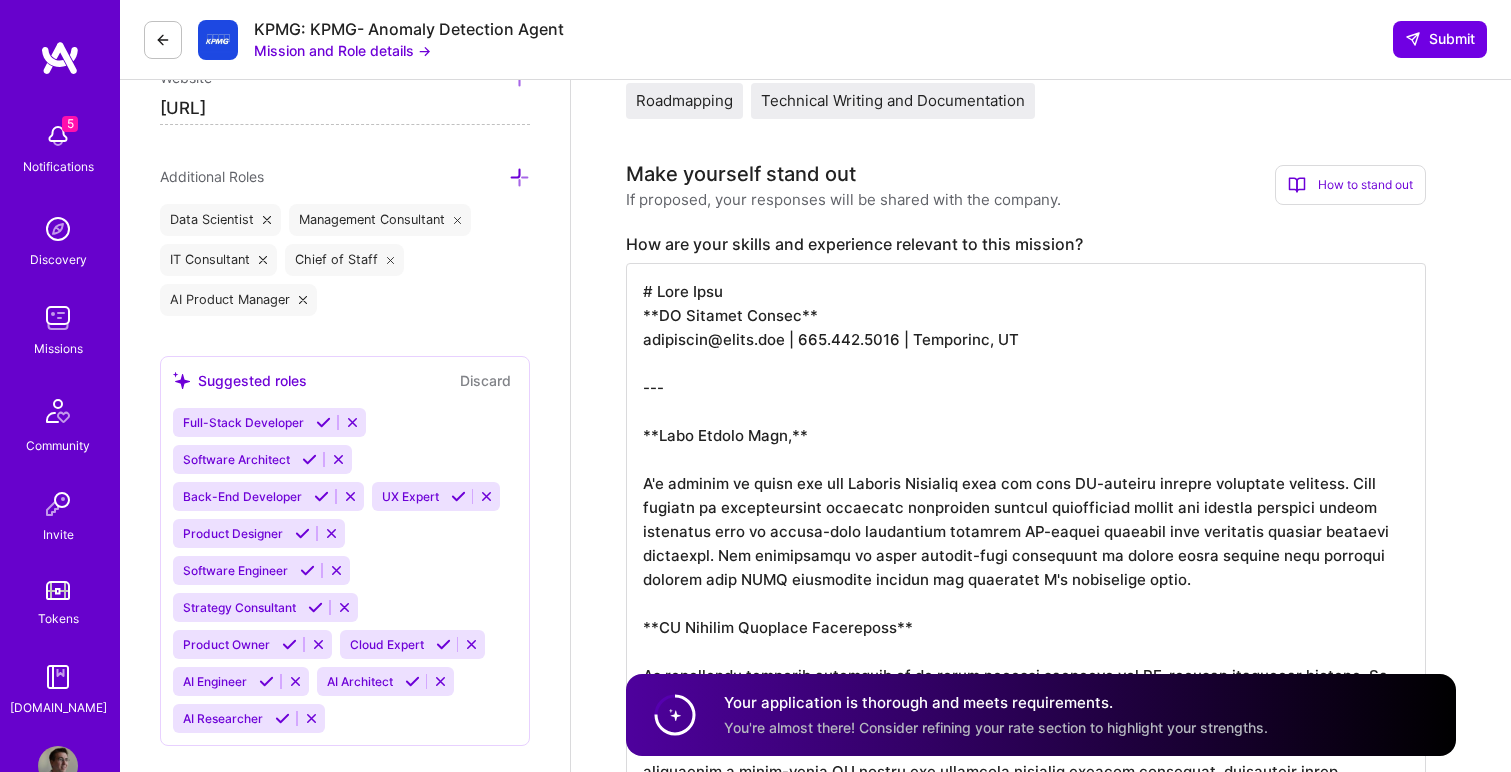 drag, startPoint x: 678, startPoint y: 389, endPoint x: 633, endPoint y: 286, distance: 112.40107 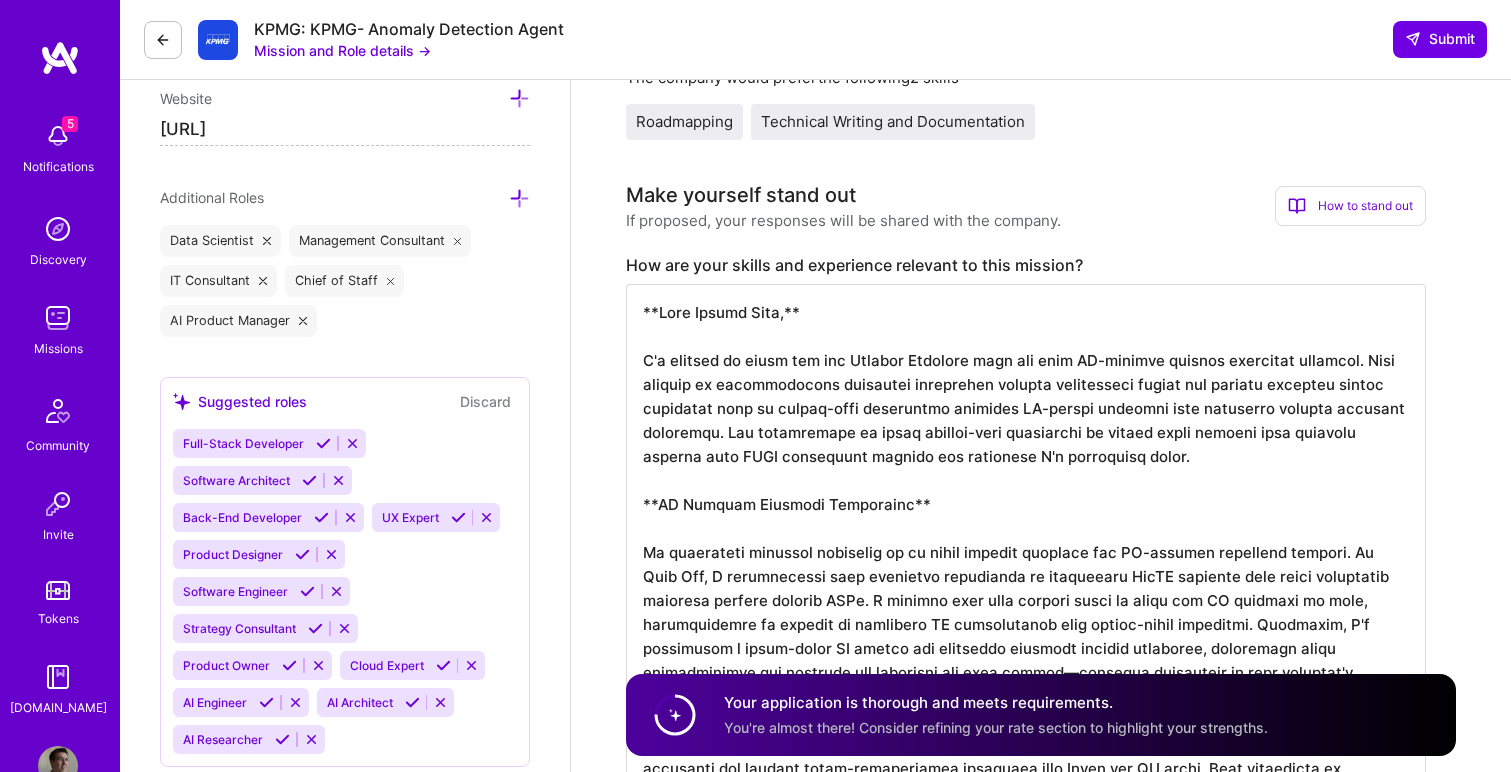 scroll, scrollTop: 658, scrollLeft: 0, axis: vertical 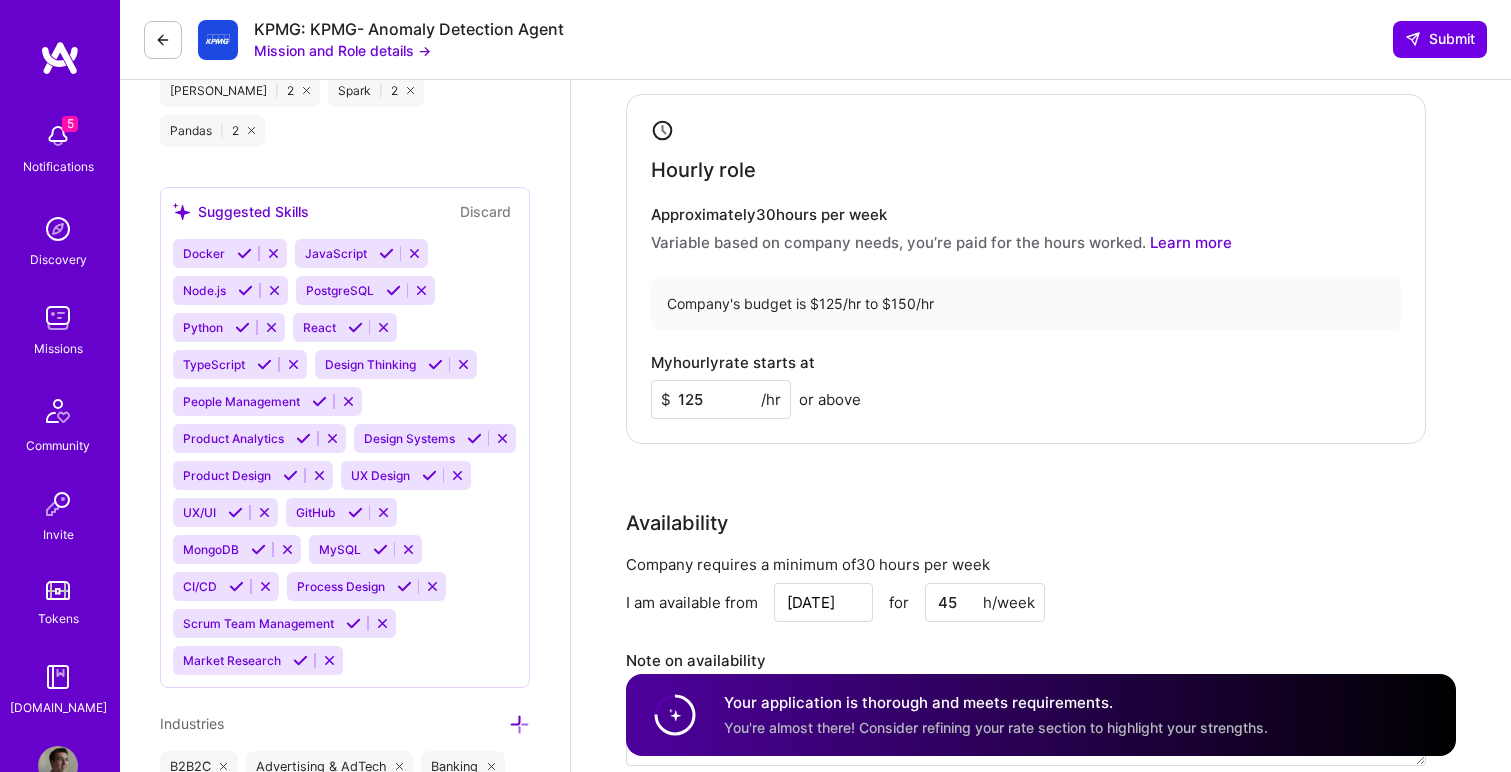 click on "Company's budget is $125/hr to $150/hr" at bounding box center (1026, 303) 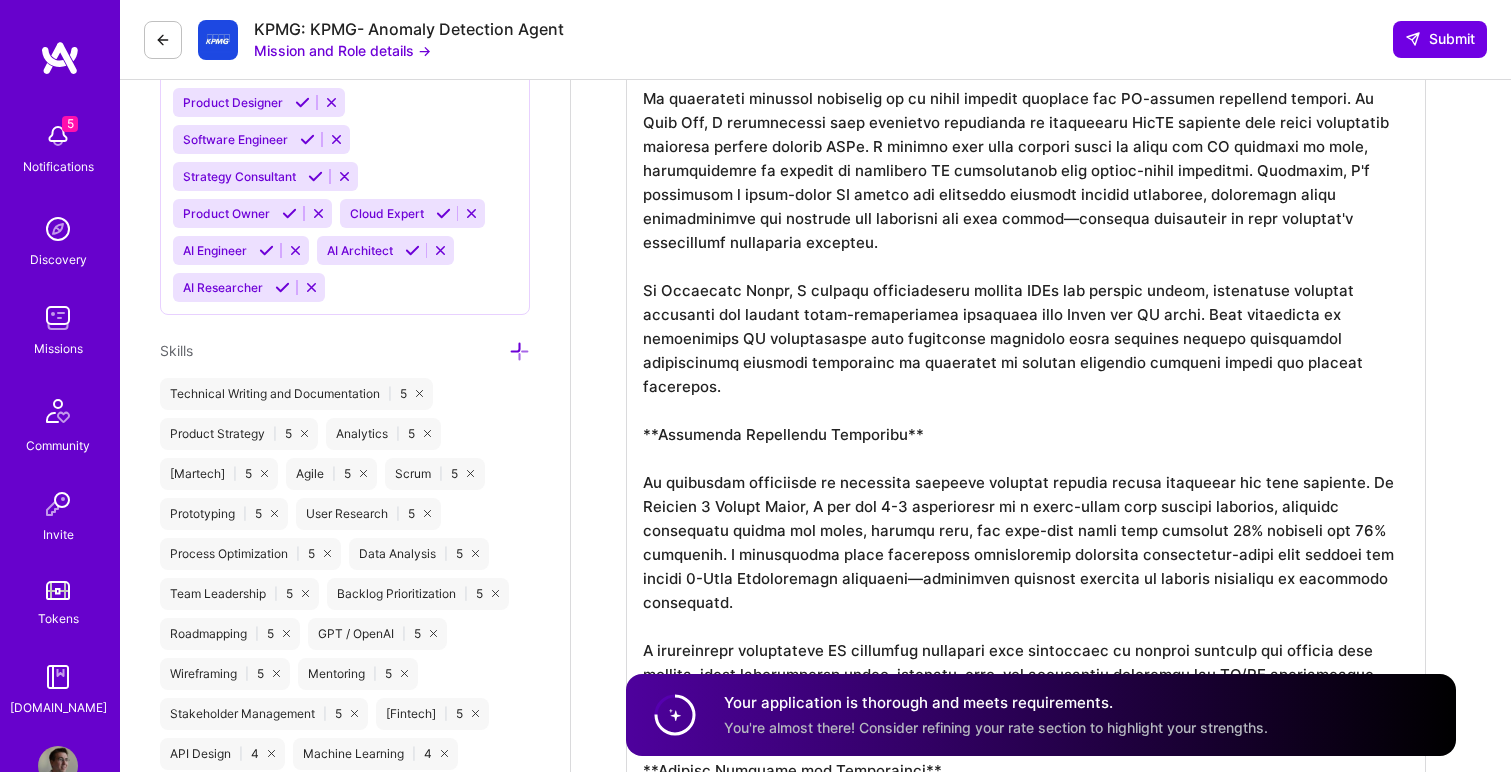 scroll, scrollTop: 1146, scrollLeft: 0, axis: vertical 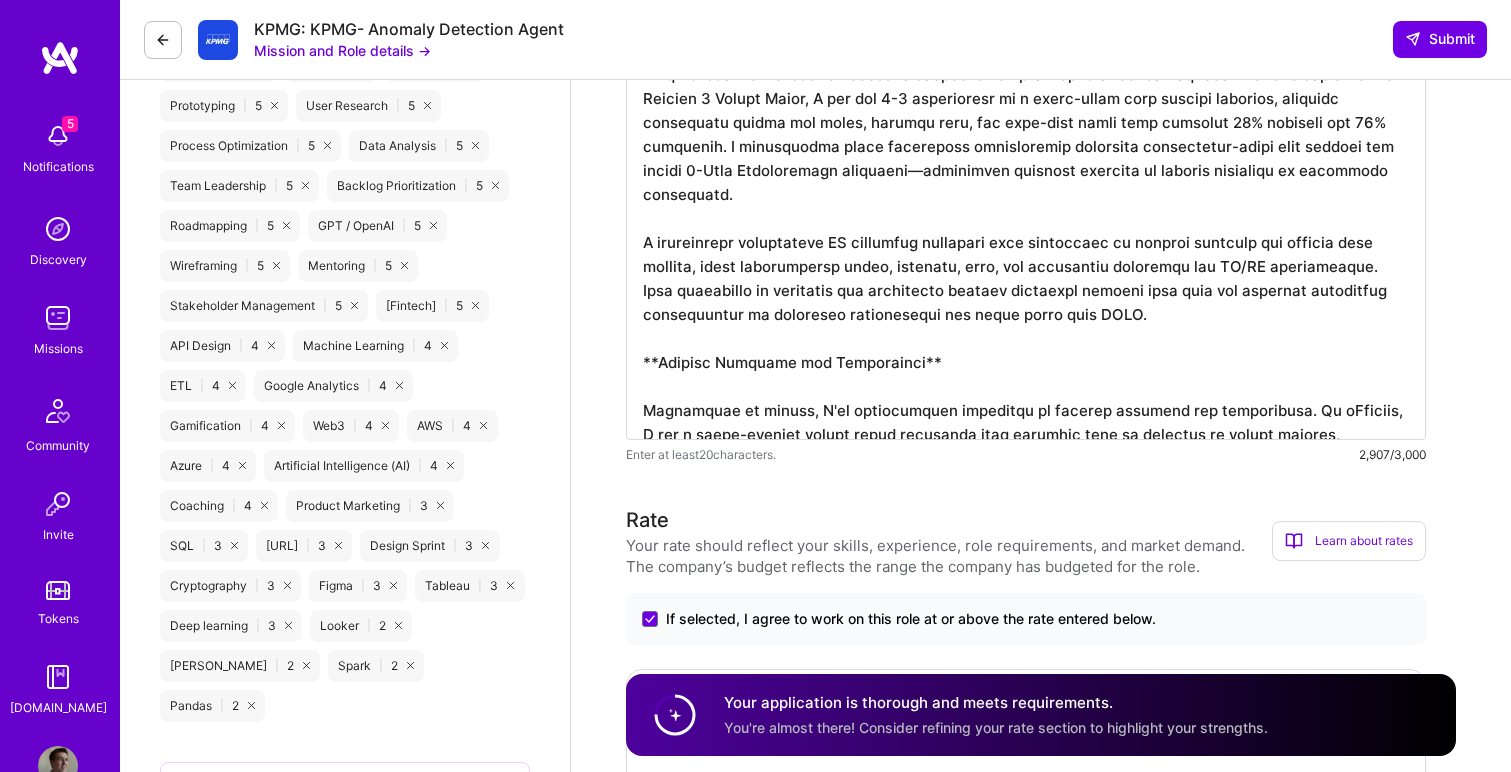 click at bounding box center [1026, -68] 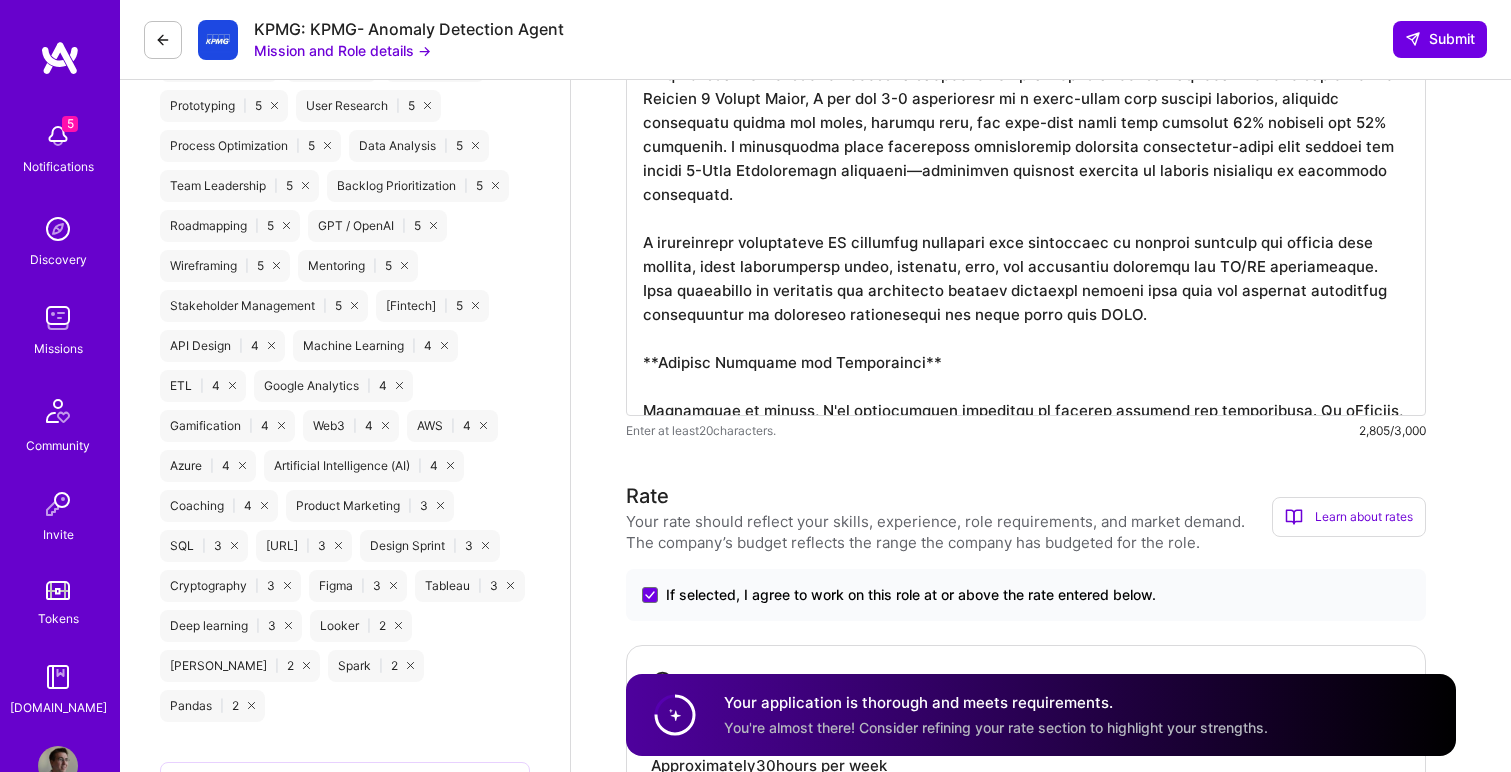 scroll, scrollTop: 0, scrollLeft: 0, axis: both 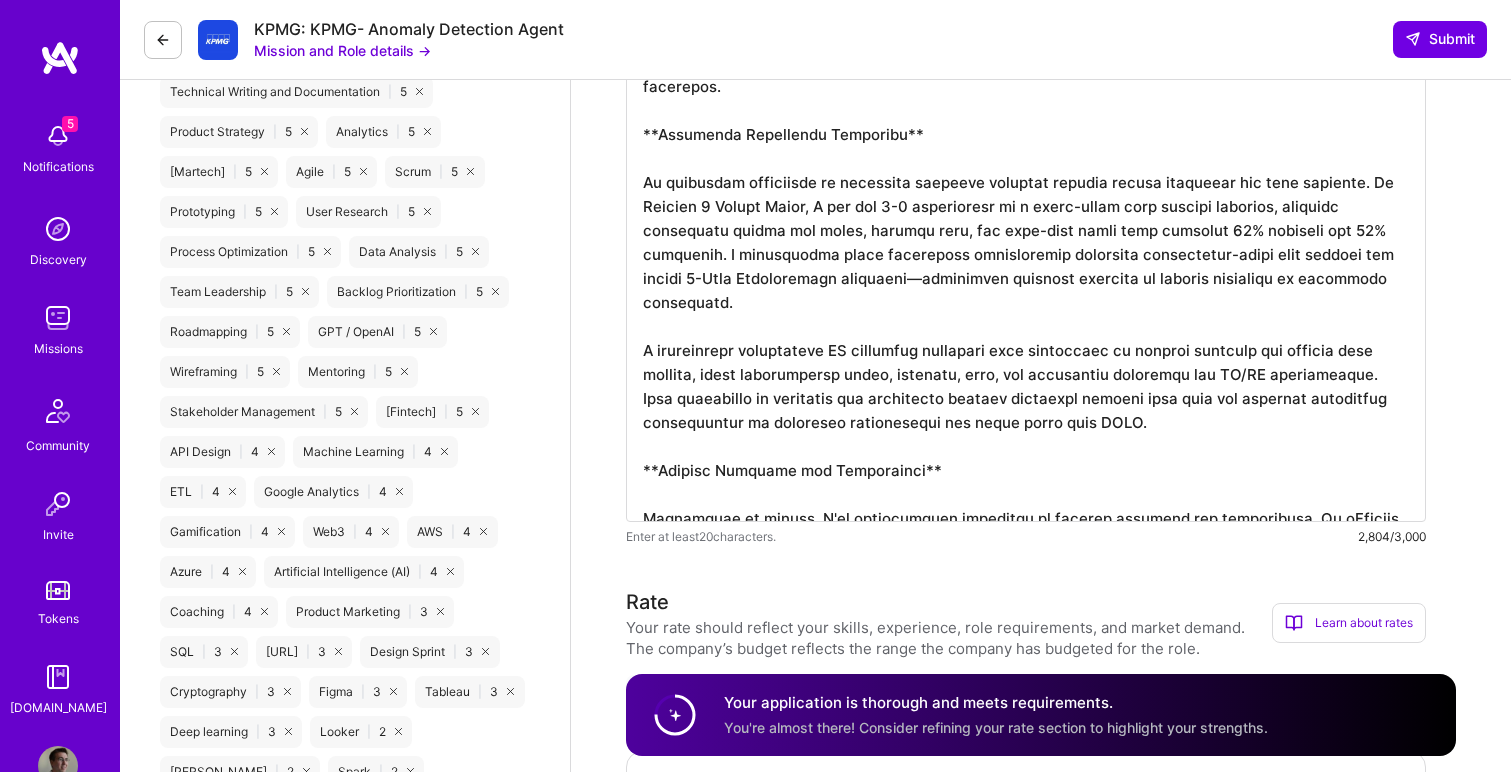 click at bounding box center (1026, 26) 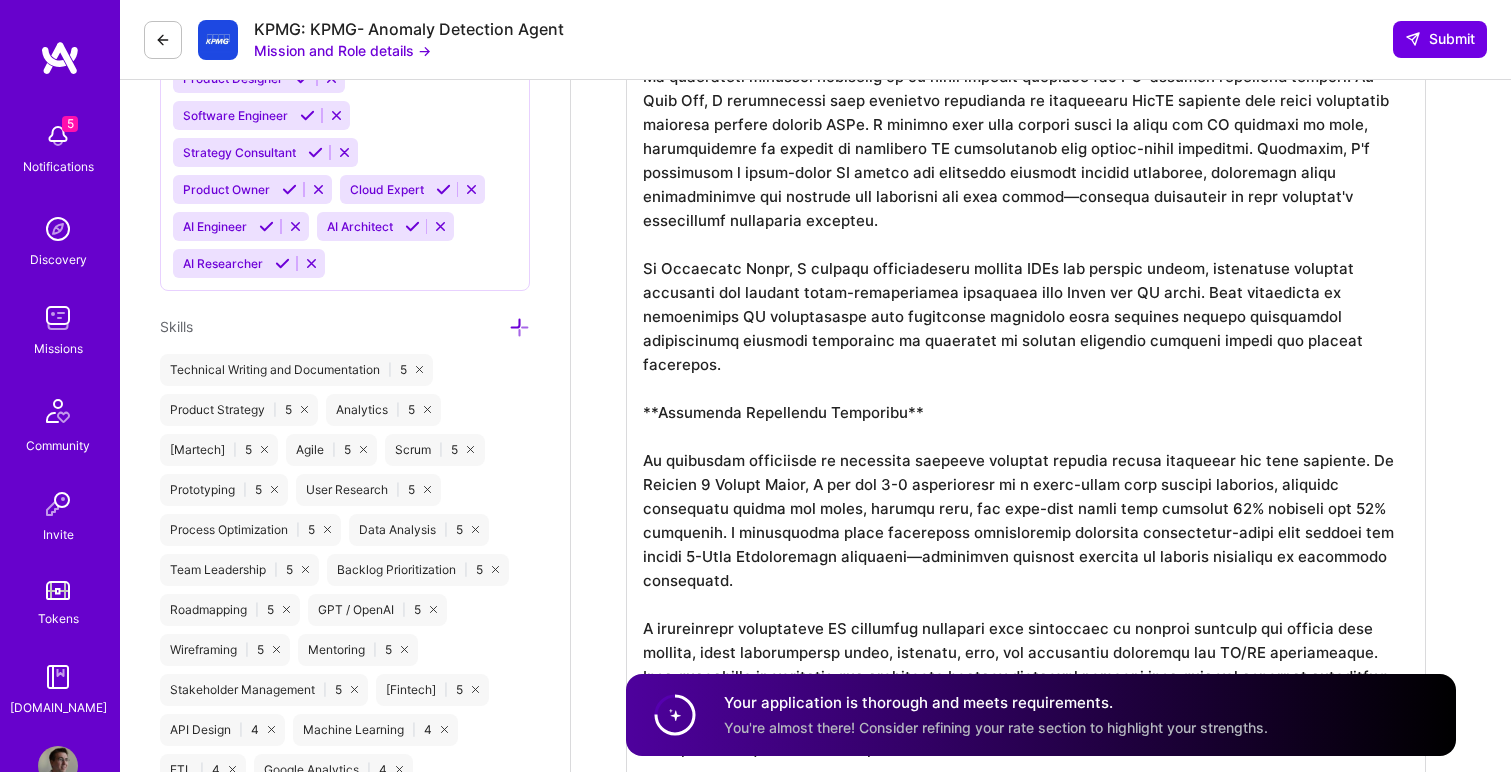 scroll, scrollTop: 1120, scrollLeft: 0, axis: vertical 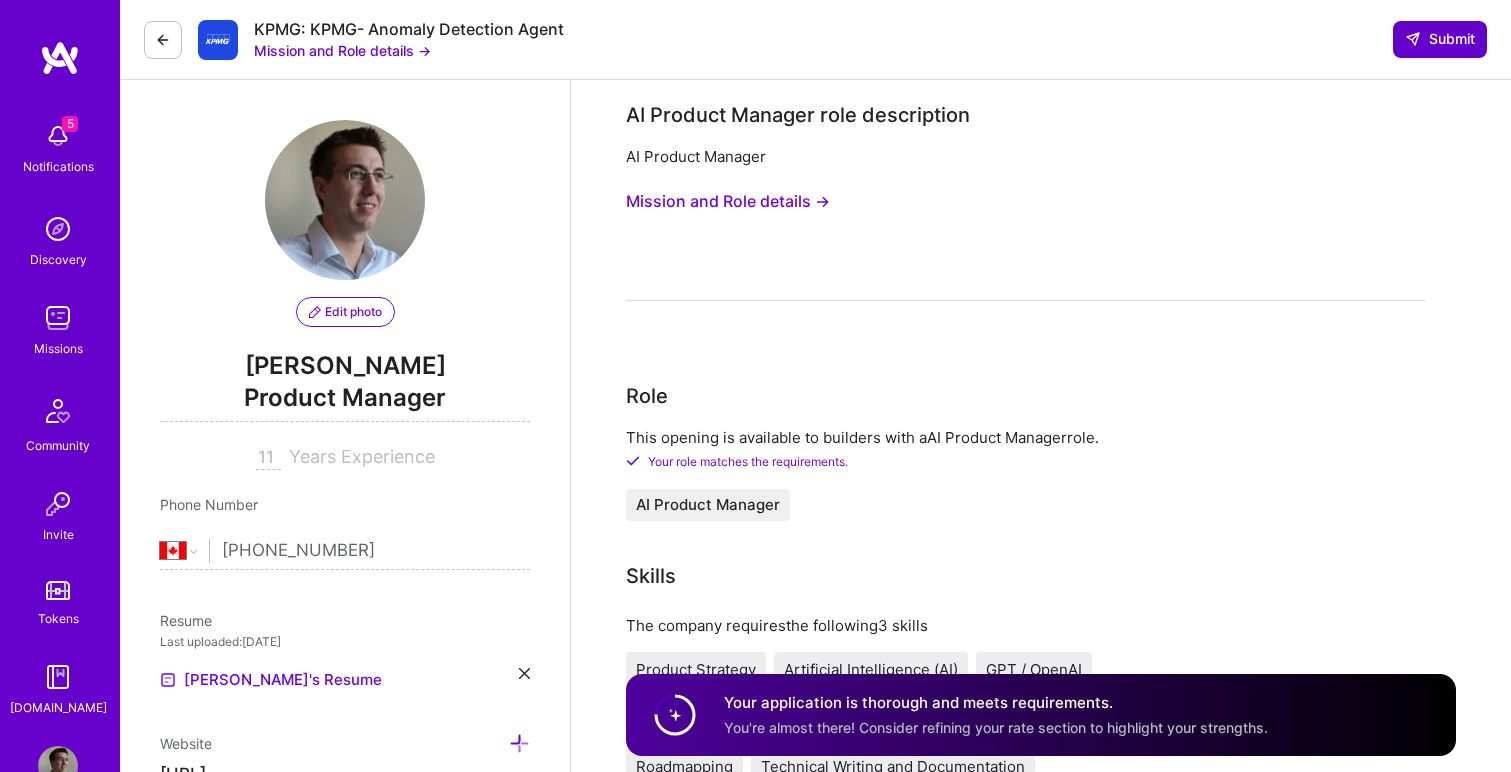 type on "**Dear Hiring Team,**
I'm excited to apply for the Product Strategy role for your AI-powered anomaly detection platform. Your mission to revolutionize financial operations through intelligent agents and machine learning aligns perfectly with my decade-plus experience building AI-driven products that transform complex business processes. The opportunity to bring cutting-edge technology to market while working with industry leaders like KPMG represents exactly the challenge I'm passionate about.
**AI Product Strategy Leadership**
My background uniquely positions me to drive product strategy for AI-powered financial systems. At Best Buy, I collaborated with executive leadership to prioritize GenAI products that drove meaningful progress against company OKRs. I ideated with data science teams to bring new AI products to life, demonstrating my ability to translate AI capabilities into market-ready solutions. Currently, I'm developing a multi-agent AI system for automated software quality assurance, leveragin..." 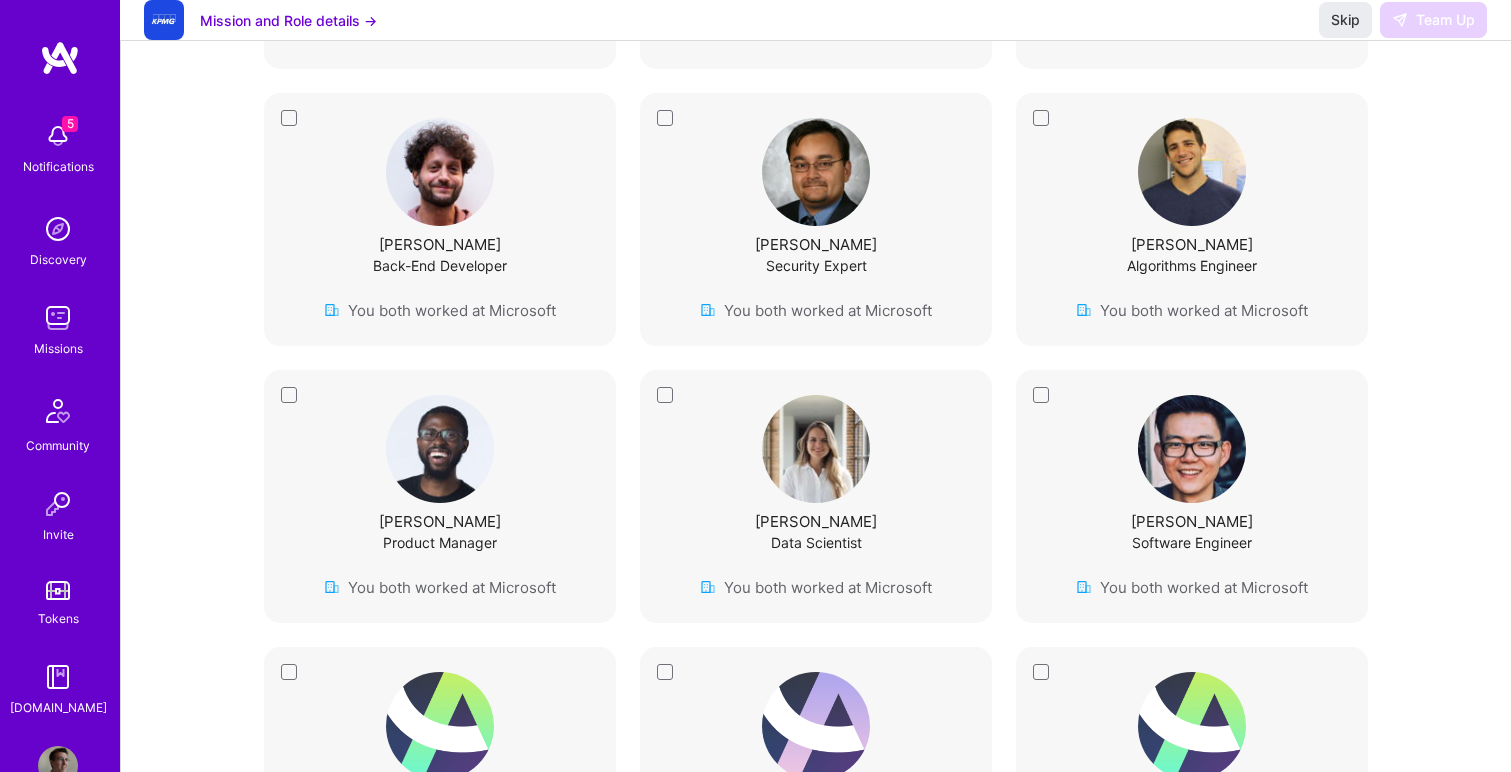 scroll, scrollTop: 2585, scrollLeft: 0, axis: vertical 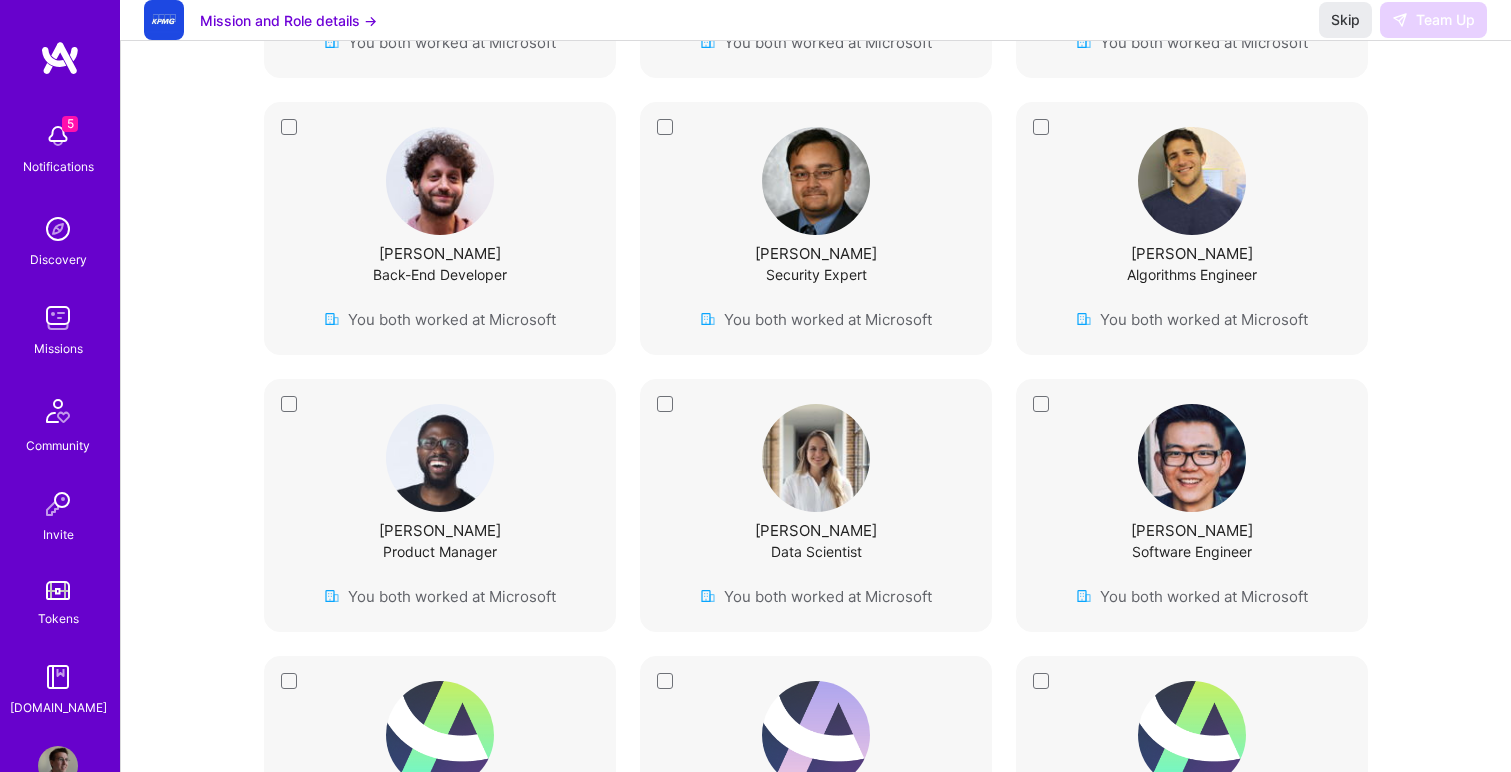 click on "Yoni Chechik Algorithms Engineer You both worked at Microsoft" at bounding box center (1192, 228) 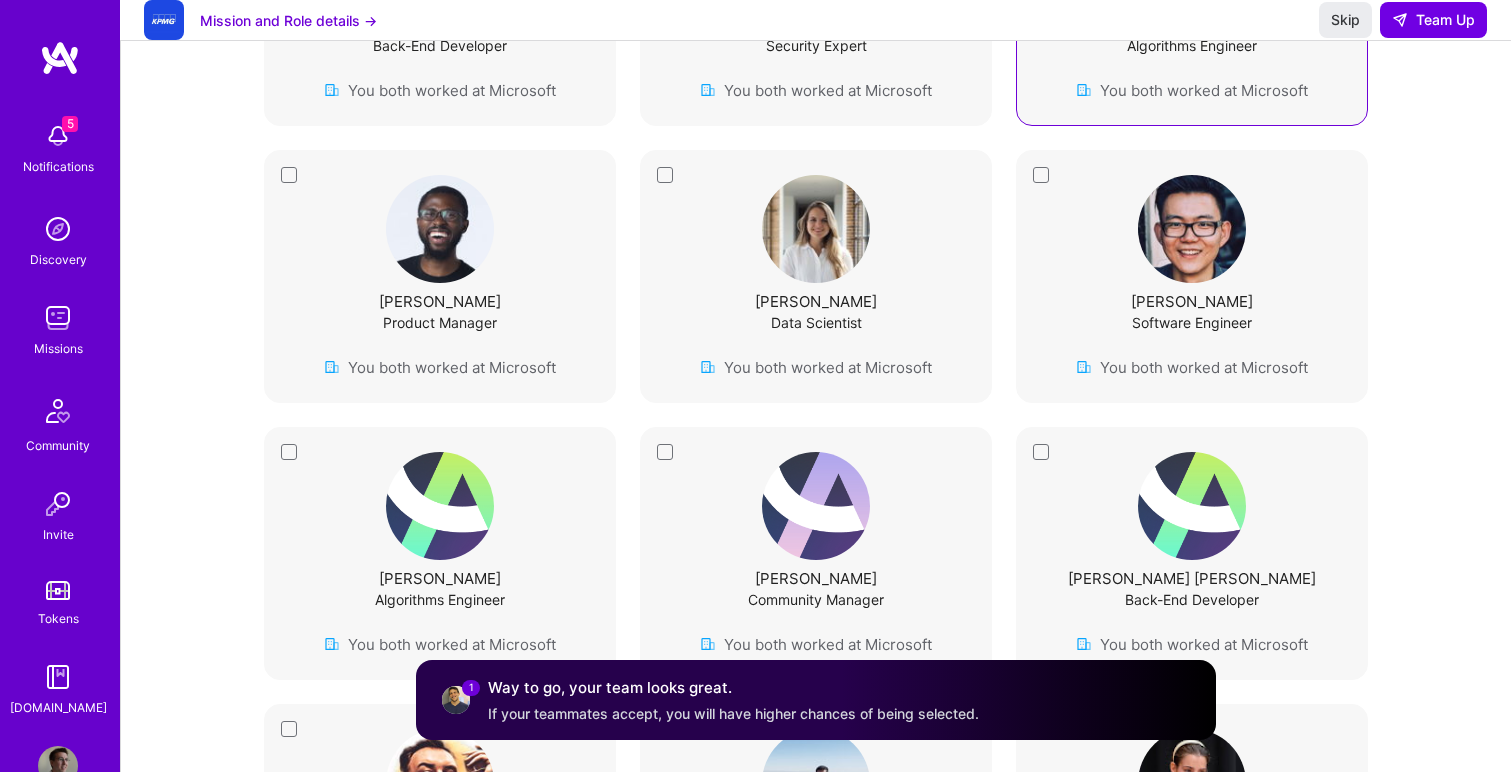 scroll, scrollTop: 2828, scrollLeft: 0, axis: vertical 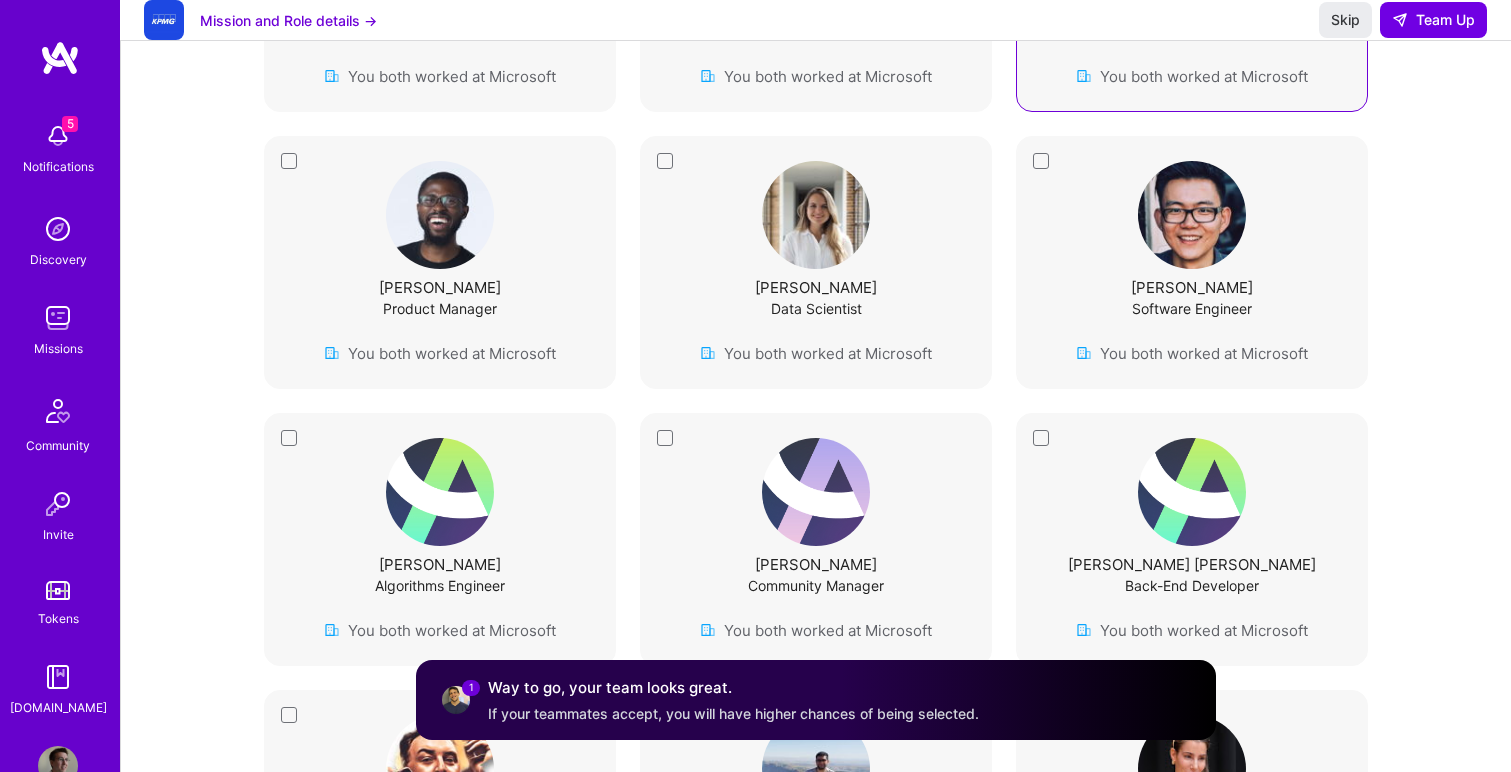 click on "Fiorella Wever Data Scientist You both worked at Microsoft" at bounding box center (816, 262) 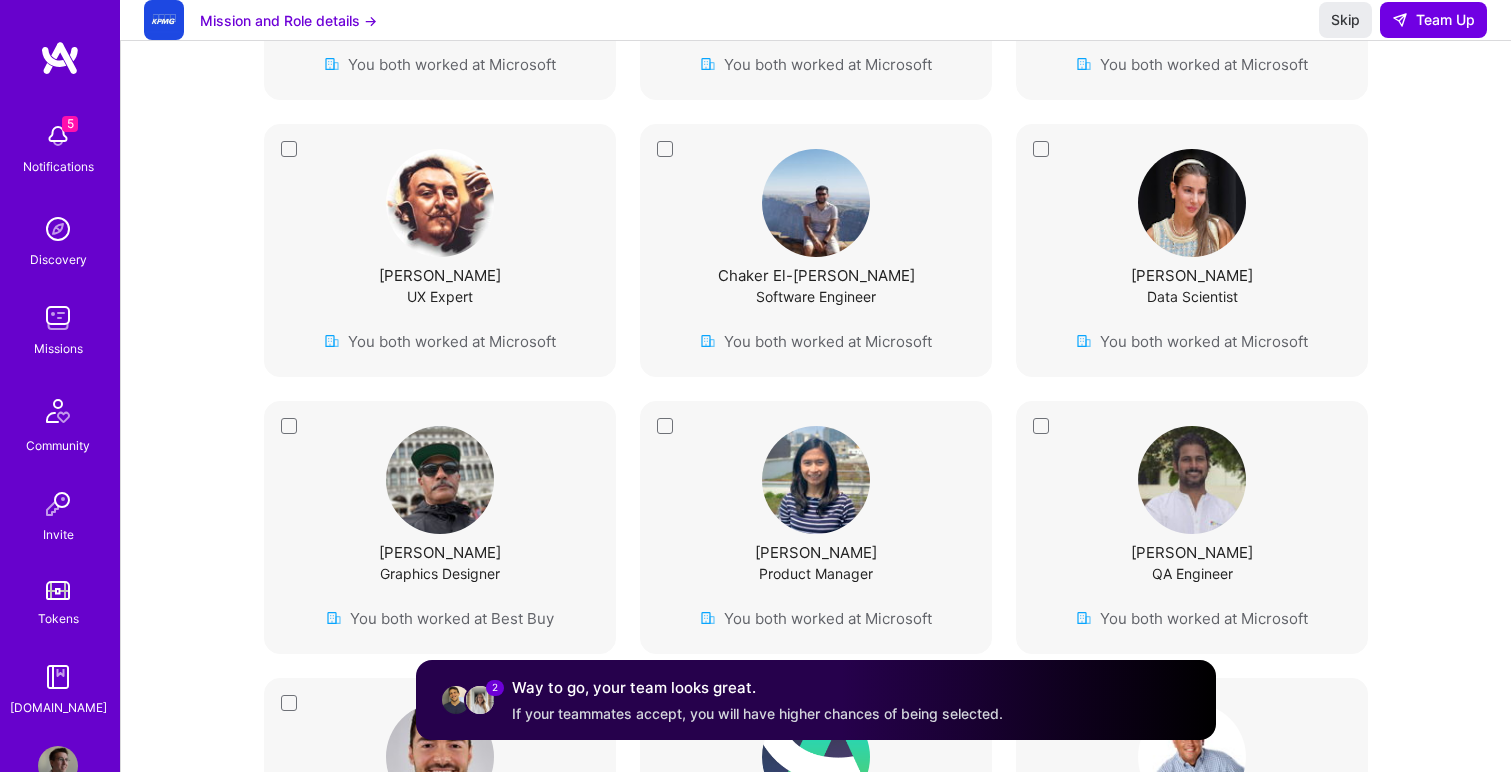 scroll, scrollTop: 3400, scrollLeft: 0, axis: vertical 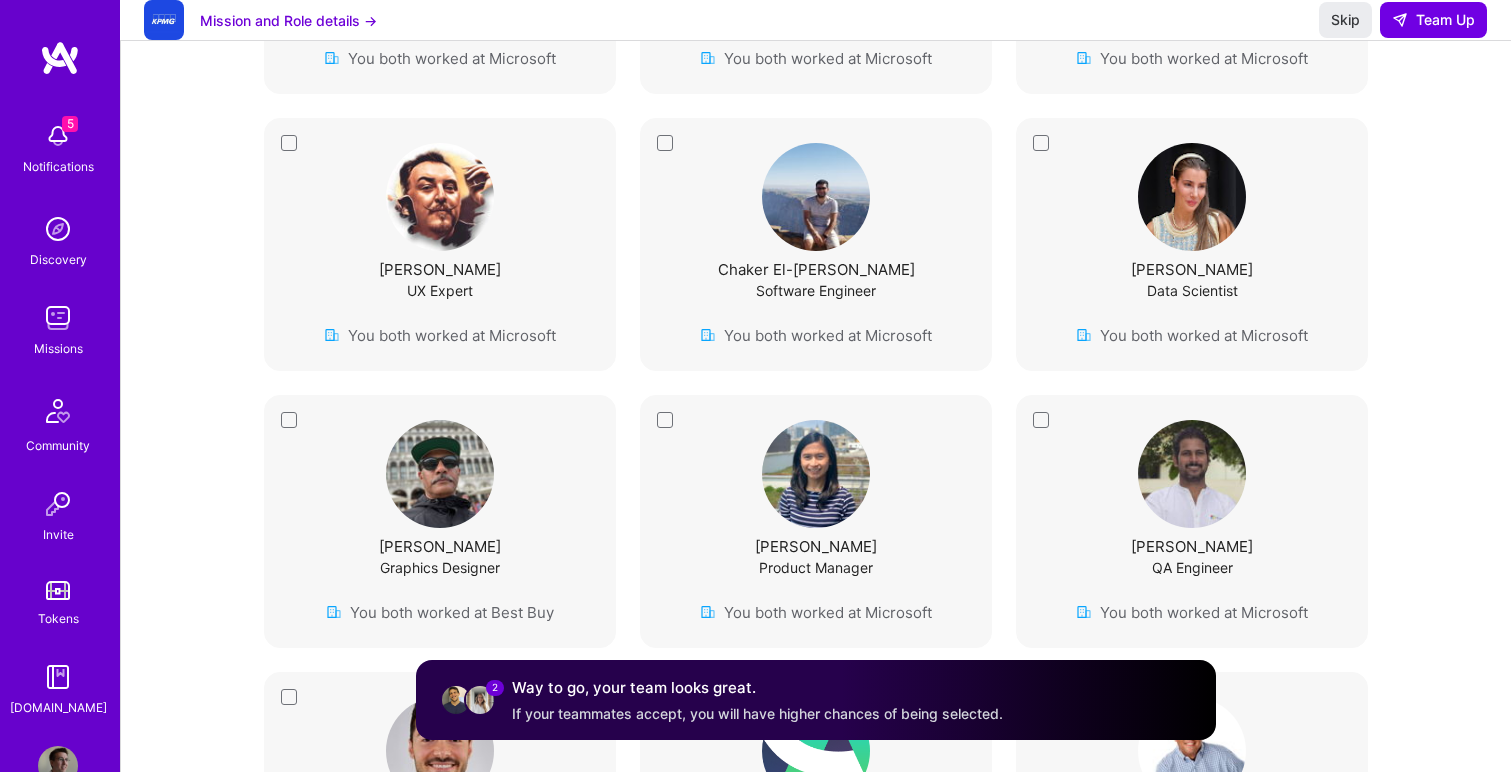 click on "Sarai Duek Data Scientist You both worked at Microsoft" at bounding box center [1192, 244] 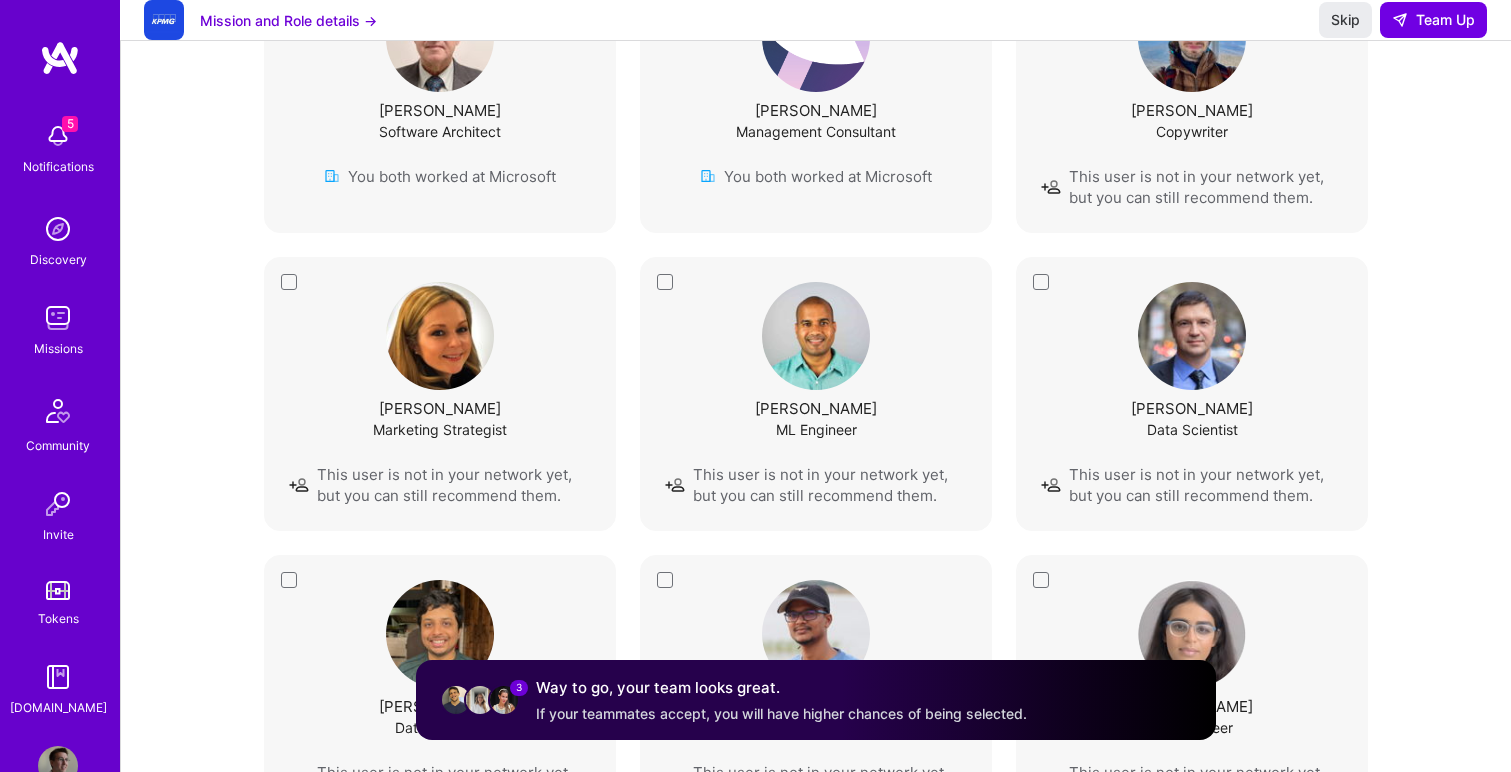 scroll, scrollTop: 5225, scrollLeft: 0, axis: vertical 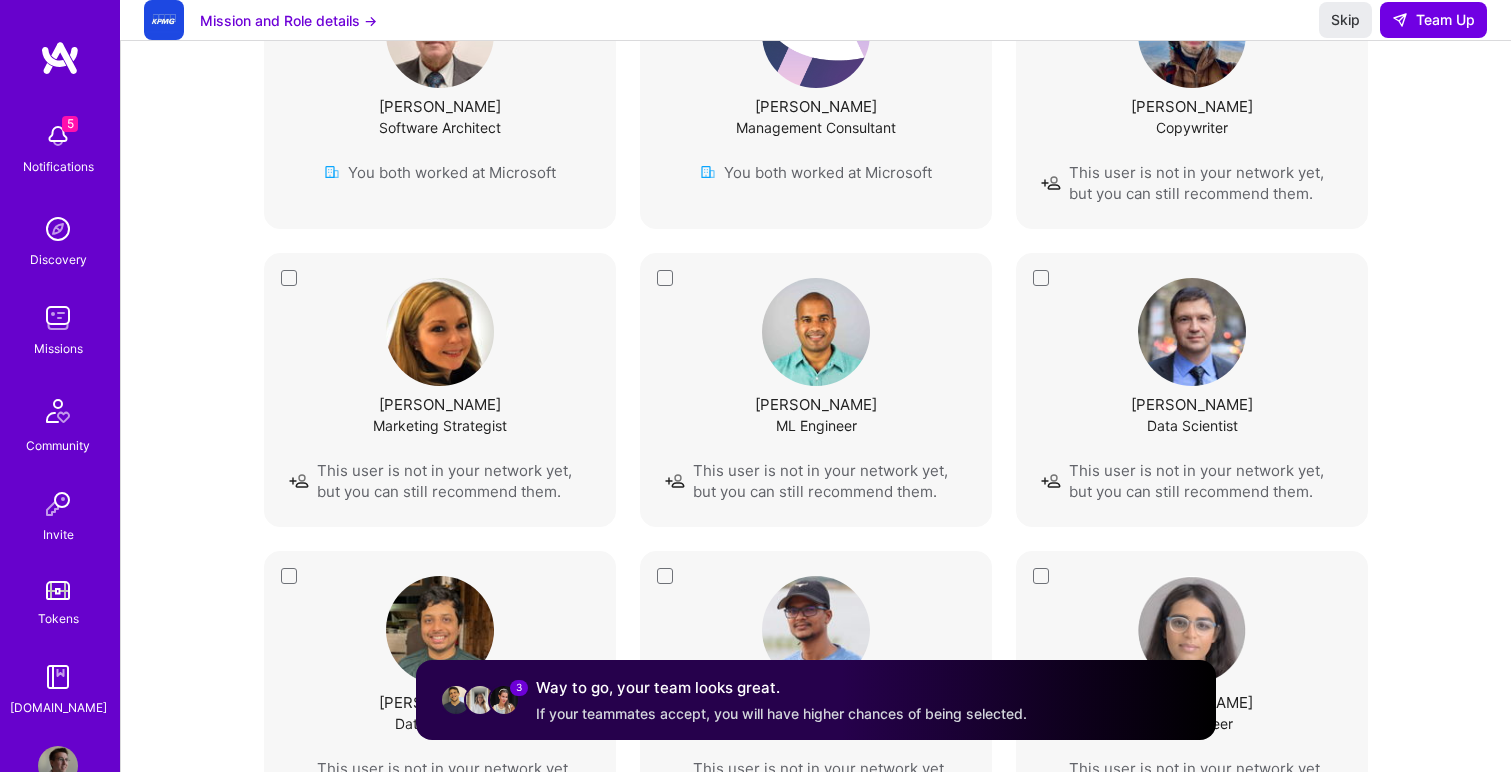 click on "Arefin Huq ML Engineer This user is not in your network yet, but you can still recommend them." at bounding box center (816, 390) 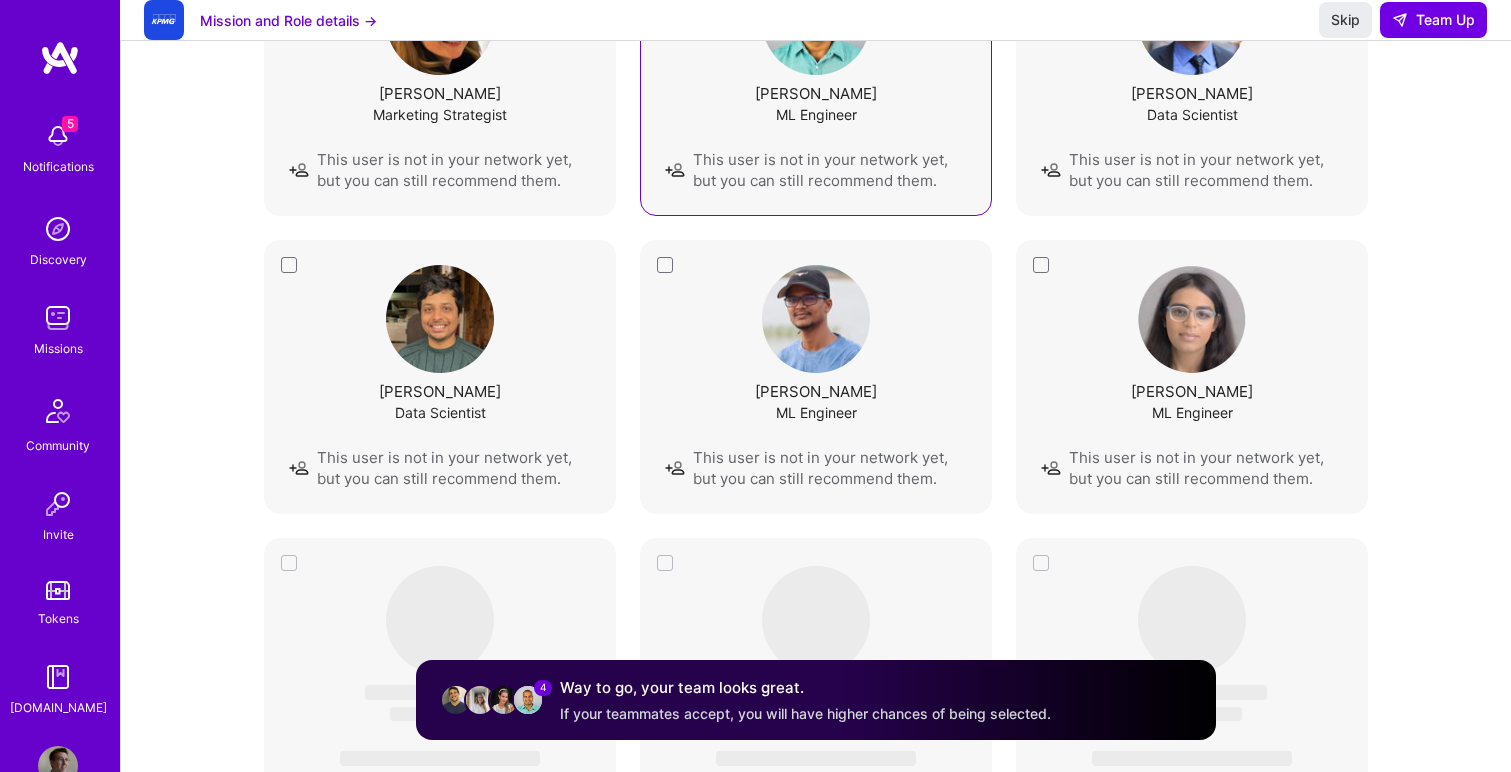 scroll, scrollTop: 5537, scrollLeft: 0, axis: vertical 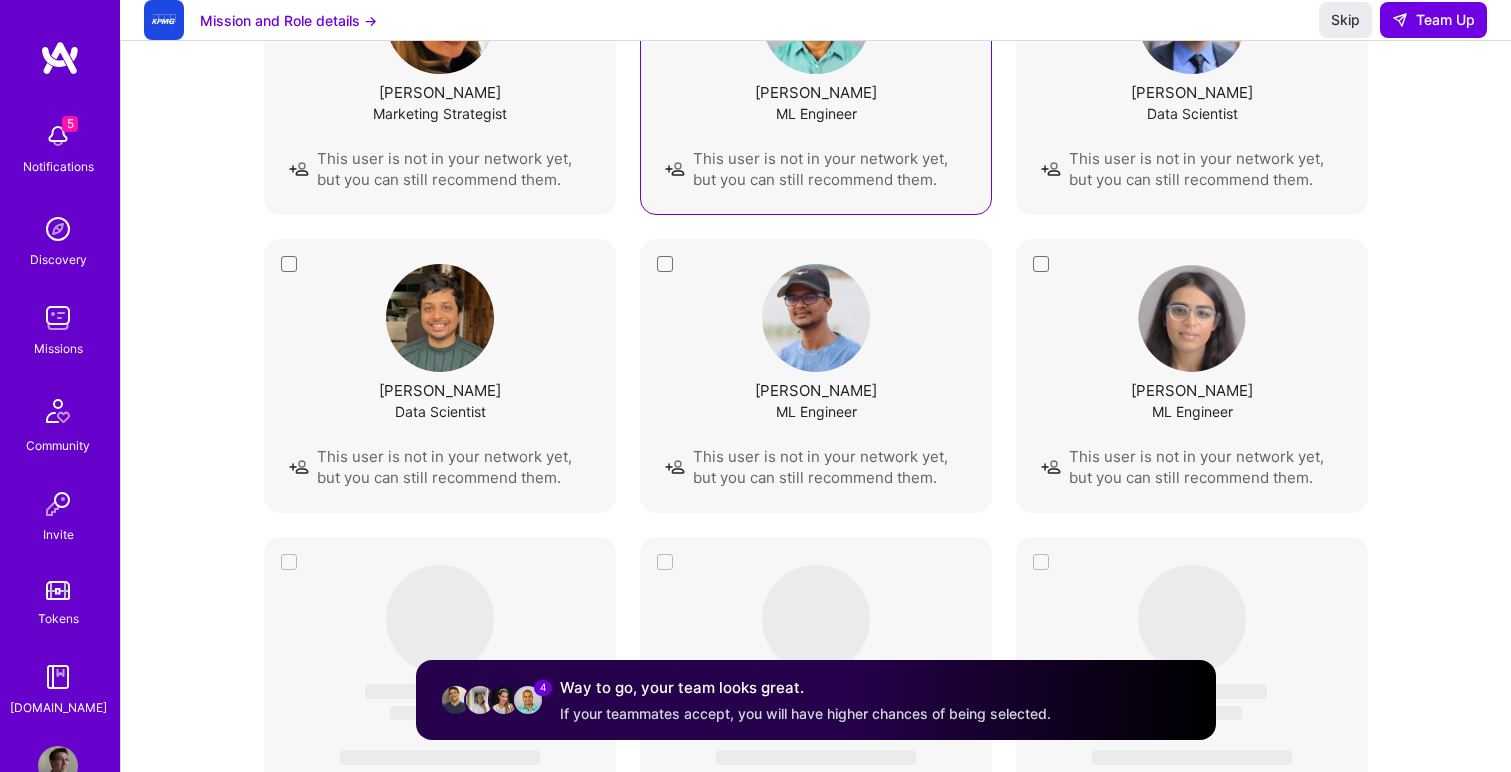 click at bounding box center (816, 318) 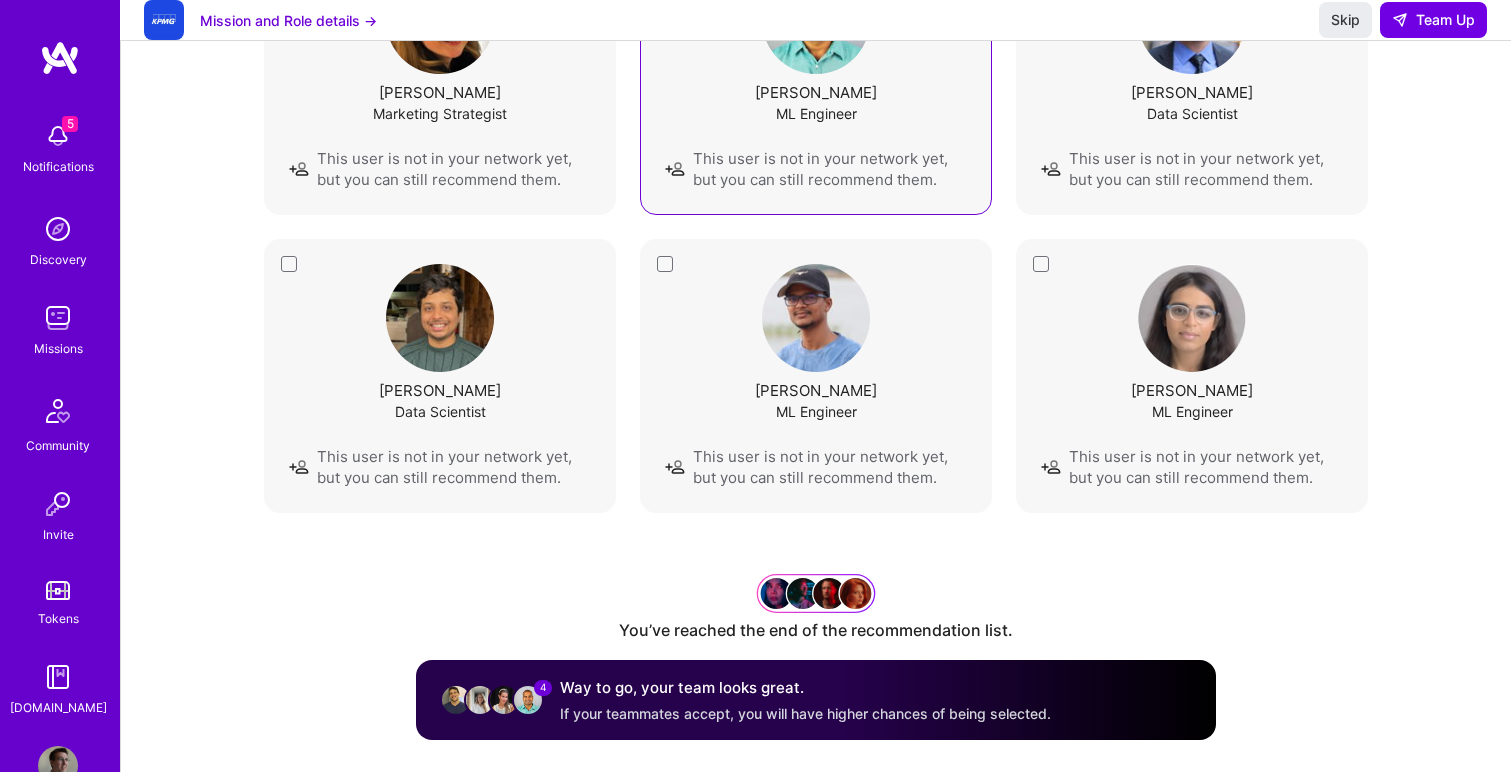 click on "Vinay Kumar Namadi ML Engineer This user is not in your network yet, but you can still recommend them." at bounding box center (816, 376) 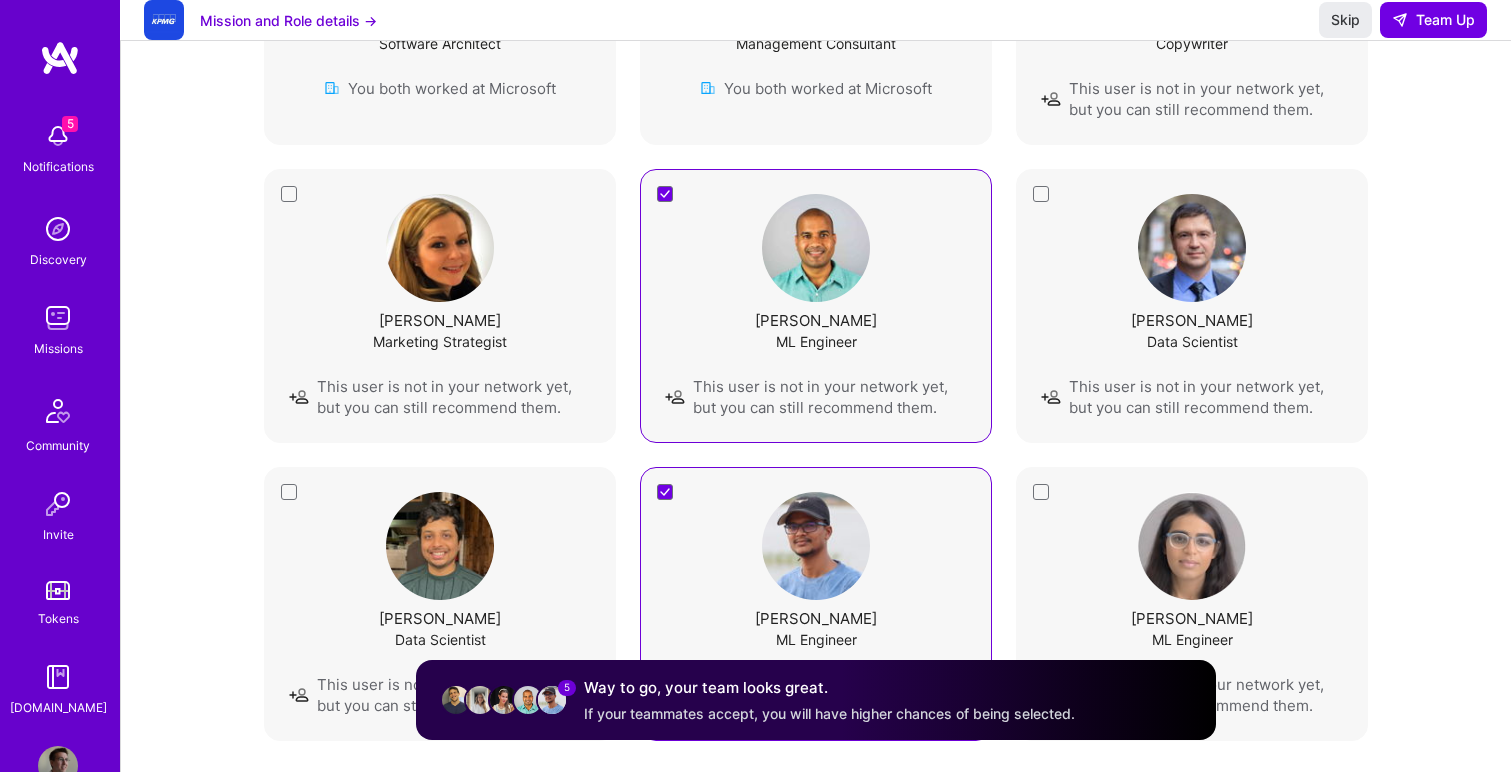 scroll, scrollTop: 5265, scrollLeft: 0, axis: vertical 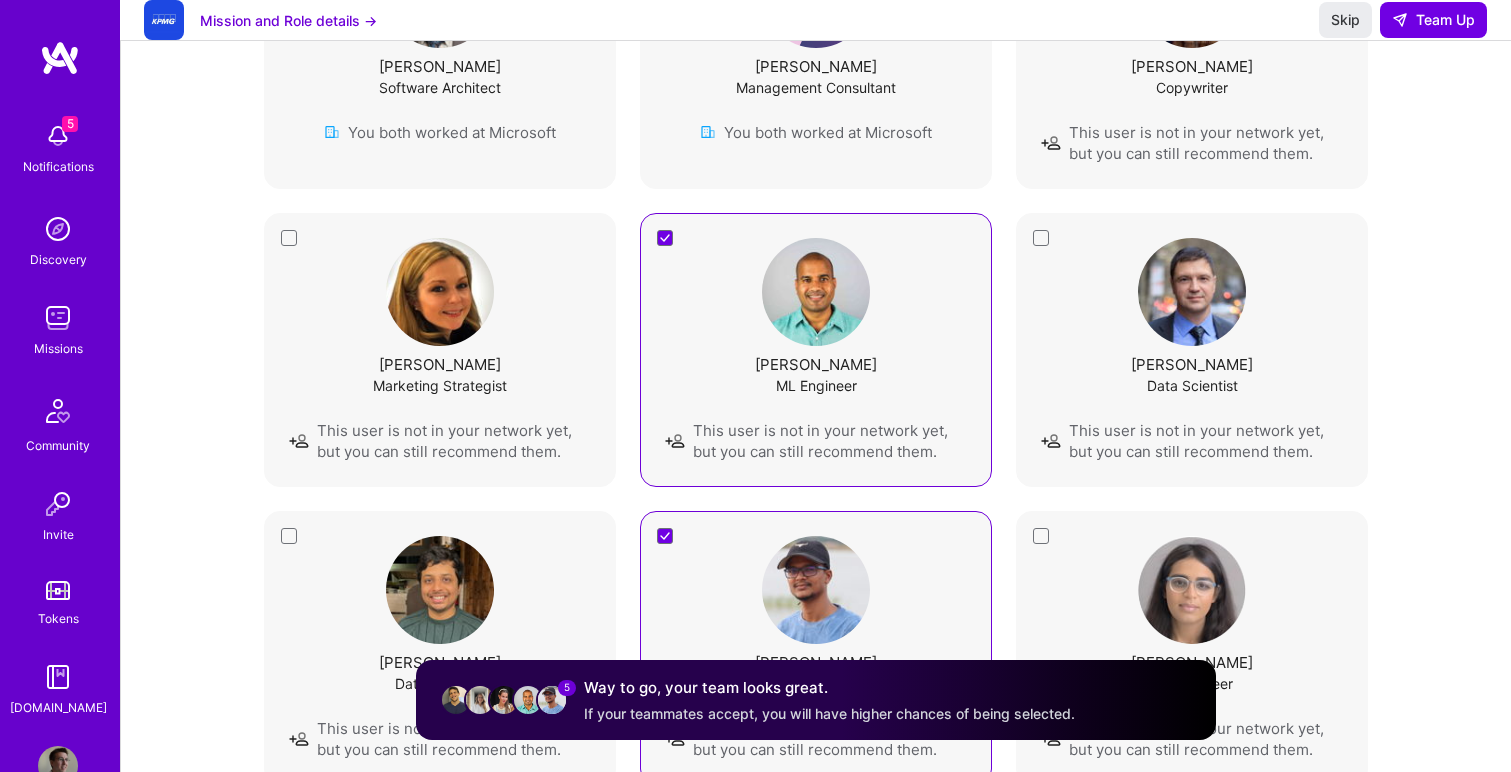 click at bounding box center (816, 292) 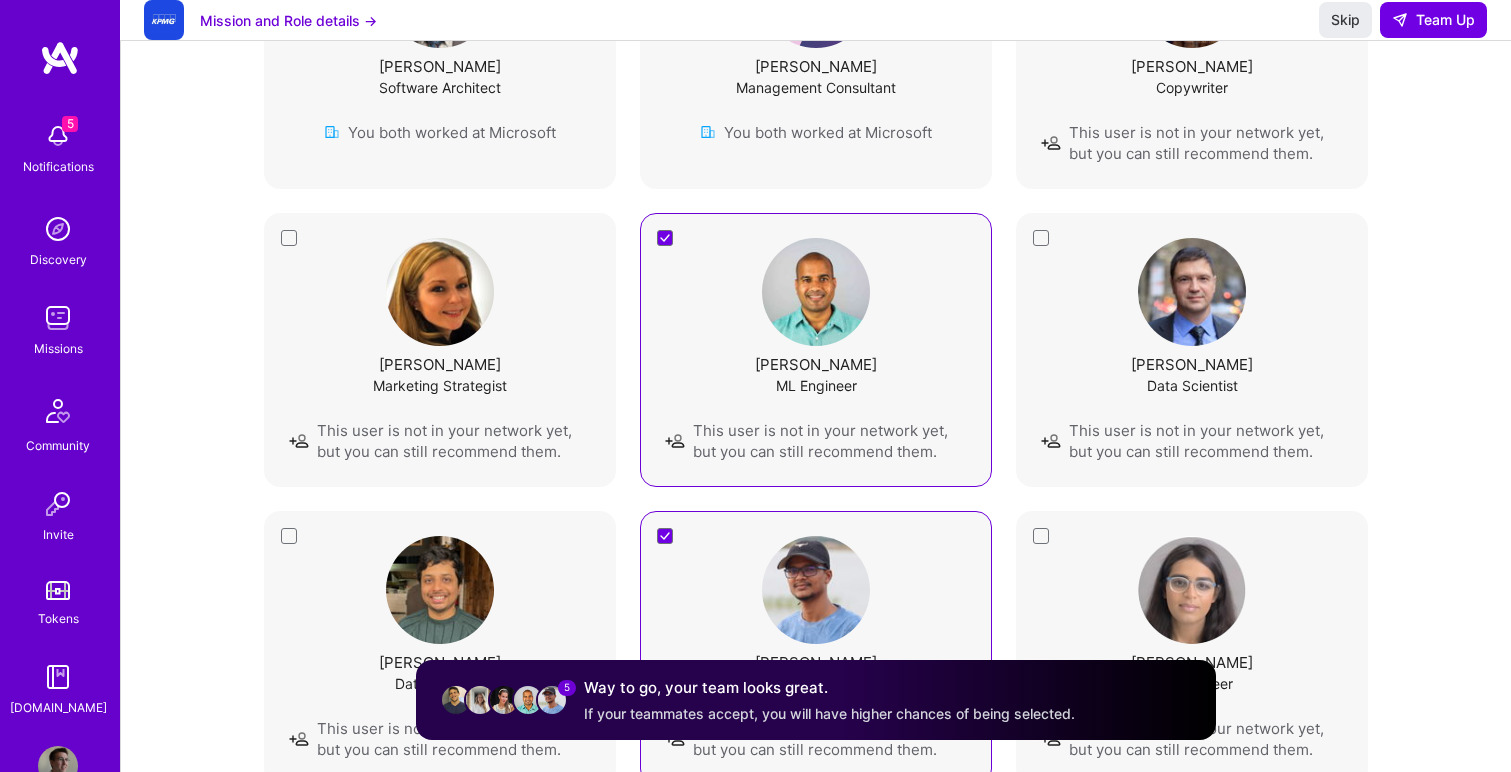 click on "Vinay Kumar Namadi ML Engineer This user is not in your network yet, but you can still recommend them." at bounding box center (816, 648) 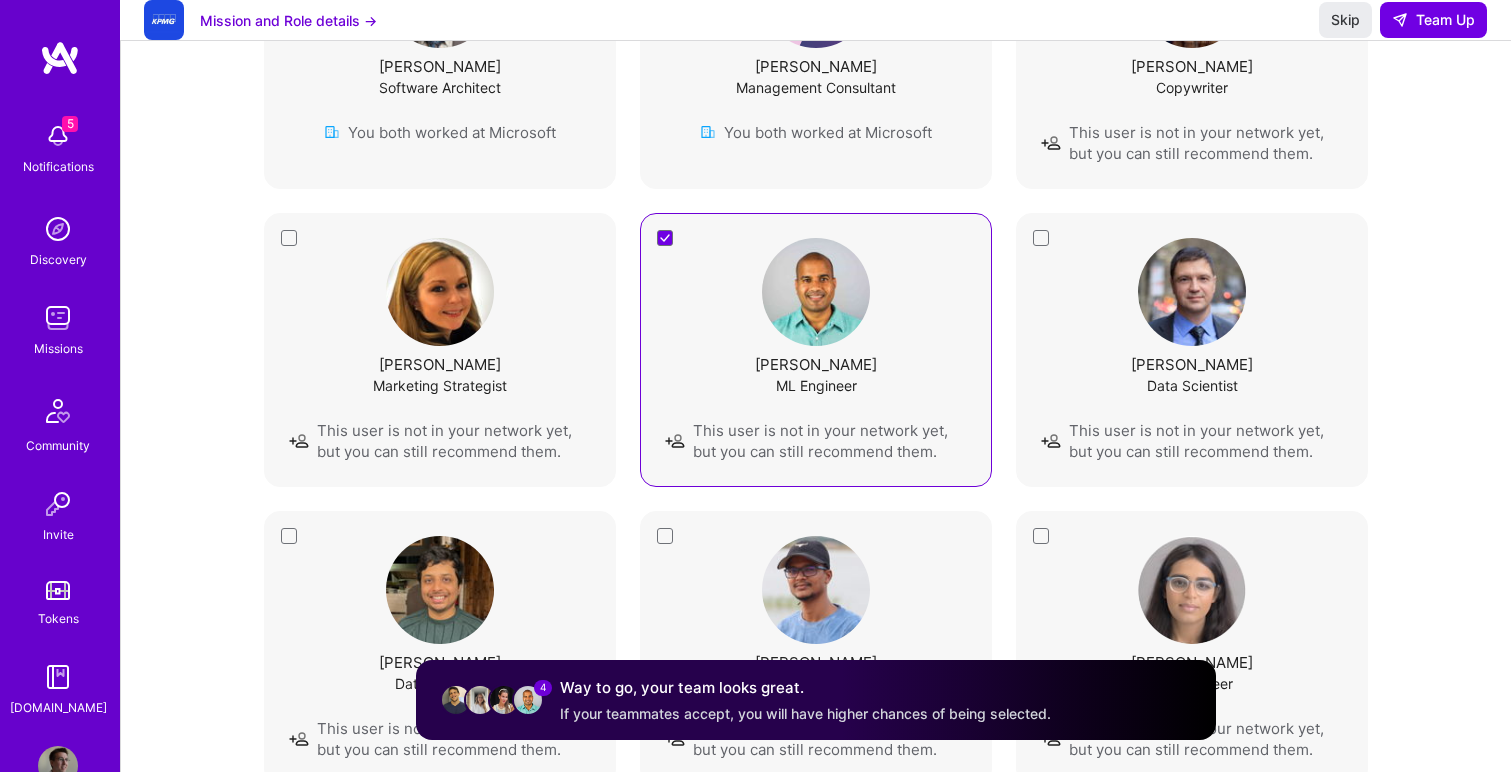 click at bounding box center (1192, 292) 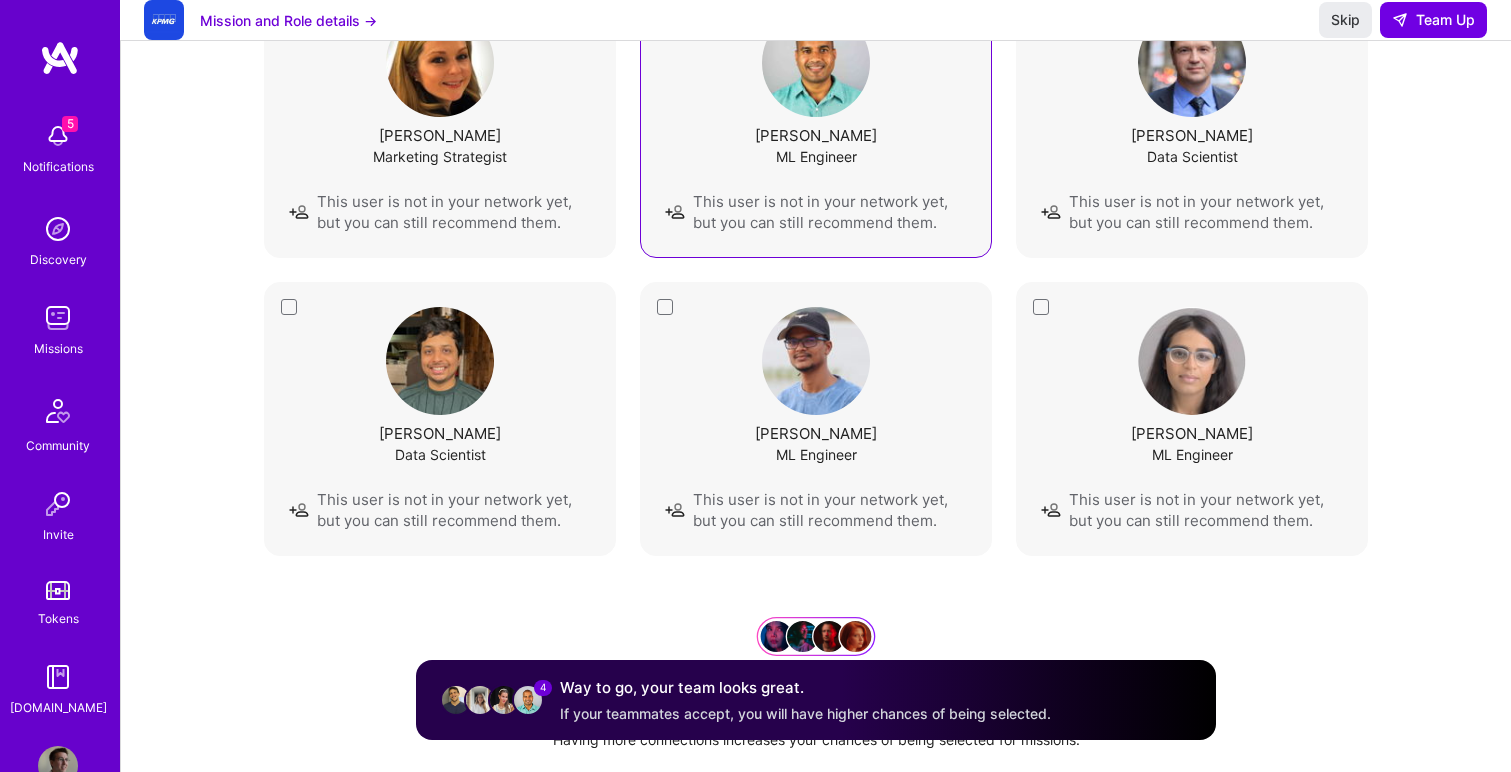 scroll, scrollTop: 5490, scrollLeft: 0, axis: vertical 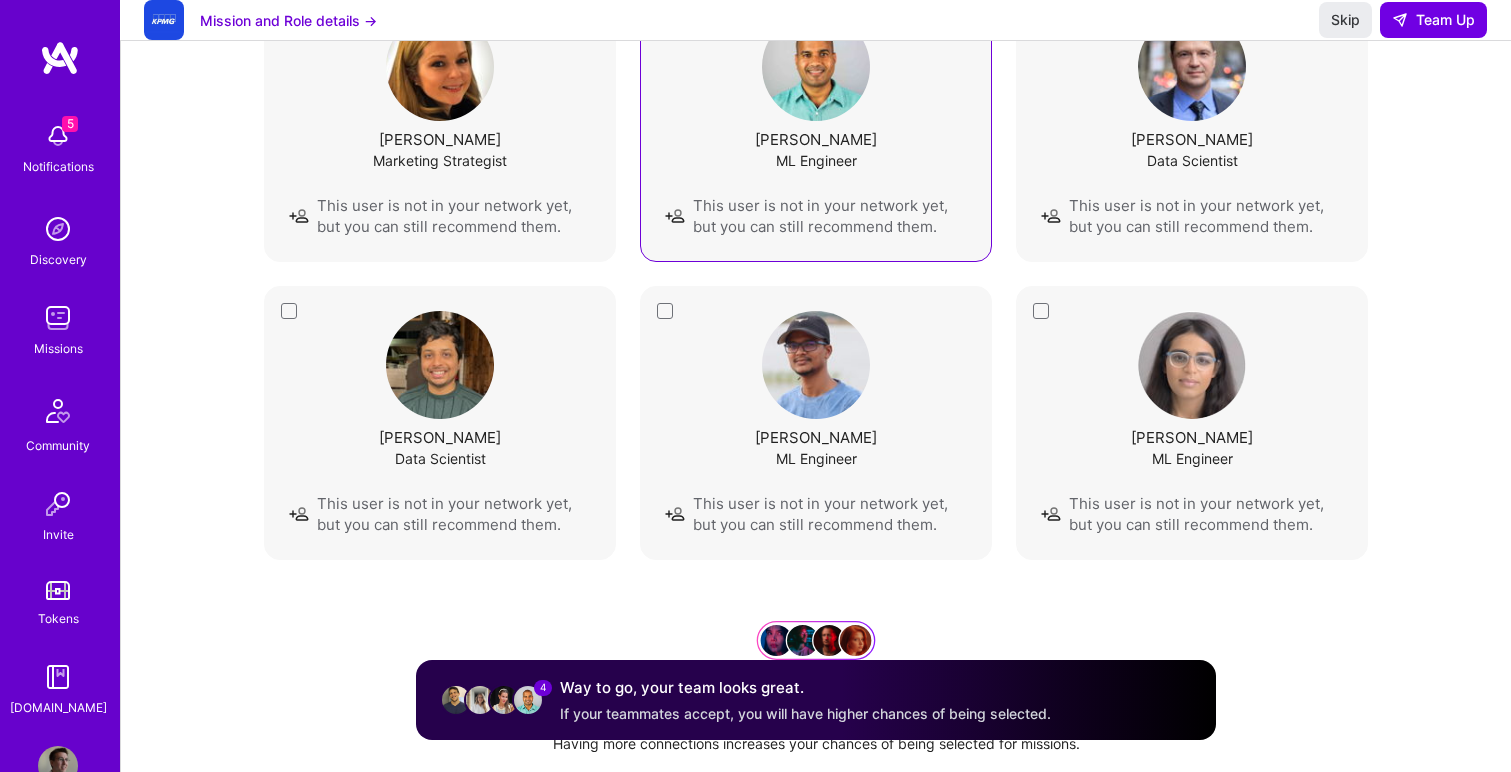 click at bounding box center [440, 365] 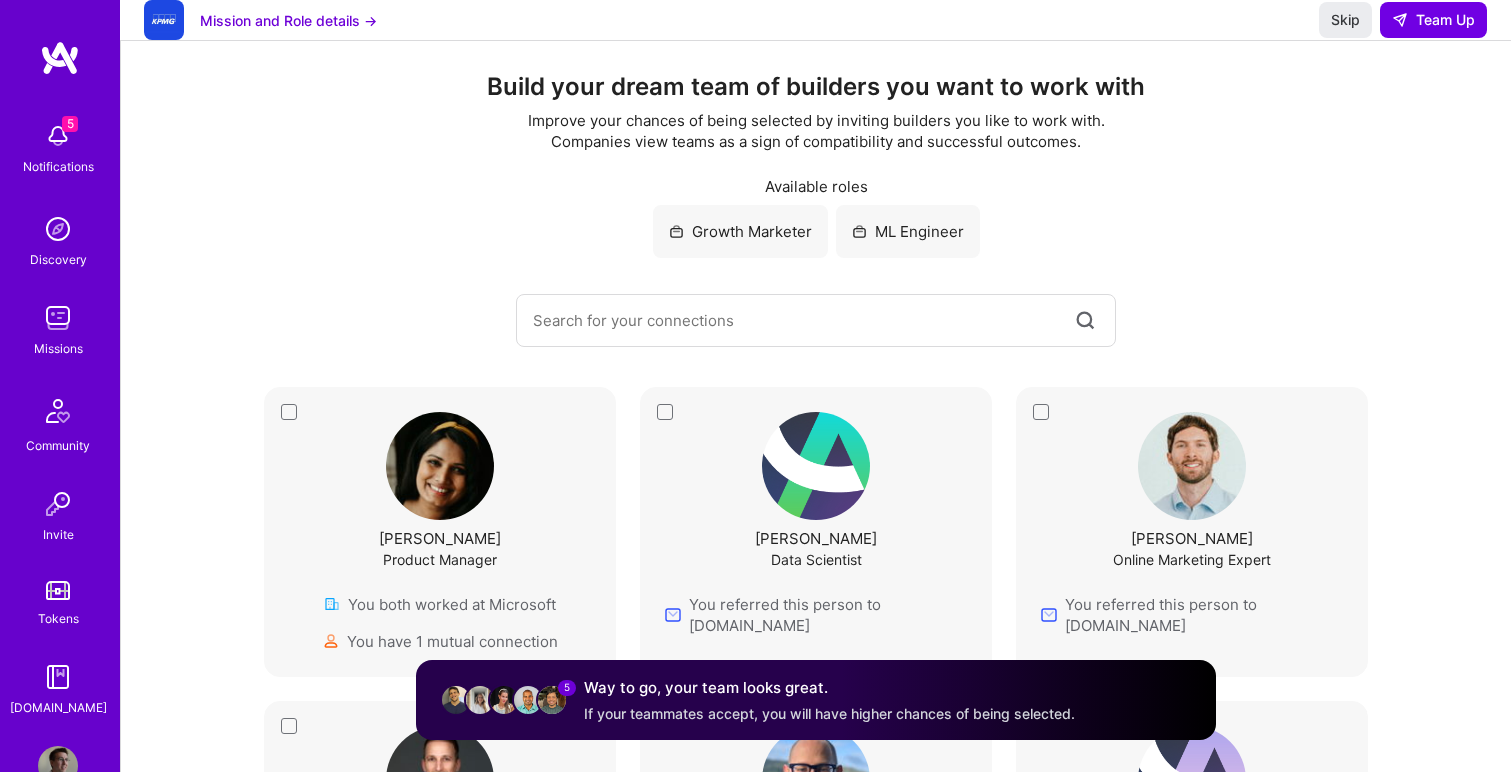 scroll, scrollTop: 0, scrollLeft: 0, axis: both 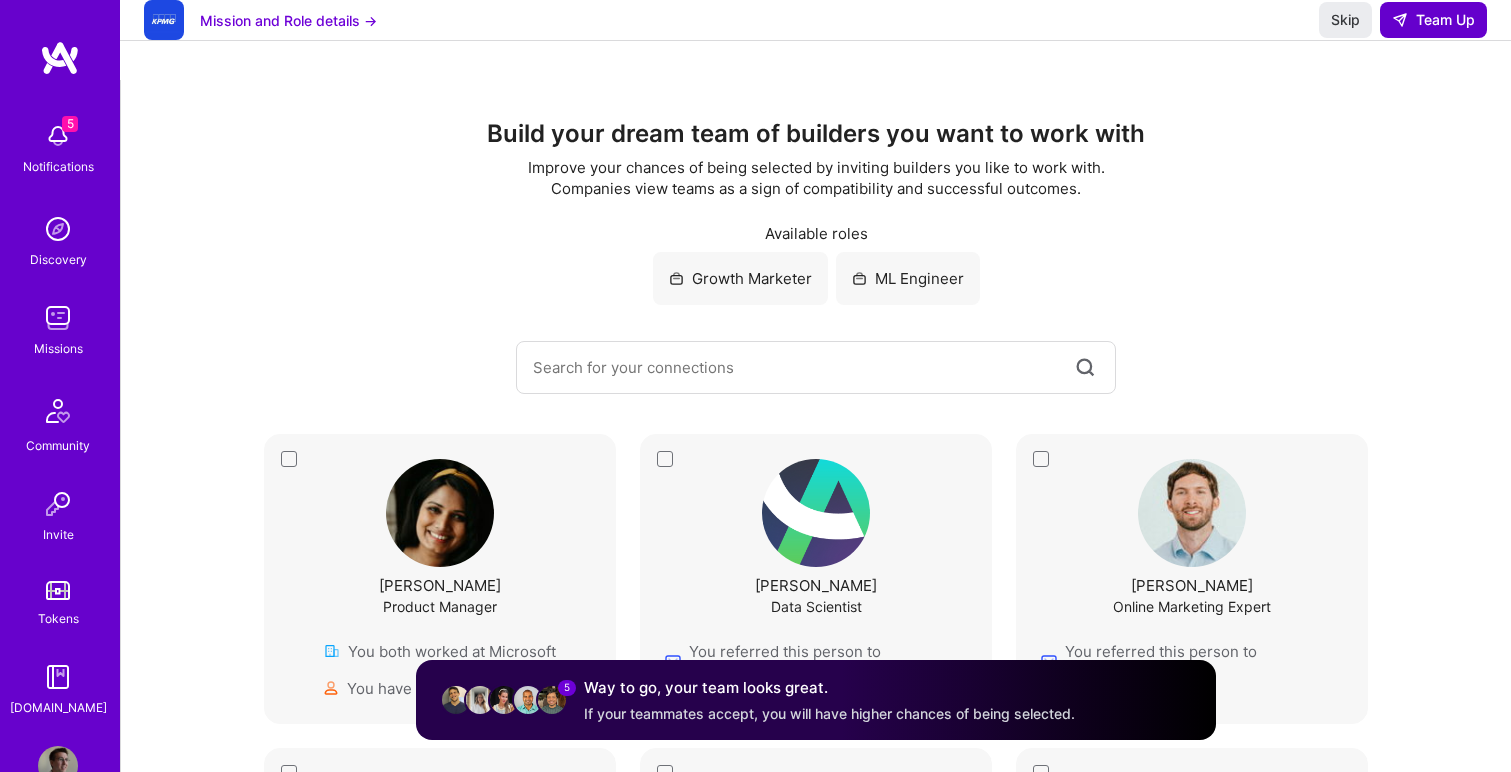 click on "Team Up" at bounding box center (1433, 20) 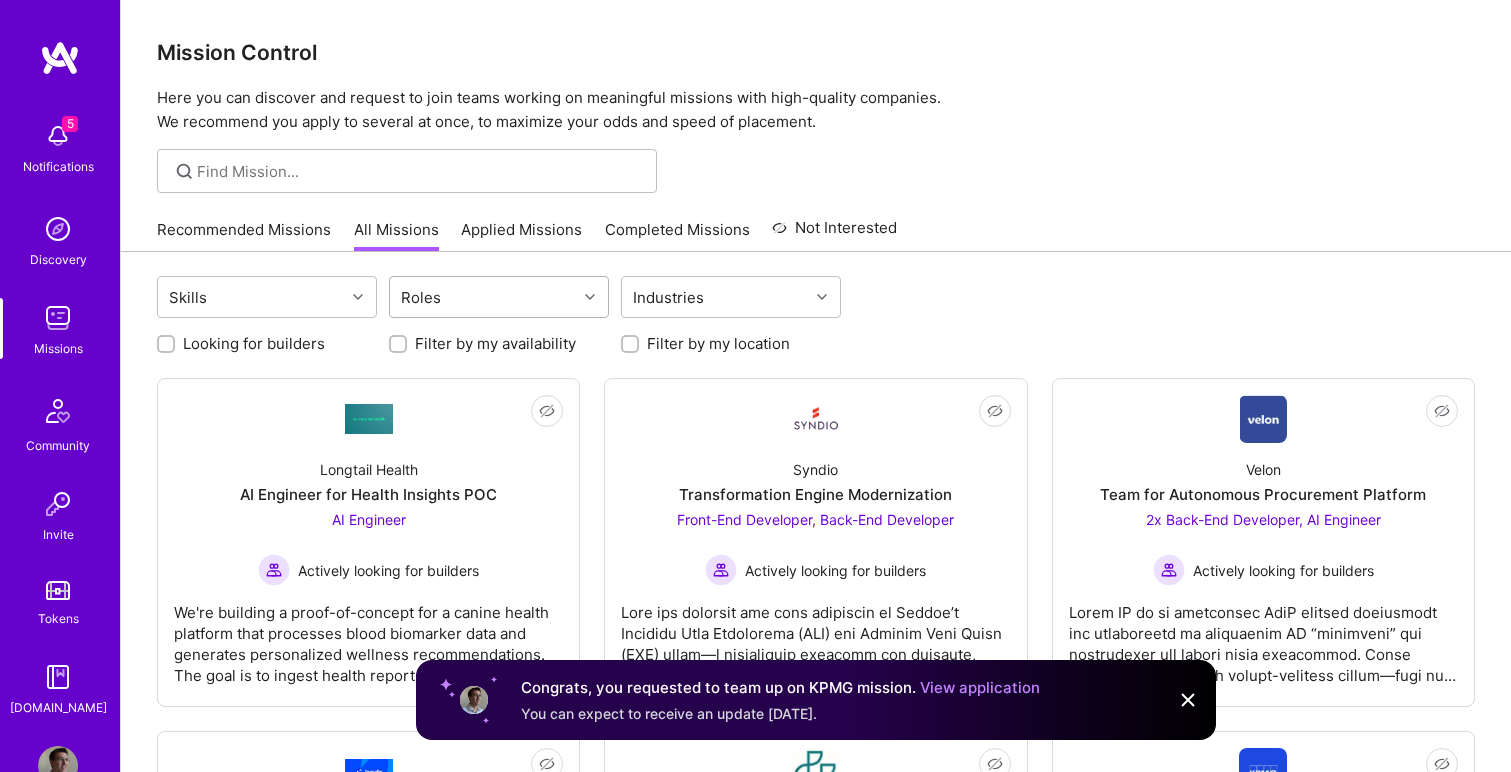 click at bounding box center (592, 297) 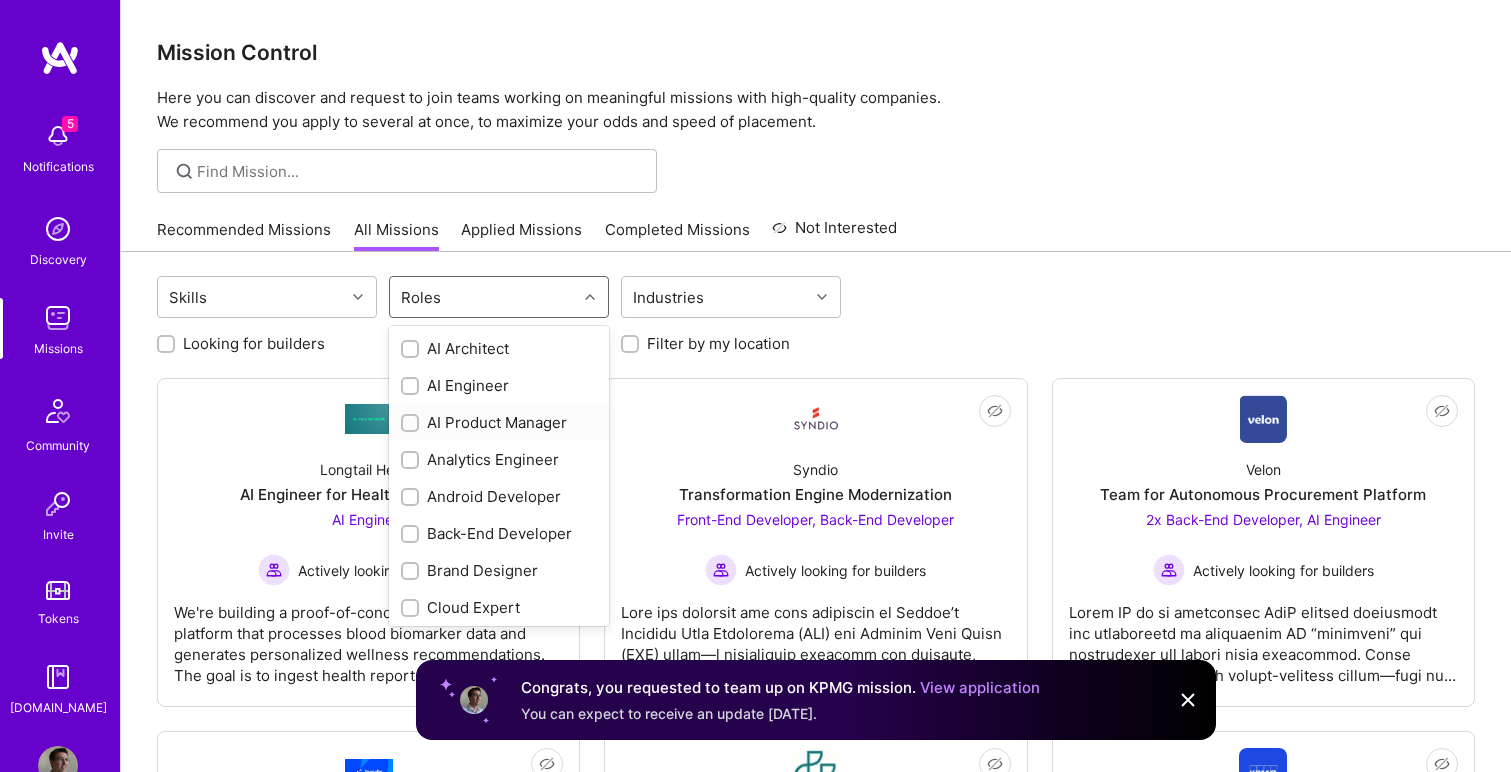 click on "AI Product Manager" at bounding box center (499, 422) 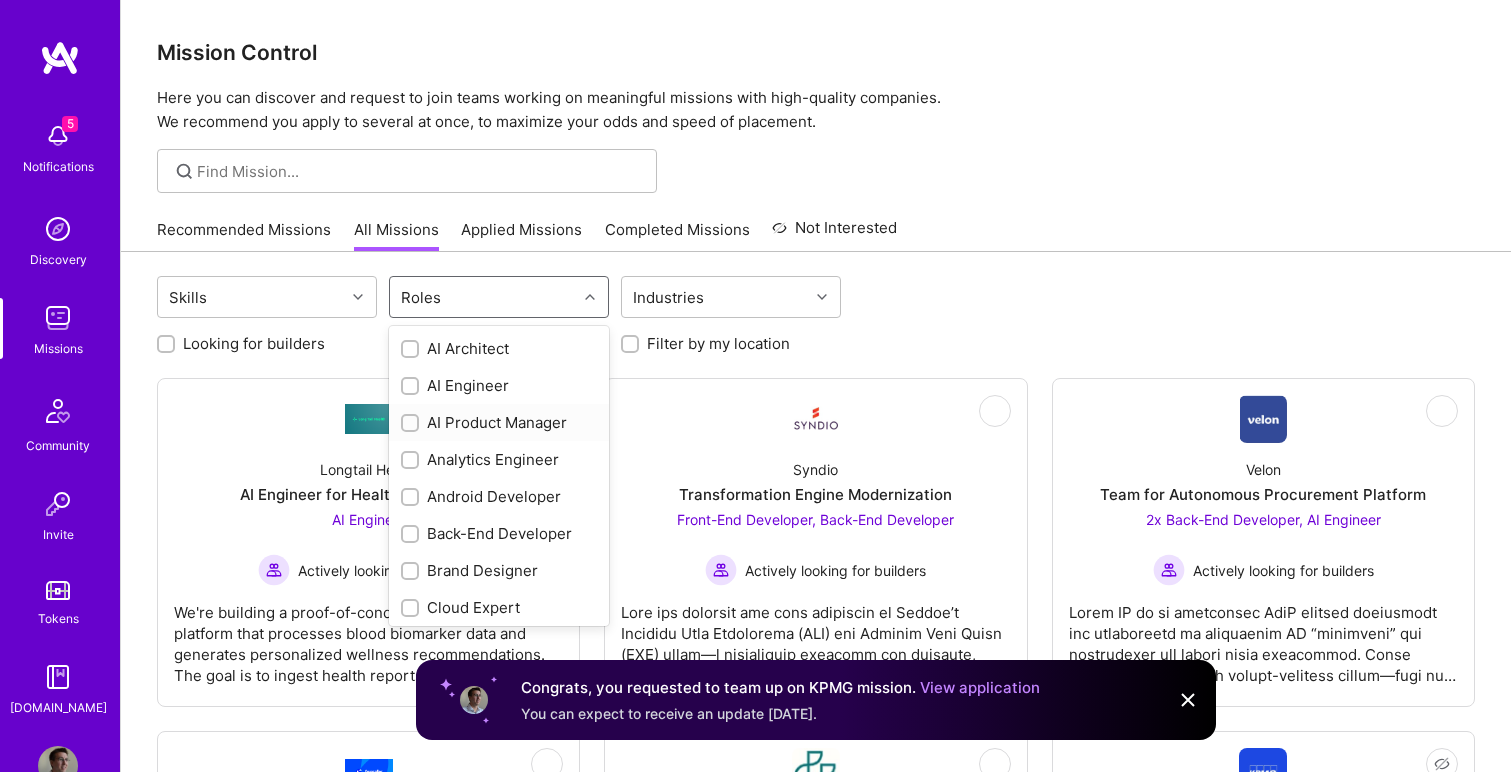 checkbox on "true" 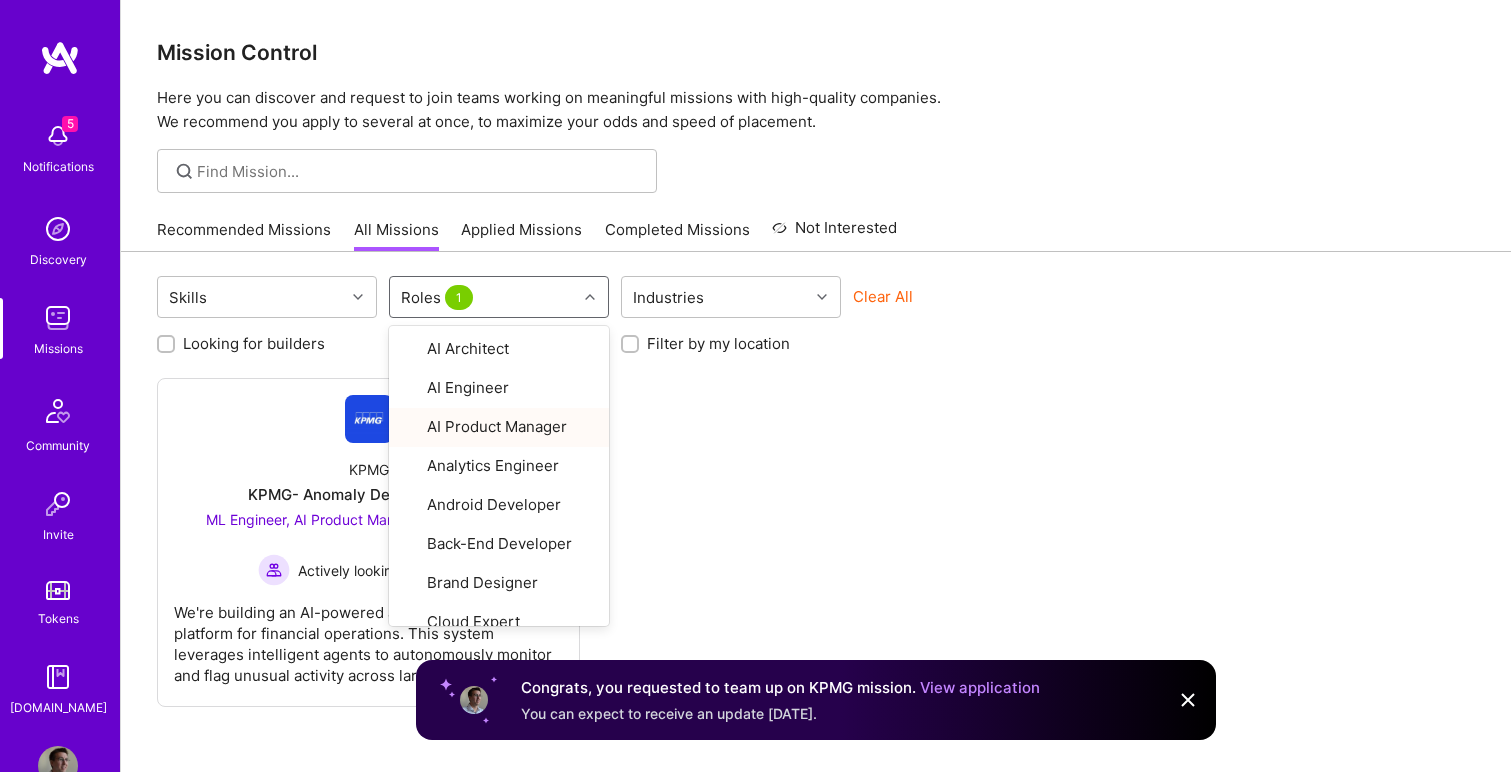 click on "Not Interested KPMG KPMG- Anomaly Detection Agent ML Engineer, AI Product Manager   and 1 other role Actively looking for builders We're building an AI-powered anomaly detection platform for financial operations. This system leverages intelligent agents to autonomously monitor and flag unusual activity across large volumes of financial data. The platform blends rule-based logic with machine learning to deliver faster insights, reduce false positives, and assist finance professionals in identifying issues proactively. The client, KPMG, is piloting this technology to enhance audit quality, automate risk review, and streamline reconciliation tasks. Our goal is to bring this product to market and scale adoption across the broader finance ecosystem." at bounding box center (816, 542) 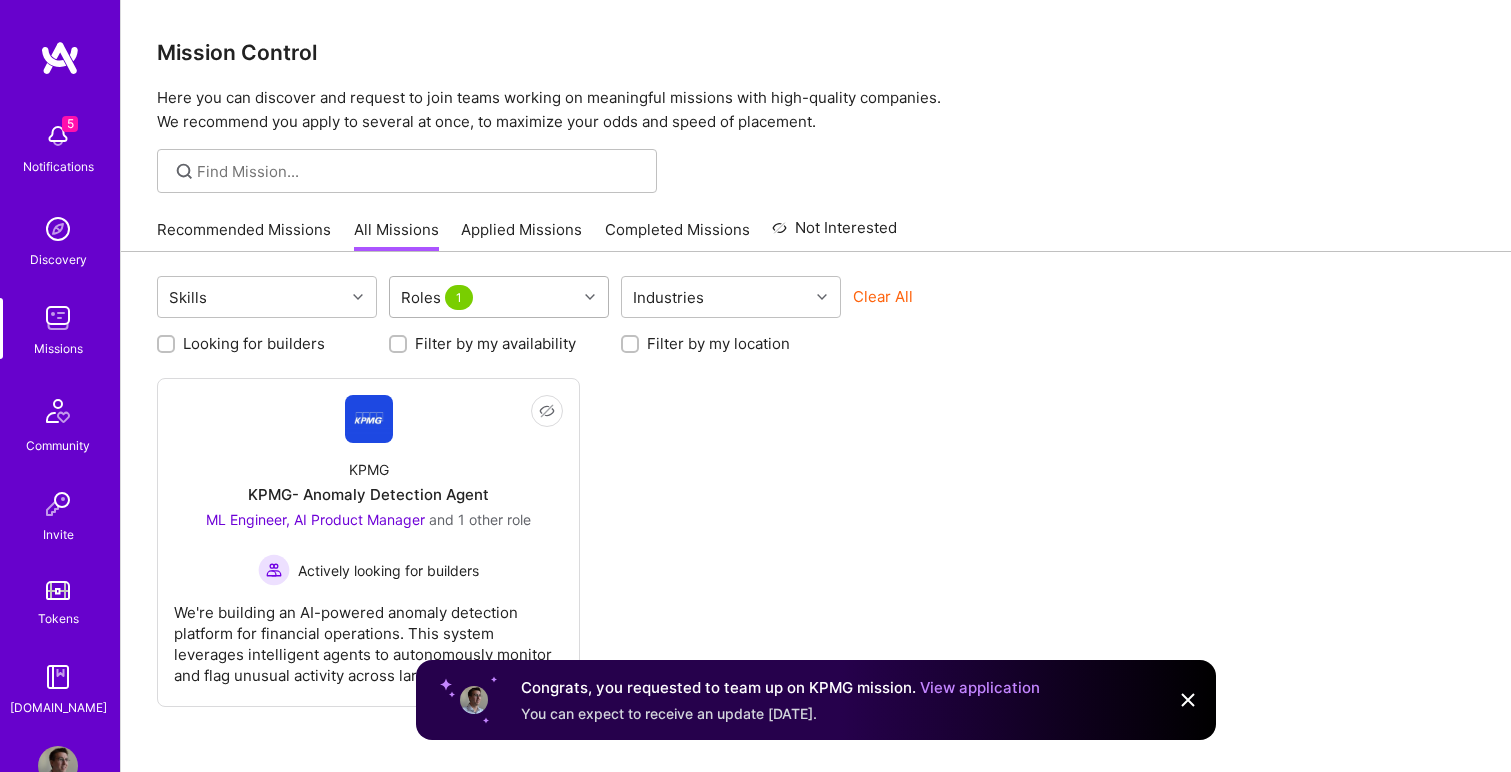 click at bounding box center (592, 297) 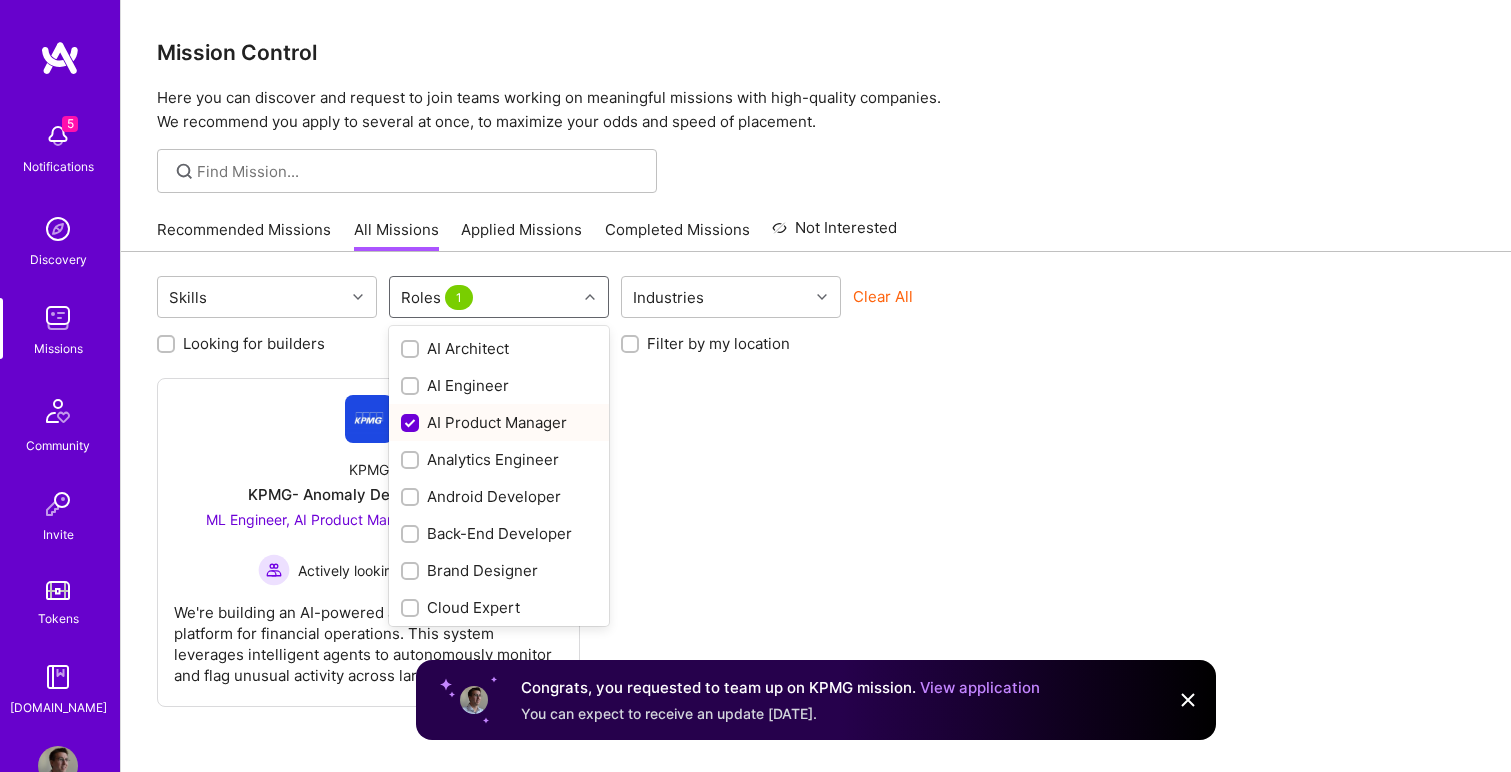 click on "AI Product Manager" at bounding box center (499, 422) 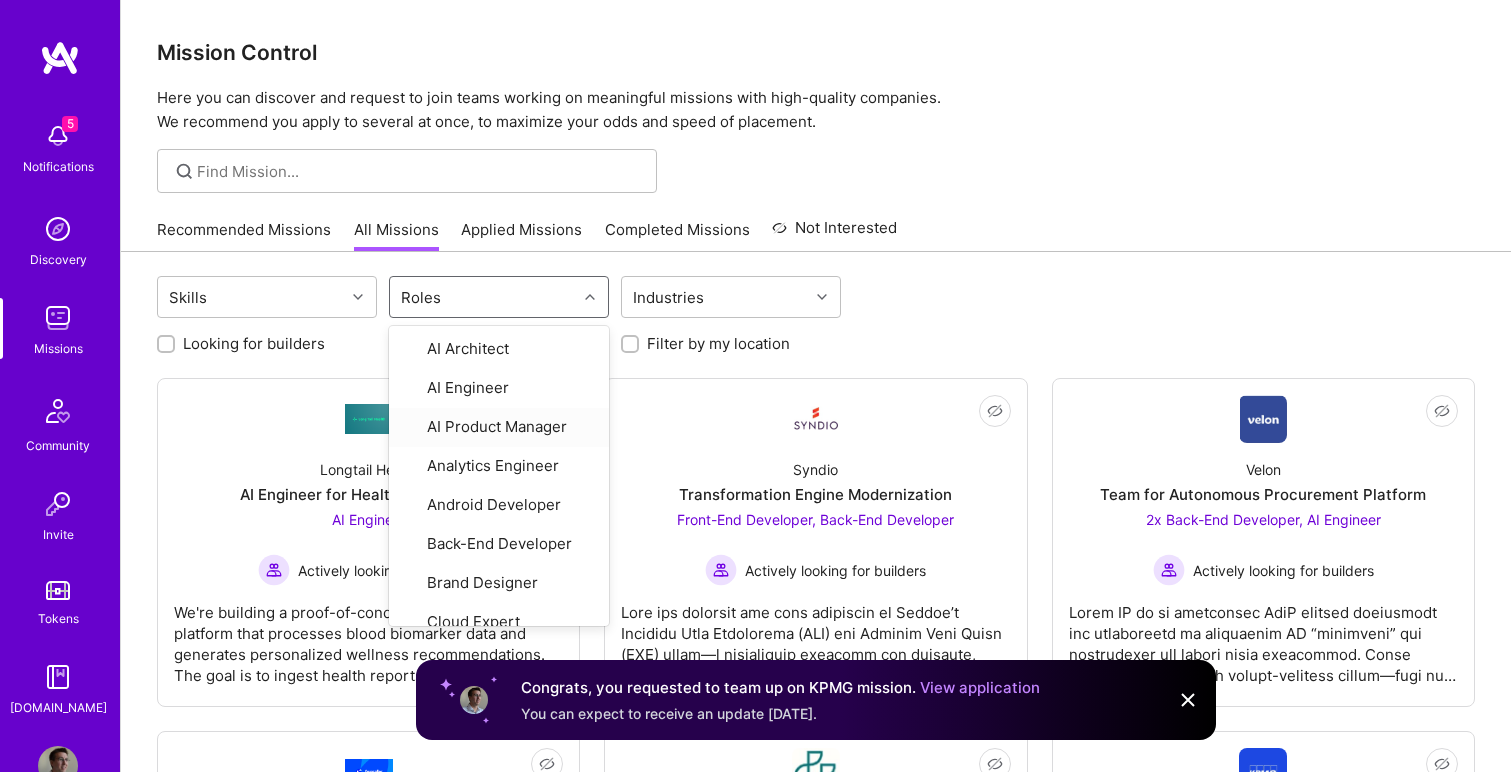 click on "Skills option AI Product Manager, deselected. option AI Product Manager focused, 3 of 38. 38 results available. Use Up and Down to choose options, press Enter to select the currently focused option, press Escape to exit the menu, press Tab to select the option and exit the menu. Roles AI Architect AI Engineer AI Product Manager Analytics Engineer Android Developer Back-End Developer Brand Designer Cloud Expert Copywriter Data Architect Data Engineer Data Scientist DevOps Engineer Engineering Manager Financial Advisory Consultant Front-End Developer Full-Stack Developer Graphics Designer Growth Marketer iOS Developer Marketing Strategist ML Engineer MLOps Mobile Developer Product Designer Product Manager Product Marketing Manager Product Owner Program Manager Project Manager QA Engineer Risk & Compliance Consultant Security Expert Software Architect Software Engineer Solution Architect Strategy Consultant UX Expert Industries" at bounding box center (816, 299) 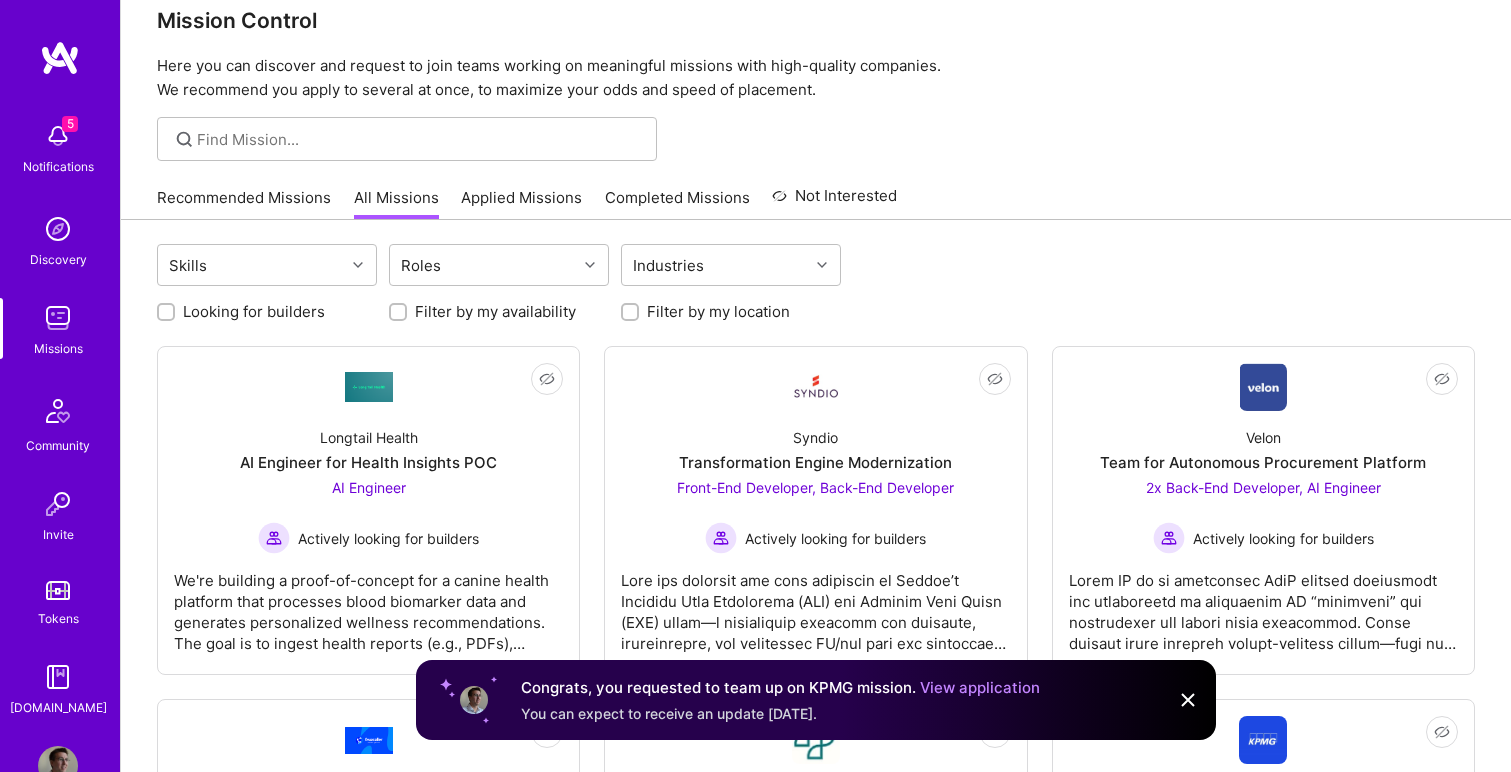 scroll, scrollTop: 0, scrollLeft: 0, axis: both 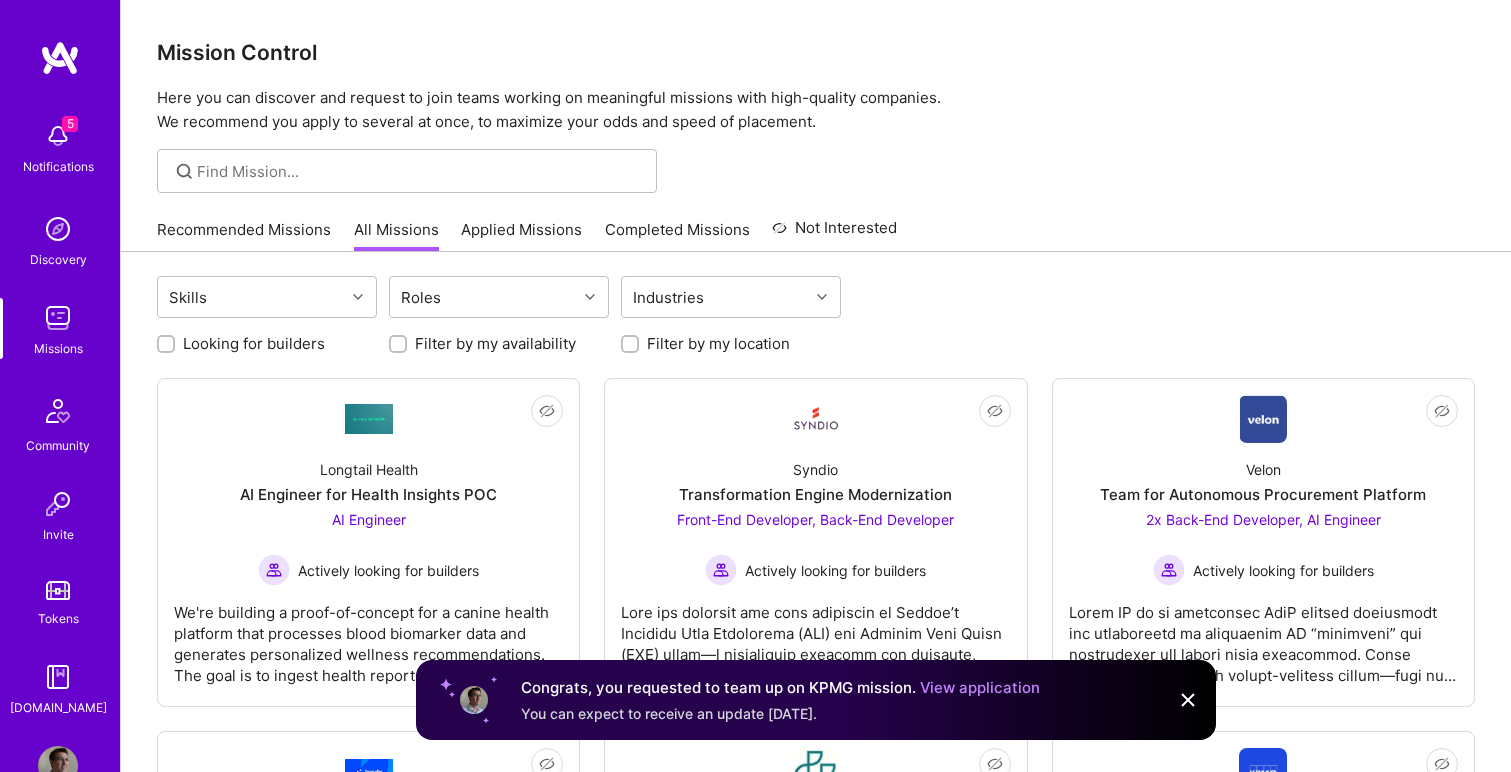 click at bounding box center [58, 136] 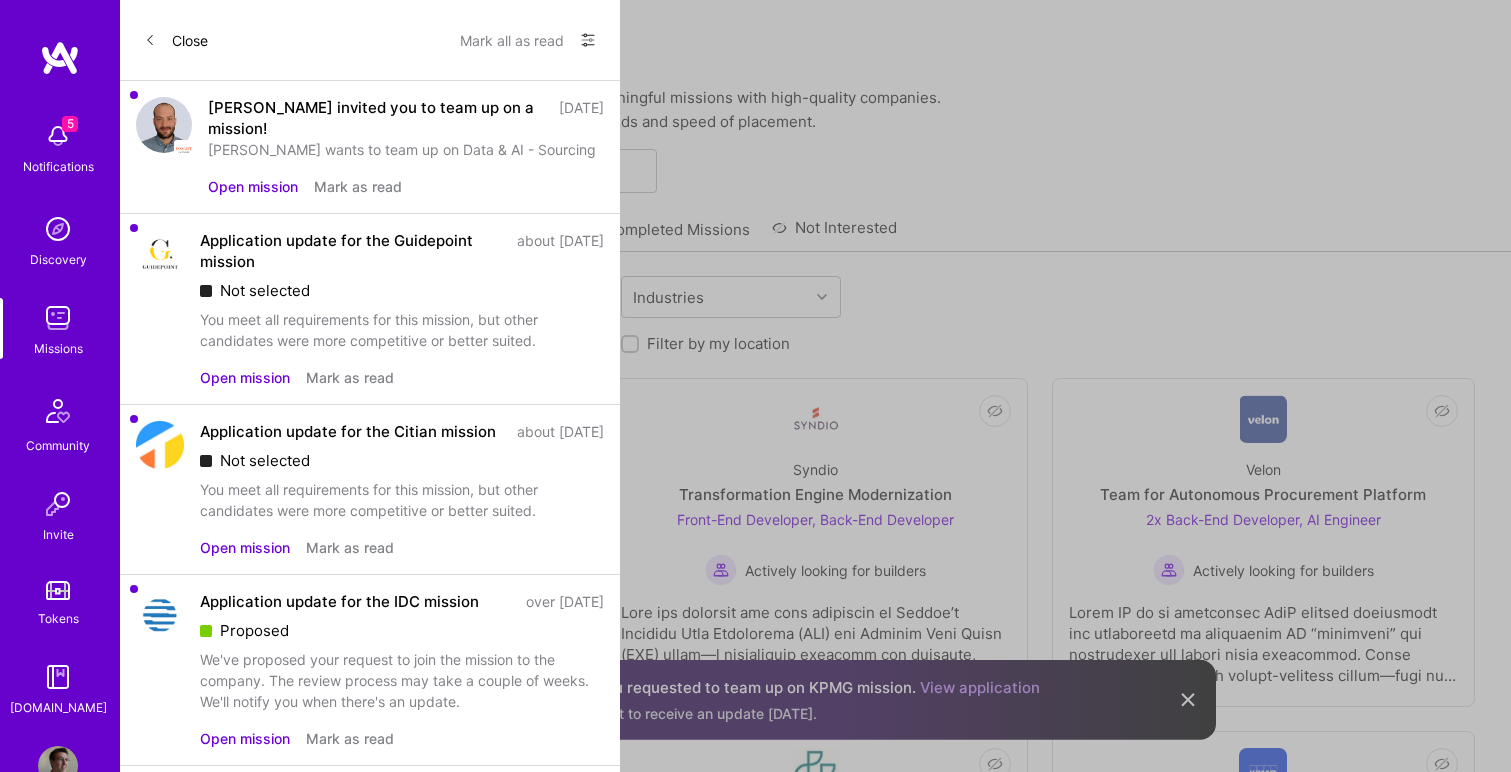 click on "Open mission" at bounding box center (253, 186) 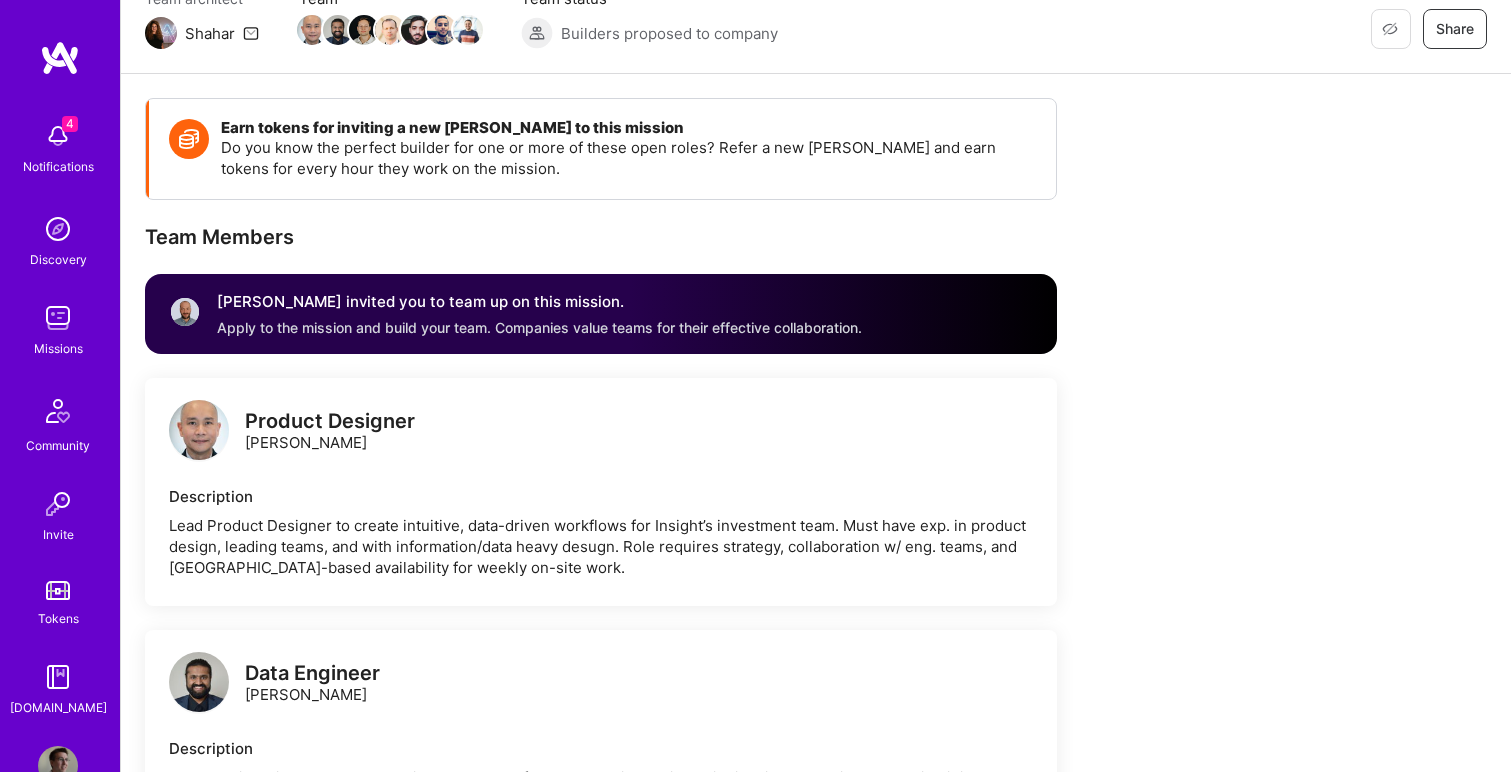 scroll, scrollTop: 0, scrollLeft: 0, axis: both 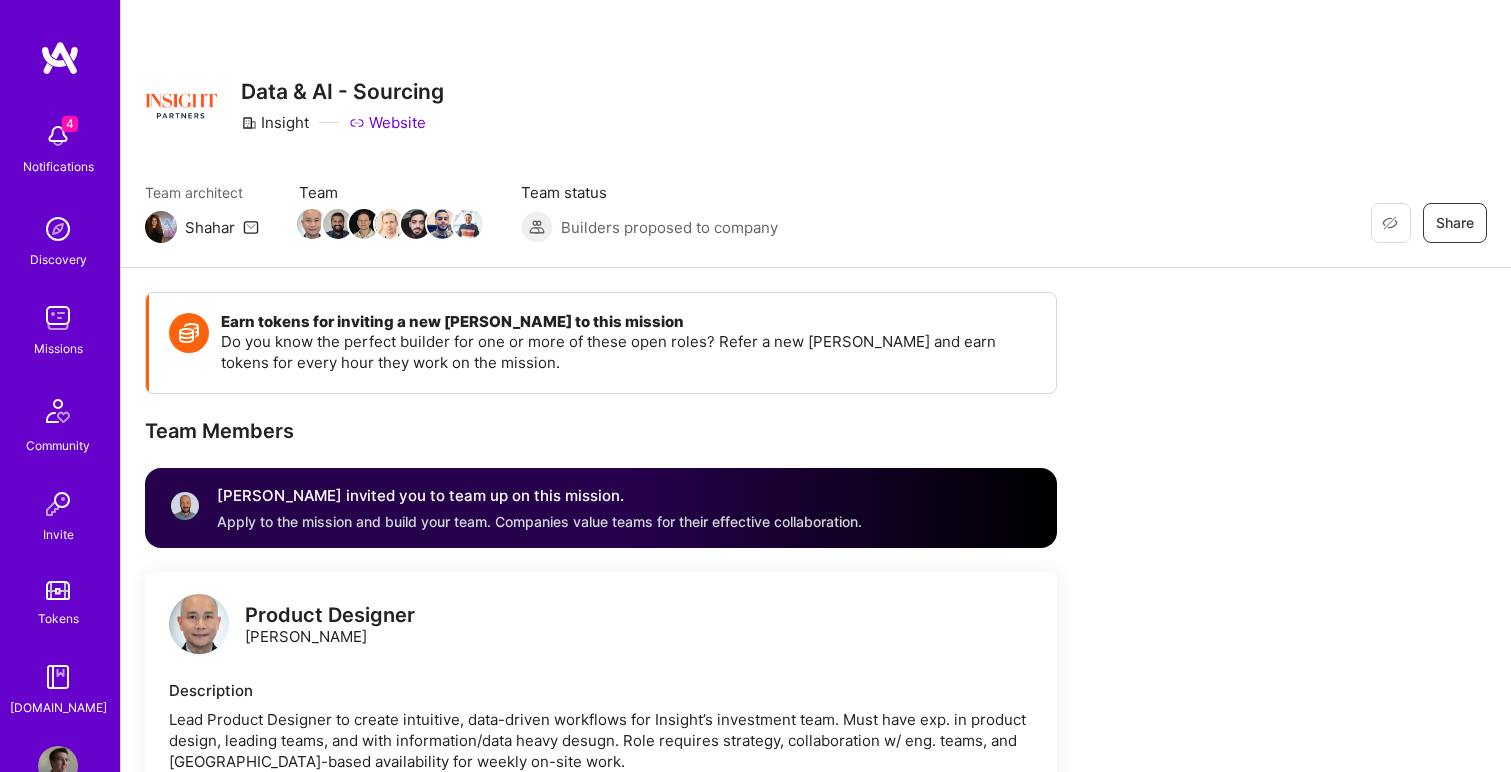 click at bounding box center [58, 136] 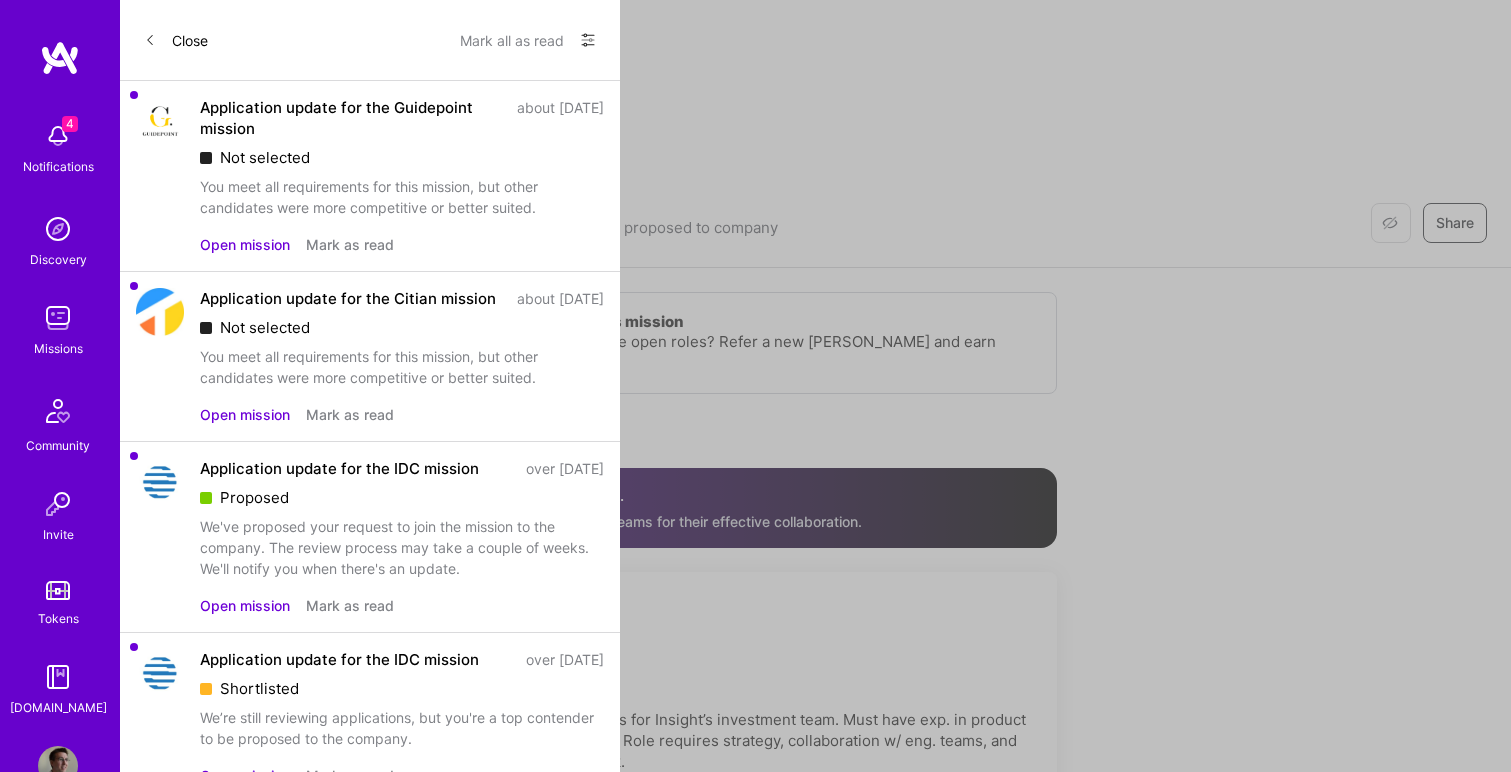 click on "Close" at bounding box center [176, 40] 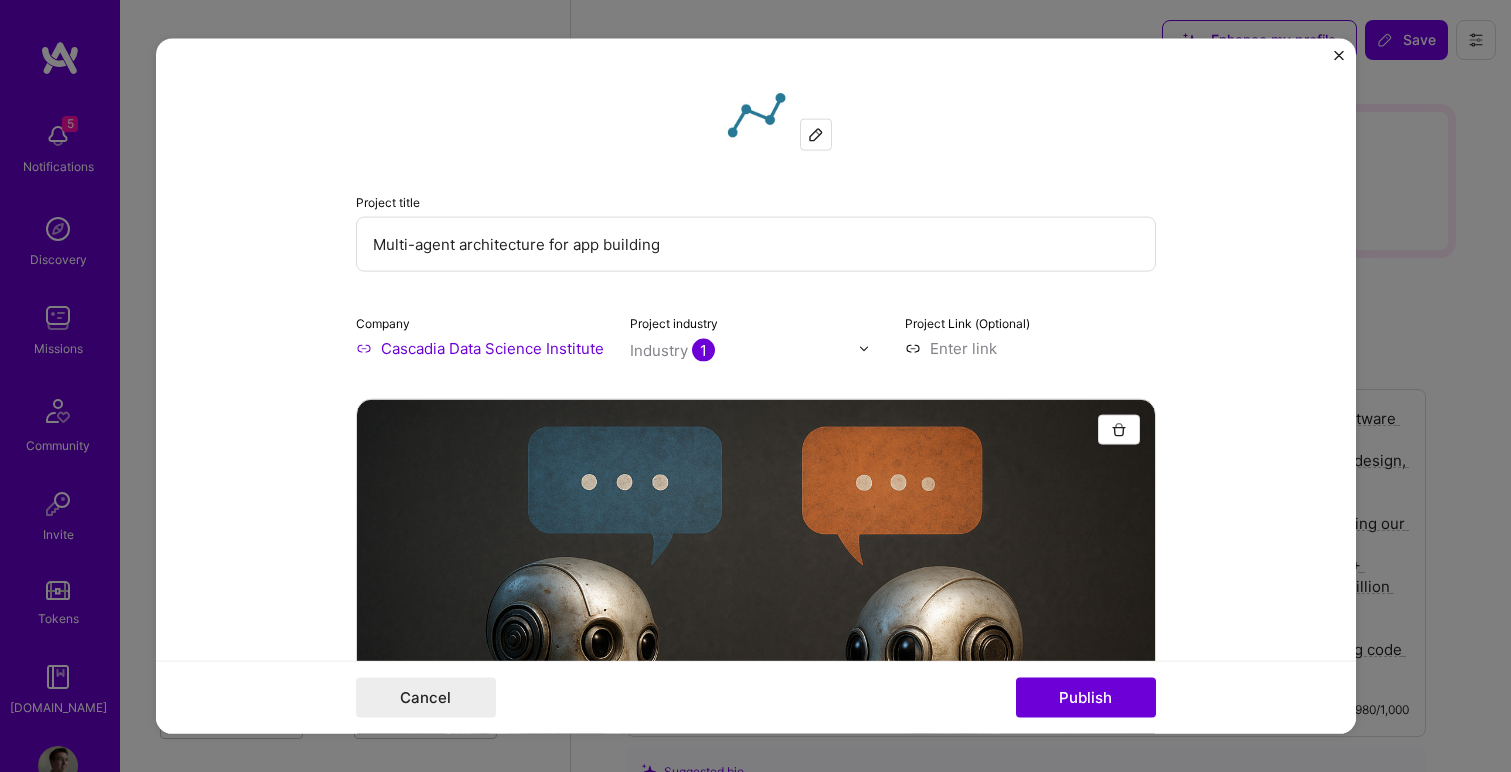 select on "CA" 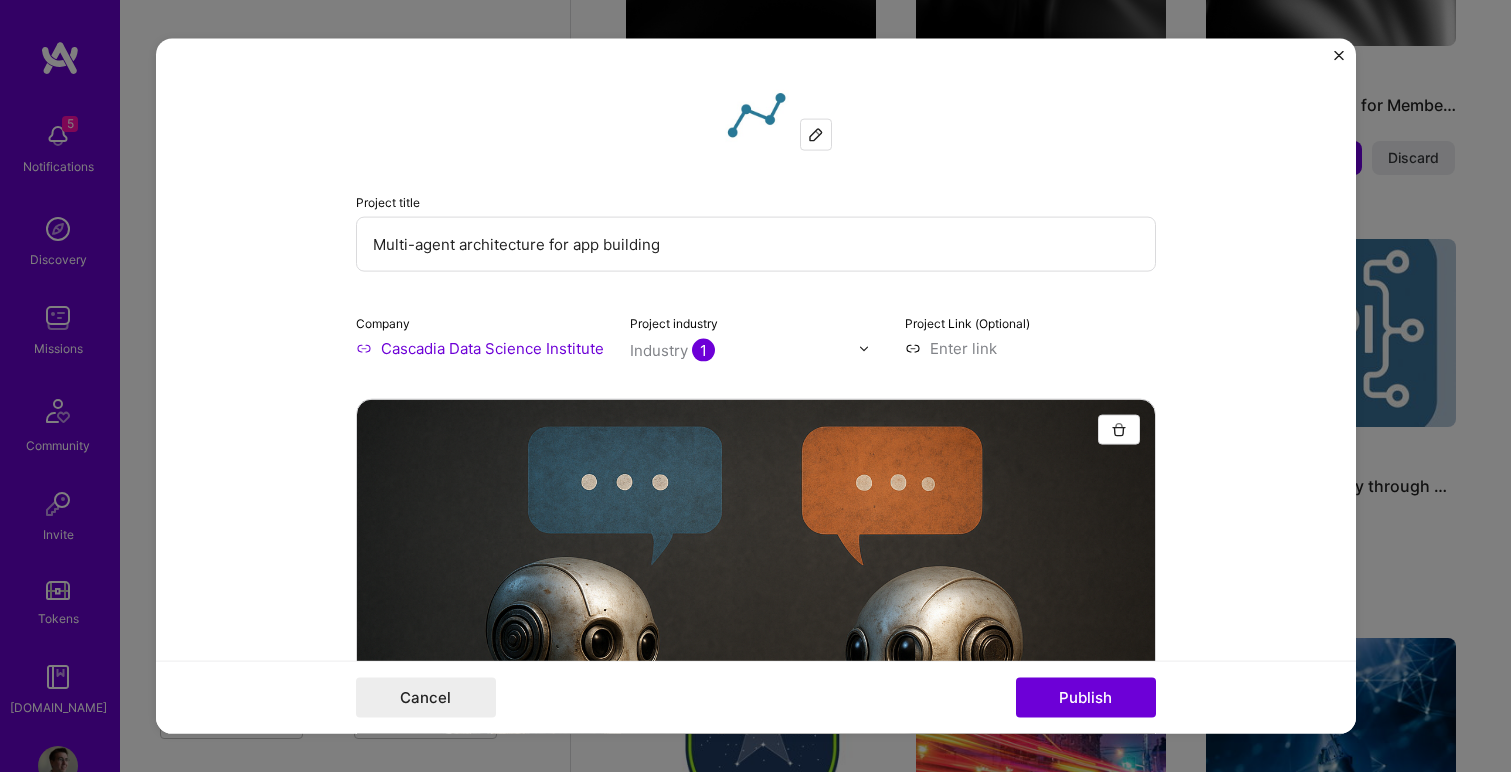 scroll, scrollTop: 821, scrollLeft: 0, axis: vertical 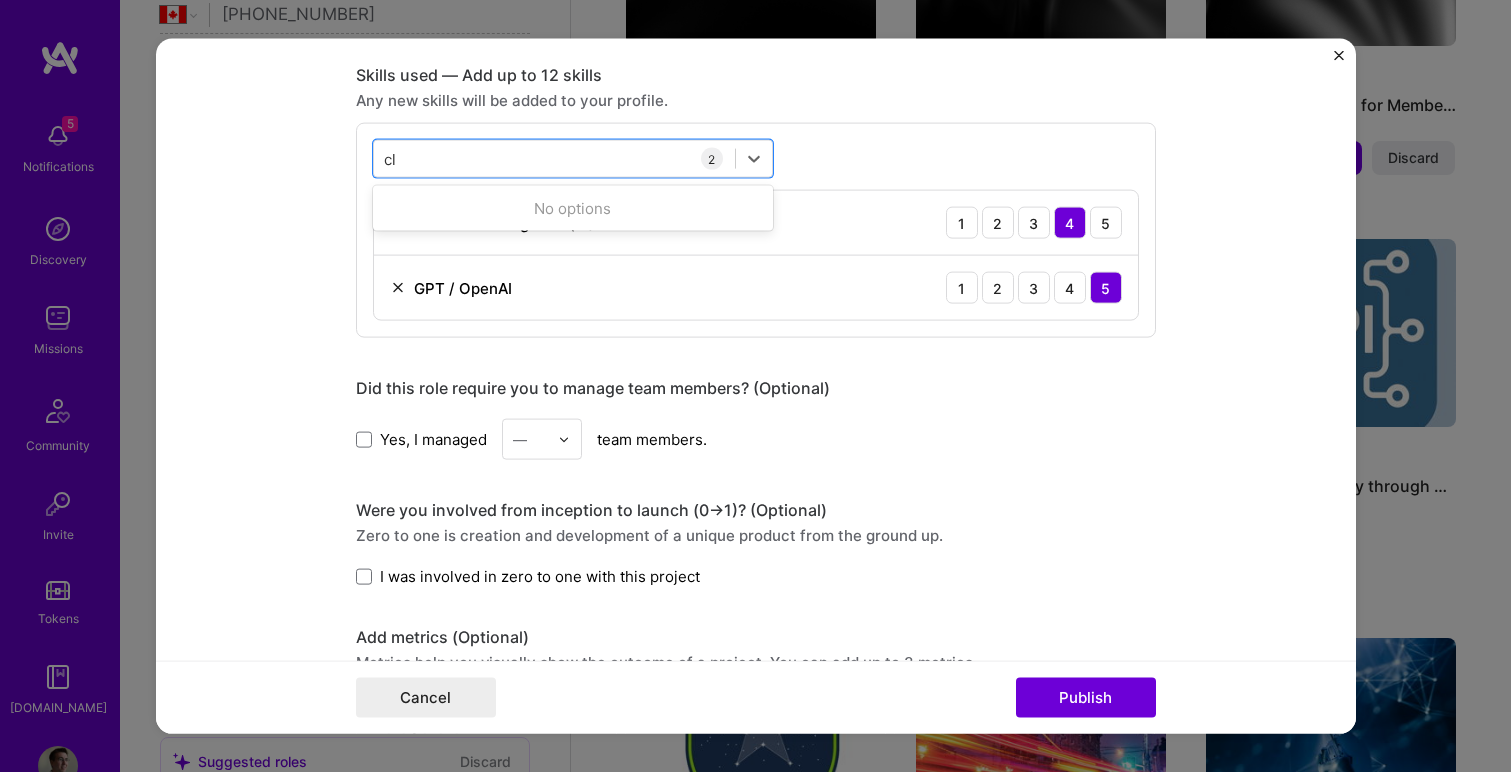 type on "c" 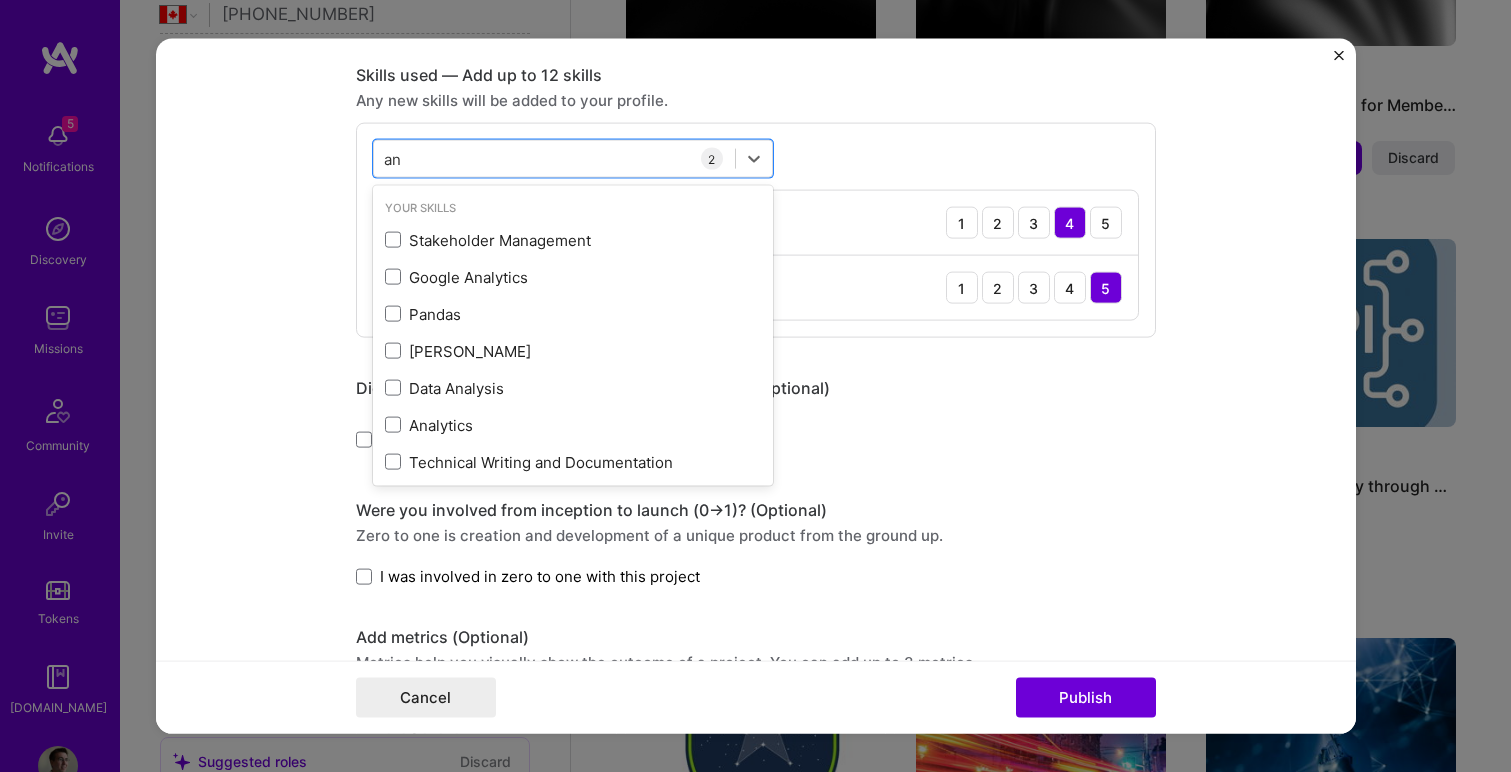 type on "a" 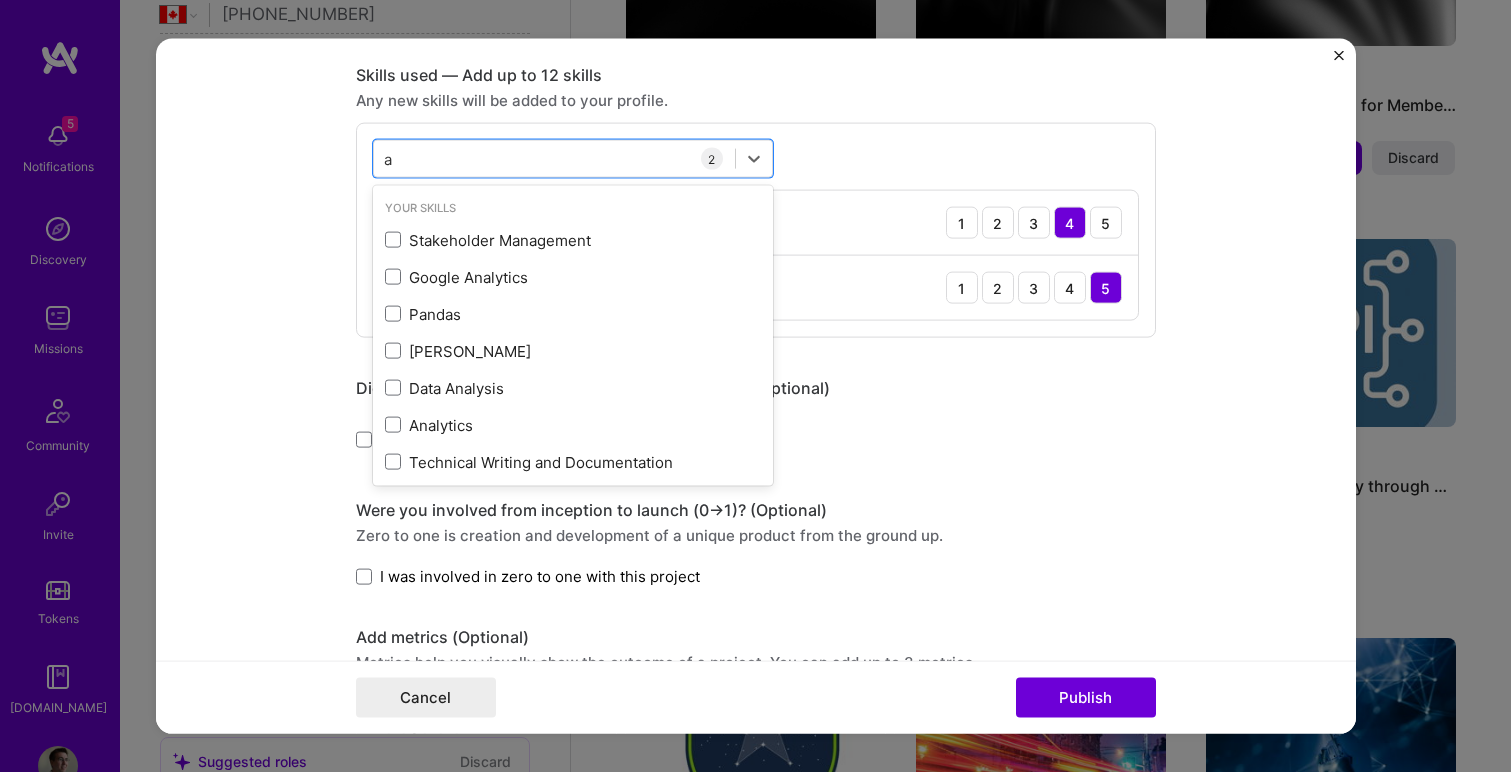 type 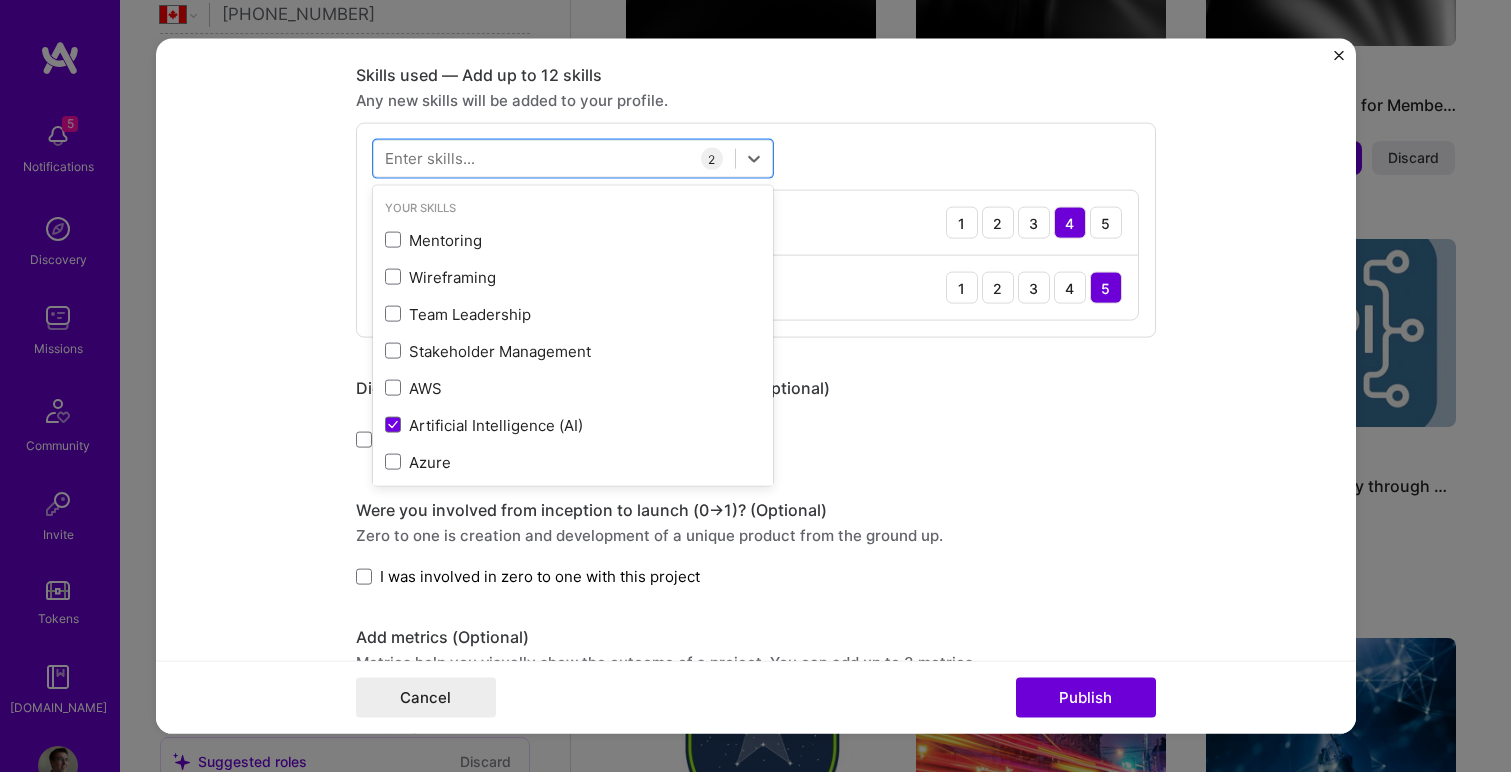 click on "Project title Multi-agent architecture for app building Company Cascadia Data Science Institute
Project industry Industry 1 Project Link (Optional)
Add New Image Remove Image Role Product Manager Sep, 2024
to
I’m still working on this project Skills used — Add up to 12 skills Any new skills will be added to your profile. option GPT / OpenAI, selected. option Instant app (Android) focused, 0 of 2. 380 results available. Use Up and Down to choose options, press Enter to select the currently focused option, press Escape to exit the menu, press Tab to select the option and exit the menu. Your Skills Mentoring Wireframing Team Leadership Stakeholder Management AWS Artificial Intelligence (AI) Azure ETL Gamification [Martech] Product Strategy Roadmapping Prototyping User Research Agile Web3 Cryptography API Design Coaching Google Analytics [Fintech] Tableau SQL Pandas Spark Deep learning Design Sprint Fast.ai Figma Cassandra C" at bounding box center [756, 386] 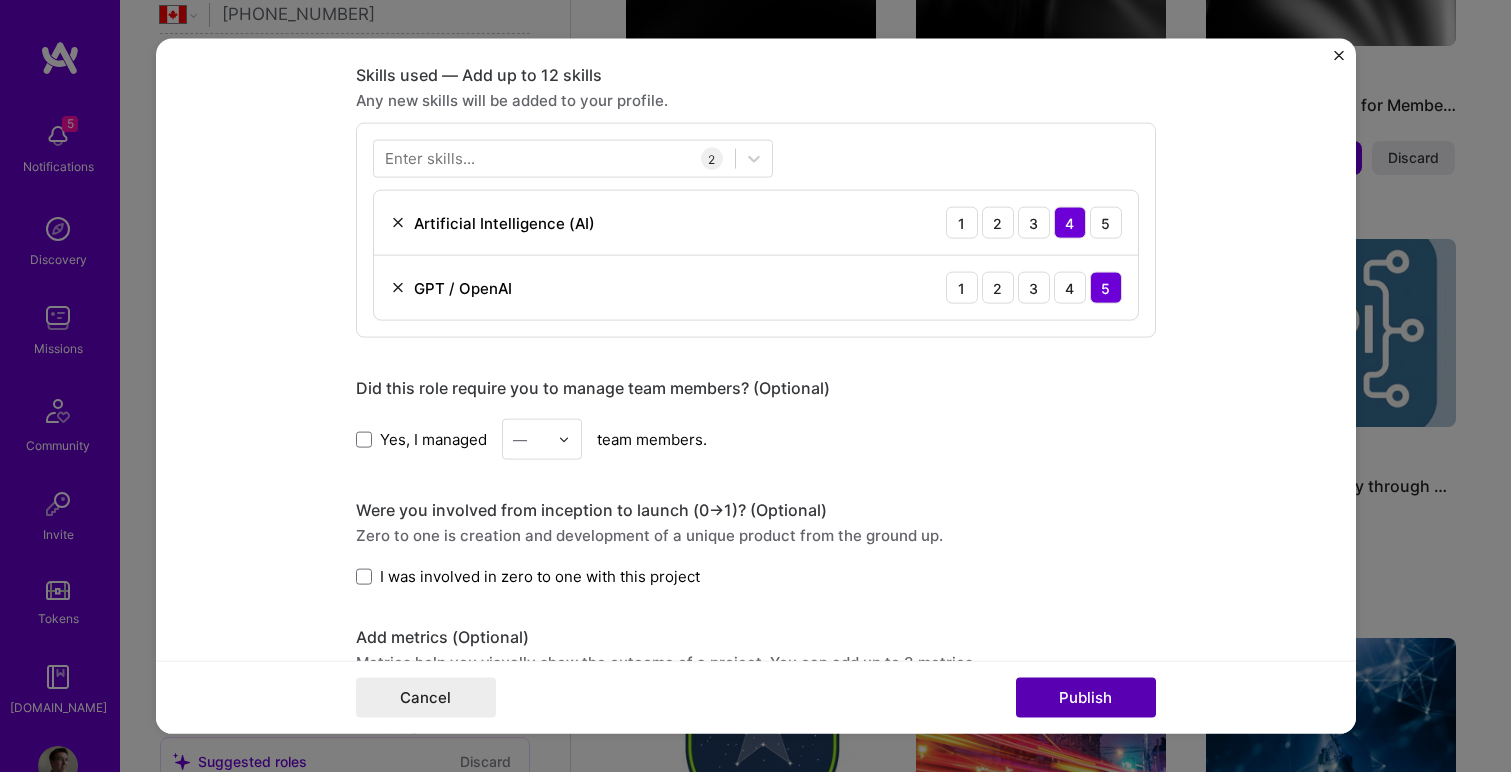 click on "Publish" at bounding box center (1086, 697) 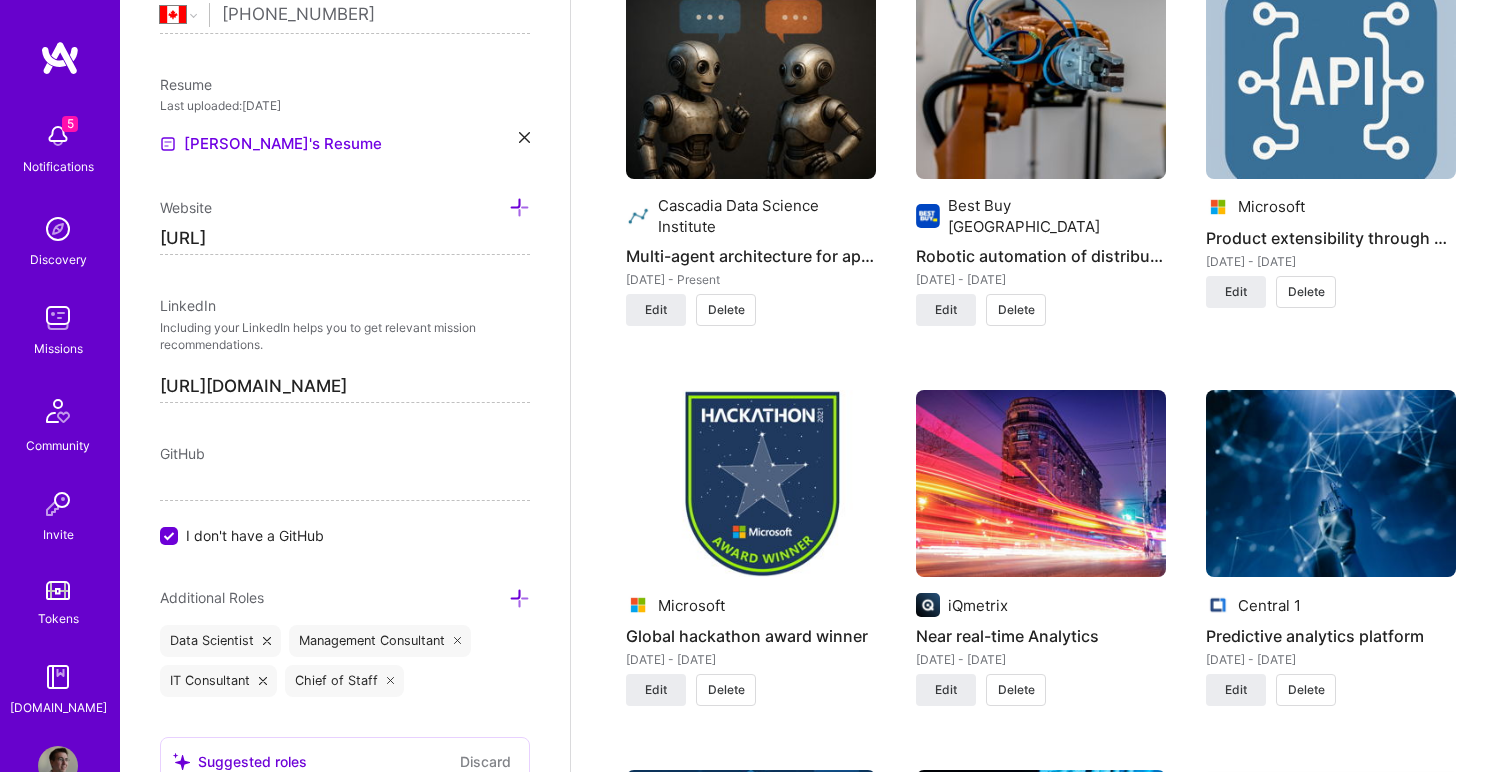 scroll, scrollTop: 3174, scrollLeft: 0, axis: vertical 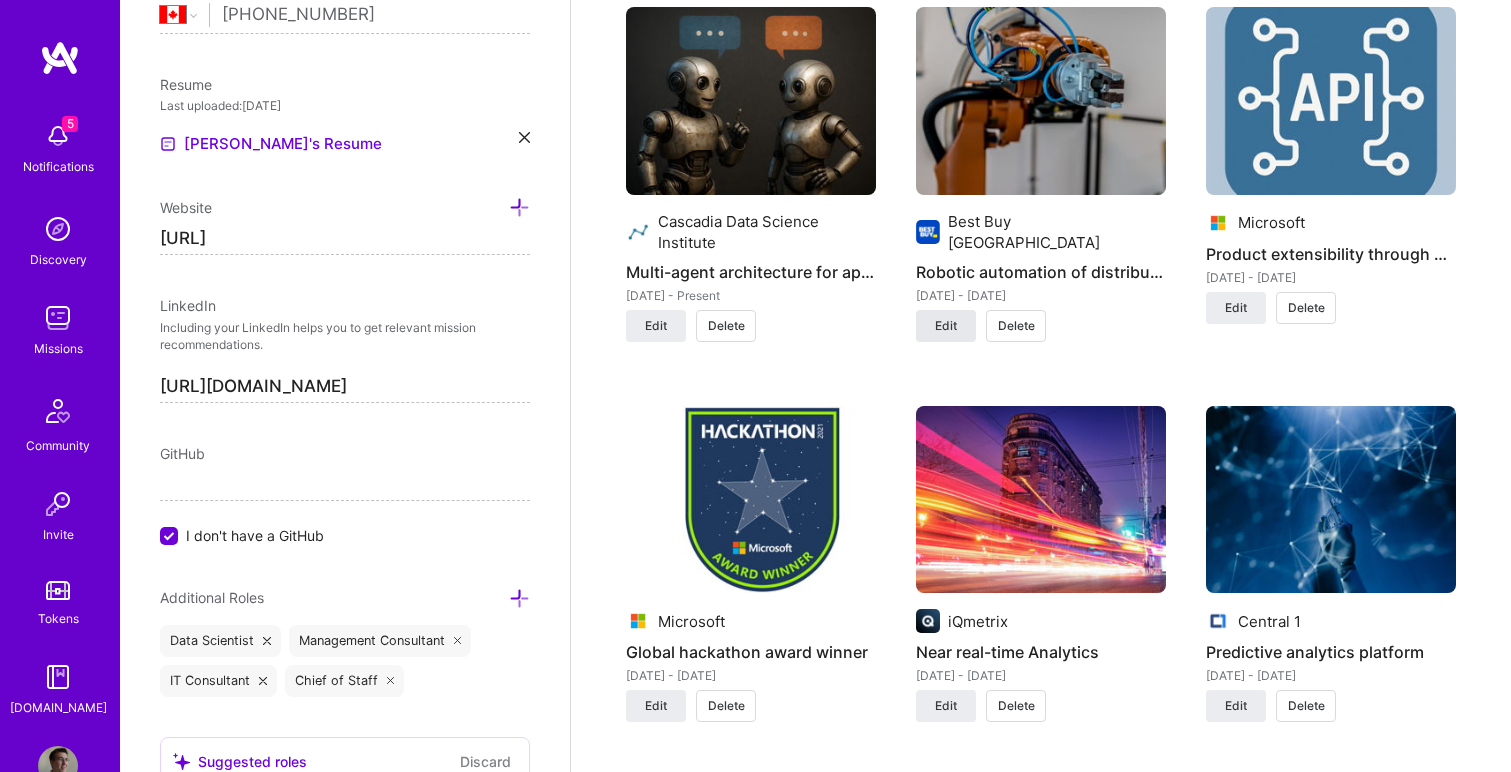 click on "Edit" at bounding box center (946, 326) 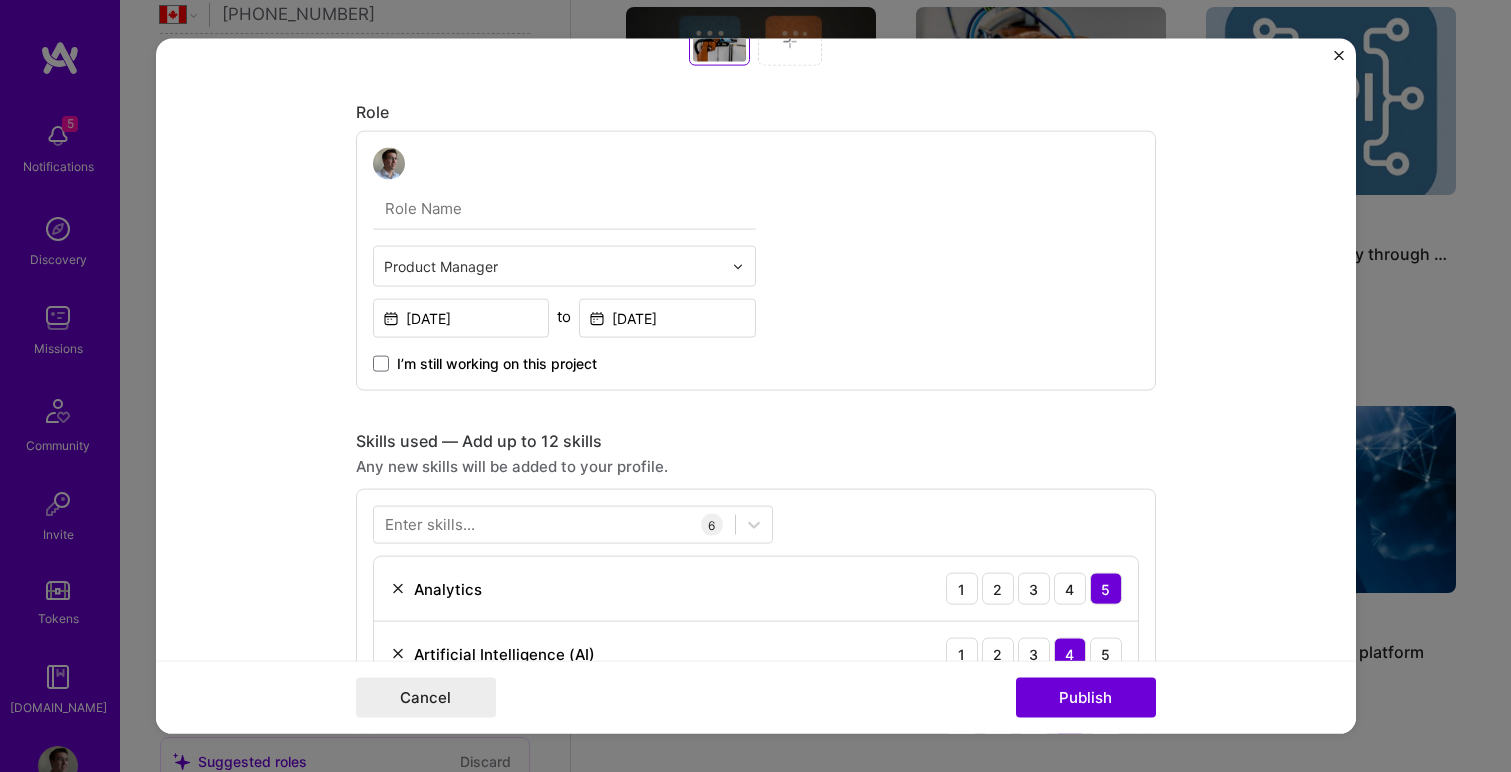 scroll, scrollTop: 1116, scrollLeft: 0, axis: vertical 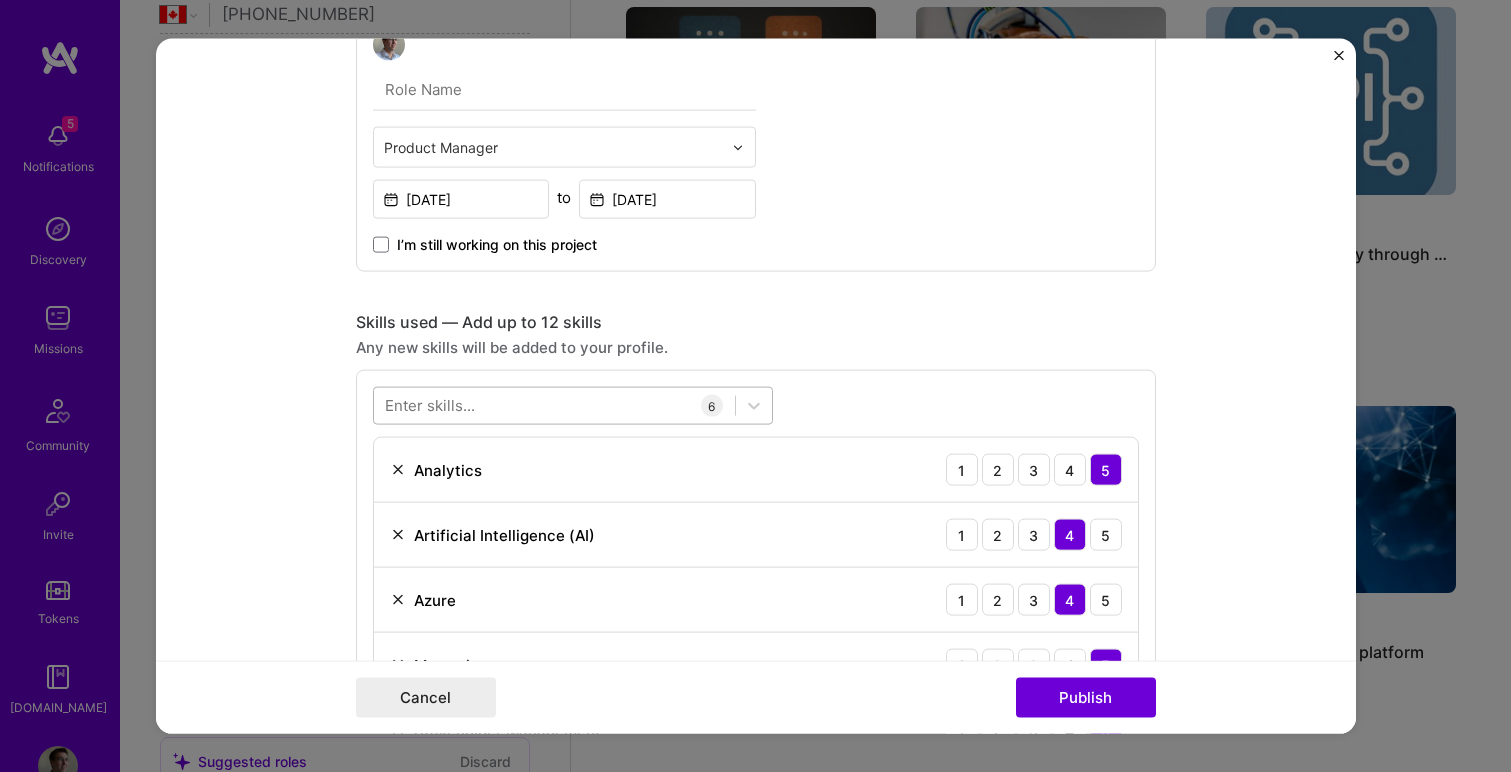 click at bounding box center [554, 405] 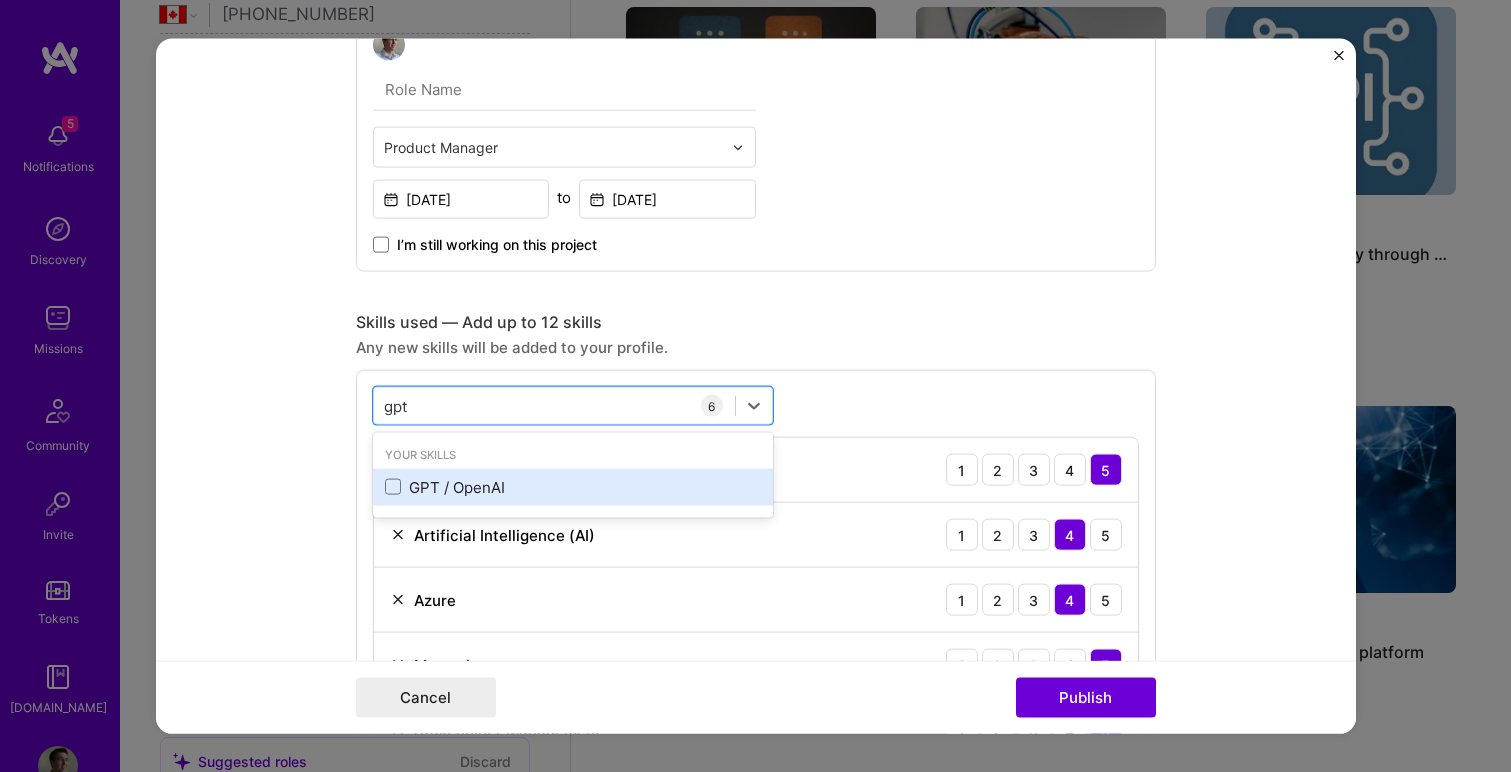 click on "GPT / OpenAI" at bounding box center (573, 486) 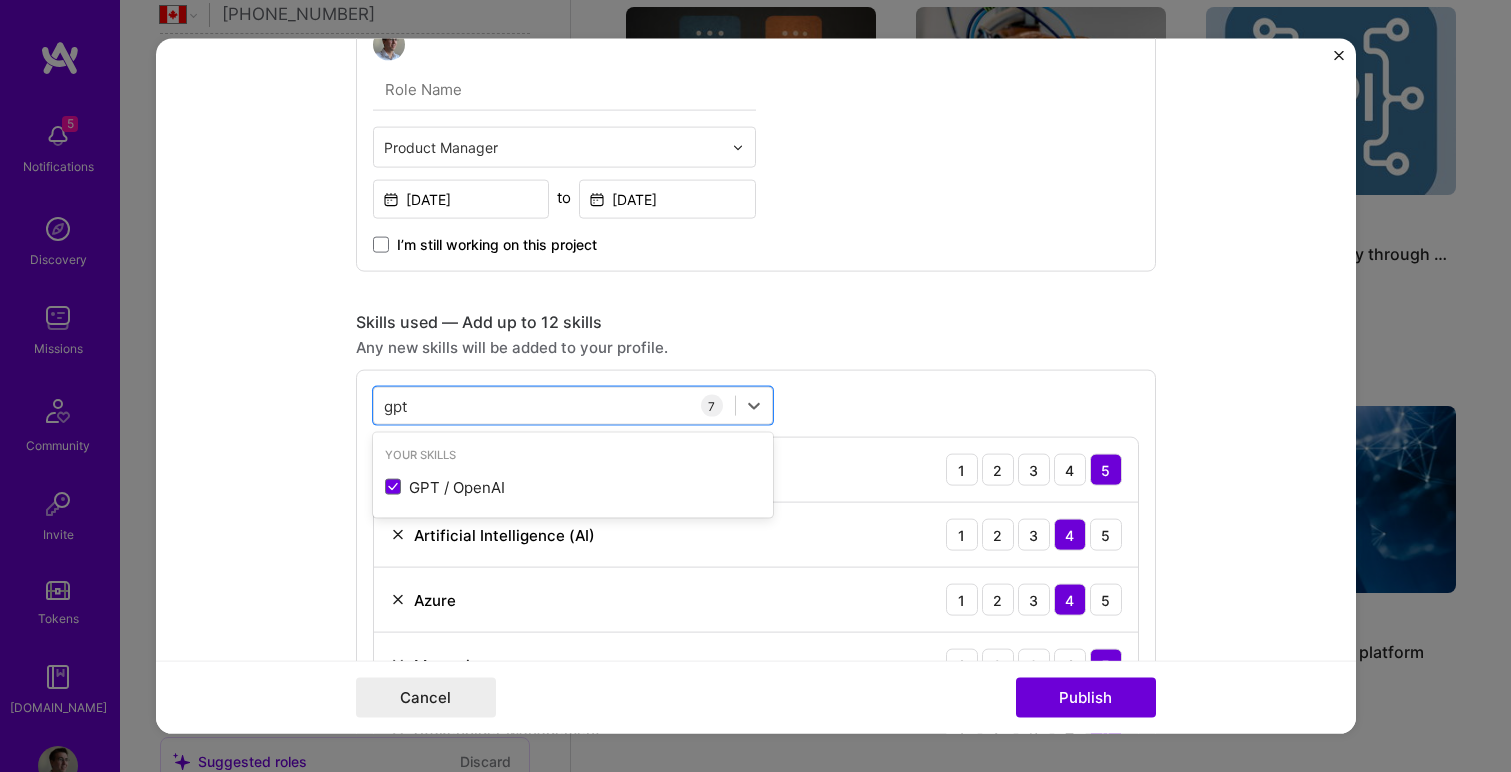 type on "gpt" 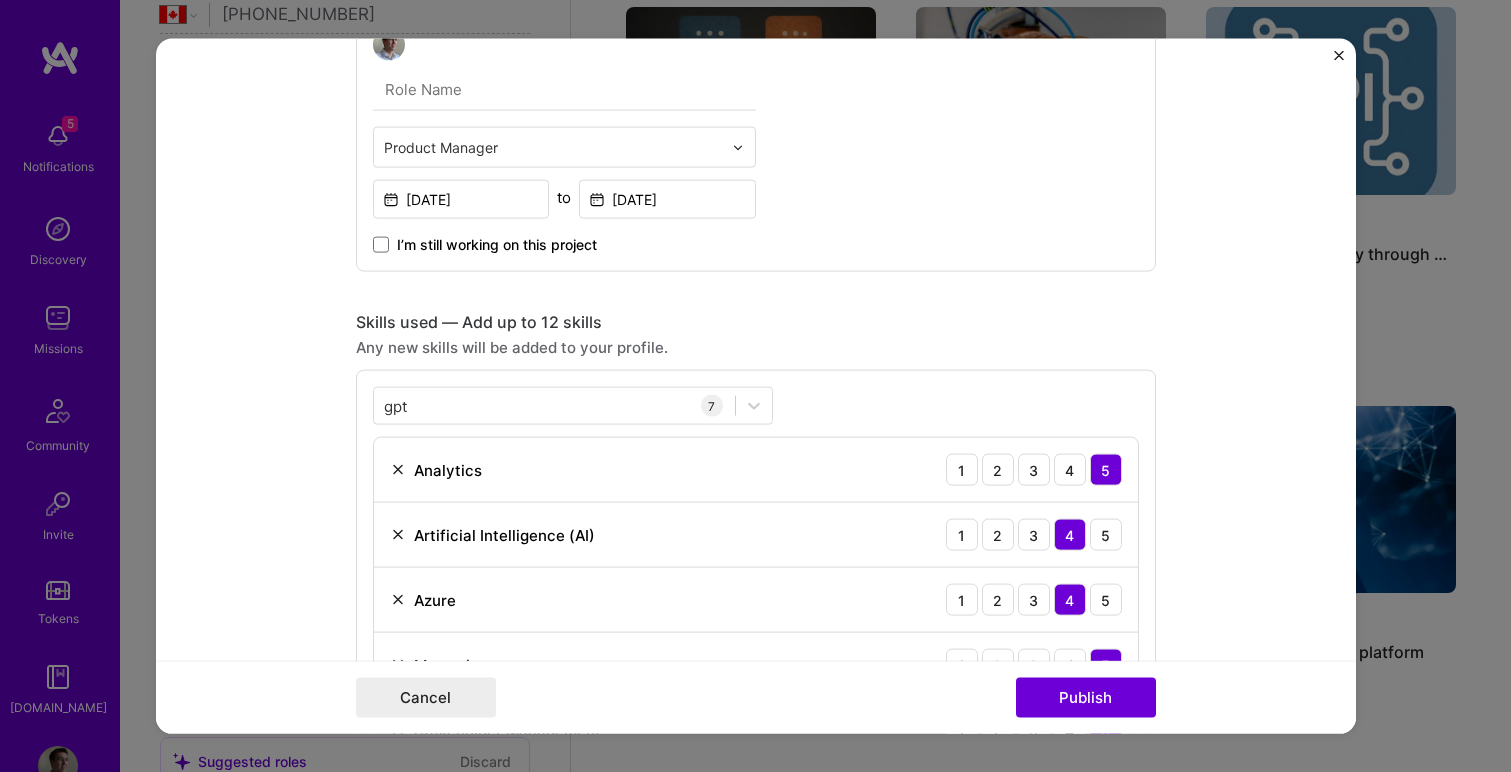 click on "Skills used — Add up to 12 skills" at bounding box center (756, 322) 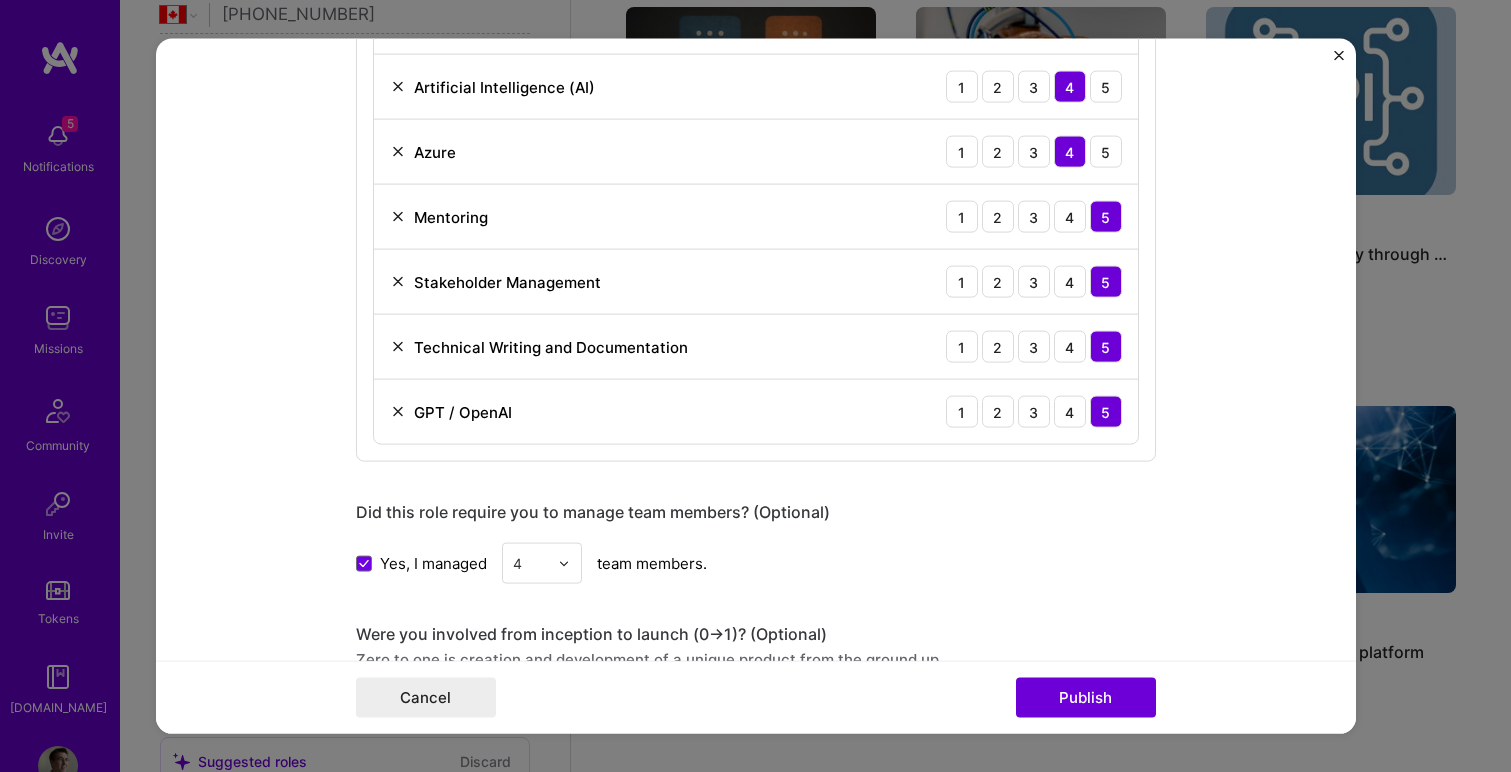 scroll, scrollTop: 1566, scrollLeft: 0, axis: vertical 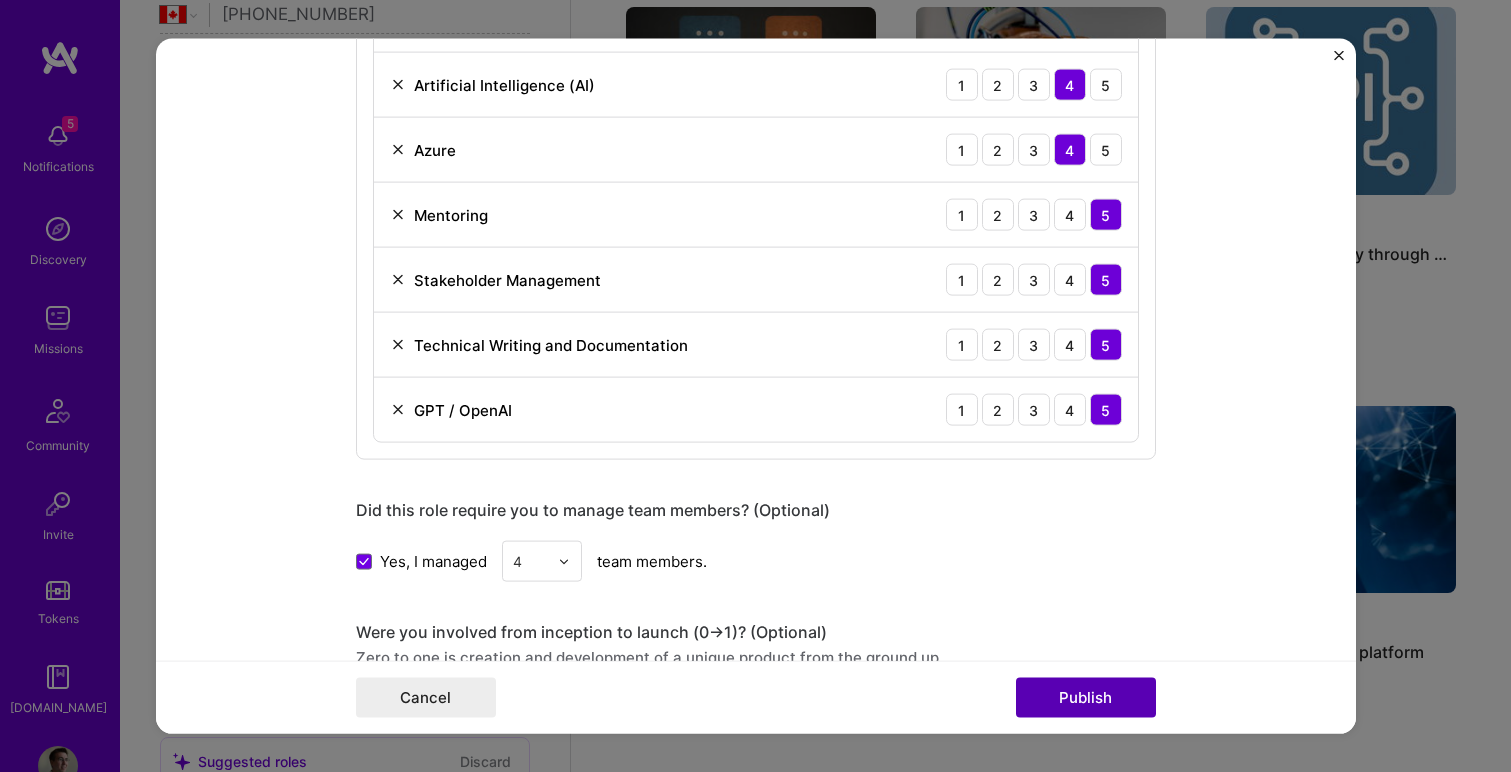 click on "Publish" at bounding box center [1086, 697] 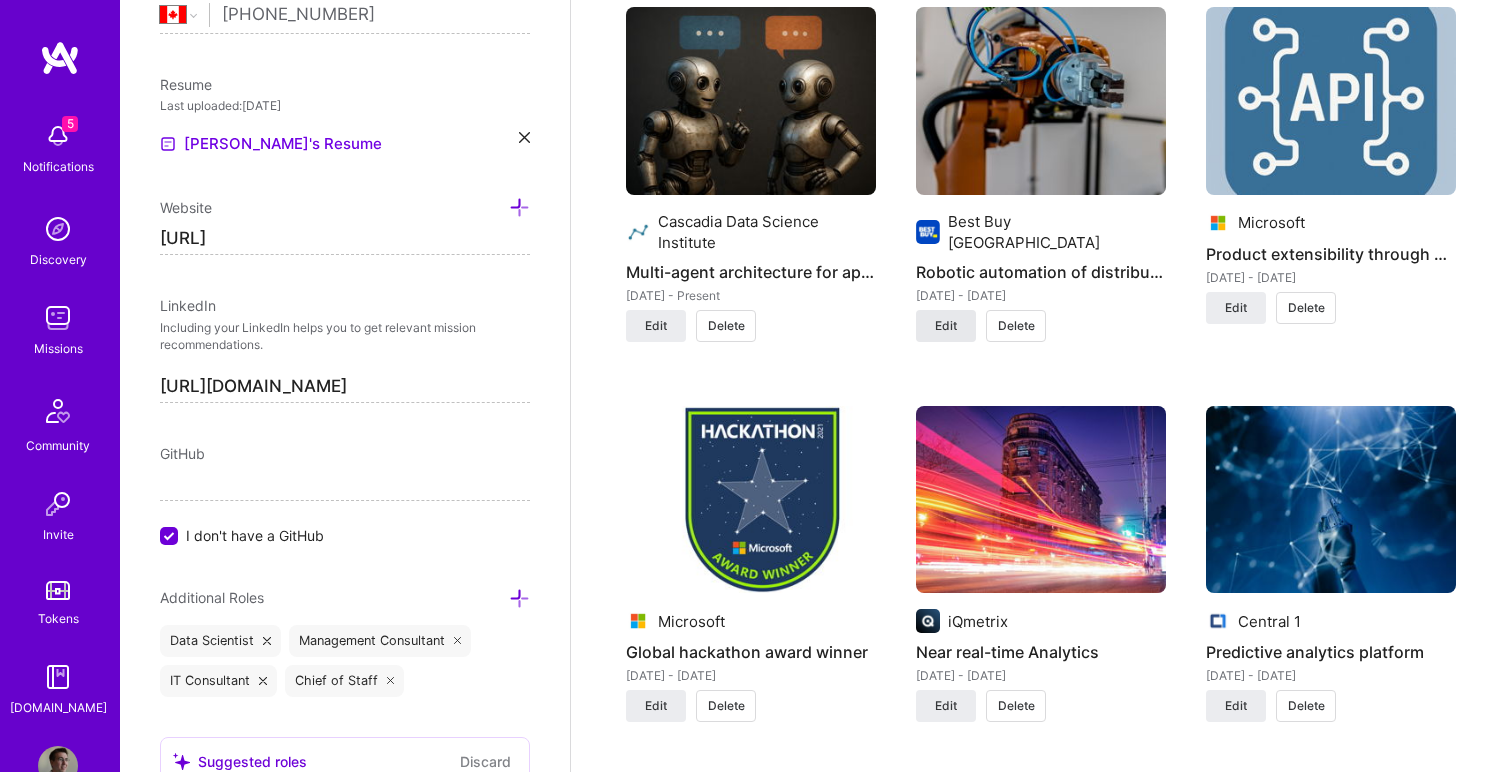 click on "Edit" at bounding box center (946, 326) 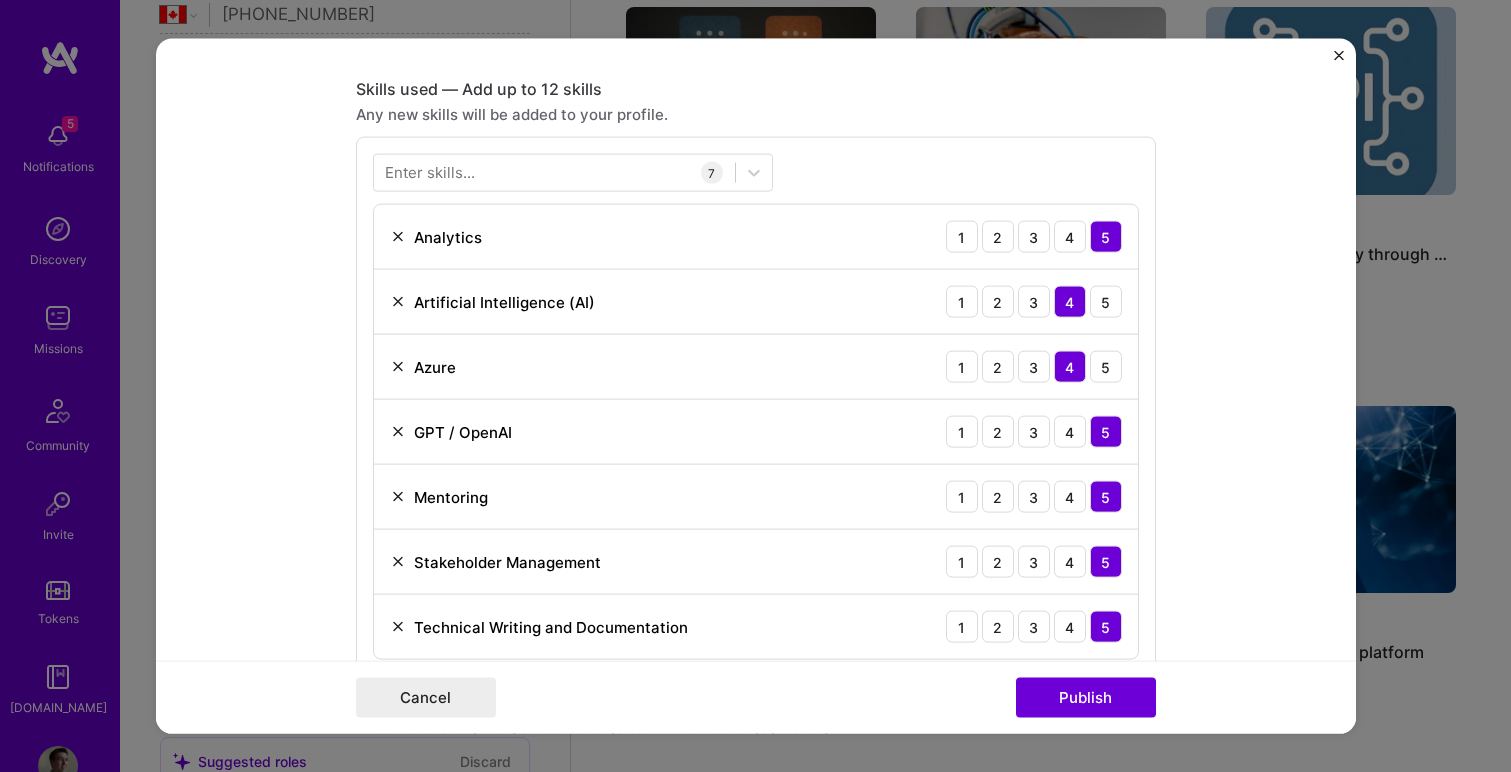 scroll, scrollTop: 1339, scrollLeft: 0, axis: vertical 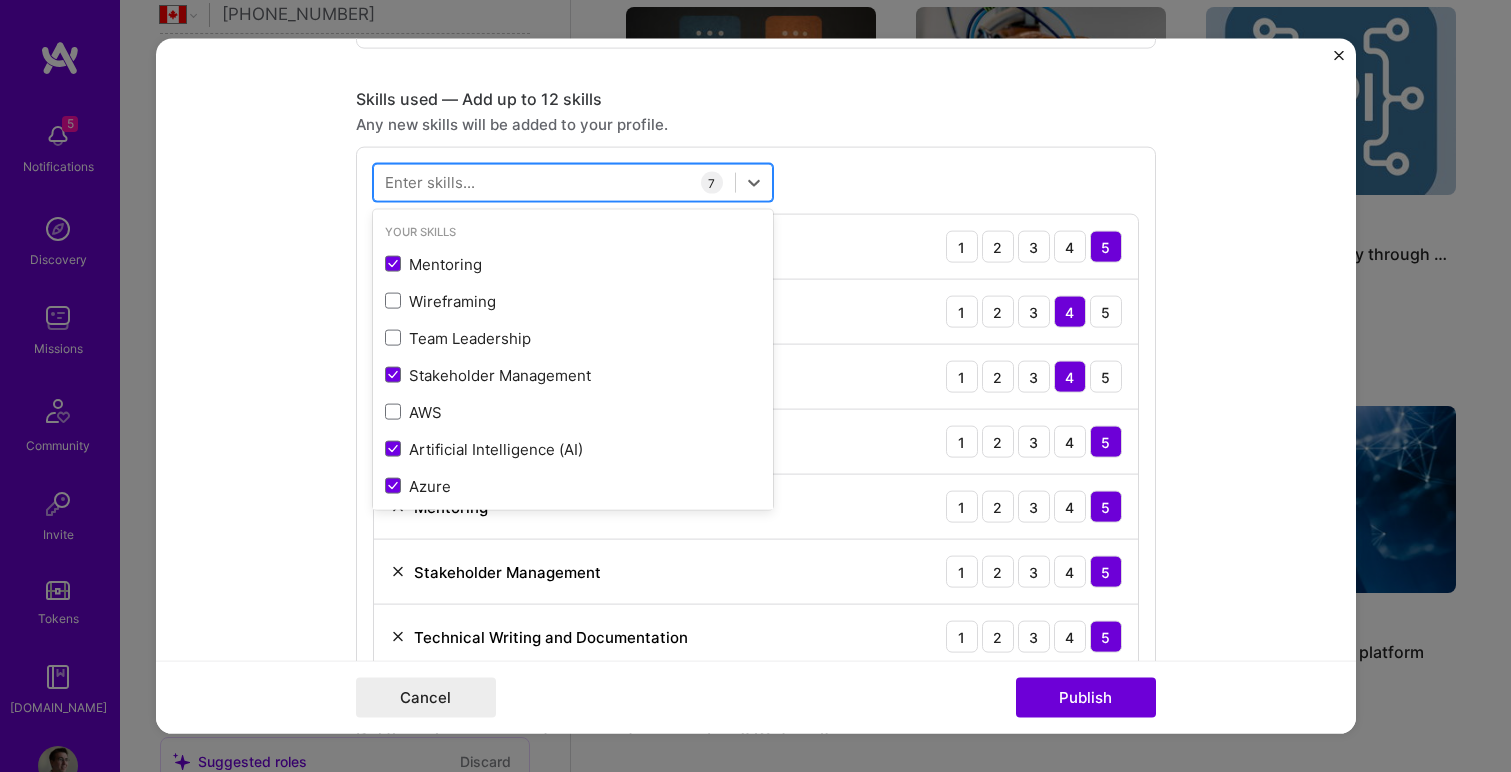 click at bounding box center (554, 182) 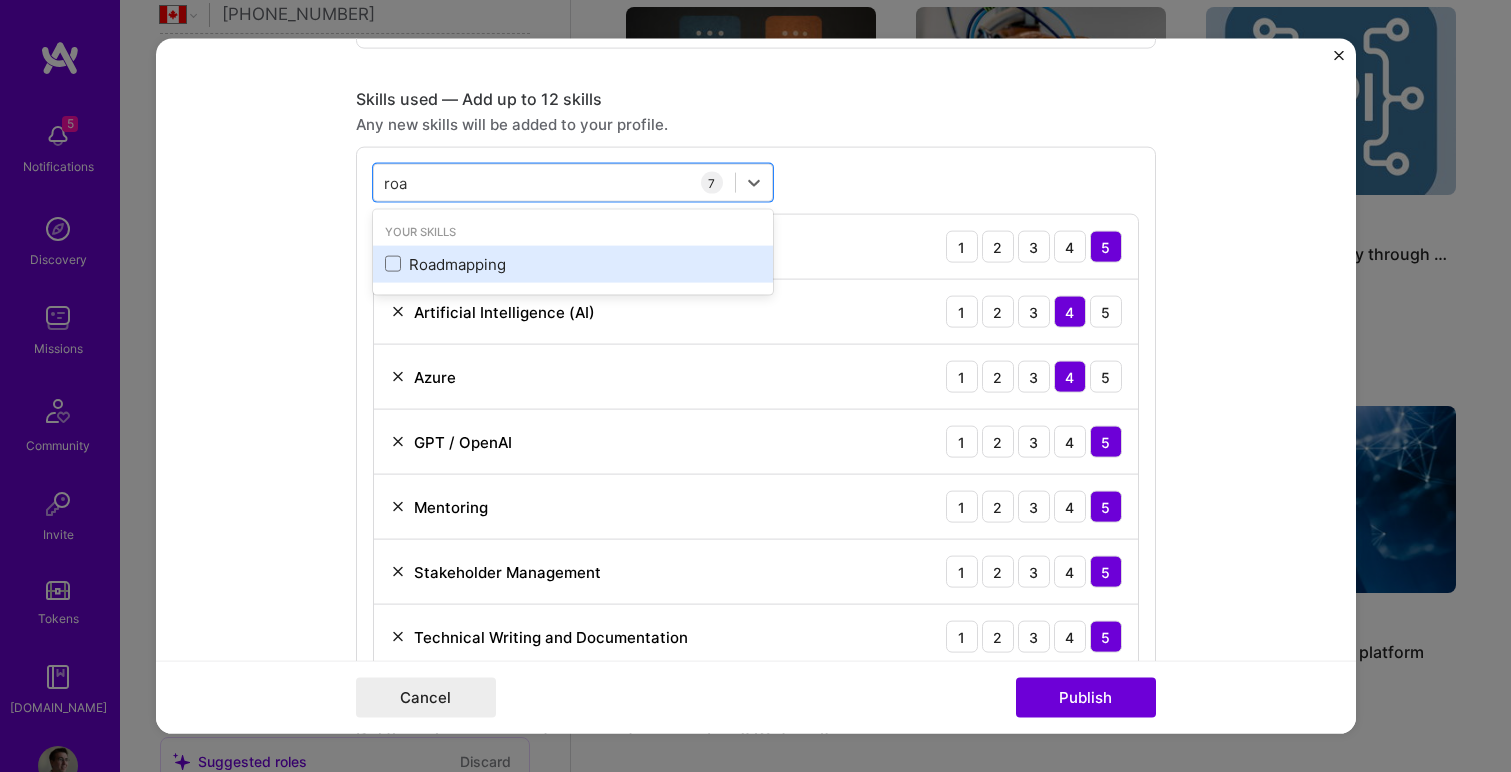 click on "Roadmapping" at bounding box center (573, 263) 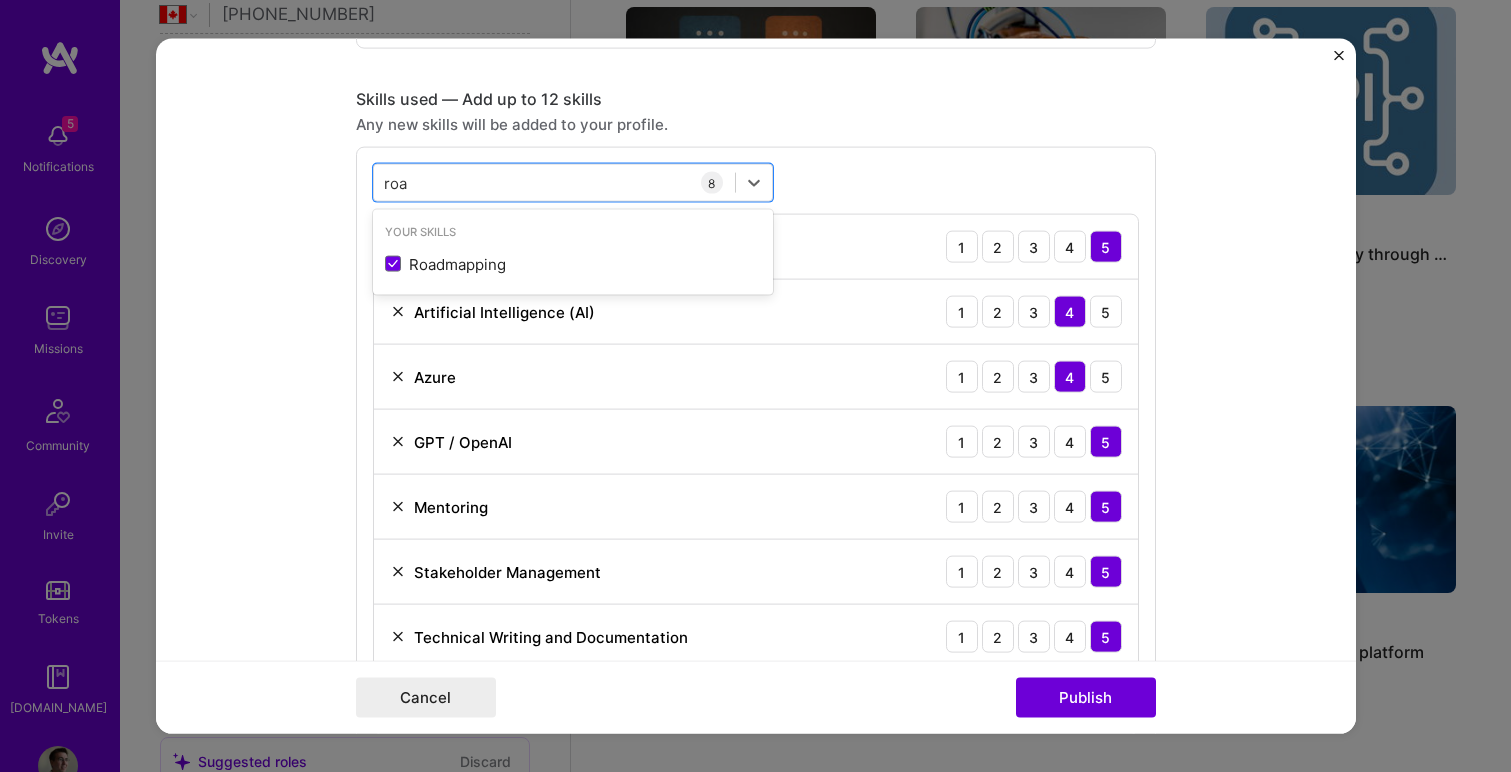 type on "roa" 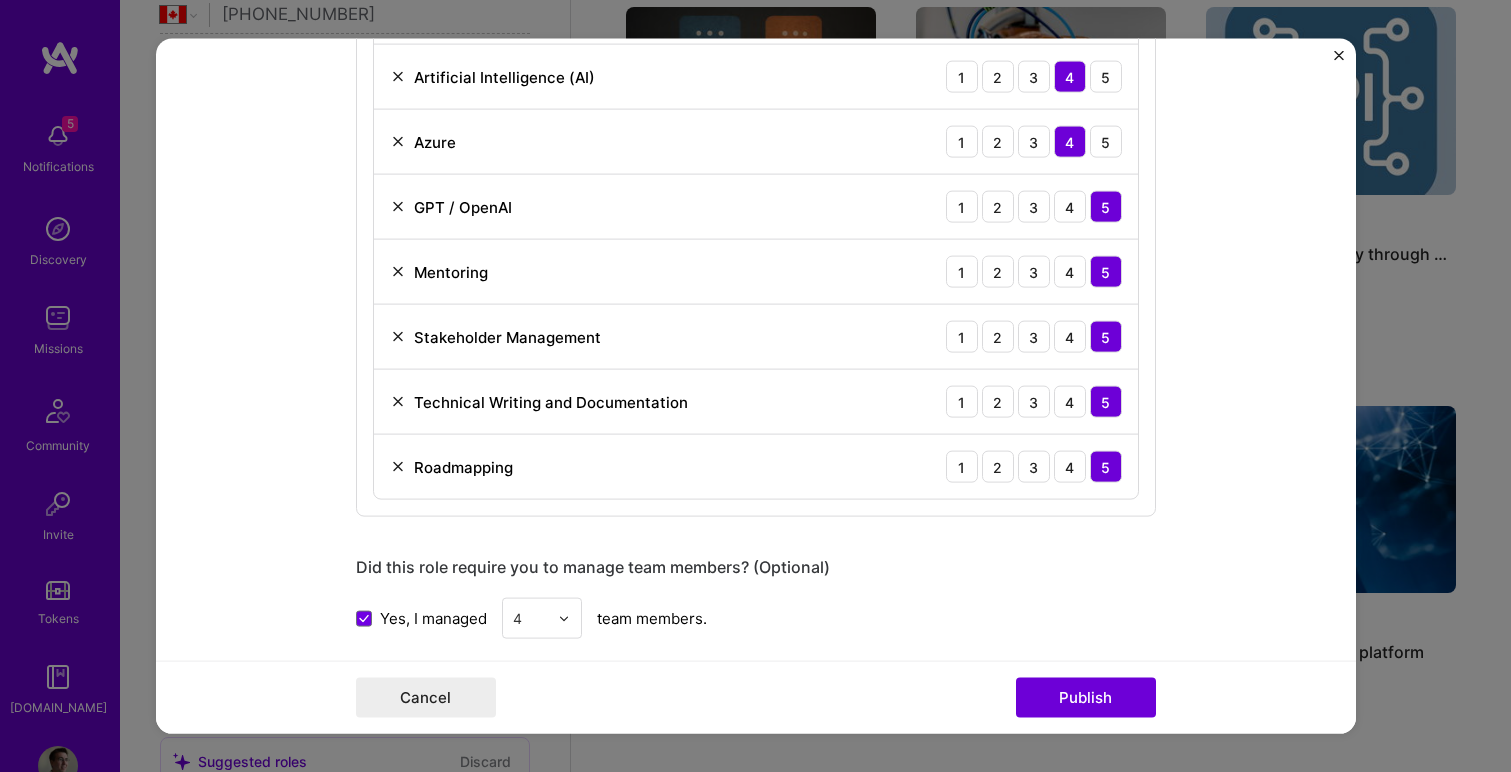 scroll, scrollTop: 1586, scrollLeft: 0, axis: vertical 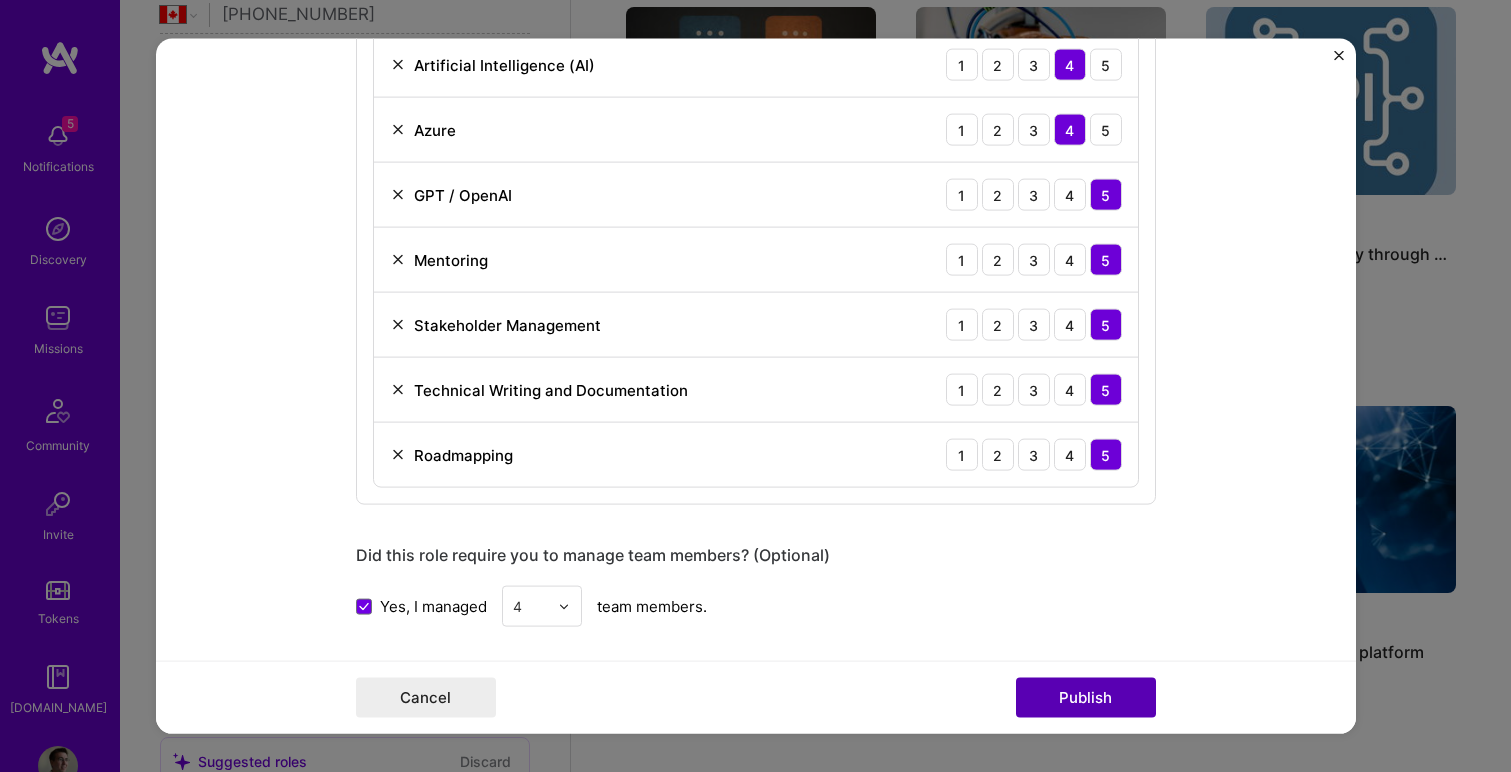 click on "Publish" at bounding box center [1086, 697] 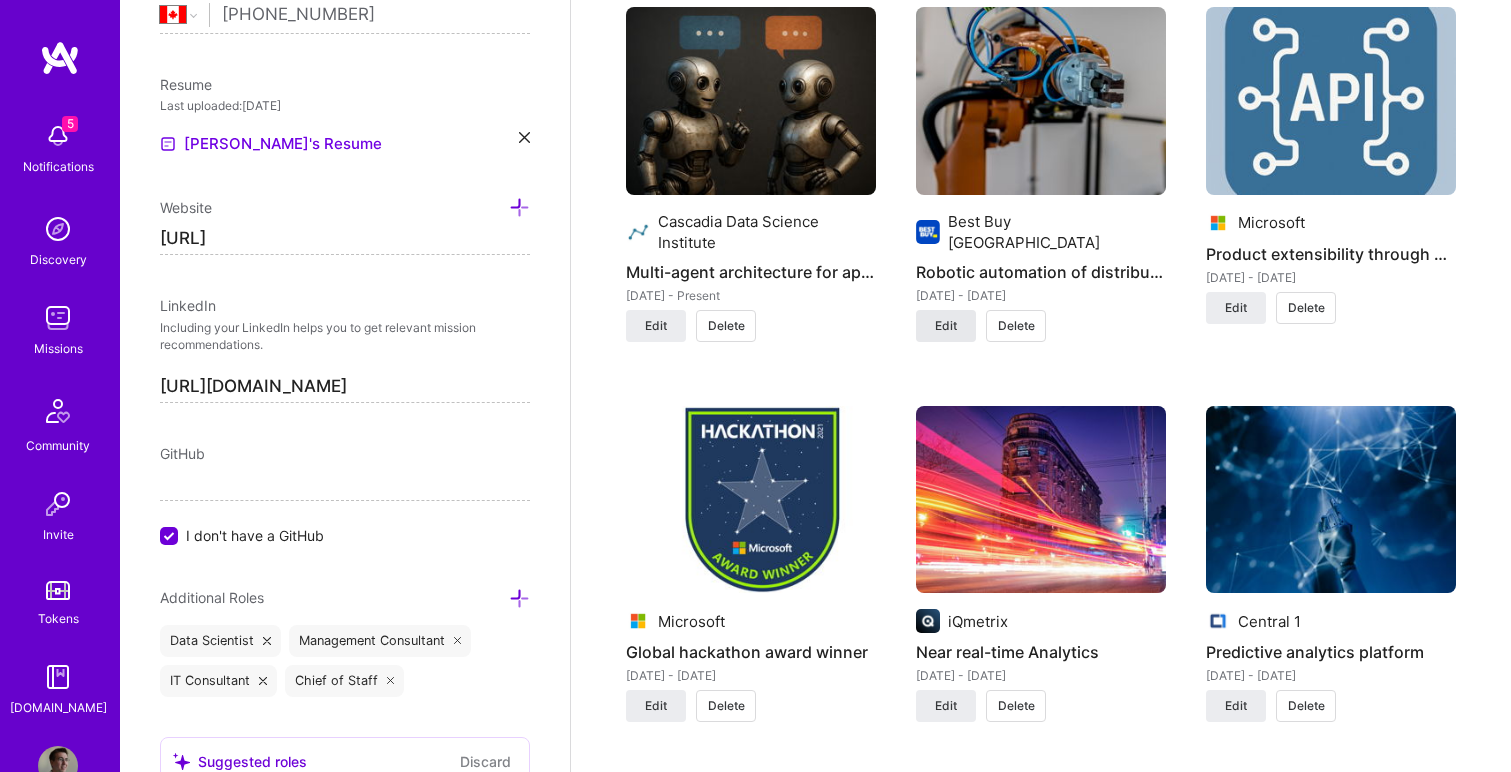 click on "Edit" at bounding box center (946, 326) 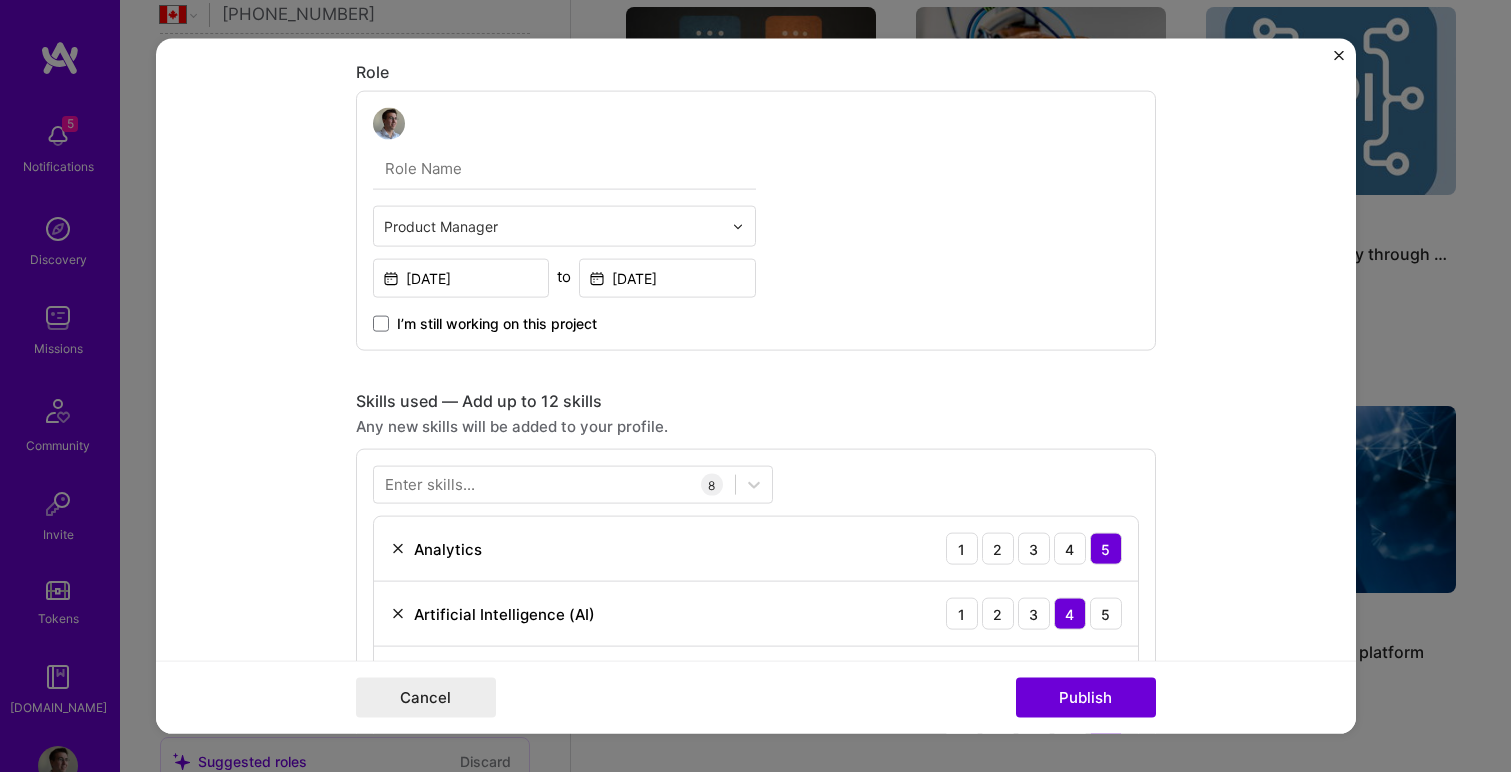 scroll, scrollTop: 1207, scrollLeft: 0, axis: vertical 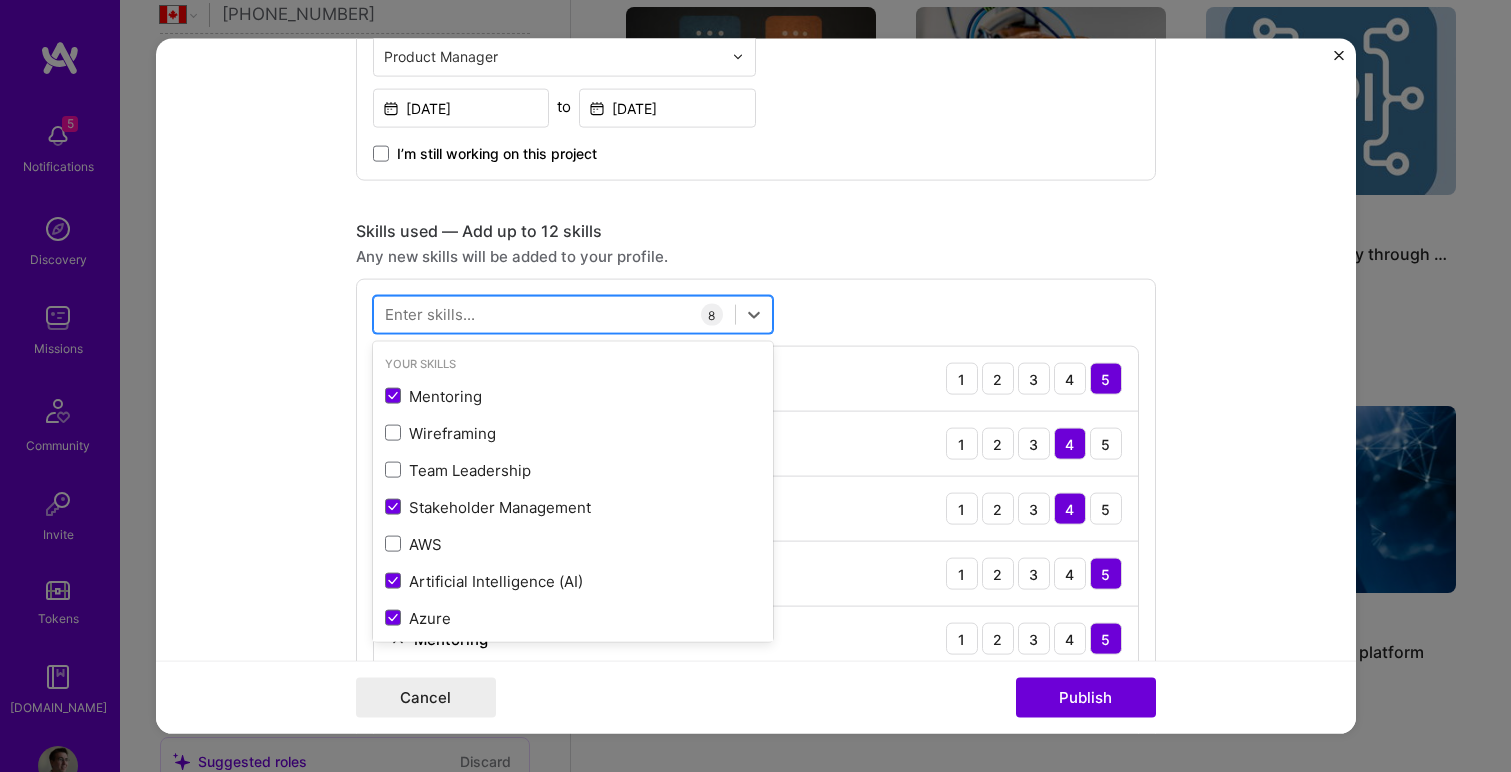 click at bounding box center [554, 314] 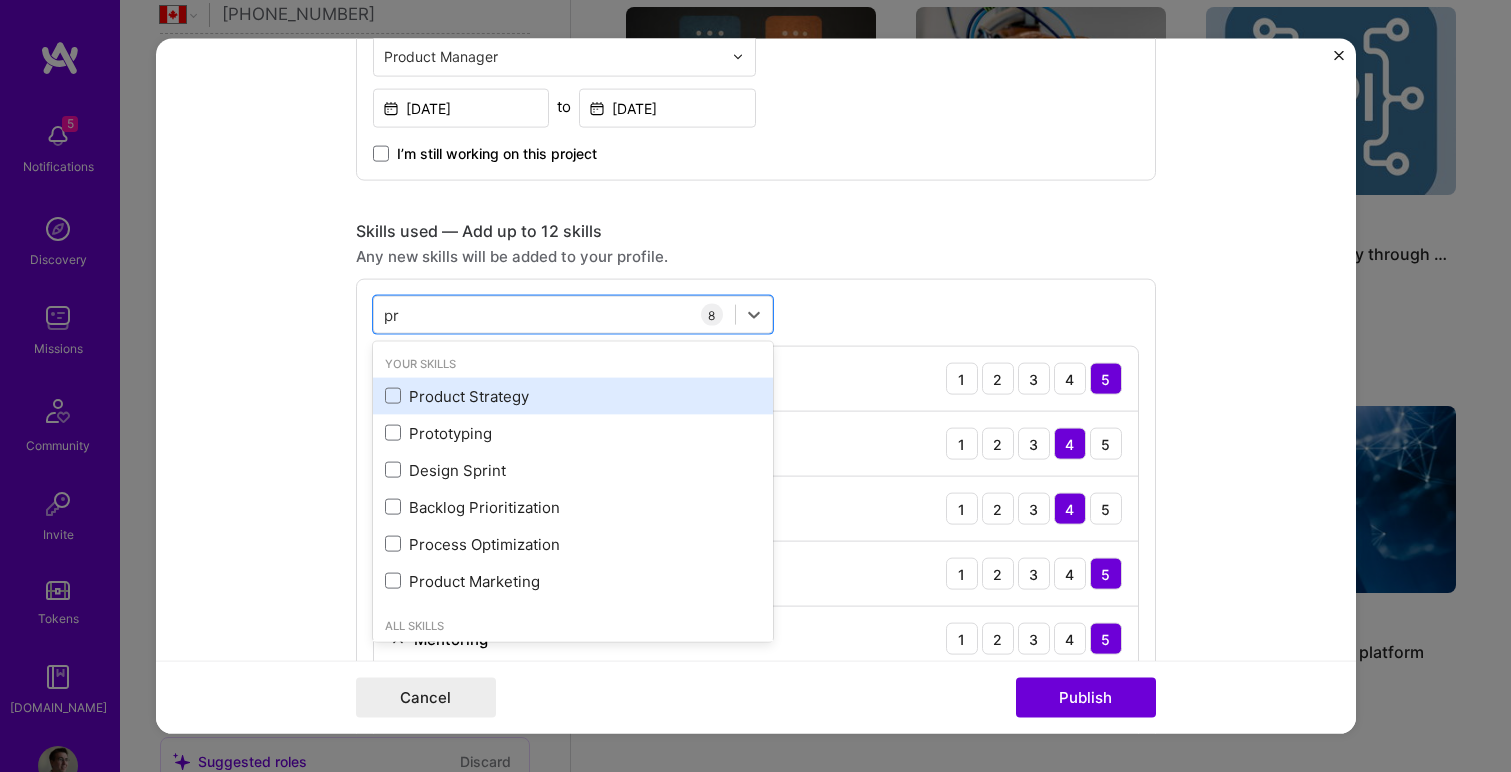 click on "Product Strategy" at bounding box center [573, 395] 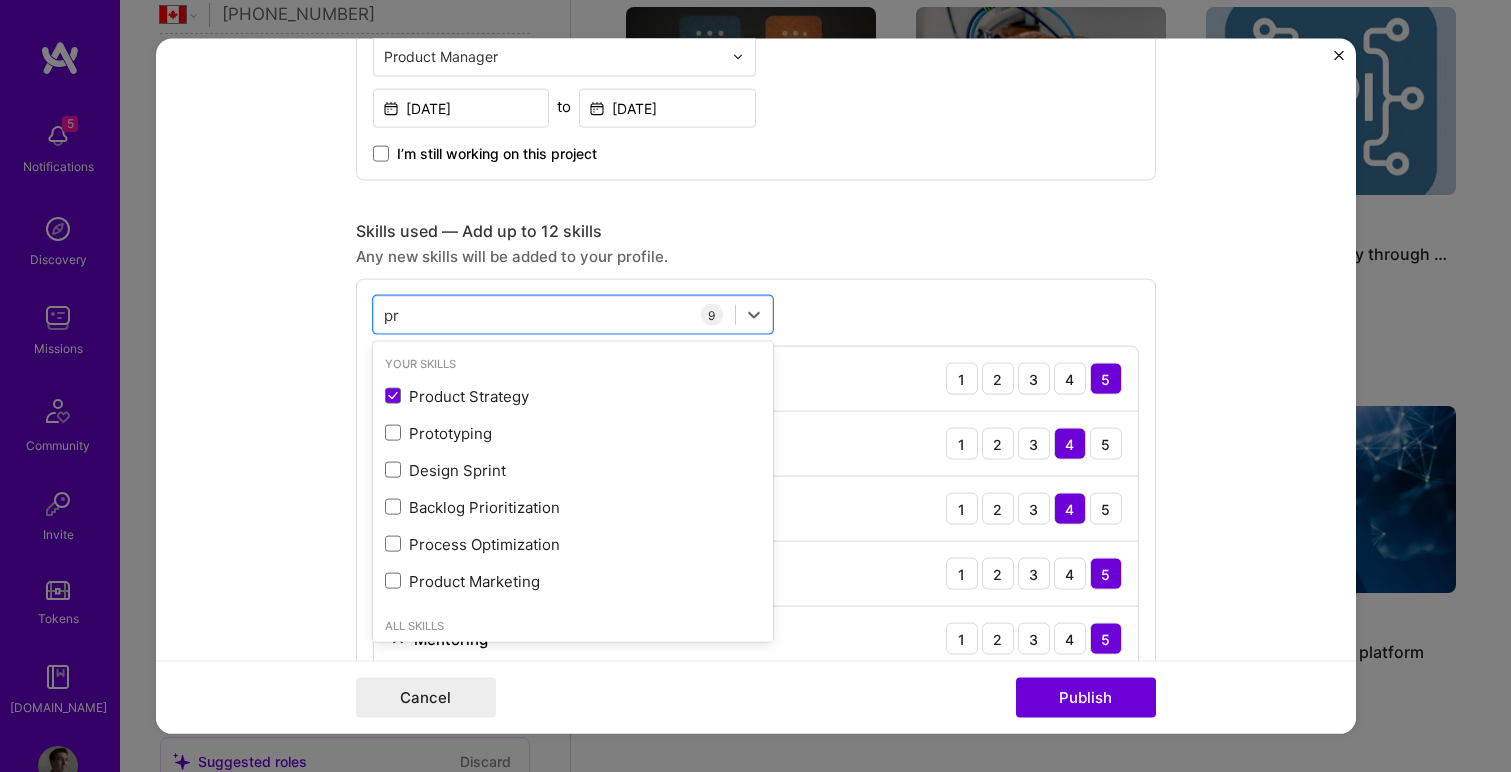 type on "pr" 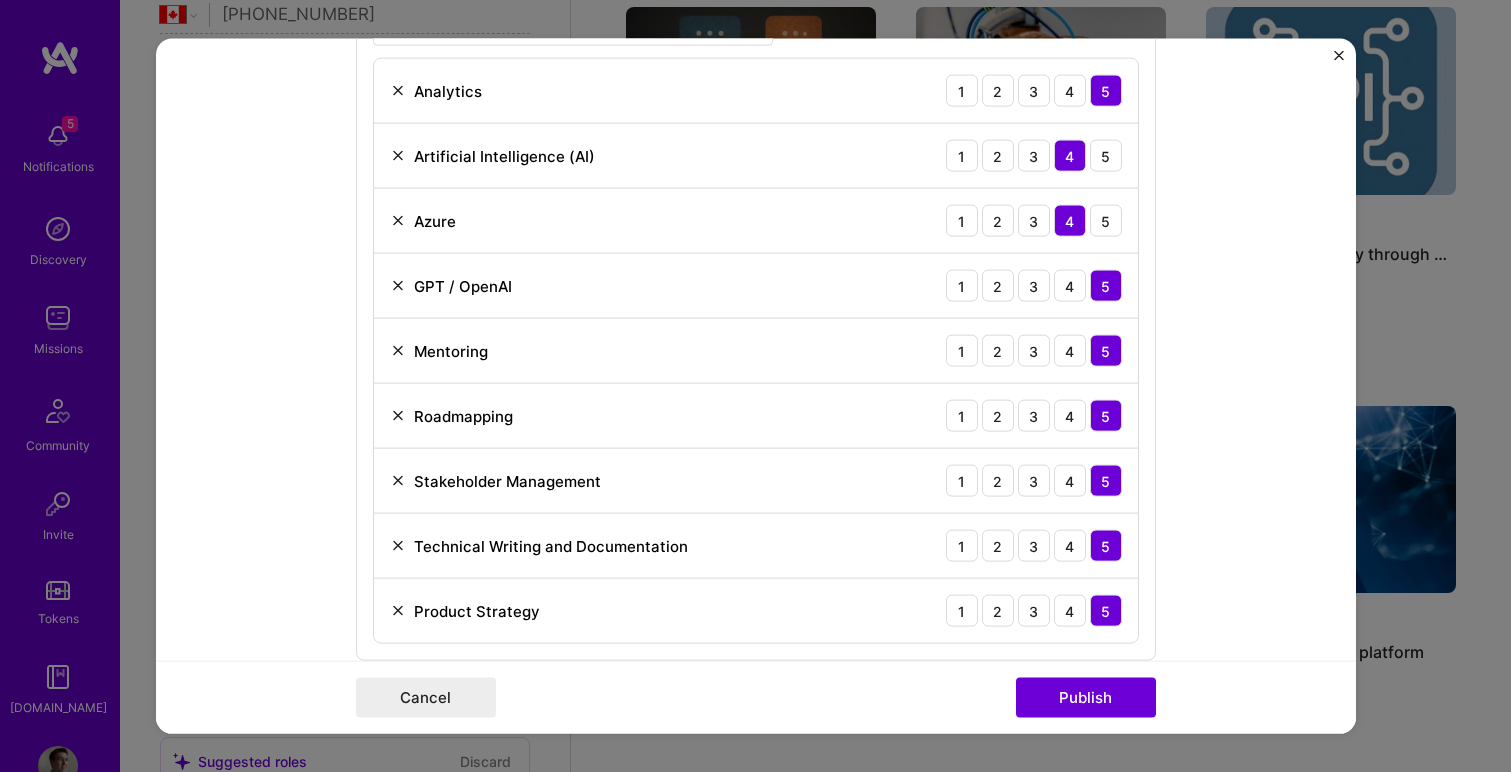 scroll, scrollTop: 1566, scrollLeft: 0, axis: vertical 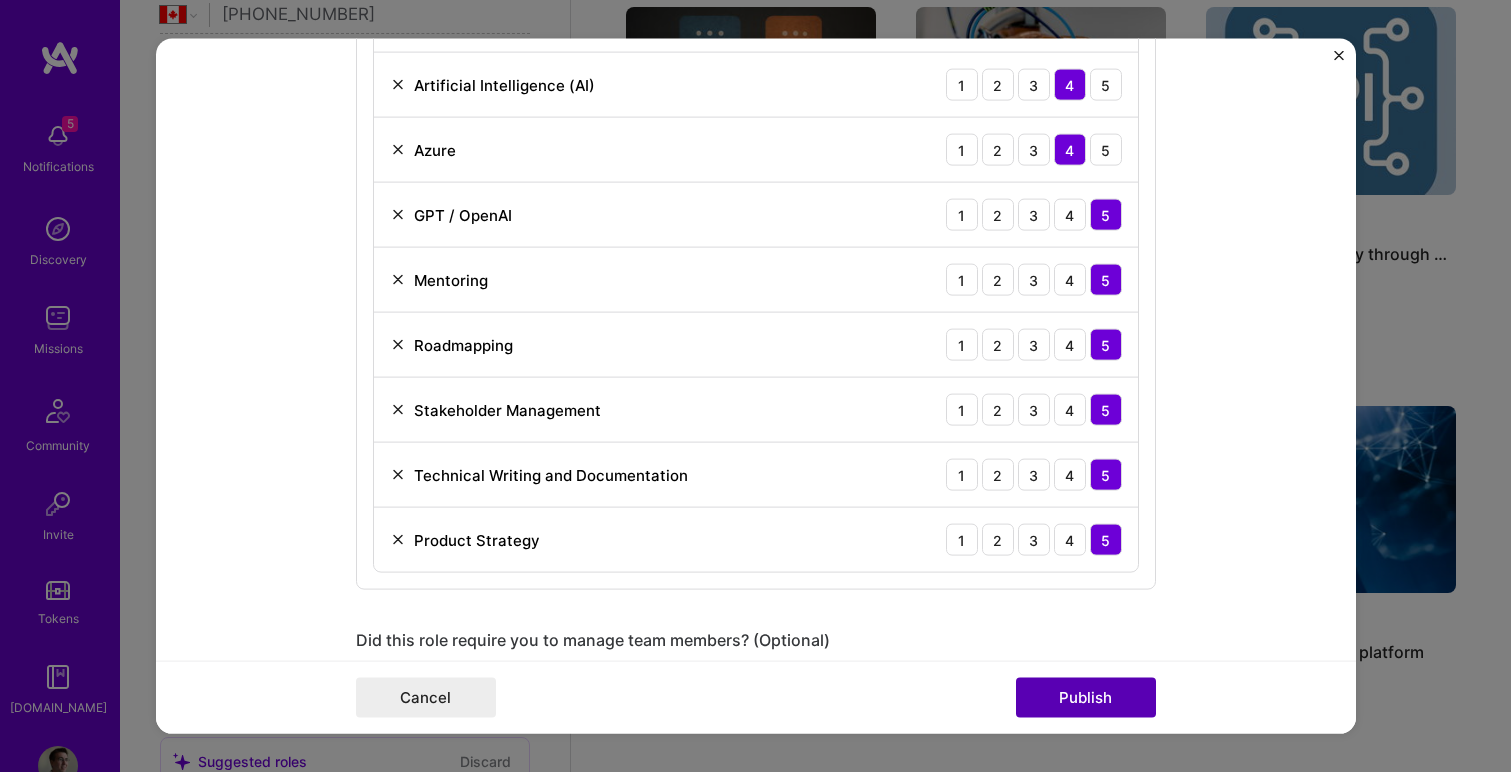 click on "Publish" at bounding box center (1086, 697) 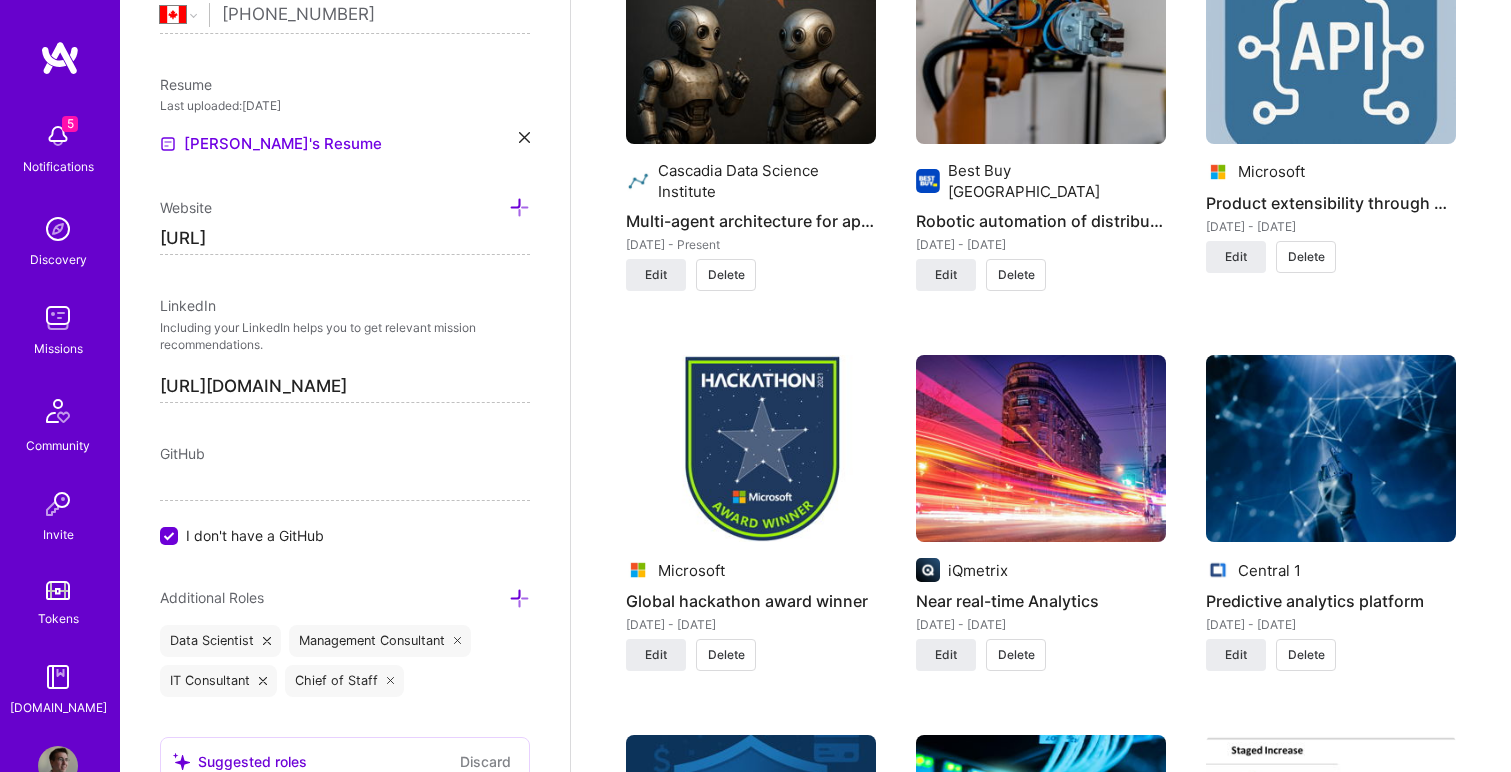 scroll, scrollTop: 3211, scrollLeft: 0, axis: vertical 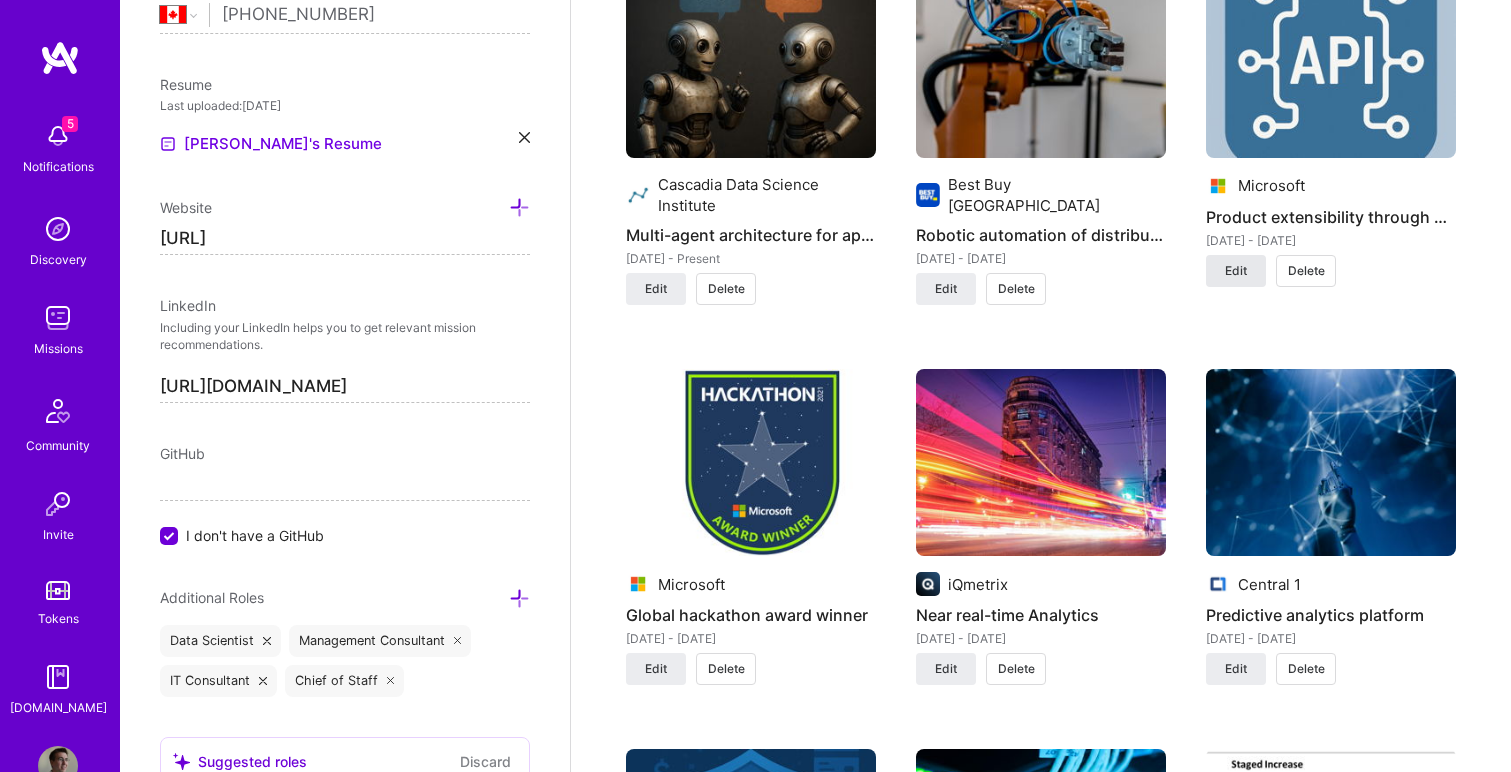 click on "Edit" at bounding box center (1236, 271) 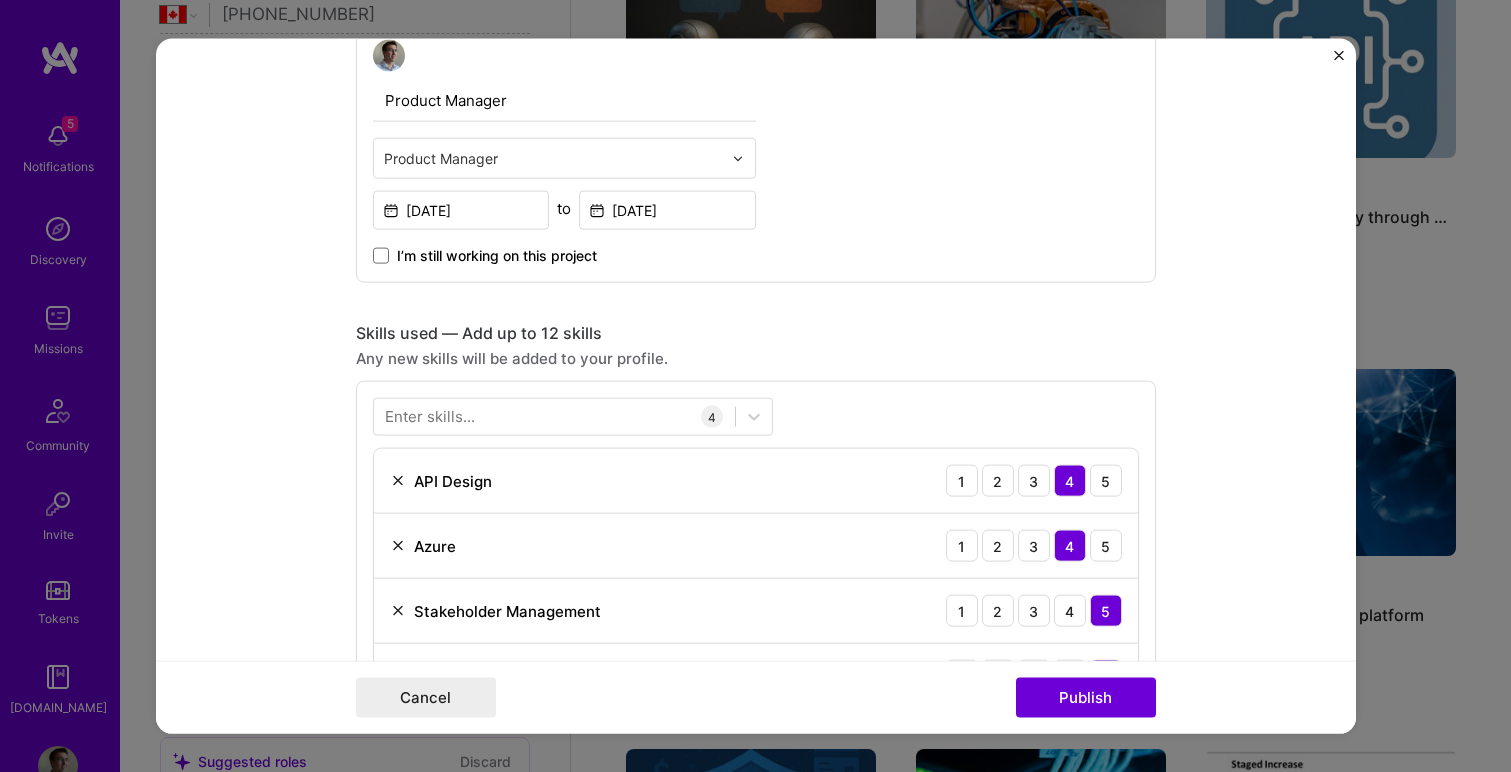 scroll, scrollTop: 1151, scrollLeft: 0, axis: vertical 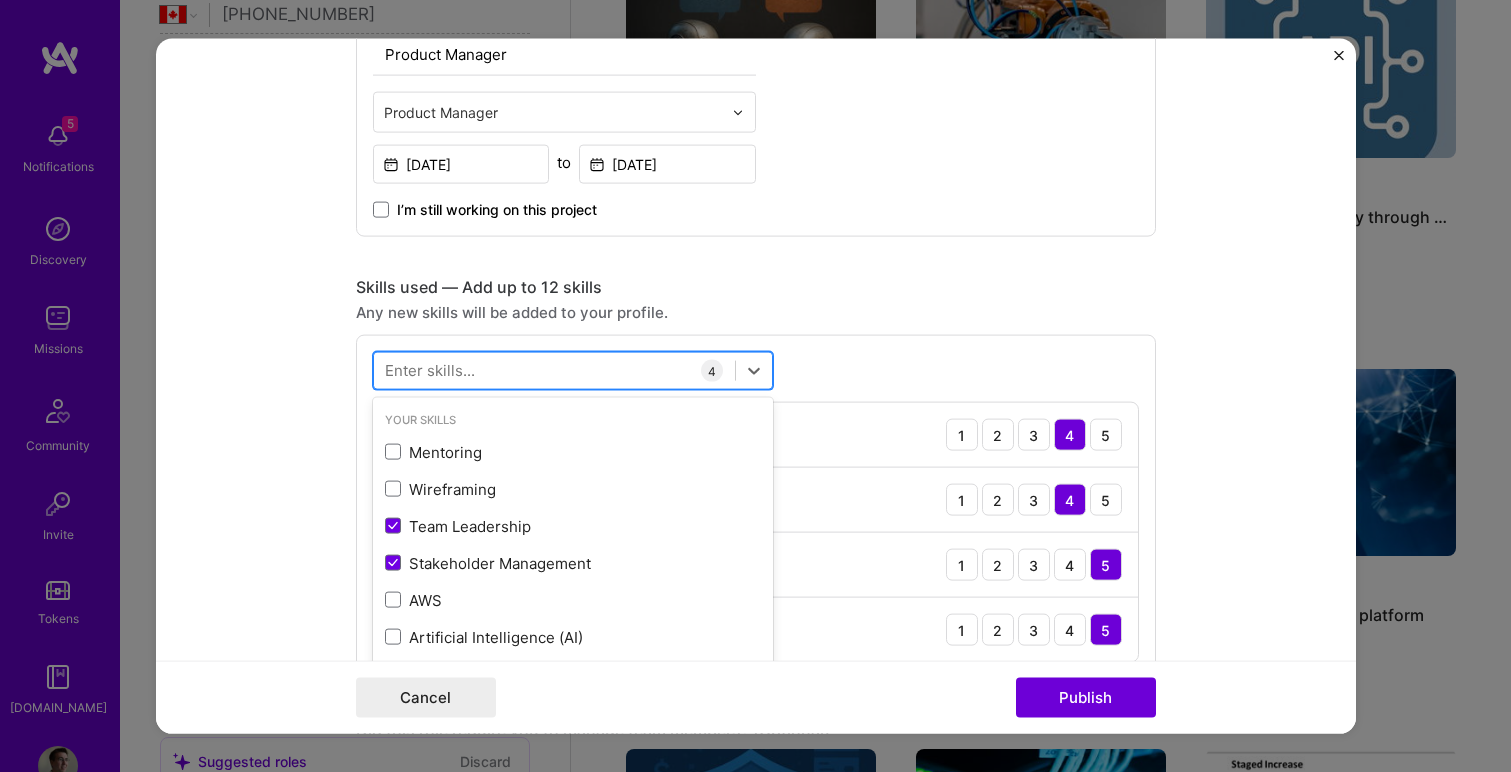 click at bounding box center [554, 370] 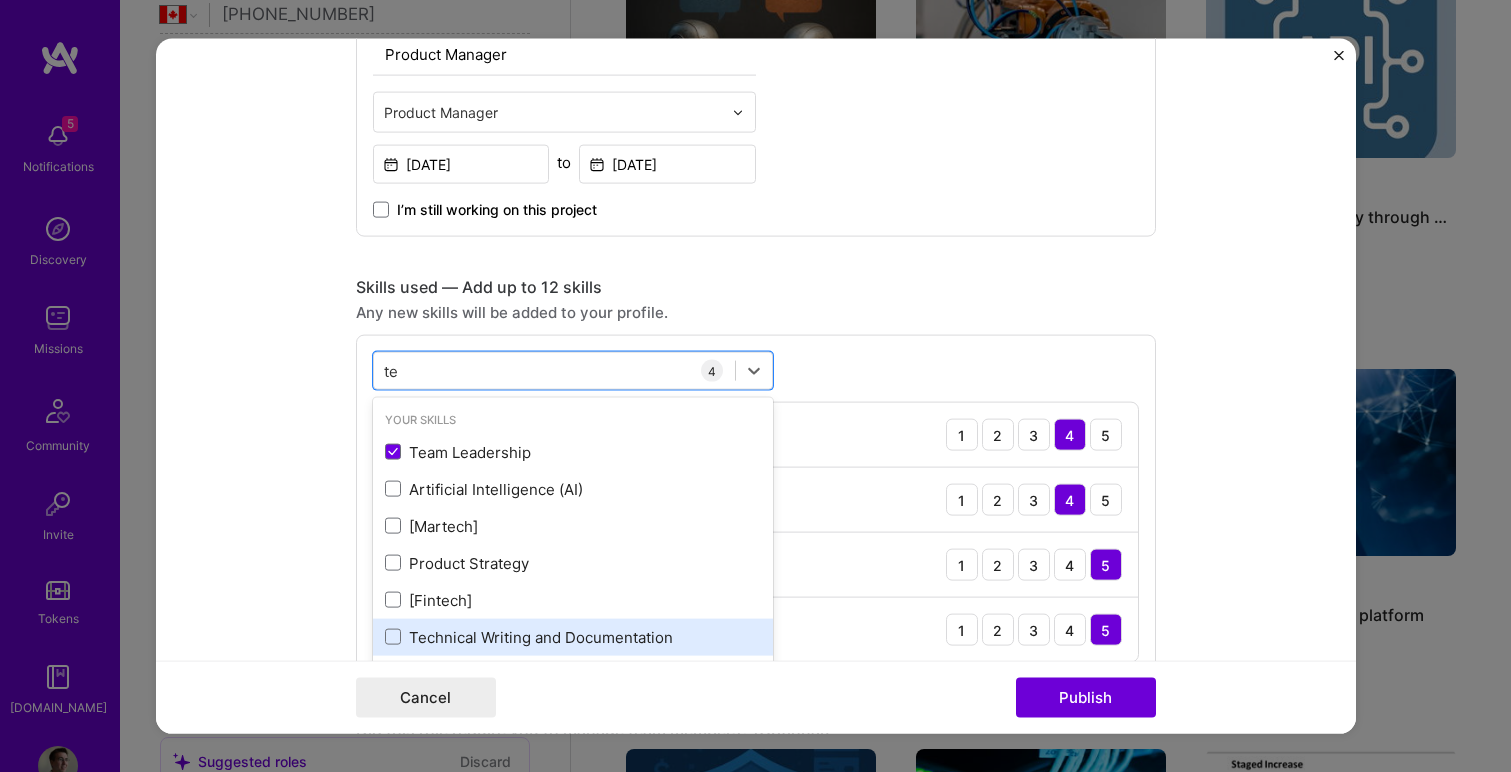 click on "Technical Writing and Documentation" at bounding box center [573, 636] 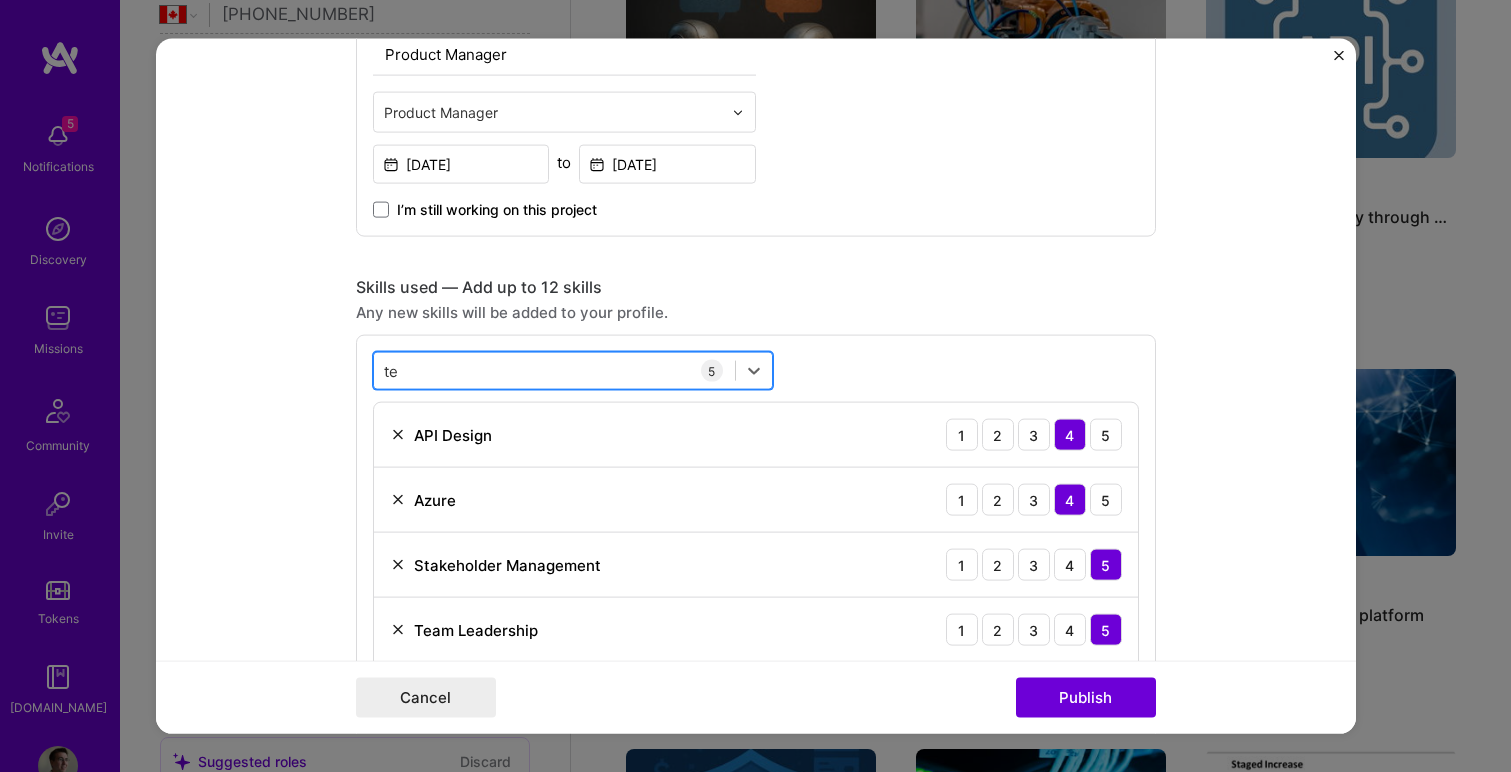 click on "te te" at bounding box center [554, 370] 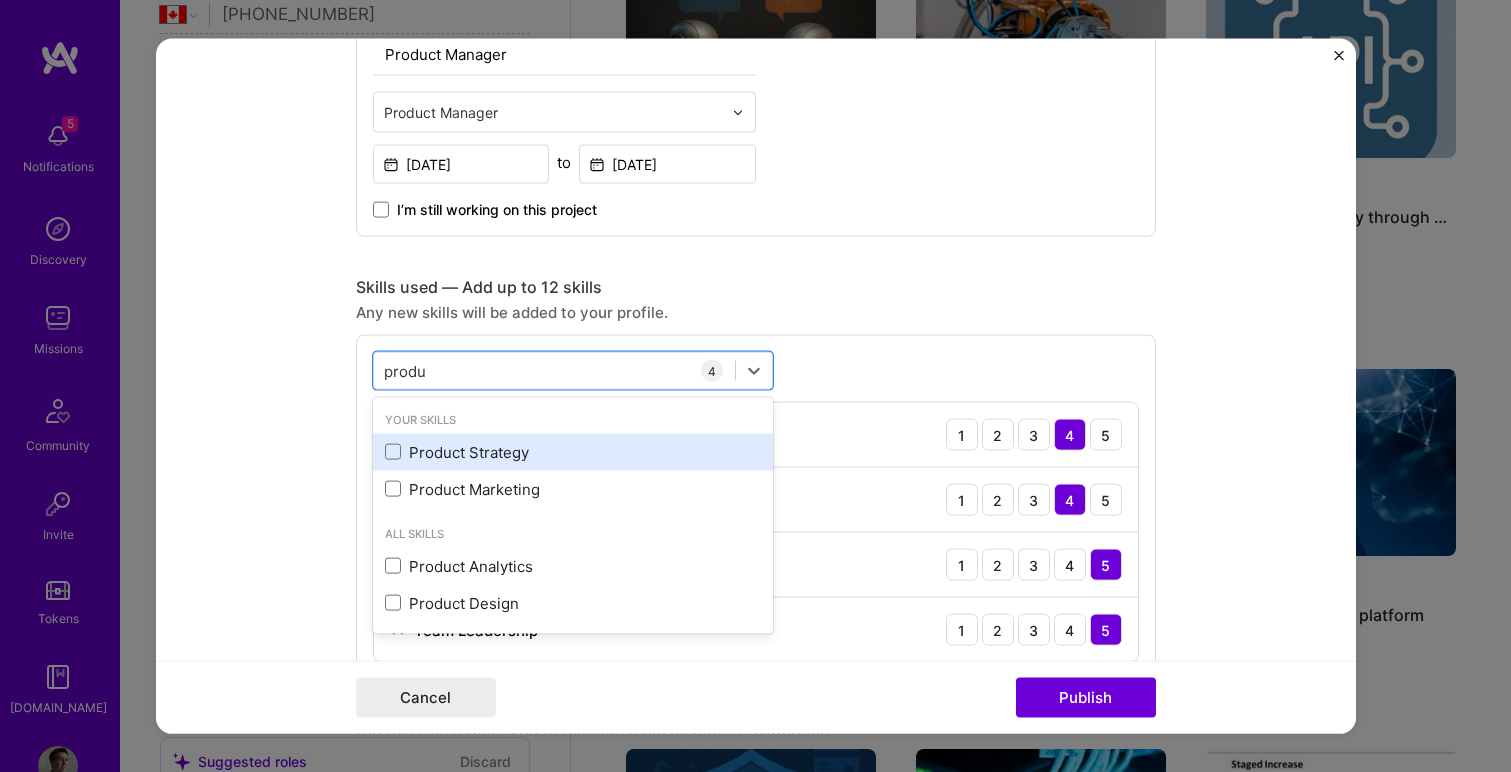 click on "Product Strategy" at bounding box center [573, 451] 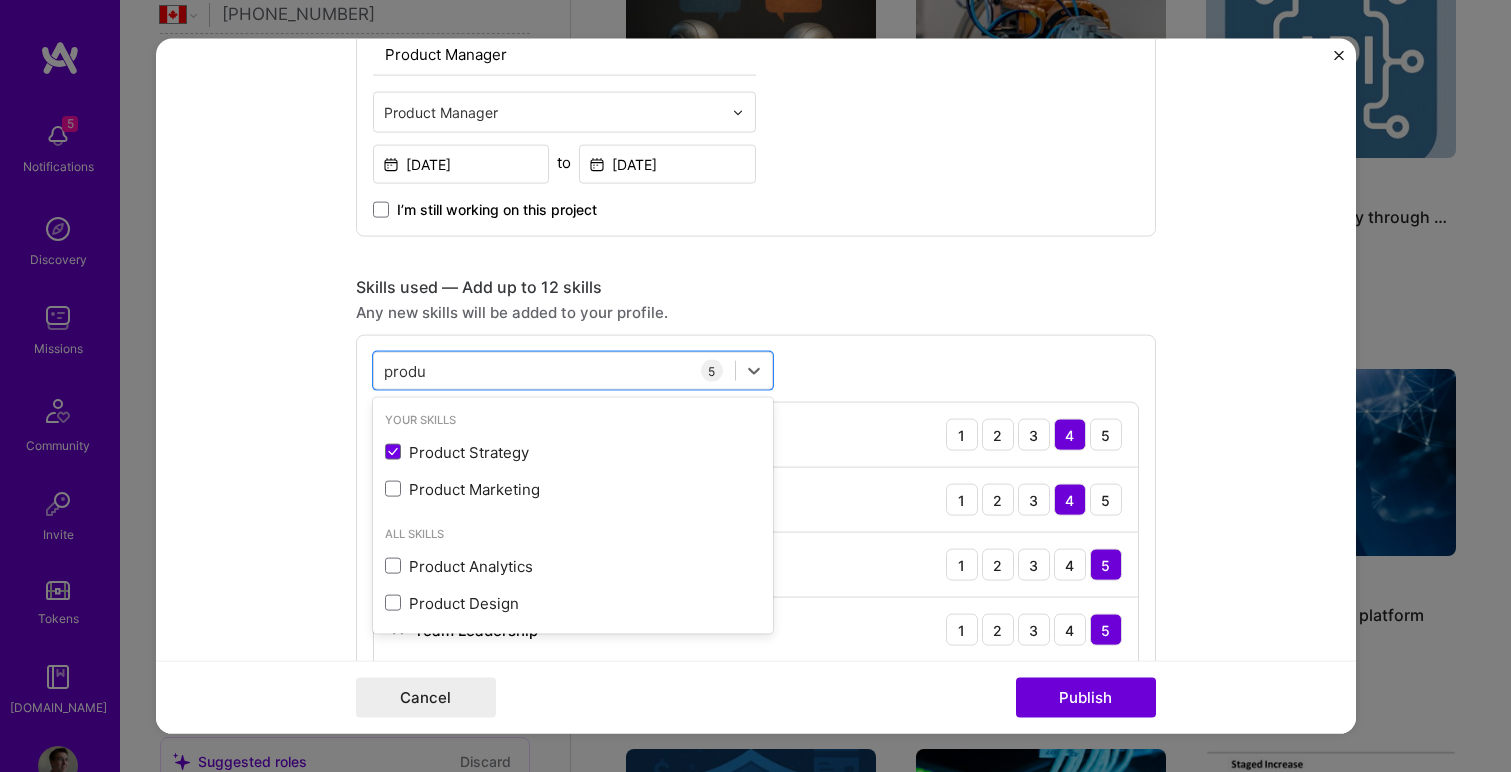click on "option Product Strategy, selected. option Product Strategy selected, 0 of 2. 4 results available for search term produ. Use Up and Down to choose options, press Enter to select the currently focused option, press Escape to exit the menu, press Tab to select the option and exit the menu. produ produ Your Skills Product Strategy Product Marketing All Skills Product Analytics Product Design 5 API Design 1 2 3 4 5 Azure 1 2 3 4 5 Stakeholder Management 1 2 3 4 5 Team Leadership 1 2 3 4 5 Product Strategy 1 2 3 4 5" at bounding box center (756, 540) 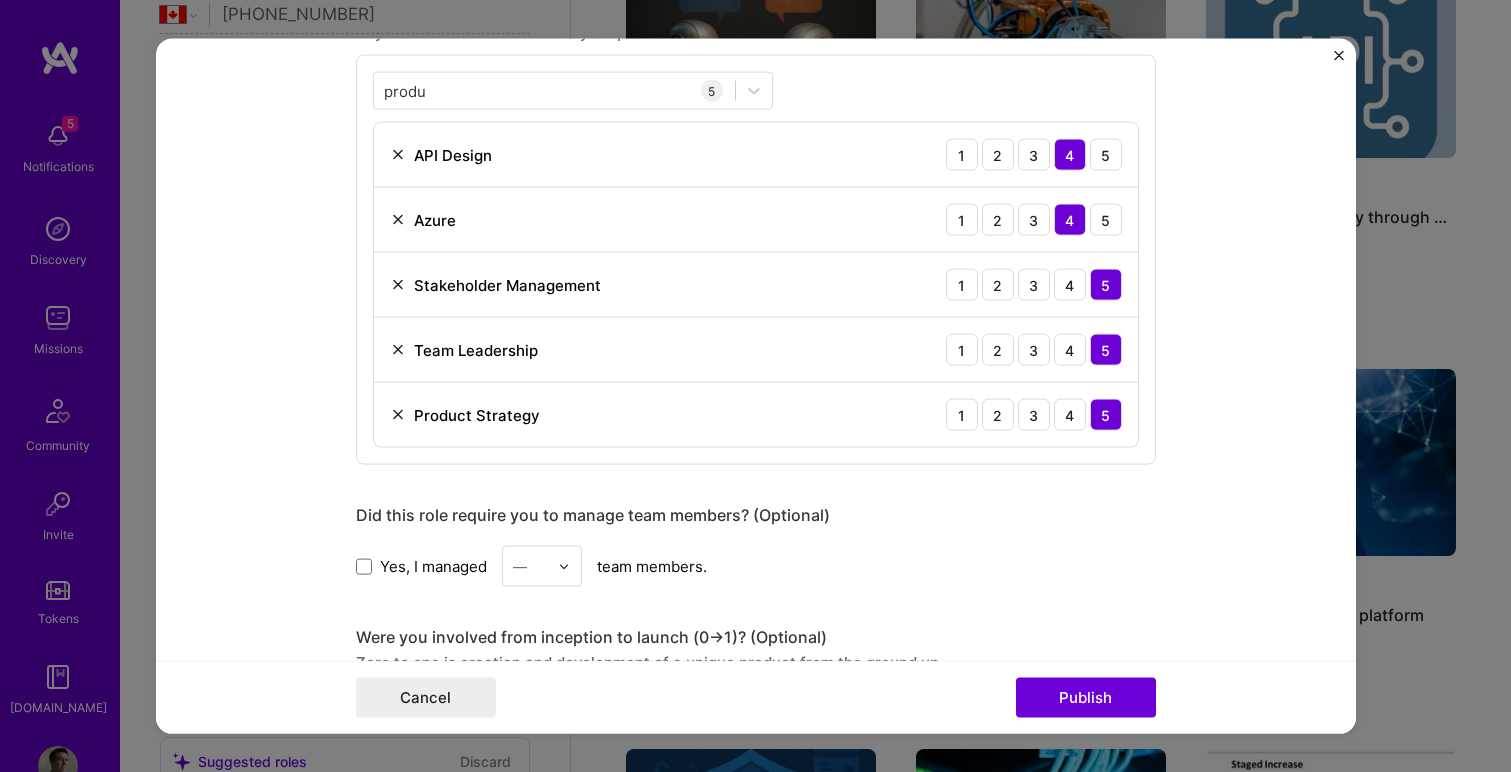 scroll, scrollTop: 1421, scrollLeft: 0, axis: vertical 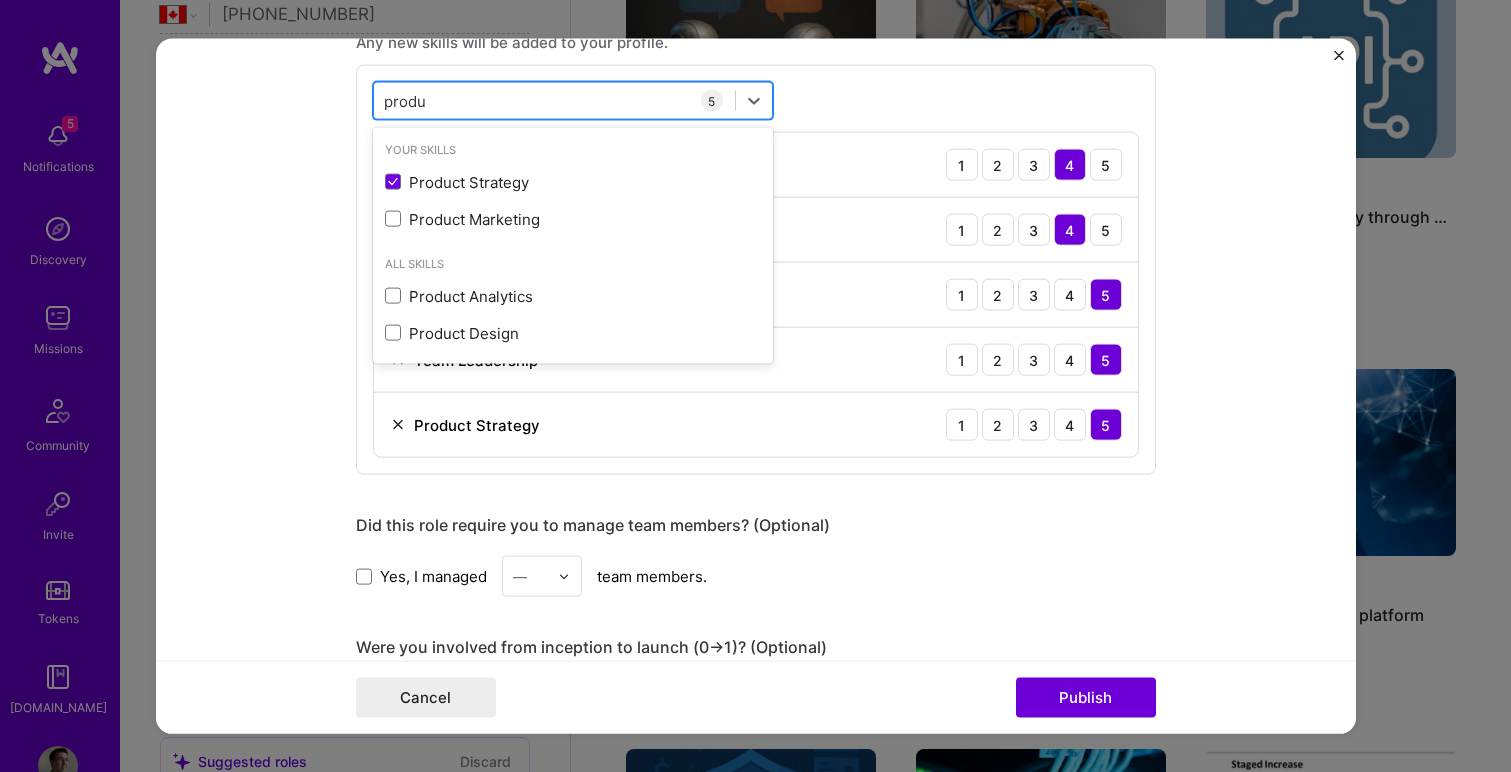 click on "produ produ" at bounding box center (554, 100) 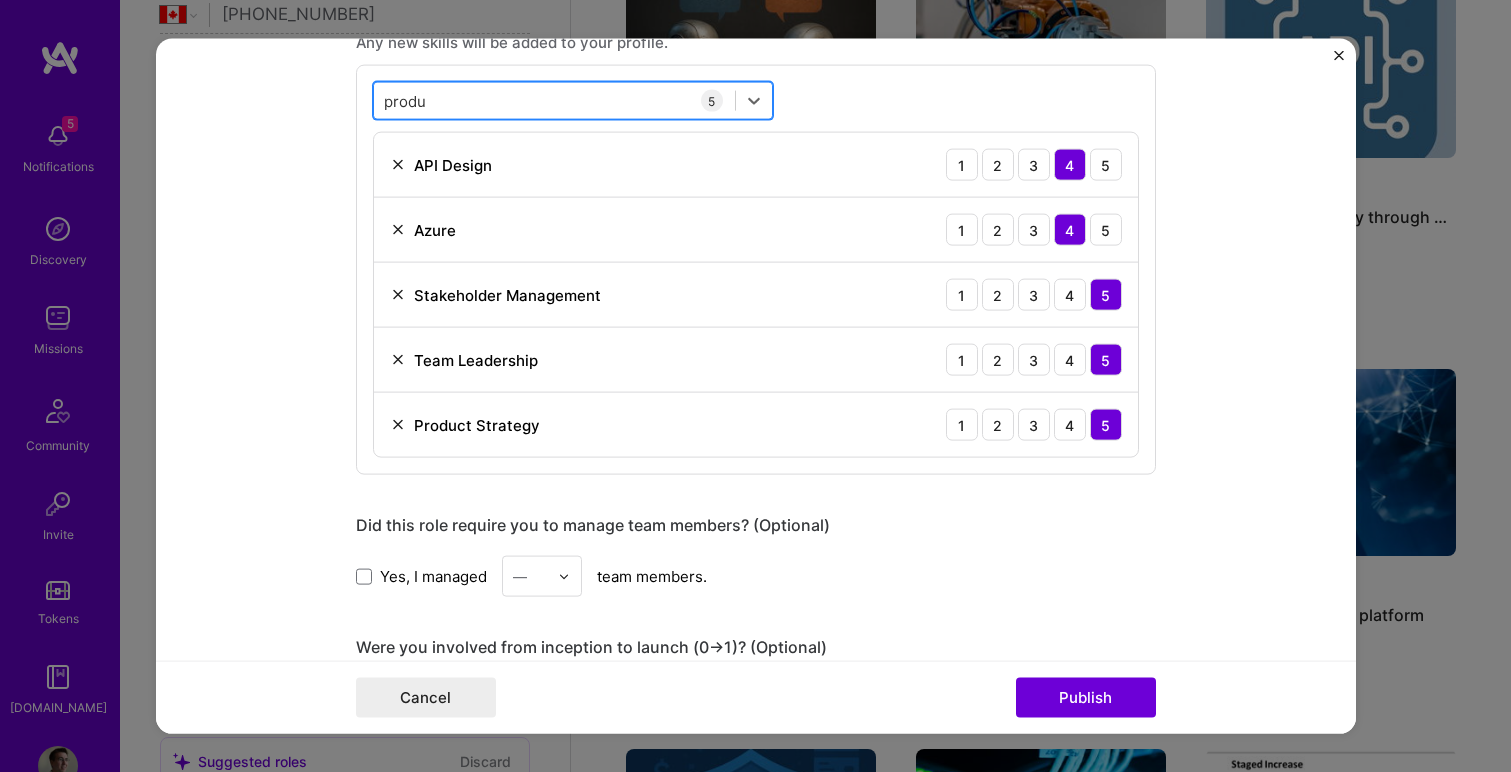 click on "produ produ" at bounding box center [554, 100] 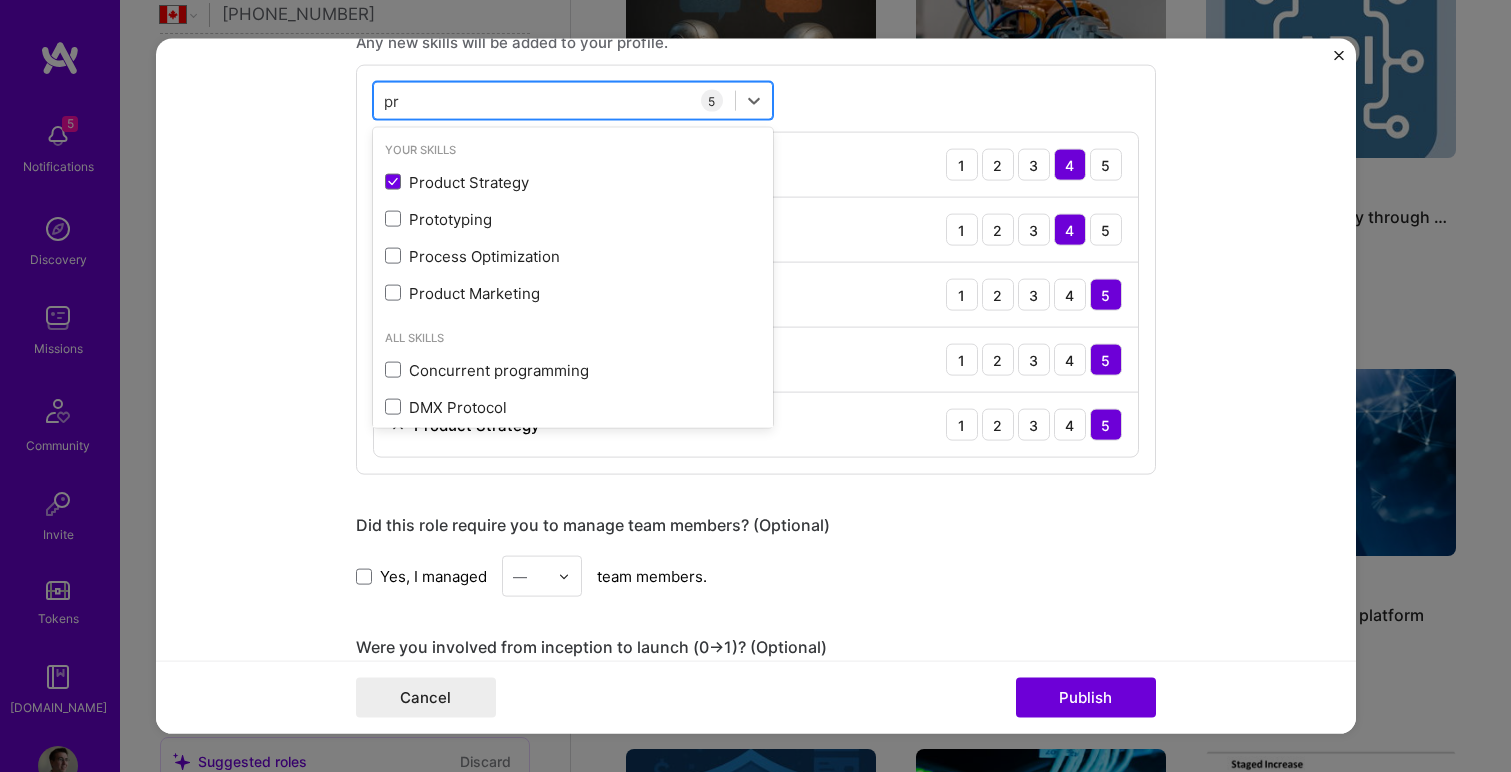 type on "p" 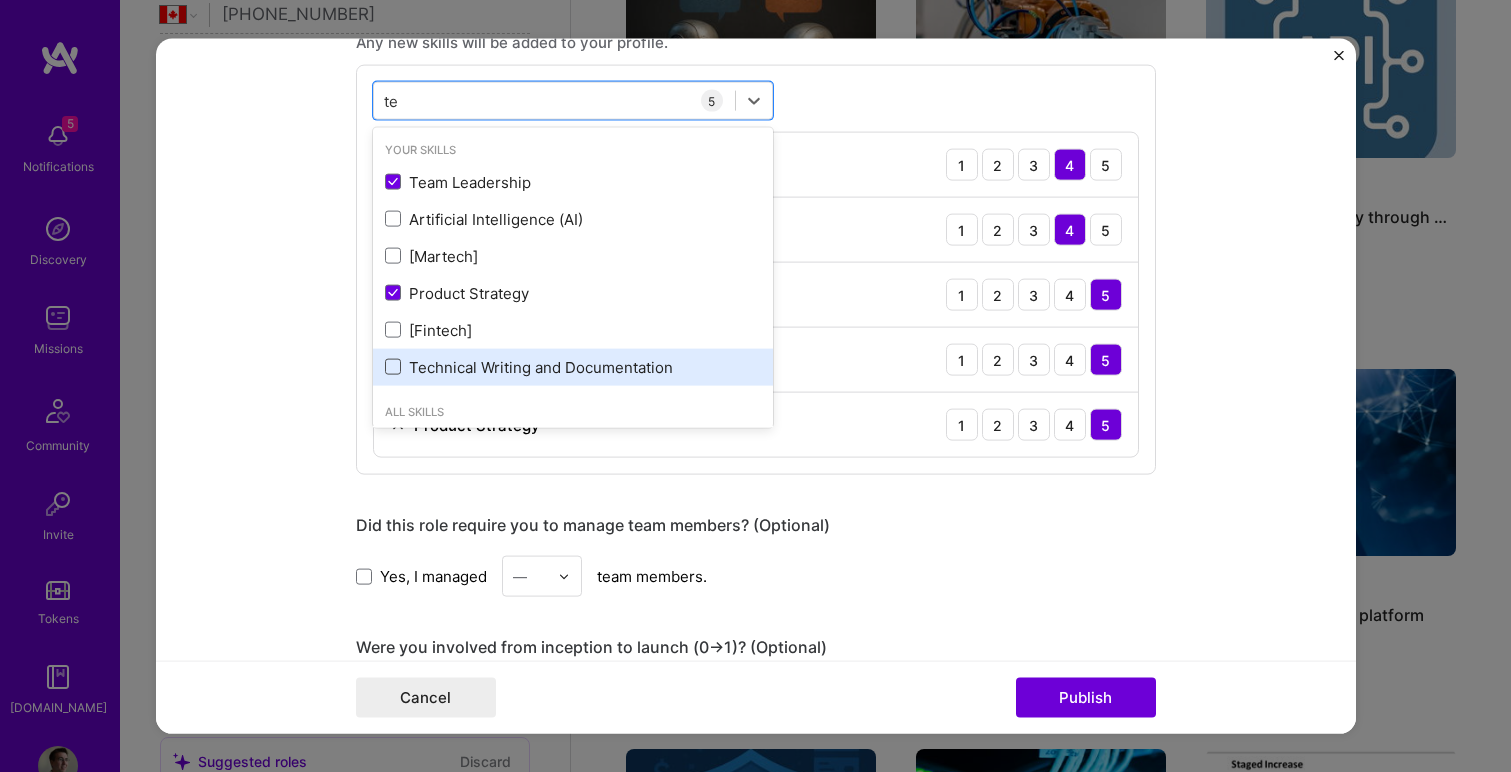 click at bounding box center [393, 367] 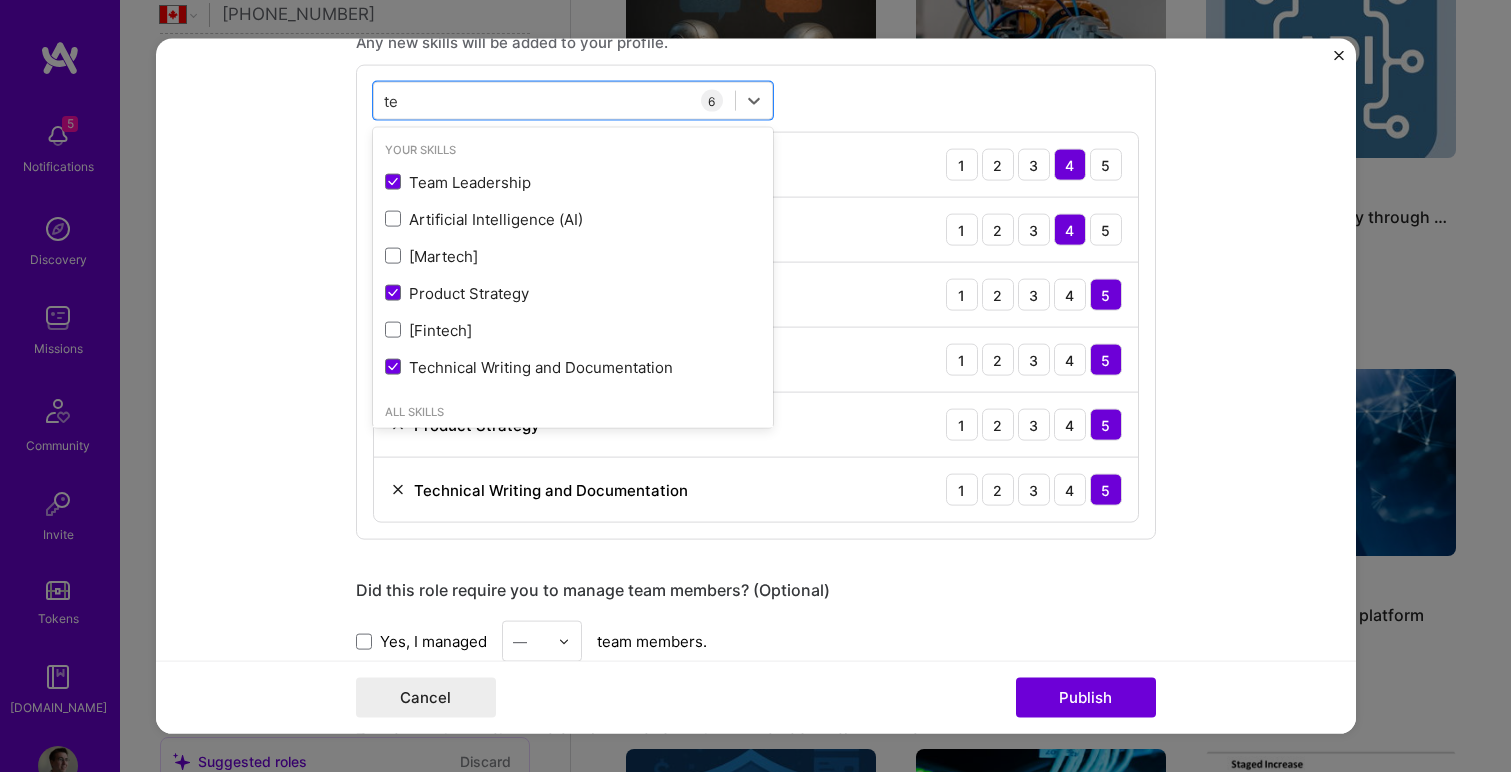 type on "te" 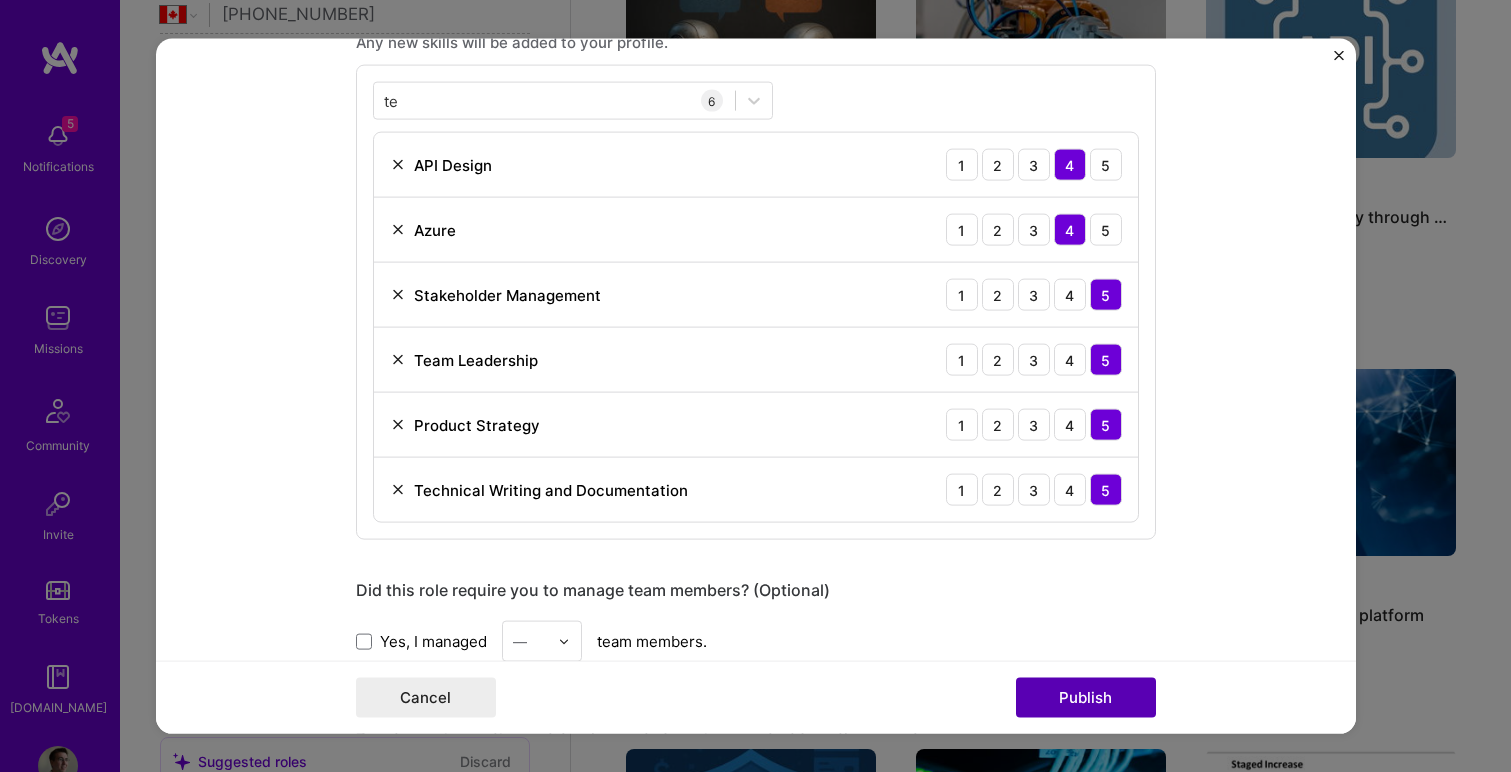 click on "Publish" at bounding box center (1086, 697) 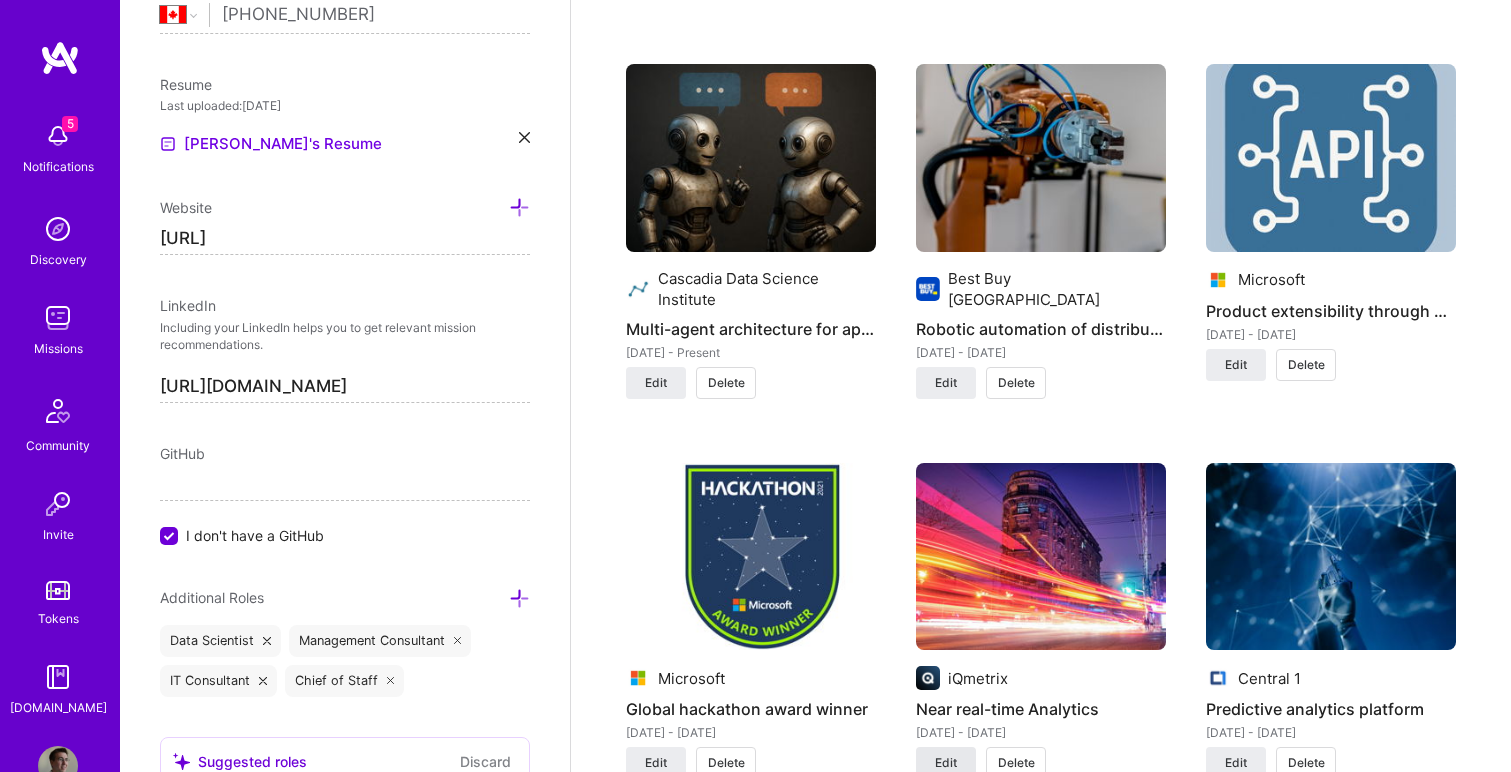 scroll, scrollTop: 3087, scrollLeft: 0, axis: vertical 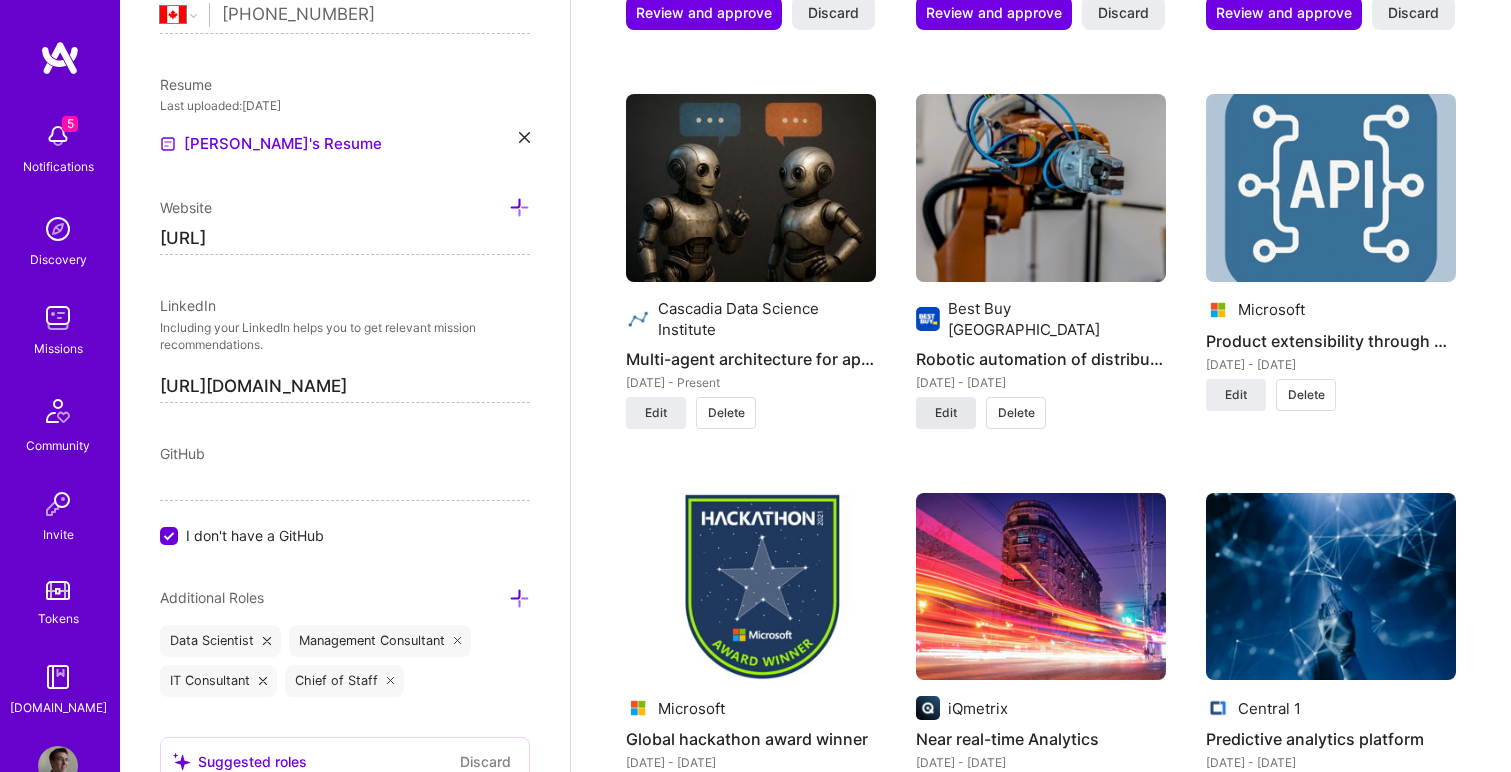 click on "Edit" at bounding box center (946, 413) 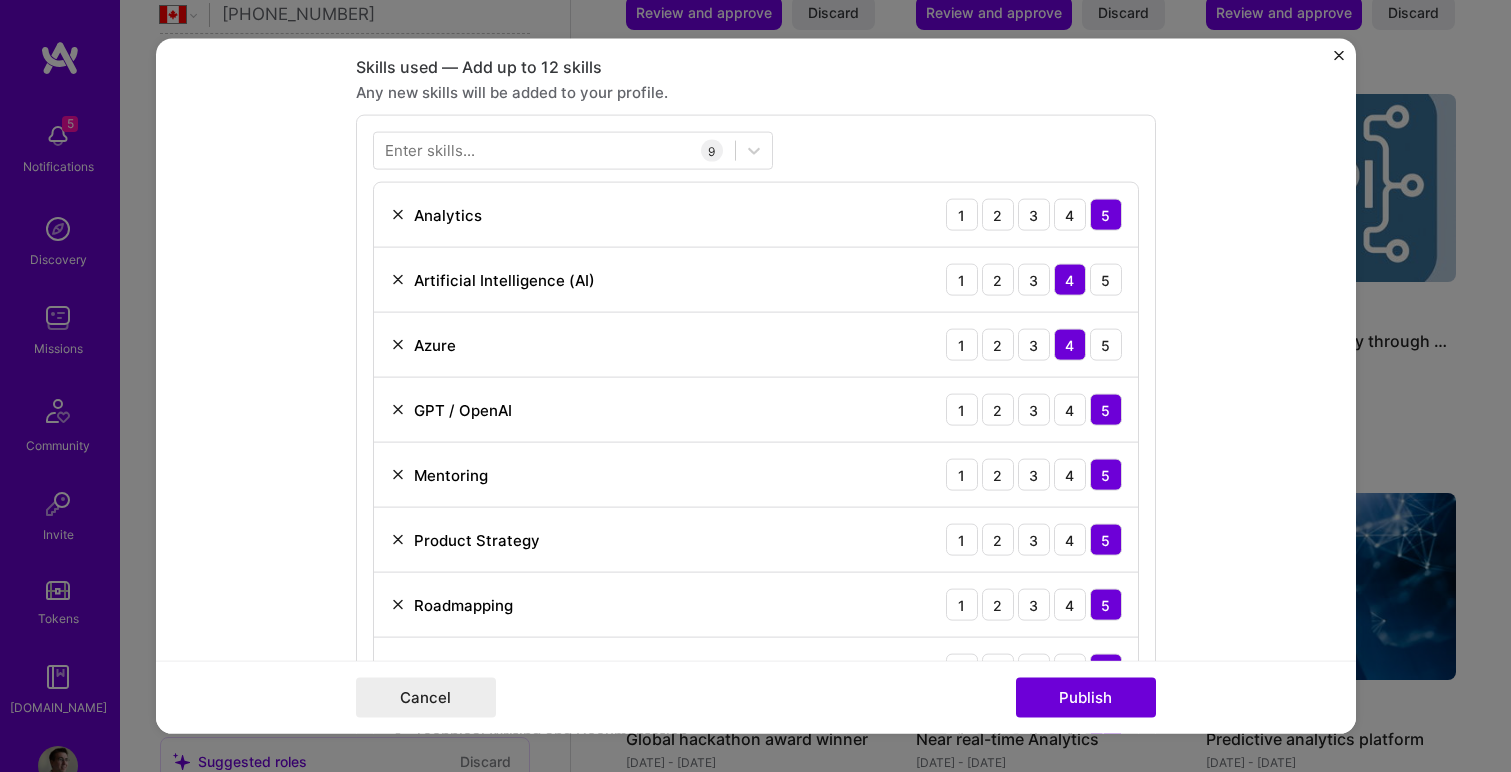 scroll, scrollTop: 1372, scrollLeft: 0, axis: vertical 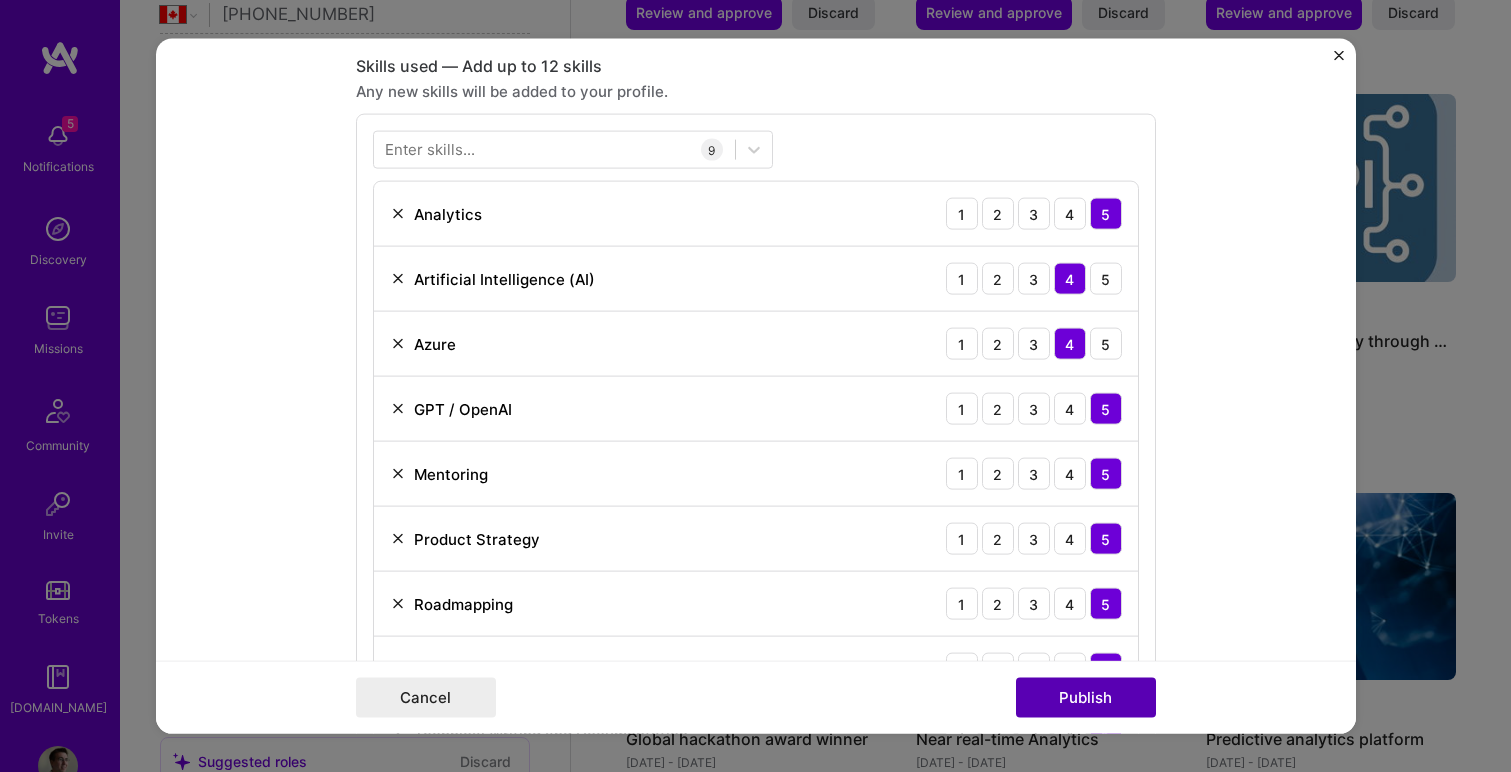 click on "Publish" at bounding box center (1086, 697) 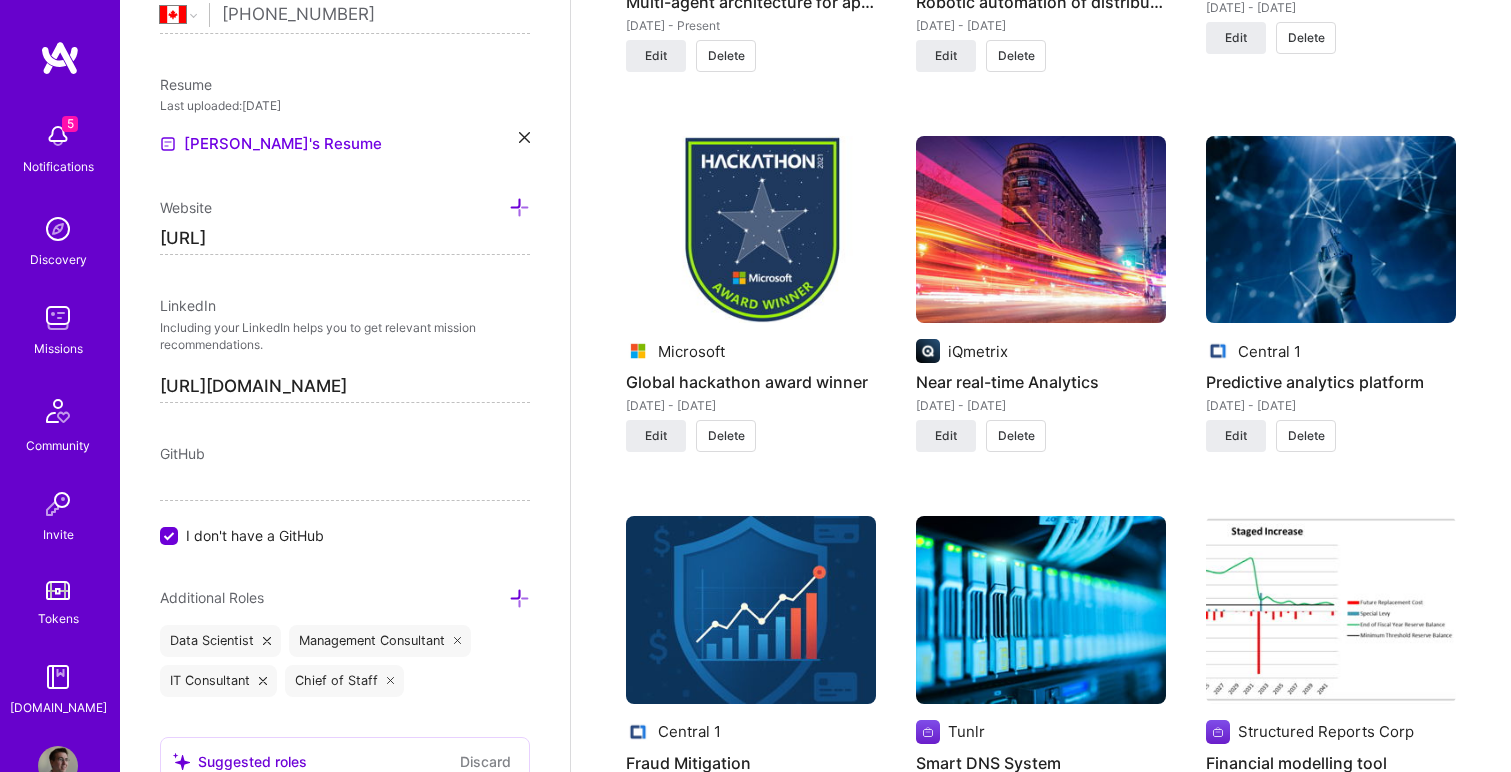 scroll, scrollTop: 3439, scrollLeft: 0, axis: vertical 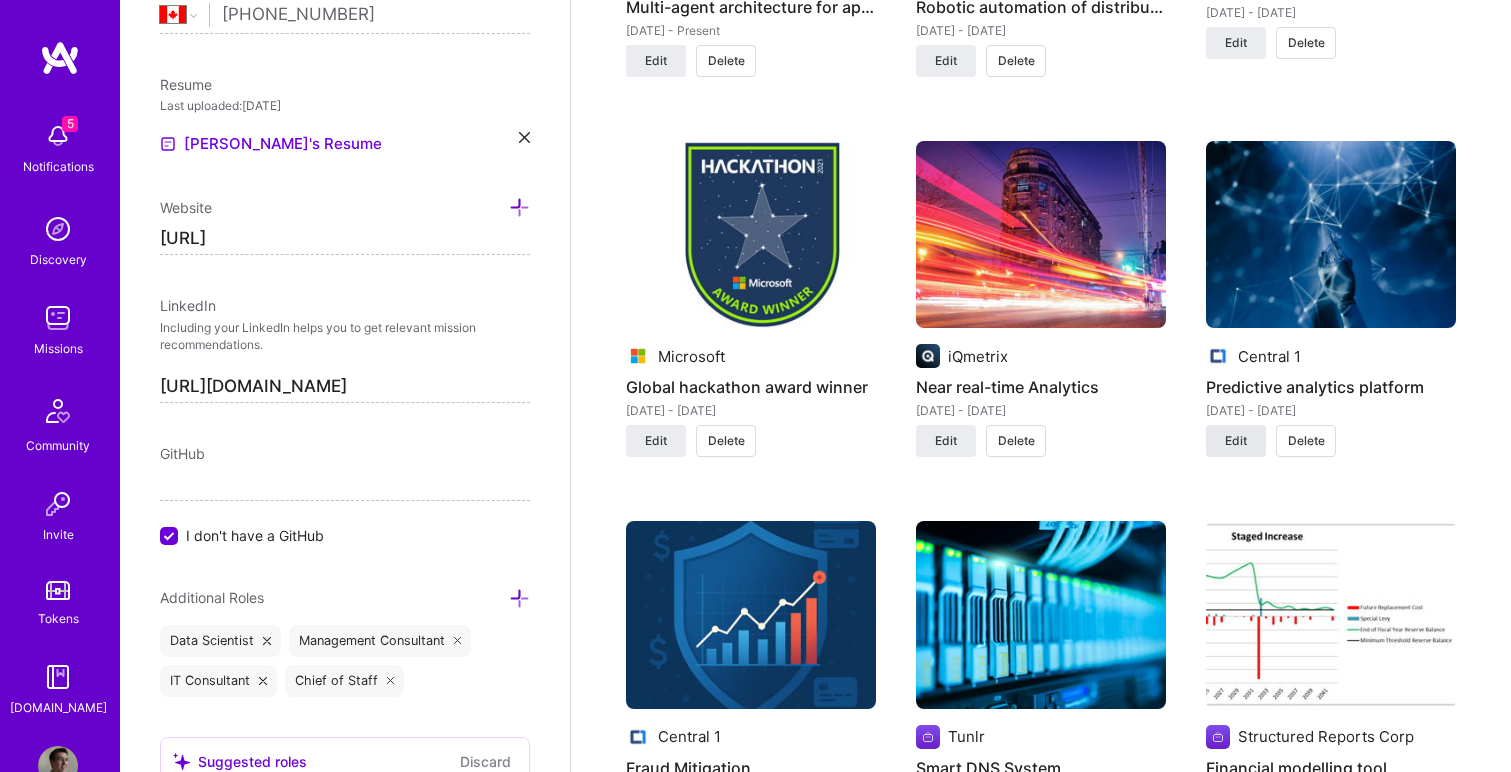 click on "Edit" at bounding box center [1236, 441] 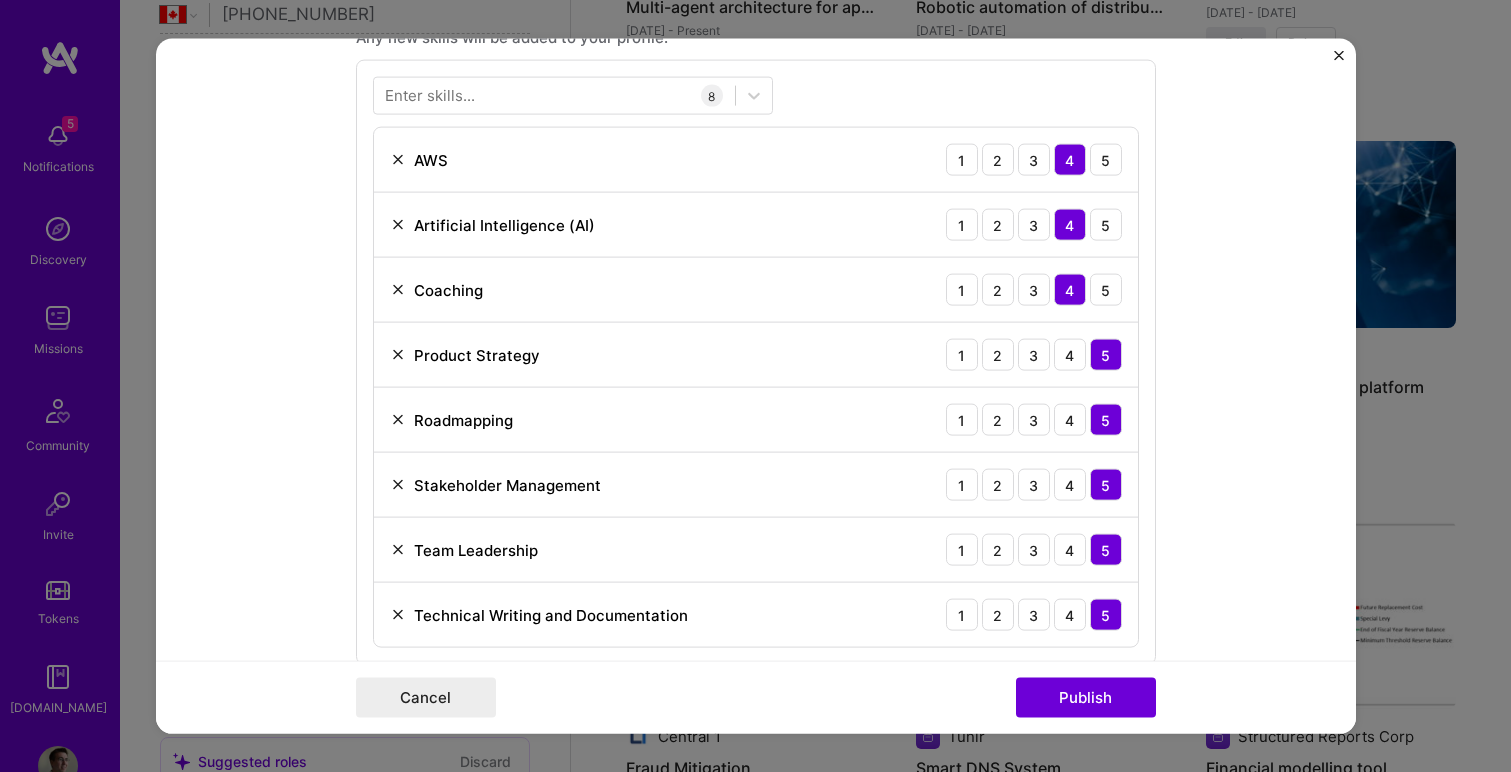 scroll, scrollTop: 1407, scrollLeft: 0, axis: vertical 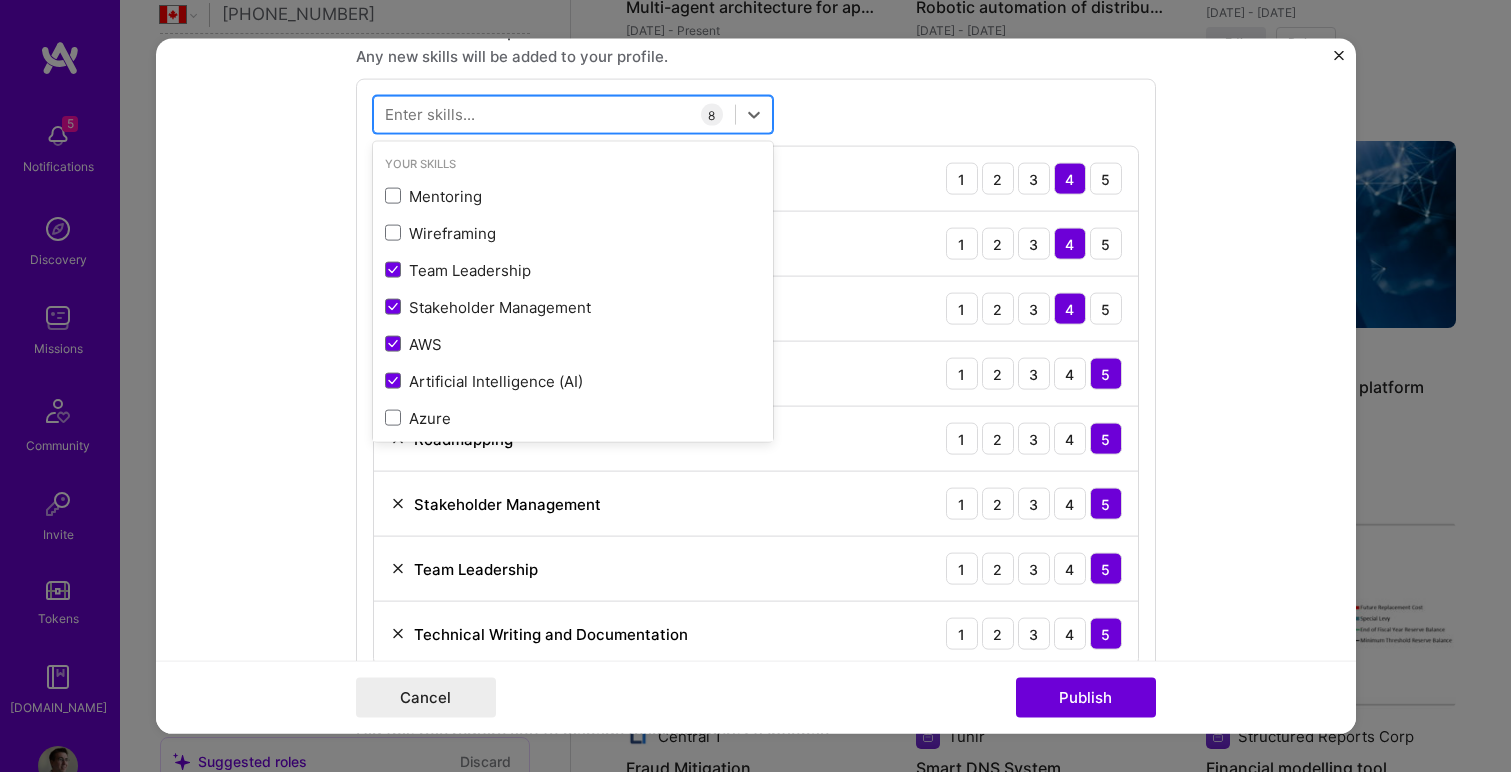 click at bounding box center [554, 114] 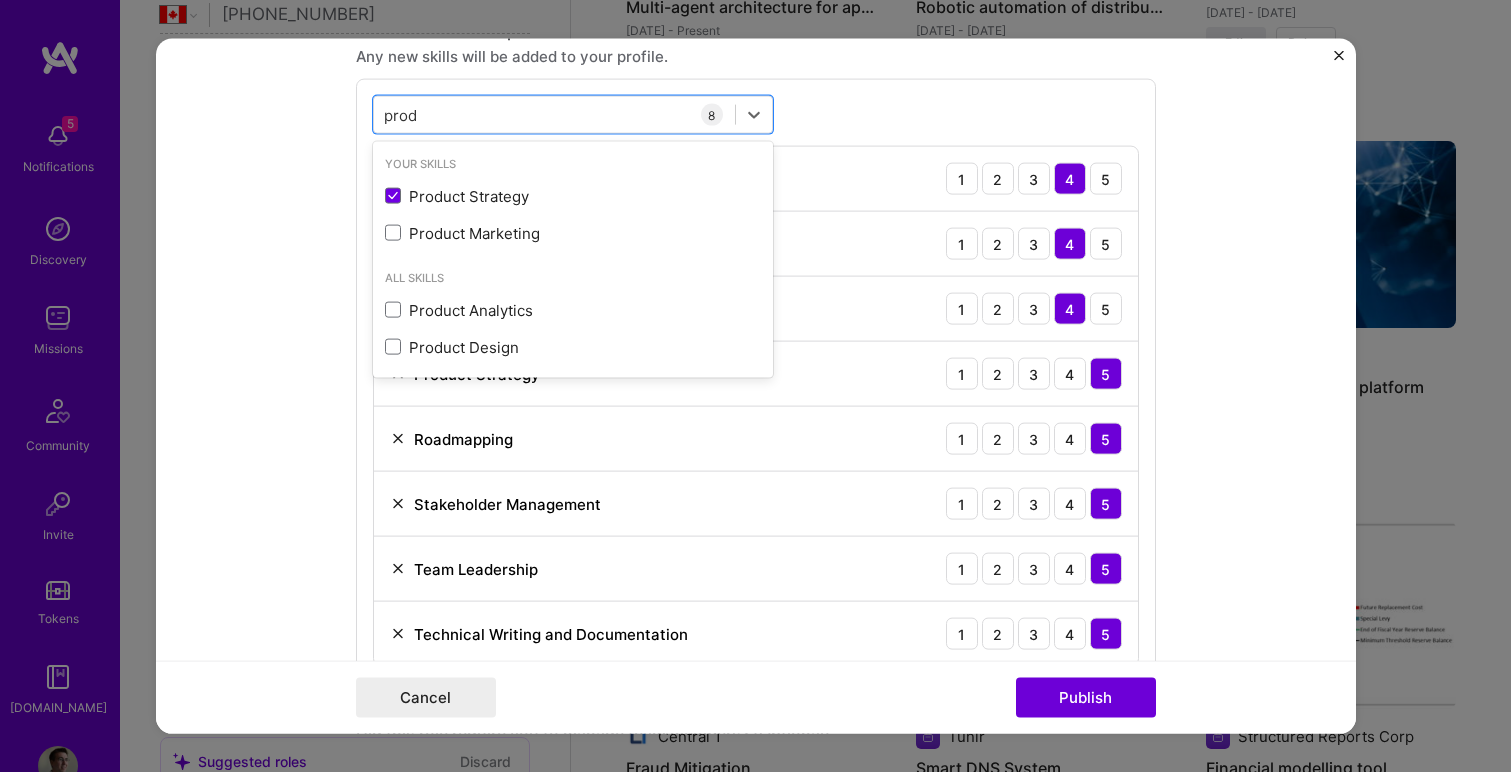 type on "prod" 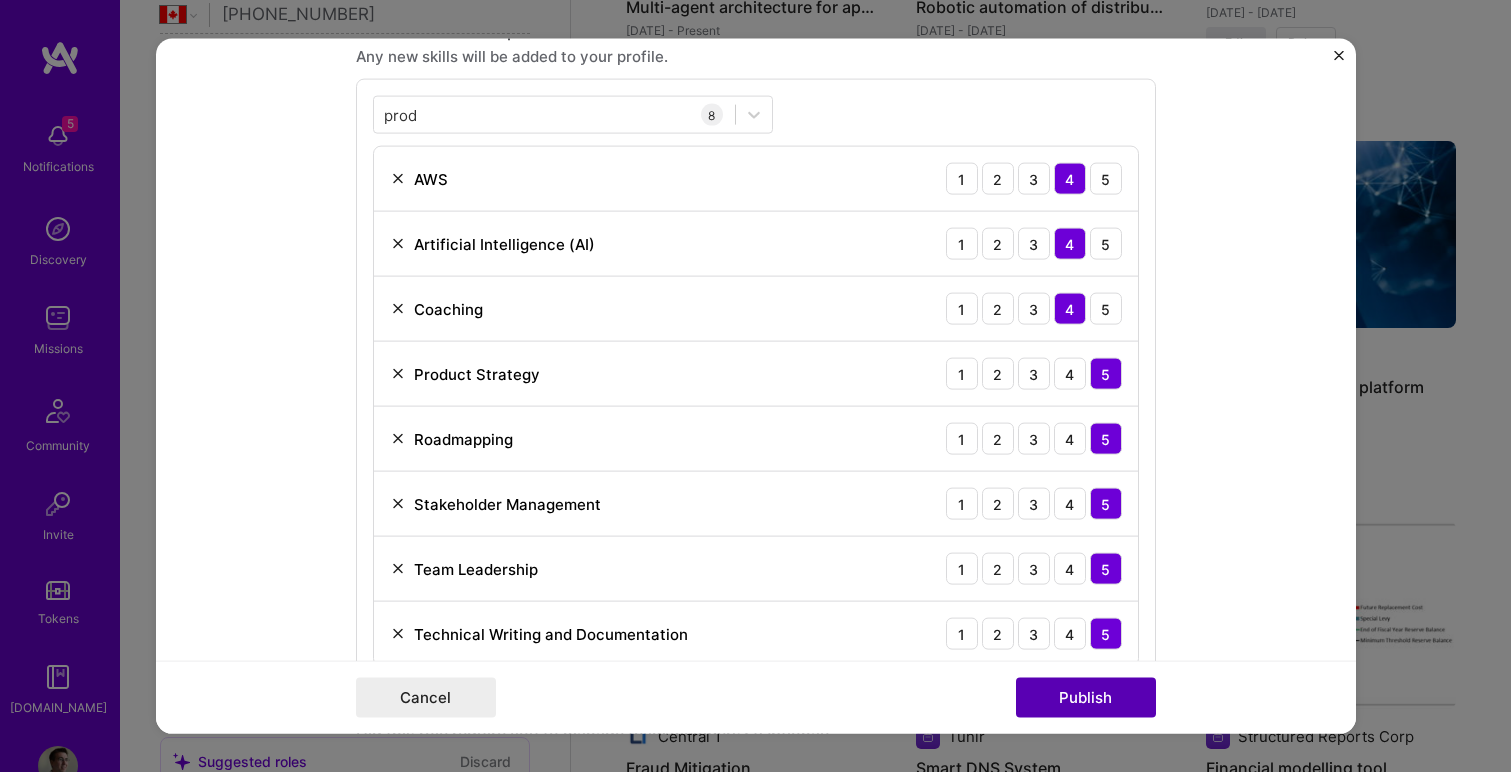 click on "Publish" at bounding box center [1086, 697] 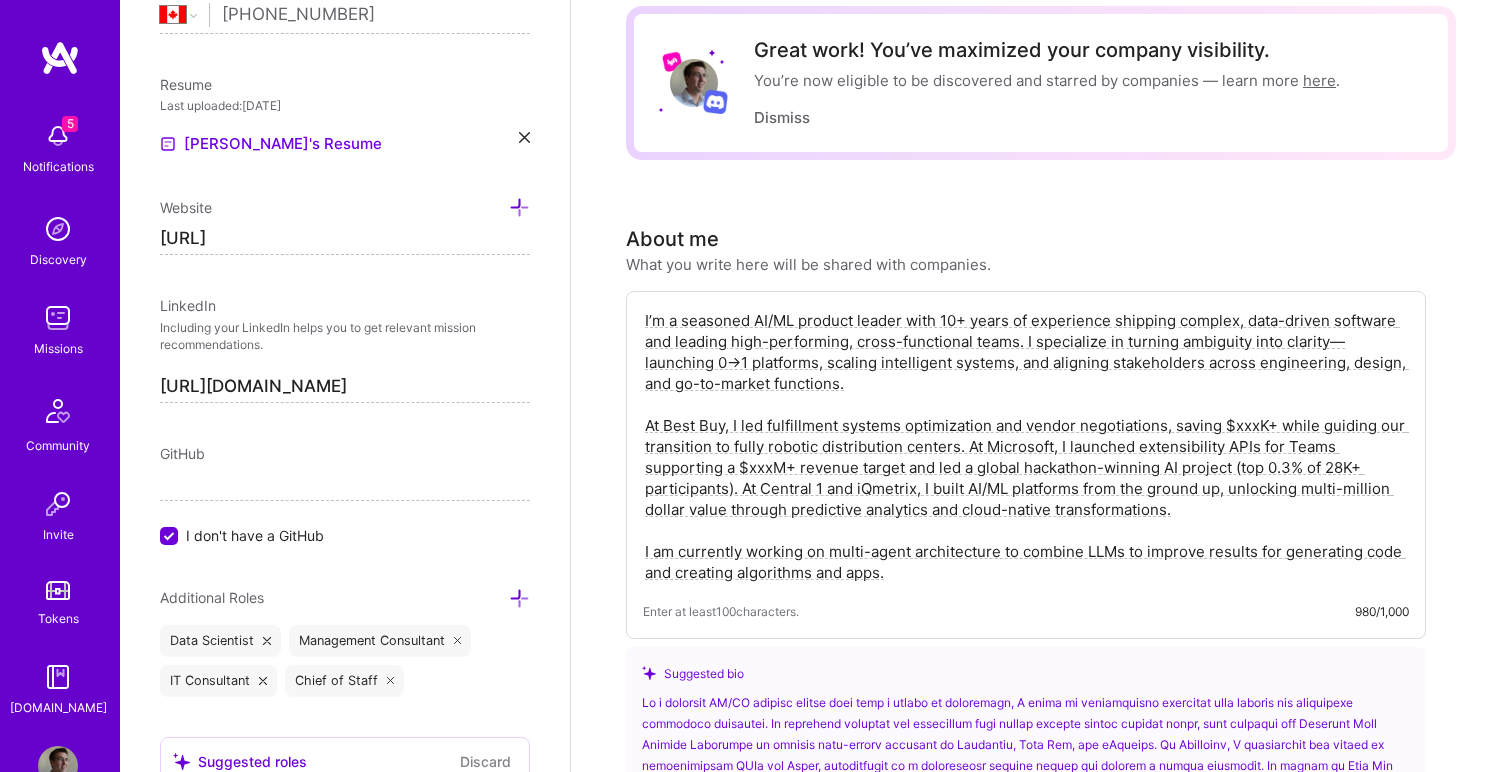 scroll, scrollTop: 0, scrollLeft: 0, axis: both 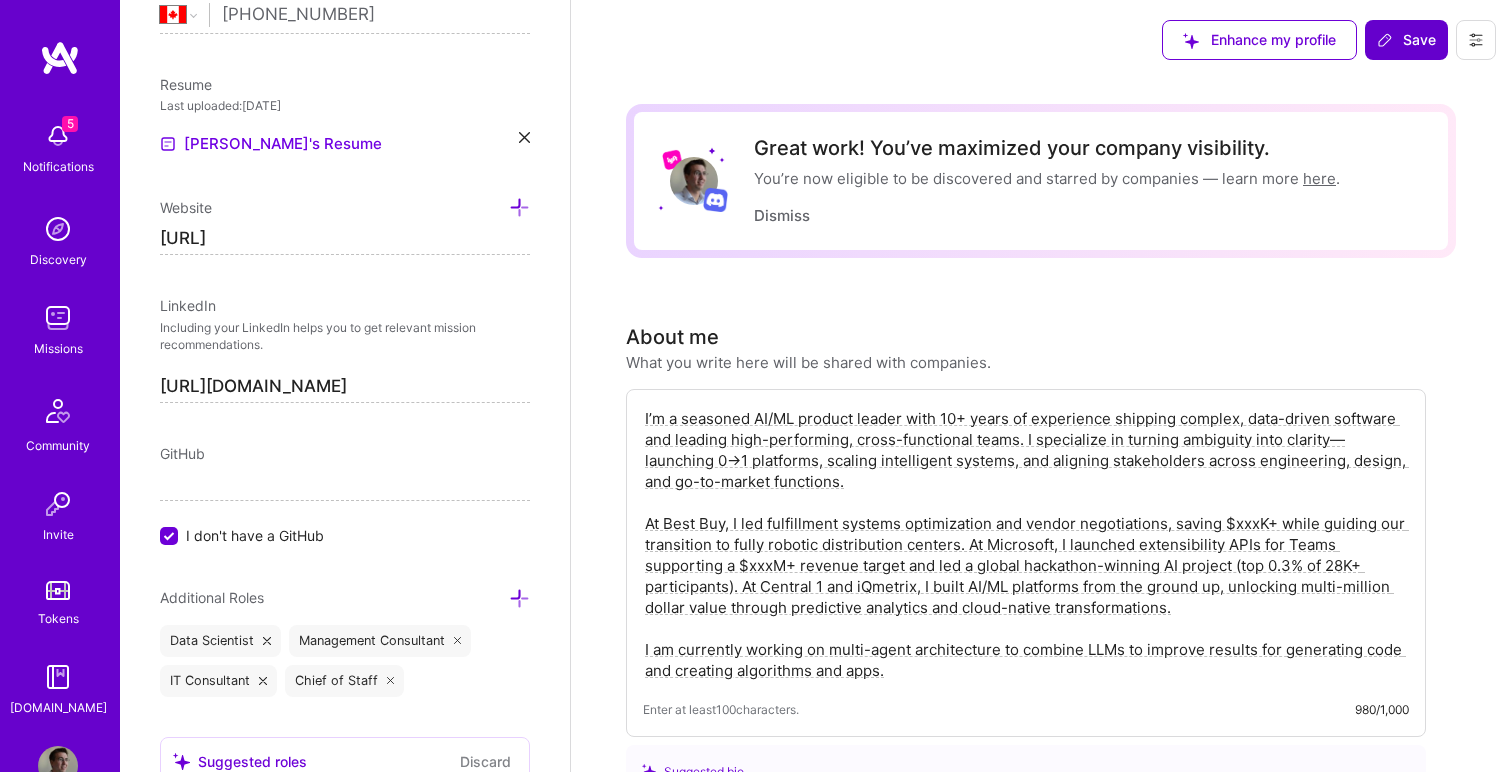 click on "Save" at bounding box center (1406, 40) 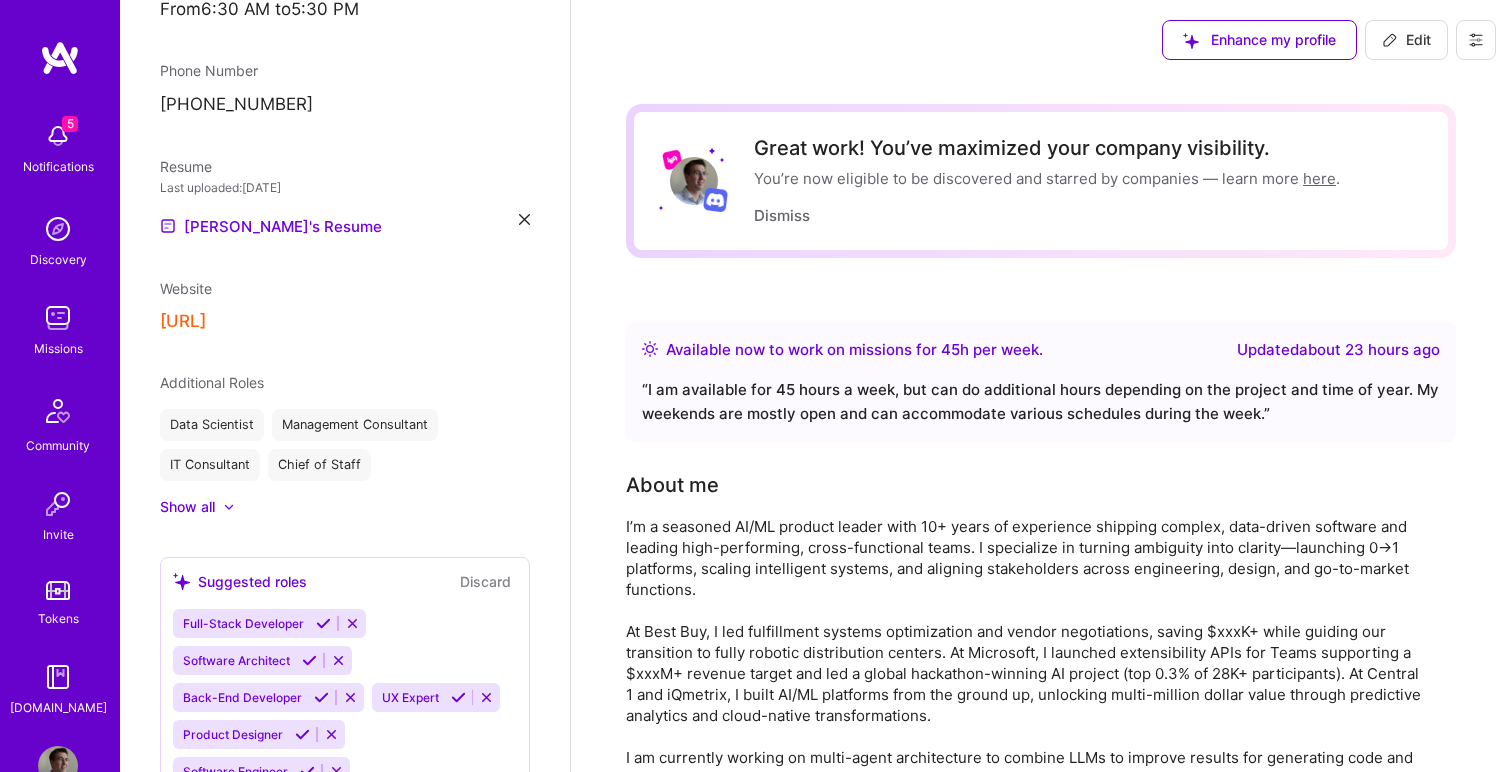 scroll, scrollTop: 732, scrollLeft: 0, axis: vertical 